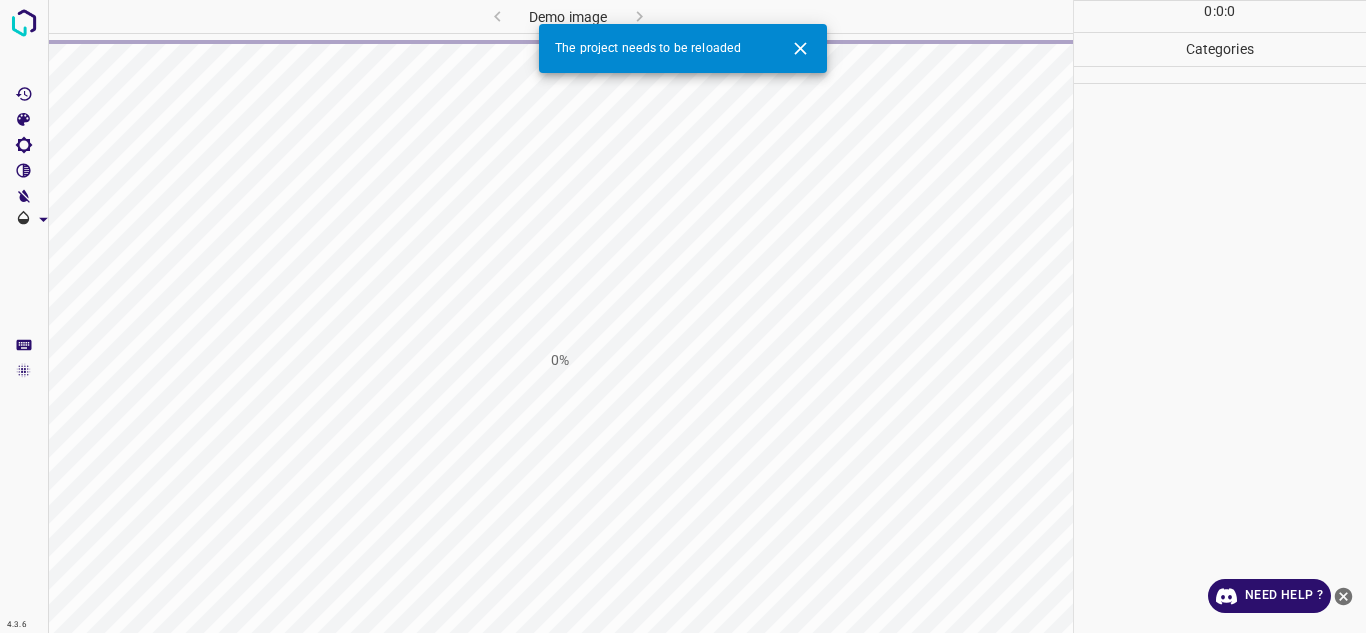 scroll, scrollTop: 0, scrollLeft: 0, axis: both 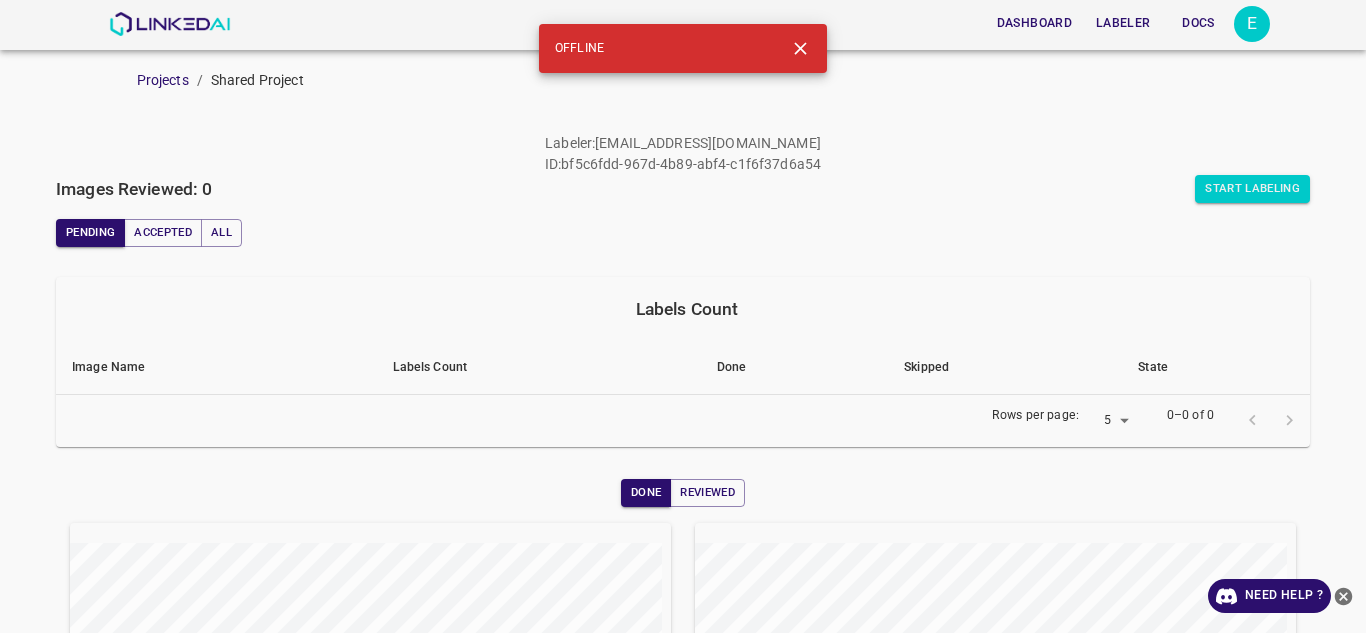 click 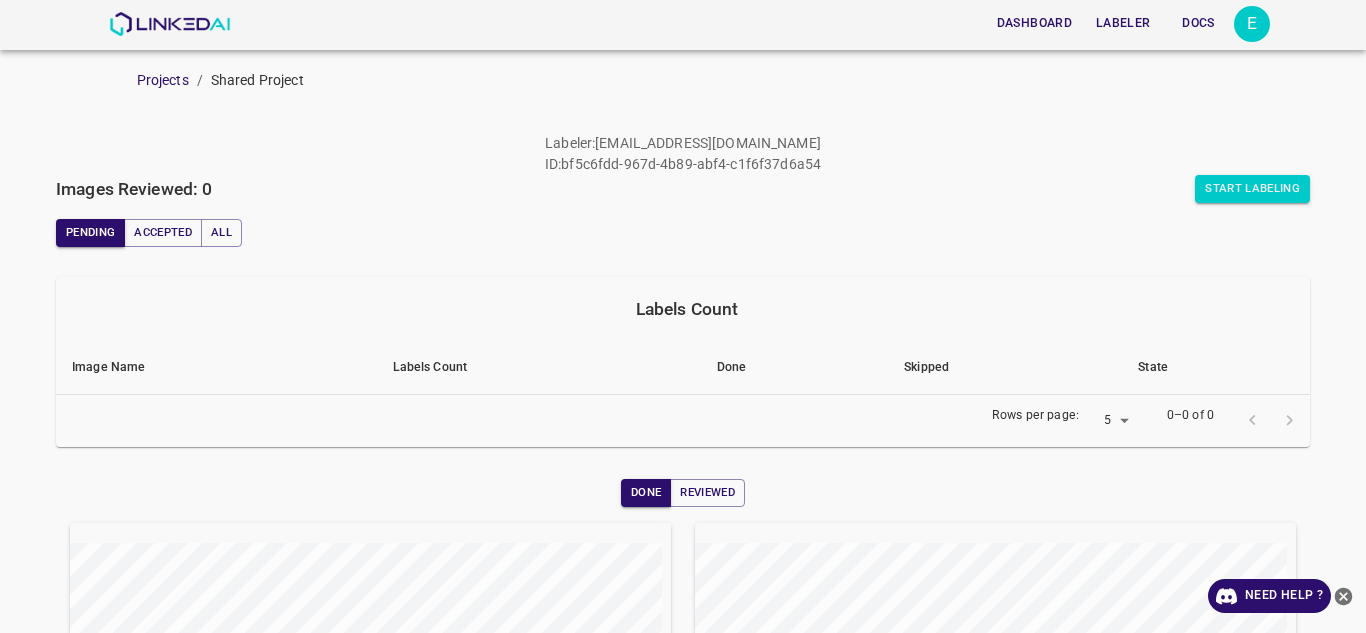 click on "Images Reviewed: 0" at bounding box center (369, 189) 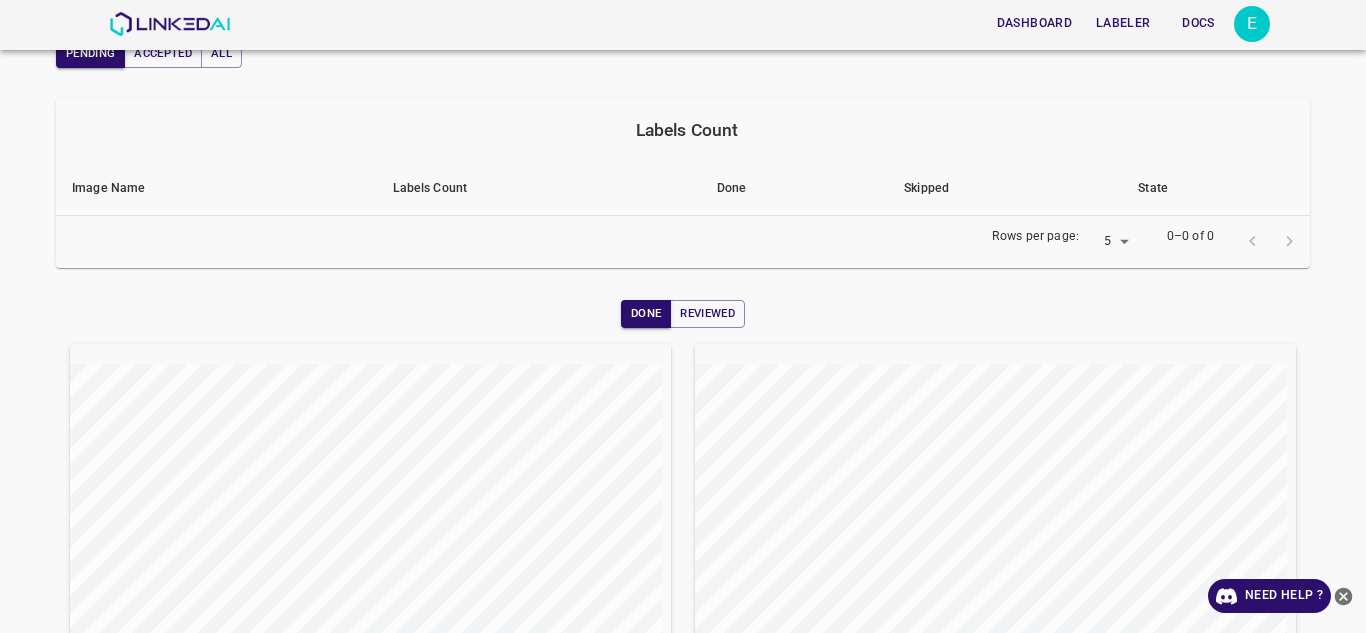 scroll, scrollTop: 0, scrollLeft: 0, axis: both 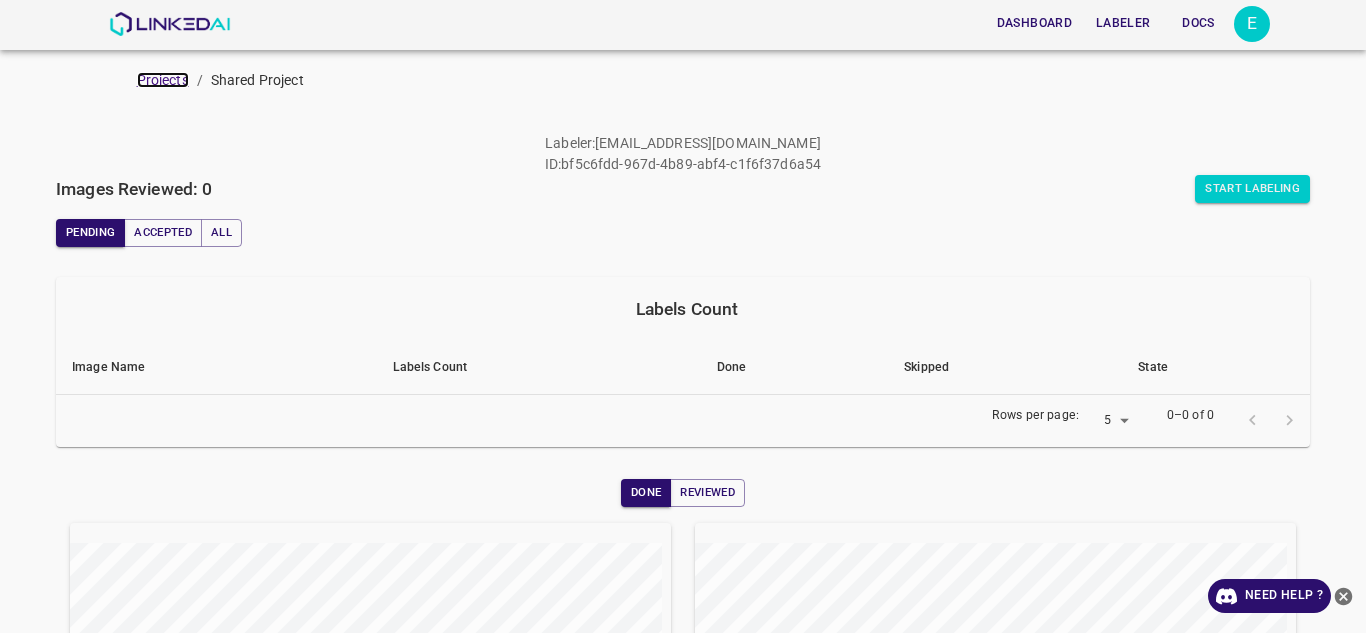 click on "Projects" at bounding box center [163, 80] 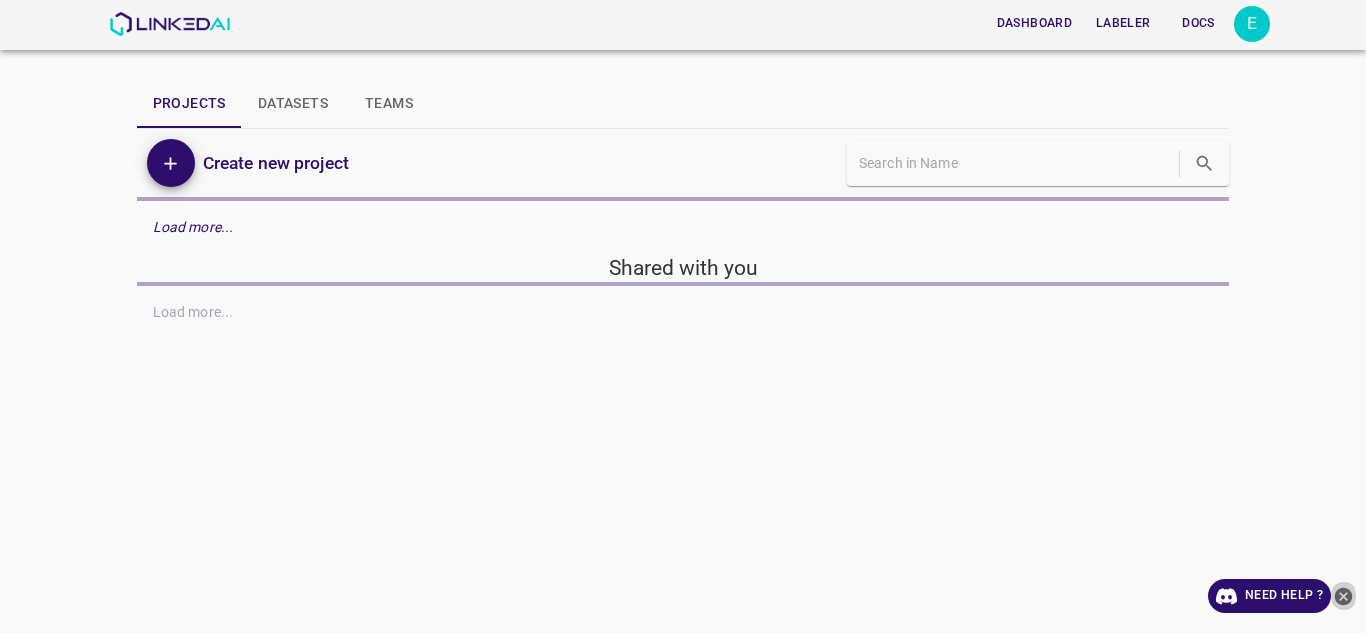 click 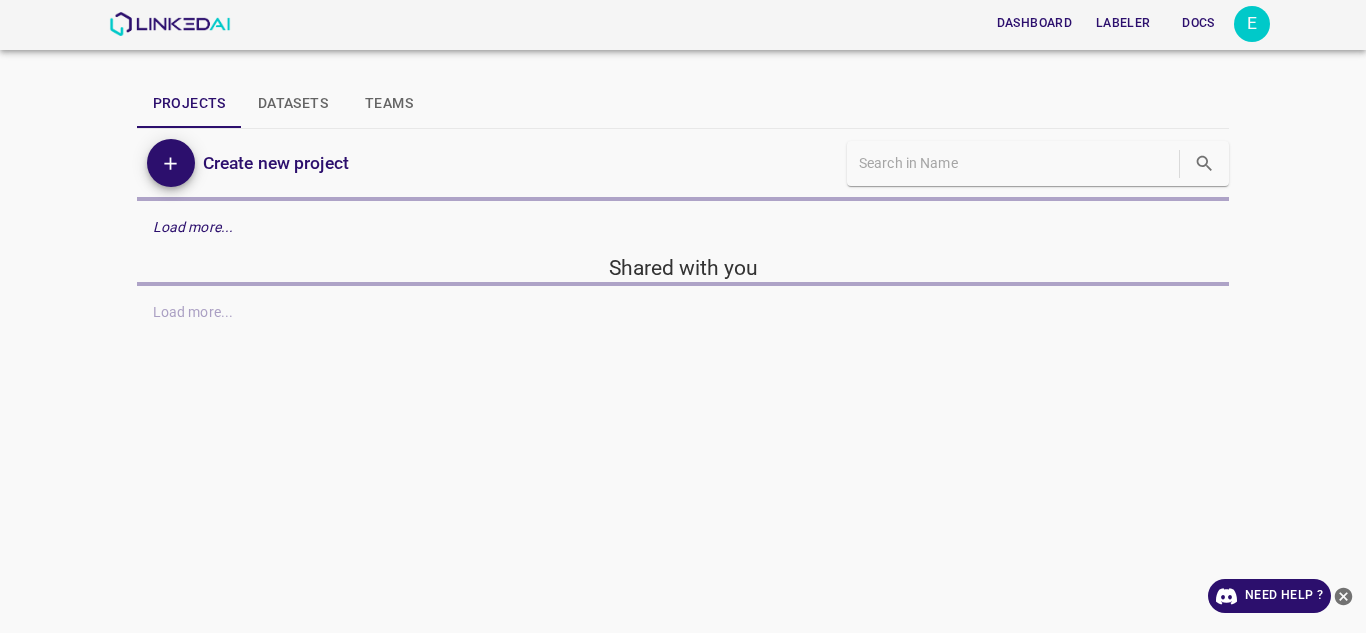 scroll, scrollTop: 0, scrollLeft: 0, axis: both 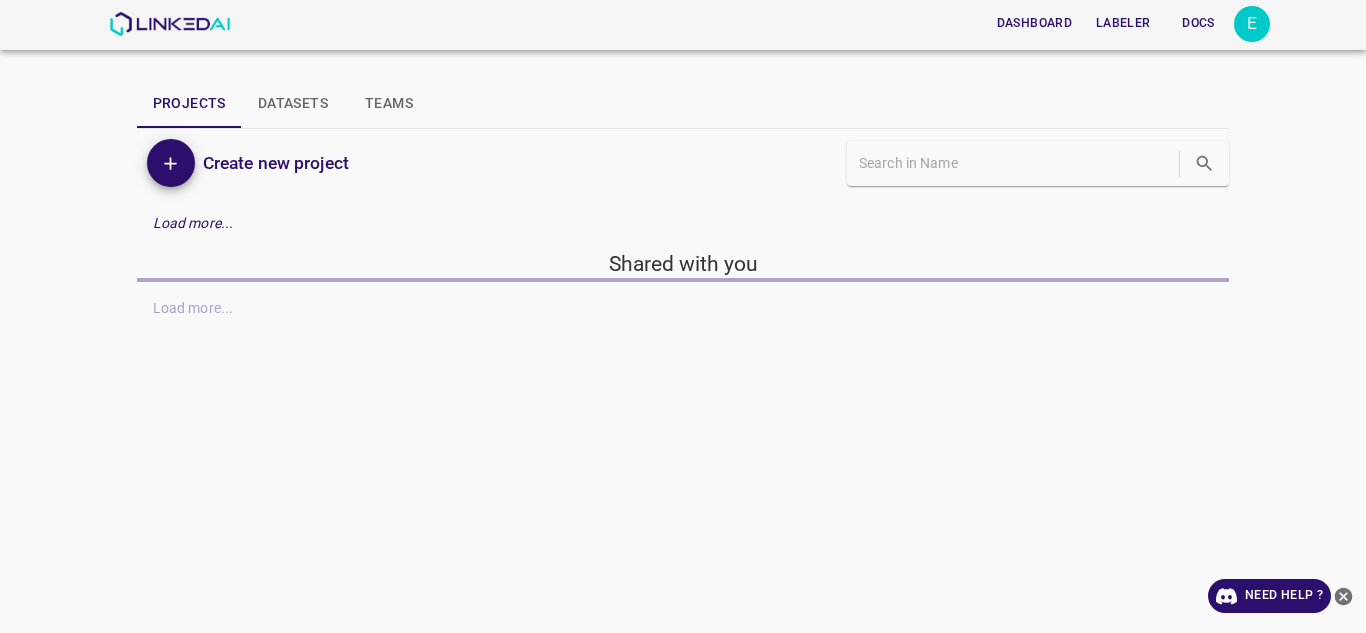click 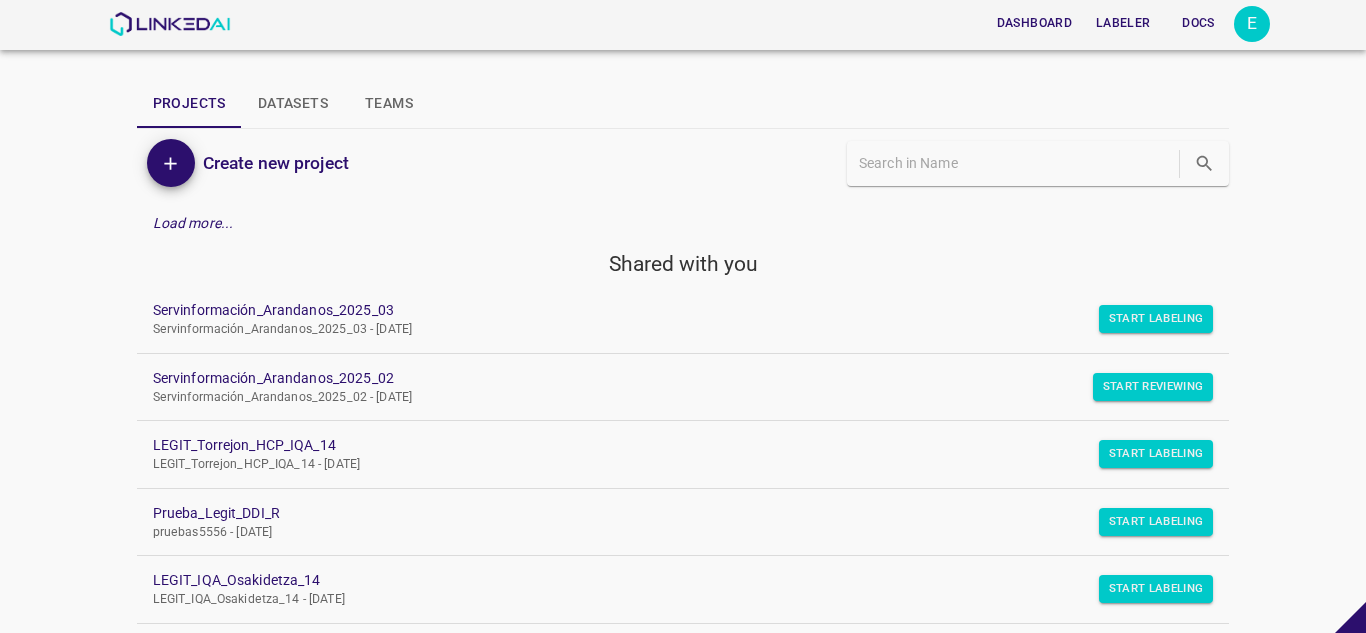 click on "Dashboard Labeler Docs E Projects Datasets Teams   Create new project Load more... Shared with you Servinformación_Arandanos_2025_03 Servinformación_Arandanos_2025_03 - Tue Jun 17 2025 Start Labeling Servinformación_Arandanos_2025_02 Servinformación_Arandanos_2025_02 - Fri Jun 13 2025 Start Reviewing LEGIT_Torrejon_HCP_IQA_14 LEGIT_Torrejon_HCP_IQA_14 - Sat Jun 07 2025 Start Labeling Prueba_Legit_DDI_R pruebas5556 - Thu Jun 05 2025 Start Labeling LEGIT_IQA_Osakidetza_14 LEGIT_IQA_Osakidetza_14 - Wed Jun 04 2025 Start Labeling Servinformación_Arandanos_2025 Servinformación_Arandanos_2025 - Thu May 22 2025 Start Reviewing Arandanos_prueba_02 arandonos 2 - Fri May 16 2025 Start Labeling" at bounding box center [683, 316] 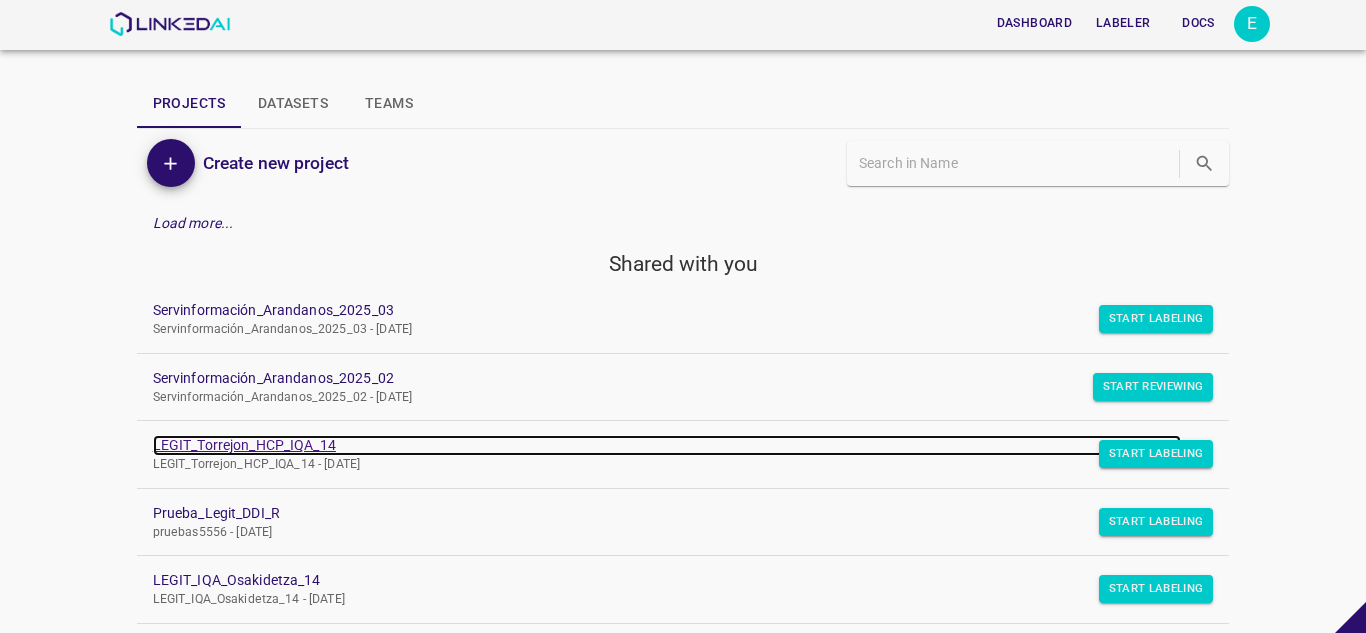 click on "LEGIT_Torrejon_HCP_IQA_14" at bounding box center (667, 445) 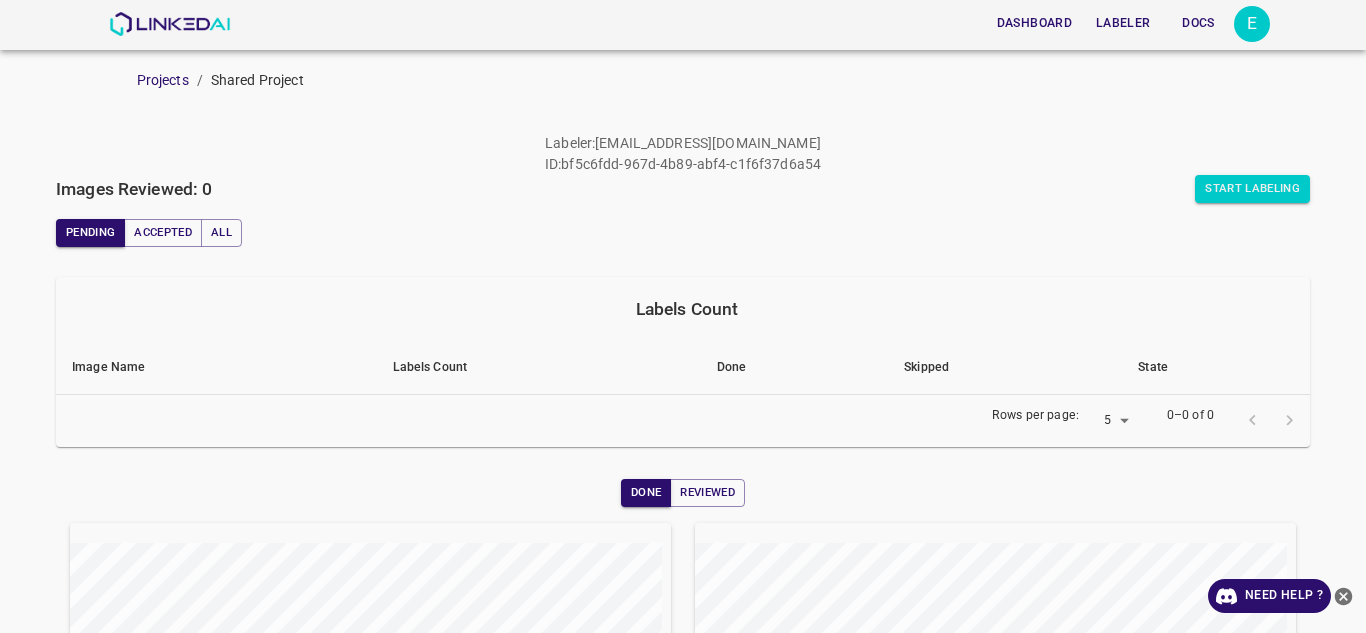 scroll, scrollTop: 0, scrollLeft: 0, axis: both 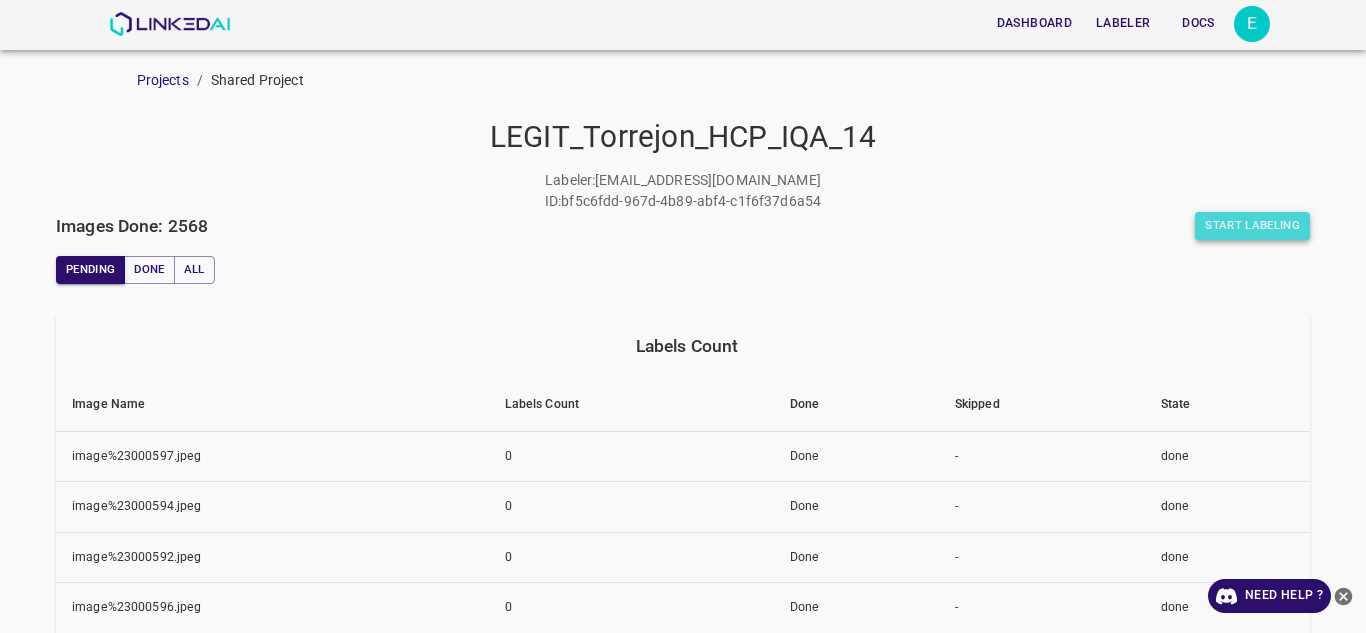 click on "Start Labeling" at bounding box center [1252, 226] 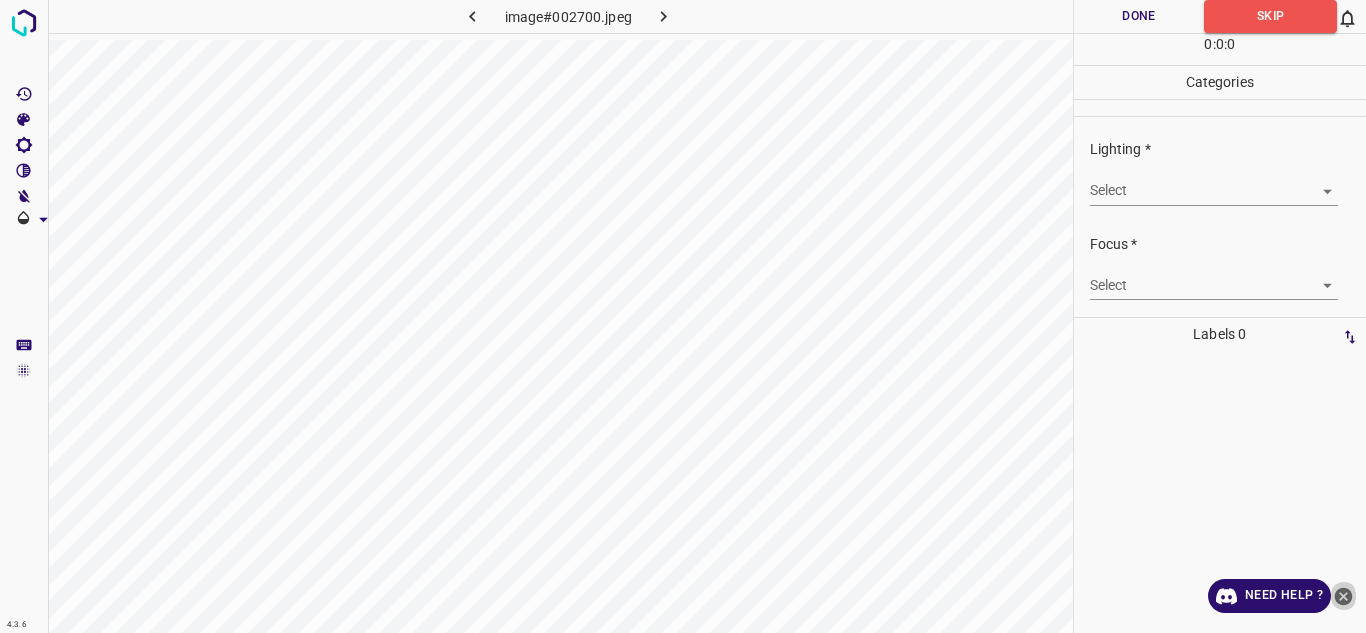 click 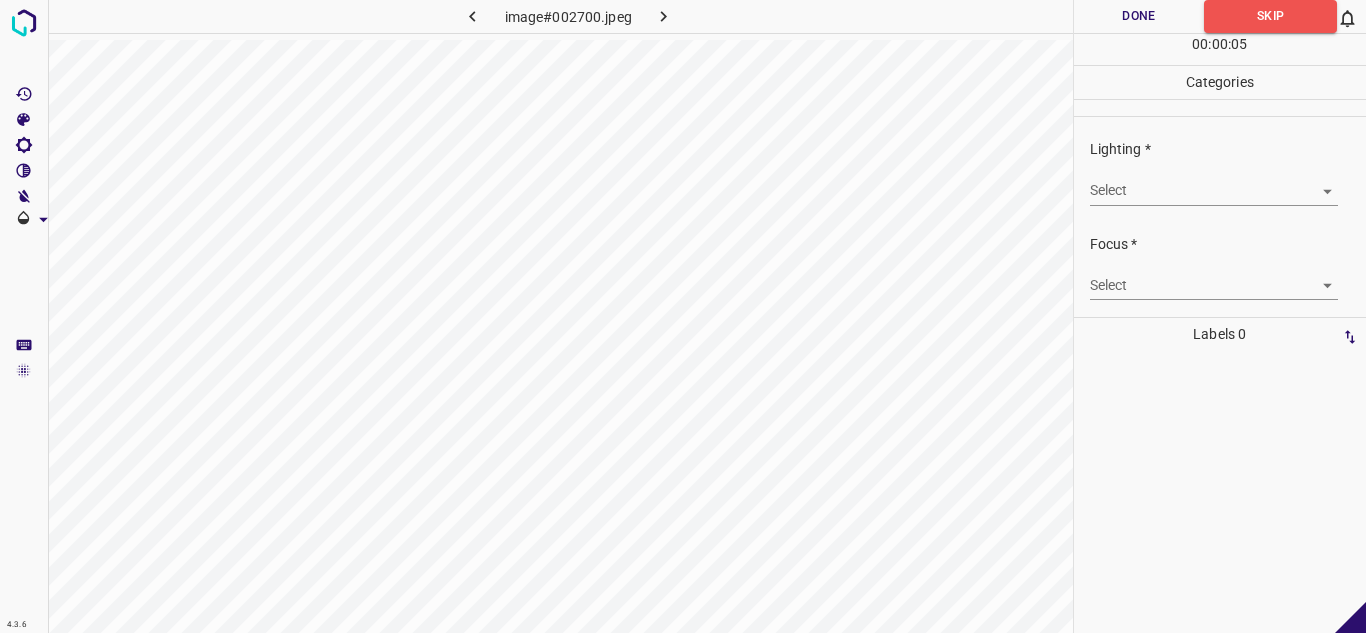 click on "4.3.6  image#002700.jpeg Done Skip 0 00   : 00   : 05   Categories Lighting *  Select ​ Focus *  Select ​ Overall *  Select ​ Labels   0 Categories 1 Lighting 2 Focus 3 Overall Tools Space Change between modes (Draw & Edit) I Auto labeling R Restore zoom M Zoom in N Zoom out Delete Delete selecte label Filters Z Restore filters X Saturation filter C Brightness filter V Contrast filter B Gray scale filter General O Download - Text - Hide - Delete" at bounding box center (683, 316) 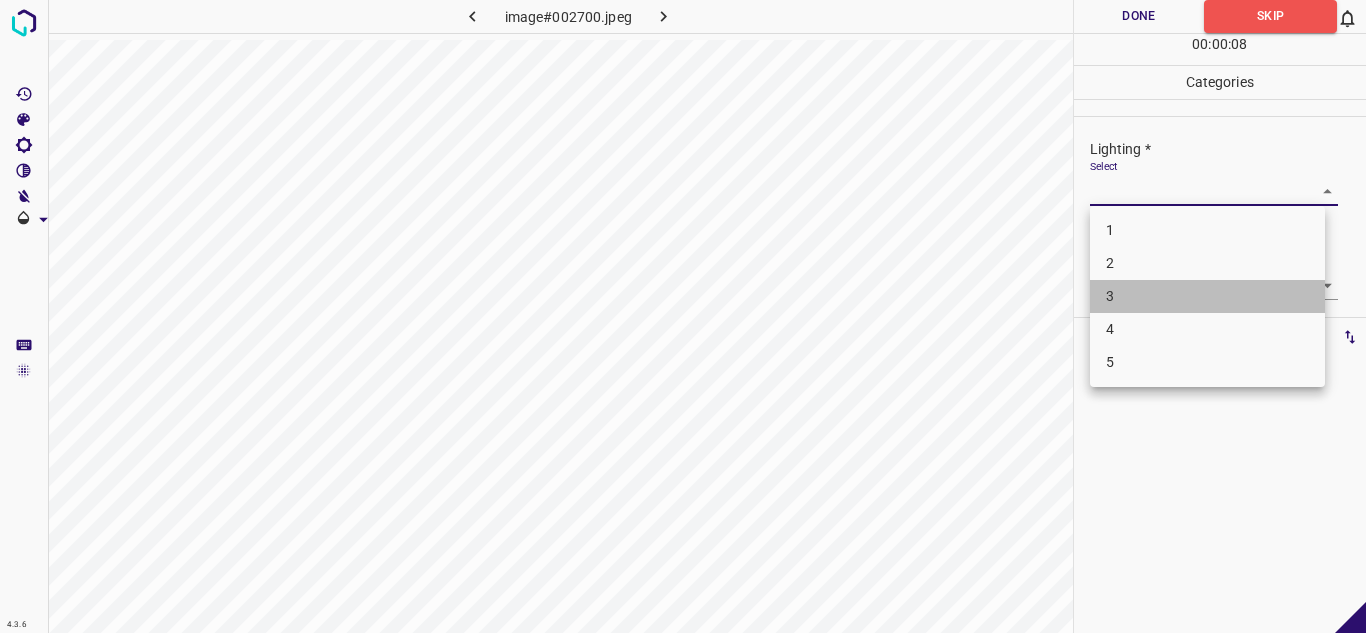 click on "3" at bounding box center [1207, 296] 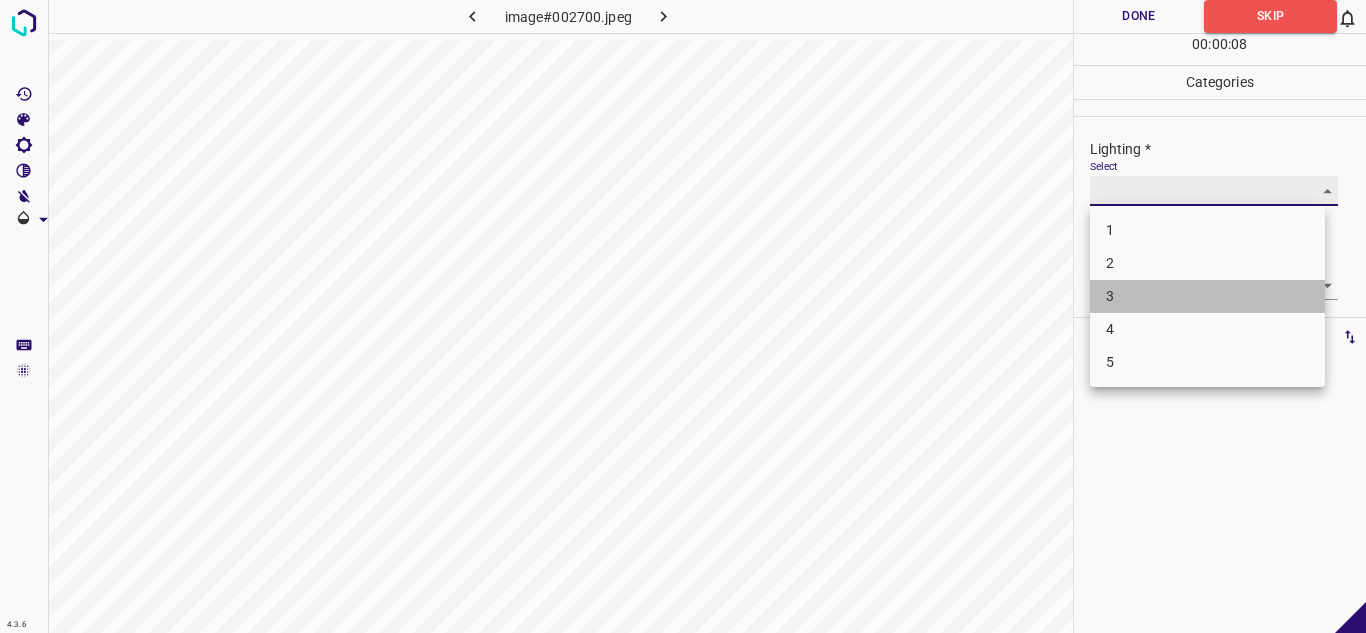 type on "3" 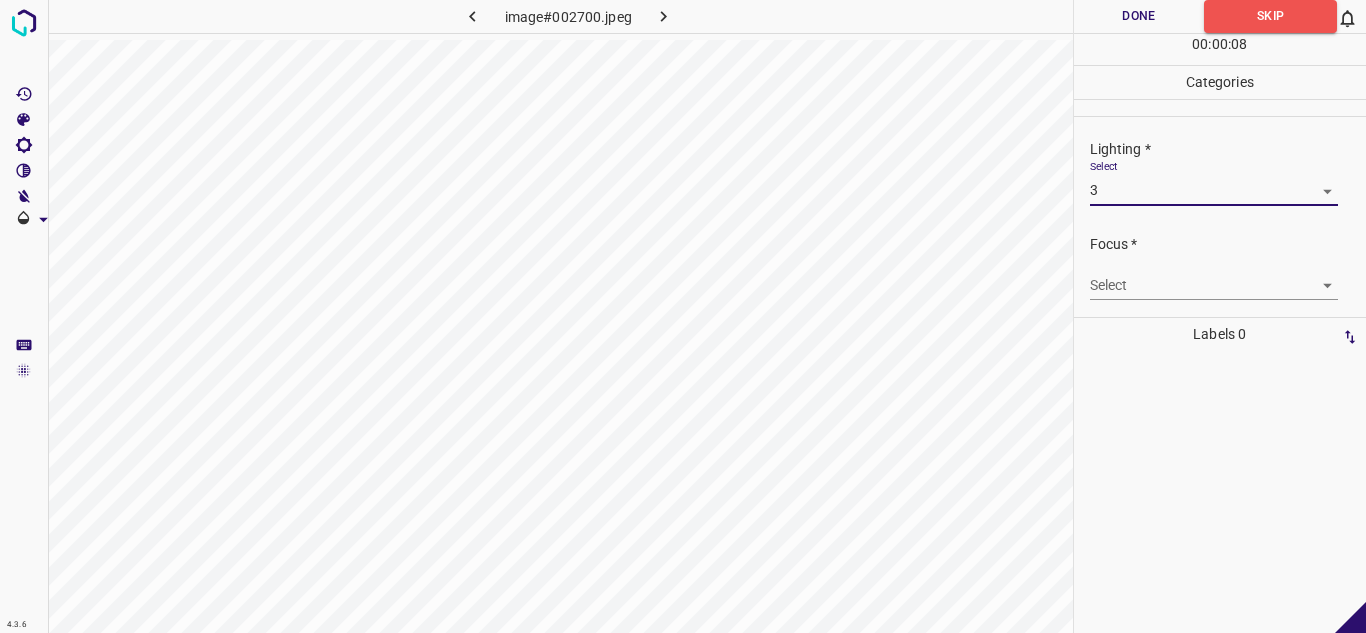 click on "4.3.6  image#002700.jpeg Done Skip 0 00   : 00   : 08   Categories Lighting *  Select 3 3 Focus *  Select ​ Overall *  Select ​ Labels   0 Categories 1 Lighting 2 Focus 3 Overall Tools Space Change between modes (Draw & Edit) I Auto labeling R Restore zoom M Zoom in N Zoom out Delete Delete selecte label Filters Z Restore filters X Saturation filter C Brightness filter V Contrast filter B Gray scale filter General O Download - Text - Hide - Delete" at bounding box center (683, 316) 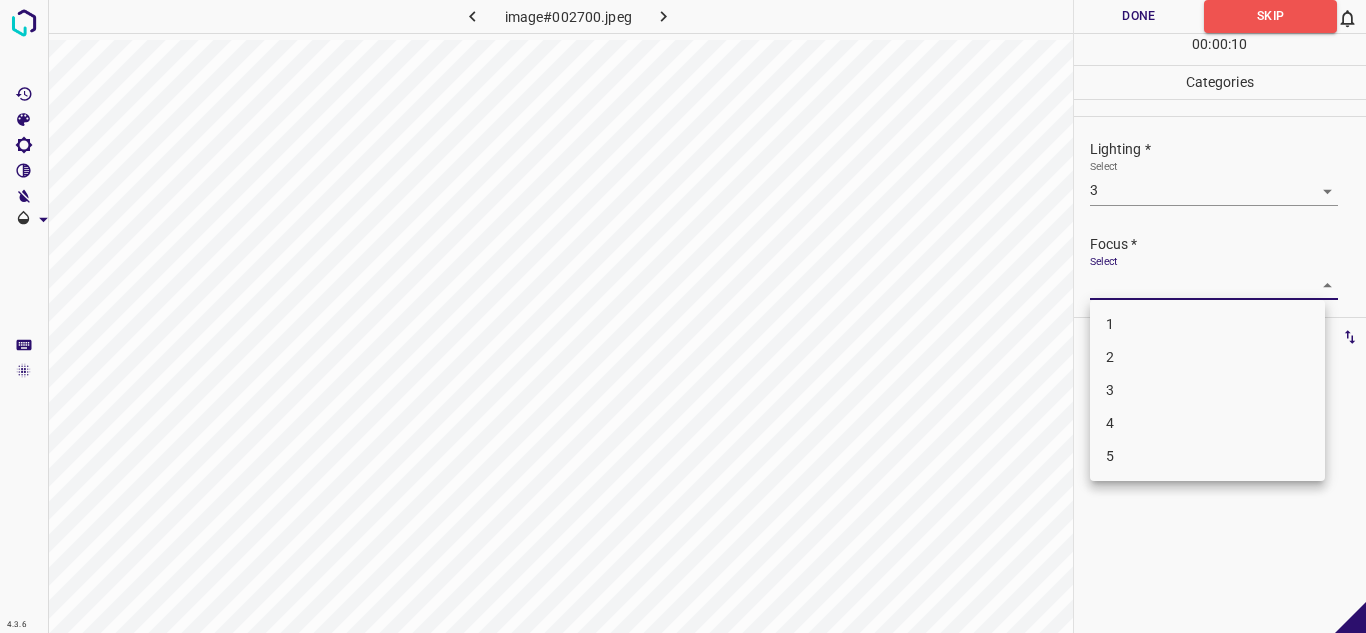 click on "3" at bounding box center (1207, 390) 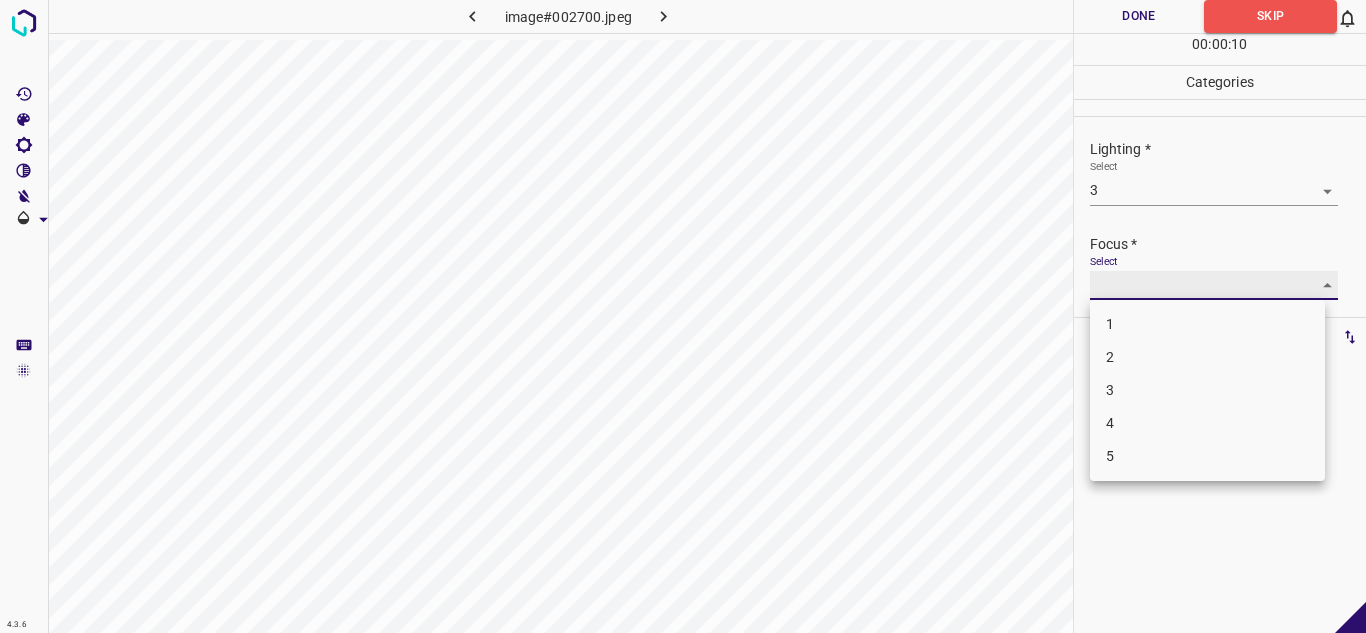 type on "3" 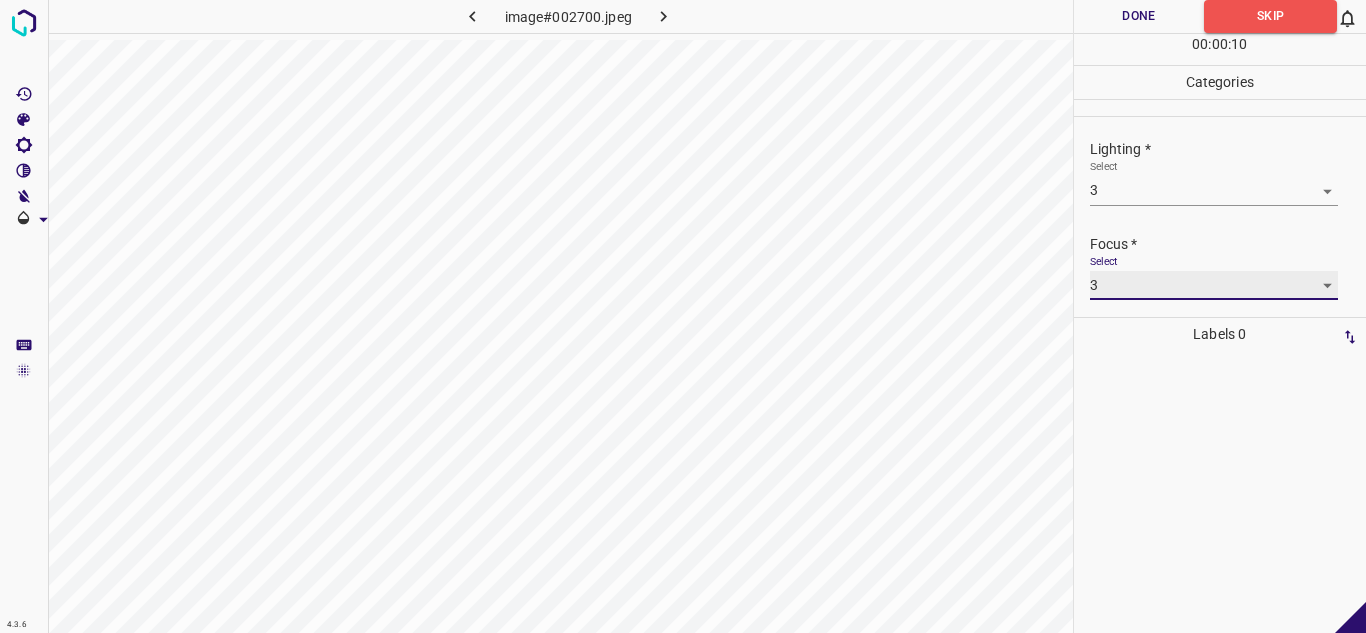 scroll, scrollTop: 98, scrollLeft: 0, axis: vertical 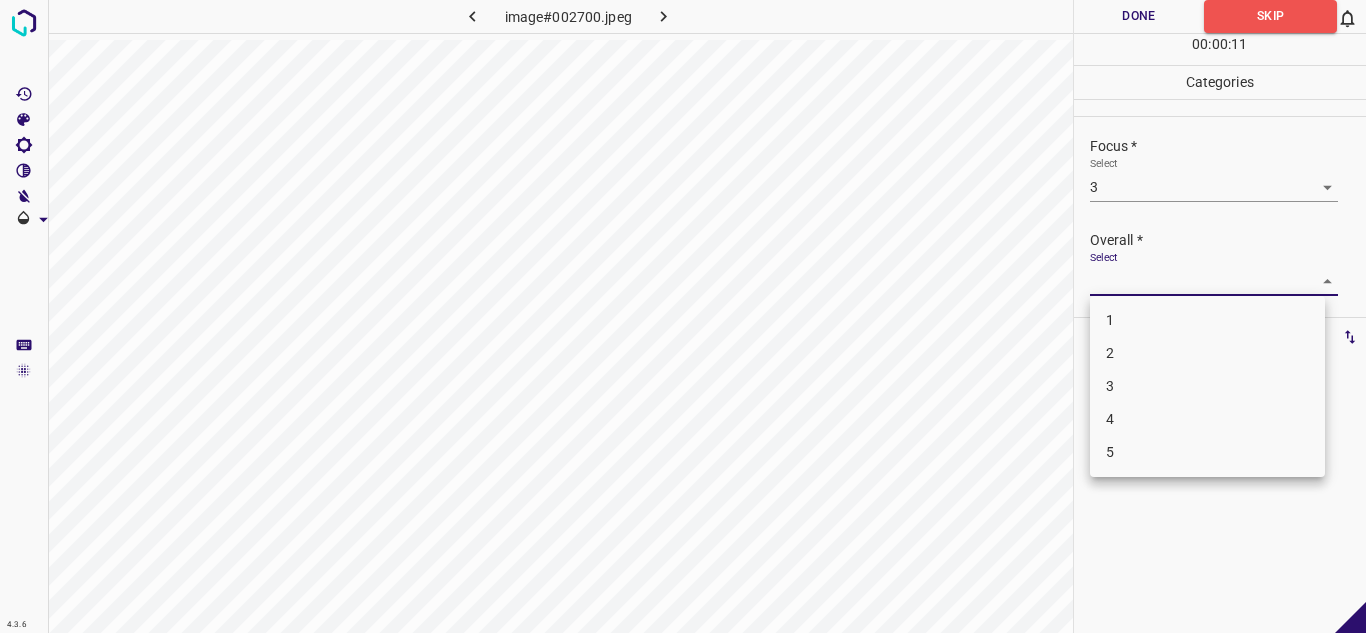 click on "4.3.6  image#002700.jpeg Done Skip 0 00   : 00   : 11   Categories Lighting *  Select 3 3 Focus *  Select 3 3 Overall *  Select ​ Labels   0 Categories 1 Lighting 2 Focus 3 Overall Tools Space Change between modes (Draw & Edit) I Auto labeling R Restore zoom M Zoom in N Zoom out Delete Delete selecte label Filters Z Restore filters X Saturation filter C Brightness filter V Contrast filter B Gray scale filter General O Download - Text - Hide - Delete 1 2 3 4 5" at bounding box center [683, 316] 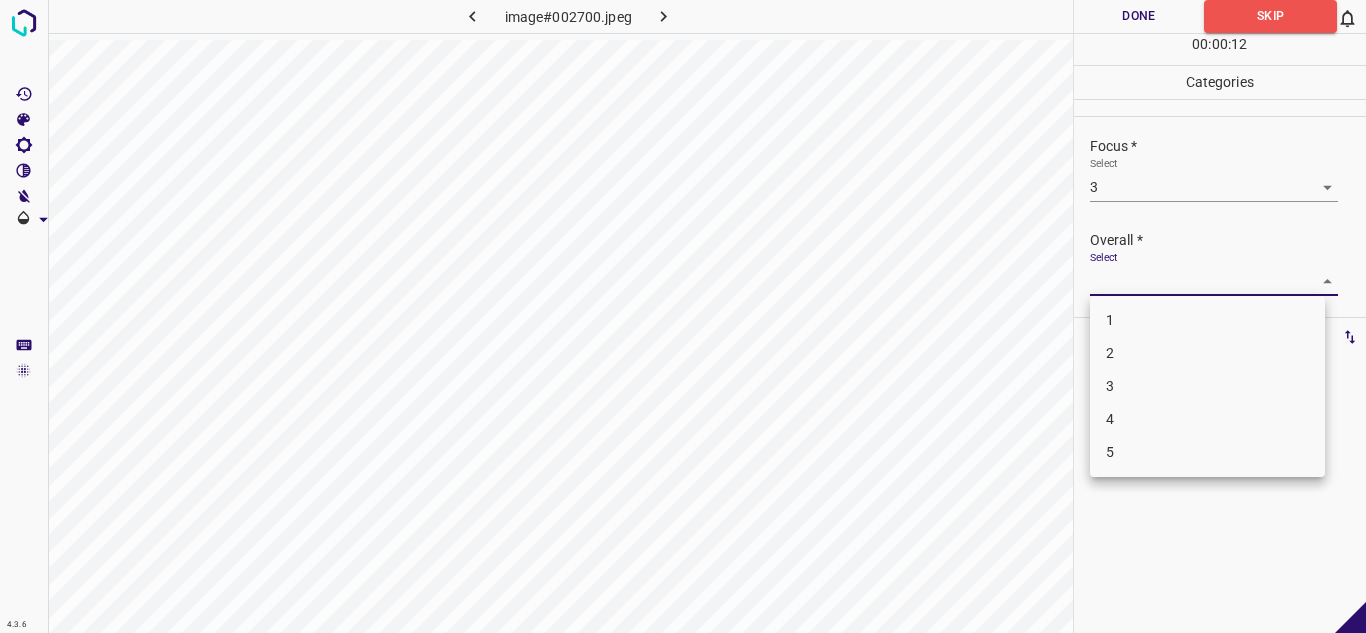 click on "3" at bounding box center [1207, 386] 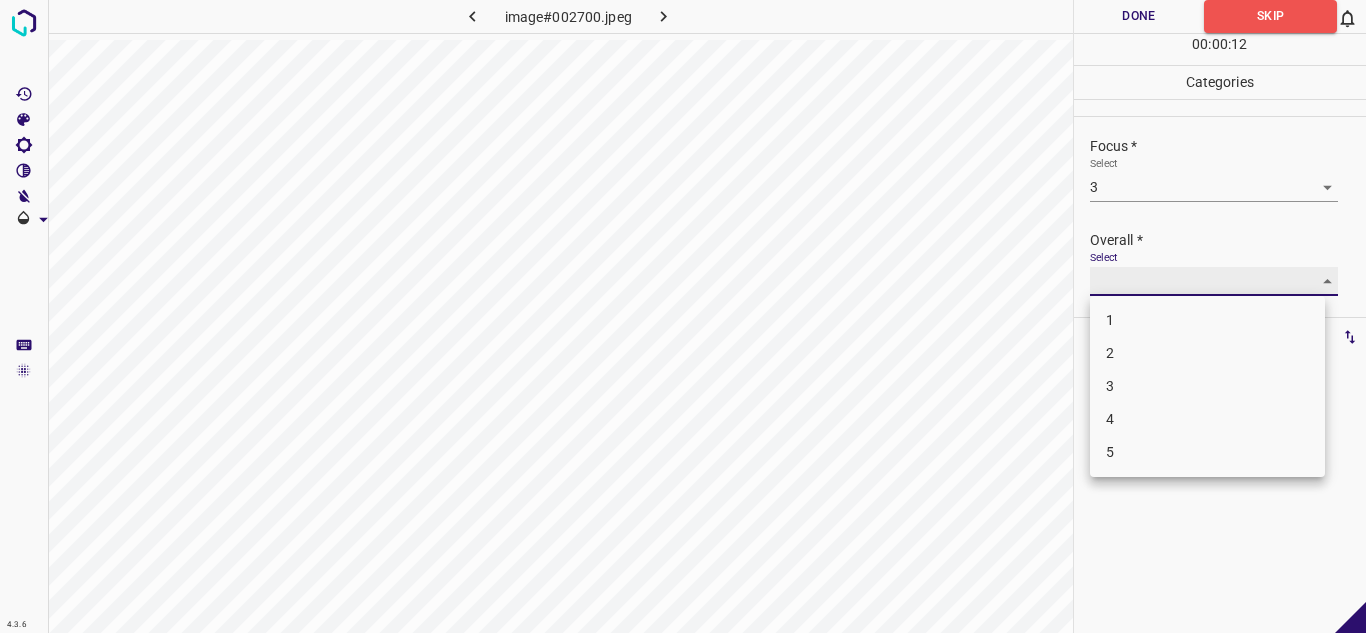 type on "3" 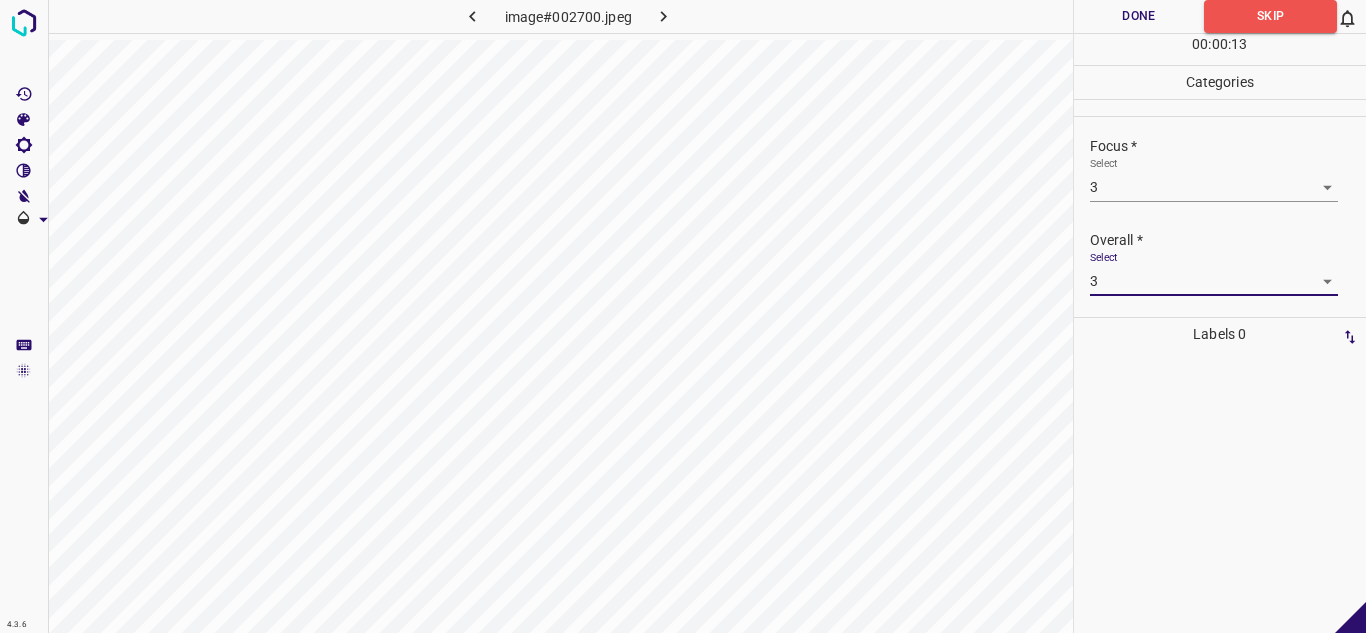 click on "4.3.6  image#002700.jpeg Done Skip 0 00   : 00   : 13   Categories Lighting *  Select 3 3 Focus *  Select 3 3 Overall *  Select 3 3 Labels   0 Categories 1 Lighting 2 Focus 3 Overall Tools Space Change between modes (Draw & Edit) I Auto labeling R Restore zoom M Zoom in N Zoom out Delete Delete selecte label Filters Z Restore filters X Saturation filter C Brightness filter V Contrast filter B Gray scale filter General O Download - Text - Hide - Delete" at bounding box center [683, 316] 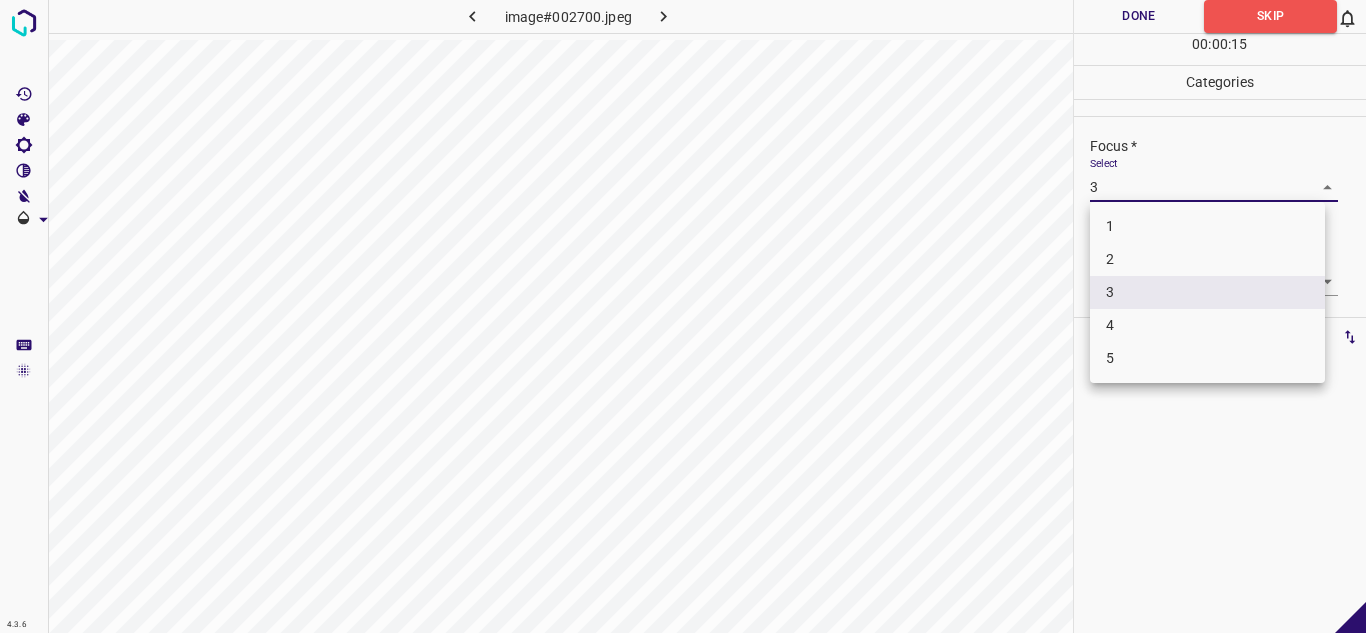 click on "4" at bounding box center [1207, 325] 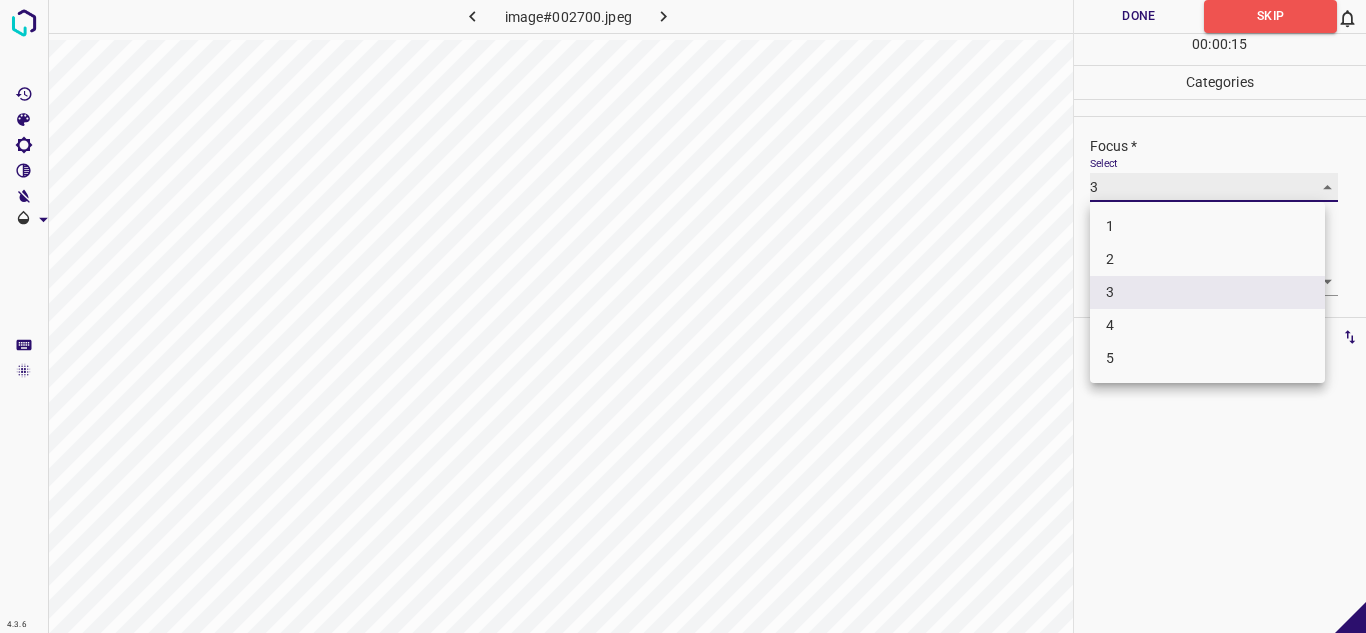 type on "4" 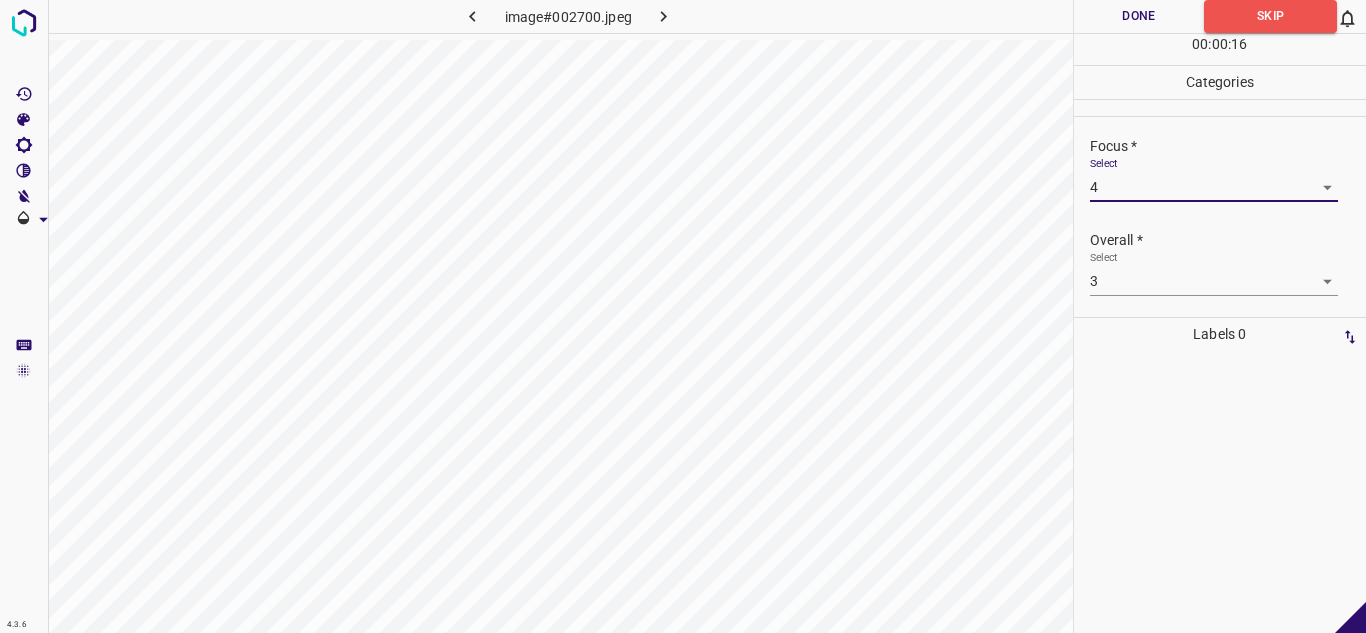 click on "Done" at bounding box center [1139, 16] 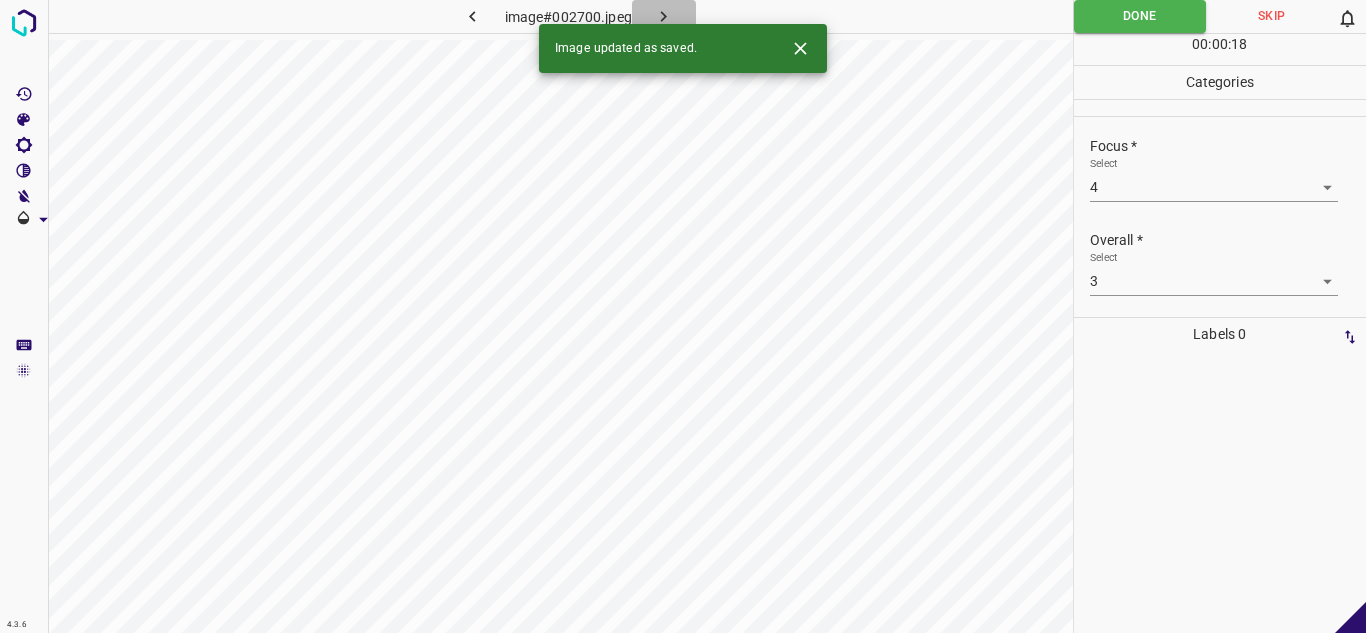 click 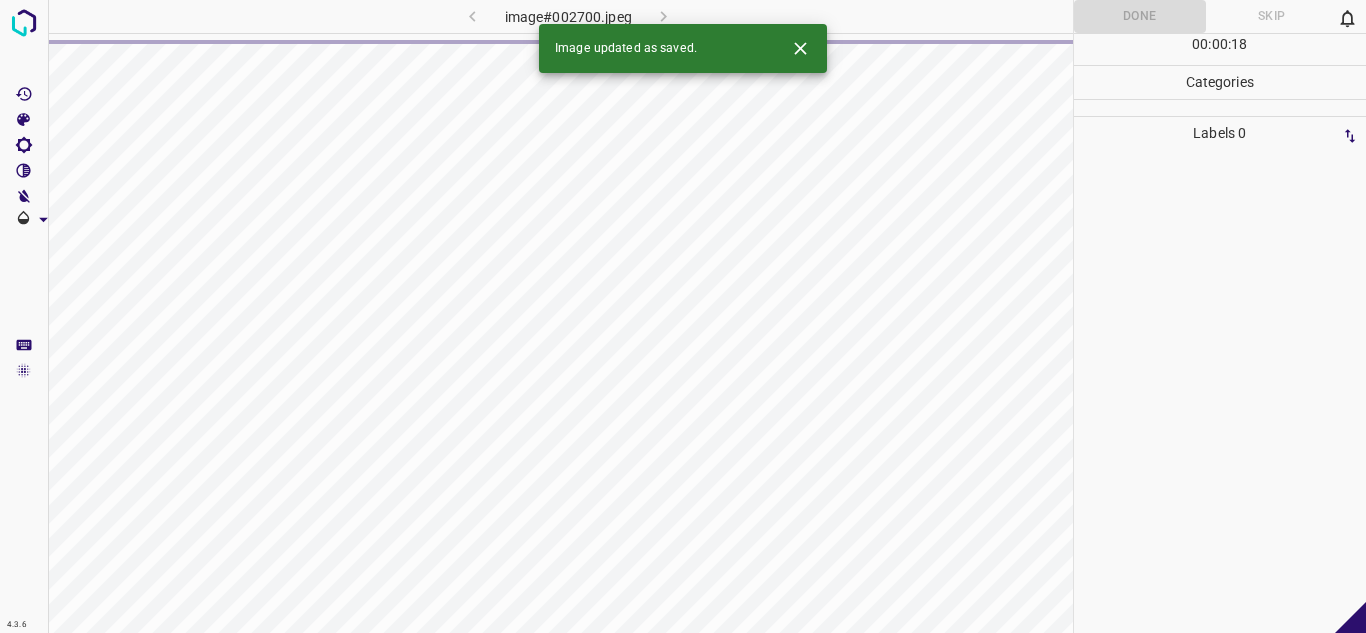 click 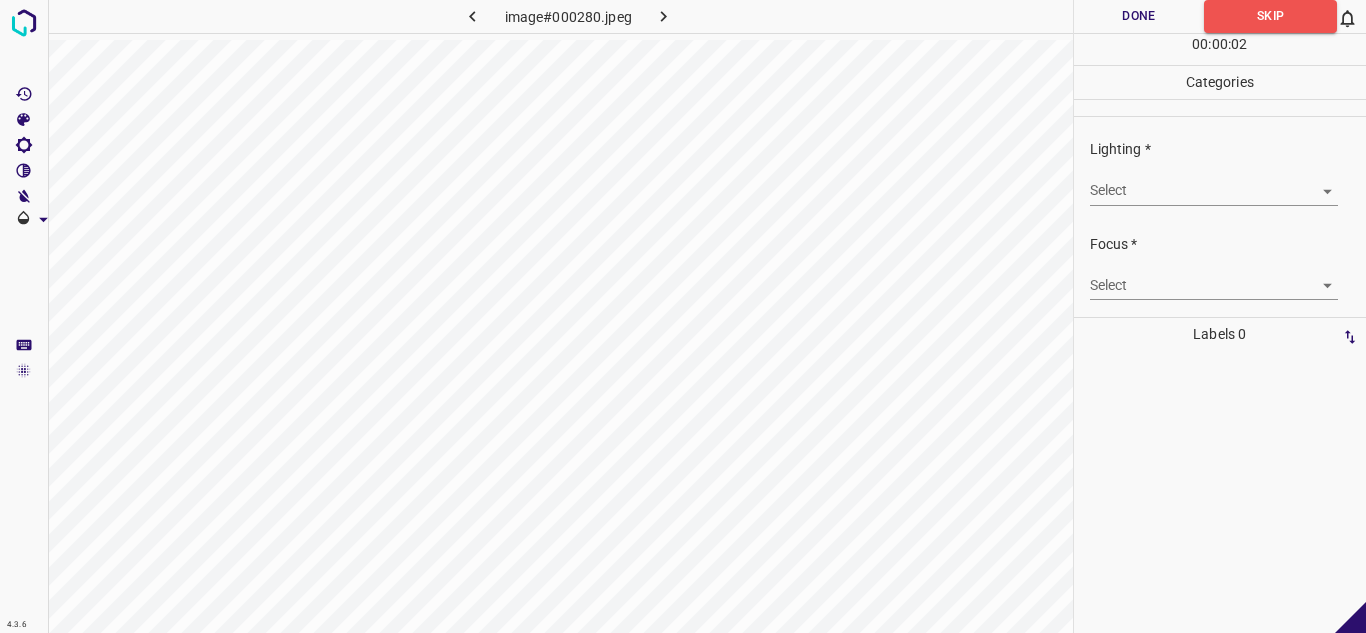 click on "4.3.6  image#000280.jpeg Done Skip 0 00   : 00   : 02   Categories Lighting *  Select ​ Focus *  Select ​ Overall *  Select ​ Labels   0 Categories 1 Lighting 2 Focus 3 Overall Tools Space Change between modes (Draw & Edit) I Auto labeling R Restore zoom M Zoom in N Zoom out Delete Delete selecte label Filters Z Restore filters X Saturation filter C Brightness filter V Contrast filter B Gray scale filter General O Download - Text - Hide - Delete" at bounding box center [683, 316] 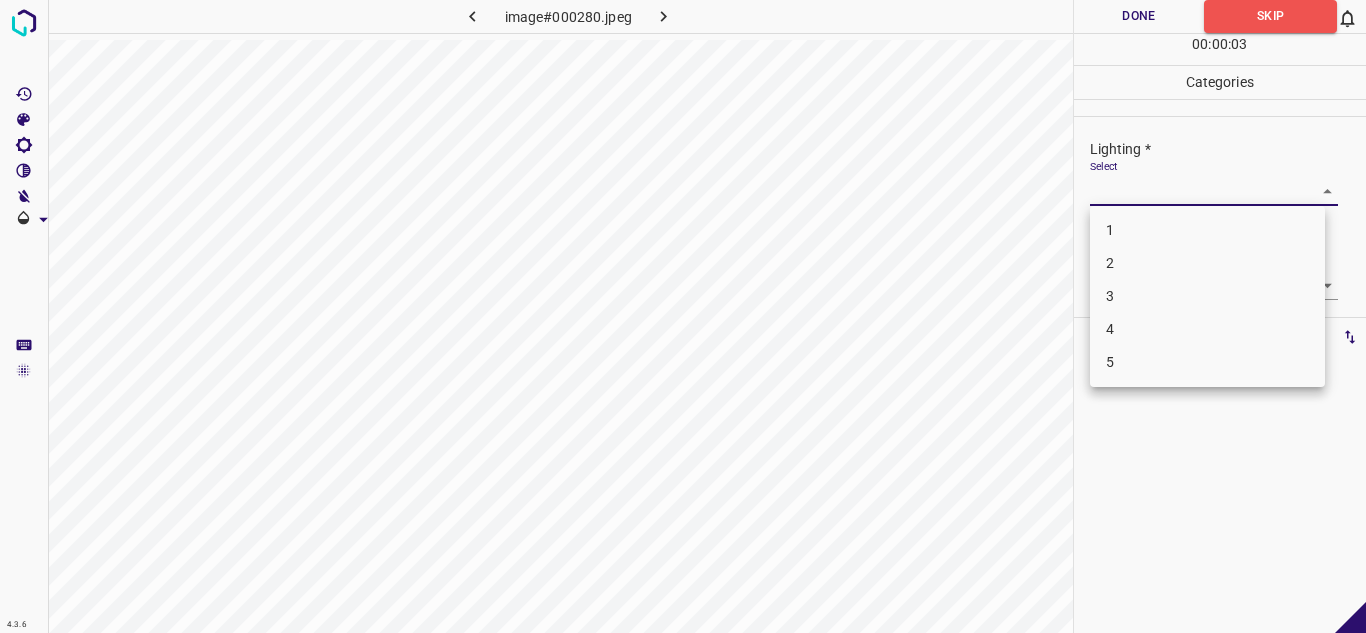 click on "3" at bounding box center [1207, 296] 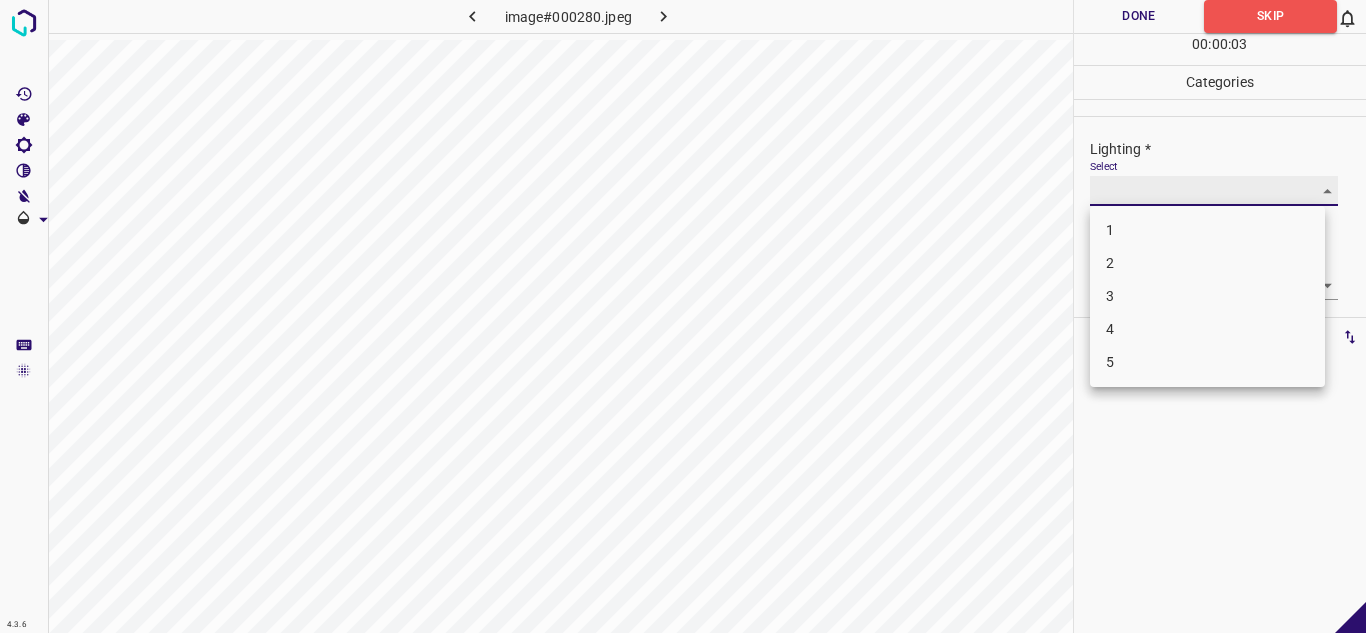 type on "3" 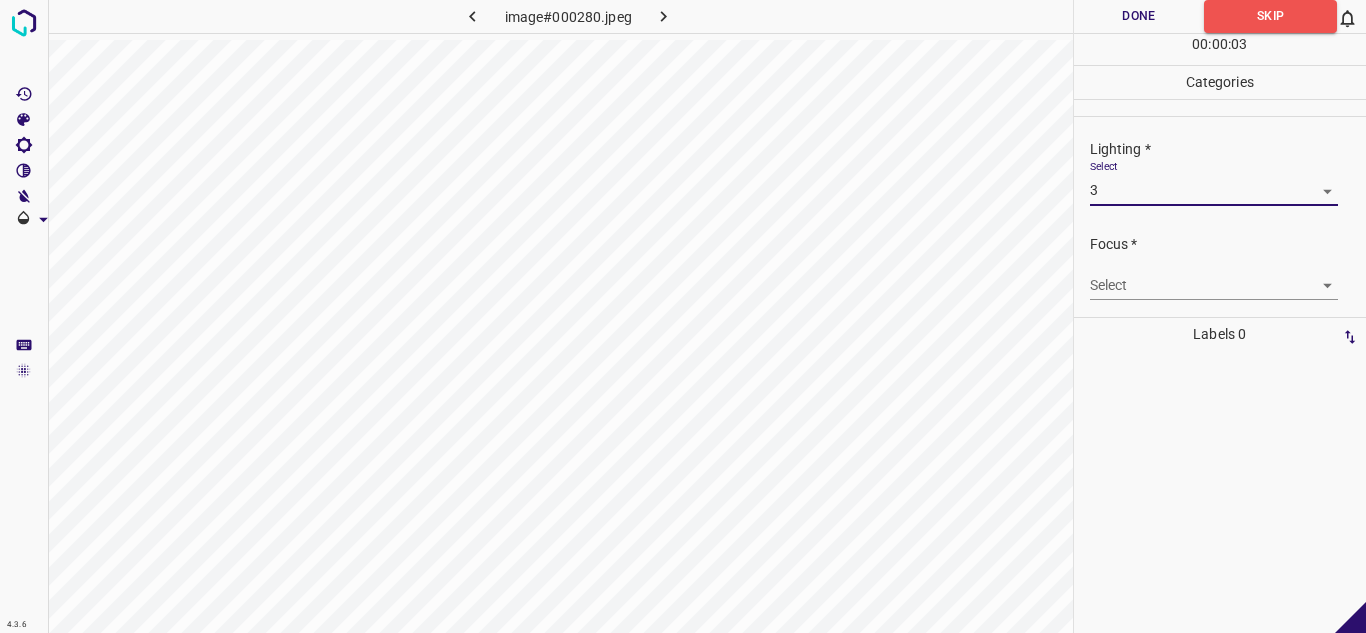 click on "4.3.6  image#000280.jpeg Done Skip 0 00   : 00   : 03   Categories Lighting *  Select 3 3 Focus *  Select ​ Overall *  Select ​ Labels   0 Categories 1 Lighting 2 Focus 3 Overall Tools Space Change between modes (Draw & Edit) I Auto labeling R Restore zoom M Zoom in N Zoom out Delete Delete selecte label Filters Z Restore filters X Saturation filter C Brightness filter V Contrast filter B Gray scale filter General O Download - Text - Hide - Delete" at bounding box center (683, 316) 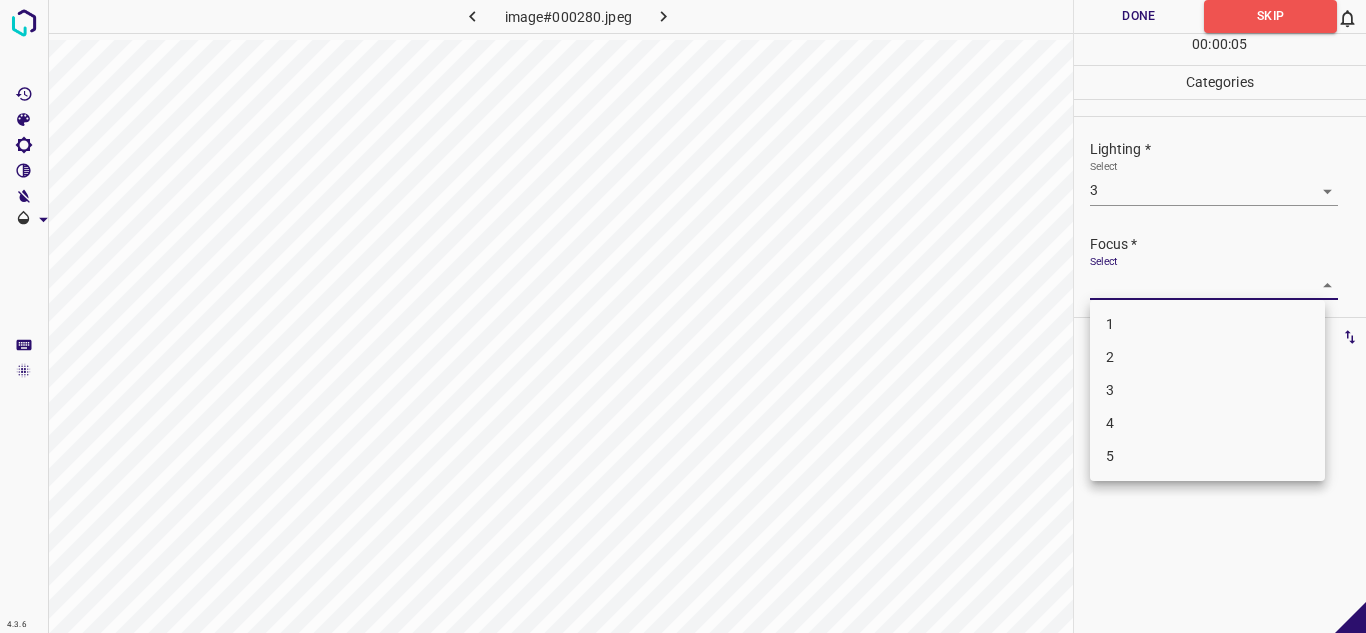 click on "2" at bounding box center (1207, 357) 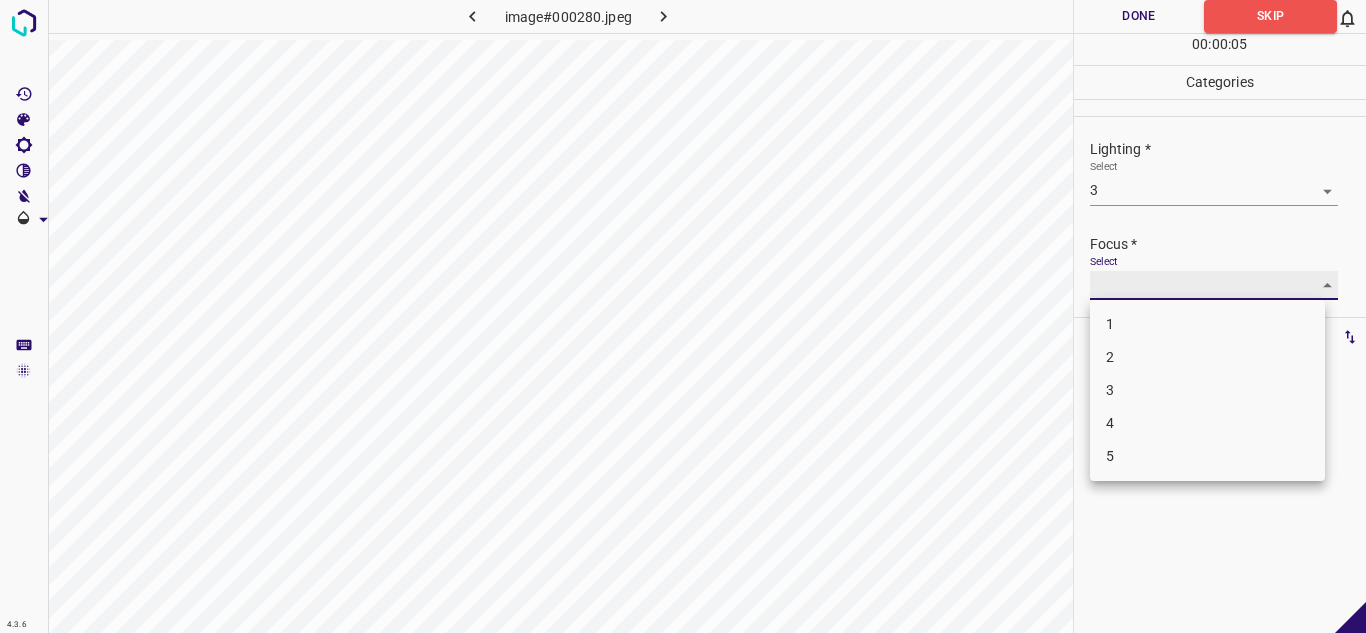 type on "2" 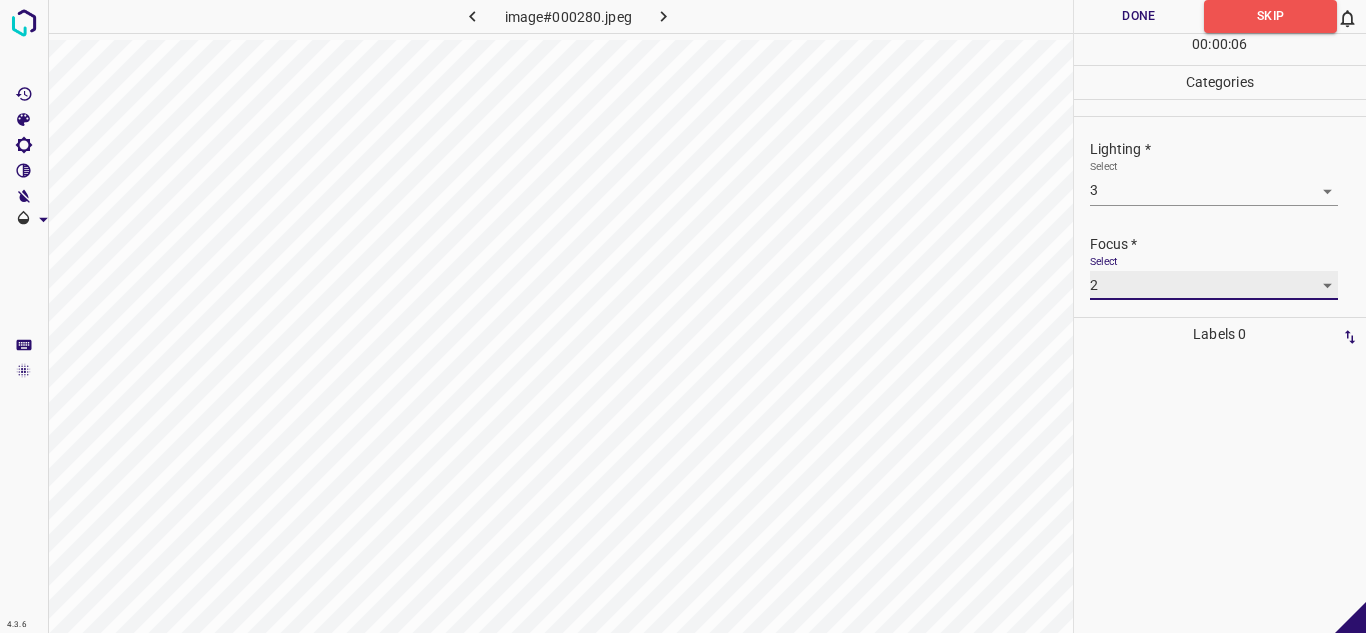 scroll, scrollTop: 98, scrollLeft: 0, axis: vertical 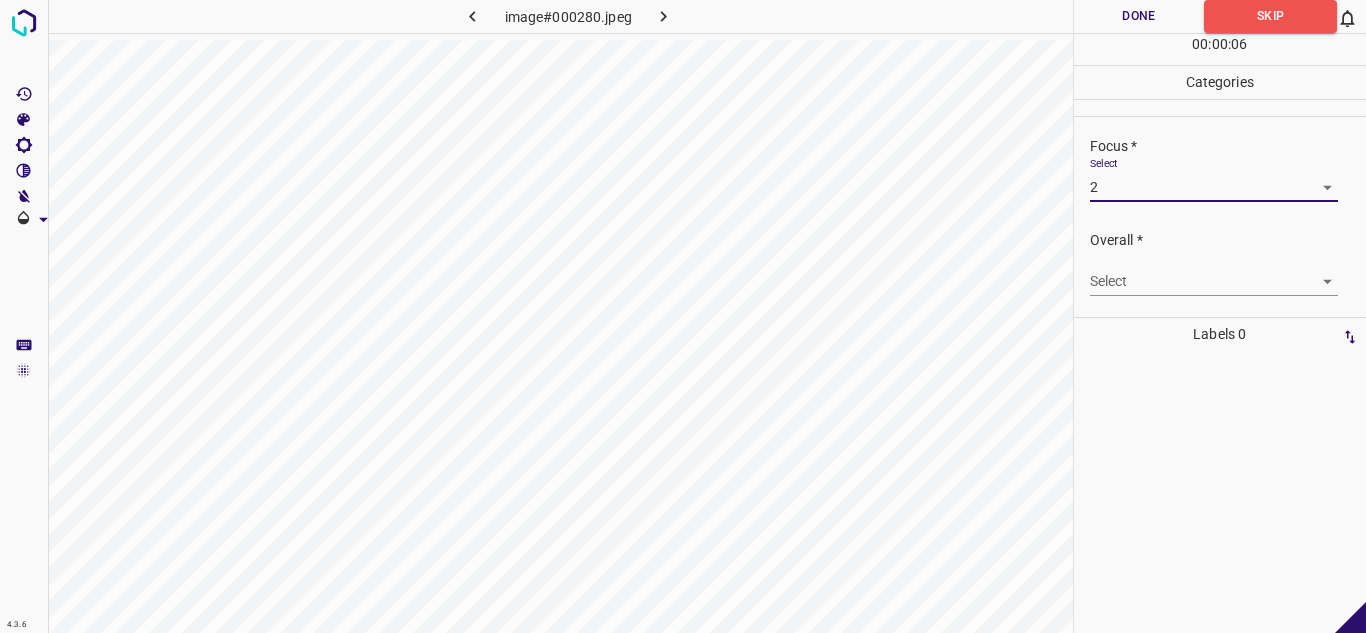 click on "4.3.6  image#000280.jpeg Done Skip 0 00   : 00   : 06   Categories Lighting *  Select 3 3 Focus *  Select 2 2 Overall *  Select ​ Labels   0 Categories 1 Lighting 2 Focus 3 Overall Tools Space Change between modes (Draw & Edit) I Auto labeling R Restore zoom M Zoom in N Zoom out Delete Delete selecte label Filters Z Restore filters X Saturation filter C Brightness filter V Contrast filter B Gray scale filter General O Download - Text - Hide - Delete" at bounding box center (683, 316) 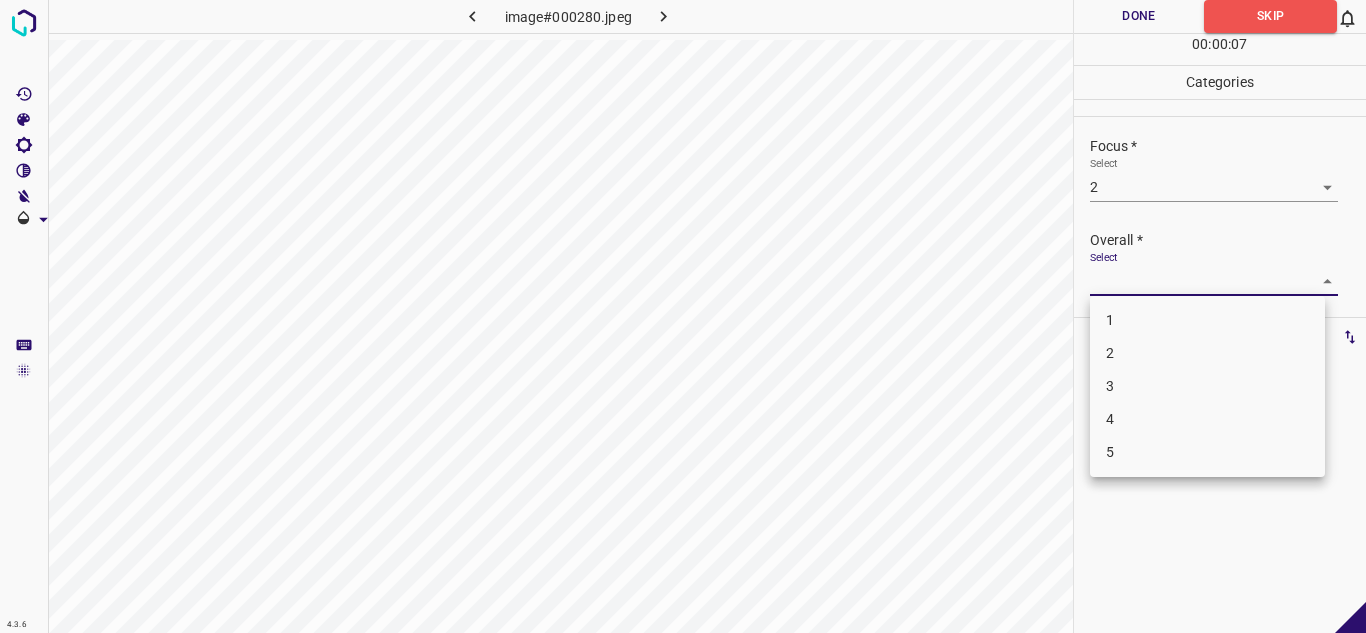 click on "2" at bounding box center (1207, 353) 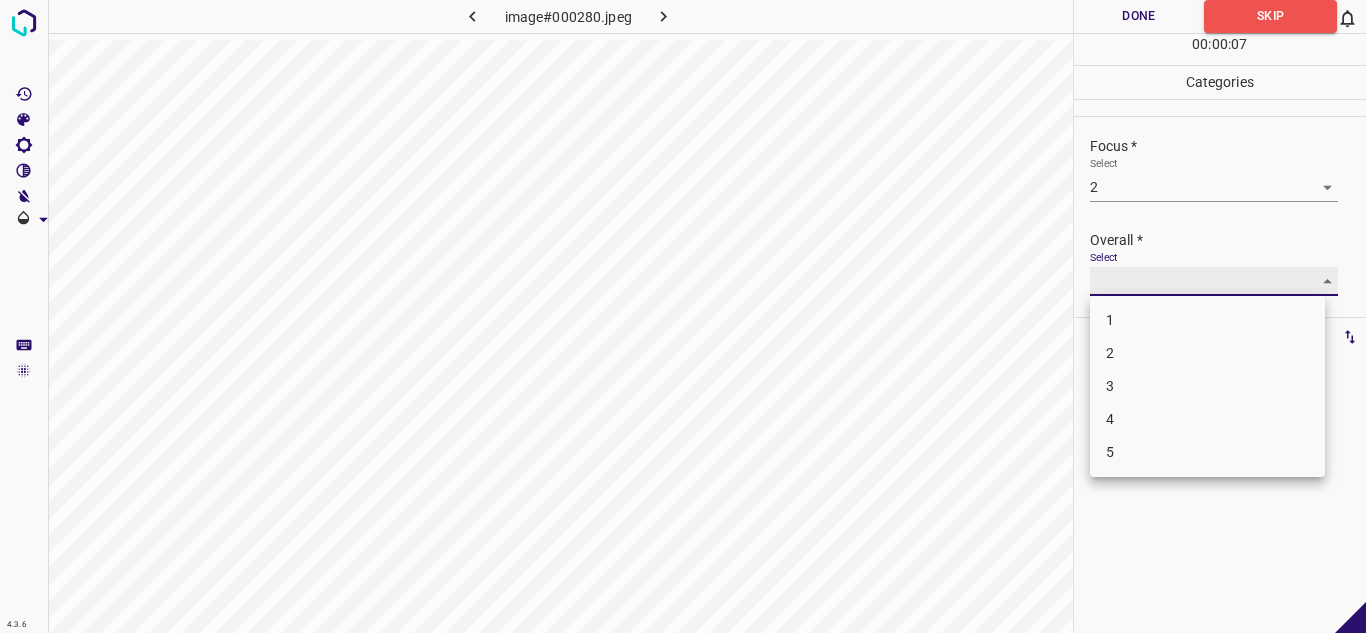 type on "2" 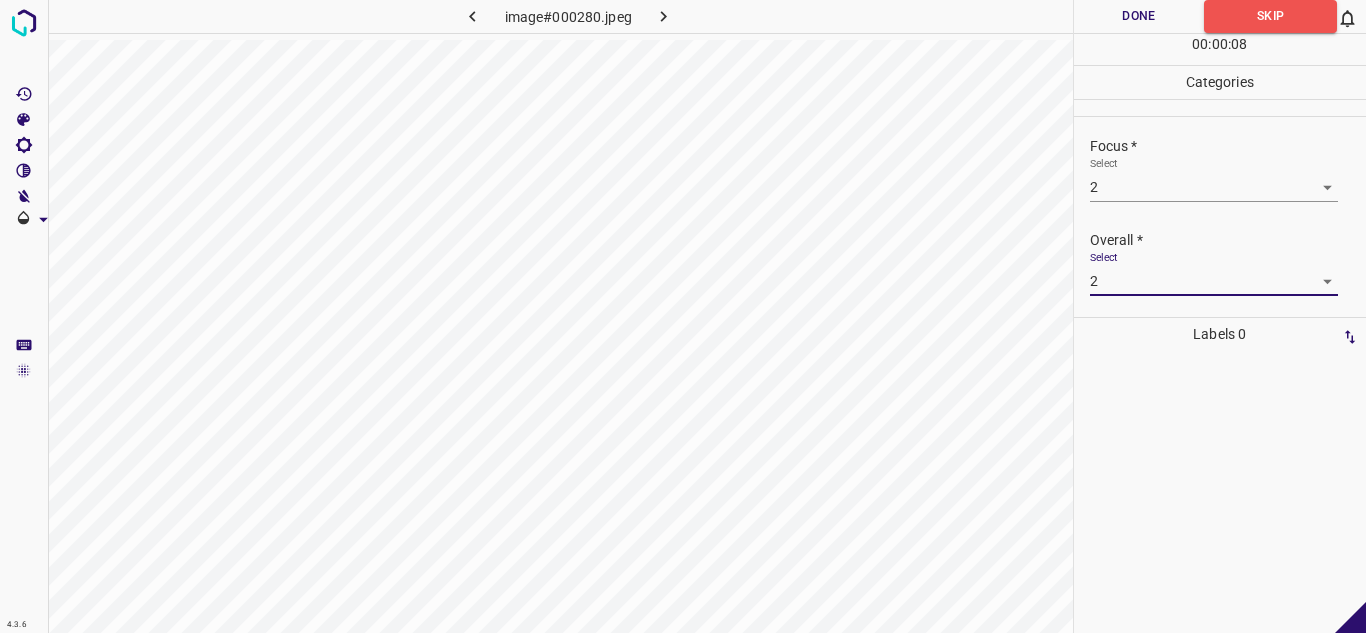 click on "Done" at bounding box center [1139, 16] 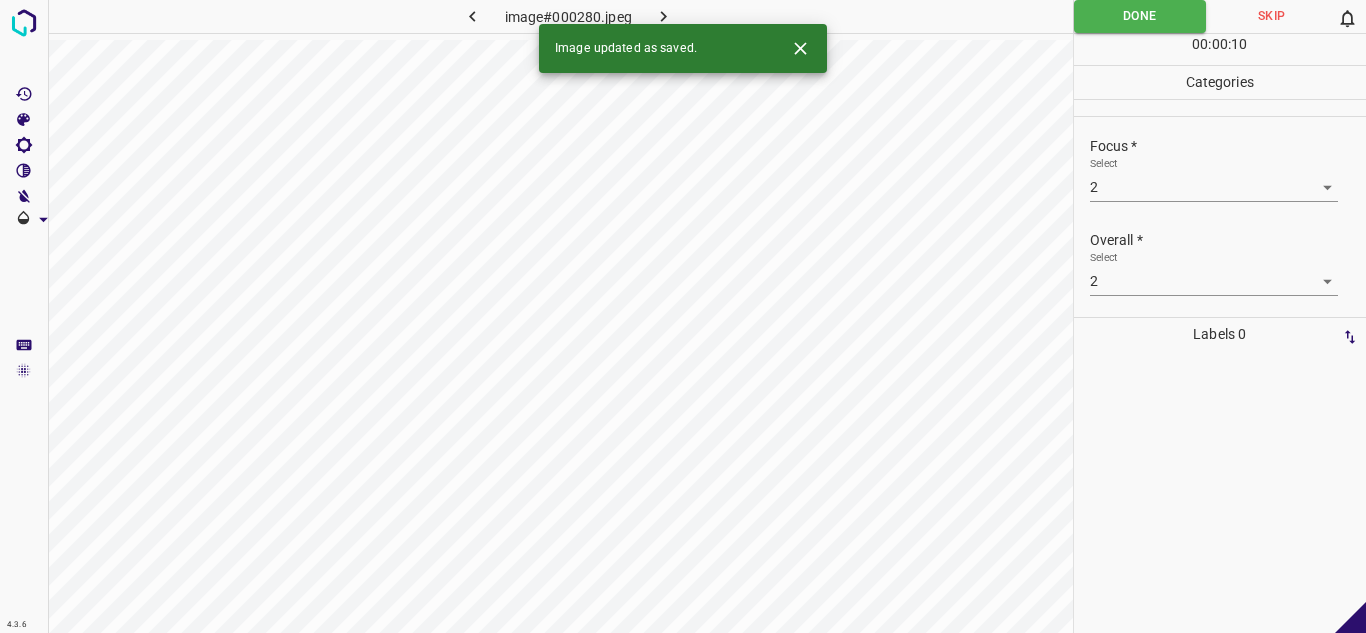 click 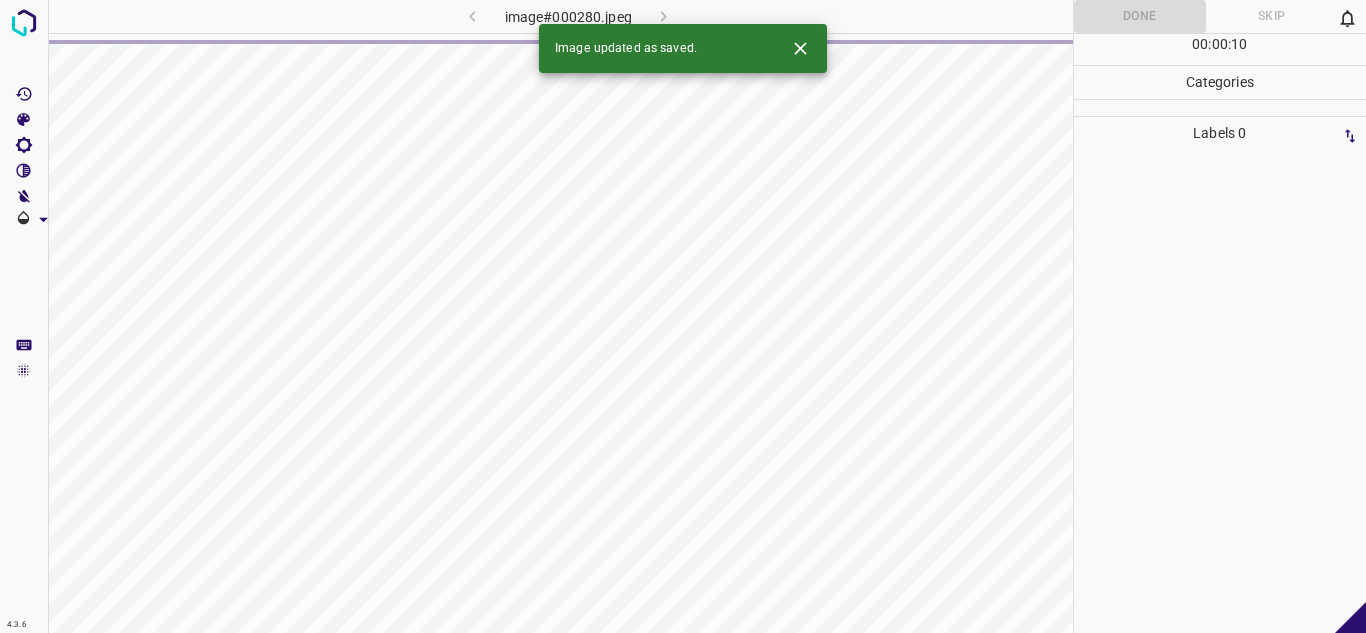 click 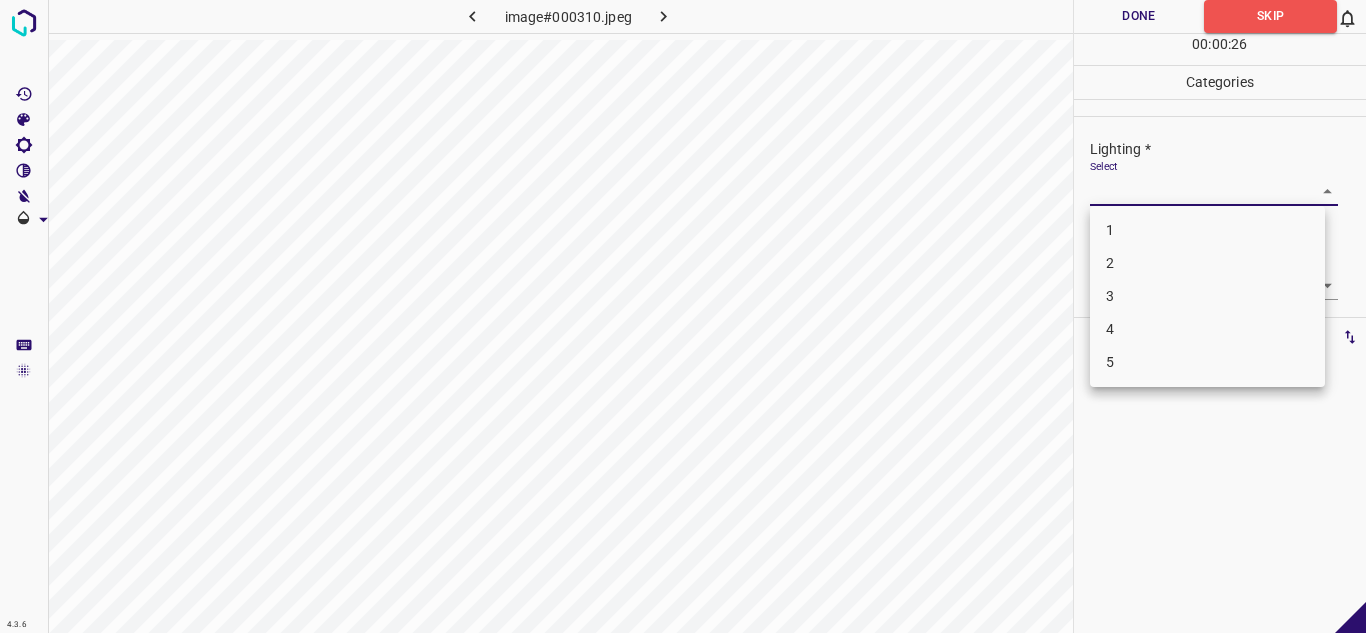 click on "4.3.6  image#000310.jpeg Done Skip 0 00   : 00   : 26   Categories Lighting *  Select ​ Focus *  Select ​ Overall *  Select ​ Labels   0 Categories 1 Lighting 2 Focus 3 Overall Tools Space Change between modes (Draw & Edit) I Auto labeling R Restore zoom M Zoom in N Zoom out Delete Delete selecte label Filters Z Restore filters X Saturation filter C Brightness filter V Contrast filter B Gray scale filter General O Download - Text - Hide - Delete 1 2 3 4 5" at bounding box center (683, 316) 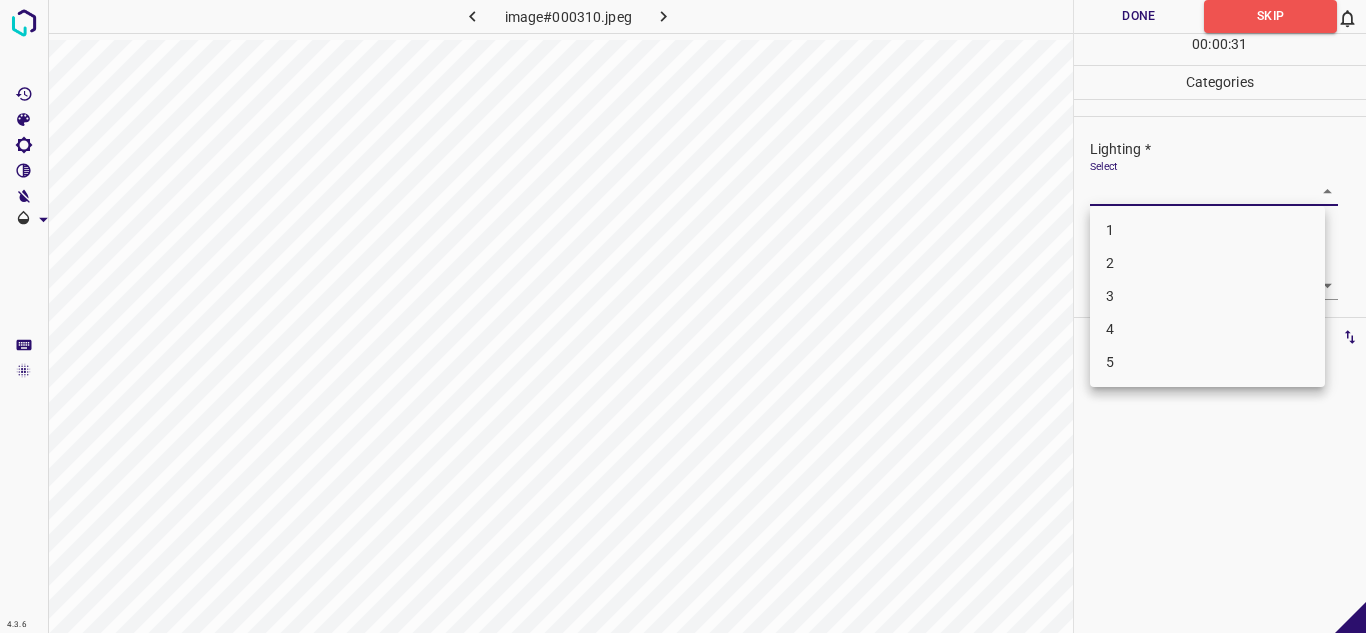 click on "4" at bounding box center [1207, 329] 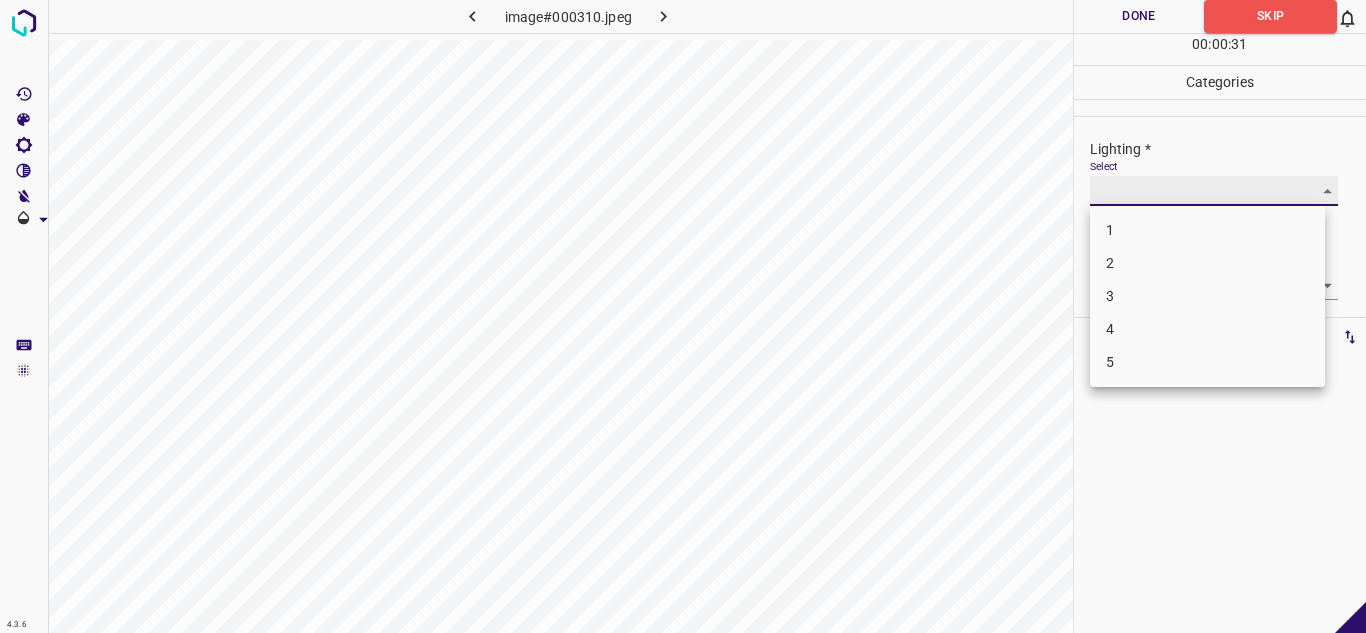 type on "4" 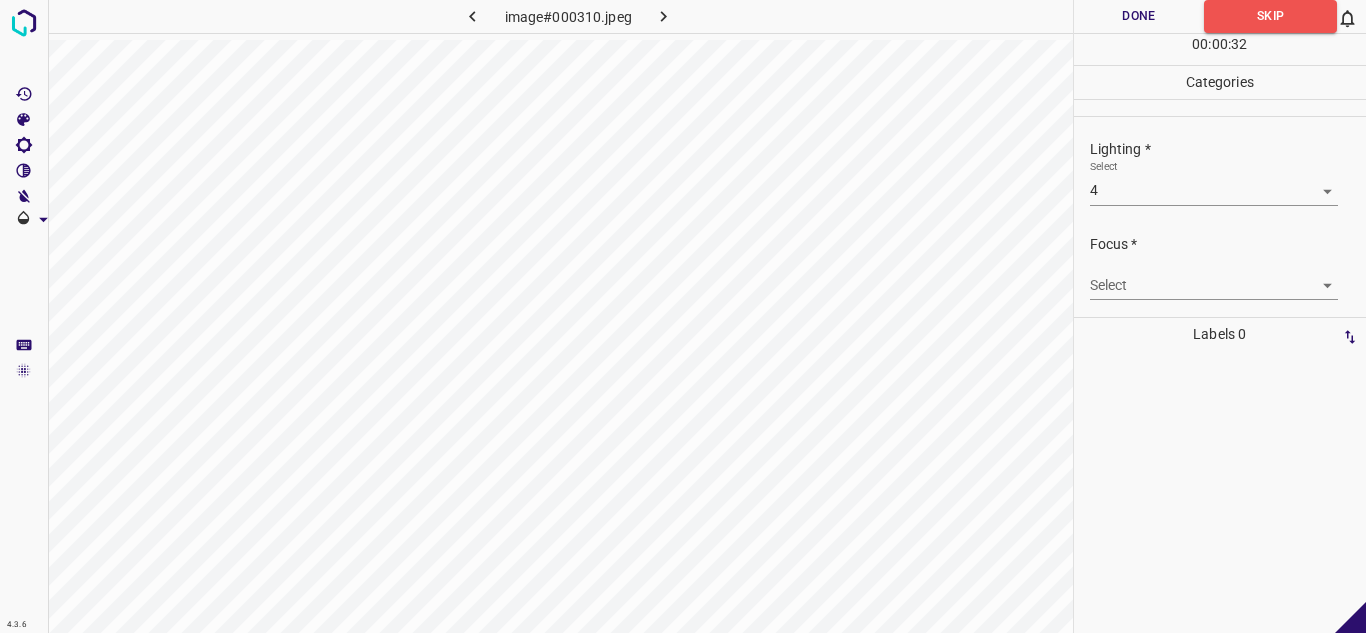 click on "Select ​" at bounding box center (1214, 277) 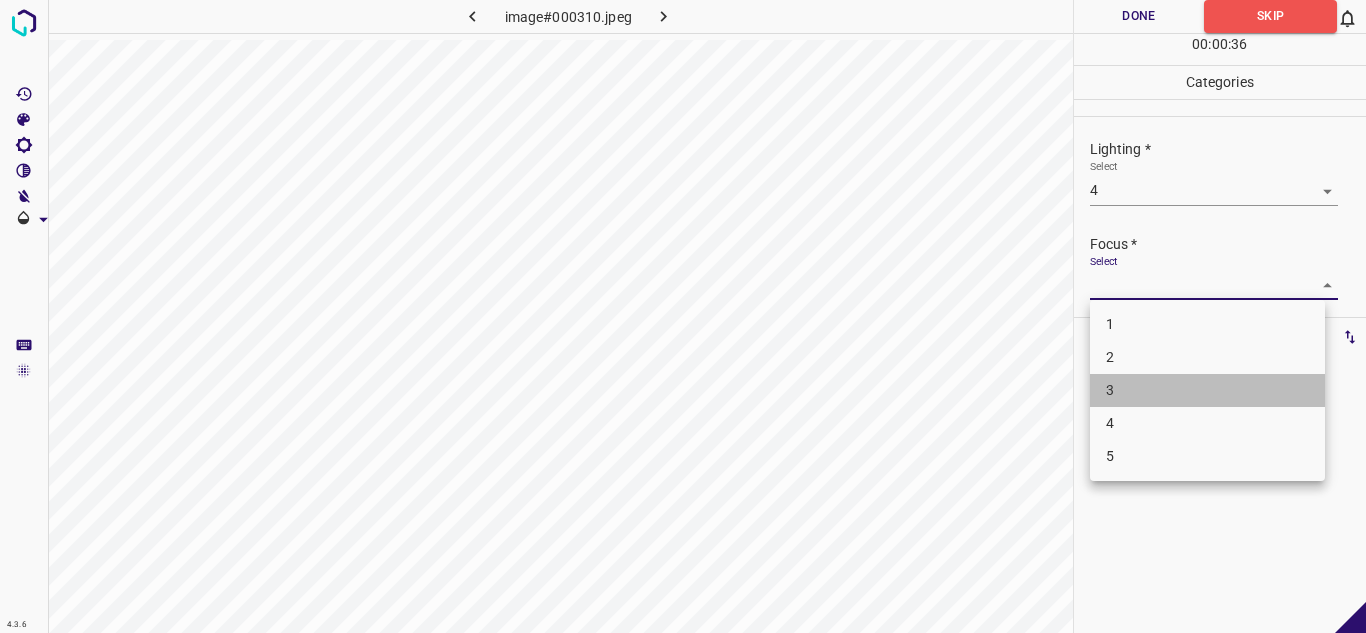 click on "3" at bounding box center [1207, 390] 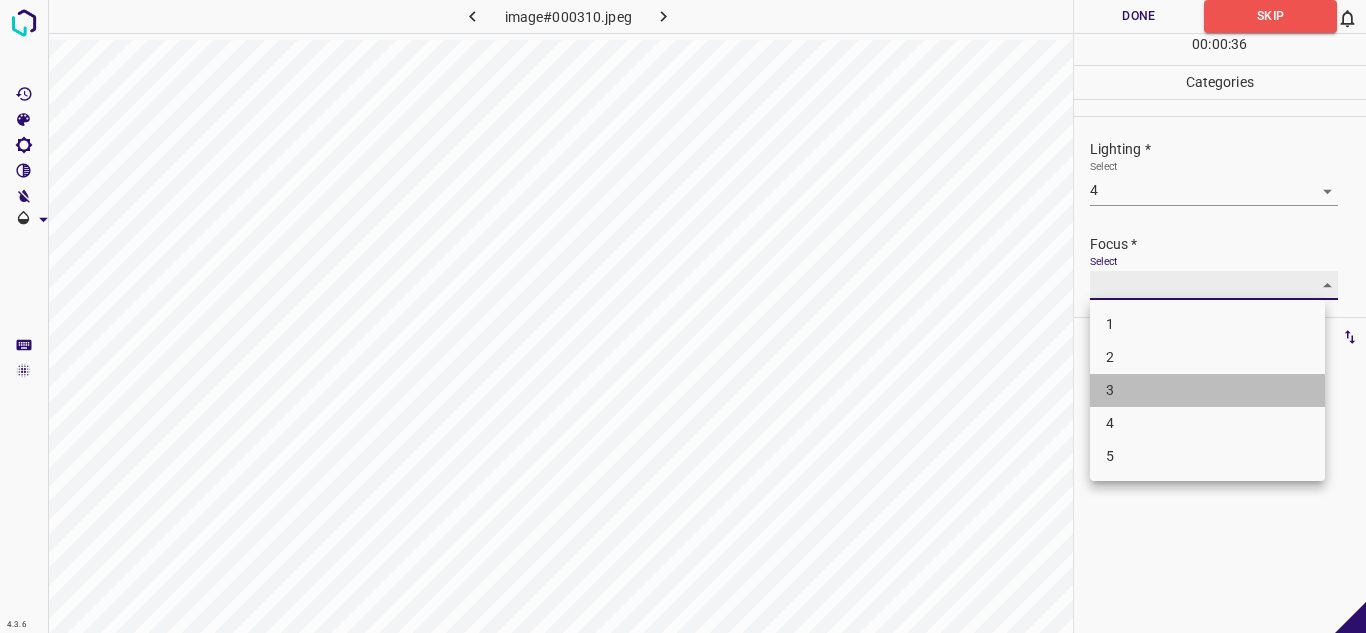 type on "3" 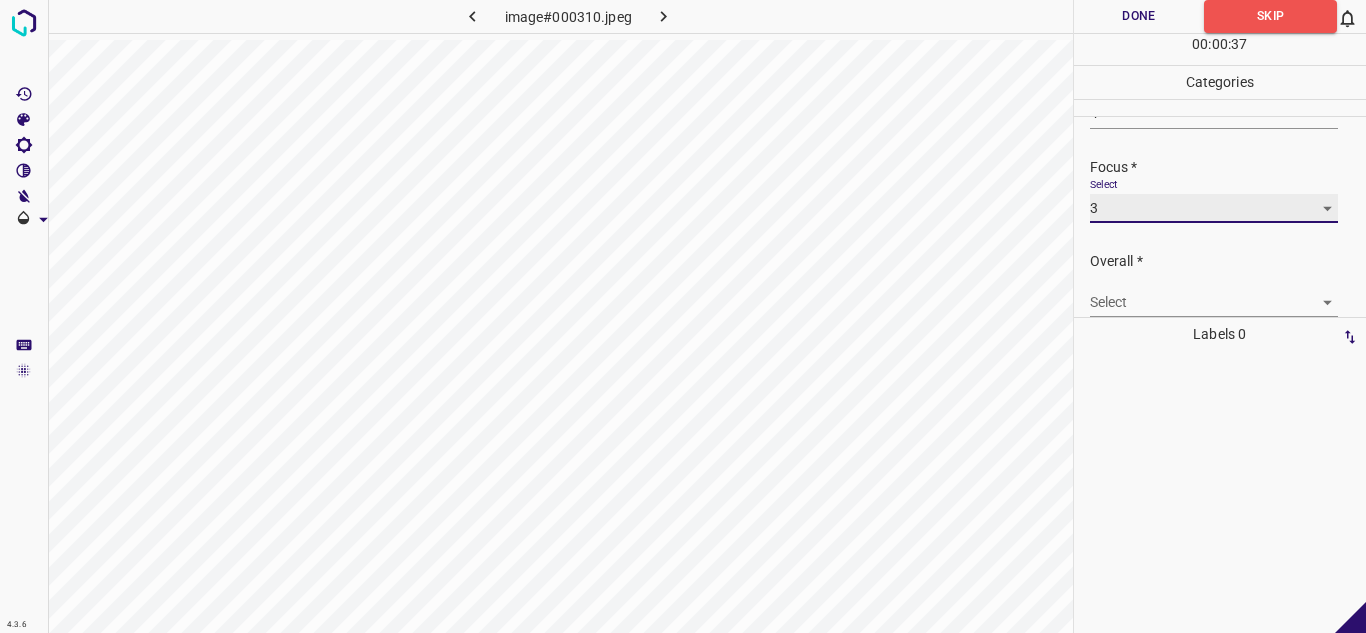 scroll, scrollTop: 98, scrollLeft: 0, axis: vertical 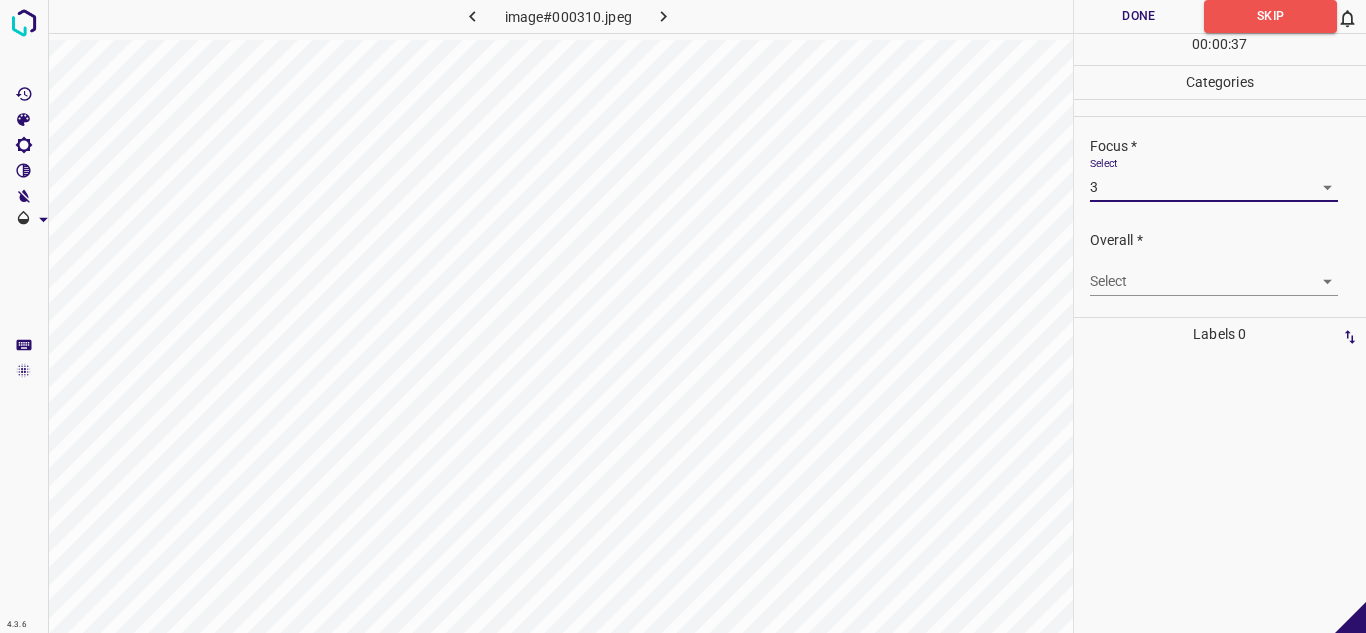 click on "4.3.6  image#000310.jpeg Done Skip 0 00   : 00   : 37   Categories Lighting *  Select 4 4 Focus *  Select 3 3 Overall *  Select ​ Labels   0 Categories 1 Lighting 2 Focus 3 Overall Tools Space Change between modes (Draw & Edit) I Auto labeling R Restore zoom M Zoom in N Zoom out Delete Delete selecte label Filters Z Restore filters X Saturation filter C Brightness filter V Contrast filter B Gray scale filter General O Download - Text - Hide - Delete" at bounding box center (683, 316) 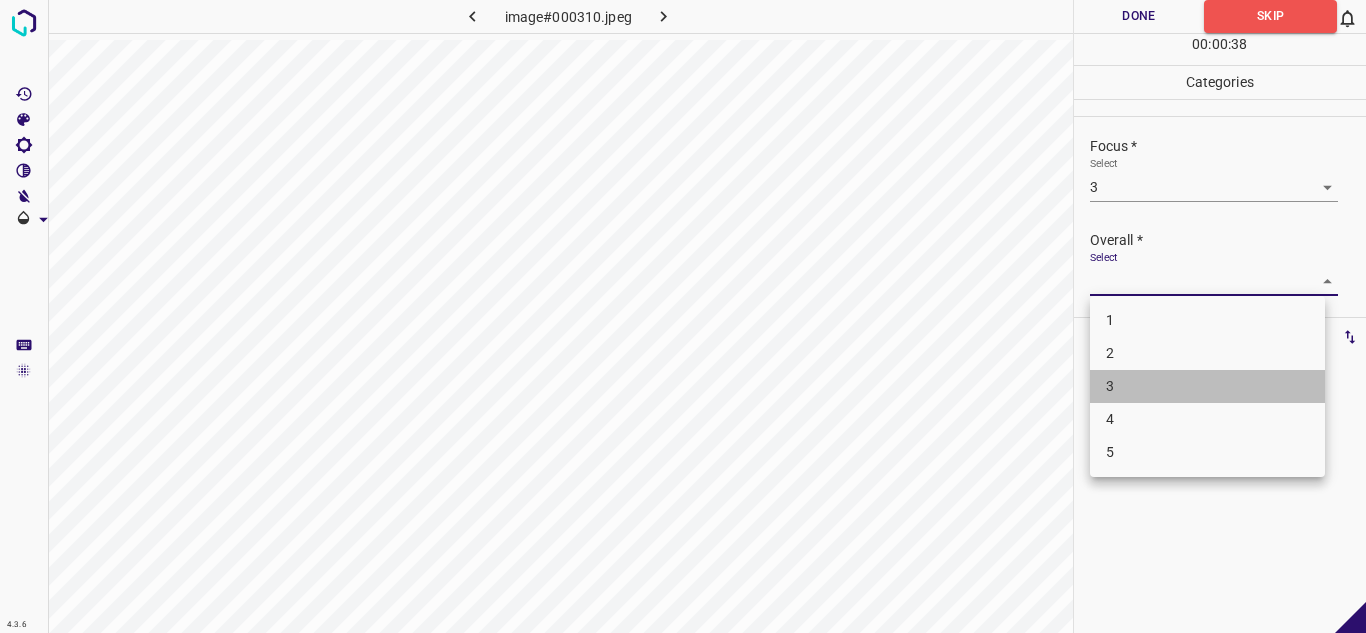 click on "3" at bounding box center [1207, 386] 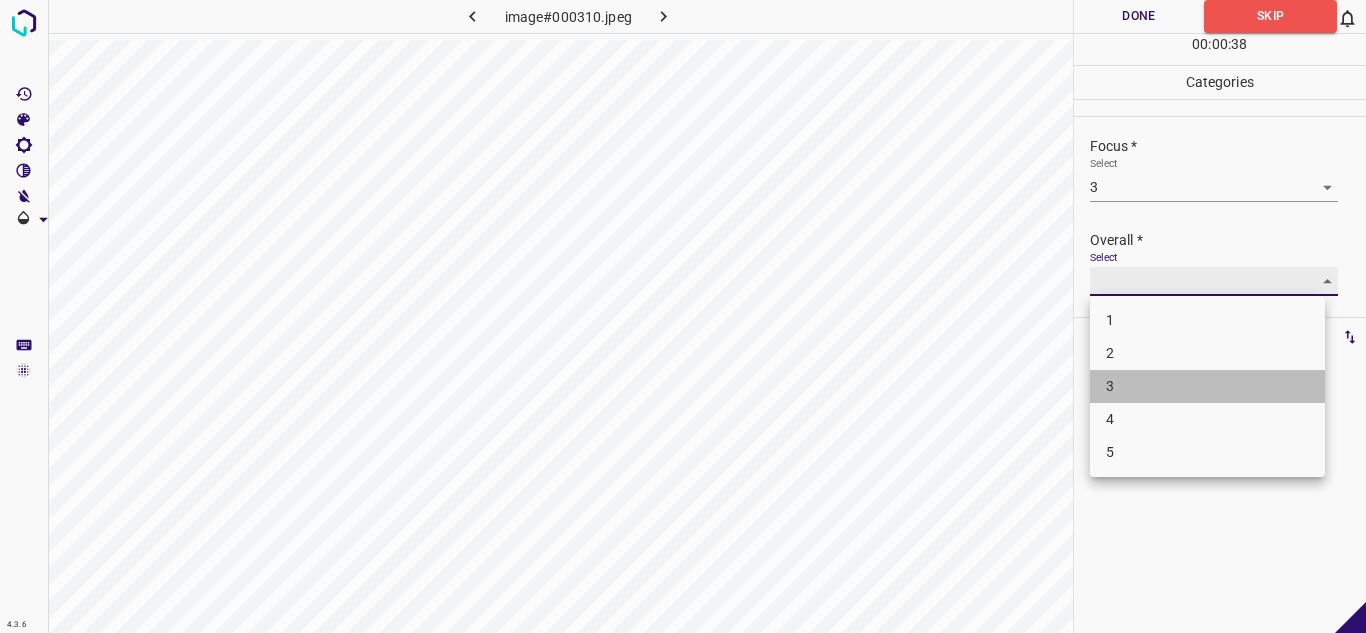 type on "3" 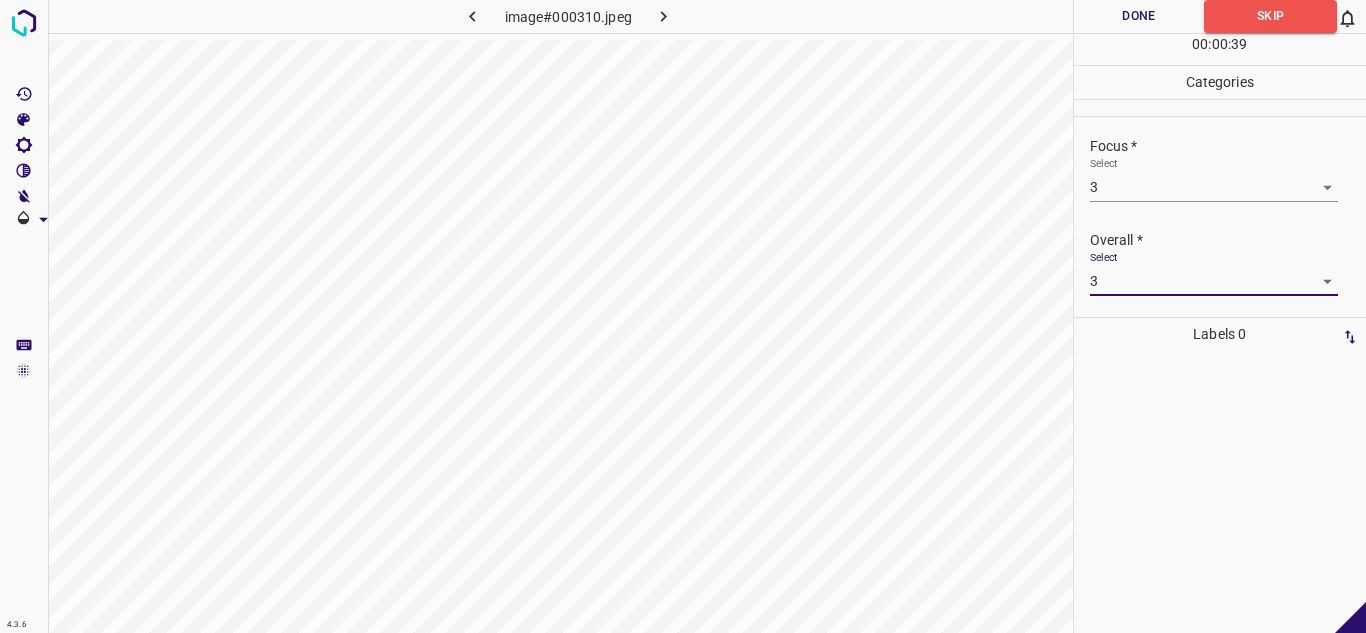 click on "Done" at bounding box center [1139, 16] 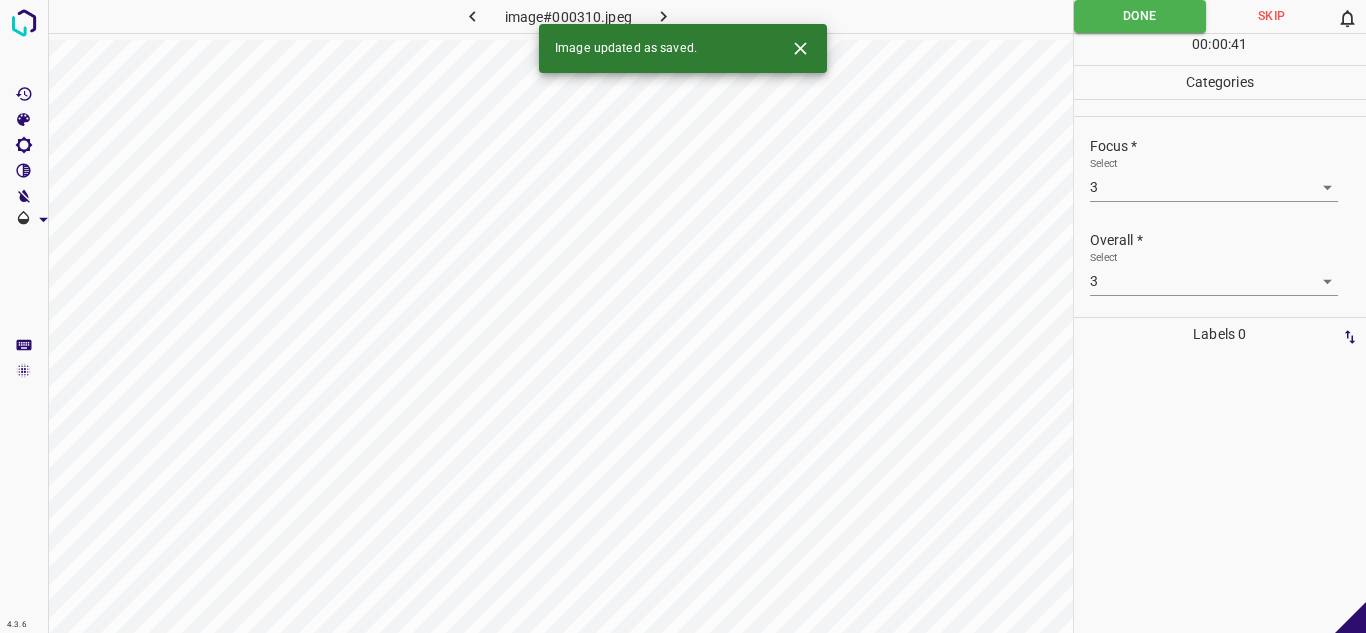 click 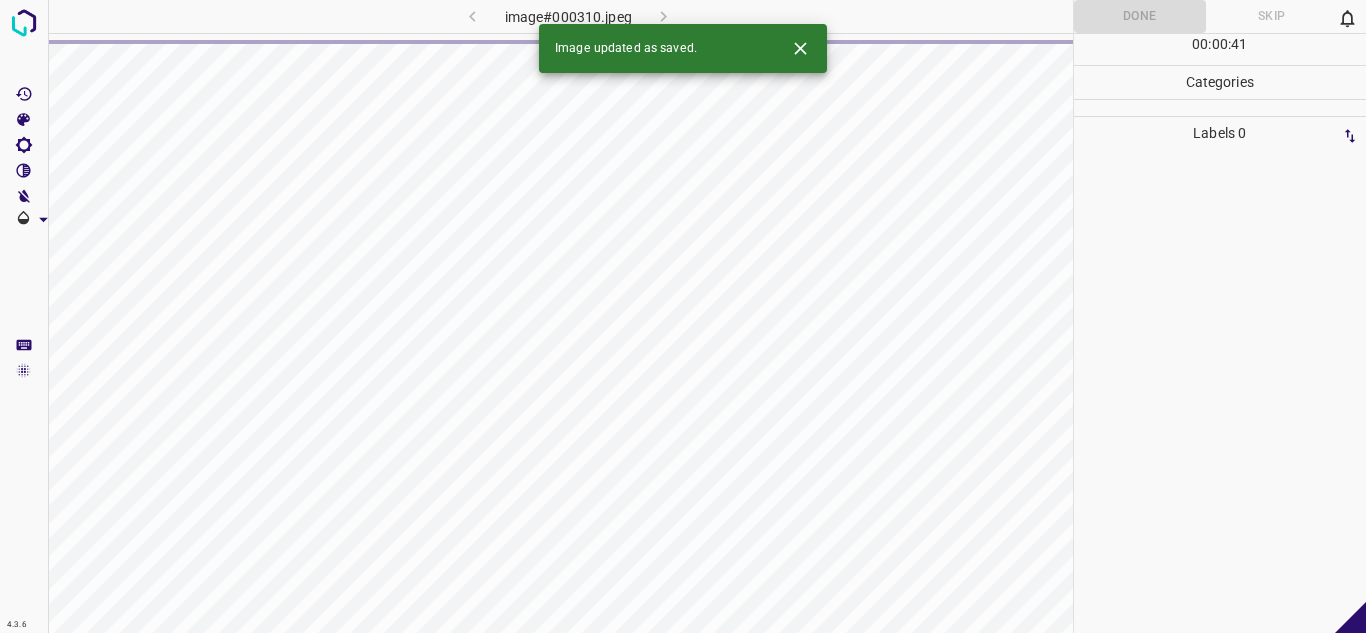 click 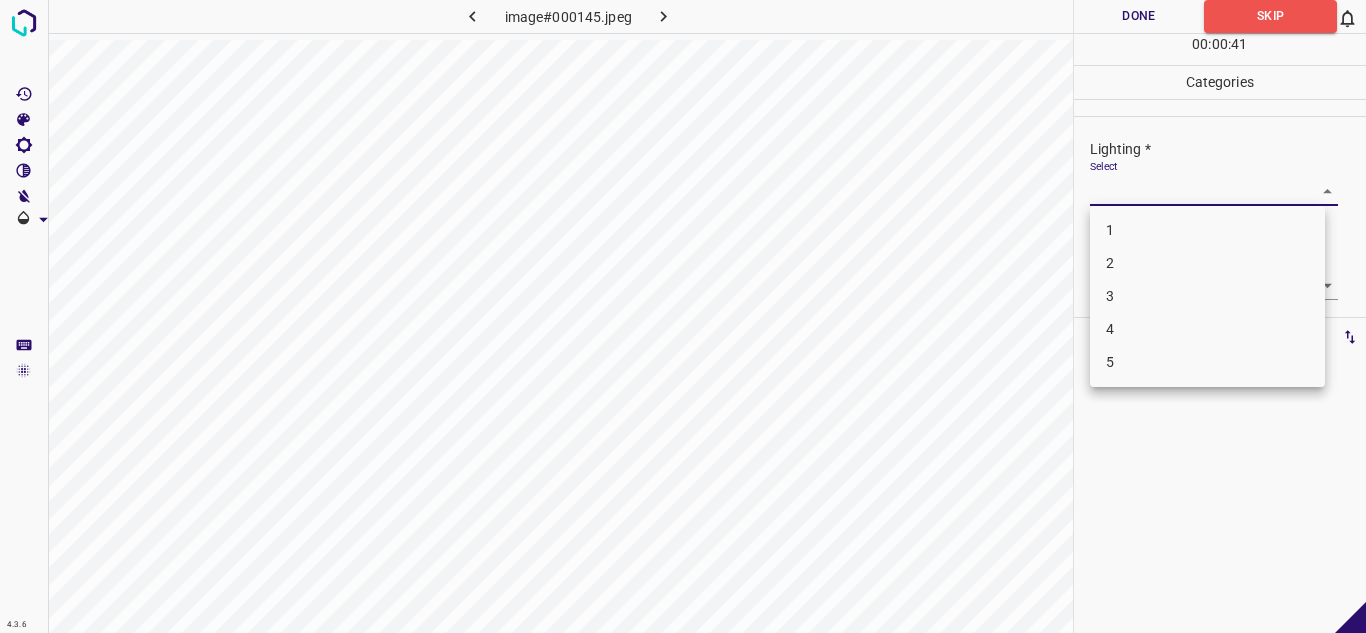 click on "4.3.6  image#000145.jpeg Done Skip 0 00   : 00   : 41   Categories Lighting *  Select ​ Focus *  Select ​ Overall *  Select ​ Labels   0 Categories 1 Lighting 2 Focus 3 Overall Tools Space Change between modes (Draw & Edit) I Auto labeling R Restore zoom M Zoom in N Zoom out Delete Delete selecte label Filters Z Restore filters X Saturation filter C Brightness filter V Contrast filter B Gray scale filter General O Download - Text - Hide - Delete 1 2 3 4 5" at bounding box center (683, 316) 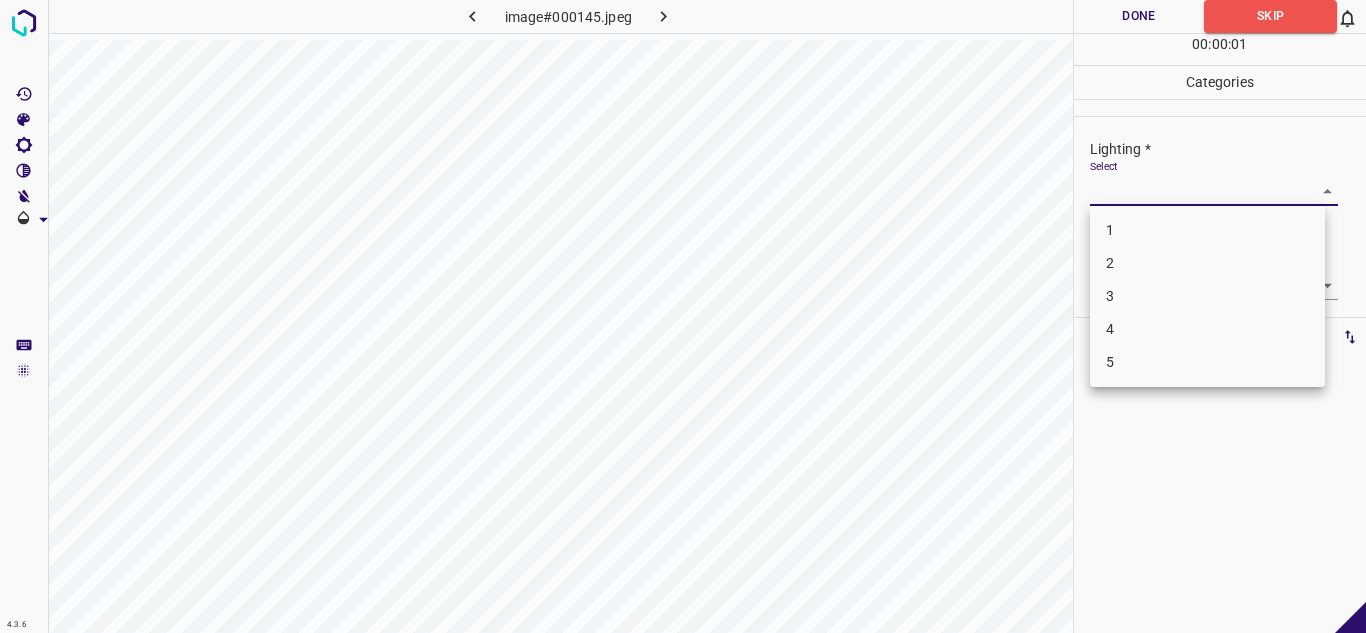 click on "3" at bounding box center (1207, 296) 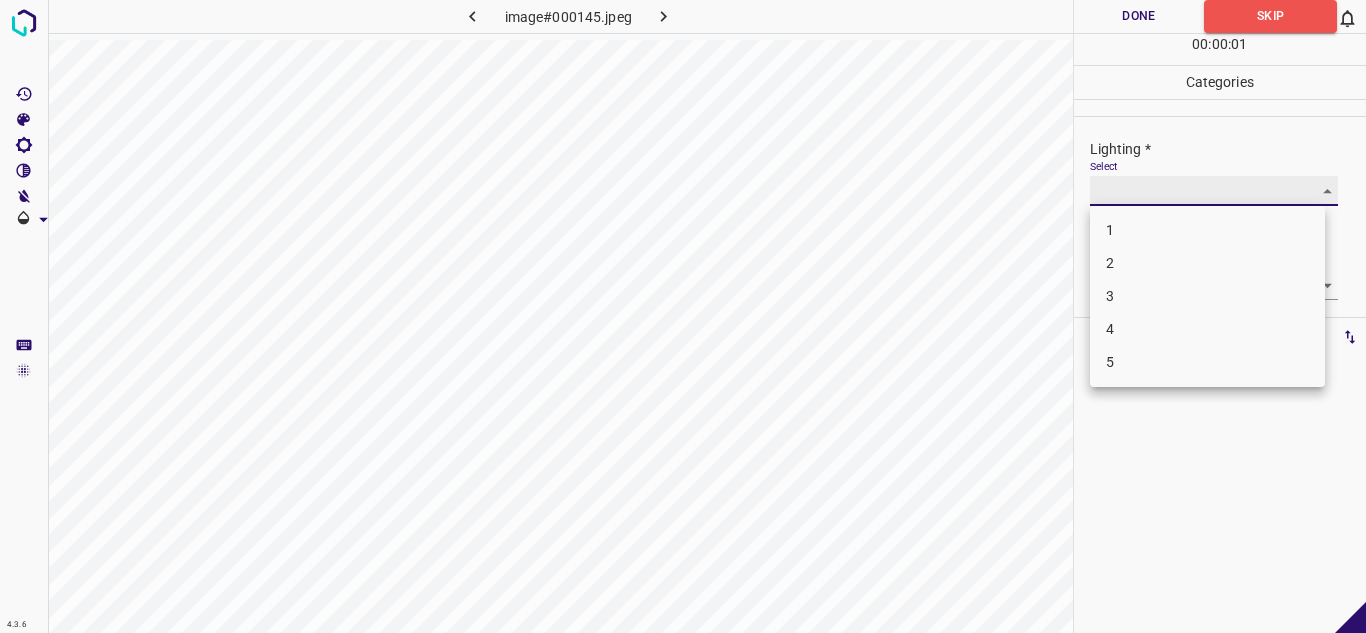 type on "3" 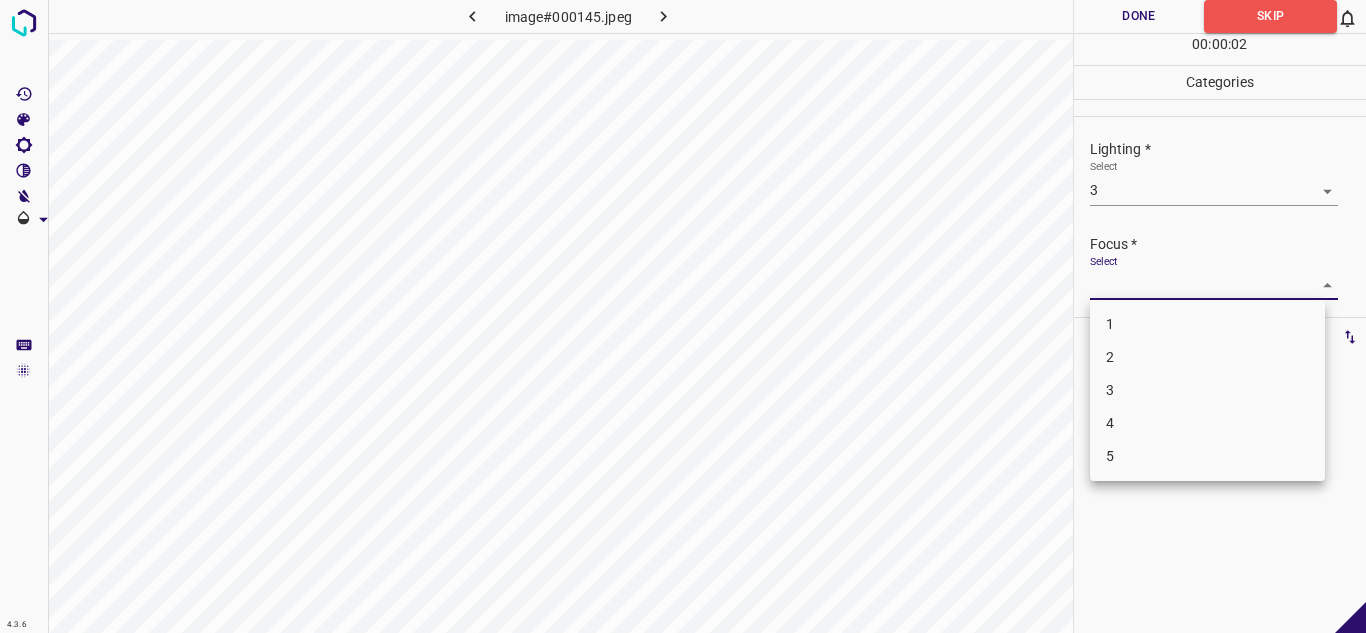 click on "4.3.6  image#000145.jpeg Done Skip 0 00   : 00   : 02   Categories Lighting *  Select 3 3 Focus *  Select ​ Overall *  Select ​ Labels   0 Categories 1 Lighting 2 Focus 3 Overall Tools Space Change between modes (Draw & Edit) I Auto labeling R Restore zoom M Zoom in N Zoom out Delete Delete selecte label Filters Z Restore filters X Saturation filter C Brightness filter V Contrast filter B Gray scale filter General O Download - Text - Hide - Delete 1 2 3 4 5" at bounding box center (683, 316) 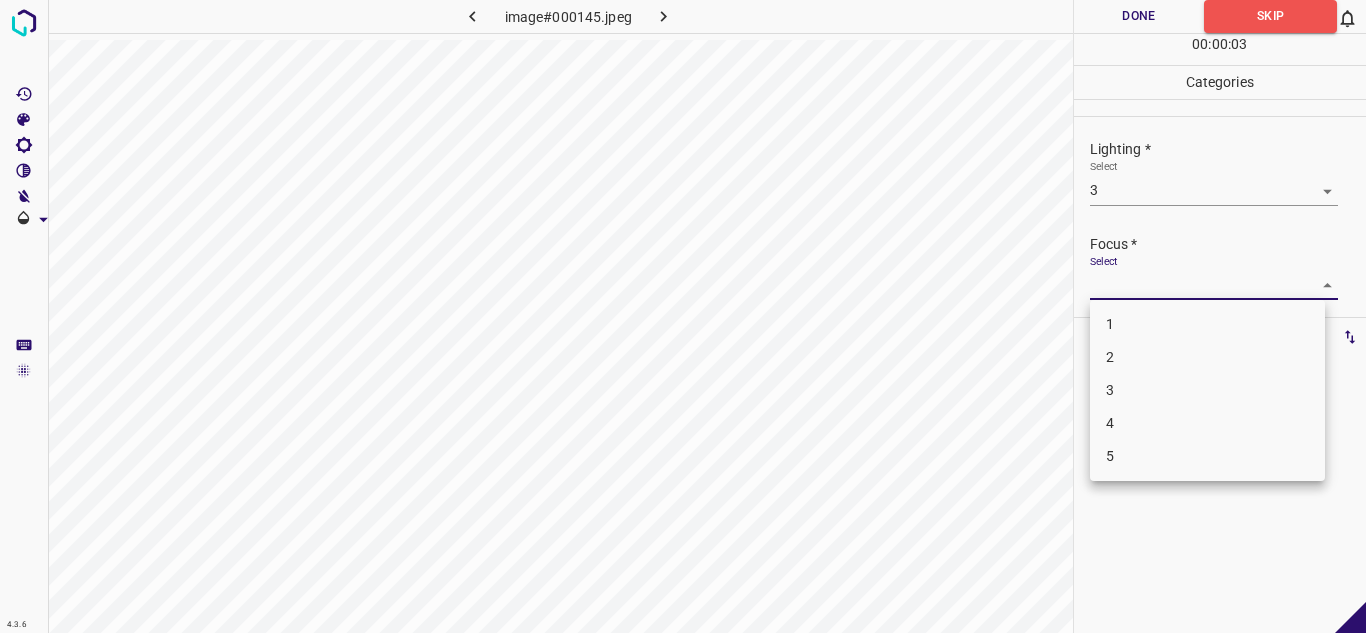click on "2" at bounding box center (1207, 357) 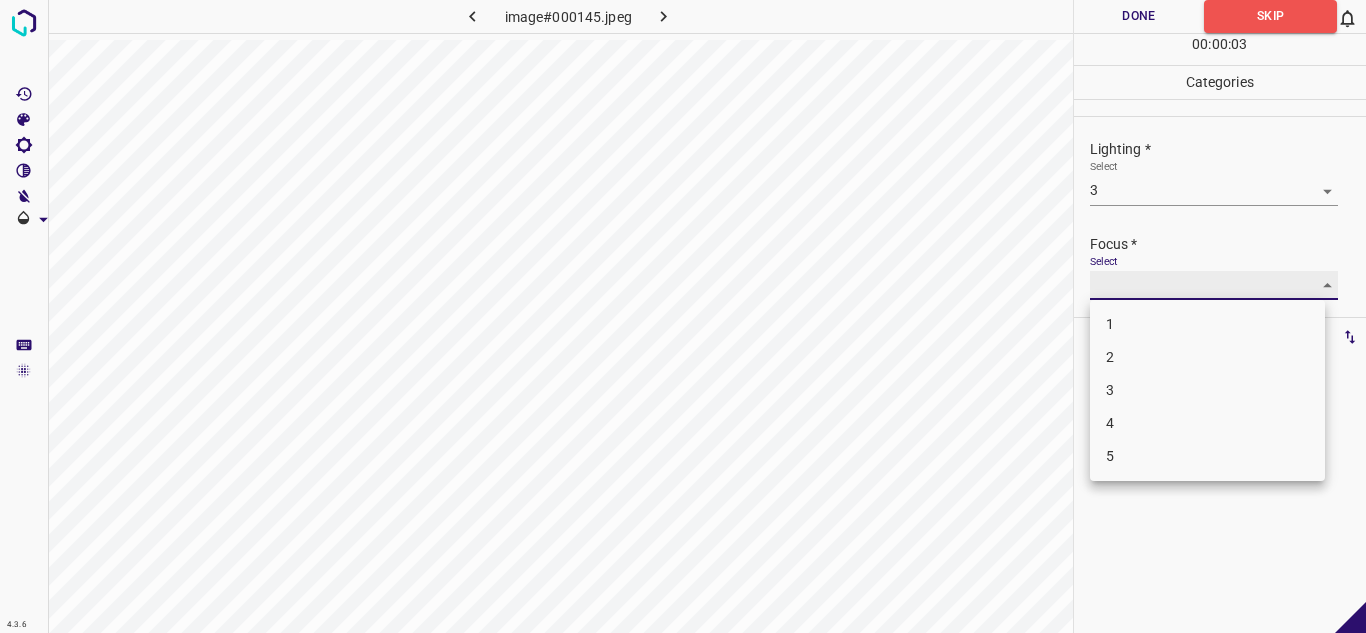 type on "2" 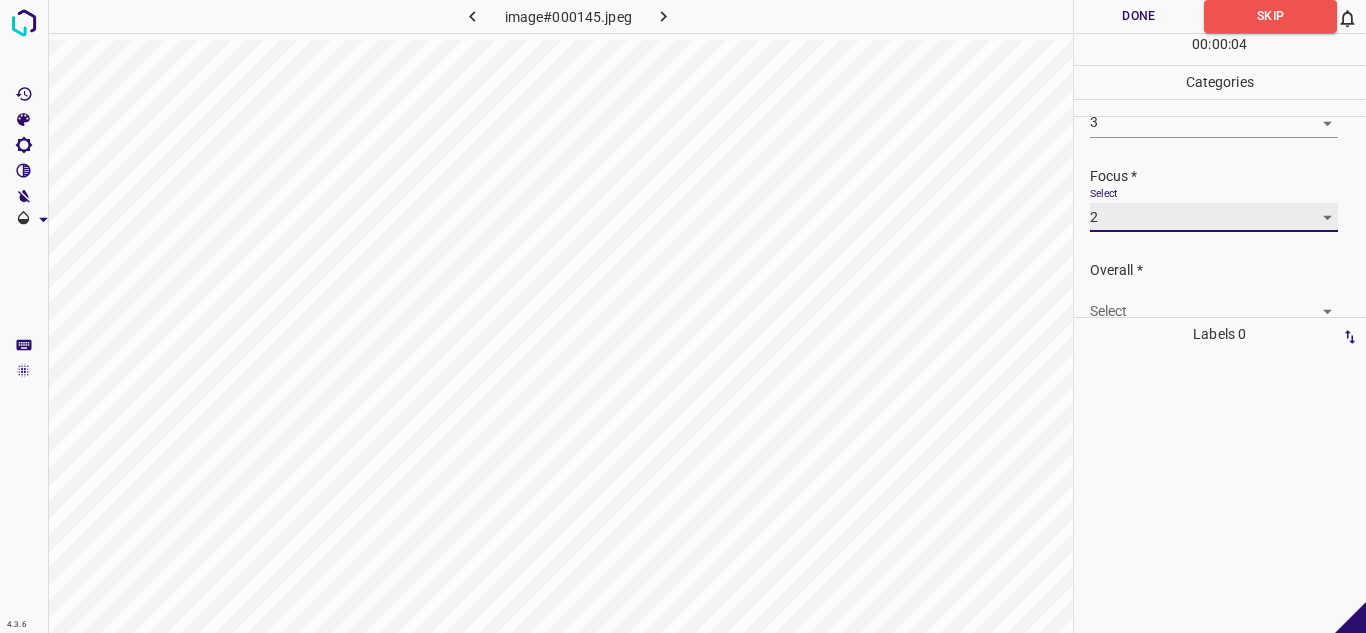 scroll, scrollTop: 98, scrollLeft: 0, axis: vertical 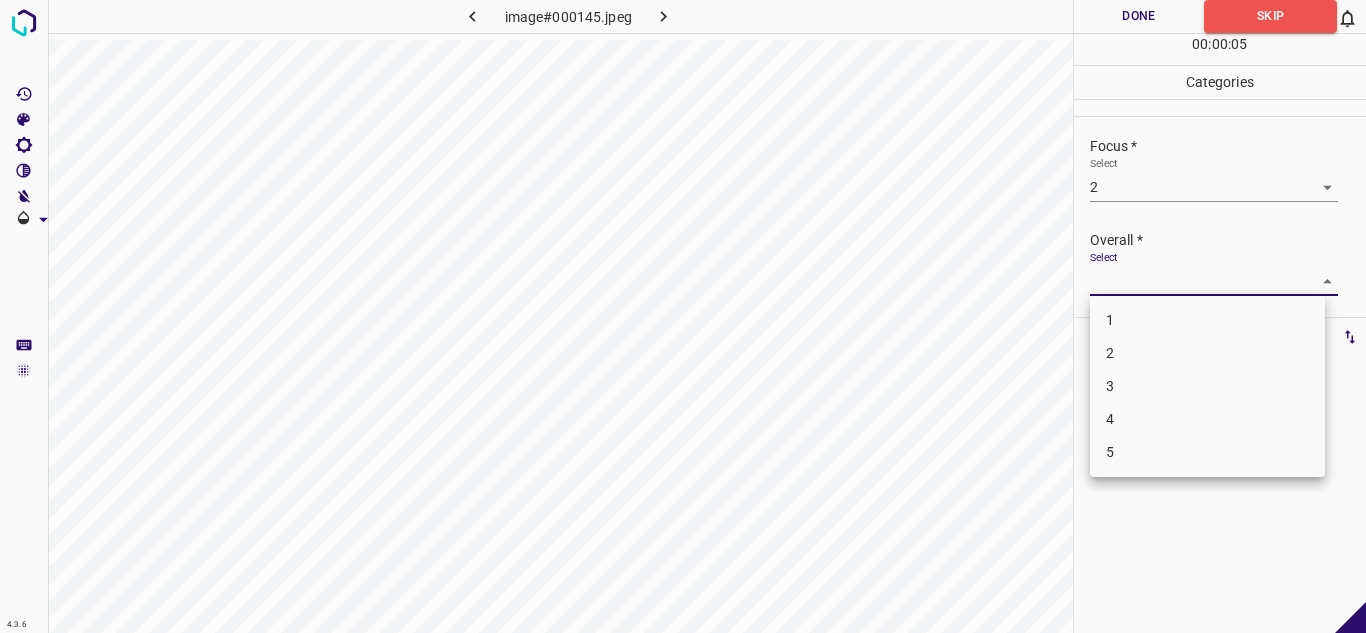 click on "4.3.6  image#000145.jpeg Done Skip 0 00   : 00   : 05   Categories Lighting *  Select 3 3 Focus *  Select 2 2 Overall *  Select ​ Labels   0 Categories 1 Lighting 2 Focus 3 Overall Tools Space Change between modes (Draw & Edit) I Auto labeling R Restore zoom M Zoom in N Zoom out Delete Delete selecte label Filters Z Restore filters X Saturation filter C Brightness filter V Contrast filter B Gray scale filter General O Download - Text - Hide - Delete 1 2 3 4 5" at bounding box center [683, 316] 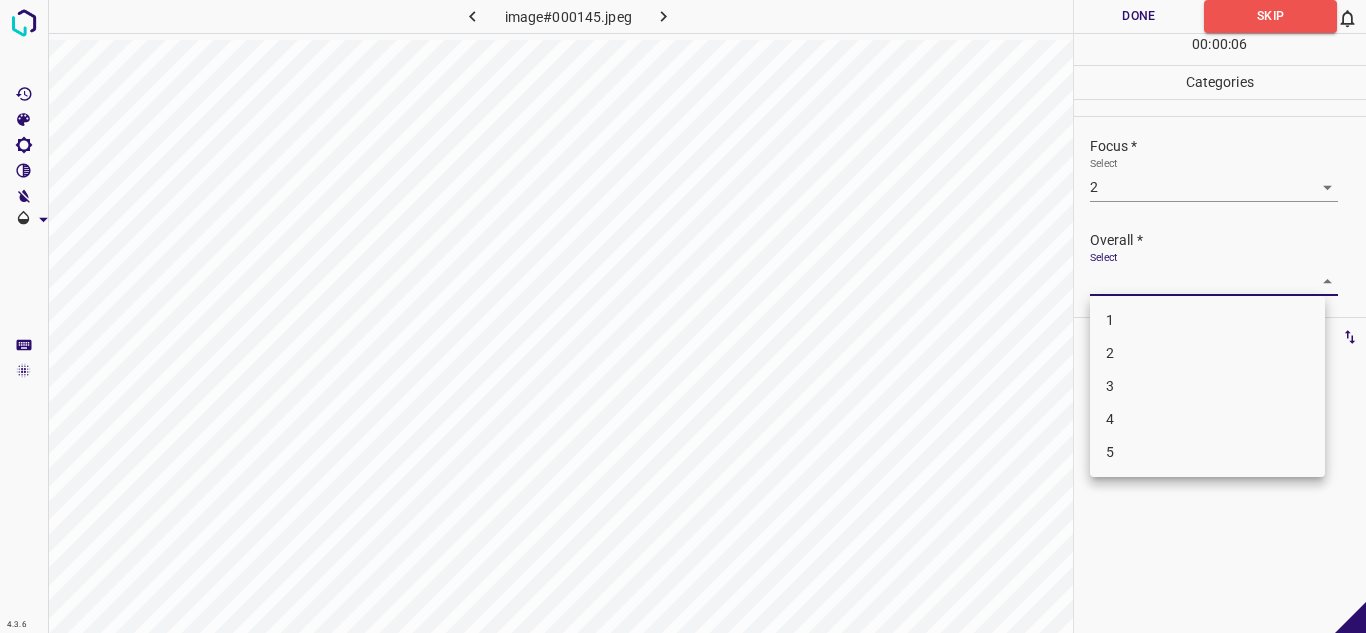 click on "3" at bounding box center (1207, 386) 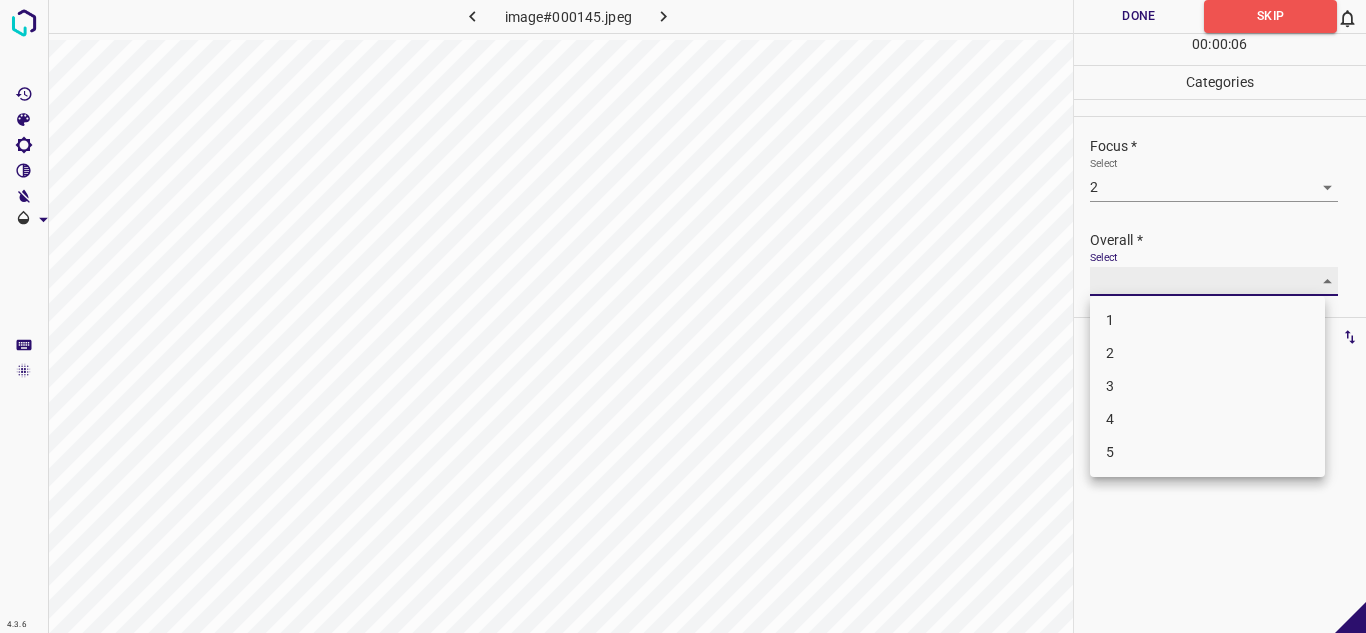 type on "3" 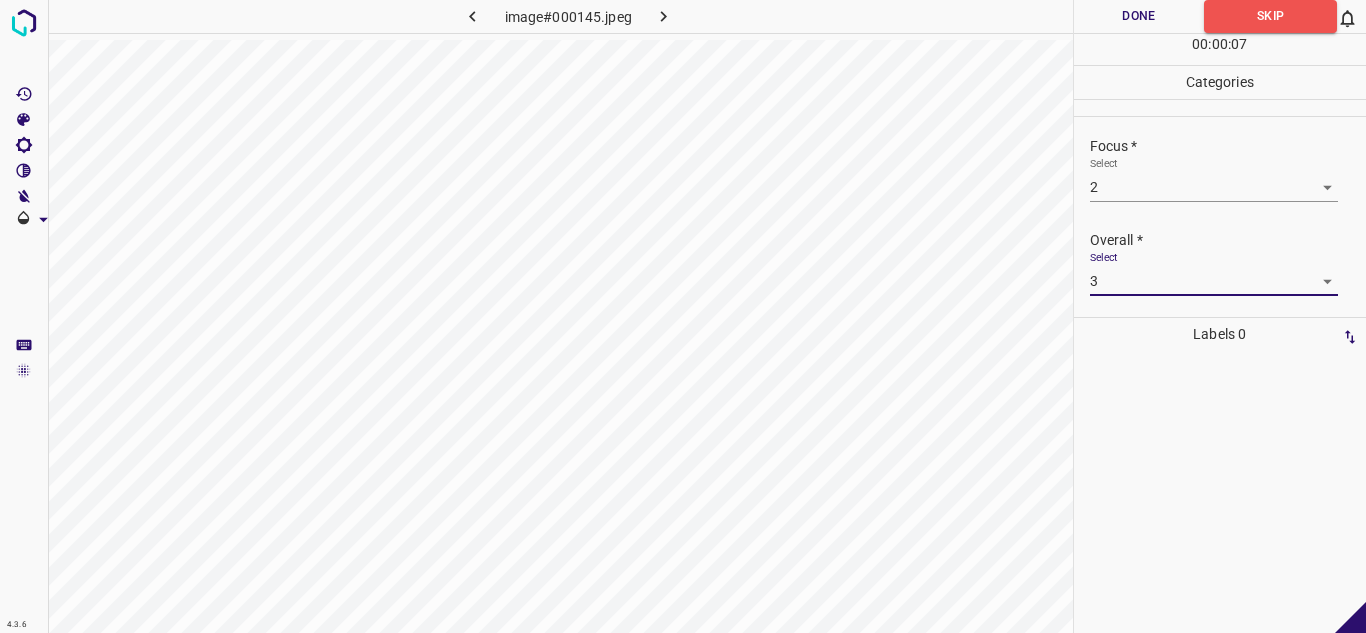 click on "Done" at bounding box center [1139, 16] 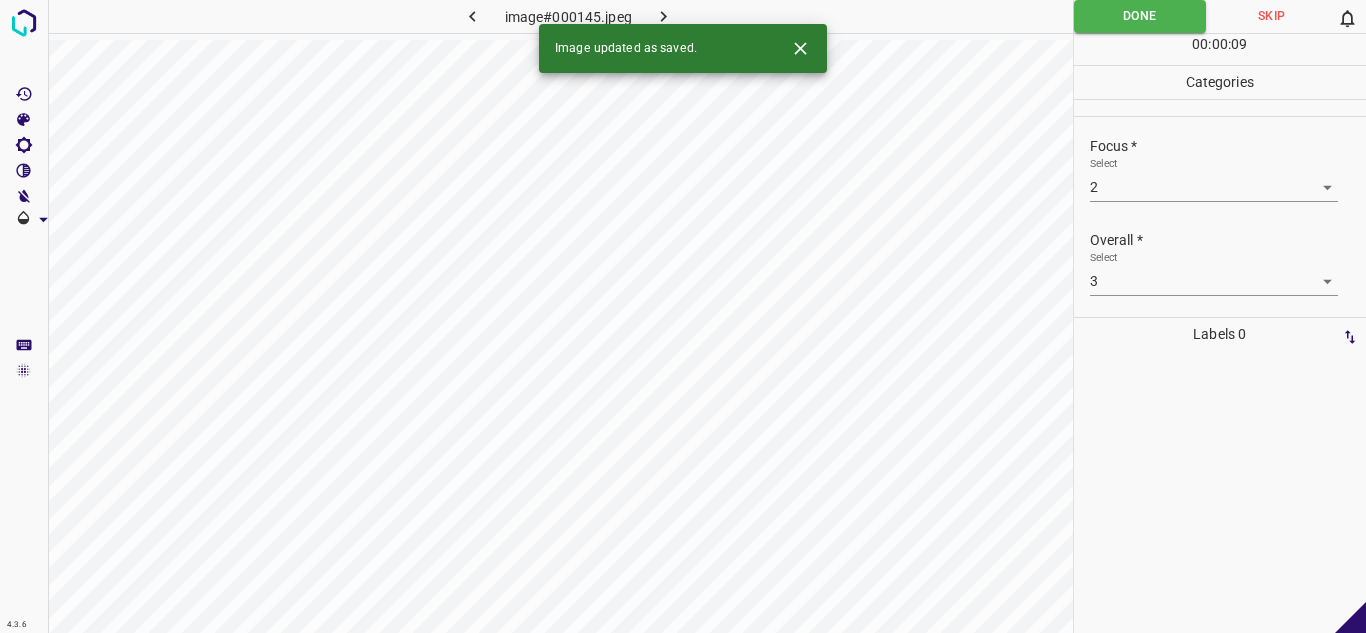 click 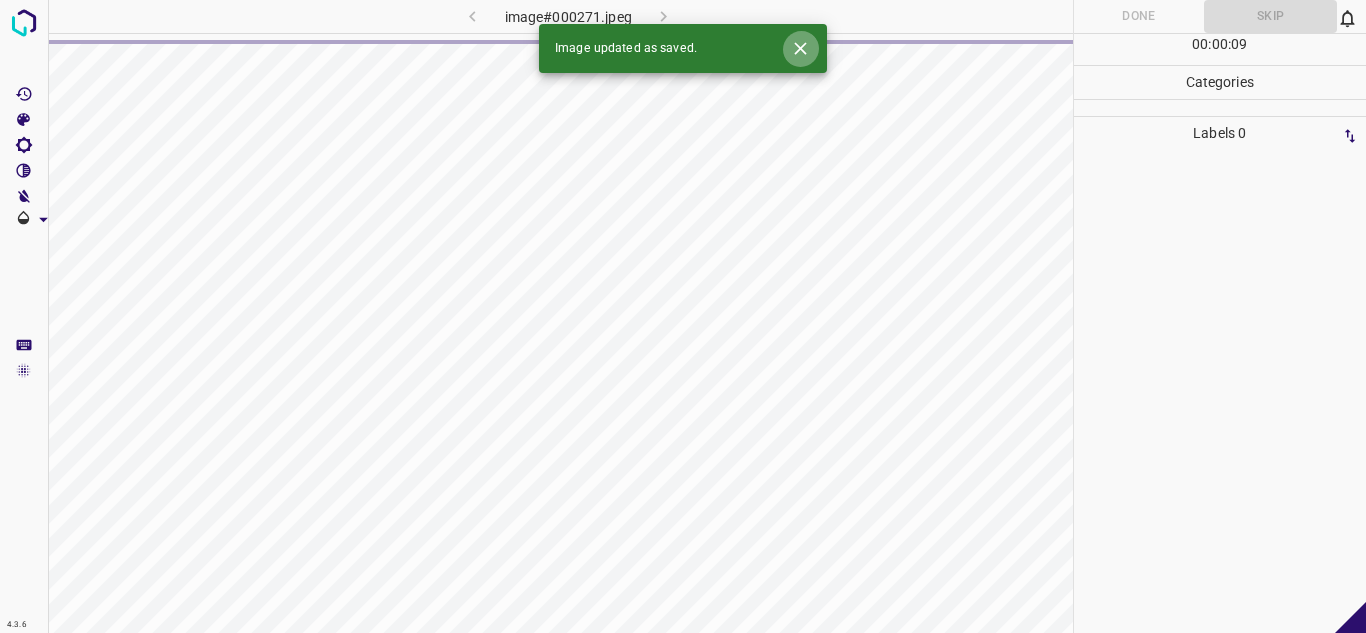 click 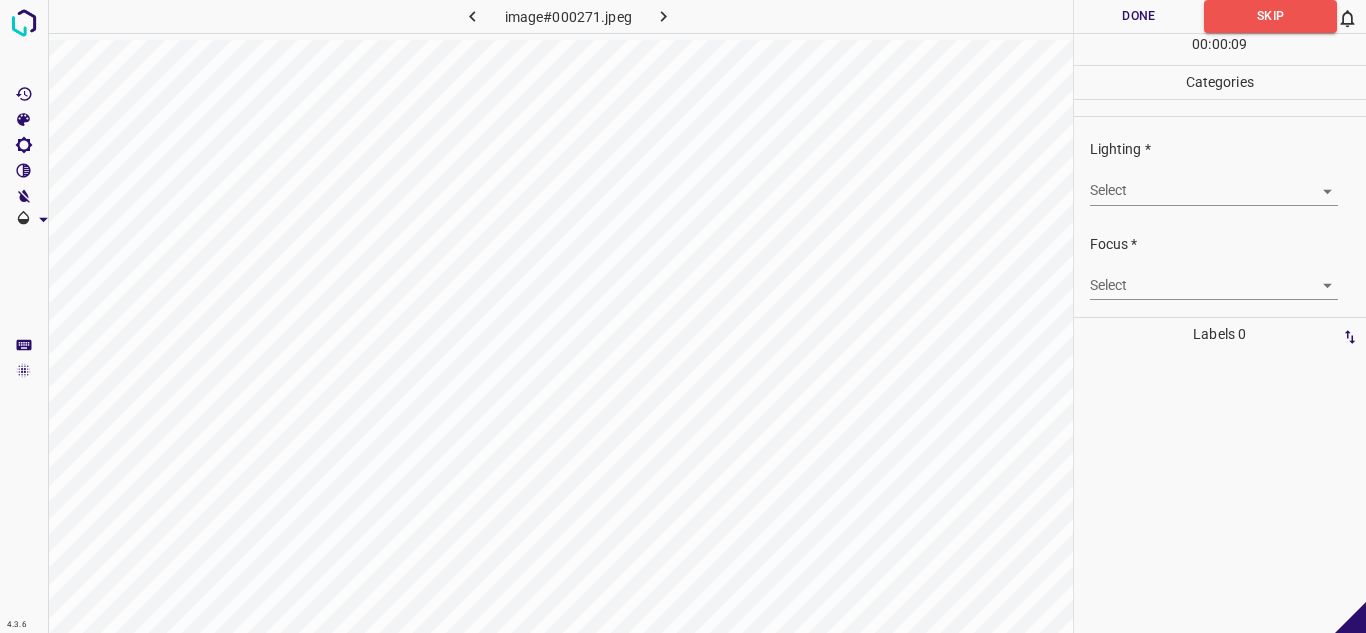click on "4.3.6  image#000271.jpeg Done Skip 0 00   : 00   : 09   Categories Lighting *  Select ​ Focus *  Select ​ Overall *  Select ​ Labels   0 Categories 1 Lighting 2 Focus 3 Overall Tools Space Change between modes (Draw & Edit) I Auto labeling R Restore zoom M Zoom in N Zoom out Delete Delete selecte label Filters Z Restore filters X Saturation filter C Brightness filter V Contrast filter B Gray scale filter General O Download - Text - Hide - Delete" at bounding box center [683, 316] 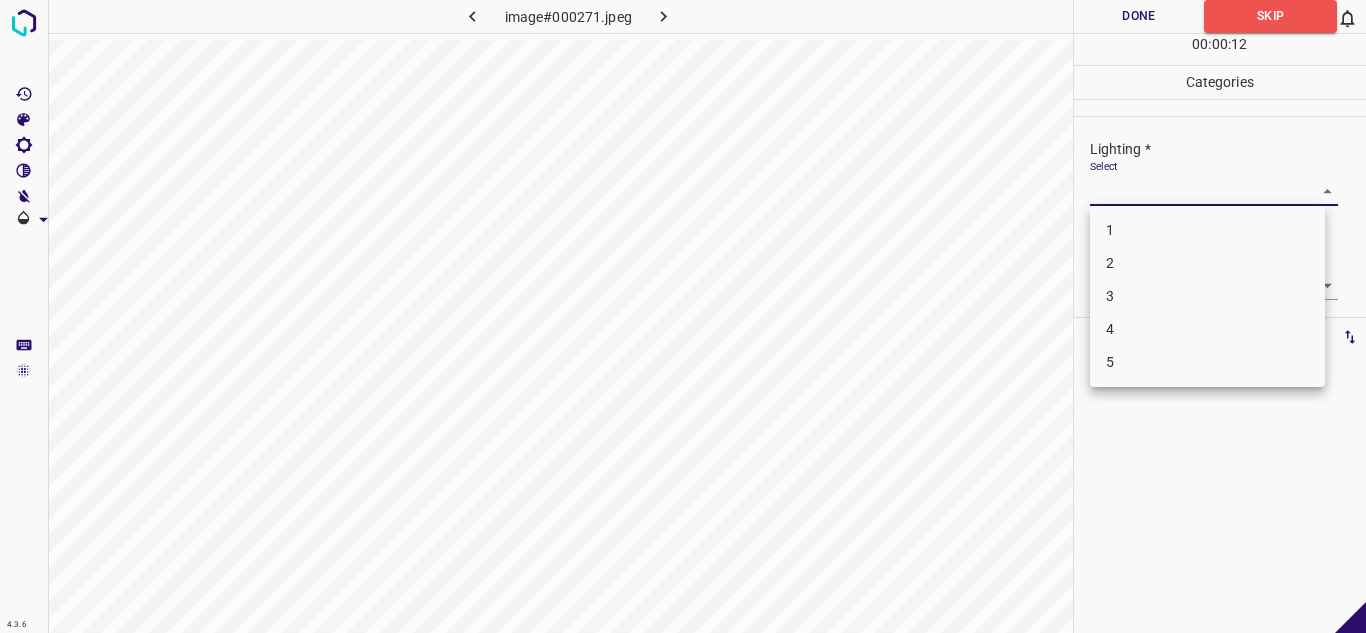click on "3" at bounding box center [1207, 296] 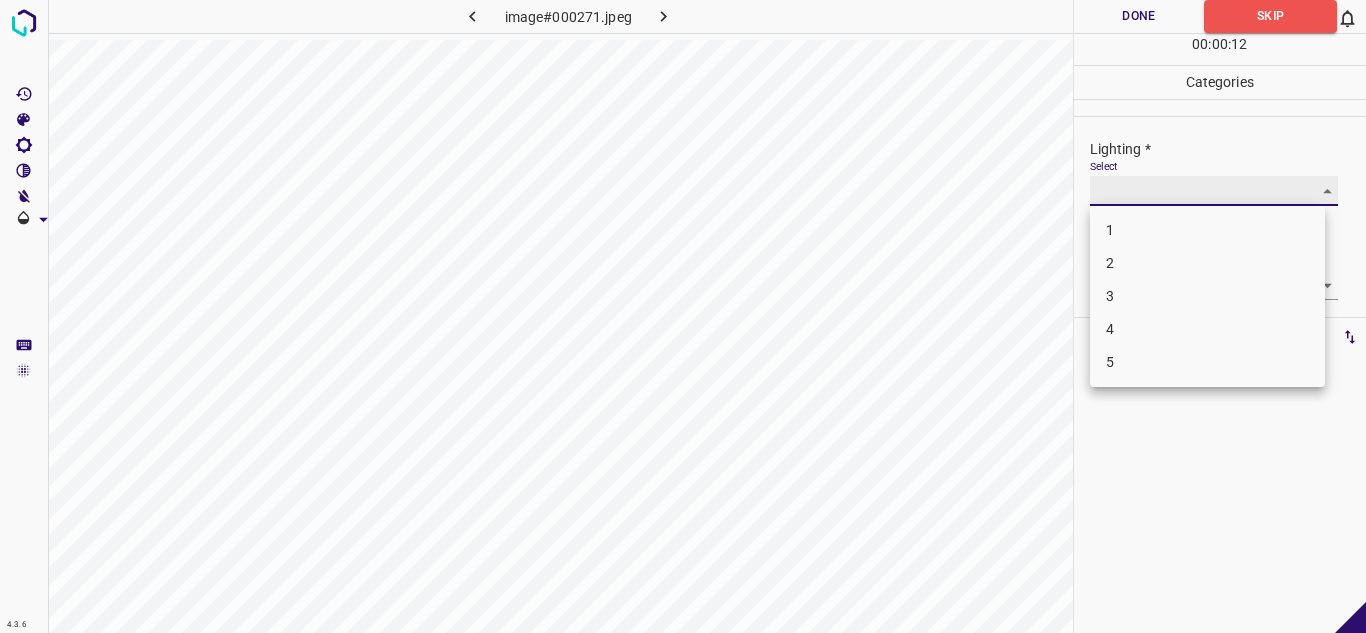 type on "3" 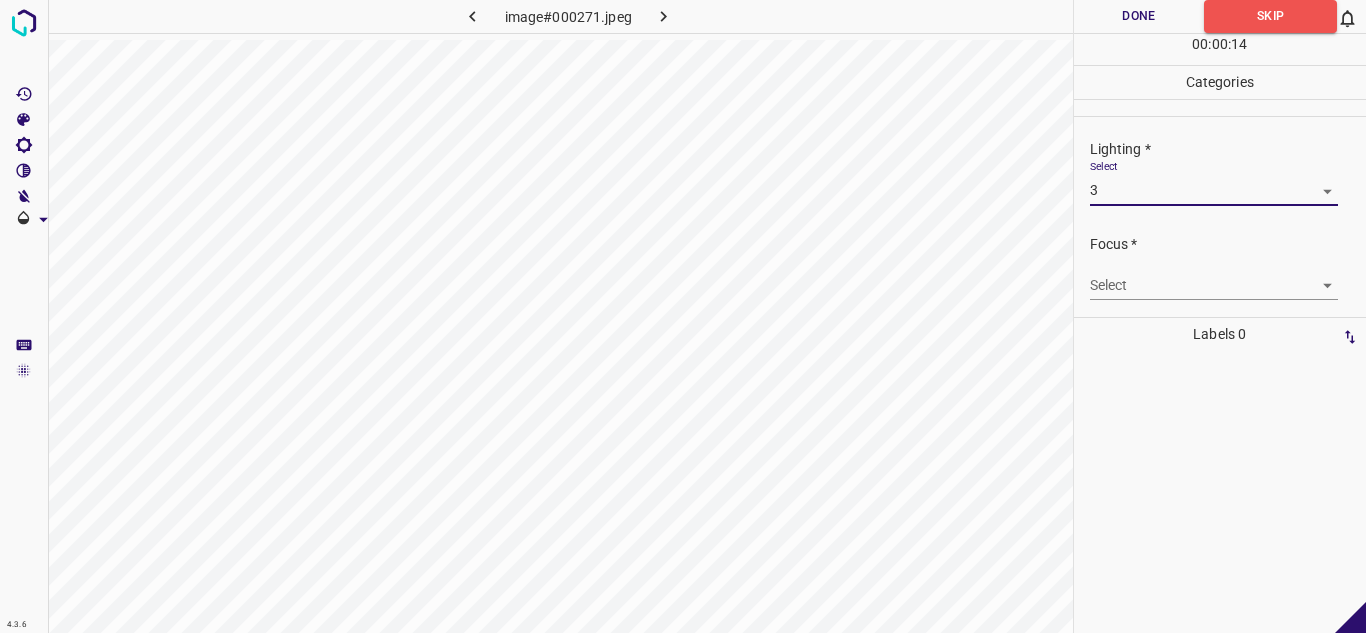 click on "4.3.6  image#000271.jpeg Done Skip 0 00   : 00   : 14   Categories Lighting *  Select 3 3 Focus *  Select ​ Overall *  Select ​ Labels   0 Categories 1 Lighting 2 Focus 3 Overall Tools Space Change between modes (Draw & Edit) I Auto labeling R Restore zoom M Zoom in N Zoom out Delete Delete selecte label Filters Z Restore filters X Saturation filter C Brightness filter V Contrast filter B Gray scale filter General O Download - Text - Hide - Delete" at bounding box center [683, 316] 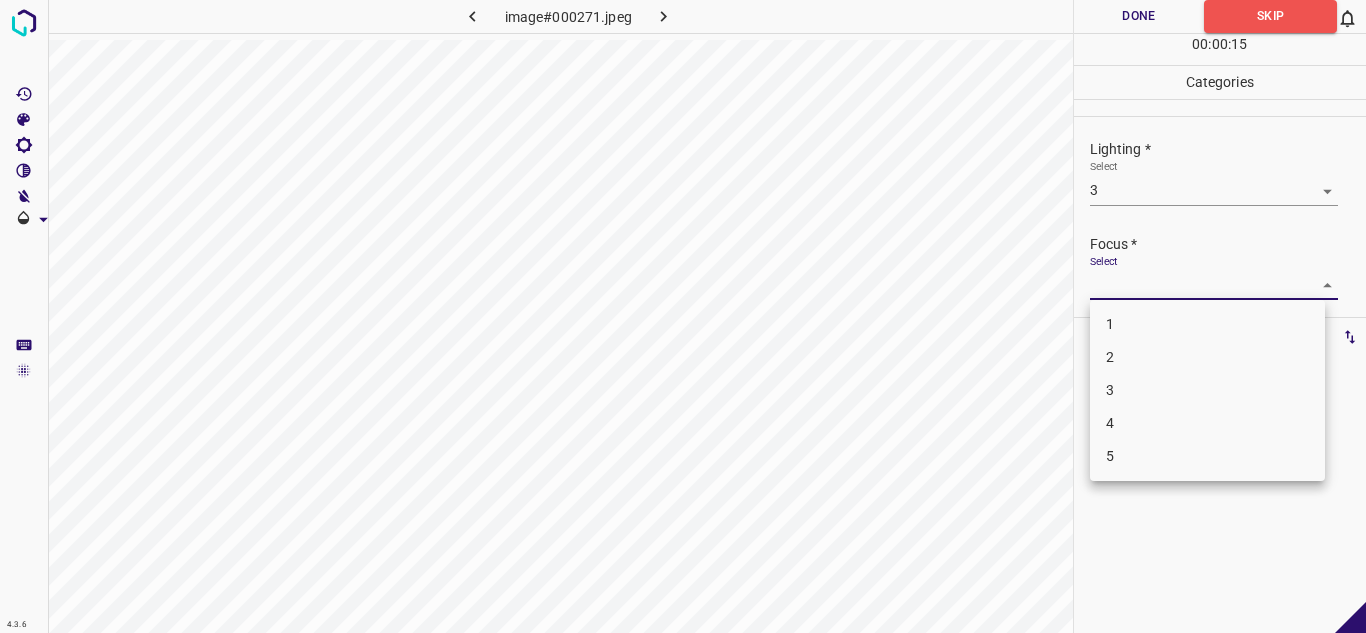 click on "2" at bounding box center [1207, 357] 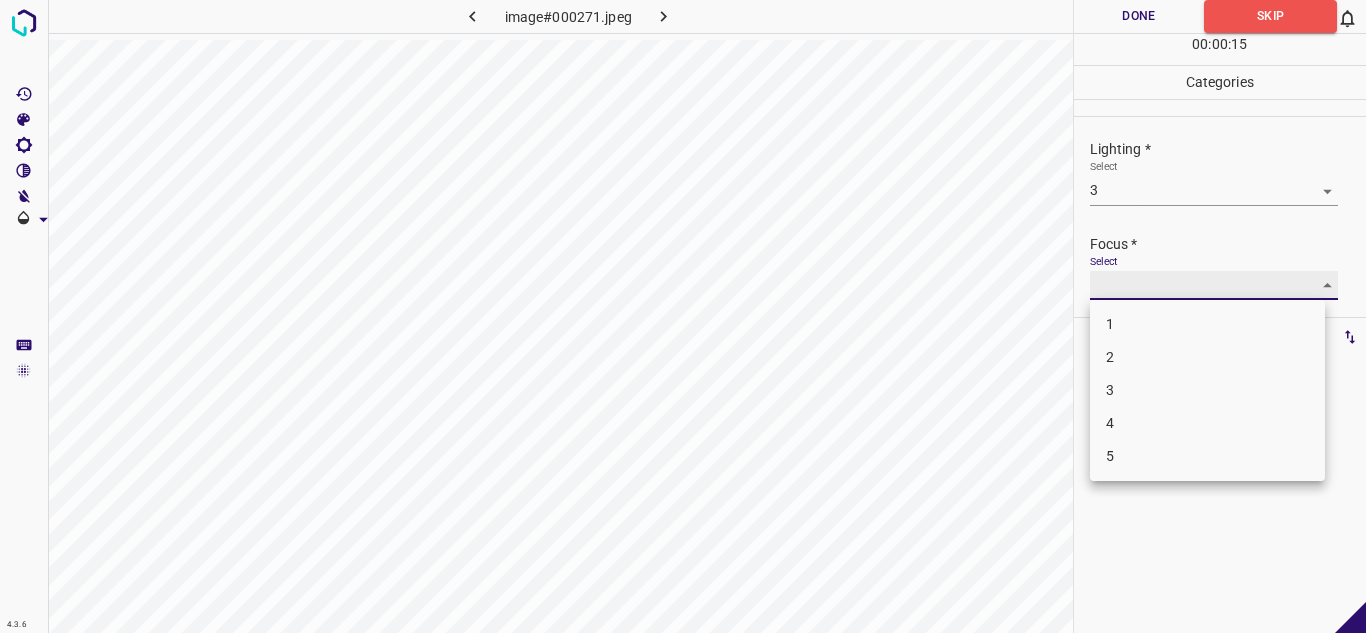 type on "2" 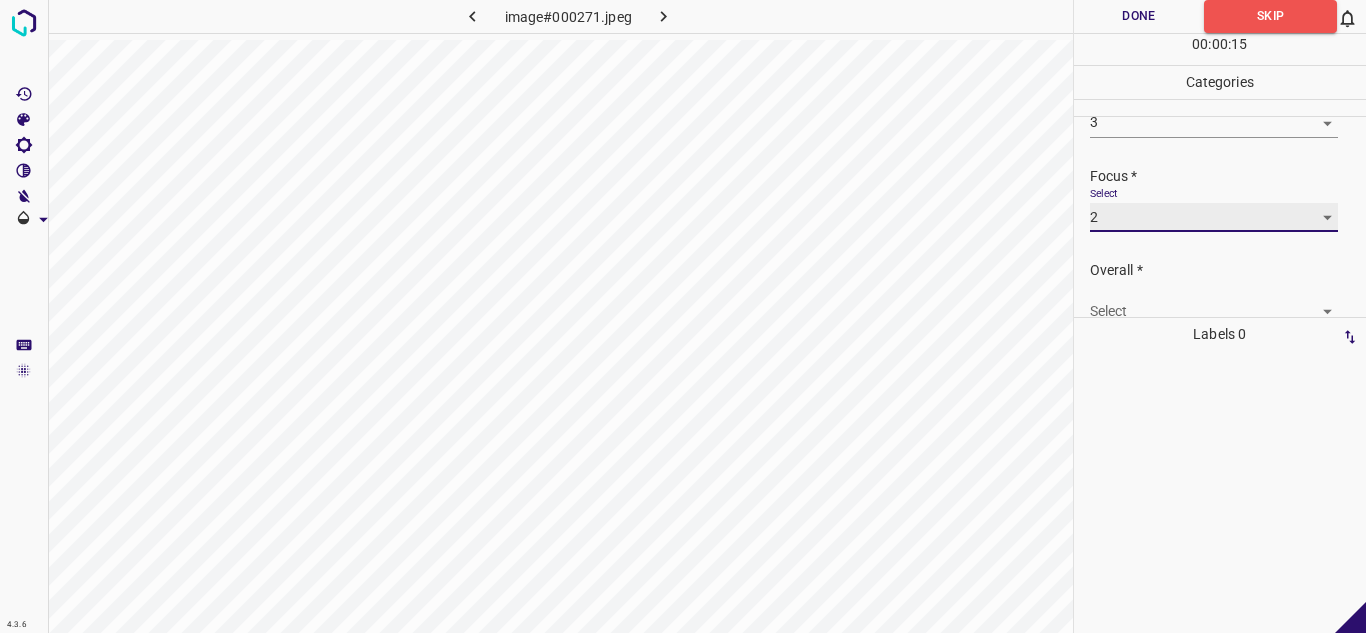 scroll, scrollTop: 98, scrollLeft: 0, axis: vertical 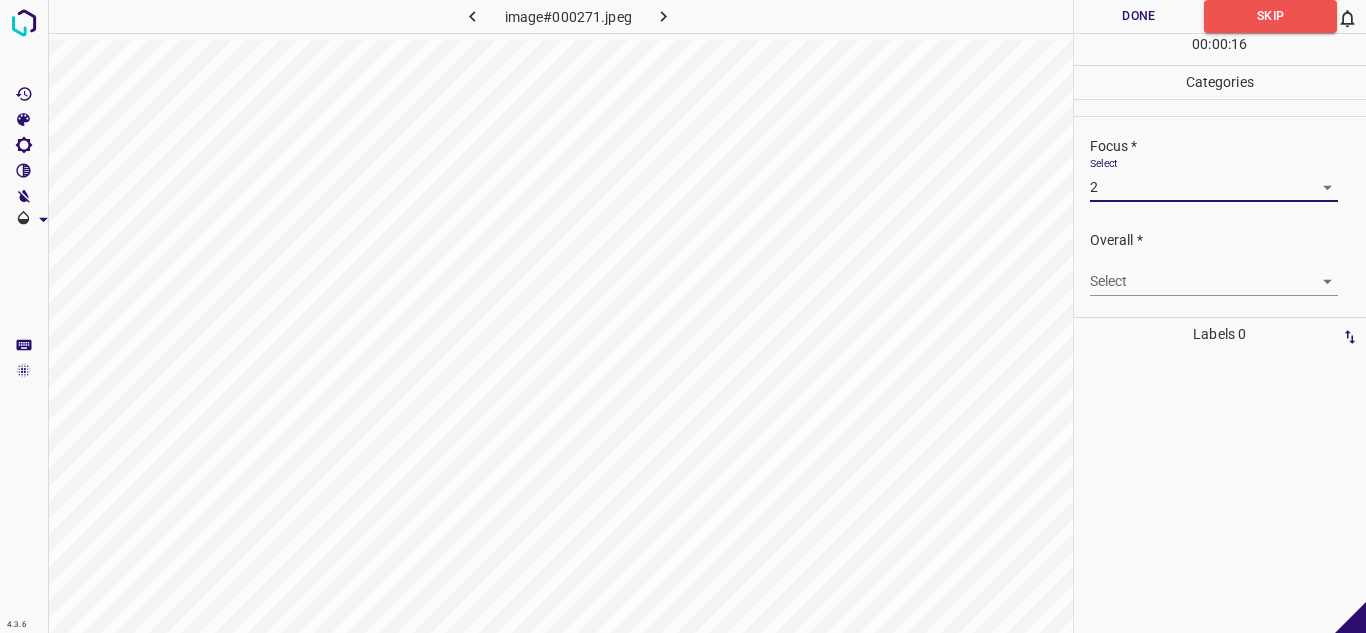 click on "4.3.6  image#000271.jpeg Done Skip 0 00   : 00   : 16   Categories Lighting *  Select 3 3 Focus *  Select 2 2 Overall *  Select ​ Labels   0 Categories 1 Lighting 2 Focus 3 Overall Tools Space Change between modes (Draw & Edit) I Auto labeling R Restore zoom M Zoom in N Zoom out Delete Delete selecte label Filters Z Restore filters X Saturation filter C Brightness filter V Contrast filter B Gray scale filter General O Download - Text - Hide - Delete" at bounding box center [683, 316] 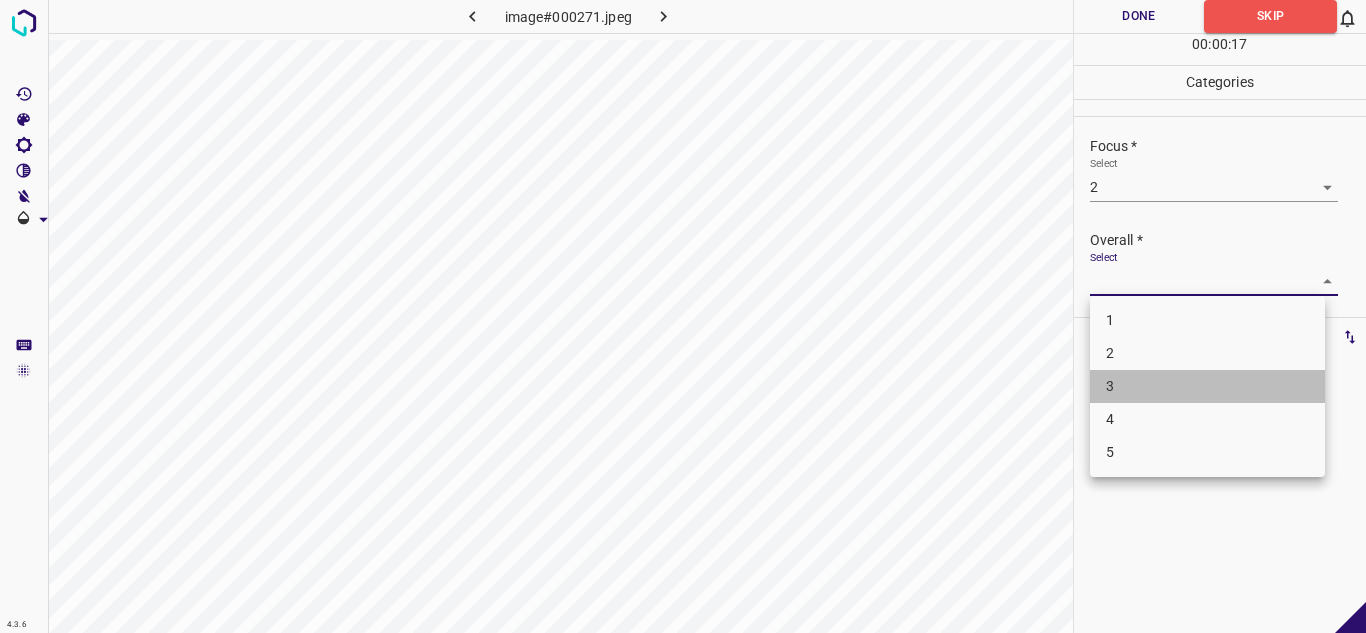 click on "3" at bounding box center [1207, 386] 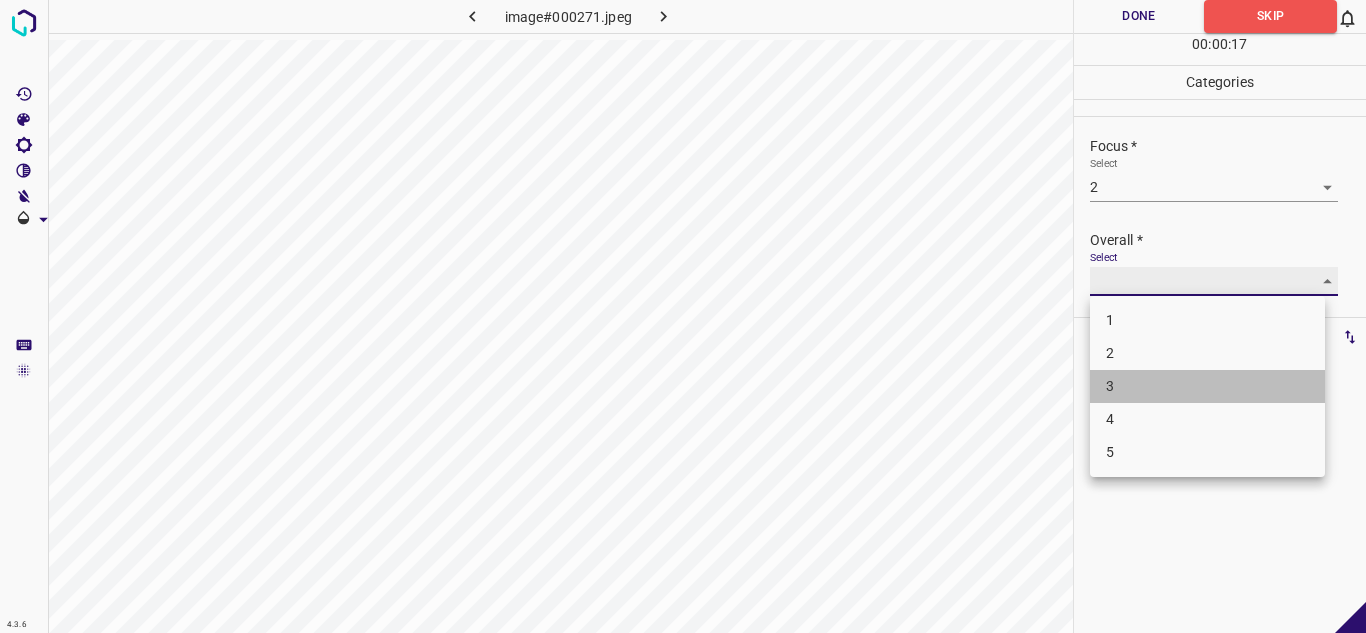 type on "3" 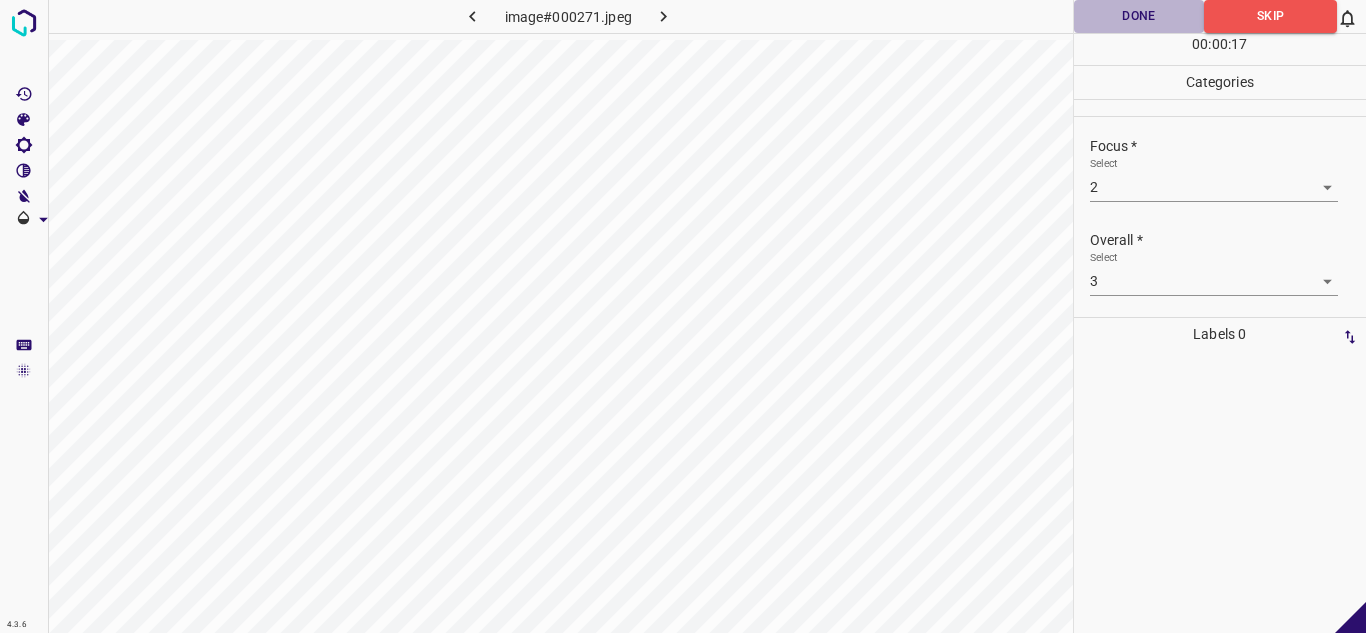 click on "Done" at bounding box center (1139, 16) 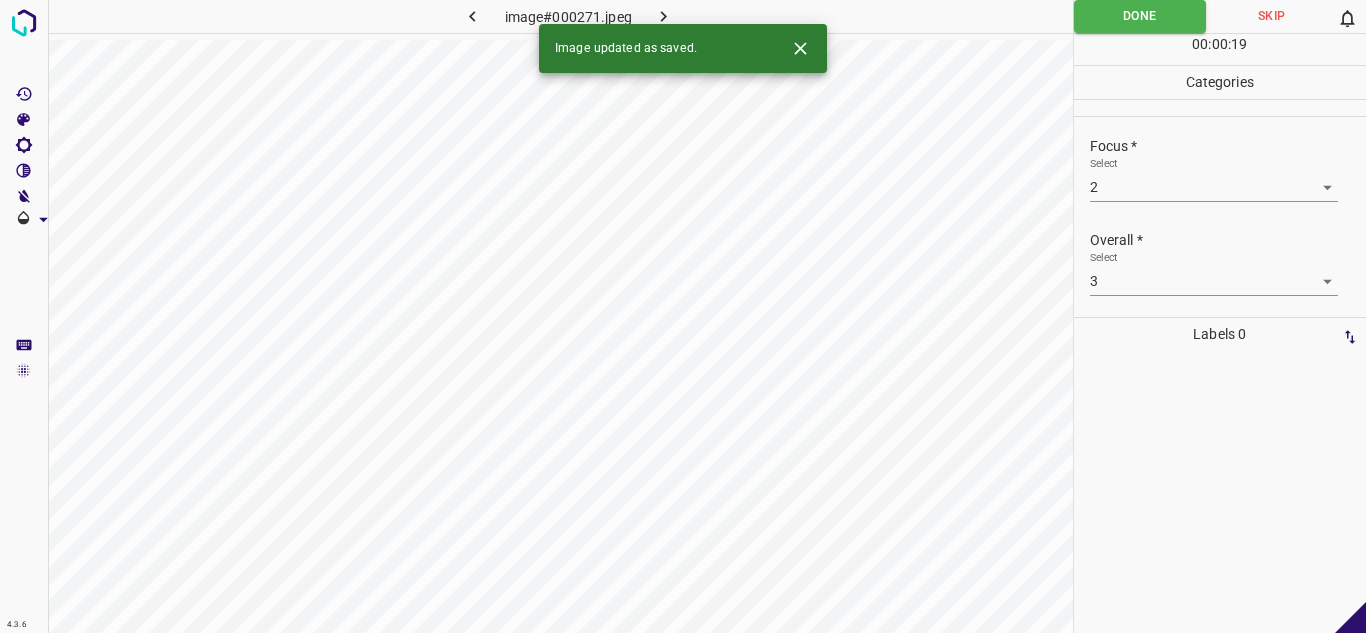 click 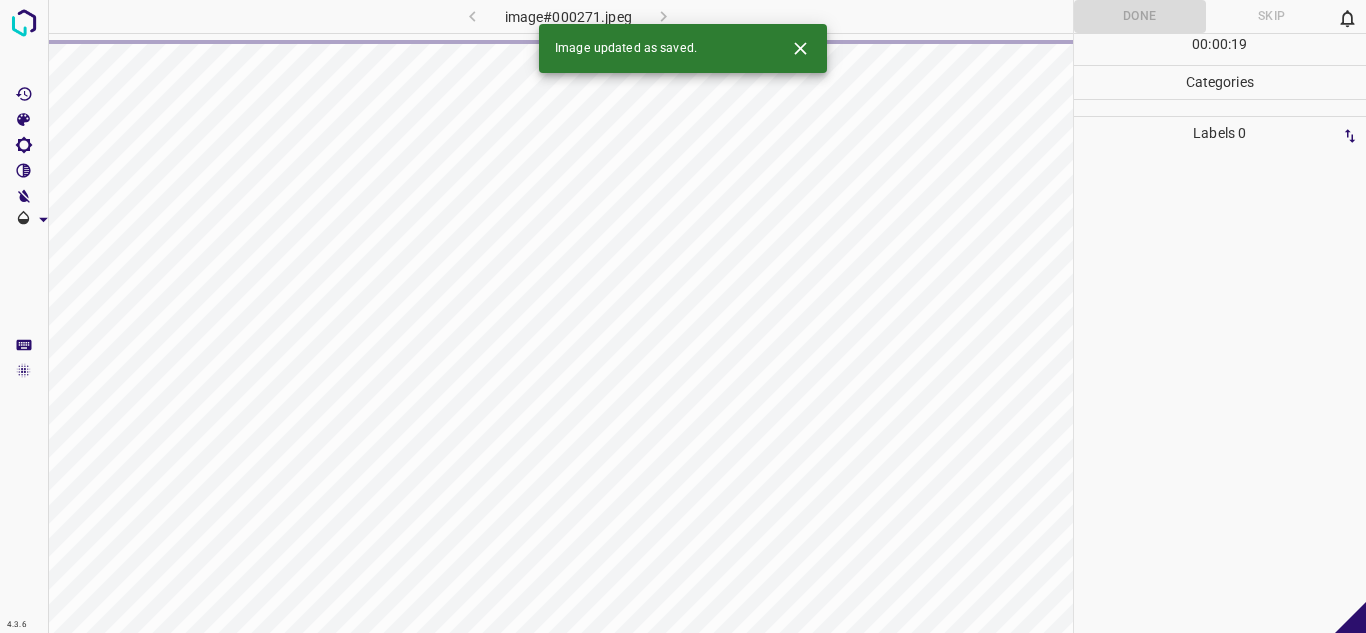 click 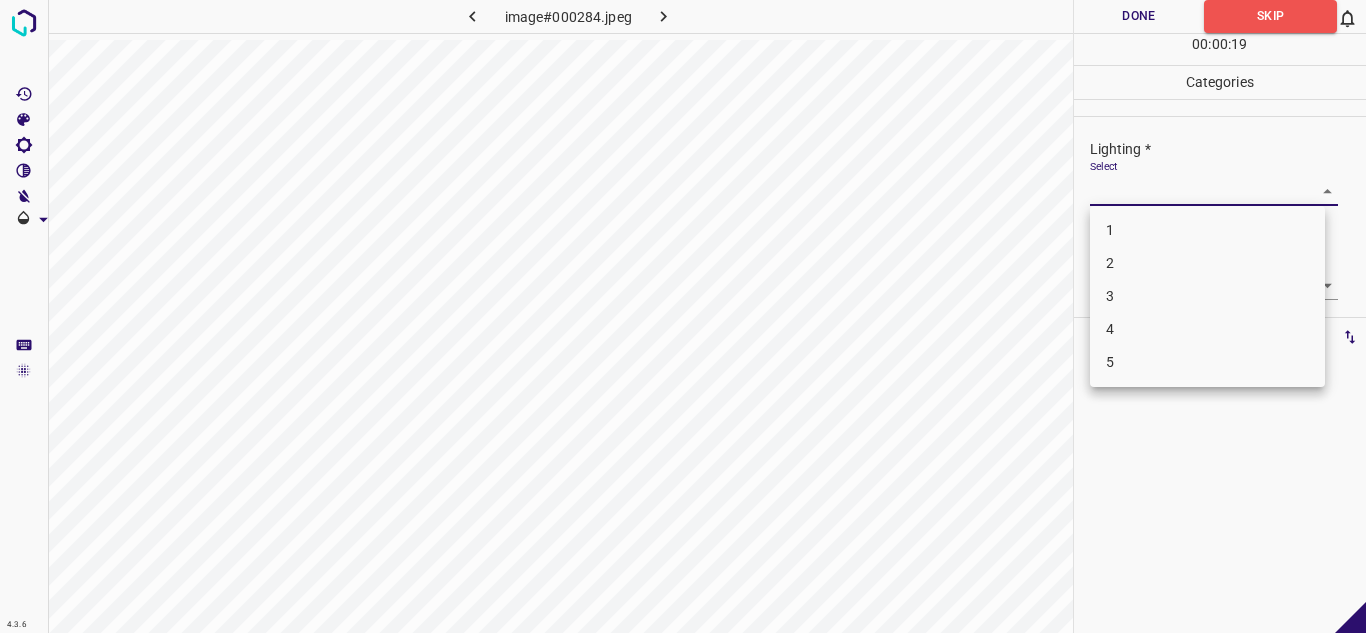click on "4.3.6  image#000284.jpeg Done Skip 0 00   : 00   : 19   Categories Lighting *  Select ​ Focus *  Select ​ Overall *  Select ​ Labels   0 Categories 1 Lighting 2 Focus 3 Overall Tools Space Change between modes (Draw & Edit) I Auto labeling R Restore zoom M Zoom in N Zoom out Delete Delete selecte label Filters Z Restore filters X Saturation filter C Brightness filter V Contrast filter B Gray scale filter General O Download - Text - Hide - Delete 1 2 3 4 5" at bounding box center [683, 316] 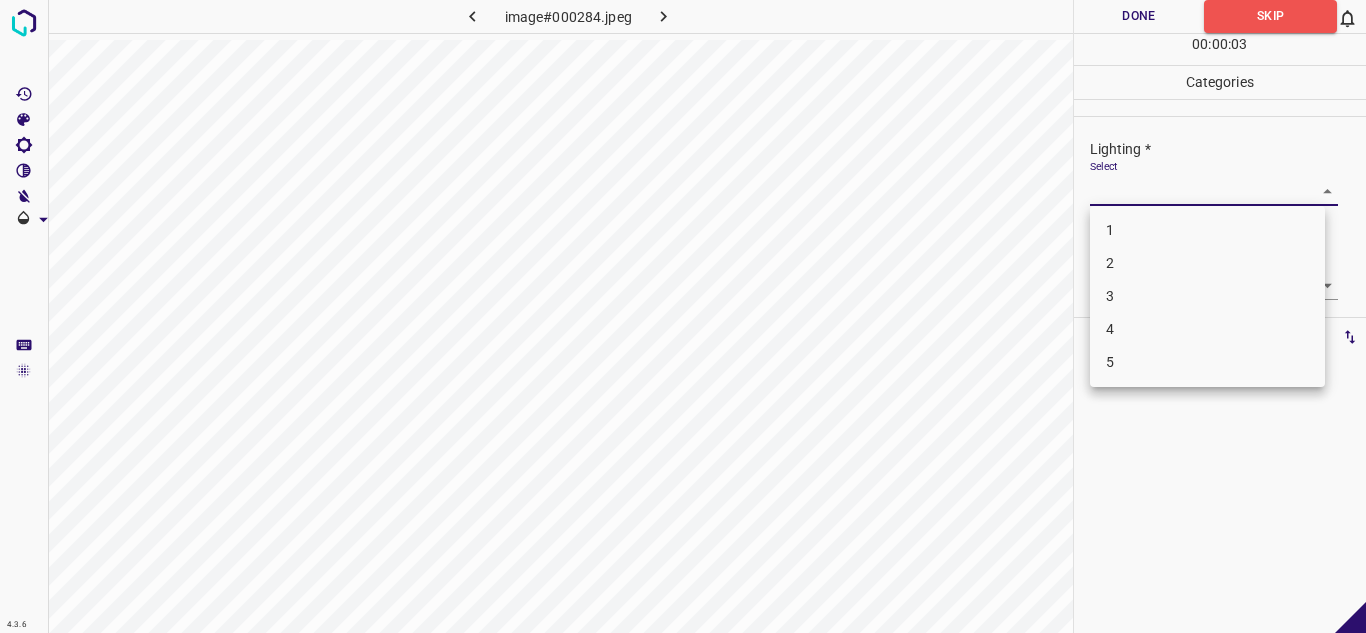 click on "3" at bounding box center [1207, 296] 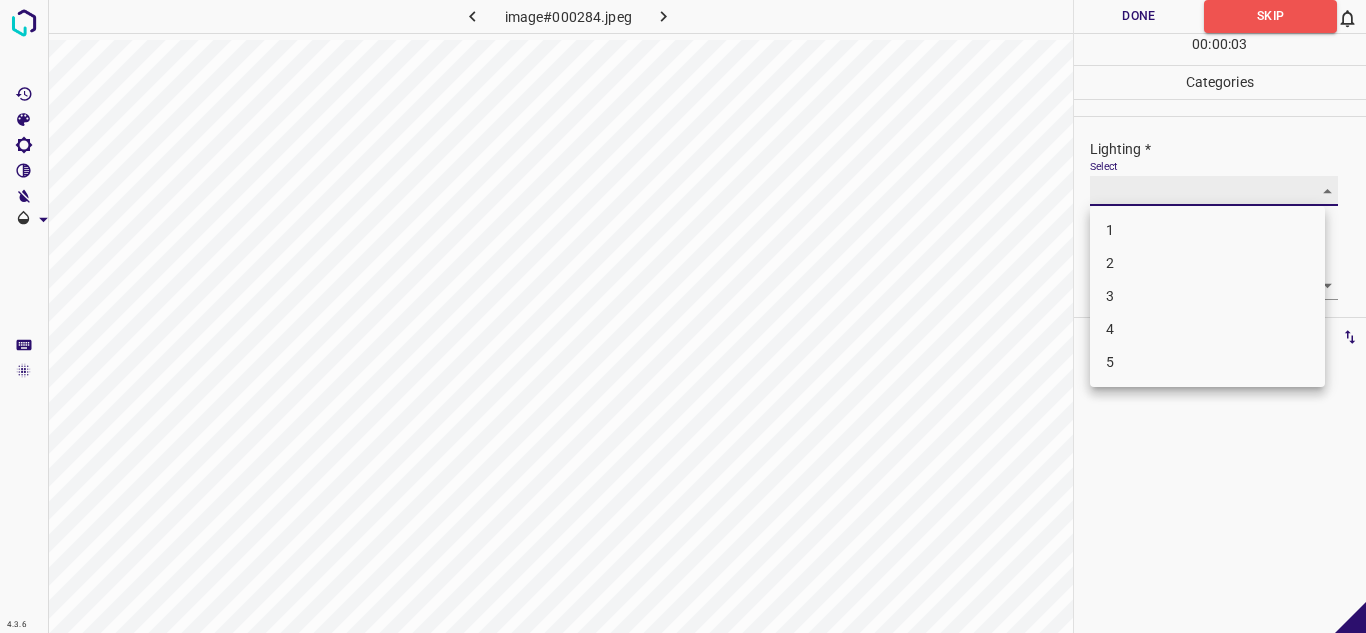 type on "3" 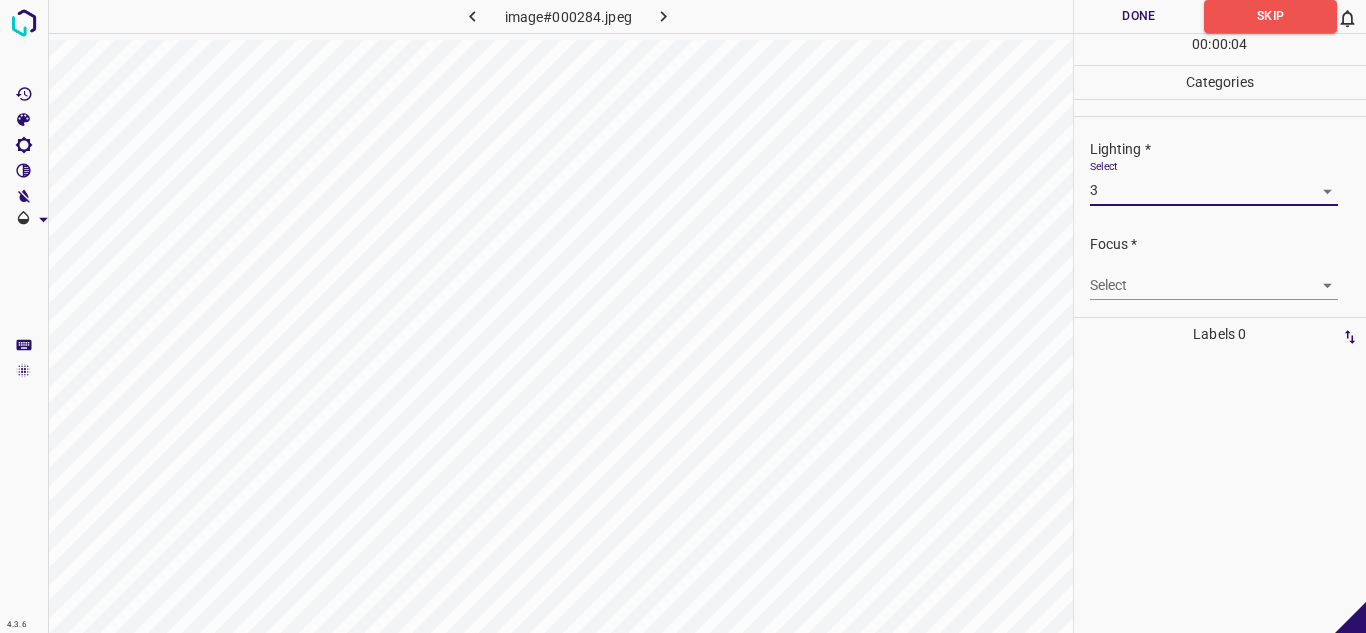 click on "4.3.6  image#000284.jpeg Done Skip 0 00   : 00   : 04   Categories Lighting *  Select 3 3 Focus *  Select ​ Overall *  Select ​ Labels   0 Categories 1 Lighting 2 Focus 3 Overall Tools Space Change between modes (Draw & Edit) I Auto labeling R Restore zoom M Zoom in N Zoom out Delete Delete selecte label Filters Z Restore filters X Saturation filter C Brightness filter V Contrast filter B Gray scale filter General O Download - Text - Hide - Delete" at bounding box center [683, 316] 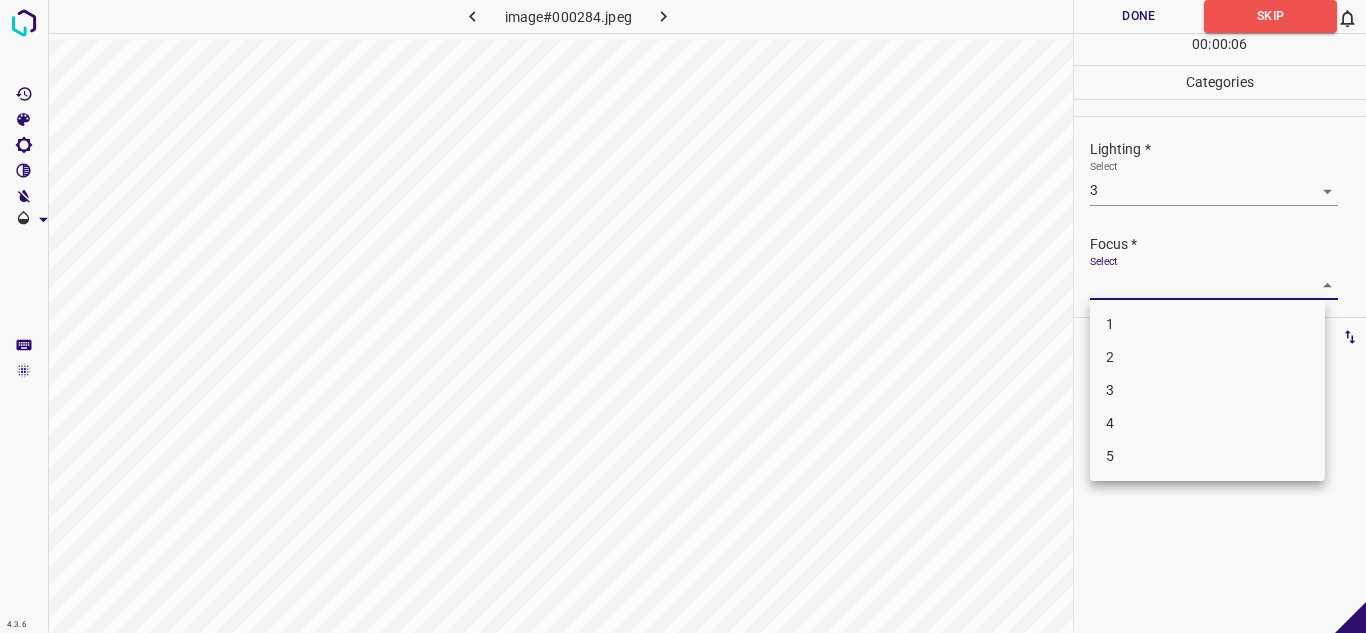 click on "3" at bounding box center [1207, 390] 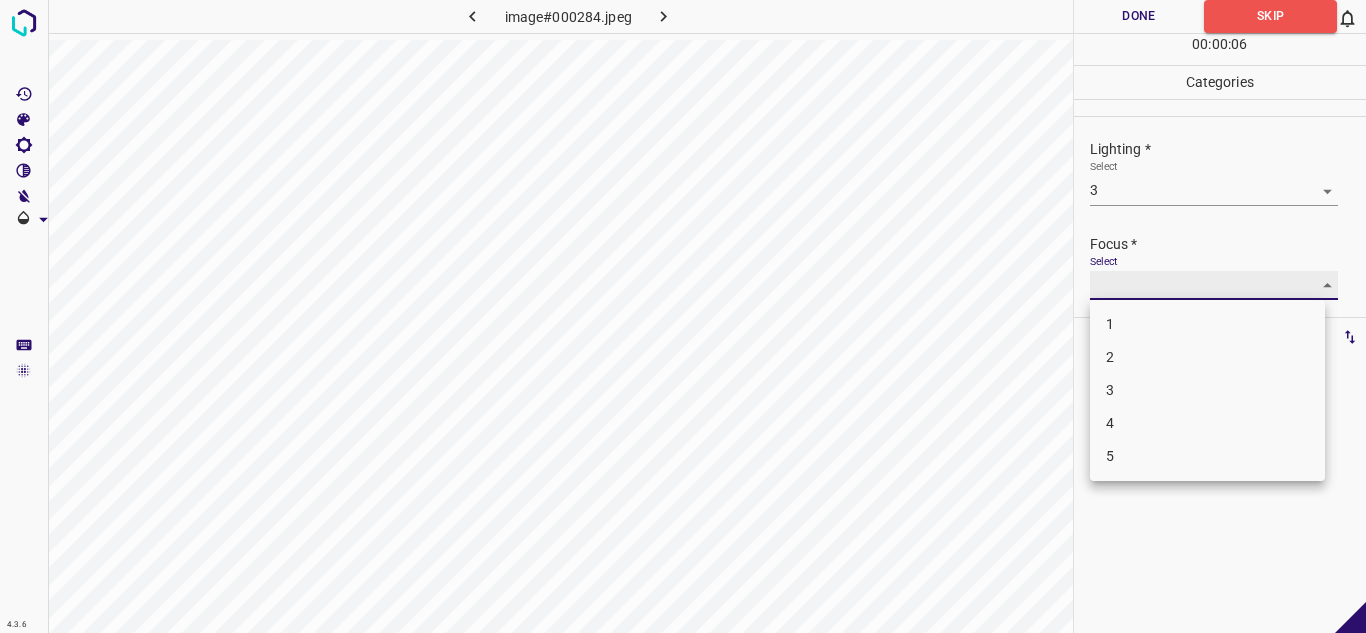 type on "3" 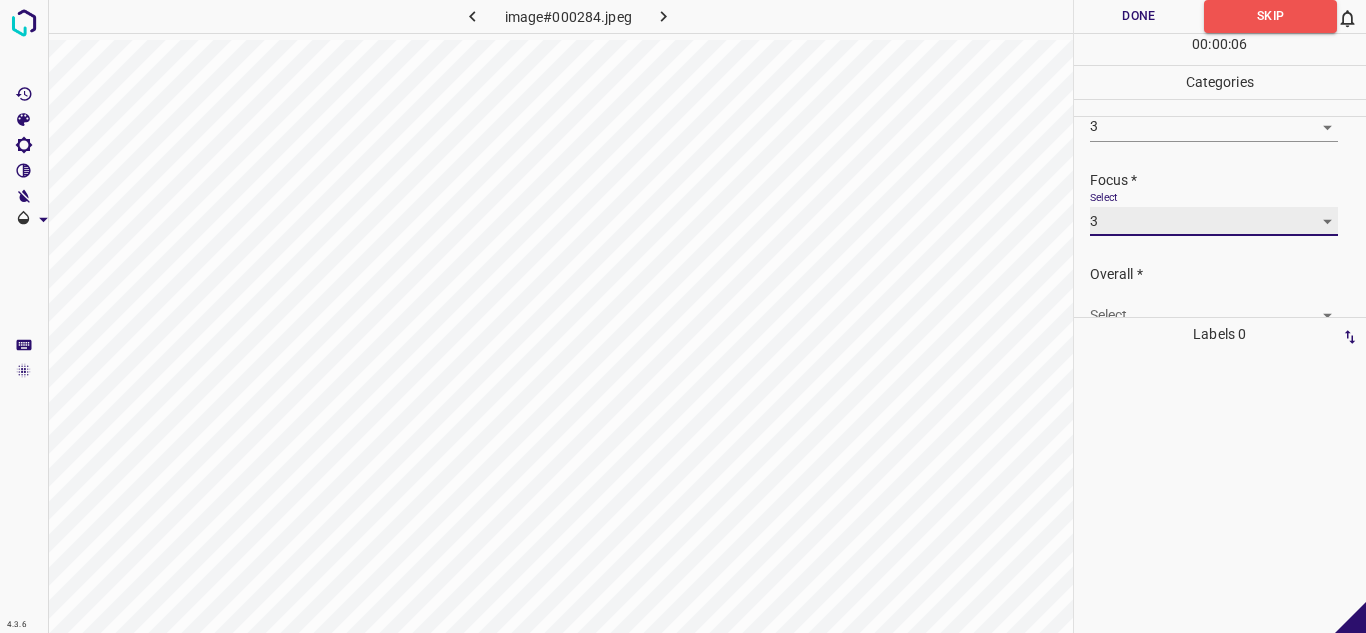 scroll, scrollTop: 98, scrollLeft: 0, axis: vertical 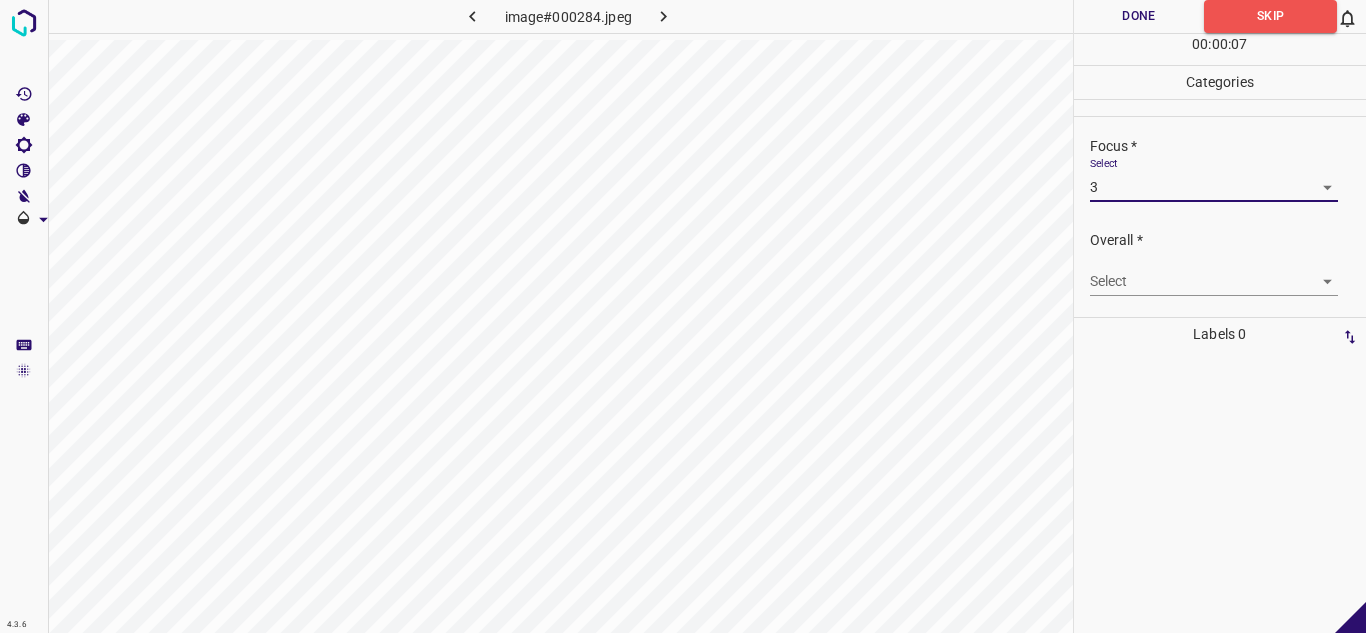 click on "4.3.6  image#000284.jpeg Done Skip 0 00   : 00   : 07   Categories Lighting *  Select 3 3 Focus *  Select 3 3 Overall *  Select ​ Labels   0 Categories 1 Lighting 2 Focus 3 Overall Tools Space Change between modes (Draw & Edit) I Auto labeling R Restore zoom M Zoom in N Zoom out Delete Delete selecte label Filters Z Restore filters X Saturation filter C Brightness filter V Contrast filter B Gray scale filter General O Download - Text - Hide - Delete" at bounding box center [683, 316] 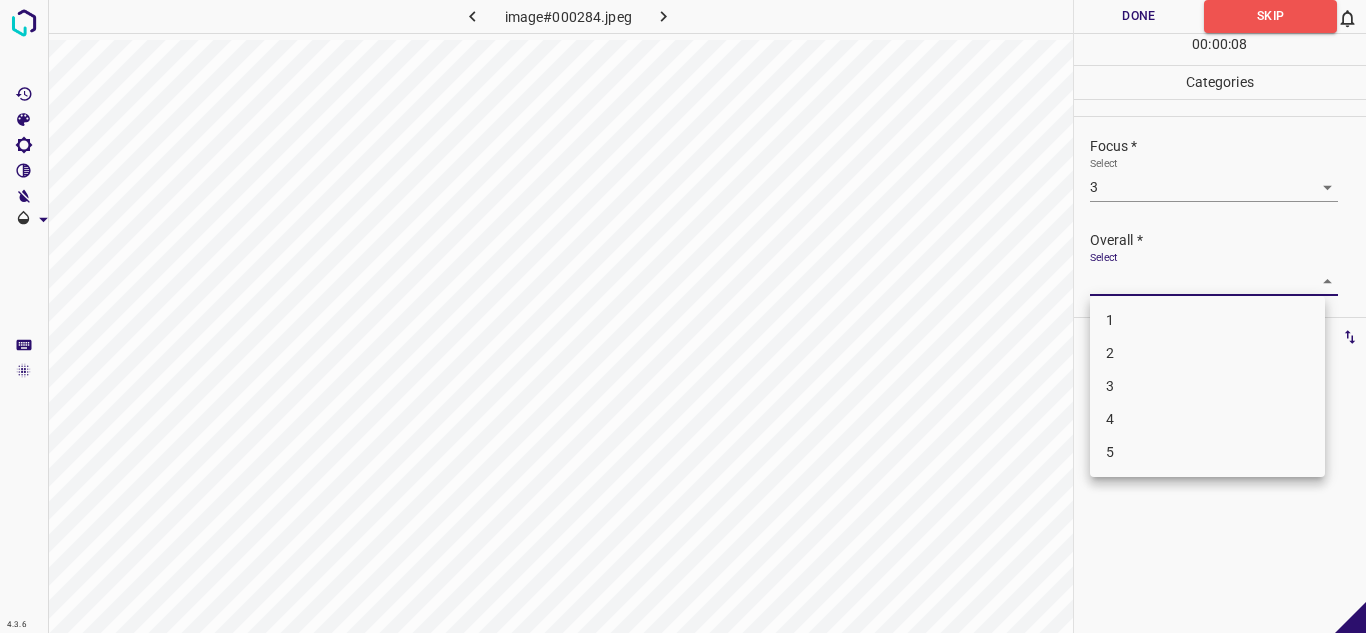 click on "3" at bounding box center (1207, 386) 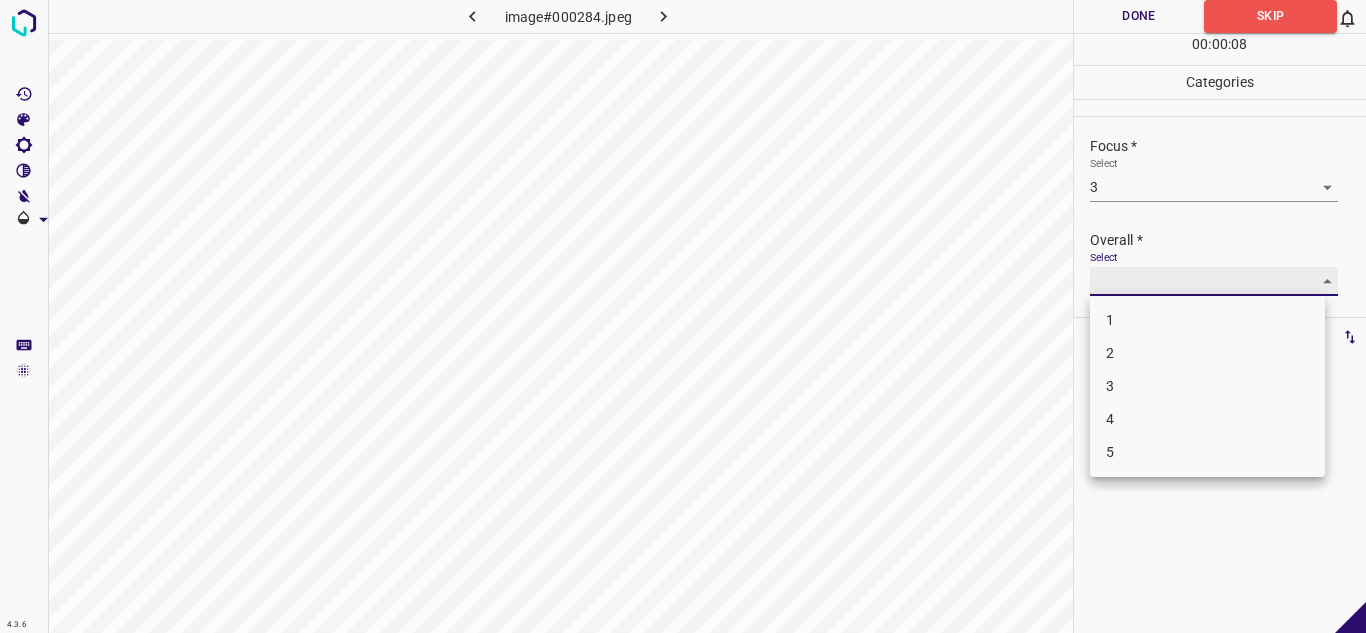 type on "3" 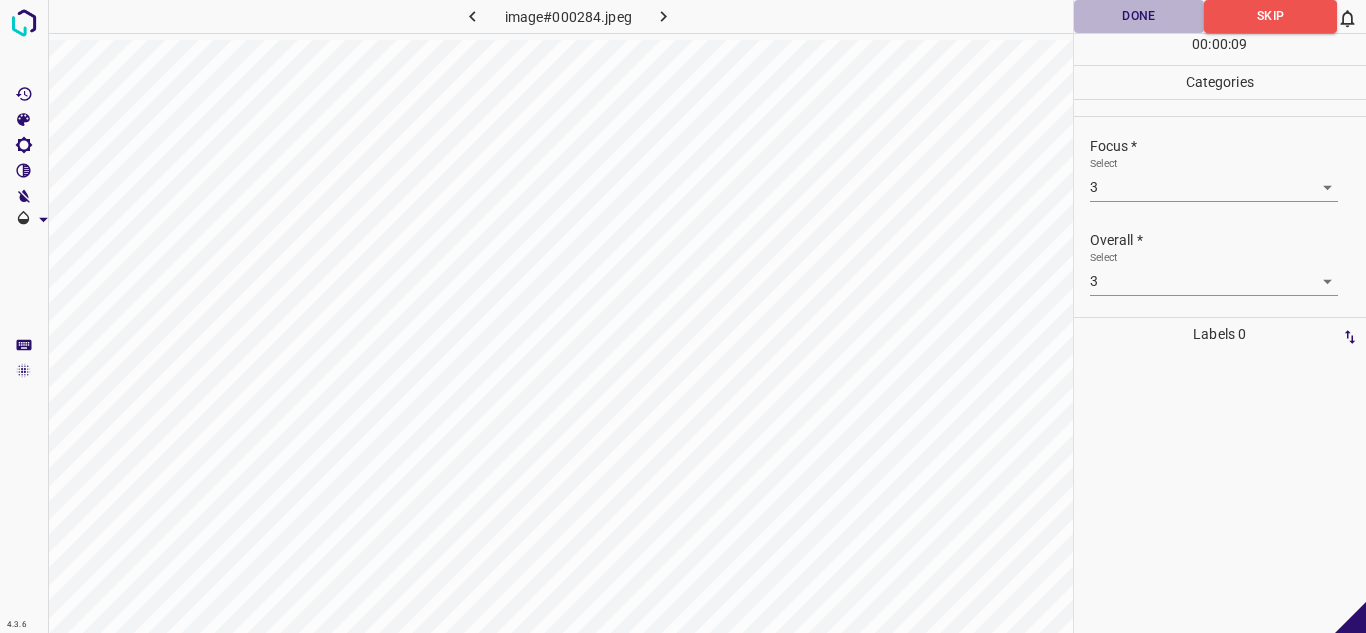 click on "Done" at bounding box center (1139, 16) 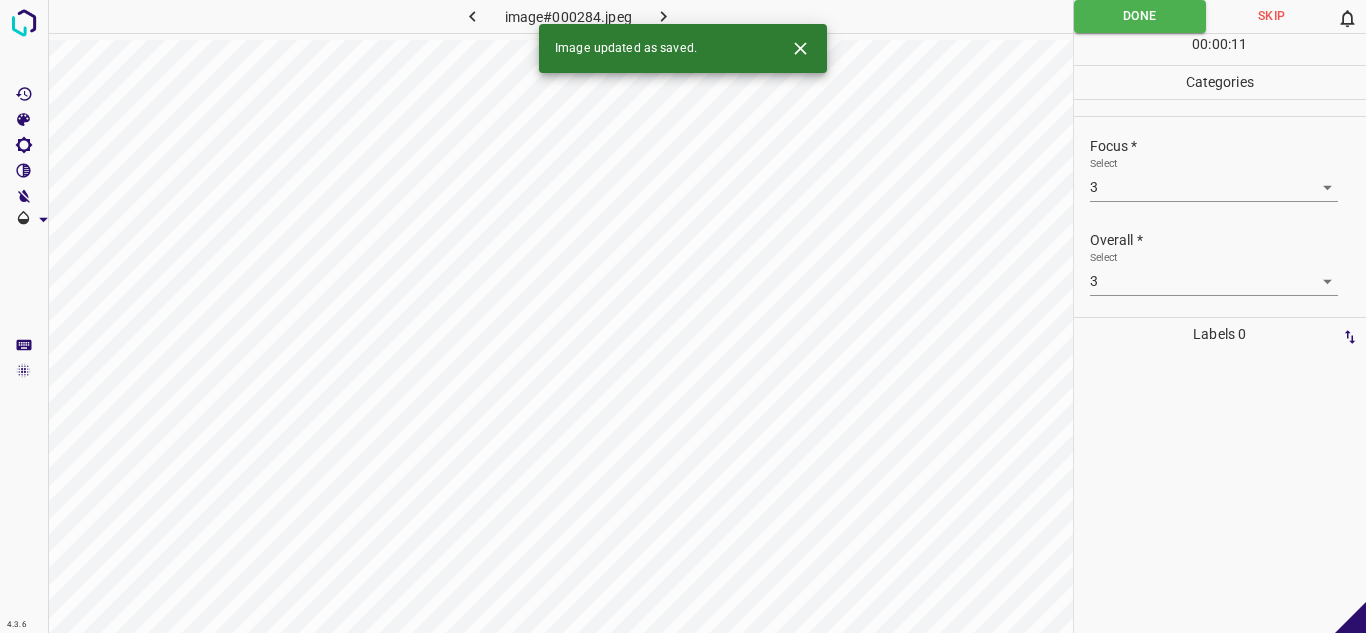 click 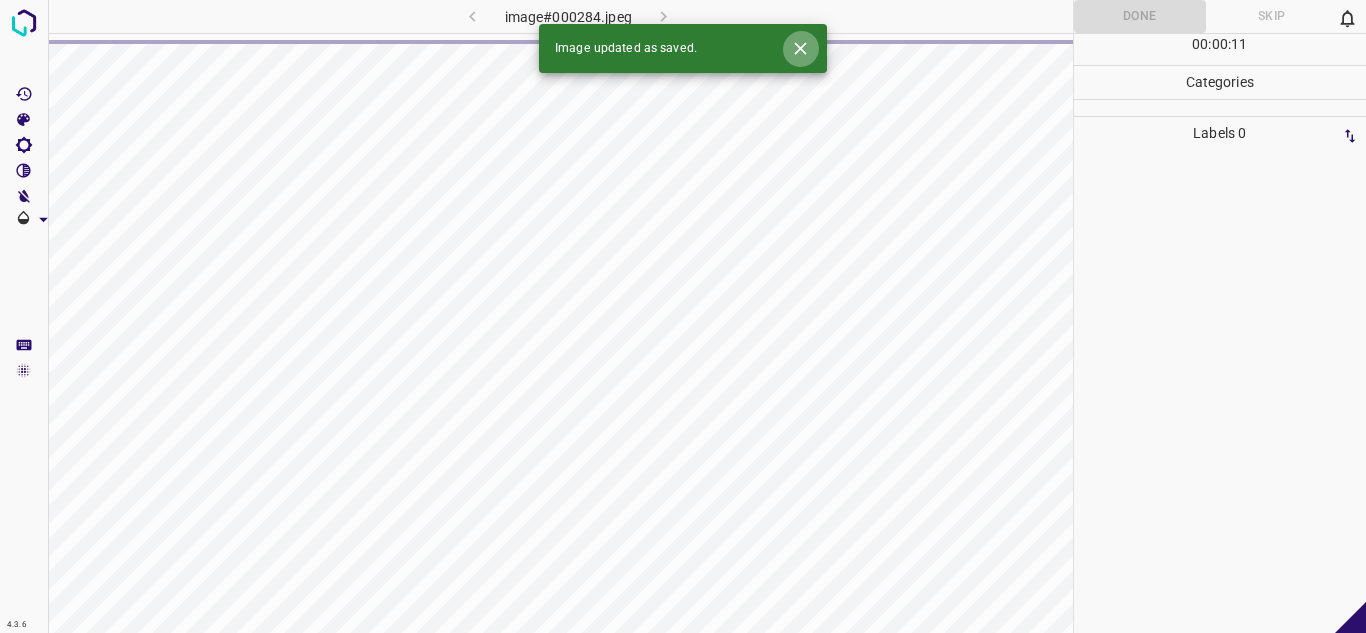 click 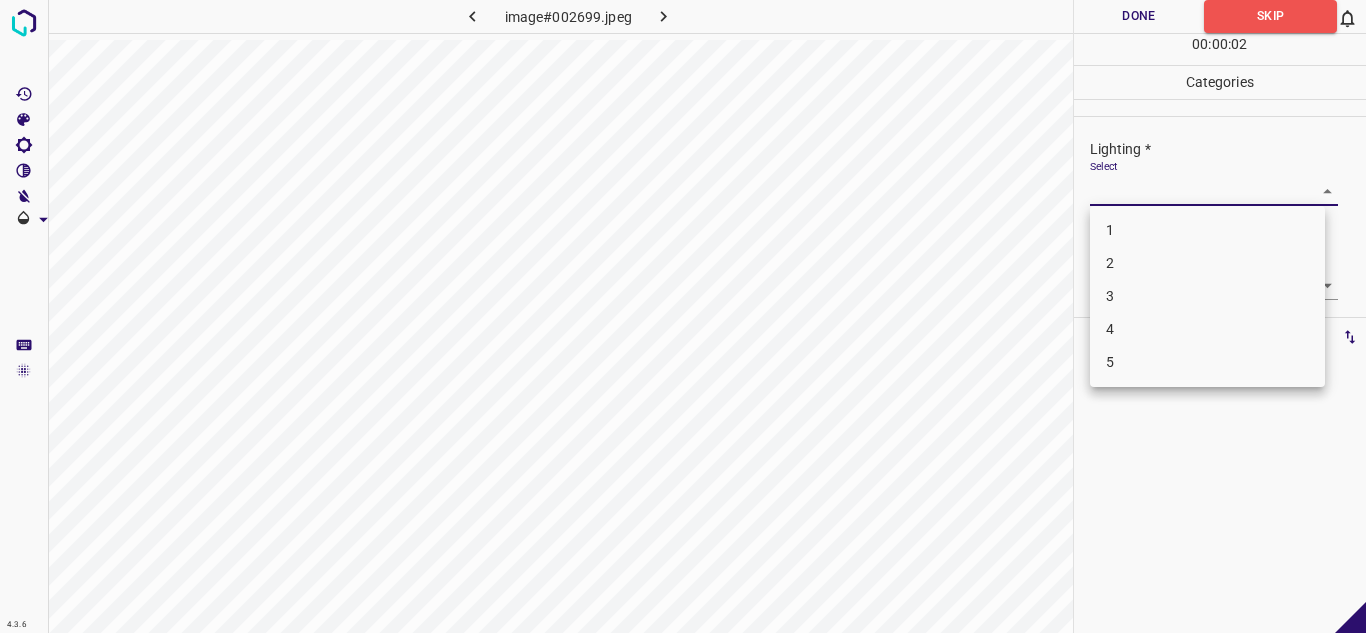 click on "4.3.6  image#002699.jpeg Done Skip 0 00   : 00   : 02   Categories Lighting *  Select ​ Focus *  Select ​ Overall *  Select ​ Labels   0 Categories 1 Lighting 2 Focus 3 Overall Tools Space Change between modes (Draw & Edit) I Auto labeling R Restore zoom M Zoom in N Zoom out Delete Delete selecte label Filters Z Restore filters X Saturation filter C Brightness filter V Contrast filter B Gray scale filter General O Download - Text - Hide - Delete 1 2 3 4 5" at bounding box center (683, 316) 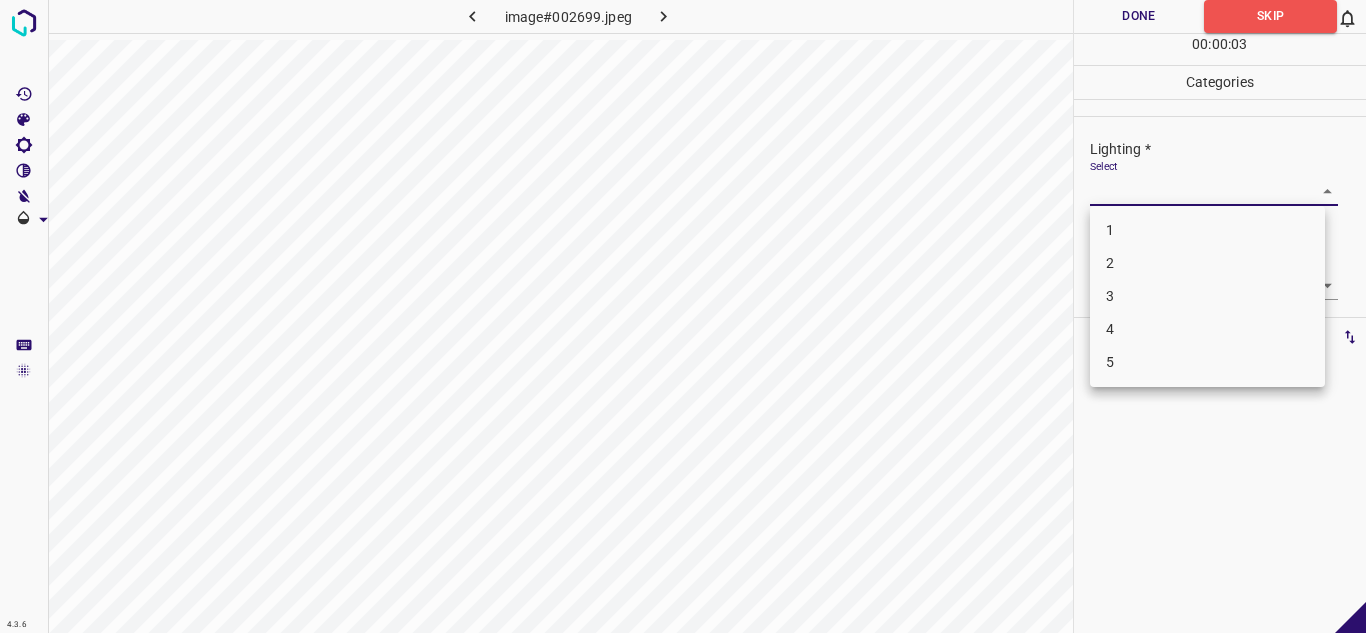 click on "3" at bounding box center [1207, 296] 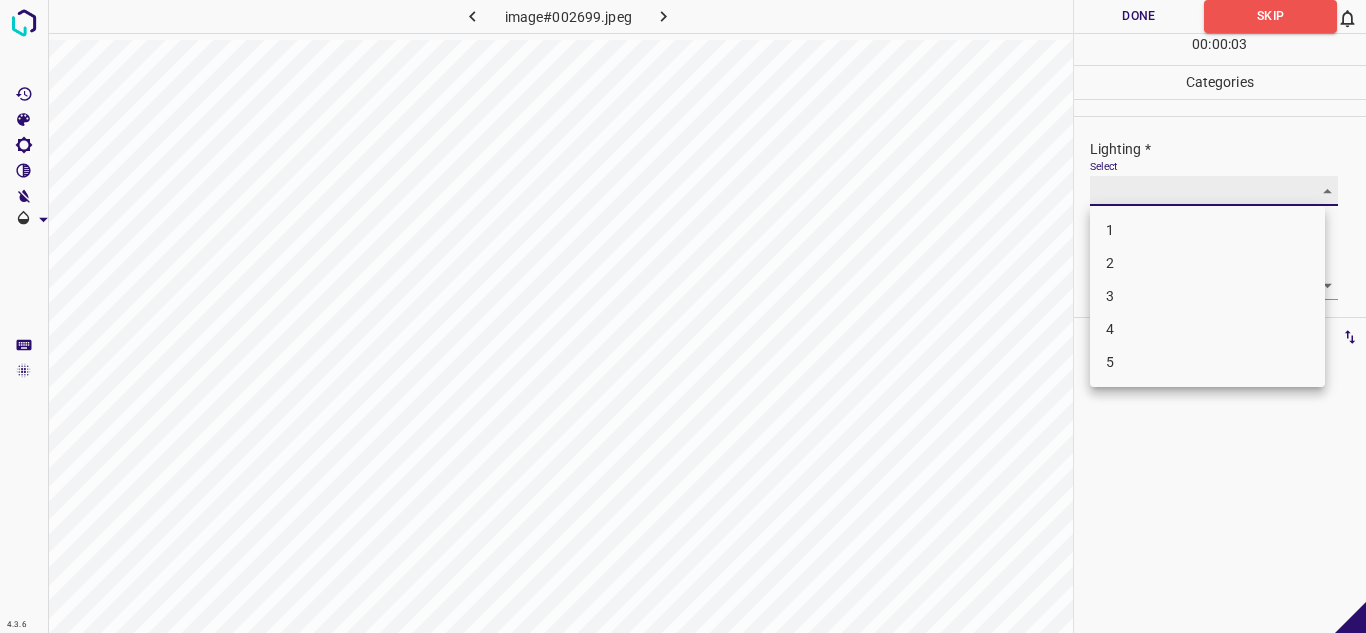 type on "3" 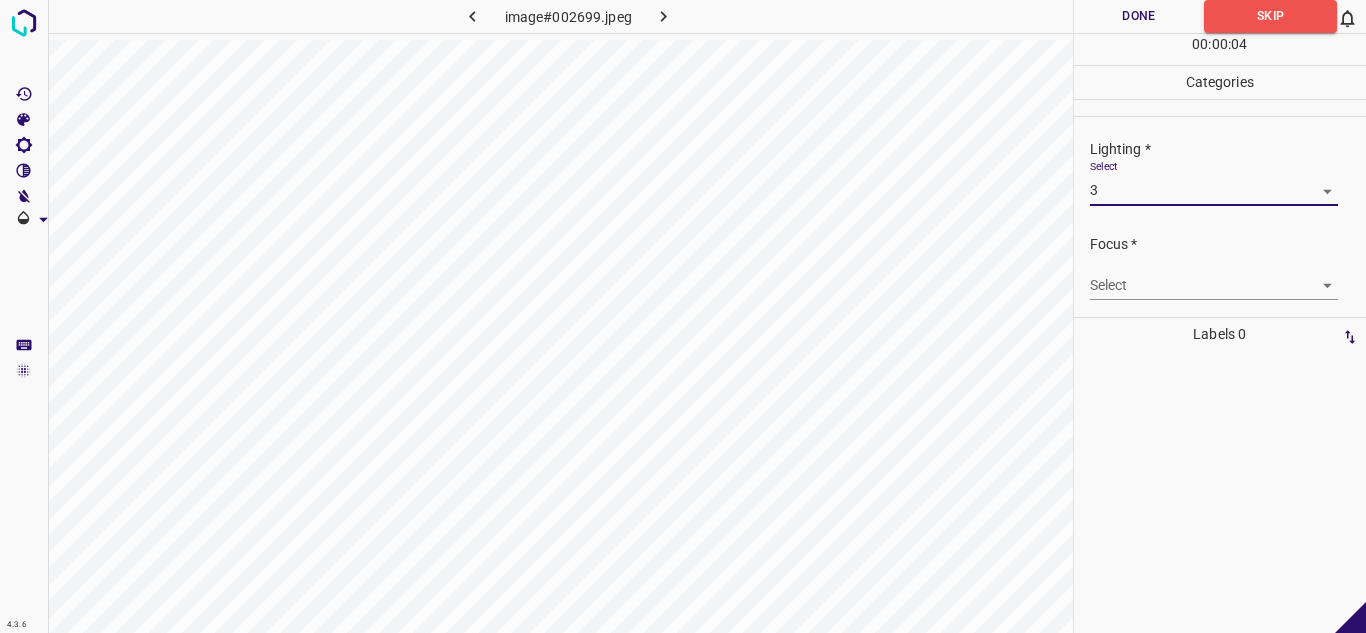 click on "4.3.6  image#002699.jpeg Done Skip 0 00   : 00   : 04   Categories Lighting *  Select 3 3 Focus *  Select ​ Overall *  Select ​ Labels   0 Categories 1 Lighting 2 Focus 3 Overall Tools Space Change between modes (Draw & Edit) I Auto labeling R Restore zoom M Zoom in N Zoom out Delete Delete selecte label Filters Z Restore filters X Saturation filter C Brightness filter V Contrast filter B Gray scale filter General O Download - Text - Hide - Delete" at bounding box center (683, 316) 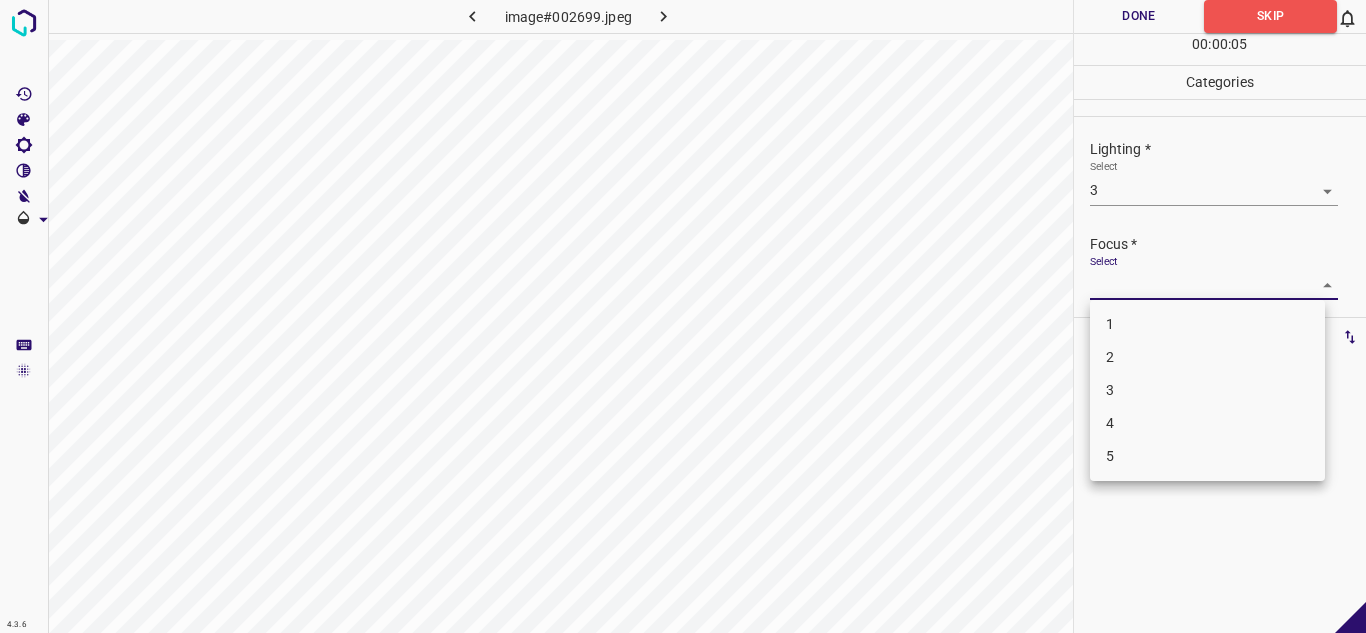 click on "2" at bounding box center [1207, 357] 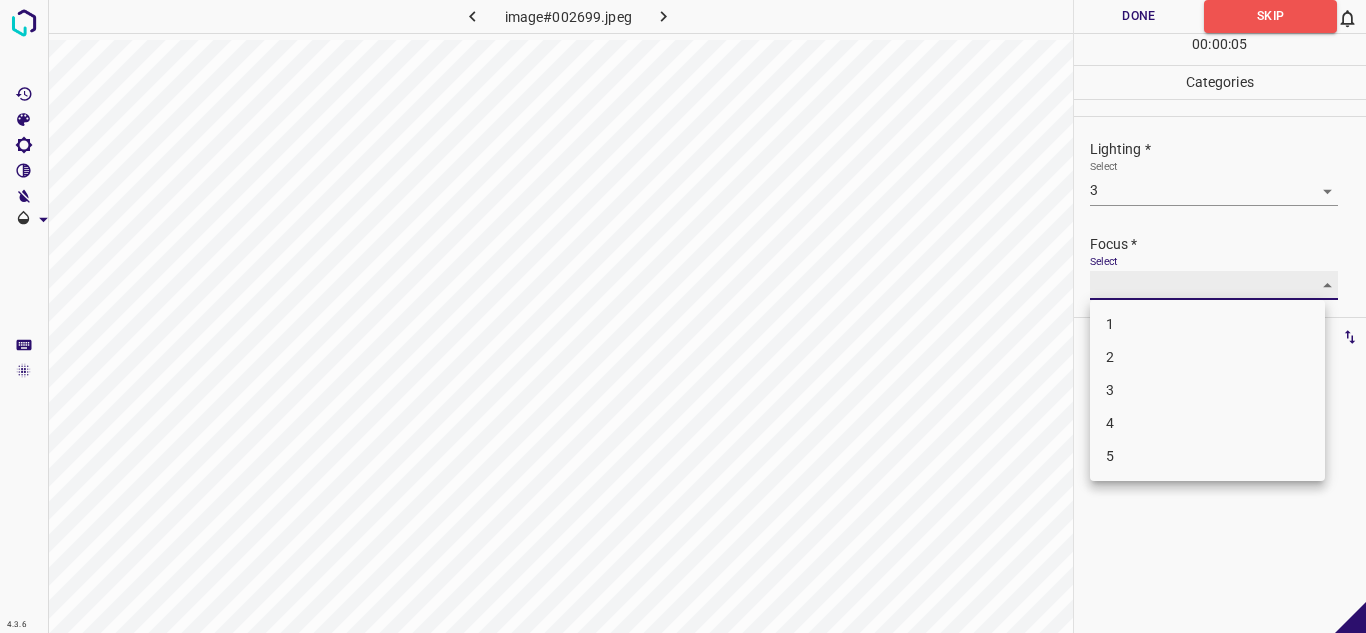 type on "2" 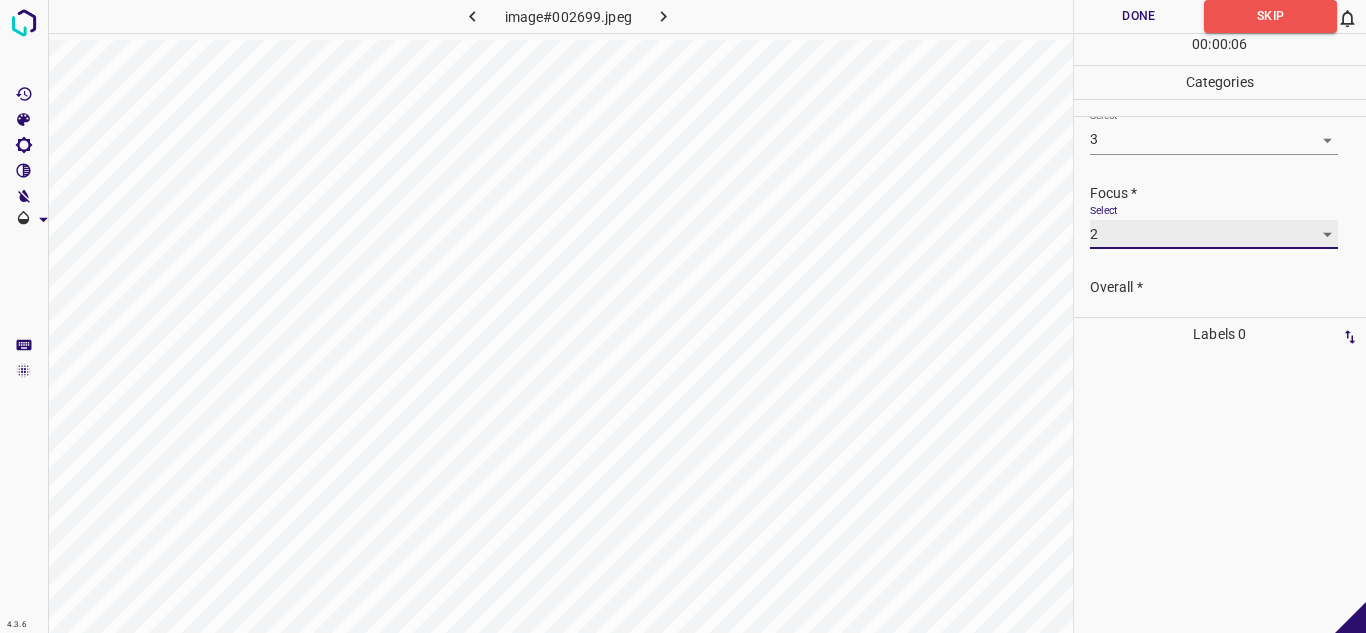 scroll, scrollTop: 98, scrollLeft: 0, axis: vertical 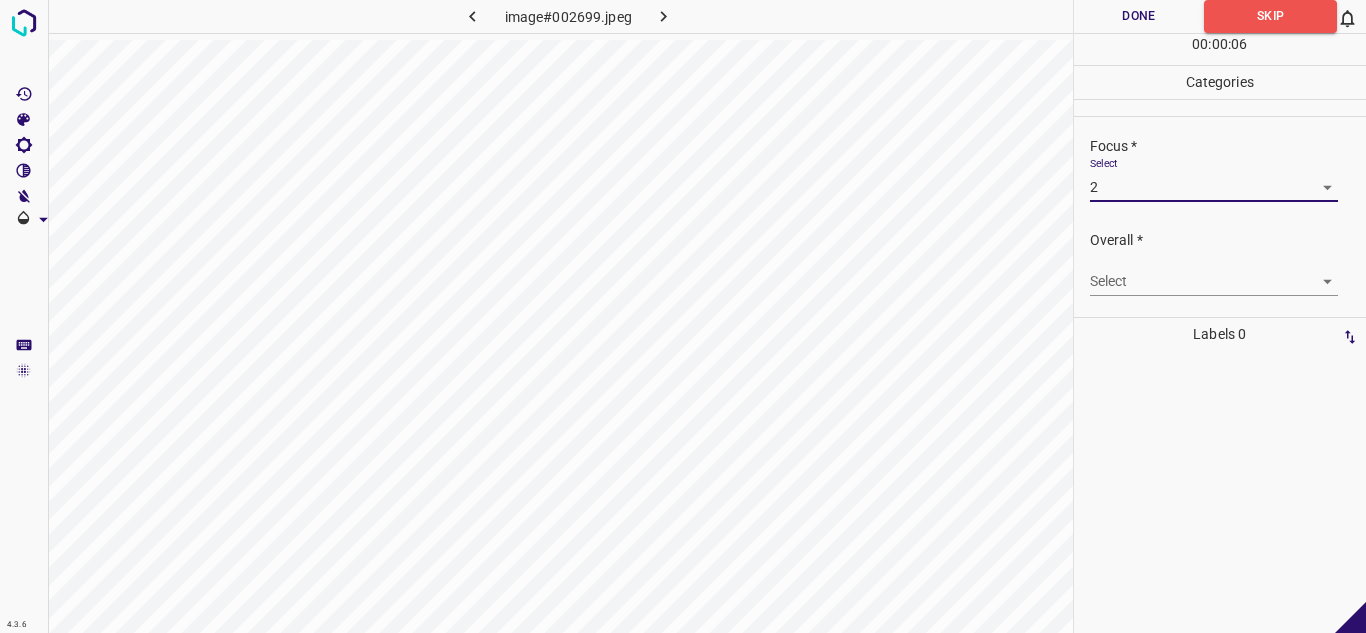 click on "4.3.6  image#002699.jpeg Done Skip 0 00   : 00   : 06   Categories Lighting *  Select 3 3 Focus *  Select 2 2 Overall *  Select ​ Labels   0 Categories 1 Lighting 2 Focus 3 Overall Tools Space Change between modes (Draw & Edit) I Auto labeling R Restore zoom M Zoom in N Zoom out Delete Delete selecte label Filters Z Restore filters X Saturation filter C Brightness filter V Contrast filter B Gray scale filter General O Download - Text - Hide - Delete" at bounding box center (683, 316) 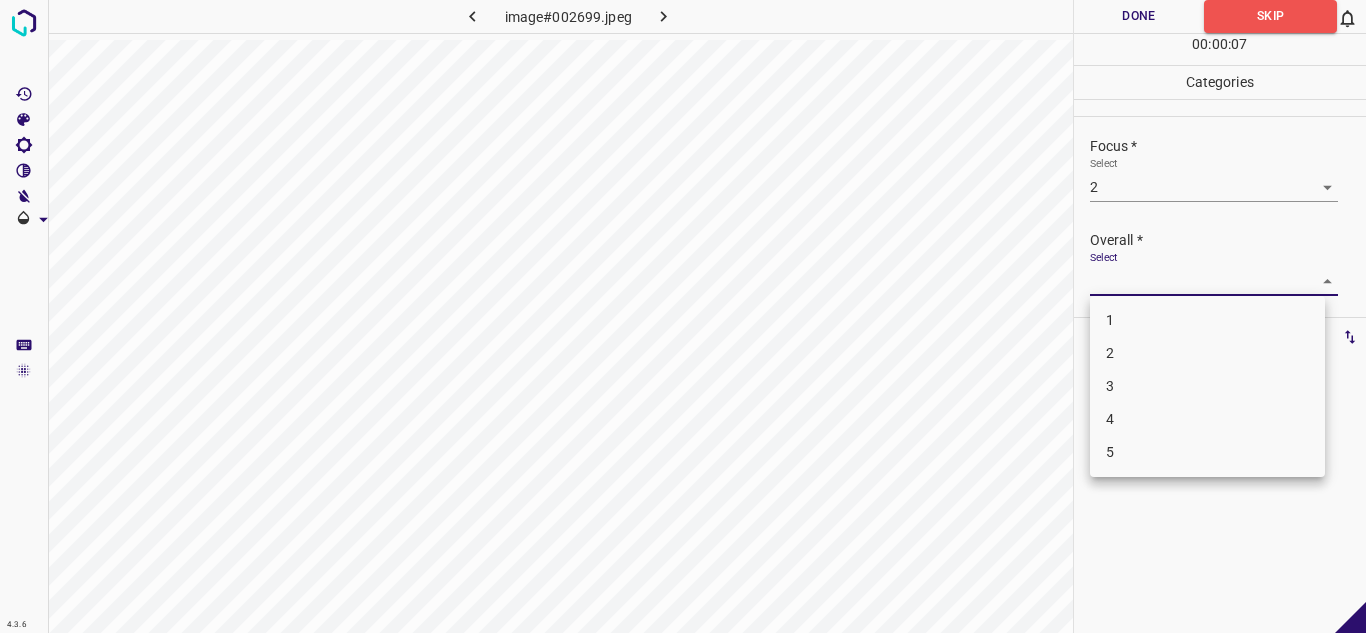 drag, startPoint x: 1134, startPoint y: 361, endPoint x: 1138, endPoint y: 349, distance: 12.649111 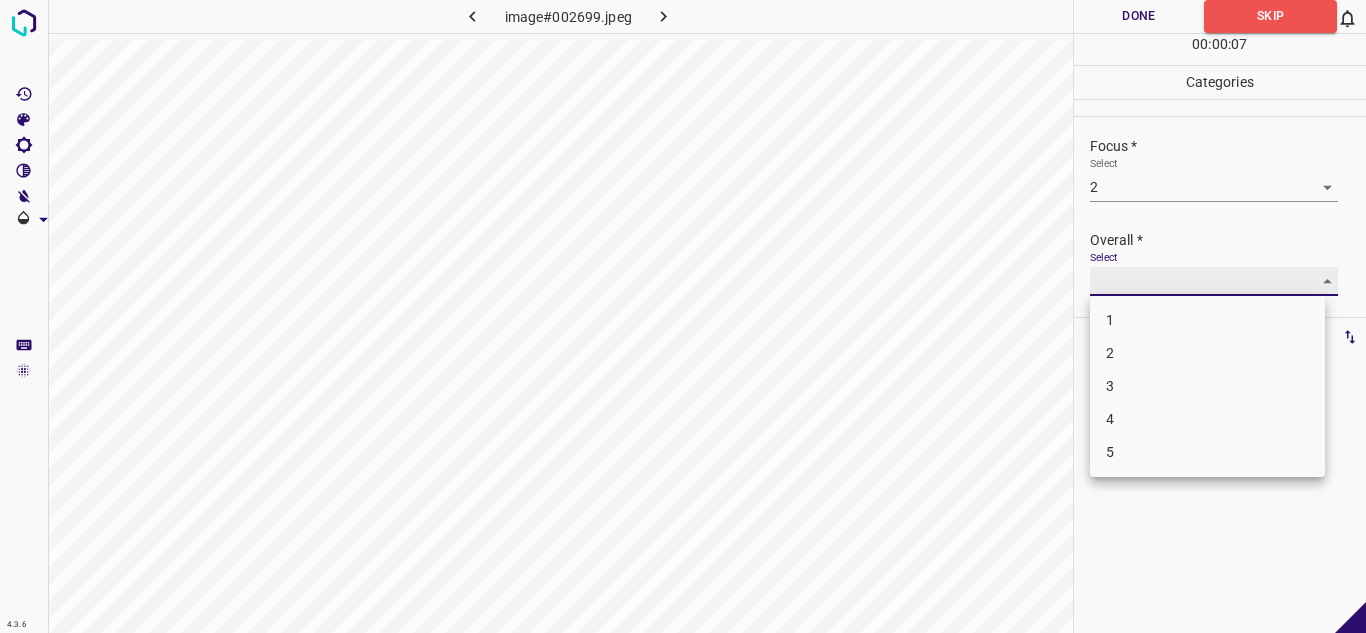 type on "2" 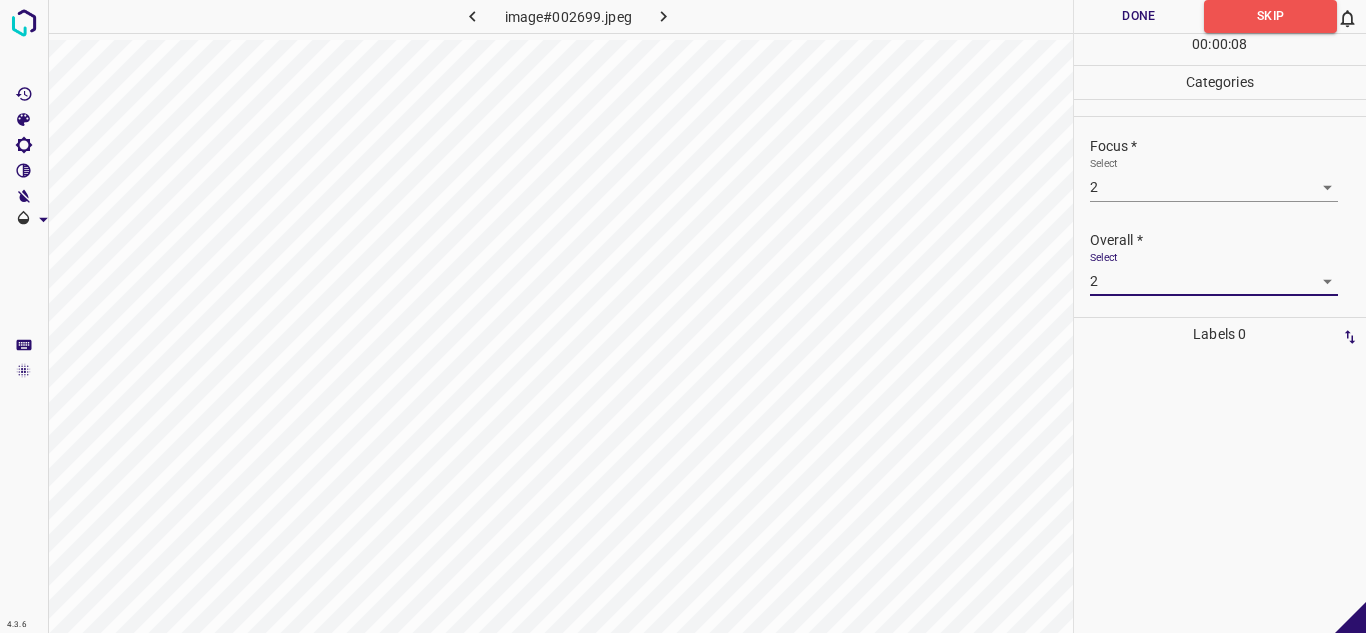 click on "Done" at bounding box center [1139, 16] 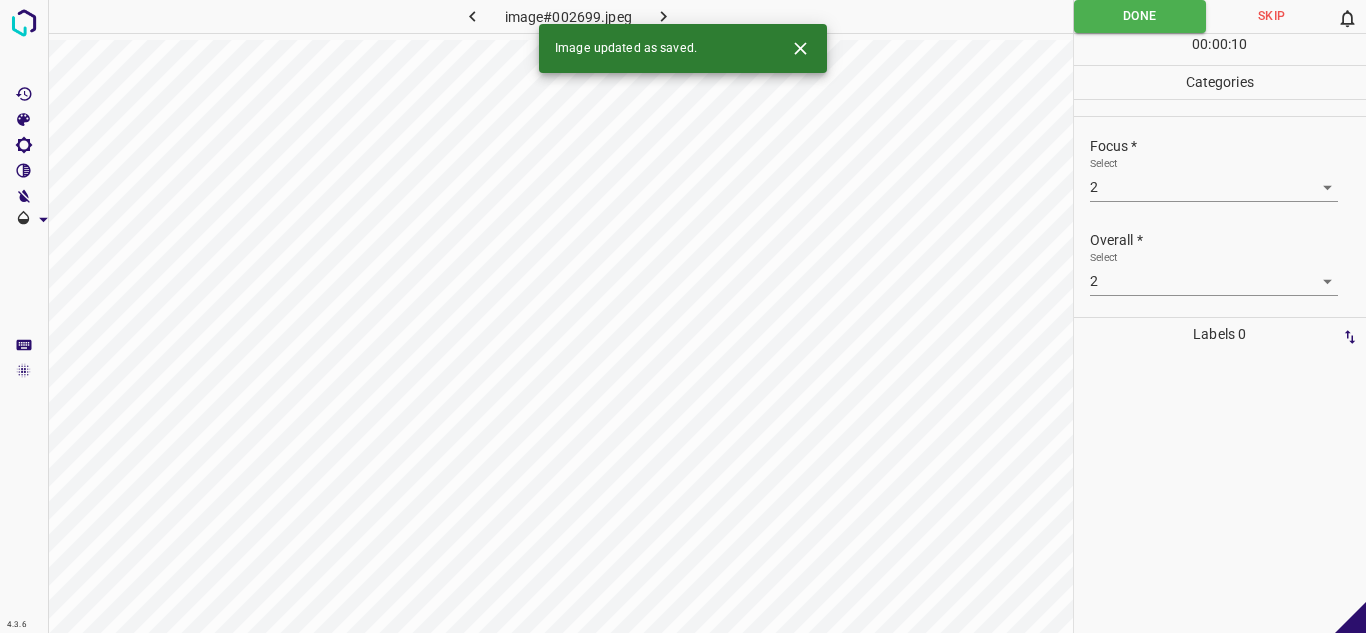 click at bounding box center [664, 16] 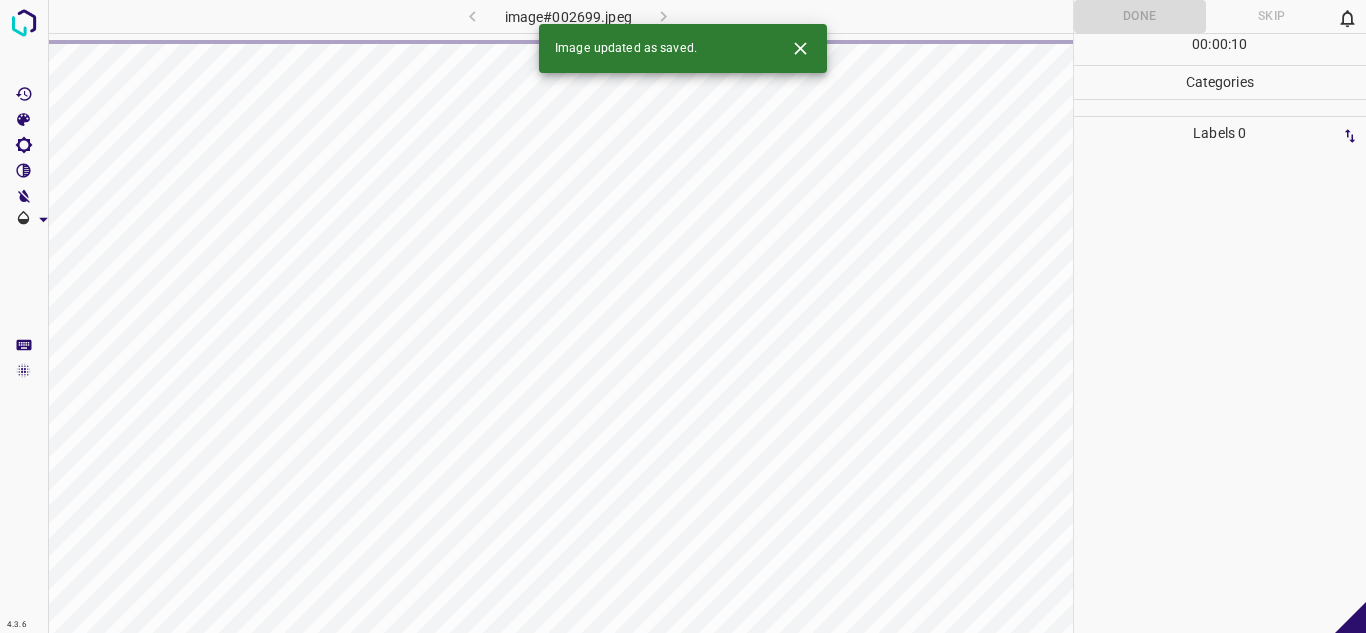 click 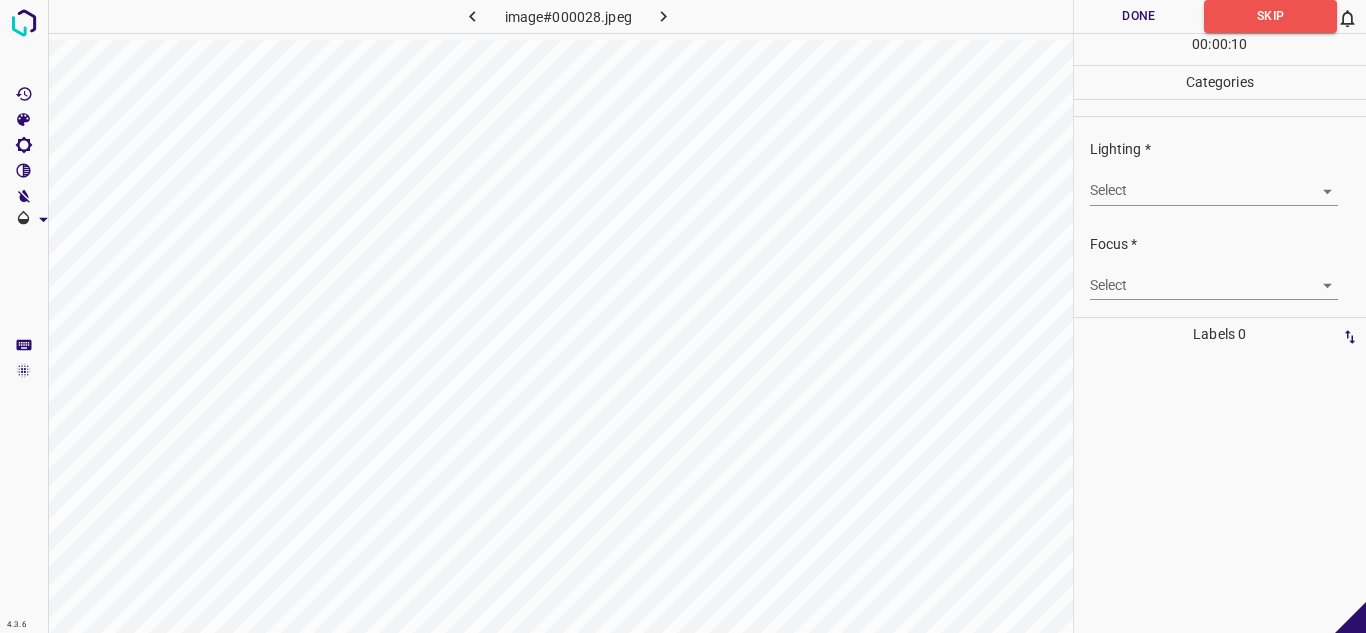 click on "4.3.6  image#000028.jpeg Done Skip 0 00   : 00   : 10   Categories Lighting *  Select ​ Focus *  Select ​ Overall *  Select ​ Labels   0 Categories 1 Lighting 2 Focus 3 Overall Tools Space Change between modes (Draw & Edit) I Auto labeling R Restore zoom M Zoom in N Zoom out Delete Delete selecte label Filters Z Restore filters X Saturation filter C Brightness filter V Contrast filter B Gray scale filter General O Download - Text - Hide - Delete" at bounding box center (683, 316) 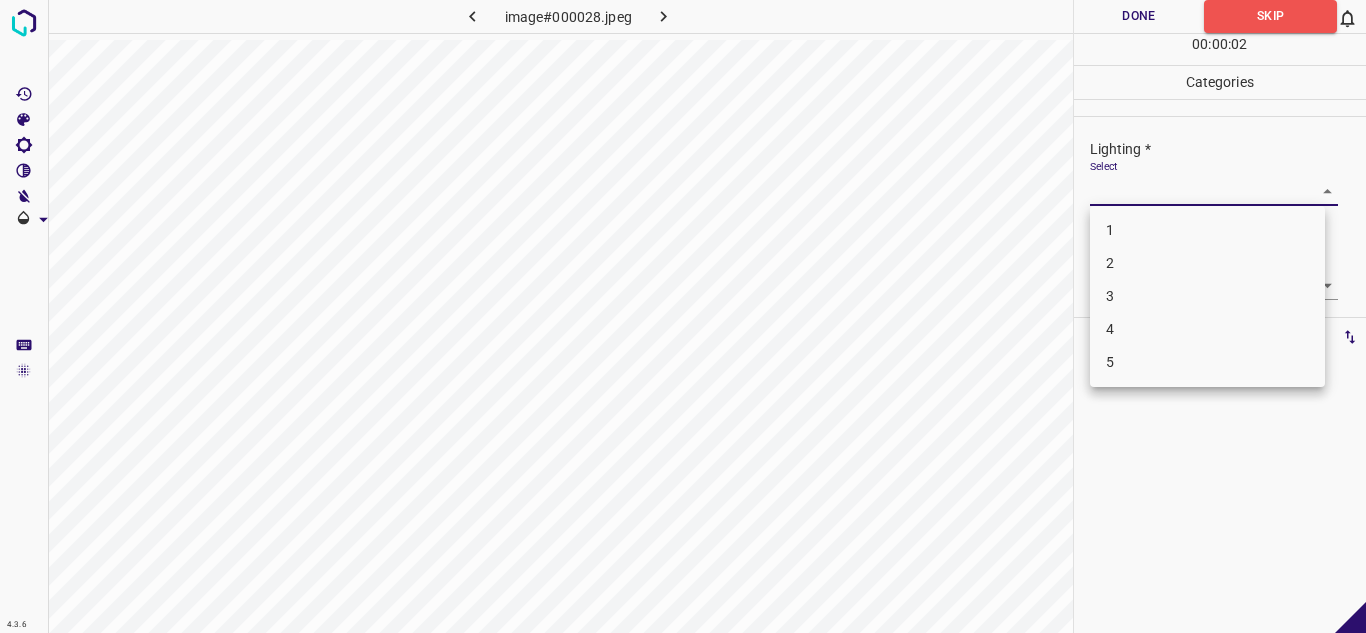 click on "3" at bounding box center (1207, 296) 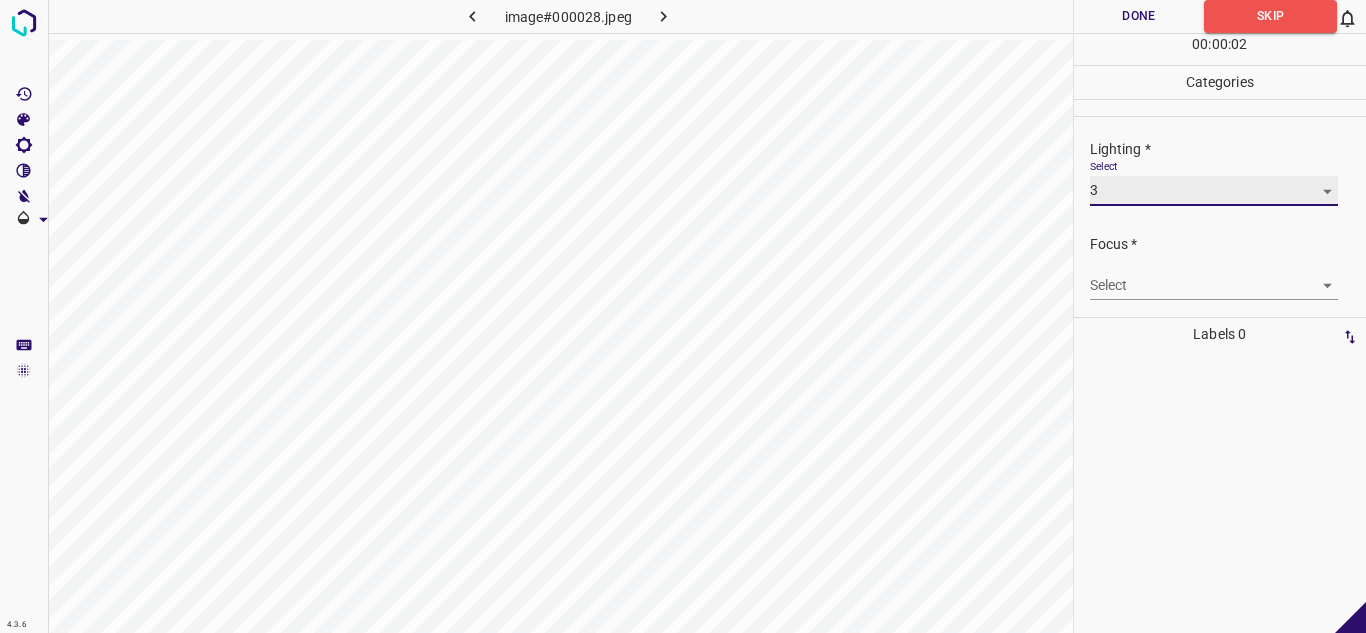 type on "3" 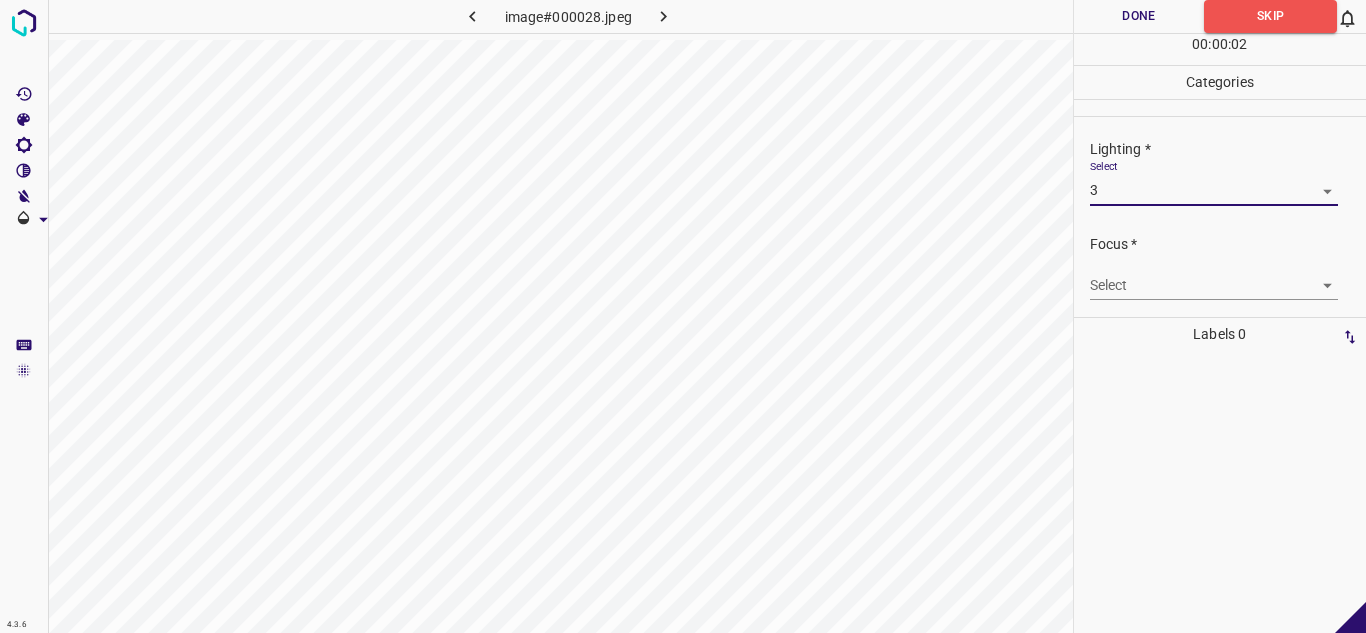 click on "4.3.6  image#000028.jpeg Done Skip 0 00   : 00   : 02   Categories Lighting *  Select 3 3 Focus *  Select ​ Overall *  Select ​ Labels   0 Categories 1 Lighting 2 Focus 3 Overall Tools Space Change between modes (Draw & Edit) I Auto labeling R Restore zoom M Zoom in N Zoom out Delete Delete selecte label Filters Z Restore filters X Saturation filter C Brightness filter V Contrast filter B Gray scale filter General O Download - Text - Hide - Delete" at bounding box center (683, 316) 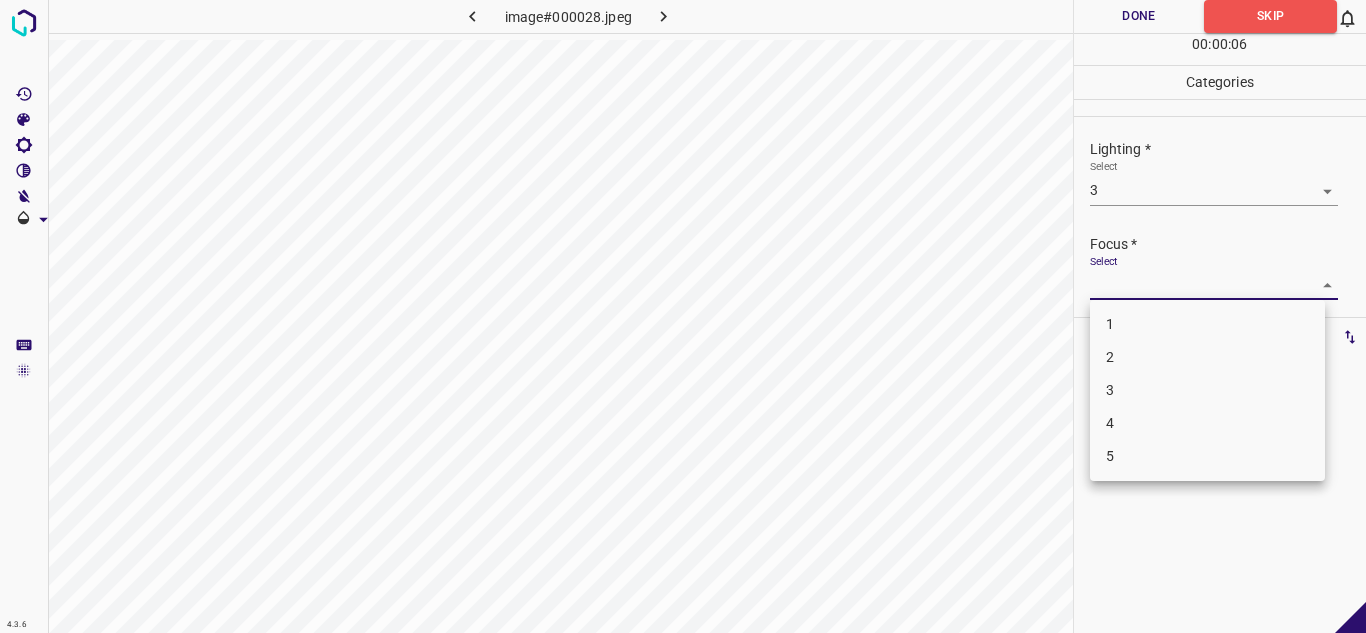 click on "4" at bounding box center (1207, 423) 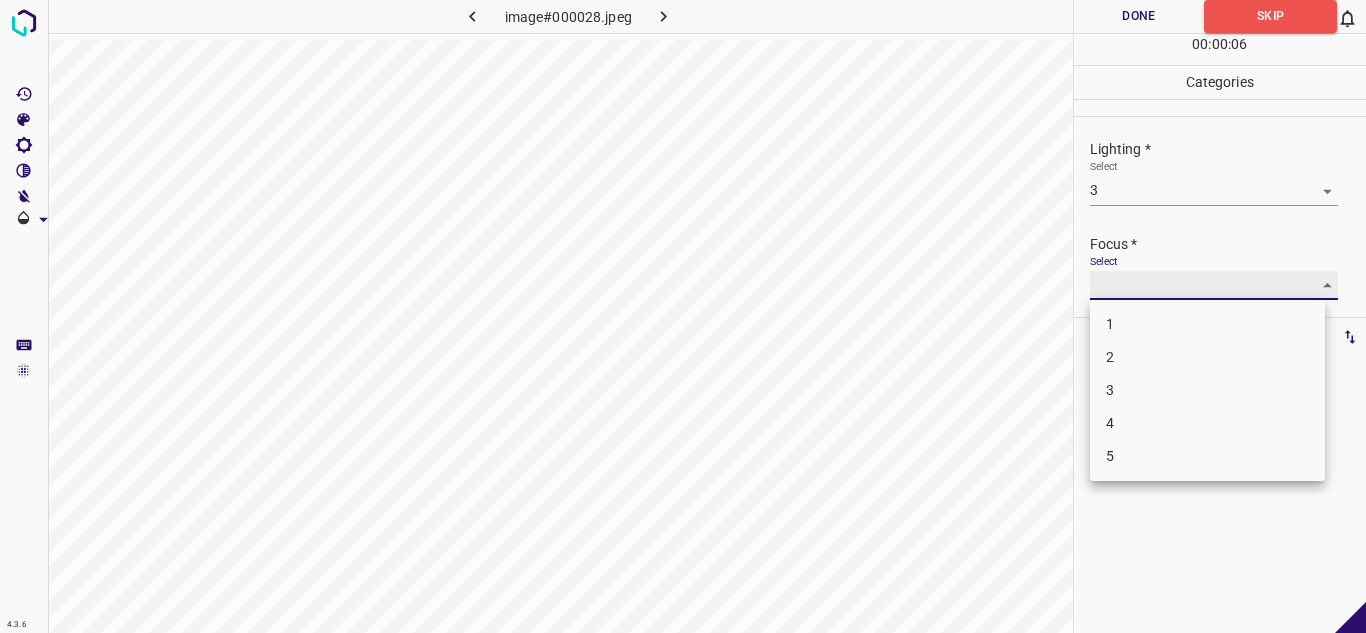 type on "4" 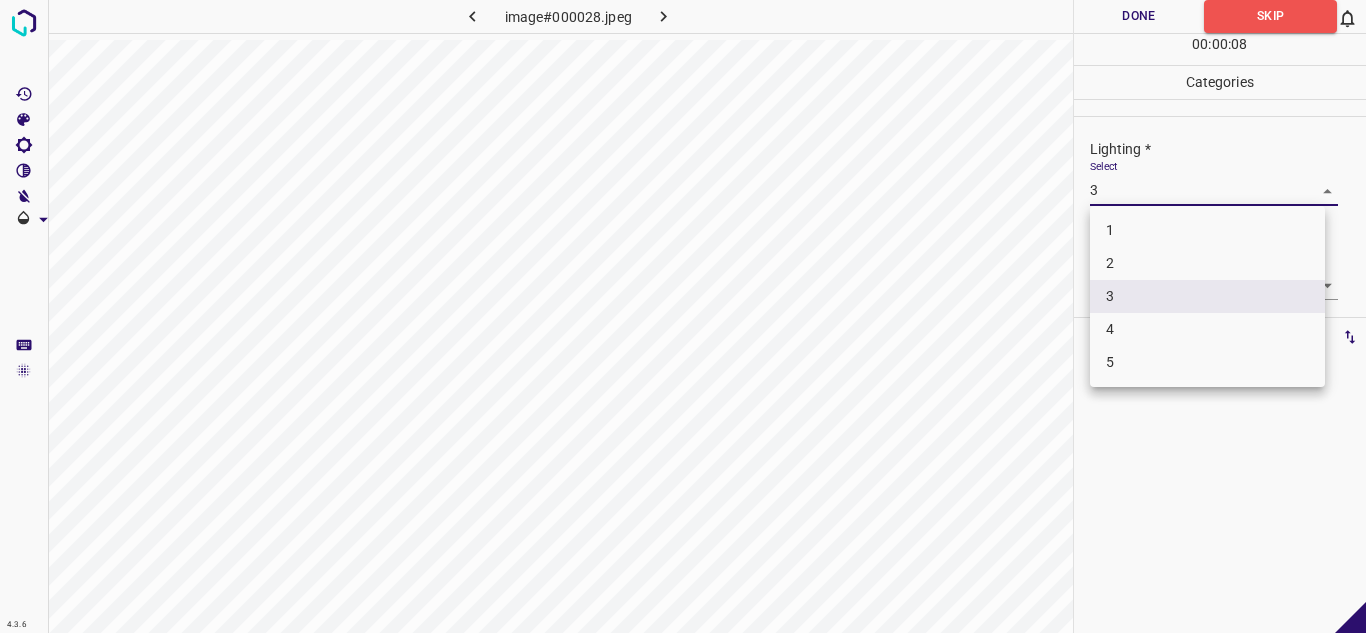 click on "4.3.6  image#000028.jpeg Done Skip 0 00   : 00   : 08   Categories Lighting *  Select 3 3 Focus *  Select 4 4 Overall *  Select ​ Labels   0 Categories 1 Lighting 2 Focus 3 Overall Tools Space Change between modes (Draw & Edit) I Auto labeling R Restore zoom M Zoom in N Zoom out Delete Delete selecte label Filters Z Restore filters X Saturation filter C Brightness filter V Contrast filter B Gray scale filter General O Download - Text - Hide - Delete 1 2 3 4 5" at bounding box center [683, 316] 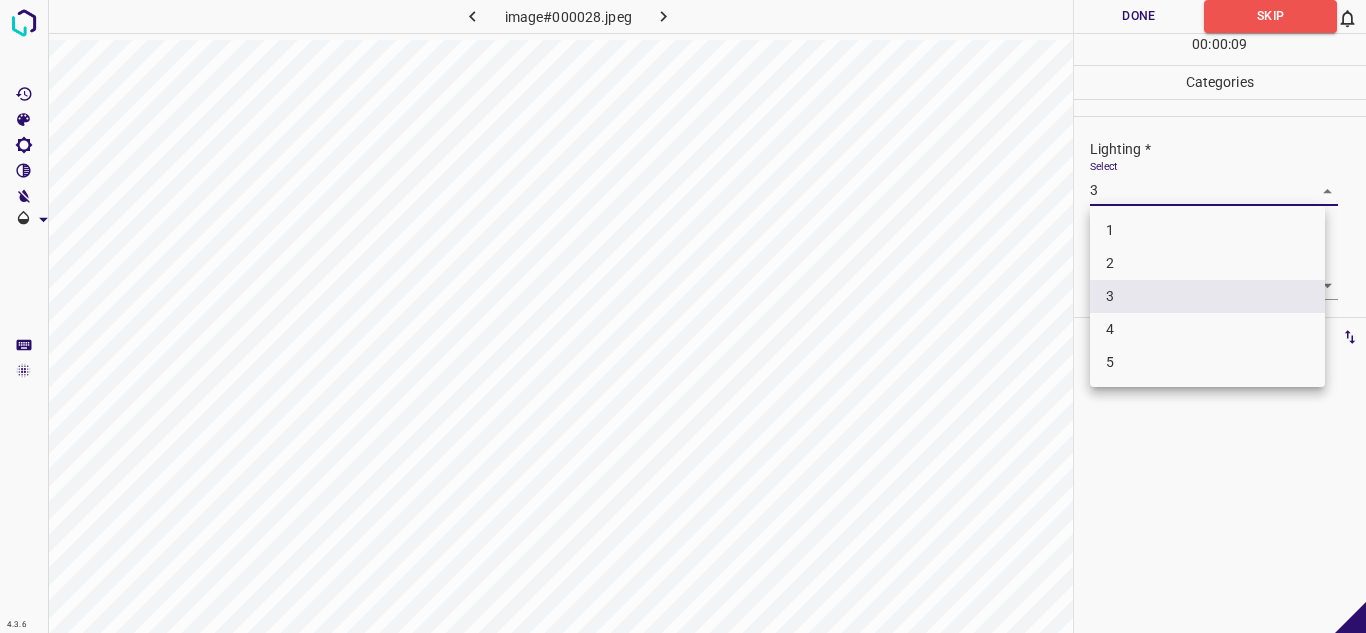click on "4" at bounding box center [1207, 329] 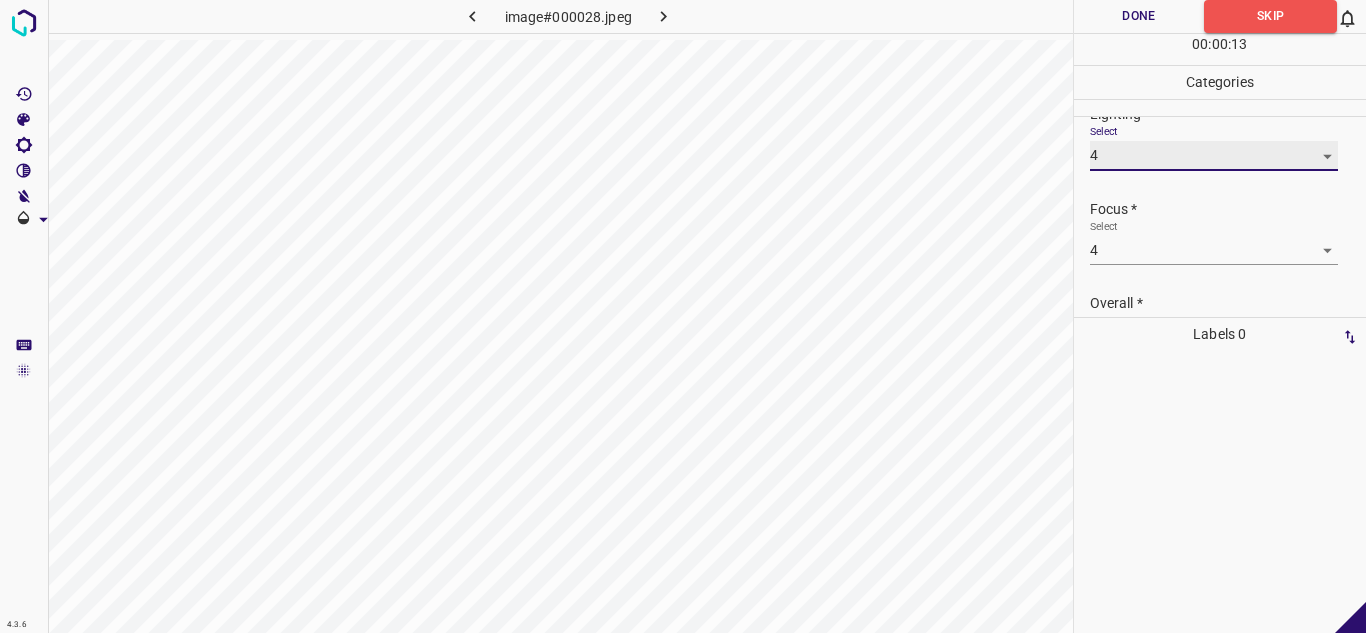 scroll, scrollTop: 0, scrollLeft: 0, axis: both 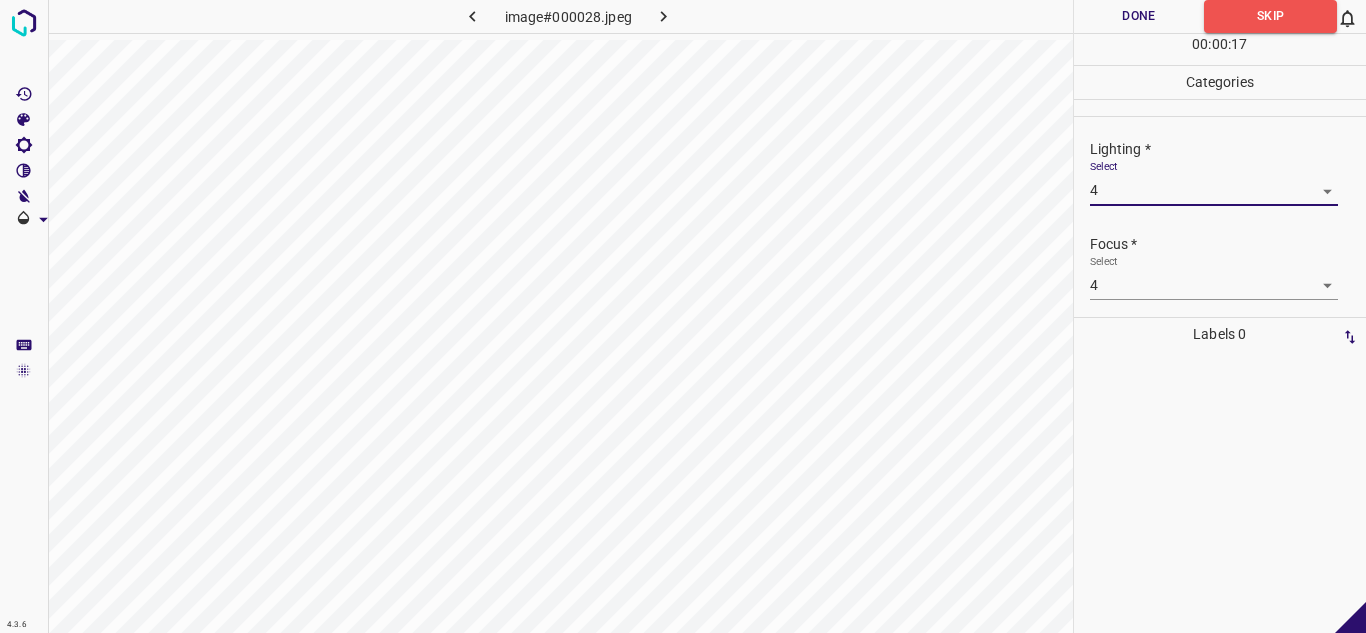 click on "4.3.6  image#000028.jpeg Done Skip 0 00   : 00   : 17   Categories Lighting *  Select 4 4 Focus *  Select 4 4 Overall *  Select ​ Labels   0 Categories 1 Lighting 2 Focus 3 Overall Tools Space Change between modes (Draw & Edit) I Auto labeling R Restore zoom M Zoom in N Zoom out Delete Delete selecte label Filters Z Restore filters X Saturation filter C Brightness filter V Contrast filter B Gray scale filter General O Download - Text - Hide - Delete" at bounding box center [683, 316] 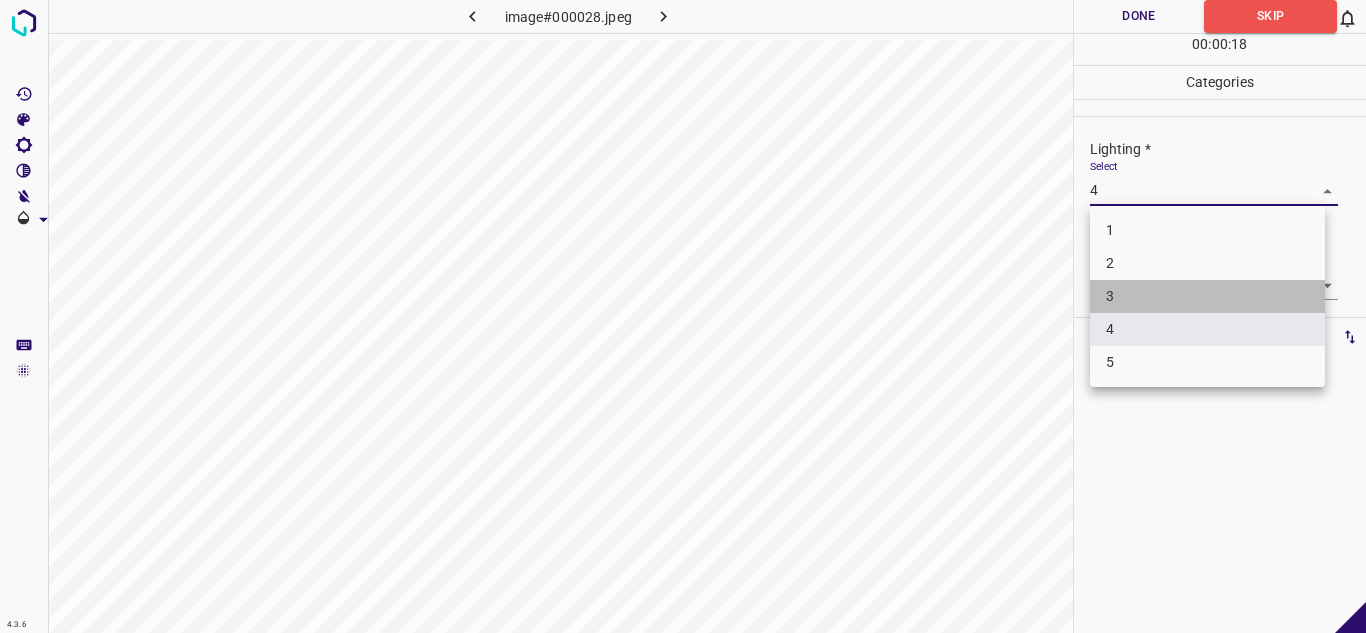 click on "3" at bounding box center (1207, 296) 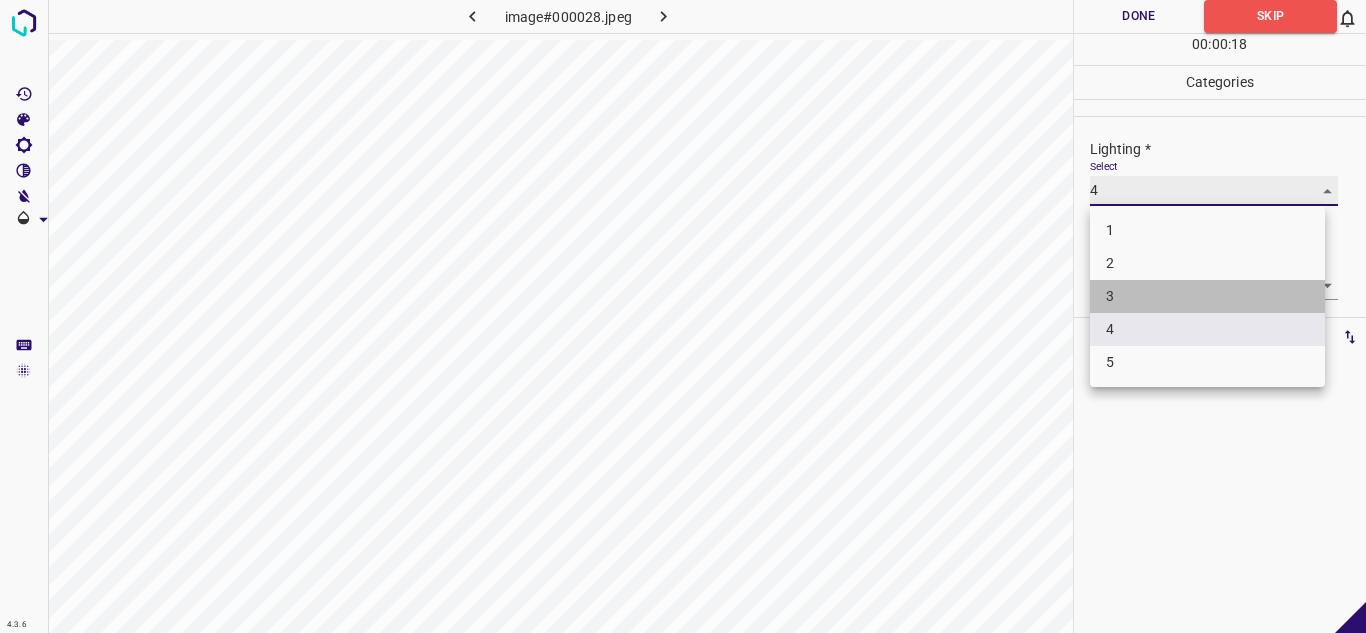 type on "3" 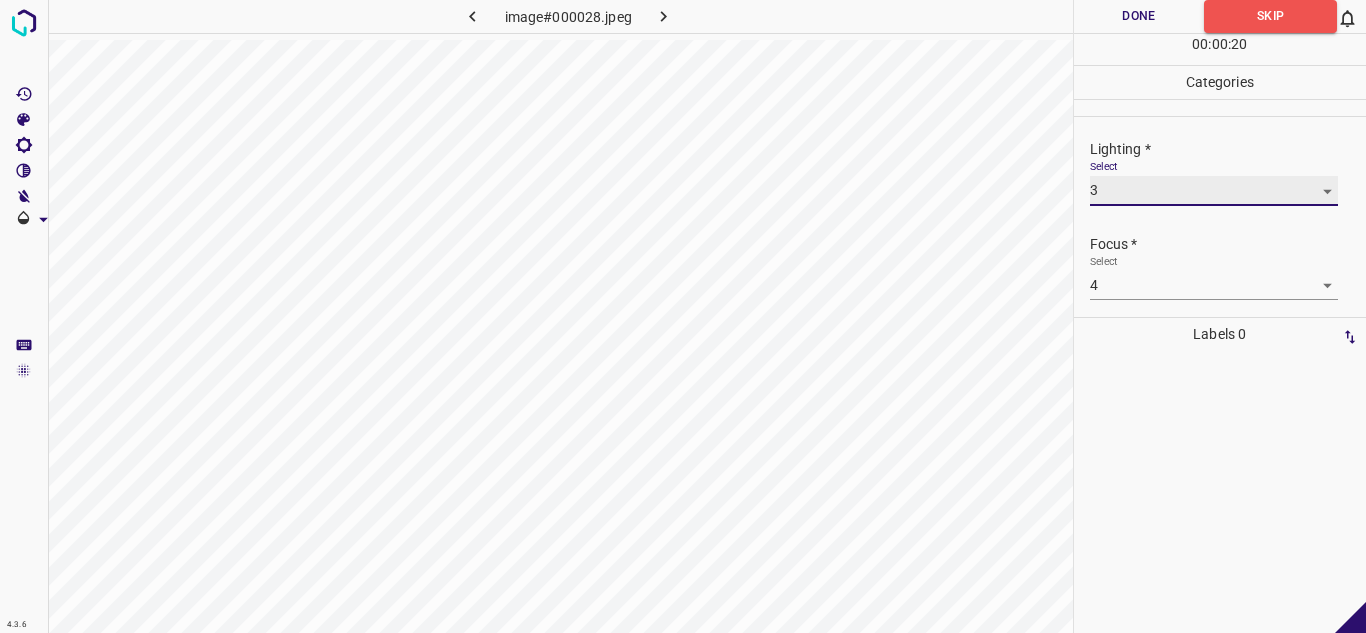 scroll, scrollTop: 98, scrollLeft: 0, axis: vertical 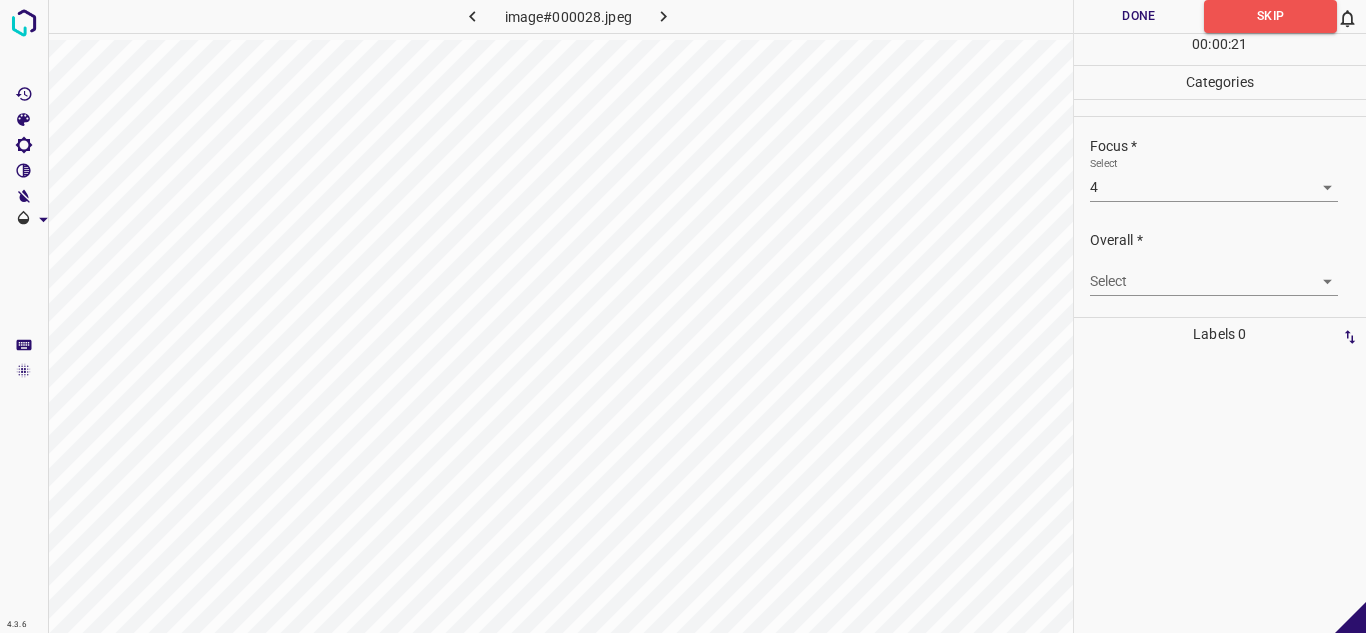 click on "4.3.6  image#000028.jpeg Done Skip 0 00   : 00   : 21   Categories Lighting *  Select 3 3 Focus *  Select 4 4 Overall *  Select ​ Labels   0 Categories 1 Lighting 2 Focus 3 Overall Tools Space Change between modes (Draw & Edit) I Auto labeling R Restore zoom M Zoom in N Zoom out Delete Delete selecte label Filters Z Restore filters X Saturation filter C Brightness filter V Contrast filter B Gray scale filter General O Download - Text - Hide - Delete" at bounding box center (683, 316) 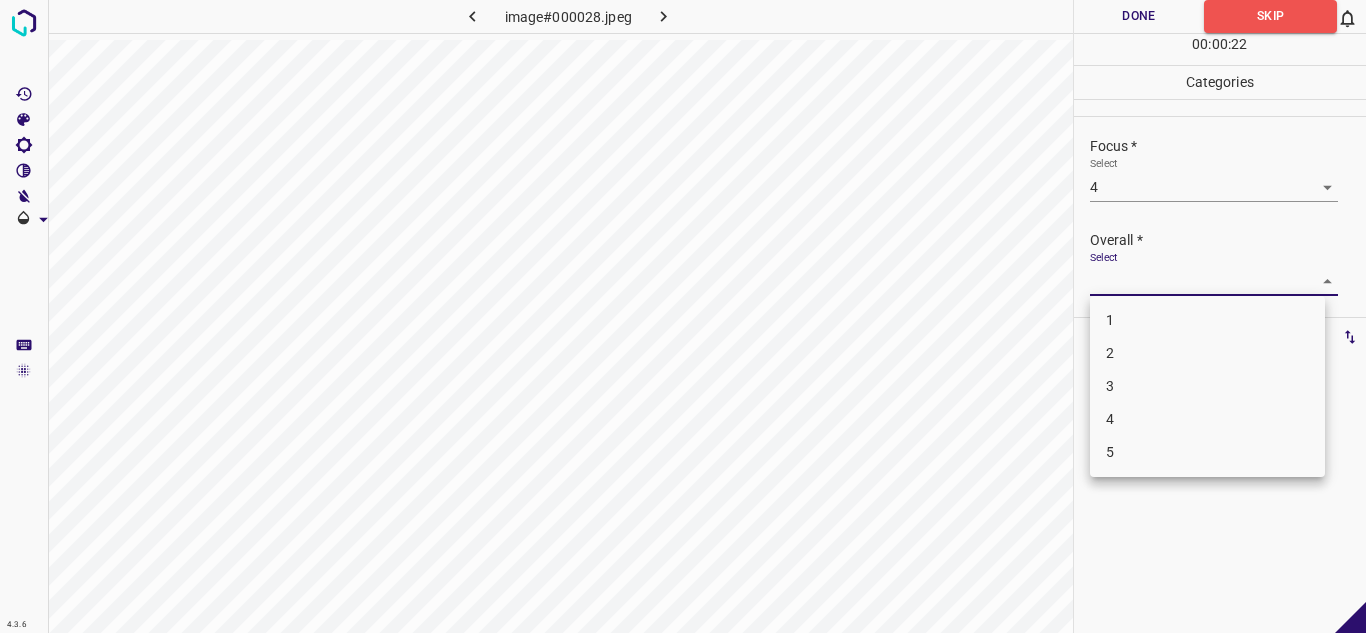 click on "4" at bounding box center (1207, 419) 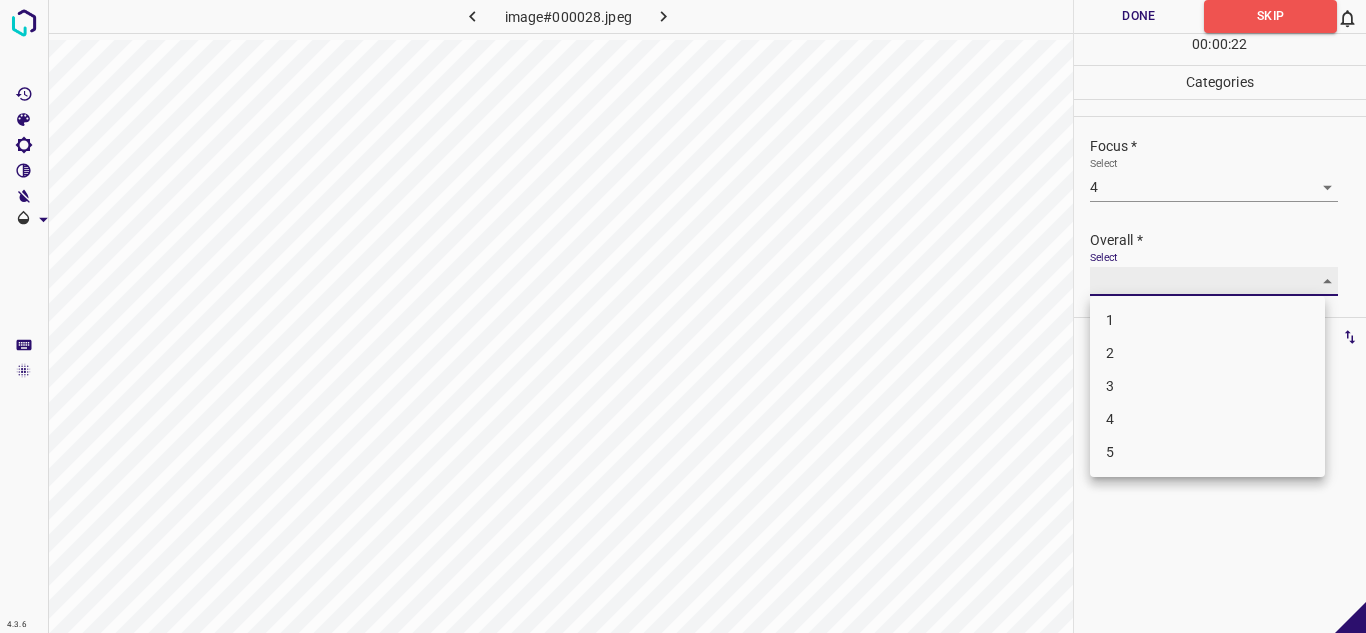 type on "4" 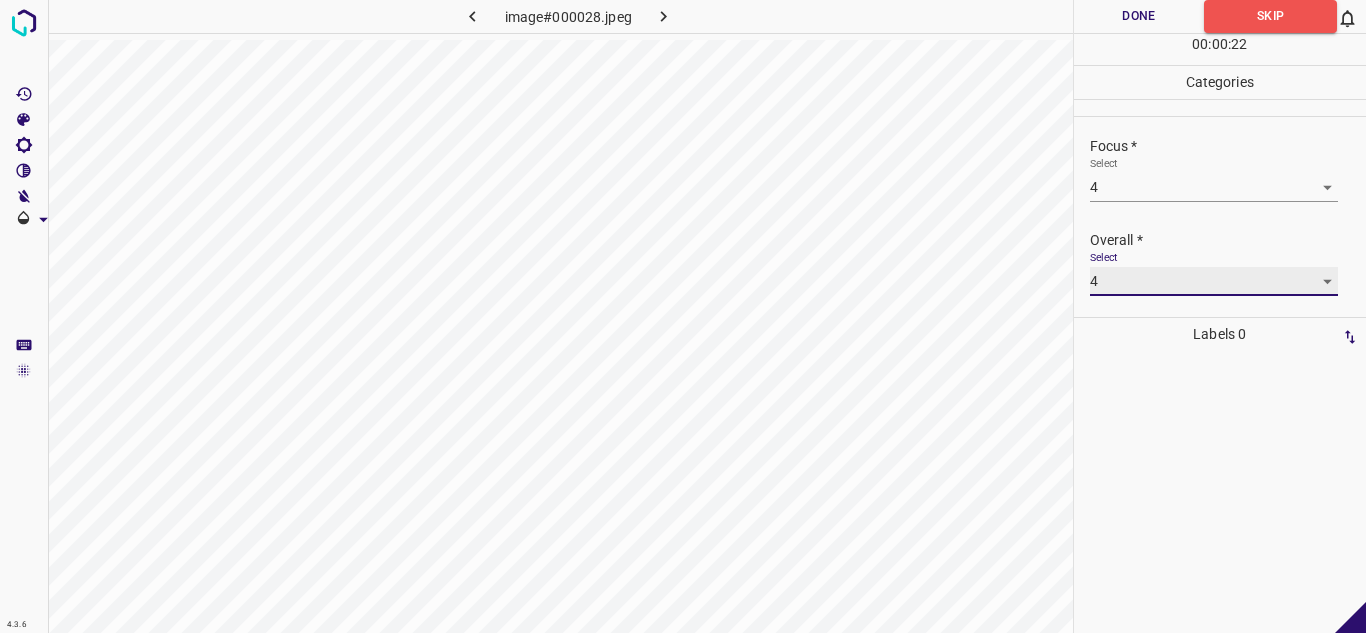 scroll, scrollTop: 0, scrollLeft: 0, axis: both 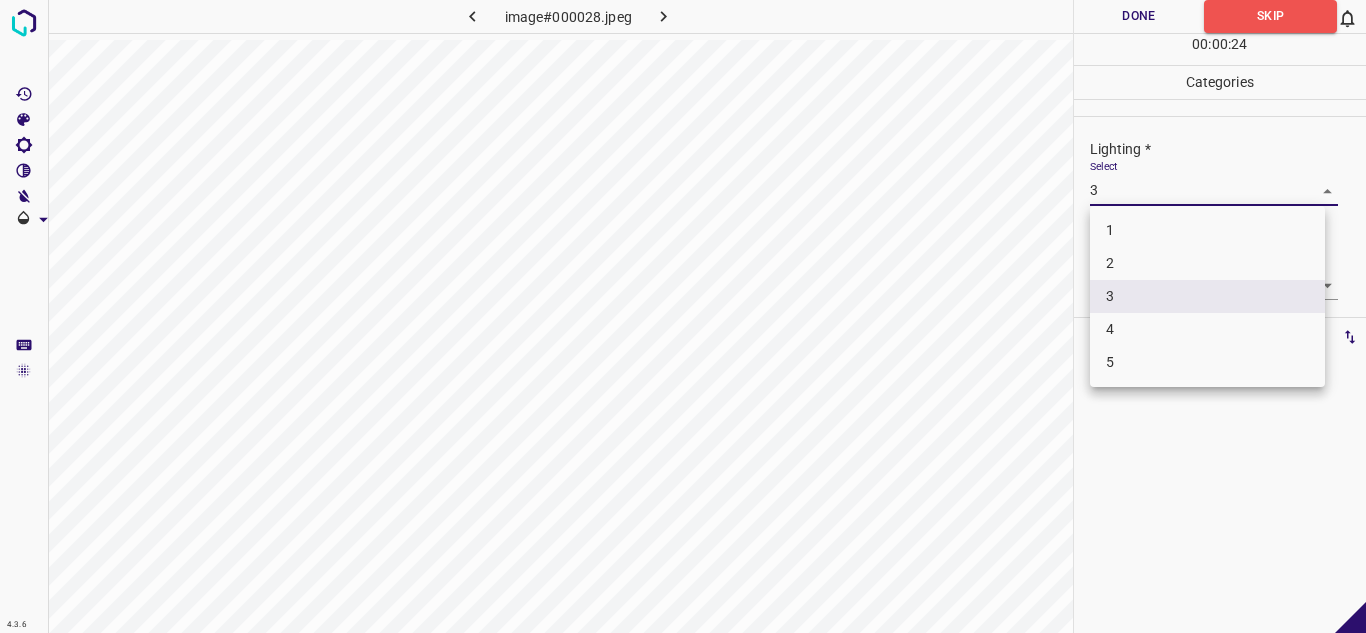 click on "4.3.6  image#000028.jpeg Done Skip 0 00   : 00   : 24   Categories Lighting *  Select 3 3 Focus *  Select 4 4 Overall *  Select 4 4 Labels   0 Categories 1 Lighting 2 Focus 3 Overall Tools Space Change between modes (Draw & Edit) I Auto labeling R Restore zoom M Zoom in N Zoom out Delete Delete selecte label Filters Z Restore filters X Saturation filter C Brightness filter V Contrast filter B Gray scale filter General O Download - Text - Hide - Delete 1 2 3 4 5" at bounding box center [683, 316] 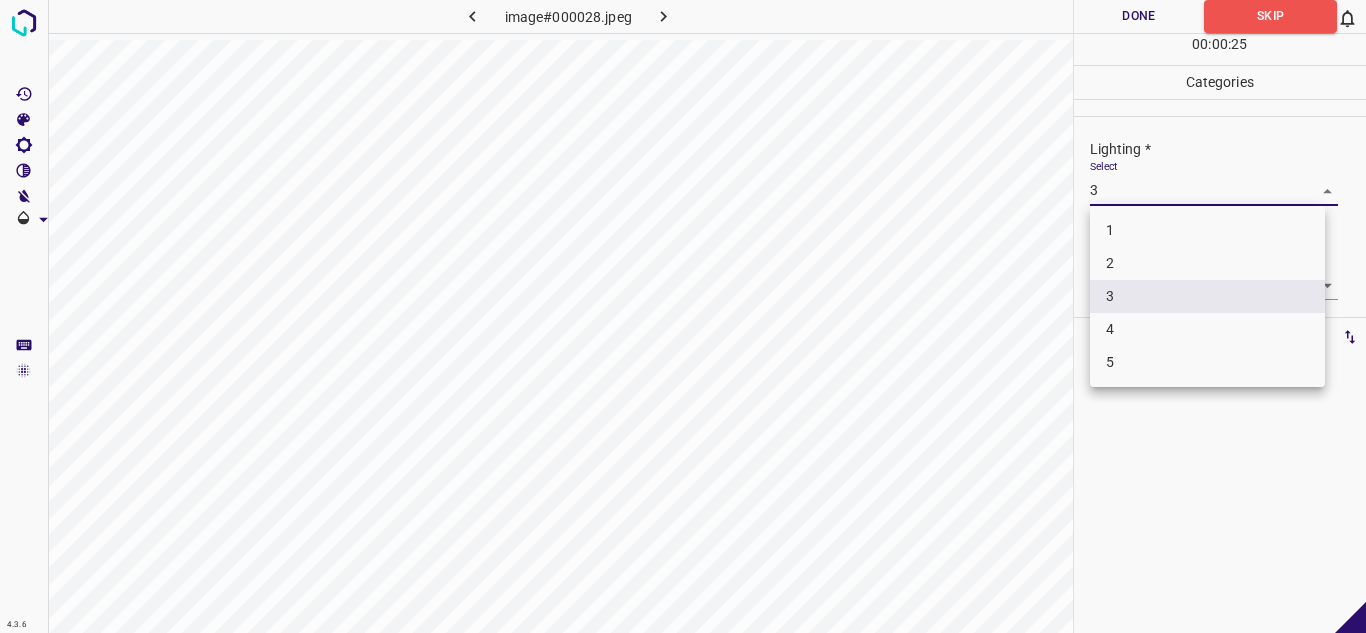 click on "4" at bounding box center [1207, 329] 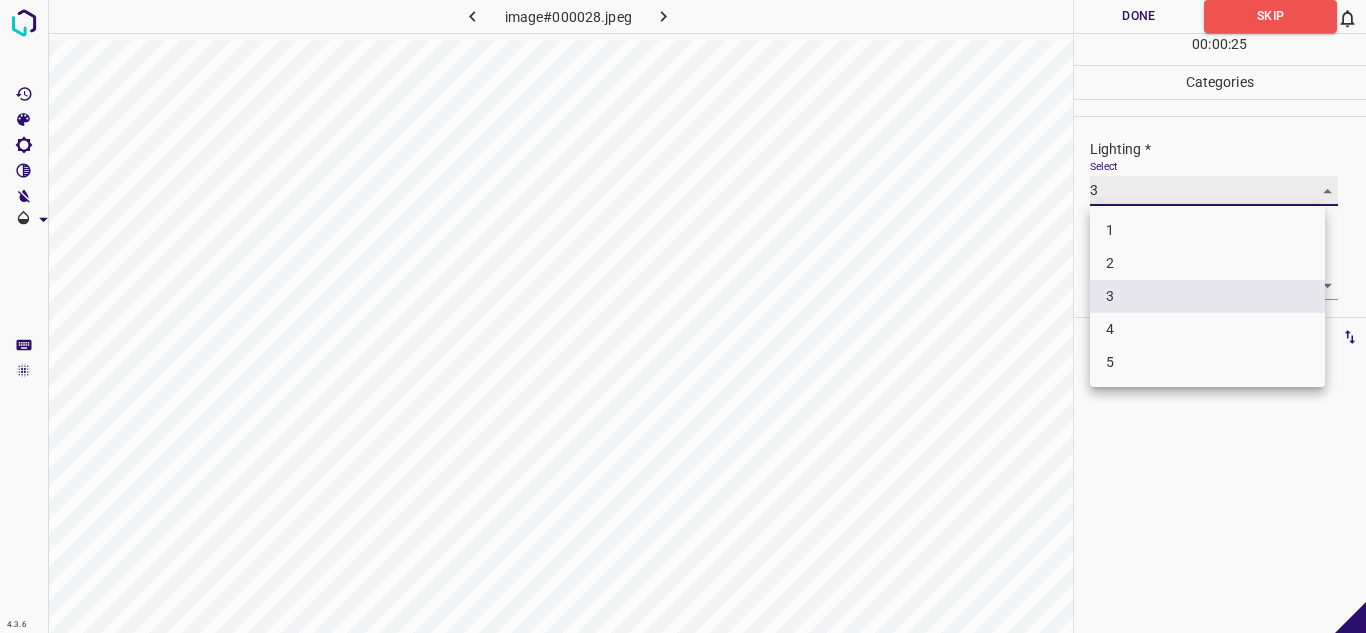 type on "4" 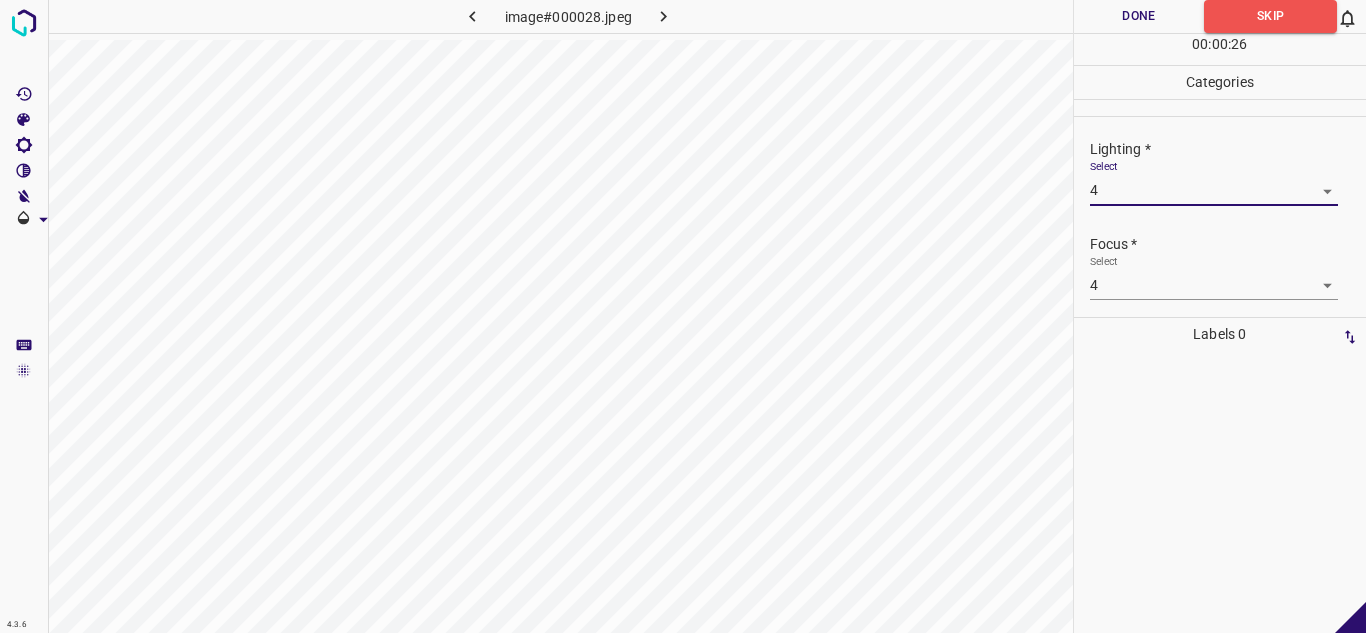 click on "4.3.6  image#000028.jpeg Done Skip 0 00   : 00   : 26   Categories Lighting *  Select 4 4 Focus *  Select 4 4 Overall *  Select 4 4 Labels   0 Categories 1 Lighting 2 Focus 3 Overall Tools Space Change between modes (Draw & Edit) I Auto labeling R Restore zoom M Zoom in N Zoom out Delete Delete selecte label Filters Z Restore filters X Saturation filter C Brightness filter V Contrast filter B Gray scale filter General O Download - Text - Hide - Delete" at bounding box center (683, 316) 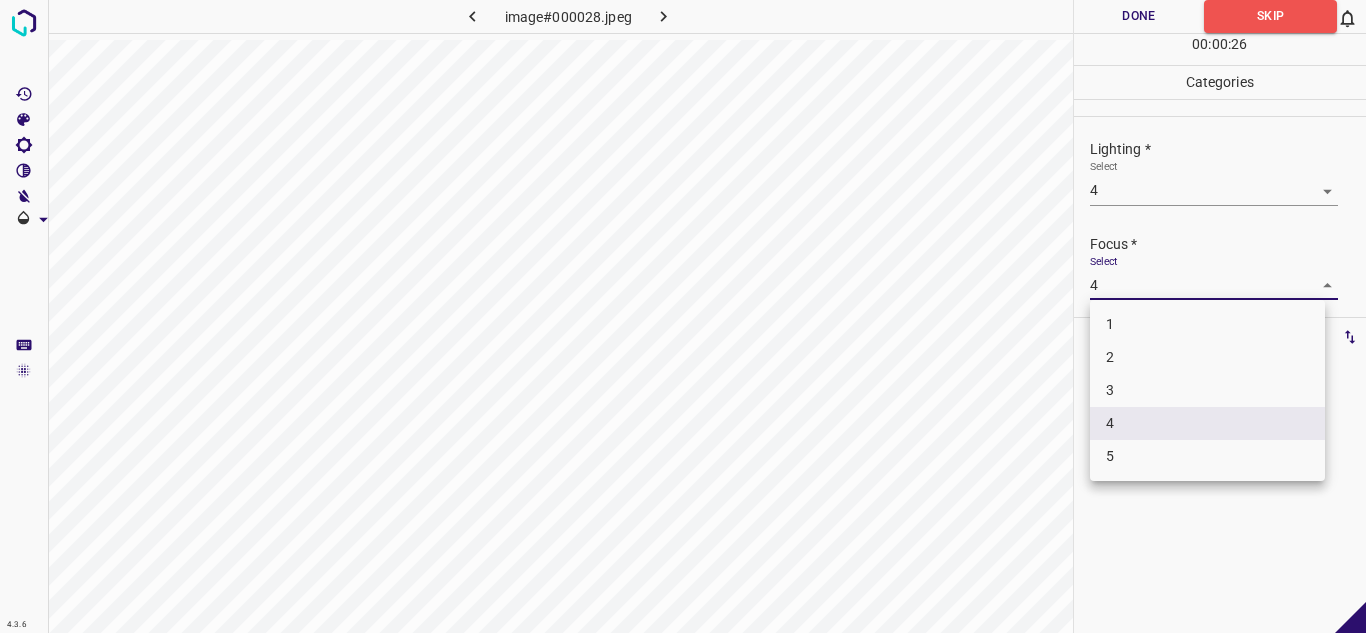 click on "3" at bounding box center [1207, 390] 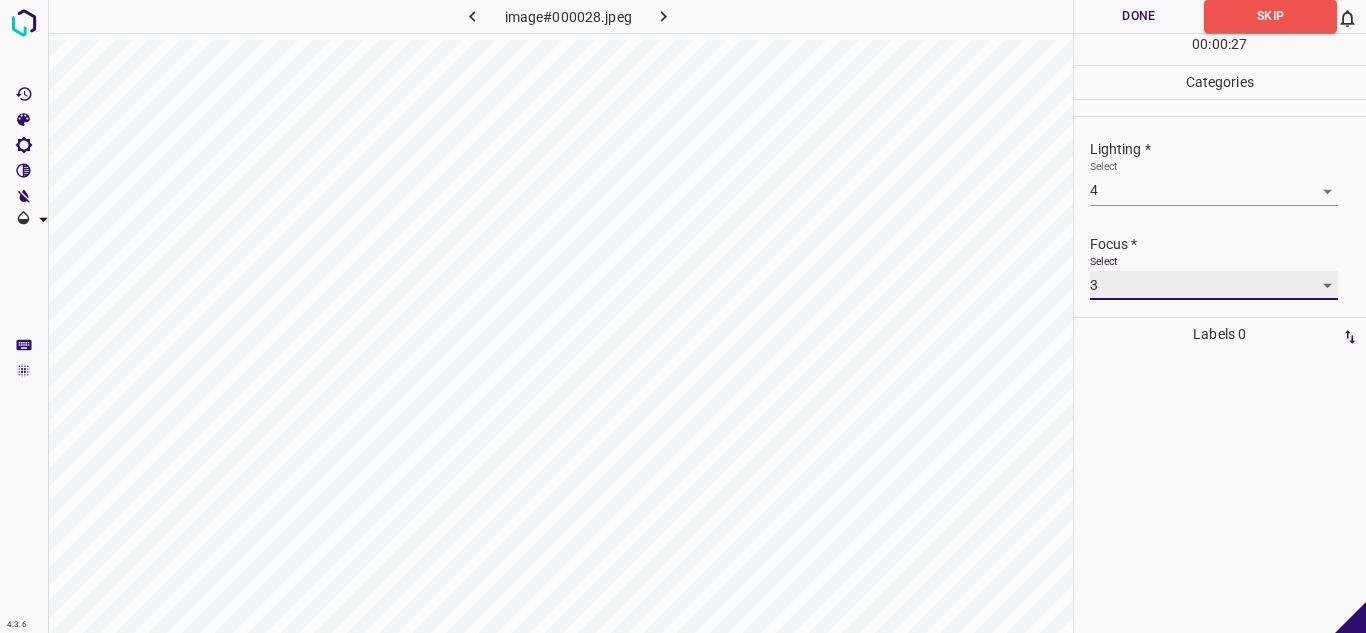 type on "3" 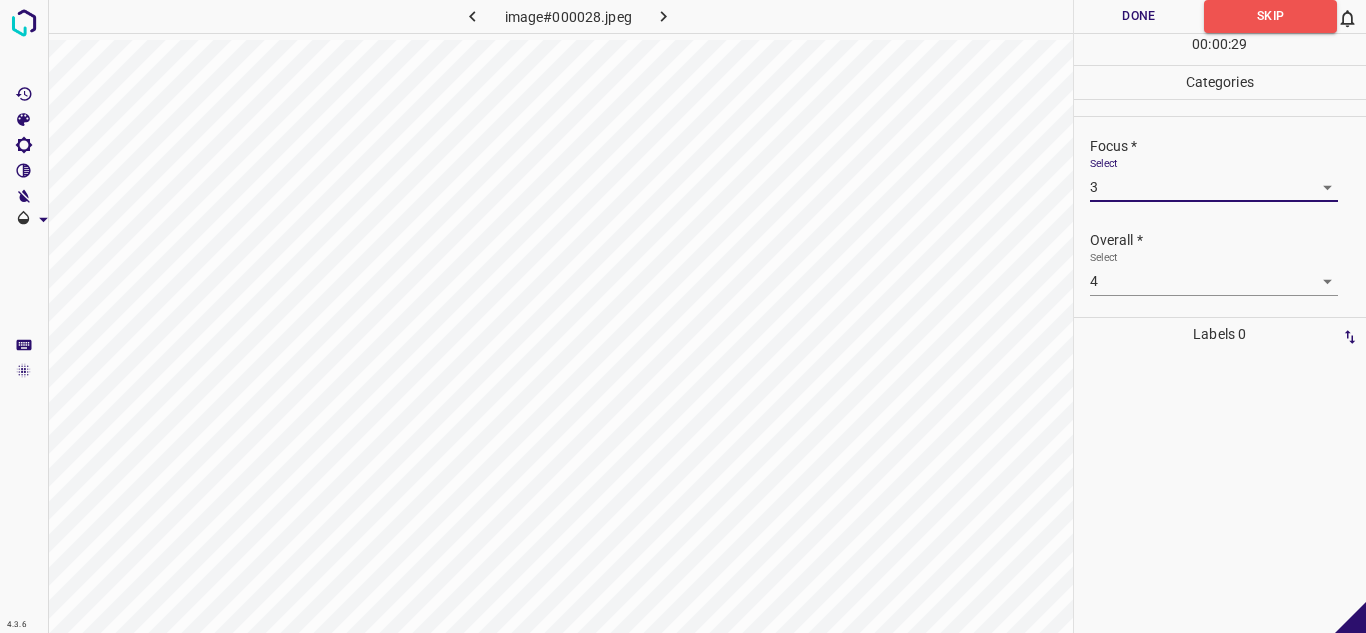 click on "Done" at bounding box center (1139, 16) 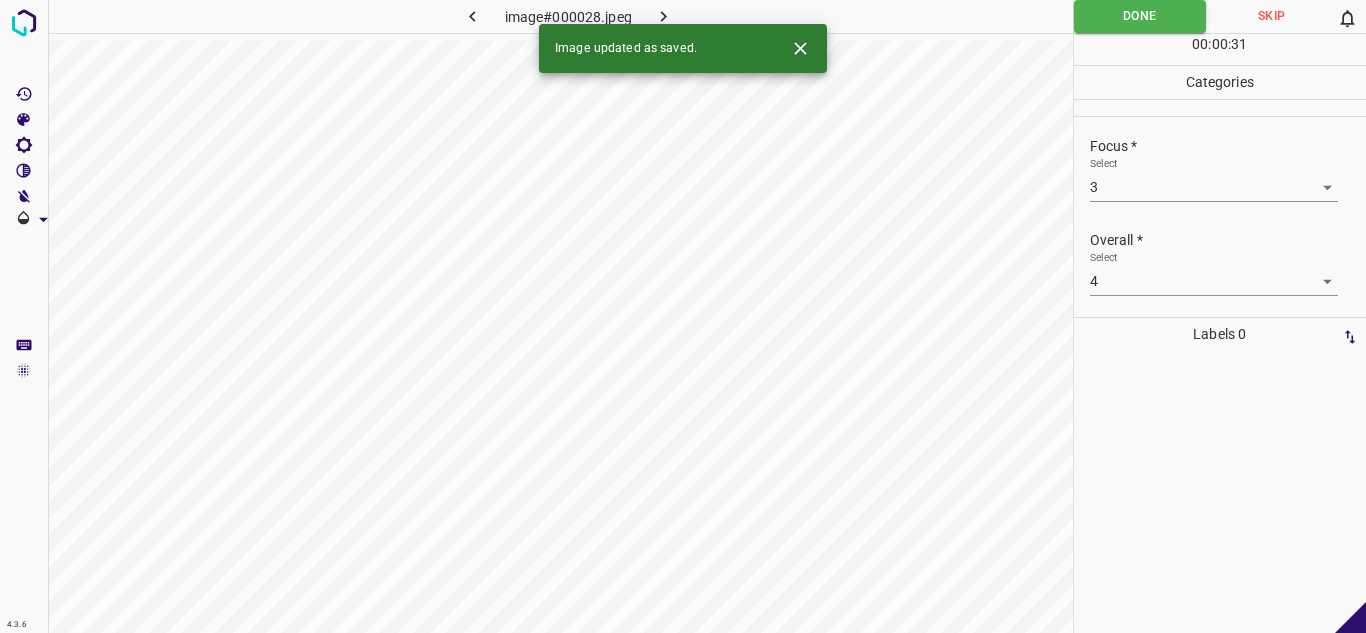 click 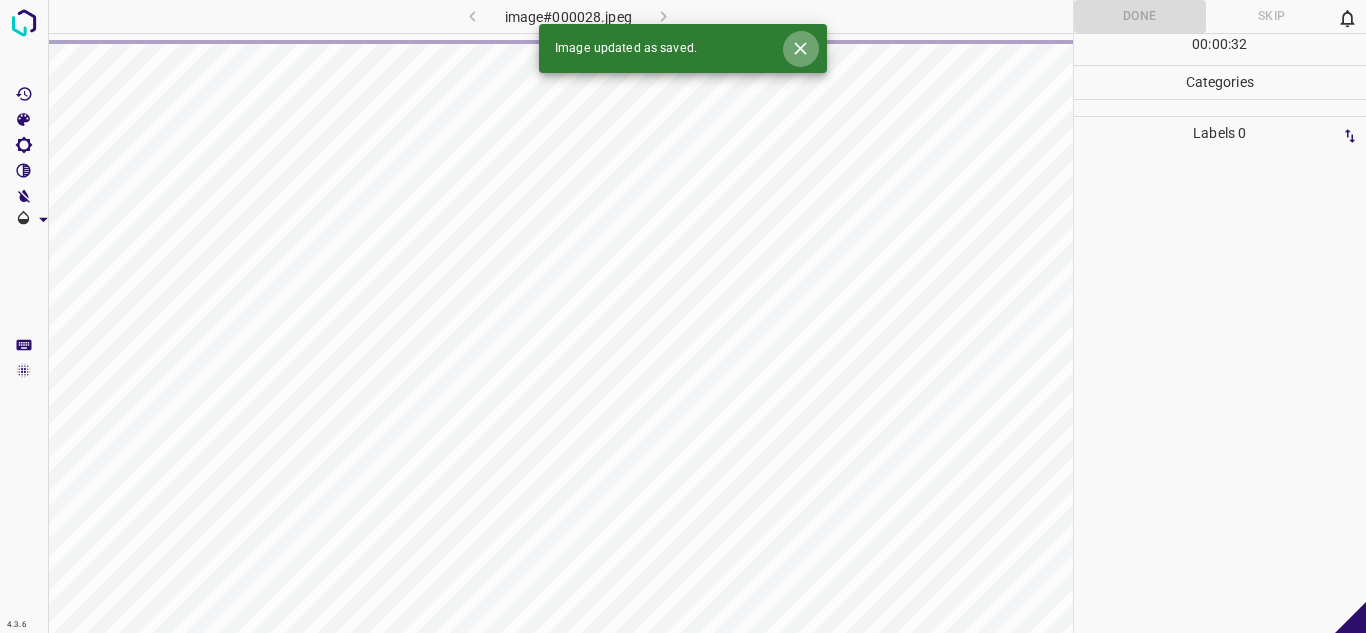 click 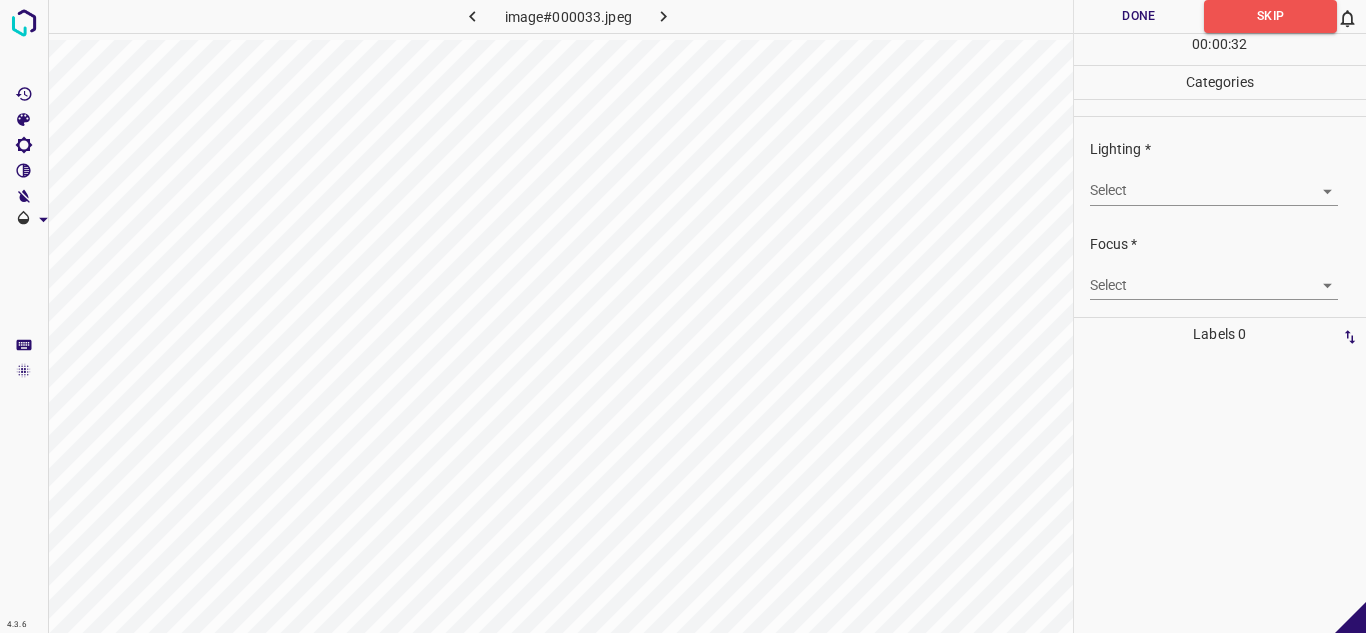 click on "4.3.6  image#000033.jpeg Done Skip 0 00   : 00   : 32   Categories Lighting *  Select ​ Focus *  Select ​ Overall *  Select ​ Labels   0 Categories 1 Lighting 2 Focus 3 Overall Tools Space Change between modes (Draw & Edit) I Auto labeling R Restore zoom M Zoom in N Zoom out Delete Delete selecte label Filters Z Restore filters X Saturation filter C Brightness filter V Contrast filter B Gray scale filter General O Download - Text - Hide - Delete" at bounding box center [683, 316] 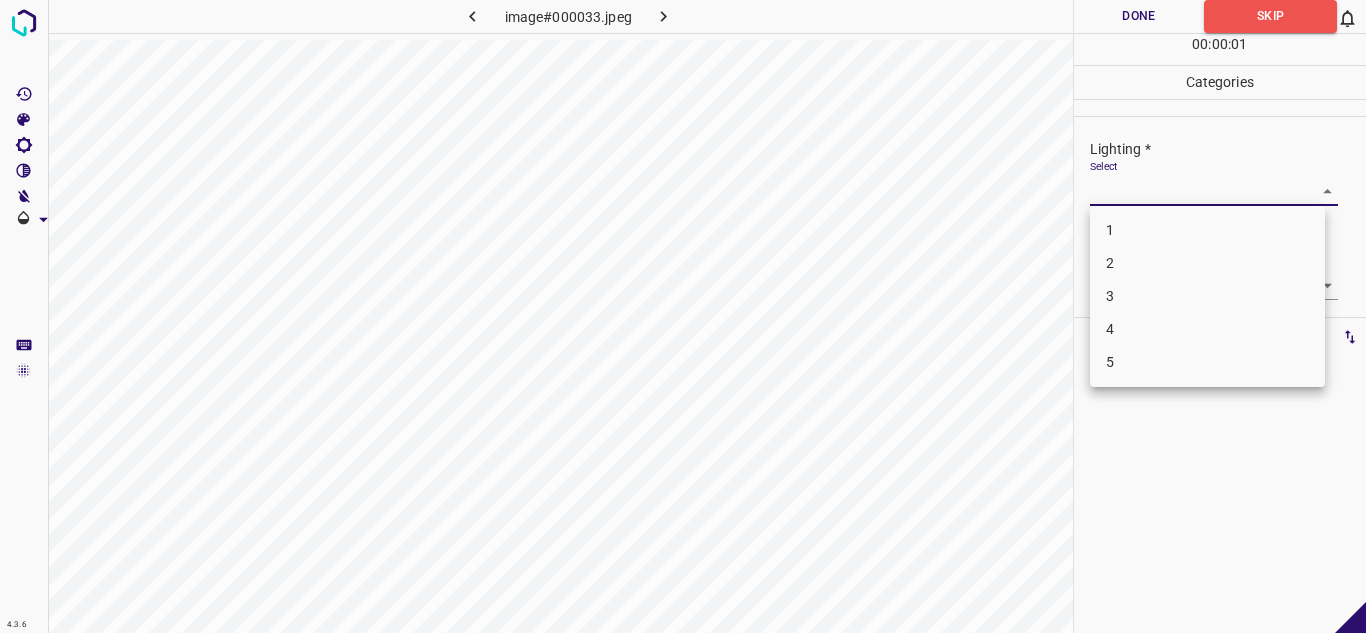 click on "3" at bounding box center (1207, 296) 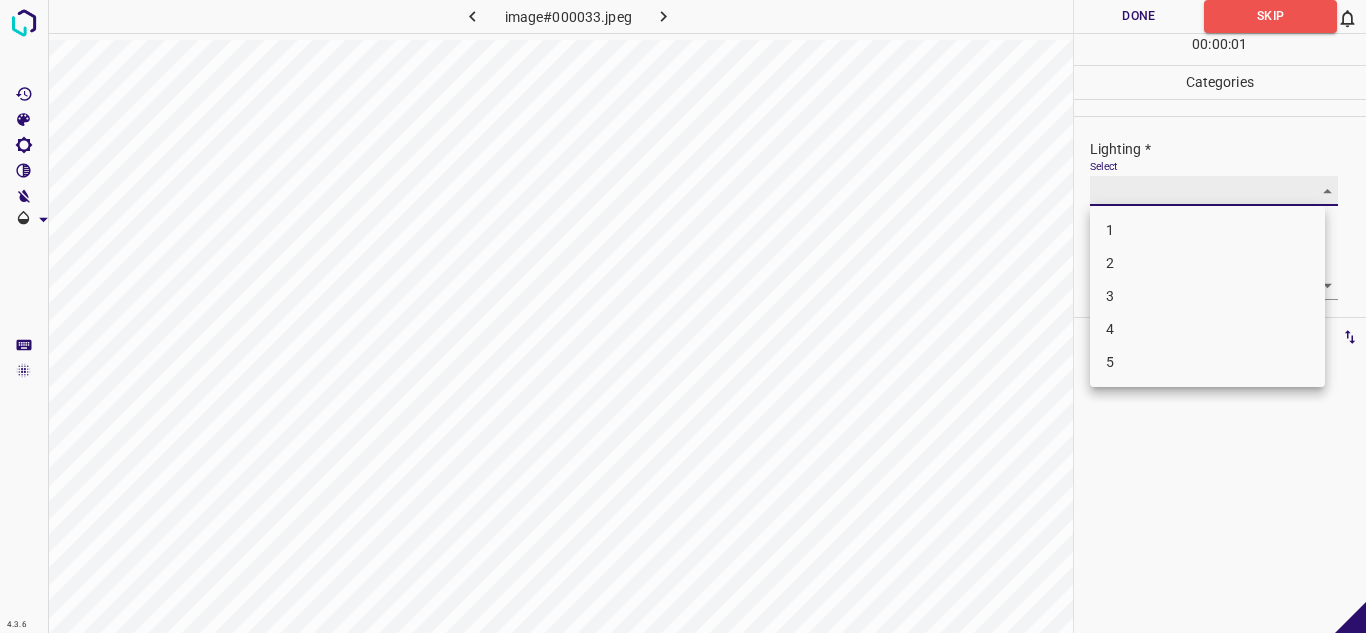 type on "3" 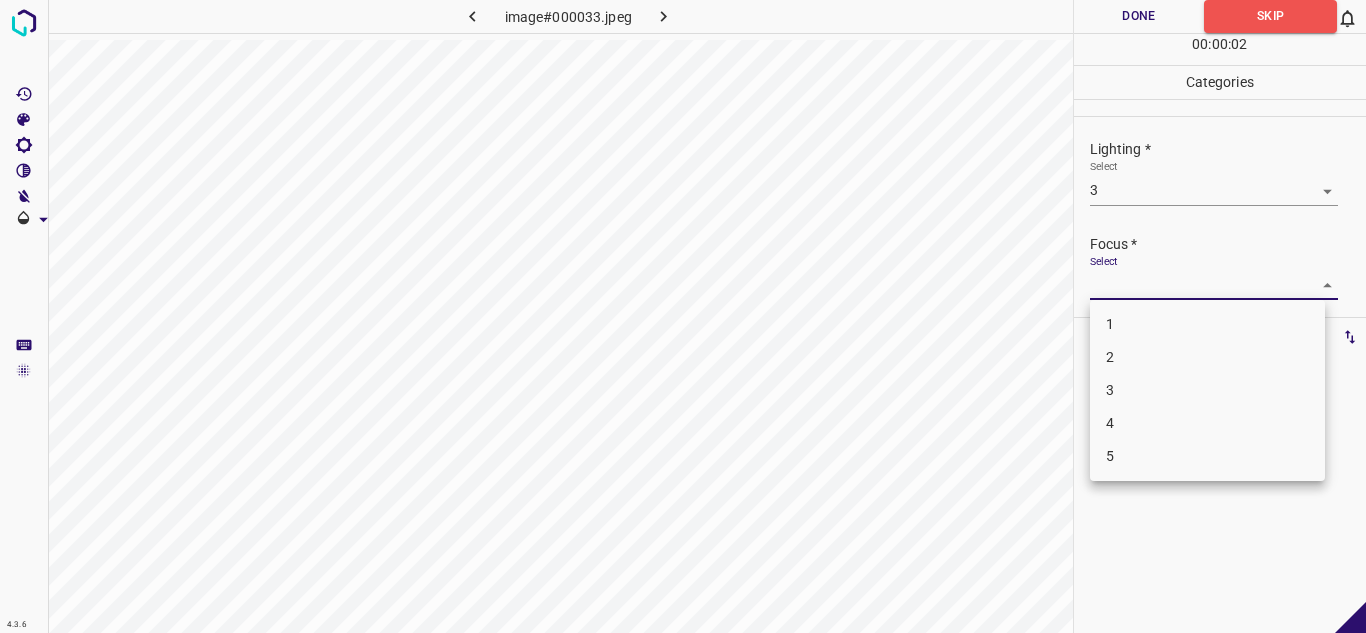 click on "4.3.6  image#000033.jpeg Done Skip 0 00   : 00   : 02   Categories Lighting *  Select 3 3 Focus *  Select ​ Overall *  Select ​ Labels   0 Categories 1 Lighting 2 Focus 3 Overall Tools Space Change between modes (Draw & Edit) I Auto labeling R Restore zoom M Zoom in N Zoom out Delete Delete selecte label Filters Z Restore filters X Saturation filter C Brightness filter V Contrast filter B Gray scale filter General O Download - Text - Hide - Delete 1 2 3 4 5" at bounding box center (683, 316) 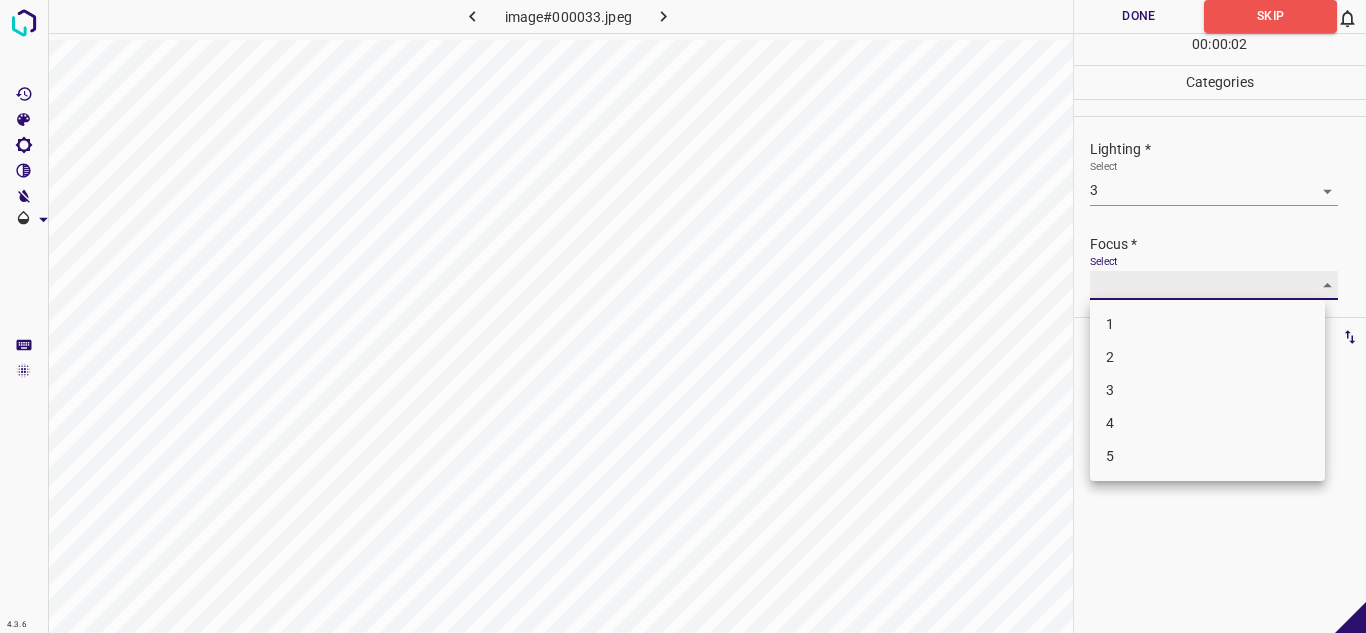 type on "2" 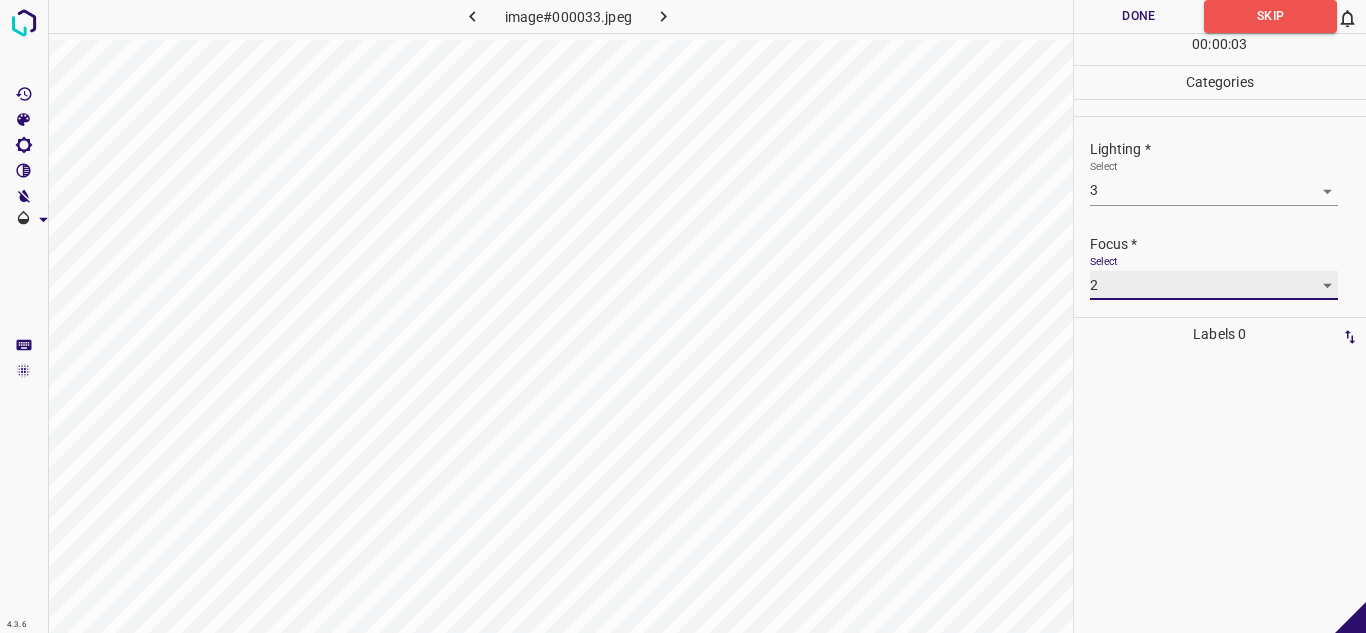 scroll, scrollTop: 98, scrollLeft: 0, axis: vertical 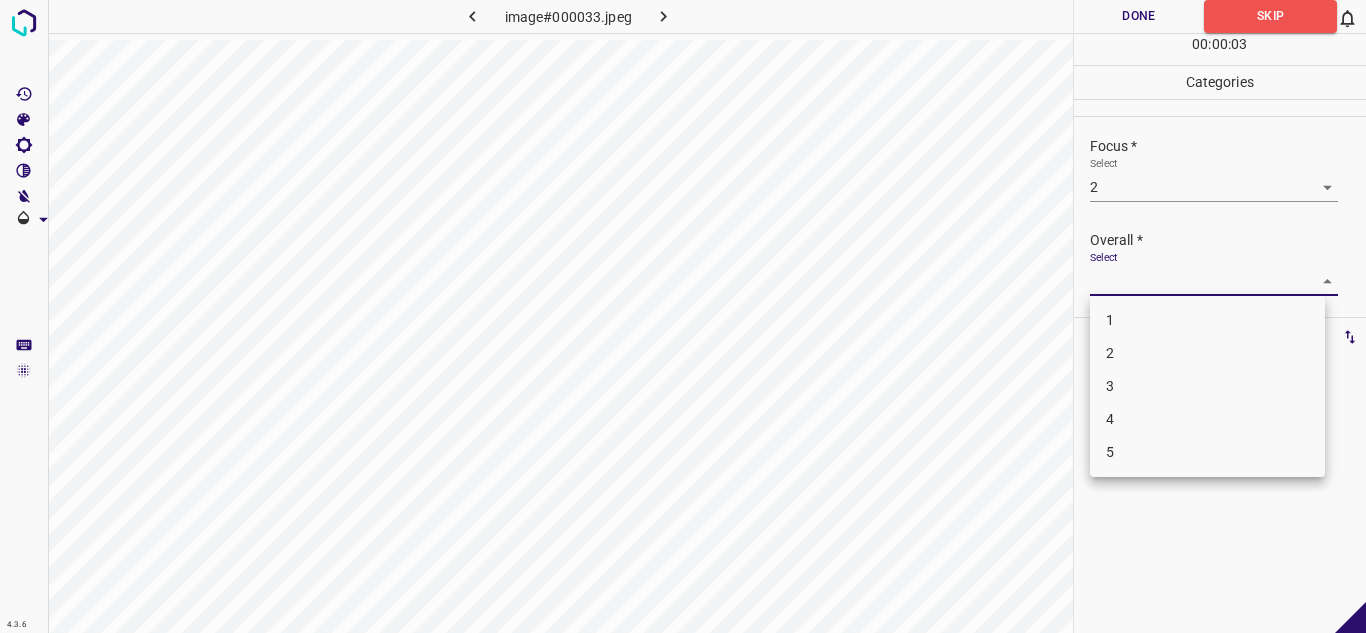 click on "4.3.6  image#000033.jpeg Done Skip 0 00   : 00   : 03   Categories Lighting *  Select 3 3 Focus *  Select 2 2 Overall *  Select ​ Labels   0 Categories 1 Lighting 2 Focus 3 Overall Tools Space Change between modes (Draw & Edit) I Auto labeling R Restore zoom M Zoom in N Zoom out Delete Delete selecte label Filters Z Restore filters X Saturation filter C Brightness filter V Contrast filter B Gray scale filter General O Download - Text - Hide - Delete 1 2 3 4 5" at bounding box center [683, 316] 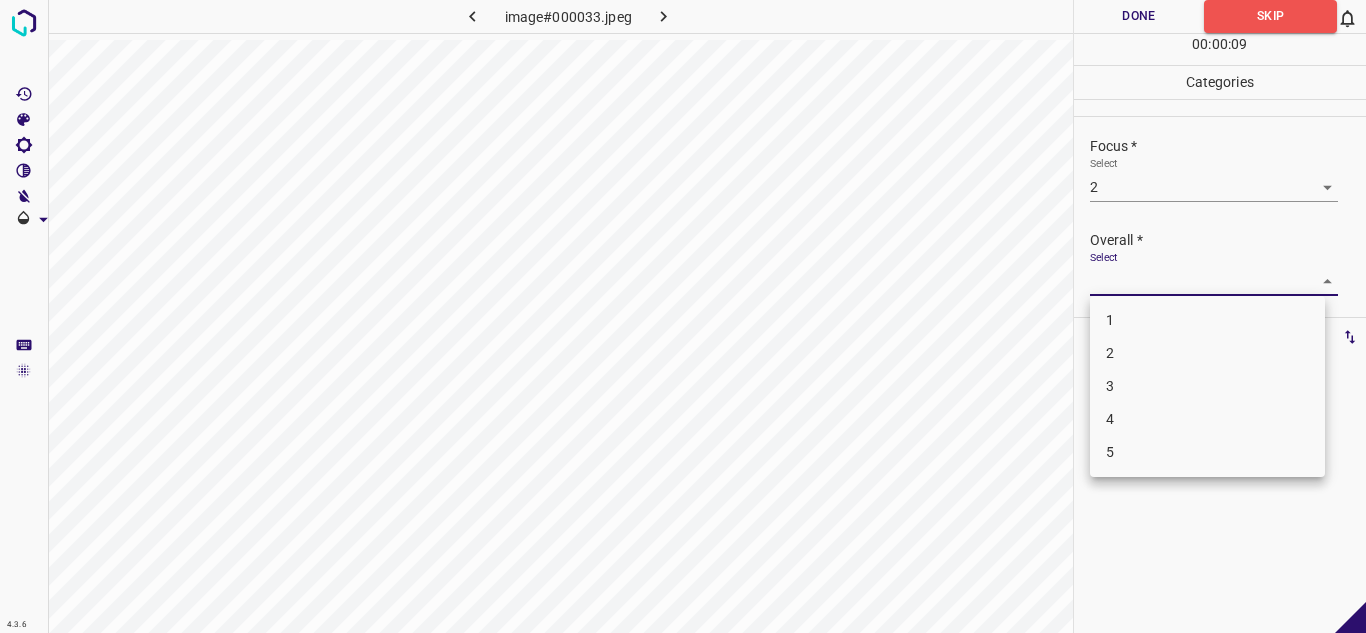click on "3" at bounding box center (1207, 386) 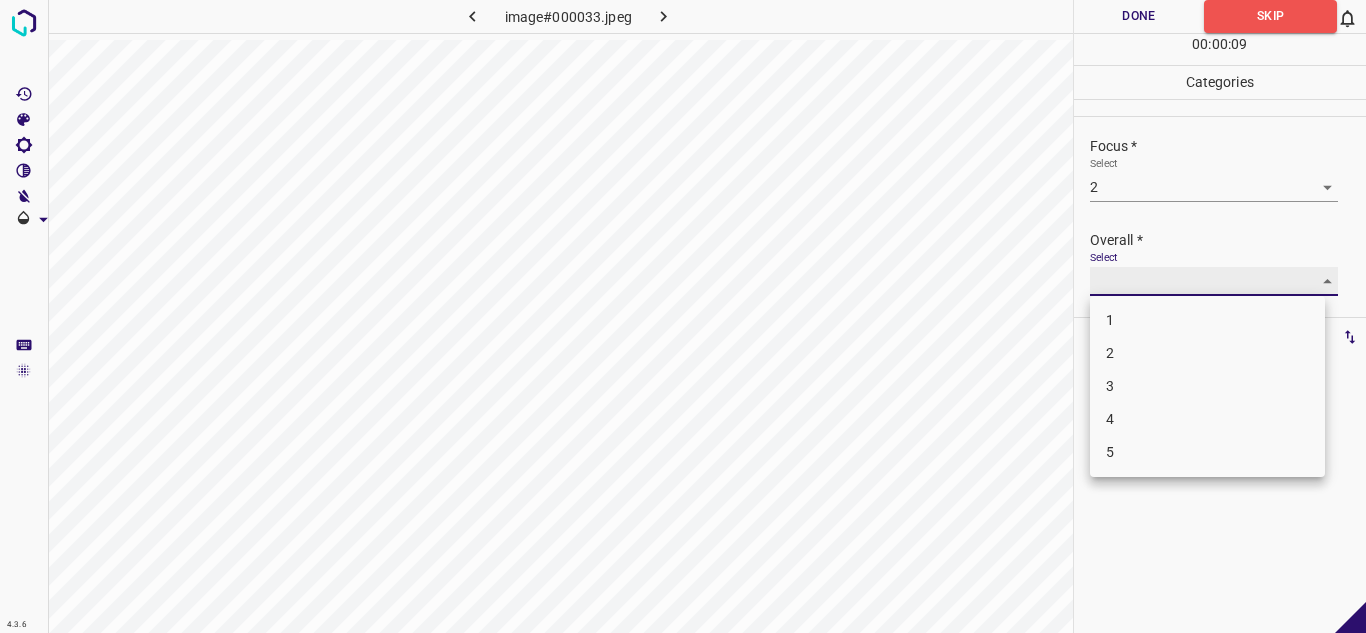 type on "3" 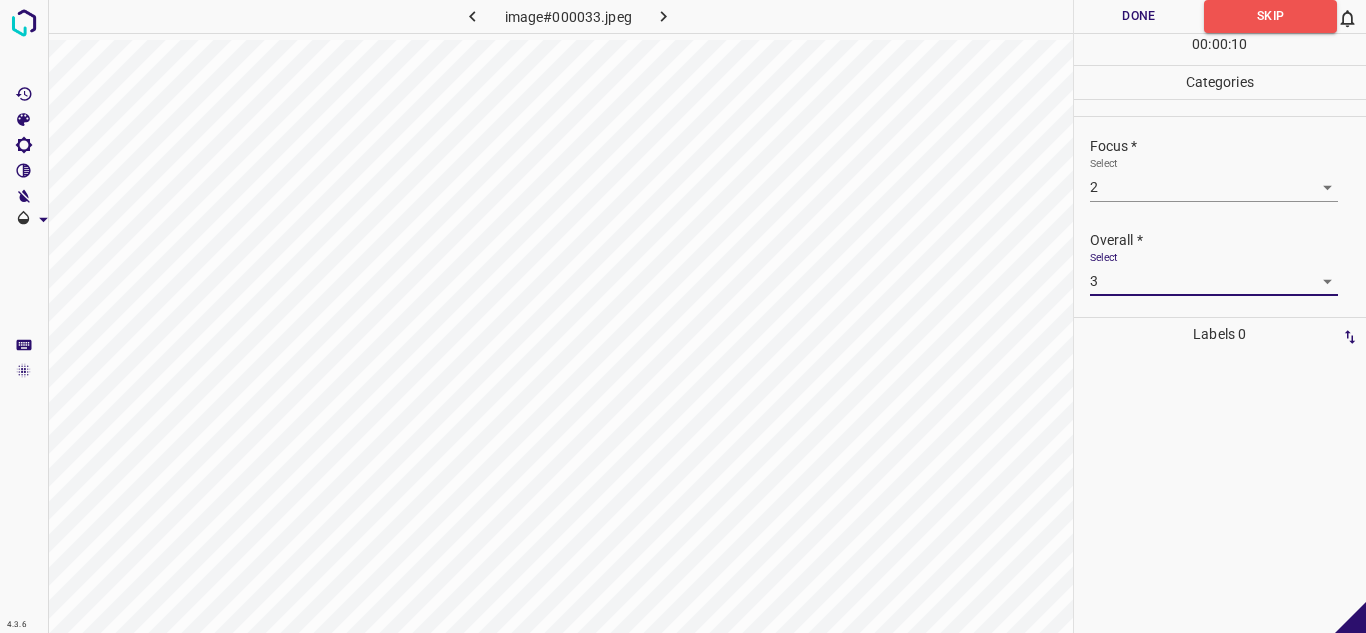 click on "Done" at bounding box center (1139, 16) 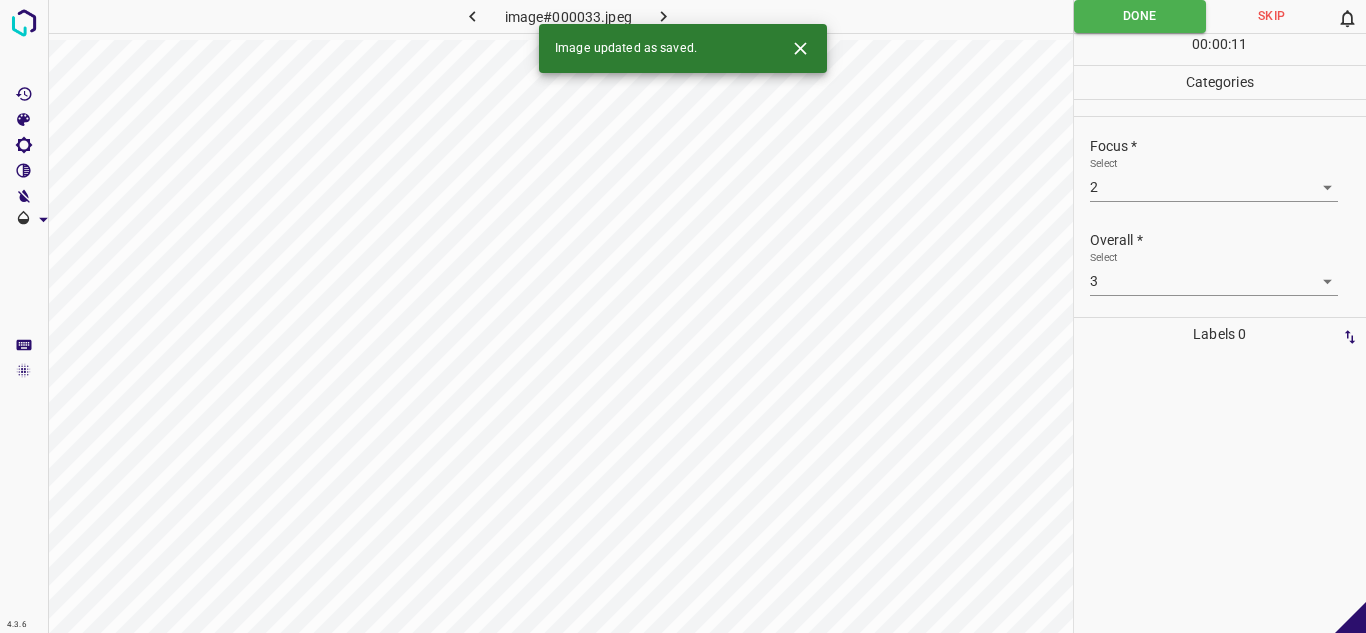 click 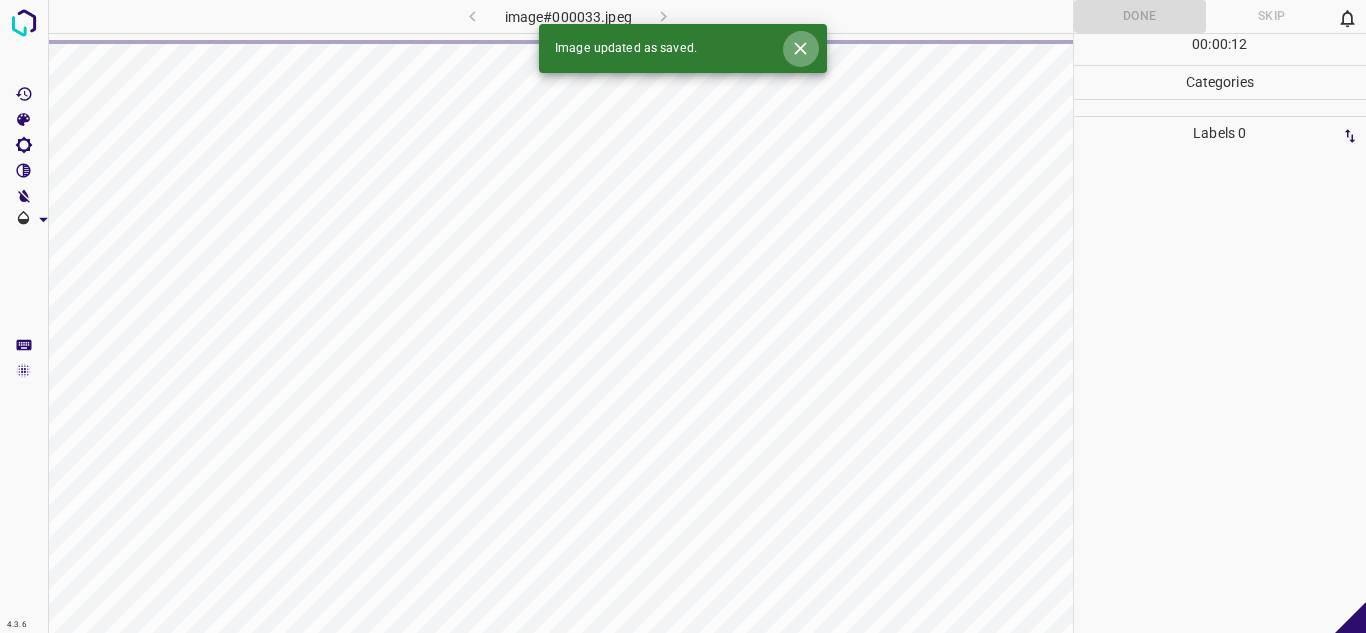 click 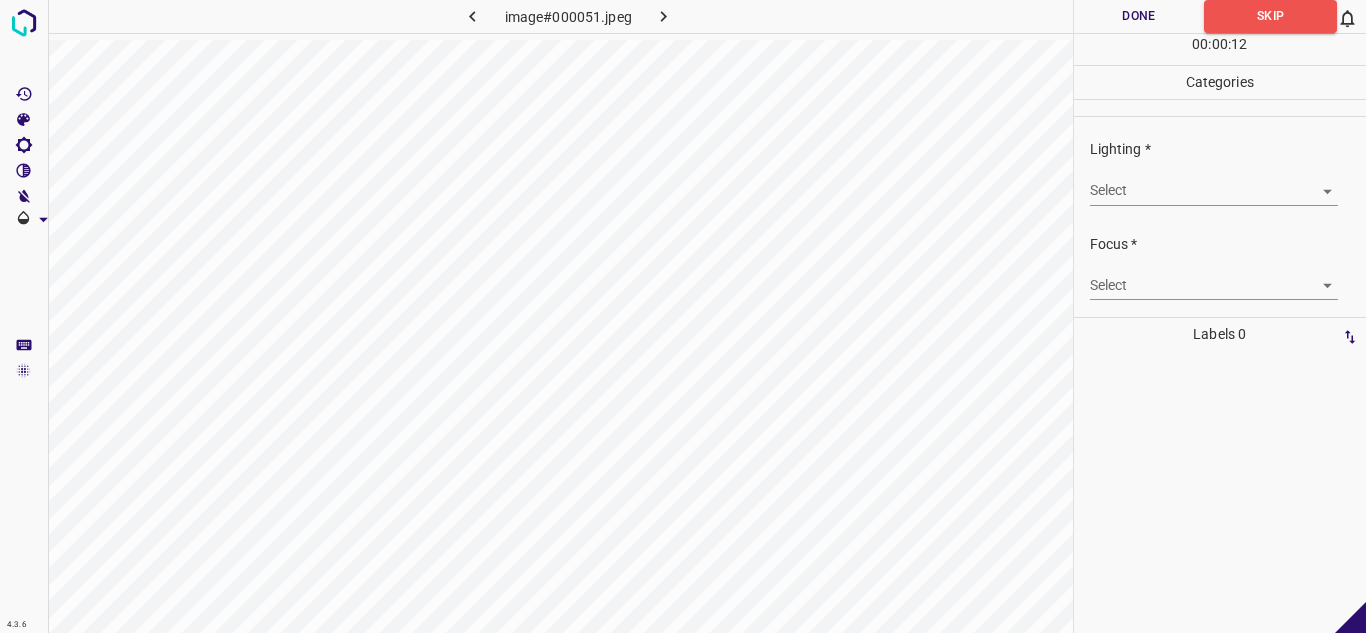 click on "4.3.6  image#000051.jpeg Done Skip 0 00   : 00   : 12   Categories Lighting *  Select ​ Focus *  Select ​ Overall *  Select ​ Labels   0 Categories 1 Lighting 2 Focus 3 Overall Tools Space Change between modes (Draw & Edit) I Auto labeling R Restore zoom M Zoom in N Zoom out Delete Delete selecte label Filters Z Restore filters X Saturation filter C Brightness filter V Contrast filter B Gray scale filter General O Download - Text - Hide - Delete" at bounding box center (683, 316) 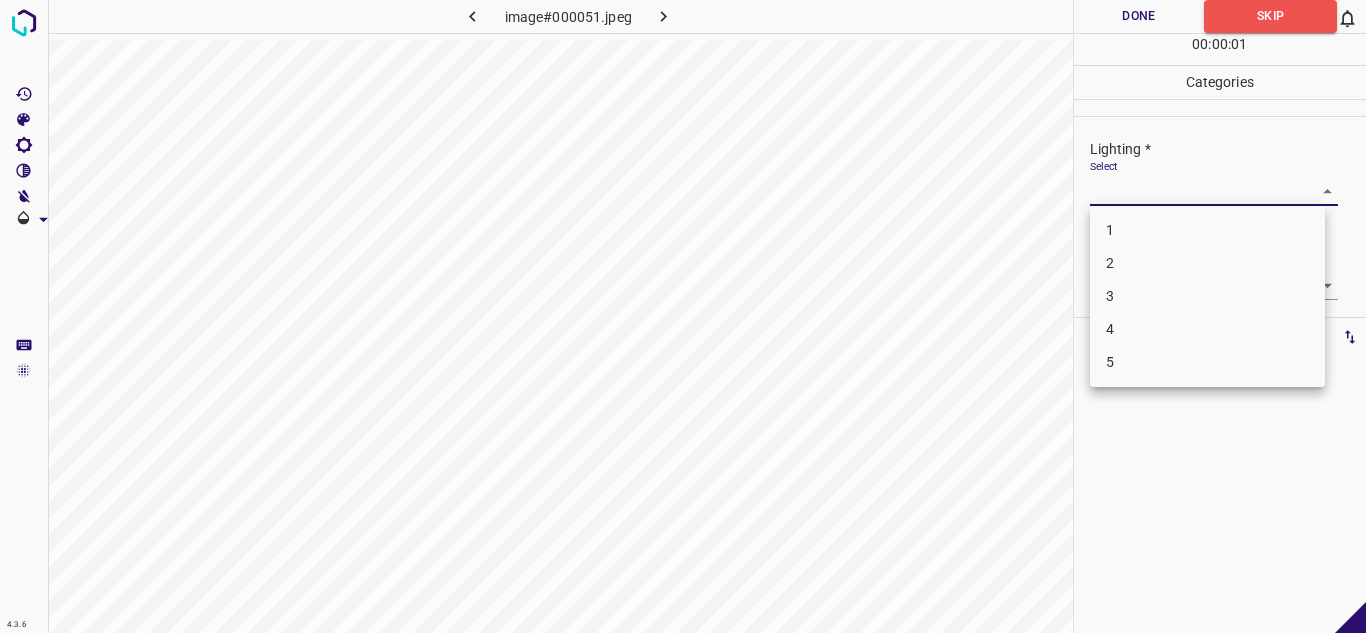 click on "3" at bounding box center [1207, 296] 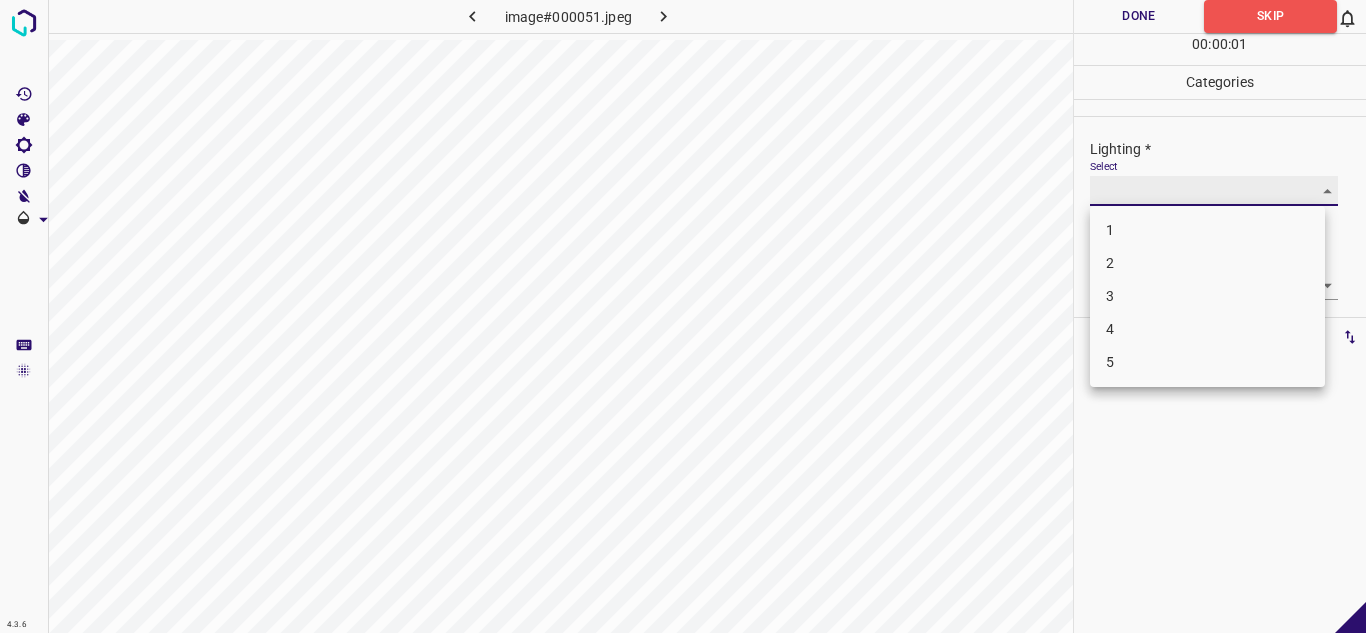 type on "3" 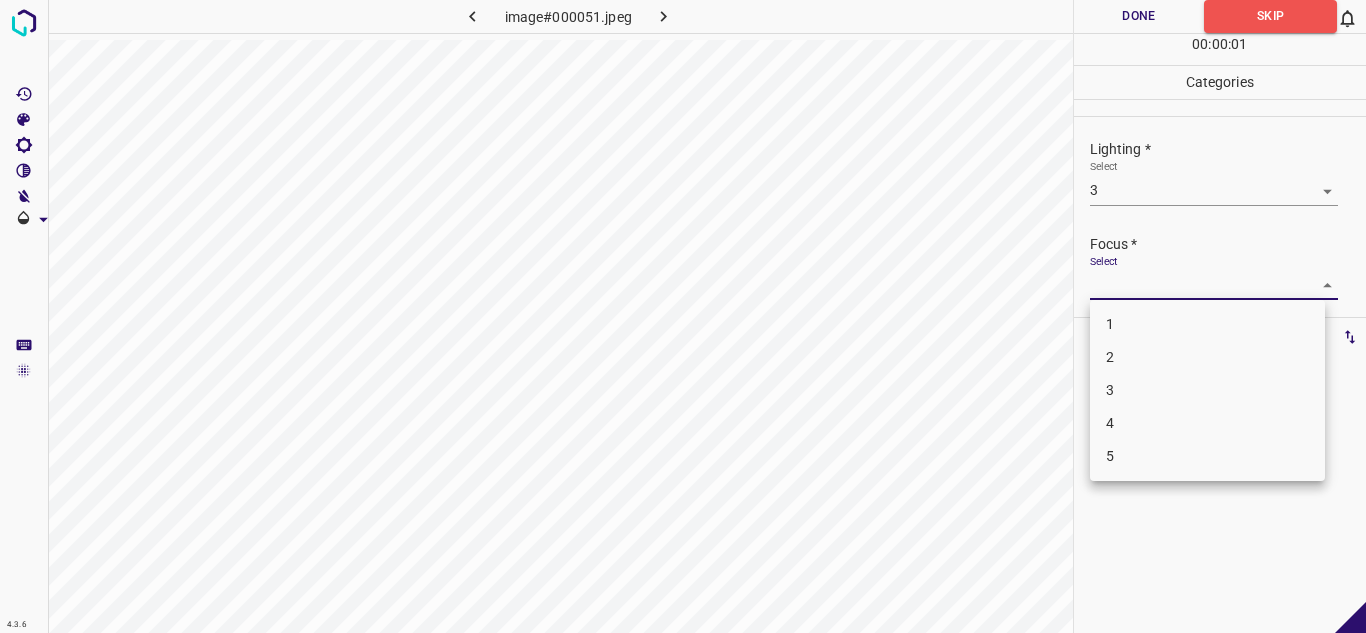 click on "4.3.6  image#000051.jpeg Done Skip 0 00   : 00   : 01   Categories Lighting *  Select 3 3 Focus *  Select ​ Overall *  Select ​ Labels   0 Categories 1 Lighting 2 Focus 3 Overall Tools Space Change between modes (Draw & Edit) I Auto labeling R Restore zoom M Zoom in N Zoom out Delete Delete selecte label Filters Z Restore filters X Saturation filter C Brightness filter V Contrast filter B Gray scale filter General O Download - Text - Hide - Delete 1 2 3 4 5" at bounding box center (683, 316) 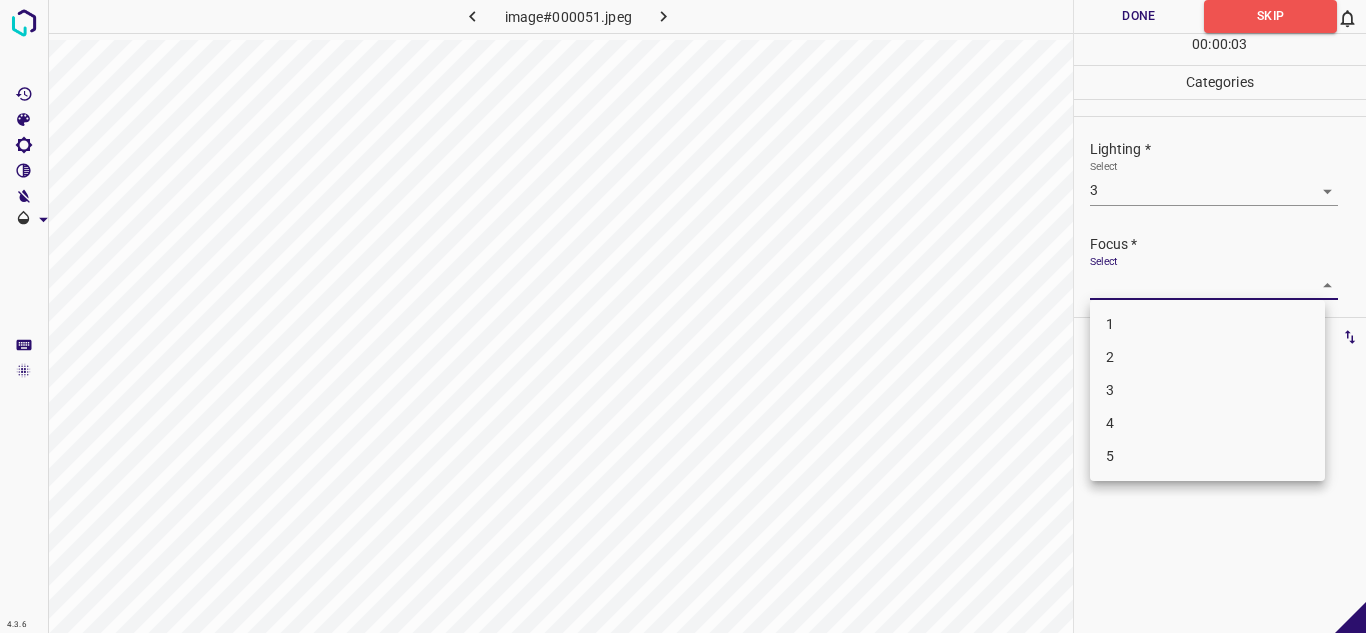 click on "4" at bounding box center [1207, 423] 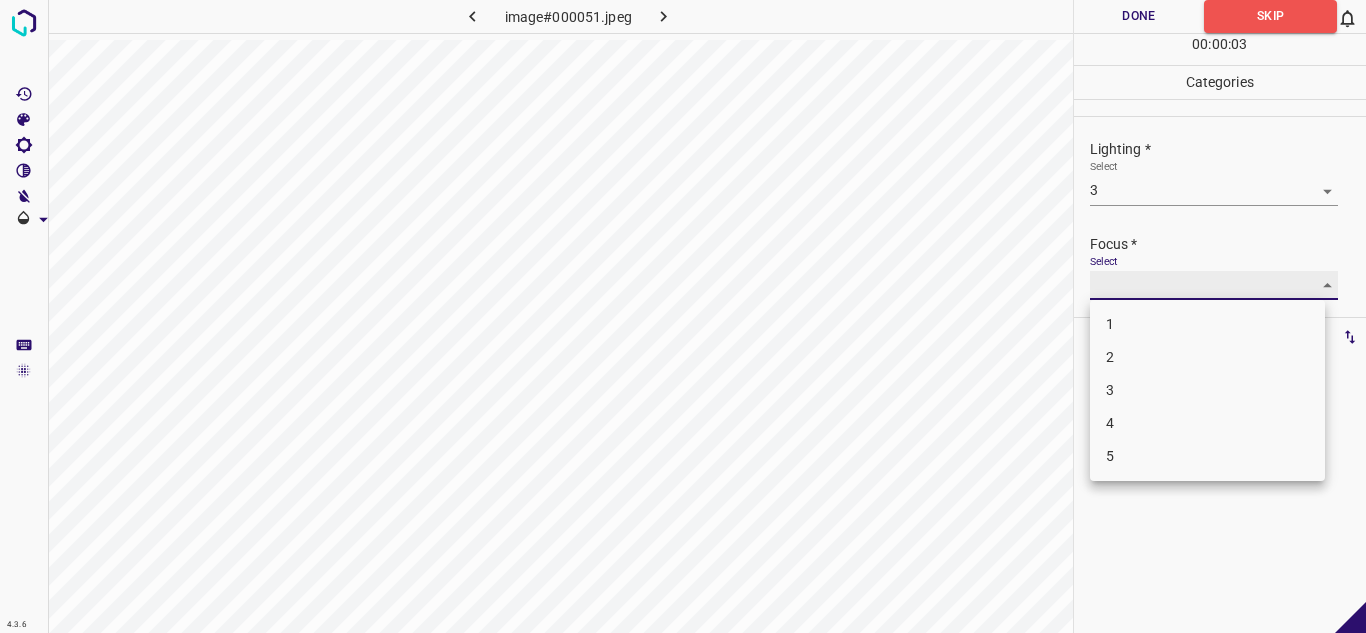 type on "4" 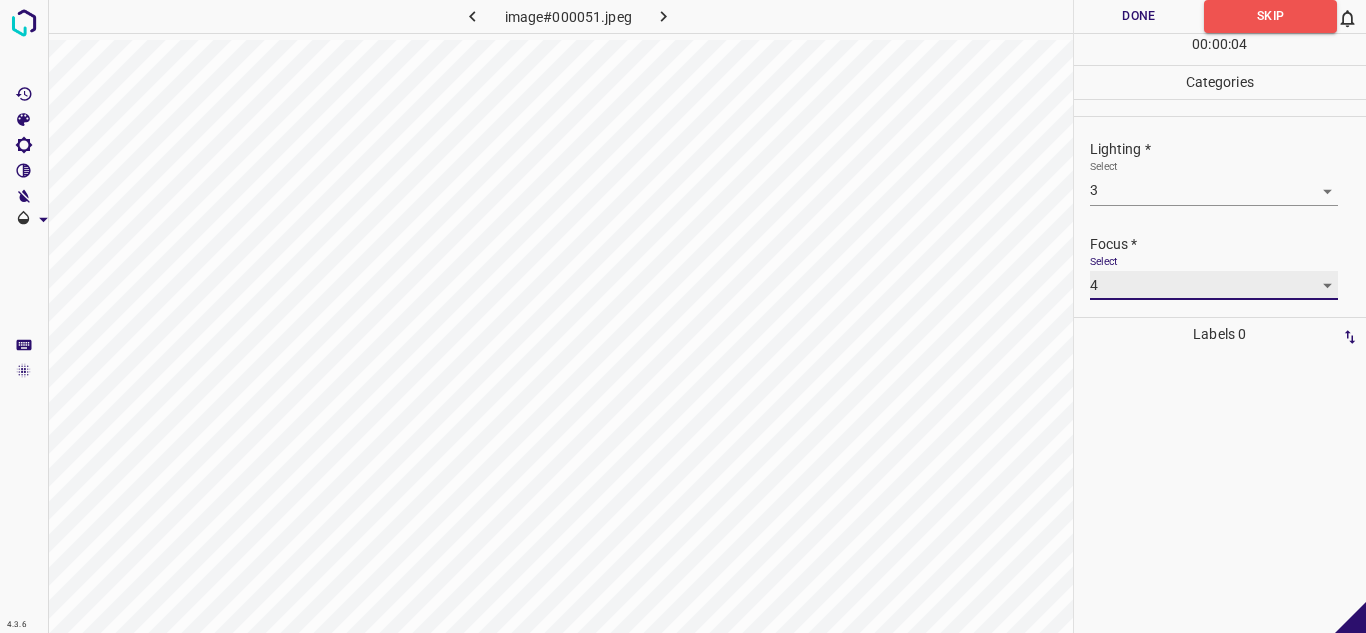 scroll, scrollTop: 98, scrollLeft: 0, axis: vertical 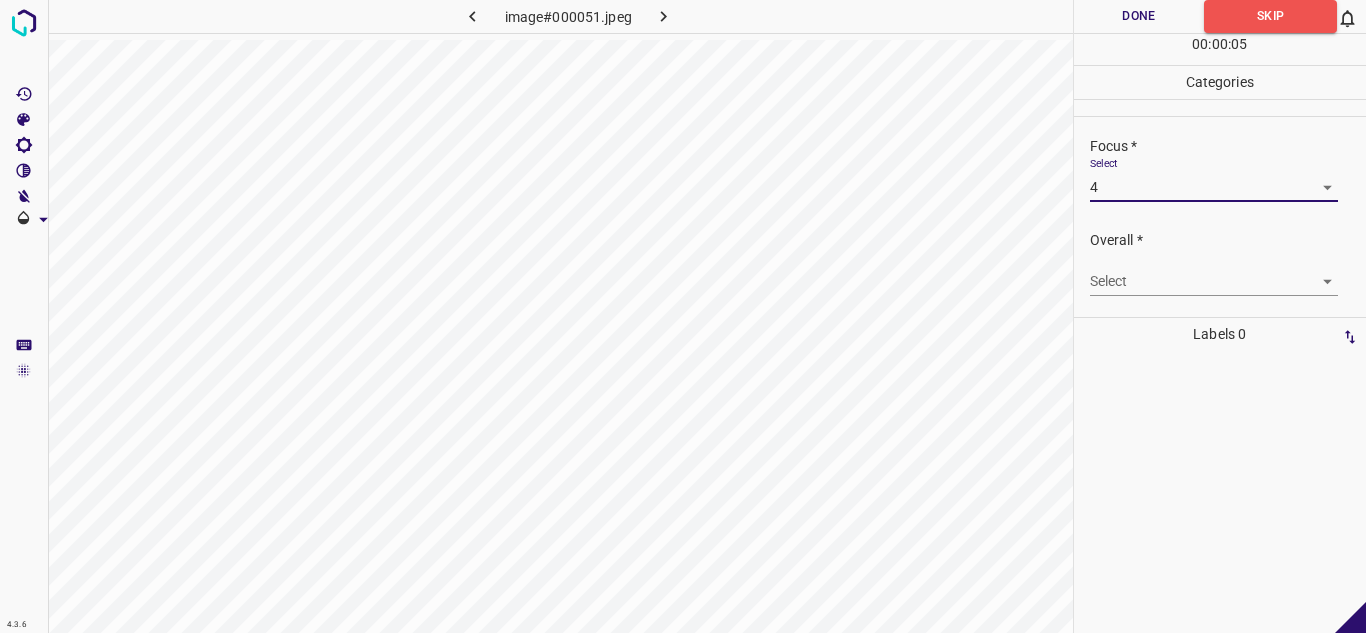 click on "4.3.6  image#000051.jpeg Done Skip 0 00   : 00   : 05   Categories Lighting *  Select 3 3 Focus *  Select 4 4 Overall *  Select ​ Labels   0 Categories 1 Lighting 2 Focus 3 Overall Tools Space Change between modes (Draw & Edit) I Auto labeling R Restore zoom M Zoom in N Zoom out Delete Delete selecte label Filters Z Restore filters X Saturation filter C Brightness filter V Contrast filter B Gray scale filter General O Download - Text - Hide - Delete" at bounding box center [683, 316] 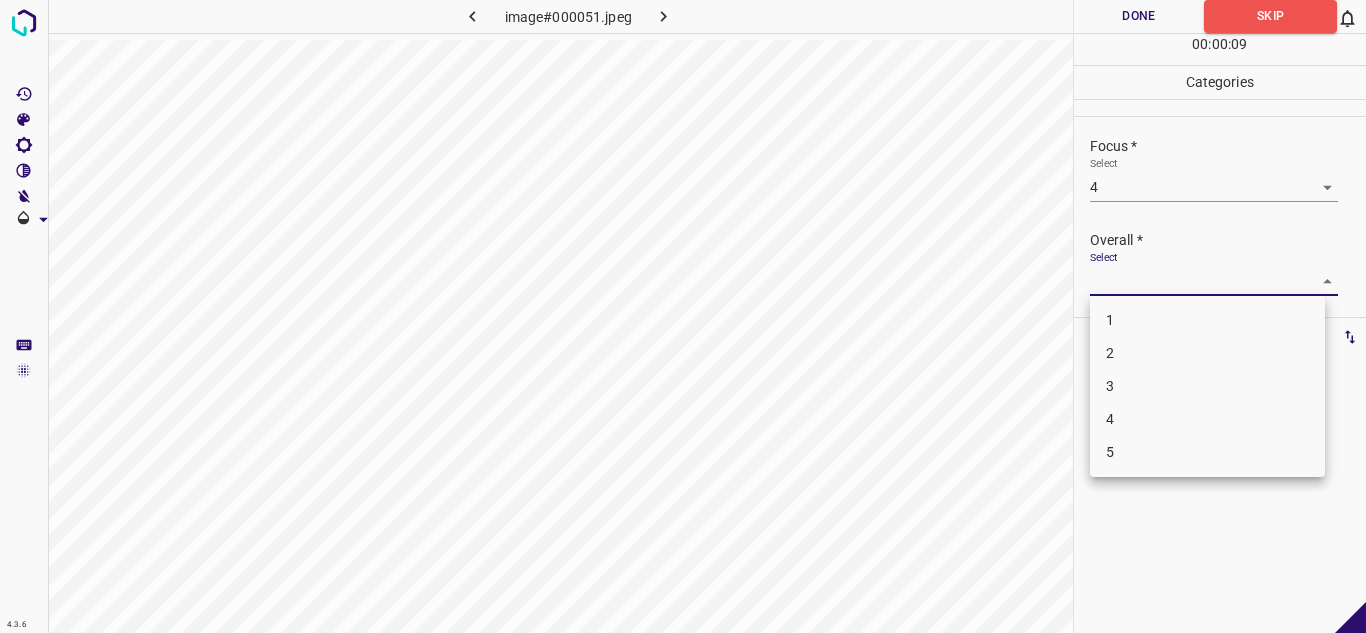 drag, startPoint x: 1130, startPoint y: 413, endPoint x: 1108, endPoint y: 371, distance: 47.41308 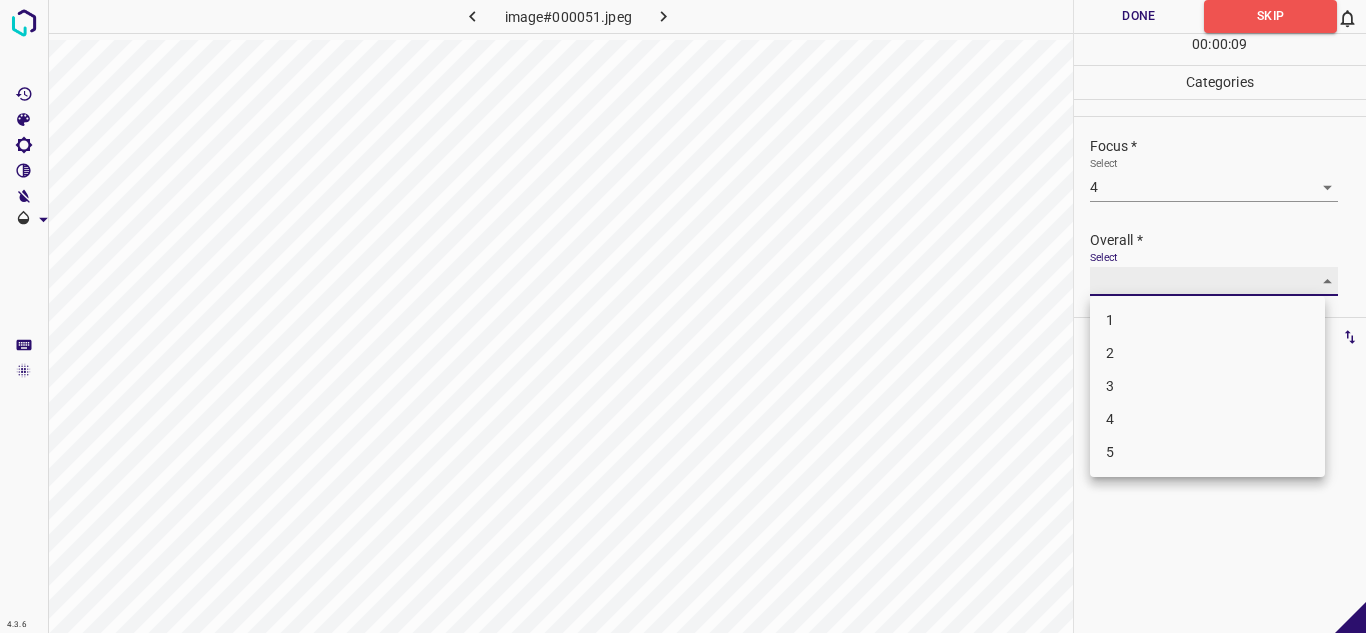 type on "4" 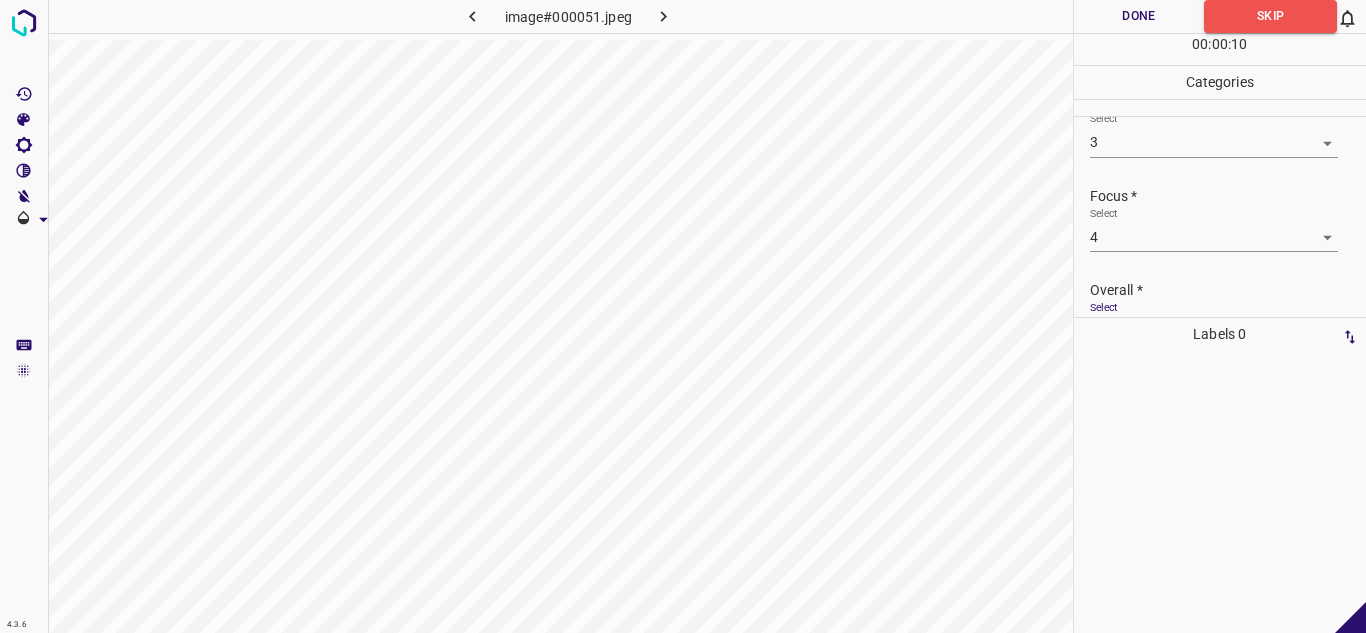 scroll, scrollTop: 0, scrollLeft: 0, axis: both 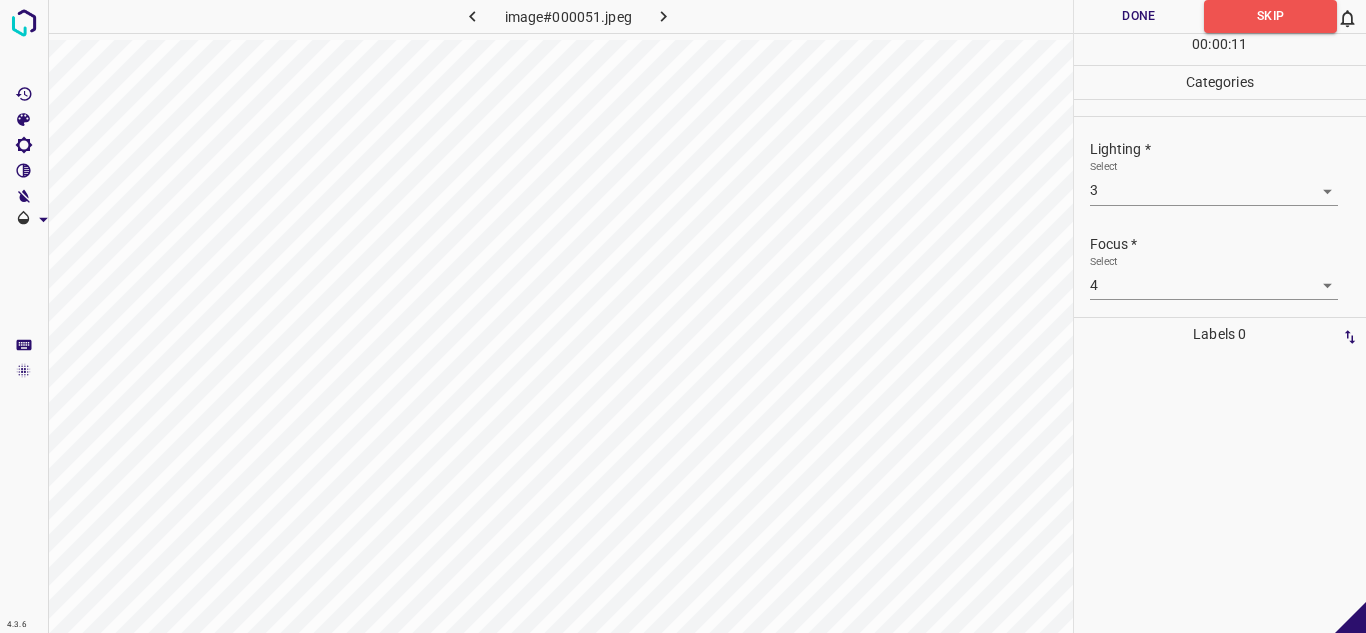 click on "Done" at bounding box center [1139, 16] 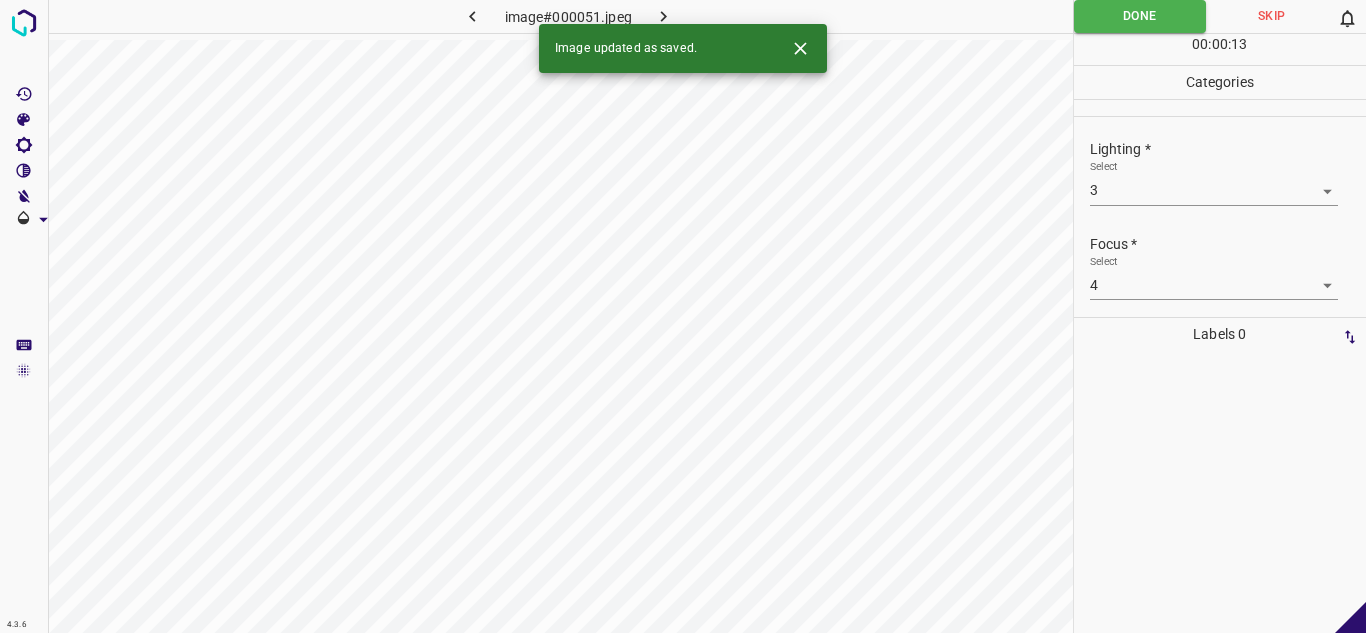 click 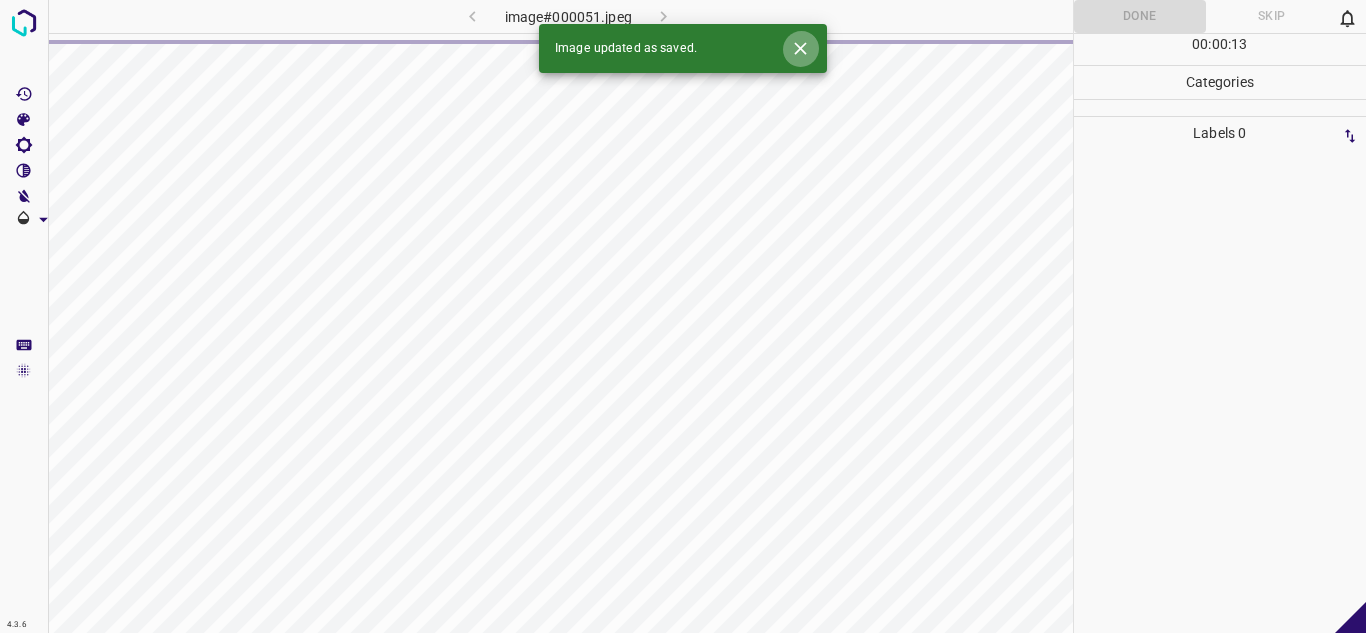 click 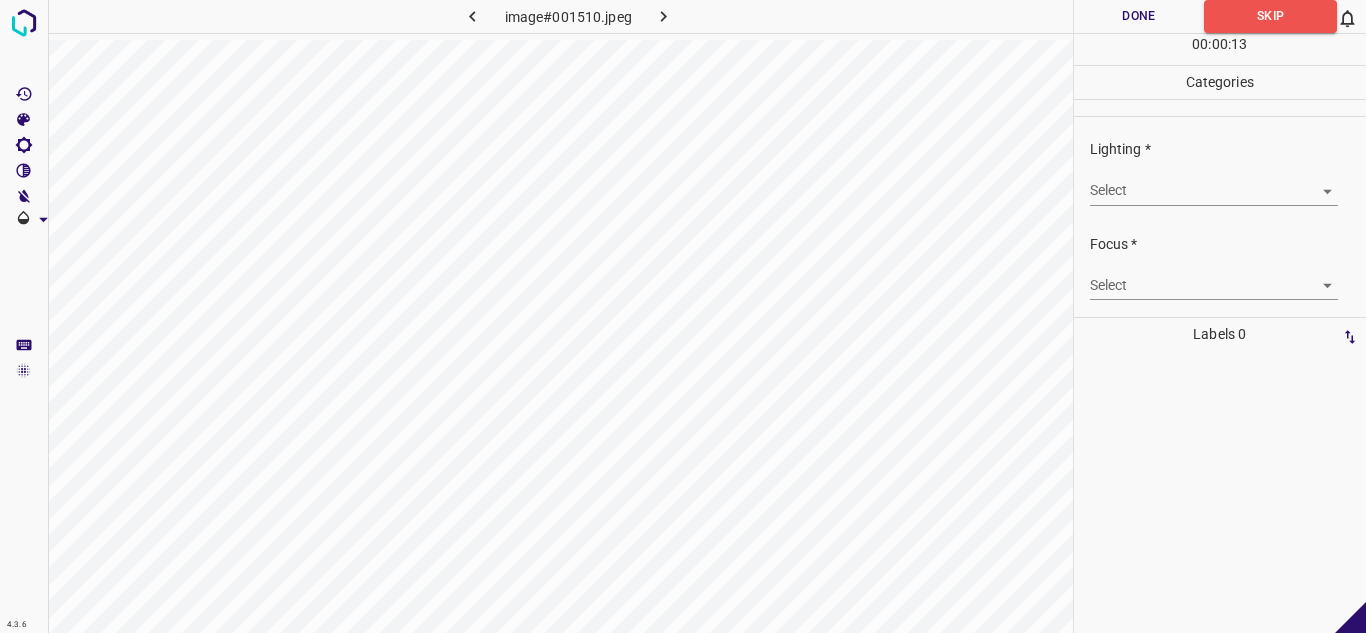 click on "4.3.6  image#001510.jpeg Done Skip 0 00   : 00   : 13   Categories Lighting *  Select ​ Focus *  Select ​ Overall *  Select ​ Labels   0 Categories 1 Lighting 2 Focus 3 Overall Tools Space Change between modes (Draw & Edit) I Auto labeling R Restore zoom M Zoom in N Zoom out Delete Delete selecte label Filters Z Restore filters X Saturation filter C Brightness filter V Contrast filter B Gray scale filter General O Download - Text - Hide - Delete" at bounding box center [683, 316] 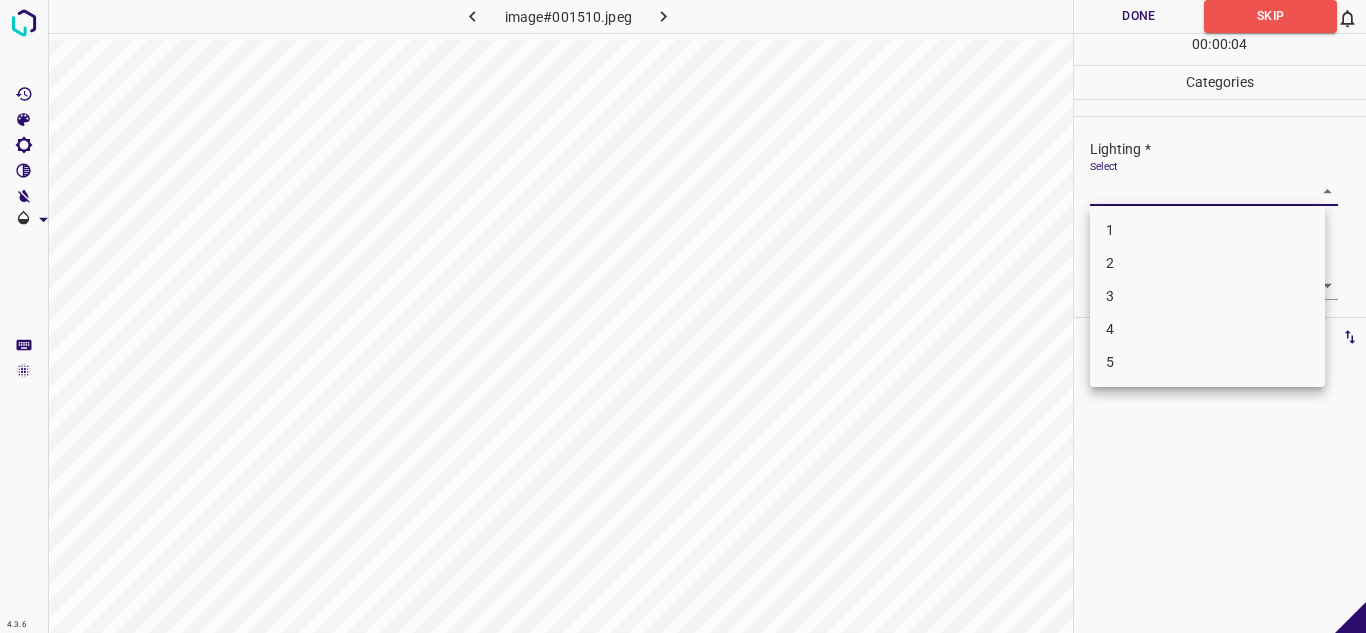 click on "4" at bounding box center (1207, 329) 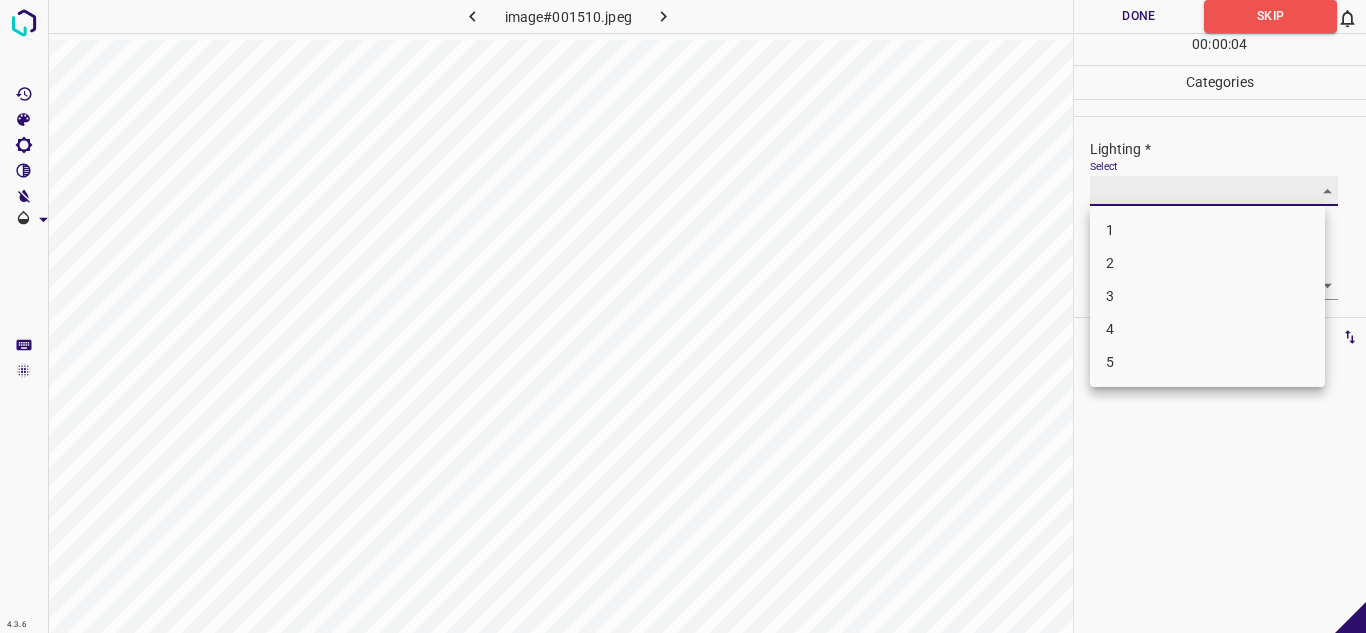 type on "4" 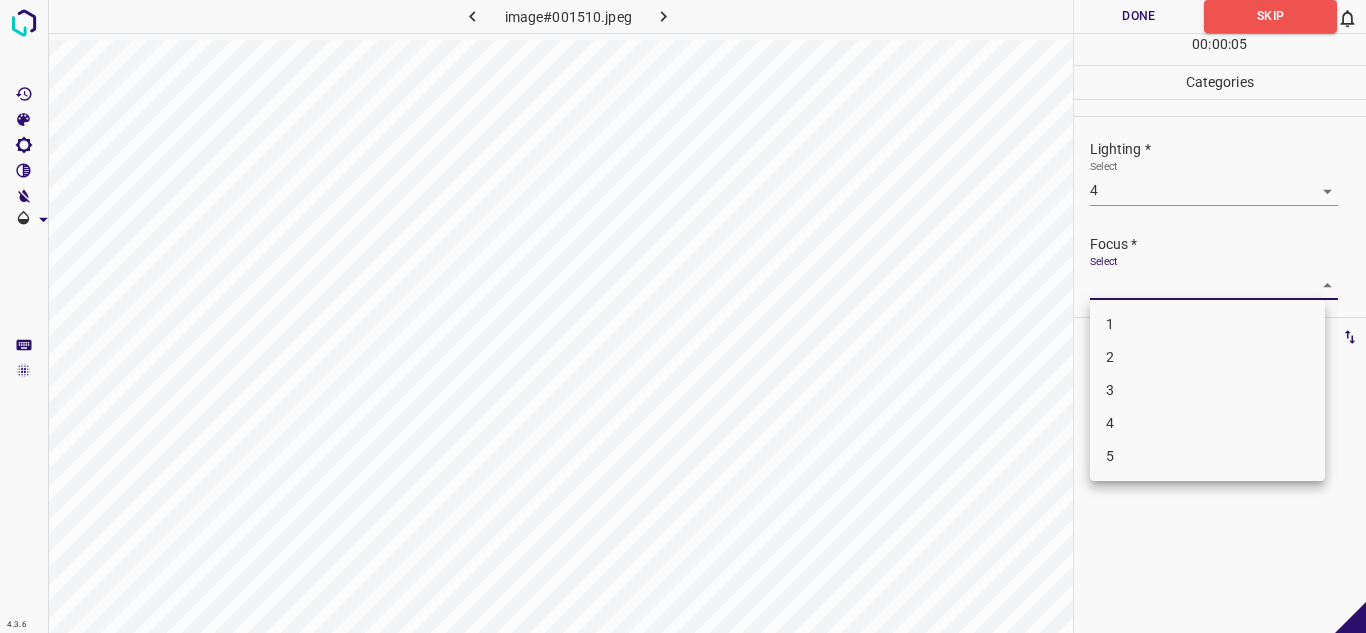 click on "4.3.6  image#001510.jpeg Done Skip 0 00   : 00   : 05   Categories Lighting *  Select 4 4 Focus *  Select ​ Overall *  Select ​ Labels   0 Categories 1 Lighting 2 Focus 3 Overall Tools Space Change between modes (Draw & Edit) I Auto labeling R Restore zoom M Zoom in N Zoom out Delete Delete selecte label Filters Z Restore filters X Saturation filter C Brightness filter V Contrast filter B Gray scale filter General O Download - Text - Hide - Delete 1 2 3 4 5" at bounding box center (683, 316) 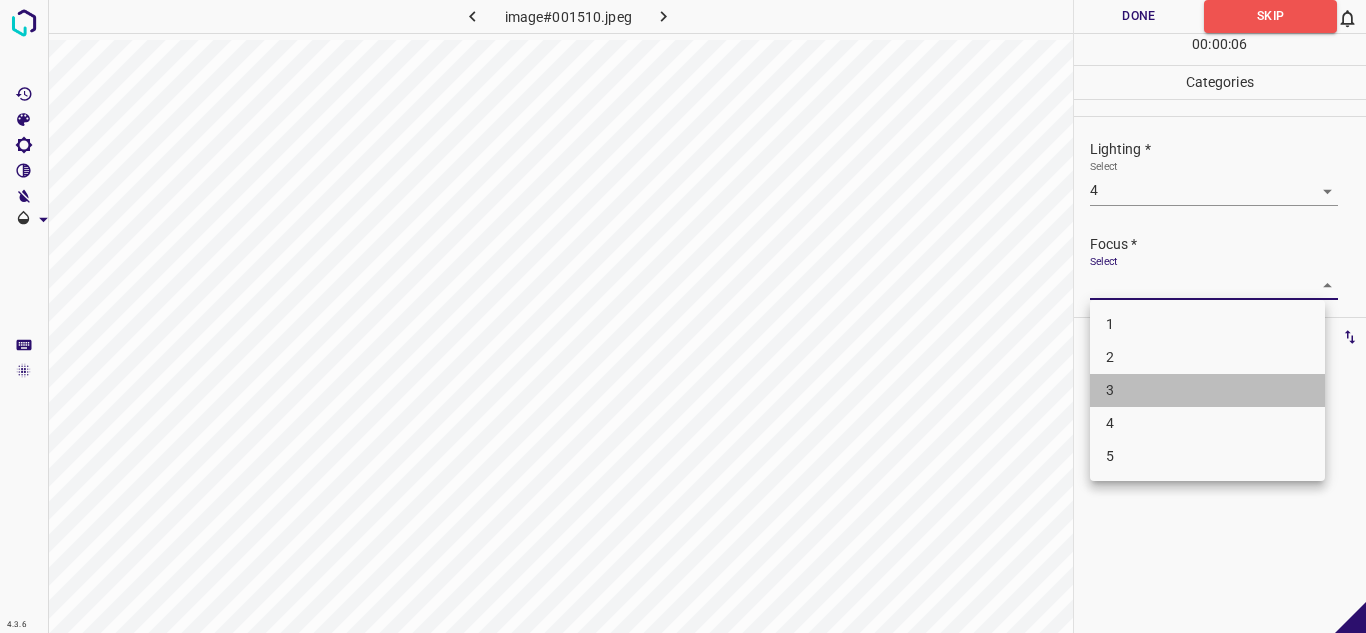 click on "3" at bounding box center (1207, 390) 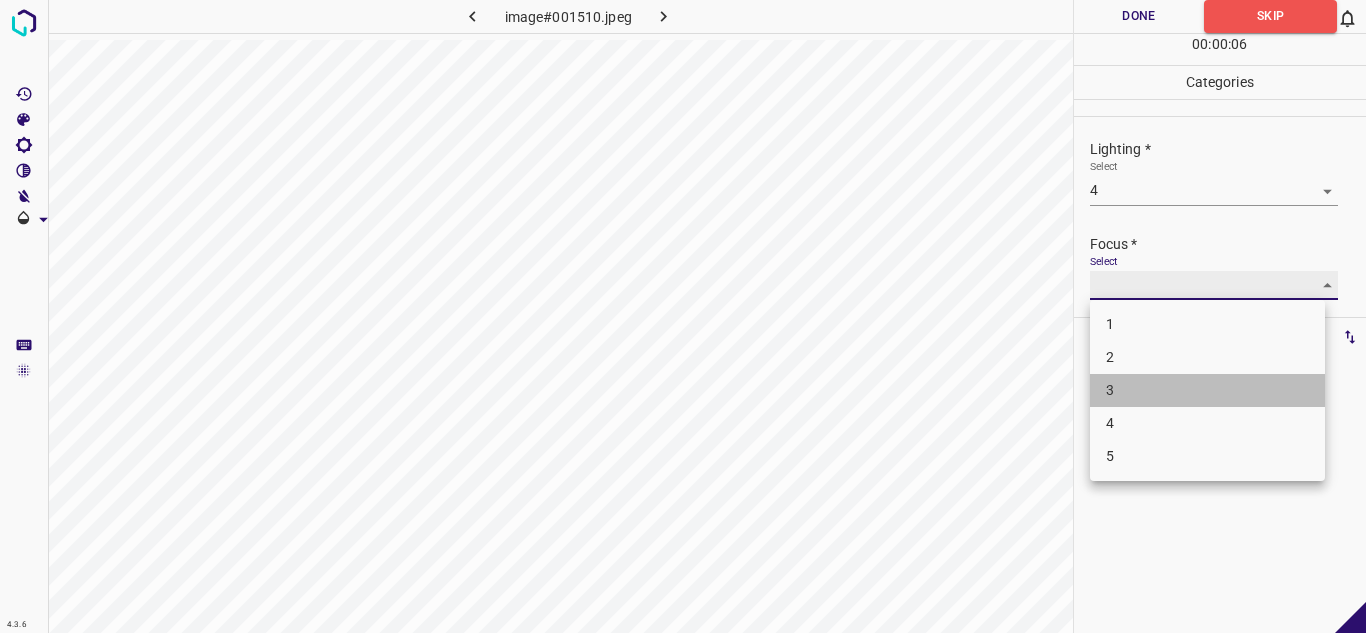 type on "3" 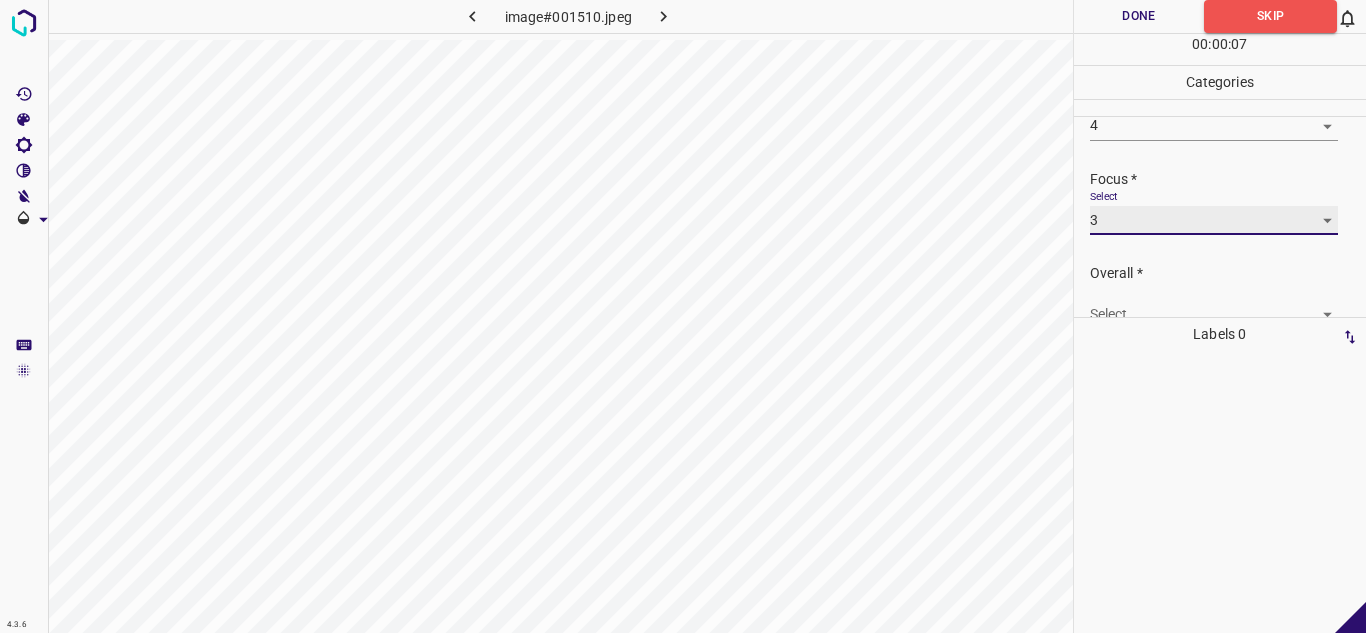 scroll, scrollTop: 98, scrollLeft: 0, axis: vertical 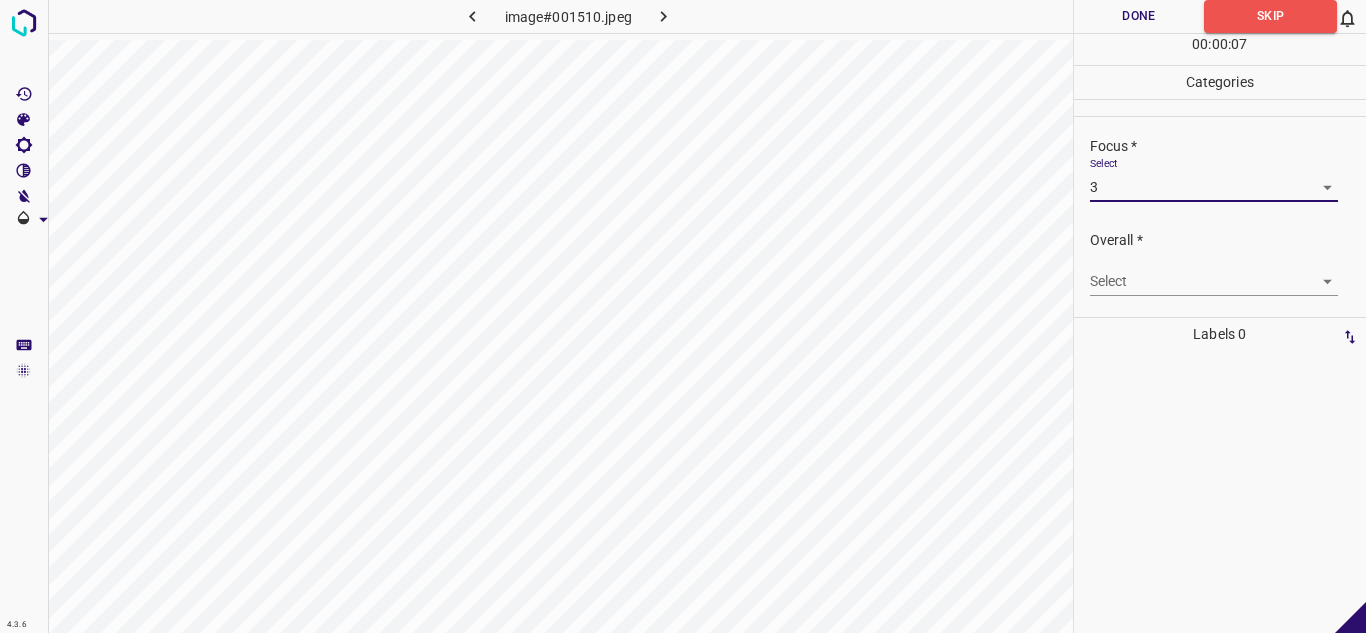 click on "4.3.6  image#001510.jpeg Done Skip 0 00   : 00   : 07   Categories Lighting *  Select 4 4 Focus *  Select 3 3 Overall *  Select ​ Labels   0 Categories 1 Lighting 2 Focus 3 Overall Tools Space Change between modes (Draw & Edit) I Auto labeling R Restore zoom M Zoom in N Zoom out Delete Delete selecte label Filters Z Restore filters X Saturation filter C Brightness filter V Contrast filter B Gray scale filter General O Download - Text - Hide - Delete" at bounding box center (683, 316) 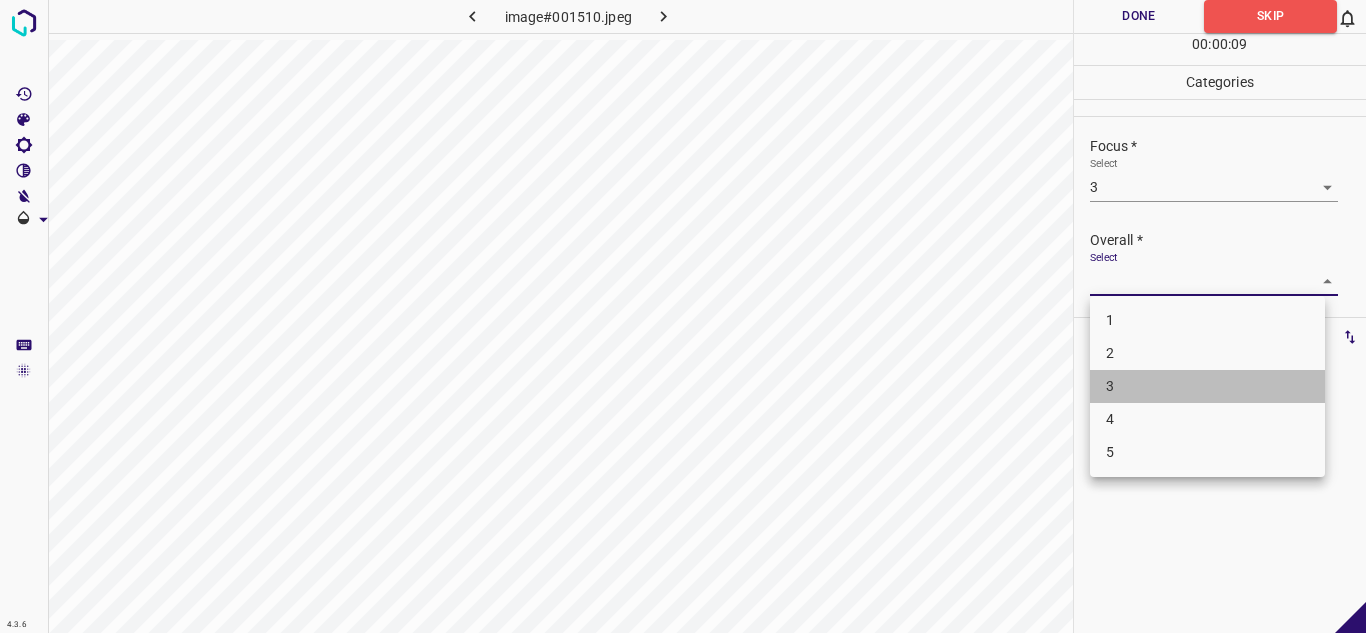click on "3" at bounding box center (1207, 386) 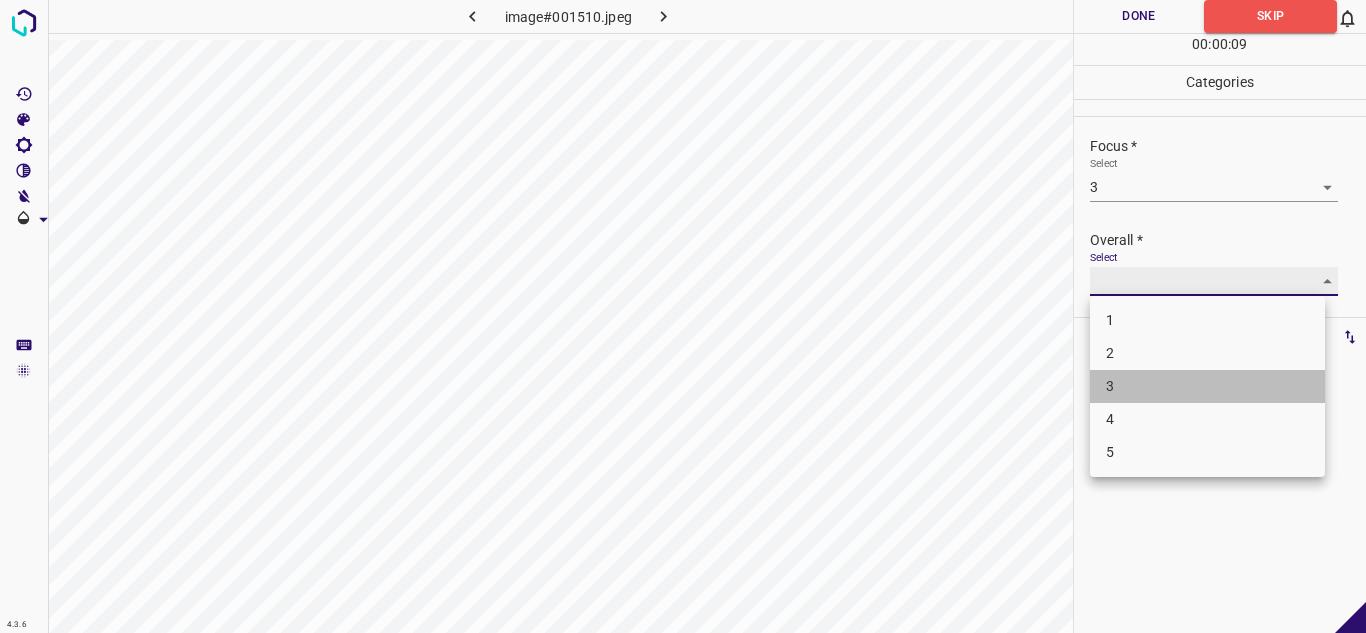 type on "3" 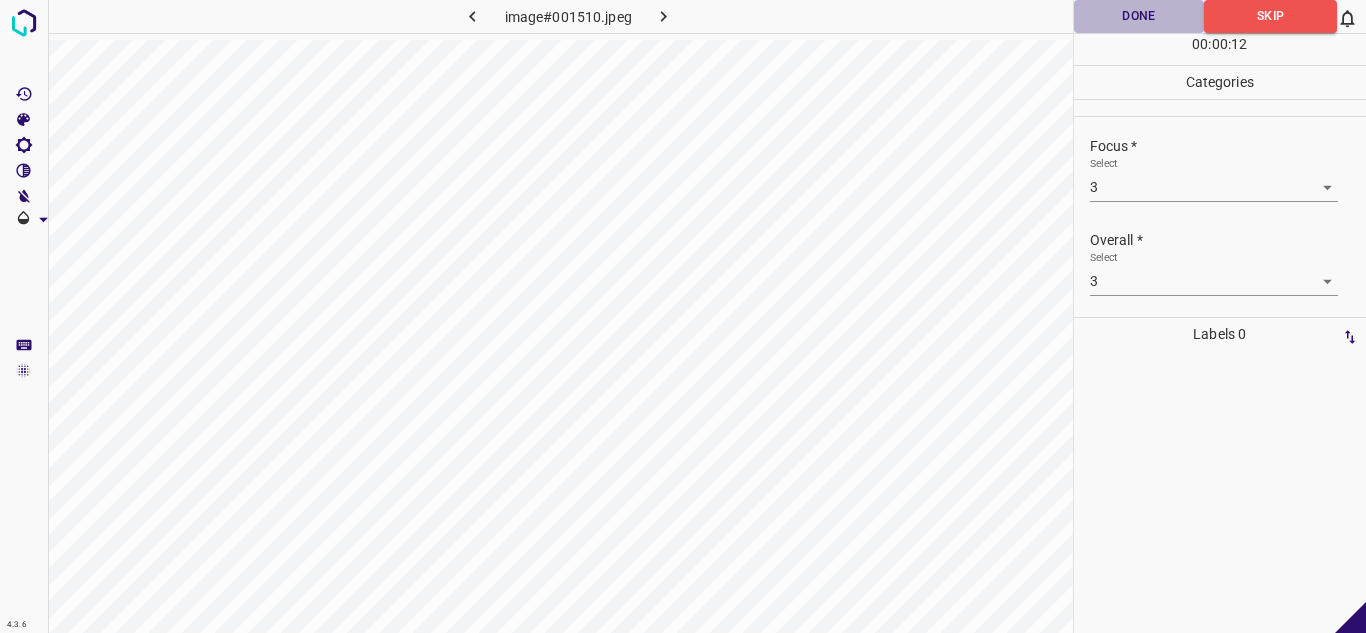 click on "Done" at bounding box center (1139, 16) 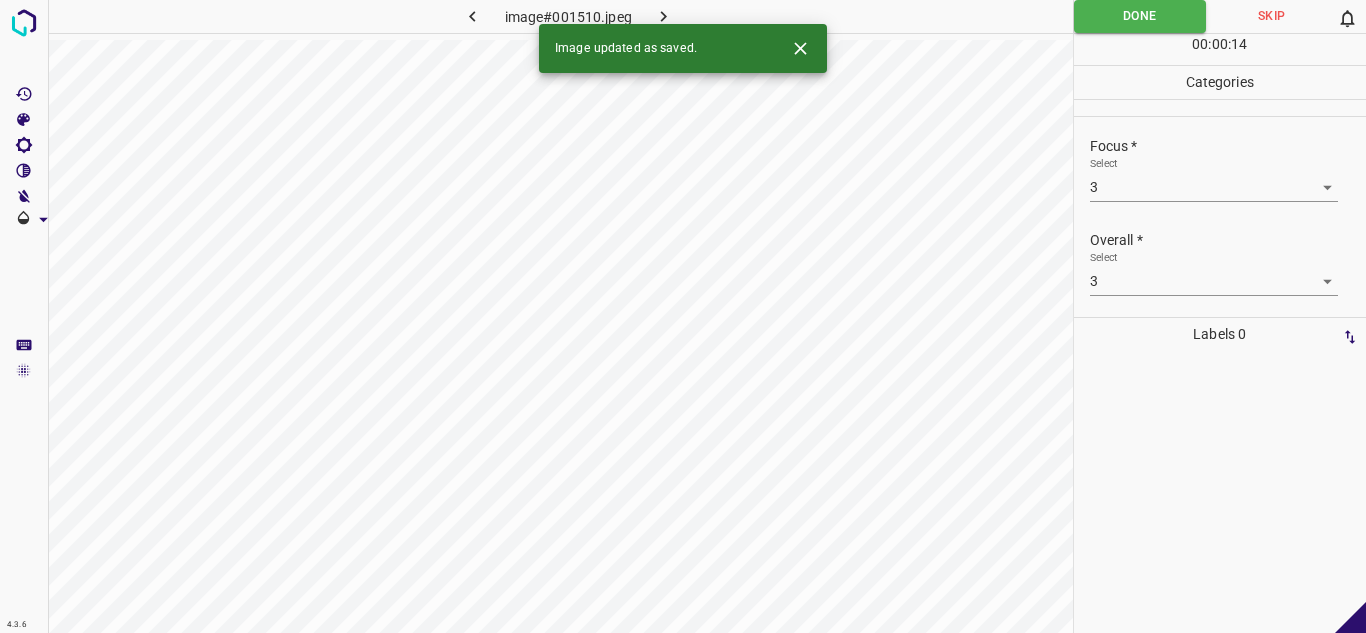 click 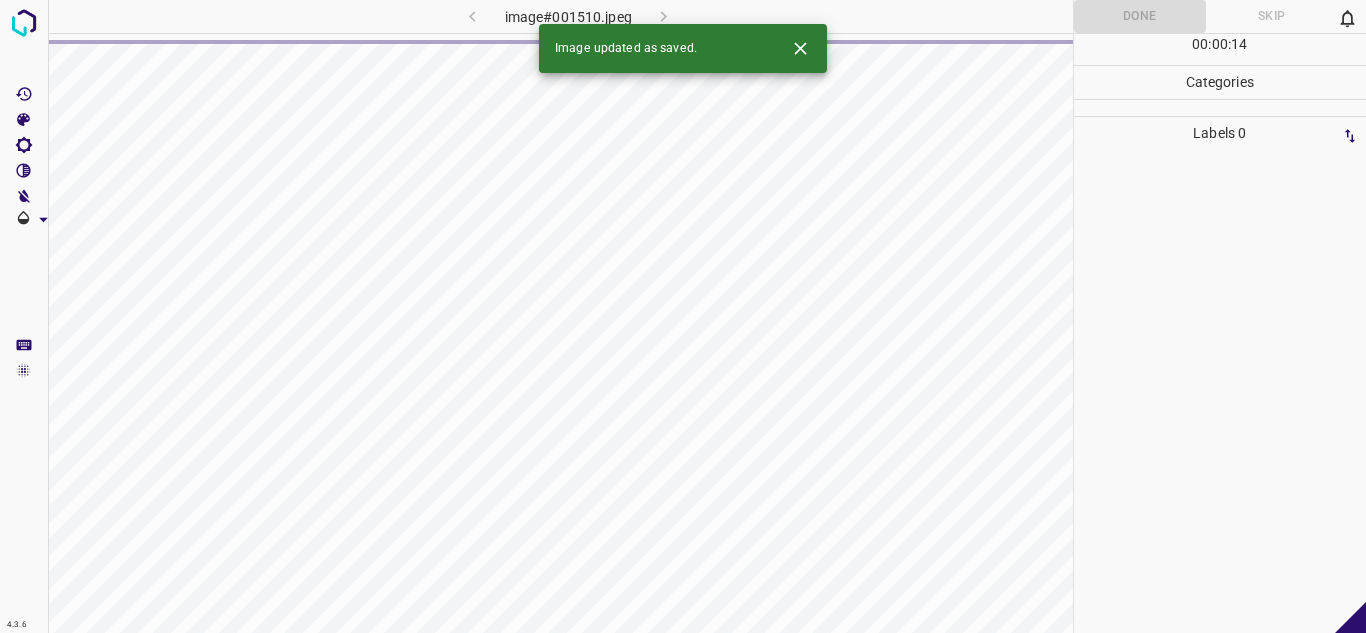 click 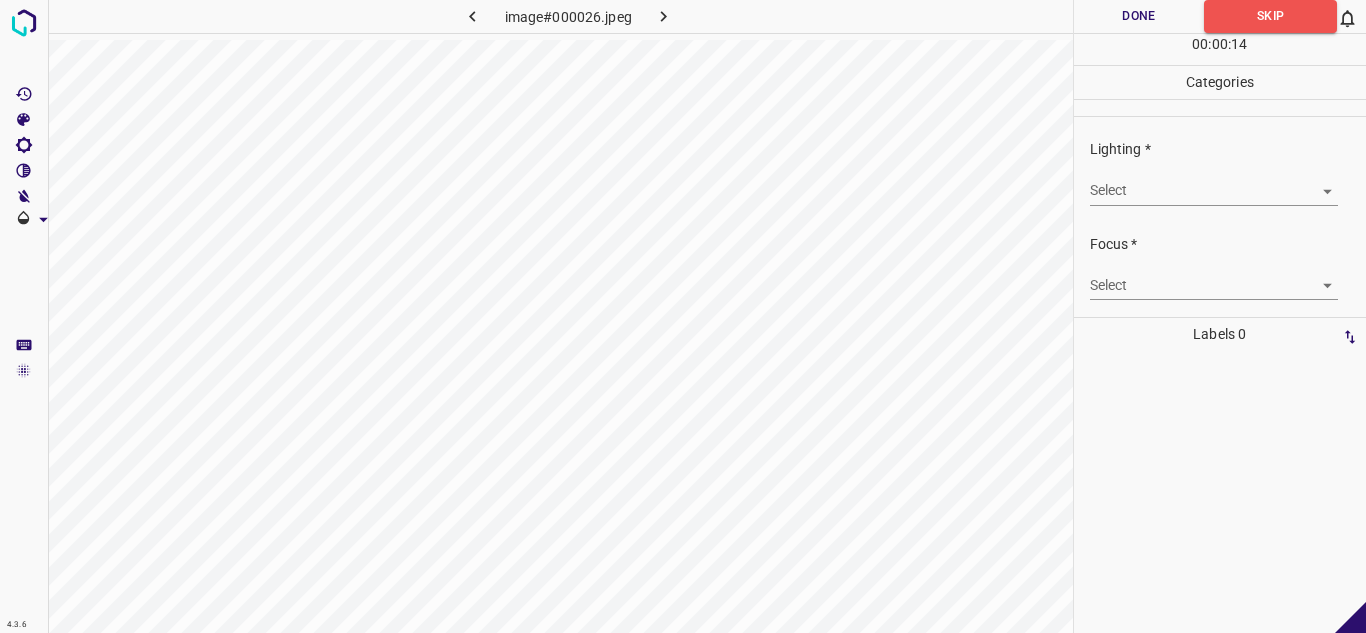 click on "4.3.6  image#000026.jpeg Done Skip 0 00   : 00   : 14   Categories Lighting *  Select ​ Focus *  Select ​ Overall *  Select ​ Labels   0 Categories 1 Lighting 2 Focus 3 Overall Tools Space Change between modes (Draw & Edit) I Auto labeling R Restore zoom M Zoom in N Zoom out Delete Delete selecte label Filters Z Restore filters X Saturation filter C Brightness filter V Contrast filter B Gray scale filter General O Download - Text - Hide - Delete" at bounding box center (683, 316) 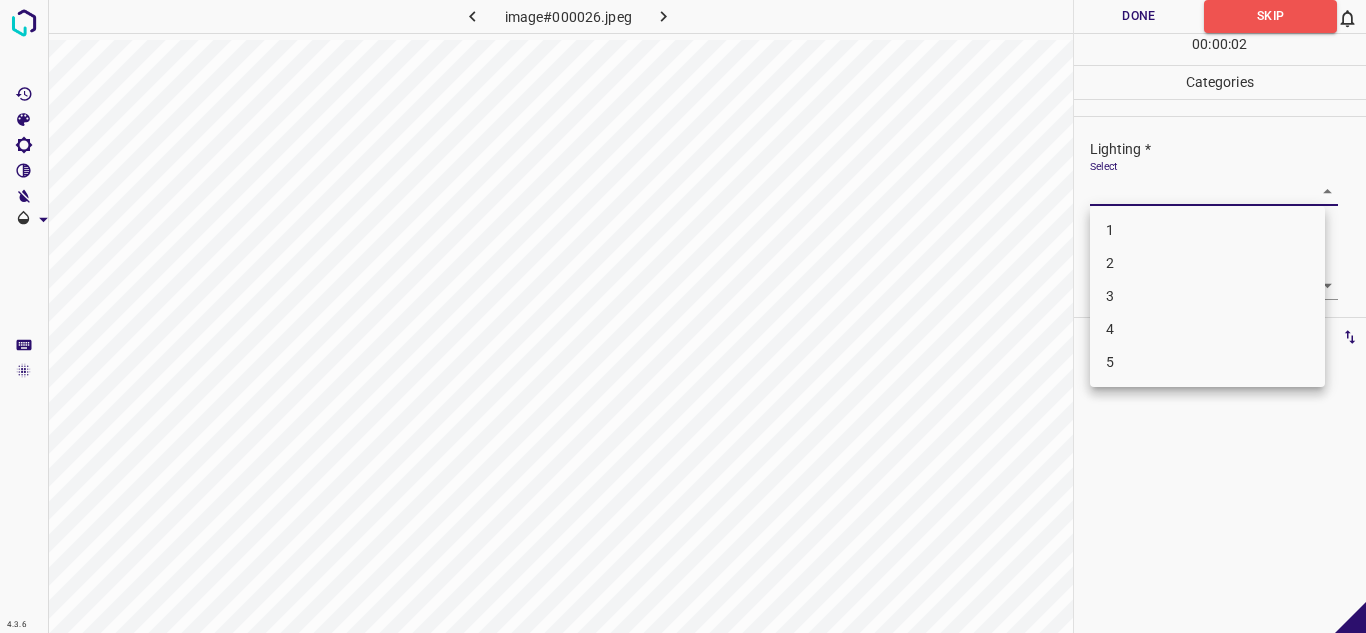 click on "3" at bounding box center (1207, 296) 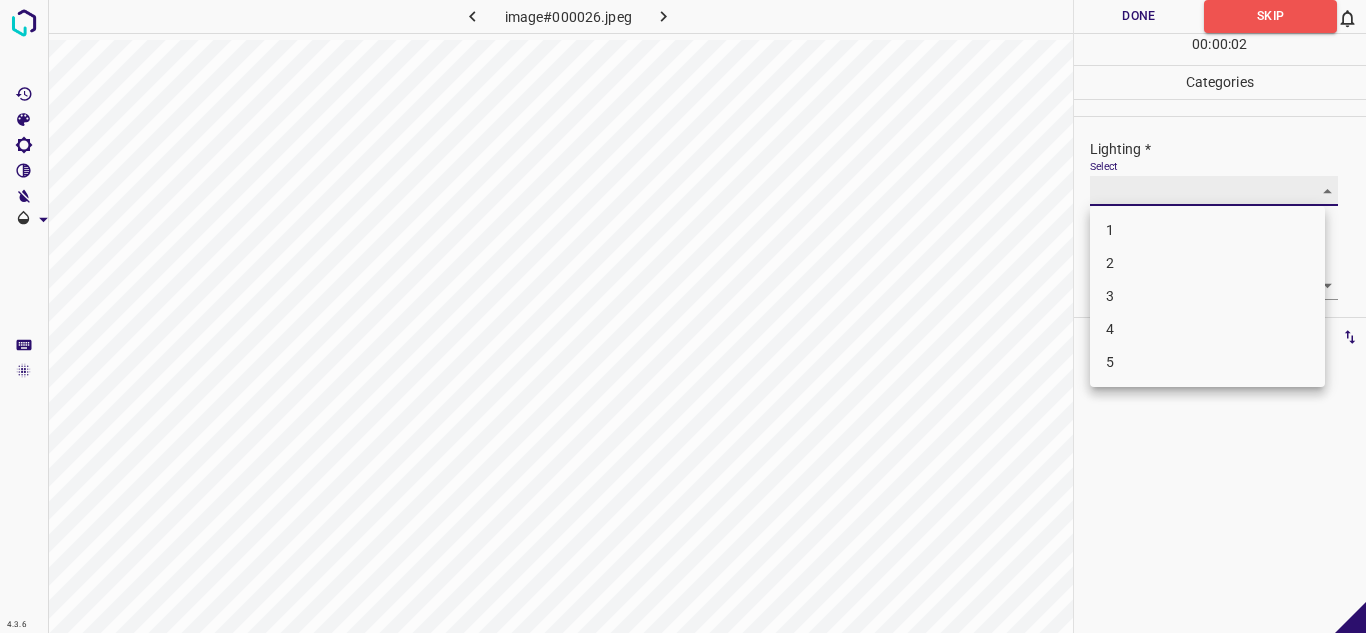 type on "3" 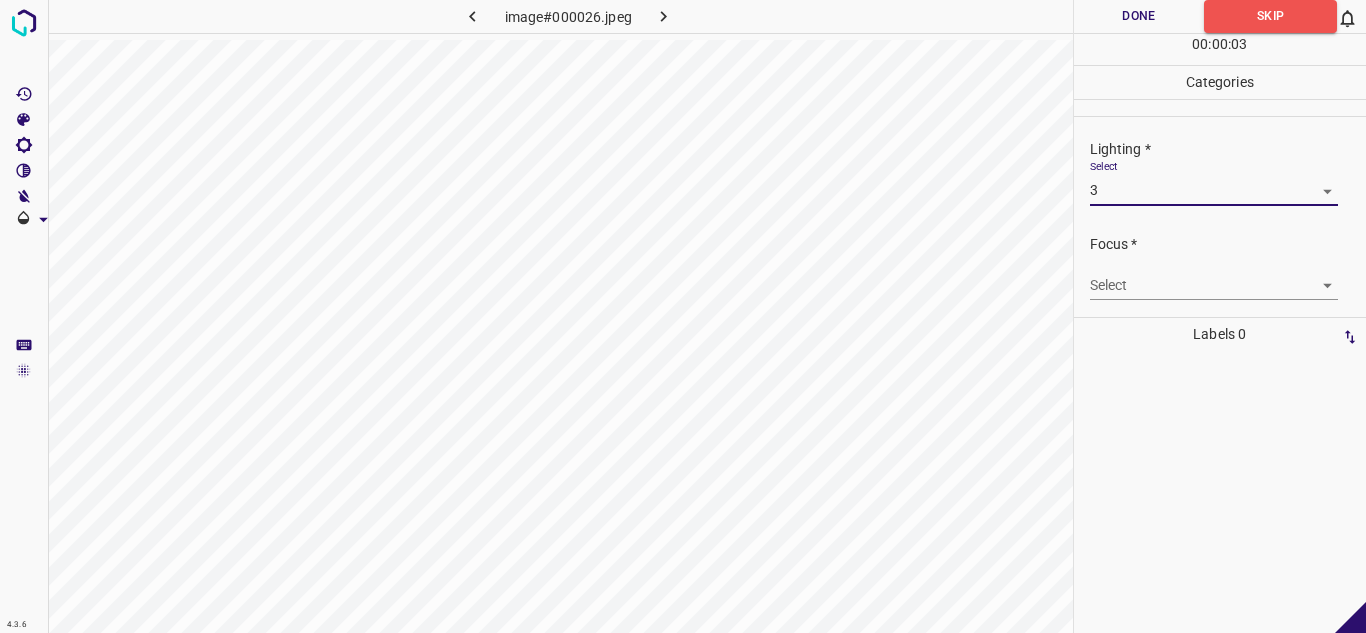 click on "4.3.6  image#000026.jpeg Done Skip 0 00   : 00   : 03   Categories Lighting *  Select 3 3 Focus *  Select ​ Overall *  Select ​ Labels   0 Categories 1 Lighting 2 Focus 3 Overall Tools Space Change between modes (Draw & Edit) I Auto labeling R Restore zoom M Zoom in N Zoom out Delete Delete selecte label Filters Z Restore filters X Saturation filter C Brightness filter V Contrast filter B Gray scale filter General O Download - Text - Hide - Delete" at bounding box center (683, 316) 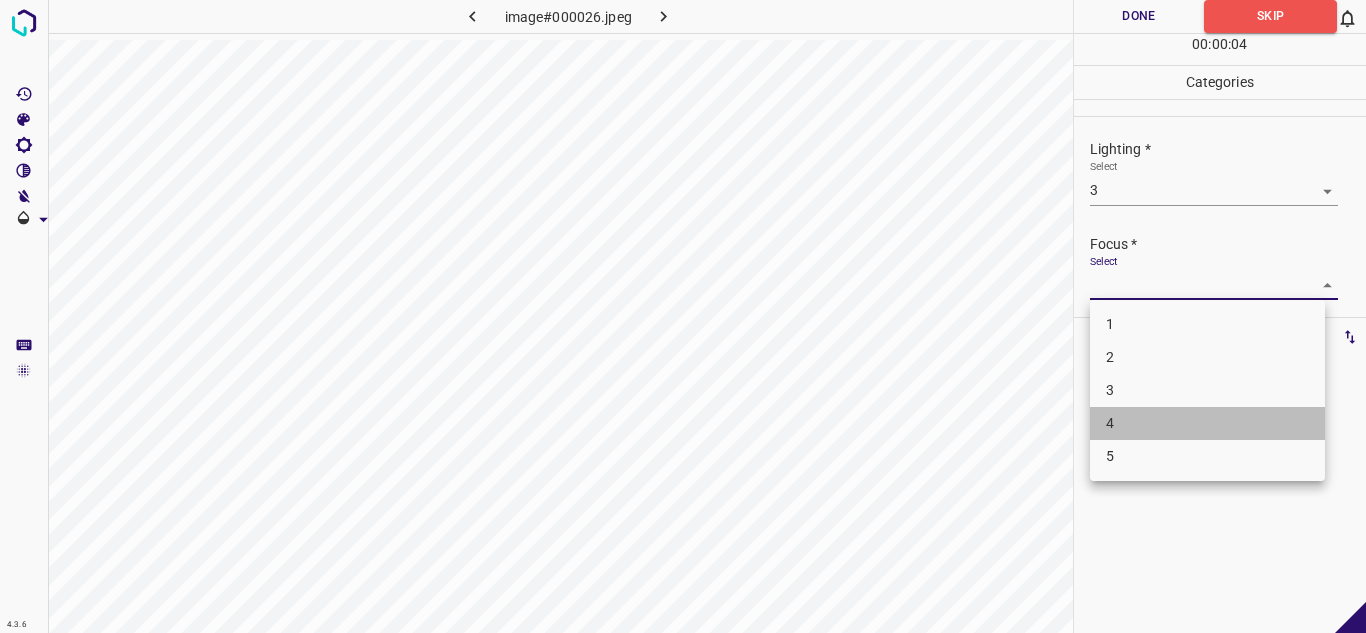click on "4" at bounding box center [1207, 423] 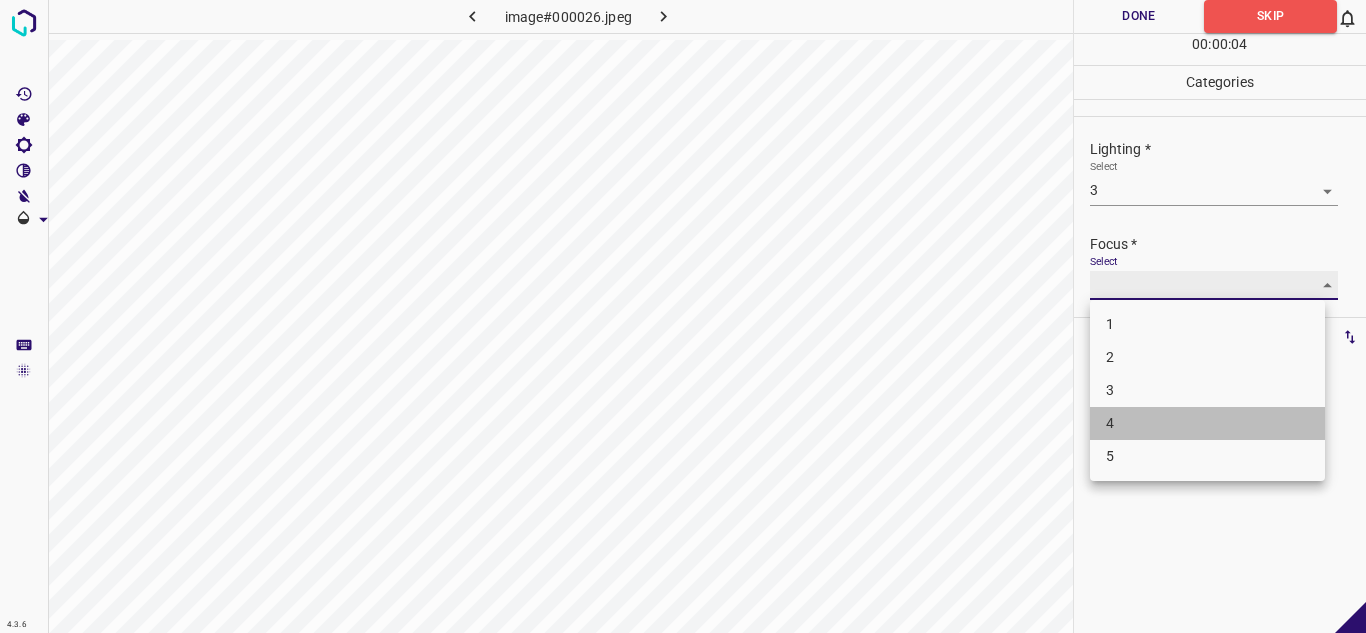 type on "4" 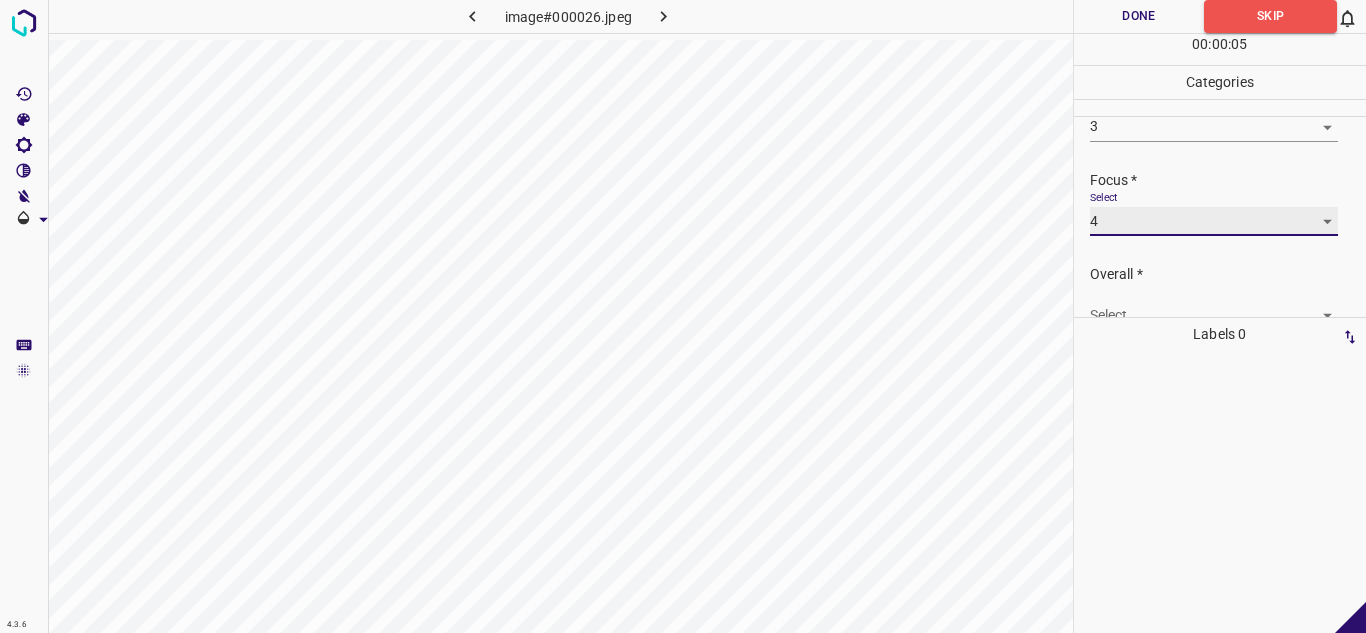 scroll, scrollTop: 98, scrollLeft: 0, axis: vertical 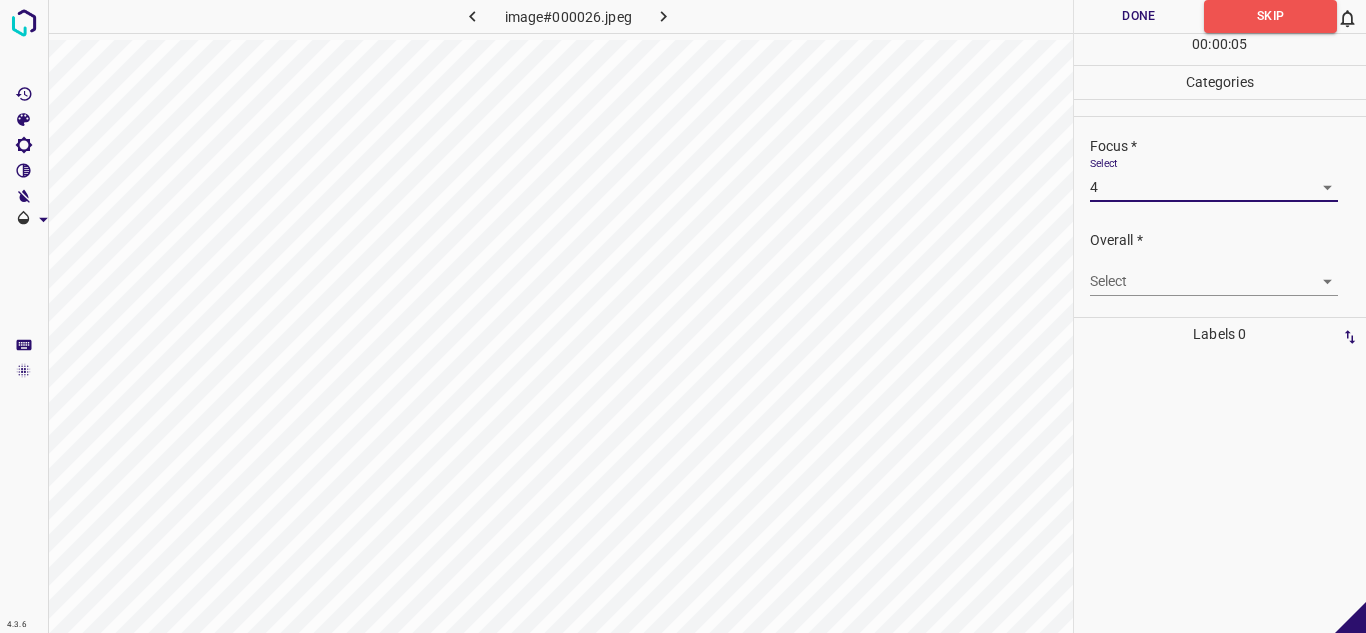 click on "4.3.6  image#000026.jpeg Done Skip 0 00   : 00   : 05   Categories Lighting *  Select 3 3 Focus *  Select 4 4 Overall *  Select ​ Labels   0 Categories 1 Lighting 2 Focus 3 Overall Tools Space Change between modes (Draw & Edit) I Auto labeling R Restore zoom M Zoom in N Zoom out Delete Delete selecte label Filters Z Restore filters X Saturation filter C Brightness filter V Contrast filter B Gray scale filter General O Download - Text - Hide - Delete" at bounding box center (683, 316) 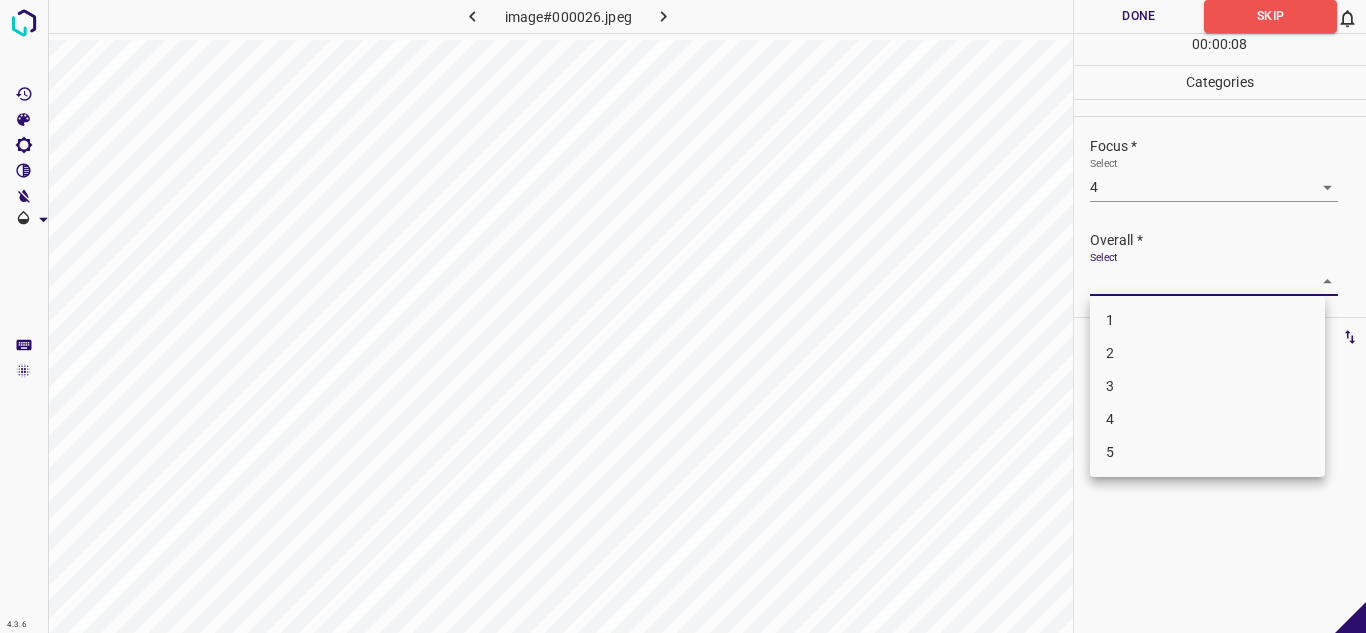 click on "3" at bounding box center (1207, 386) 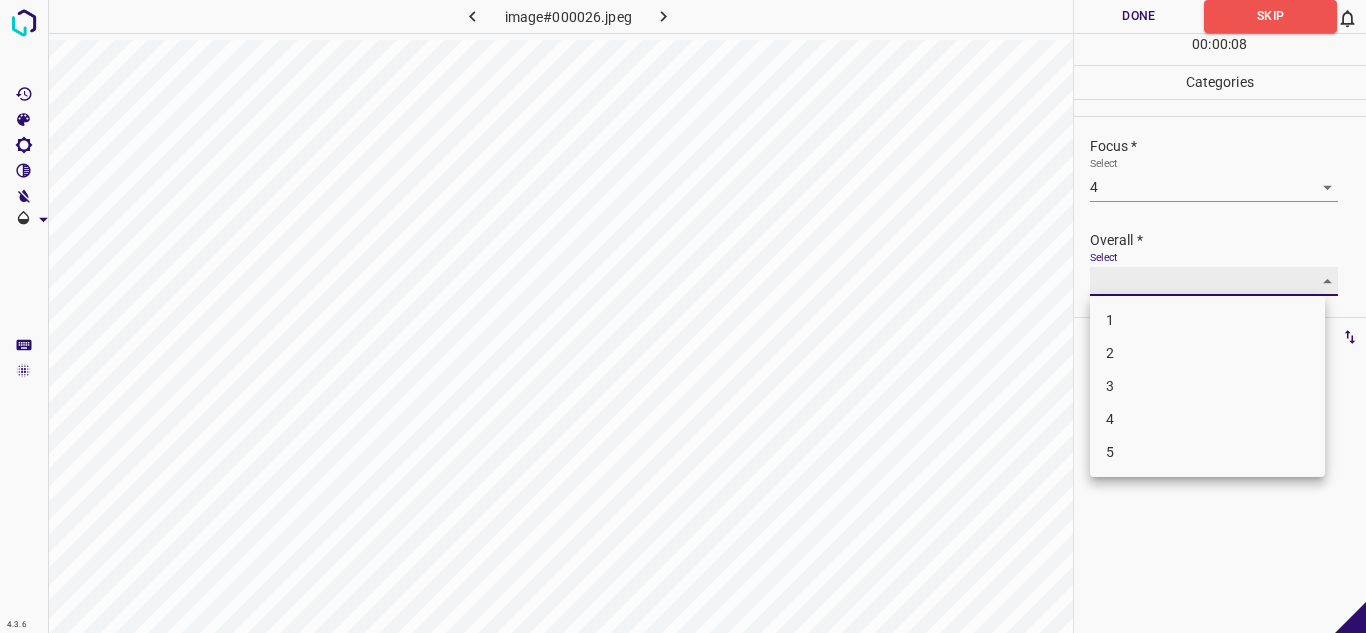 type on "3" 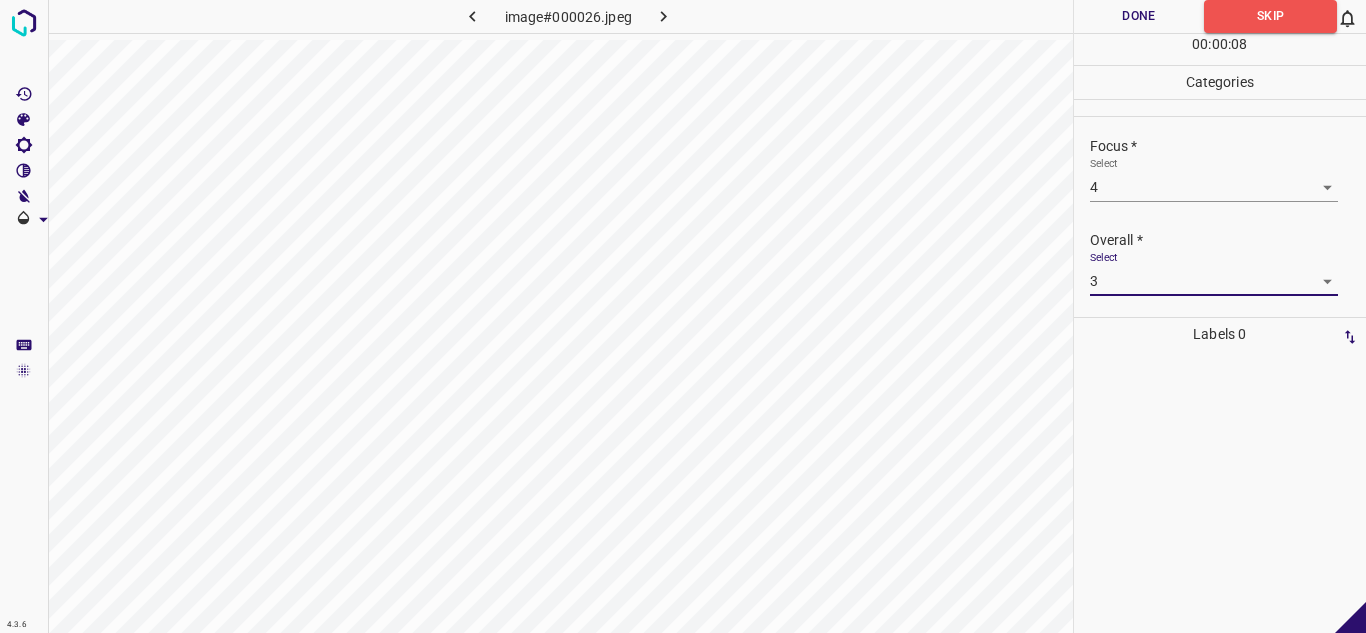 click on "Done" at bounding box center [1139, 16] 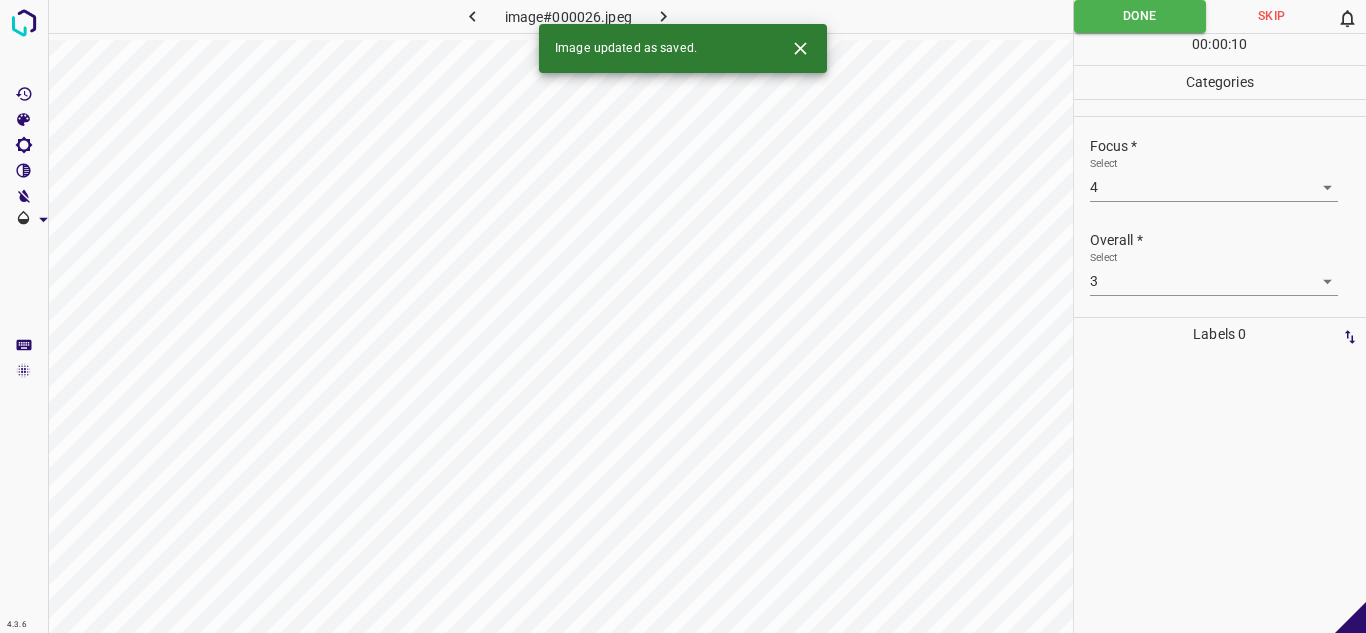 click 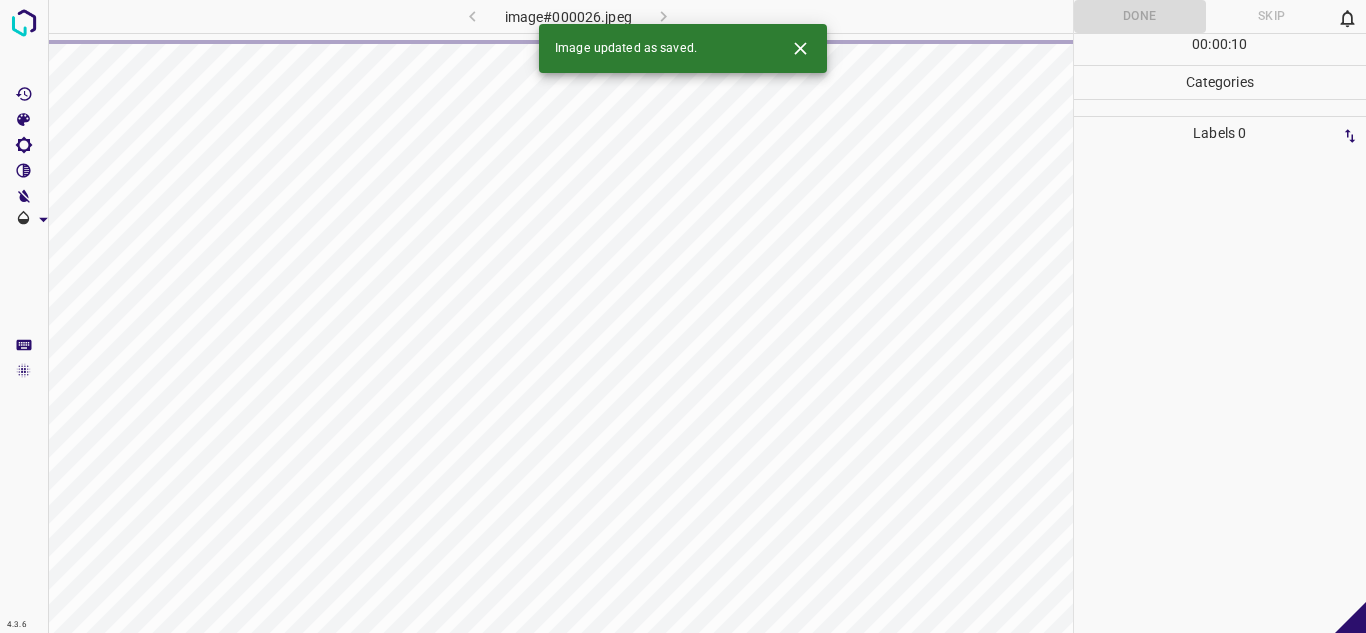 click 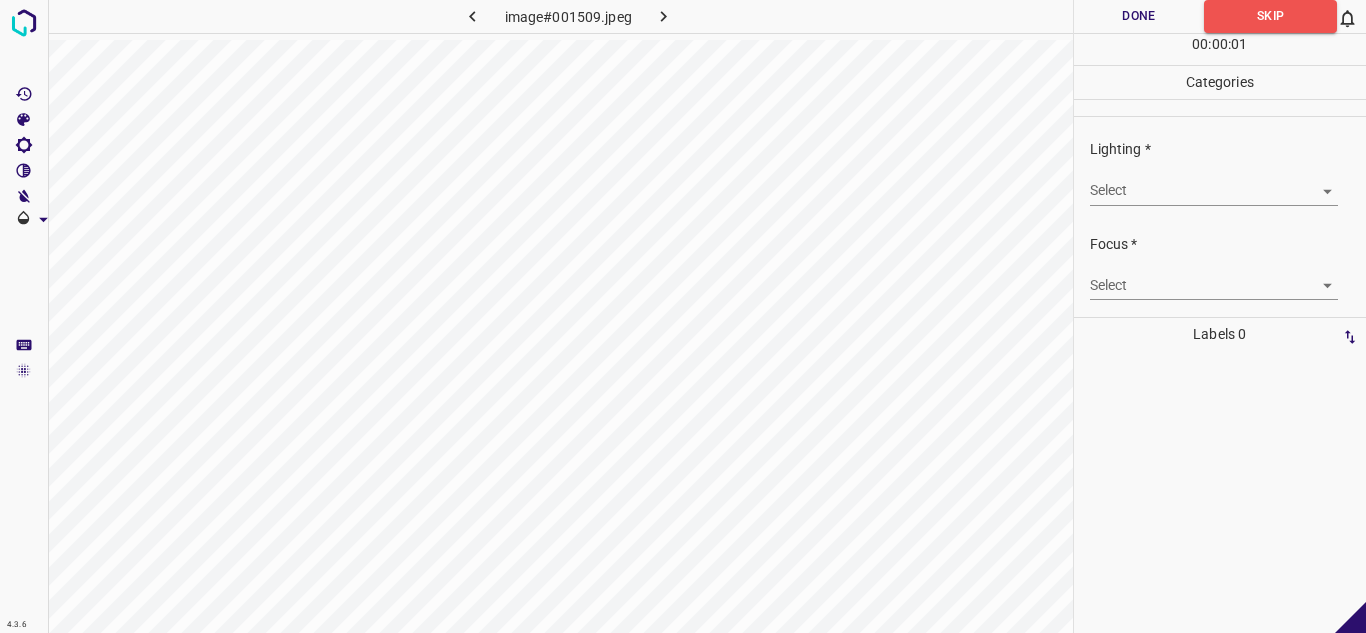 click on "4.3.6  image#001509.jpeg Done Skip 0 00   : 00   : 01   Categories Lighting *  Select ​ Focus *  Select ​ Overall *  Select ​ Labels   0 Categories 1 Lighting 2 Focus 3 Overall Tools Space Change between modes (Draw & Edit) I Auto labeling R Restore zoom M Zoom in N Zoom out Delete Delete selecte label Filters Z Restore filters X Saturation filter C Brightness filter V Contrast filter B Gray scale filter General O Download - Text - Hide - Delete" at bounding box center [683, 316] 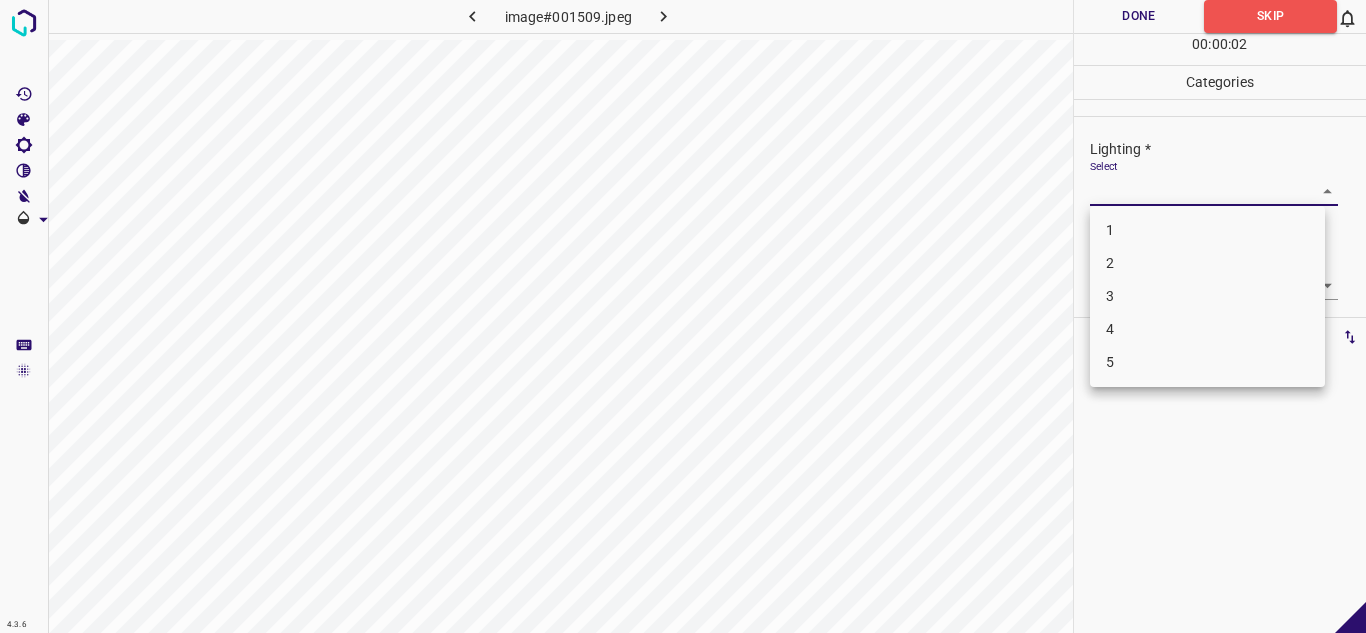 click on "2" at bounding box center (1207, 263) 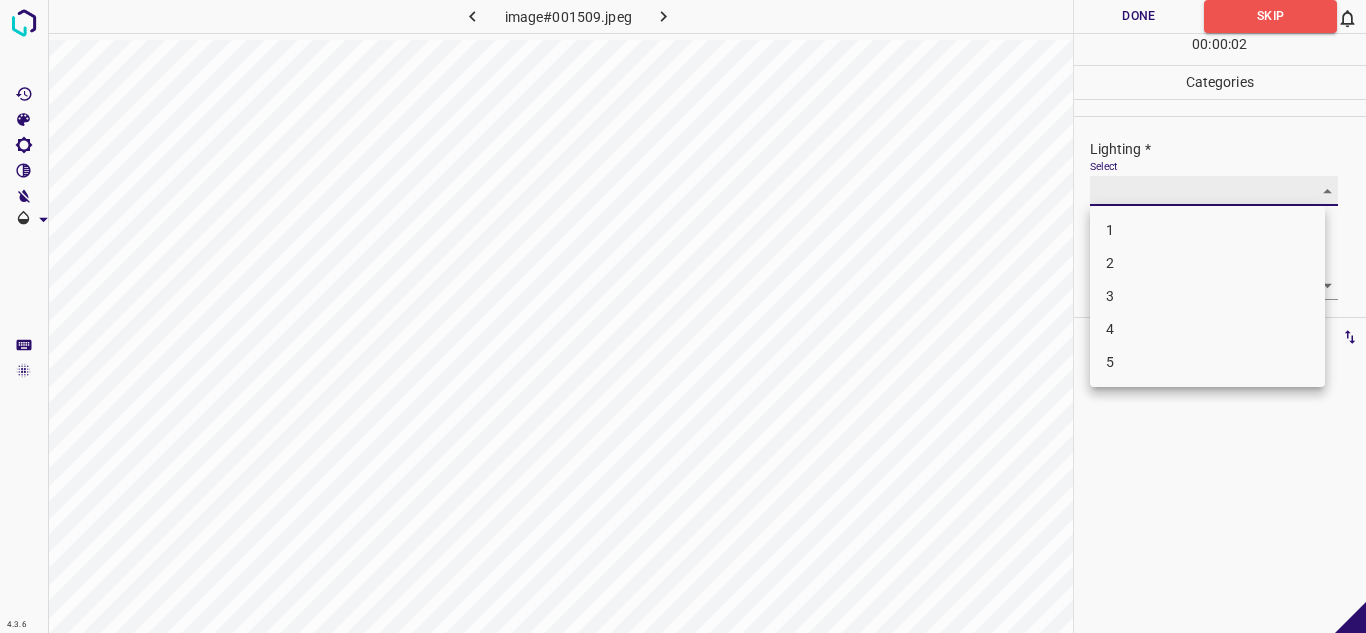 type on "2" 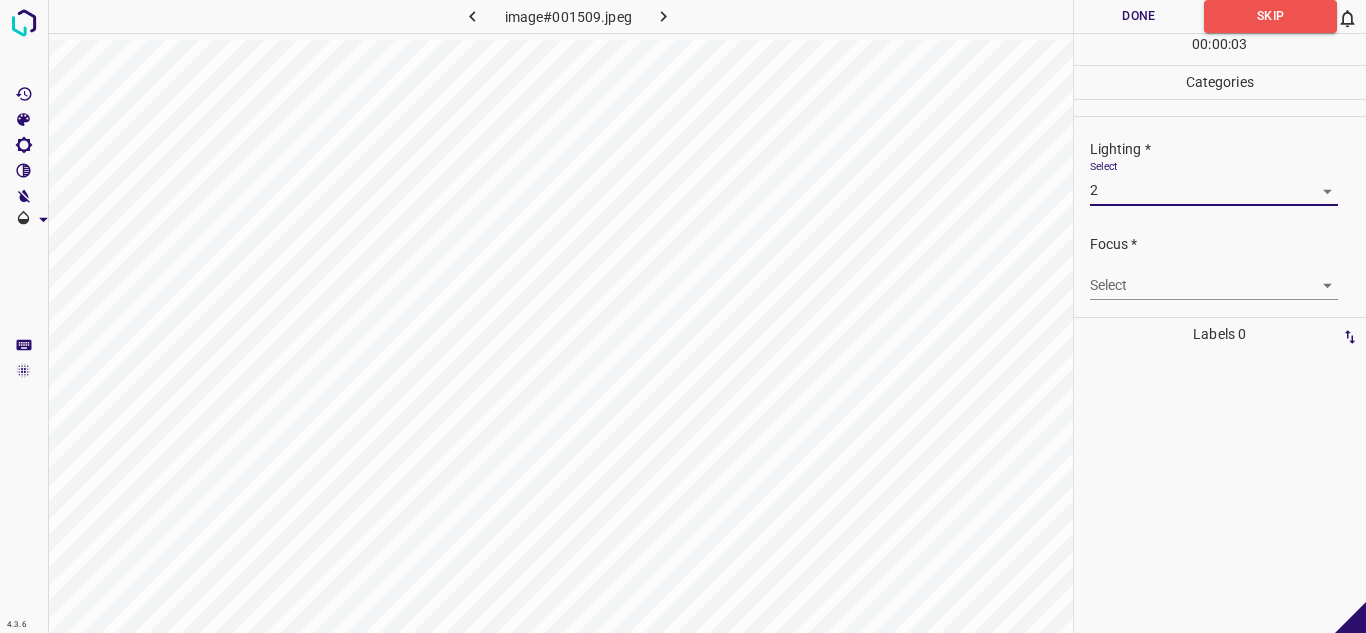 click on "4.3.6  image#001509.jpeg Done Skip 0 00   : 00   : 03   Categories Lighting *  Select 2 2 Focus *  Select ​ Overall *  Select ​ Labels   0 Categories 1 Lighting 2 Focus 3 Overall Tools Space Change between modes (Draw & Edit) I Auto labeling R Restore zoom M Zoom in N Zoom out Delete Delete selecte label Filters Z Restore filters X Saturation filter C Brightness filter V Contrast filter B Gray scale filter General O Download - Text - Hide - Delete" at bounding box center [683, 316] 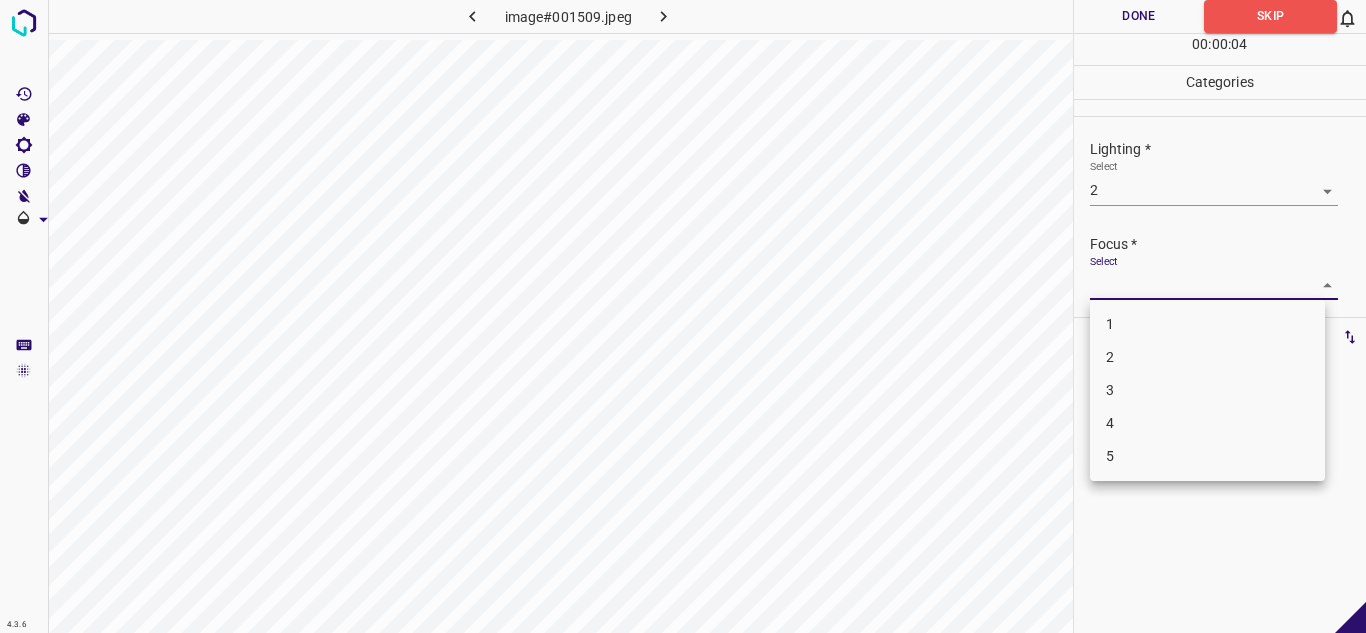 click on "2" at bounding box center [1207, 357] 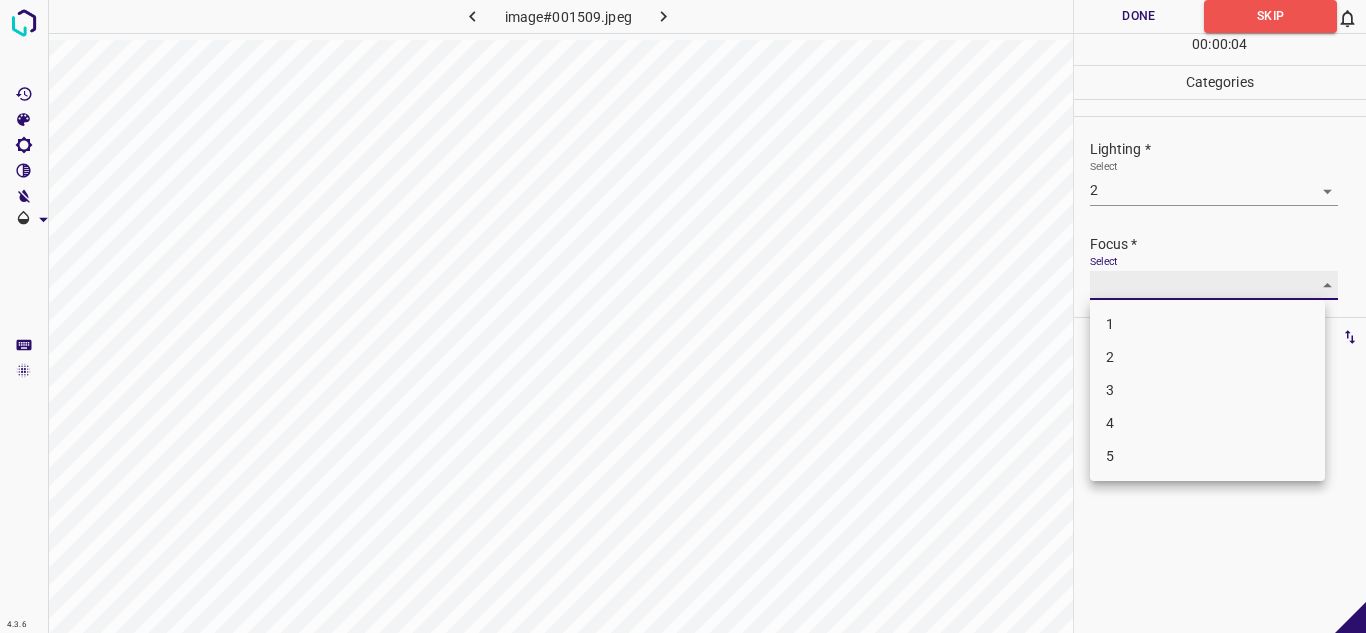 type on "2" 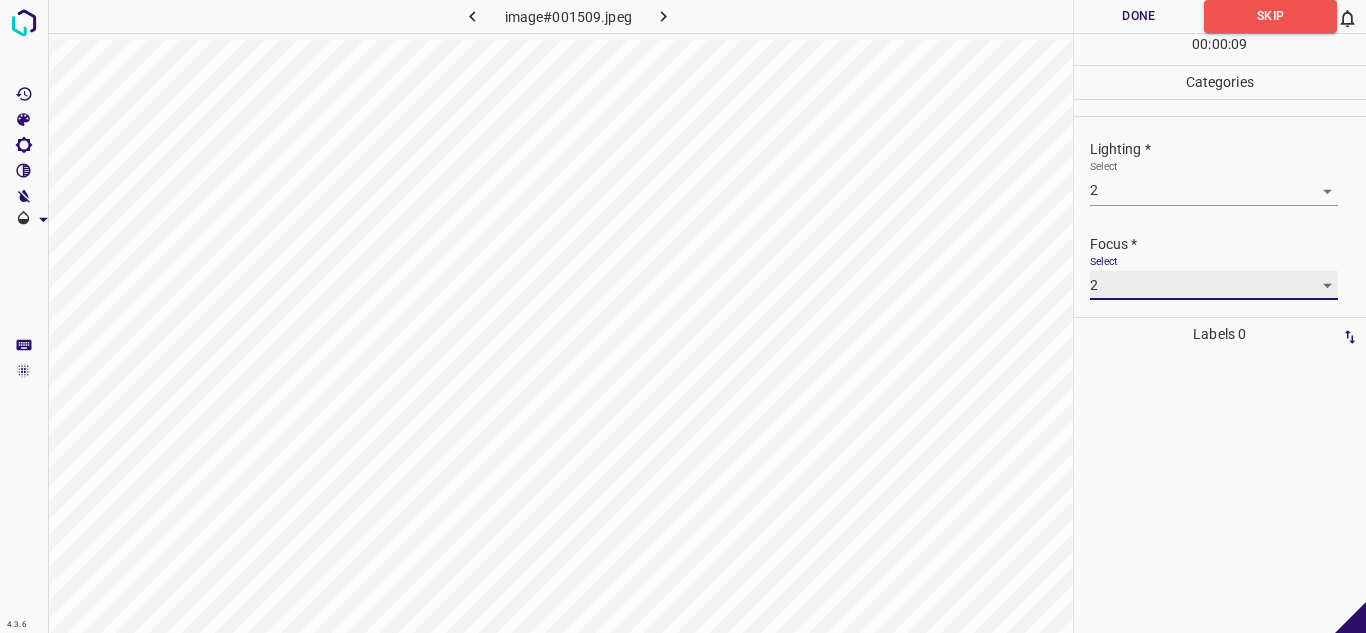 scroll, scrollTop: 98, scrollLeft: 0, axis: vertical 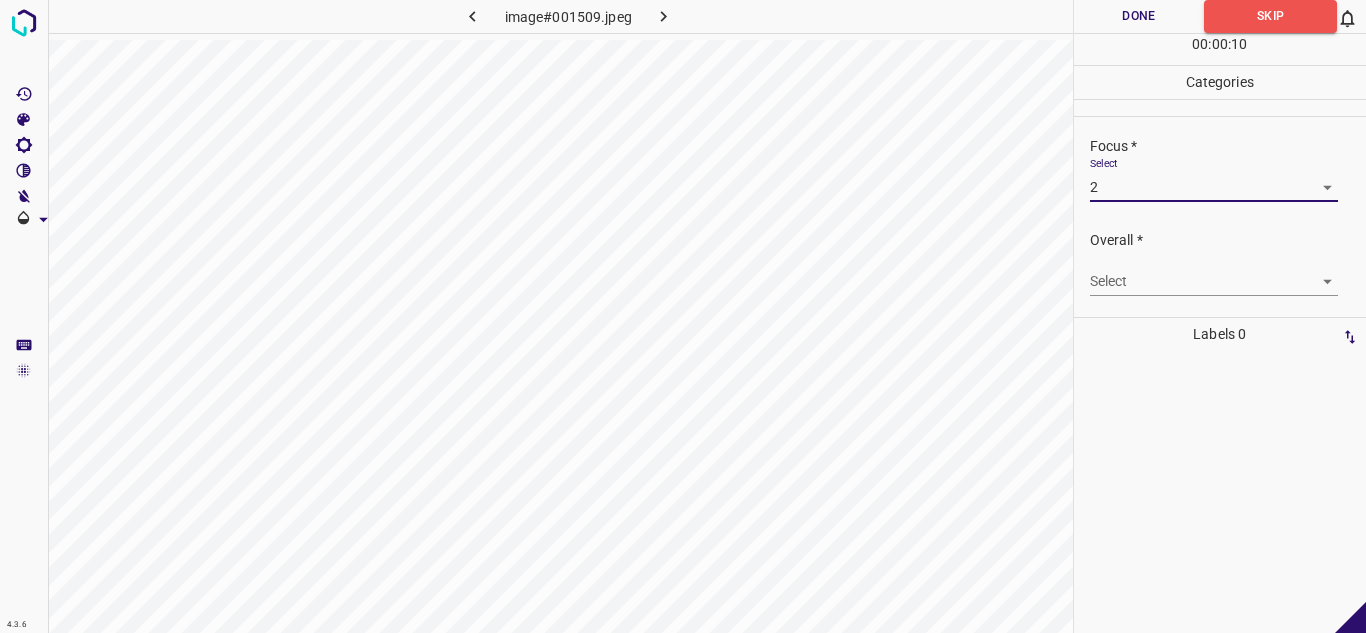 click on "4.3.6  image#001509.jpeg Done Skip 0 00   : 00   : 10   Categories Lighting *  Select 2 2 Focus *  Select 2 2 Overall *  Select ​ Labels   0 Categories 1 Lighting 2 Focus 3 Overall Tools Space Change between modes (Draw & Edit) I Auto labeling R Restore zoom M Zoom in N Zoom out Delete Delete selecte label Filters Z Restore filters X Saturation filter C Brightness filter V Contrast filter B Gray scale filter General O Download - Text - Hide - Delete" at bounding box center (683, 316) 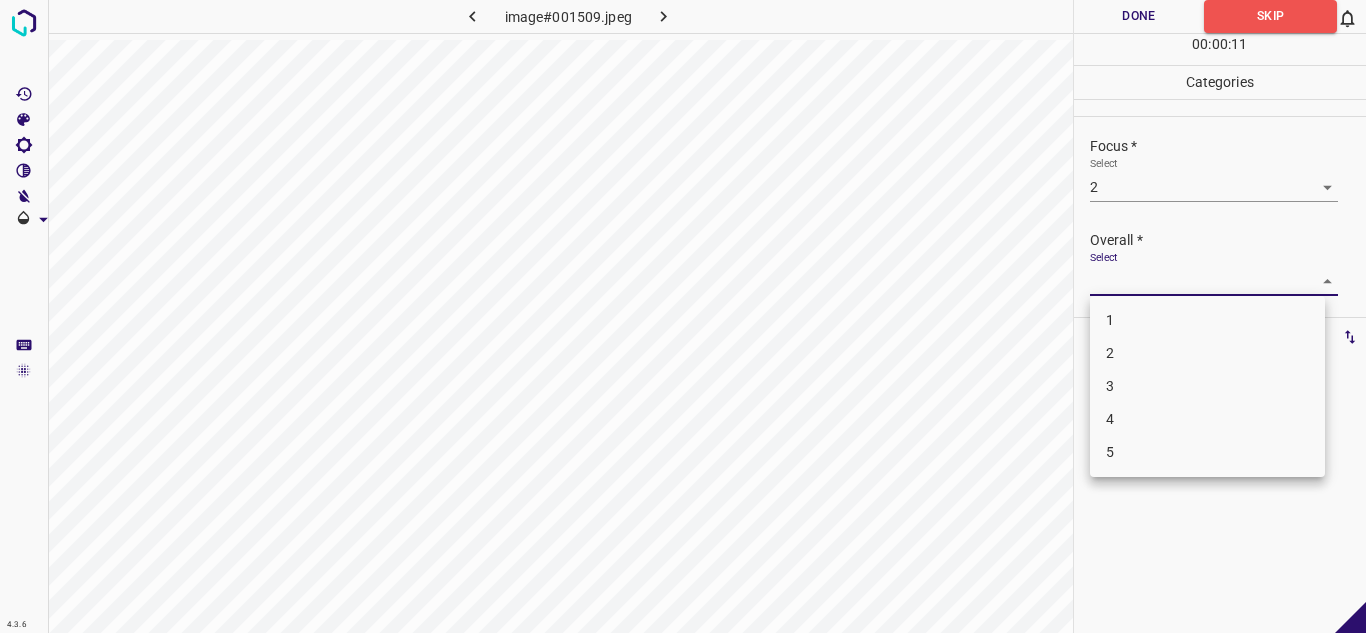 click on "2" at bounding box center [1207, 353] 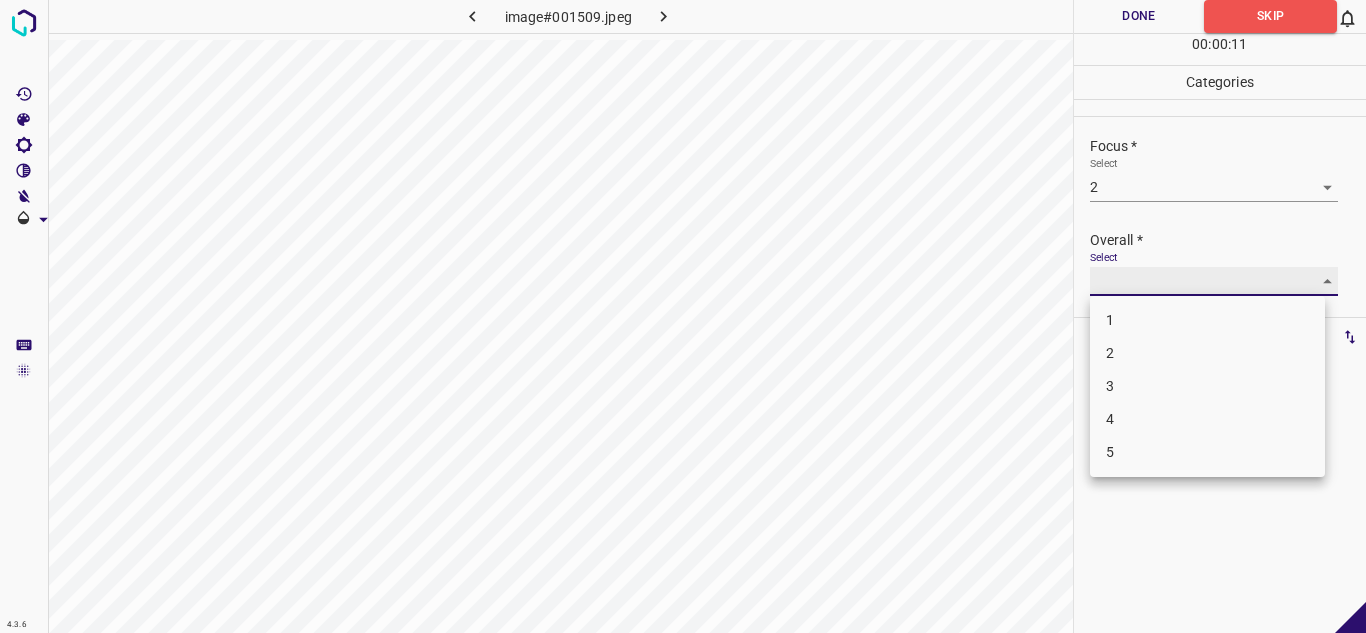type on "2" 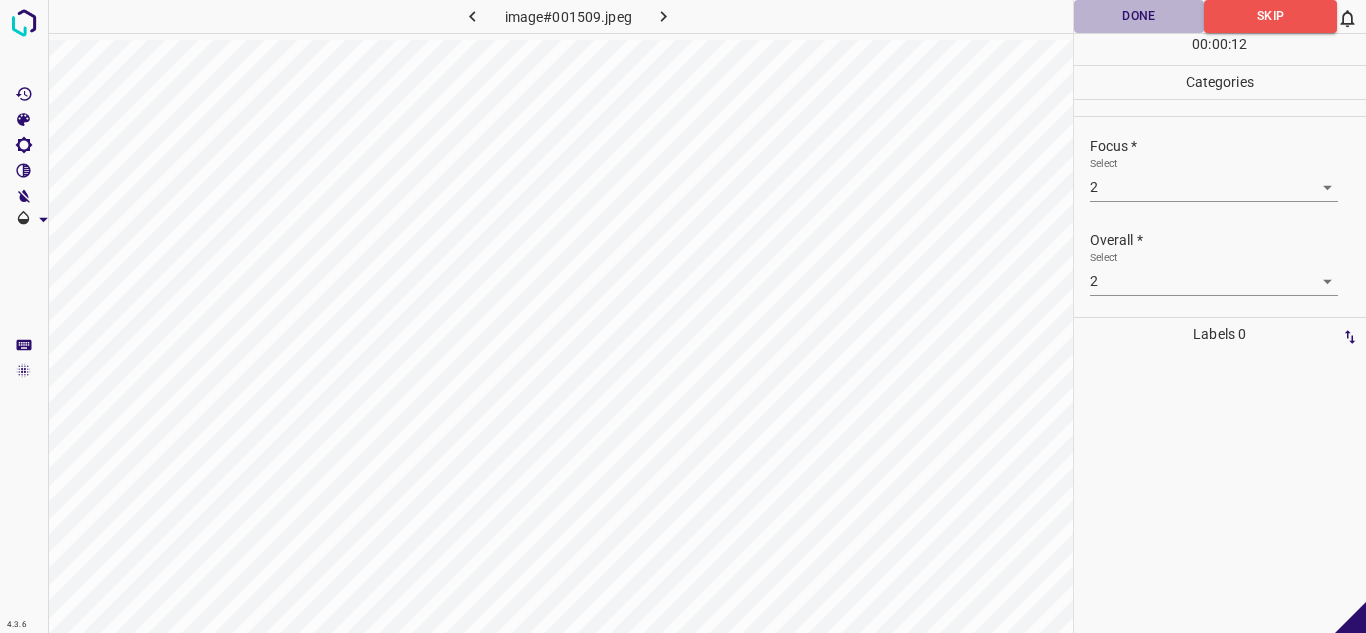 click on "Done" at bounding box center (1139, 16) 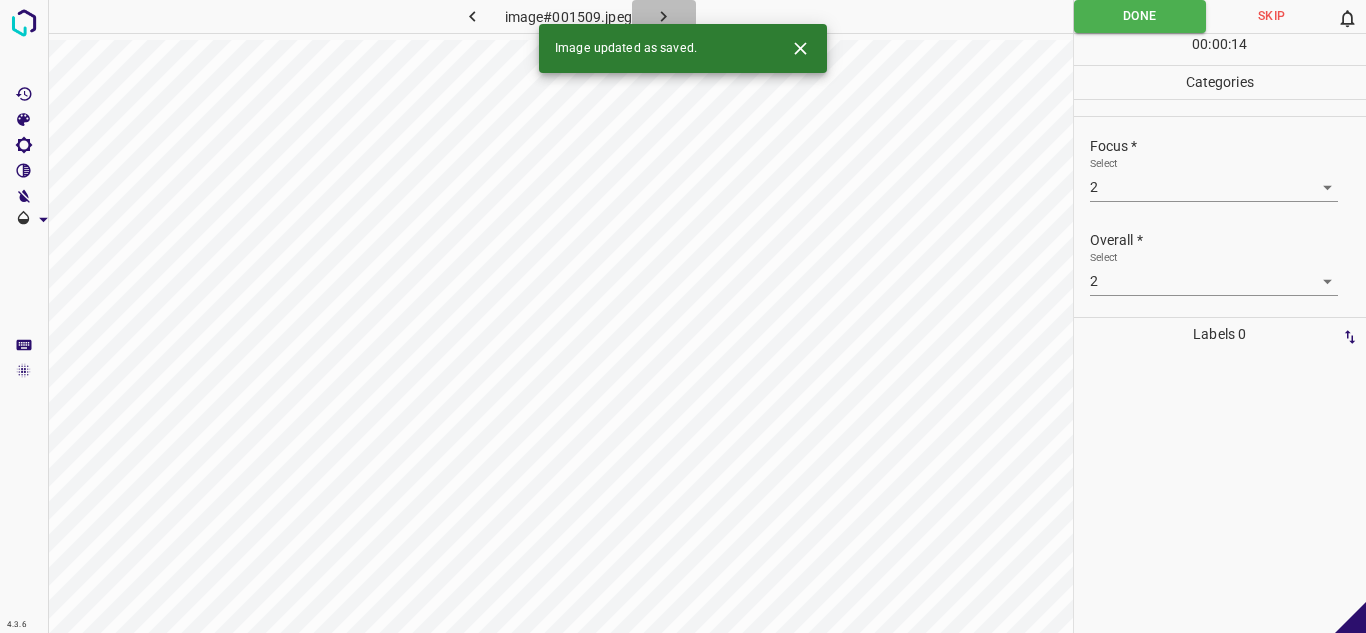 click 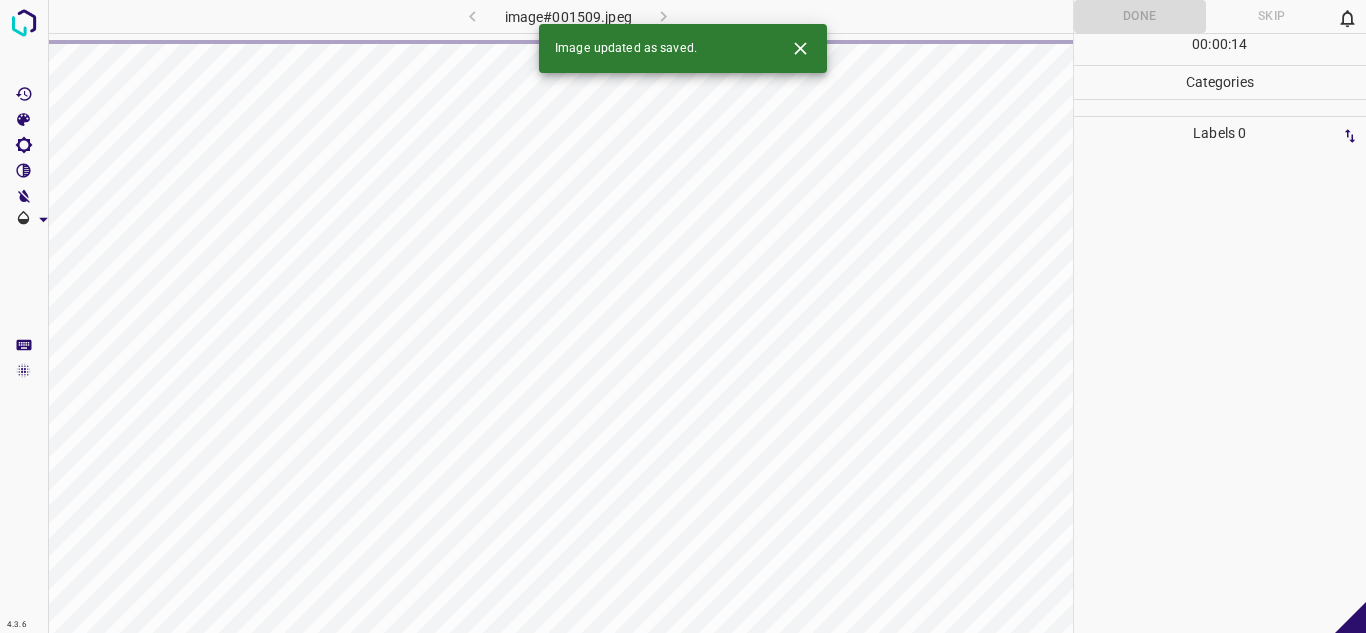 click at bounding box center (800, 48) 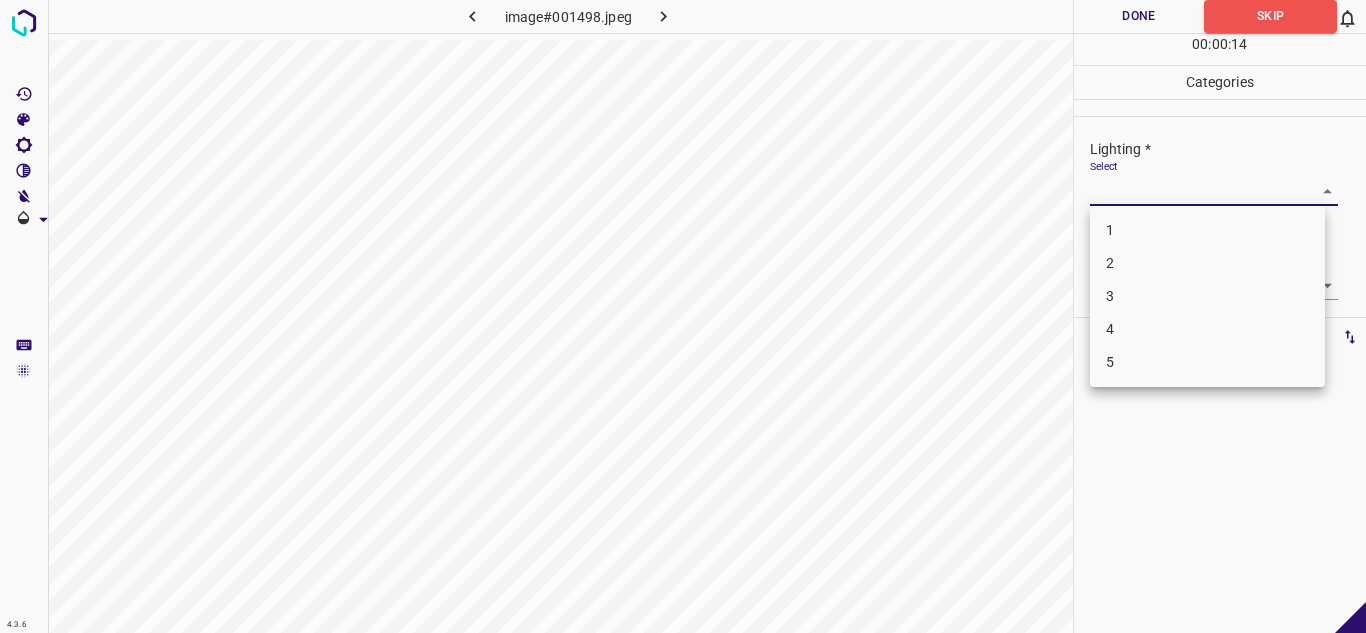 click on "4.3.6  image#001498.jpeg Done Skip 0 00   : 00   : 14   Categories Lighting *  Select ​ Focus *  Select ​ Overall *  Select ​ Labels   0 Categories 1 Lighting 2 Focus 3 Overall Tools Space Change between modes (Draw & Edit) I Auto labeling R Restore zoom M Zoom in N Zoom out Delete Delete selecte label Filters Z Restore filters X Saturation filter C Brightness filter V Contrast filter B Gray scale filter General O Download - Text - Hide - Delete 1 2 3 4 5" at bounding box center [683, 316] 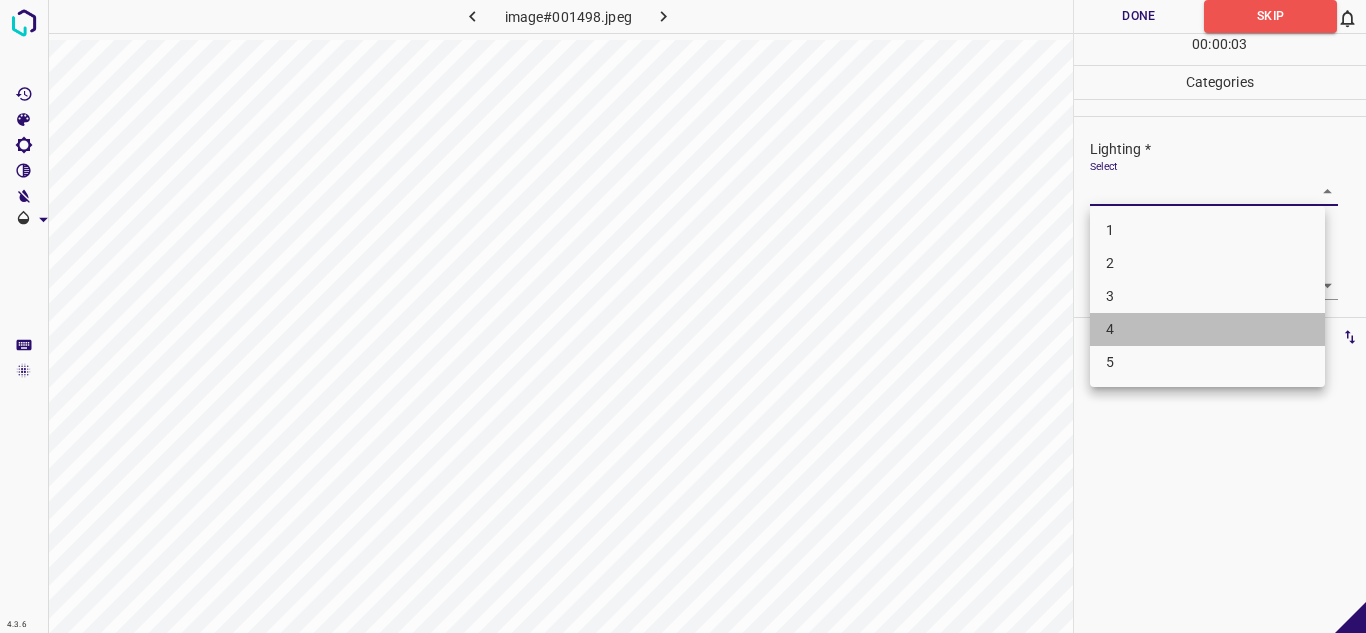 click on "4" at bounding box center [1207, 329] 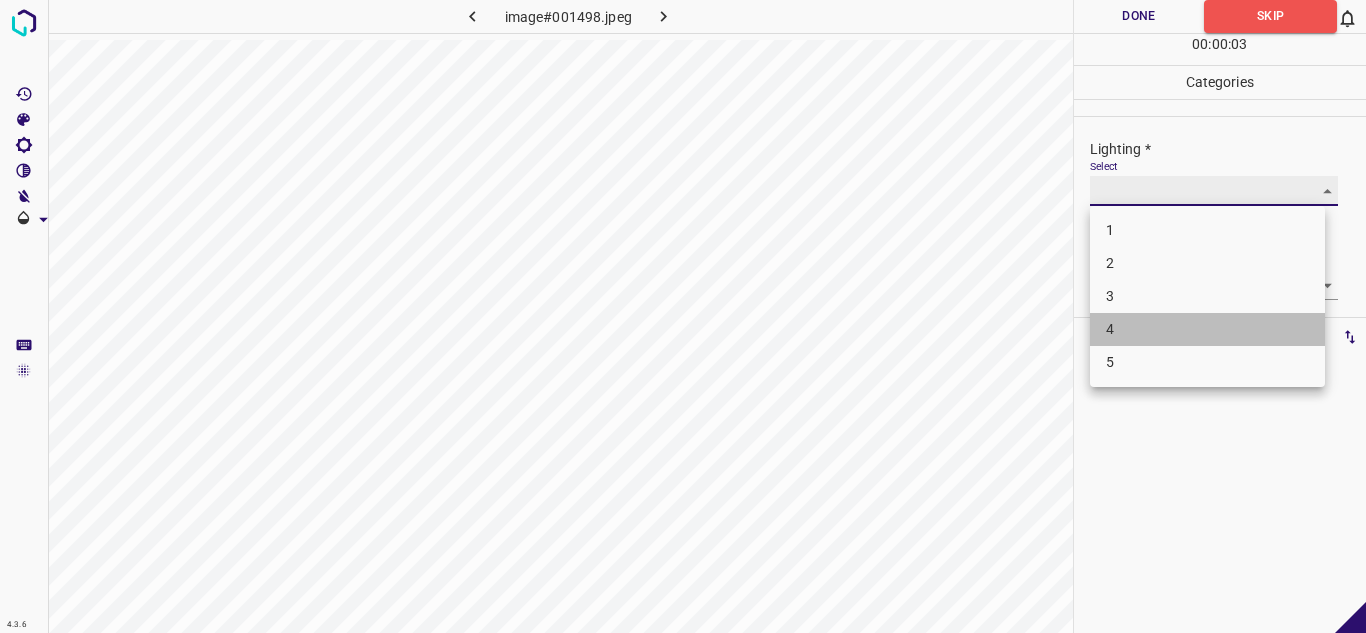 type on "4" 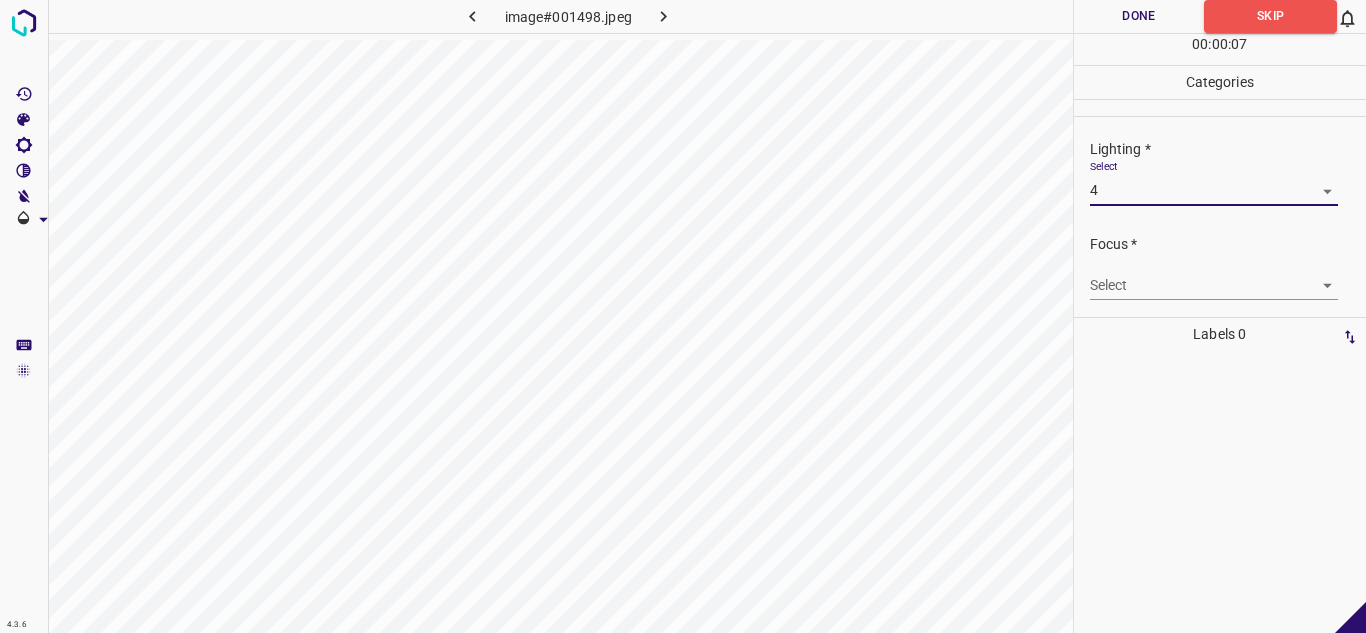 click on "4.3.6  image#001498.jpeg Done Skip 0 00   : 00   : 07   Categories Lighting *  Select 4 4 Focus *  Select ​ Overall *  Select ​ Labels   0 Categories 1 Lighting 2 Focus 3 Overall Tools Space Change between modes (Draw & Edit) I Auto labeling R Restore zoom M Zoom in N Zoom out Delete Delete selecte label Filters Z Restore filters X Saturation filter C Brightness filter V Contrast filter B Gray scale filter General O Download - Text - Hide - Delete" at bounding box center (683, 316) 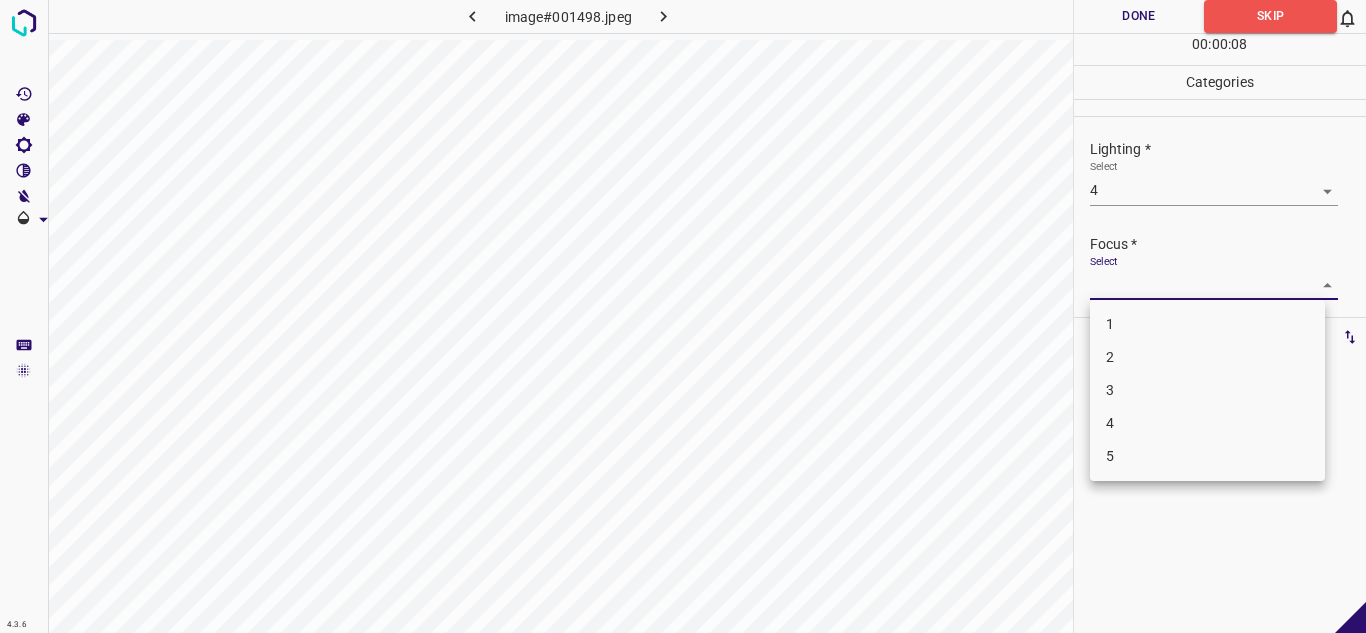 click on "4" at bounding box center (1207, 423) 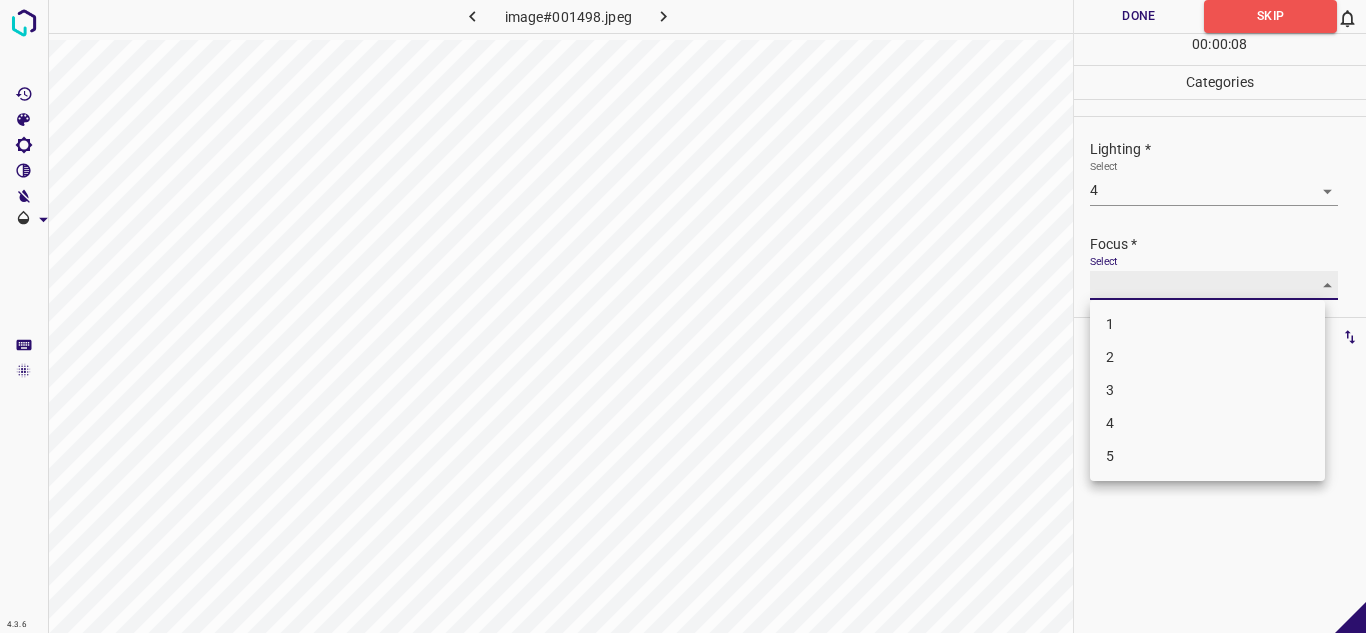 type on "4" 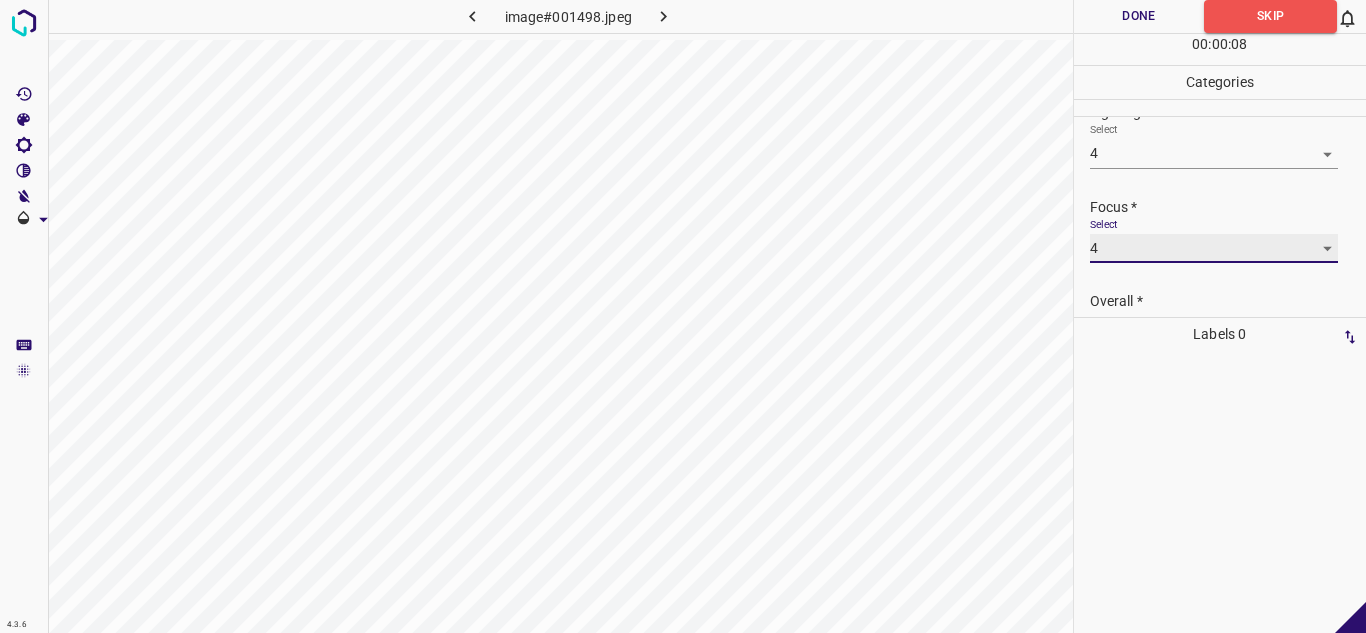 scroll, scrollTop: 98, scrollLeft: 0, axis: vertical 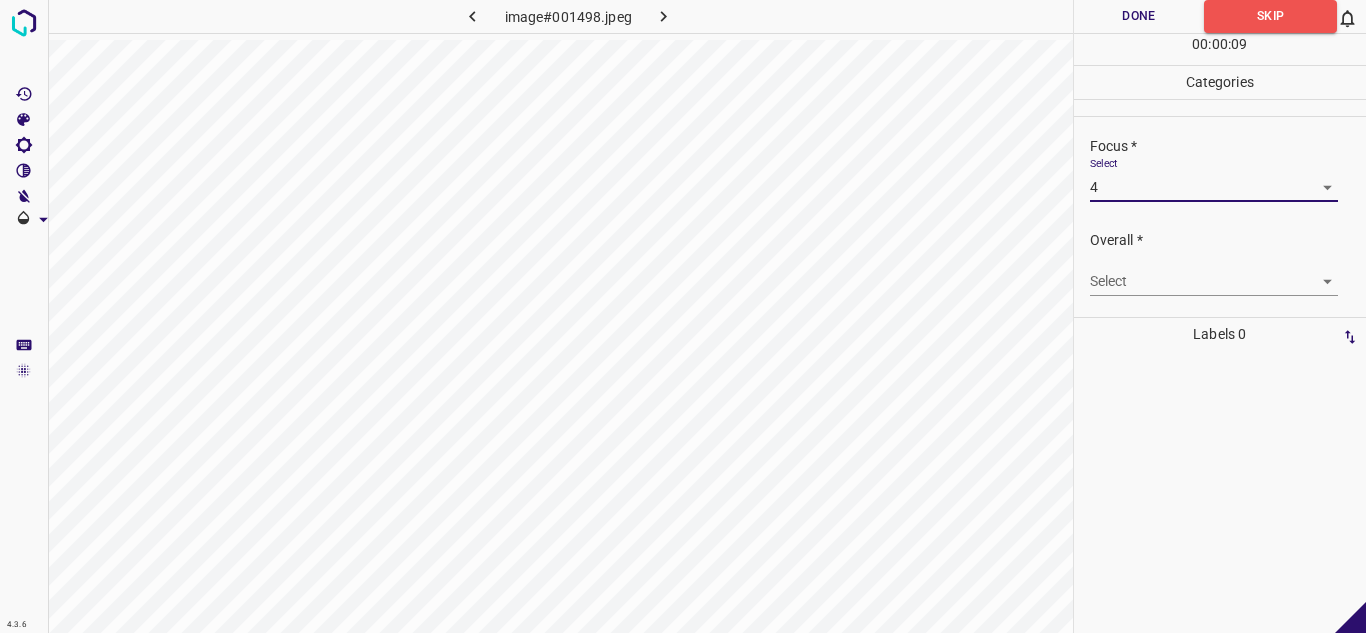click on "4.3.6  image#001498.jpeg Done Skip 0 00   : 00   : 09   Categories Lighting *  Select 4 4 Focus *  Select 4 4 Overall *  Select ​ Labels   0 Categories 1 Lighting 2 Focus 3 Overall Tools Space Change between modes (Draw & Edit) I Auto labeling R Restore zoom M Zoom in N Zoom out Delete Delete selecte label Filters Z Restore filters X Saturation filter C Brightness filter V Contrast filter B Gray scale filter General O Download - Text - Hide - Delete" at bounding box center [683, 316] 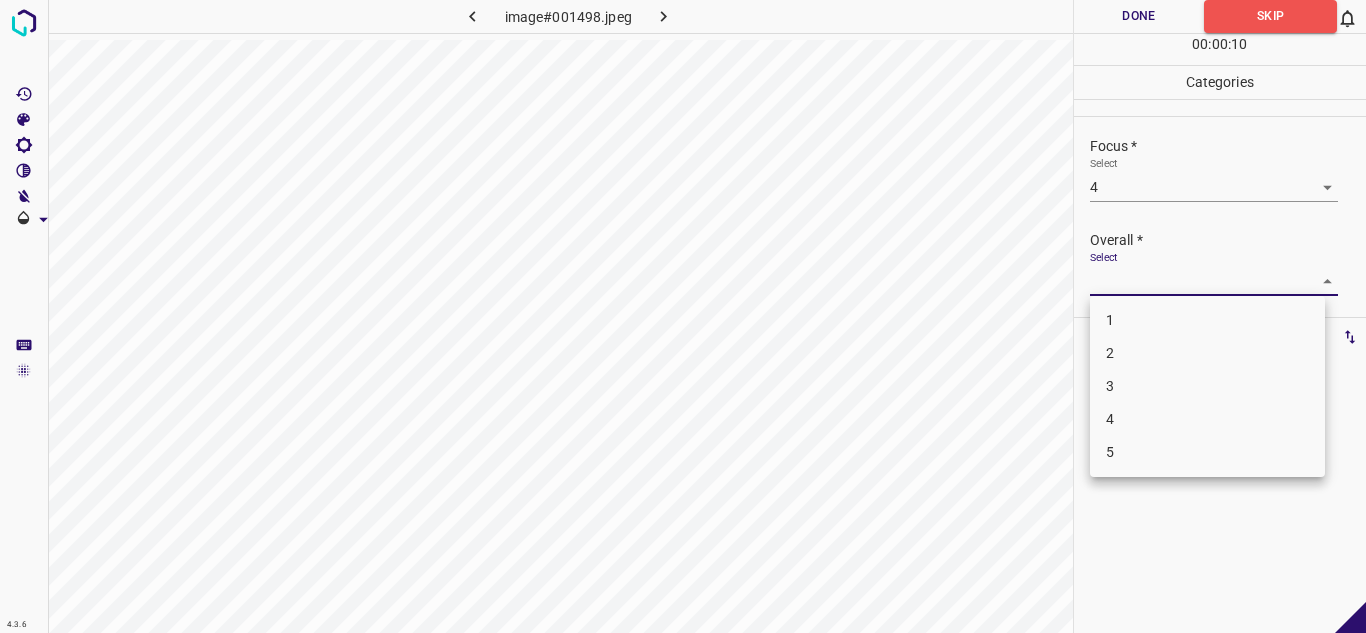 click on "4" at bounding box center (1207, 419) 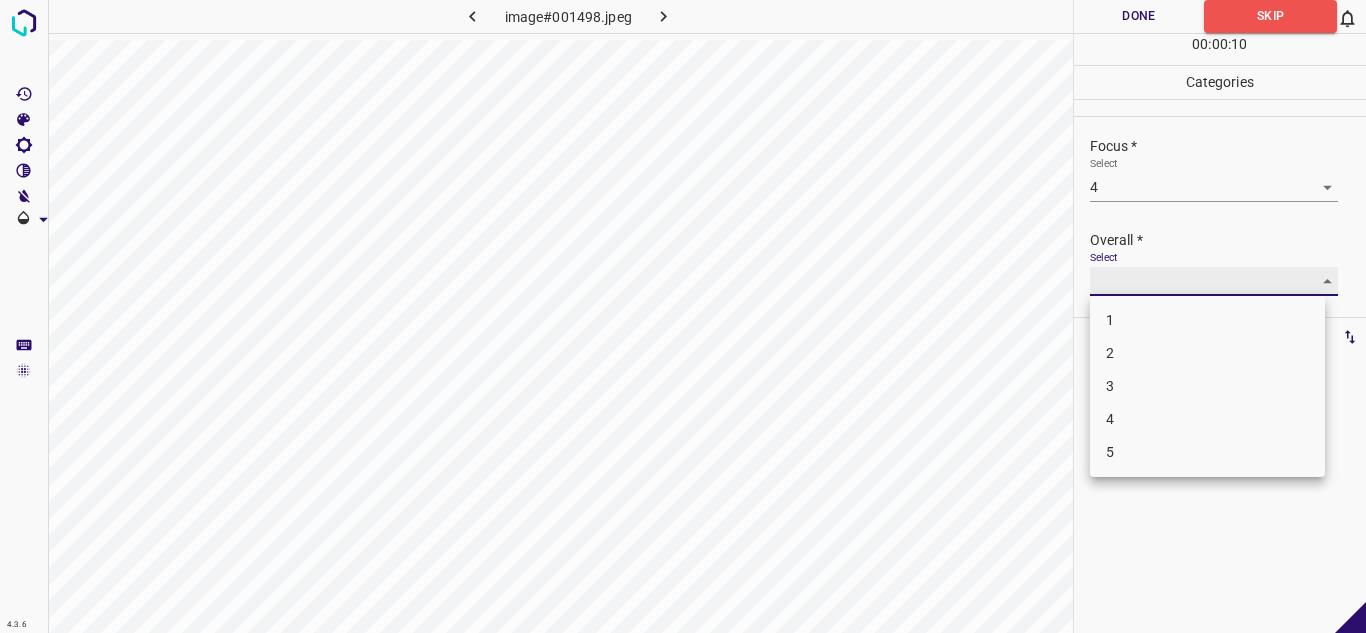 type on "4" 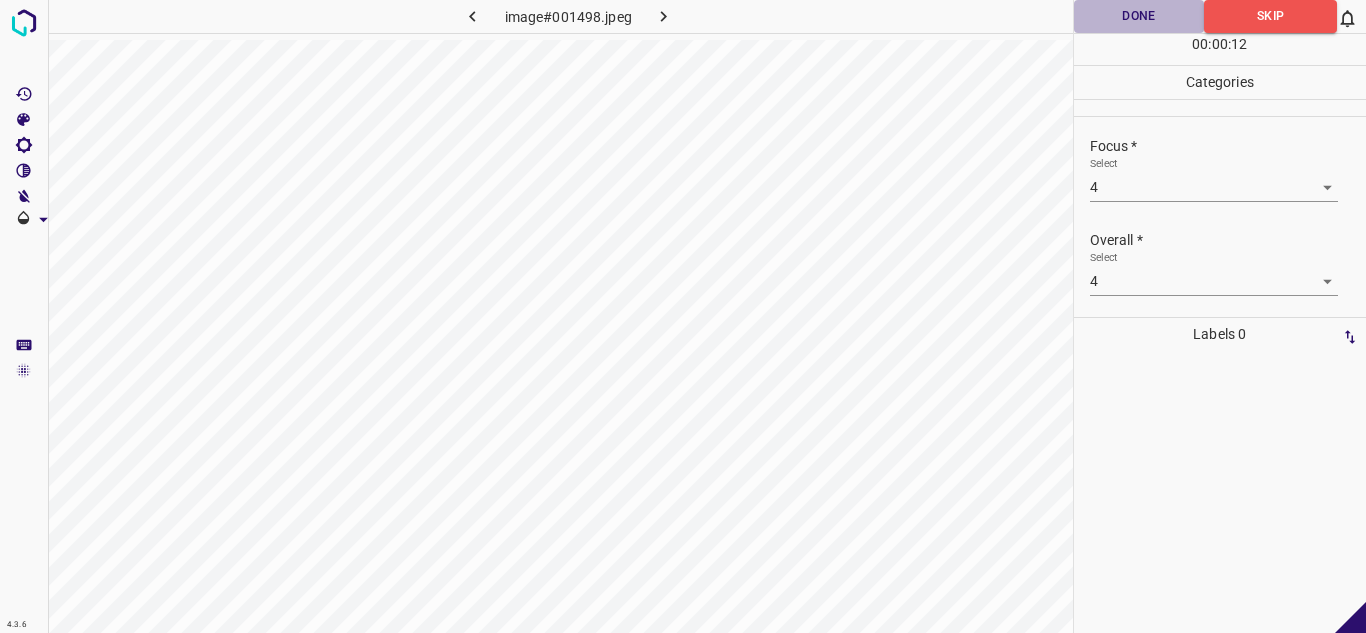 click on "Done" at bounding box center (1139, 16) 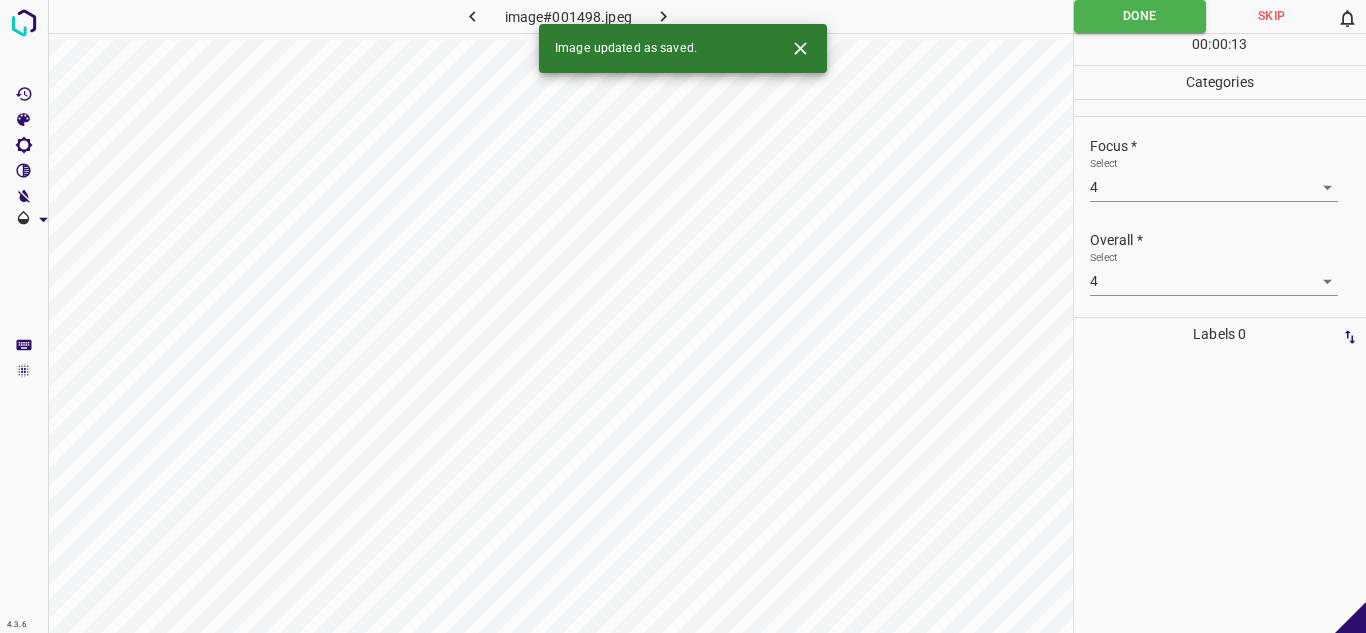 click at bounding box center (664, 16) 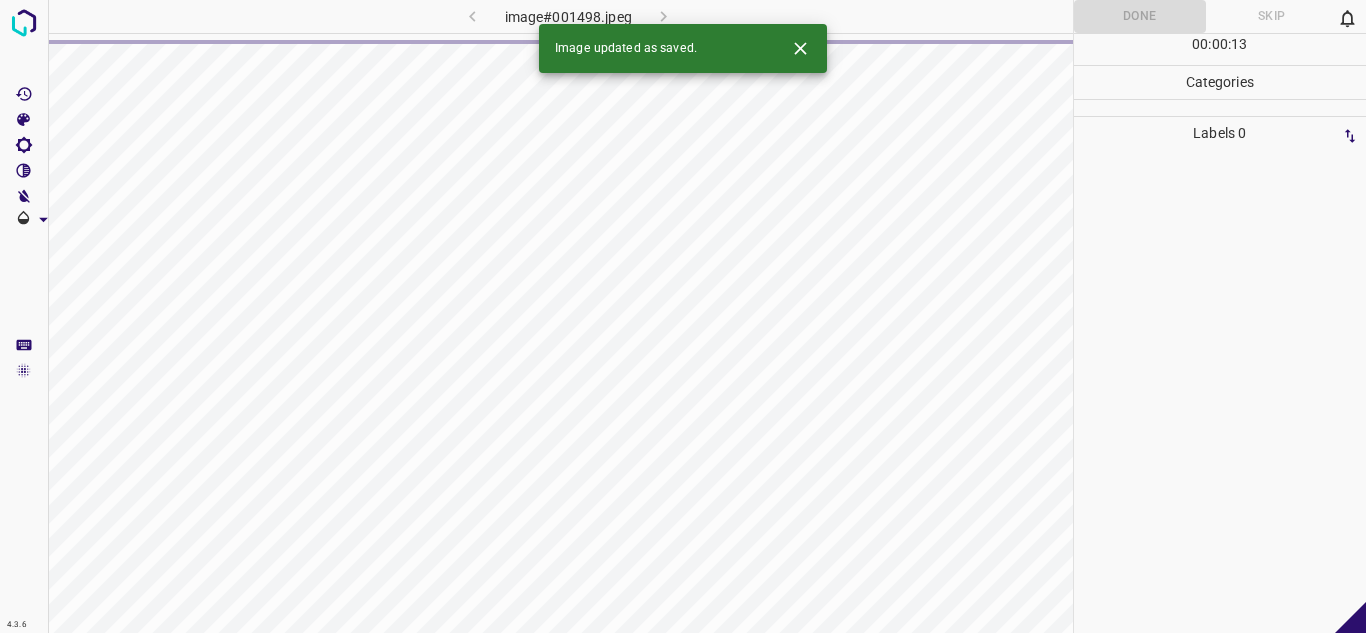 click 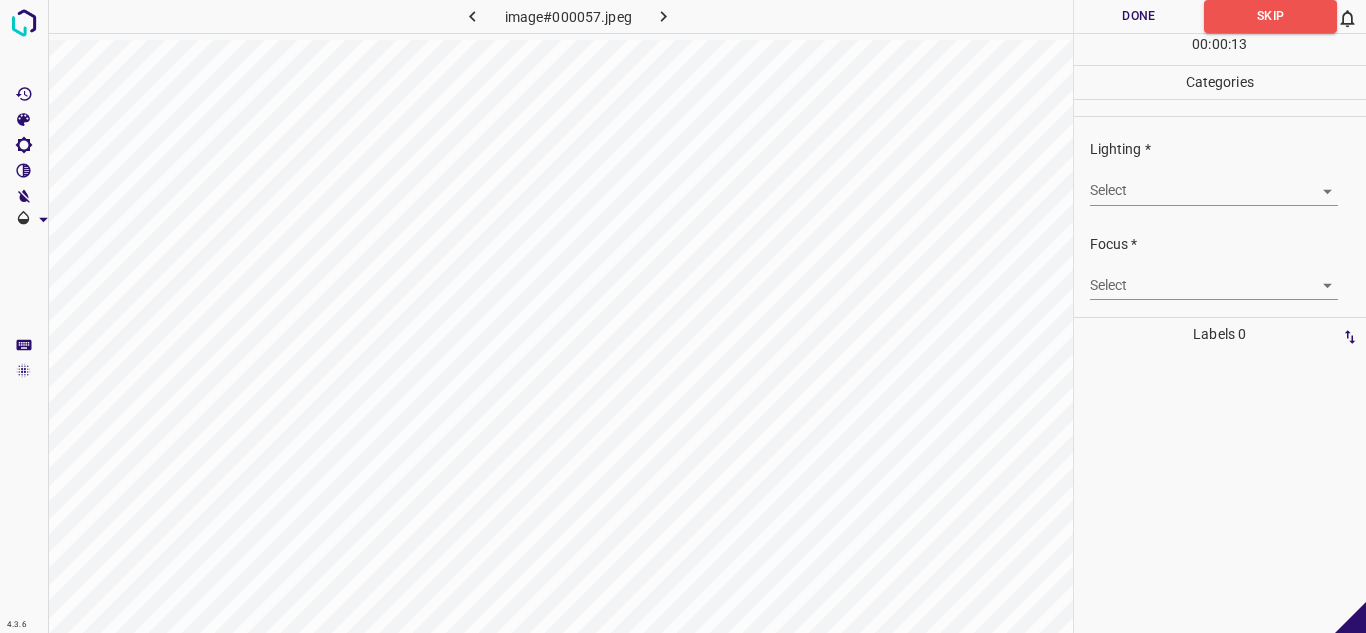 click on "4.3.6  image#000057.jpeg Done Skip 0 00   : 00   : 13   Categories Lighting *  Select ​ Focus *  Select ​ Overall *  Select ​ Labels   0 Categories 1 Lighting 2 Focus 3 Overall Tools Space Change between modes (Draw & Edit) I Auto labeling R Restore zoom M Zoom in N Zoom out Delete Delete selecte label Filters Z Restore filters X Saturation filter C Brightness filter V Contrast filter B Gray scale filter General O Download - Text - Hide - Delete" at bounding box center [683, 316] 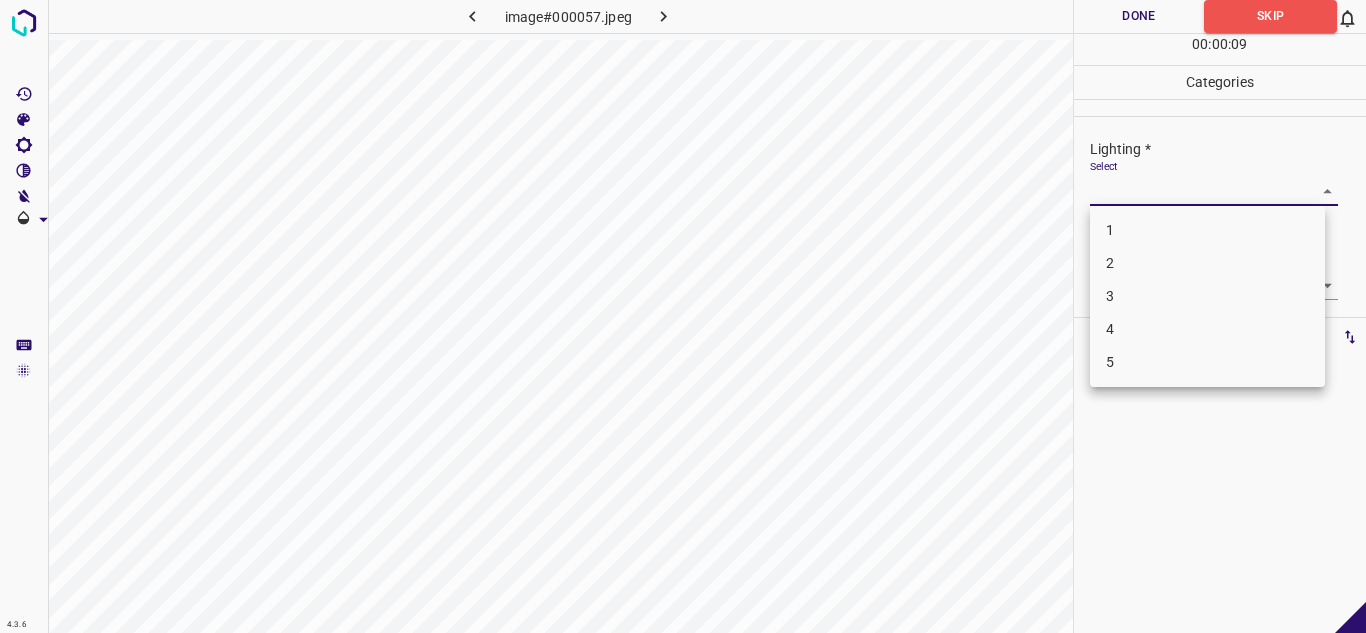 click on "4" at bounding box center [1207, 329] 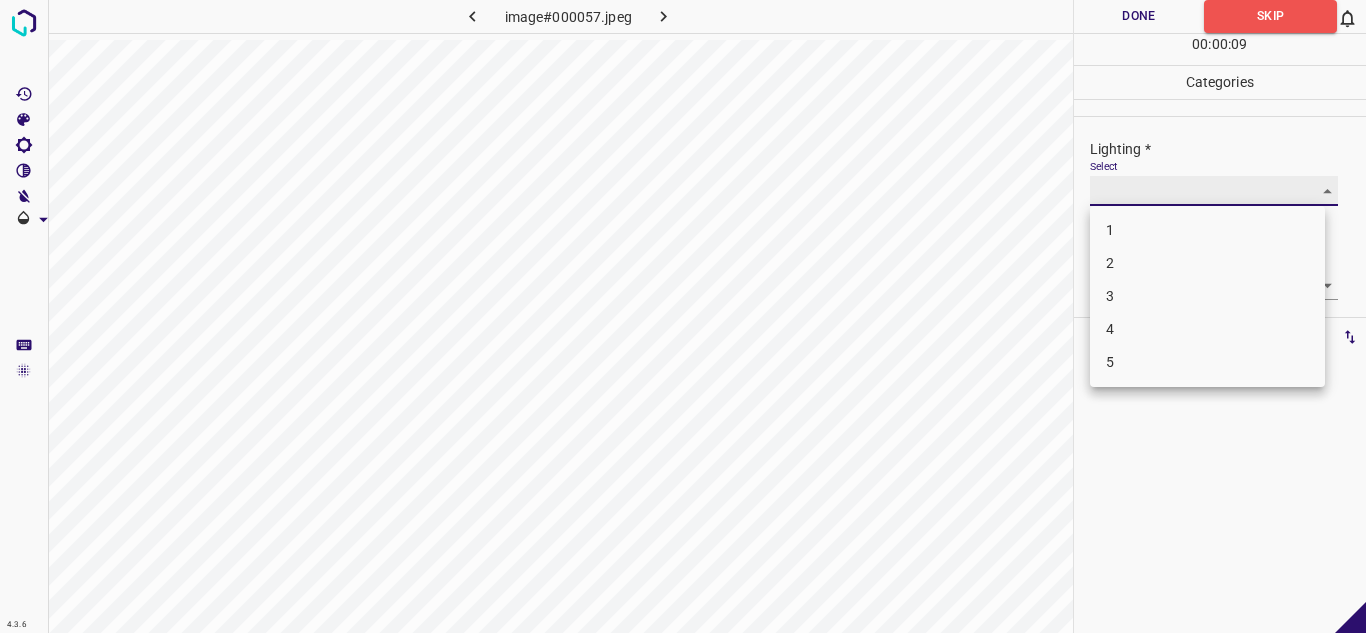 type on "4" 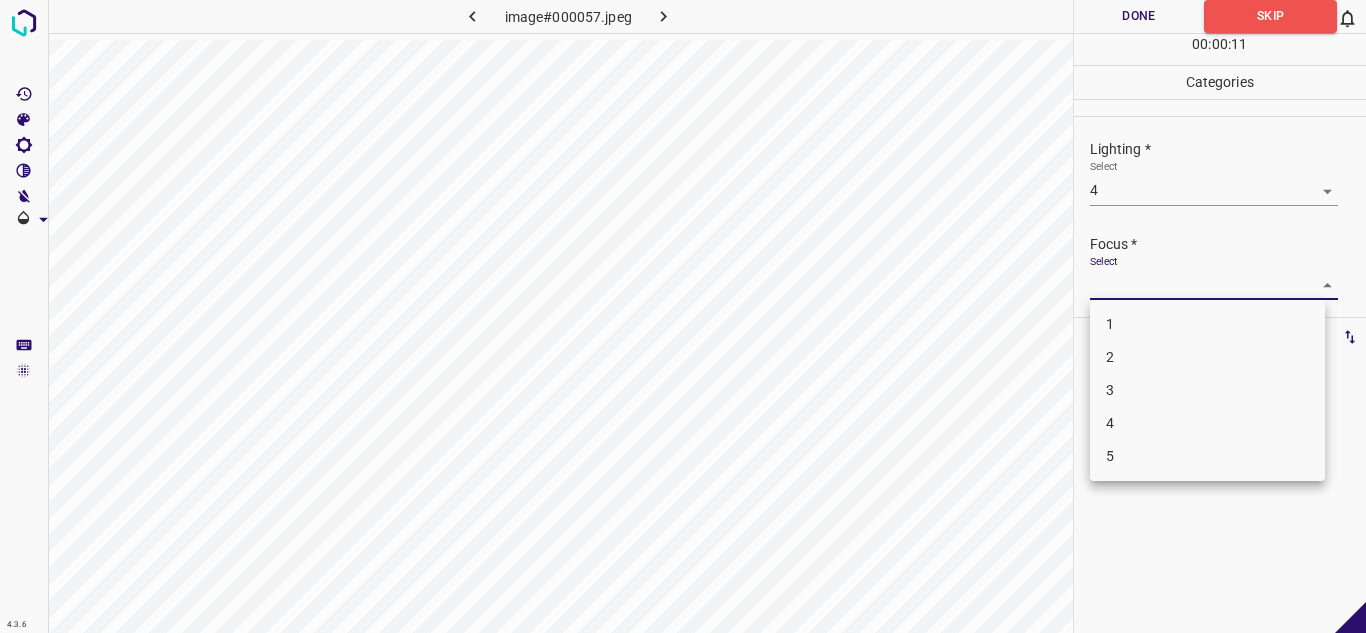 click on "4.3.6  image#000057.jpeg Done Skip 0 00   : 00   : 11   Categories Lighting *  Select 4 4 Focus *  Select ​ Overall *  Select ​ Labels   0 Categories 1 Lighting 2 Focus 3 Overall Tools Space Change between modes (Draw & Edit) I Auto labeling R Restore zoom M Zoom in N Zoom out Delete Delete selecte label Filters Z Restore filters X Saturation filter C Brightness filter V Contrast filter B Gray scale filter General O Download - Text - Hide - Delete 1 2 3 4 5" at bounding box center (683, 316) 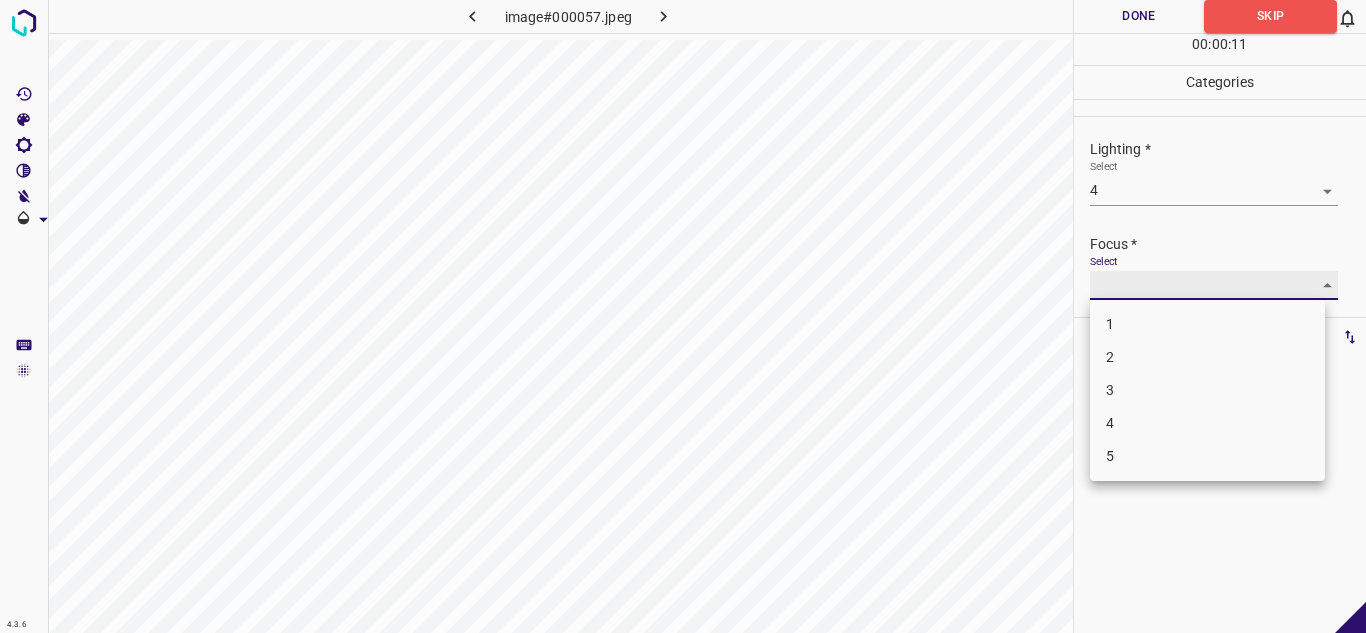 type on "2" 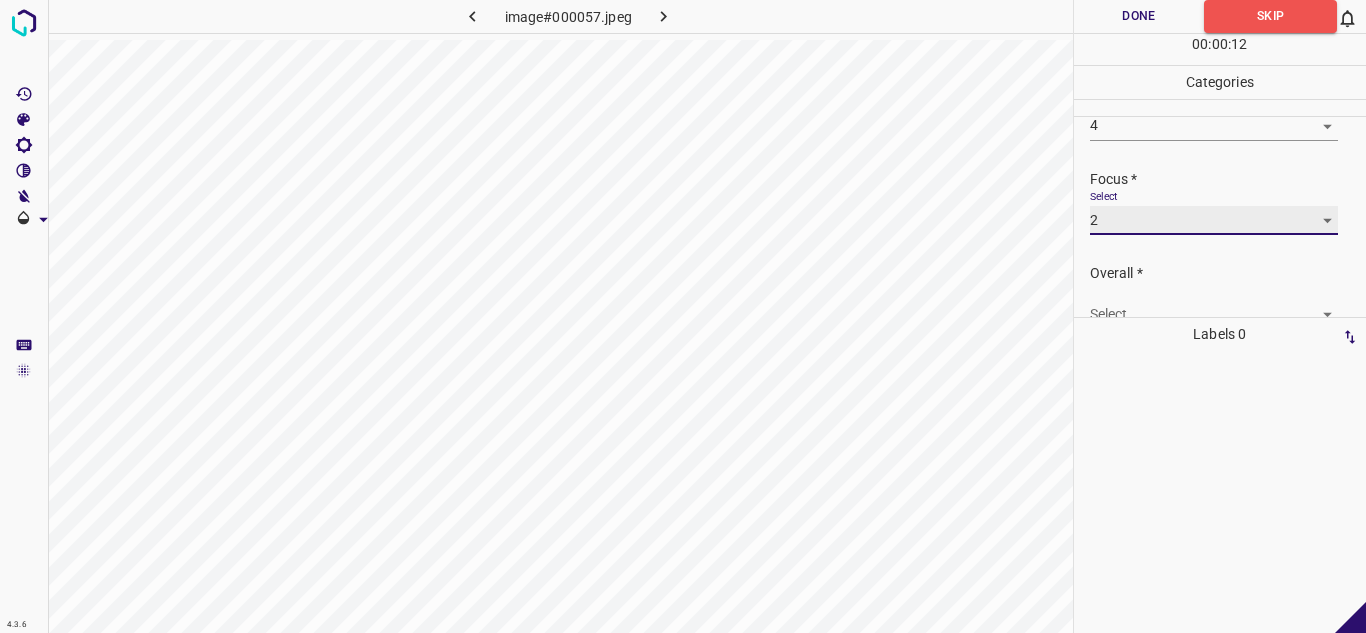 scroll, scrollTop: 98, scrollLeft: 0, axis: vertical 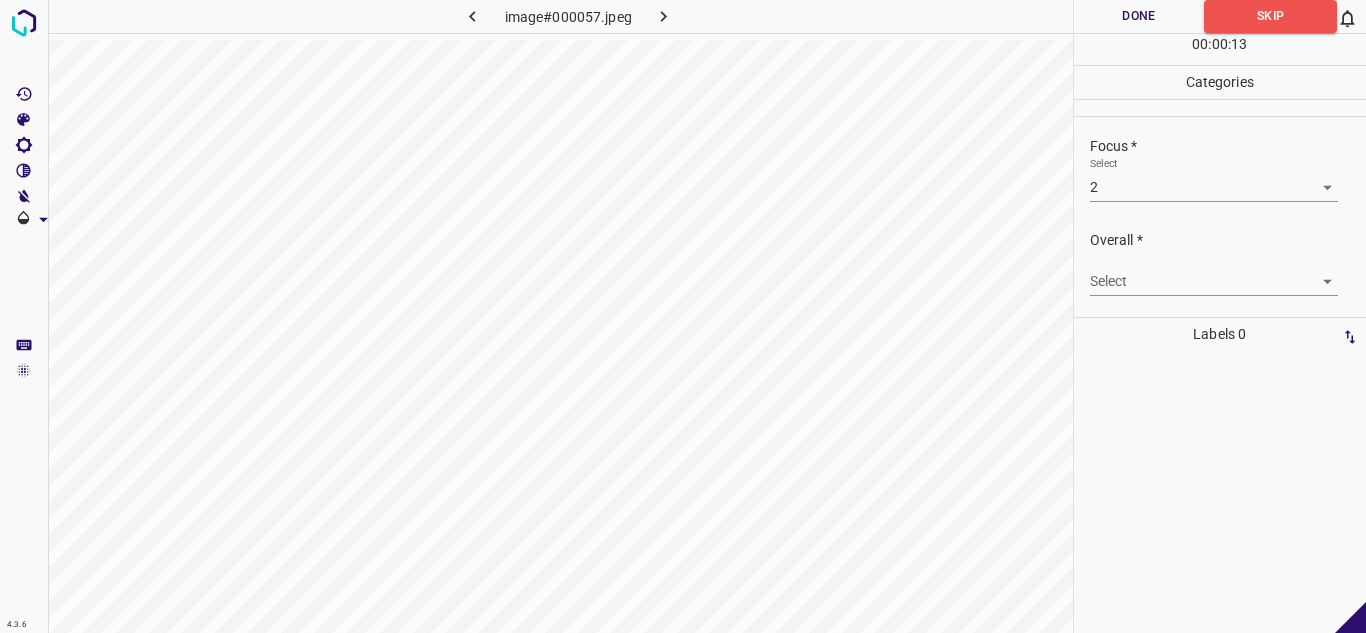 click on "Overall *  Select ​" at bounding box center [1220, 263] 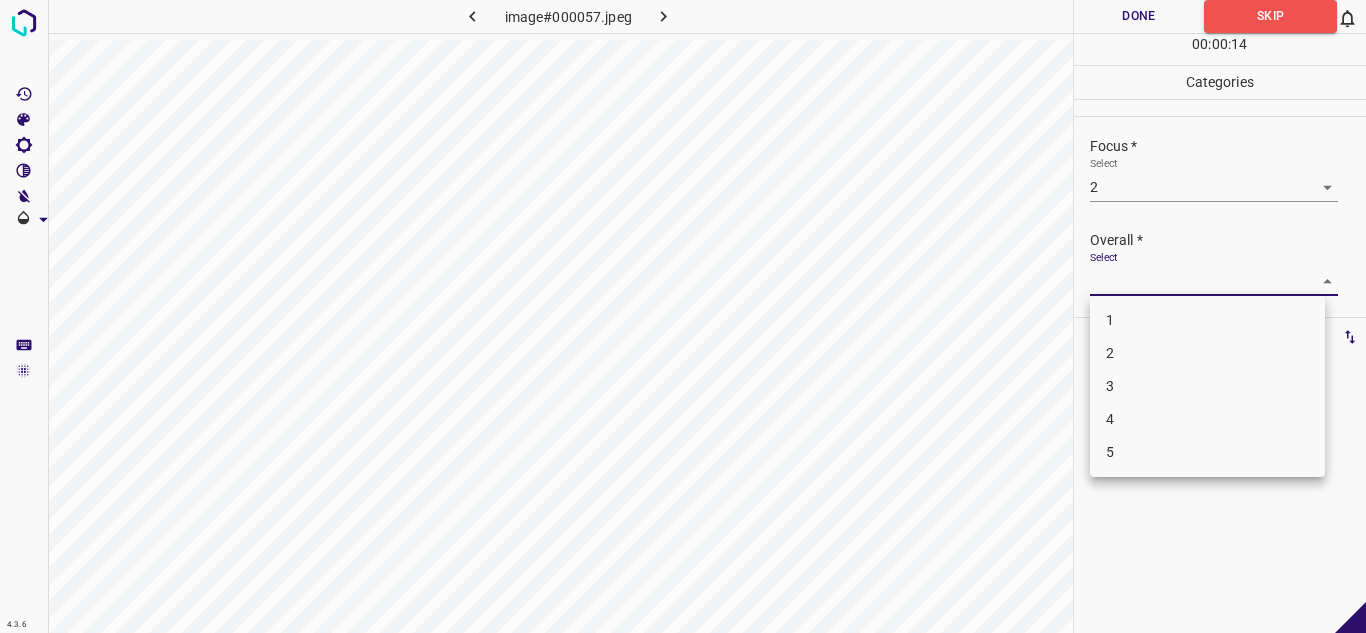 click on "3" at bounding box center (1207, 386) 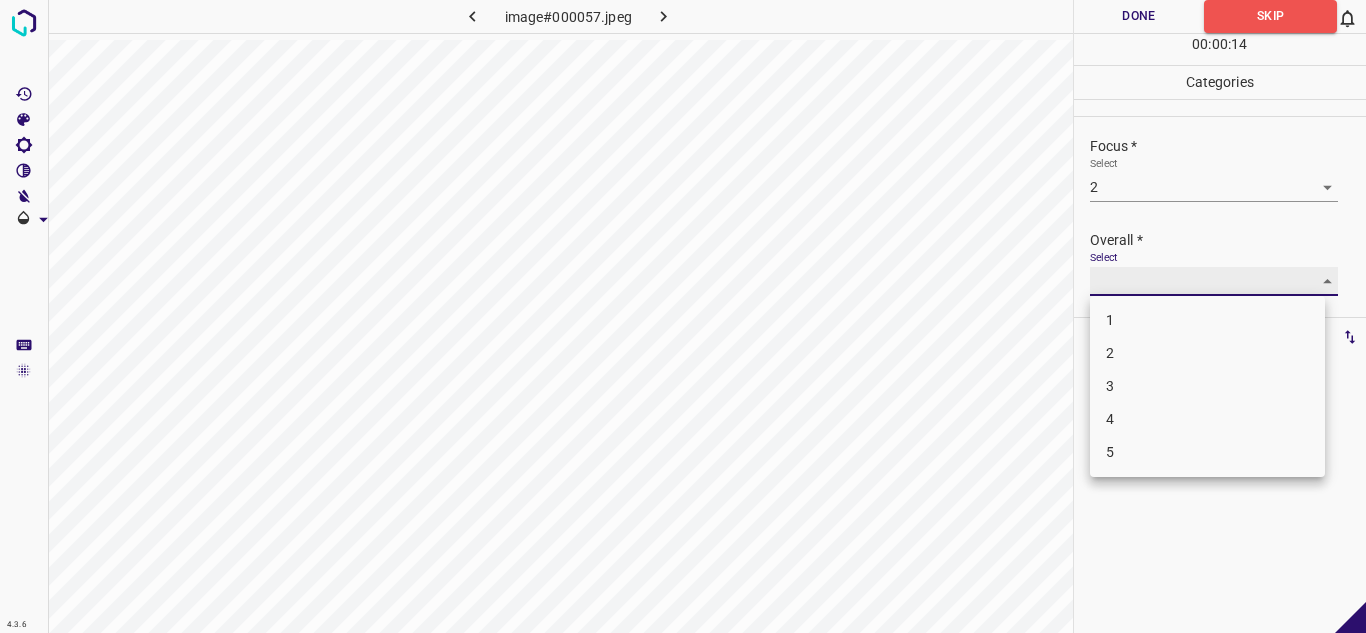 type on "3" 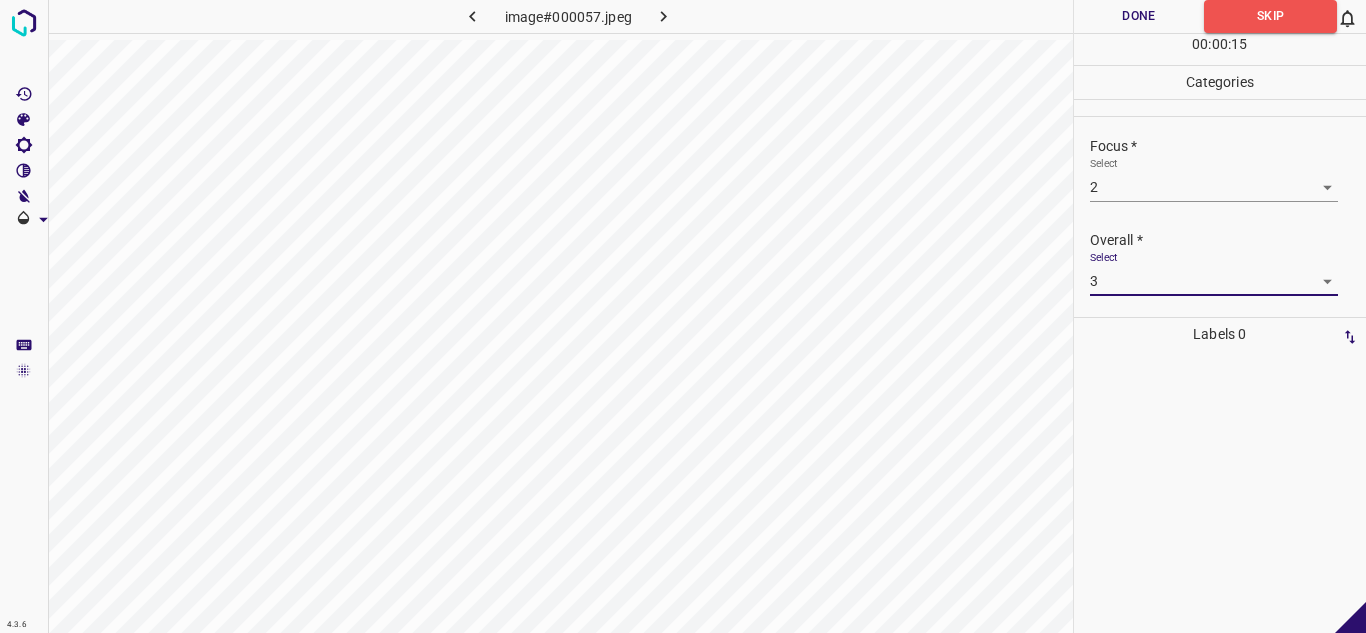 click on "Done" at bounding box center (1139, 16) 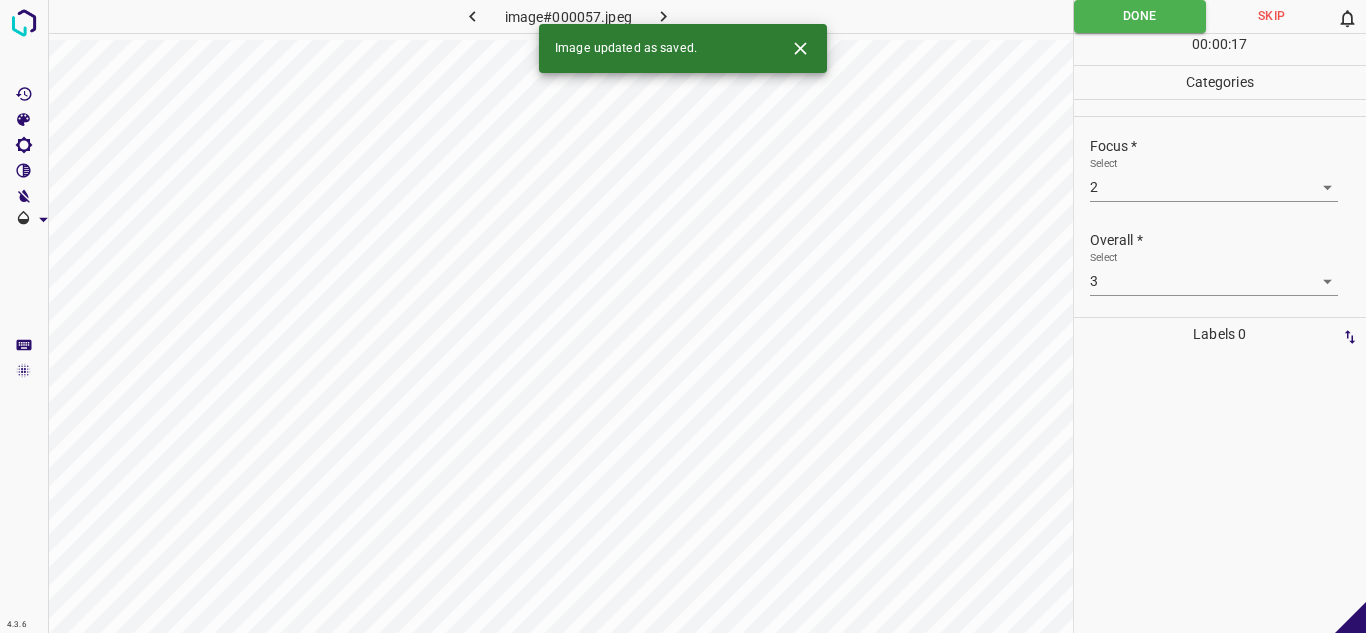 click 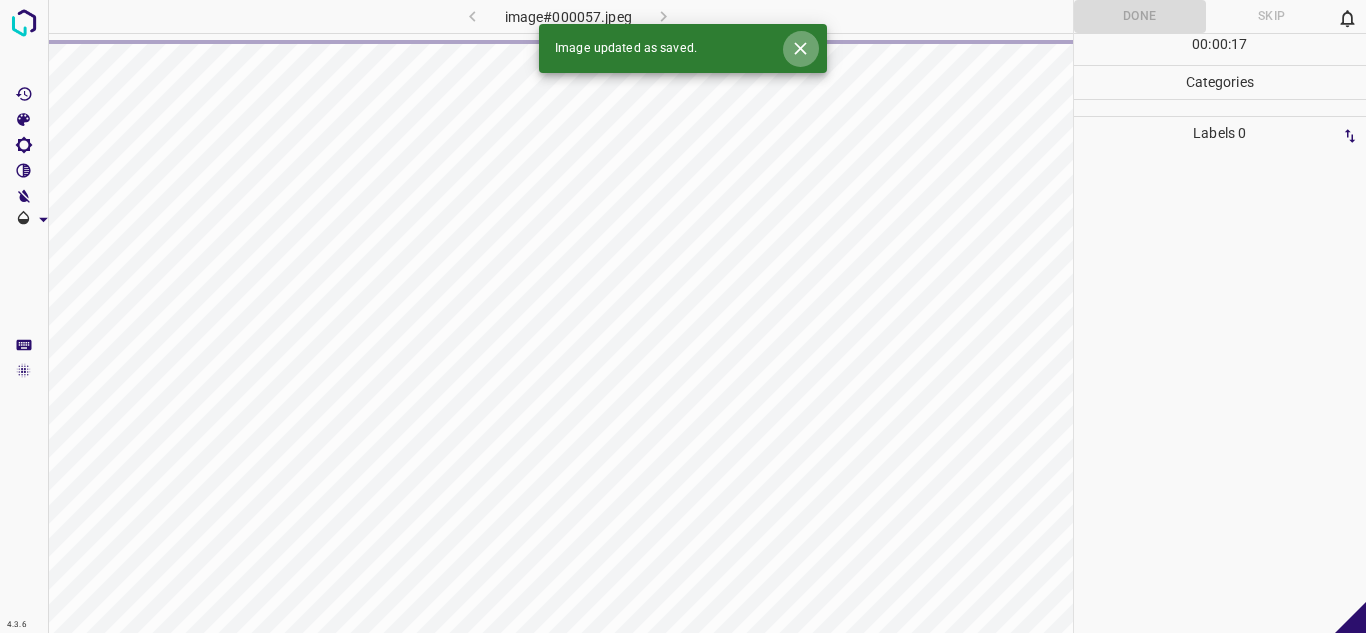 click at bounding box center (800, 48) 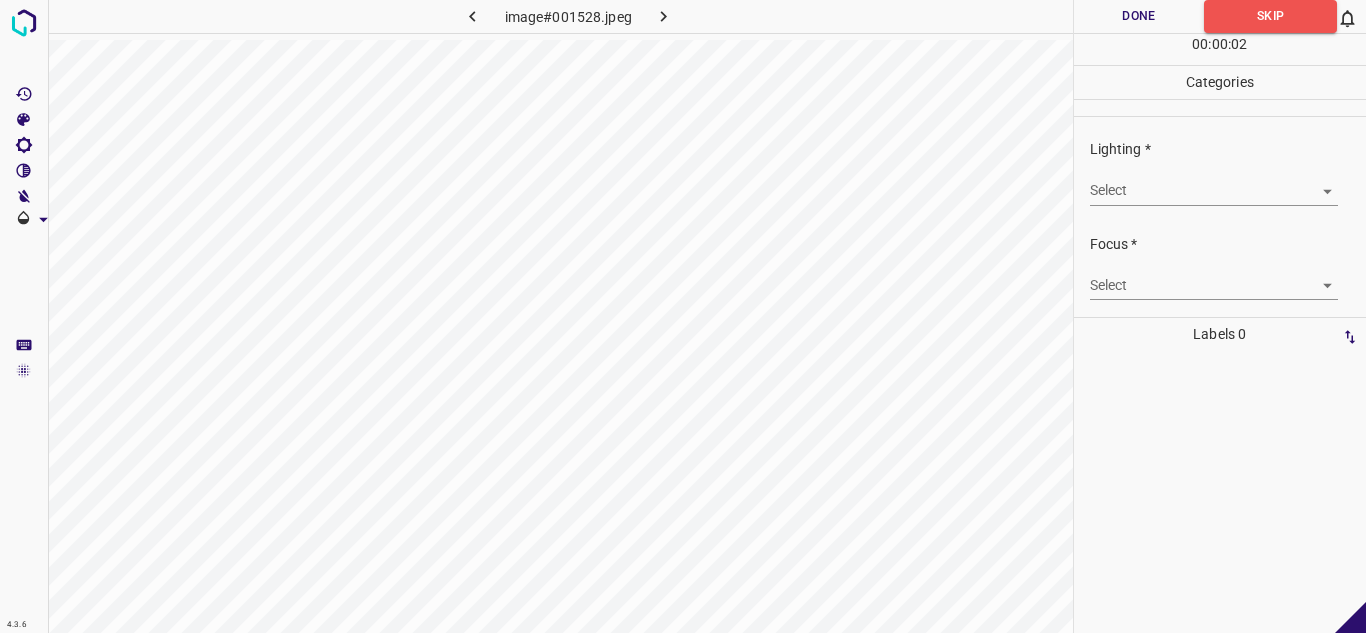 click on "4.3.6  image#001528.jpeg Done Skip 0 00   : 00   : 02   Categories Lighting *  Select ​ Focus *  Select ​ Overall *  Select ​ Labels   0 Categories 1 Lighting 2 Focus 3 Overall Tools Space Change between modes (Draw & Edit) I Auto labeling R Restore zoom M Zoom in N Zoom out Delete Delete selecte label Filters Z Restore filters X Saturation filter C Brightness filter V Contrast filter B Gray scale filter General O Download - Text - Hide - Delete" at bounding box center (683, 316) 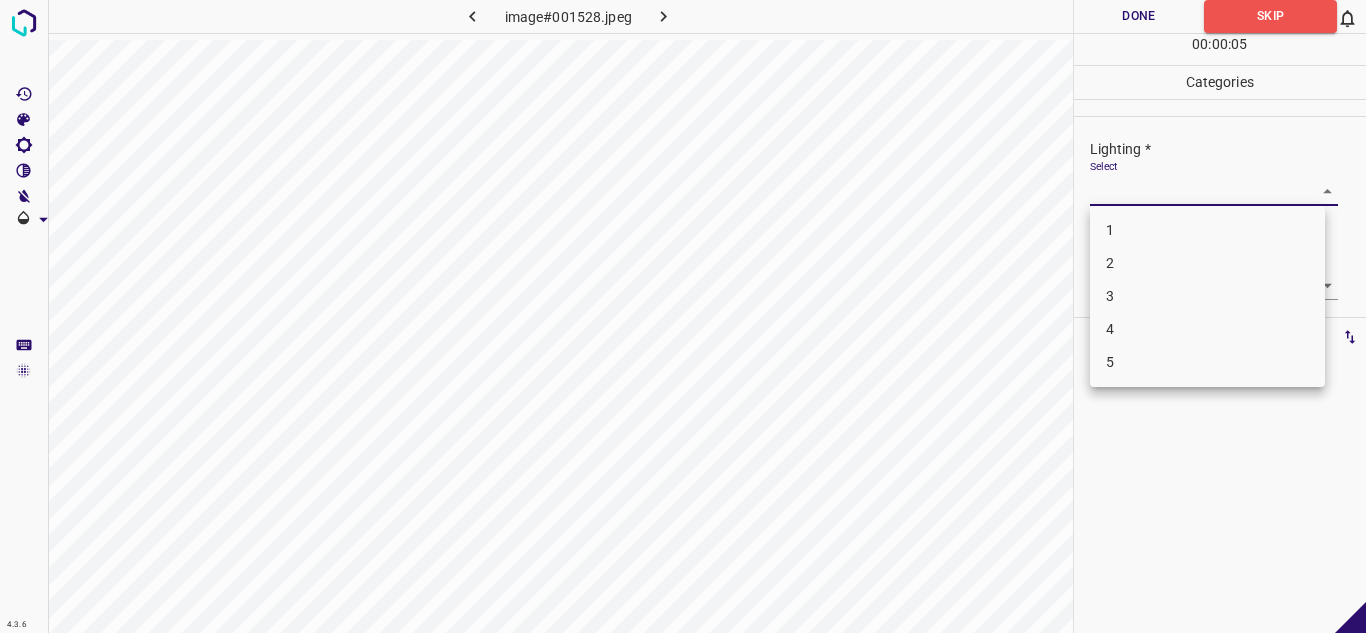 click on "4" at bounding box center (1207, 329) 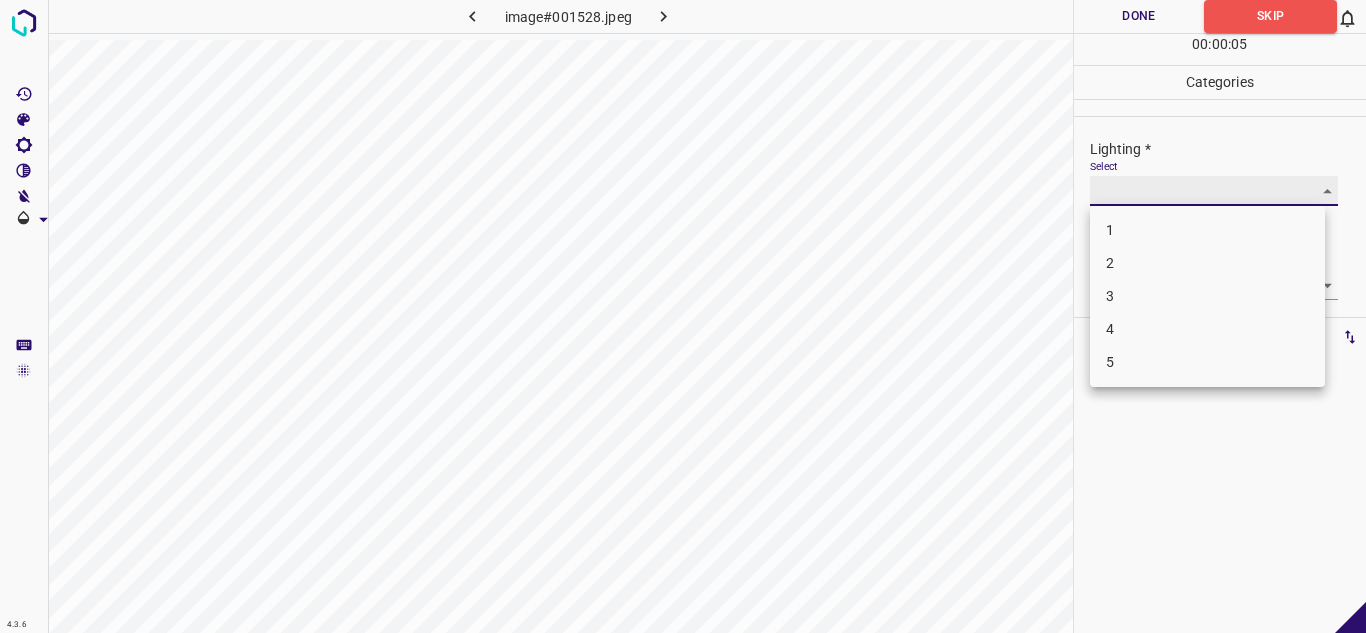 type on "4" 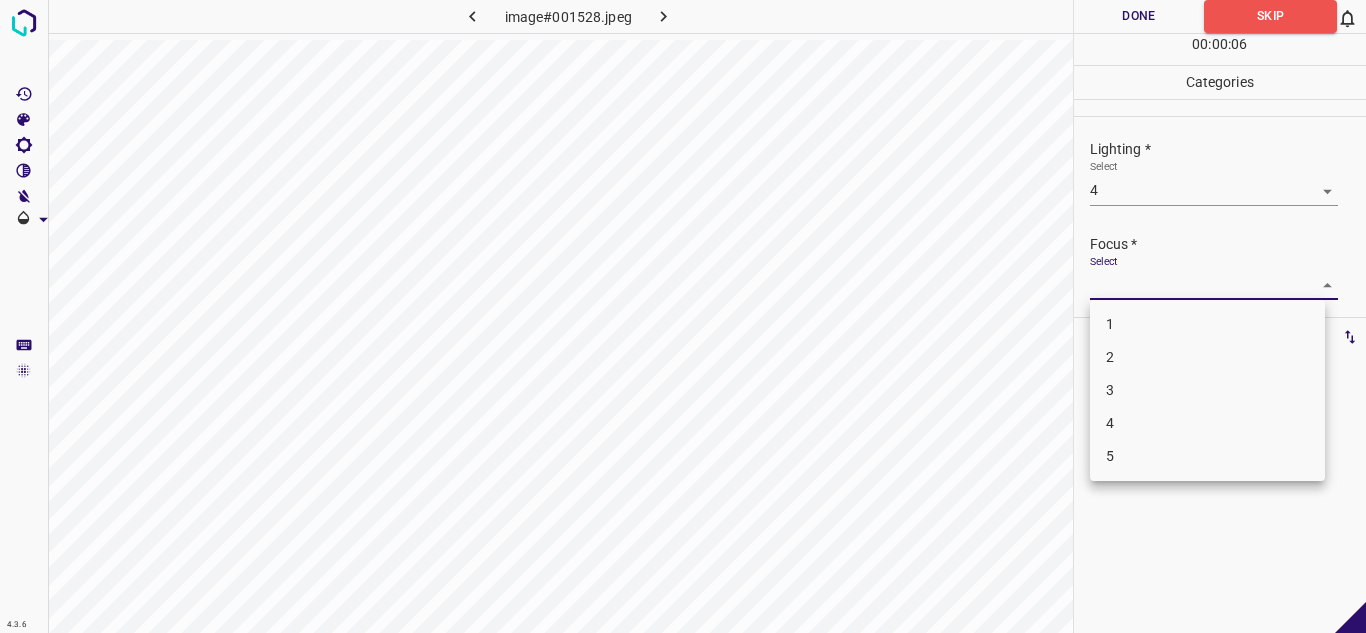 click on "4.3.6  image#001528.jpeg Done Skip 0 00   : 00   : 06   Categories Lighting *  Select 4 4 Focus *  Select ​ Overall *  Select ​ Labels   0 Categories 1 Lighting 2 Focus 3 Overall Tools Space Change between modes (Draw & Edit) I Auto labeling R Restore zoom M Zoom in N Zoom out Delete Delete selecte label Filters Z Restore filters X Saturation filter C Brightness filter V Contrast filter B Gray scale filter General O Download - Text - Hide - Delete 1 2 3 4 5" at bounding box center [683, 316] 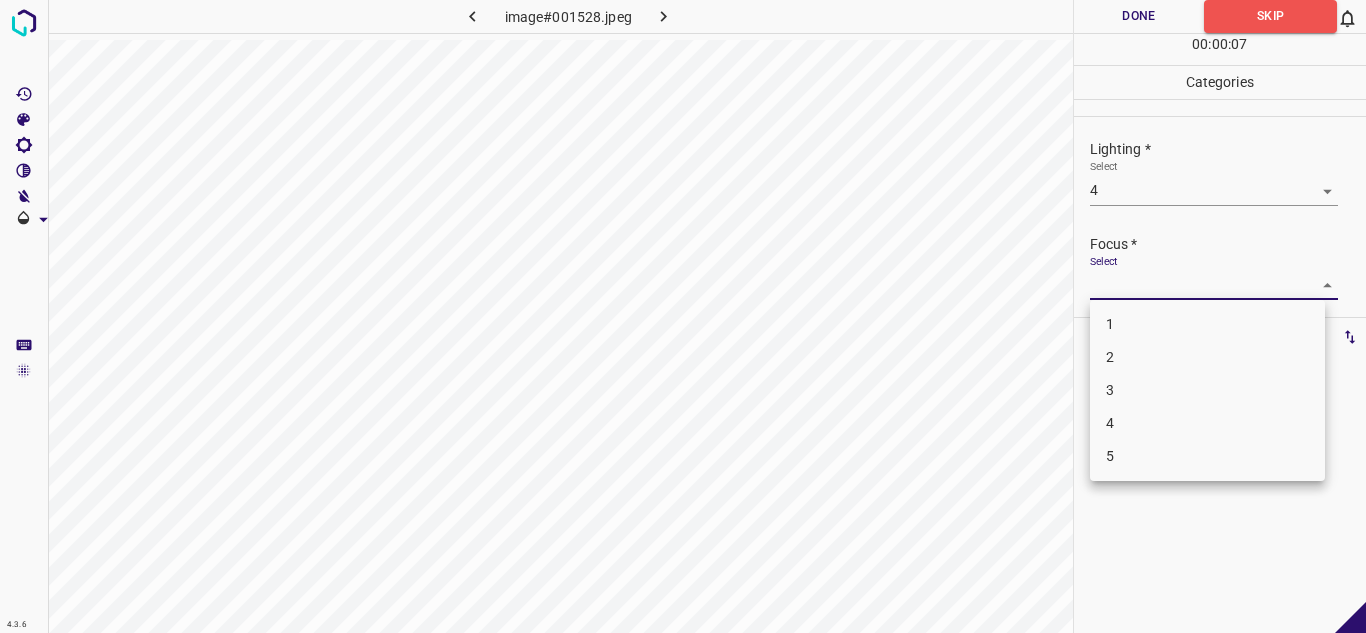 drag, startPoint x: 1153, startPoint y: 444, endPoint x: 1168, endPoint y: 442, distance: 15.132746 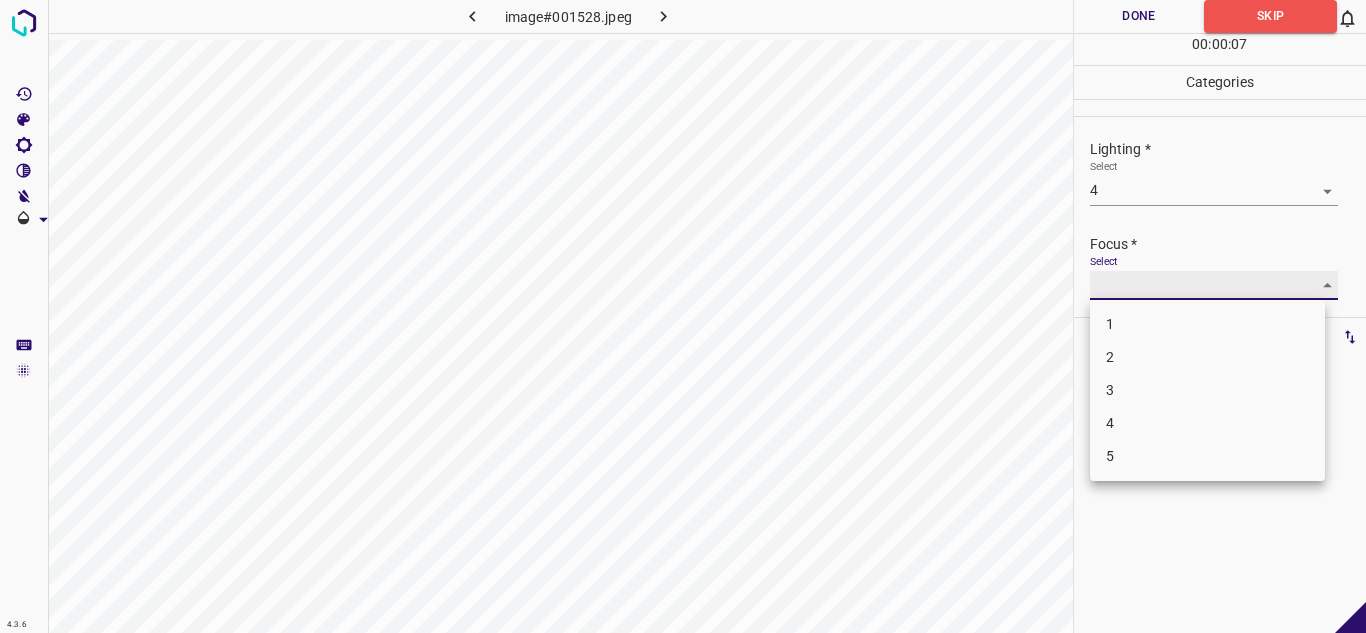 type on "5" 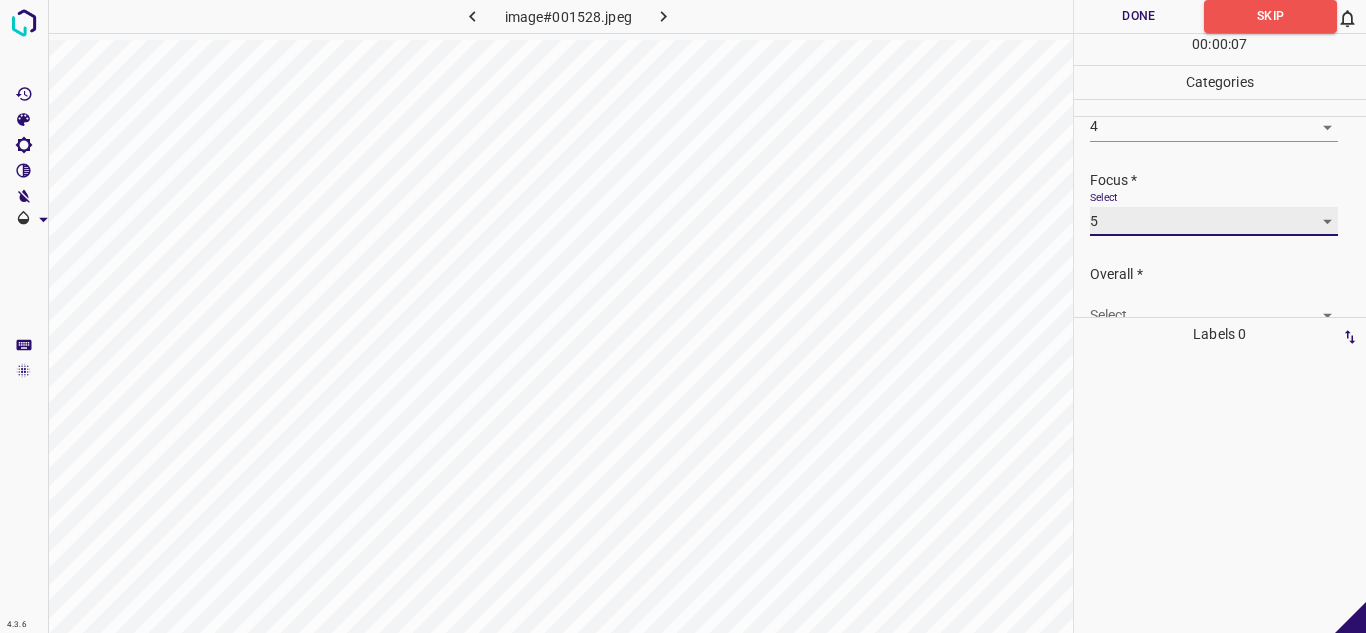 scroll, scrollTop: 98, scrollLeft: 0, axis: vertical 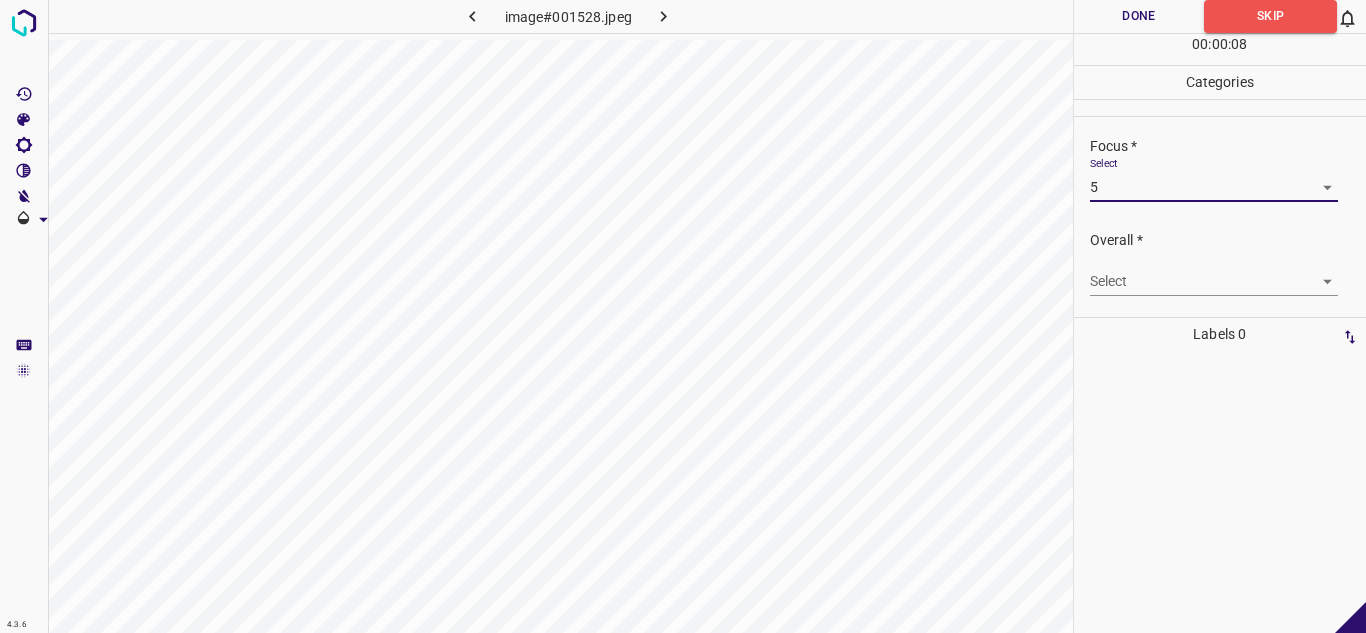 click on "4.3.6  image#001528.jpeg Done Skip 0 00   : 00   : 08   Categories Lighting *  Select 4 4 Focus *  Select 5 5 Overall *  Select ​ Labels   0 Categories 1 Lighting 2 Focus 3 Overall Tools Space Change between modes (Draw & Edit) I Auto labeling R Restore zoom M Zoom in N Zoom out Delete Delete selecte label Filters Z Restore filters X Saturation filter C Brightness filter V Contrast filter B Gray scale filter General O Download - Text - Hide - Delete" at bounding box center [683, 316] 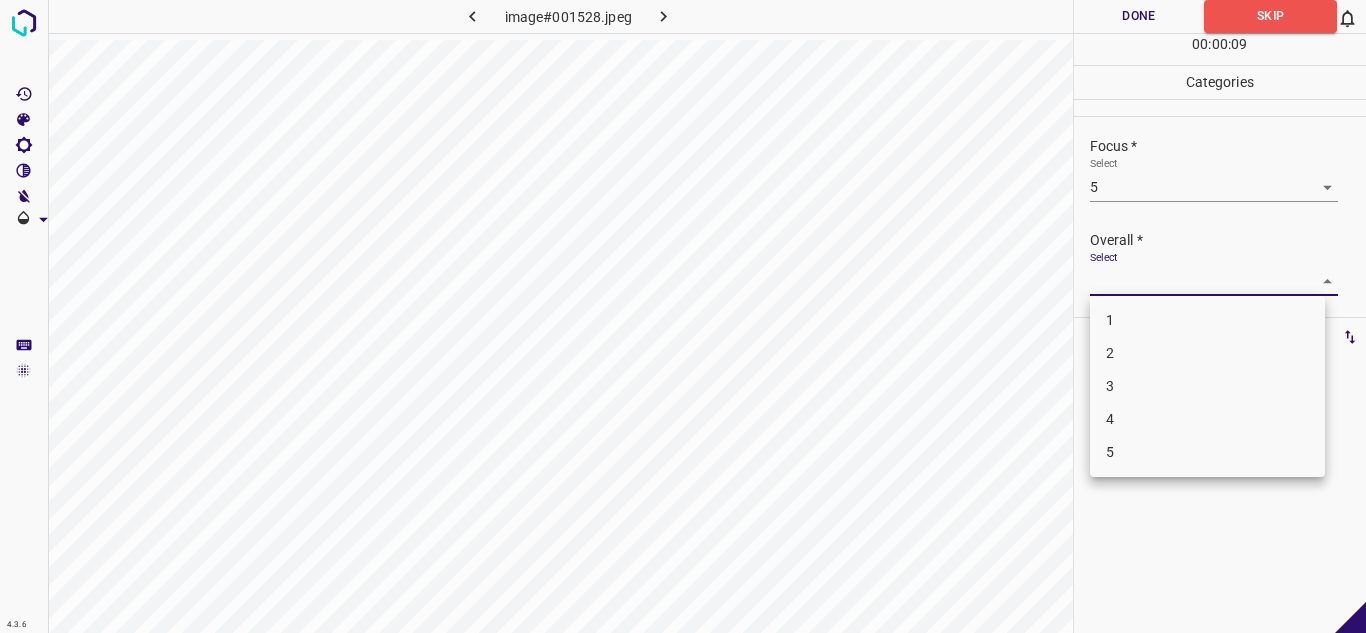 click on "4" at bounding box center [1207, 419] 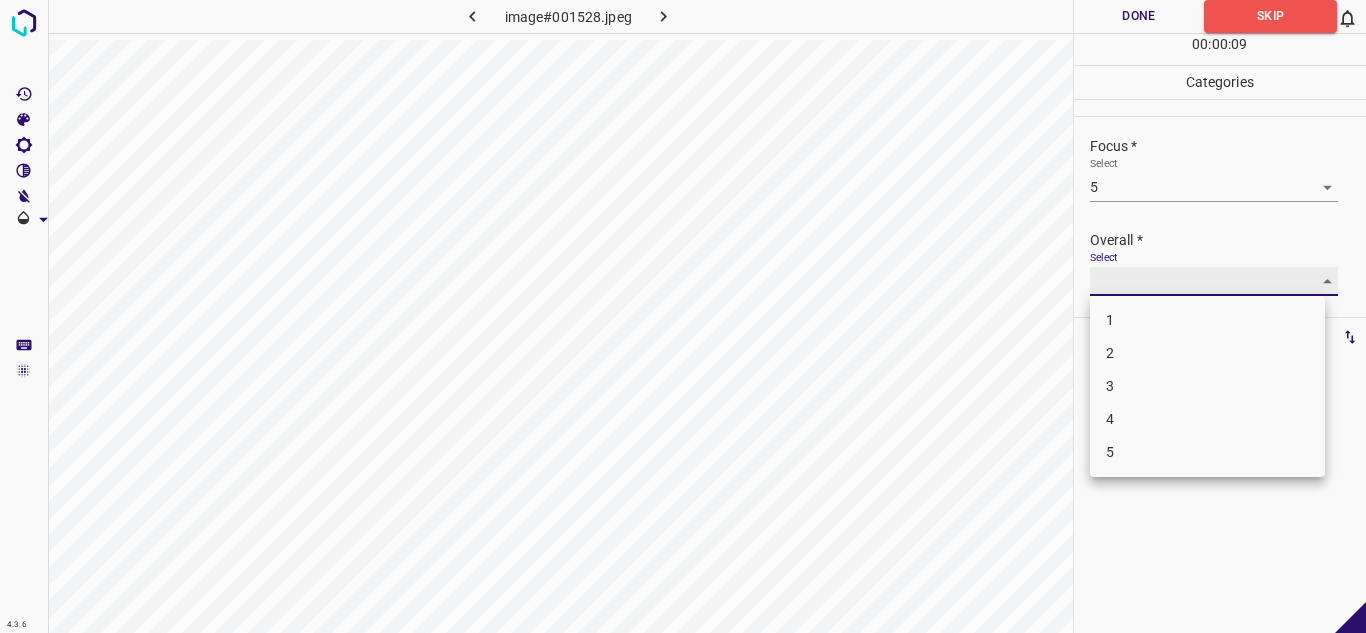 type on "4" 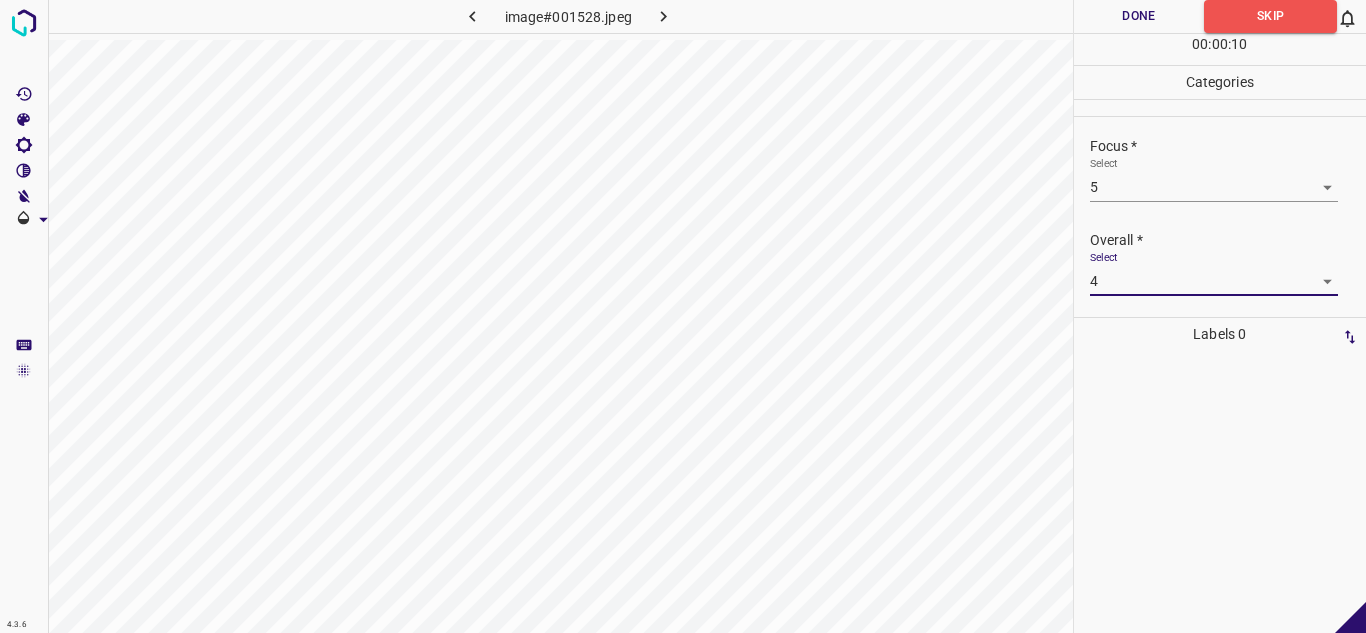 click on "Done" at bounding box center (1139, 16) 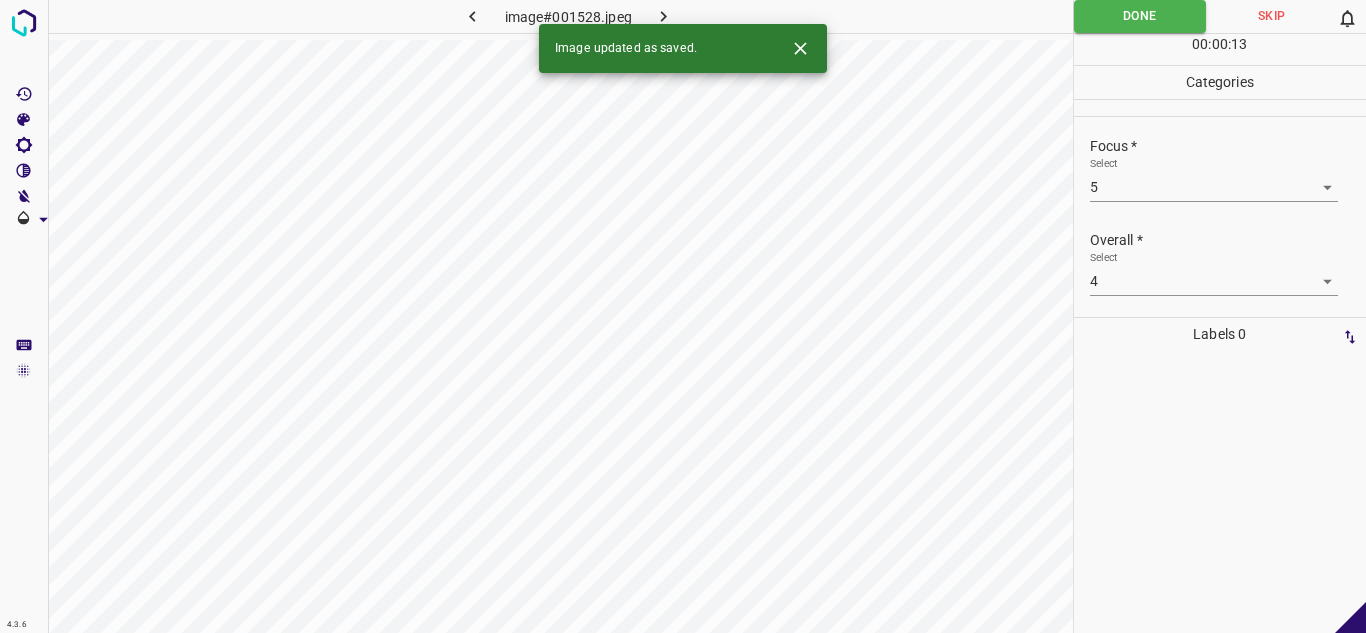 click 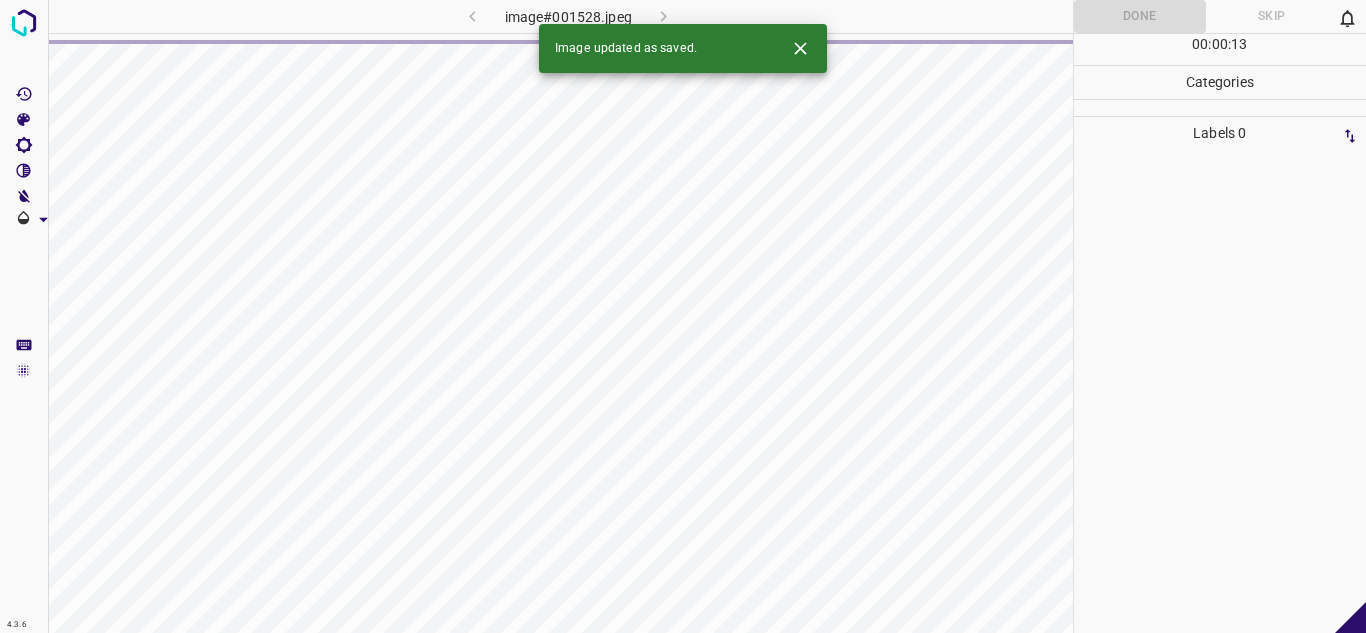 click 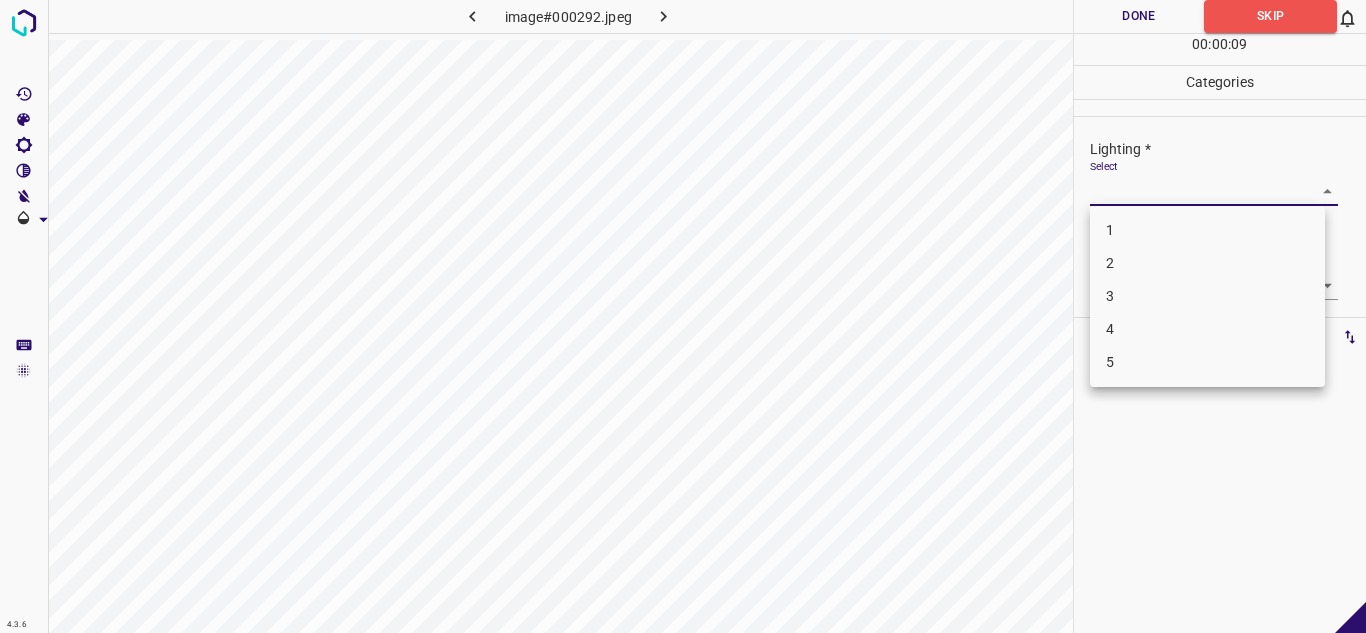 click on "4.3.6  image#000292.jpeg Done Skip 0 00   : 00   : 09   Categories Lighting *  Select ​ Focus *  Select ​ Overall *  Select ​ Labels   0 Categories 1 Lighting 2 Focus 3 Overall Tools Space Change between modes (Draw & Edit) I Auto labeling R Restore zoom M Zoom in N Zoom out Delete Delete selecte label Filters Z Restore filters X Saturation filter C Brightness filter V Contrast filter B Gray scale filter General O Download - Text - Hide - Delete 1 2 3 4 5" at bounding box center [683, 316] 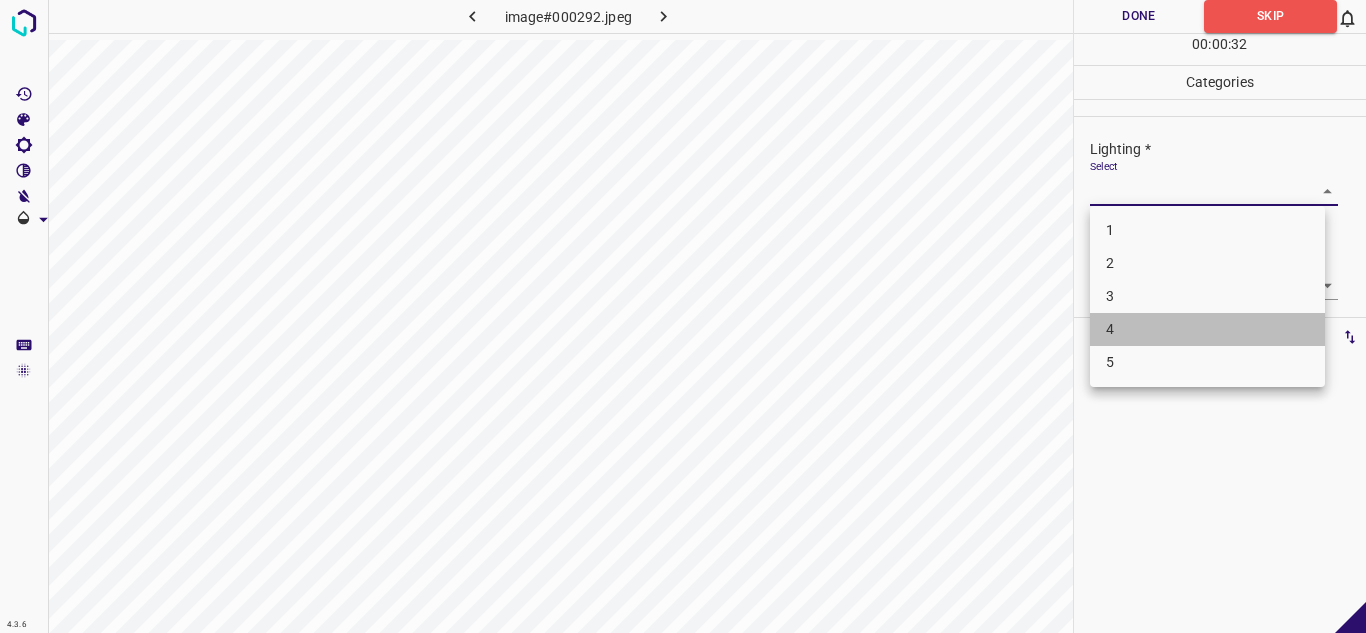 click on "4" at bounding box center [1207, 329] 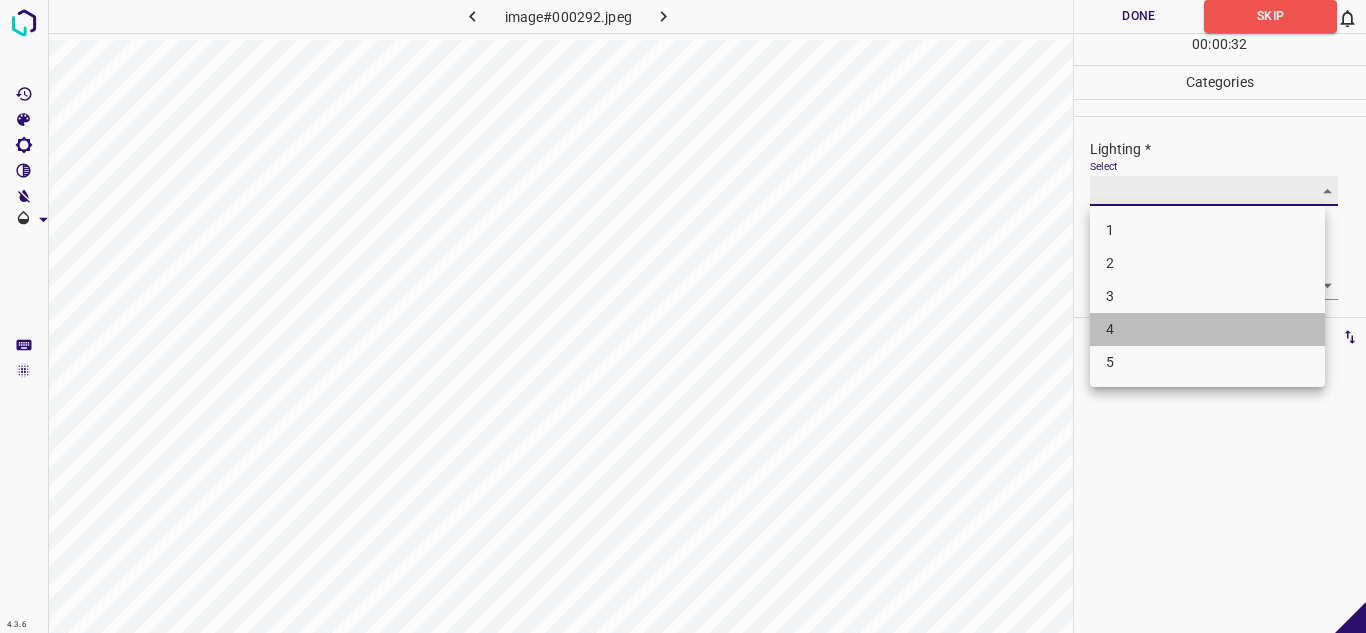 type on "4" 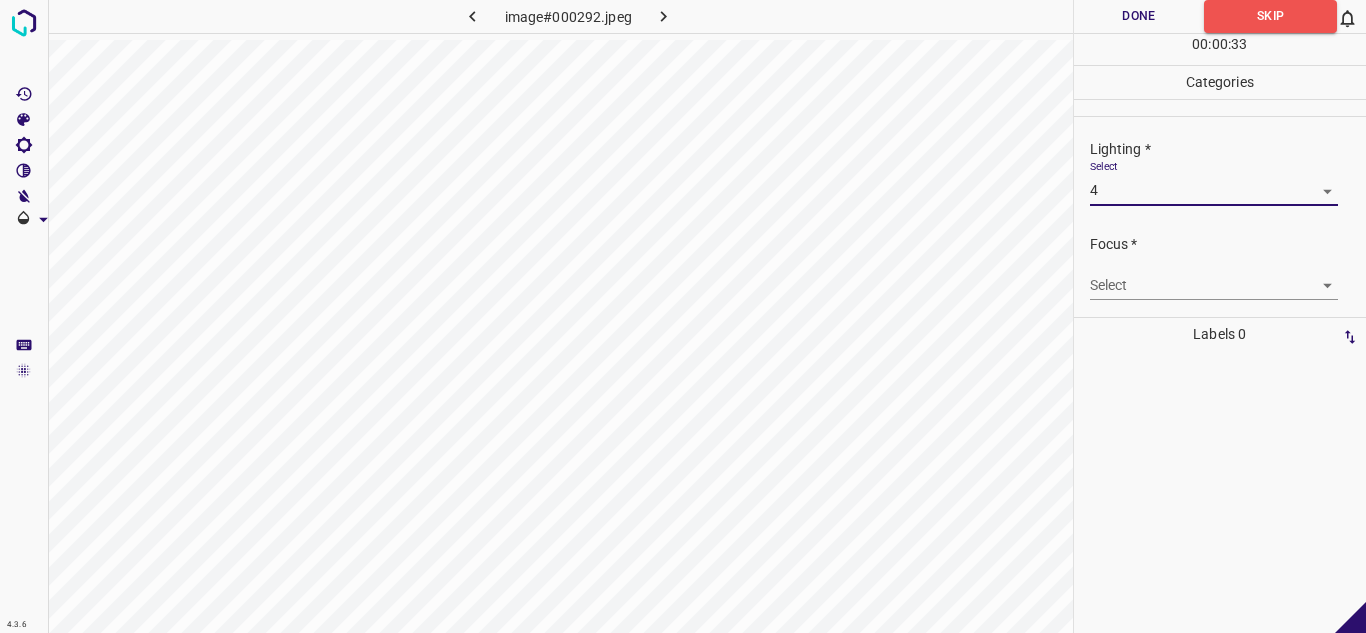 click on "4.3.6  image#000292.jpeg Done Skip 0 00   : 00   : 33   Categories Lighting *  Select 4 4 Focus *  Select ​ Overall *  Select ​ Labels   0 Categories 1 Lighting 2 Focus 3 Overall Tools Space Change between modes (Draw & Edit) I Auto labeling R Restore zoom M Zoom in N Zoom out Delete Delete selecte label Filters Z Restore filters X Saturation filter C Brightness filter V Contrast filter B Gray scale filter General O Download - Text - Hide - Delete" at bounding box center [683, 316] 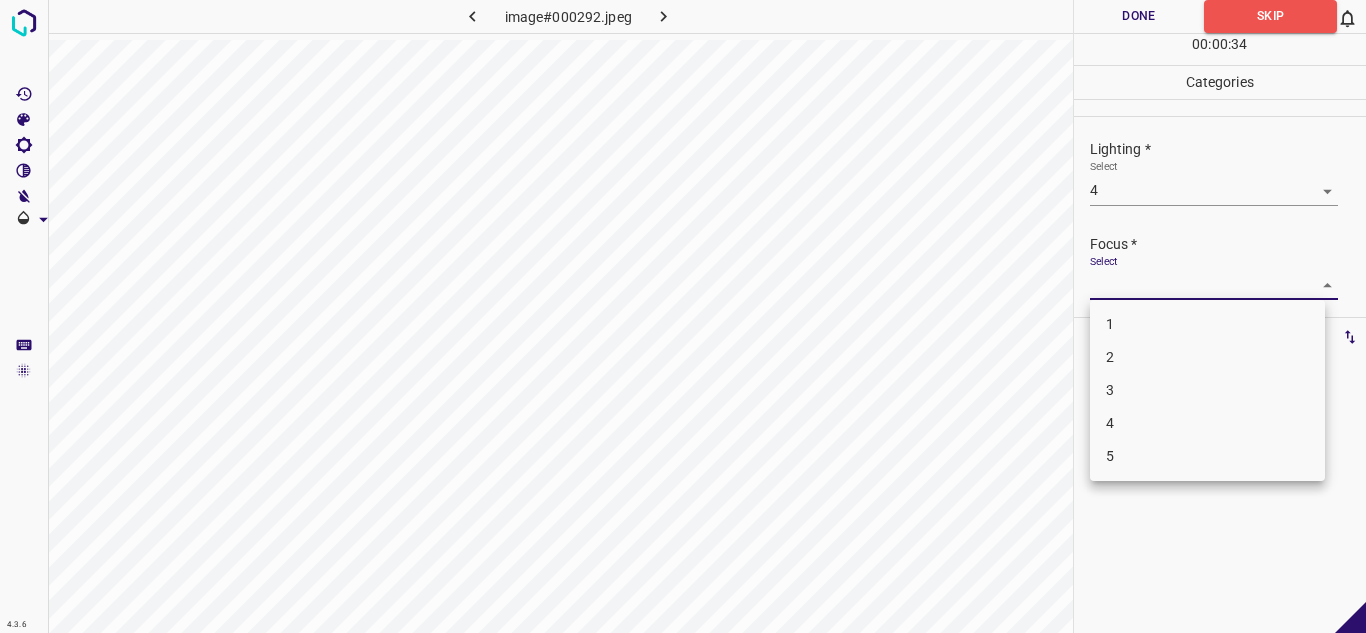 click on "4" at bounding box center (1207, 423) 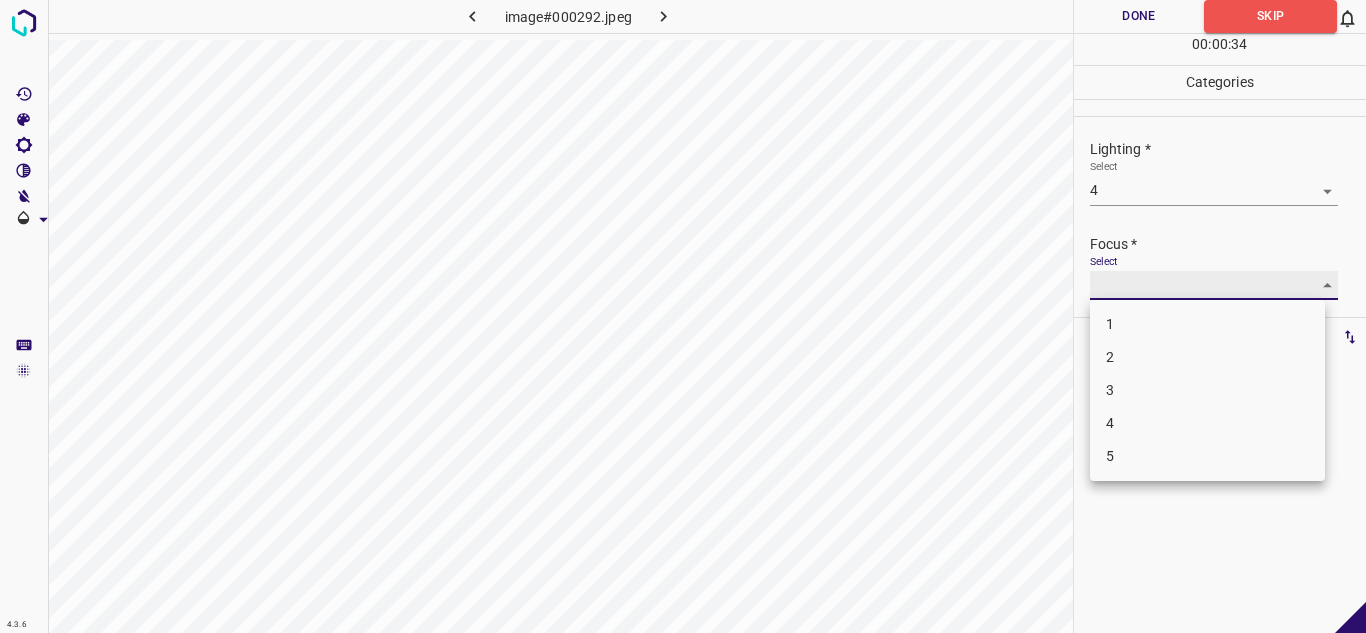 type on "4" 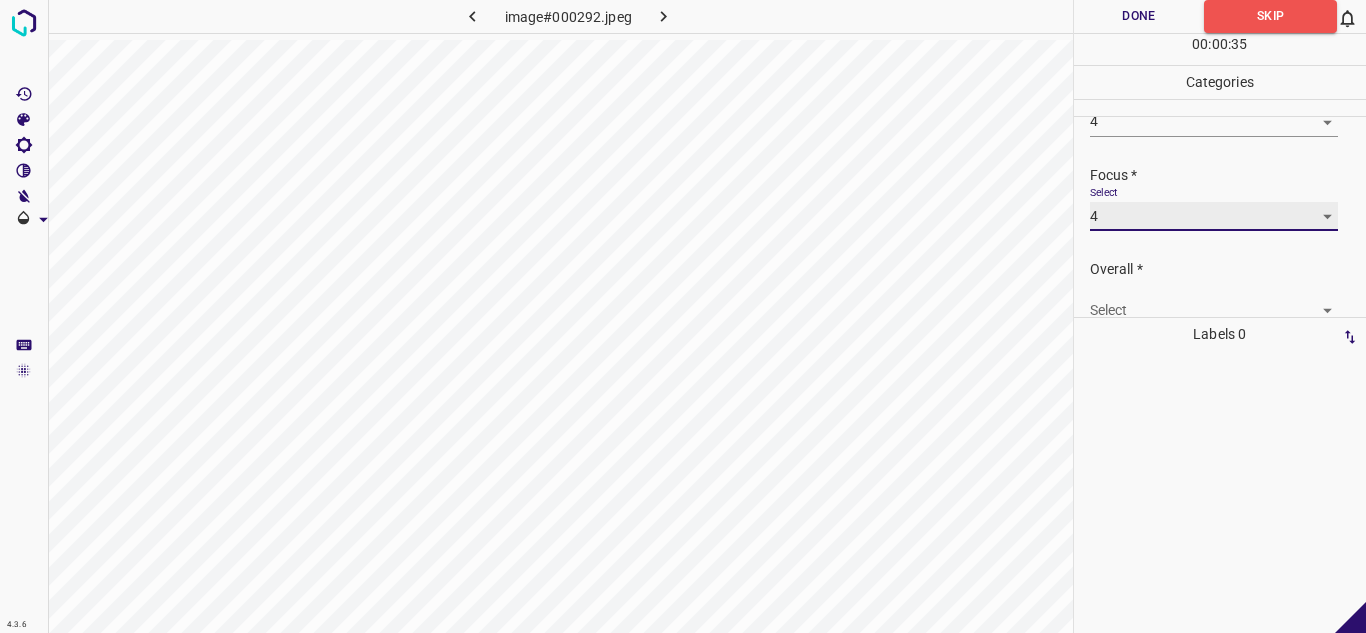 scroll, scrollTop: 98, scrollLeft: 0, axis: vertical 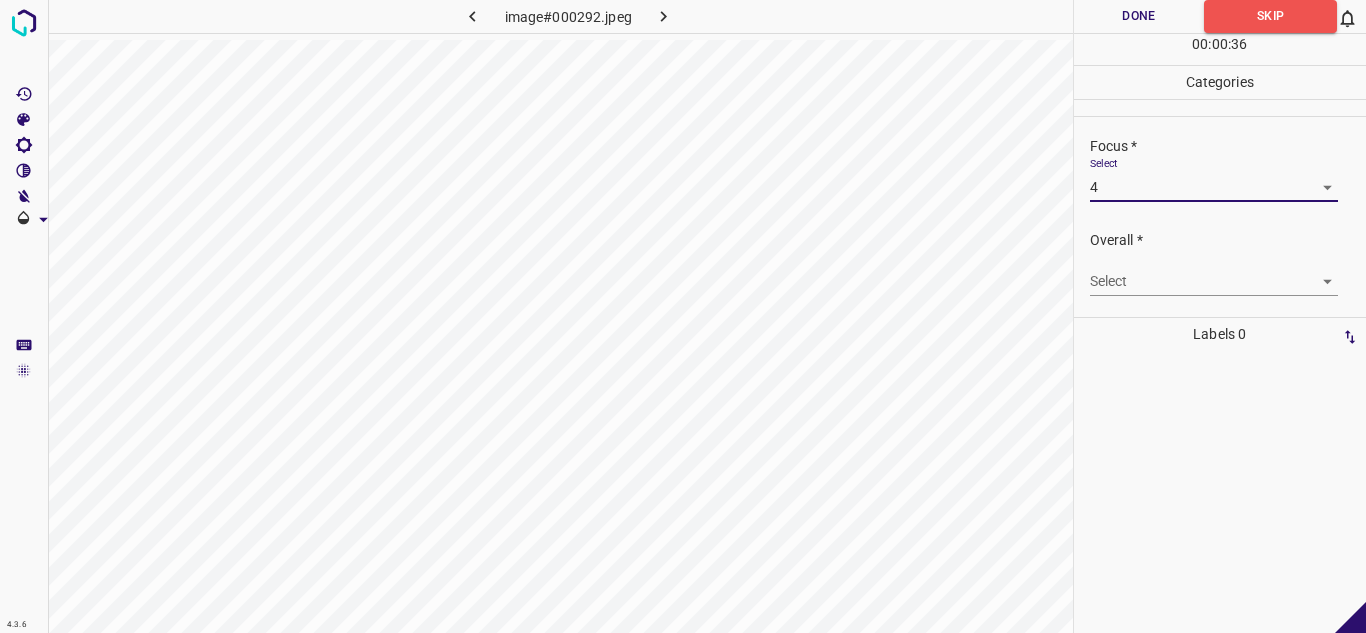 click on "4.3.6  image#000292.jpeg Done Skip 0 00   : 00   : 36   Categories Lighting *  Select 4 4 Focus *  Select 4 4 Overall *  Select ​ Labels   0 Categories 1 Lighting 2 Focus 3 Overall Tools Space Change between modes (Draw & Edit) I Auto labeling R Restore zoom M Zoom in N Zoom out Delete Delete selecte label Filters Z Restore filters X Saturation filter C Brightness filter V Contrast filter B Gray scale filter General O Download - Text - Hide - Delete" at bounding box center (683, 316) 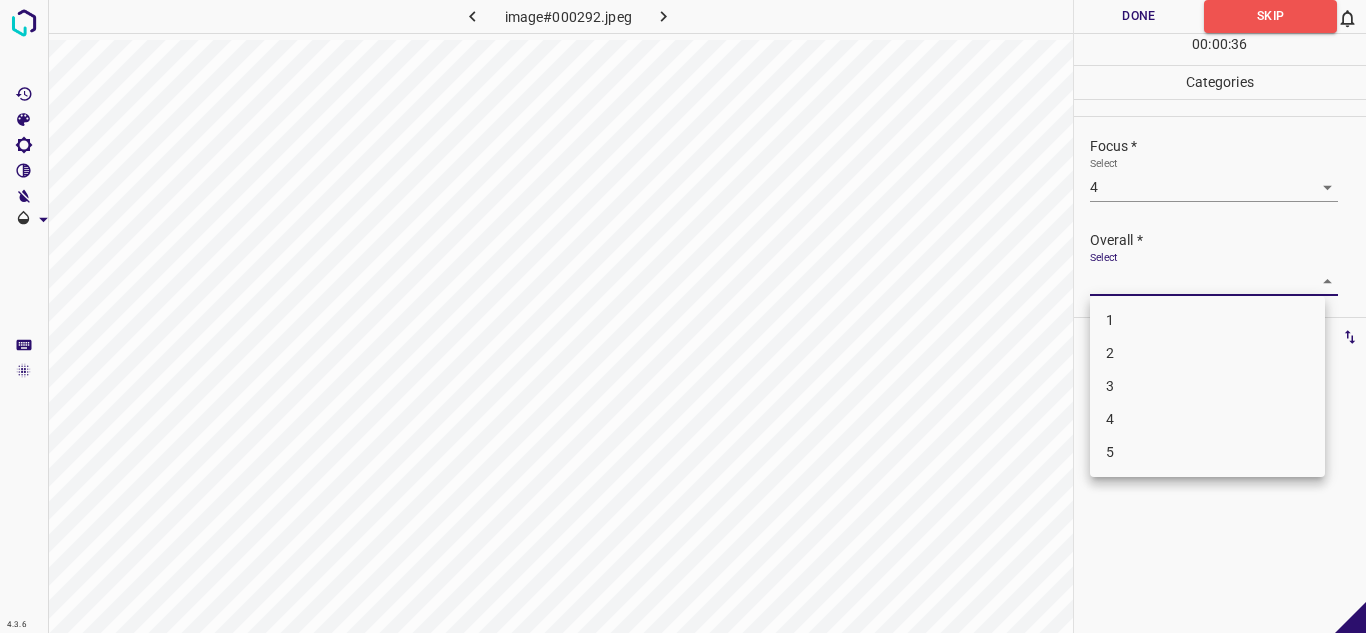 click on "4" at bounding box center [1207, 419] 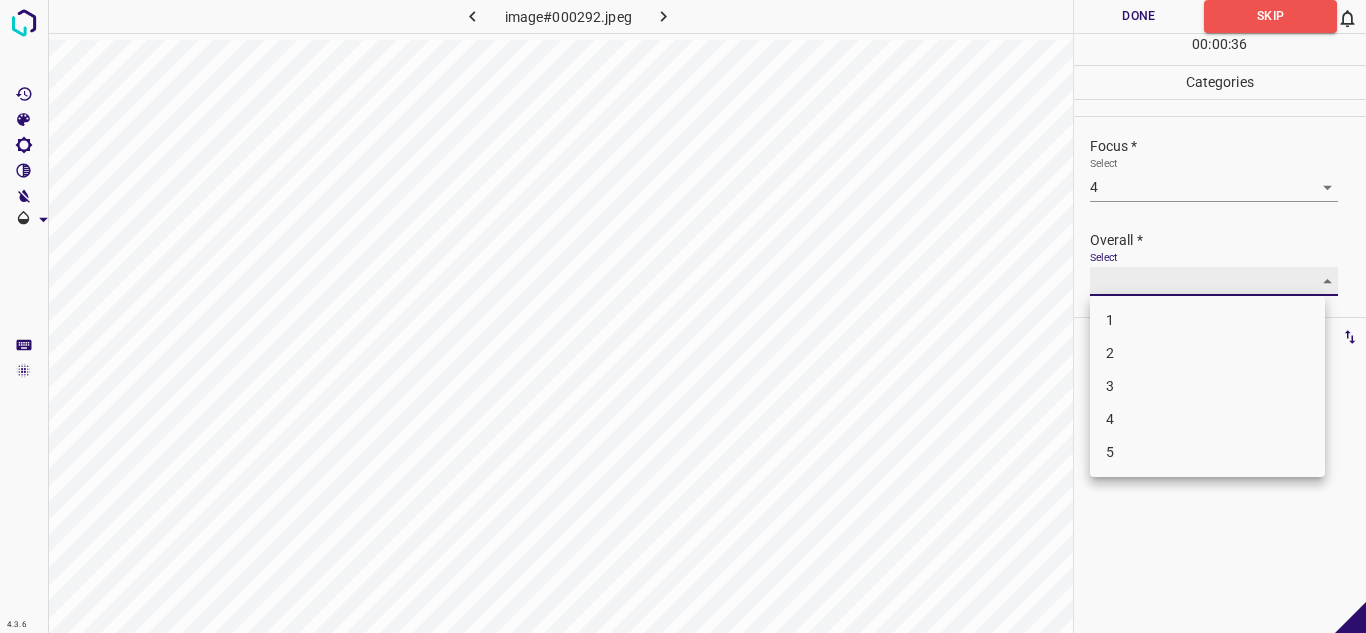 type on "4" 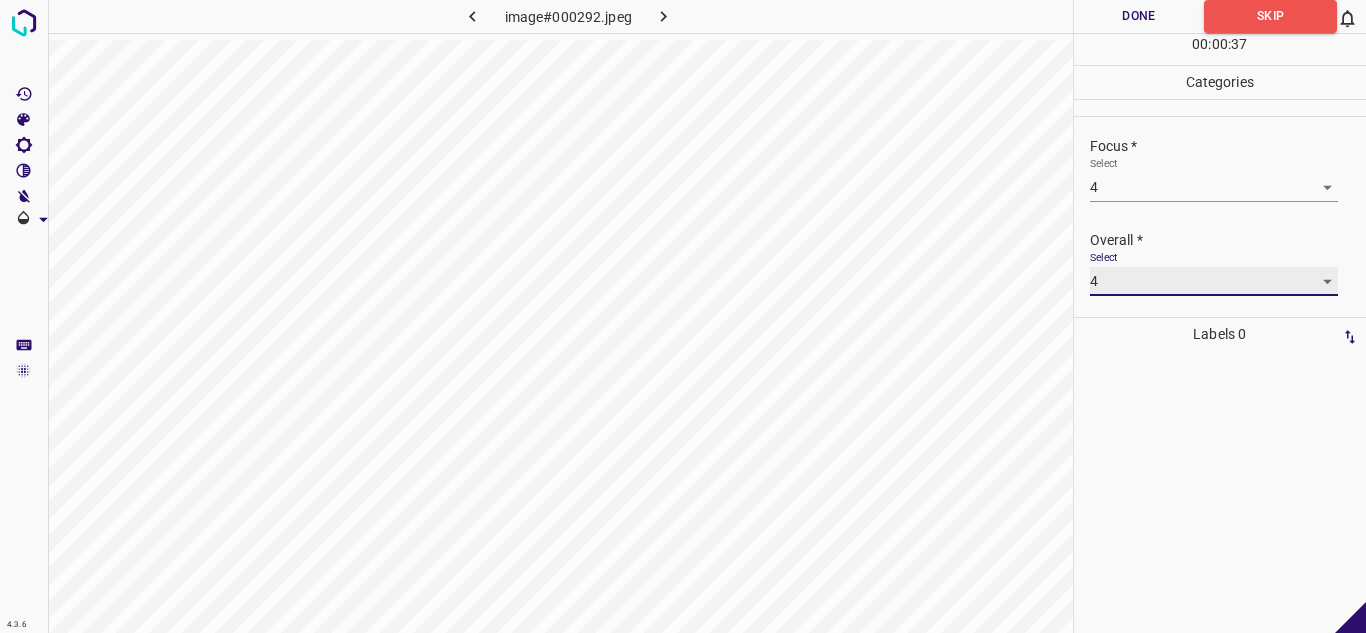 scroll, scrollTop: 0, scrollLeft: 0, axis: both 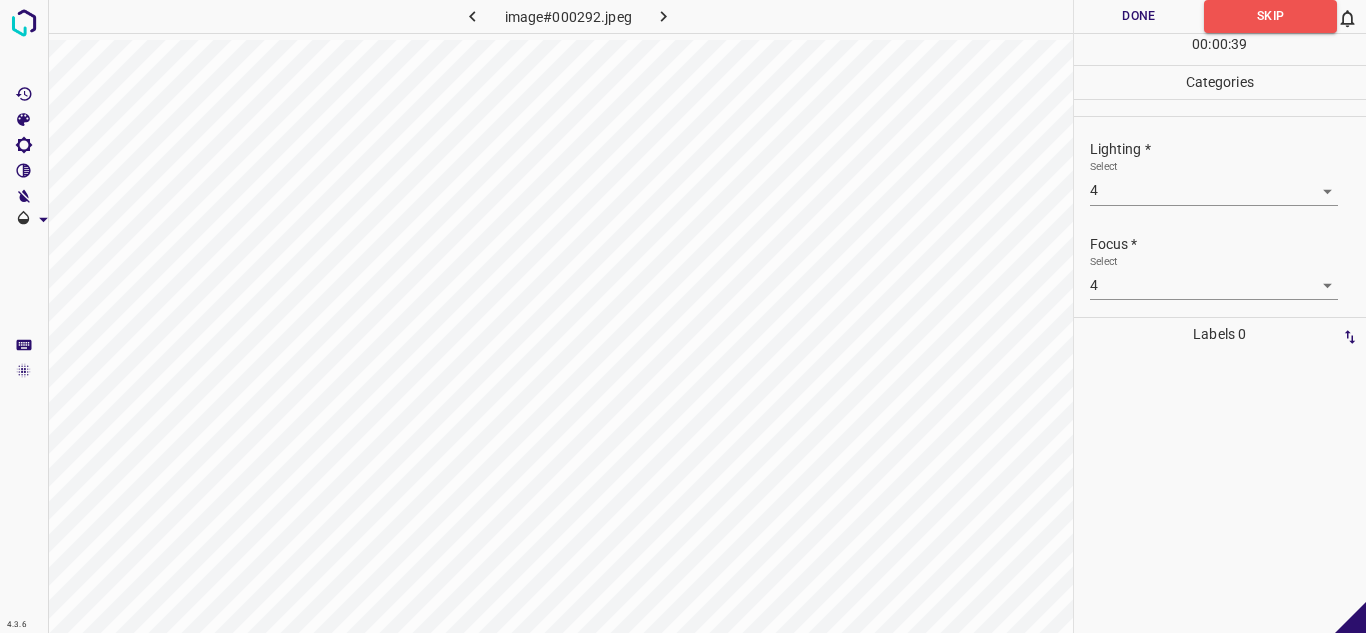 click on "Done" at bounding box center (1139, 16) 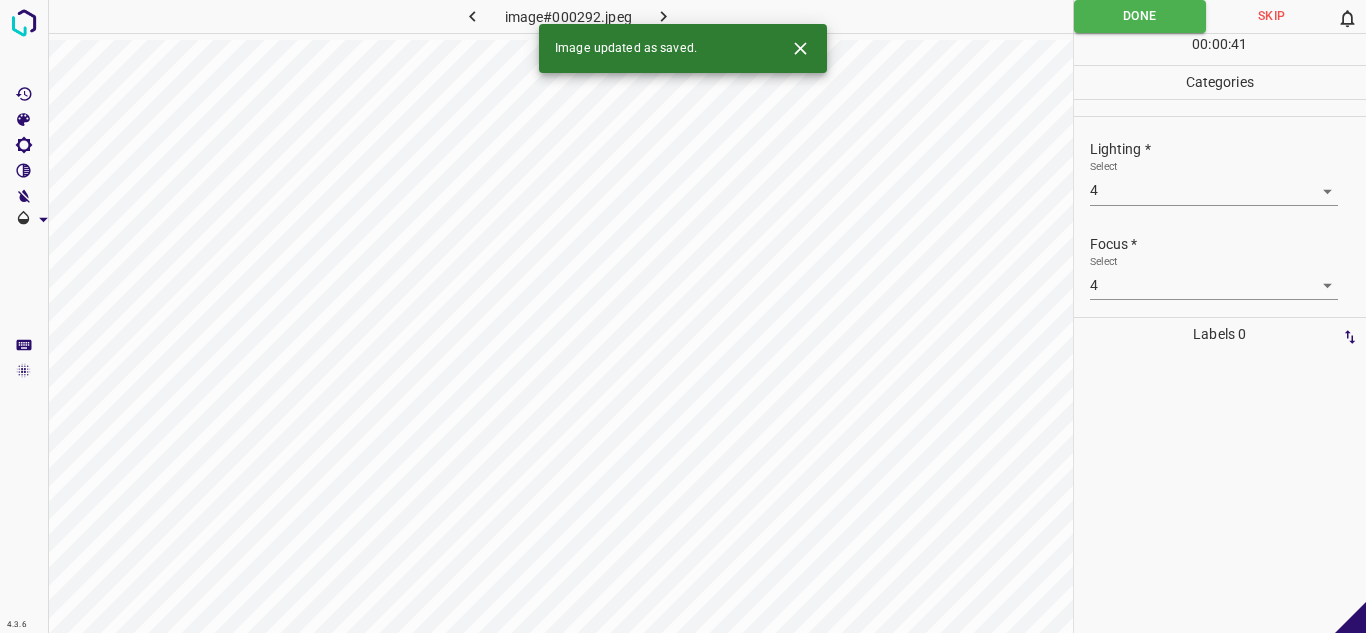 click 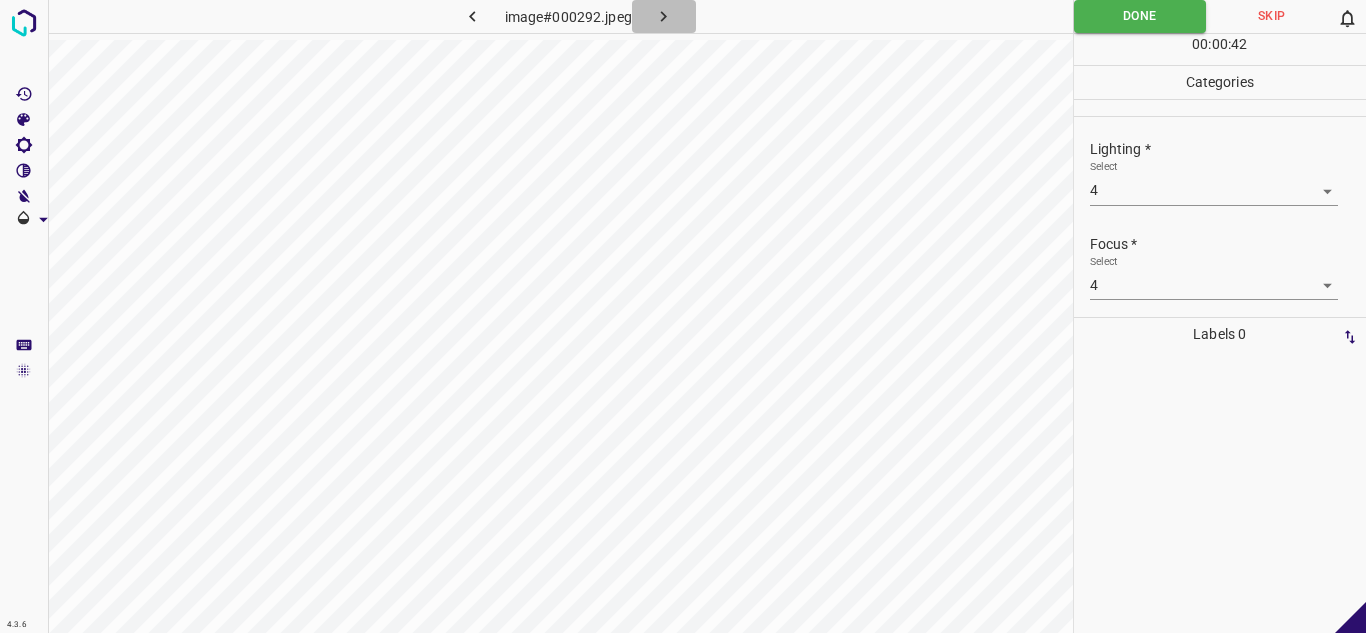 click 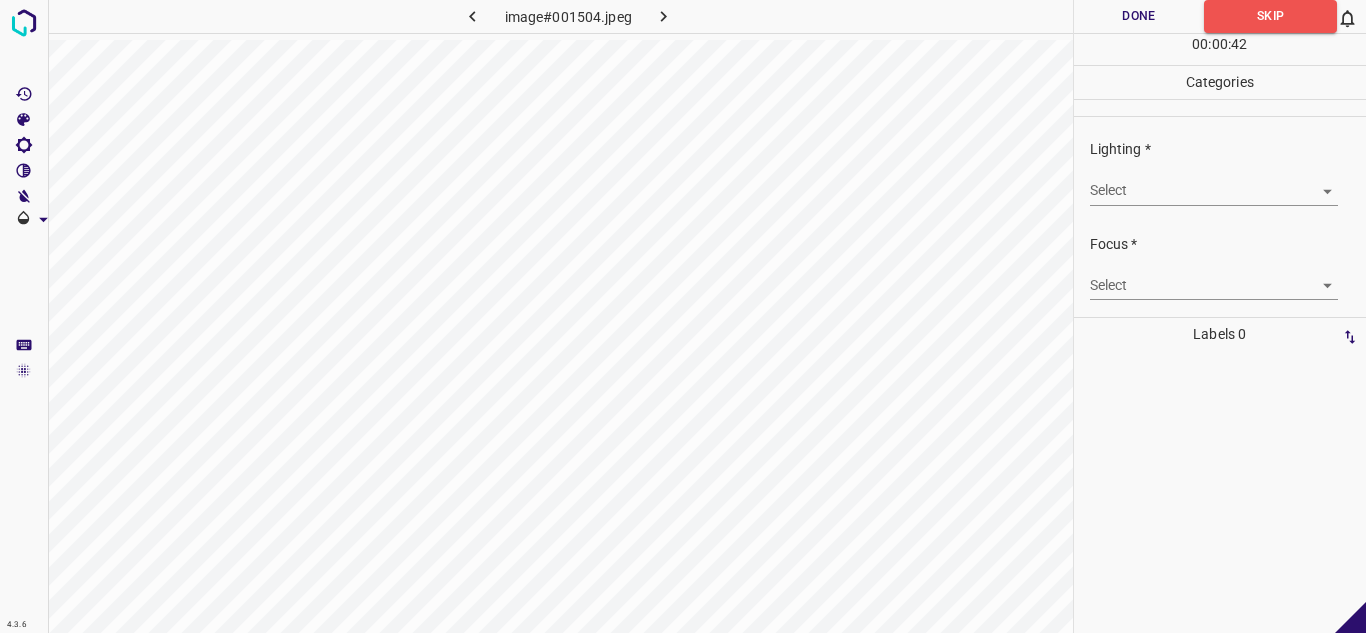 click on "4.3.6  image#001504.jpeg Done Skip 0 00   : 00   : 42   Categories Lighting *  Select ​ Focus *  Select ​ Overall *  Select ​ Labels   0 Categories 1 Lighting 2 Focus 3 Overall Tools Space Change between modes (Draw & Edit) I Auto labeling R Restore zoom M Zoom in N Zoom out Delete Delete selecte label Filters Z Restore filters X Saturation filter C Brightness filter V Contrast filter B Gray scale filter General O Download - Text - Hide - Delete" at bounding box center [683, 316] 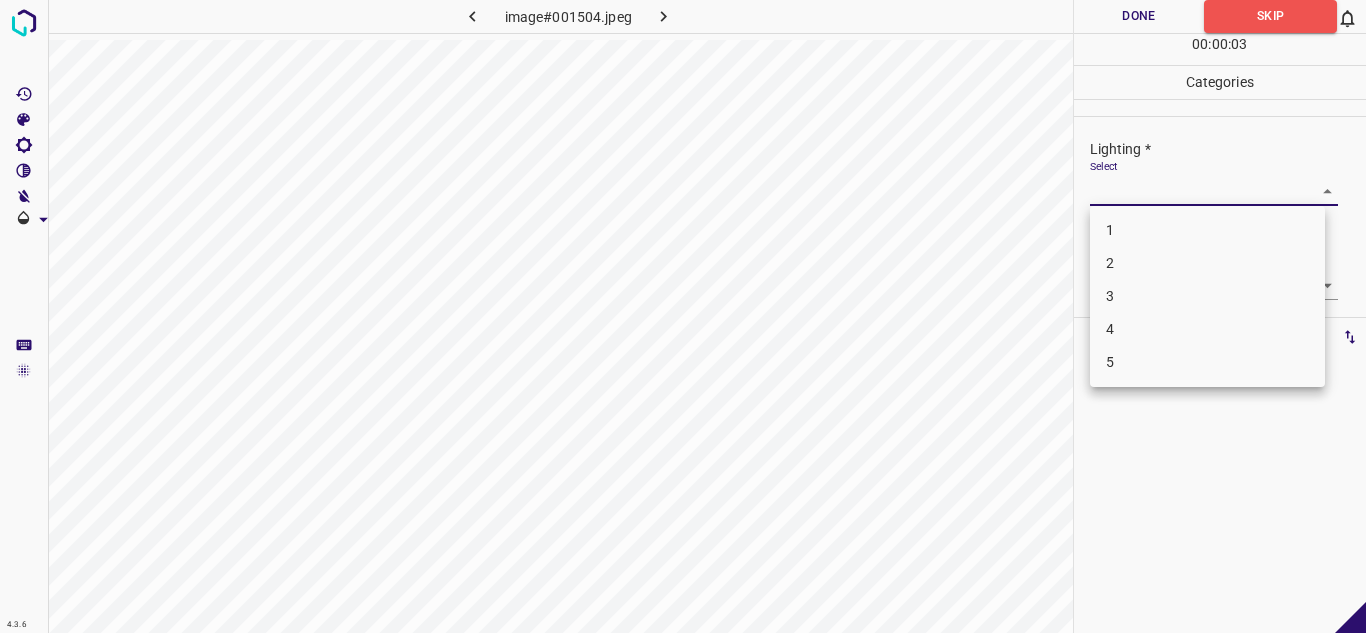 click on "4" at bounding box center (1207, 329) 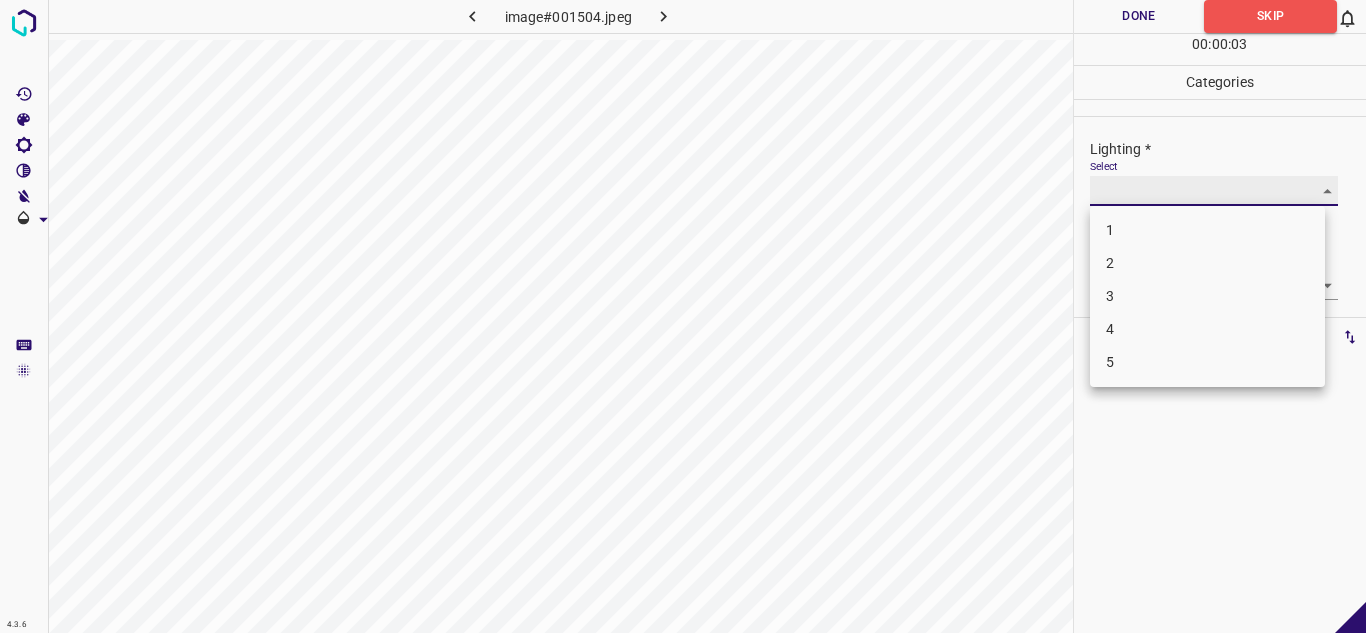 type on "4" 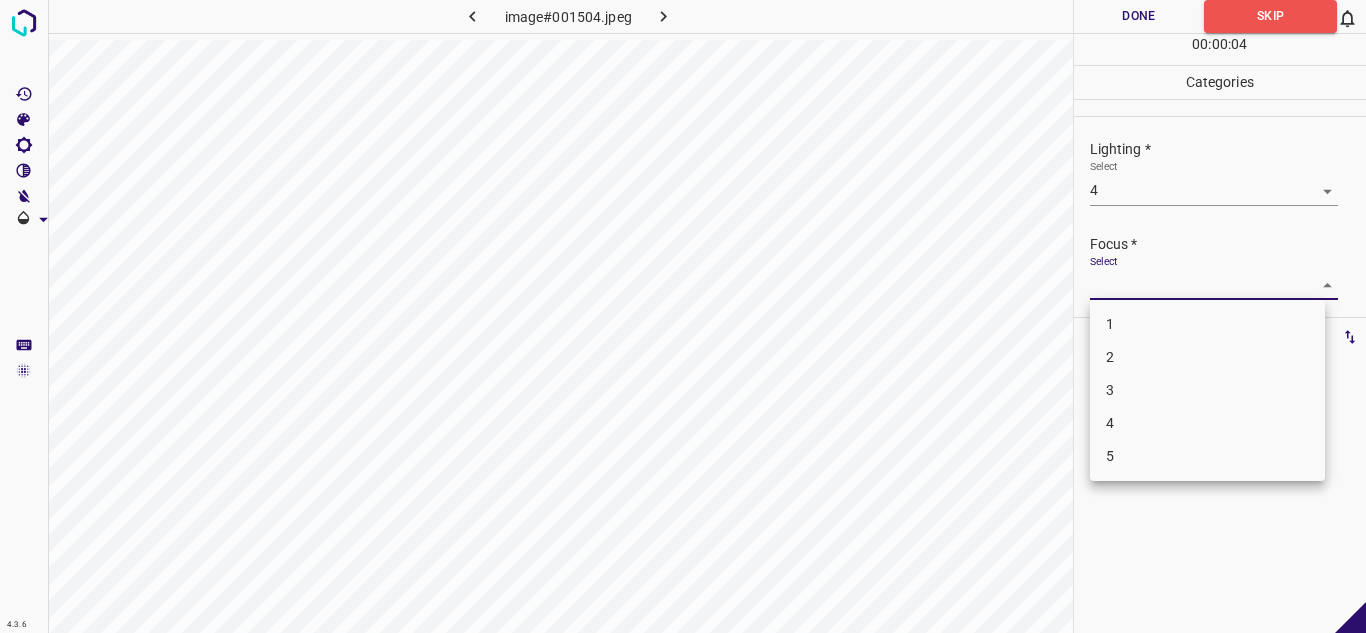click on "4.3.6  image#001504.jpeg Done Skip 0 00   : 00   : 04   Categories Lighting *  Select 4 4 Focus *  Select ​ Overall *  Select ​ Labels   0 Categories 1 Lighting 2 Focus 3 Overall Tools Space Change between modes (Draw & Edit) I Auto labeling R Restore zoom M Zoom in N Zoom out Delete Delete selecte label Filters Z Restore filters X Saturation filter C Brightness filter V Contrast filter B Gray scale filter General O Download - Text - Hide - Delete 1 2 3 4 5" at bounding box center (683, 316) 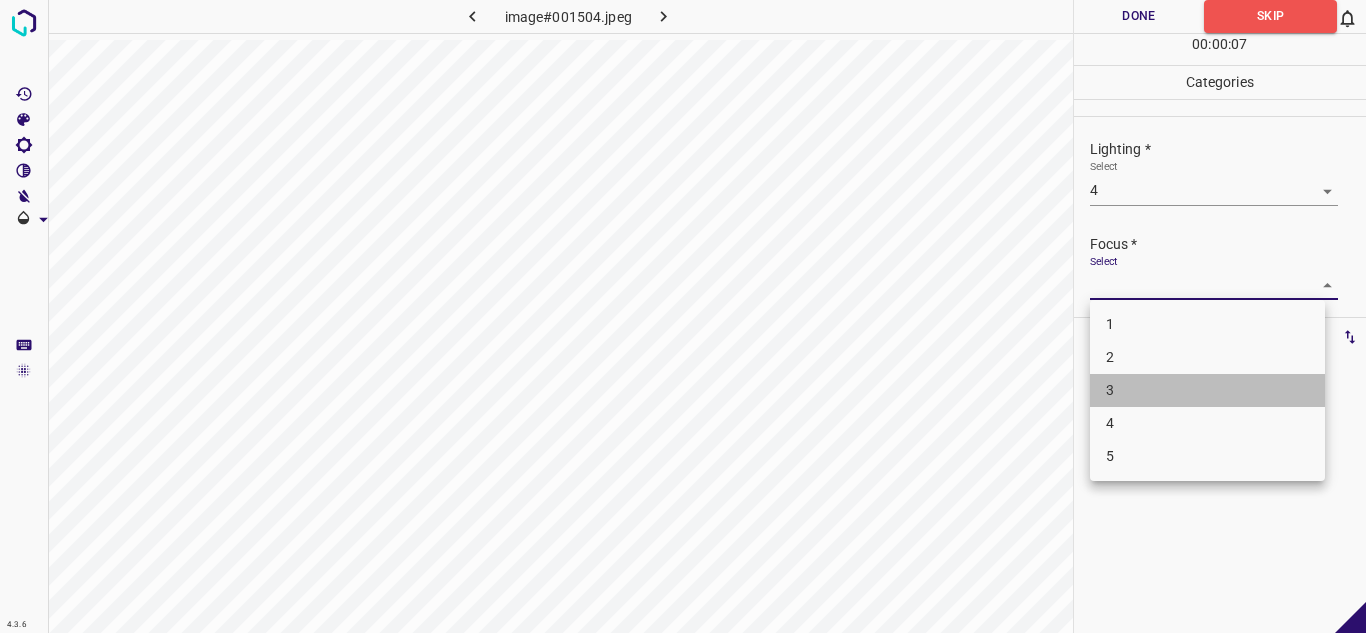 click on "3" at bounding box center (1207, 390) 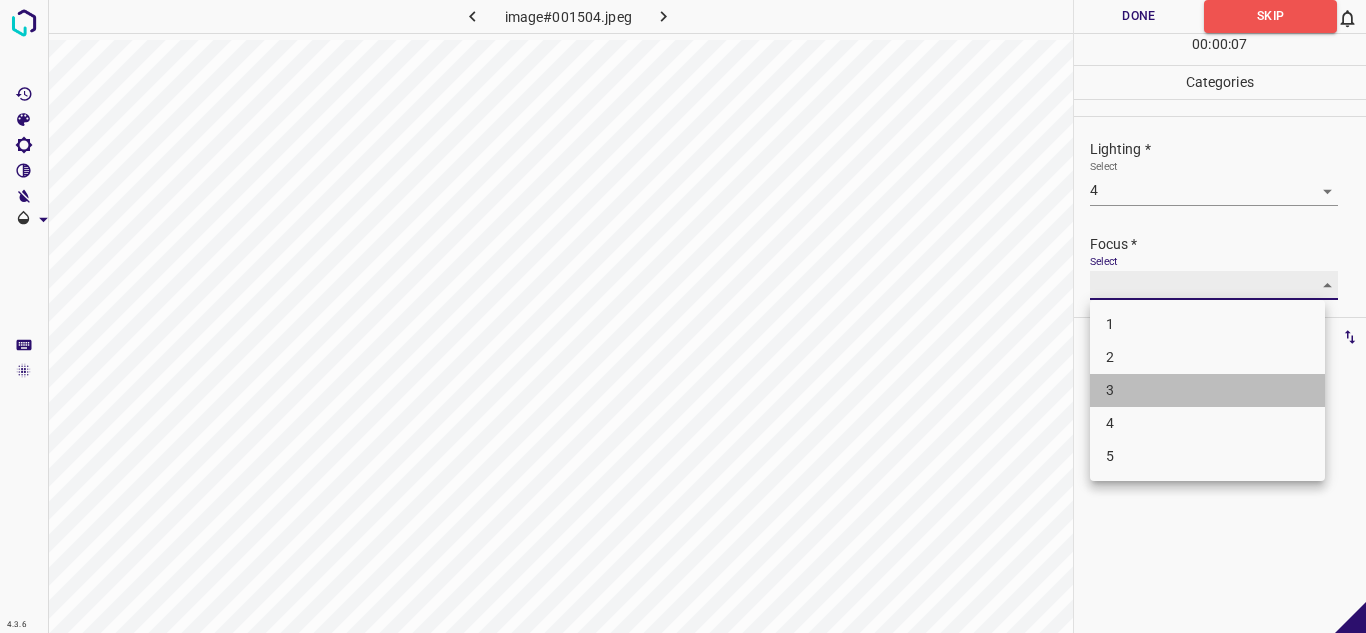 type on "3" 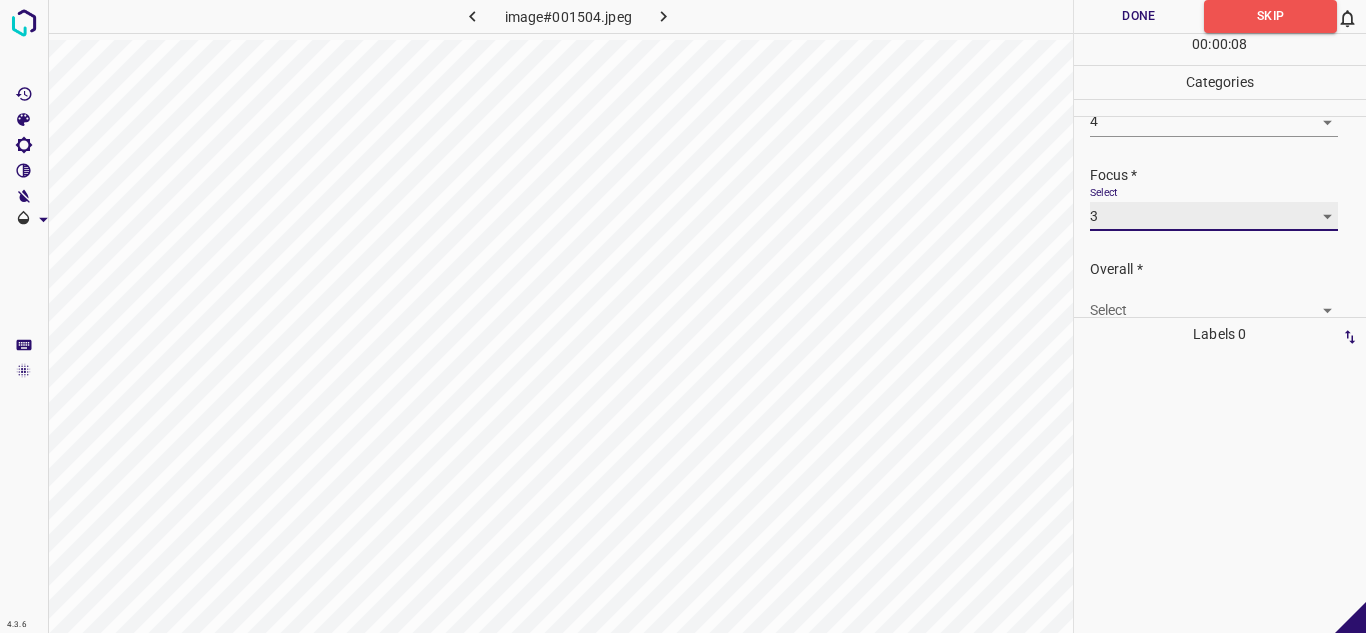 scroll, scrollTop: 98, scrollLeft: 0, axis: vertical 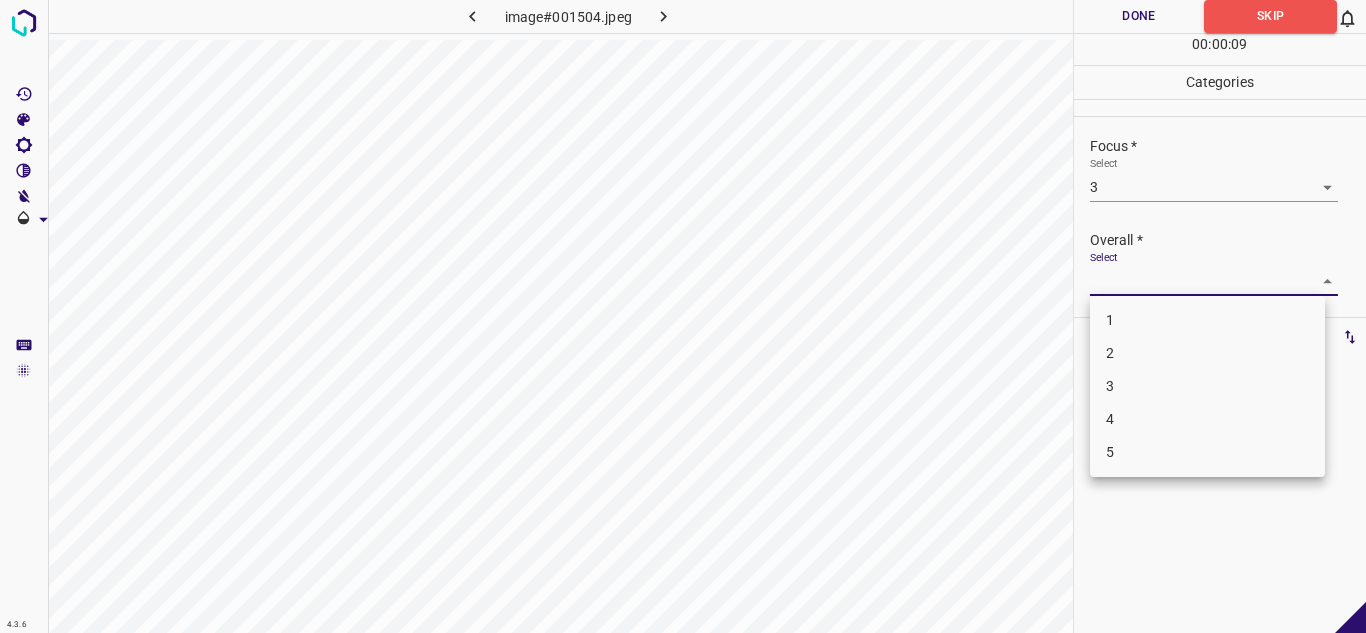 click on "4.3.6  image#001504.jpeg Done Skip 0 00   : 00   : 09   Categories Lighting *  Select 4 4 Focus *  Select 3 3 Overall *  Select ​ Labels   0 Categories 1 Lighting 2 Focus 3 Overall Tools Space Change between modes (Draw & Edit) I Auto labeling R Restore zoom M Zoom in N Zoom out Delete Delete selecte label Filters Z Restore filters X Saturation filter C Brightness filter V Contrast filter B Gray scale filter General O Download - Text - Hide - Delete 1 2 3 4 5" at bounding box center [683, 316] 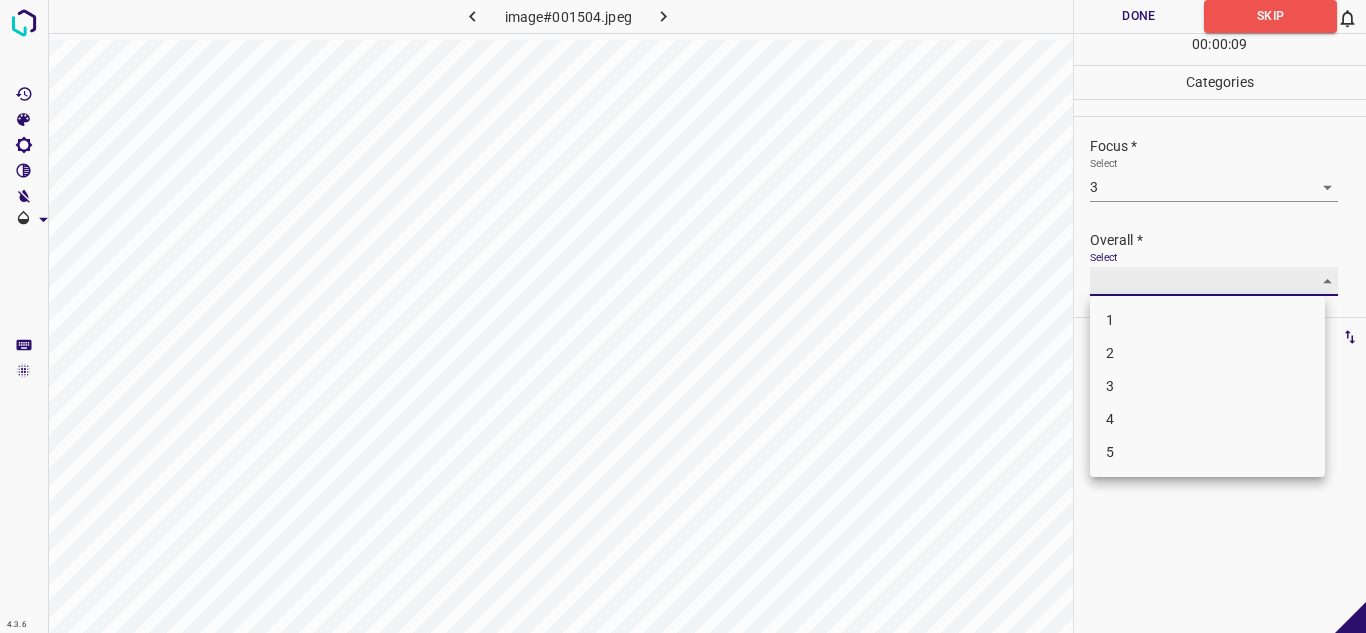 type on "4" 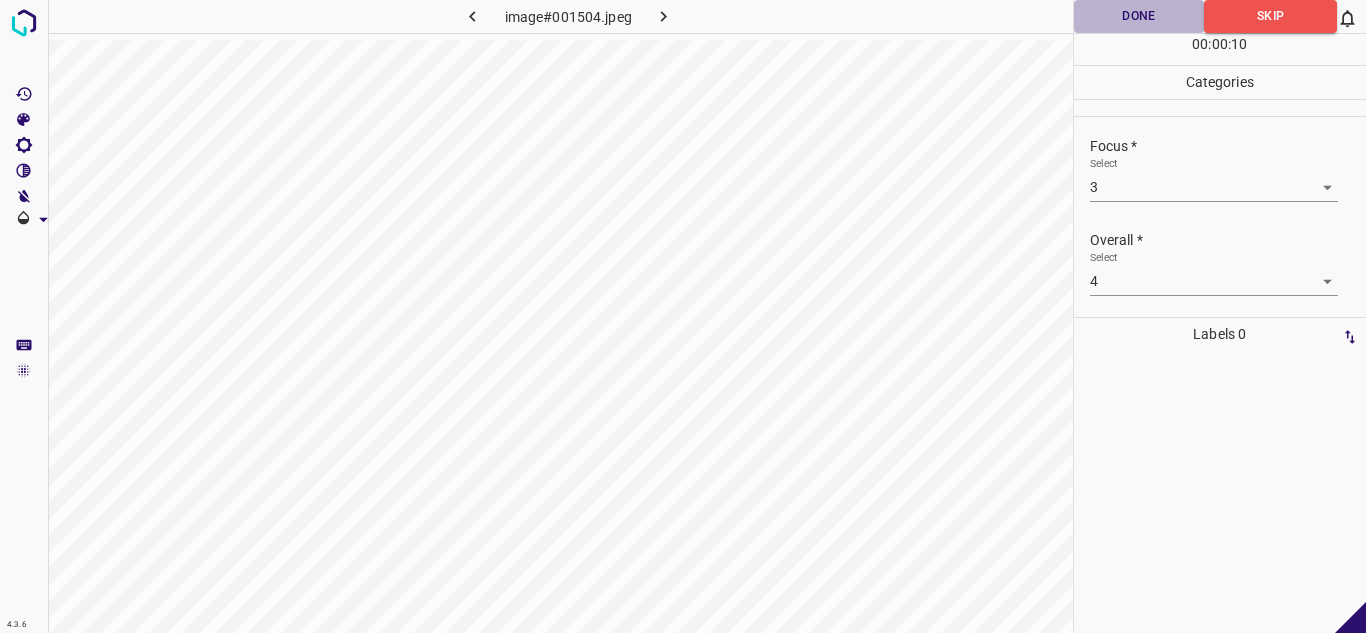click on "Done" at bounding box center [1139, 16] 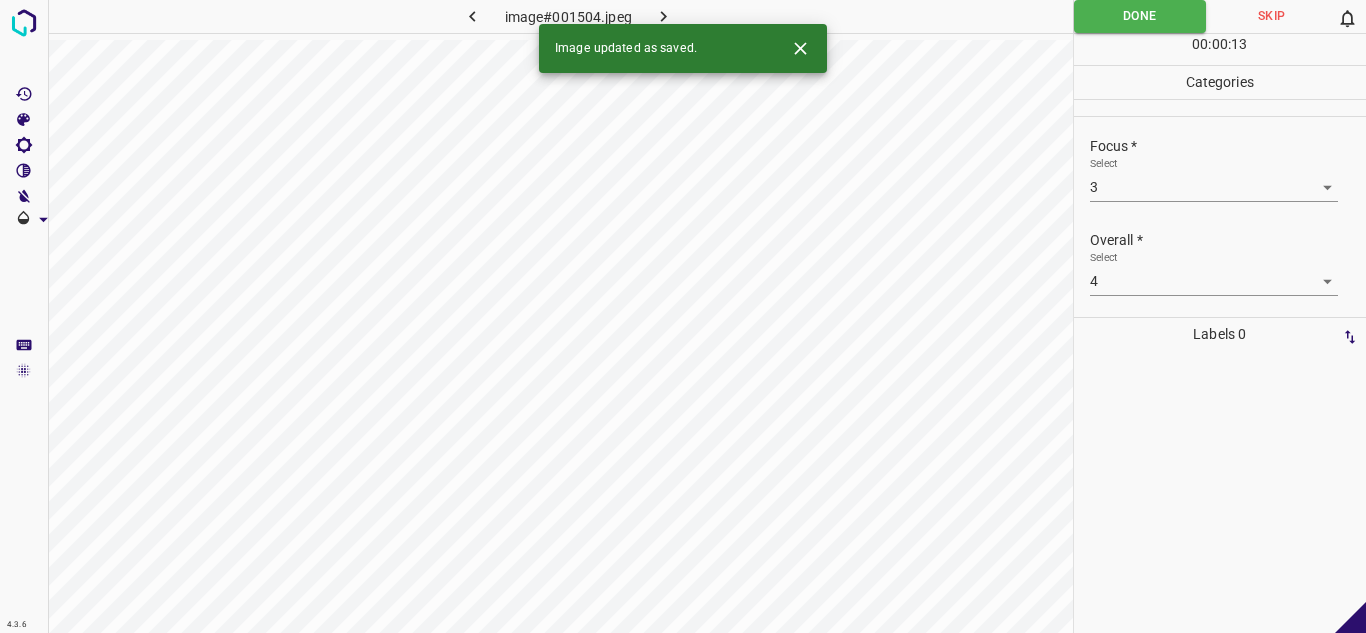 click 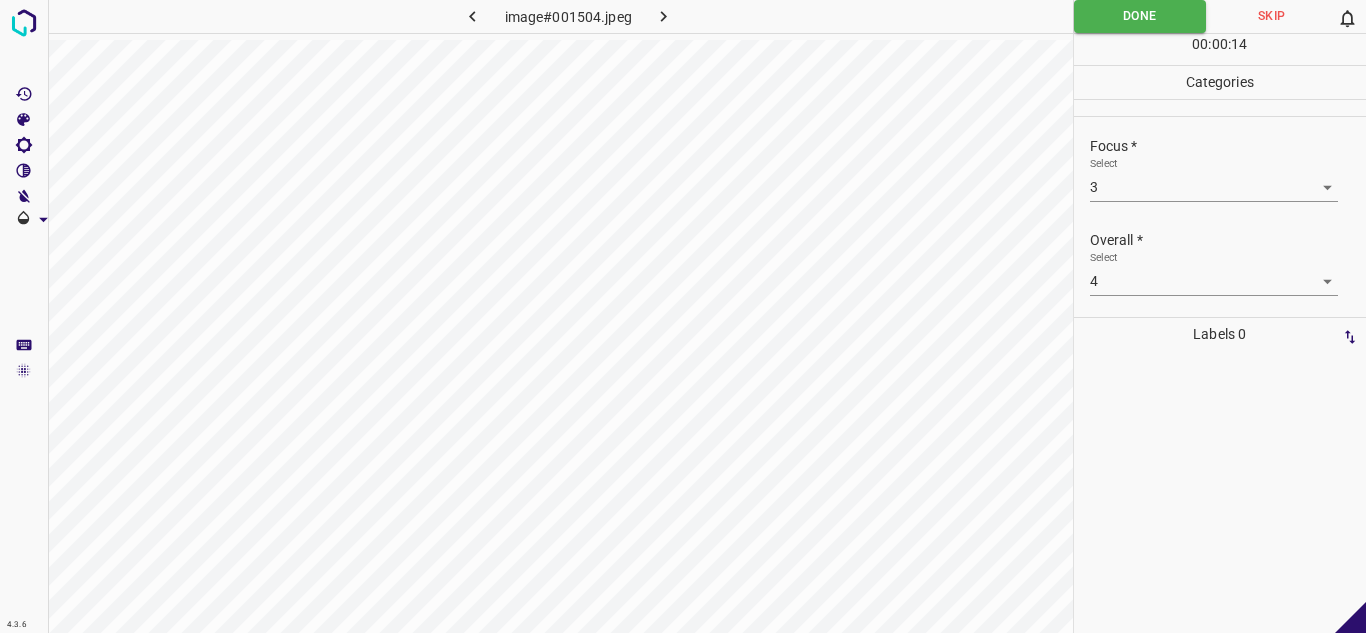 click 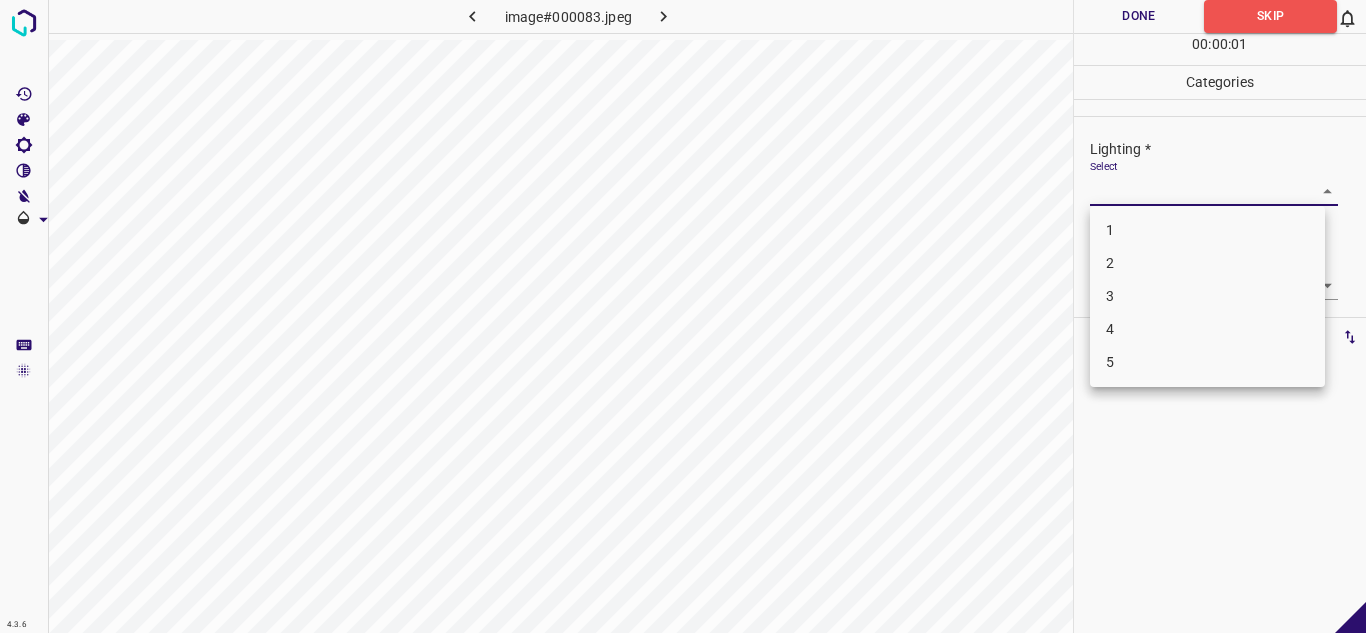 click on "4.3.6  image#000083.jpeg Done Skip 0 00   : 00   : 01   Categories Lighting *  Select ​ Focus *  Select ​ Overall *  Select ​ Labels   0 Categories 1 Lighting 2 Focus 3 Overall Tools Space Change between modes (Draw & Edit) I Auto labeling R Restore zoom M Zoom in N Zoom out Delete Delete selecte label Filters Z Restore filters X Saturation filter C Brightness filter V Contrast filter B Gray scale filter General O Download - Text - Hide - Delete 1 2 3 4 5" at bounding box center (683, 316) 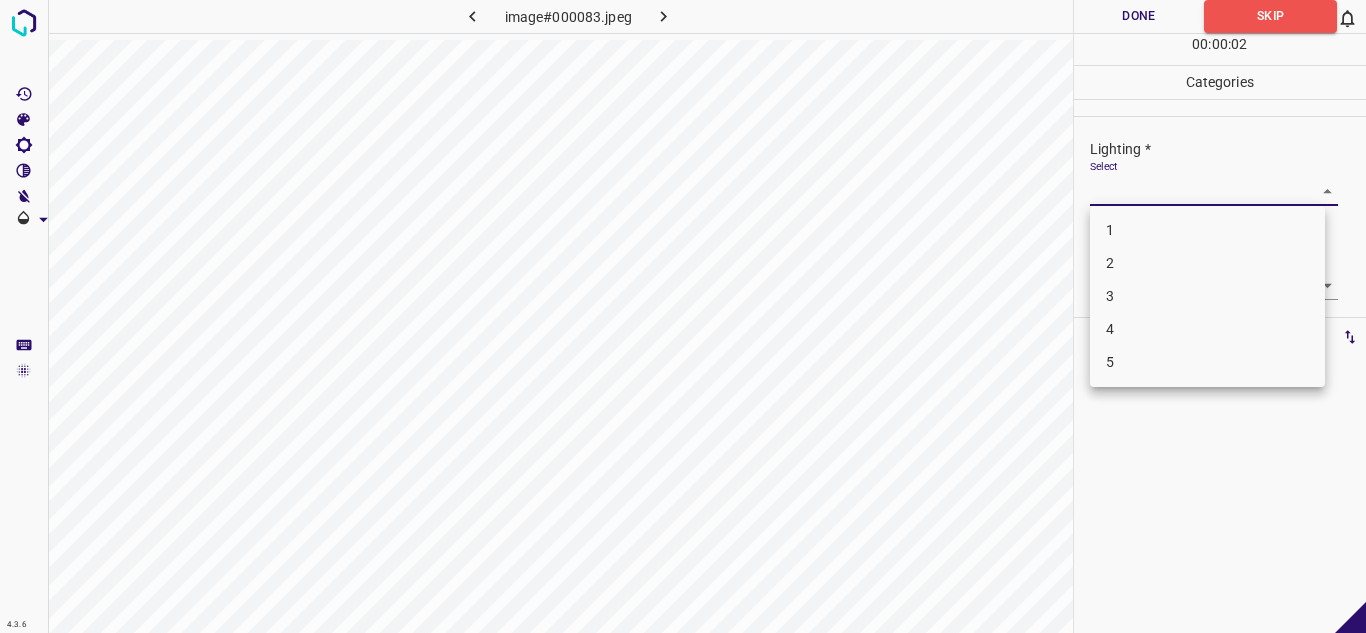 click on "4" at bounding box center [1207, 329] 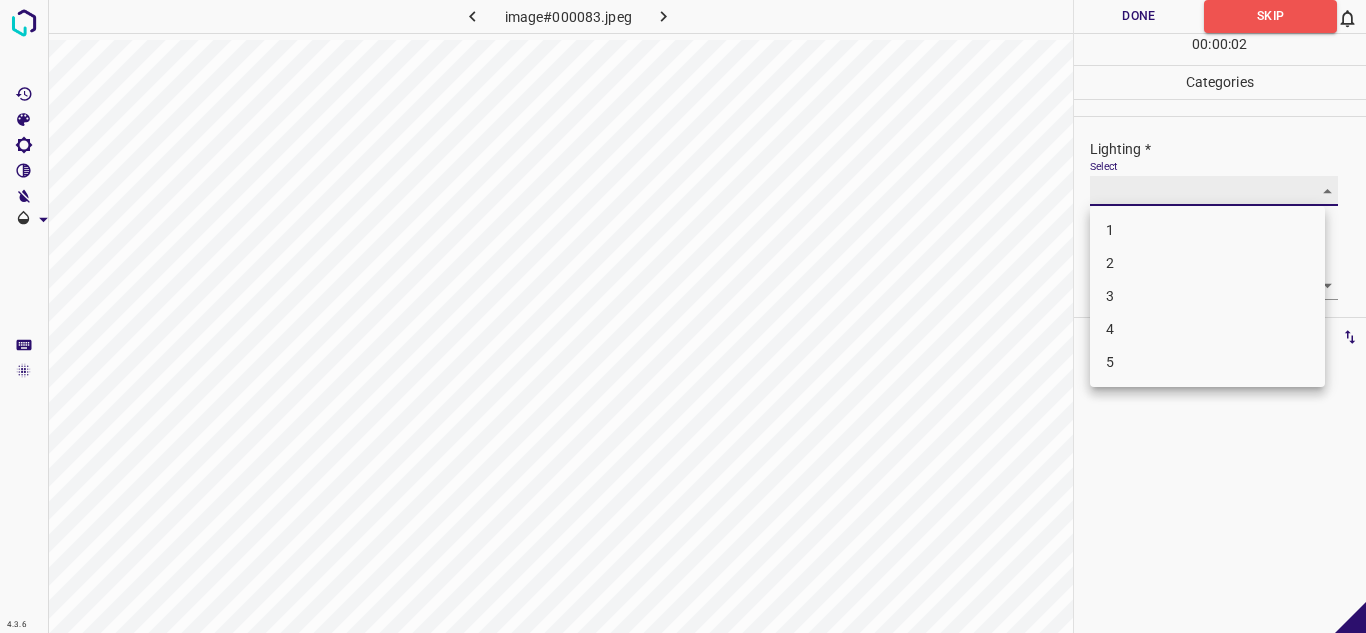type on "4" 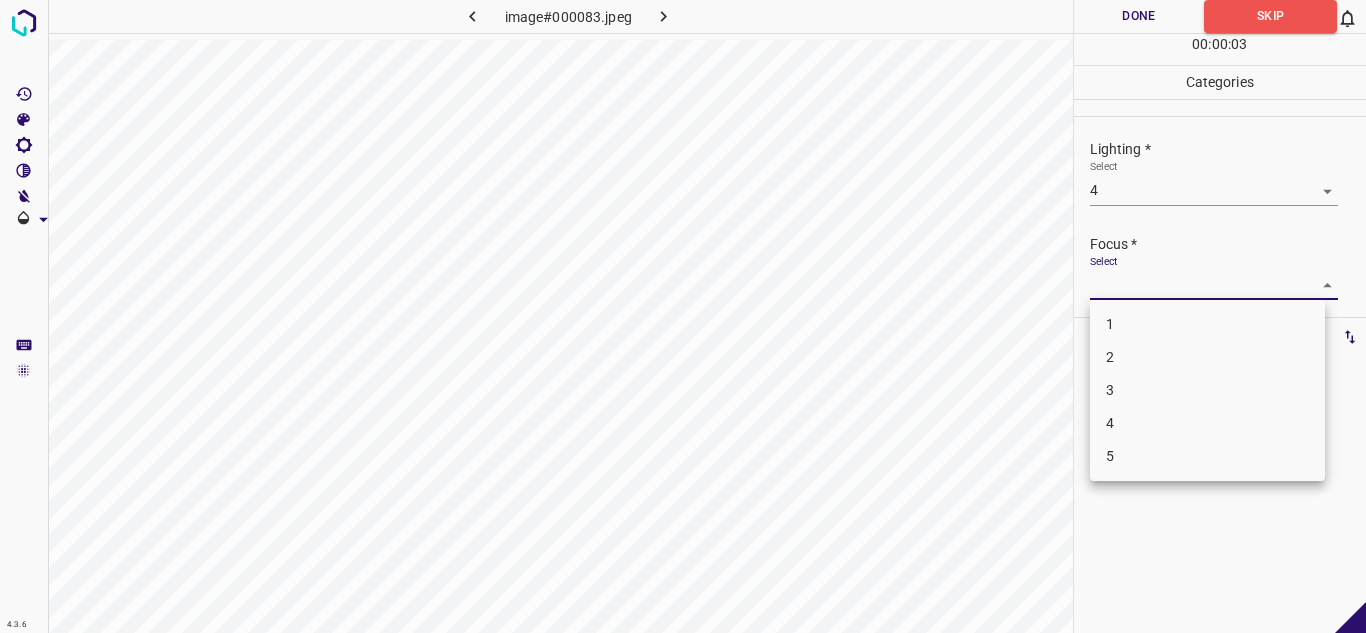 click on "4.3.6  image#000083.jpeg Done Skip 0 00   : 00   : 03   Categories Lighting *  Select 4 4 Focus *  Select ​ Overall *  Select ​ Labels   0 Categories 1 Lighting 2 Focus 3 Overall Tools Space Change between modes (Draw & Edit) I Auto labeling R Restore zoom M Zoom in N Zoom out Delete Delete selecte label Filters Z Restore filters X Saturation filter C Brightness filter V Contrast filter B Gray scale filter General O Download - Text - Hide - Delete 1 2 3 4 5" at bounding box center [683, 316] 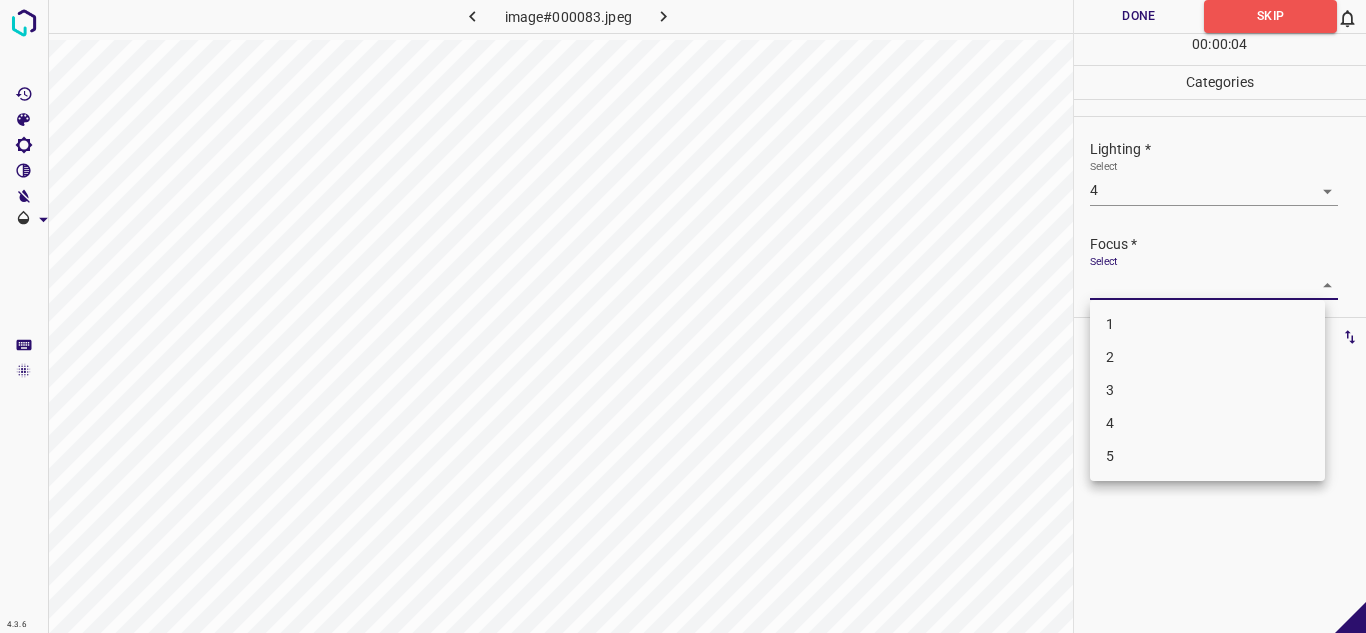 click on "4" at bounding box center [1207, 423] 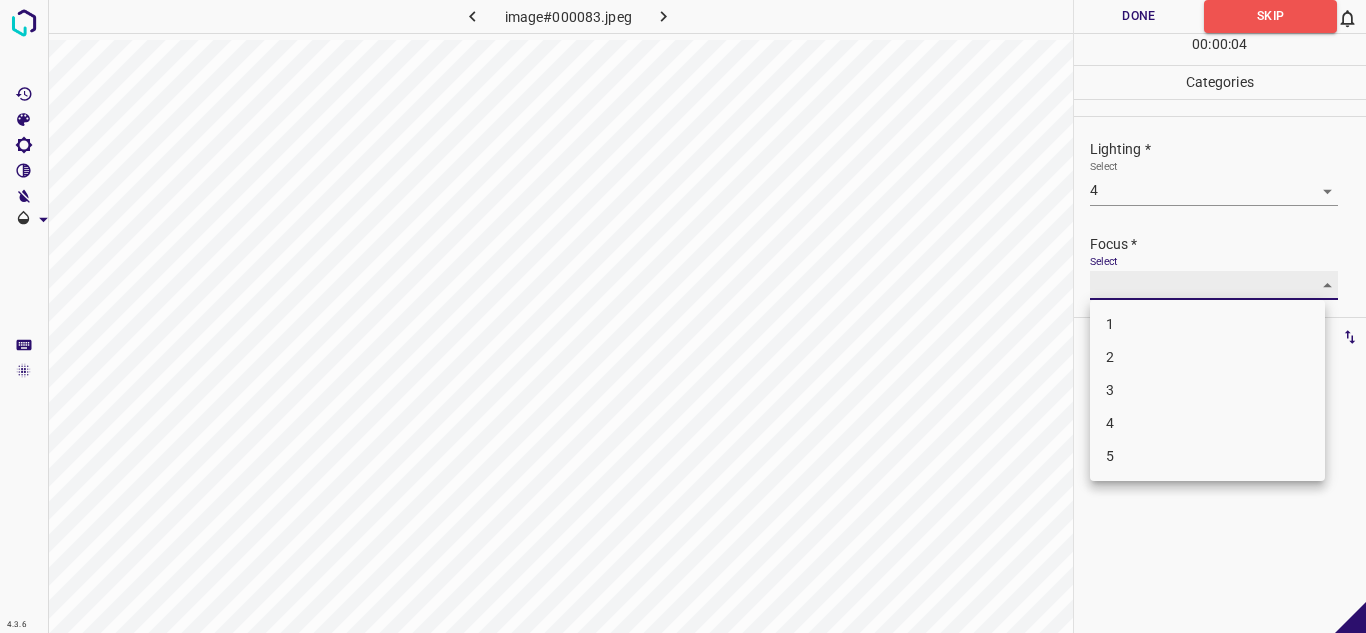 type on "4" 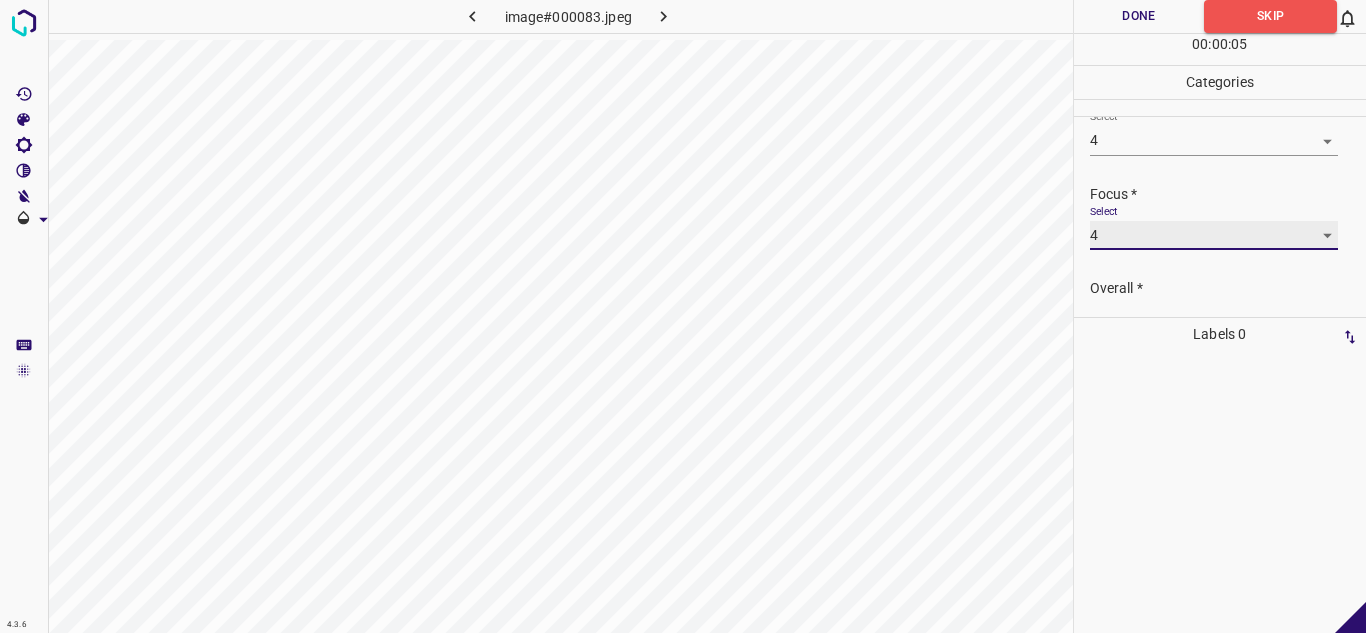 scroll, scrollTop: 98, scrollLeft: 0, axis: vertical 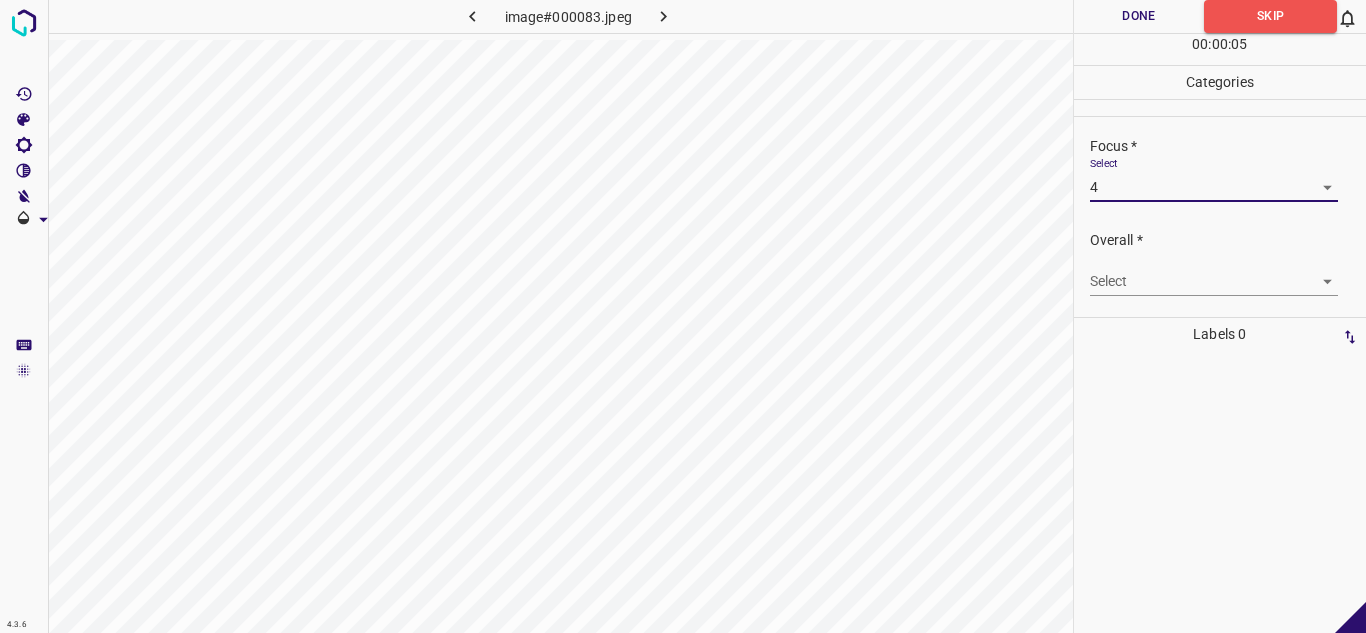 click on "4.3.6  image#000083.jpeg Done Skip 0 00   : 00   : 05   Categories Lighting *  Select 4 4 Focus *  Select 4 4 Overall *  Select ​ Labels   0 Categories 1 Lighting 2 Focus 3 Overall Tools Space Change between modes (Draw & Edit) I Auto labeling R Restore zoom M Zoom in N Zoom out Delete Delete selecte label Filters Z Restore filters X Saturation filter C Brightness filter V Contrast filter B Gray scale filter General O Download - Text - Hide - Delete" at bounding box center (683, 316) 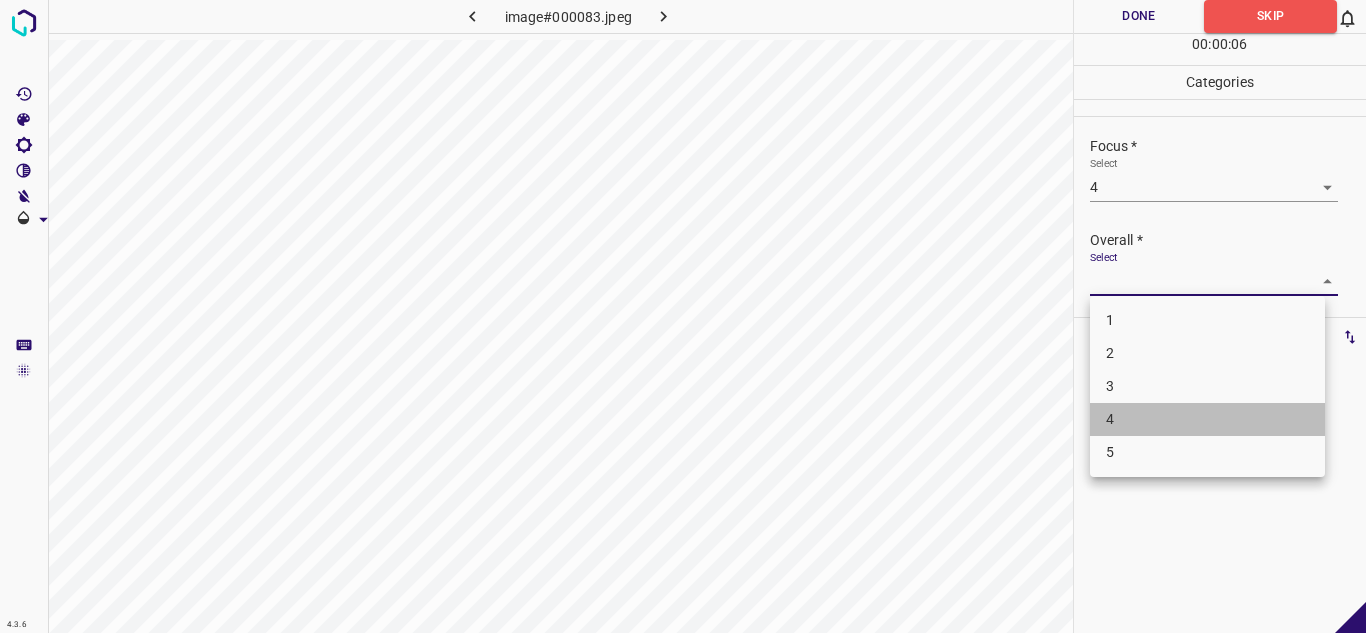 click on "4" at bounding box center [1207, 419] 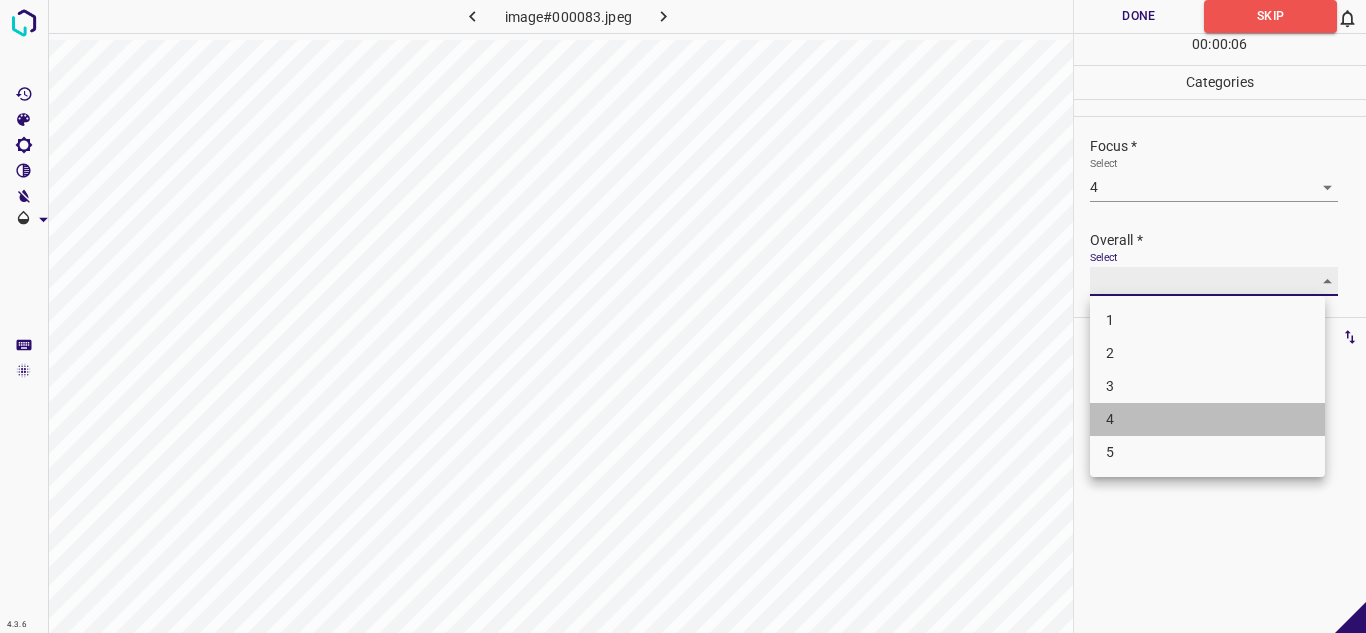 type on "4" 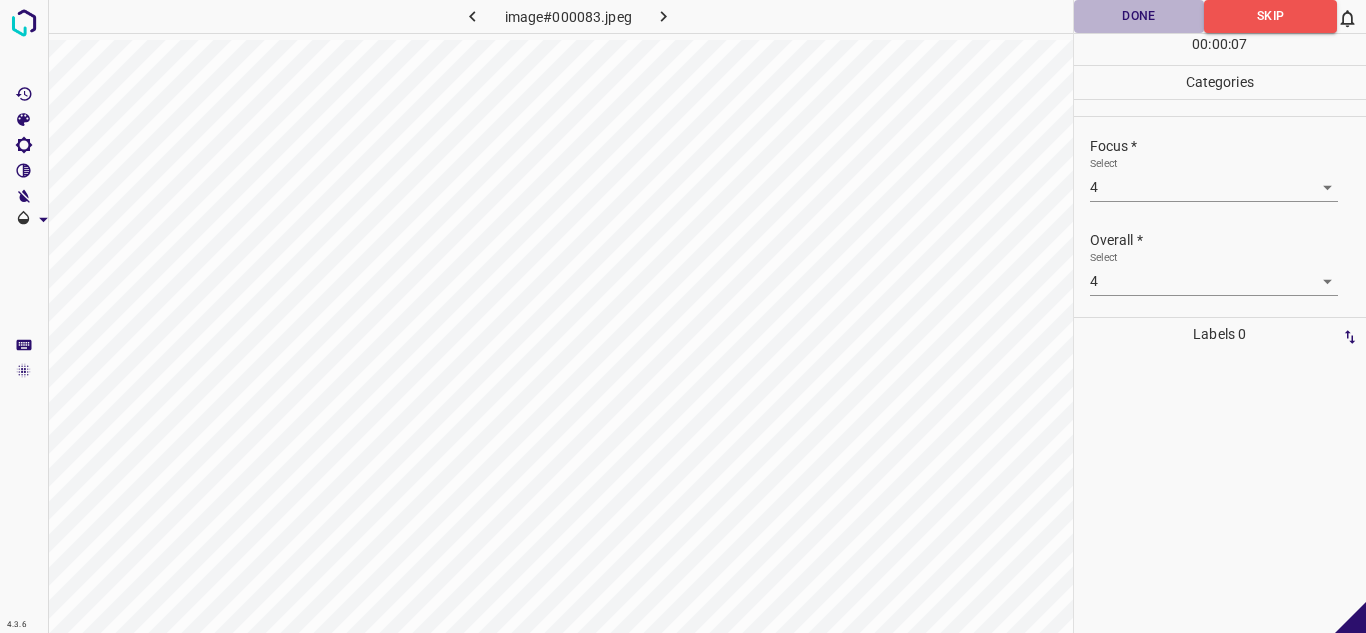 click on "Done" at bounding box center (1139, 16) 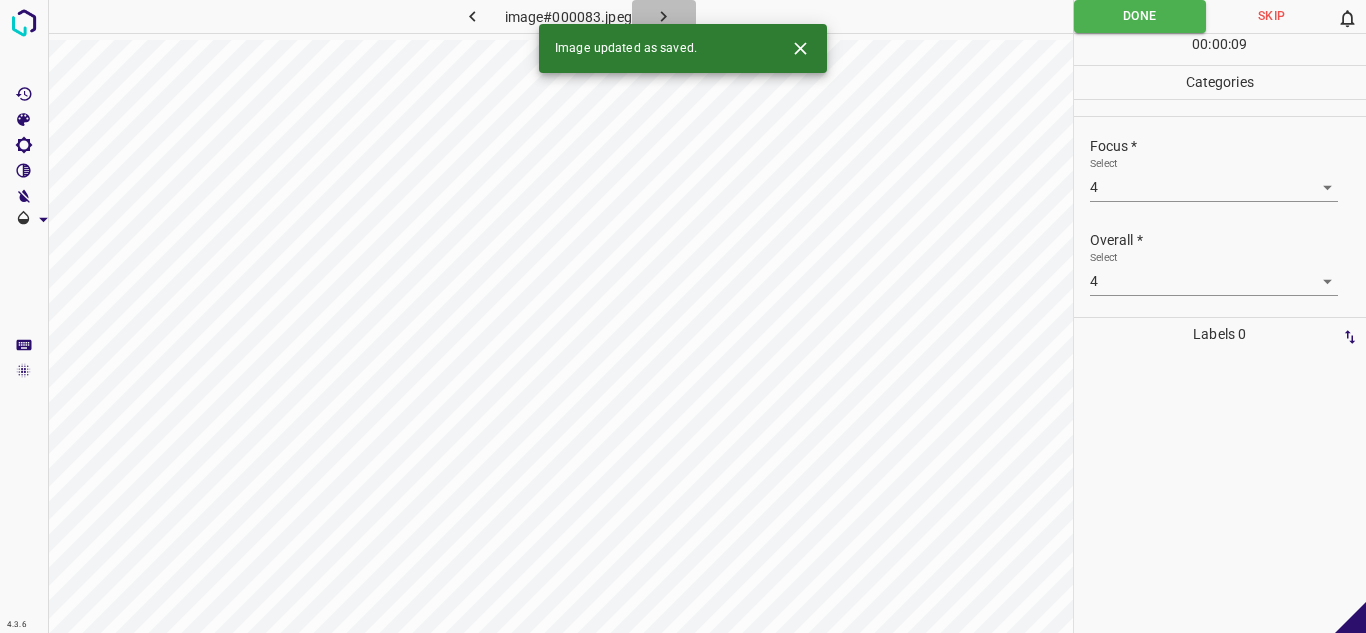 click 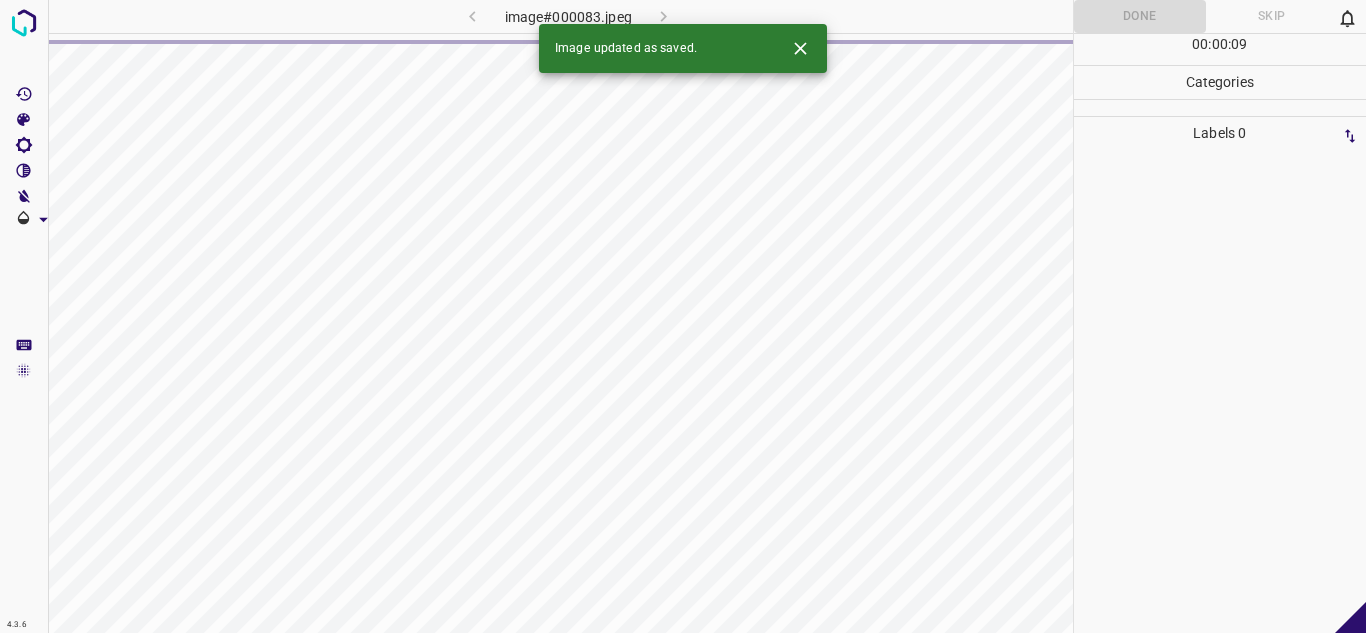 click 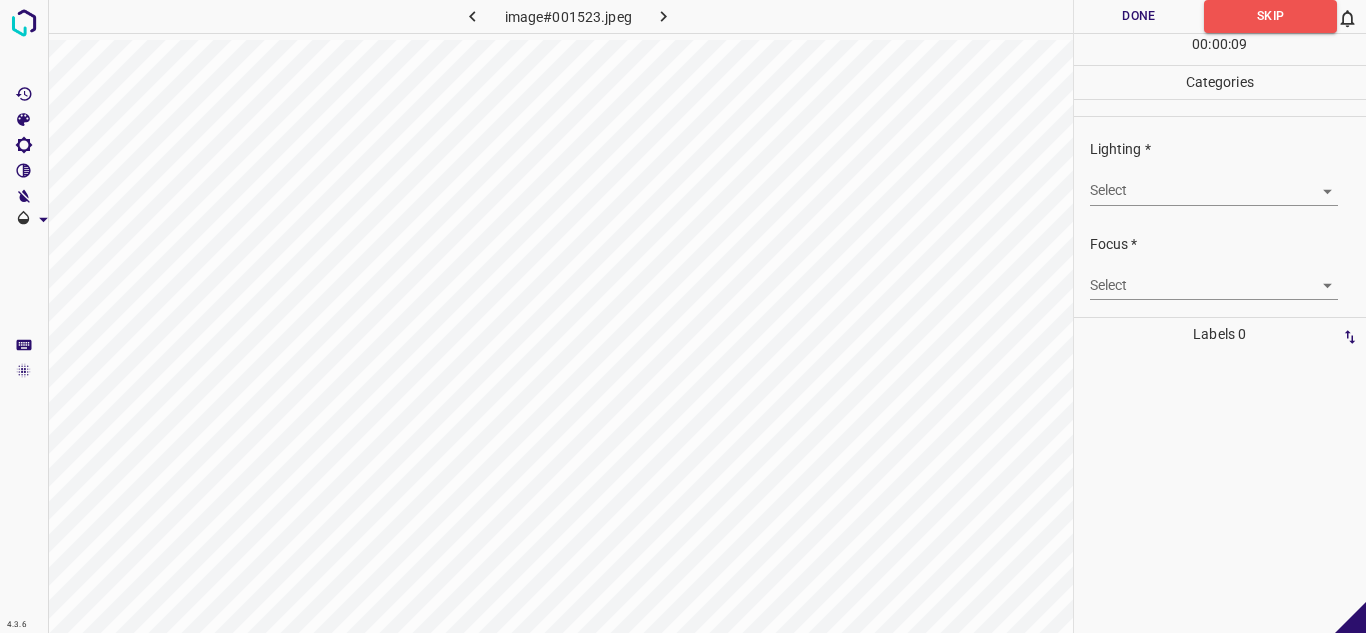 click on "4.3.6  image#001523.jpeg Done Skip 0 00   : 00   : 09   Categories Lighting *  Select ​ Focus *  Select ​ Overall *  Select ​ Labels   0 Categories 1 Lighting 2 Focus 3 Overall Tools Space Change between modes (Draw & Edit) I Auto labeling R Restore zoom M Zoom in N Zoom out Delete Delete selecte label Filters Z Restore filters X Saturation filter C Brightness filter V Contrast filter B Gray scale filter General O Download - Text - Hide - Delete" at bounding box center [683, 316] 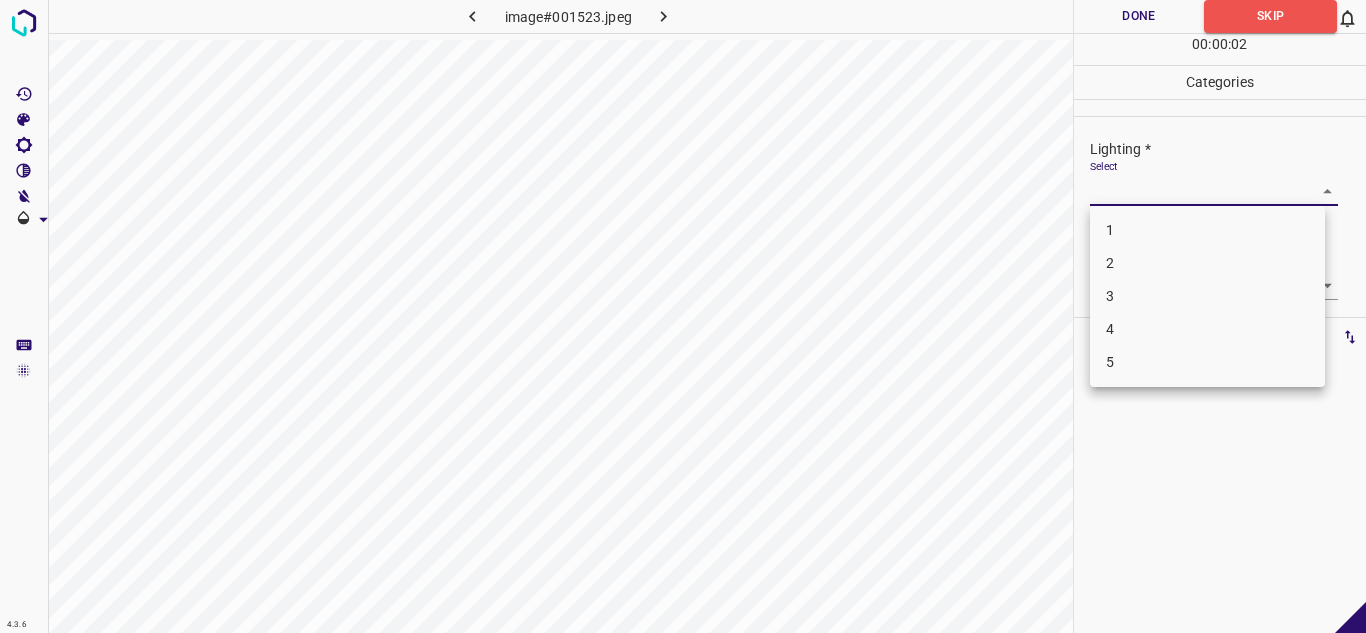 click on "3" at bounding box center (1207, 296) 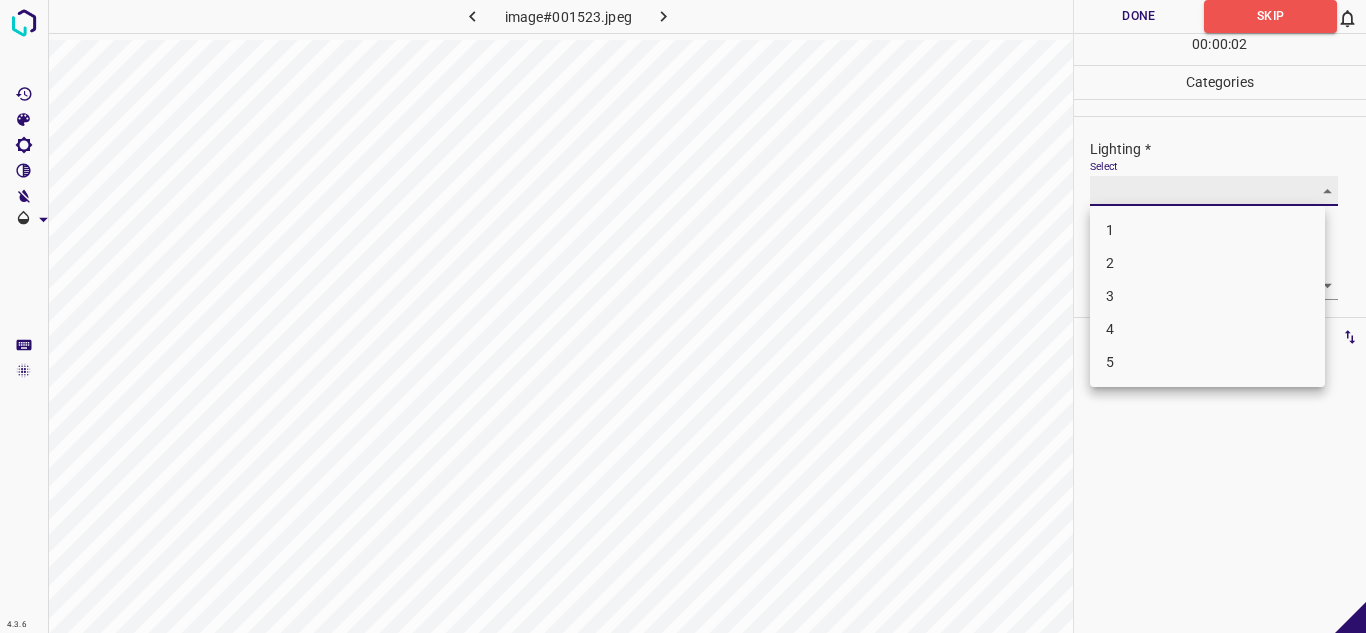 type on "3" 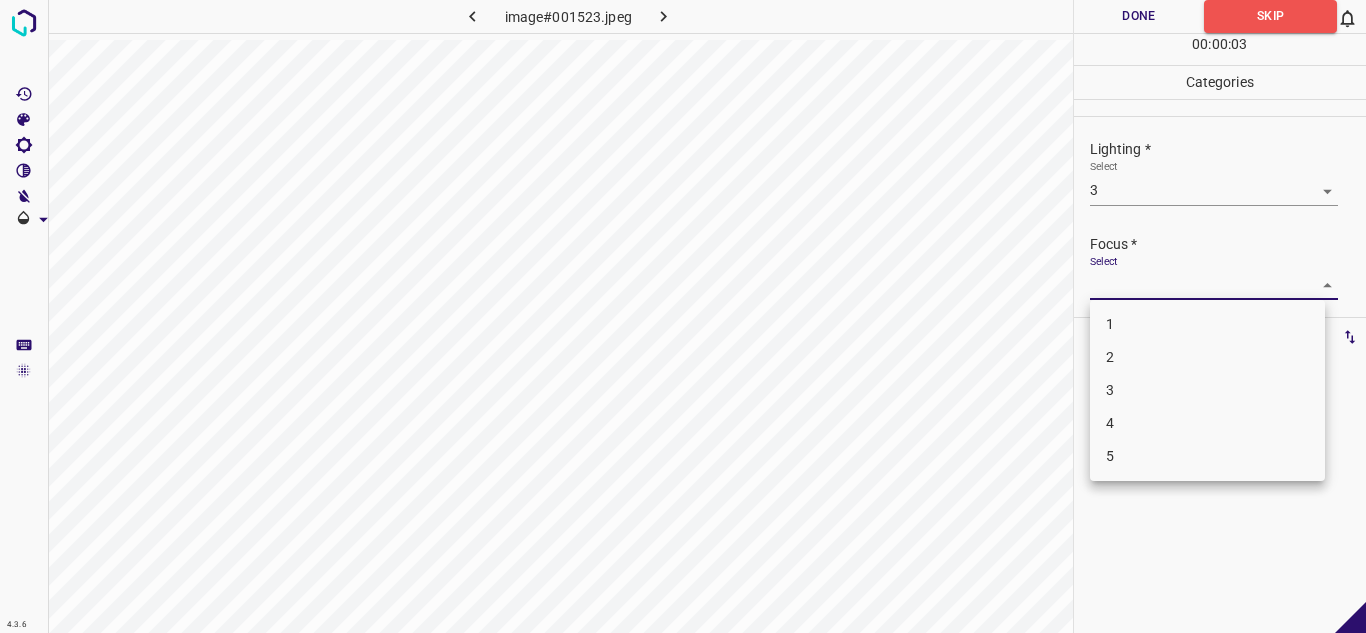click on "4.3.6  image#001523.jpeg Done Skip 0 00   : 00   : 03   Categories Lighting *  Select 3 3 Focus *  Select ​ Overall *  Select ​ Labels   0 Categories 1 Lighting 2 Focus 3 Overall Tools Space Change between modes (Draw & Edit) I Auto labeling R Restore zoom M Zoom in N Zoom out Delete Delete selecte label Filters Z Restore filters X Saturation filter C Brightness filter V Contrast filter B Gray scale filter General O Download - Text - Hide - Delete 1 2 3 4 5" at bounding box center (683, 316) 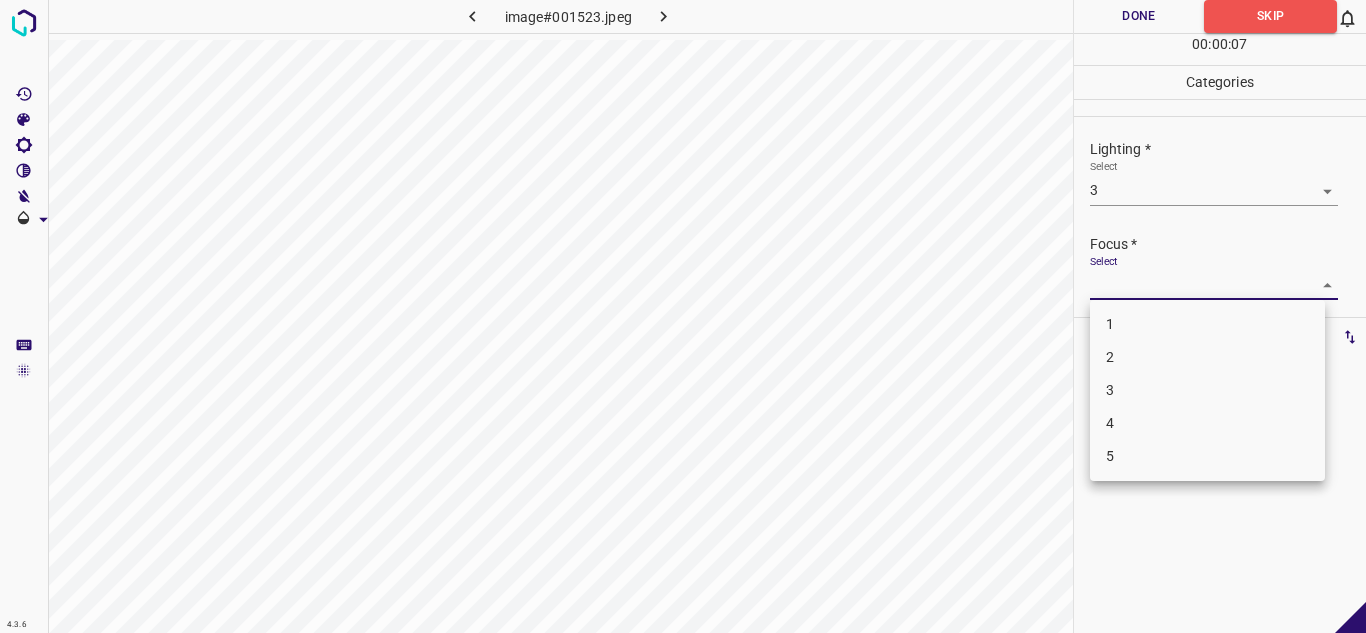 click on "4" at bounding box center [1207, 423] 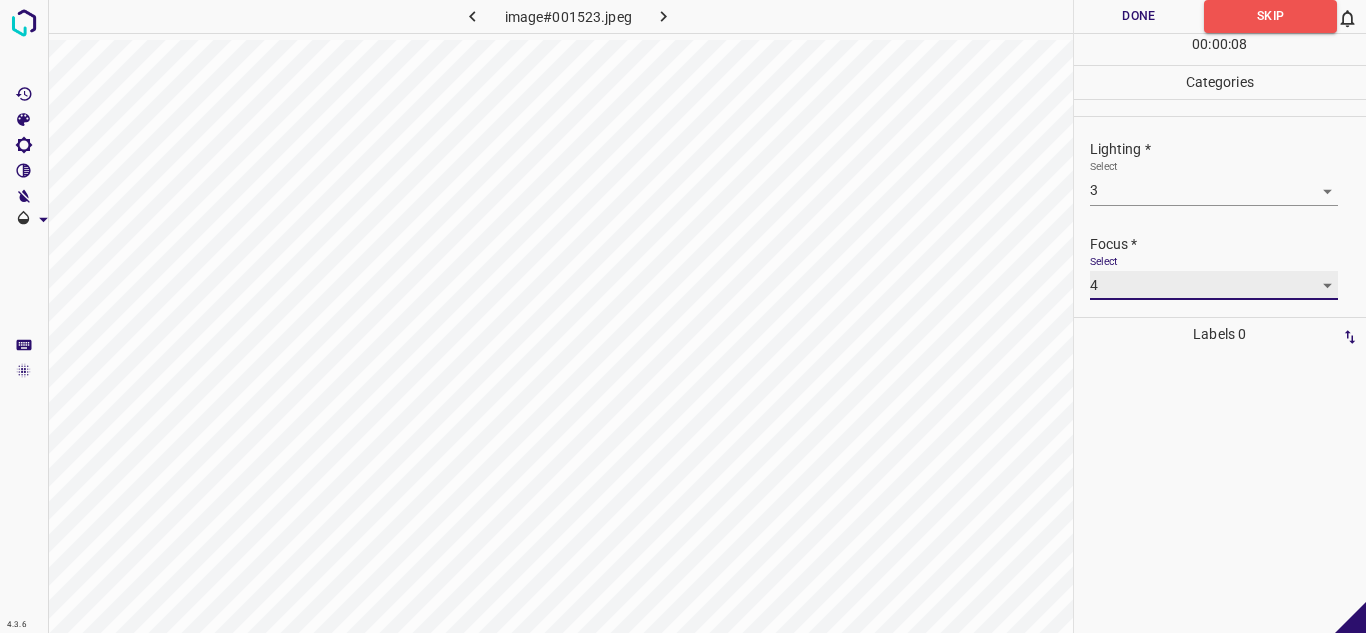 type on "4" 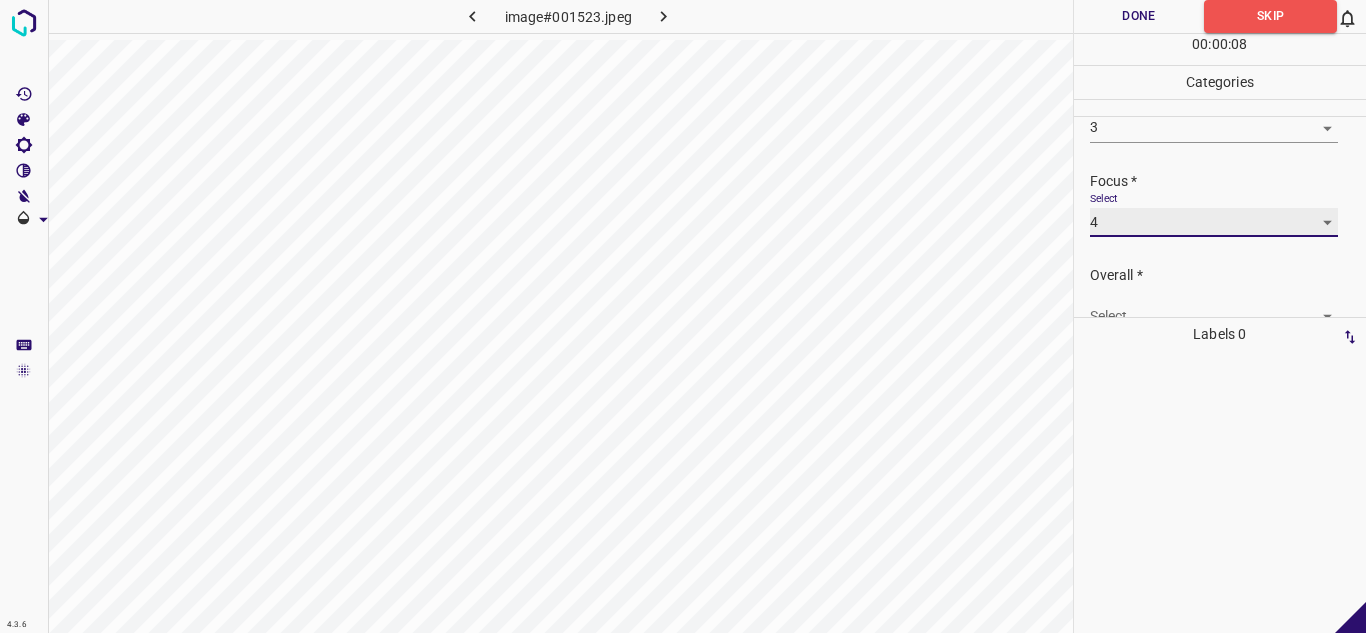 scroll, scrollTop: 98, scrollLeft: 0, axis: vertical 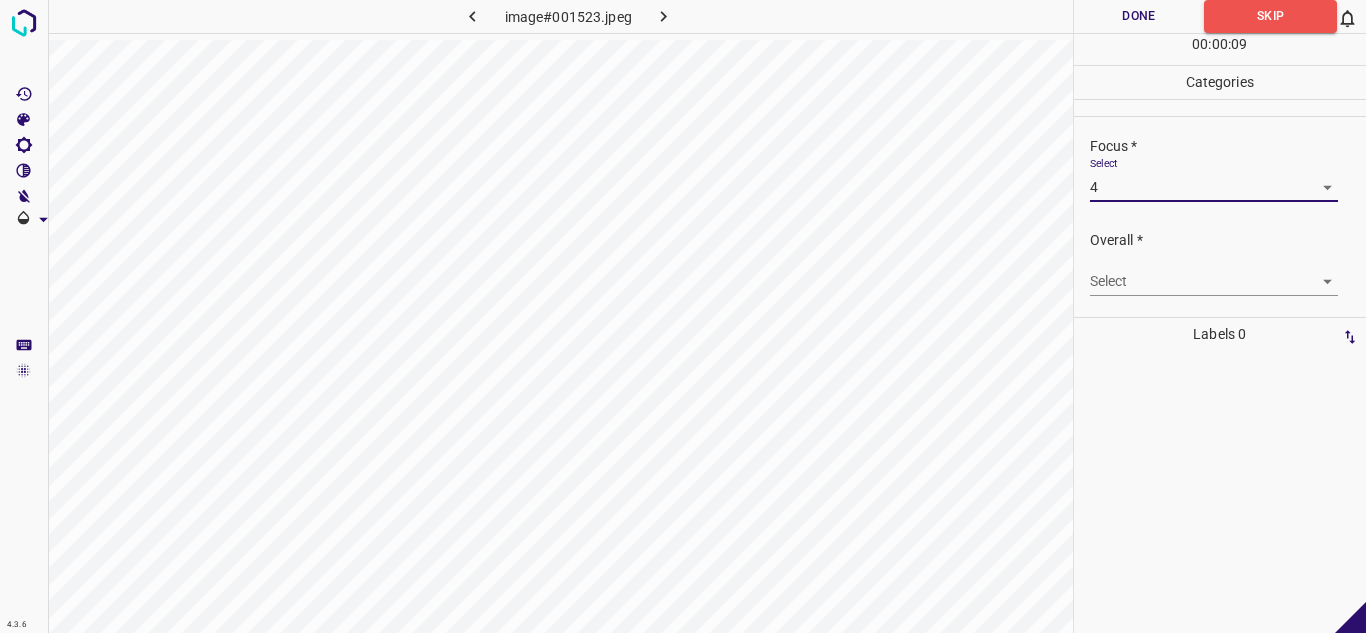 click on "4.3.6  image#001523.jpeg Done Skip 0 00   : 00   : 09   Categories Lighting *  Select 3 3 Focus *  Select 4 4 Overall *  Select ​ Labels   0 Categories 1 Lighting 2 Focus 3 Overall Tools Space Change between modes (Draw & Edit) I Auto labeling R Restore zoom M Zoom in N Zoom out Delete Delete selecte label Filters Z Restore filters X Saturation filter C Brightness filter V Contrast filter B Gray scale filter General O Download - Text - Hide - Delete" at bounding box center [683, 316] 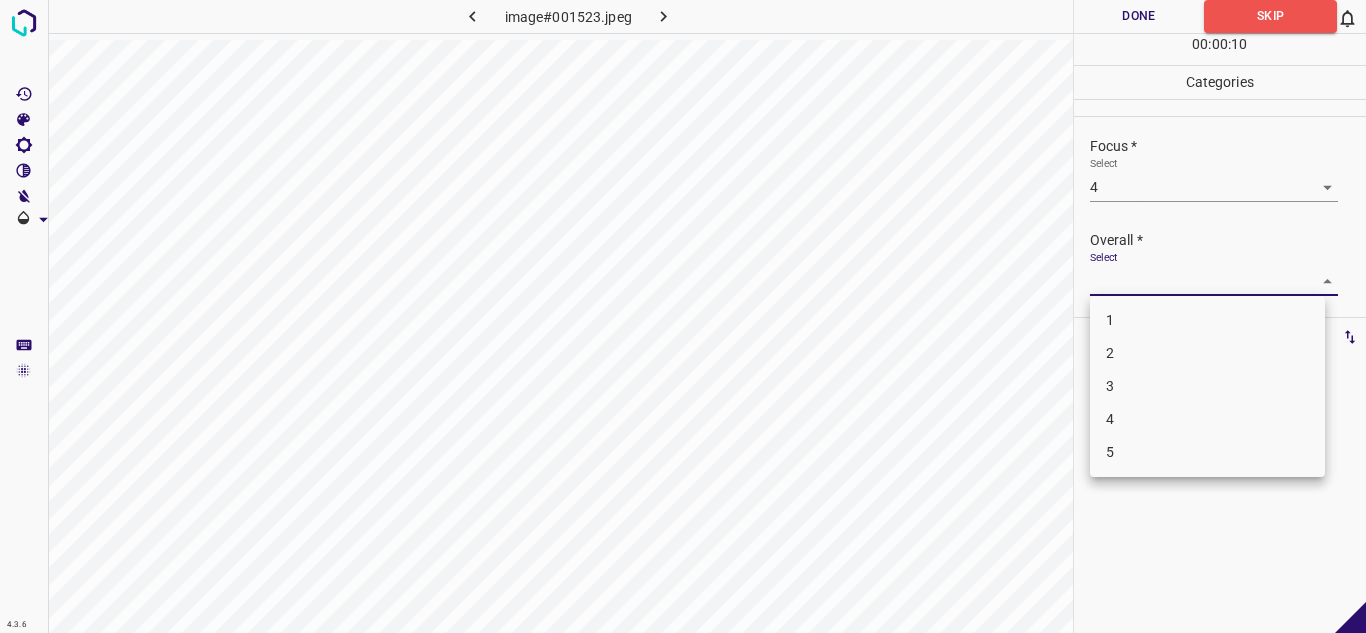 click on "4" at bounding box center (1207, 419) 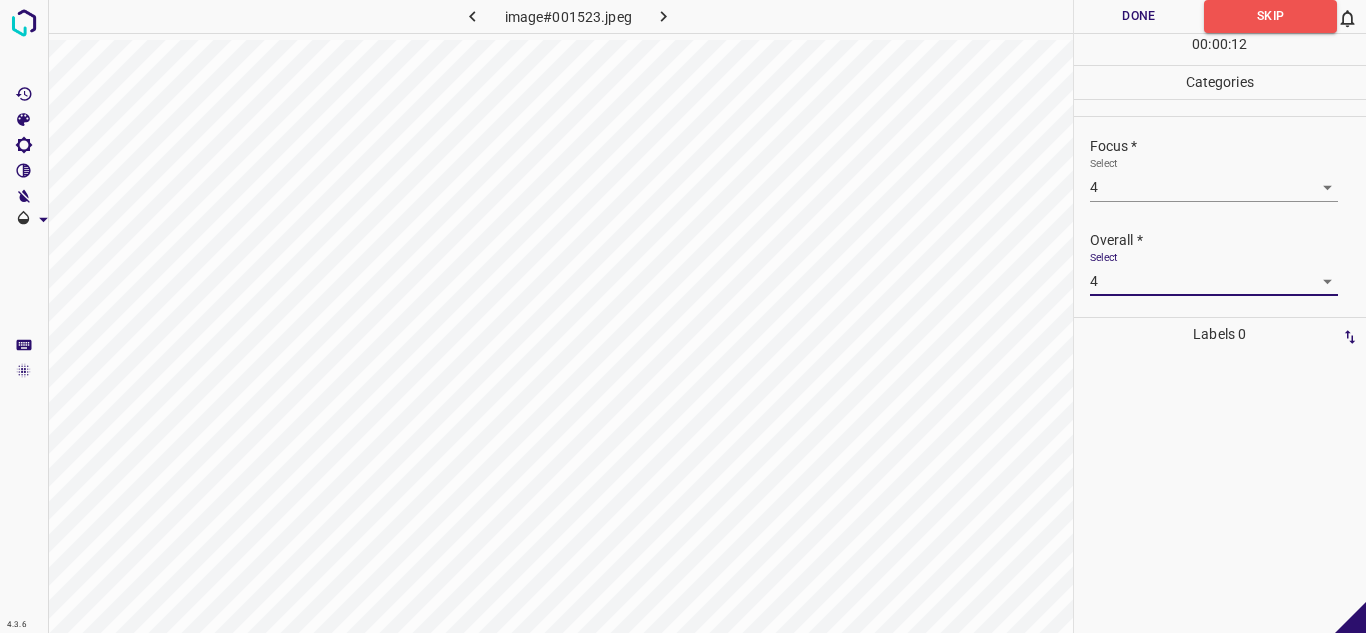 click on "4.3.6  image#001523.jpeg Done Skip 0 00   : 00   : 12   Categories Lighting *  Select 3 3 Focus *  Select 4 4 Overall *  Select 4 4 Labels   0 Categories 1 Lighting 2 Focus 3 Overall Tools Space Change between modes (Draw & Edit) I Auto labeling R Restore zoom M Zoom in N Zoom out Delete Delete selecte label Filters Z Restore filters X Saturation filter C Brightness filter V Contrast filter B Gray scale filter General O Download - Text - Hide - Delete" at bounding box center [683, 316] 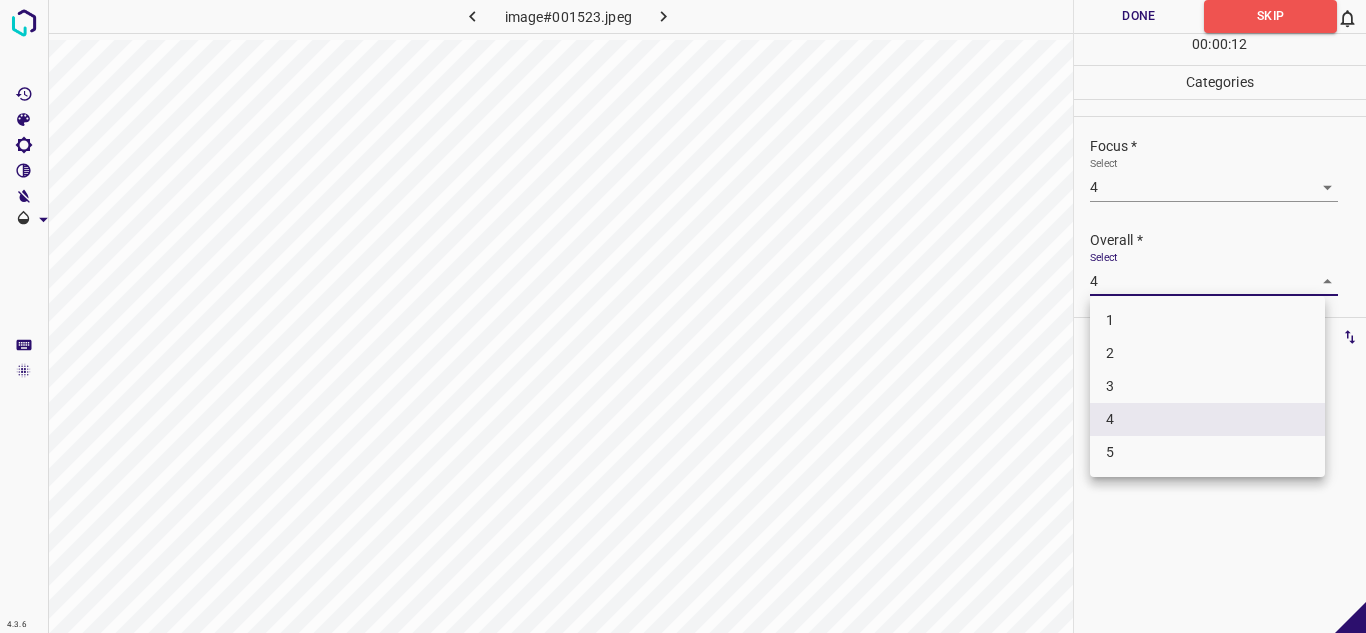 click on "3" at bounding box center (1207, 386) 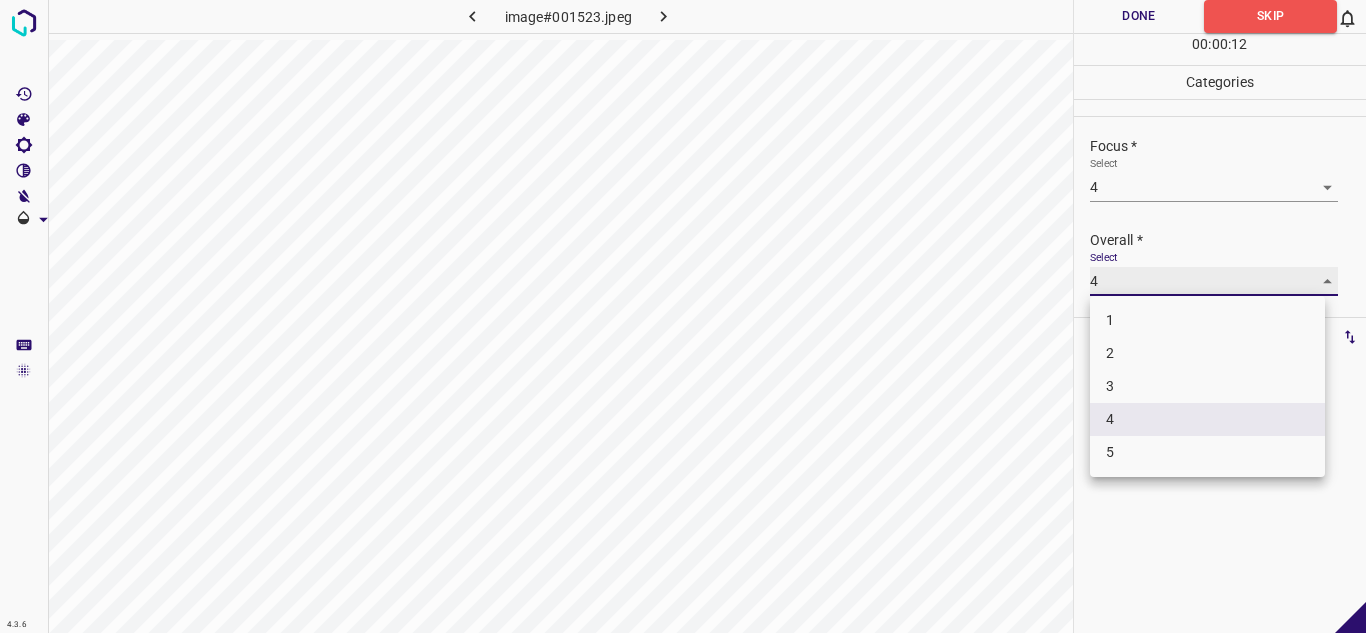 type on "3" 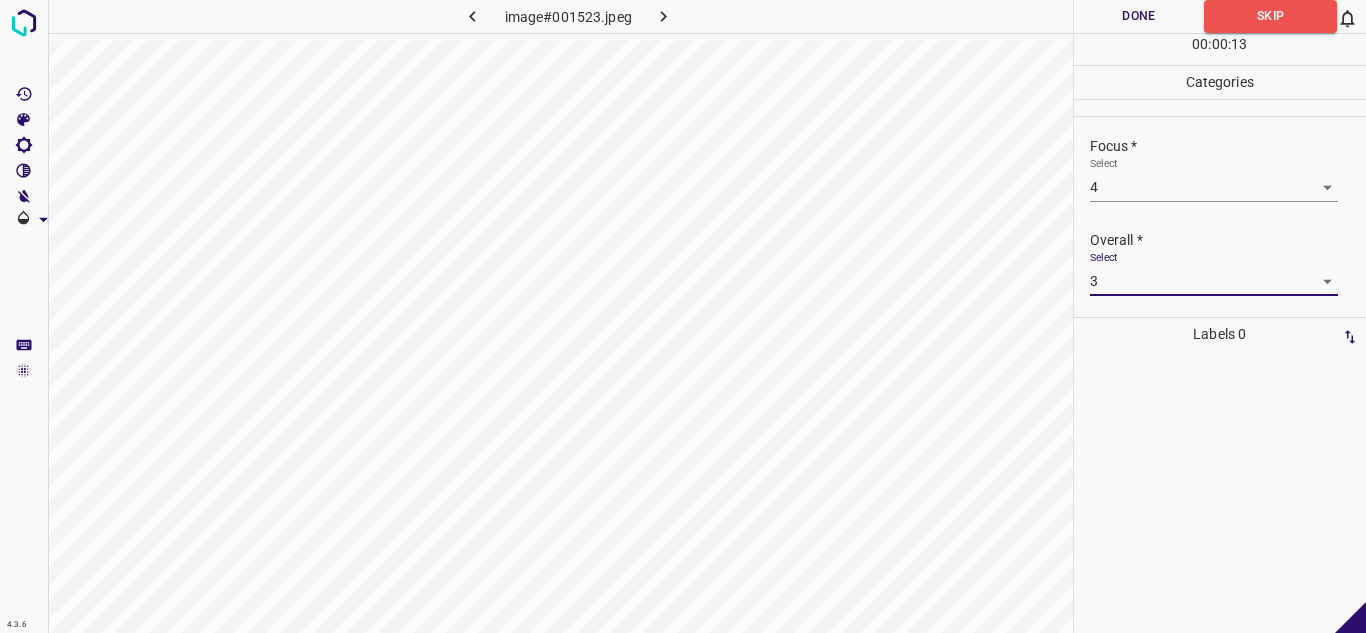 click on "Done" at bounding box center (1139, 16) 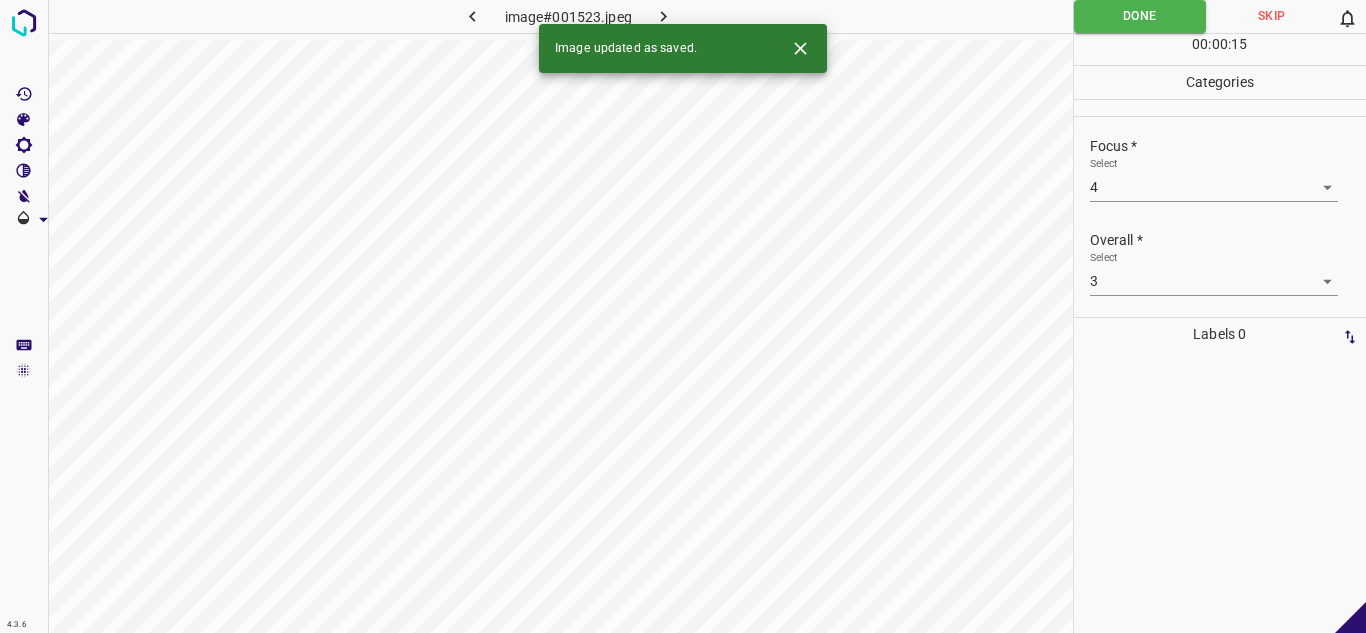 click at bounding box center (664, 16) 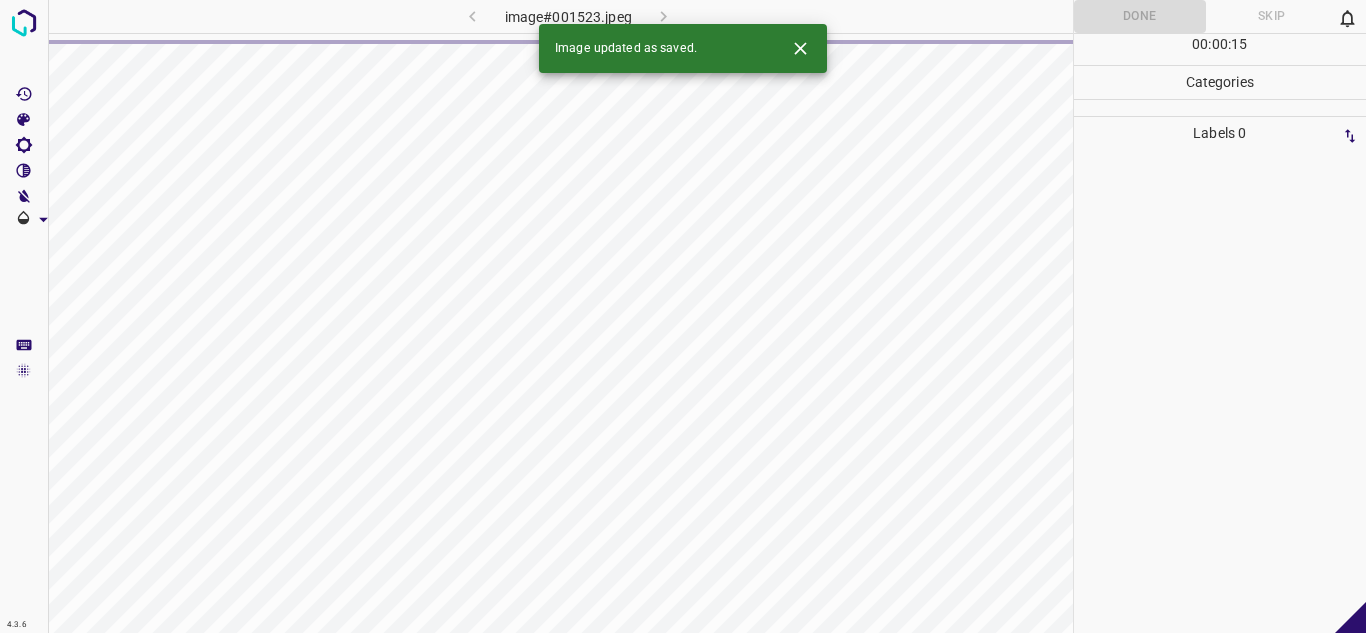 click 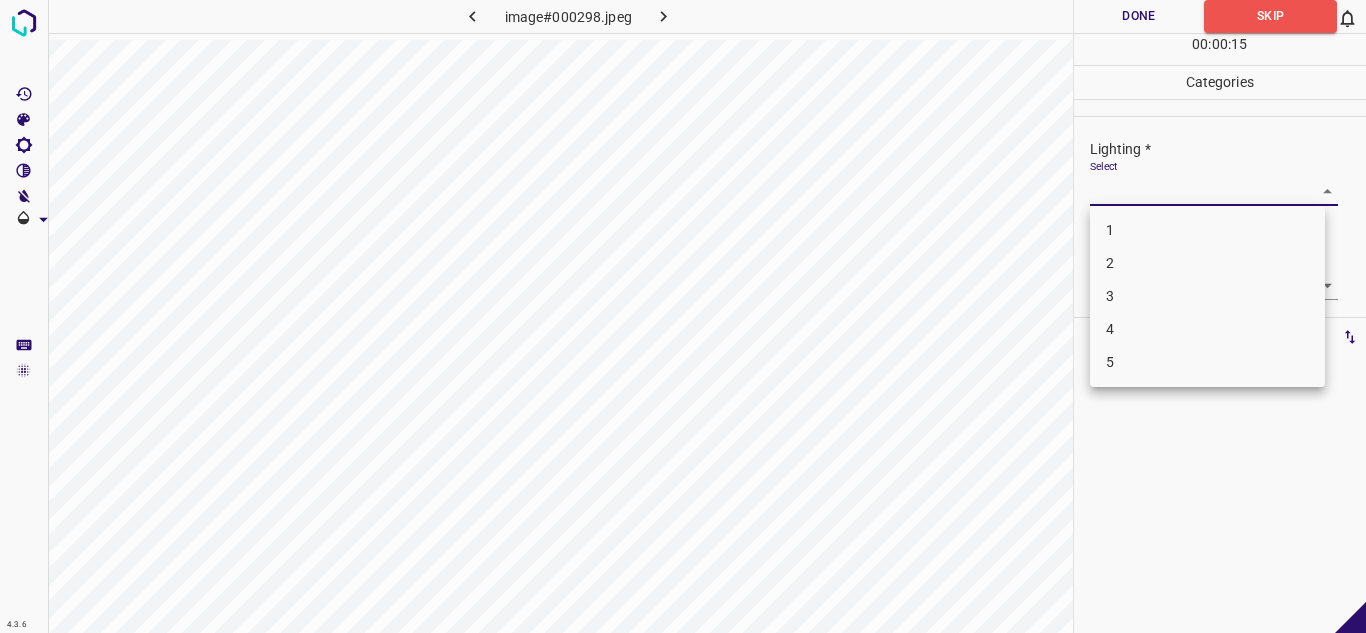 click on "4.3.6  image#000298.jpeg Done Skip 0 00   : 00   : 15   Categories Lighting *  Select ​ Focus *  Select ​ Overall *  Select ​ Labels   0 Categories 1 Lighting 2 Focus 3 Overall Tools Space Change between modes (Draw & Edit) I Auto labeling R Restore zoom M Zoom in N Zoom out Delete Delete selecte label Filters Z Restore filters X Saturation filter C Brightness filter V Contrast filter B Gray scale filter General O Download - Text - Hide - Delete 1 2 3 4 5" at bounding box center [683, 316] 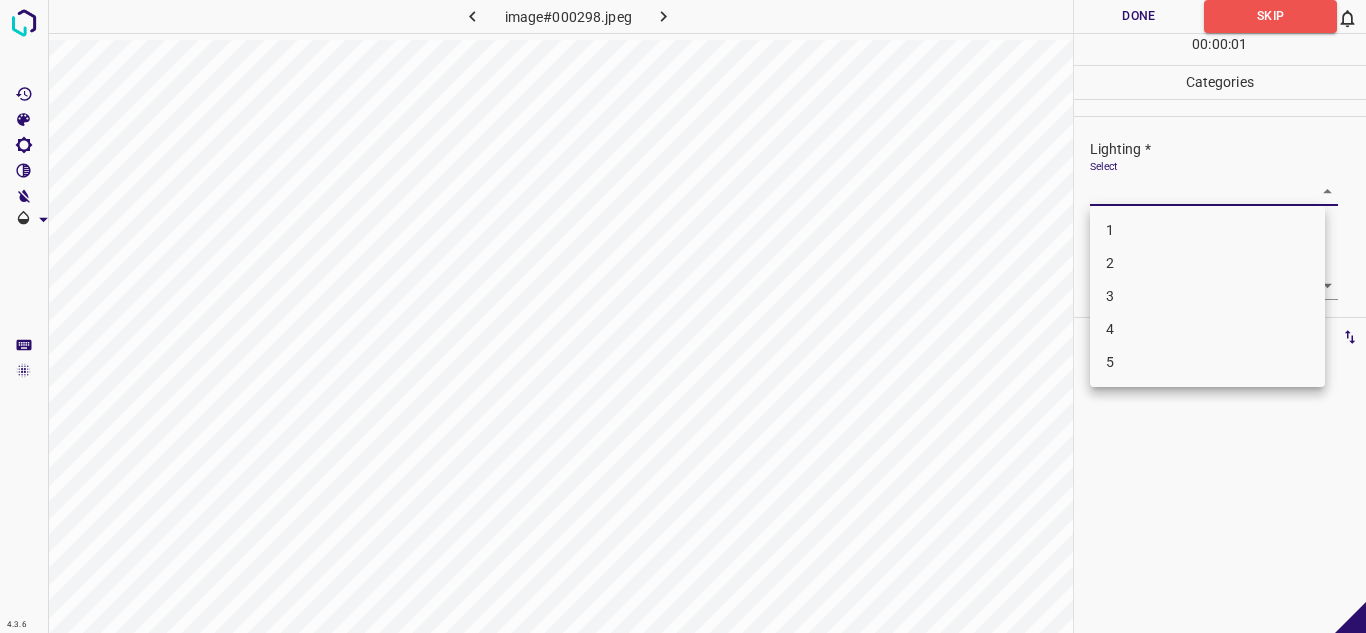 click on "3" at bounding box center [1207, 296] 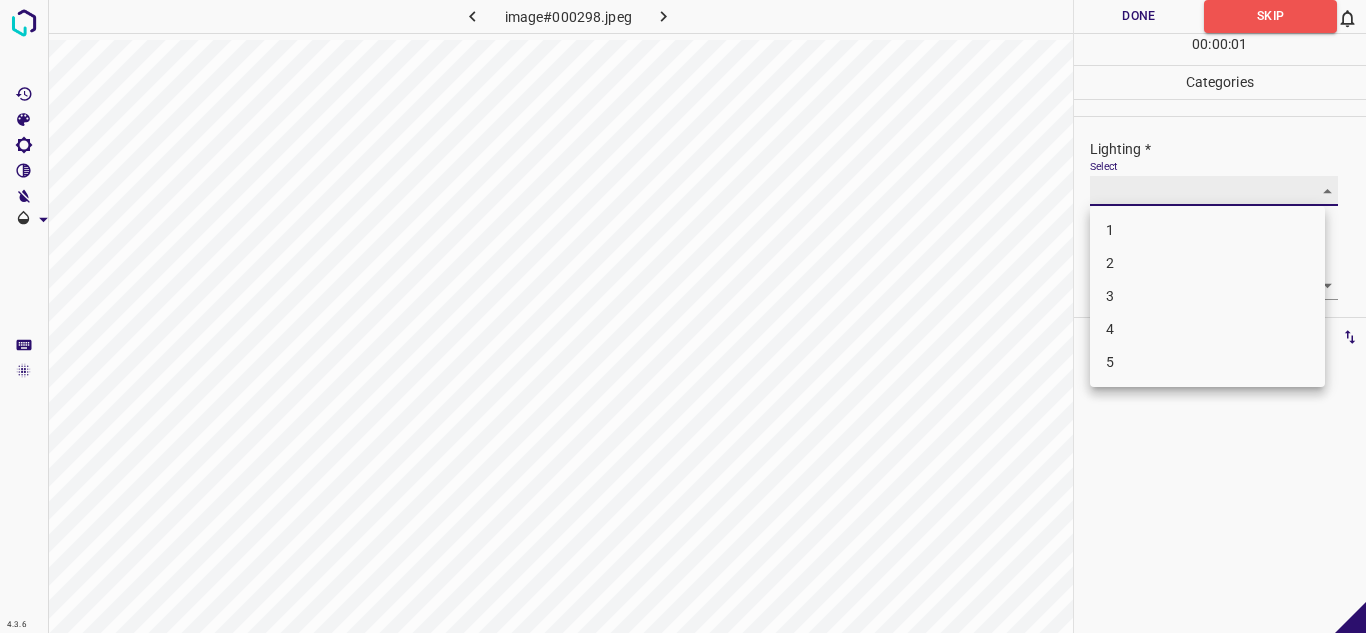 type on "3" 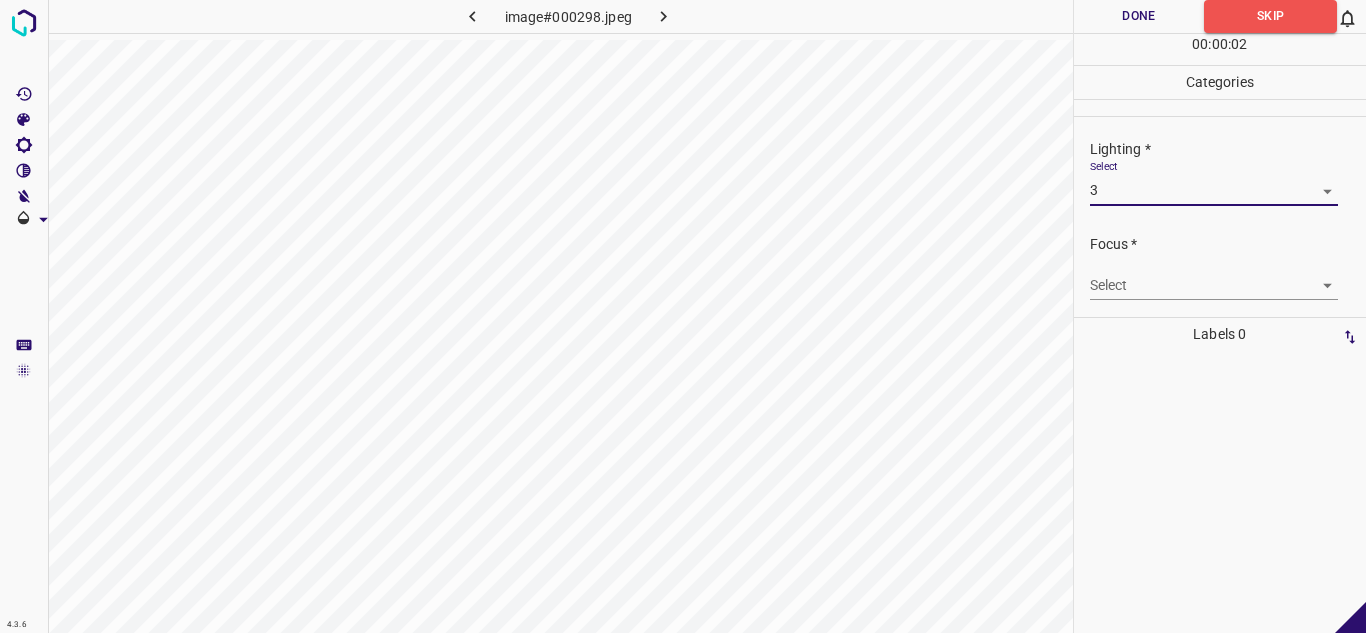 click on "4.3.6  image#000298.jpeg Done Skip 0 00   : 00   : 02   Categories Lighting *  Select 3 3 Focus *  Select ​ Overall *  Select ​ Labels   0 Categories 1 Lighting 2 Focus 3 Overall Tools Space Change between modes (Draw & Edit) I Auto labeling R Restore zoom M Zoom in N Zoom out Delete Delete selecte label Filters Z Restore filters X Saturation filter C Brightness filter V Contrast filter B Gray scale filter General O Download - Text - Hide - Delete" at bounding box center (683, 316) 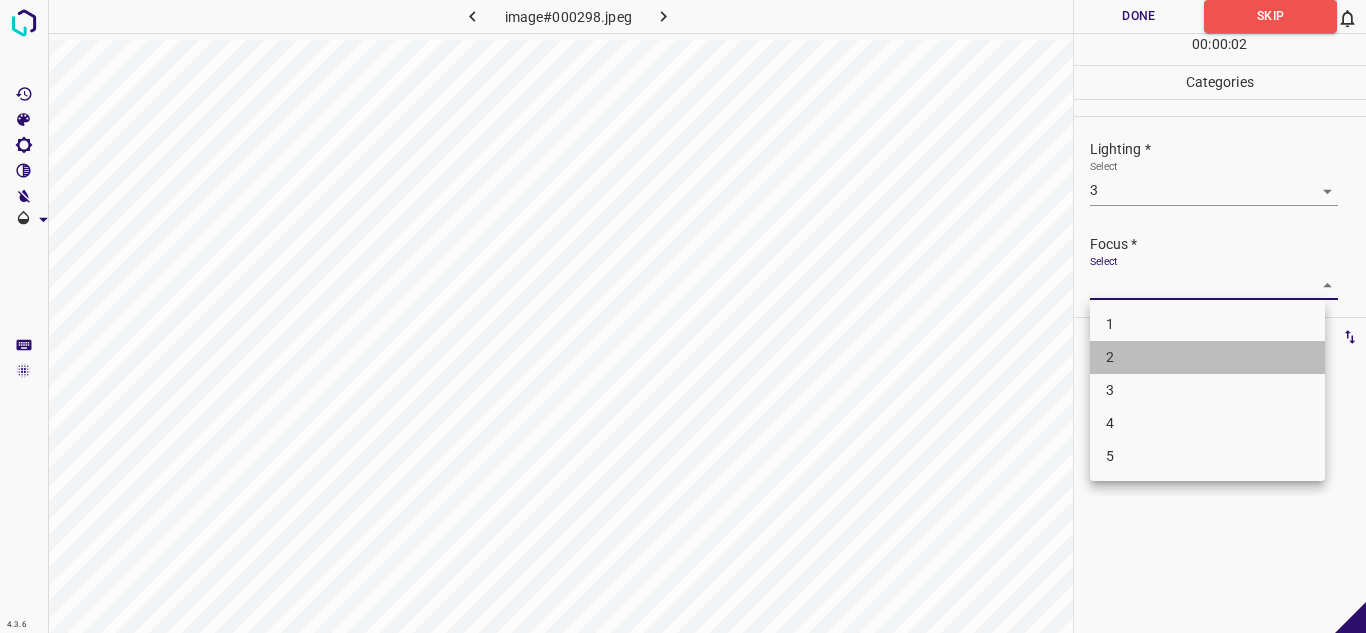 click on "2" at bounding box center (1207, 357) 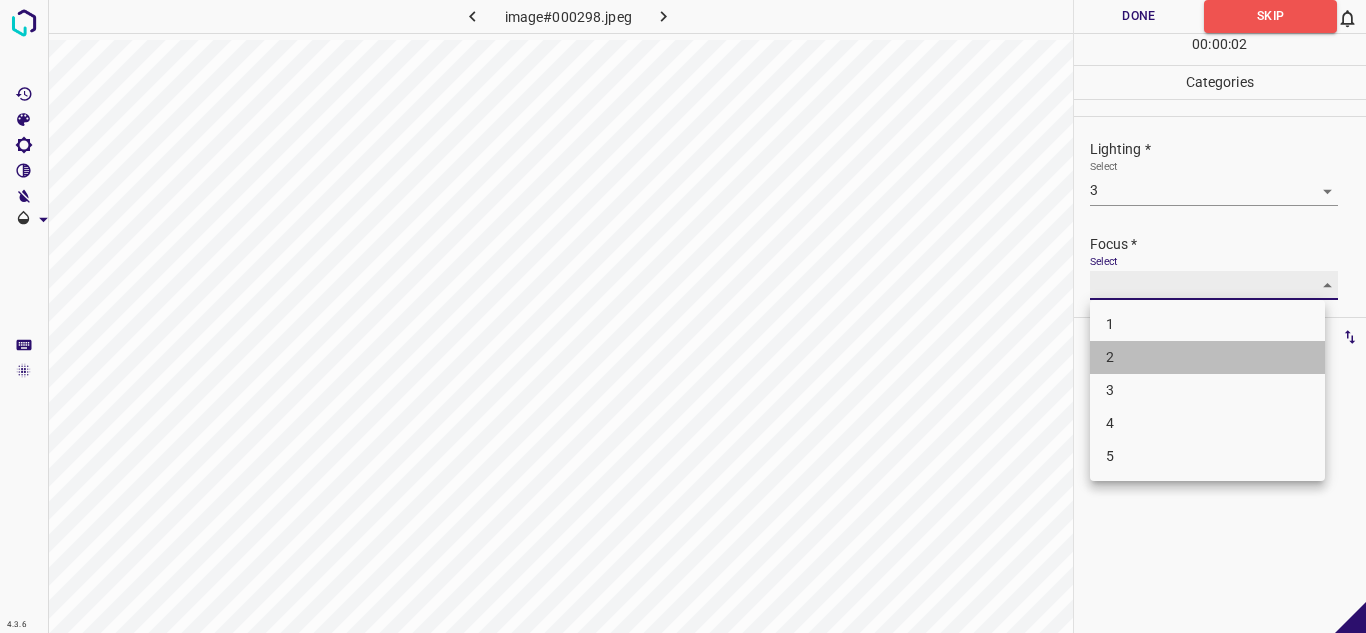 type on "2" 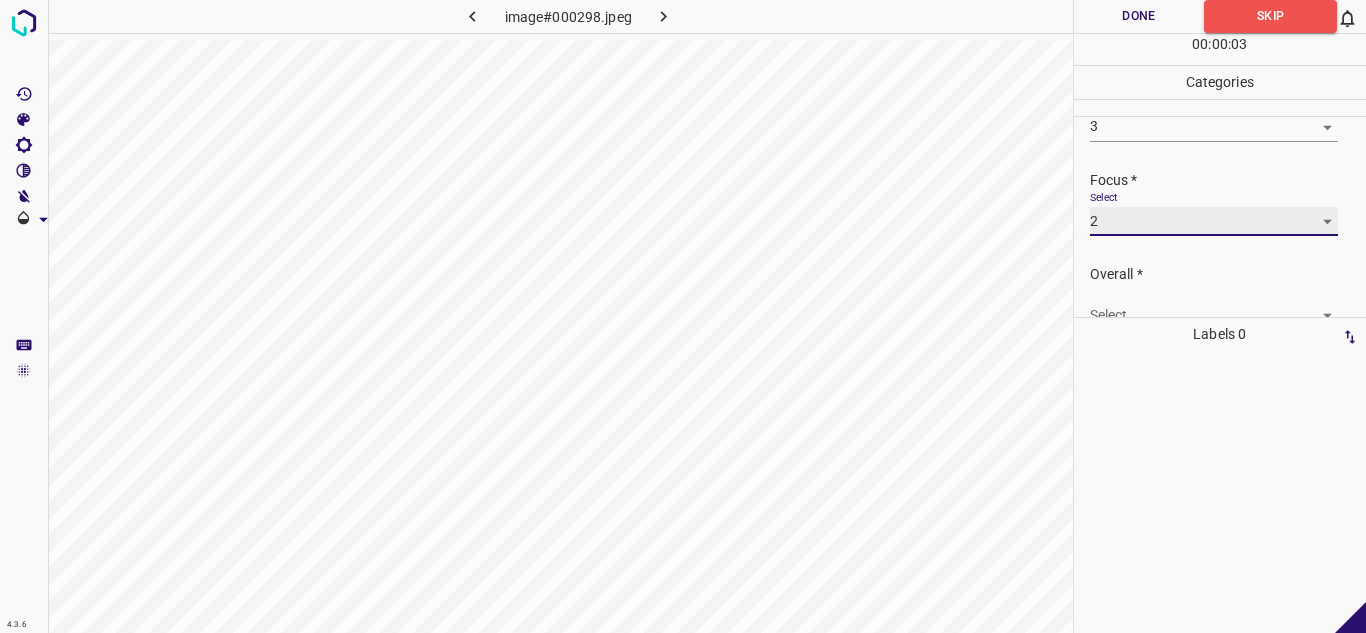 scroll, scrollTop: 98, scrollLeft: 0, axis: vertical 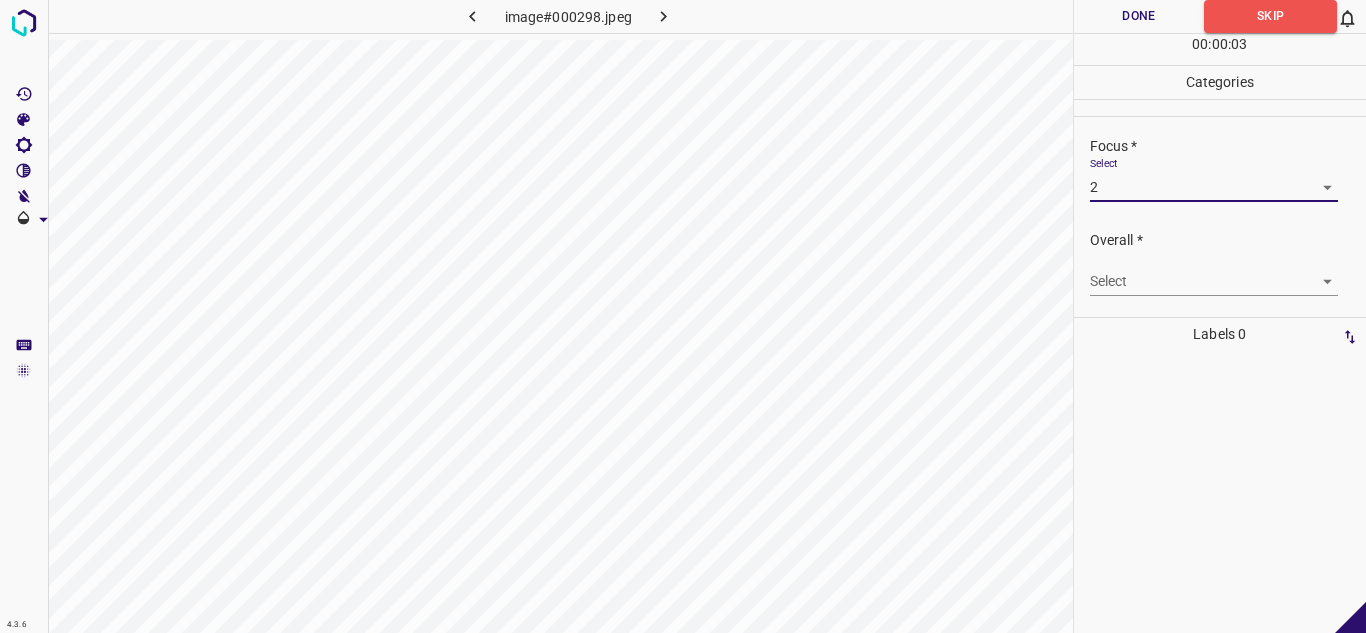 click on "4.3.6  image#000298.jpeg Done Skip 0 00   : 00   : 03   Categories Lighting *  Select 3 3 Focus *  Select 2 2 Overall *  Select ​ Labels   0 Categories 1 Lighting 2 Focus 3 Overall Tools Space Change between modes (Draw & Edit) I Auto labeling R Restore zoom M Zoom in N Zoom out Delete Delete selecte label Filters Z Restore filters X Saturation filter C Brightness filter V Contrast filter B Gray scale filter General O Download - Text - Hide - Delete" at bounding box center [683, 316] 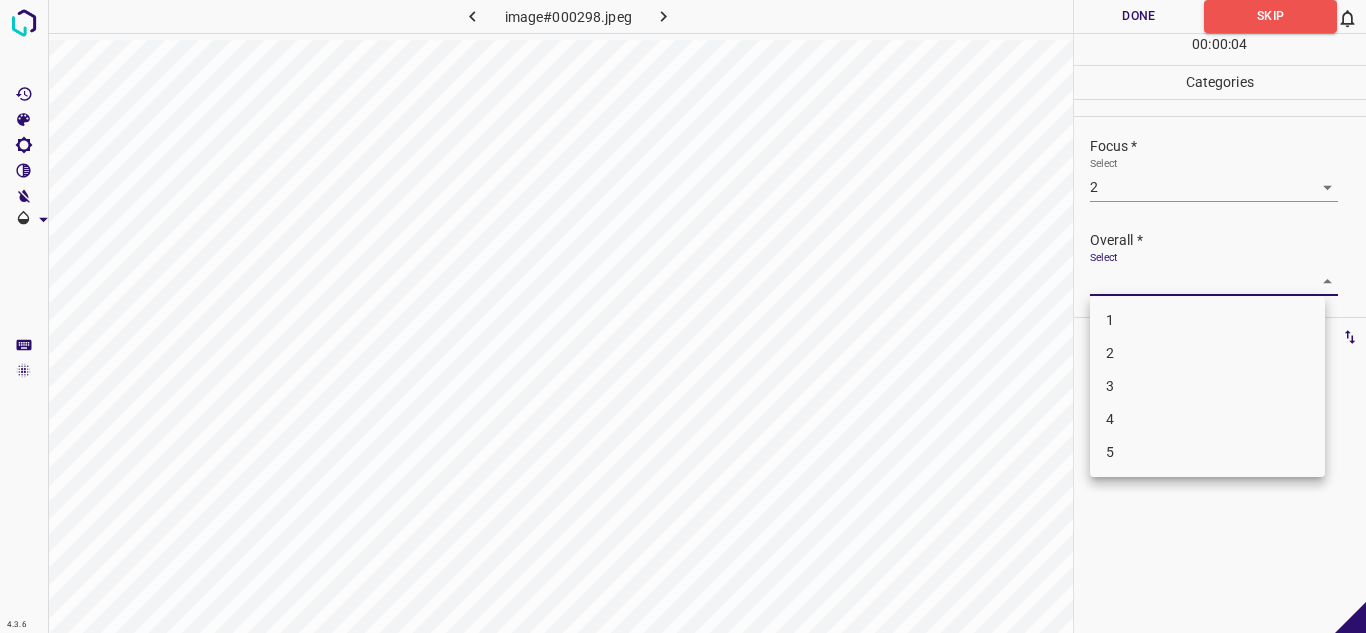 click on "2" at bounding box center (1207, 353) 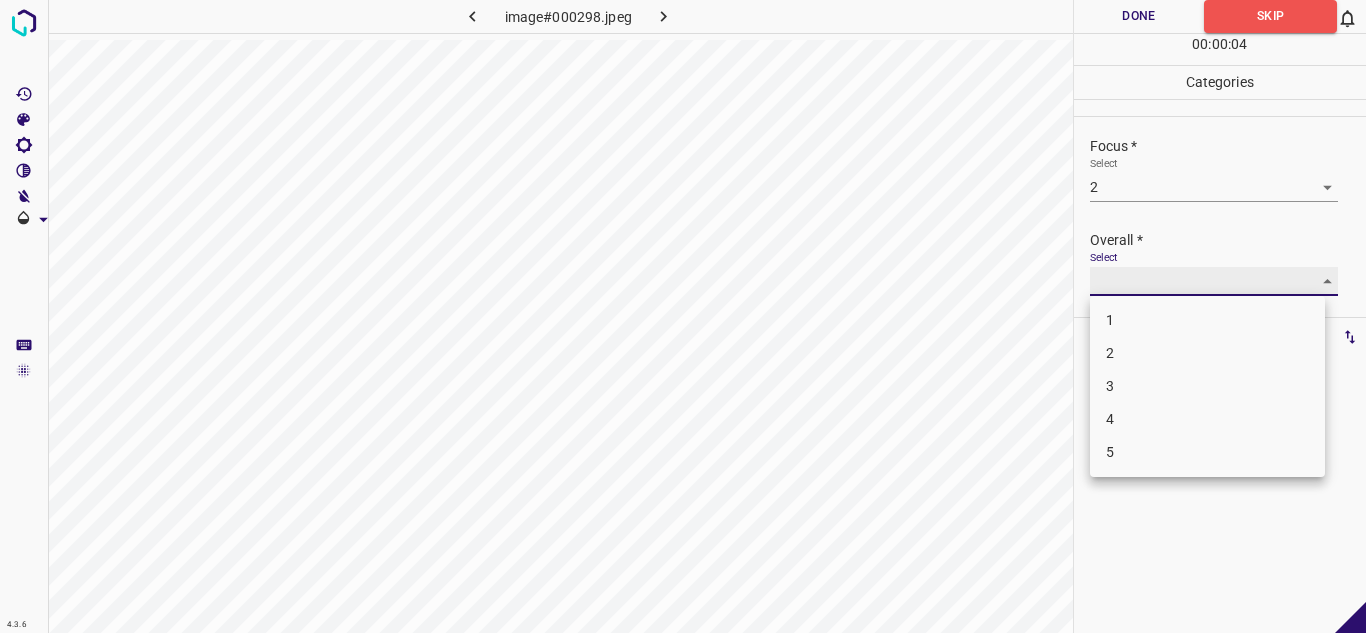 type on "2" 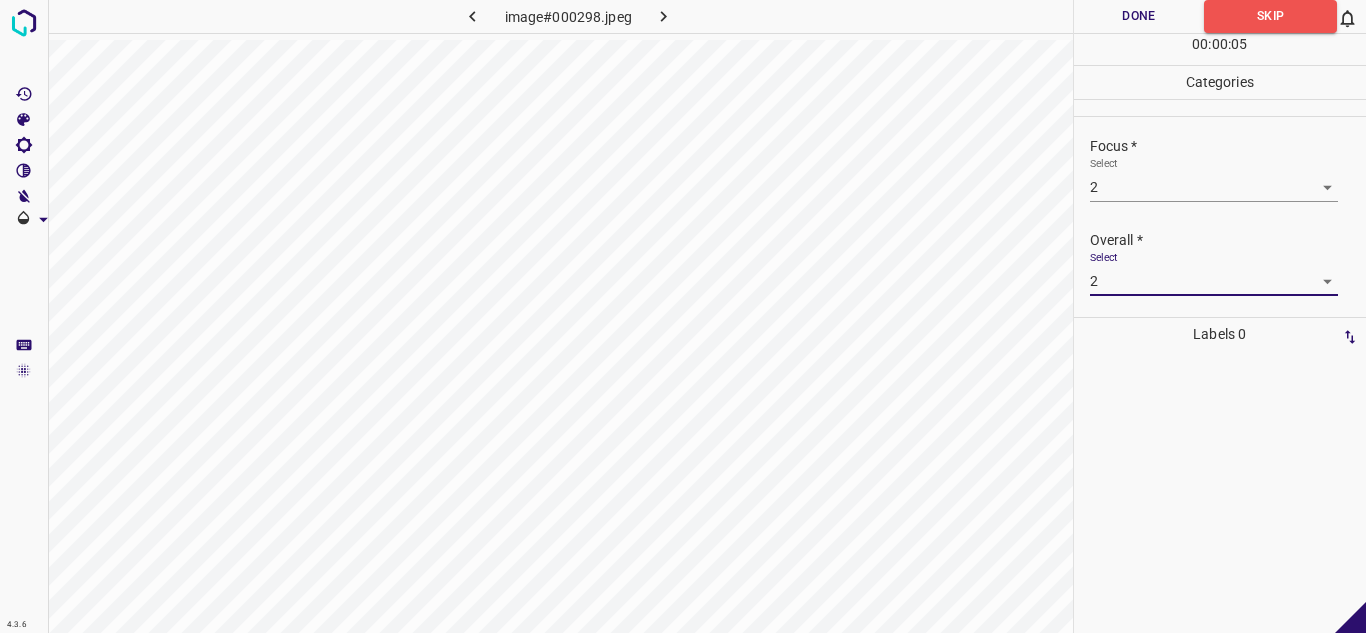 click on "Done" at bounding box center (1139, 16) 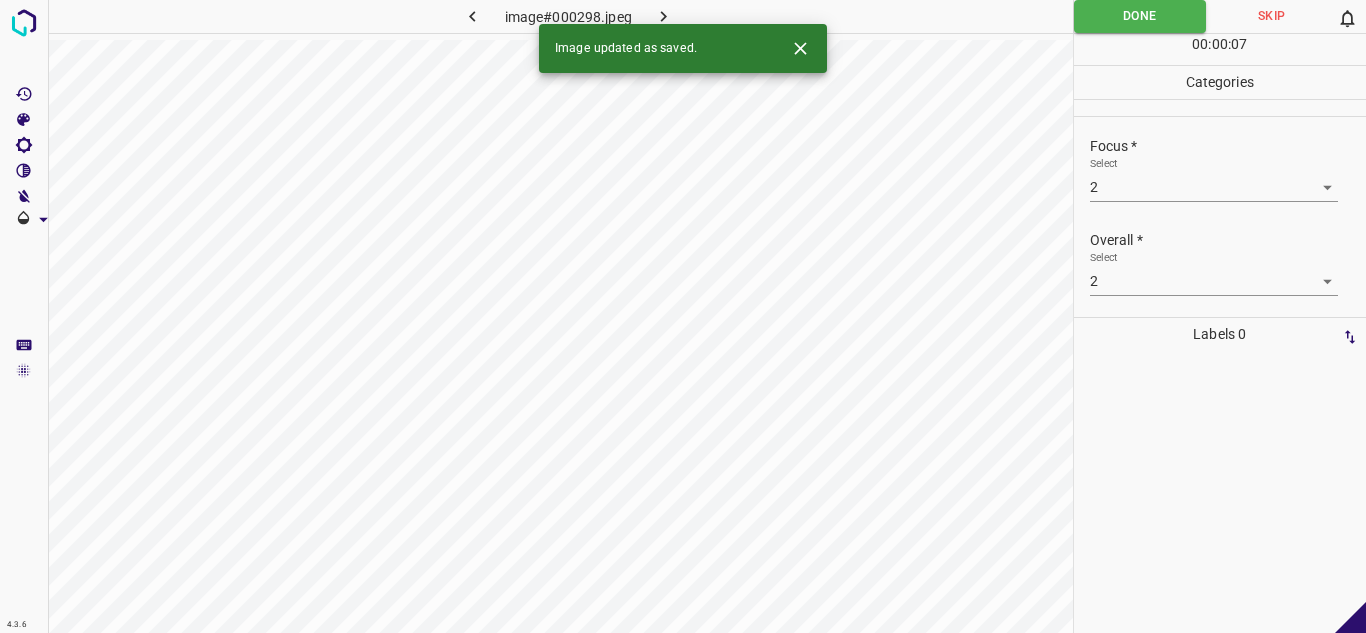 click 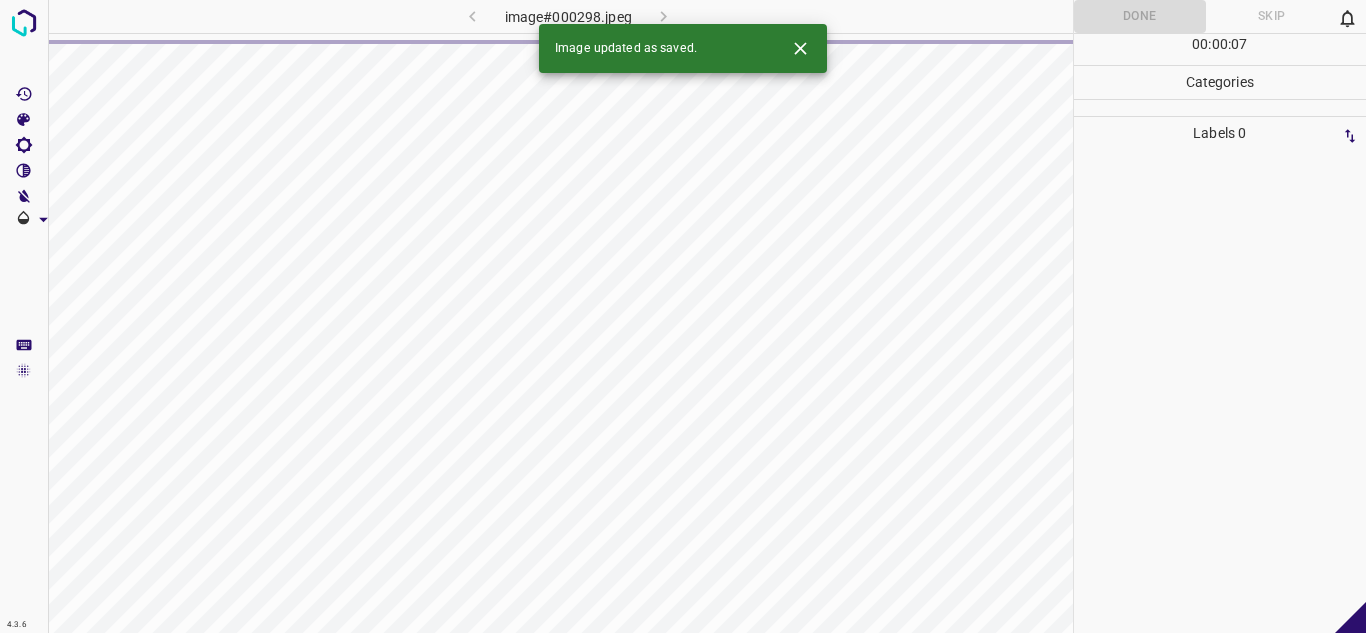 click 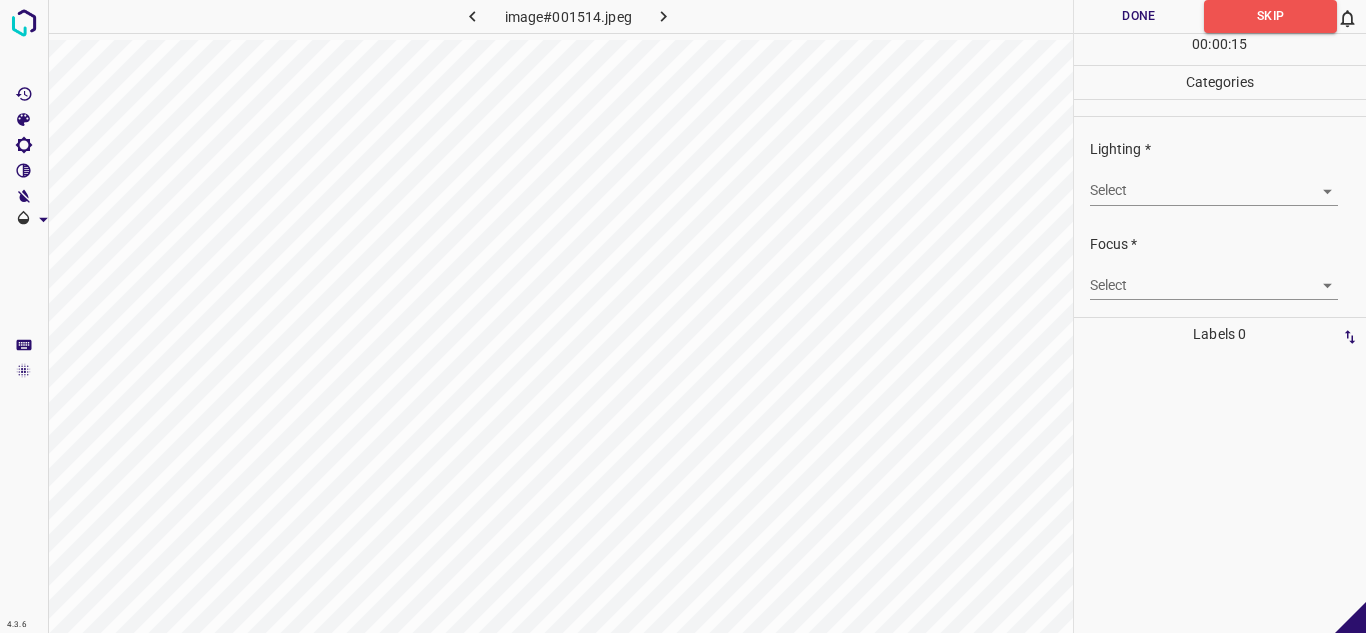 click on "4.3.6  image#001514.jpeg Done Skip 0 00   : 00   : 15   Categories Lighting *  Select ​ Focus *  Select ​ Overall *  Select ​ Labels   0 Categories 1 Lighting 2 Focus 3 Overall Tools Space Change between modes (Draw & Edit) I Auto labeling R Restore zoom M Zoom in N Zoom out Delete Delete selecte label Filters Z Restore filters X Saturation filter C Brightness filter V Contrast filter B Gray scale filter General O Download - Text - Hide - Delete" at bounding box center (683, 316) 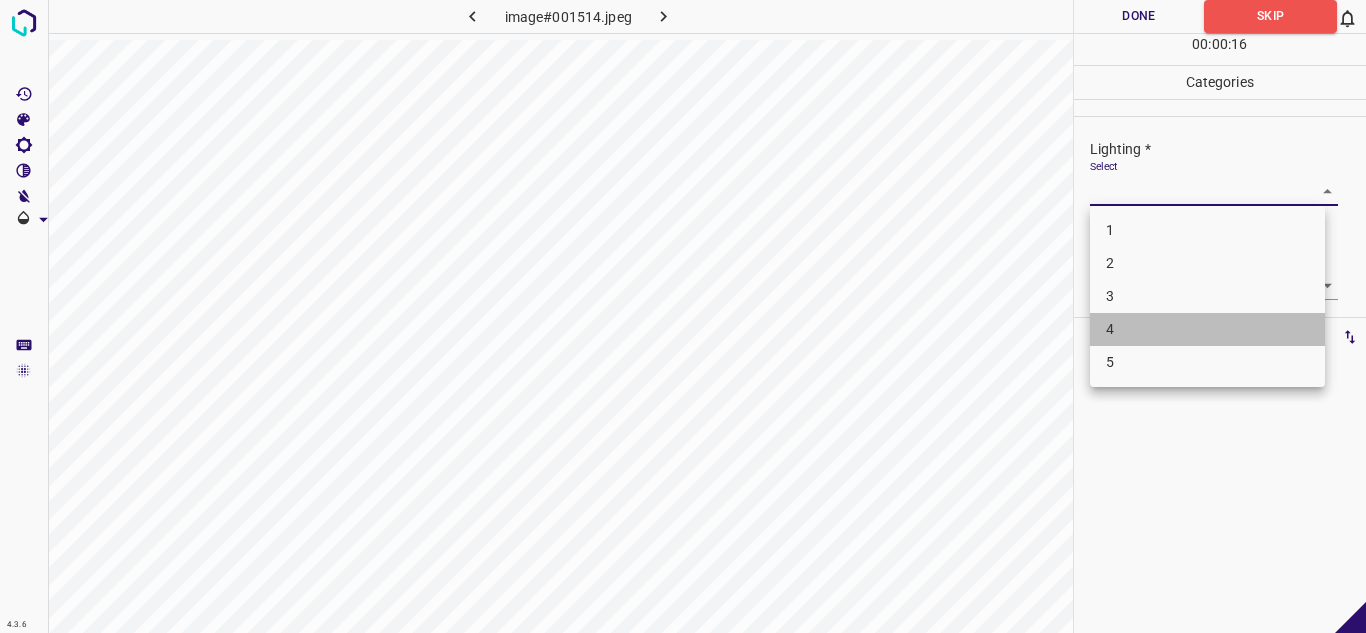 click on "4" at bounding box center (1207, 329) 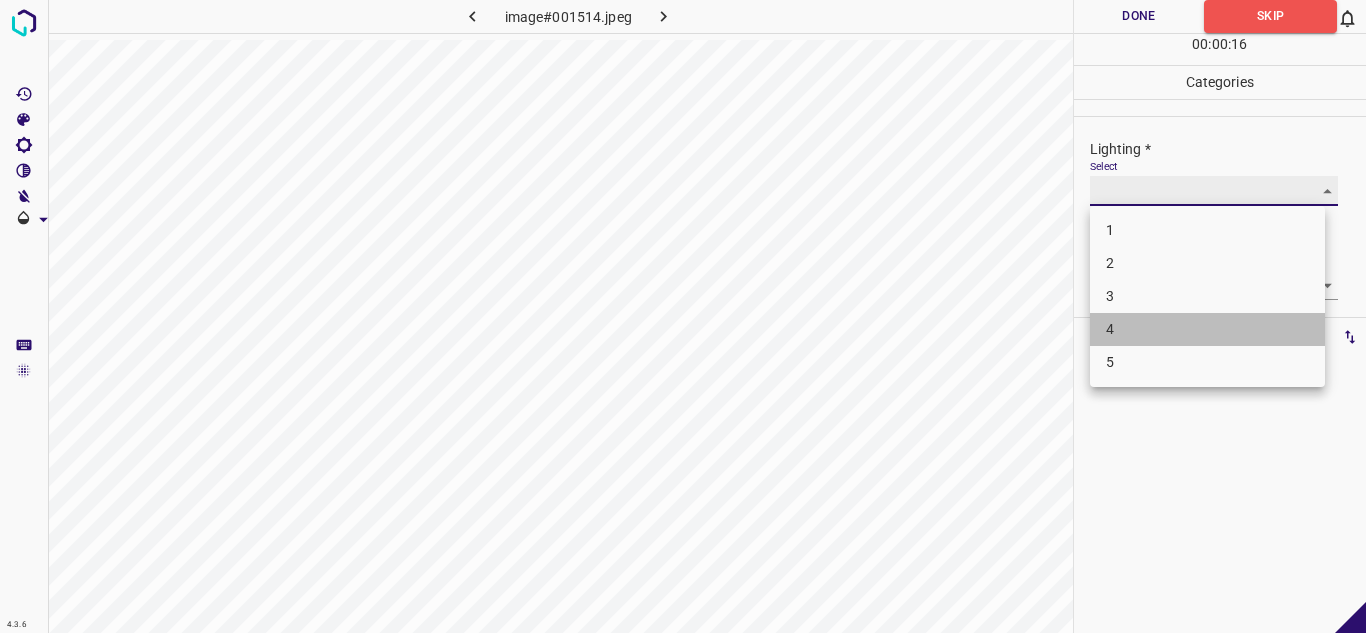 type on "4" 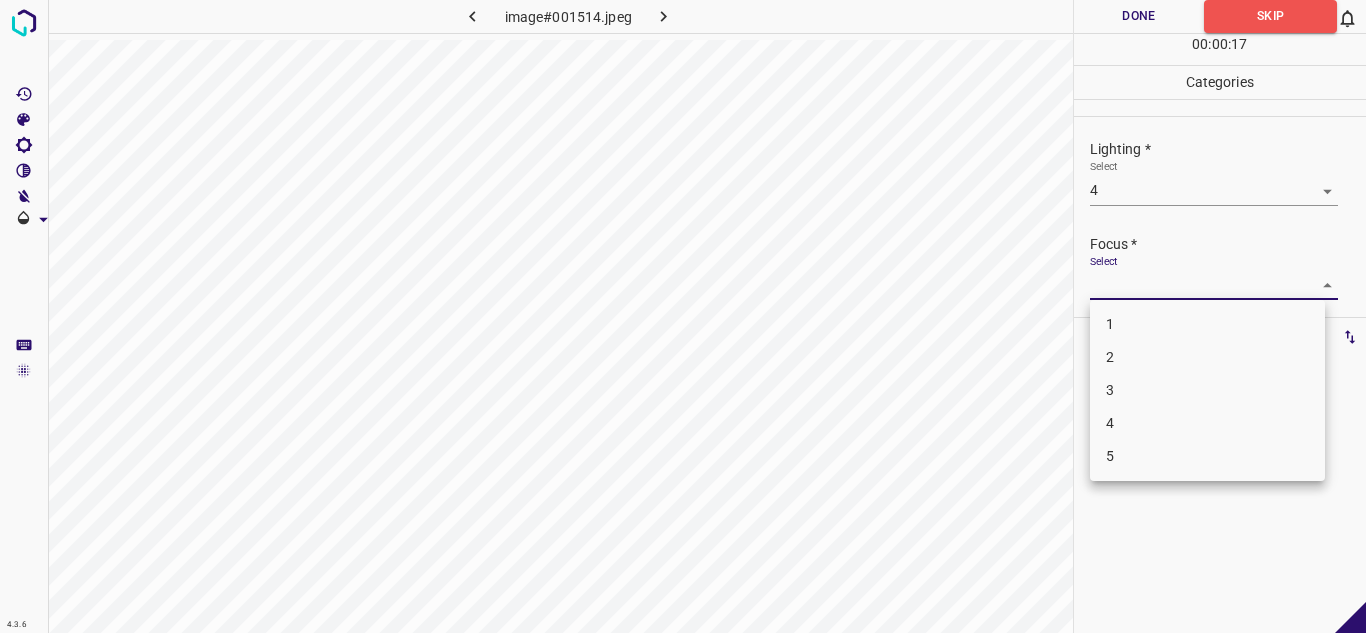 click on "4.3.6  image#001514.jpeg Done Skip 0 00   : 00   : 17   Categories Lighting *  Select 4 4 Focus *  Select ​ Overall *  Select ​ Labels   0 Categories 1 Lighting 2 Focus 3 Overall Tools Space Change between modes (Draw & Edit) I Auto labeling R Restore zoom M Zoom in N Zoom out Delete Delete selecte label Filters Z Restore filters X Saturation filter C Brightness filter V Contrast filter B Gray scale filter General O Download - Text - Hide - Delete 1 2 3 4 5" at bounding box center (683, 316) 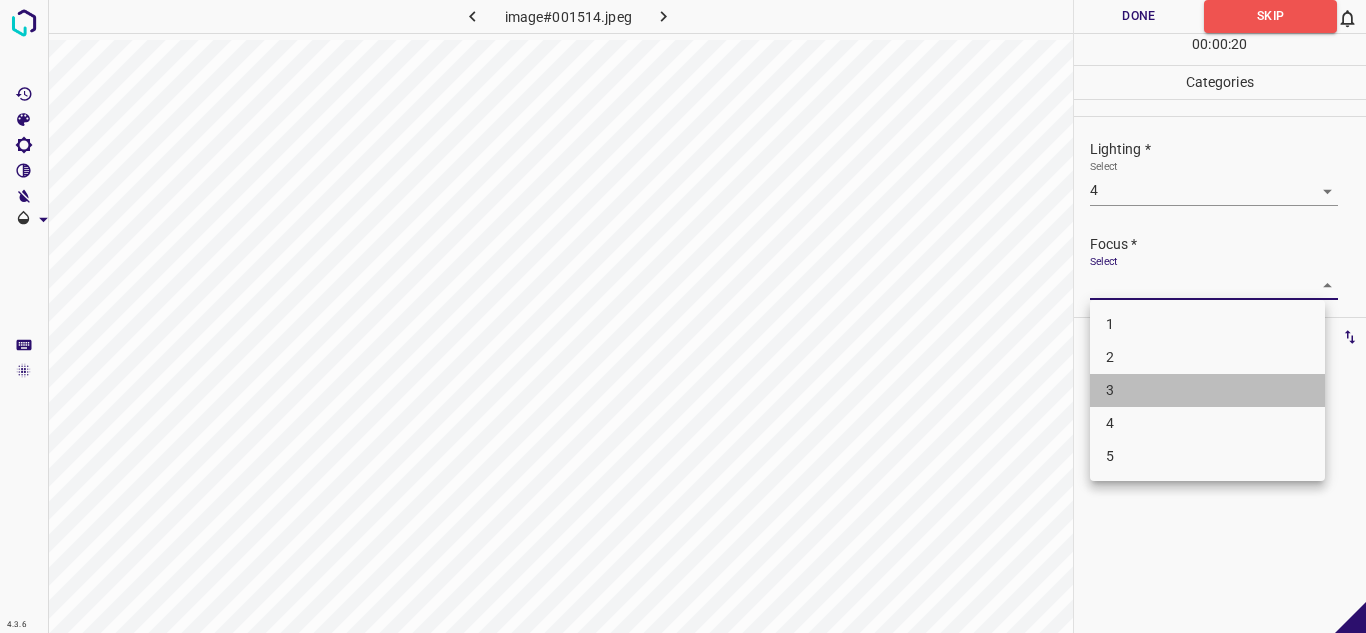 click on "3" at bounding box center [1207, 390] 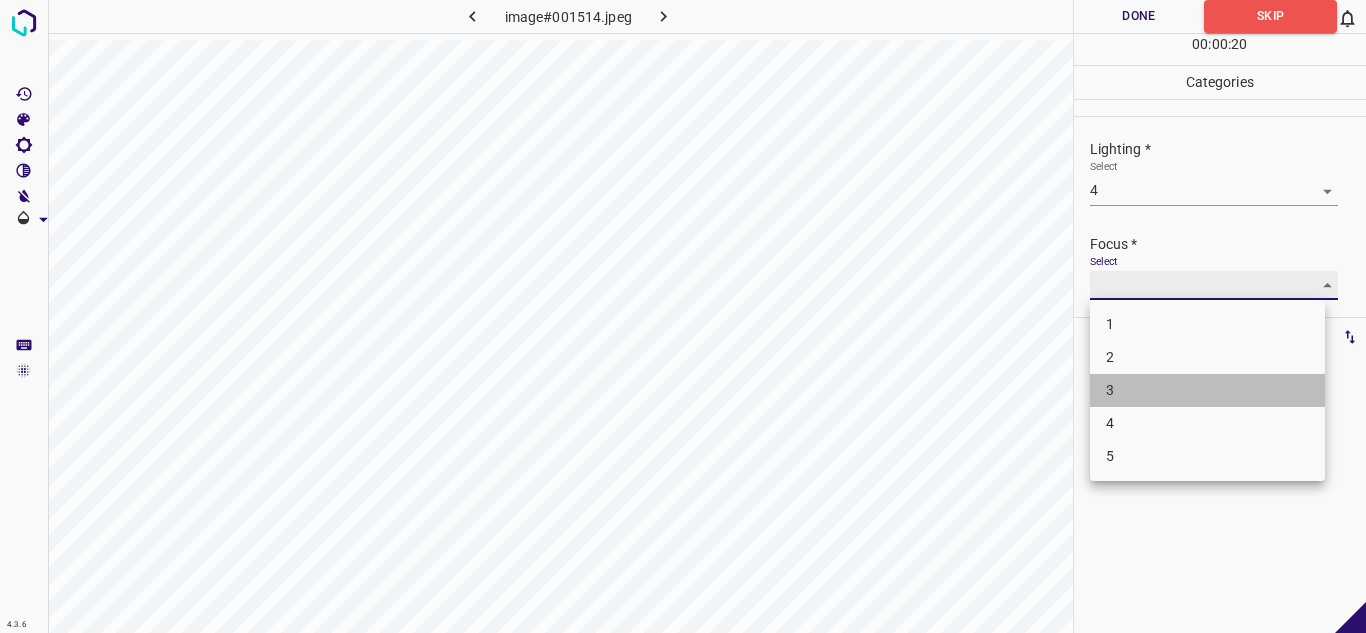 type on "3" 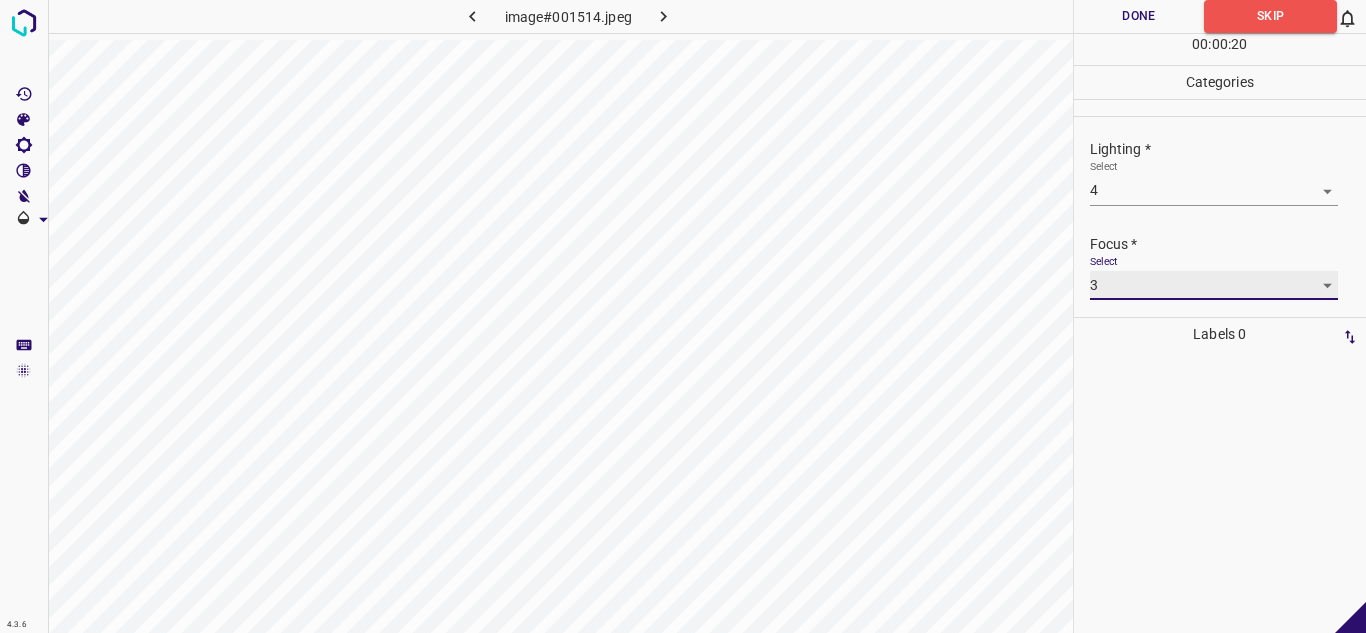 scroll, scrollTop: 98, scrollLeft: 0, axis: vertical 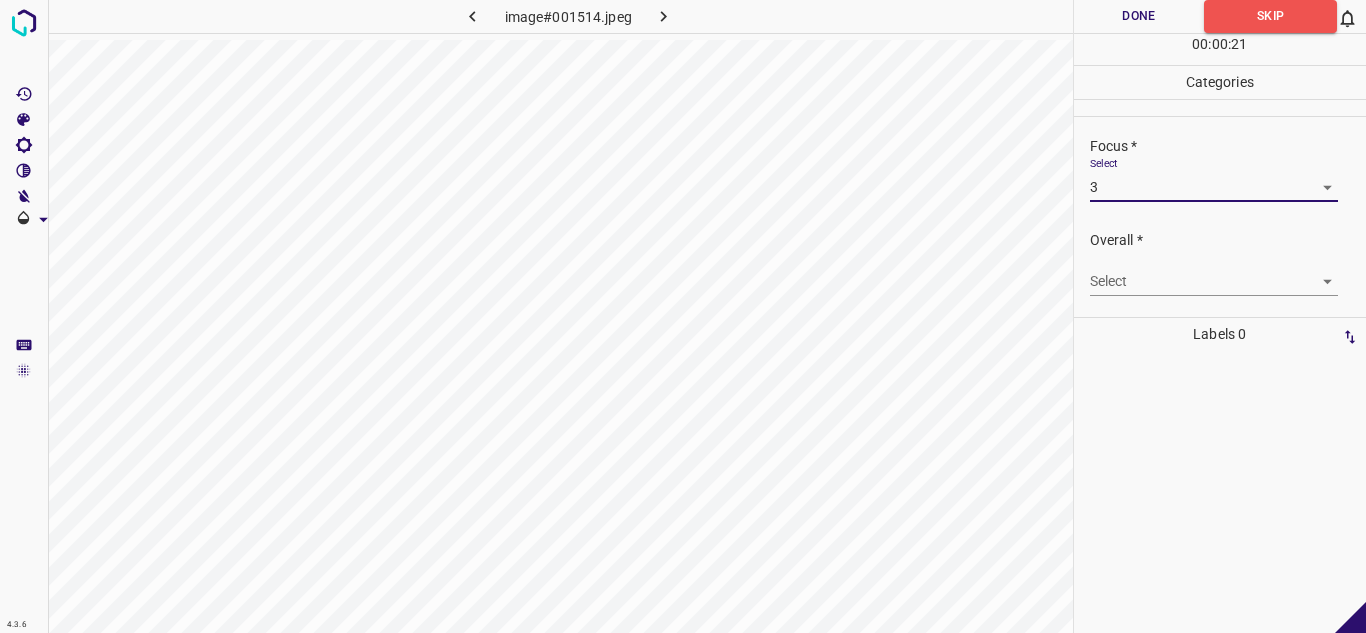 click on "4.3.6  image#001514.jpeg Done Skip 0 00   : 00   : 21   Categories Lighting *  Select 4 4 Focus *  Select 3 3 Overall *  Select ​ Labels   0 Categories 1 Lighting 2 Focus 3 Overall Tools Space Change between modes (Draw & Edit) I Auto labeling R Restore zoom M Zoom in N Zoom out Delete Delete selecte label Filters Z Restore filters X Saturation filter C Brightness filter V Contrast filter B Gray scale filter General O Download - Text - Hide - Delete" at bounding box center (683, 316) 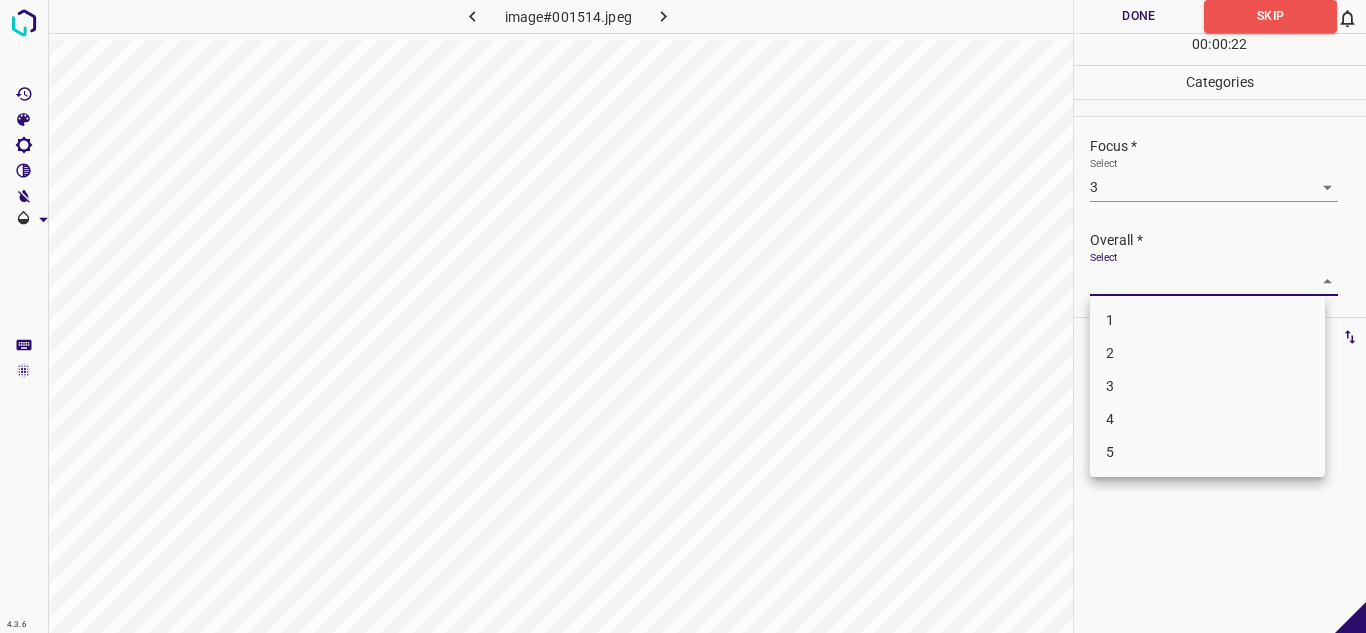 click on "4" at bounding box center (1207, 419) 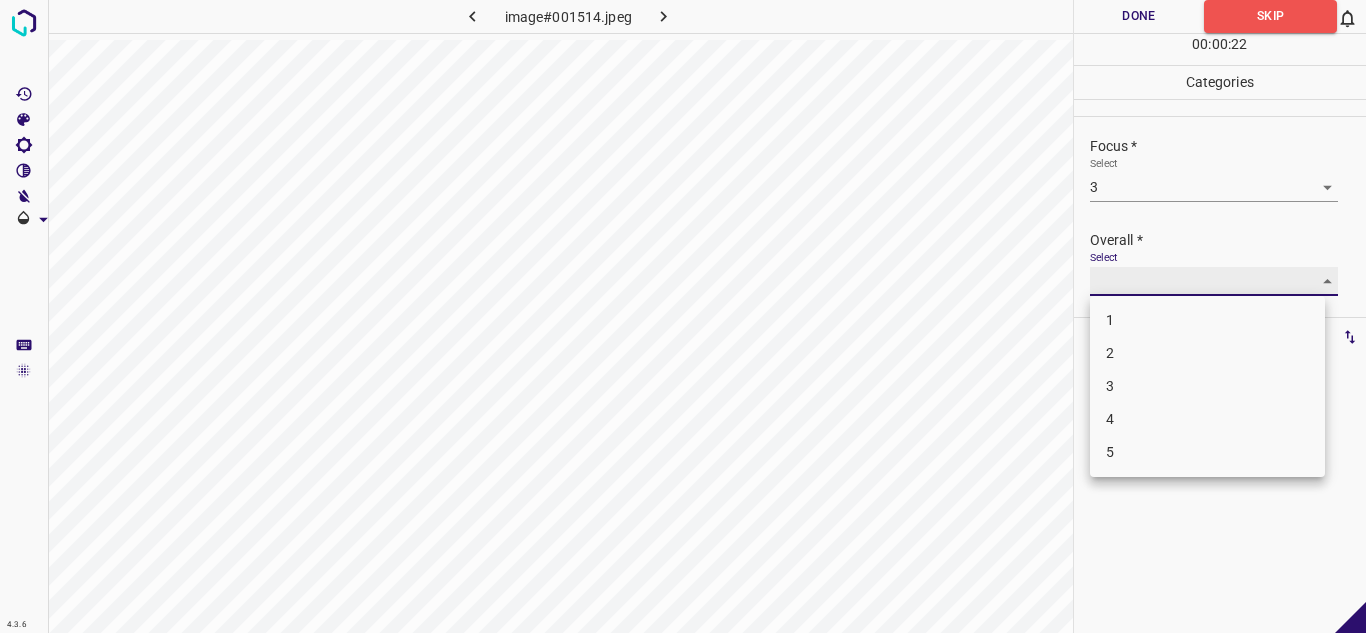 type on "4" 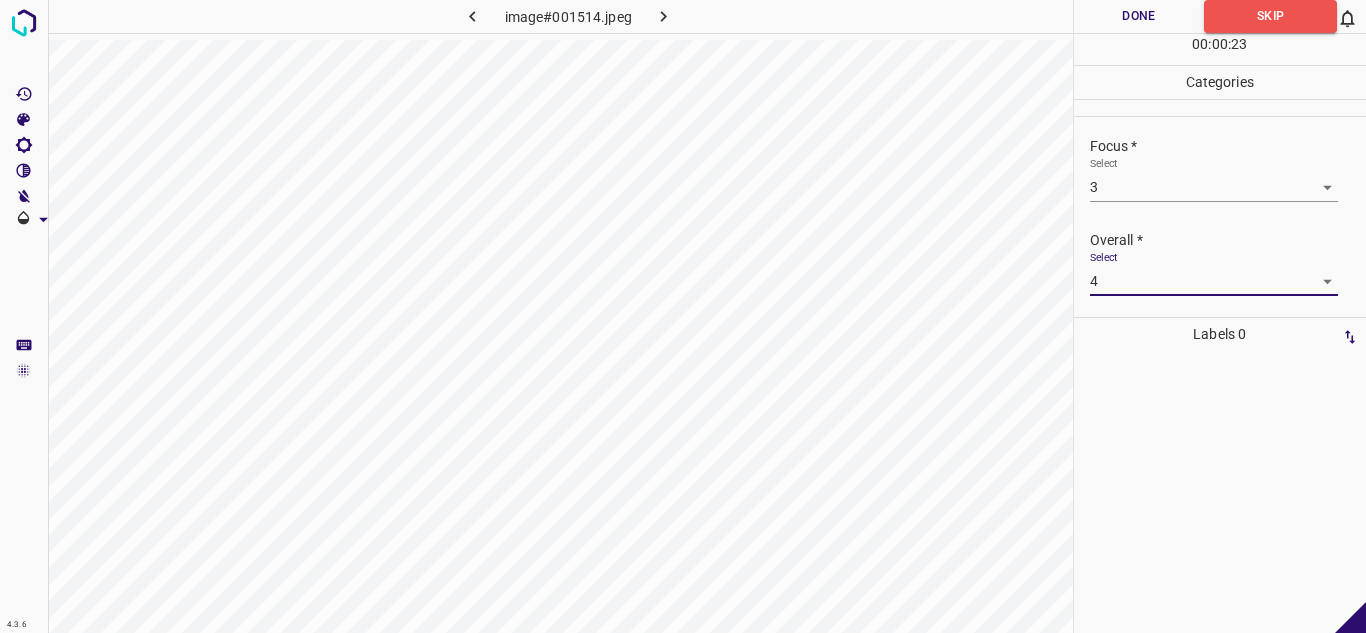 click on "Done" at bounding box center [1139, 16] 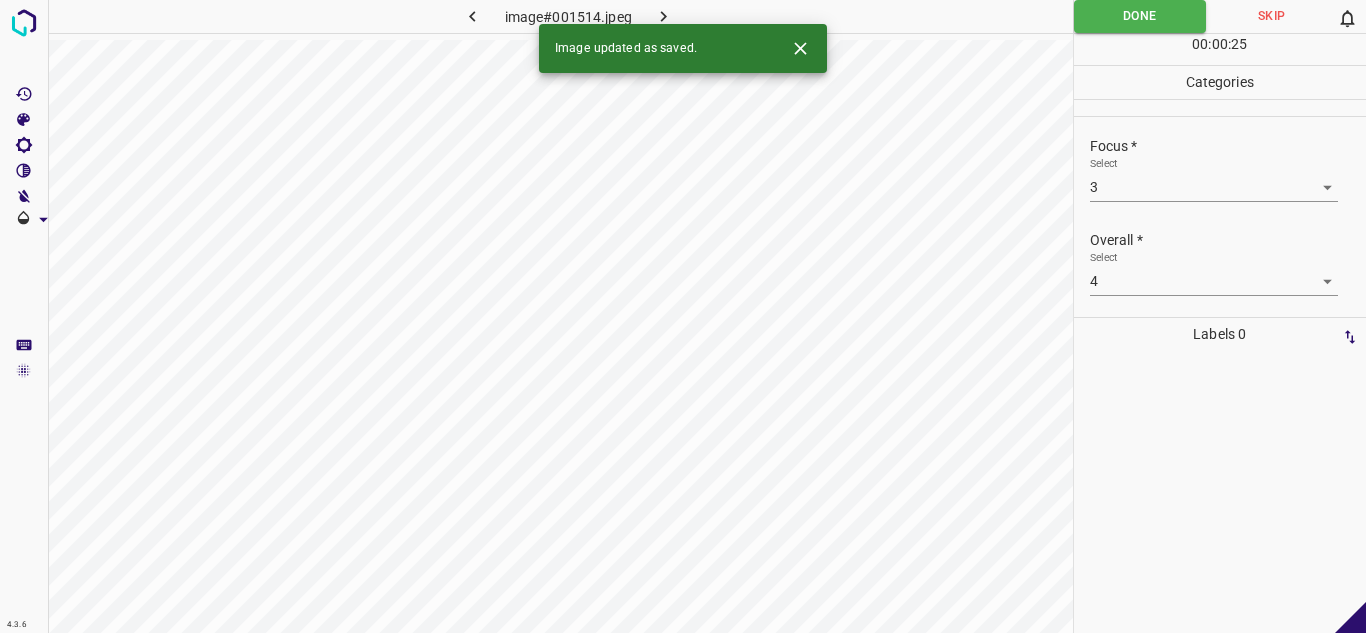 click 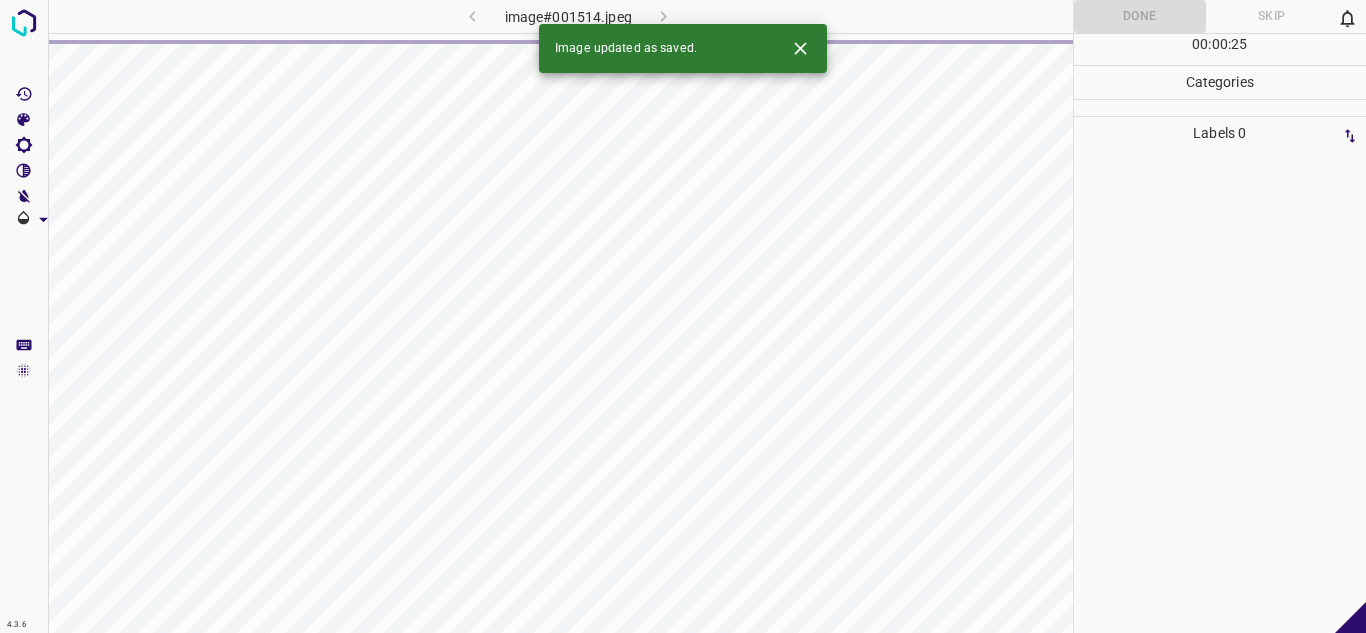click 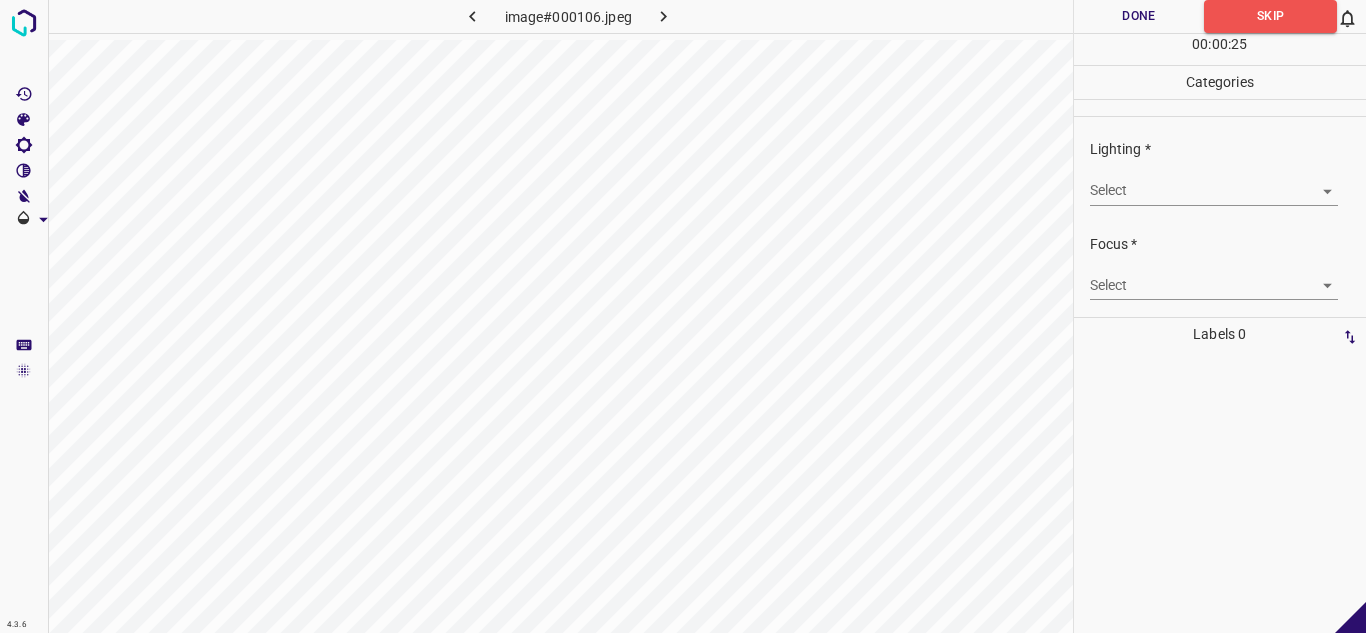 click on "4.3.6  image#000106.jpeg Done Skip 0 00   : 00   : 25   Categories Lighting *  Select ​ Focus *  Select ​ Overall *  Select ​ Labels   0 Categories 1 Lighting 2 Focus 3 Overall Tools Space Change between modes (Draw & Edit) I Auto labeling R Restore zoom M Zoom in N Zoom out Delete Delete selecte label Filters Z Restore filters X Saturation filter C Brightness filter V Contrast filter B Gray scale filter General O Download - Text - Hide - Delete" at bounding box center [683, 316] 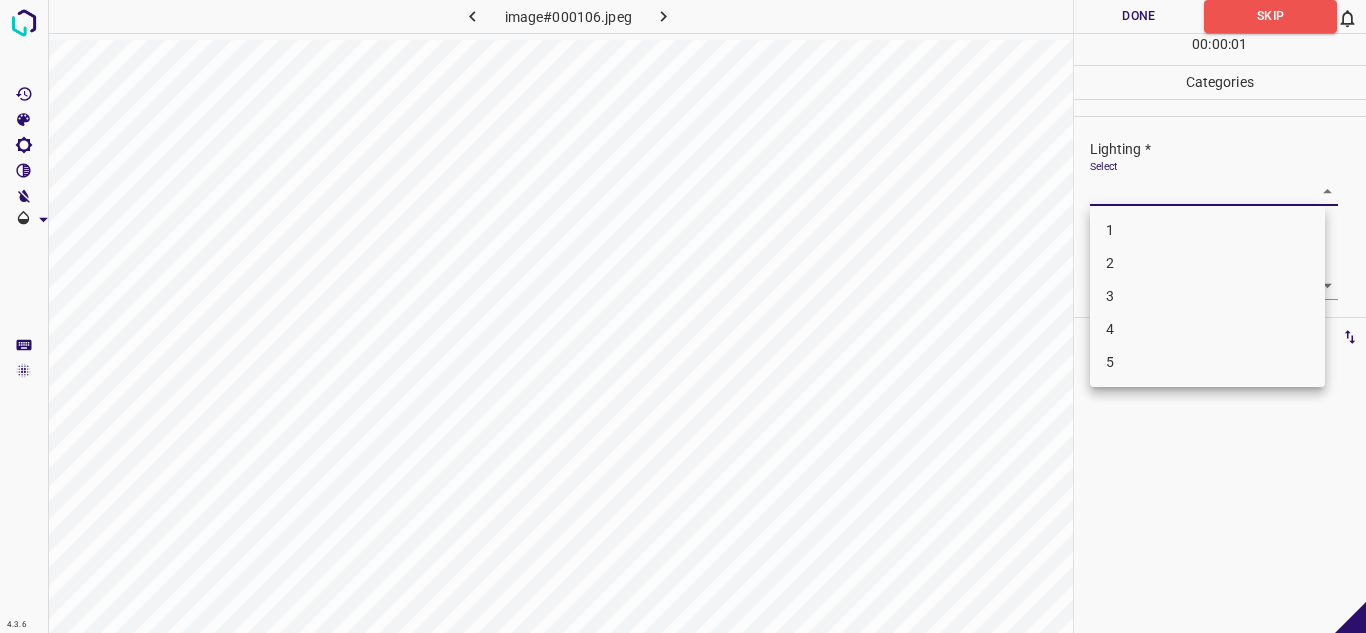click on "3" at bounding box center (1207, 296) 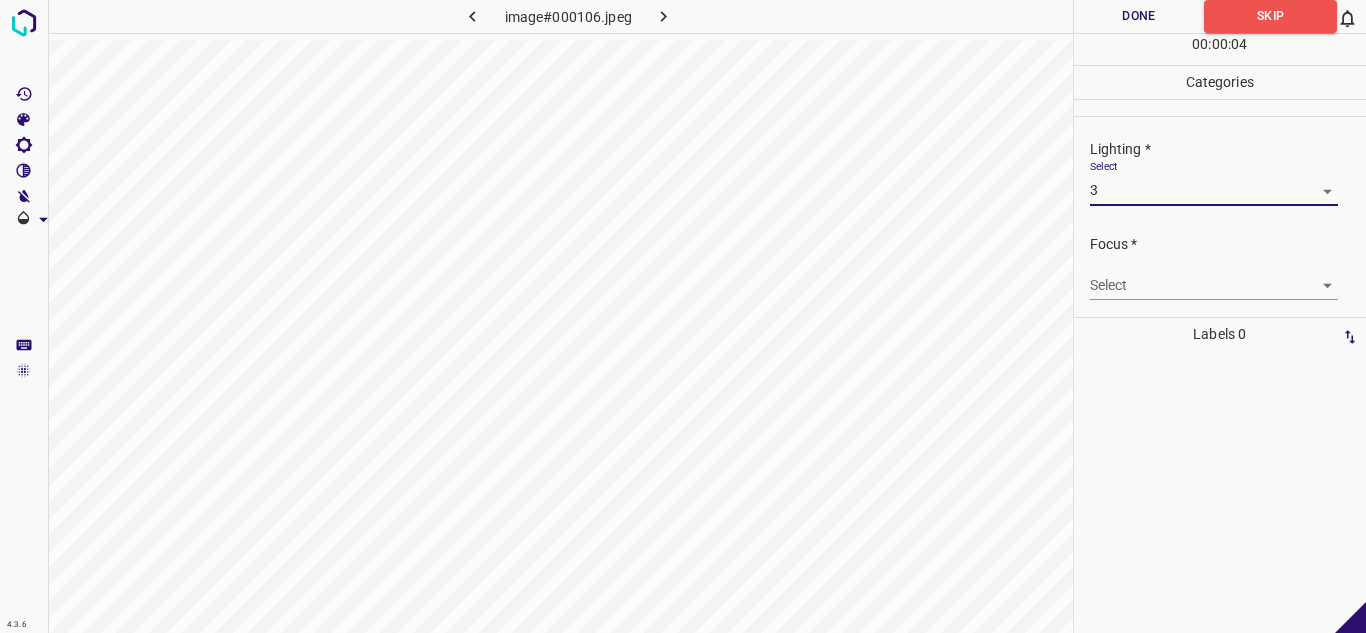click on "4.3.6  image#000106.jpeg Done Skip 0 00   : 00   : 04   Categories Lighting *  Select 3 3 Focus *  Select ​ Overall *  Select ​ Labels   0 Categories 1 Lighting 2 Focus 3 Overall Tools Space Change between modes (Draw & Edit) I Auto labeling R Restore zoom M Zoom in N Zoom out Delete Delete selecte label Filters Z Restore filters X Saturation filter C Brightness filter V Contrast filter B Gray scale filter General O Download - Text - Hide - Delete" at bounding box center [683, 316] 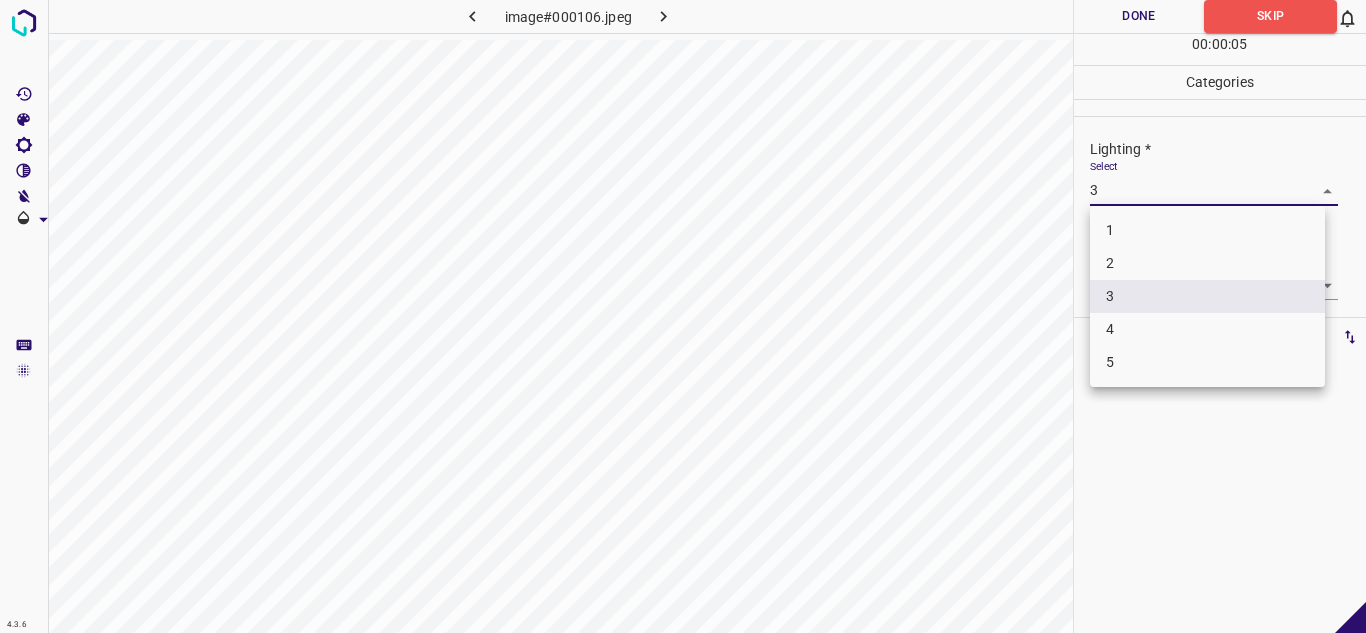 click on "4" at bounding box center [1207, 329] 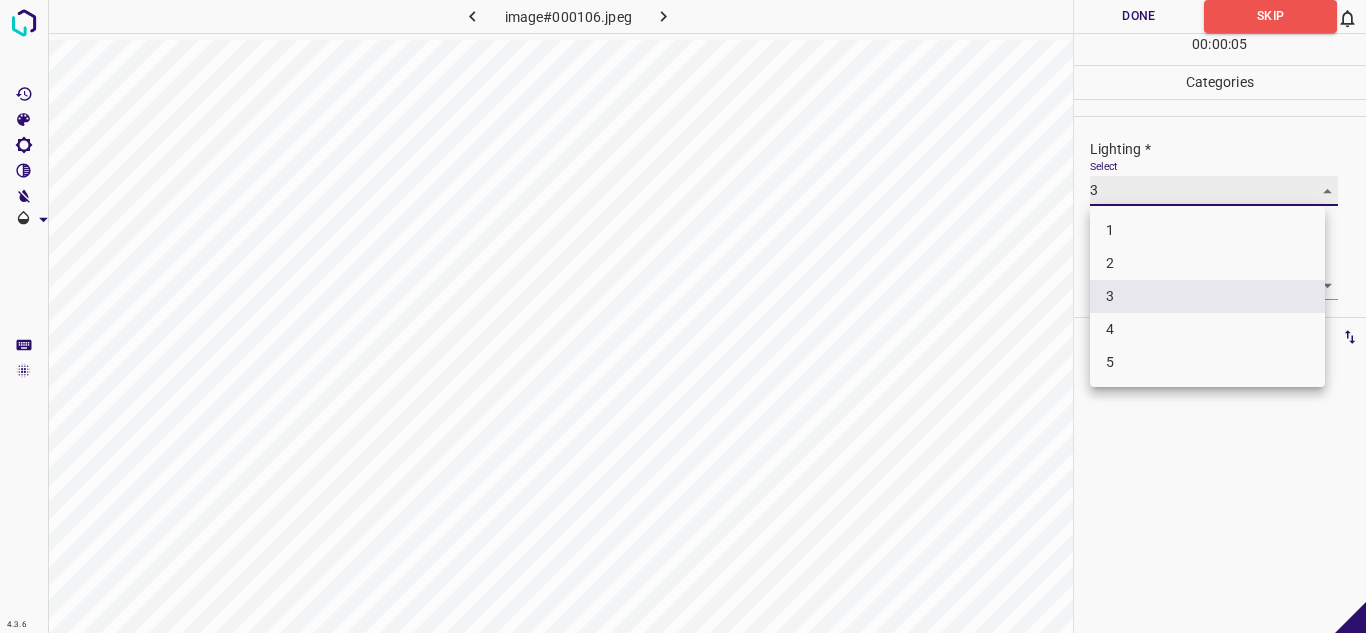 type on "4" 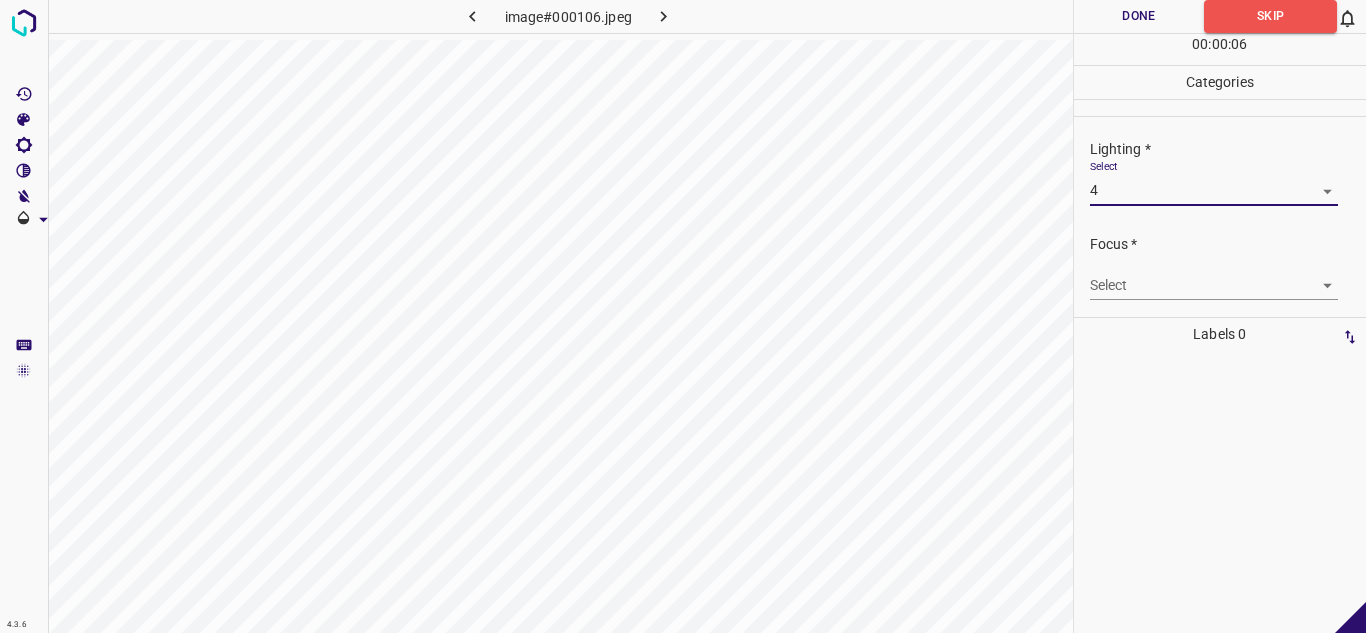 click on "4.3.6  image#000106.jpeg Done Skip 0 00   : 00   : 06   Categories Lighting *  Select 4 4 Focus *  Select ​ Overall *  Select ​ Labels   0 Categories 1 Lighting 2 Focus 3 Overall Tools Space Change between modes (Draw & Edit) I Auto labeling R Restore zoom M Zoom in N Zoom out Delete Delete selecte label Filters Z Restore filters X Saturation filter C Brightness filter V Contrast filter B Gray scale filter General O Download - Text - Hide - Delete" at bounding box center (683, 316) 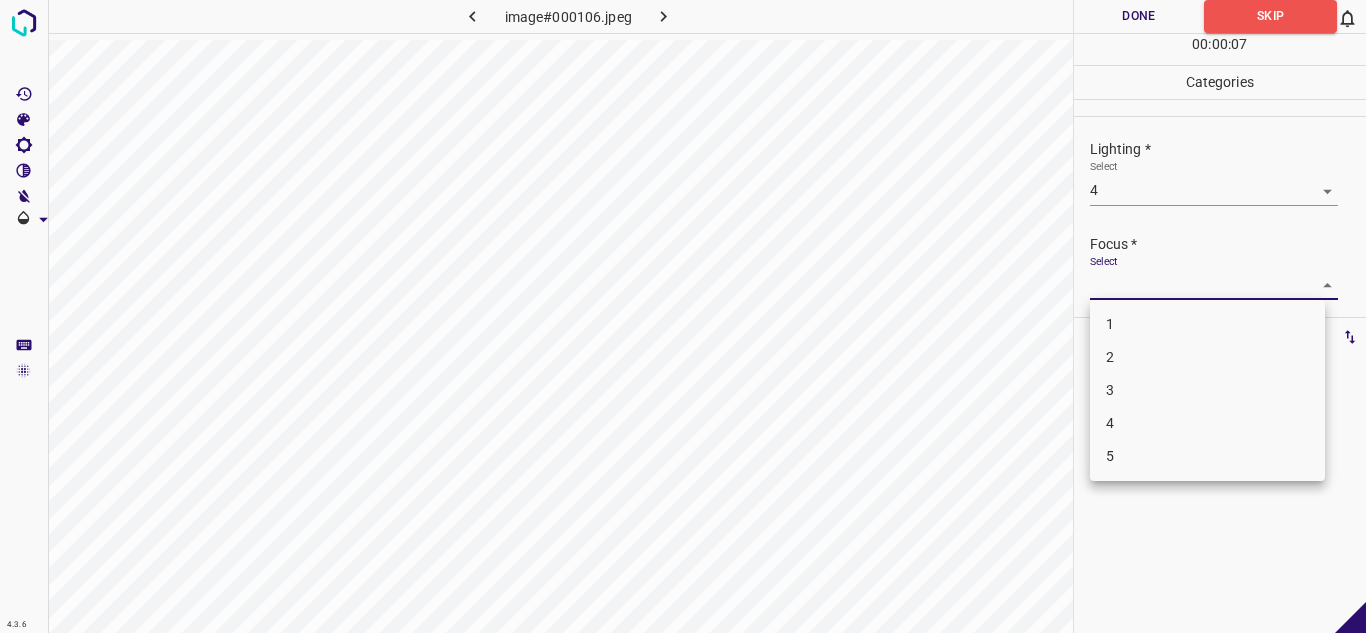 click on "3" at bounding box center (1207, 390) 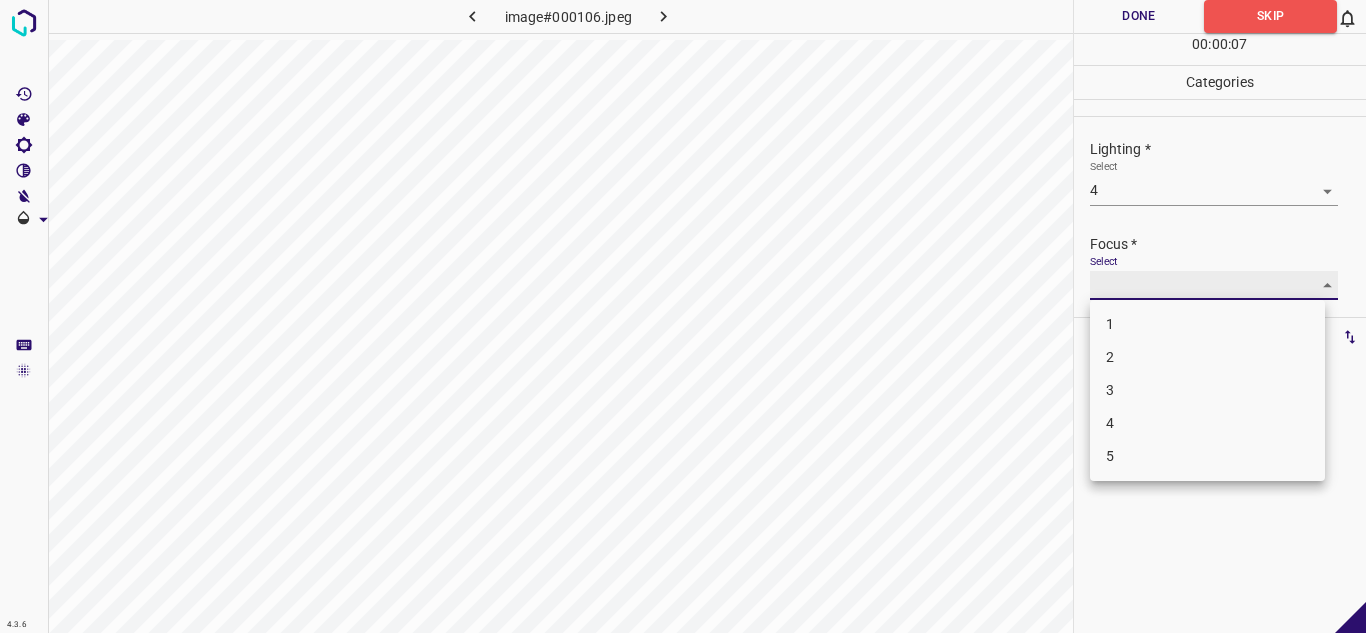 type on "3" 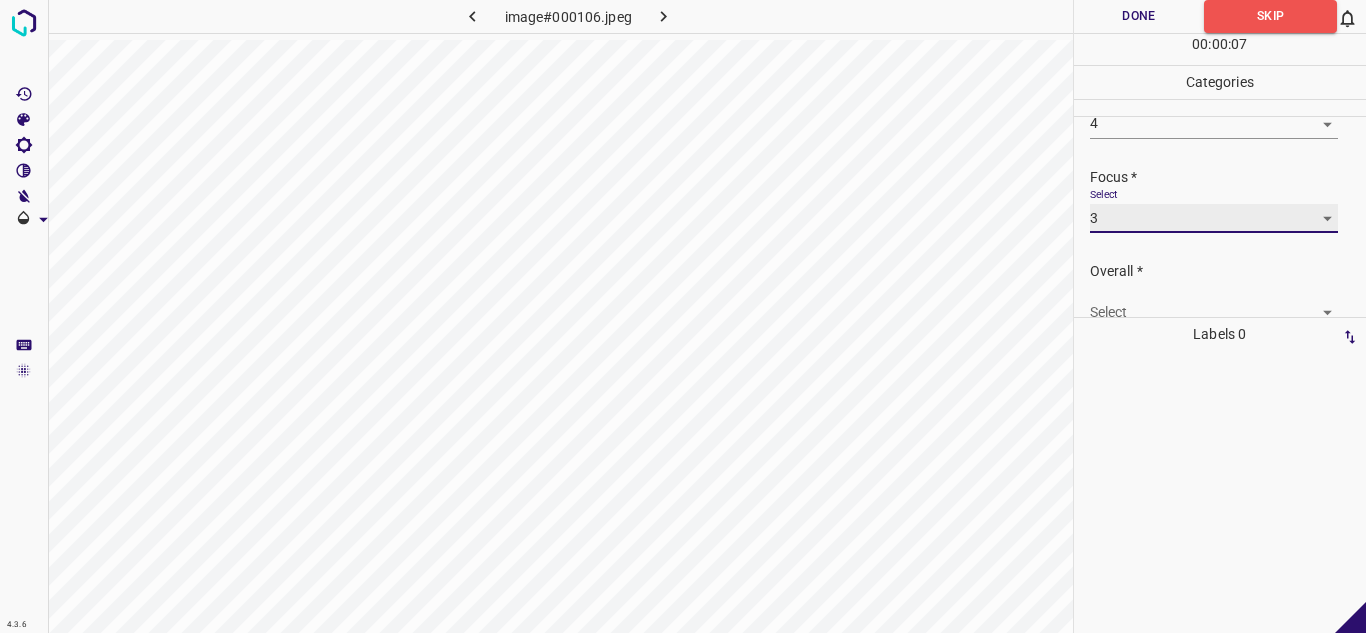 scroll, scrollTop: 98, scrollLeft: 0, axis: vertical 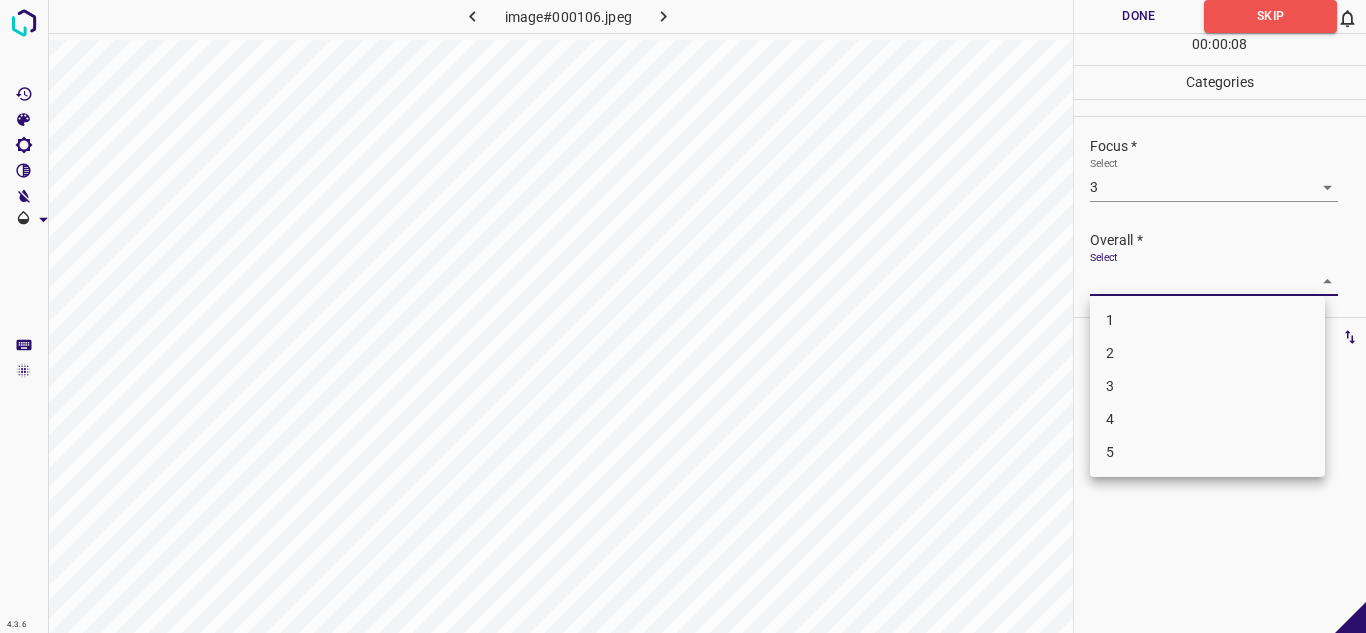 click on "4.3.6  image#000106.jpeg Done Skip 0 00   : 00   : 08   Categories Lighting *  Select 4 4 Focus *  Select 3 3 Overall *  Select ​ Labels   0 Categories 1 Lighting 2 Focus 3 Overall Tools Space Change between modes (Draw & Edit) I Auto labeling R Restore zoom M Zoom in N Zoom out Delete Delete selecte label Filters Z Restore filters X Saturation filter C Brightness filter V Contrast filter B Gray scale filter General O Download - Text - Hide - Delete 1 2 3 4 5" at bounding box center [683, 316] 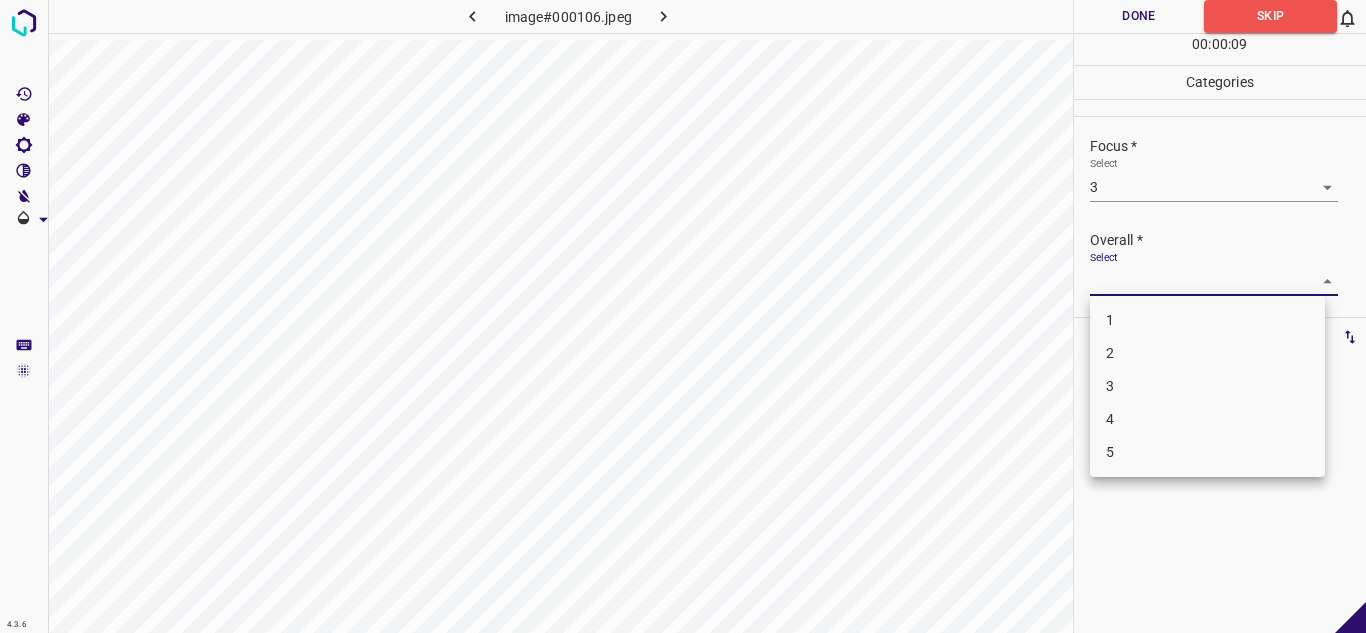 drag, startPoint x: 1141, startPoint y: 394, endPoint x: 1137, endPoint y: 297, distance: 97.082436 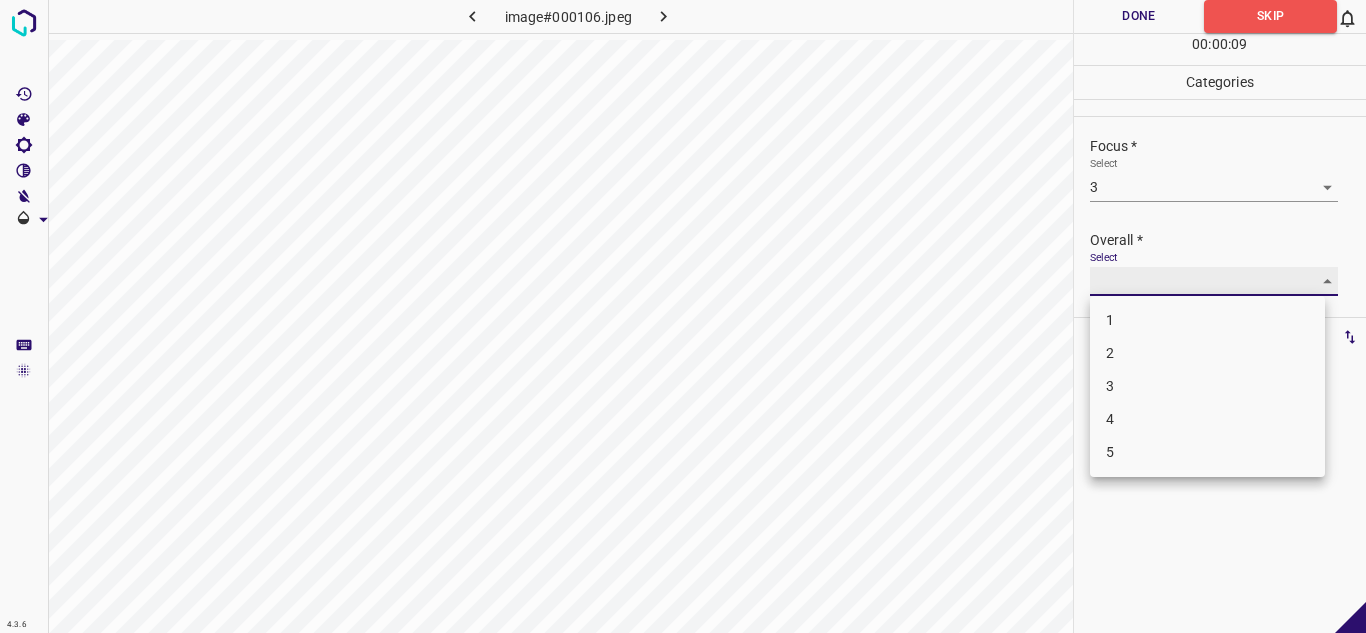 type on "3" 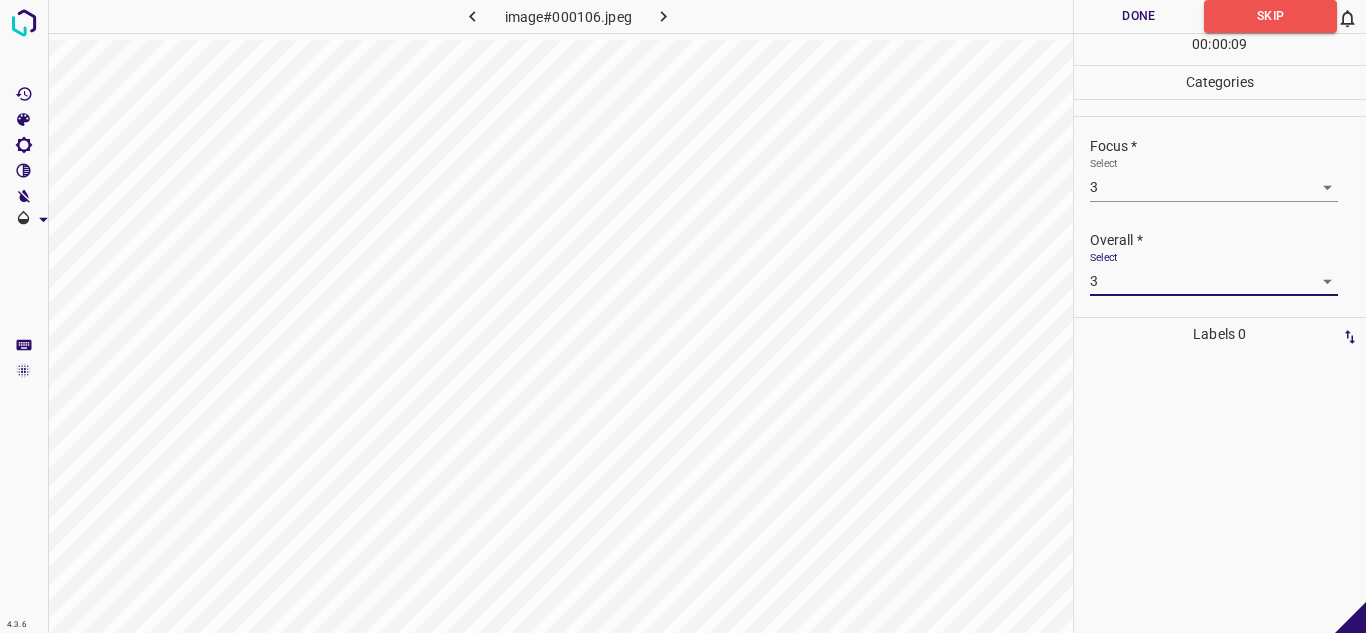 click on "Done" at bounding box center [1139, 16] 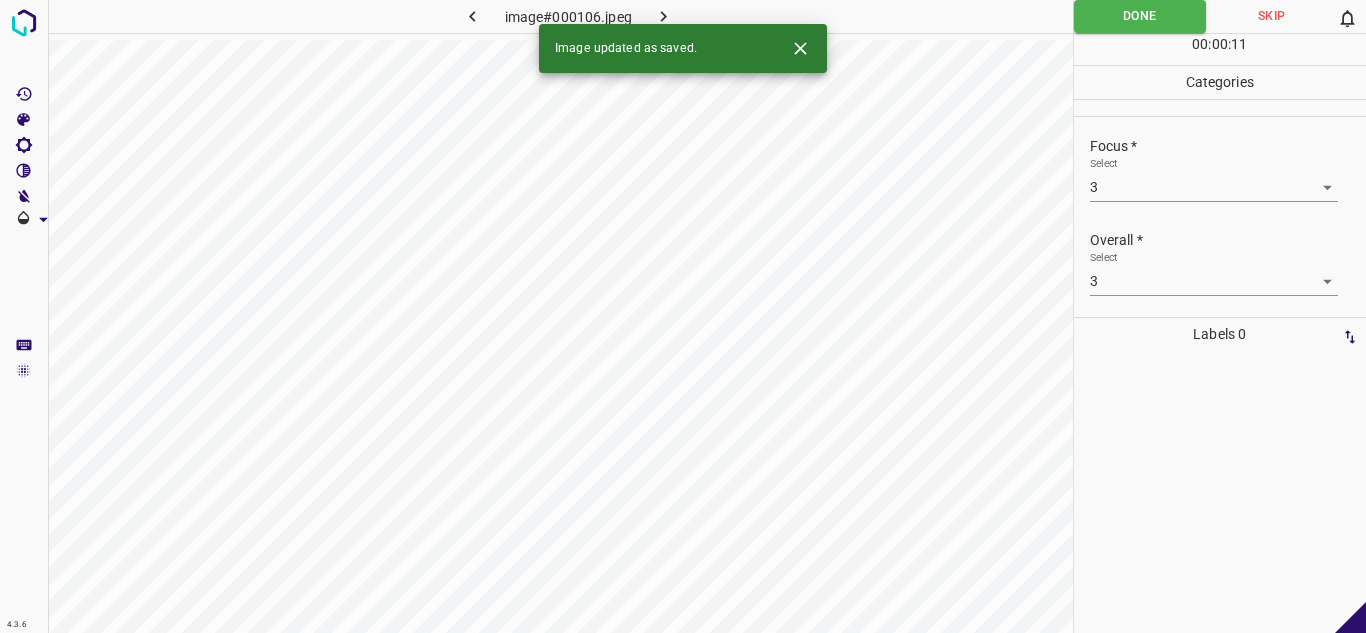 click 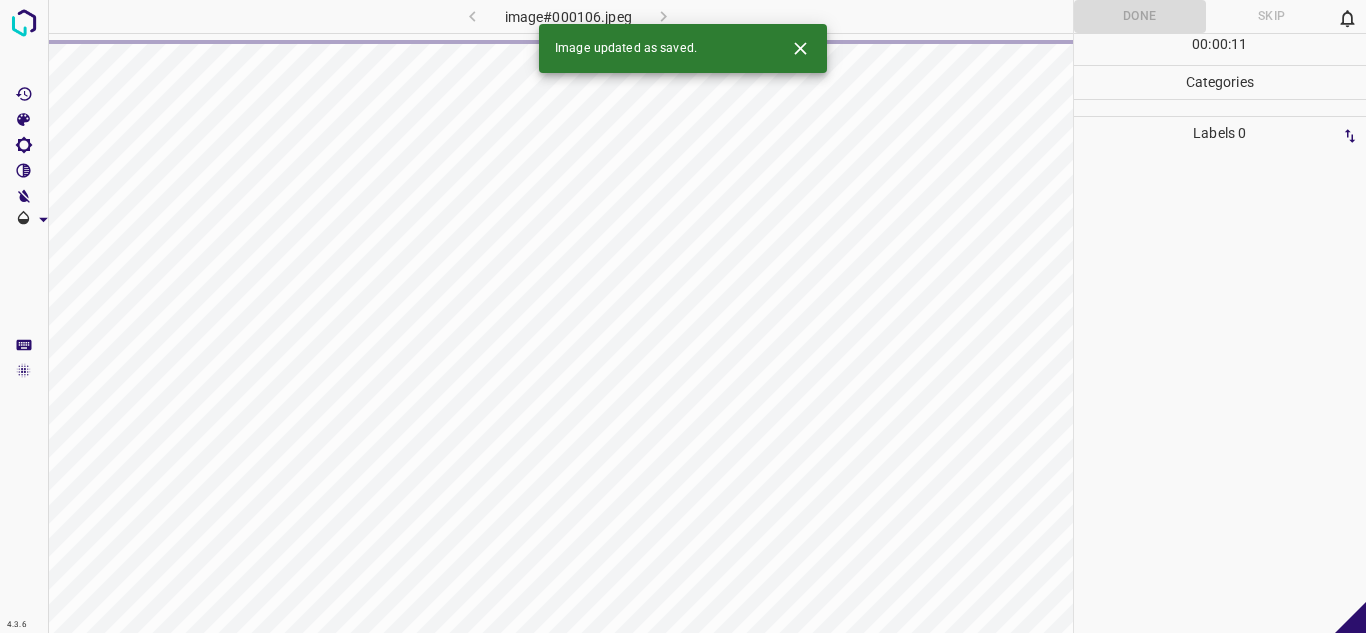 click 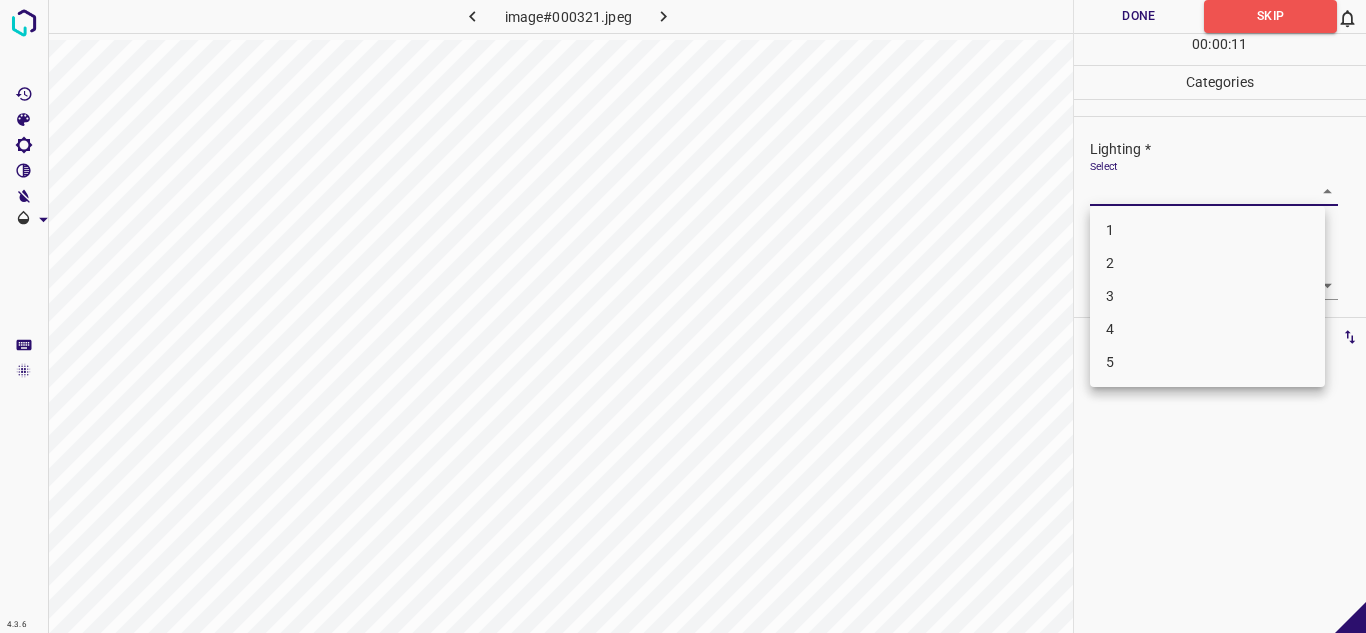 click on "4.3.6  image#000321.jpeg Done Skip 0 00   : 00   : 11   Categories Lighting *  Select ​ Focus *  Select ​ Overall *  Select ​ Labels   0 Categories 1 Lighting 2 Focus 3 Overall Tools Space Change between modes (Draw & Edit) I Auto labeling R Restore zoom M Zoom in N Zoom out Delete Delete selecte label Filters Z Restore filters X Saturation filter C Brightness filter V Contrast filter B Gray scale filter General O Download - Text - Hide - Delete 1 2 3 4 5" at bounding box center (683, 316) 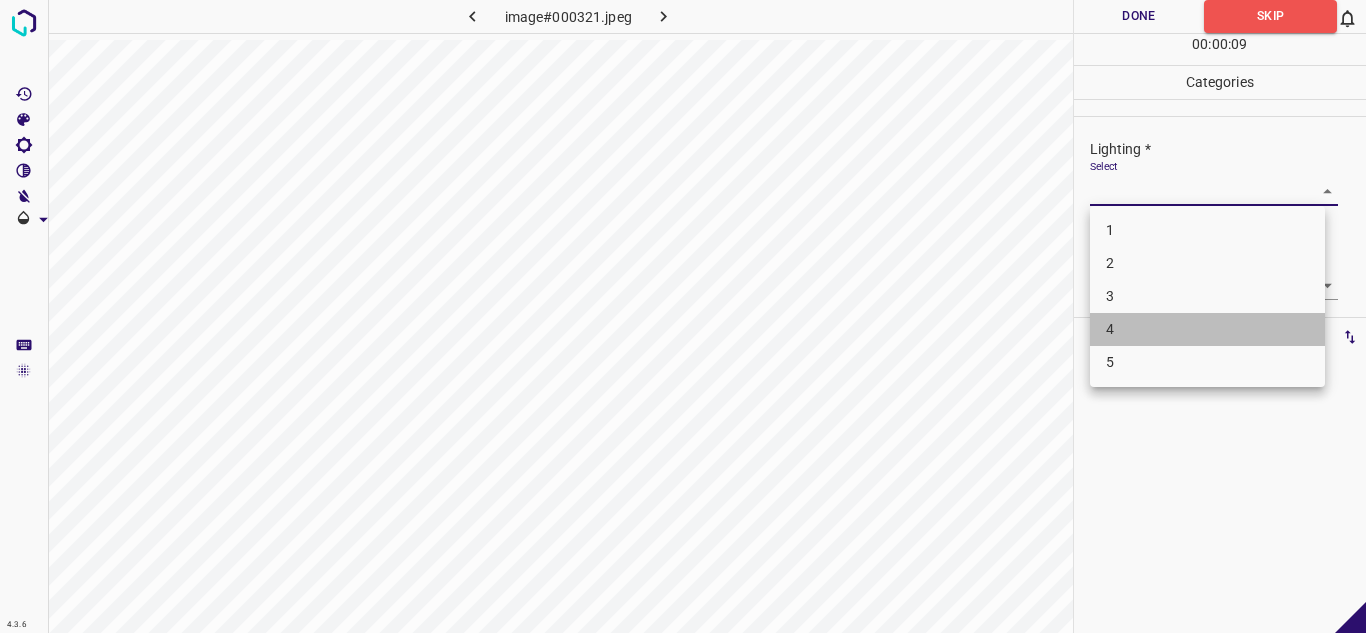 click on "4" at bounding box center [1207, 329] 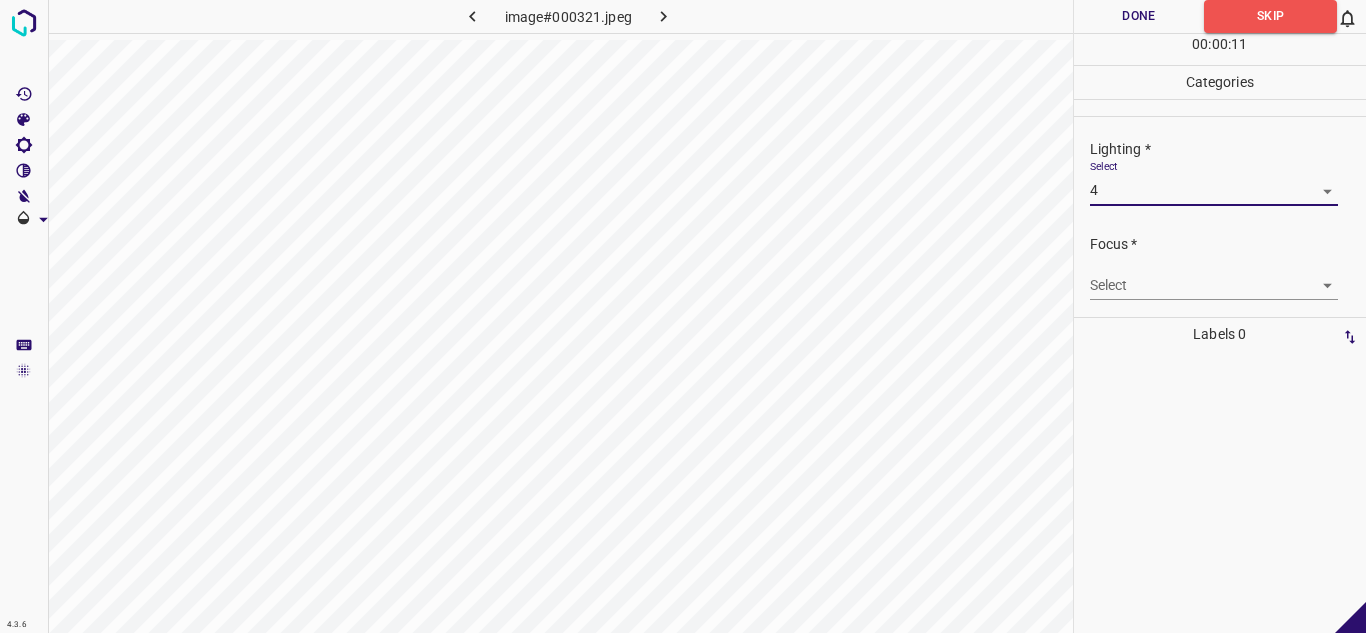 click on "4.3.6  image#000321.jpeg Done Skip 0 00   : 00   : 11   Categories Lighting *  Select 4 4 Focus *  Select ​ Overall *  Select ​ Labels   0 Categories 1 Lighting 2 Focus 3 Overall Tools Space Change between modes (Draw & Edit) I Auto labeling R Restore zoom M Zoom in N Zoom out Delete Delete selecte label Filters Z Restore filters X Saturation filter C Brightness filter V Contrast filter B Gray scale filter General O Download - Text - Hide - Delete" at bounding box center (683, 316) 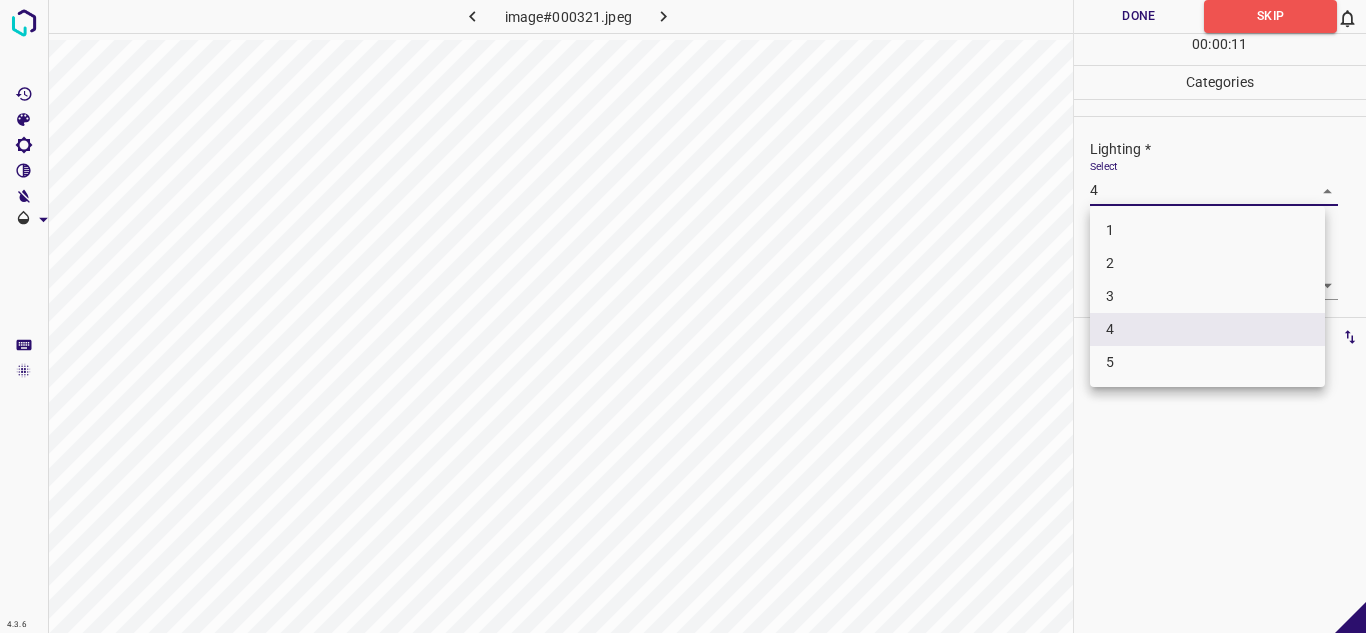 click on "3" at bounding box center (1207, 296) 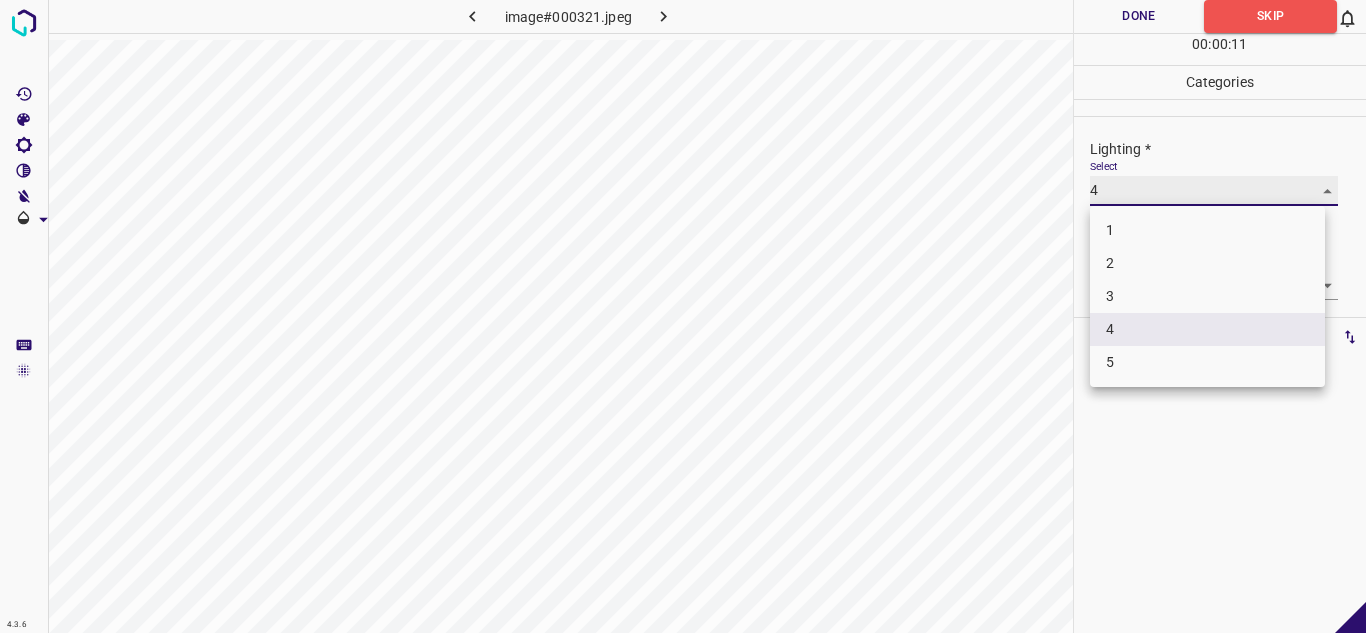 type on "3" 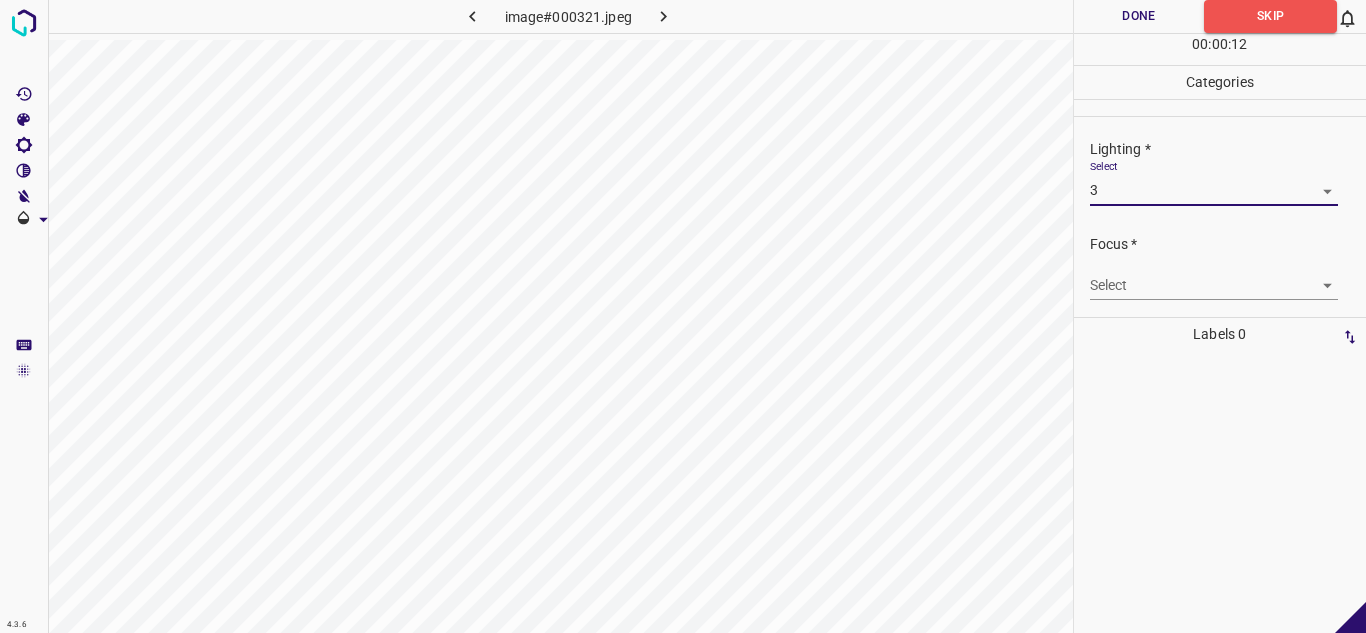 click on "4.3.6  image#000321.jpeg Done Skip 0 00   : 00   : 12   Categories Lighting *  Select 3 3 Focus *  Select ​ Overall *  Select ​ Labels   0 Categories 1 Lighting 2 Focus 3 Overall Tools Space Change between modes (Draw & Edit) I Auto labeling R Restore zoom M Zoom in N Zoom out Delete Delete selecte label Filters Z Restore filters X Saturation filter C Brightness filter V Contrast filter B Gray scale filter General O Download - Text - Hide - Delete" at bounding box center [683, 316] 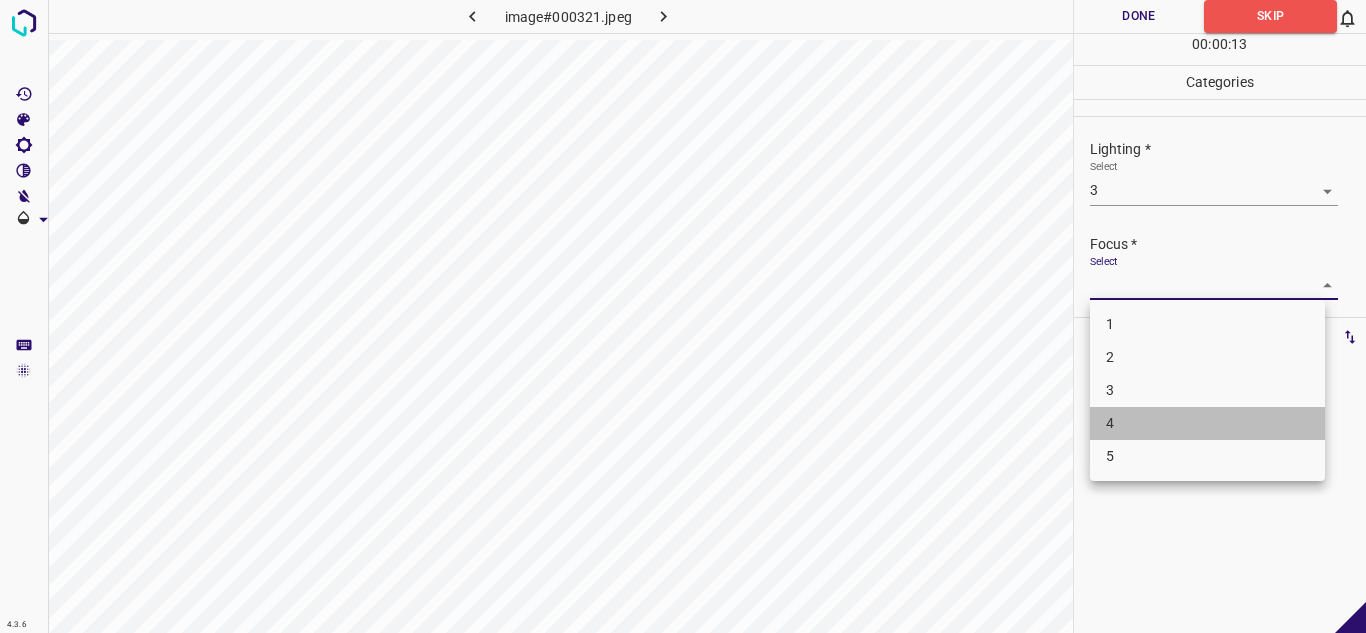 click on "4" at bounding box center (1207, 423) 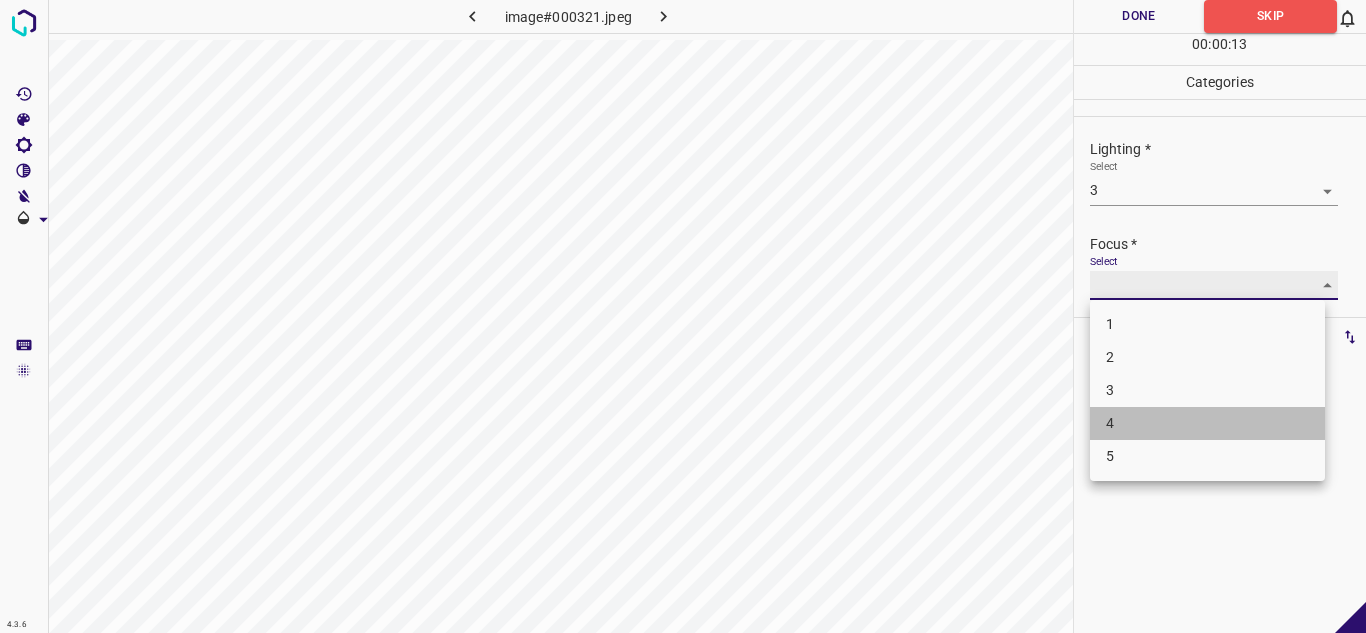 type on "4" 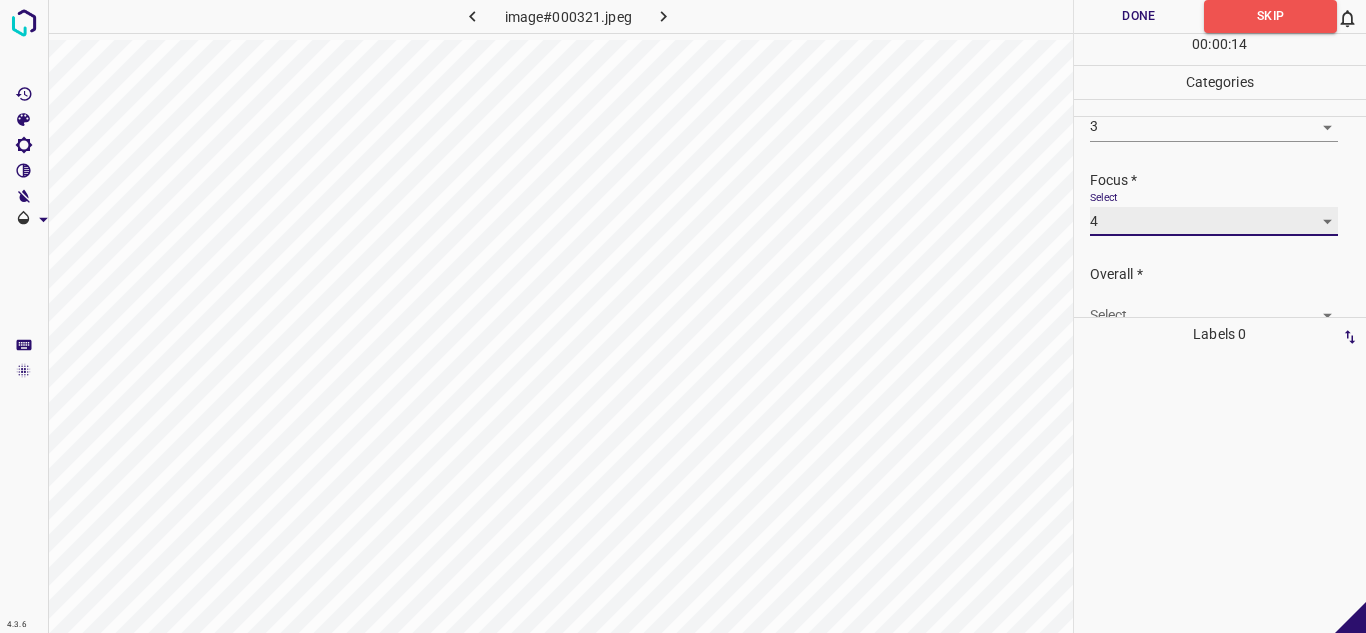 scroll, scrollTop: 98, scrollLeft: 0, axis: vertical 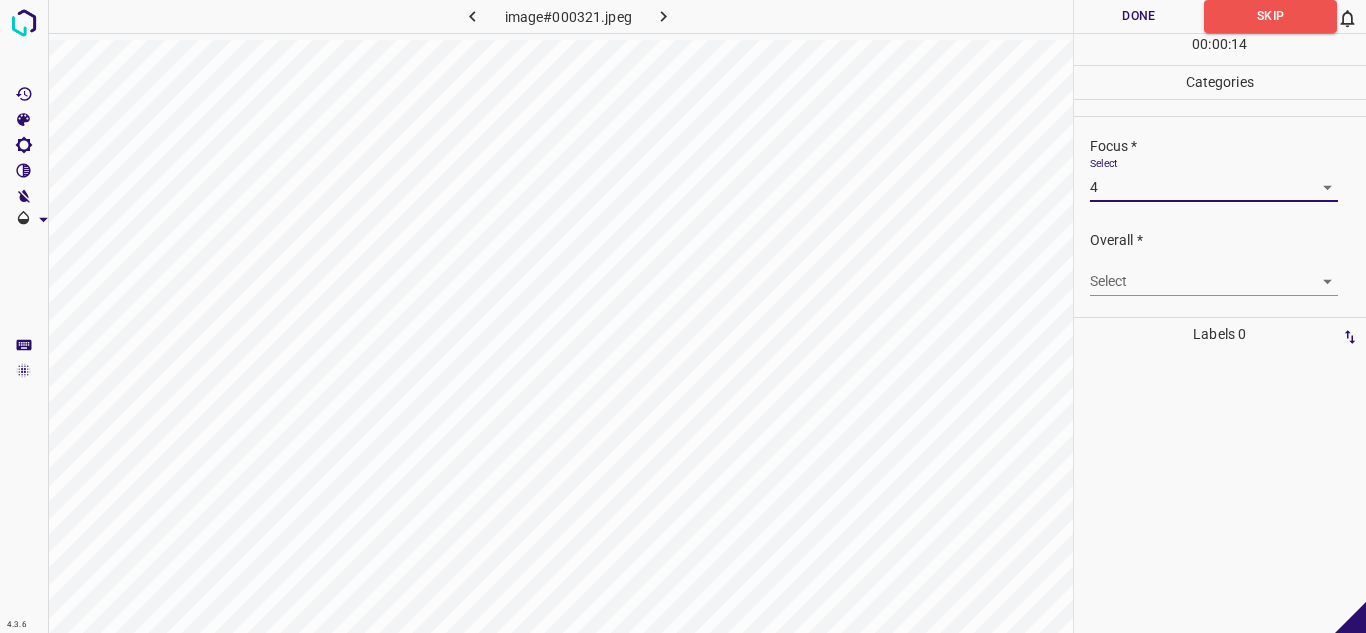click on "4.3.6  image#000321.jpeg Done Skip 0 00   : 00   : 14   Categories Lighting *  Select 3 3 Focus *  Select 4 4 Overall *  Select ​ Labels   0 Categories 1 Lighting 2 Focus 3 Overall Tools Space Change between modes (Draw & Edit) I Auto labeling R Restore zoom M Zoom in N Zoom out Delete Delete selecte label Filters Z Restore filters X Saturation filter C Brightness filter V Contrast filter B Gray scale filter General O Download - Text - Hide - Delete" at bounding box center [683, 316] 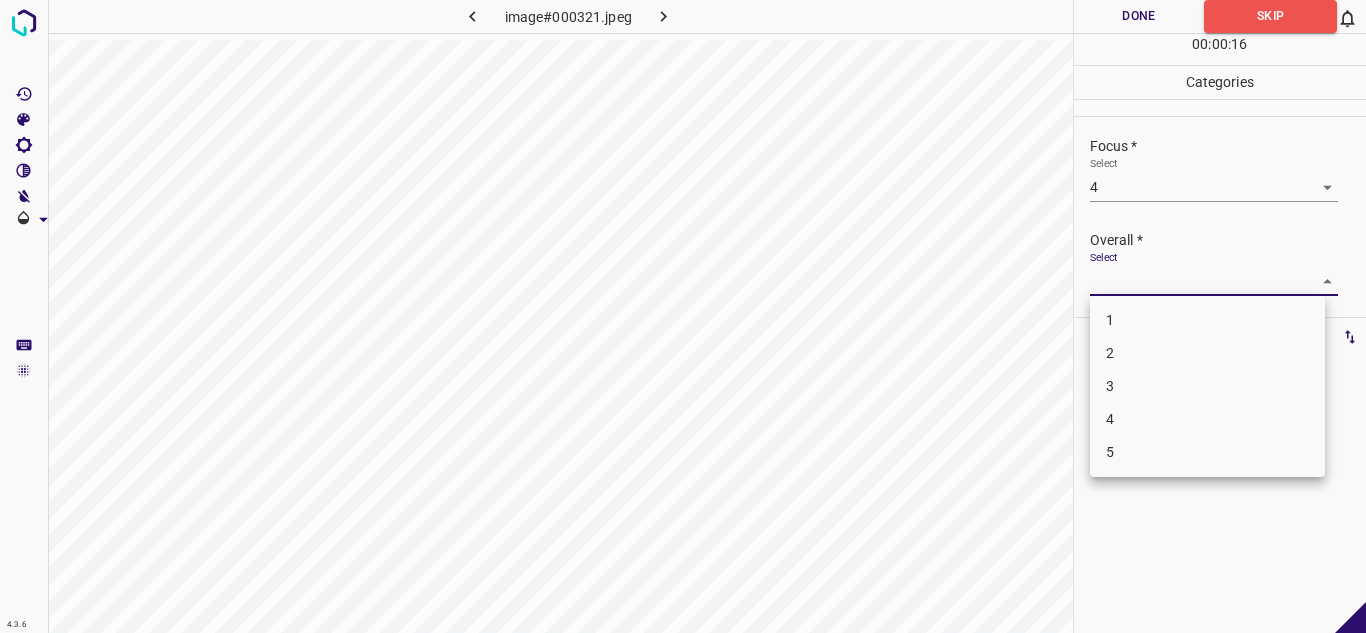 click on "4" at bounding box center (1207, 419) 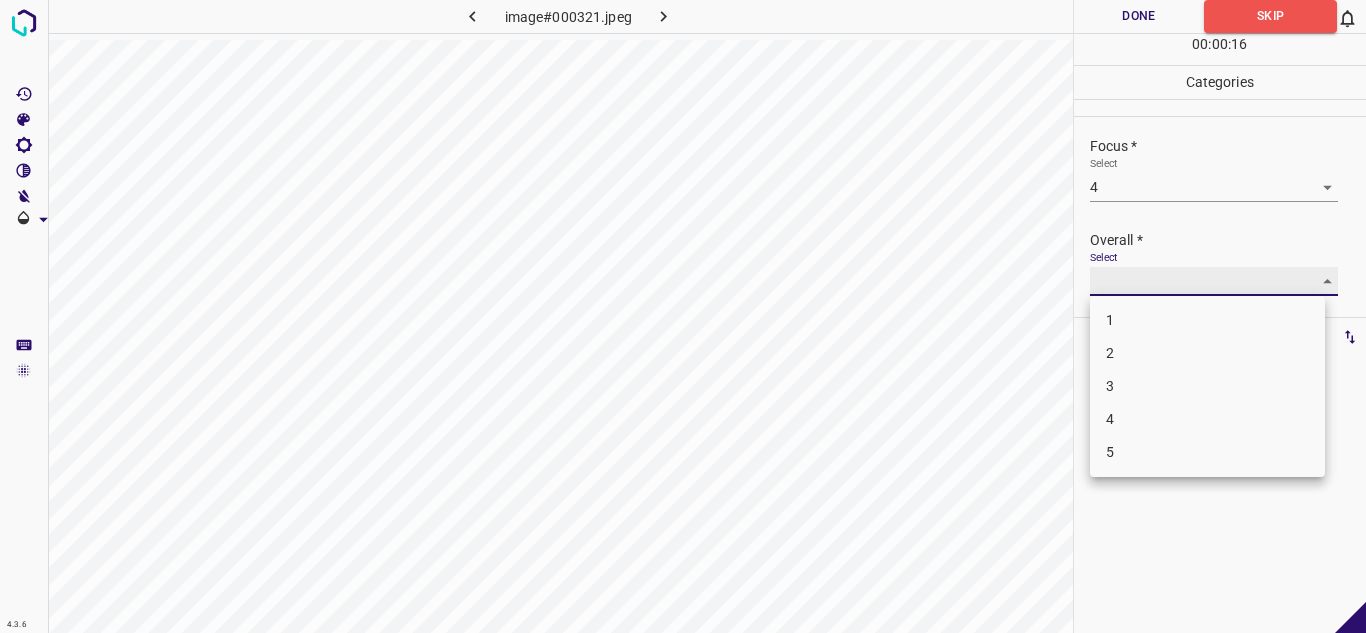 type on "4" 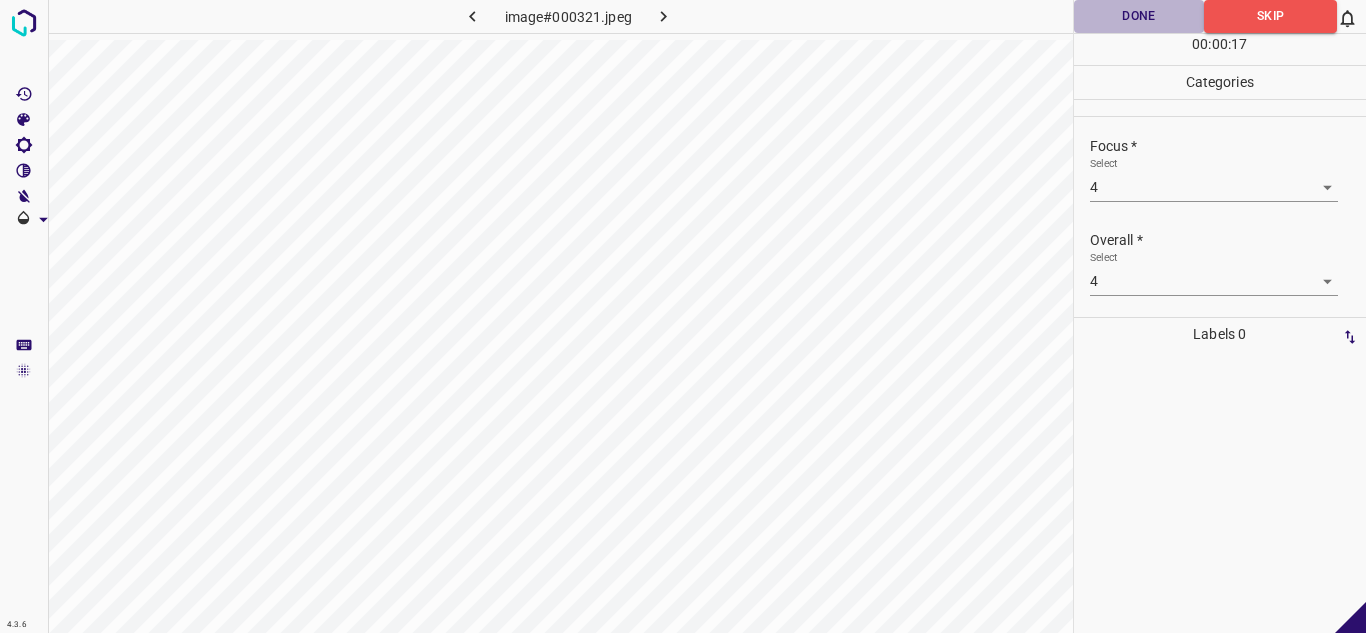 click on "Done" at bounding box center (1139, 16) 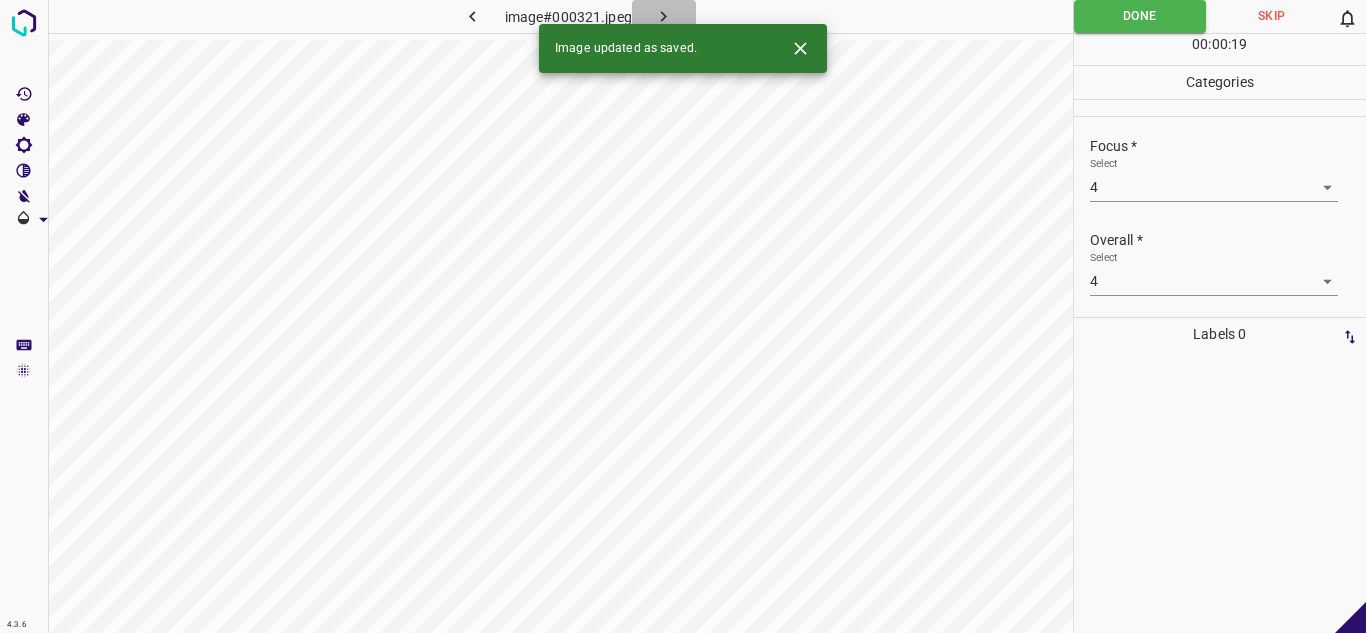 click 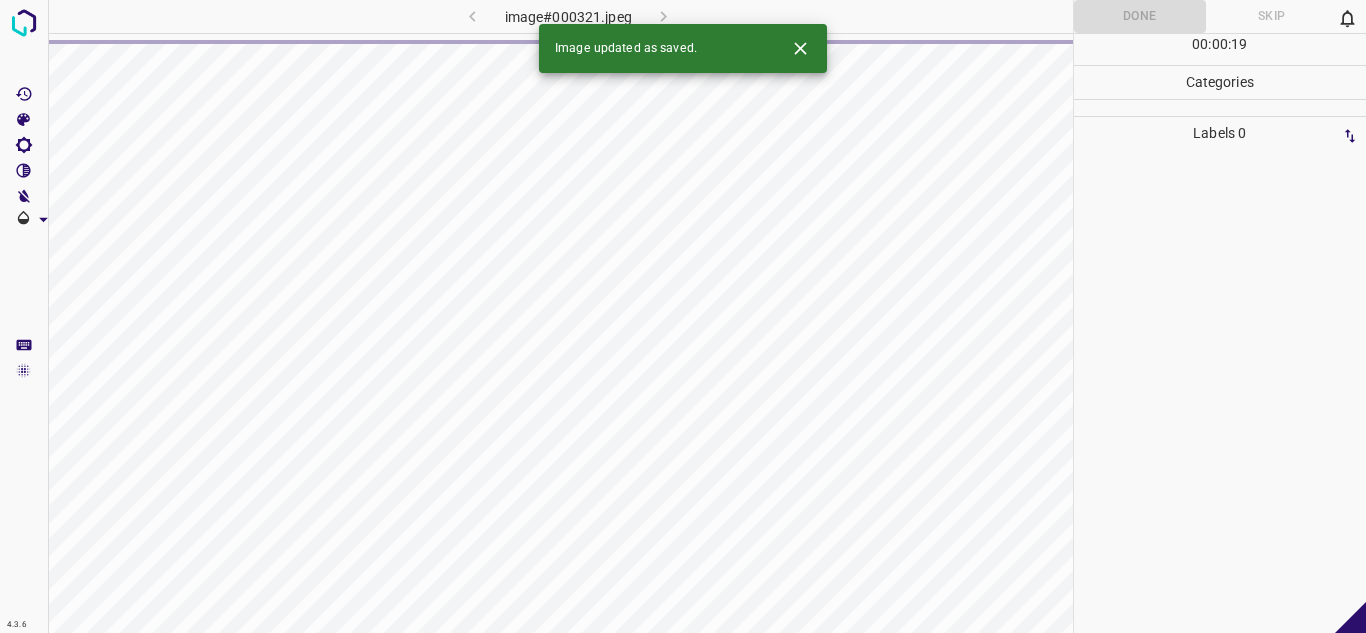 click 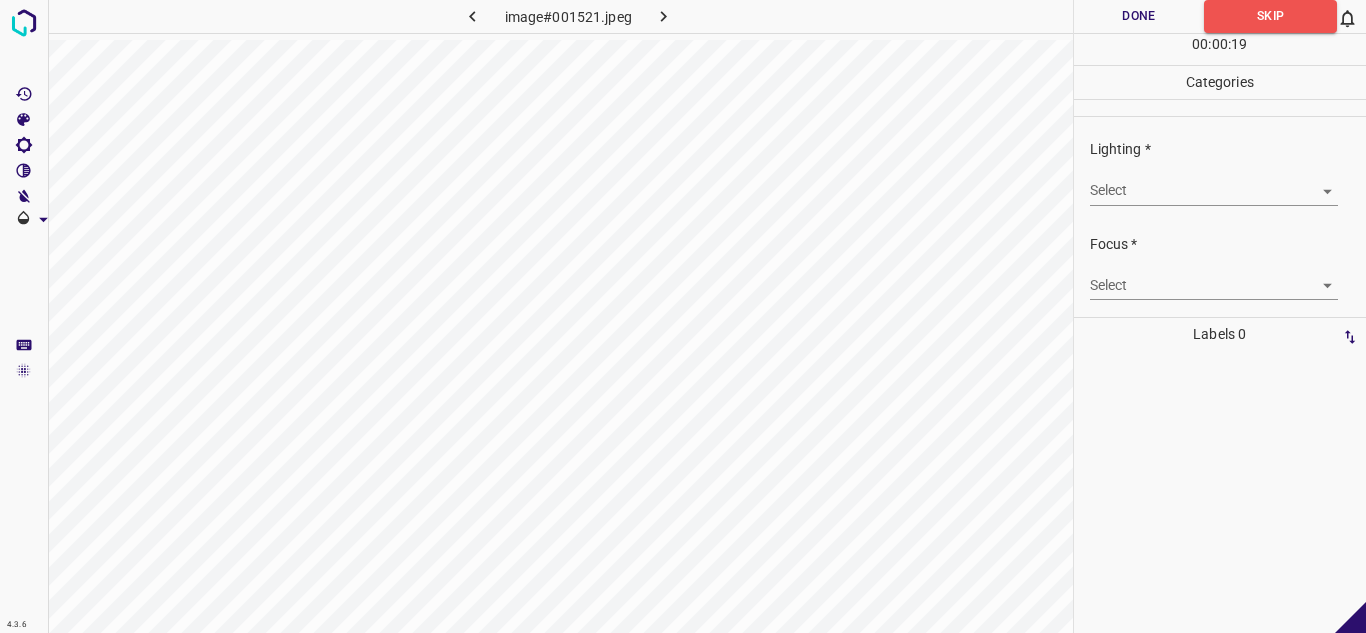 click on "4.3.6  image#001521.jpeg Done Skip 0 00   : 00   : 19   Categories Lighting *  Select ​ Focus *  Select ​ Overall *  Select ​ Labels   0 Categories 1 Lighting 2 Focus 3 Overall Tools Space Change between modes (Draw & Edit) I Auto labeling R Restore zoom M Zoom in N Zoom out Delete Delete selecte label Filters Z Restore filters X Saturation filter C Brightness filter V Contrast filter B Gray scale filter General O Download - Text - Hide - Delete" at bounding box center (683, 316) 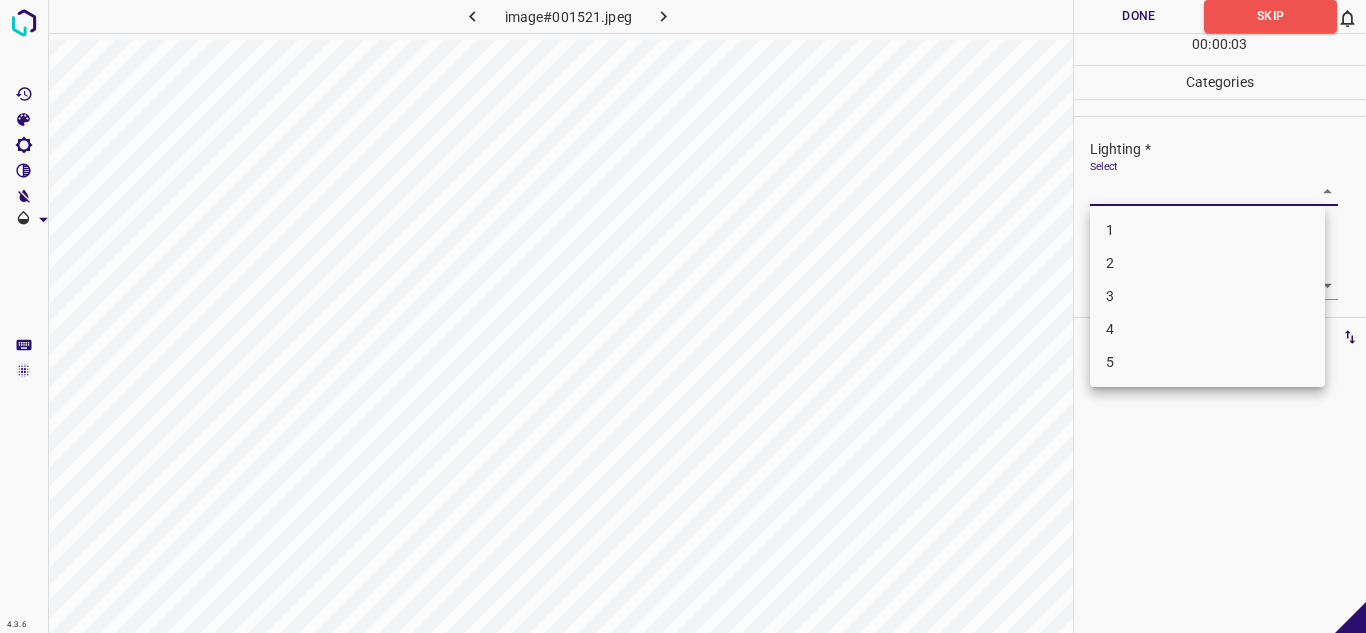 click on "3" at bounding box center (1207, 296) 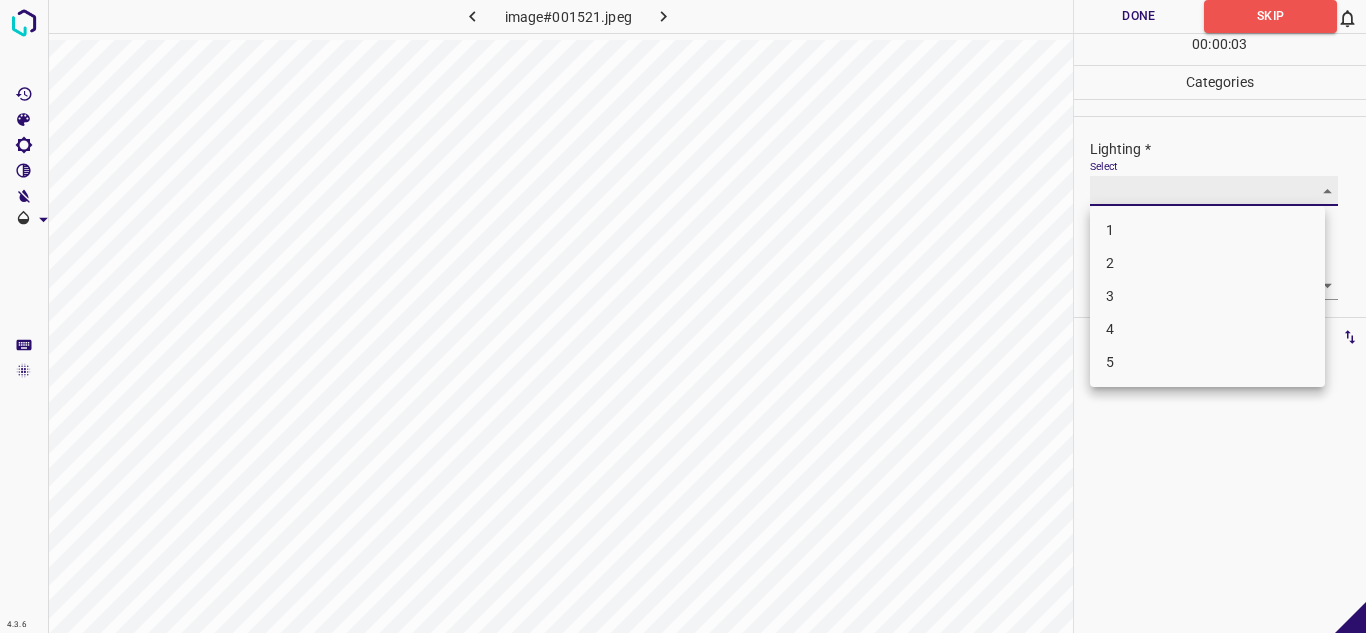 type on "3" 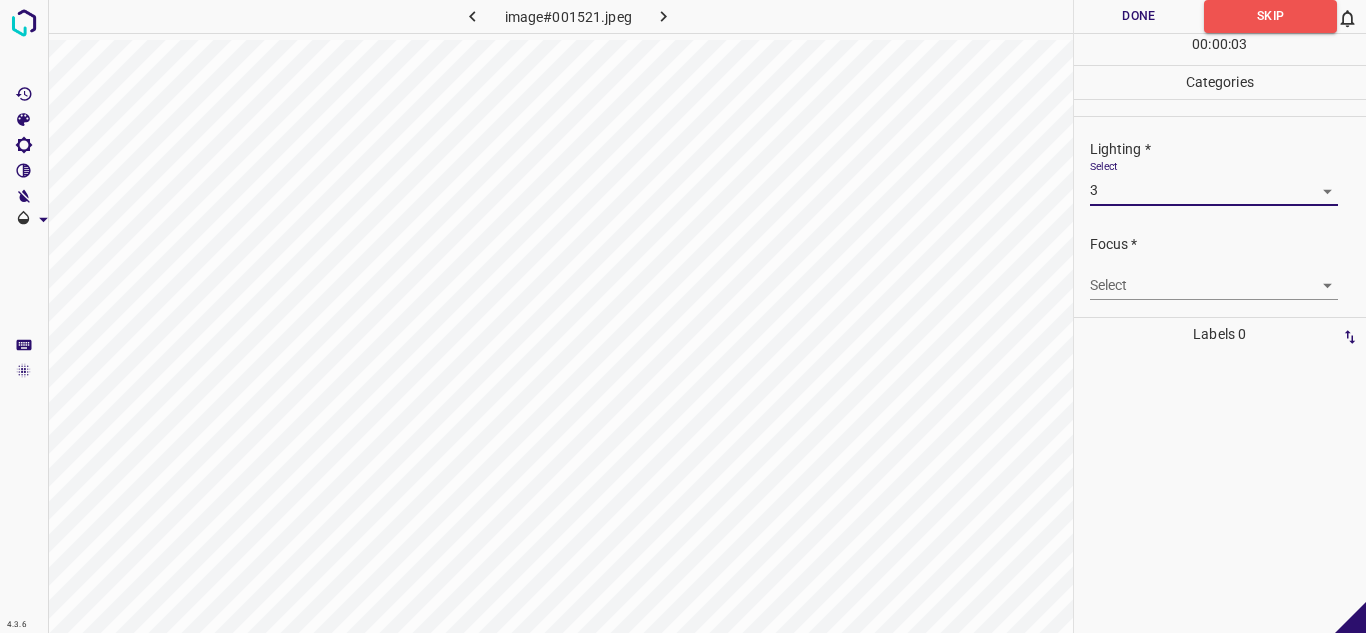 click on "4.3.6  image#001521.jpeg Done Skip 0 00   : 00   : 03   Categories Lighting *  Select 3 3 Focus *  Select ​ Overall *  Select ​ Labels   0 Categories 1 Lighting 2 Focus 3 Overall Tools Space Change between modes (Draw & Edit) I Auto labeling R Restore zoom M Zoom in N Zoom out Delete Delete selecte label Filters Z Restore filters X Saturation filter C Brightness filter V Contrast filter B Gray scale filter General O Download - Text - Hide - Delete" at bounding box center [683, 316] 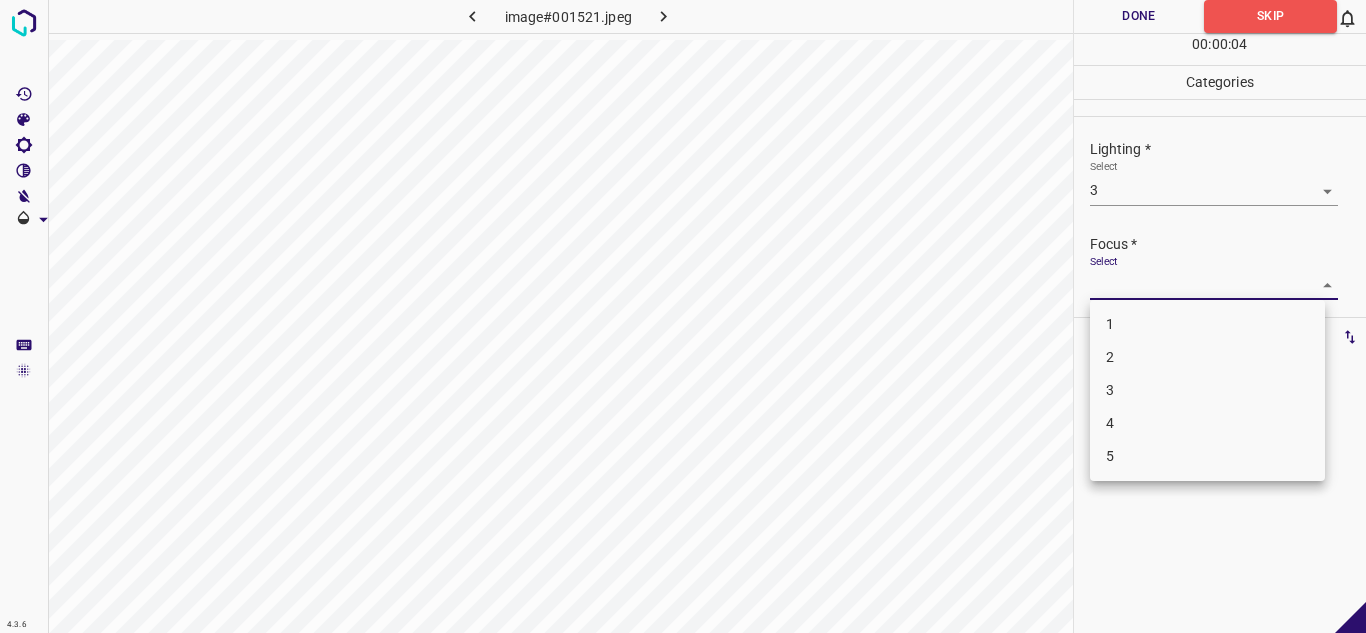 click on "3" at bounding box center (1207, 390) 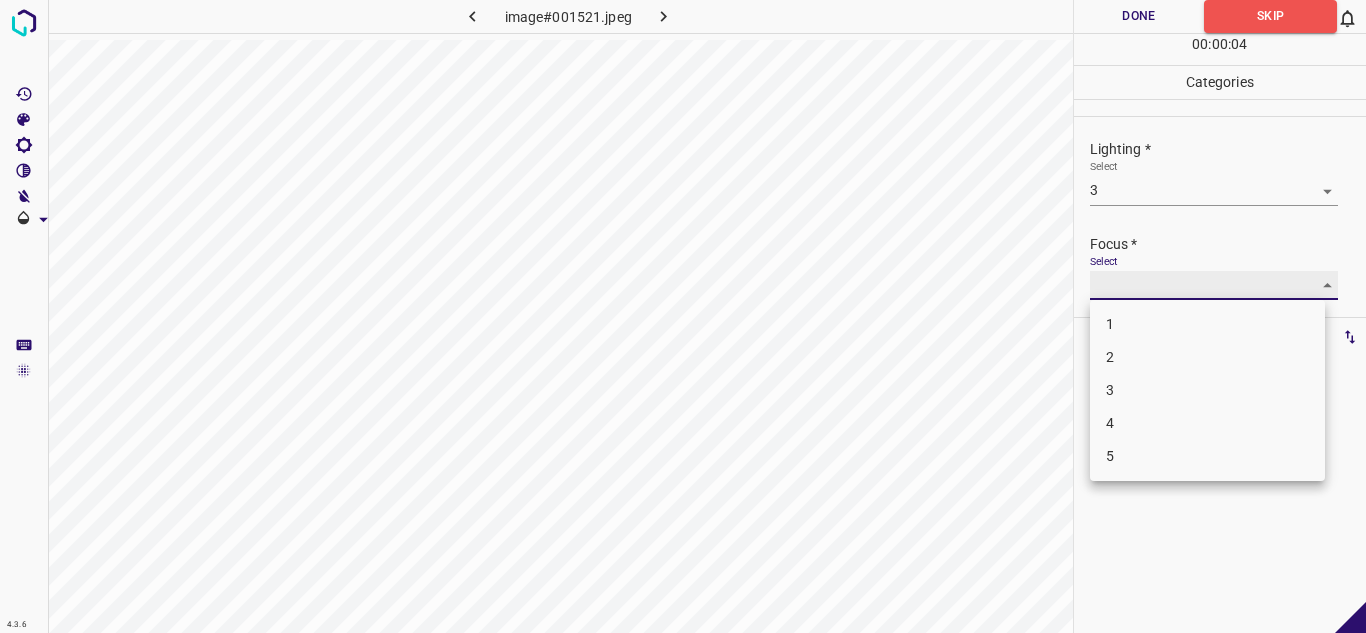 type on "3" 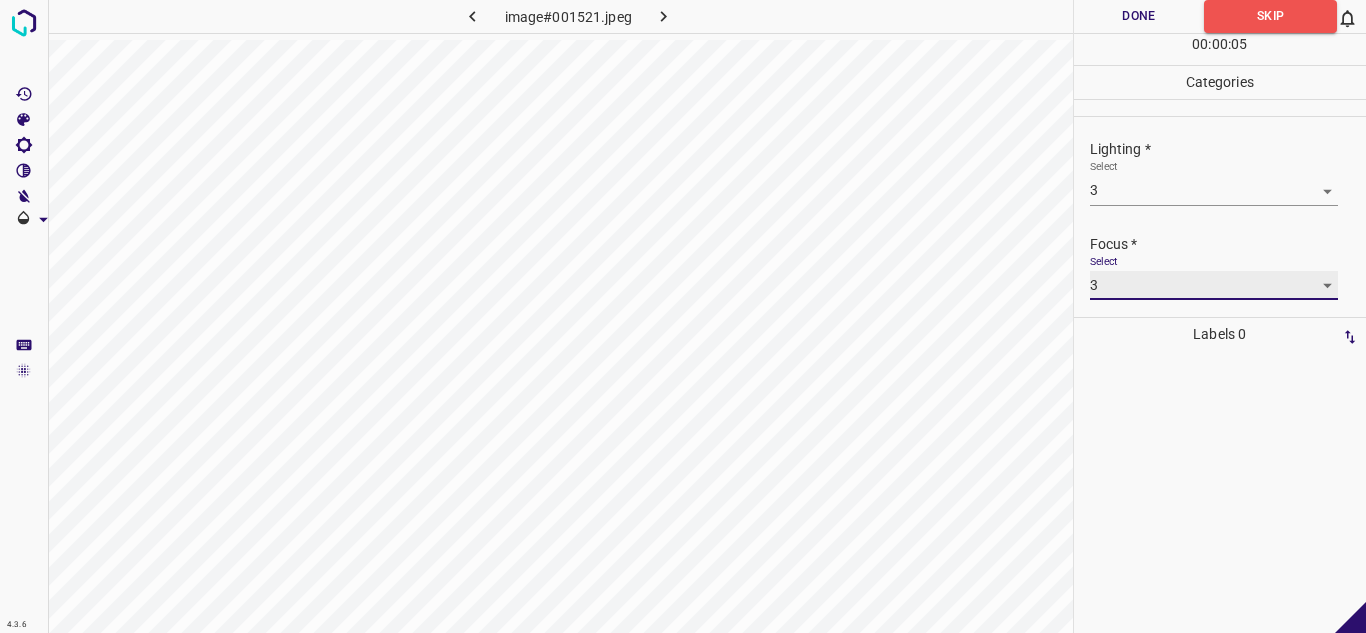 scroll, scrollTop: 98, scrollLeft: 0, axis: vertical 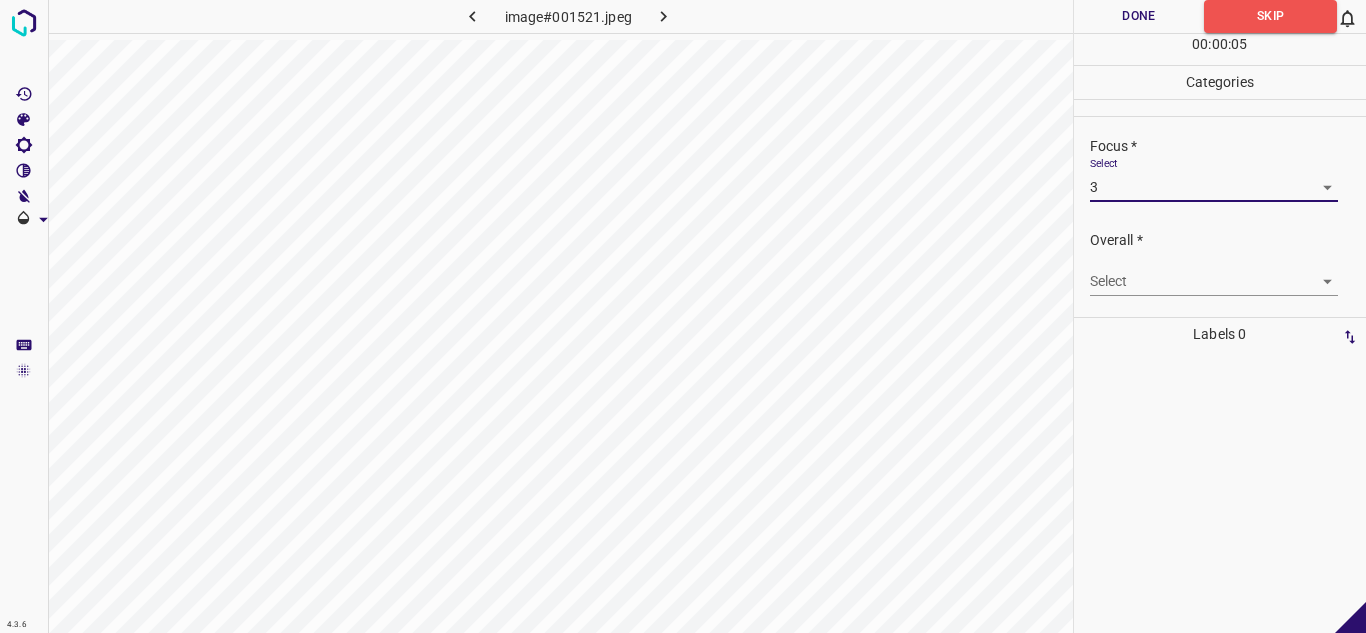 click on "4.3.6  image#001521.jpeg Done Skip 0 00   : 00   : 05   Categories Lighting *  Select 3 3 Focus *  Select 3 3 Overall *  Select ​ Labels   0 Categories 1 Lighting 2 Focus 3 Overall Tools Space Change between modes (Draw & Edit) I Auto labeling R Restore zoom M Zoom in N Zoom out Delete Delete selecte label Filters Z Restore filters X Saturation filter C Brightness filter V Contrast filter B Gray scale filter General O Download - Text - Hide - Delete" at bounding box center [683, 316] 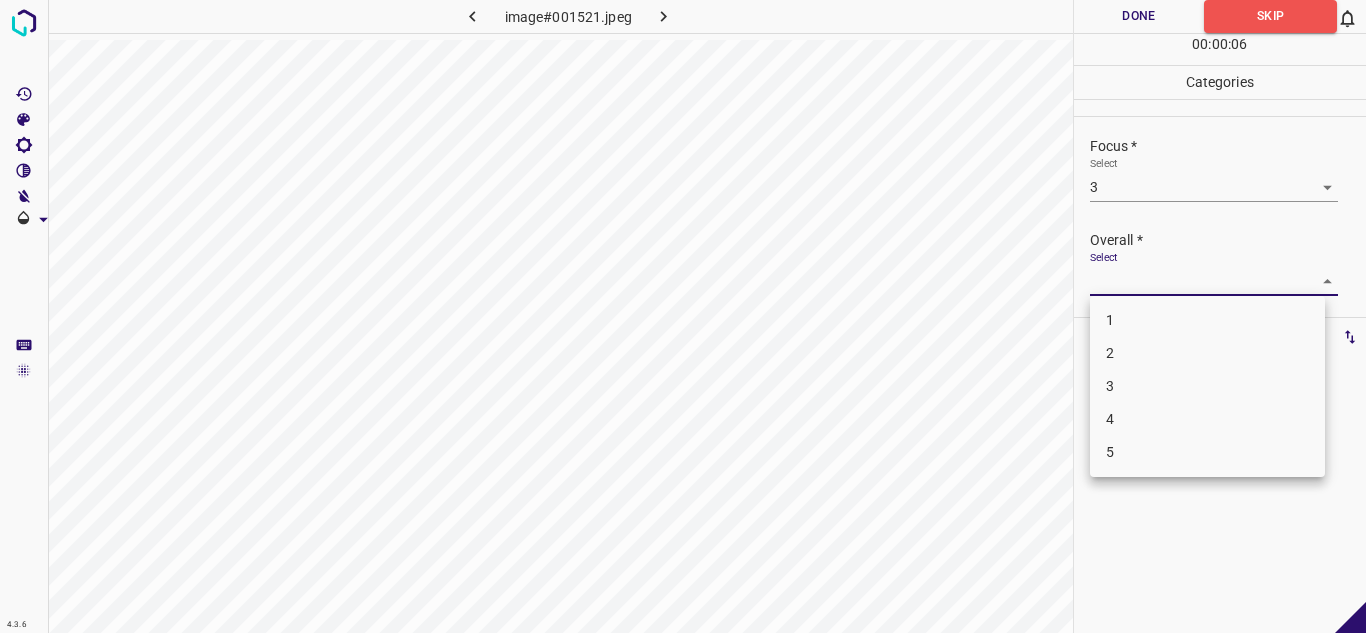 click on "3" at bounding box center [1207, 386] 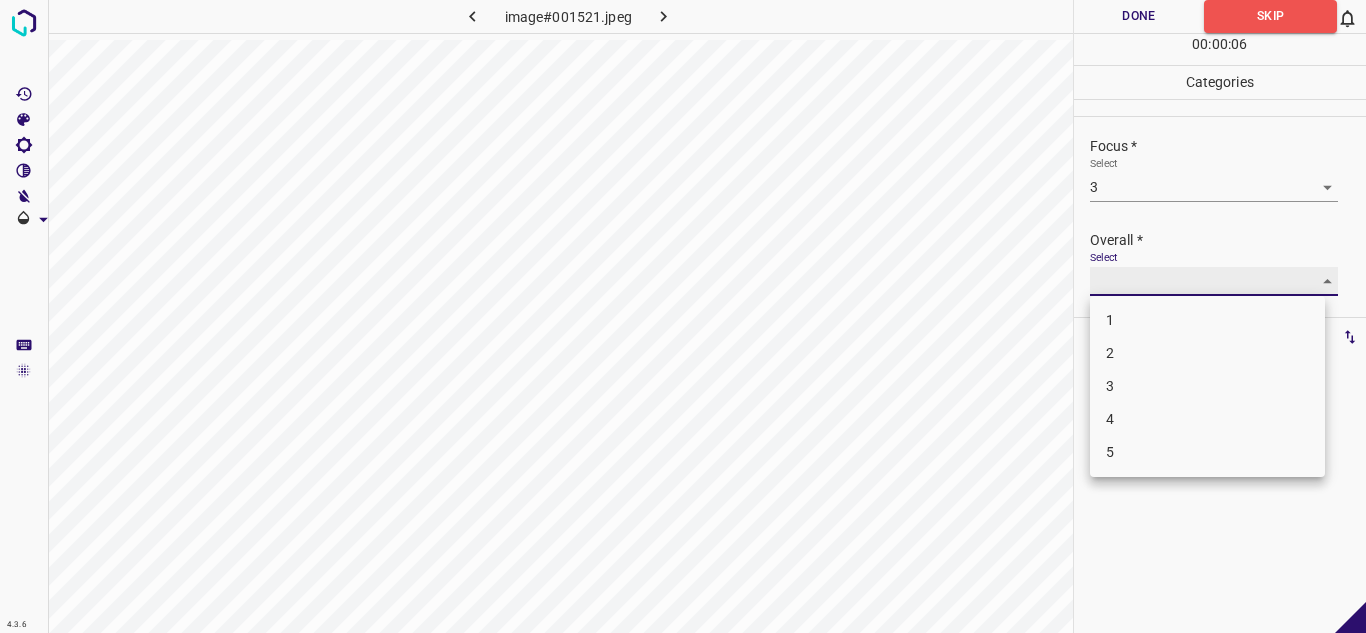 type on "3" 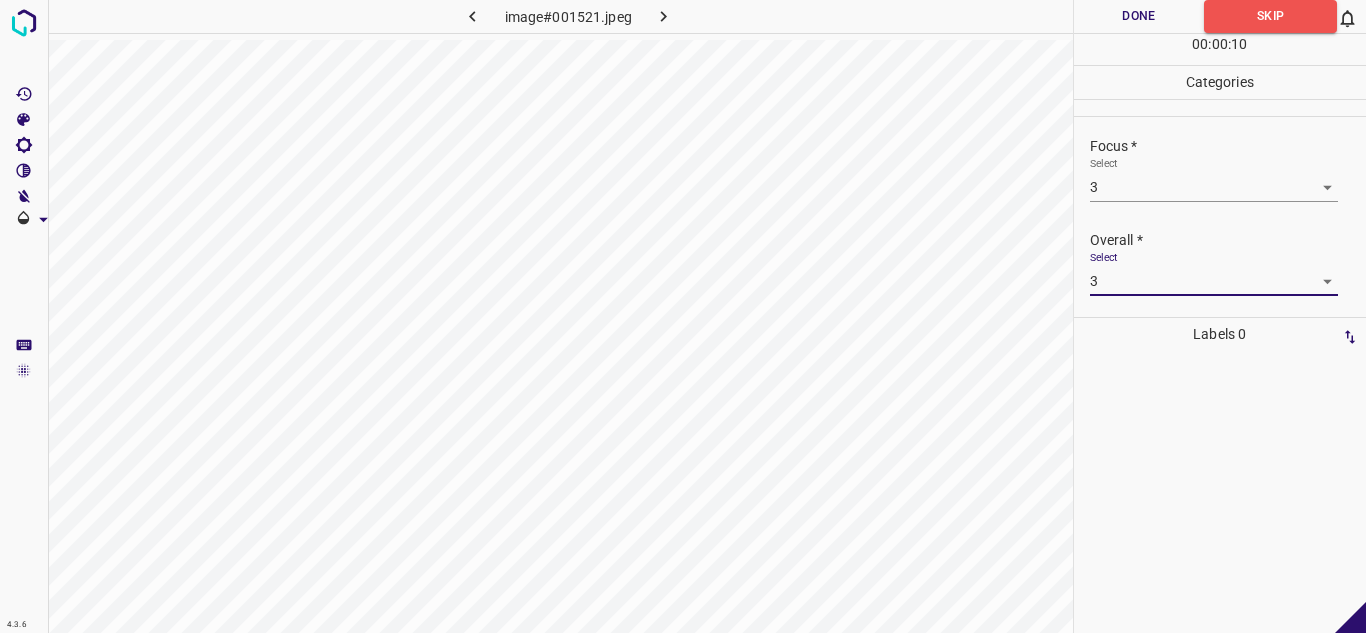 click on "4.3.6  image#001521.jpeg Done Skip 0 00   : 00   : 10   Categories Lighting *  Select 3 3 Focus *  Select 3 3 Overall *  Select 3 3 Labels   0 Categories 1 Lighting 2 Focus 3 Overall Tools Space Change between modes (Draw & Edit) I Auto labeling R Restore zoom M Zoom in N Zoom out Delete Delete selecte label Filters Z Restore filters X Saturation filter C Brightness filter V Contrast filter B Gray scale filter General O Download - Text - Hide - Delete" at bounding box center [683, 316] 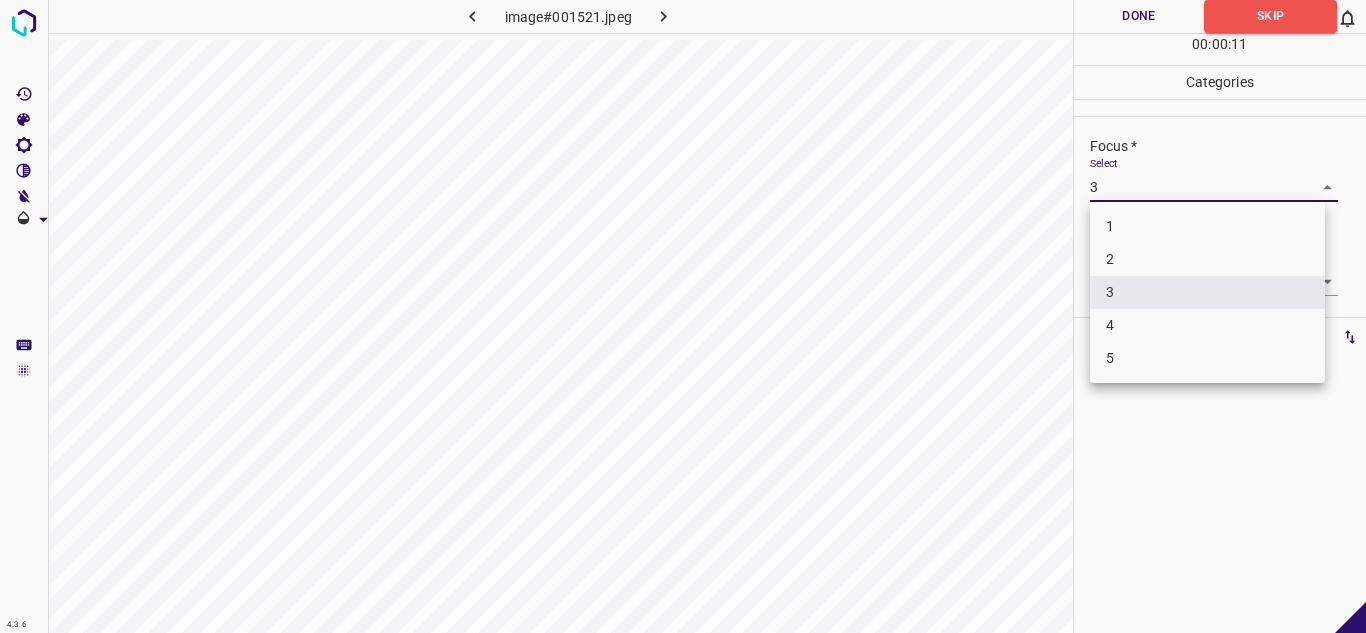 click on "2" at bounding box center (1207, 259) 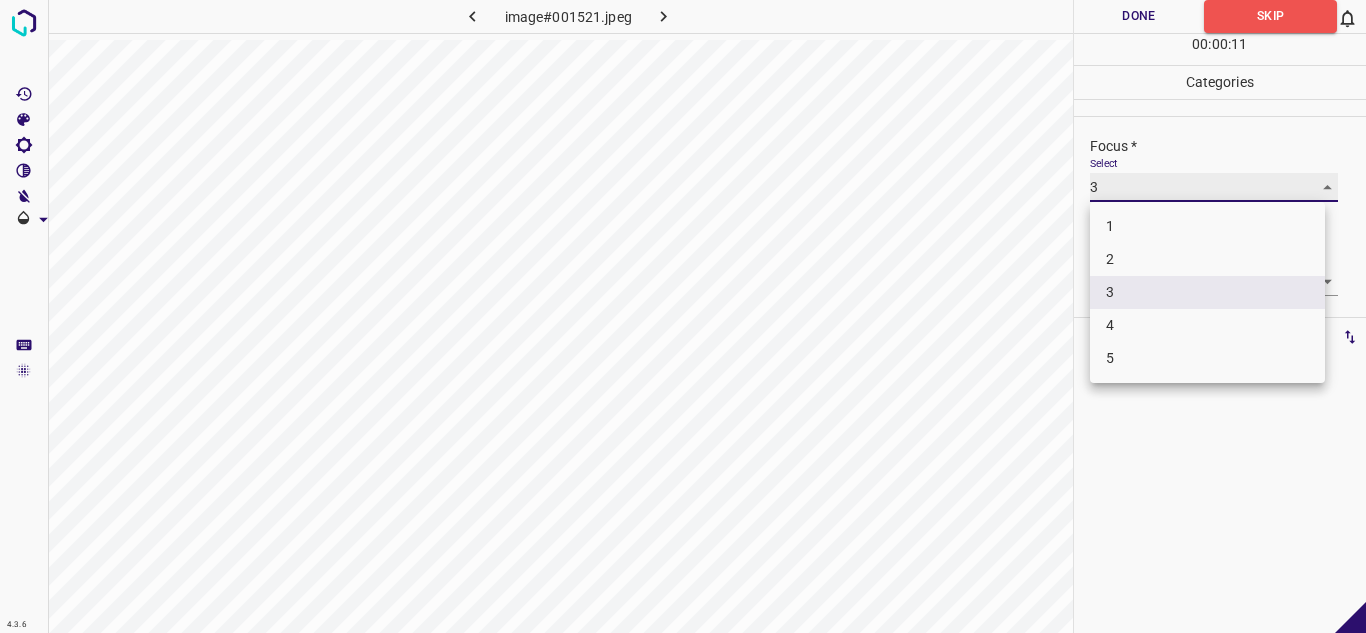 type on "2" 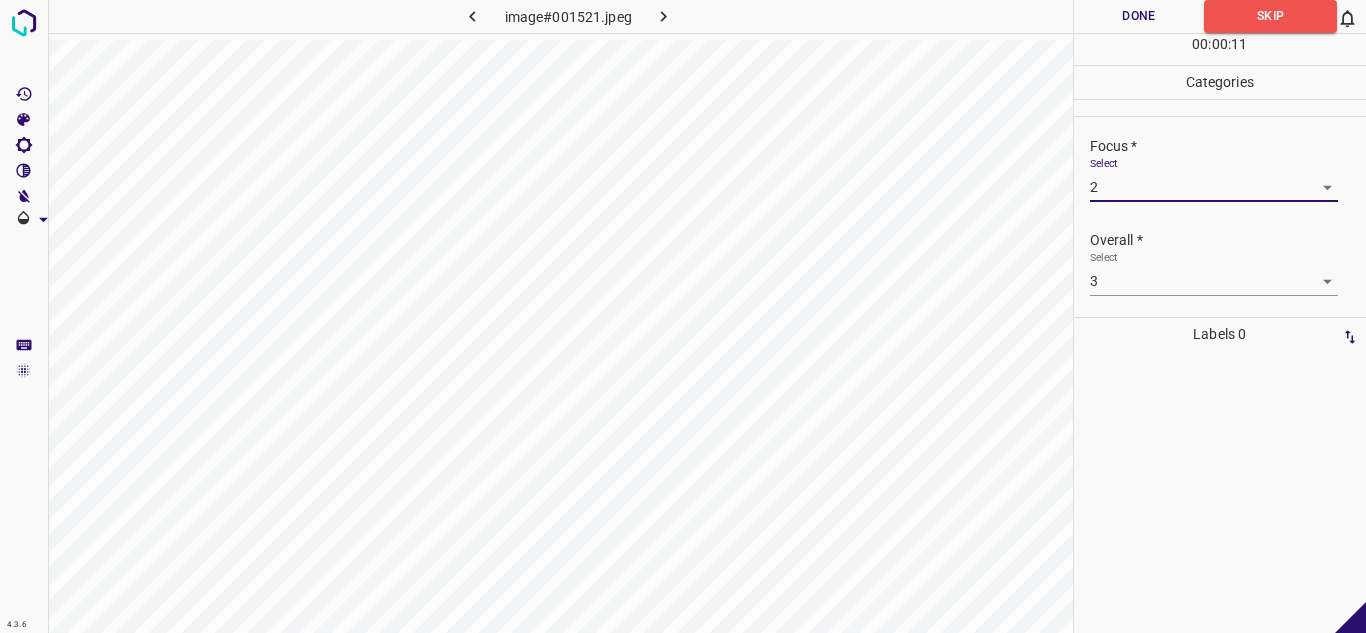 click on "Done" at bounding box center [1139, 16] 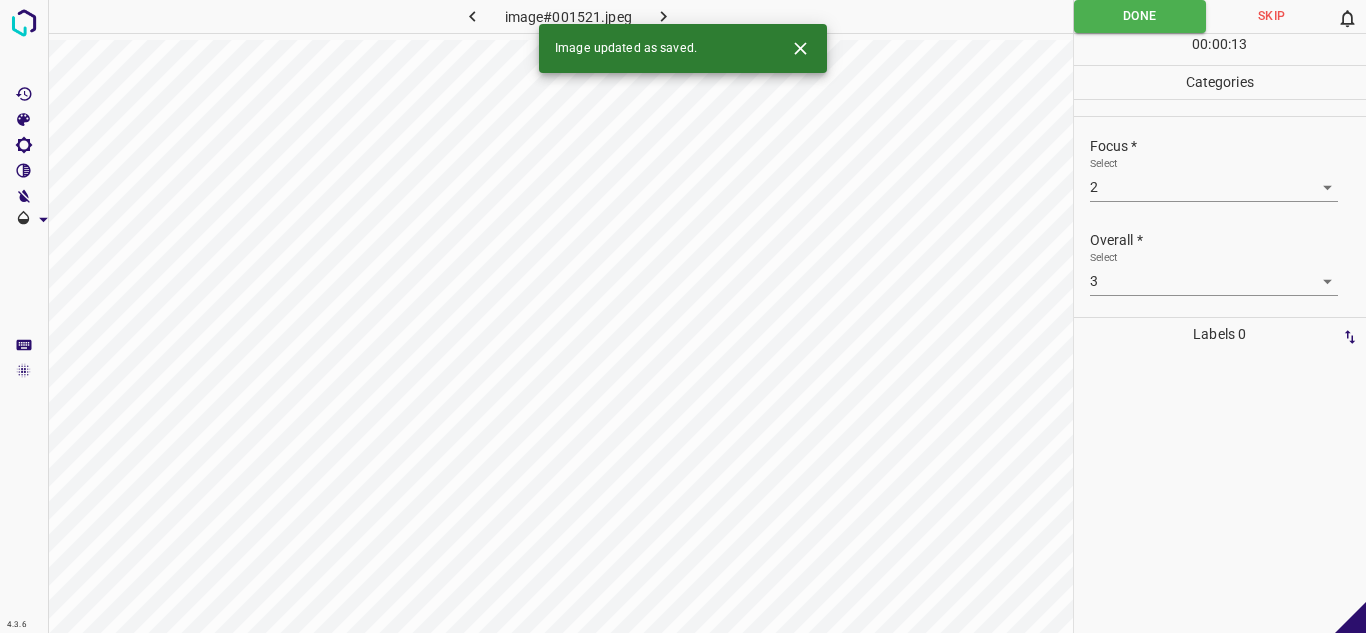 click 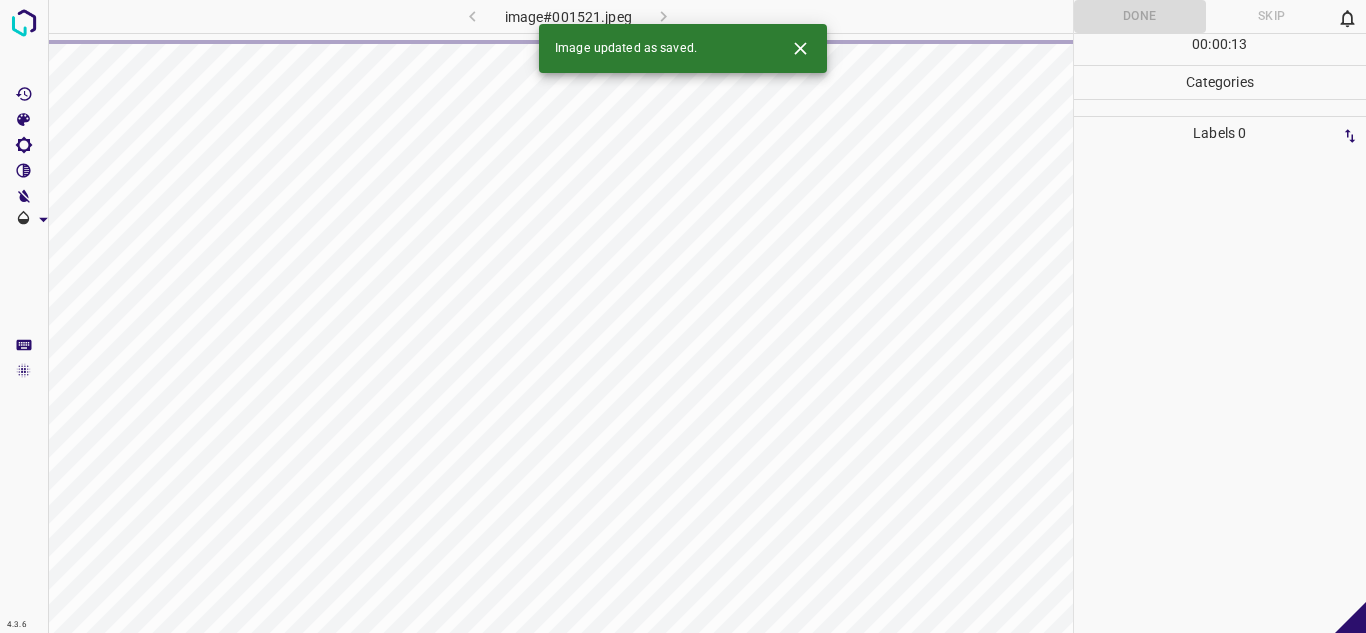 click 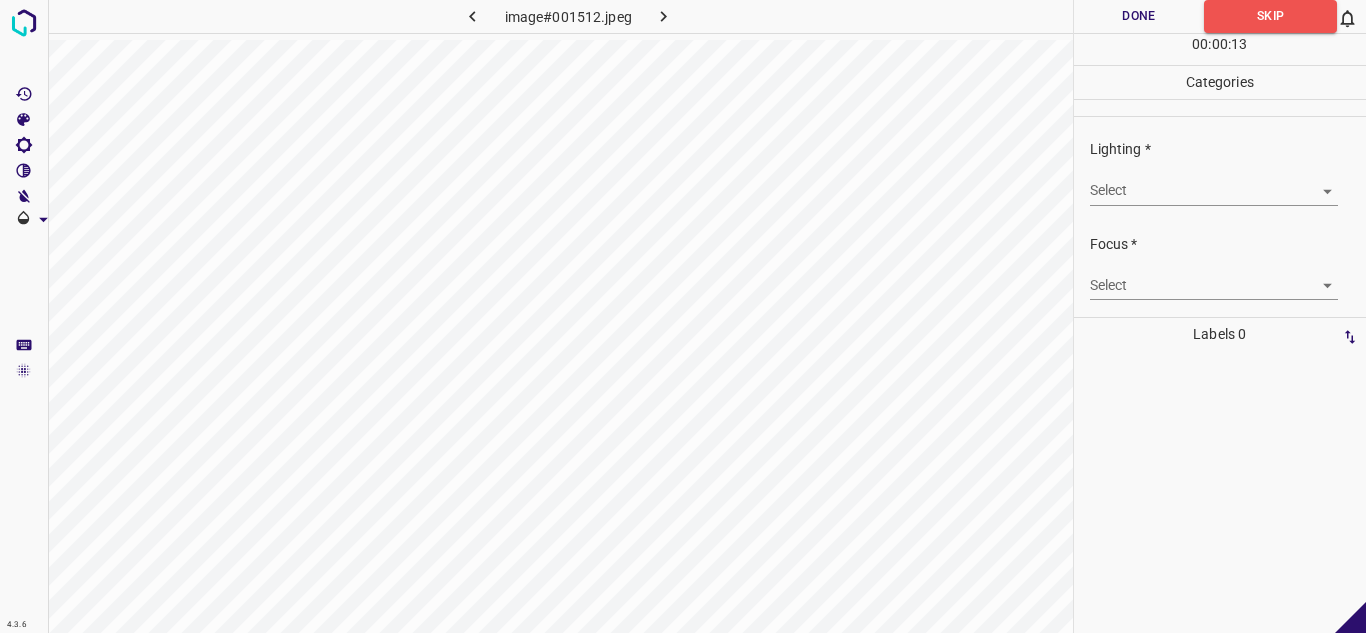 click on "4.3.6  image#001512.jpeg Done Skip 0 00   : 00   : 13   Categories Lighting *  Select ​ Focus *  Select ​ Overall *  Select ​ Labels   0 Categories 1 Lighting 2 Focus 3 Overall Tools Space Change between modes (Draw & Edit) I Auto labeling R Restore zoom M Zoom in N Zoom out Delete Delete selecte label Filters Z Restore filters X Saturation filter C Brightness filter V Contrast filter B Gray scale filter General O Download - Text - Hide - Delete" at bounding box center [683, 316] 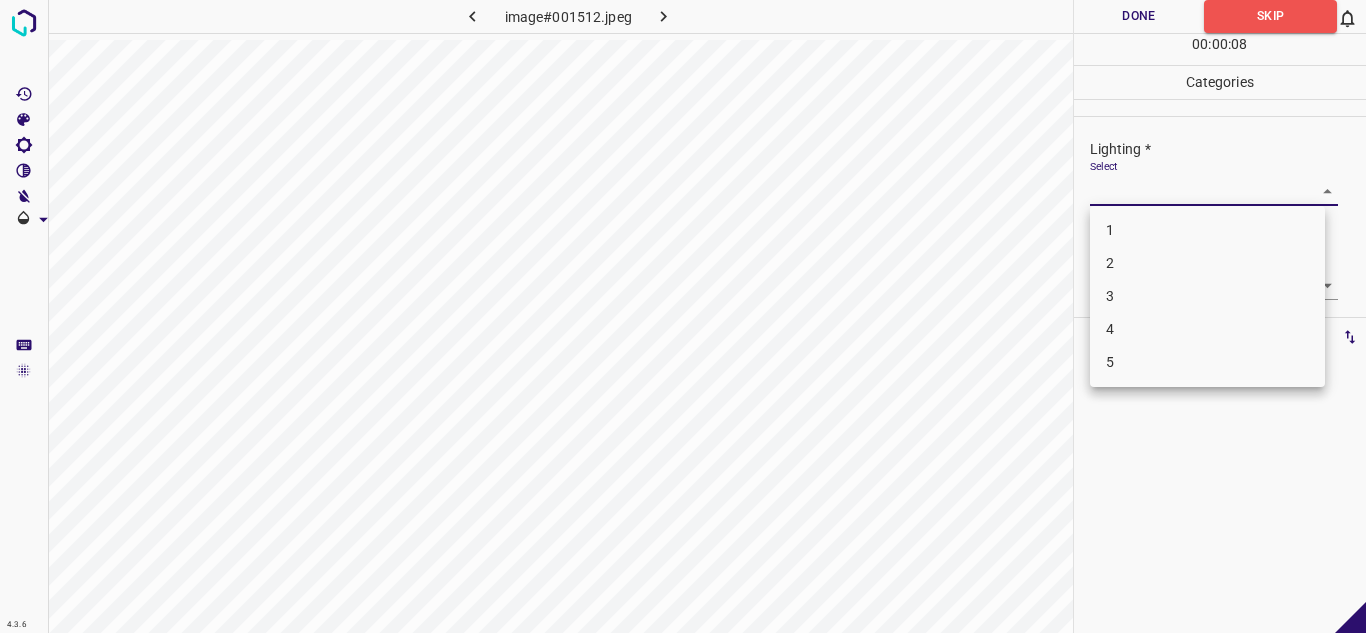 click on "2" at bounding box center [1207, 263] 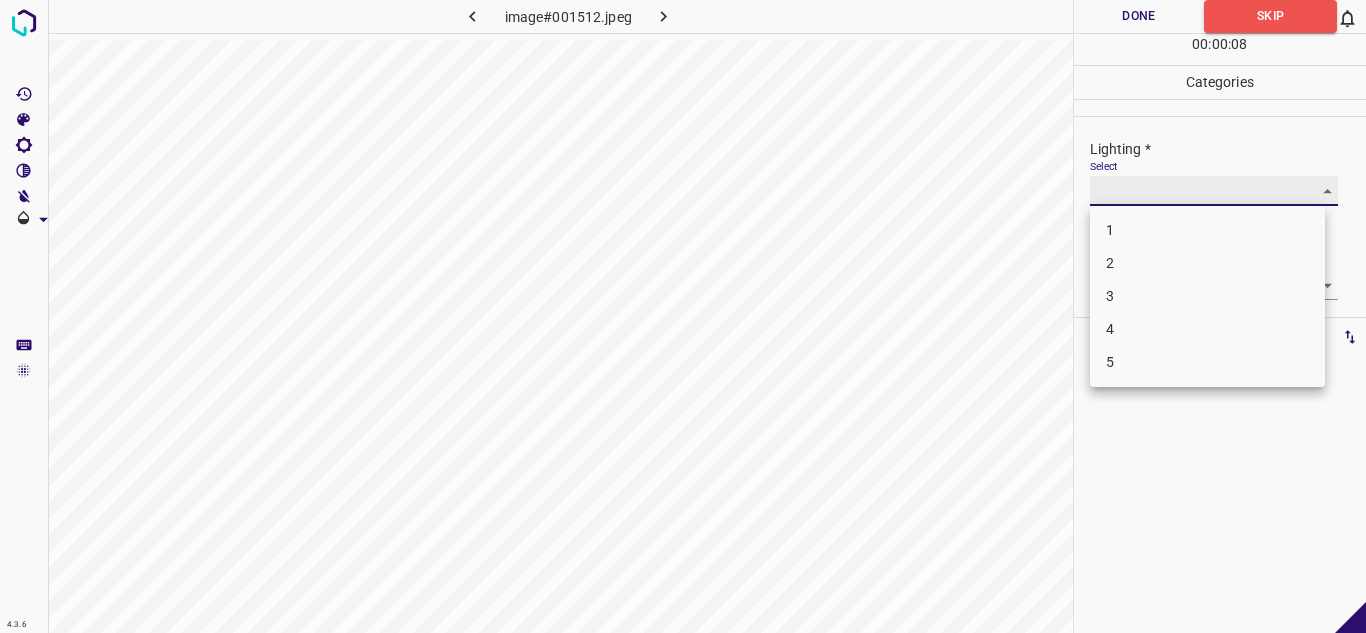 type on "2" 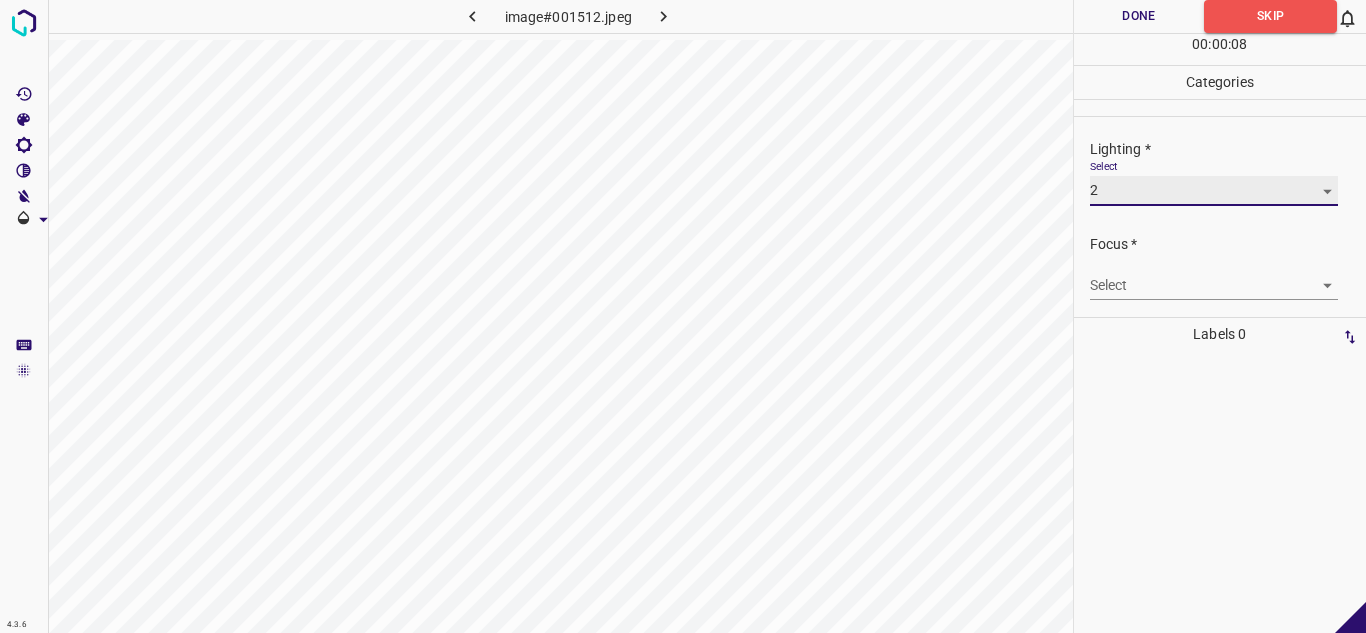 scroll, scrollTop: 98, scrollLeft: 0, axis: vertical 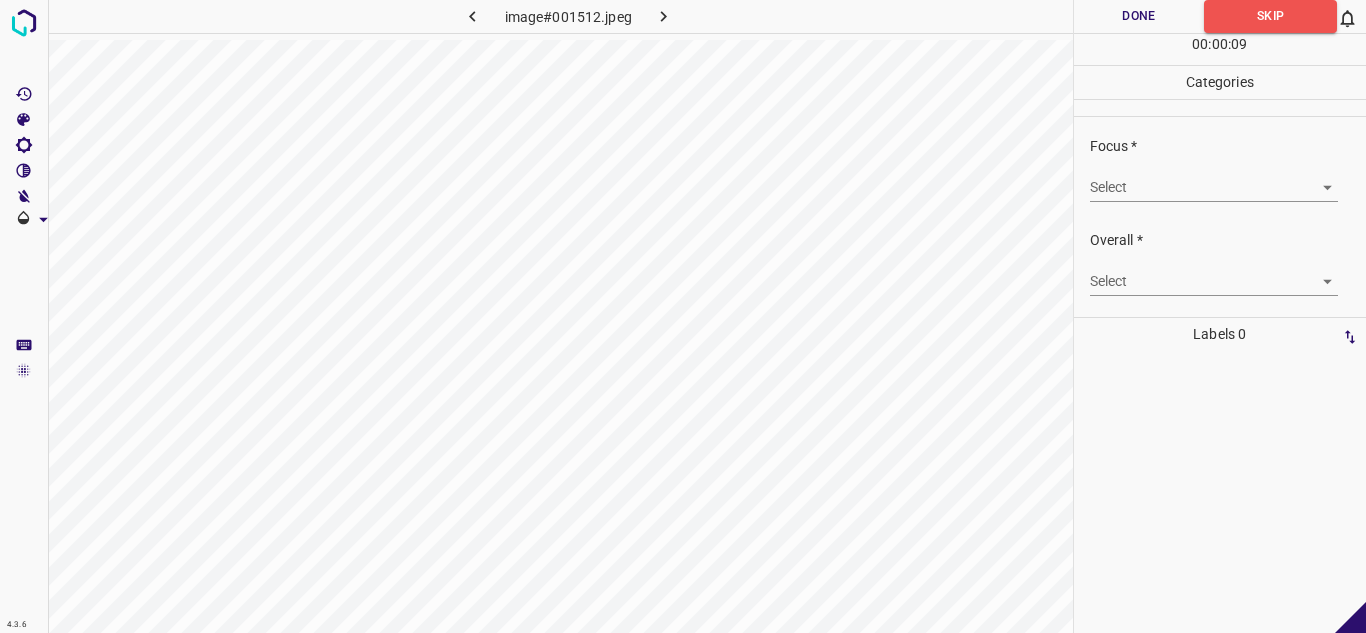click on "4.3.6  image#001512.jpeg Done Skip 0 00   : 00   : 09   Categories Lighting *  Select 2 2 Focus *  Select ​ Overall *  Select ​ Labels   0 Categories 1 Lighting 2 Focus 3 Overall Tools Space Change between modes (Draw & Edit) I Auto labeling R Restore zoom M Zoom in N Zoom out Delete Delete selecte label Filters Z Restore filters X Saturation filter C Brightness filter V Contrast filter B Gray scale filter General O Download - Text - Hide - Delete" at bounding box center [683, 316] 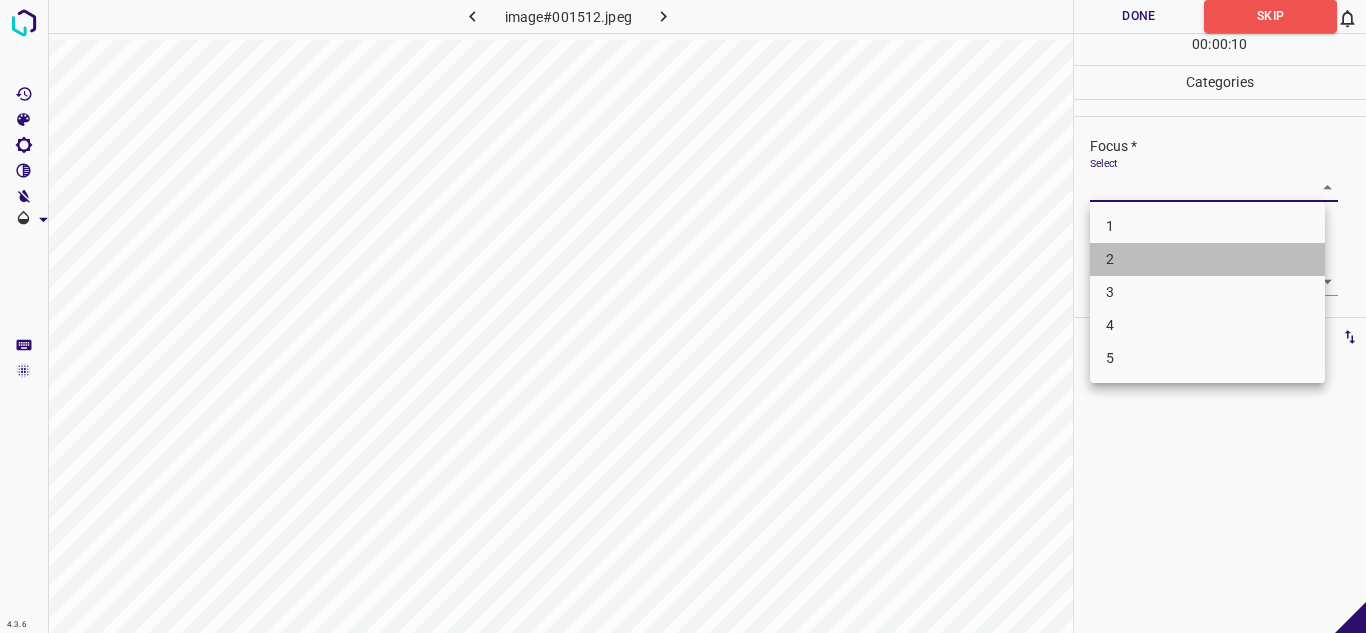 click on "2" at bounding box center (1207, 259) 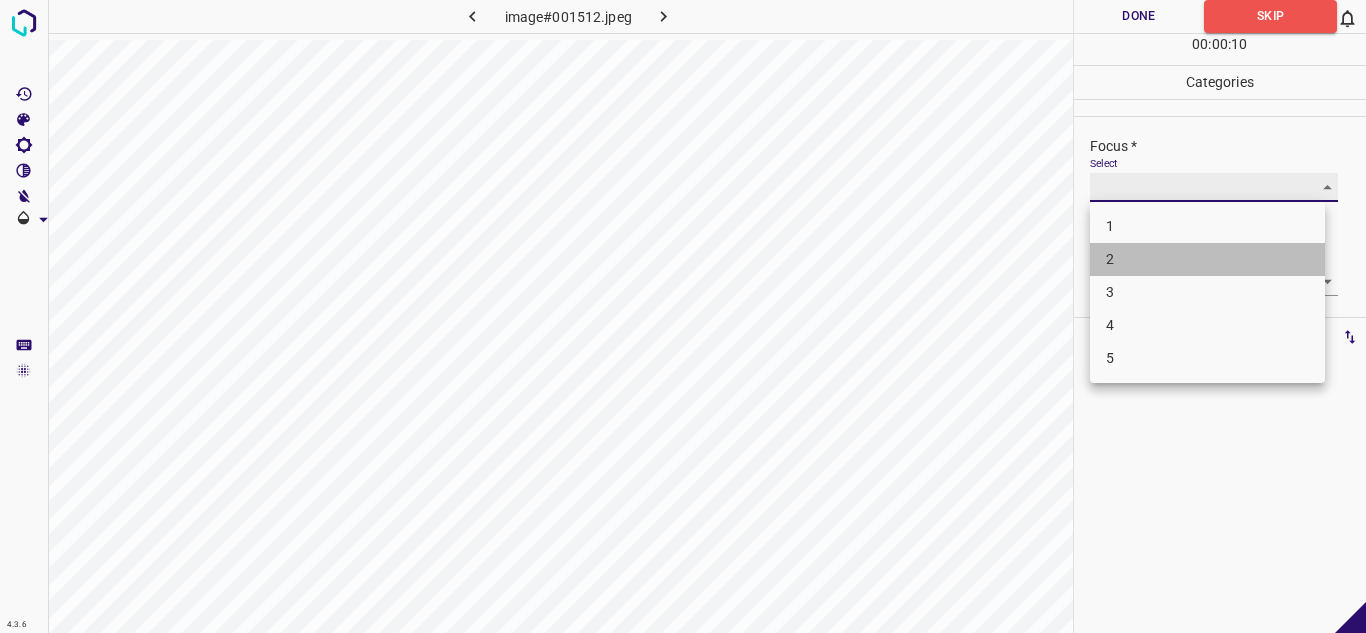 type on "2" 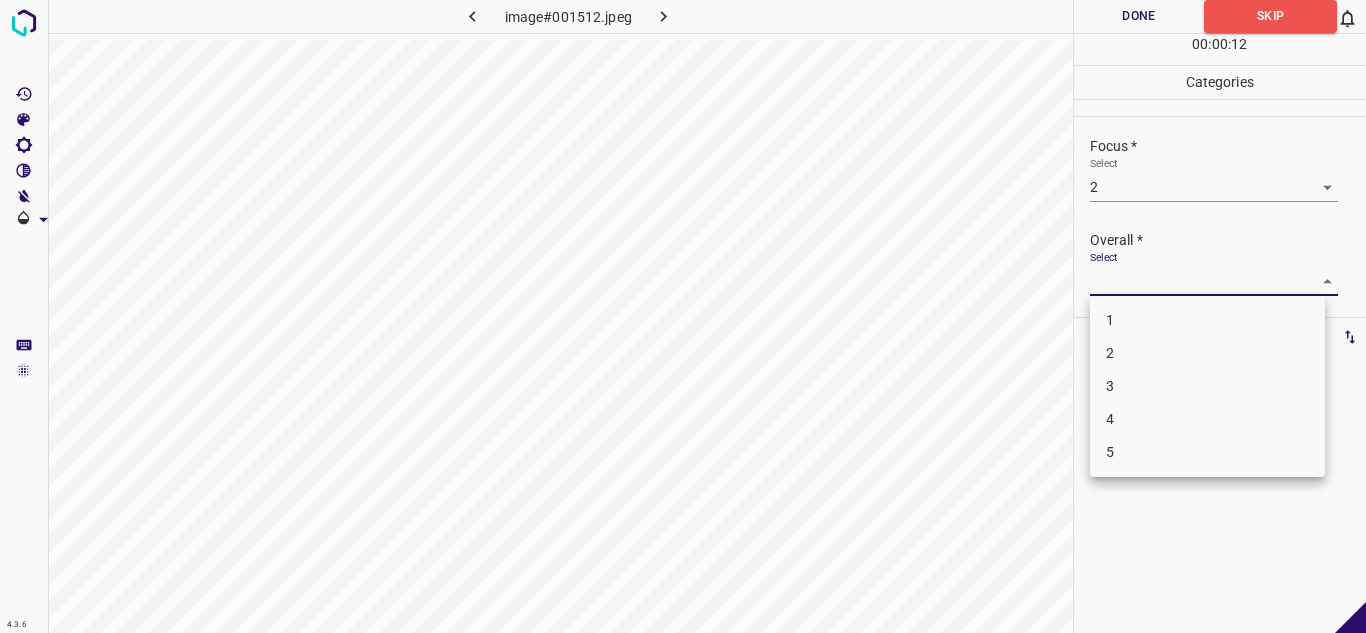 click on "4.3.6  image#001512.jpeg Done Skip 0 00   : 00   : 12   Categories Lighting *  Select 2 2 Focus *  Select 2 2 Overall *  Select ​ Labels   0 Categories 1 Lighting 2 Focus 3 Overall Tools Space Change between modes (Draw & Edit) I Auto labeling R Restore zoom M Zoom in N Zoom out Delete Delete selecte label Filters Z Restore filters X Saturation filter C Brightness filter V Contrast filter B Gray scale filter General O Download - Text - Hide - Delete 1 2 3 4 5" at bounding box center [683, 316] 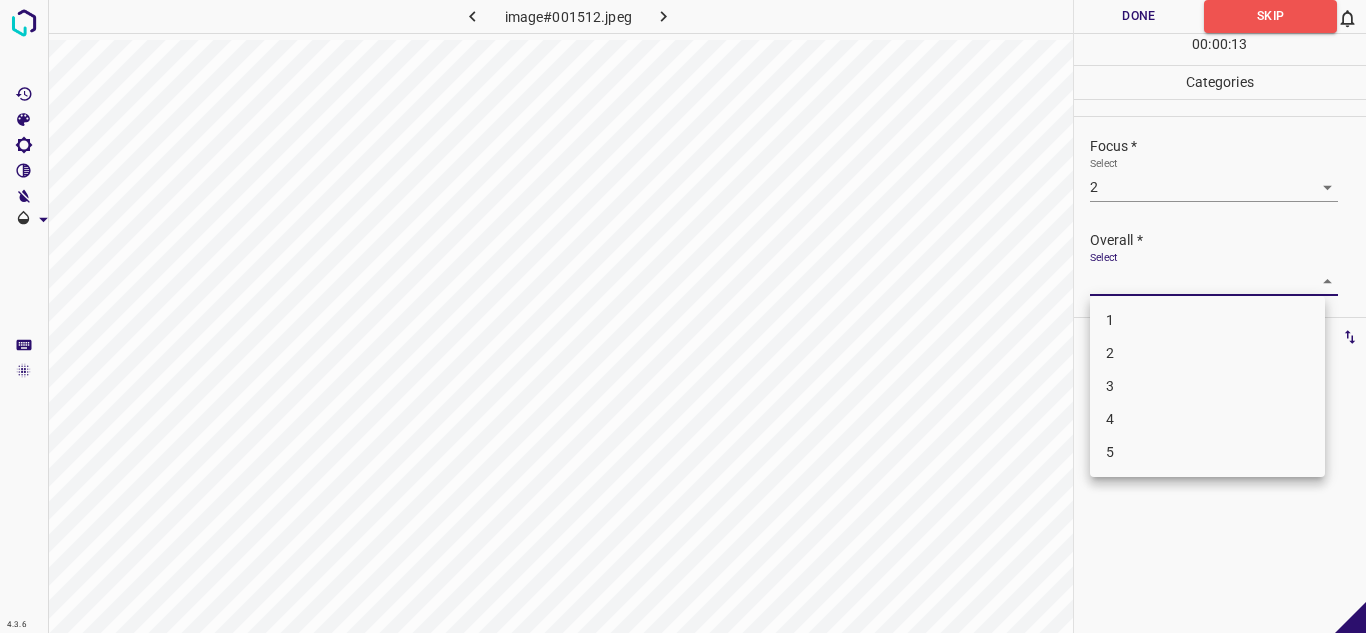 click on "2" at bounding box center (1207, 353) 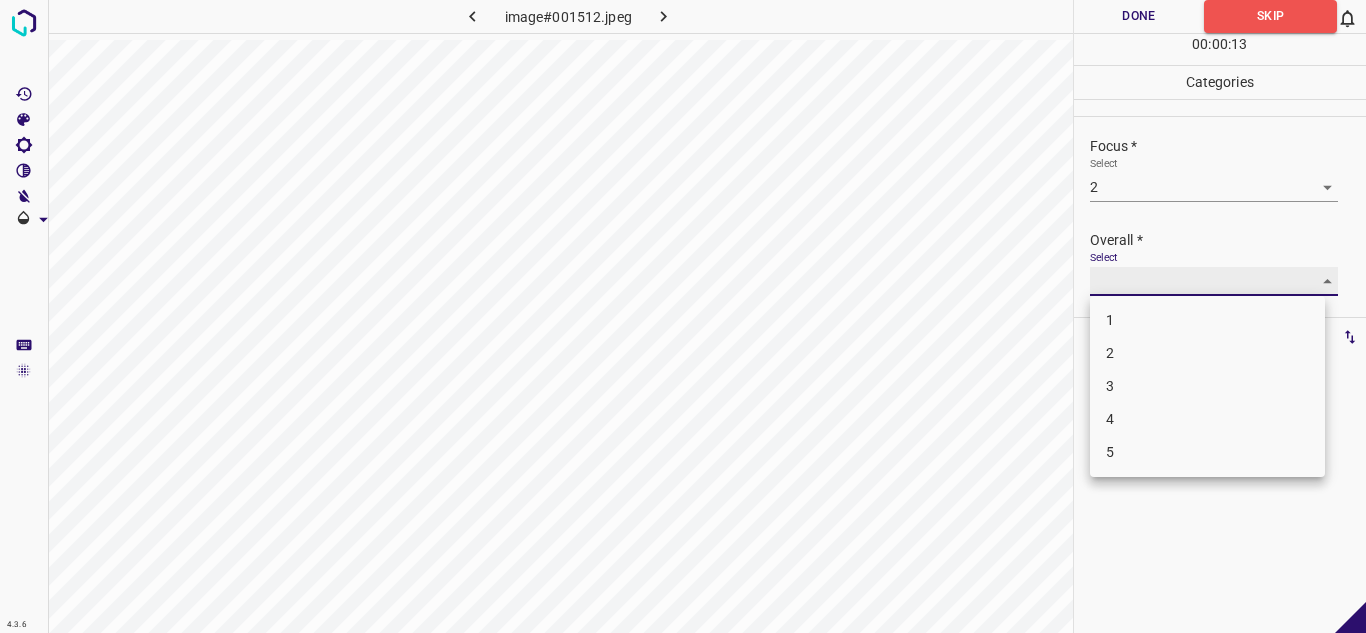 type on "2" 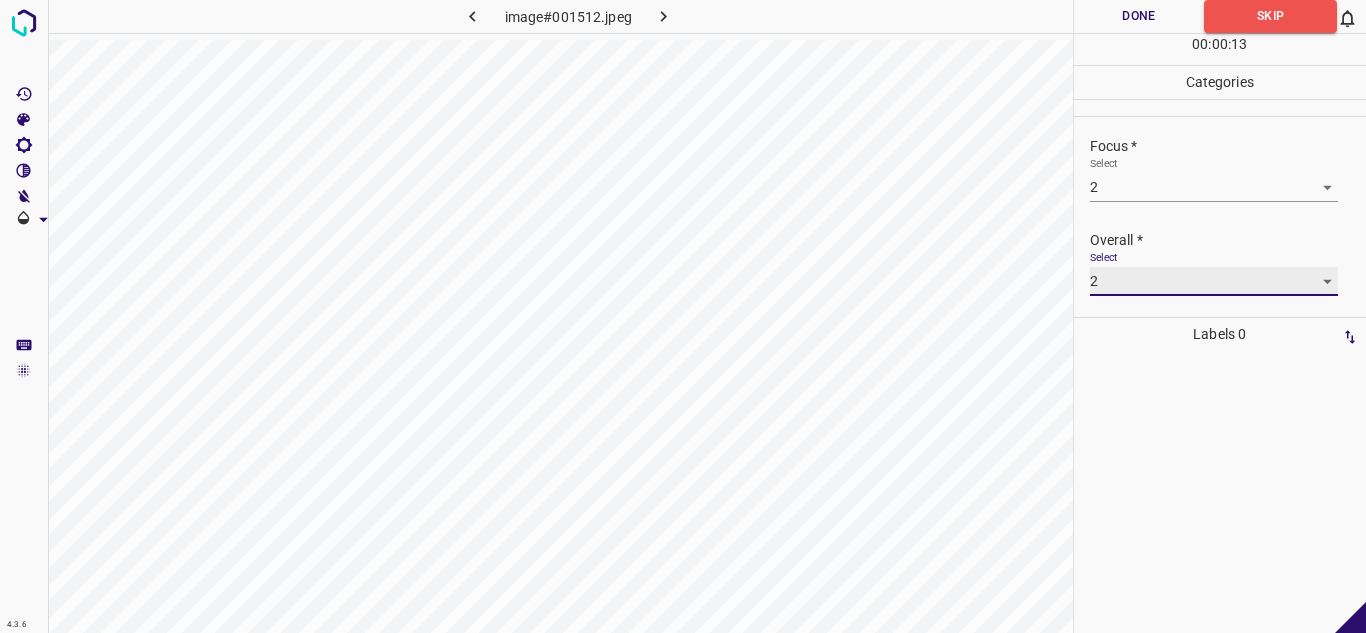 scroll, scrollTop: 0, scrollLeft: 0, axis: both 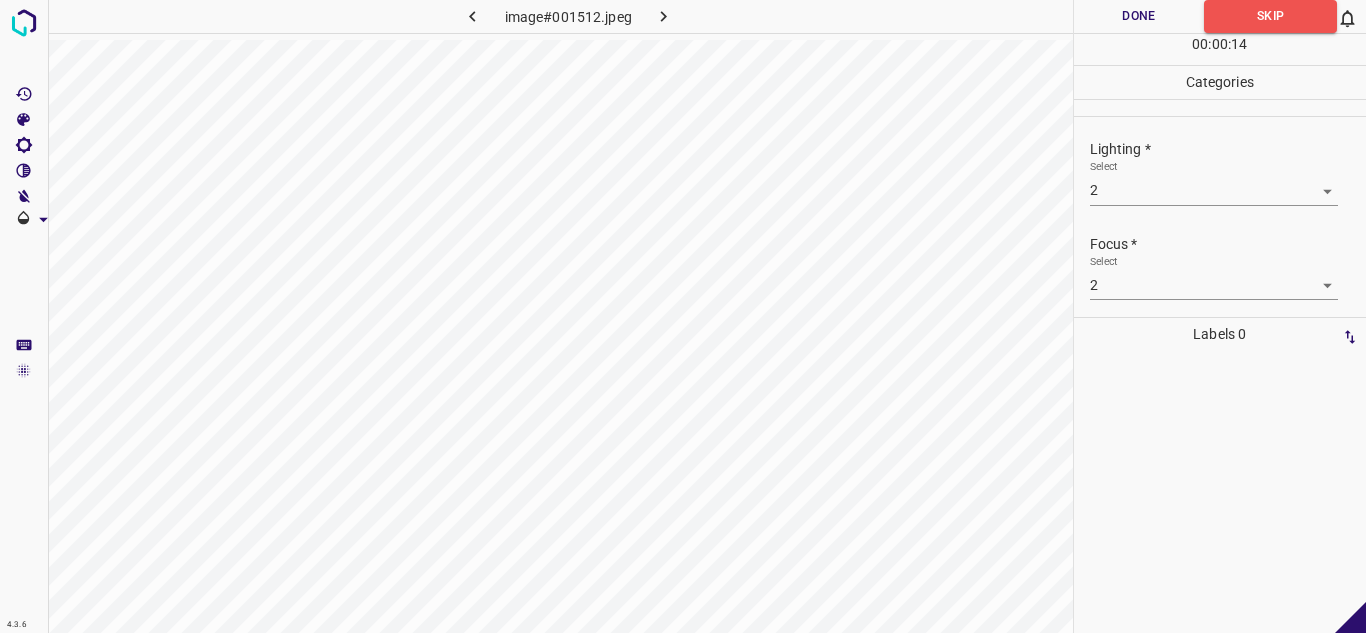 click on "4.3.6  image#001512.jpeg Done Skip 0 00   : 00   : 14   Categories Lighting *  Select 2 2 Focus *  Select 2 2 Overall *  Select 2 2 Labels   0 Categories 1 Lighting 2 Focus 3 Overall Tools Space Change between modes (Draw & Edit) I Auto labeling R Restore zoom M Zoom in N Zoom out Delete Delete selecte label Filters Z Restore filters X Saturation filter C Brightness filter V Contrast filter B Gray scale filter General O Download - Text - Hide - Delete" at bounding box center [683, 316] 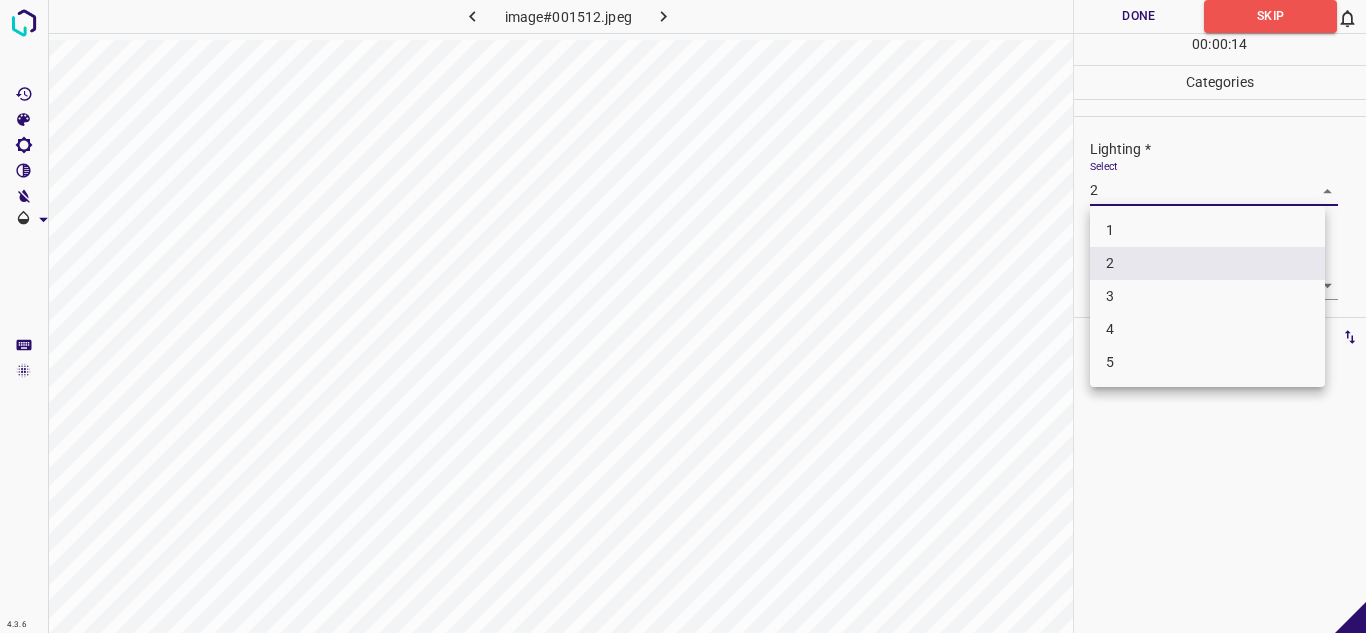 click on "3" at bounding box center [1207, 296] 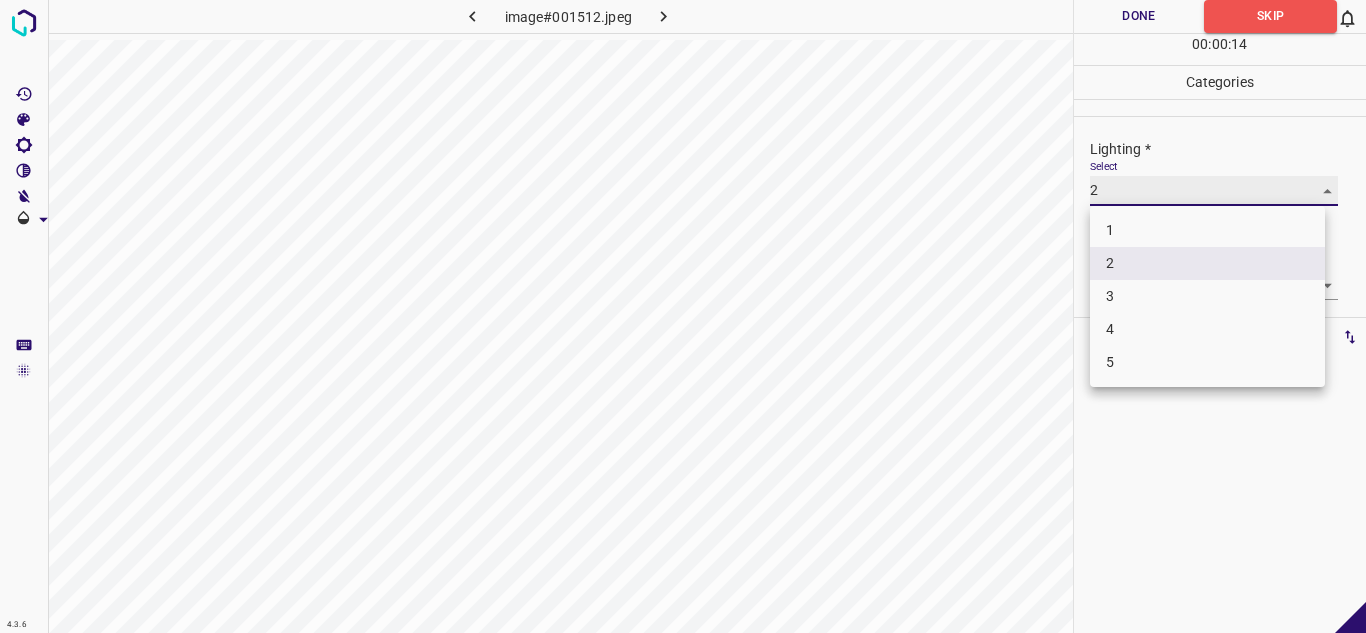 type on "3" 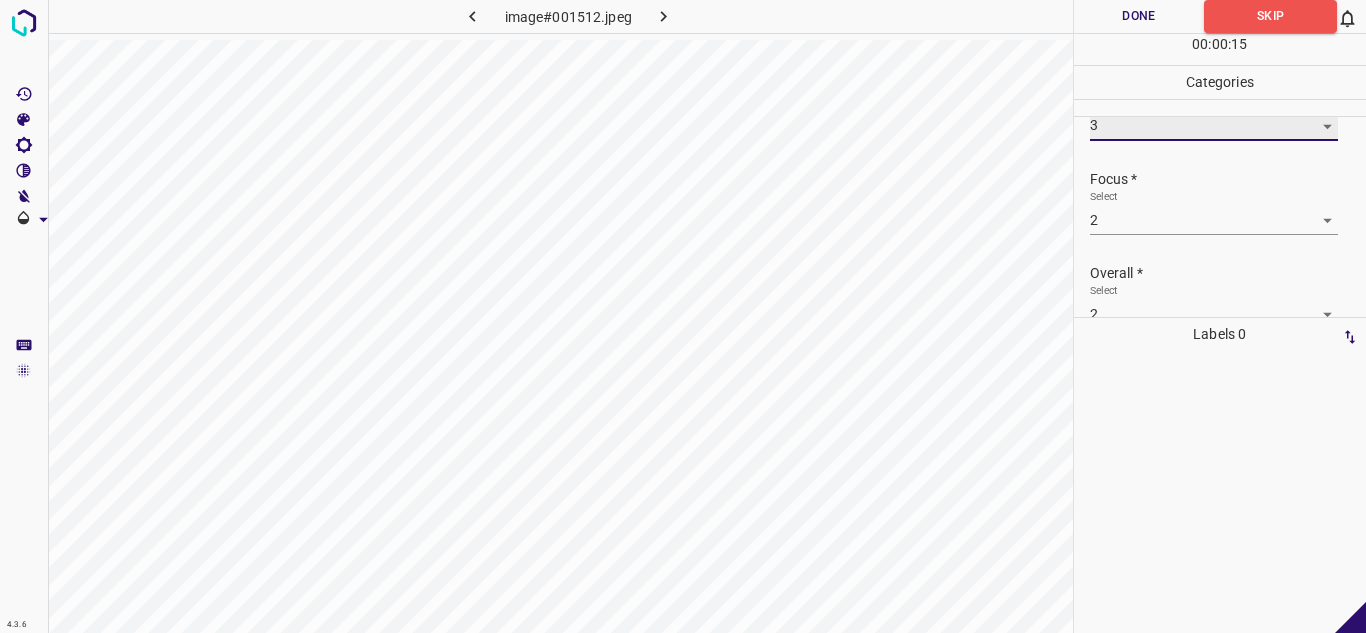 scroll, scrollTop: 98, scrollLeft: 0, axis: vertical 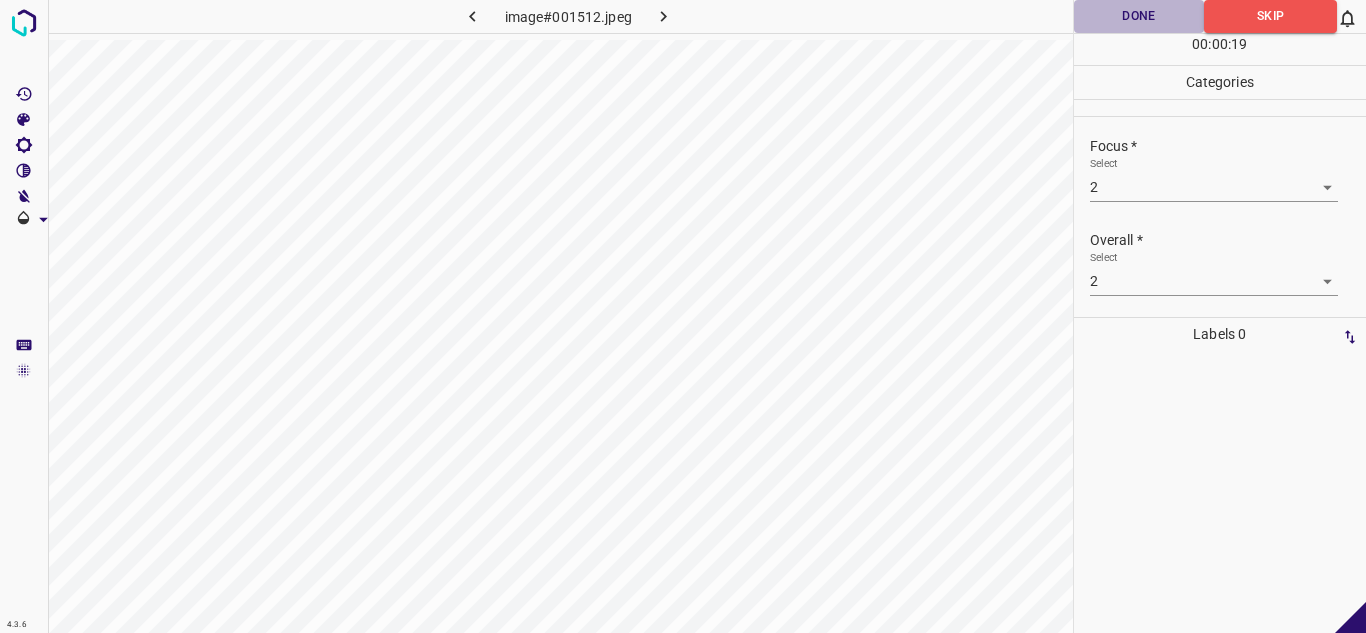 click on "Done" at bounding box center (1139, 16) 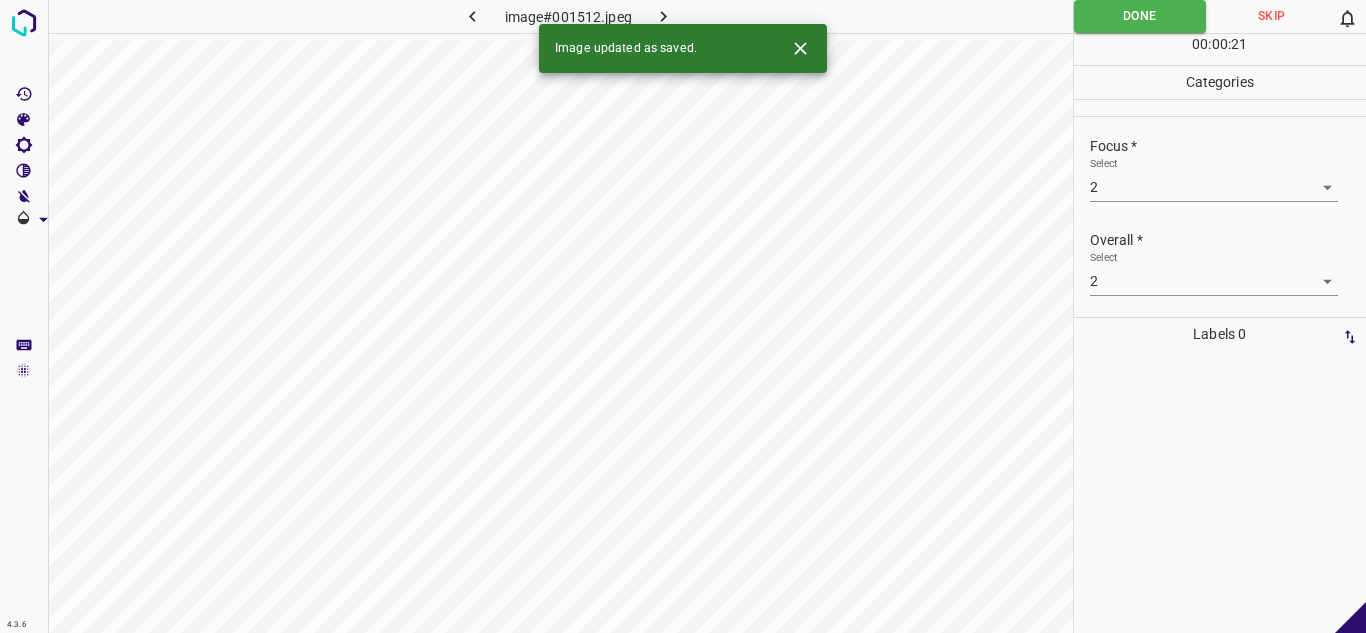 click 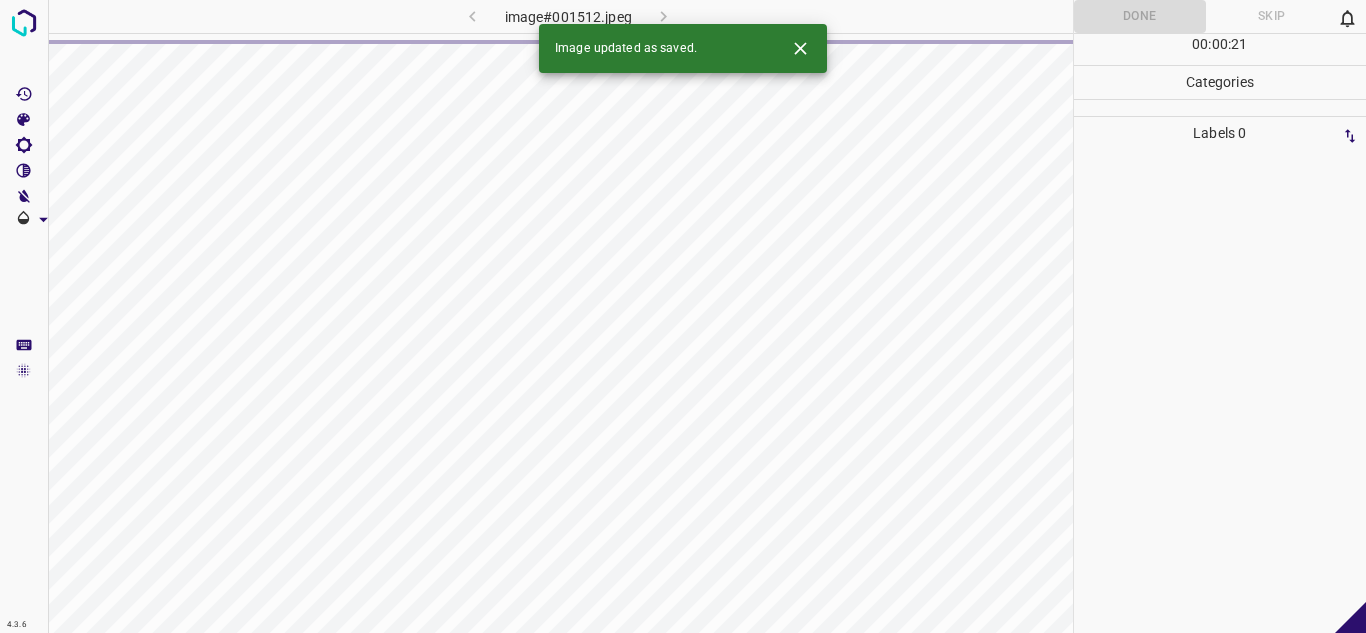 click 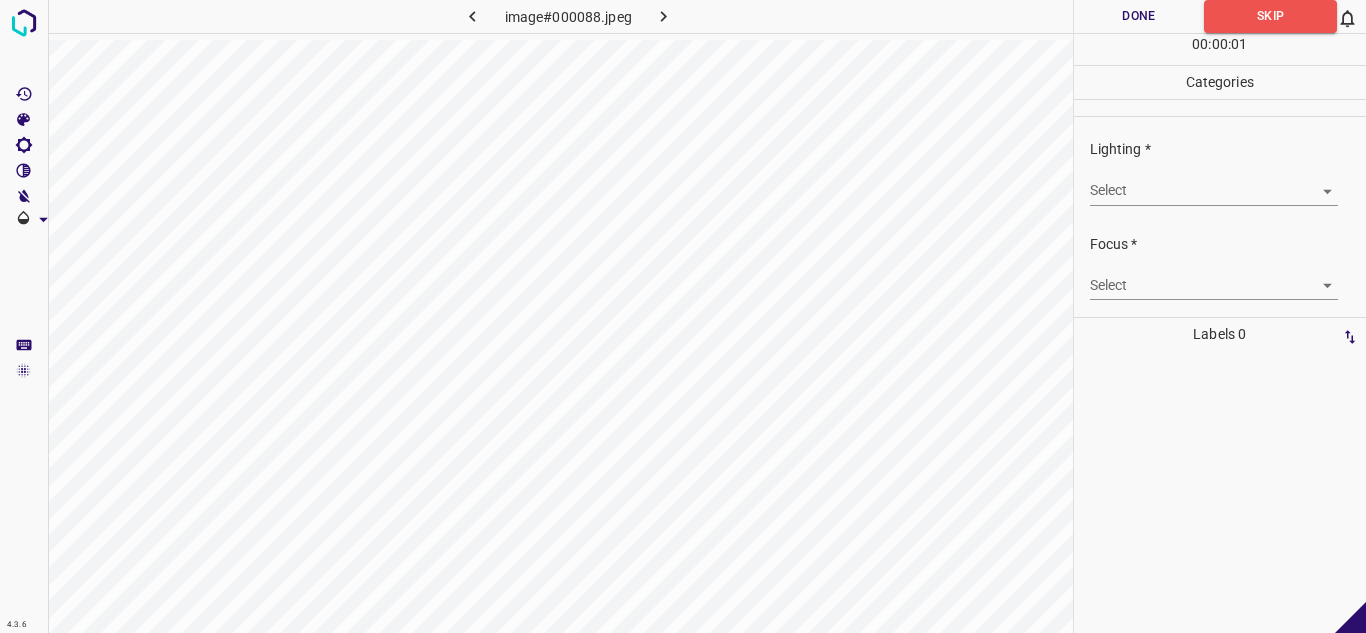 click on "4.3.6  image#000088.jpeg Done Skip 0 00   : 00   : 01   Categories Lighting *  Select ​ Focus *  Select ​ Overall *  Select ​ Labels   0 Categories 1 Lighting 2 Focus 3 Overall Tools Space Change between modes (Draw & Edit) I Auto labeling R Restore zoom M Zoom in N Zoom out Delete Delete selecte label Filters Z Restore filters X Saturation filter C Brightness filter V Contrast filter B Gray scale filter General O Download - Text - Hide - Delete" at bounding box center (683, 316) 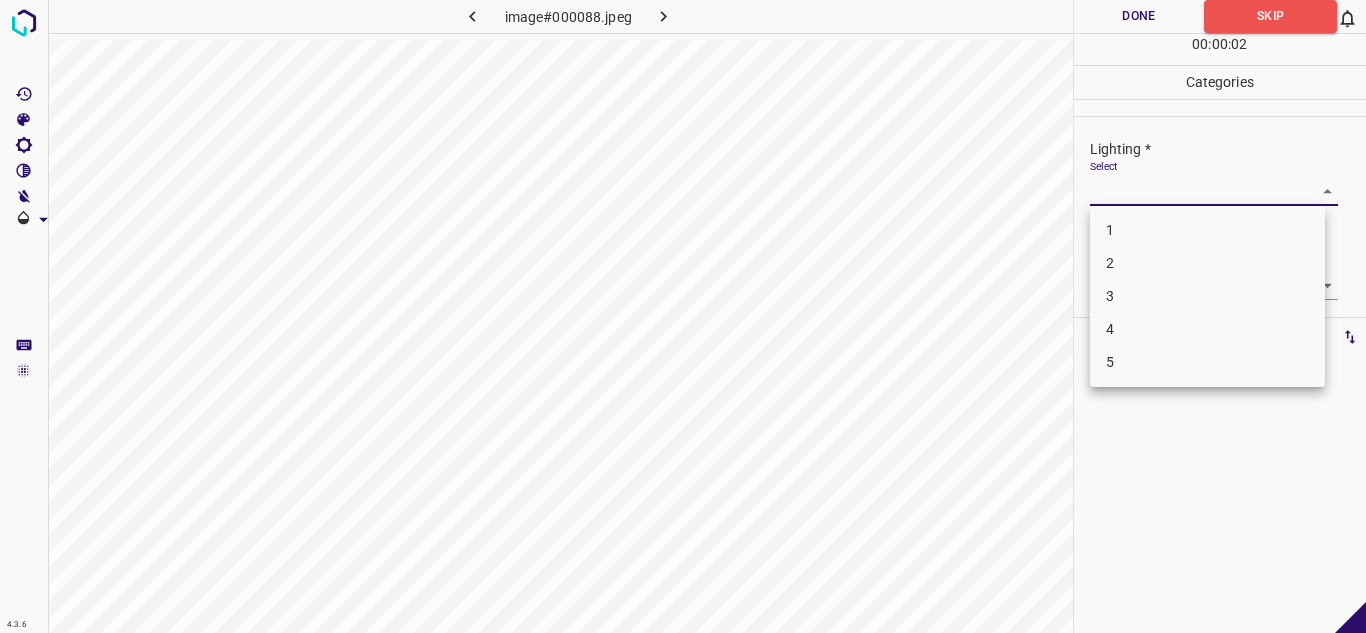 click on "3" at bounding box center [1207, 296] 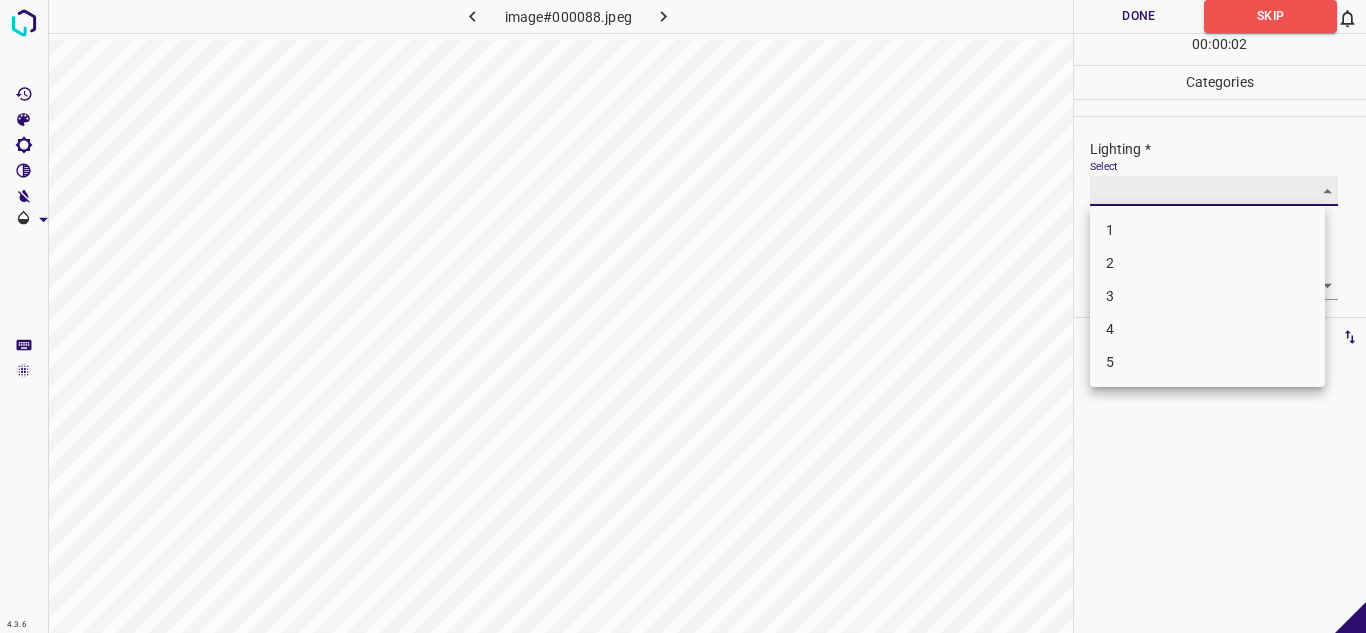 type on "3" 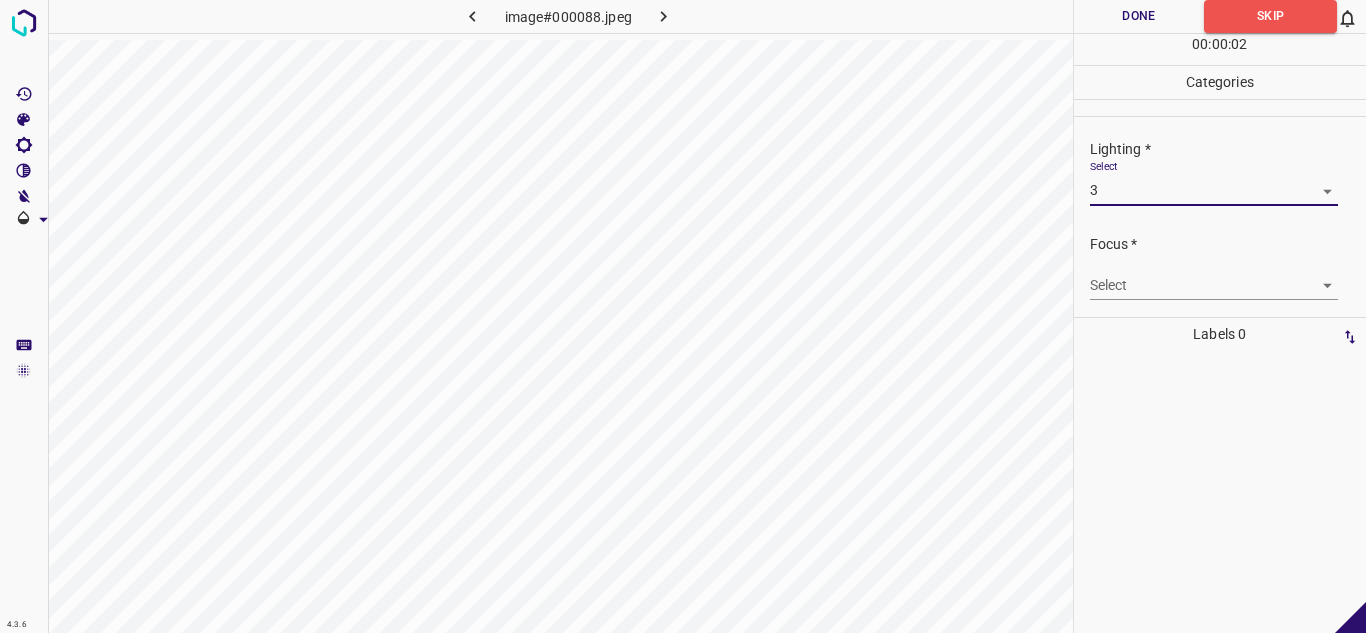 click on "4.3.6  image#000088.jpeg Done Skip 0 00   : 00   : 02   Categories Lighting *  Select 3 3 Focus *  Select ​ Overall *  Select ​ Labels   0 Categories 1 Lighting 2 Focus 3 Overall Tools Space Change between modes (Draw & Edit) I Auto labeling R Restore zoom M Zoom in N Zoom out Delete Delete selecte label Filters Z Restore filters X Saturation filter C Brightness filter V Contrast filter B Gray scale filter General O Download - Text - Hide - Delete 1 2 3 4 5" at bounding box center (683, 316) 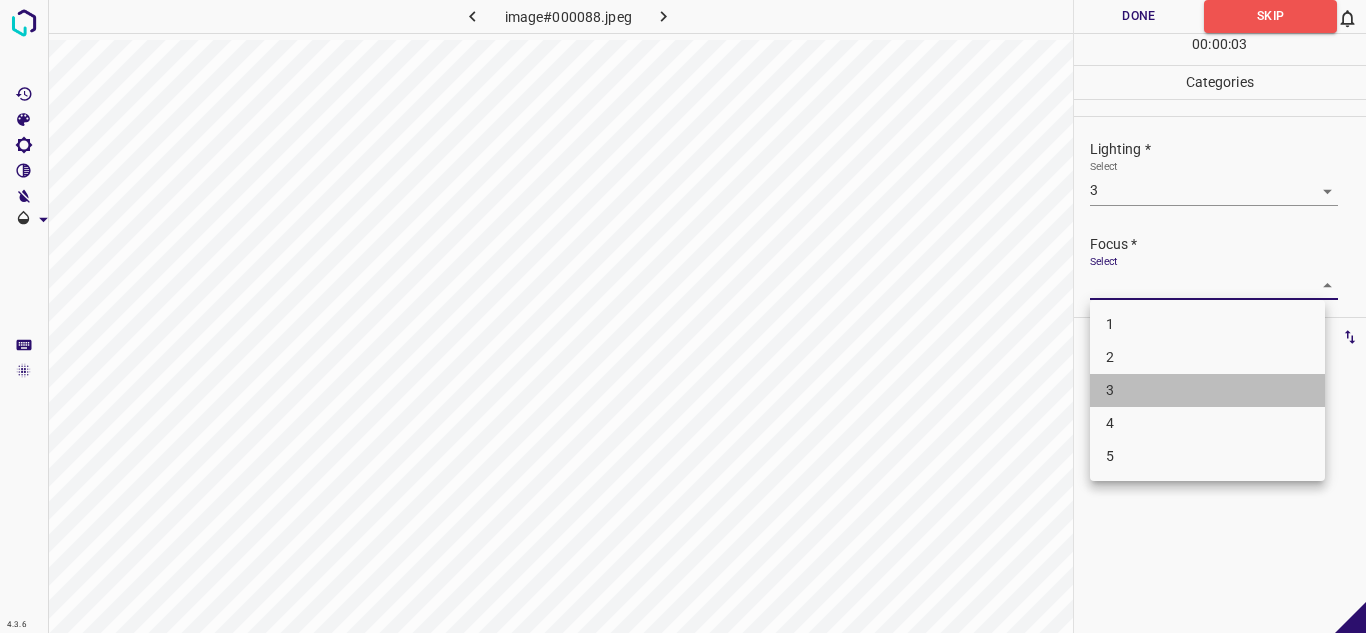 click on "3" at bounding box center (1207, 390) 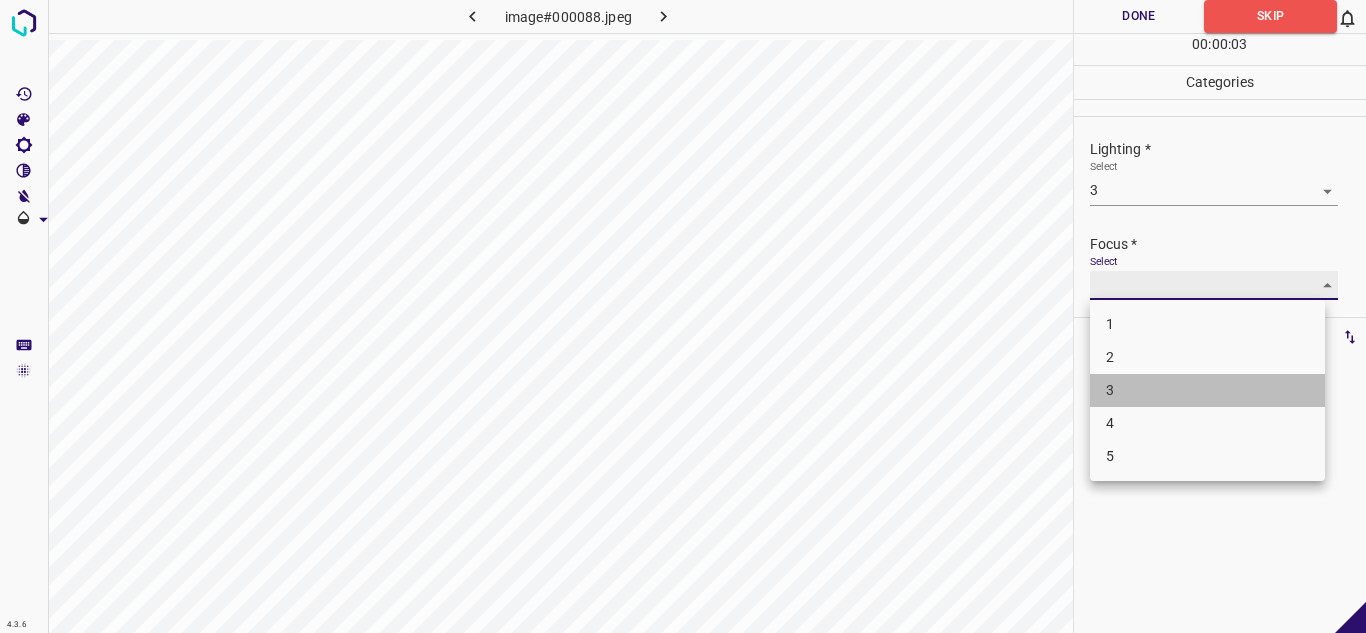 type on "3" 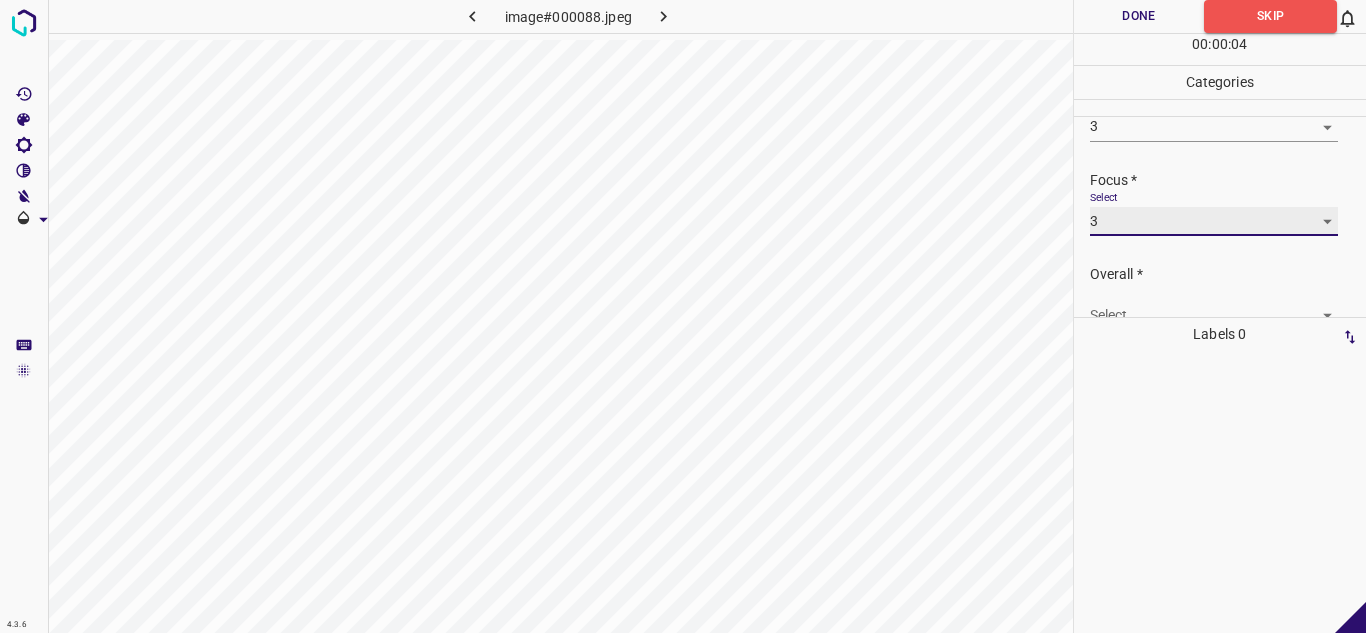 scroll, scrollTop: 98, scrollLeft: 0, axis: vertical 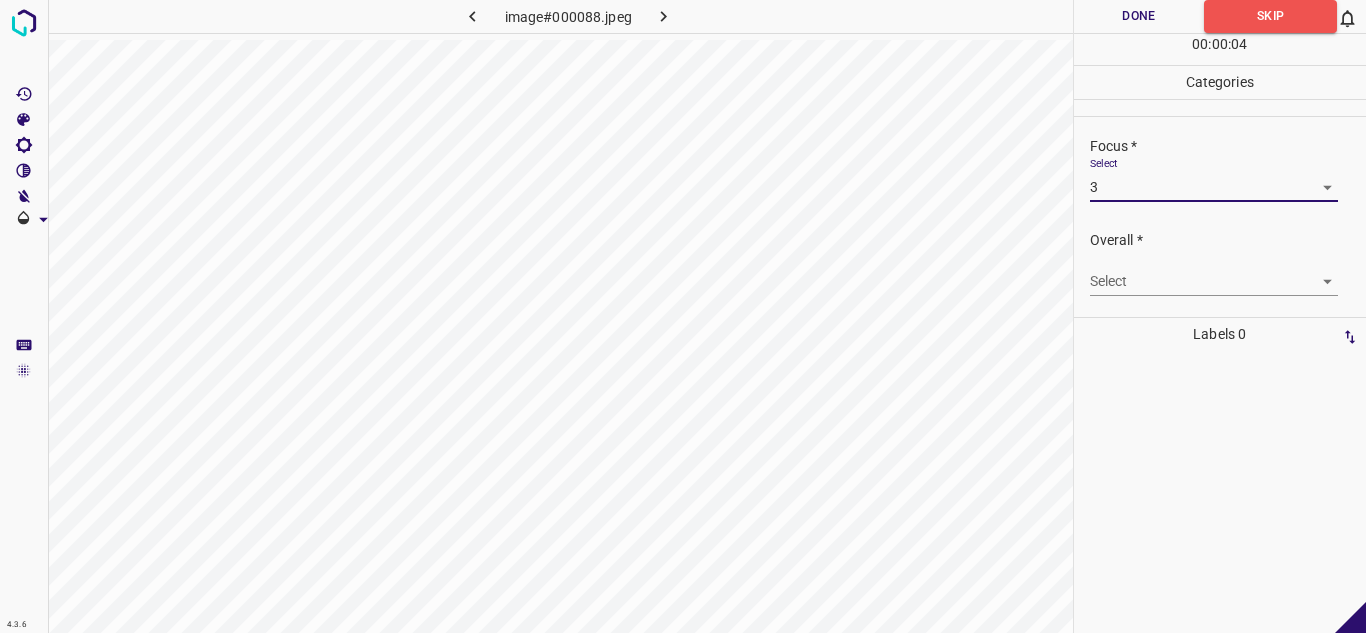 click on "4.3.6  image#000088.jpeg Done Skip 0 00   : 00   : 04   Categories Lighting *  Select 3 3 Focus *  Select 3 3 Overall *  Select ​ Labels   0 Categories 1 Lighting 2 Focus 3 Overall Tools Space Change between modes (Draw & Edit) I Auto labeling R Restore zoom M Zoom in N Zoom out Delete Delete selecte label Filters Z Restore filters X Saturation filter C Brightness filter V Contrast filter B Gray scale filter General O Download - Text - Hide - Delete" at bounding box center (683, 316) 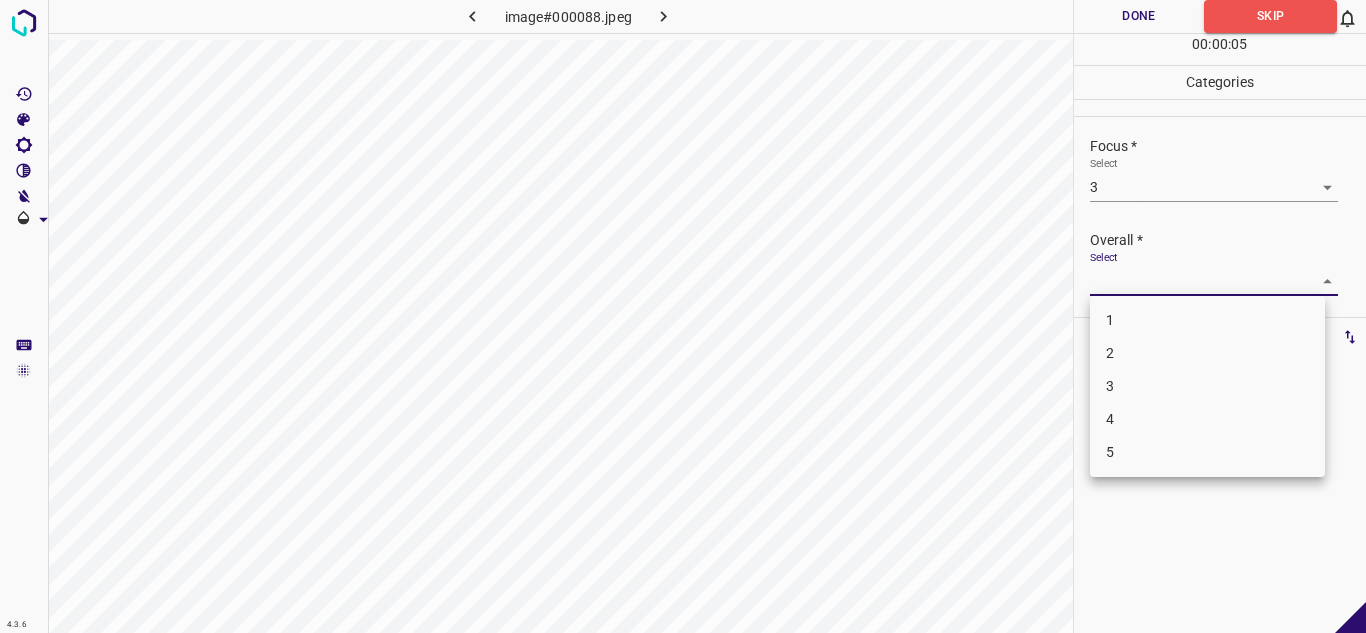 click on "3" at bounding box center (1207, 386) 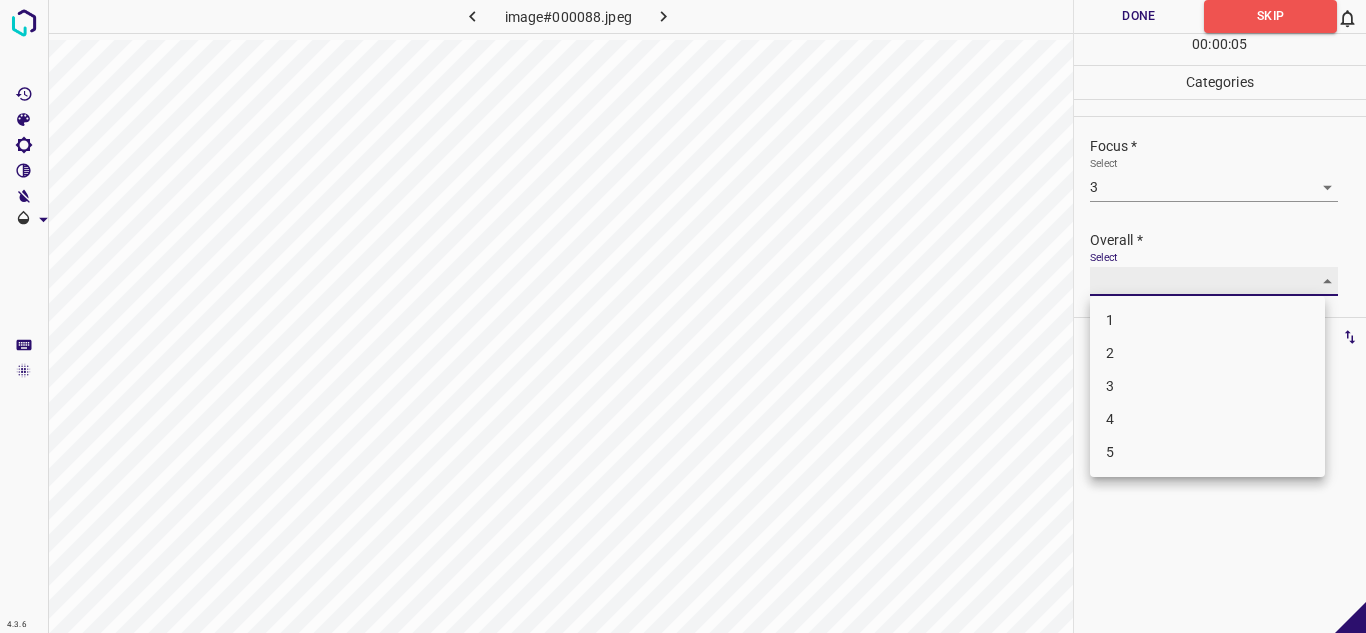 type on "3" 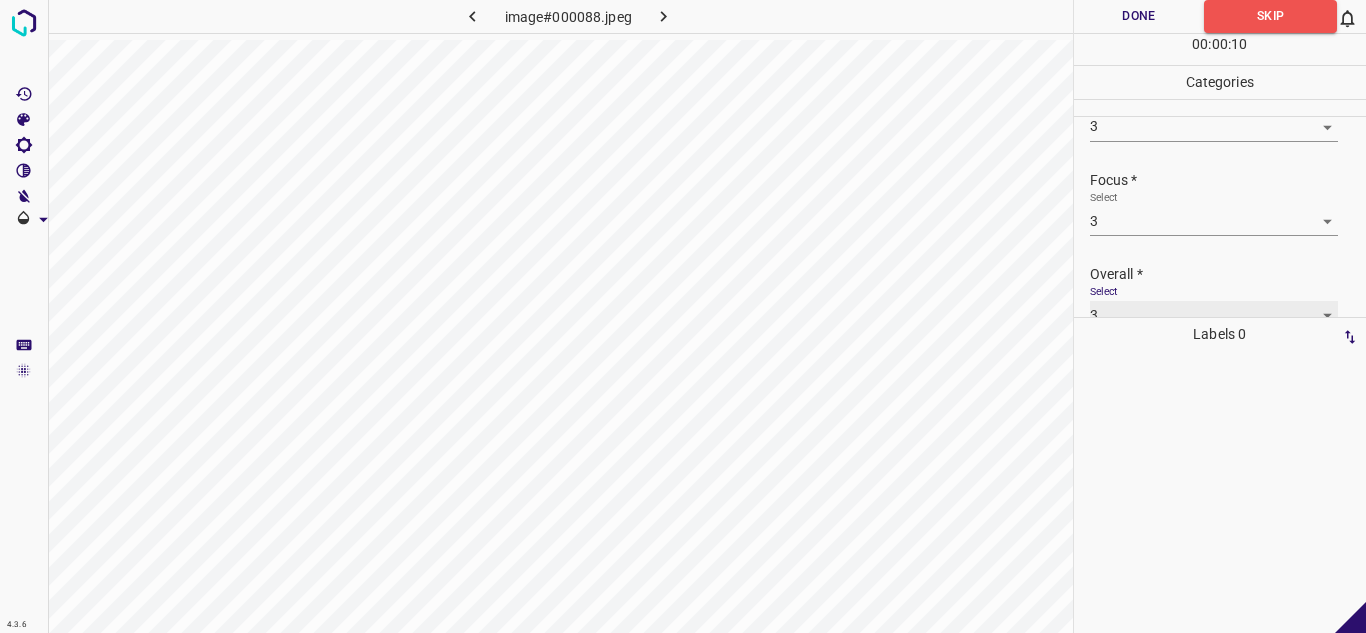 scroll, scrollTop: 98, scrollLeft: 0, axis: vertical 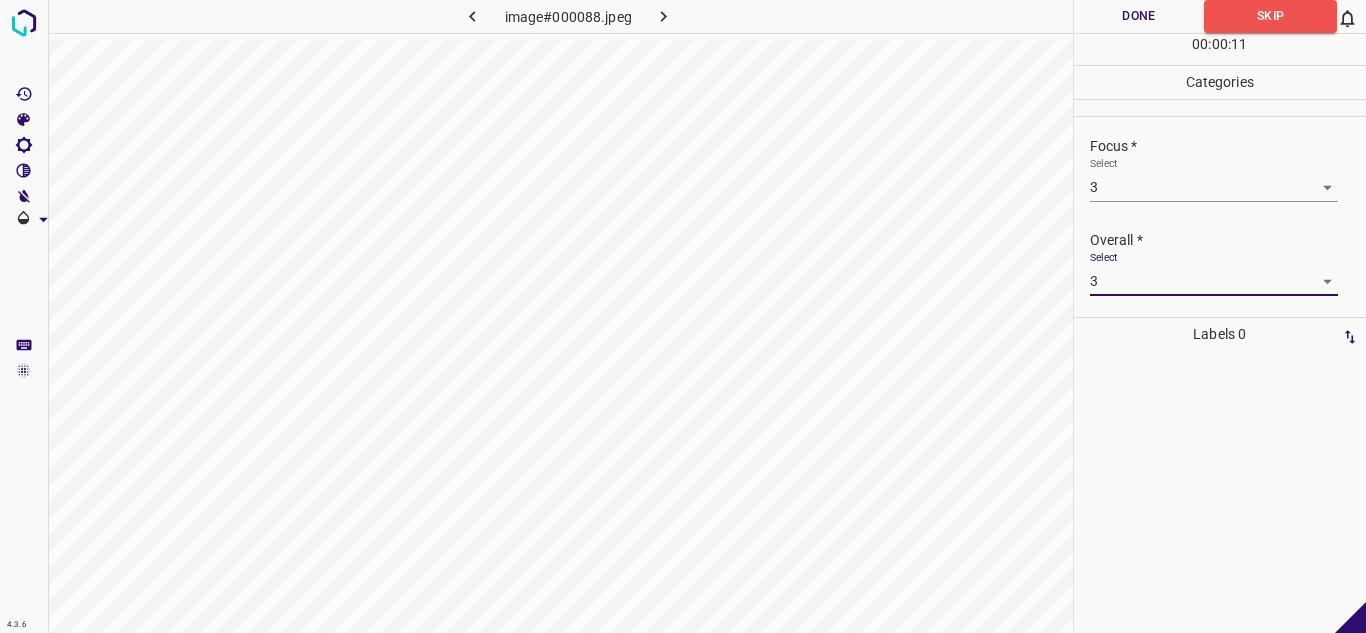 click on "Done" at bounding box center [1139, 16] 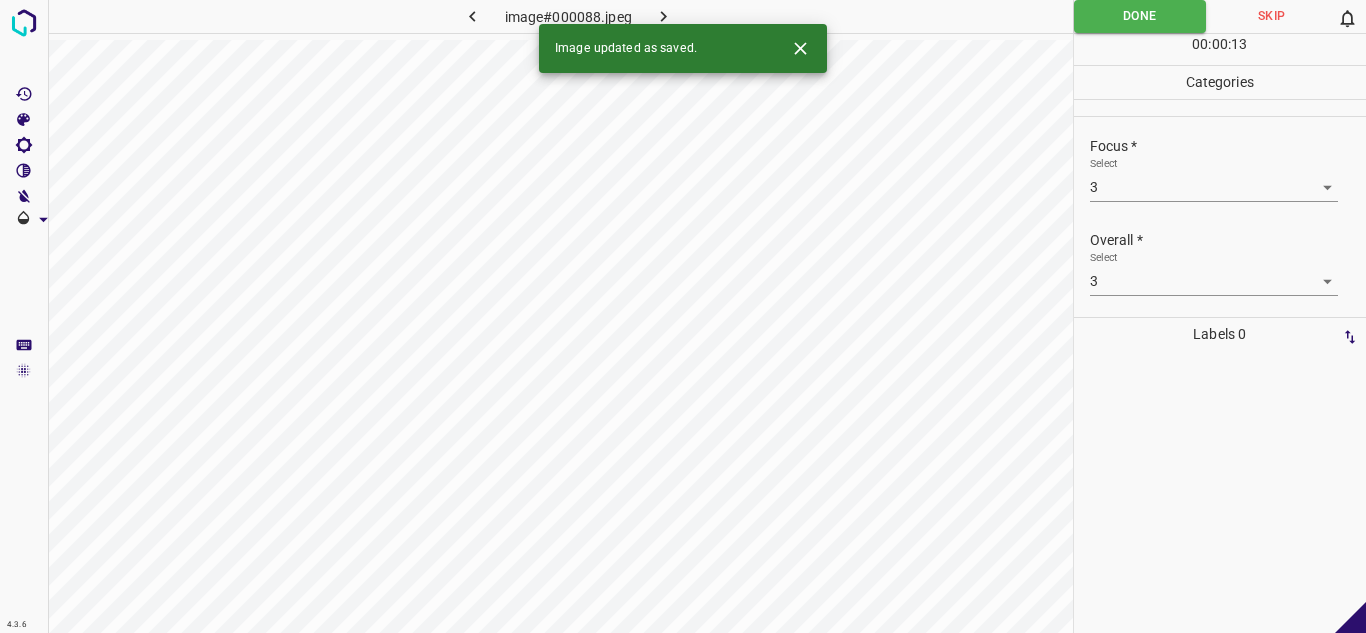click 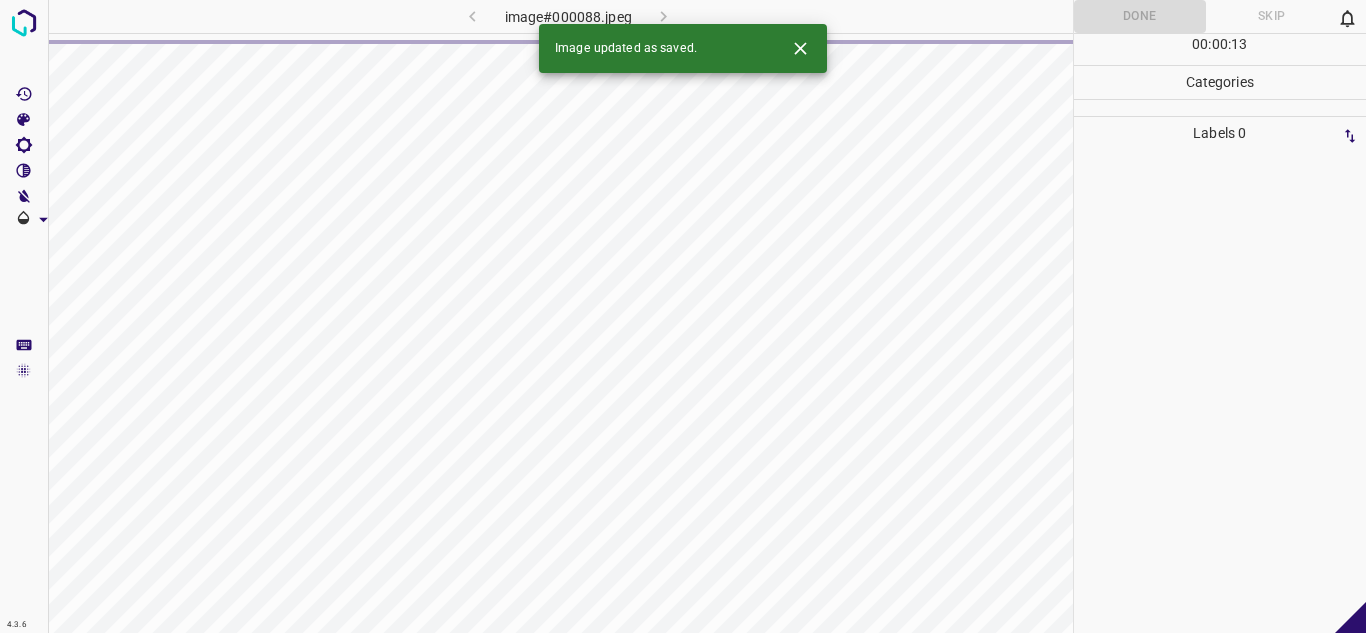 click 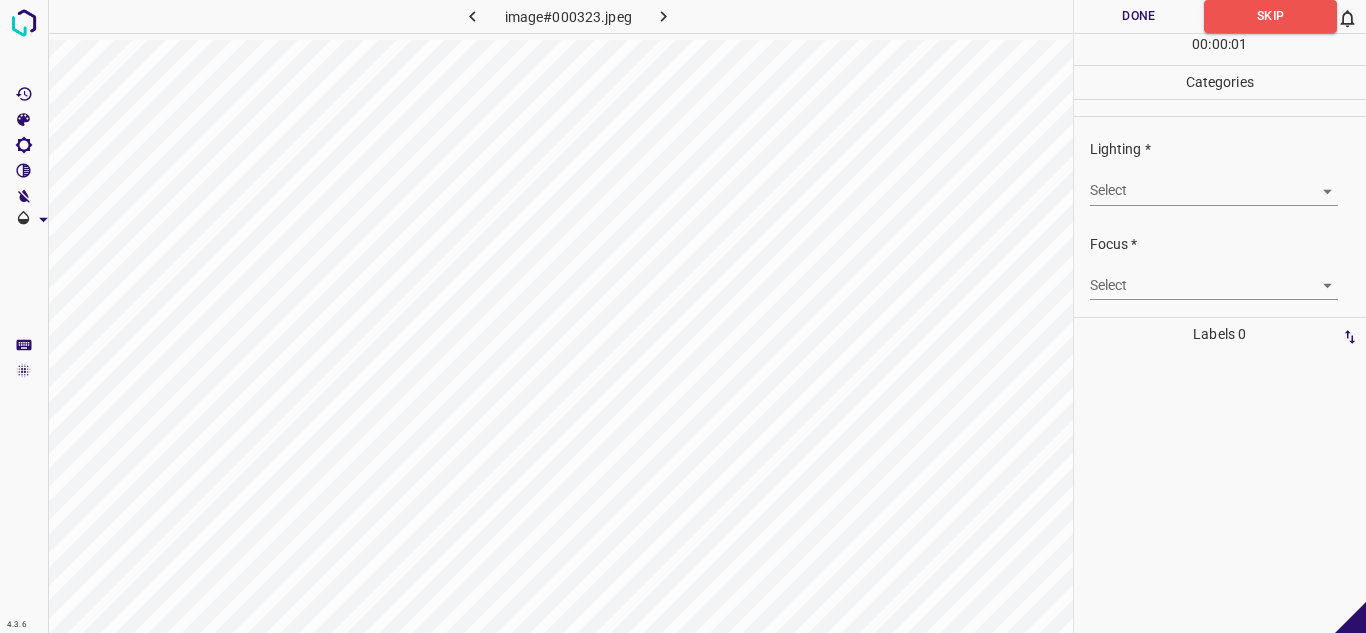 click on "4.3.6  image#000323.jpeg Done Skip 0 00   : 00   : 01   Categories Lighting *  Select ​ Focus *  Select ​ Overall *  Select ​ Labels   0 Categories 1 Lighting 2 Focus 3 Overall Tools Space Change between modes (Draw & Edit) I Auto labeling R Restore zoom M Zoom in N Zoom out Delete Delete selecte label Filters Z Restore filters X Saturation filter C Brightness filter V Contrast filter B Gray scale filter General O Download - Text - Hide - Delete" at bounding box center (683, 316) 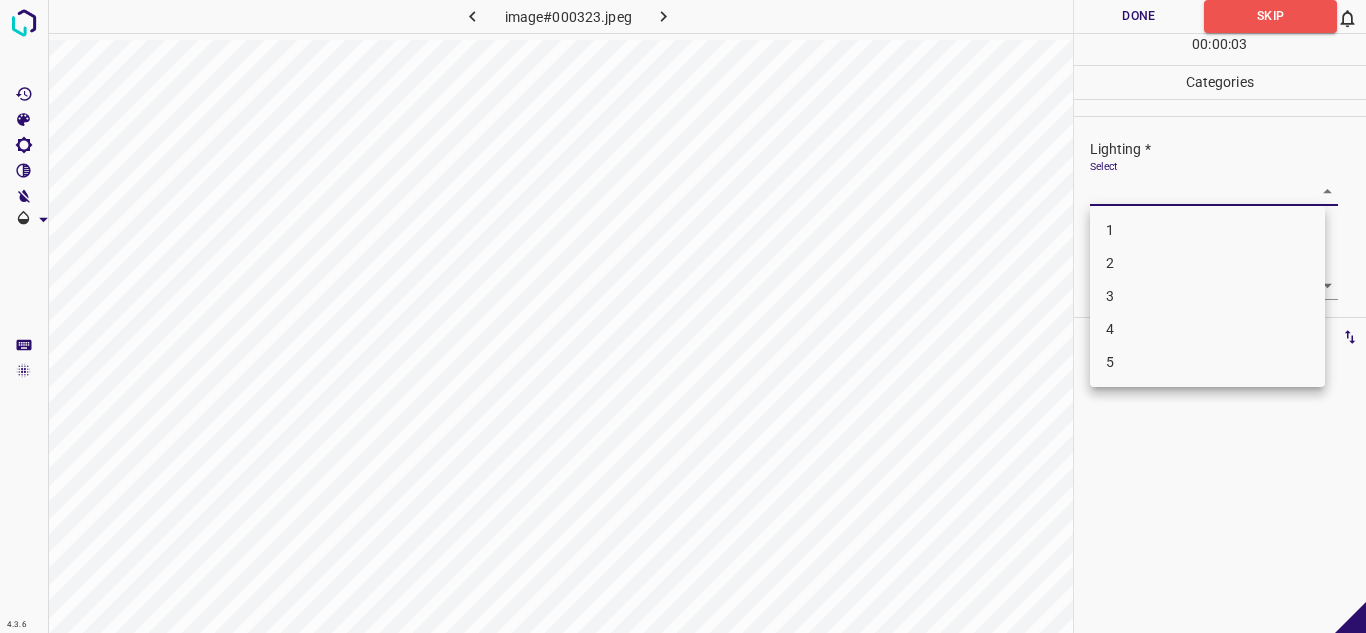 click on "3" at bounding box center (1207, 296) 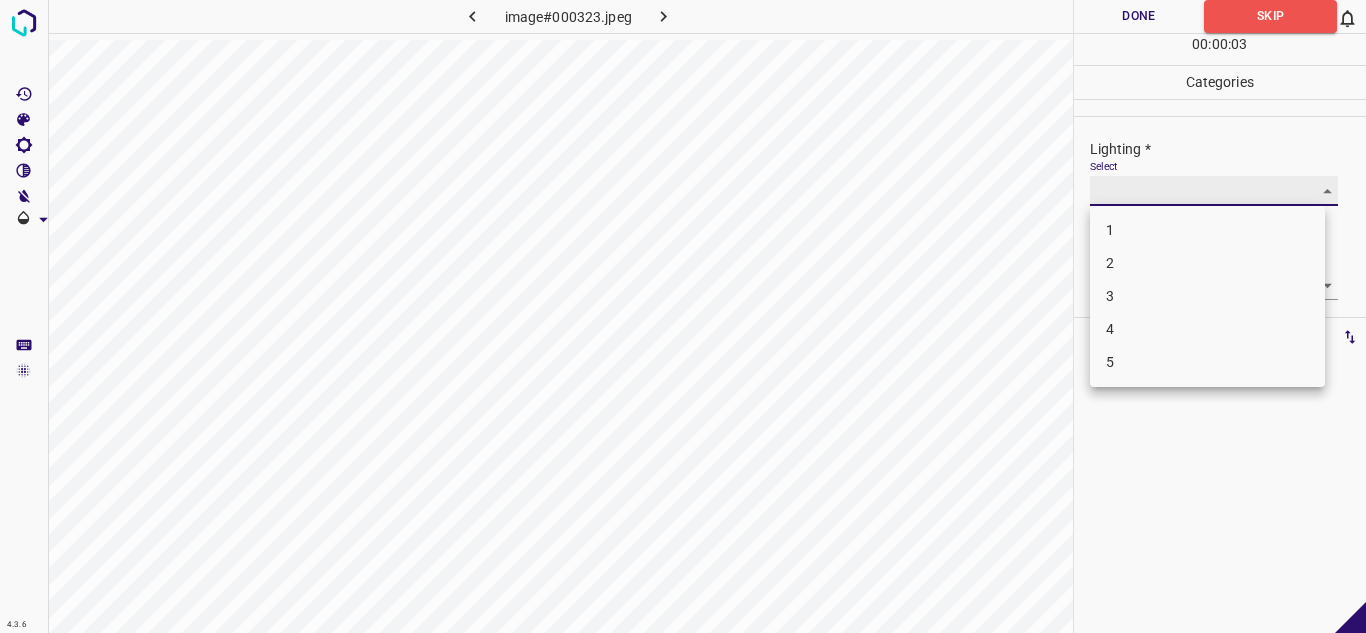 type on "3" 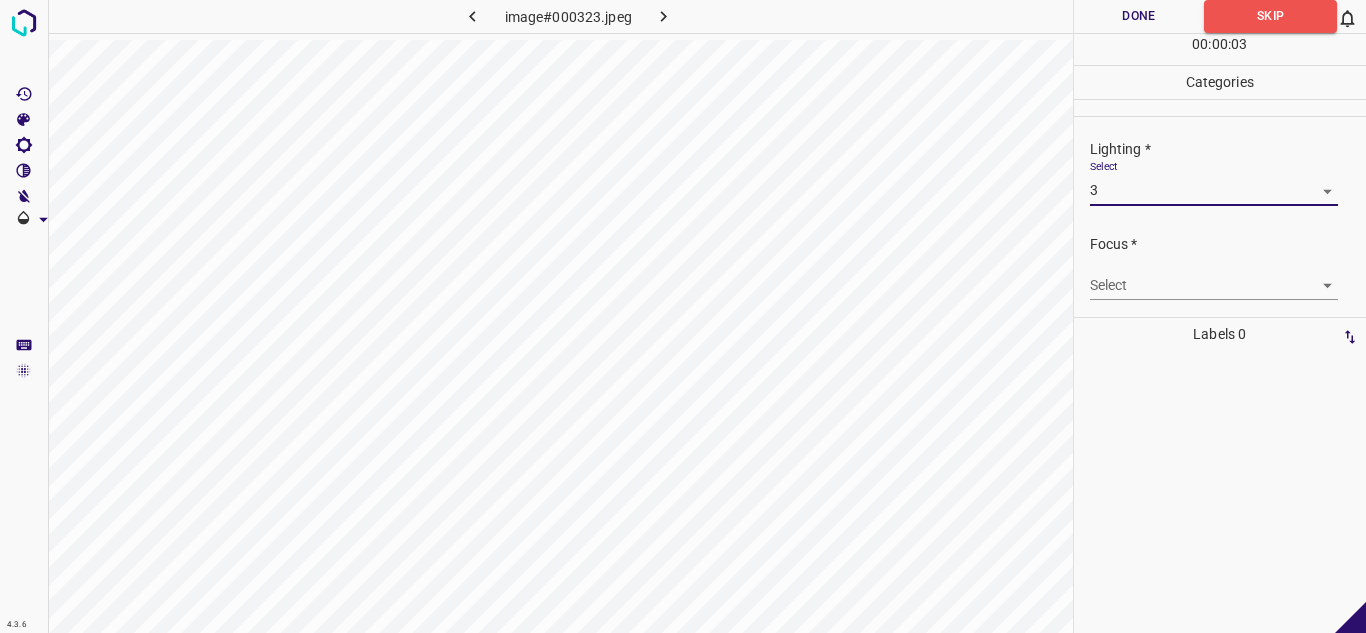 click on "4.3.6  image#000323.jpeg Done Skip 0 00   : 00   : 03   Categories Lighting *  Select 3 3 Focus *  Select ​ Overall *  Select ​ Labels   0 Categories 1 Lighting 2 Focus 3 Overall Tools Space Change between modes (Draw & Edit) I Auto labeling R Restore zoom M Zoom in N Zoom out Delete Delete selecte label Filters Z Restore filters X Saturation filter C Brightness filter V Contrast filter B Gray scale filter General O Download - Text - Hide - Delete" at bounding box center [683, 316] 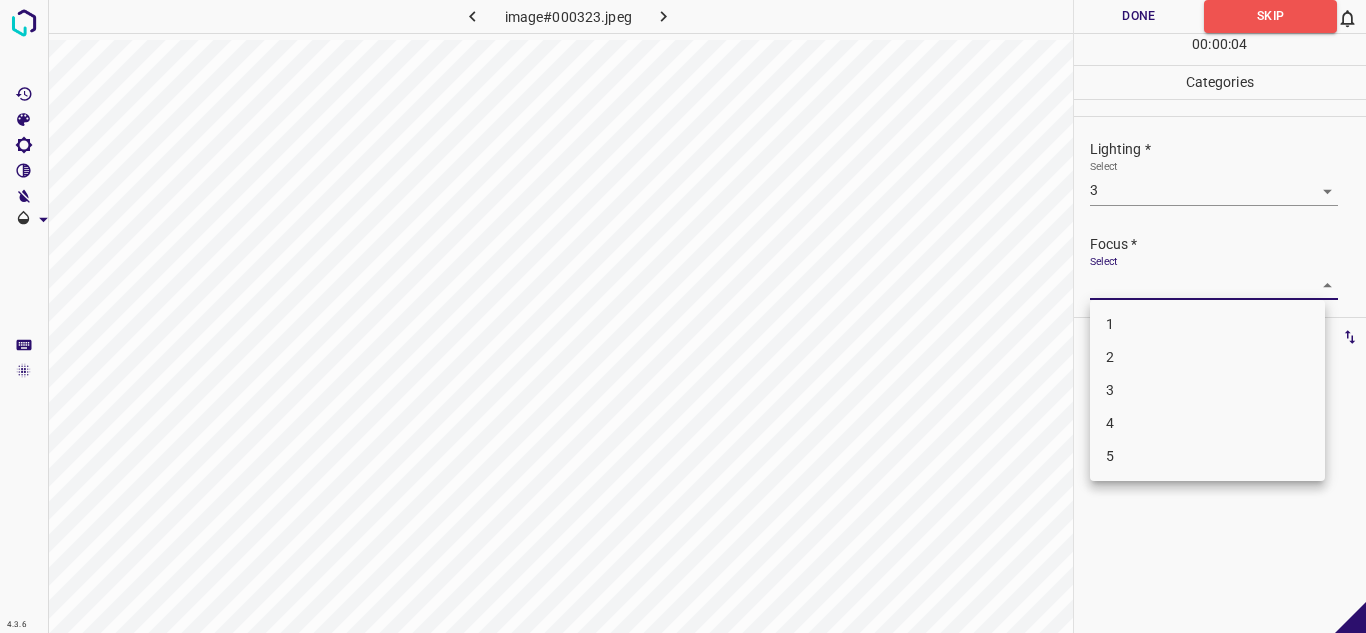 click on "3" at bounding box center (1207, 390) 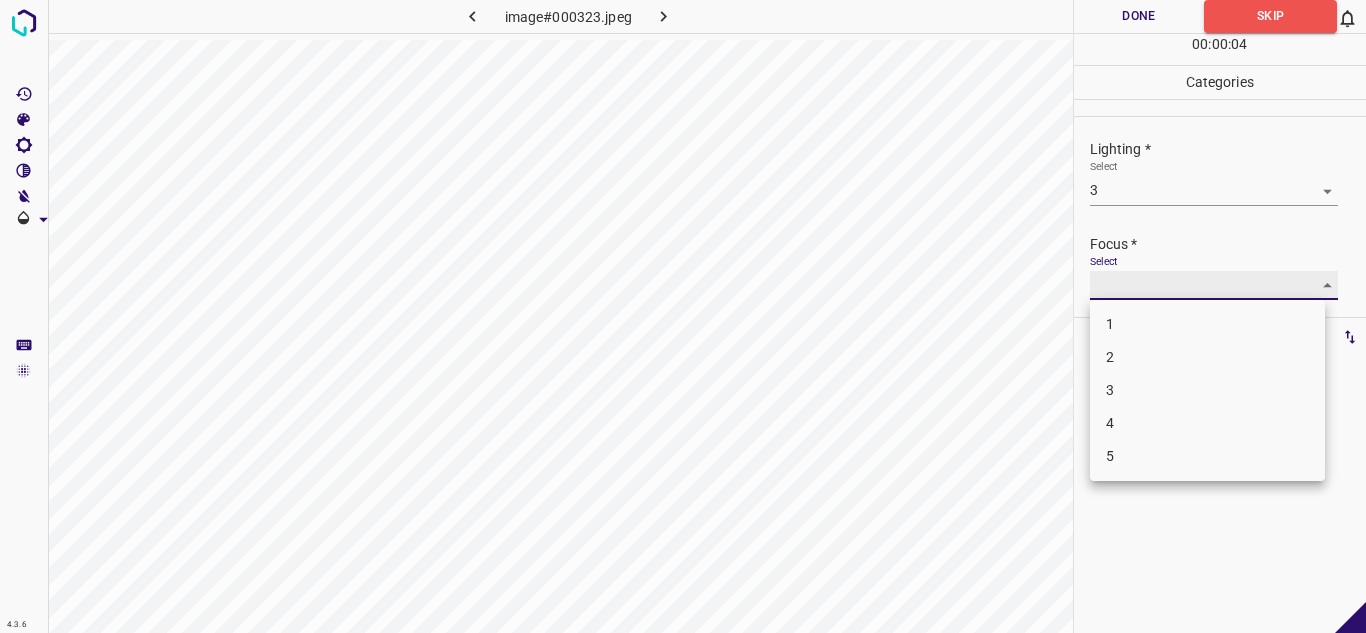 type on "3" 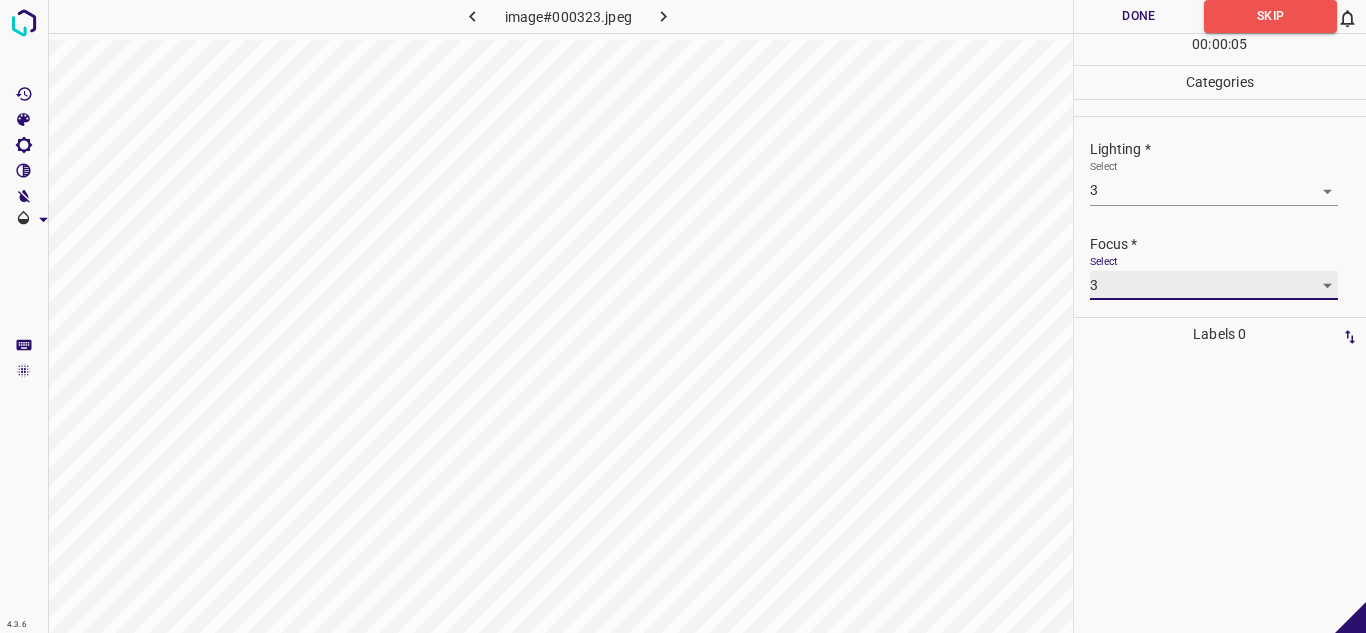 scroll, scrollTop: 98, scrollLeft: 0, axis: vertical 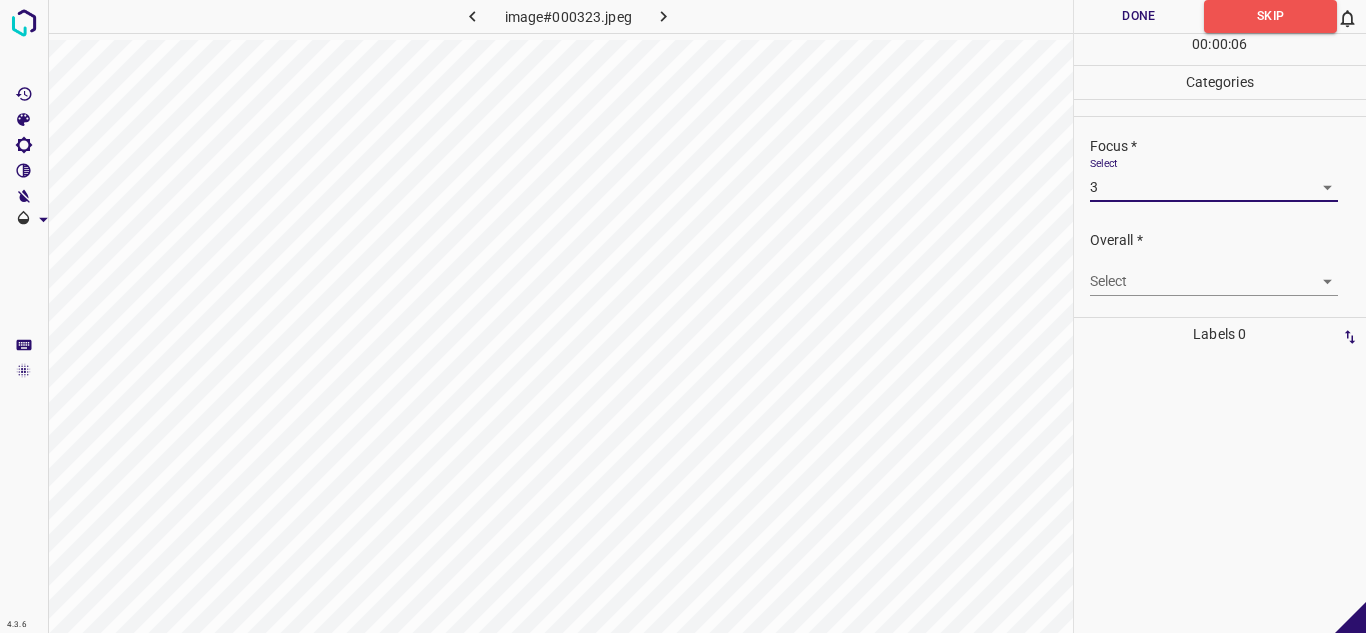 click on "4.3.6  image#000323.jpeg Done Skip 0 00   : 00   : 06   Categories Lighting *  Select 3 3 Focus *  Select 3 3 Overall *  Select ​ Labels   0 Categories 1 Lighting 2 Focus 3 Overall Tools Space Change between modes (Draw & Edit) I Auto labeling R Restore zoom M Zoom in N Zoom out Delete Delete selecte label Filters Z Restore filters X Saturation filter C Brightness filter V Contrast filter B Gray scale filter General O Download - Text - Hide - Delete" at bounding box center (683, 316) 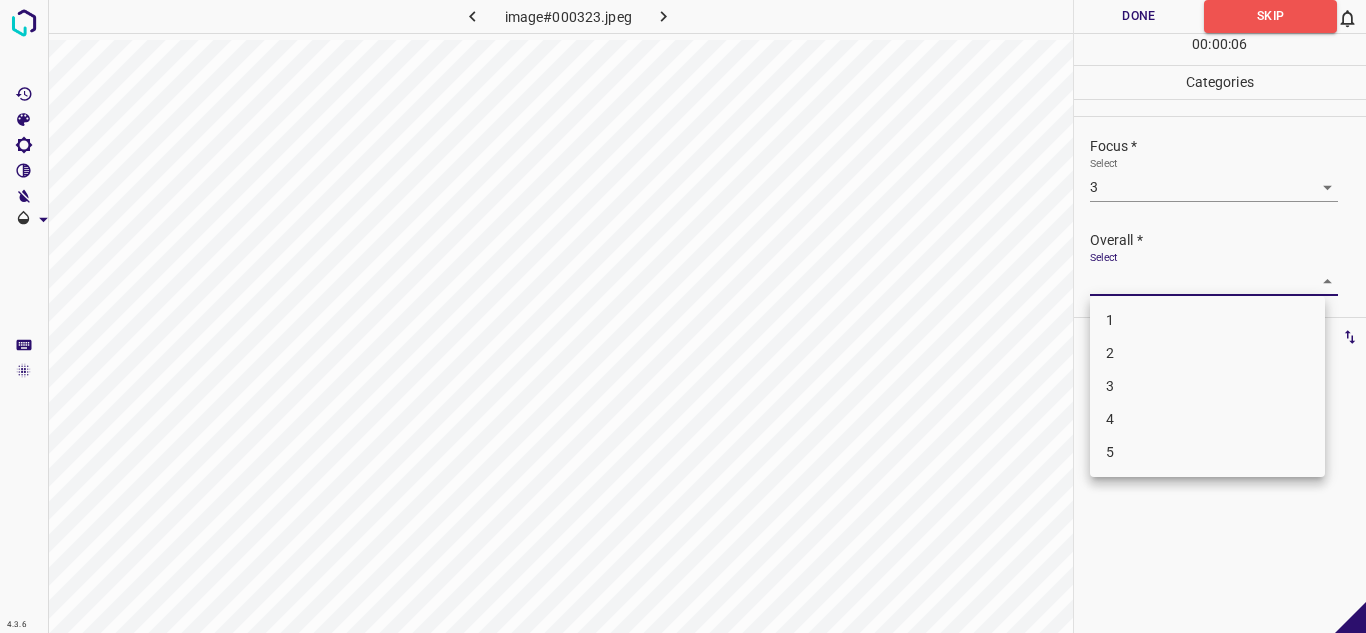 click on "3" at bounding box center [1207, 386] 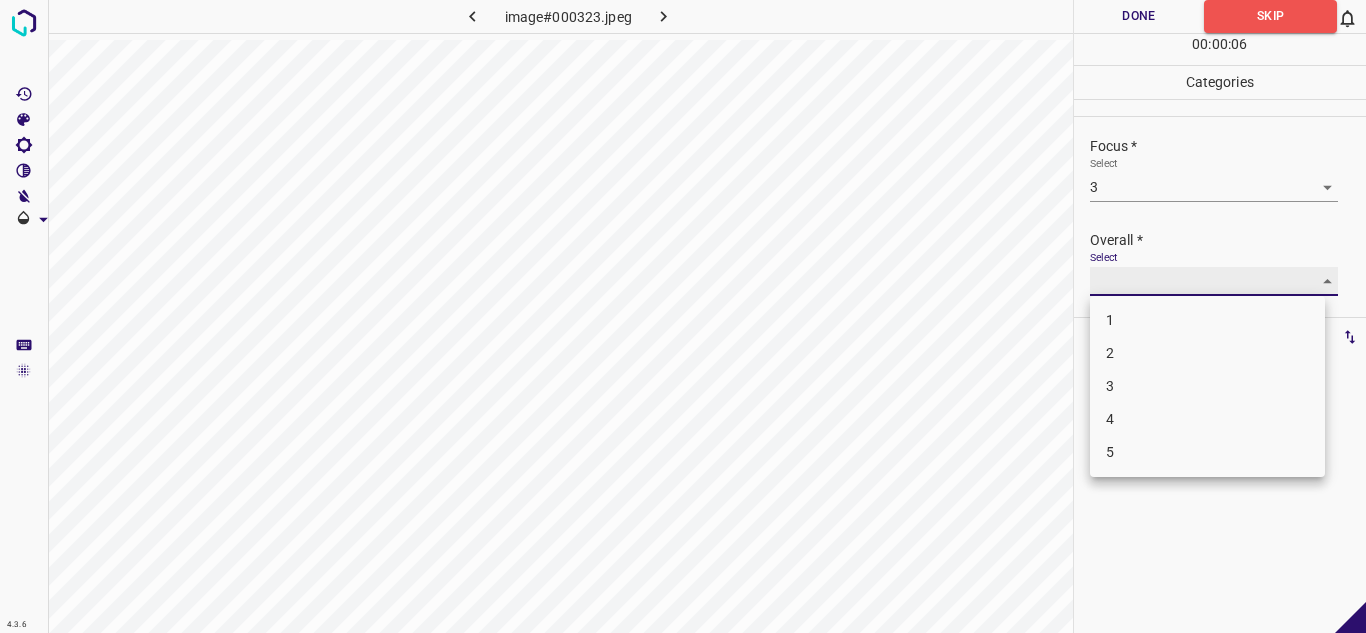 type on "3" 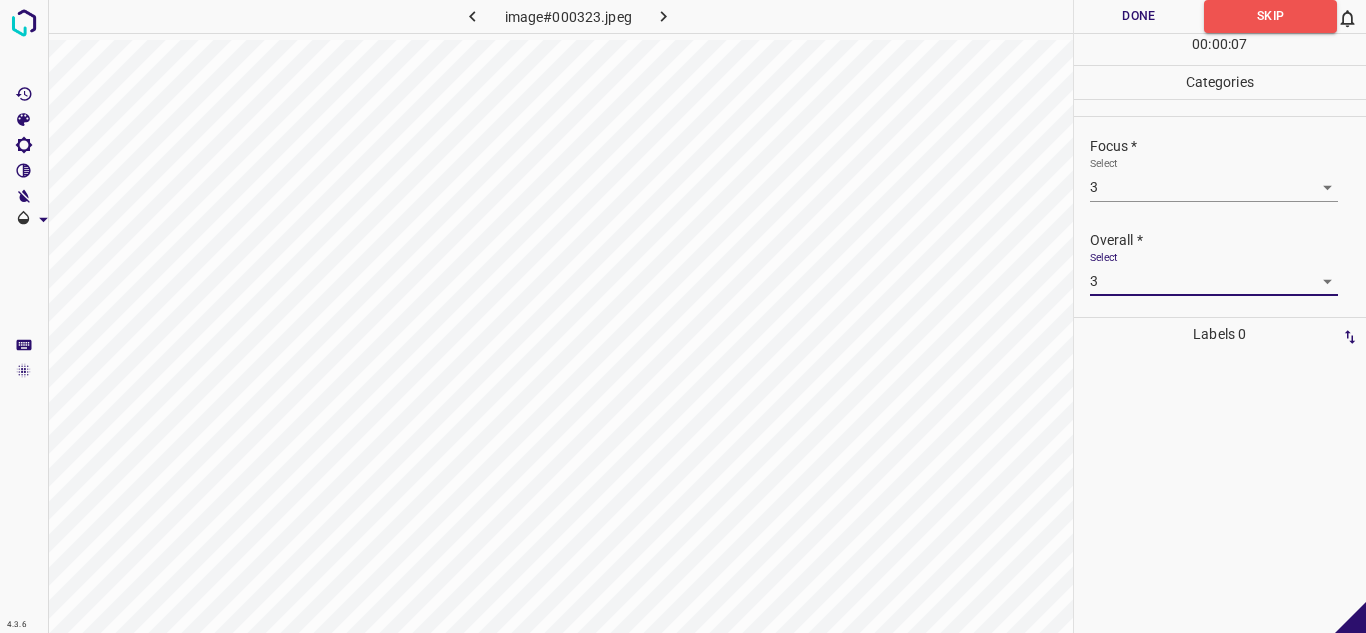 click on "Done" at bounding box center (1139, 16) 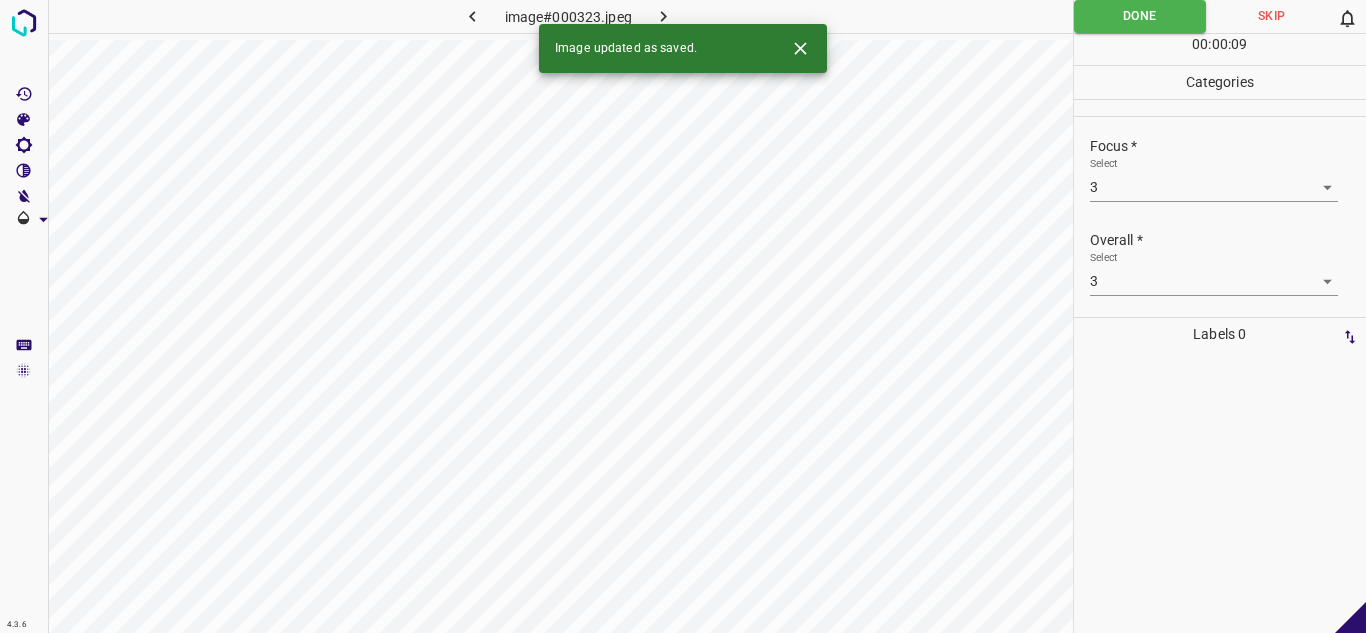 click 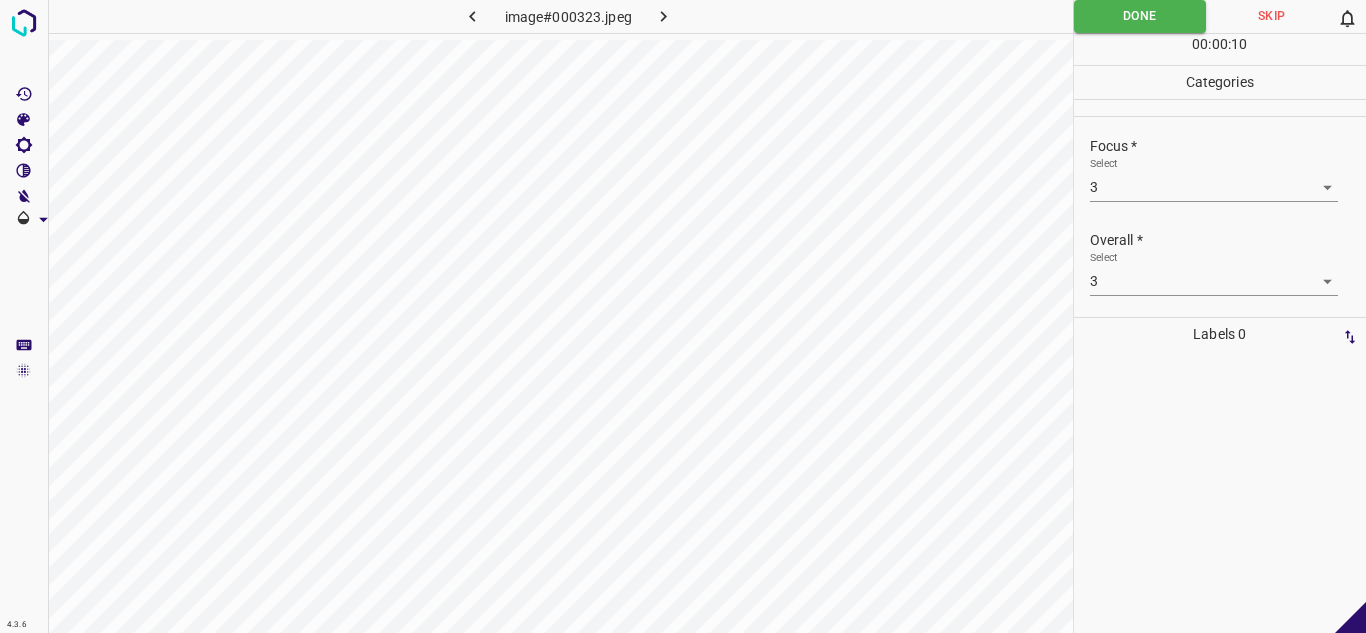 click at bounding box center [664, 16] 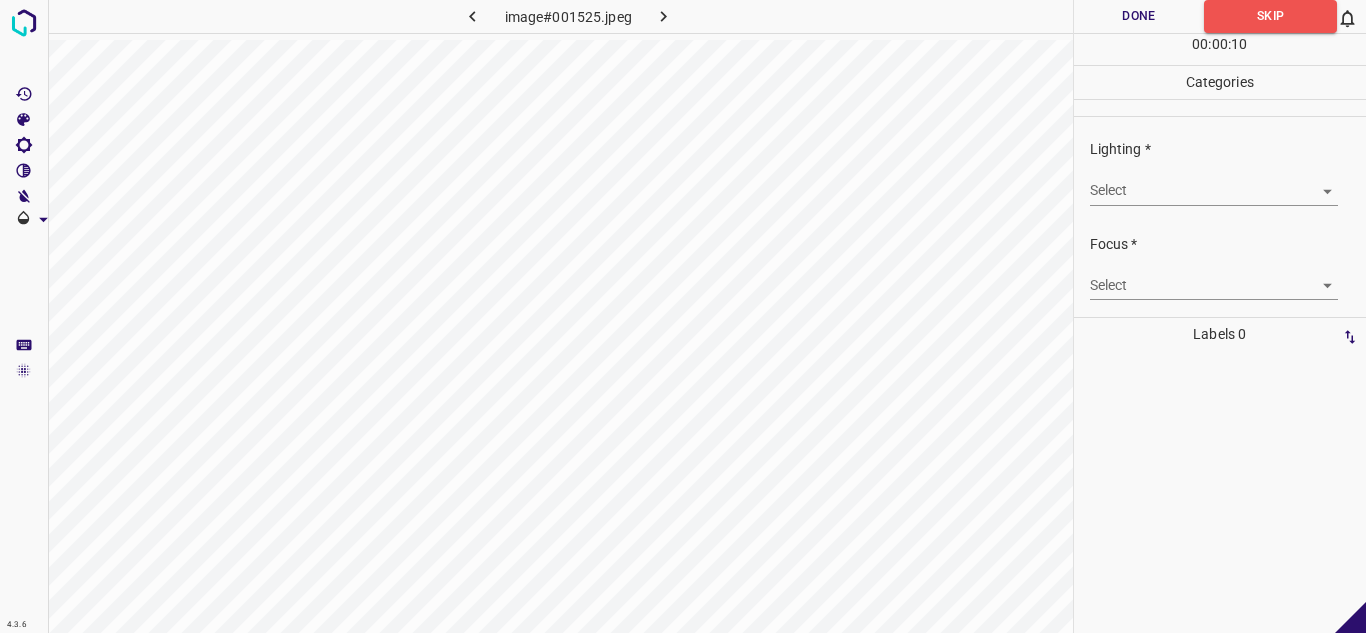 click on "4.3.6  image#001525.jpeg Done Skip 0 00   : 00   : 10   Categories Lighting *  Select ​ Focus *  Select ​ Overall *  Select ​ Labels   0 Categories 1 Lighting 2 Focus 3 Overall Tools Space Change between modes (Draw & Edit) I Auto labeling R Restore zoom M Zoom in N Zoom out Delete Delete selecte label Filters Z Restore filters X Saturation filter C Brightness filter V Contrast filter B Gray scale filter General O Download - Text - Hide - Delete" at bounding box center (683, 316) 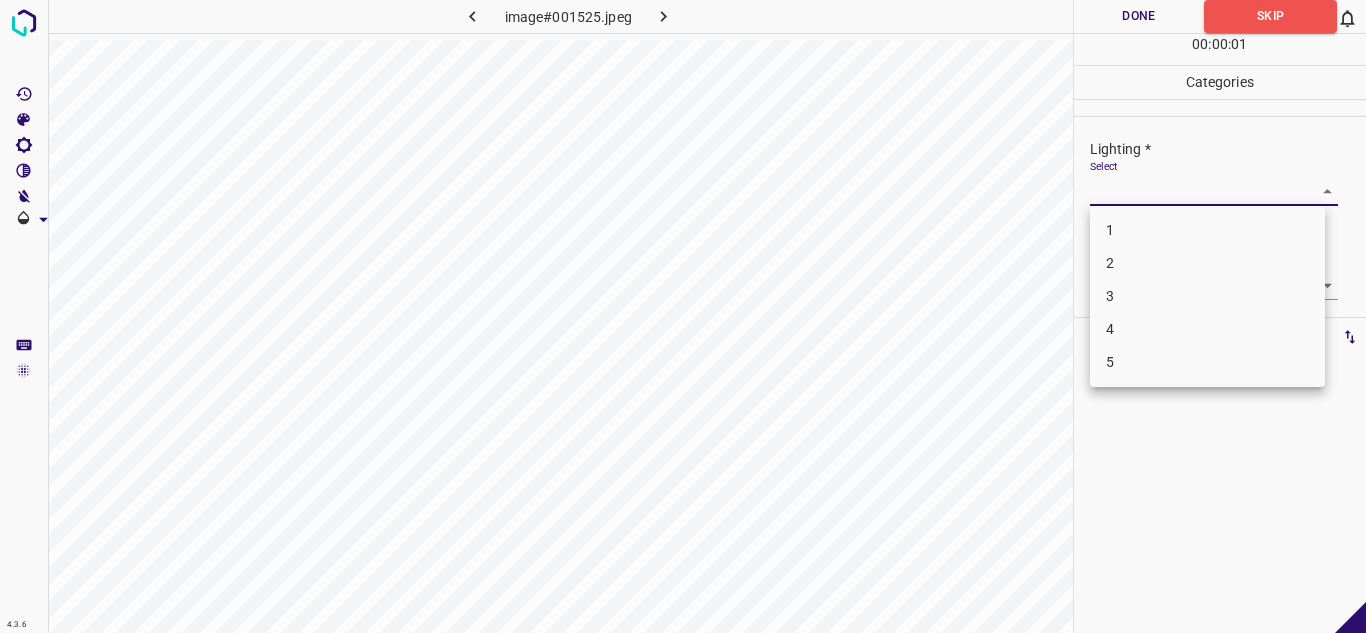 click on "3" at bounding box center (1207, 296) 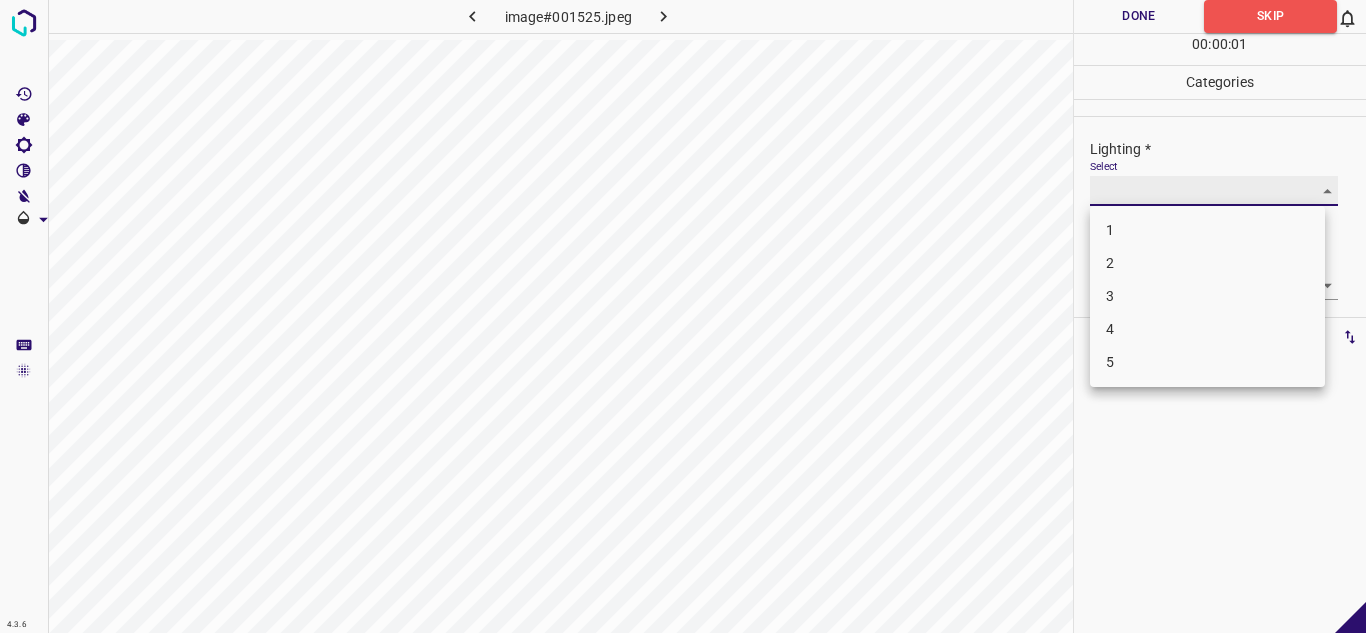 type on "3" 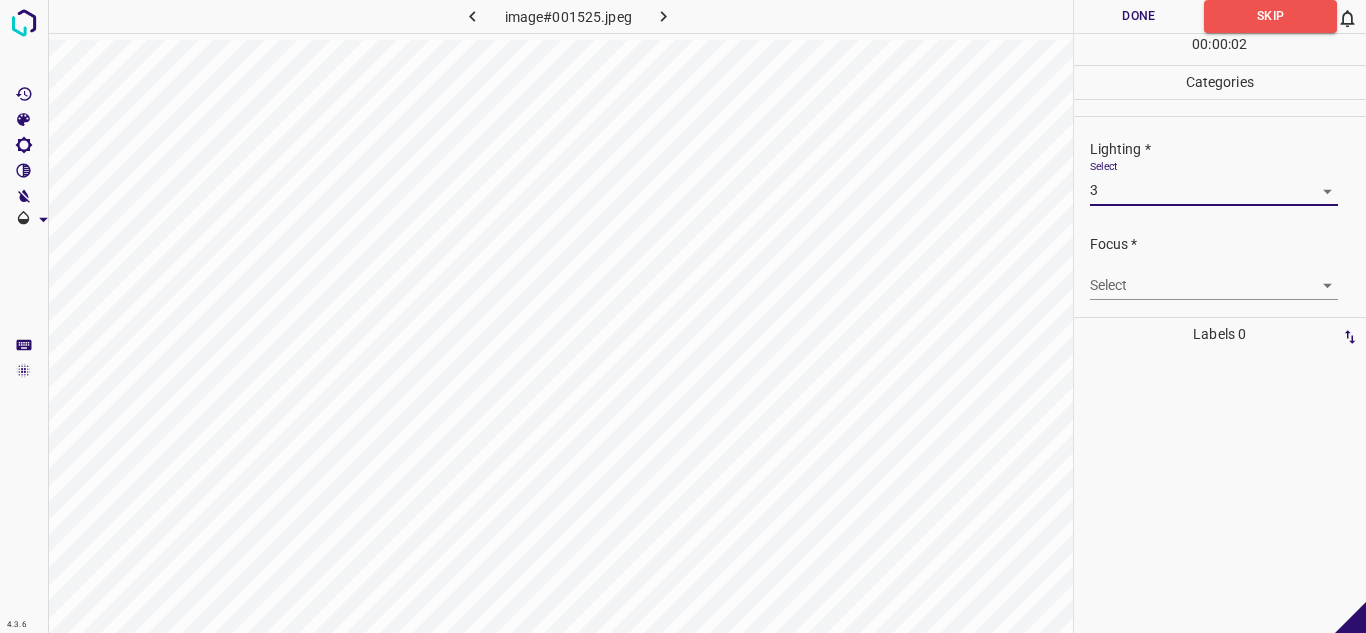 click on "4.3.6  image#001525.jpeg Done Skip 0 00   : 00   : 02   Categories Lighting *  Select 3 3 Focus *  Select ​ Overall *  Select ​ Labels   0 Categories 1 Lighting 2 Focus 3 Overall Tools Space Change between modes (Draw & Edit) I Auto labeling R Restore zoom M Zoom in N Zoom out Delete Delete selecte label Filters Z Restore filters X Saturation filter C Brightness filter V Contrast filter B Gray scale filter General O Download - Text - Hide - Delete" at bounding box center [683, 316] 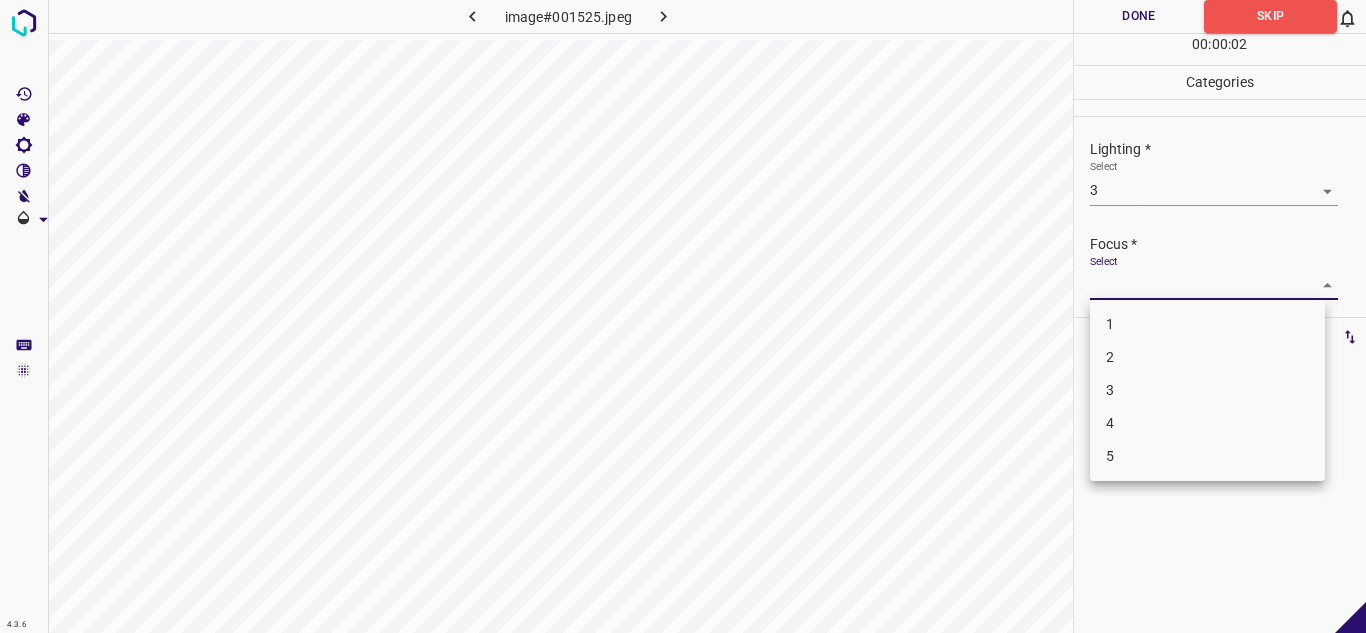 click on "2" at bounding box center (1207, 357) 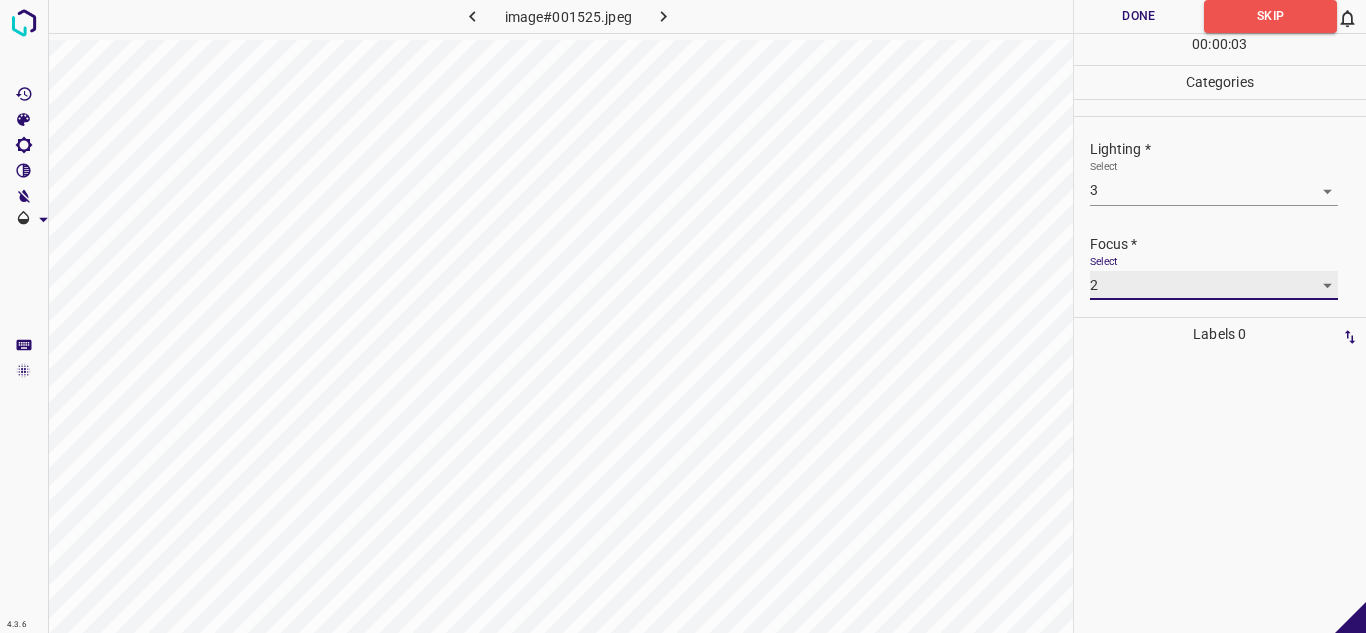 type on "2" 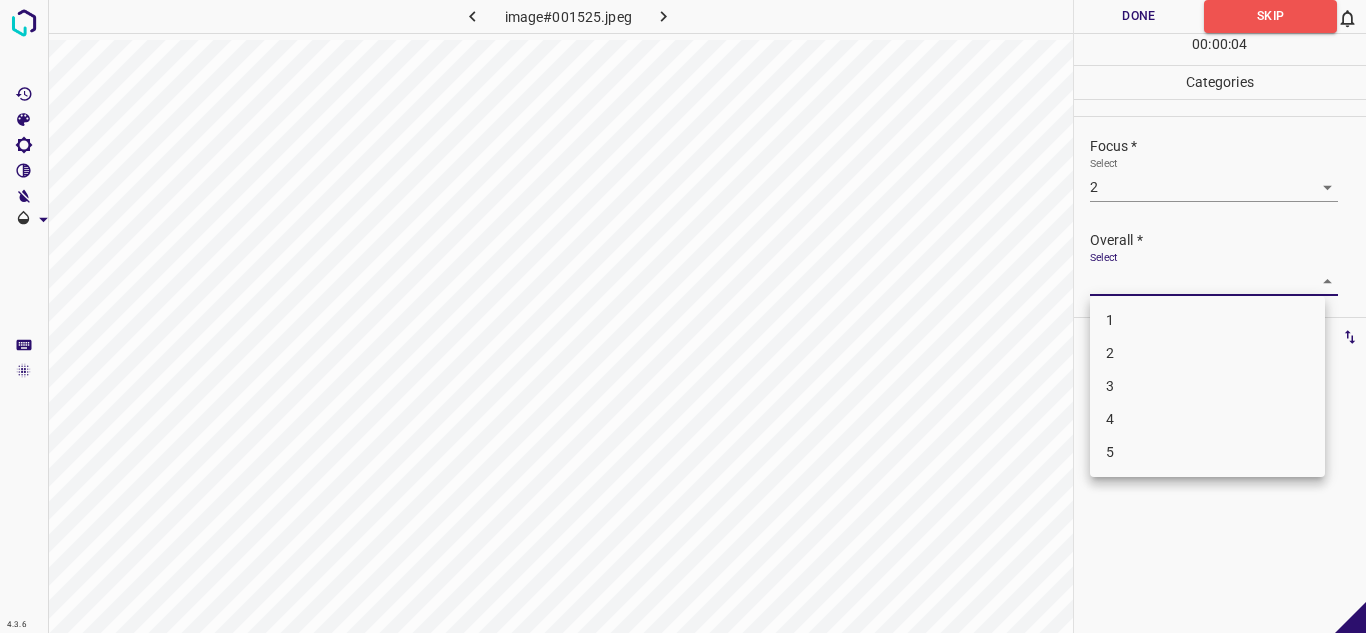 click on "4.3.6  image#001525.jpeg Done Skip 0 00   : 00   : 04   Categories Lighting *  Select 3 3 Focus *  Select 2 2 Overall *  Select ​ Labels   0 Categories 1 Lighting 2 Focus 3 Overall Tools Space Change between modes (Draw & Edit) I Auto labeling R Restore zoom M Zoom in N Zoom out Delete Delete selecte label Filters Z Restore filters X Saturation filter C Brightness filter V Contrast filter B Gray scale filter General O Download - Text - Hide - Delete 1 2 3 4 5" at bounding box center (683, 316) 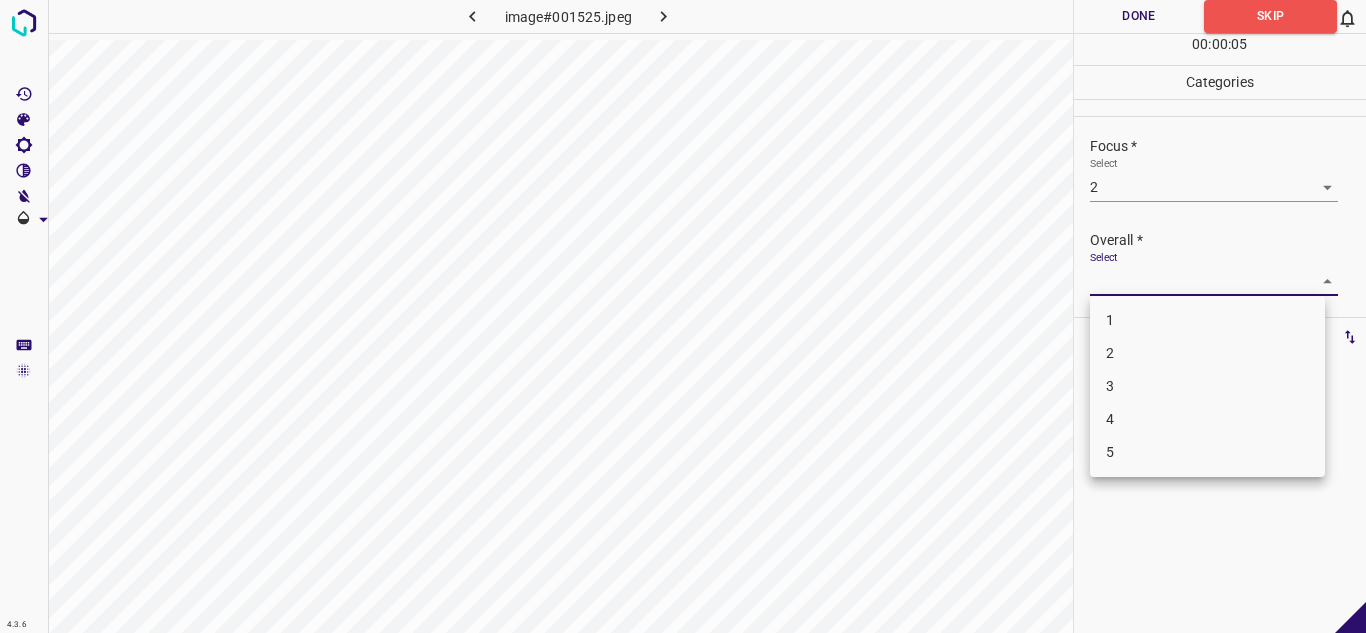 click on "2" at bounding box center [1207, 353] 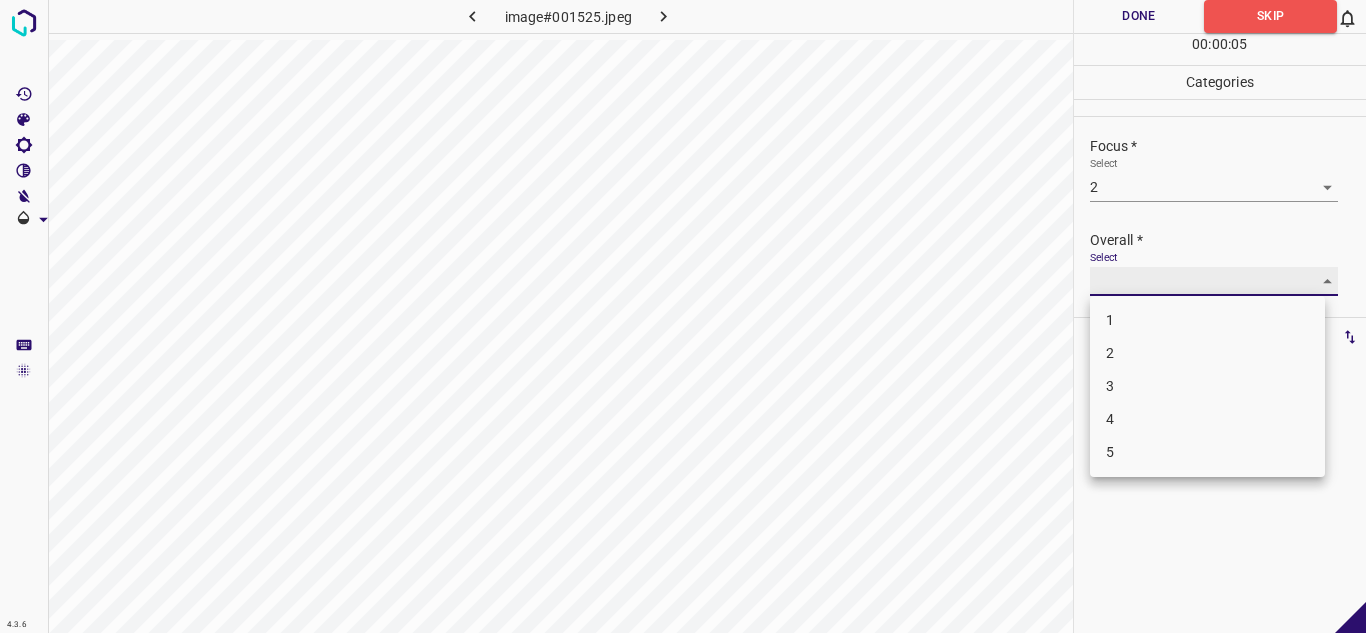 type on "2" 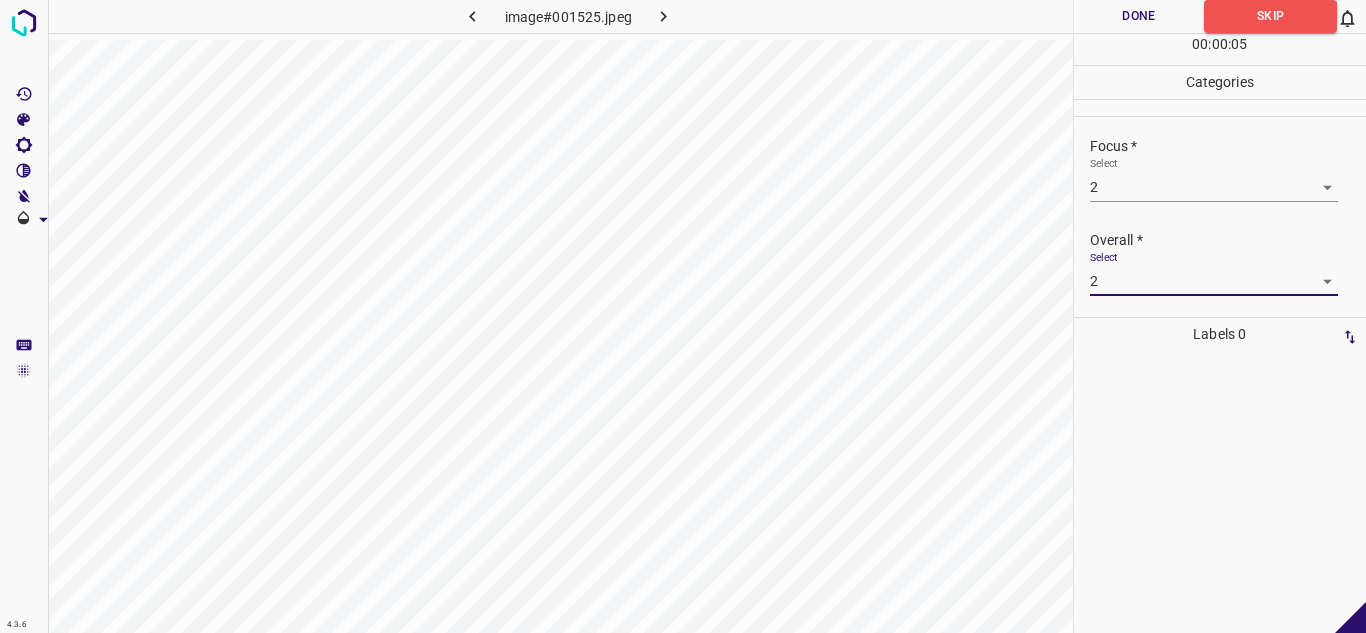 click on "Done" at bounding box center (1139, 16) 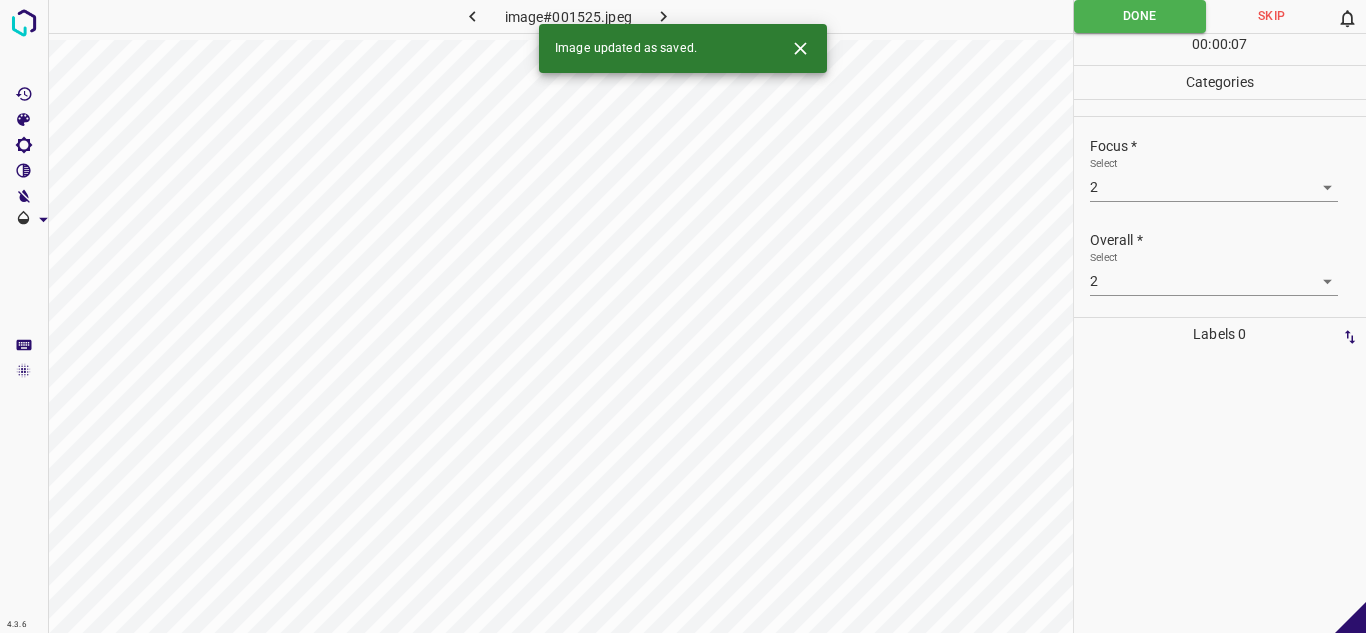 click at bounding box center (664, 16) 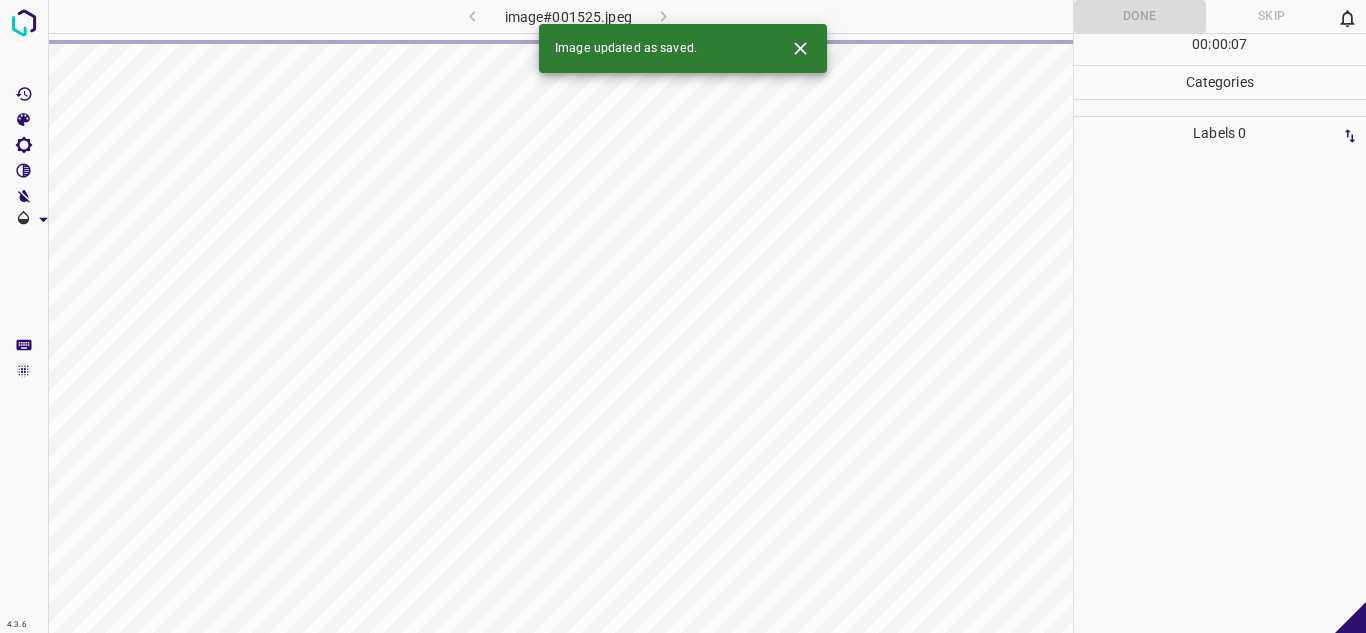 click 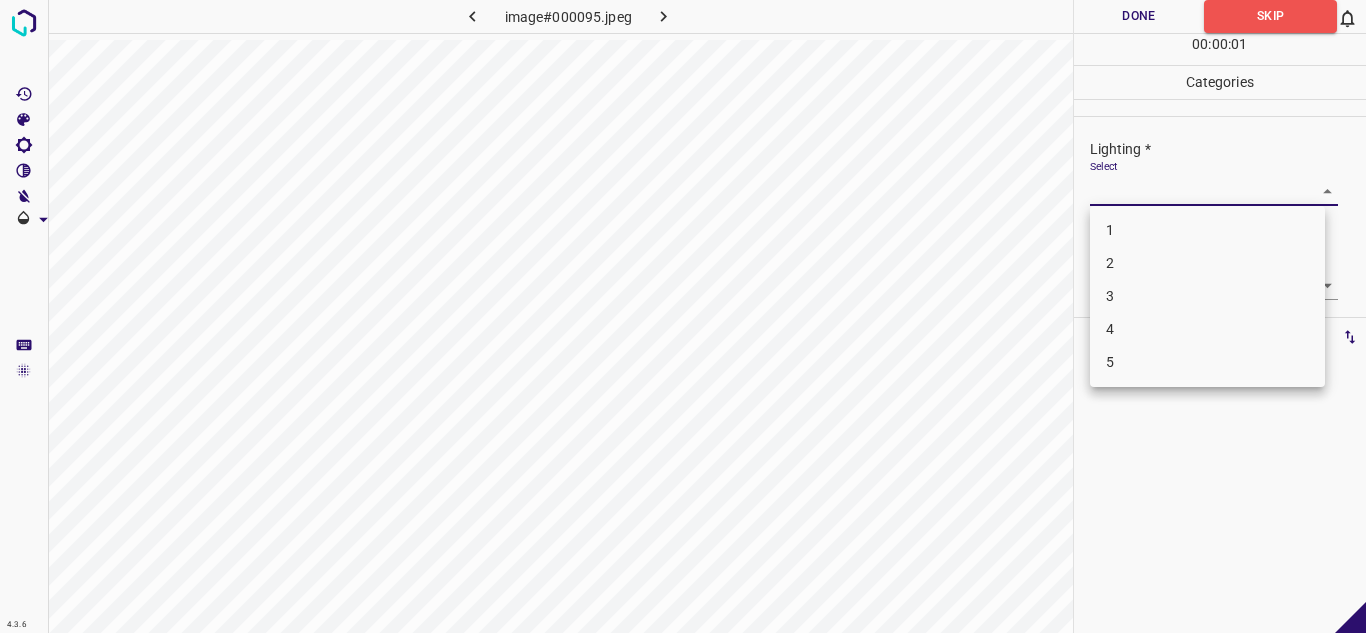 click on "4.3.6  image#000095.jpeg Done Skip 0 00   : 00   : 01   Categories Lighting *  Select ​ Focus *  Select ​ Overall *  Select ​ Labels   0 Categories 1 Lighting 2 Focus 3 Overall Tools Space Change between modes (Draw & Edit) I Auto labeling R Restore zoom M Zoom in N Zoom out Delete Delete selecte label Filters Z Restore filters X Saturation filter C Brightness filter V Contrast filter B Gray scale filter General O Download - Text - Hide - Delete 1 2 3 4 5" at bounding box center (683, 316) 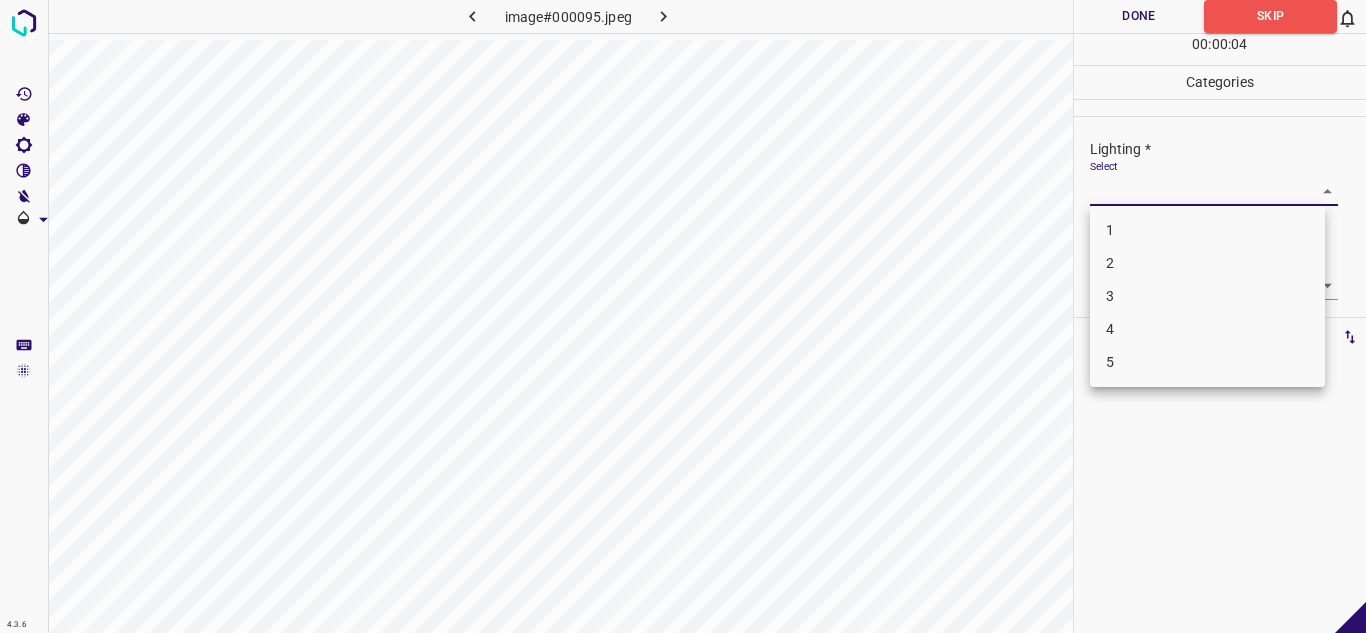 click on "4" at bounding box center [1207, 329] 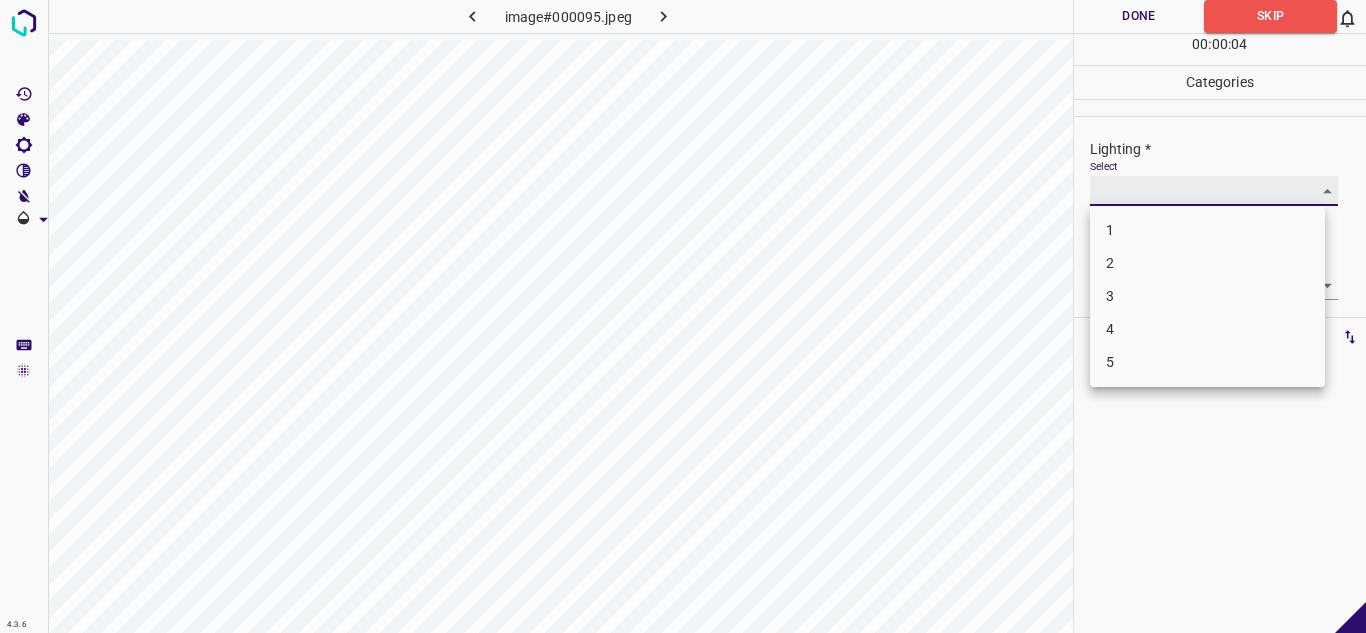 type on "4" 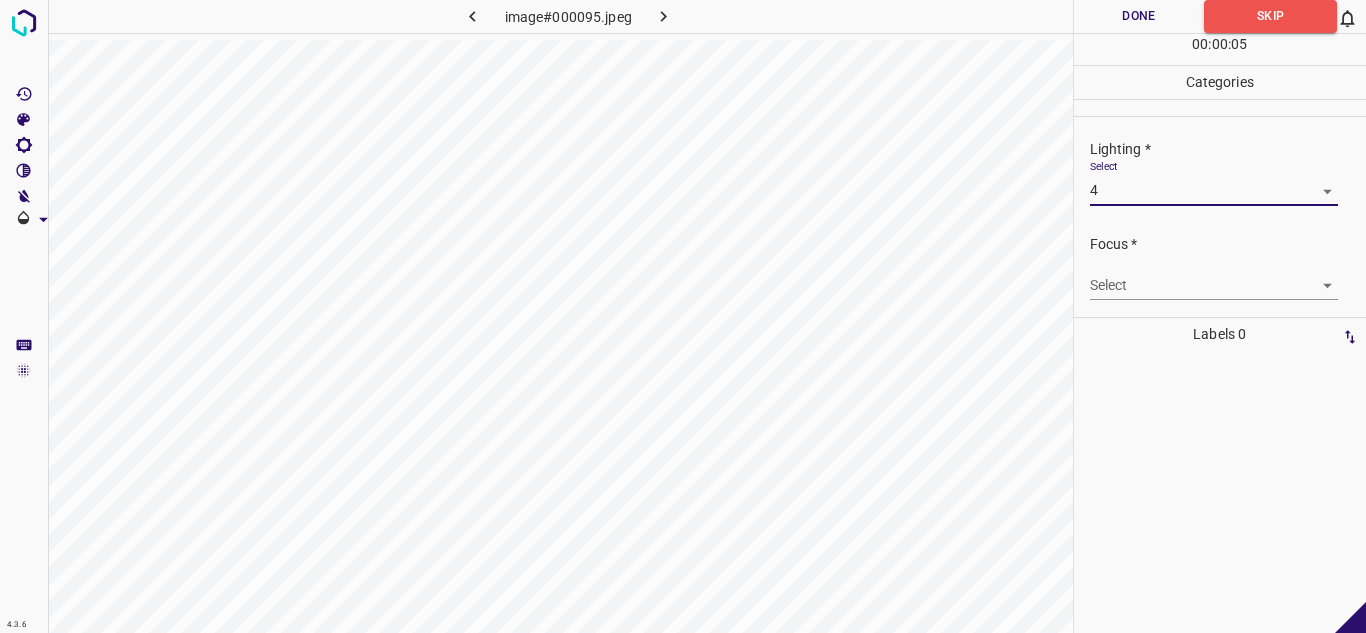click on "4.3.6  image#000095.jpeg Done Skip 0 00   : 00   : 05   Categories Lighting *  Select 4 4 Focus *  Select ​ Overall *  Select ​ Labels   0 Categories 1 Lighting 2 Focus 3 Overall Tools Space Change between modes (Draw & Edit) I Auto labeling R Restore zoom M Zoom in N Zoom out Delete Delete selecte label Filters Z Restore filters X Saturation filter C Brightness filter V Contrast filter B Gray scale filter General O Download - Text - Hide - Delete" at bounding box center (683, 316) 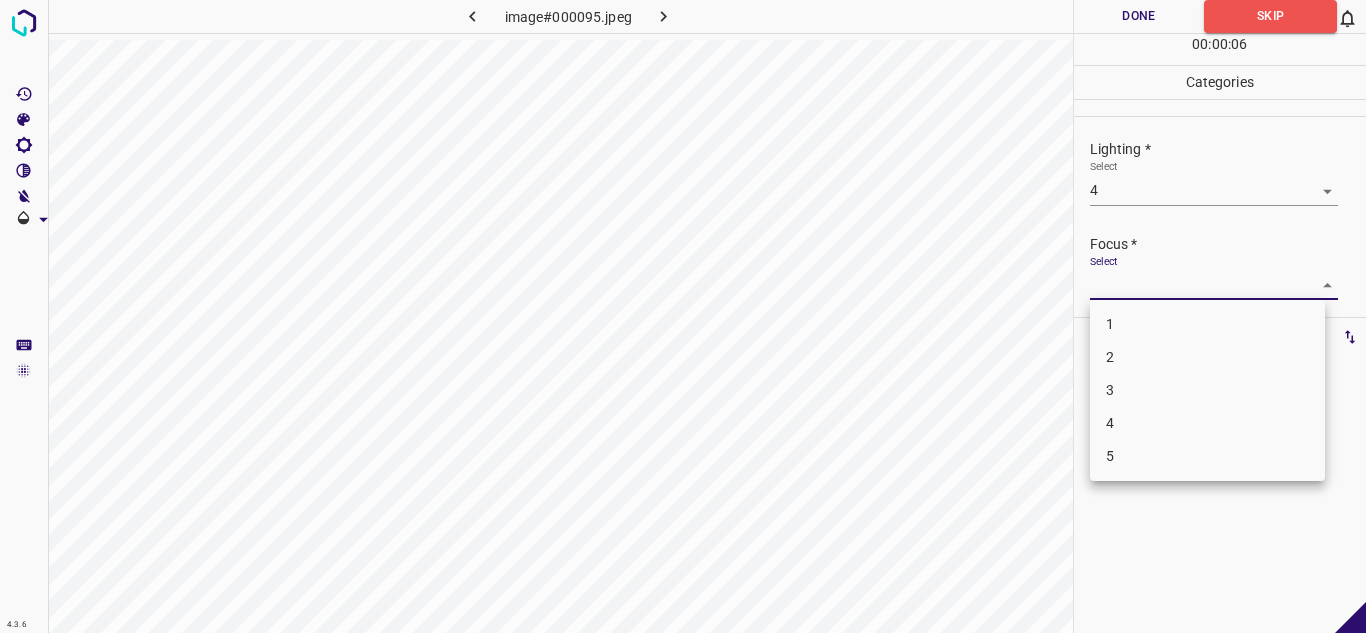 click on "5" at bounding box center [1207, 456] 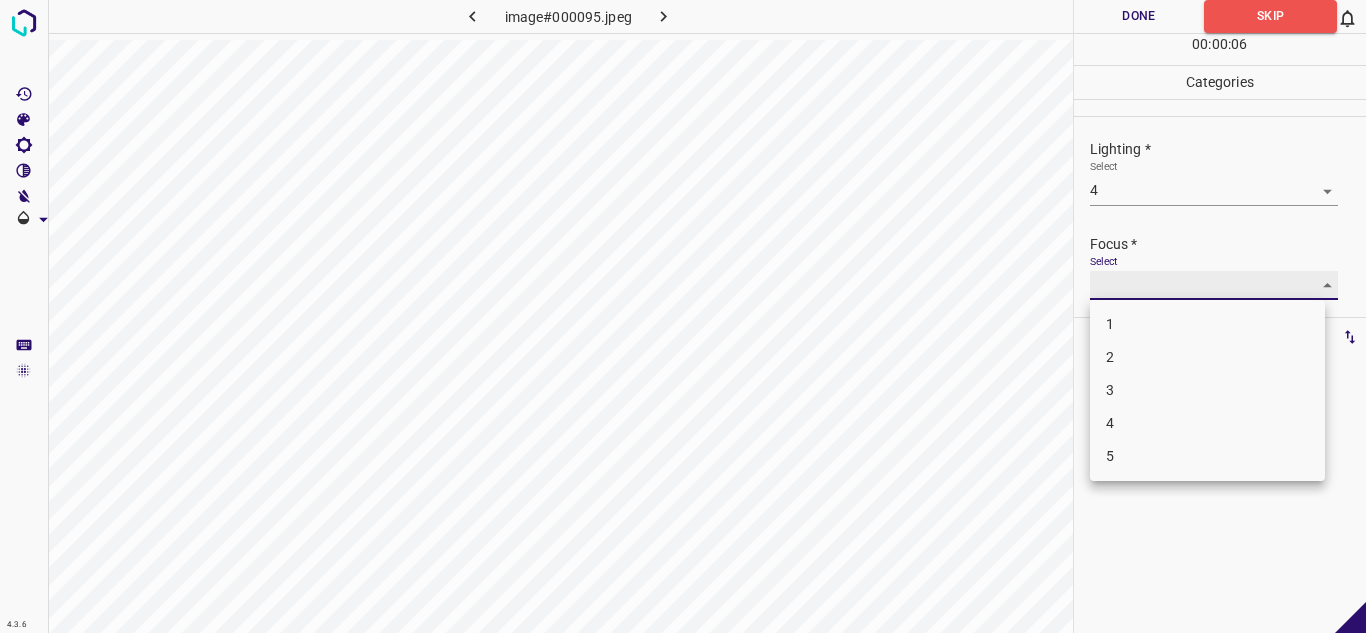type on "5" 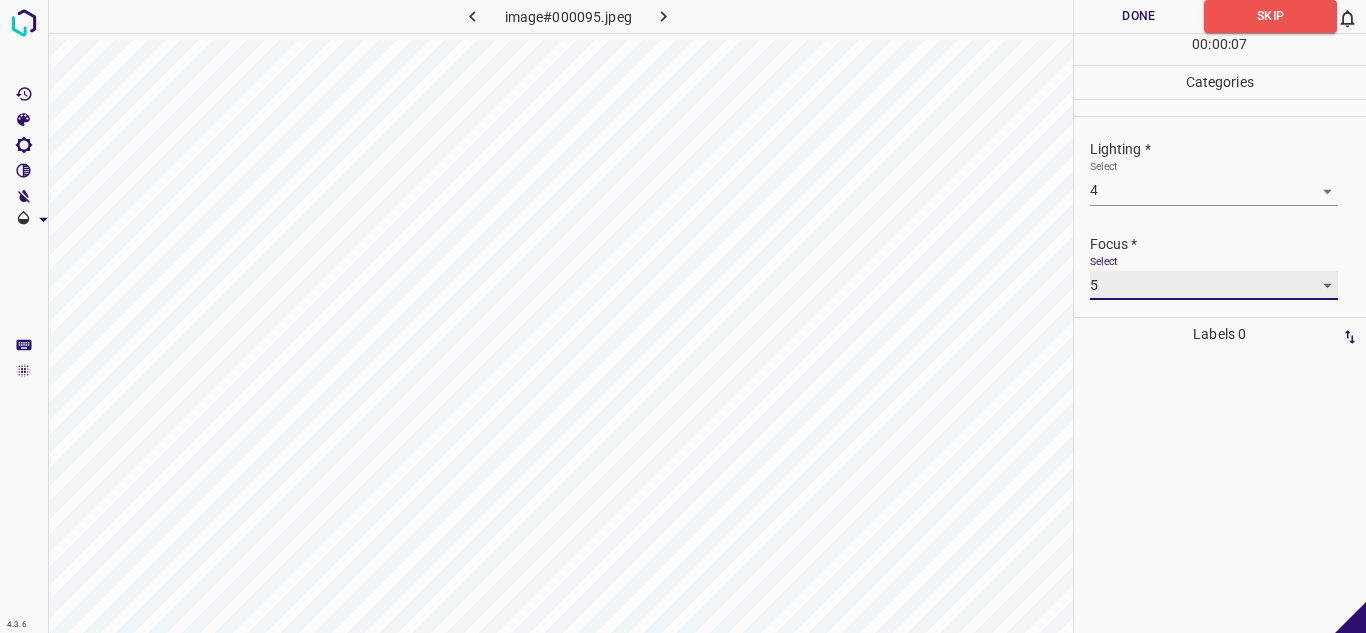 scroll, scrollTop: 98, scrollLeft: 0, axis: vertical 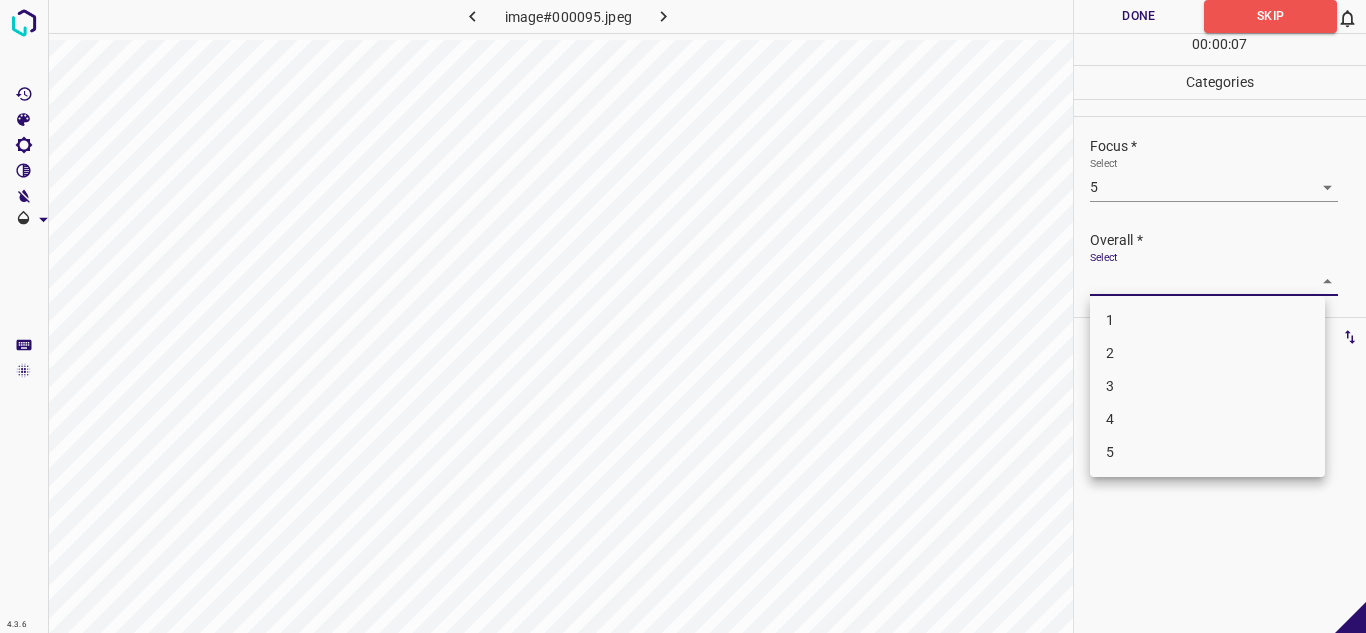 click on "4.3.6  image#000095.jpeg Done Skip 0 00   : 00   : 07   Categories Lighting *  Select 4 4 Focus *  Select 5 5 Overall *  Select ​ Labels   0 Categories 1 Lighting 2 Focus 3 Overall Tools Space Change between modes (Draw & Edit) I Auto labeling R Restore zoom M Zoom in N Zoom out Delete Delete selecte label Filters Z Restore filters X Saturation filter C Brightness filter V Contrast filter B Gray scale filter General O Download - Text - Hide - Delete 1 2 3 4 5" at bounding box center (683, 316) 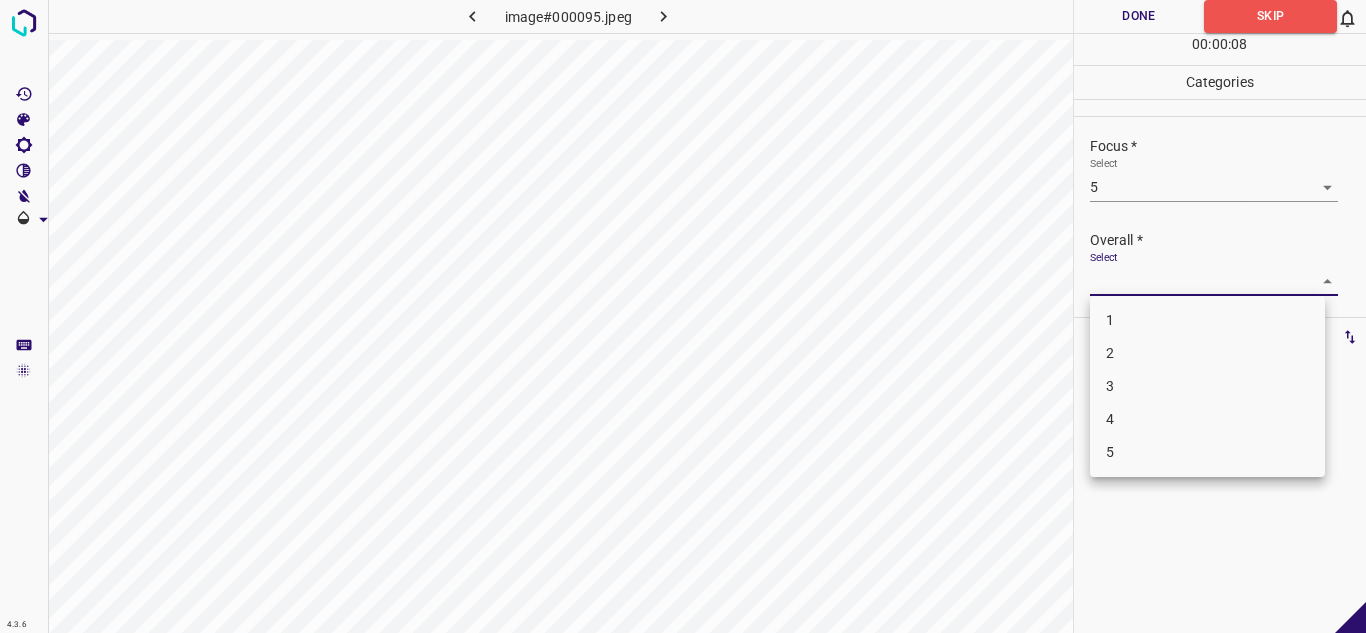 click on "4" at bounding box center [1207, 419] 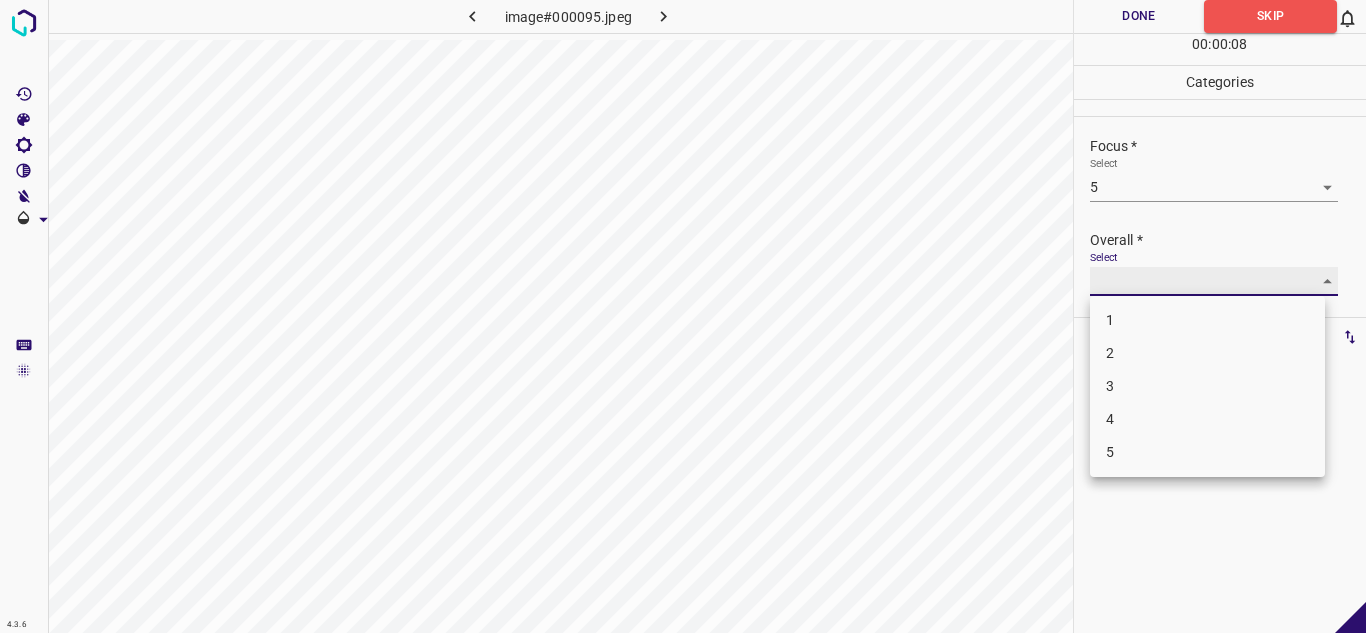type on "4" 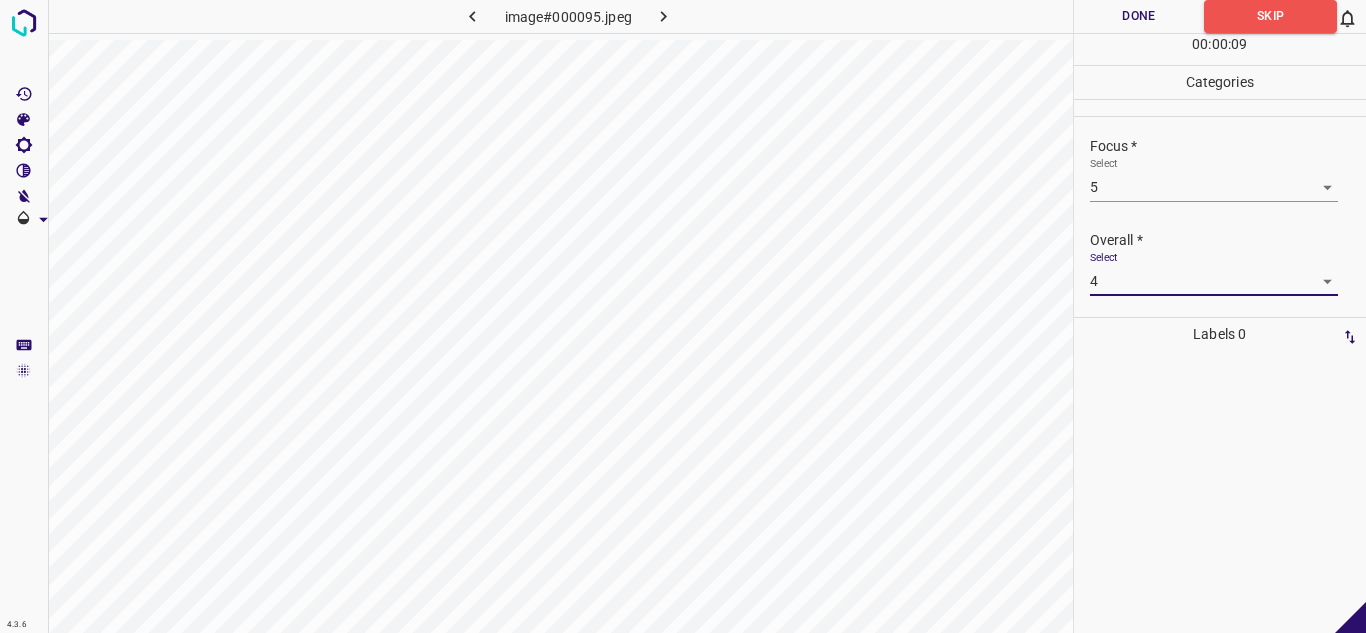 click on "Done" at bounding box center (1139, 16) 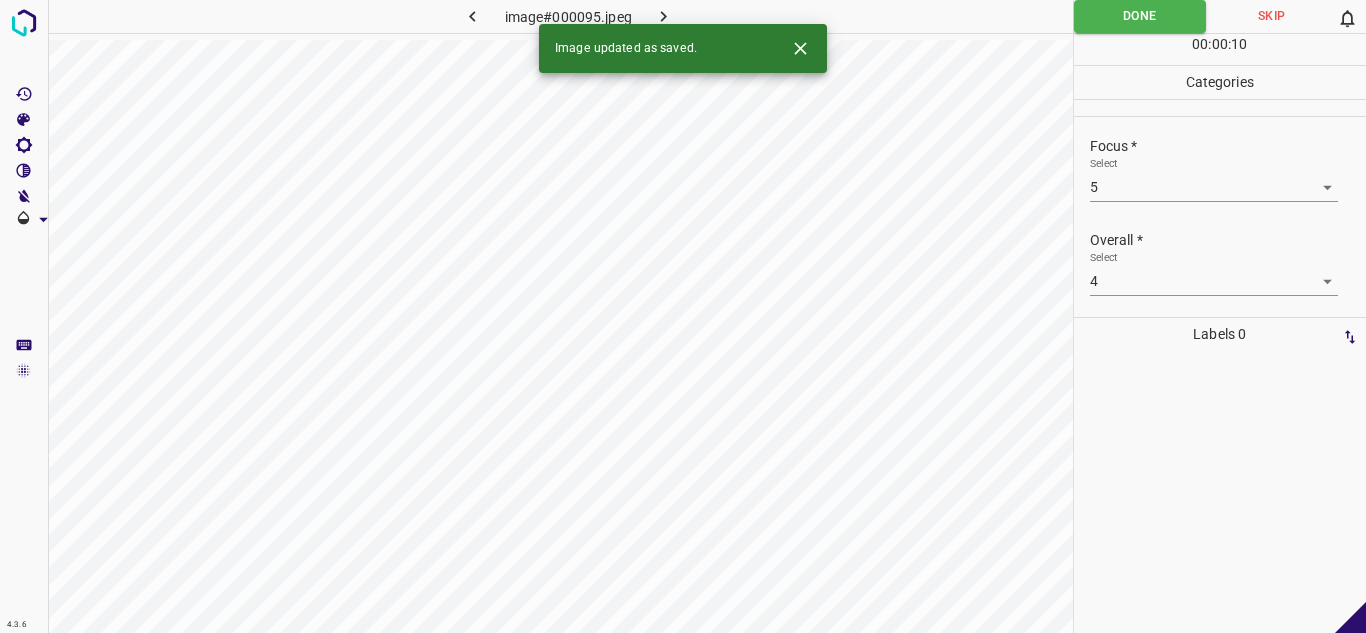 click at bounding box center (664, 16) 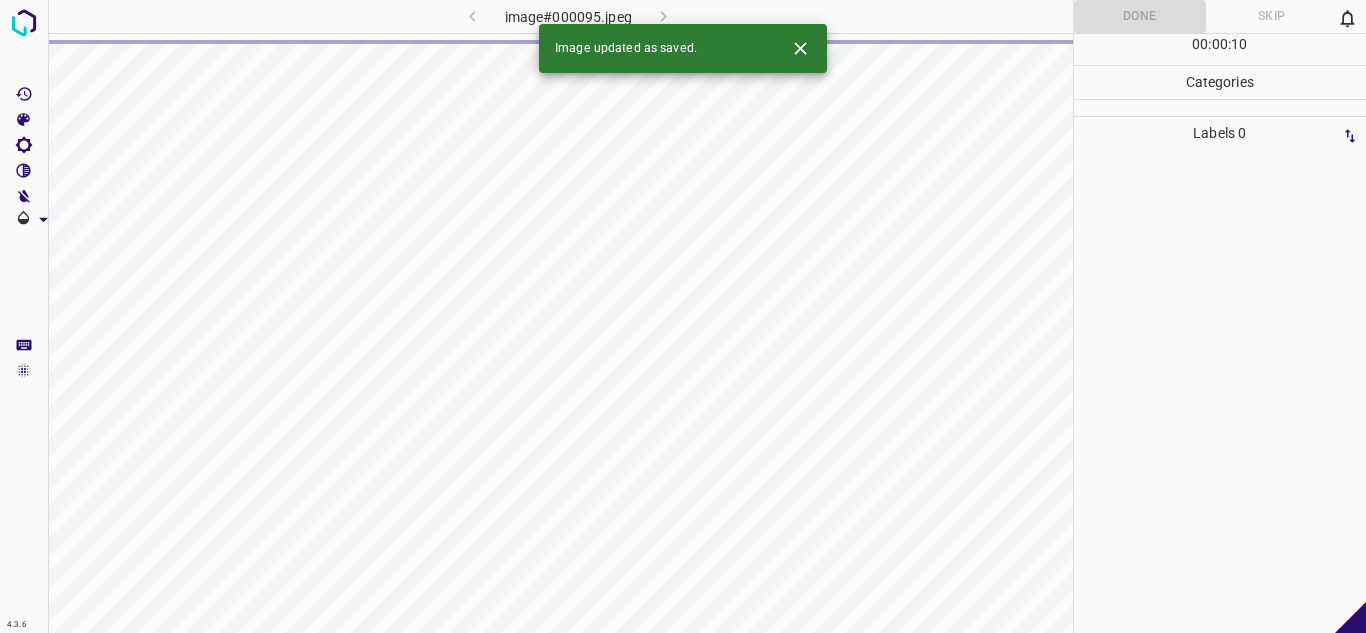 click 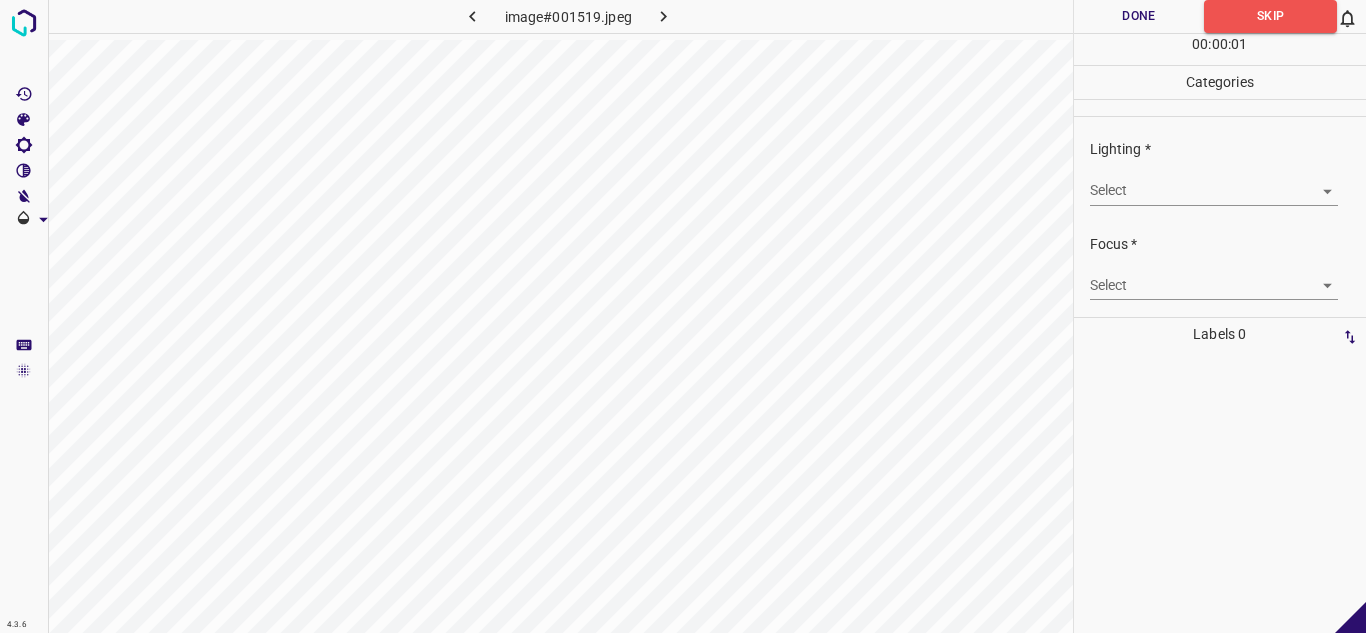 click on "4.3.6  image#001519.jpeg Done Skip 0 00   : 00   : 01   Categories Lighting *  Select ​ Focus *  Select ​ Overall *  Select ​ Labels   0 Categories 1 Lighting 2 Focus 3 Overall Tools Space Change between modes (Draw & Edit) I Auto labeling R Restore zoom M Zoom in N Zoom out Delete Delete selecte label Filters Z Restore filters X Saturation filter C Brightness filter V Contrast filter B Gray scale filter General O Download - Text - Hide - Delete" at bounding box center [683, 316] 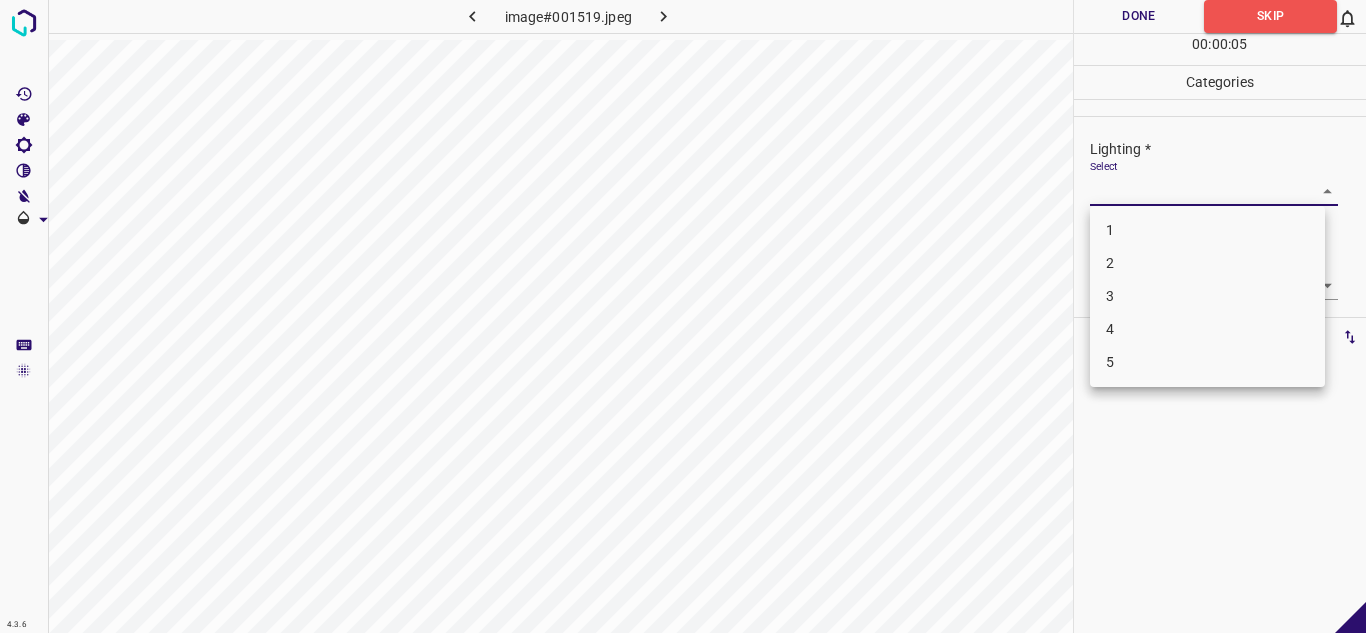click on "3" at bounding box center (1207, 296) 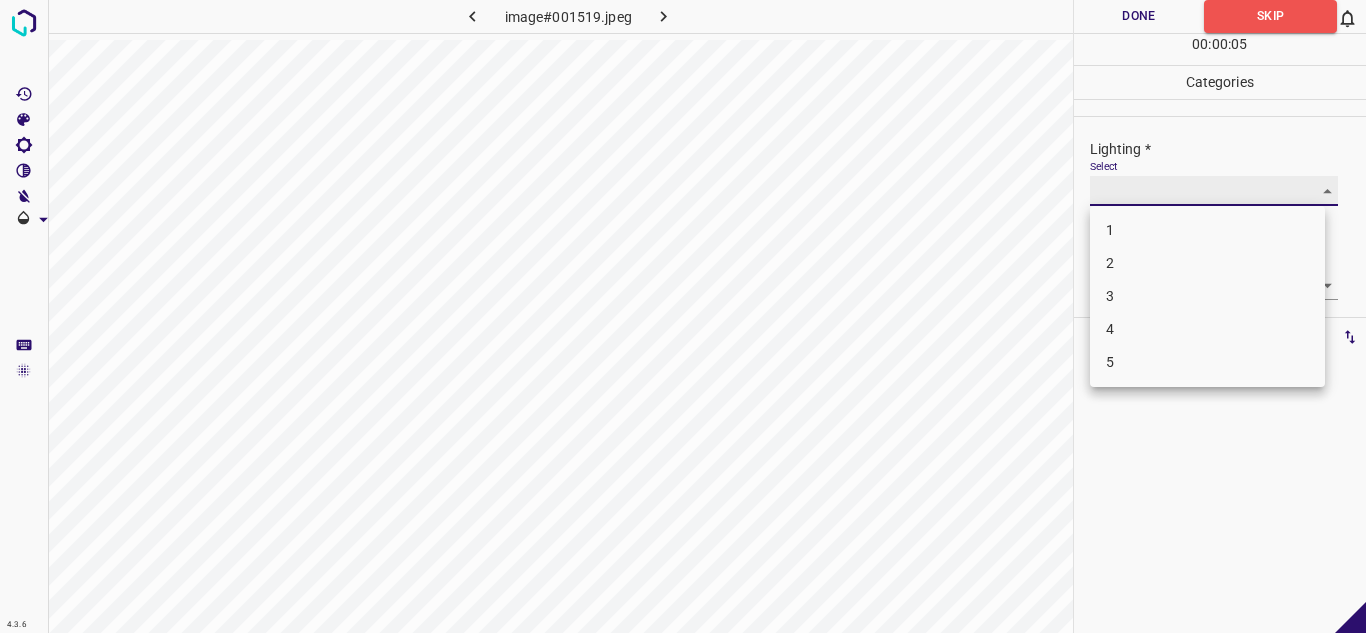 type on "3" 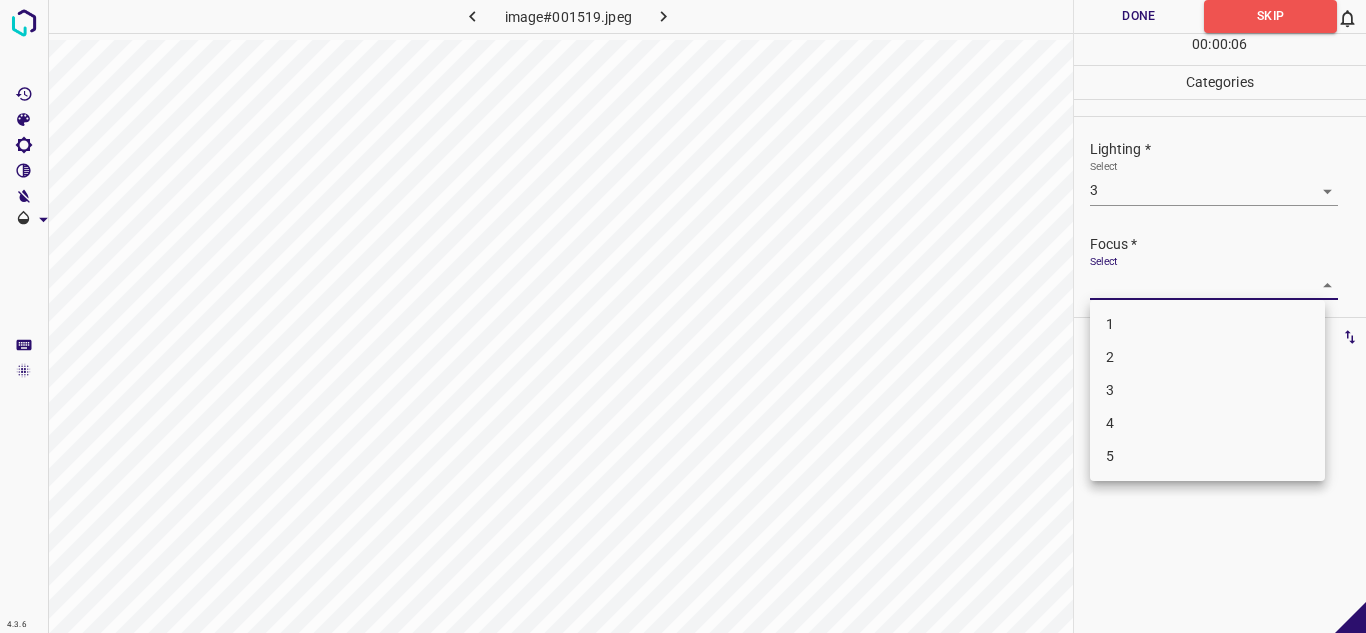 click on "4.3.6  image#001519.jpeg Done Skip 0 00   : 00   : 06   Categories Lighting *  Select 3 3 Focus *  Select ​ Overall *  Select ​ Labels   0 Categories 1 Lighting 2 Focus 3 Overall Tools Space Change between modes (Draw & Edit) I Auto labeling R Restore zoom M Zoom in N Zoom out Delete Delete selecte label Filters Z Restore filters X Saturation filter C Brightness filter V Contrast filter B Gray scale filter General O Download - Text - Hide - Delete 1 2 3 4 5" at bounding box center [683, 316] 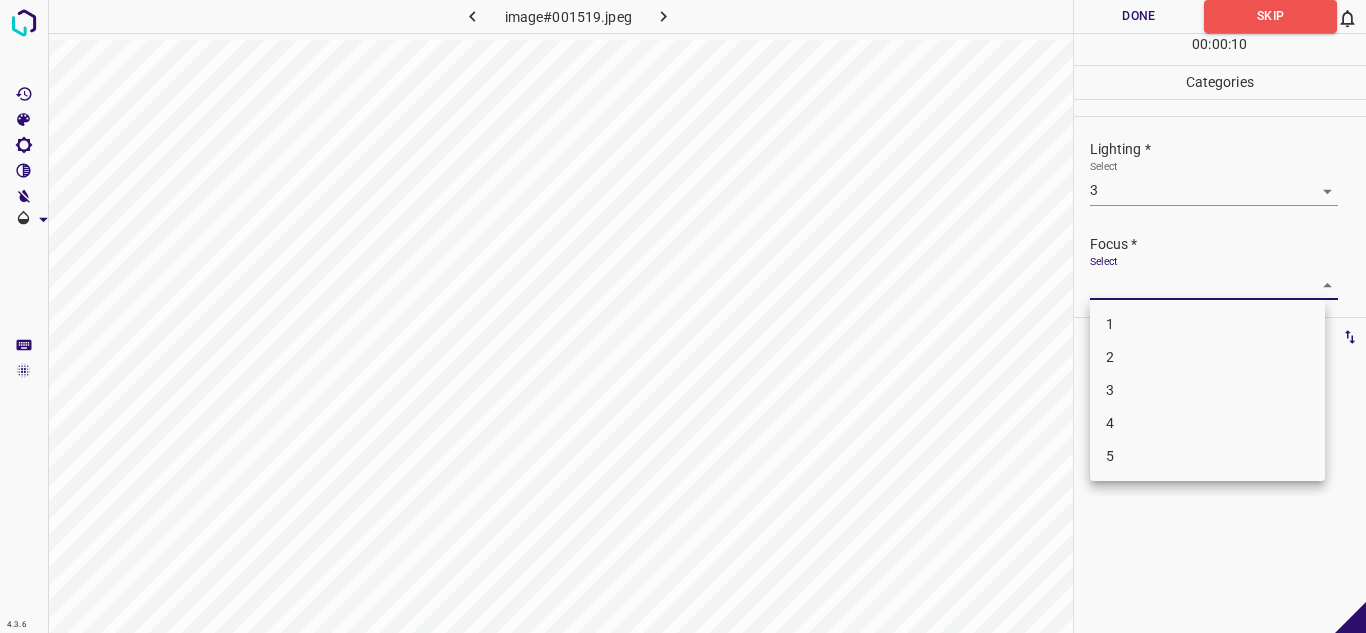 click on "4" at bounding box center (1207, 423) 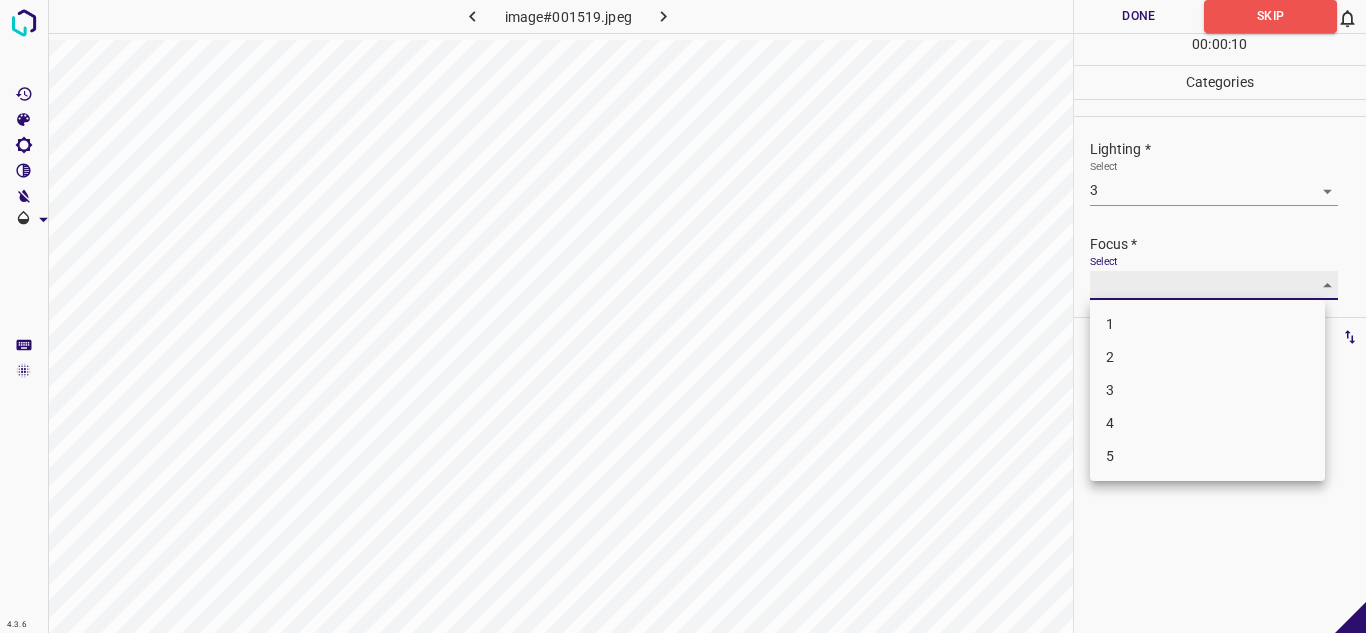 type on "4" 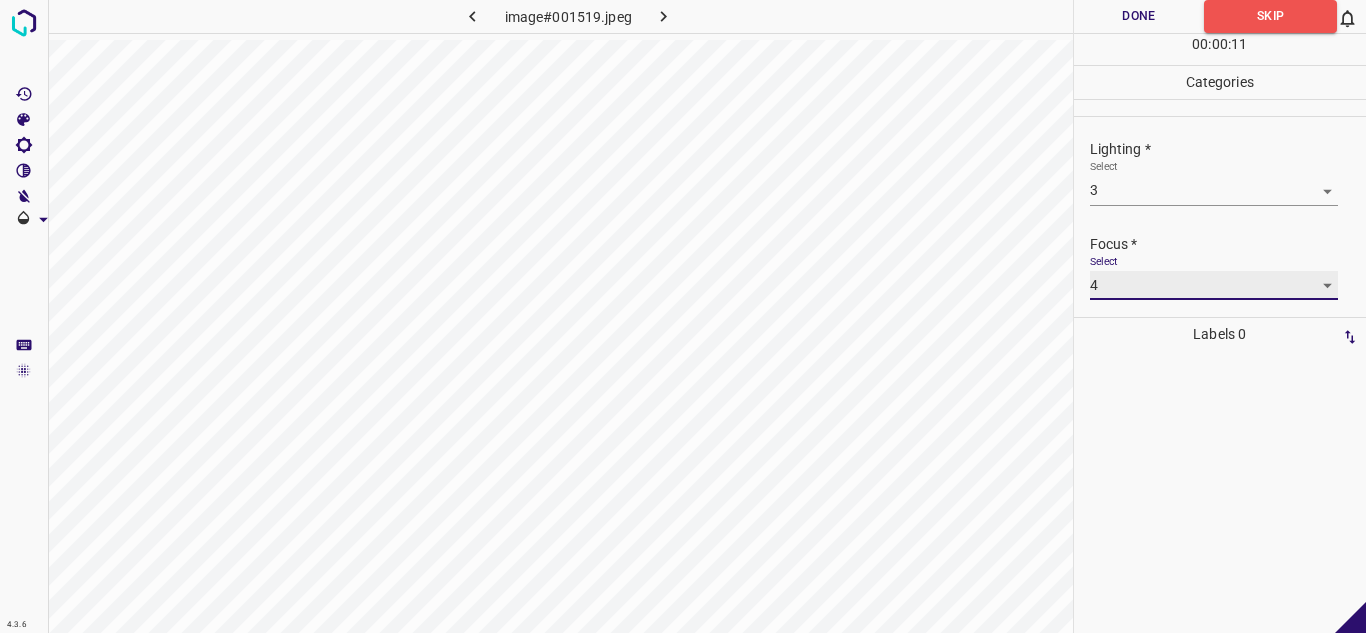 scroll, scrollTop: 98, scrollLeft: 0, axis: vertical 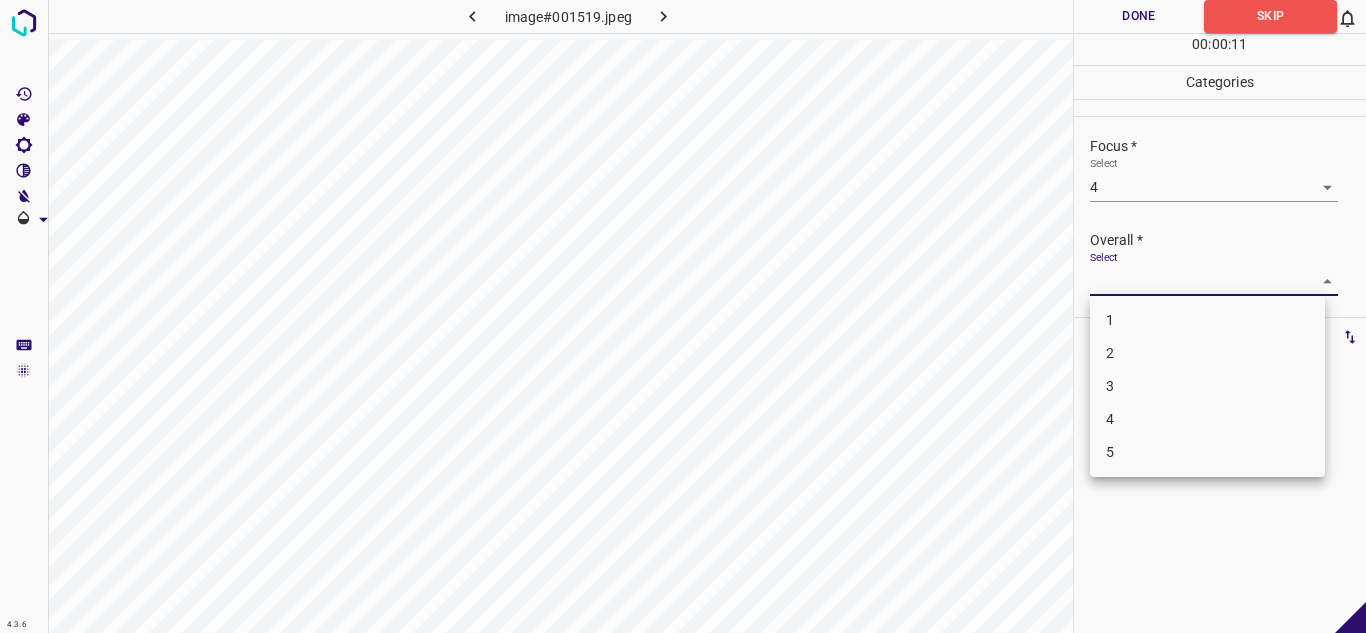 click on "4.3.6  image#001519.jpeg Done Skip 0 00   : 00   : 11   Categories Lighting *  Select 3 3 Focus *  Select 4 4 Overall *  Select ​ Labels   0 Categories 1 Lighting 2 Focus 3 Overall Tools Space Change between modes (Draw & Edit) I Auto labeling R Restore zoom M Zoom in N Zoom out Delete Delete selecte label Filters Z Restore filters X Saturation filter C Brightness filter V Contrast filter B Gray scale filter General O Download - Text - Hide - Delete 1 2 3 4 5" at bounding box center [683, 316] 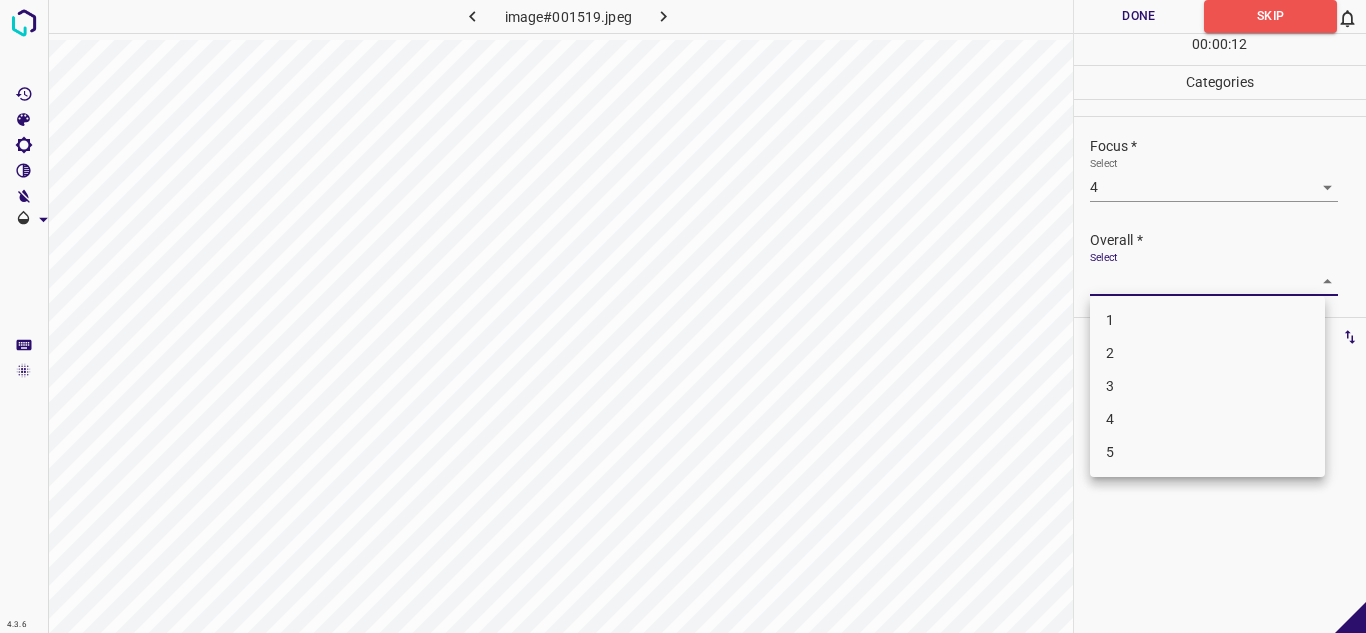 click on "4" at bounding box center [1207, 419] 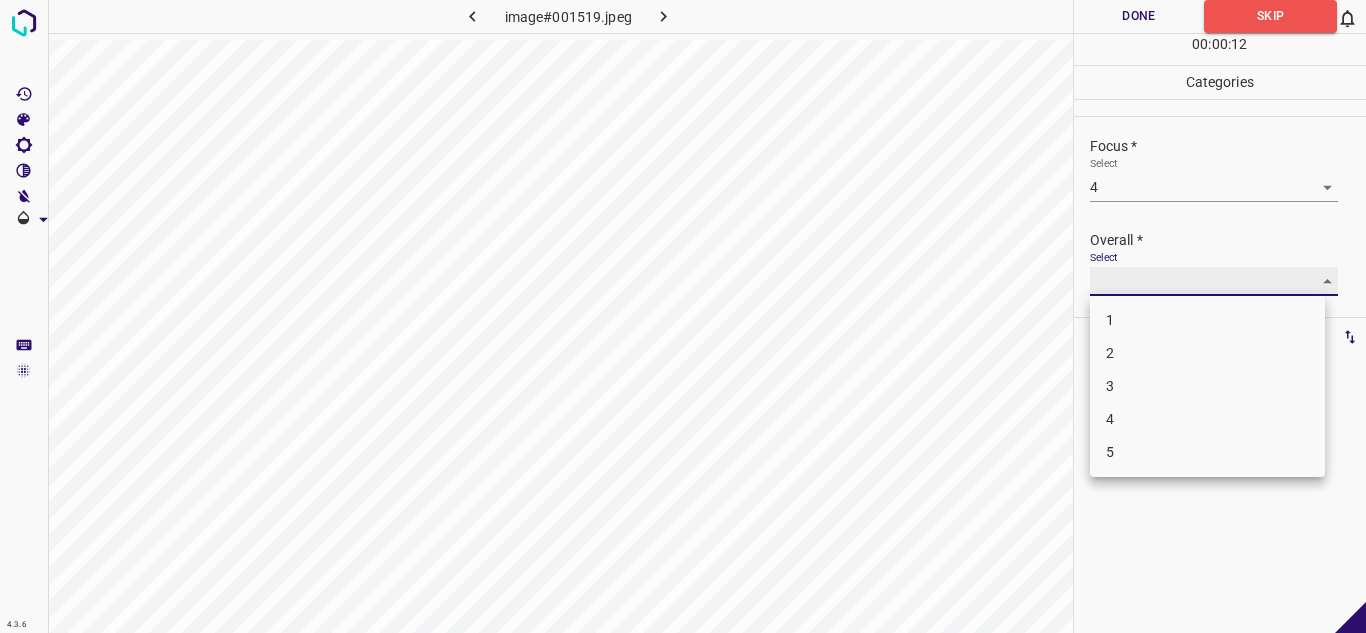 type on "4" 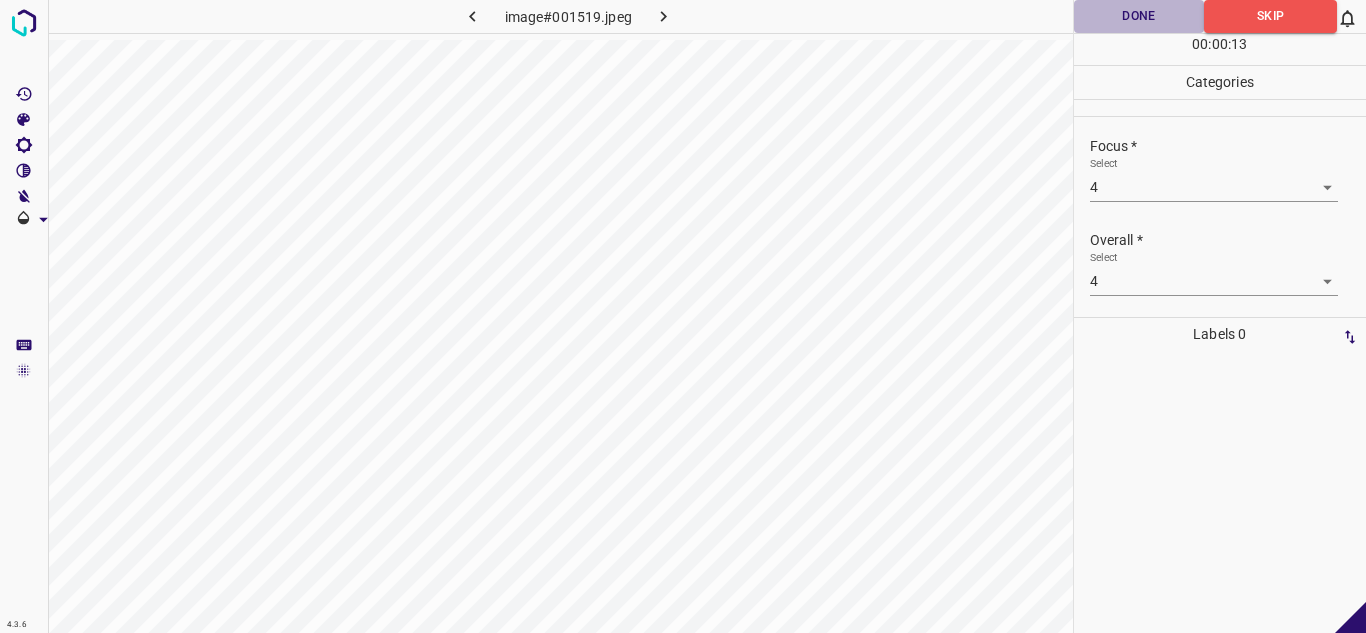 click on "Done" at bounding box center [1139, 16] 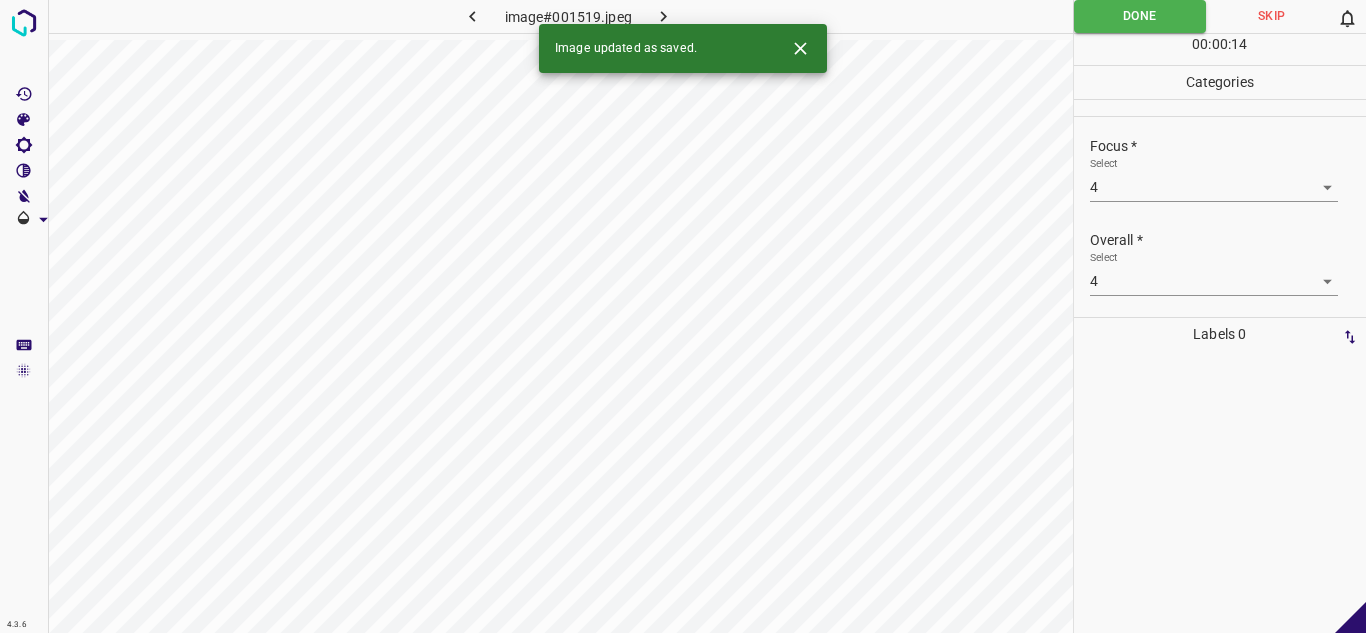 click 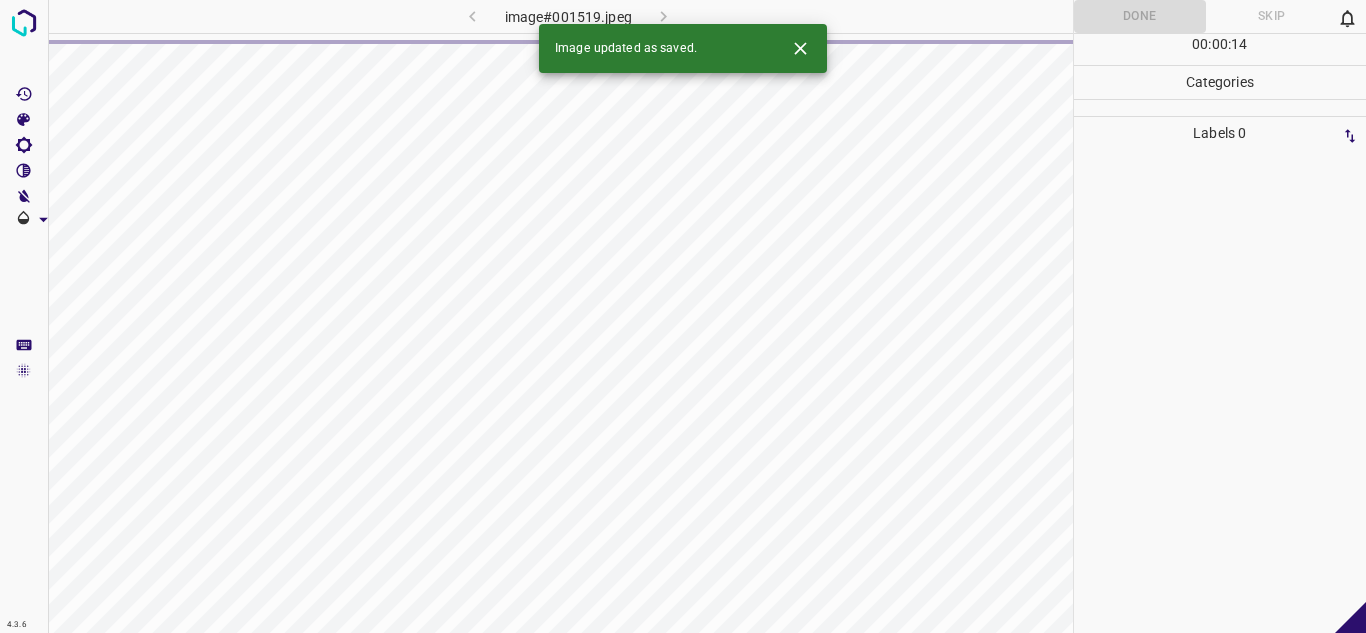 click 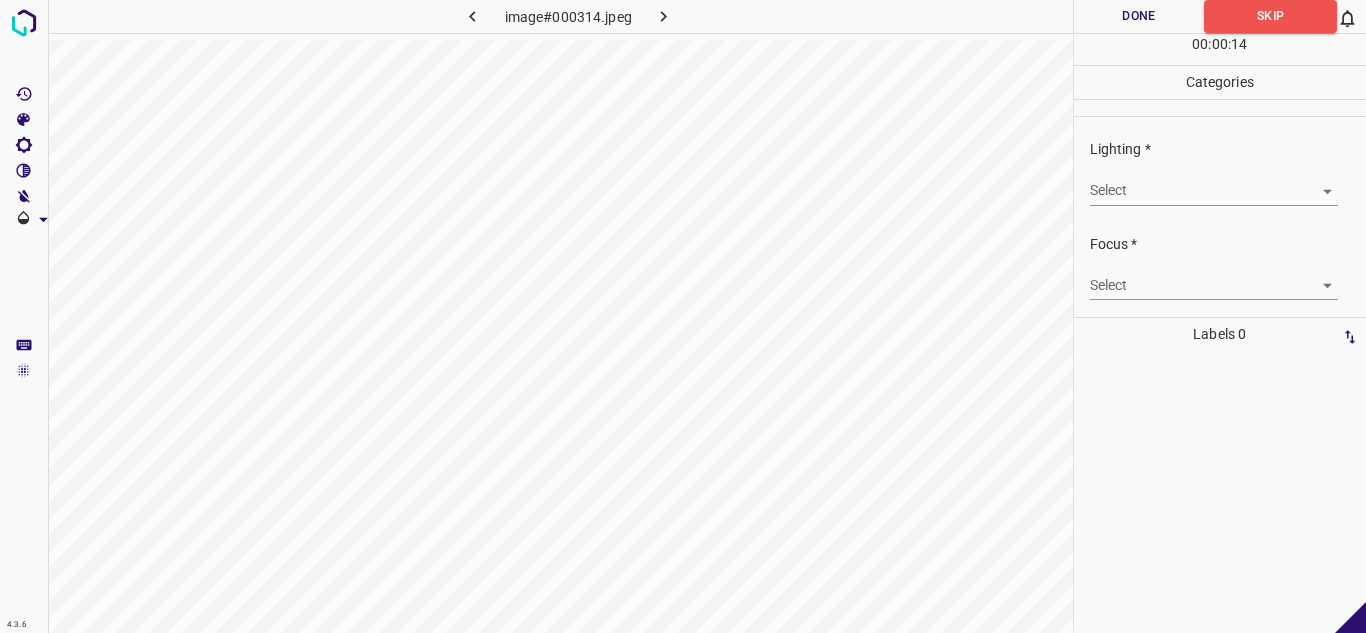 click on "4.3.6  image#000314.jpeg Done Skip 0 00   : 00   : 14   Categories Lighting *  Select ​ Focus *  Select ​ Overall *  Select ​ Labels   0 Categories 1 Lighting 2 Focus 3 Overall Tools Space Change between modes (Draw & Edit) I Auto labeling R Restore zoom M Zoom in N Zoom out Delete Delete selecte label Filters Z Restore filters X Saturation filter C Brightness filter V Contrast filter B Gray scale filter General O Download - Text - Hide - Delete" at bounding box center [683, 316] 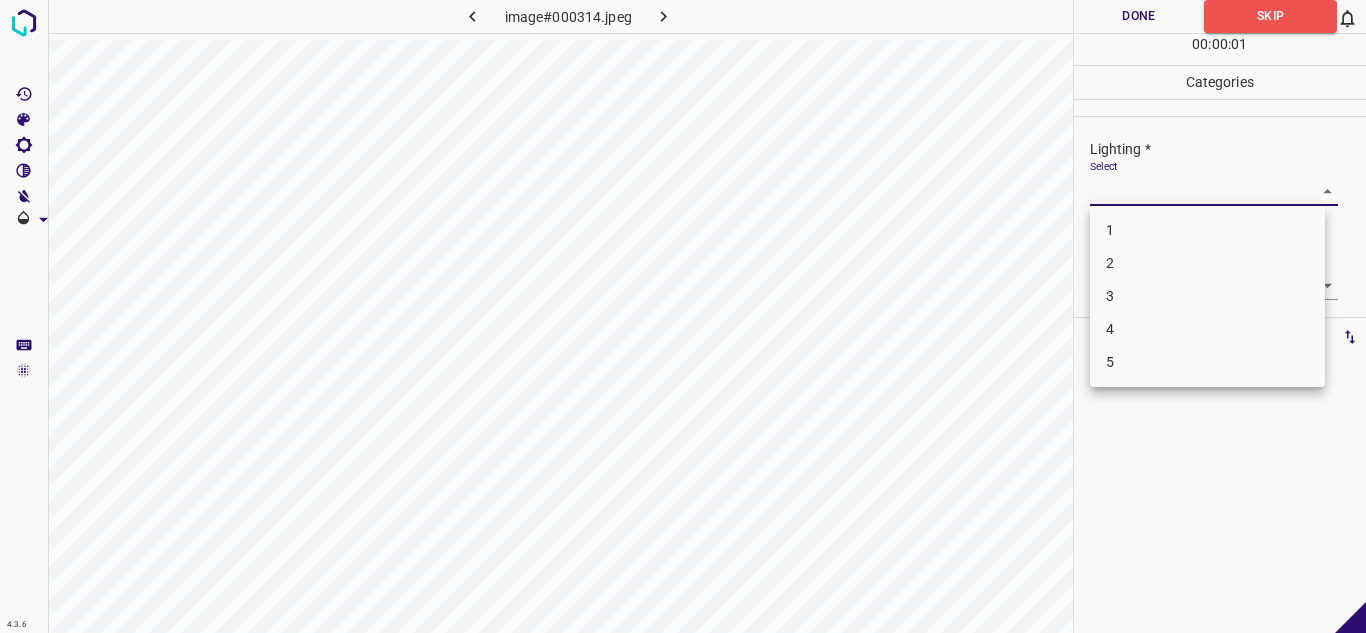 click on "3" at bounding box center (1207, 296) 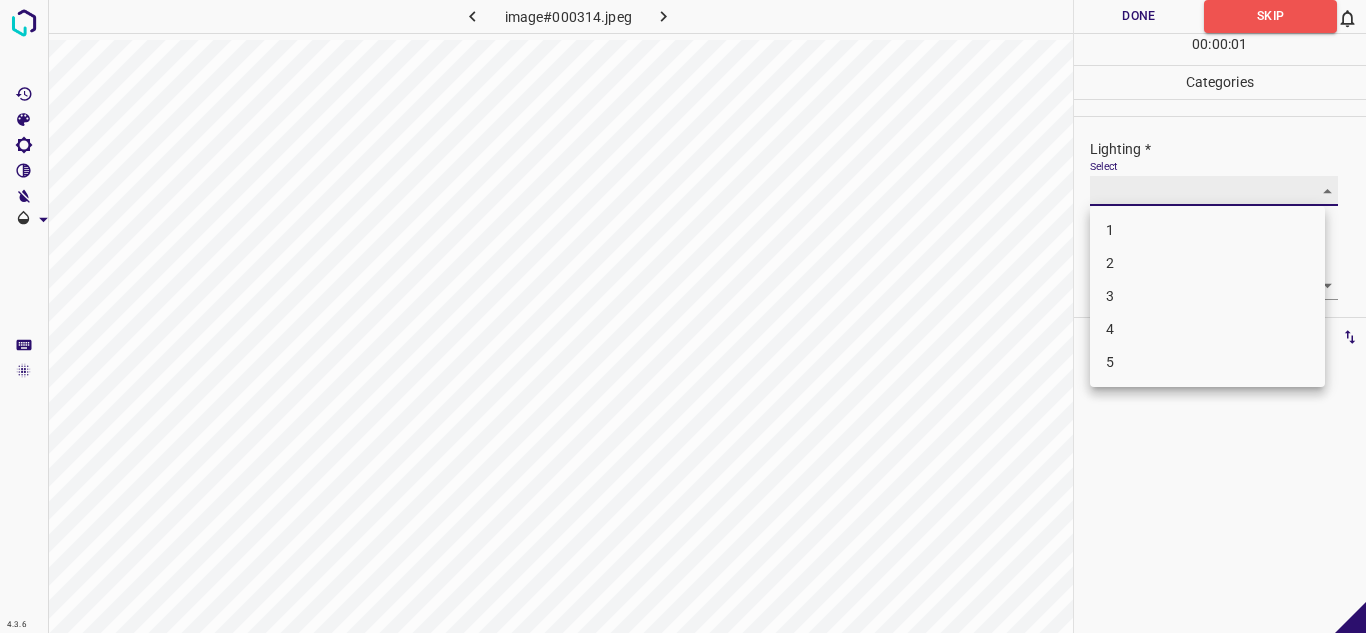 type on "3" 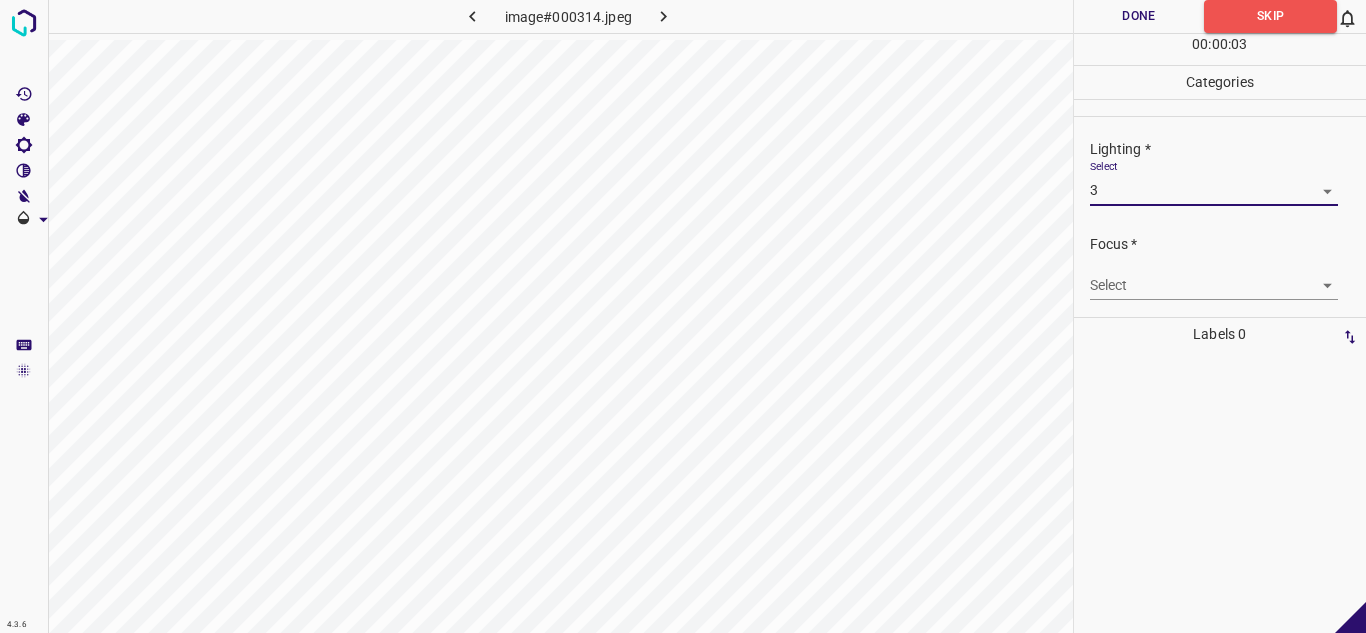 click on "4.3.6  image#000314.jpeg Done Skip 0 00   : 00   : 03   Categories Lighting *  Select 3 3 Focus *  Select ​ Overall *  Select ​ Labels   0 Categories 1 Lighting 2 Focus 3 Overall Tools Space Change between modes (Draw & Edit) I Auto labeling R Restore zoom M Zoom in N Zoom out Delete Delete selecte label Filters Z Restore filters X Saturation filter C Brightness filter V Contrast filter B Gray scale filter General O Download - Text - Hide - Delete" at bounding box center (683, 316) 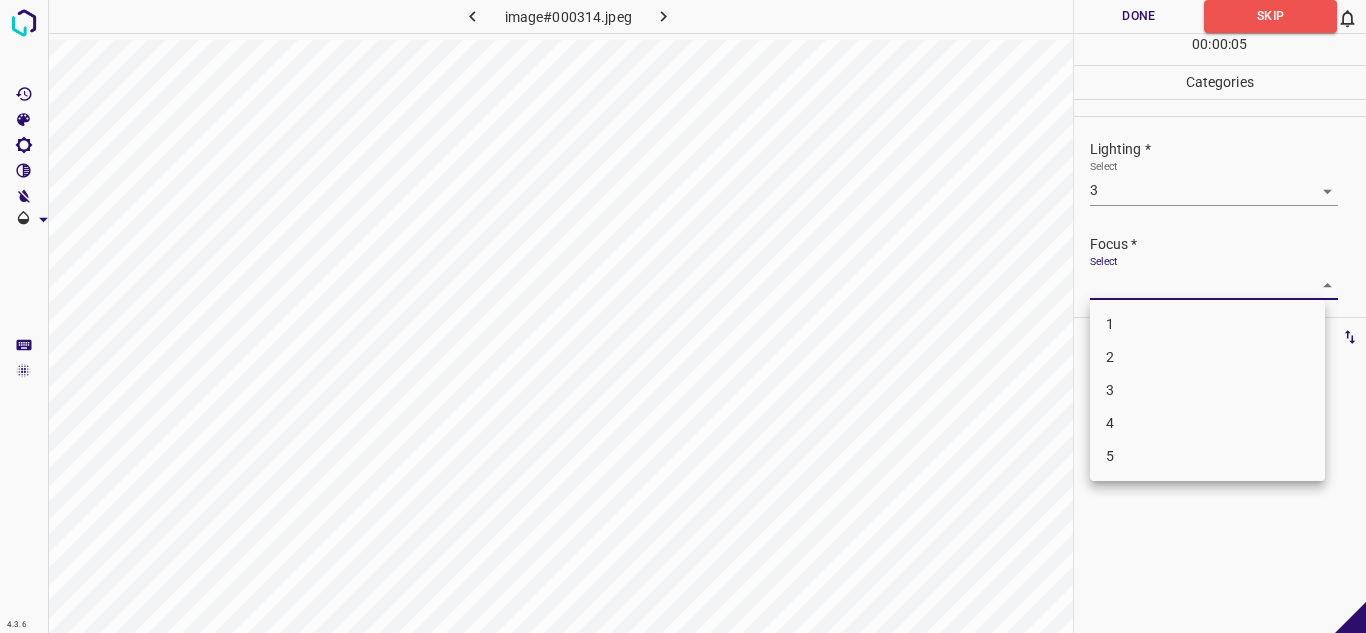 click on "4" at bounding box center (1207, 423) 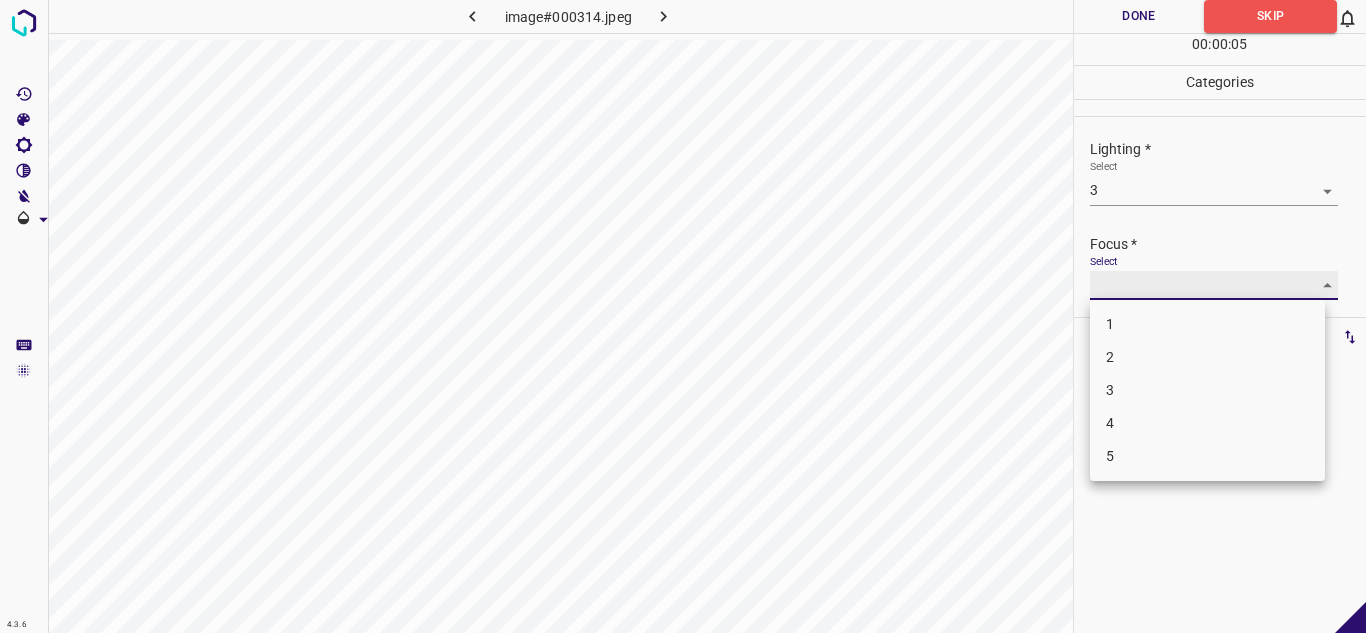 type on "4" 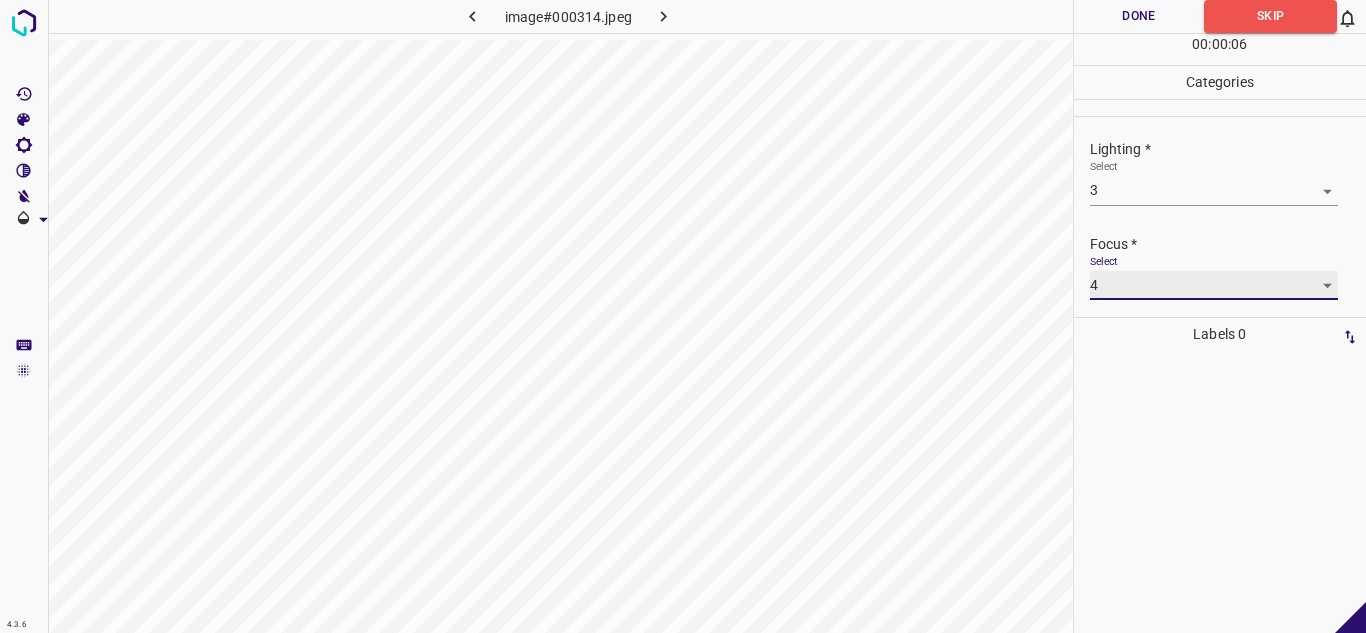 scroll, scrollTop: 98, scrollLeft: 0, axis: vertical 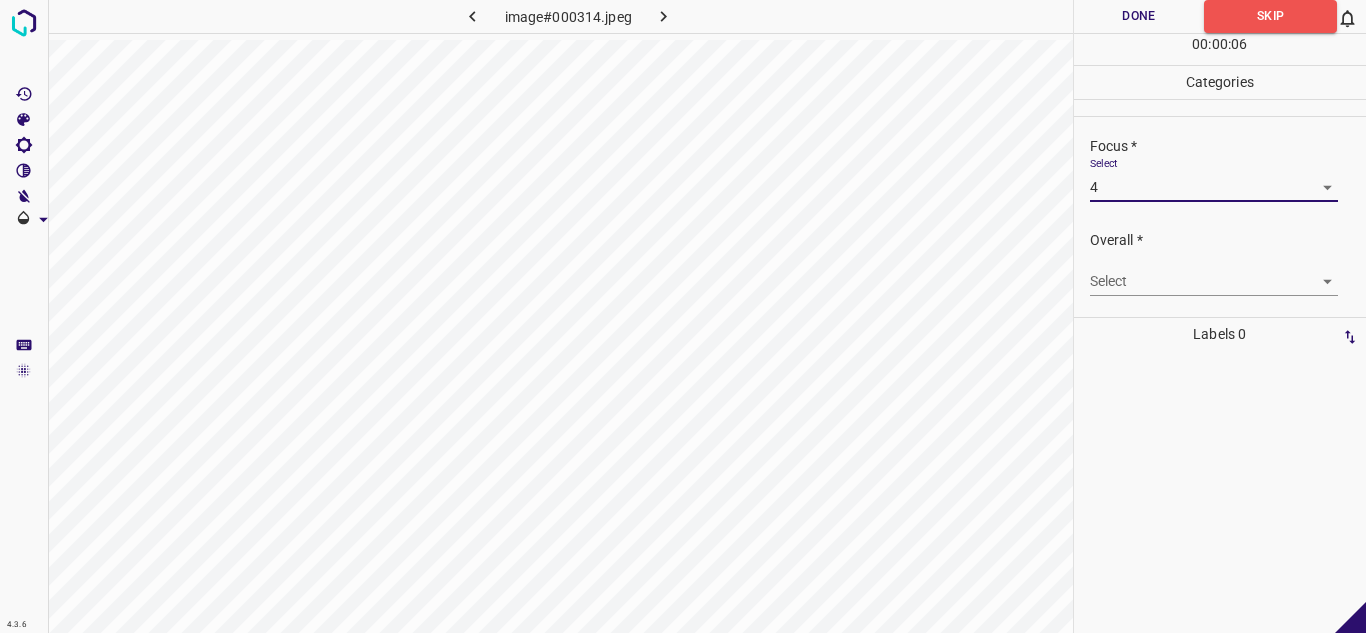 click on "4.3.6  image#000314.jpeg Done Skip 0 00   : 00   : 06   Categories Lighting *  Select 3 3 Focus *  Select 4 4 Overall *  Select ​ Labels   0 Categories 1 Lighting 2 Focus 3 Overall Tools Space Change between modes (Draw & Edit) I Auto labeling R Restore zoom M Zoom in N Zoom out Delete Delete selecte label Filters Z Restore filters X Saturation filter C Brightness filter V Contrast filter B Gray scale filter General O Download - Text - Hide - Delete" at bounding box center [683, 316] 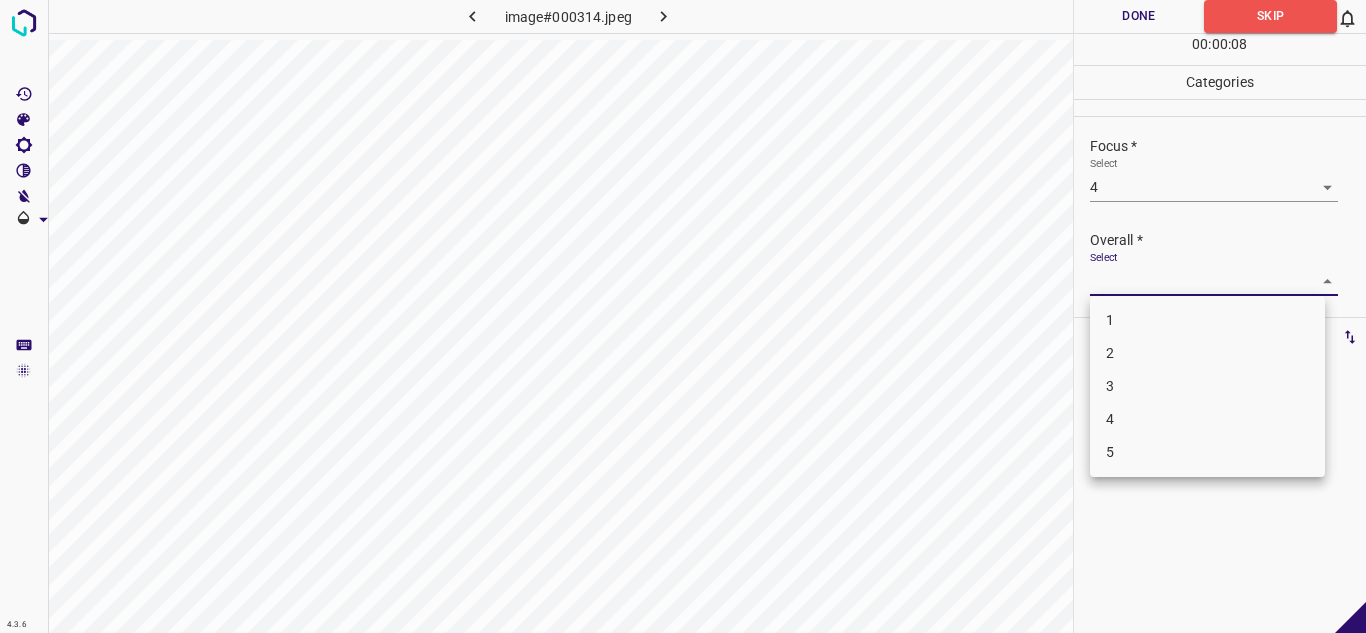 click on "4" at bounding box center (1207, 419) 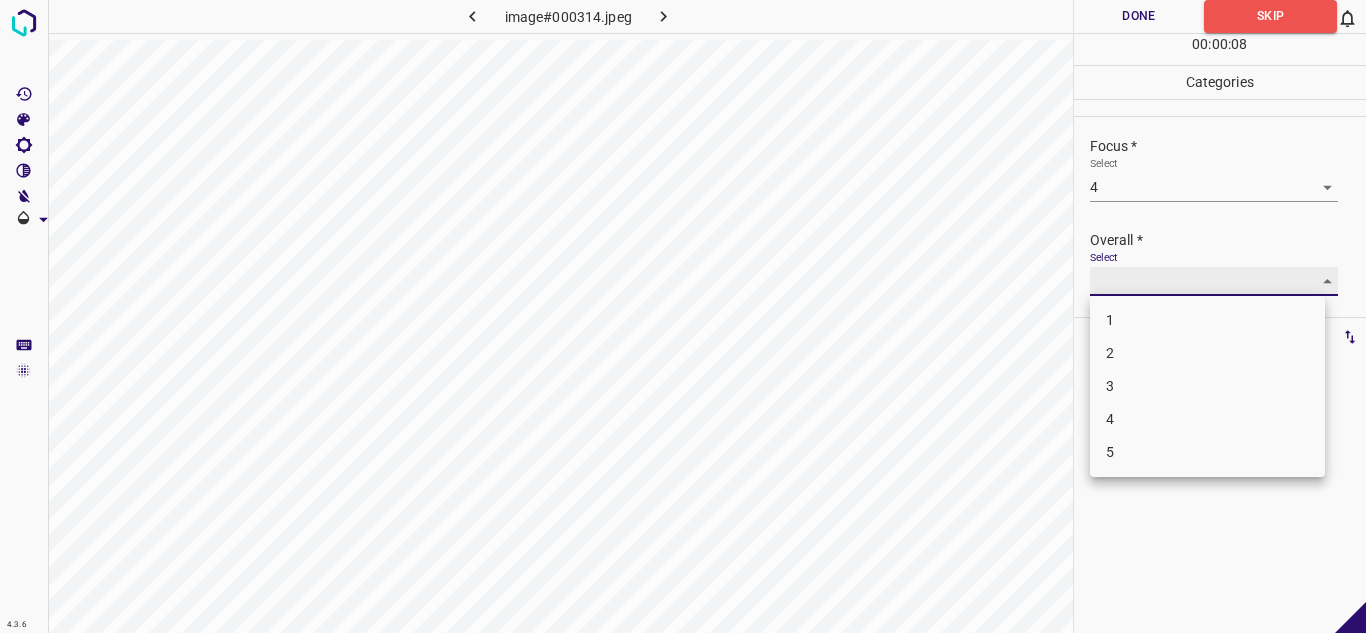 type on "4" 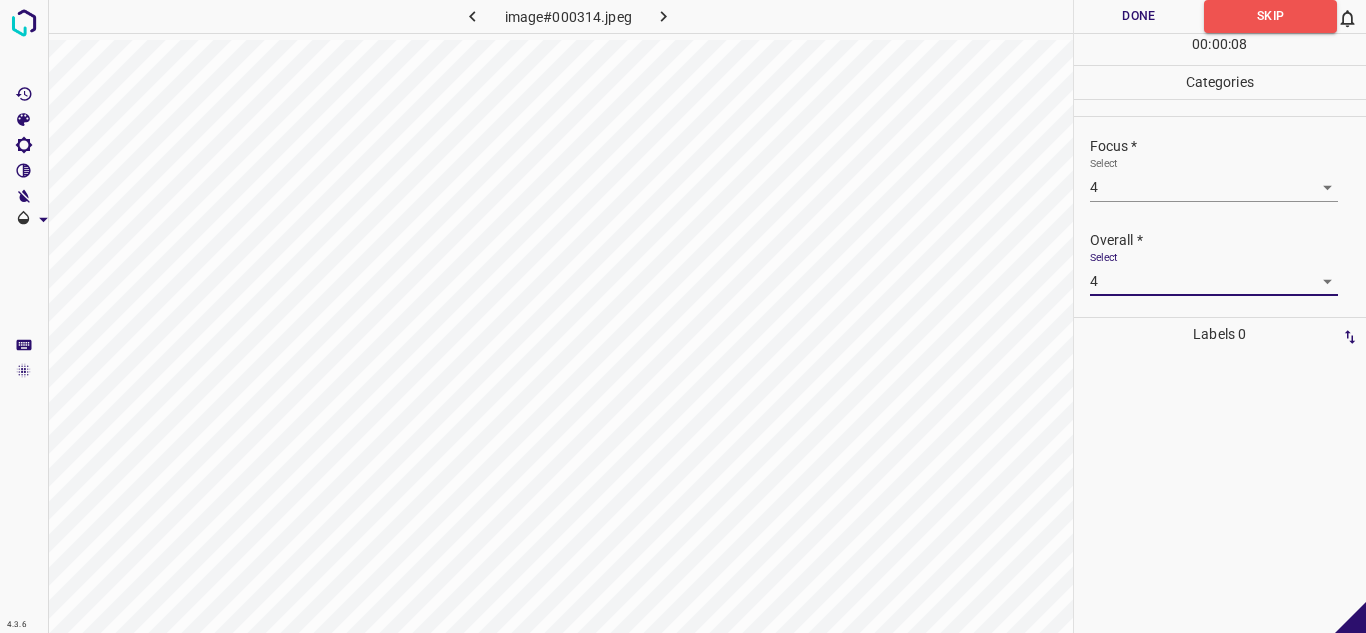 click on "Done" at bounding box center (1139, 16) 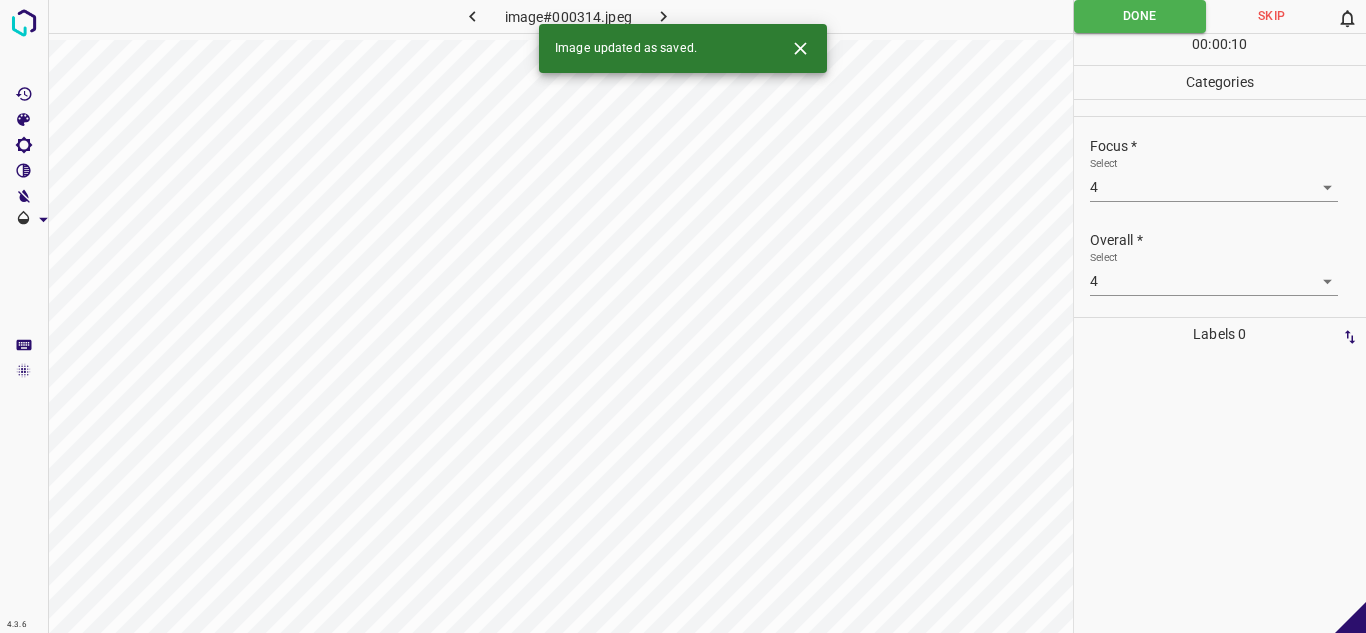 click at bounding box center [664, 16] 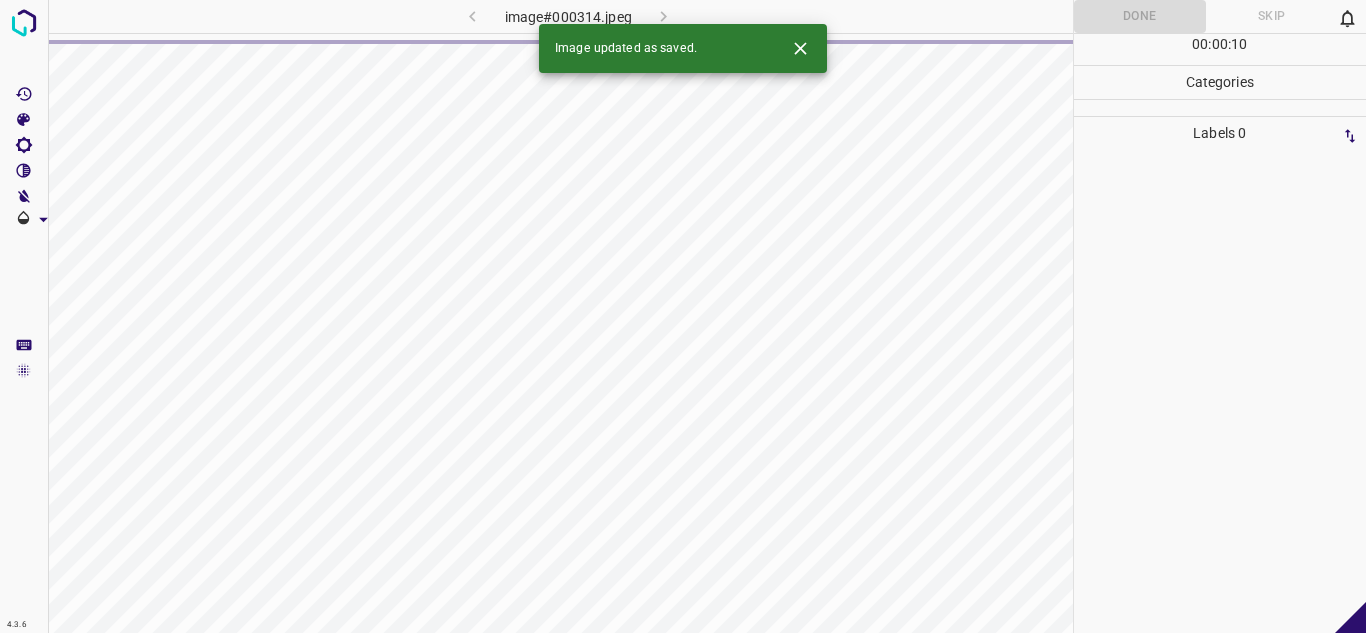 click 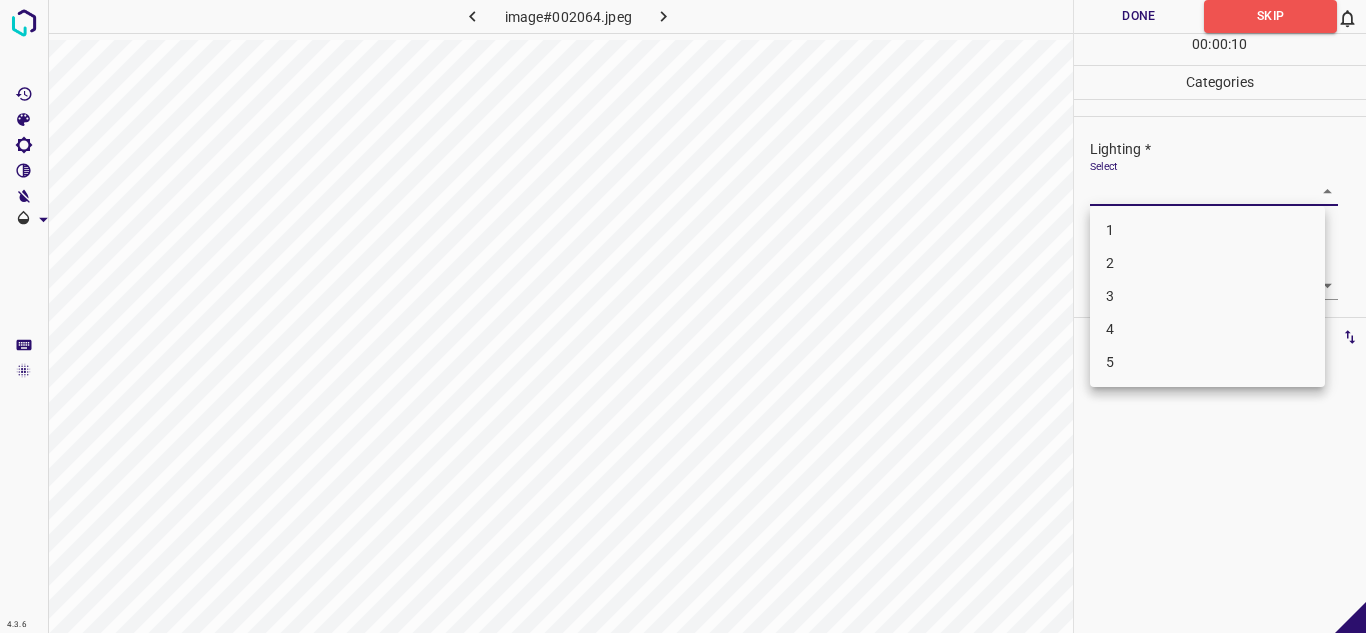click on "4.3.6  image#002064.jpeg Done Skip 0 00   : 00   : 10   Categories Lighting *  Select ​ Focus *  Select ​ Overall *  Select ​ Labels   0 Categories 1 Lighting 2 Focus 3 Overall Tools Space Change between modes (Draw & Edit) I Auto labeling R Restore zoom M Zoom in N Zoom out Delete Delete selecte label Filters Z Restore filters X Saturation filter C Brightness filter V Contrast filter B Gray scale filter General O Download - Text - Hide - Delete 1 2 3 4 5" at bounding box center (683, 316) 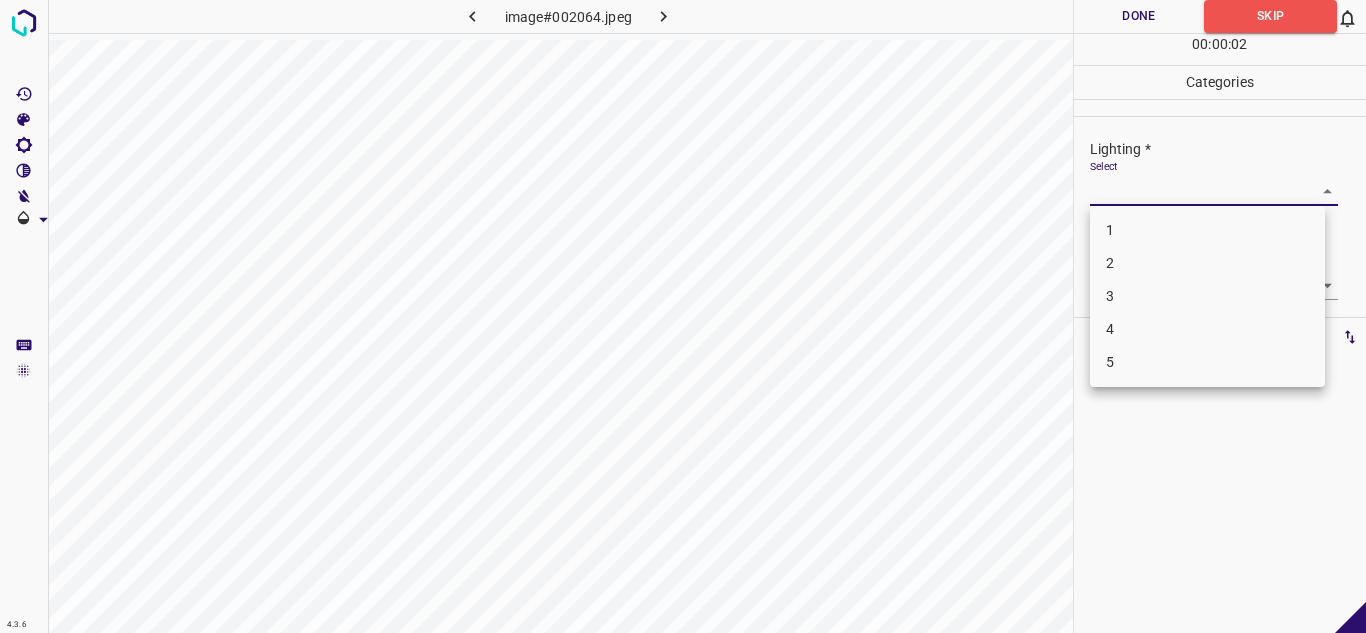 click on "3" at bounding box center [1207, 296] 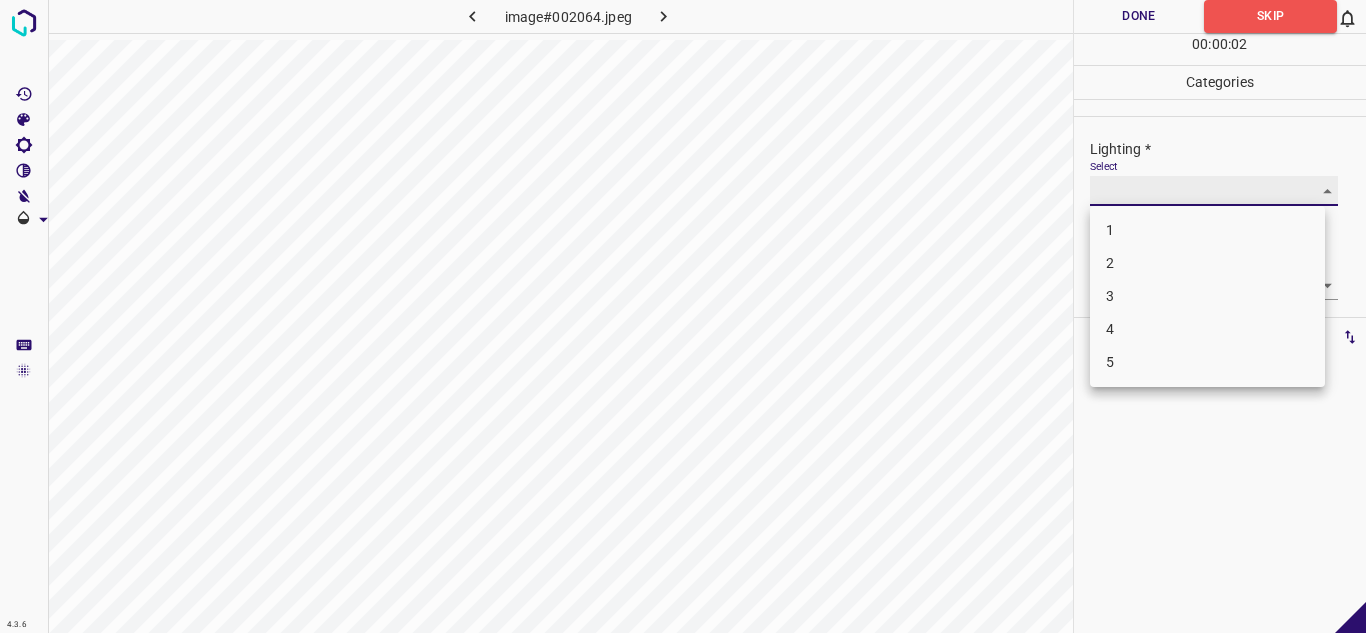 type on "3" 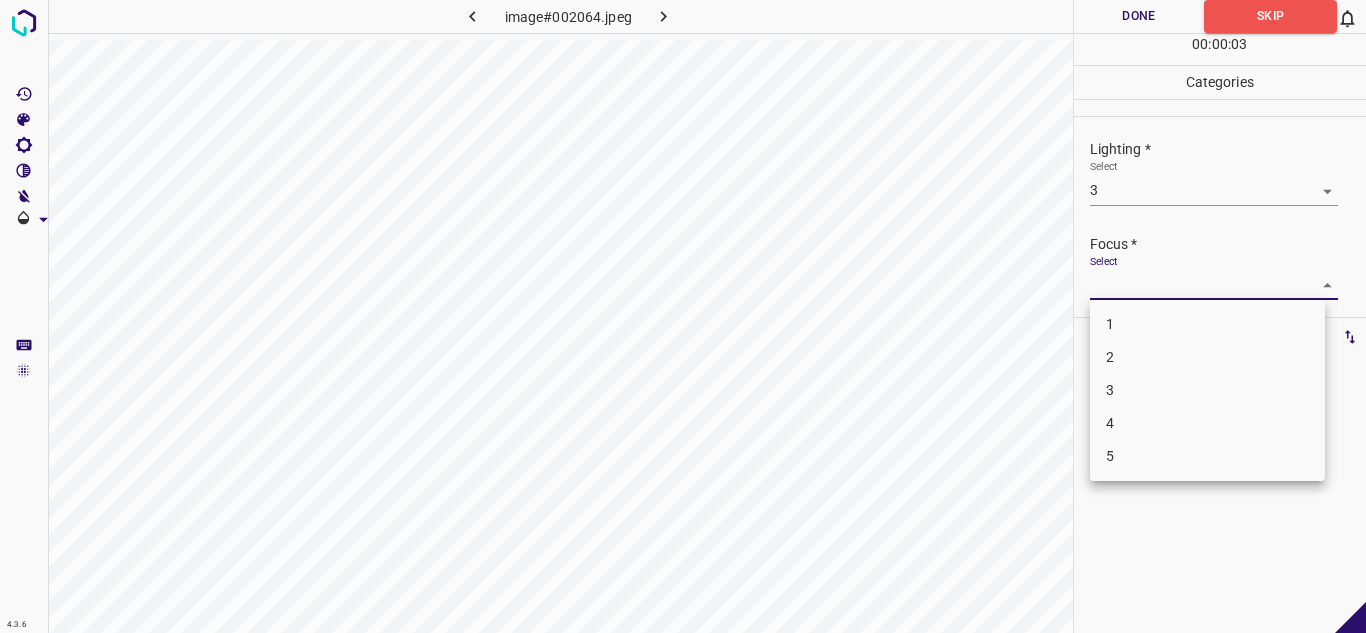 click on "4.3.6  image#002064.jpeg Done Skip 0 00   : 00   : 03   Categories Lighting *  Select 3 3 Focus *  Select ​ Overall *  Select ​ Labels   0 Categories 1 Lighting 2 Focus 3 Overall Tools Space Change between modes (Draw & Edit) I Auto labeling R Restore zoom M Zoom in N Zoom out Delete Delete selecte label Filters Z Restore filters X Saturation filter C Brightness filter V Contrast filter B Gray scale filter General O Download - Text - Hide - Delete 1 2 3 4 5" at bounding box center [683, 316] 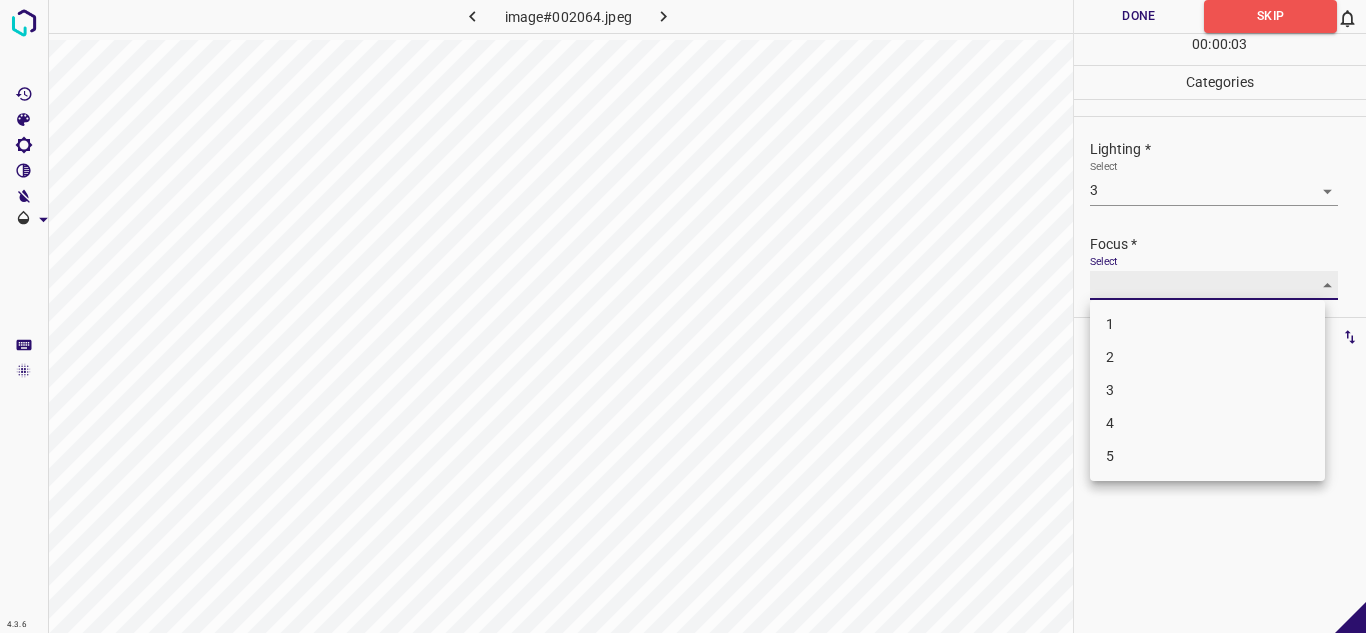type on "2" 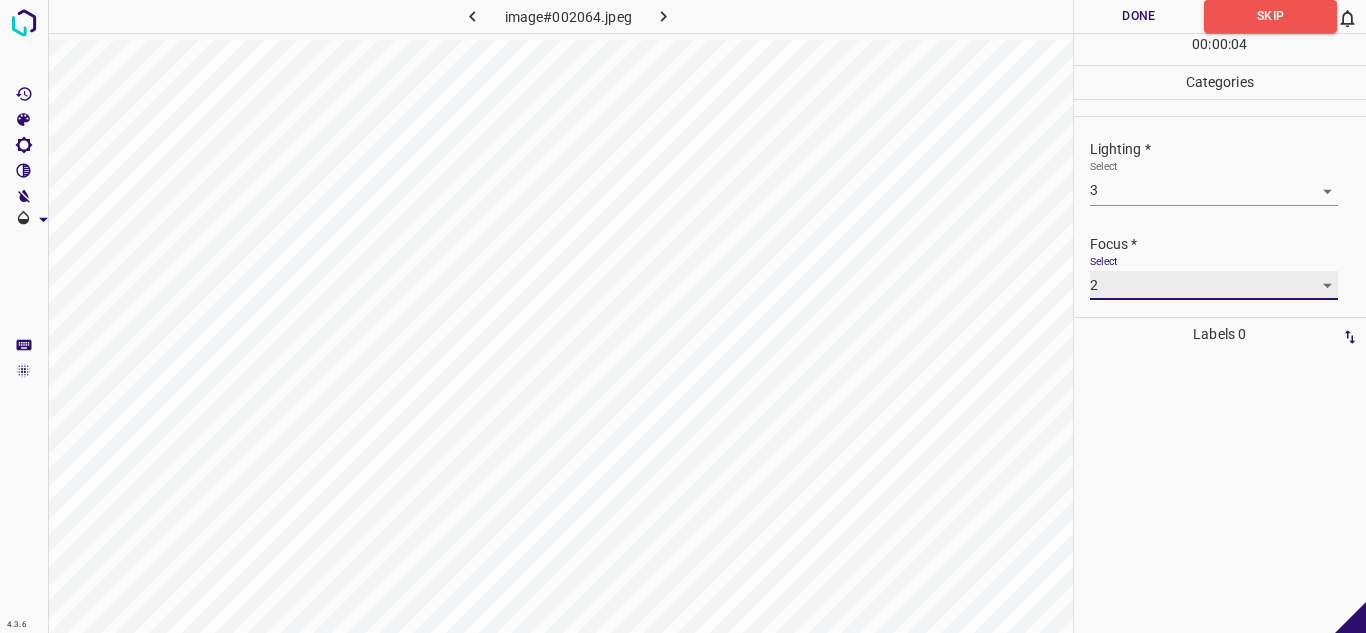 scroll, scrollTop: 98, scrollLeft: 0, axis: vertical 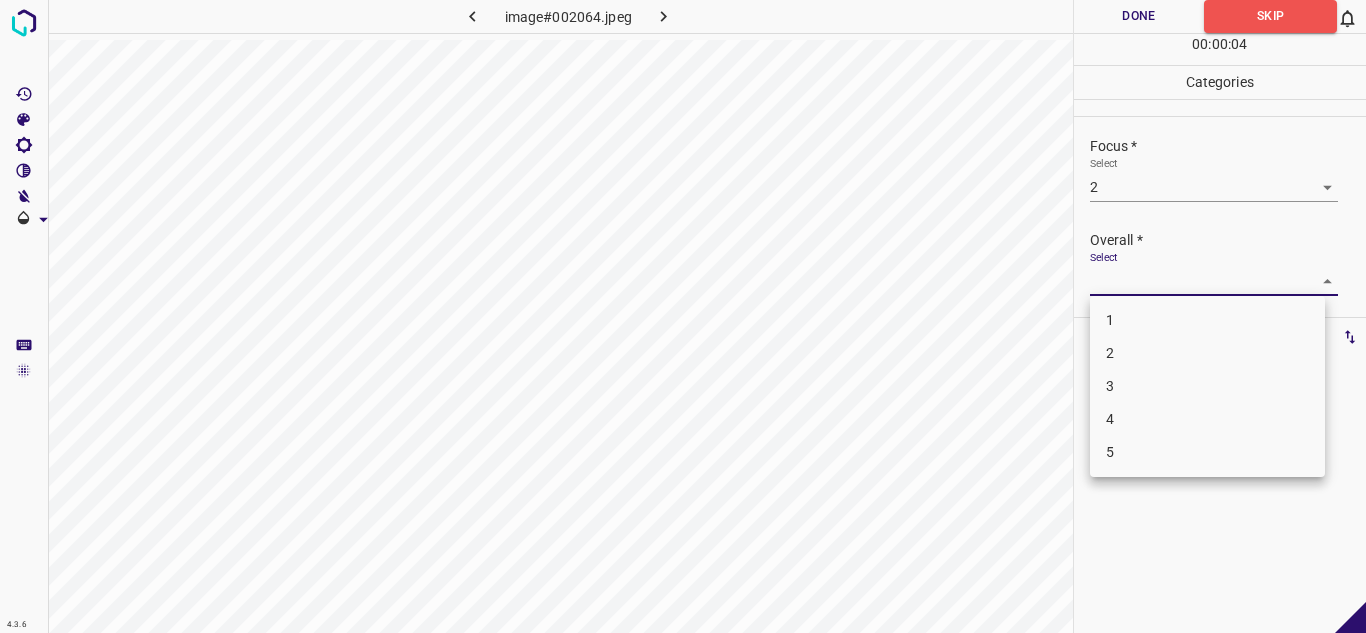 click on "4.3.6  image#002064.jpeg Done Skip 0 00   : 00   : 04   Categories Lighting *  Select 3 3 Focus *  Select 2 2 Overall *  Select ​ Labels   0 Categories 1 Lighting 2 Focus 3 Overall Tools Space Change between modes (Draw & Edit) I Auto labeling R Restore zoom M Zoom in N Zoom out Delete Delete selecte label Filters Z Restore filters X Saturation filter C Brightness filter V Contrast filter B Gray scale filter General O Download - Text - Hide - Delete 1 2 3 4 5" at bounding box center [683, 316] 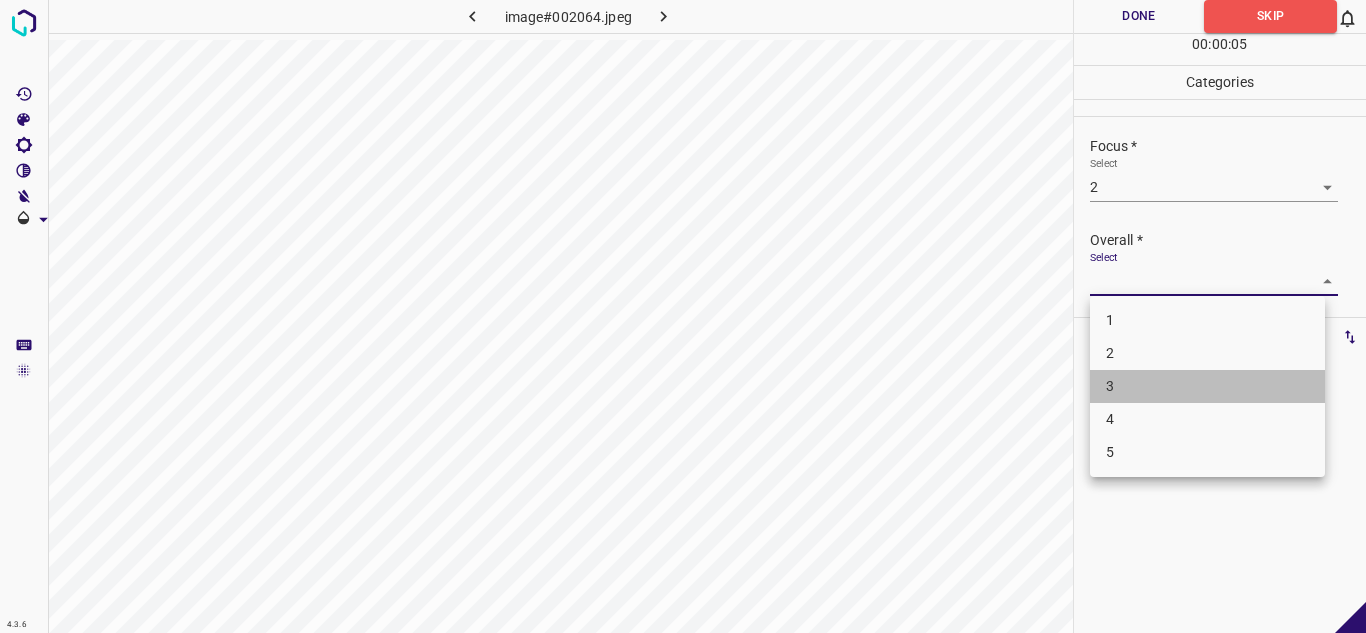 click on "3" at bounding box center (1207, 386) 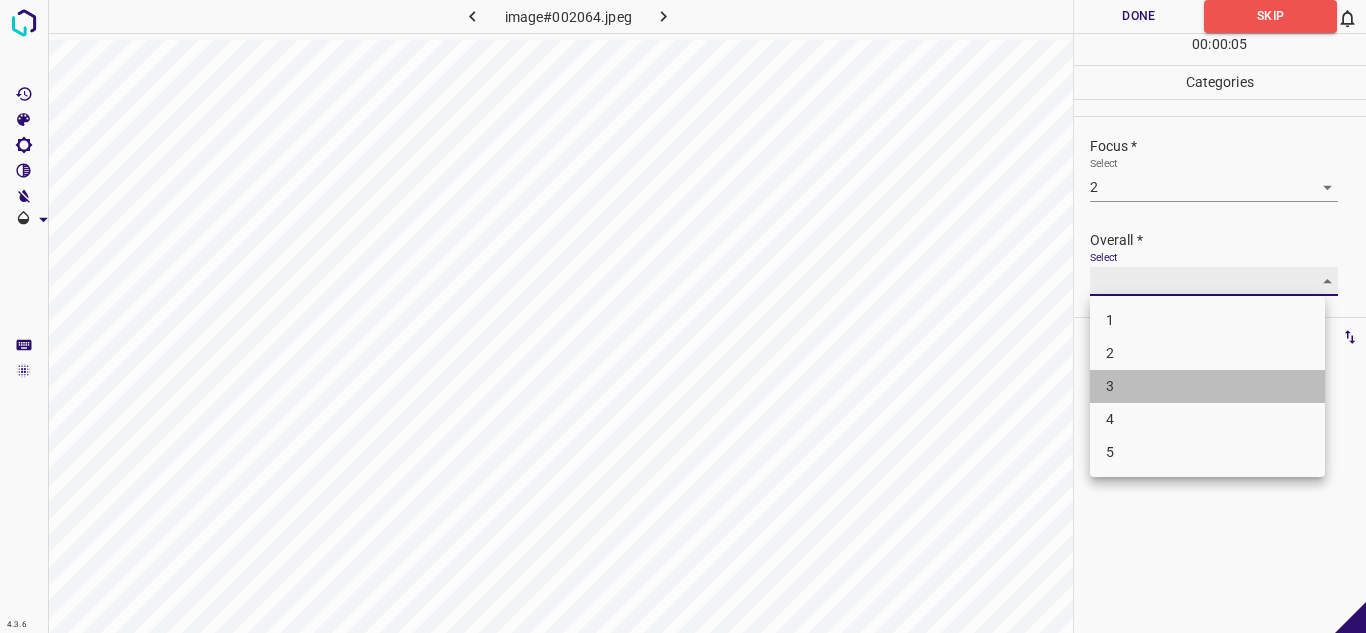 type on "3" 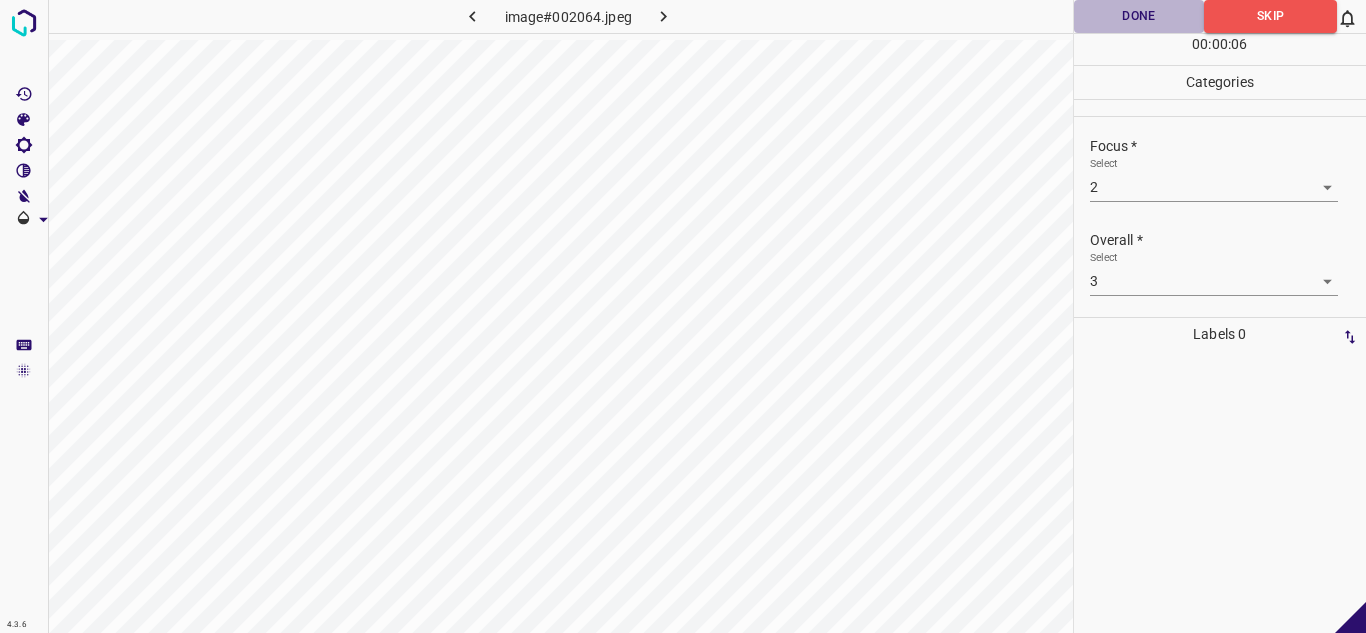 click on "Done" at bounding box center [1139, 16] 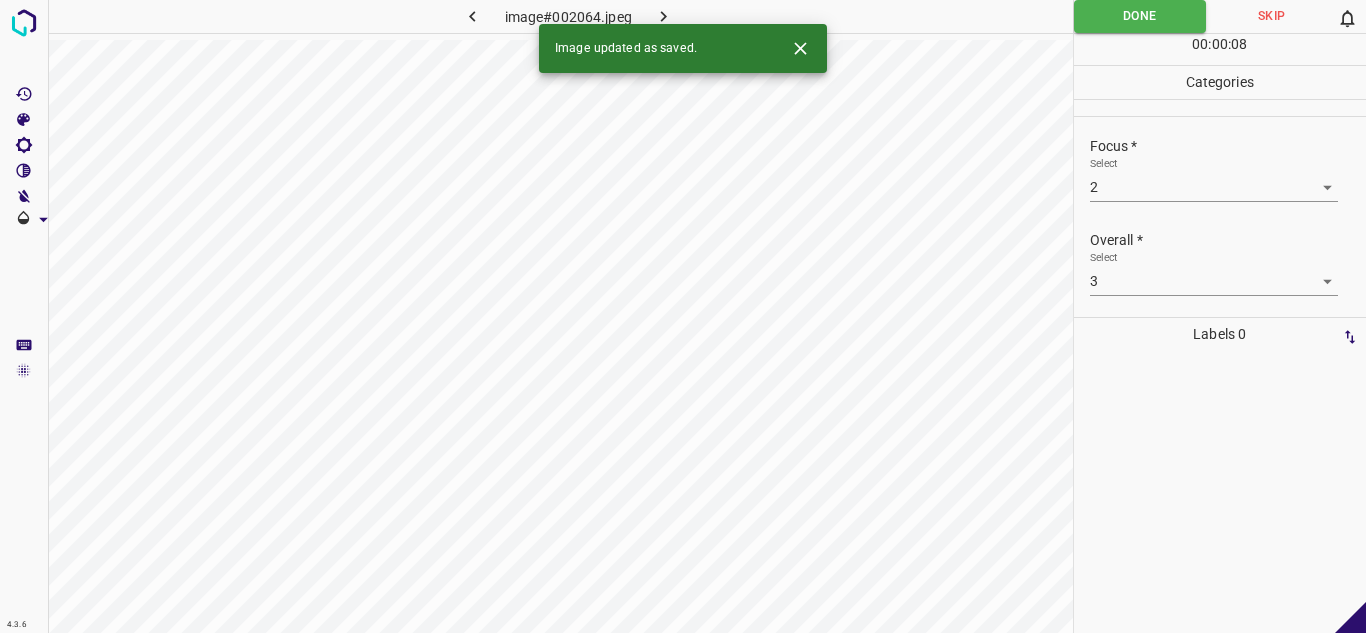 click at bounding box center [664, 16] 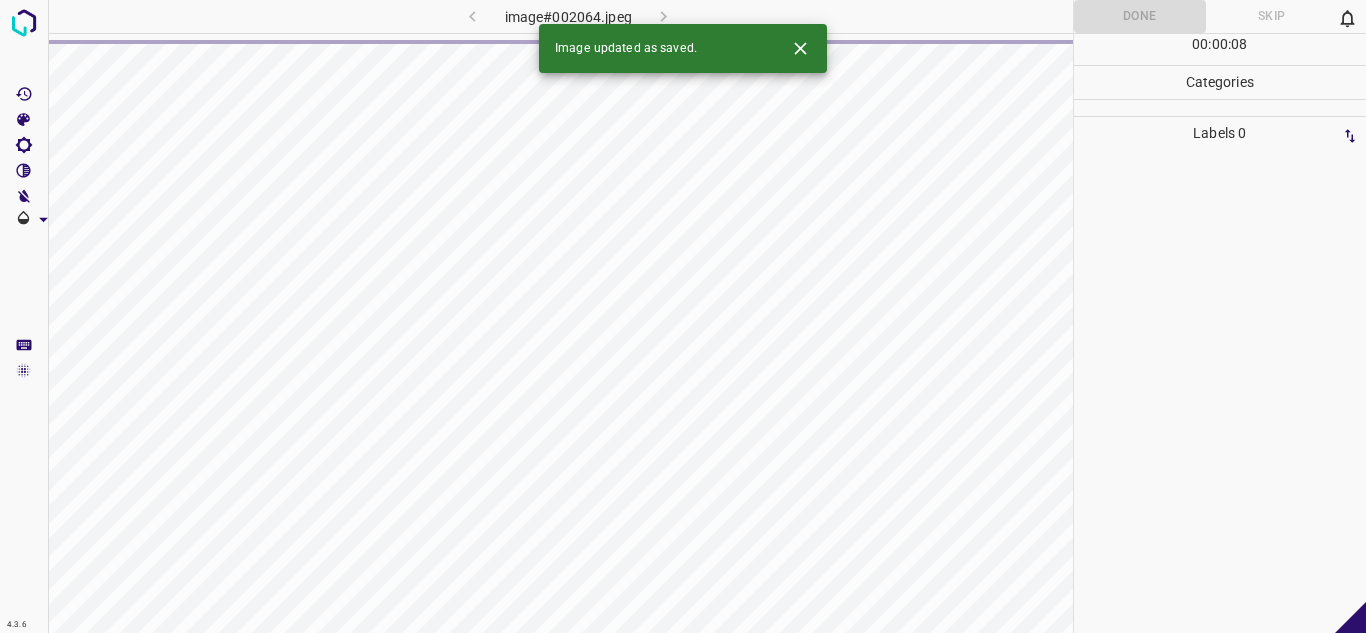 click 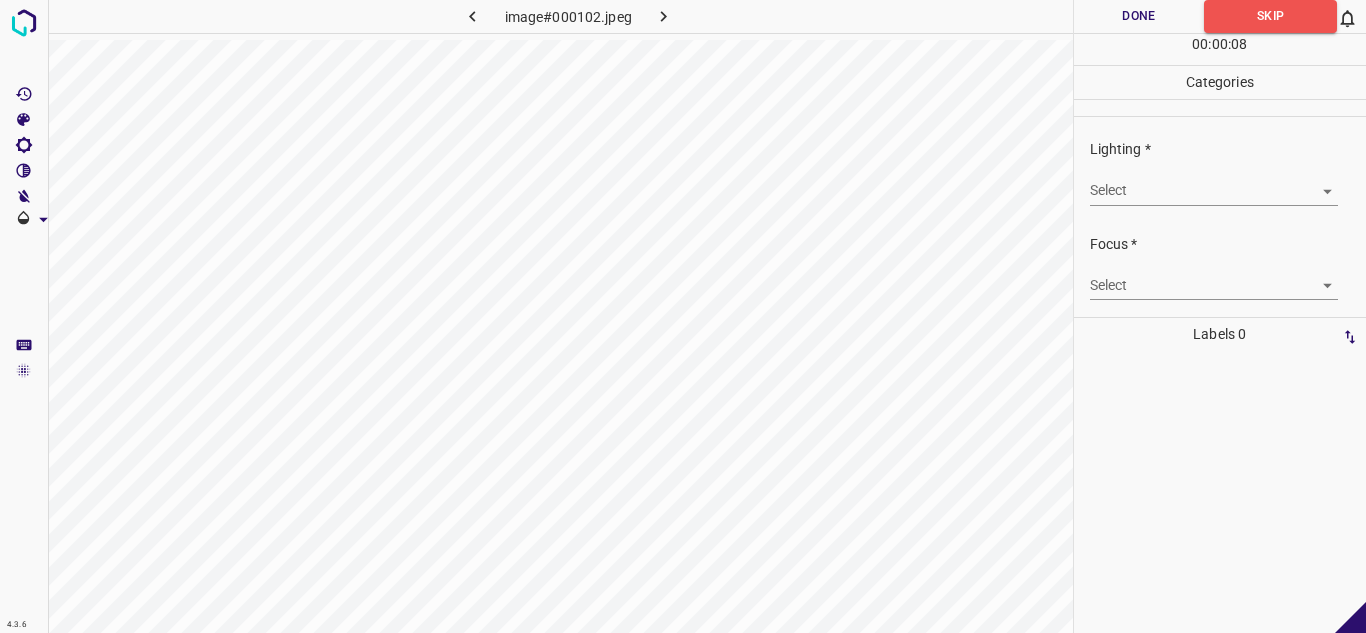 click on "4.3.6  image#000102.jpeg Done Skip 0 00   : 00   : 08   Categories Lighting *  Select ​ Focus *  Select ​ Overall *  Select ​ Labels   0 Categories 1 Lighting 2 Focus 3 Overall Tools Space Change between modes (Draw & Edit) I Auto labeling R Restore zoom M Zoom in N Zoom out Delete Delete selecte label Filters Z Restore filters X Saturation filter C Brightness filter V Contrast filter B Gray scale filter General O Download - Text - Hide - Delete" at bounding box center (683, 316) 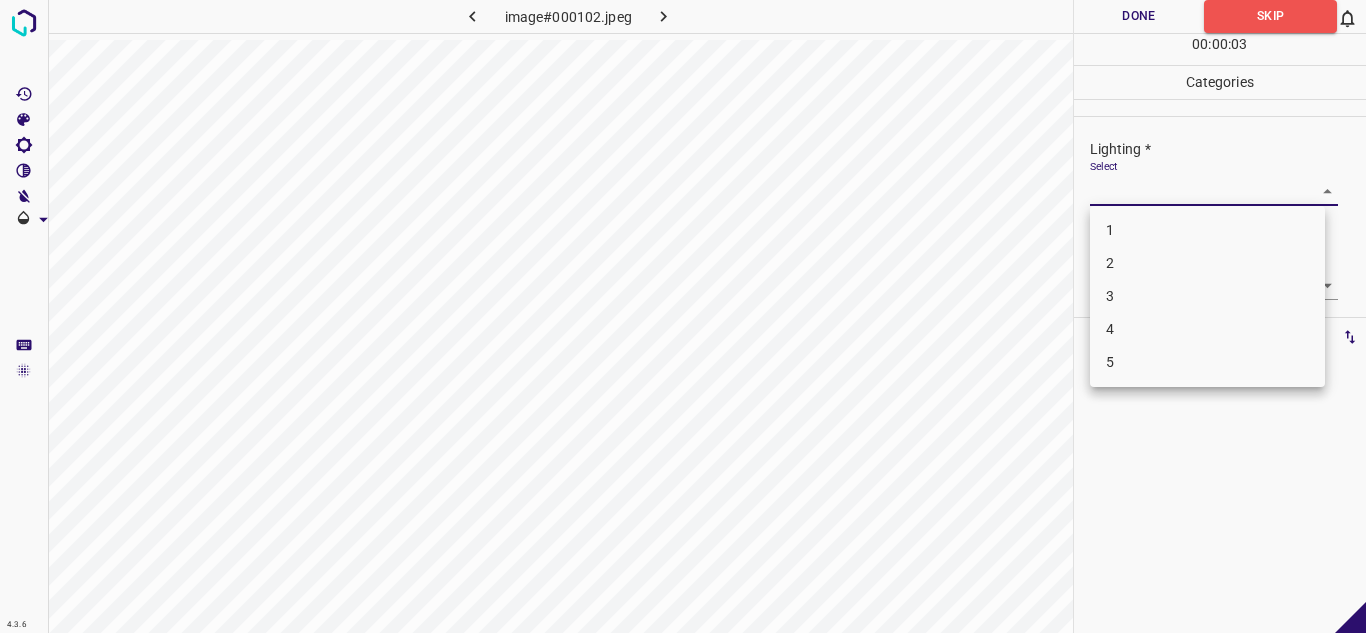 click on "3" at bounding box center (1207, 296) 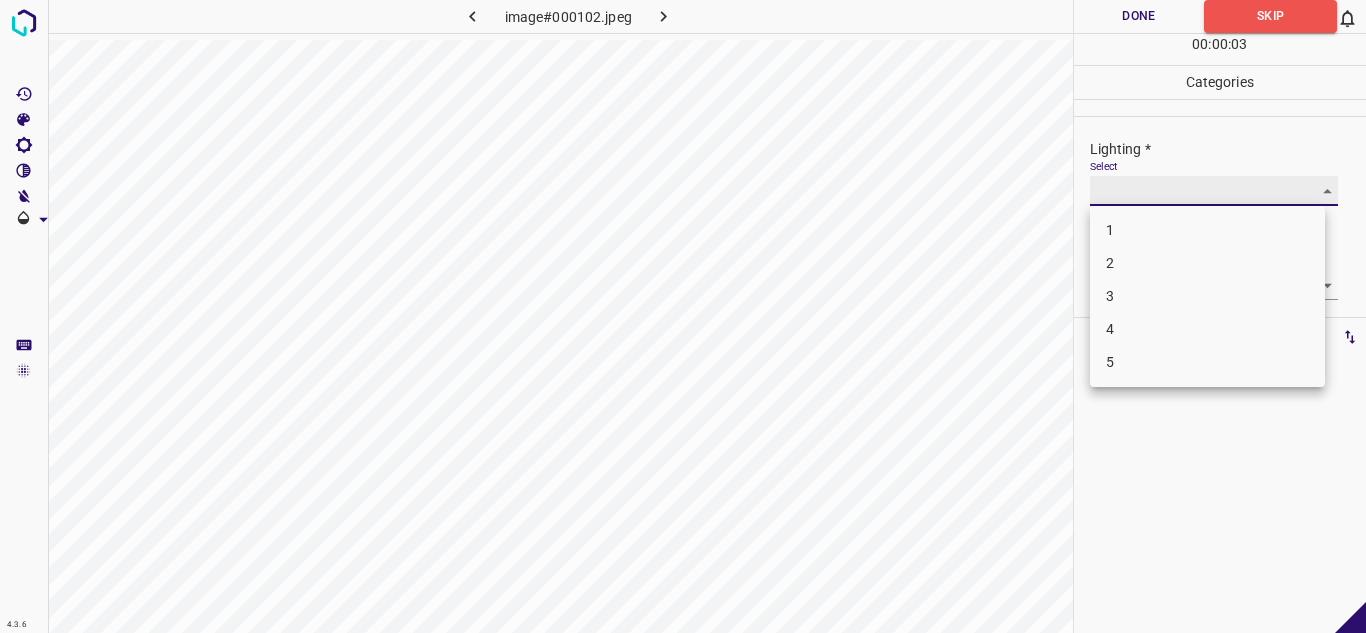 type on "3" 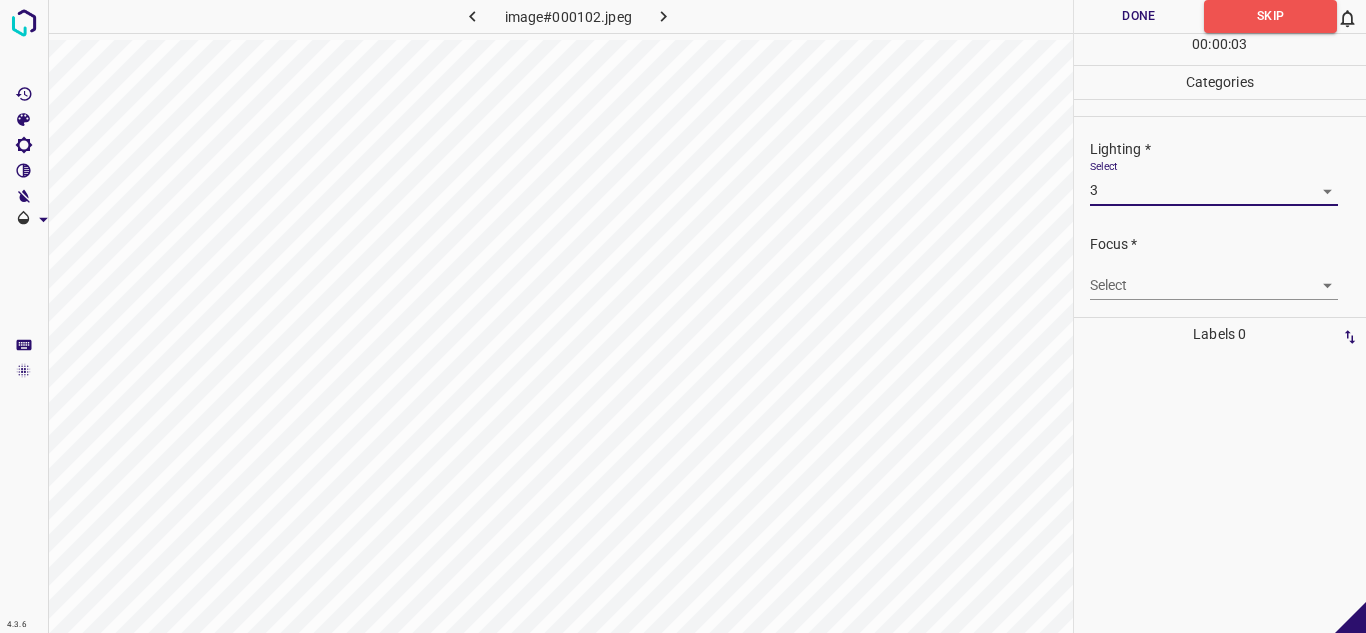 click on "4.3.6  image#000102.jpeg Done Skip 0 00   : 00   : 03   Categories Lighting *  Select 3 3 Focus *  Select ​ Overall *  Select ​ Labels   0 Categories 1 Lighting 2 Focus 3 Overall Tools Space Change between modes (Draw & Edit) I Auto labeling R Restore zoom M Zoom in N Zoom out Delete Delete selecte label Filters Z Restore filters X Saturation filter C Brightness filter V Contrast filter B Gray scale filter General O Download - Text - Hide - Delete" at bounding box center (683, 316) 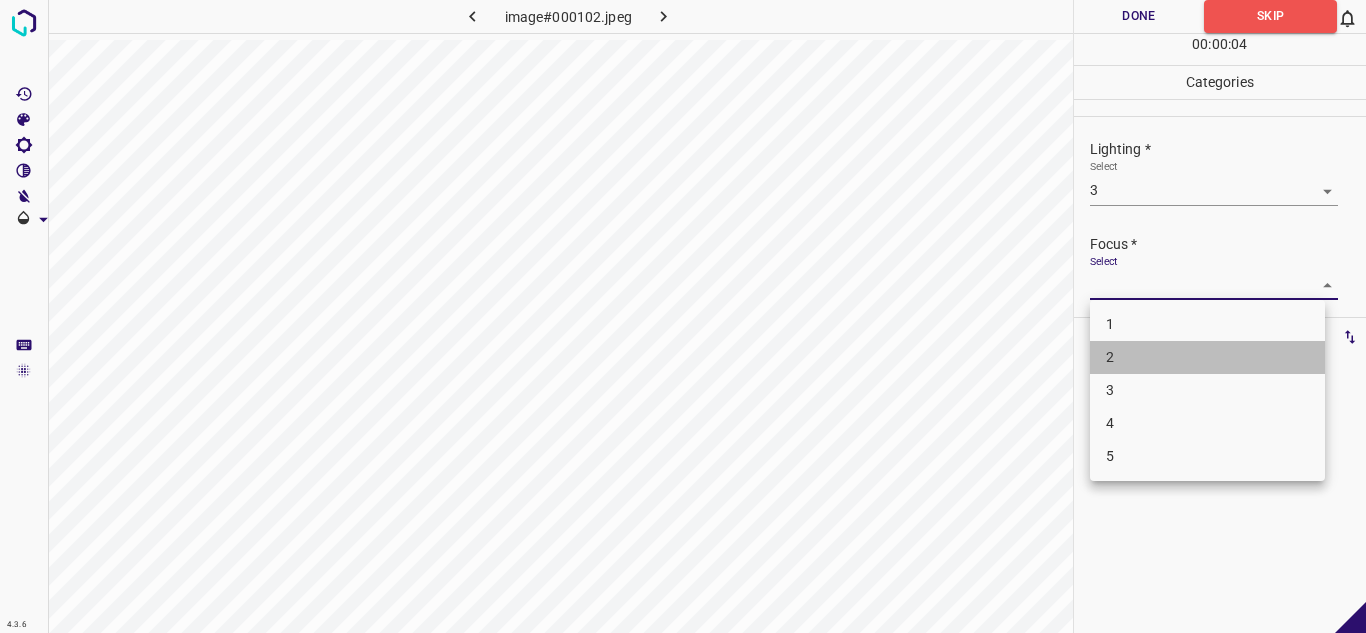 click on "2" at bounding box center [1207, 357] 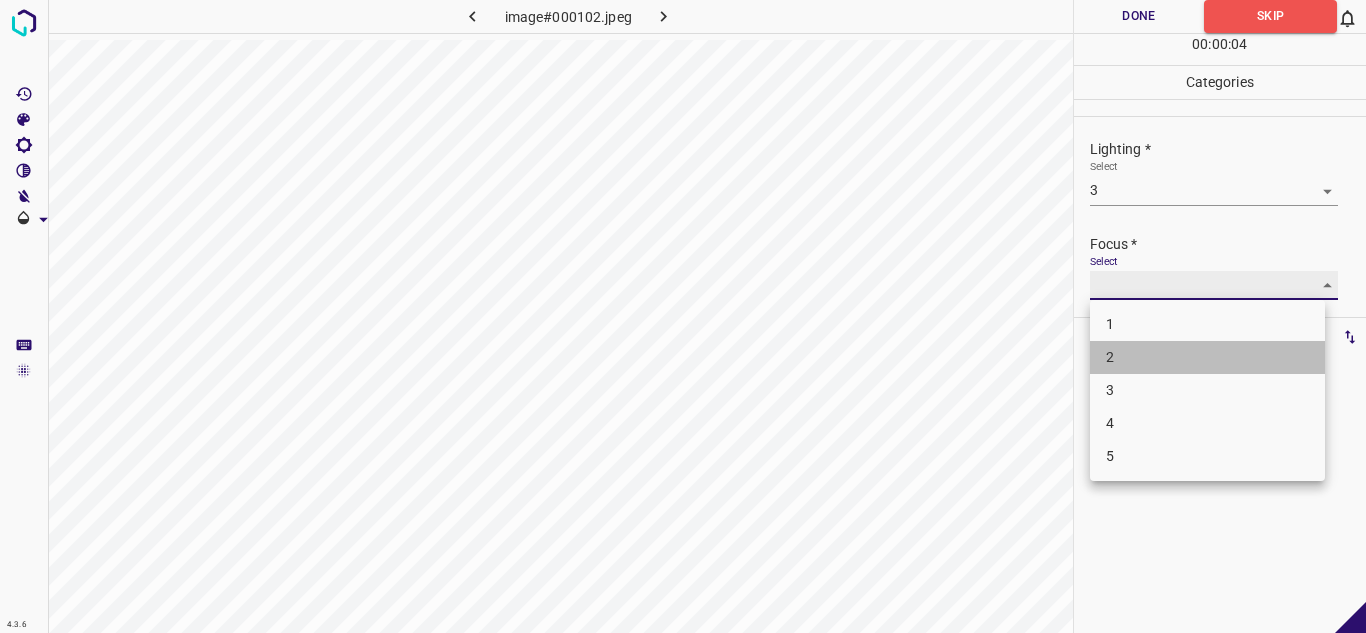 type on "2" 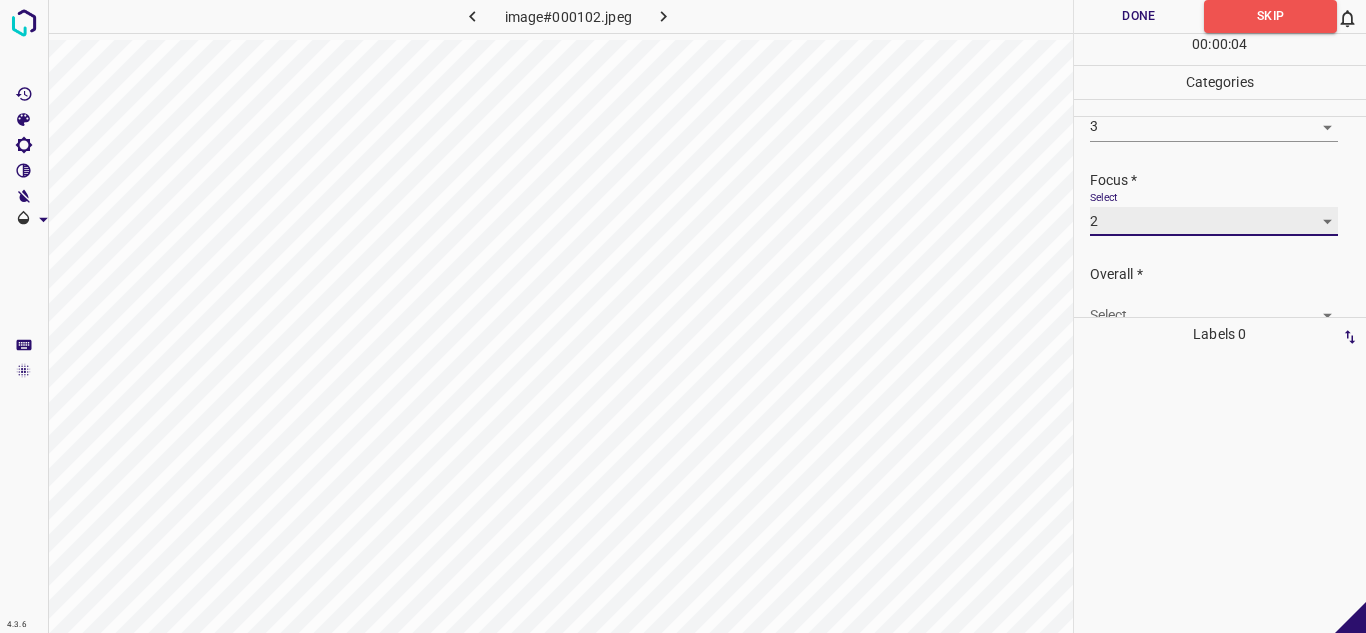 scroll, scrollTop: 98, scrollLeft: 0, axis: vertical 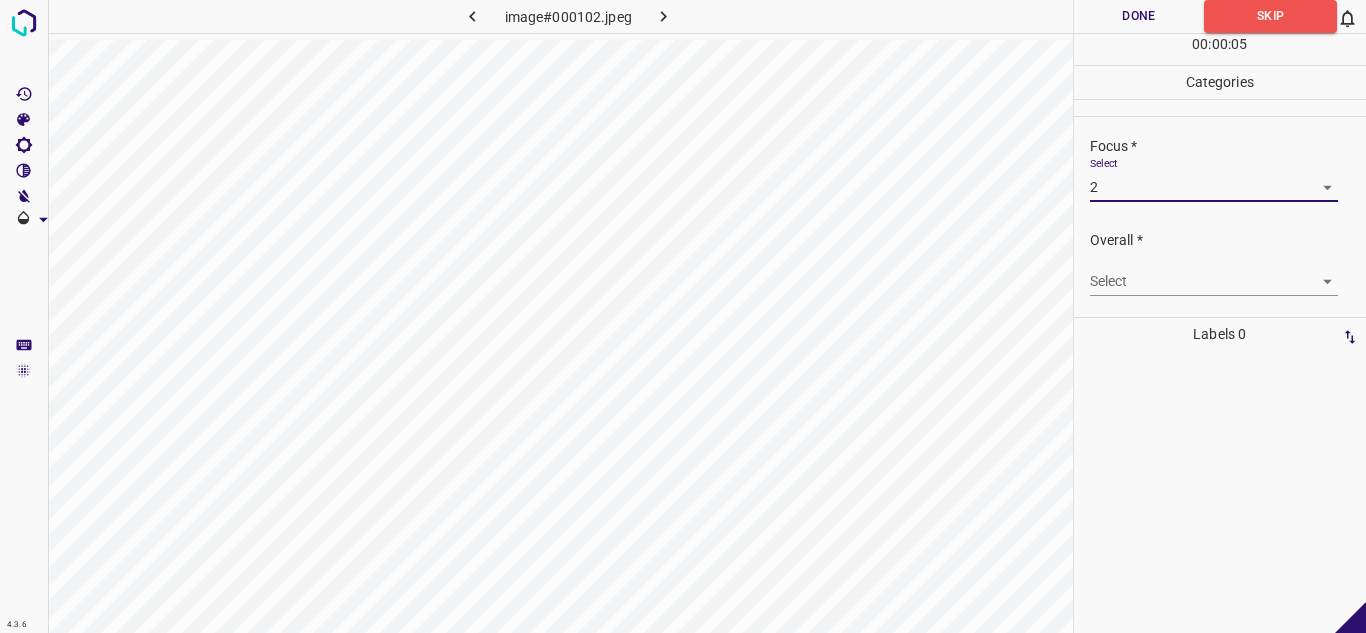 click on "4.3.6  image#000102.jpeg Done Skip 0 00   : 00   : 05   Categories Lighting *  Select 3 3 Focus *  Select 2 2 Overall *  Select ​ Labels   0 Categories 1 Lighting 2 Focus 3 Overall Tools Space Change between modes (Draw & Edit) I Auto labeling R Restore zoom M Zoom in N Zoom out Delete Delete selecte label Filters Z Restore filters X Saturation filter C Brightness filter V Contrast filter B Gray scale filter General O Download - Text - Hide - Delete" at bounding box center [683, 316] 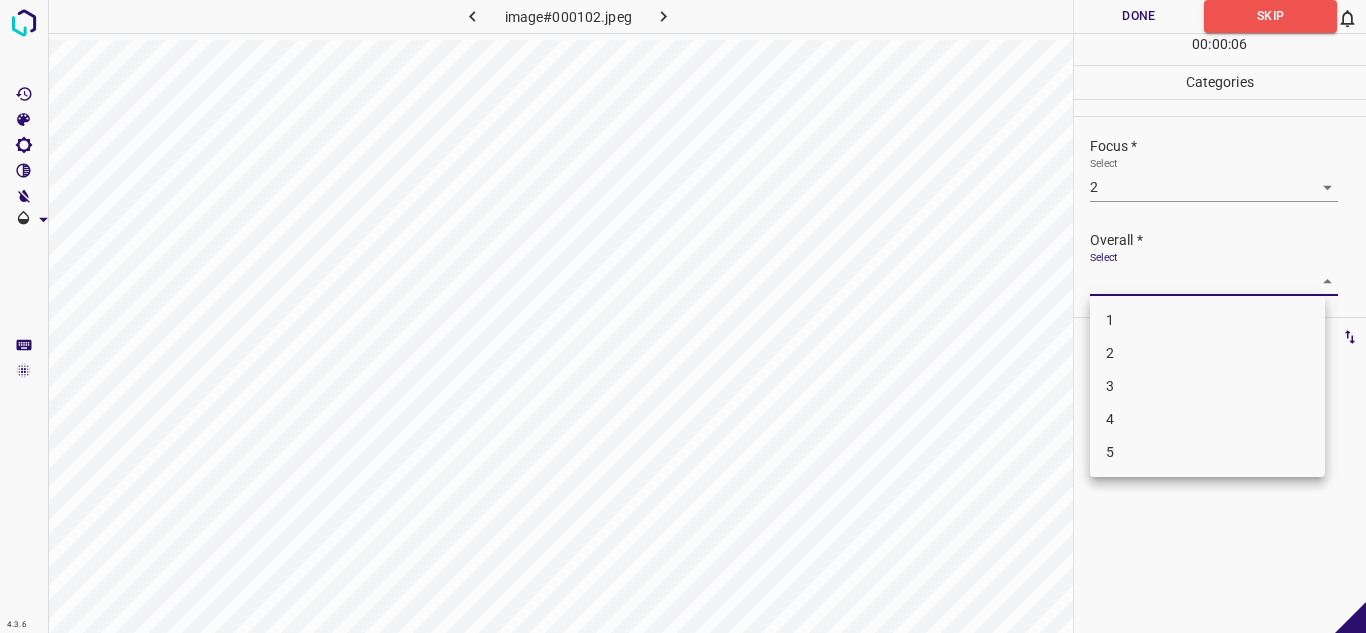 click on "3" at bounding box center [1207, 386] 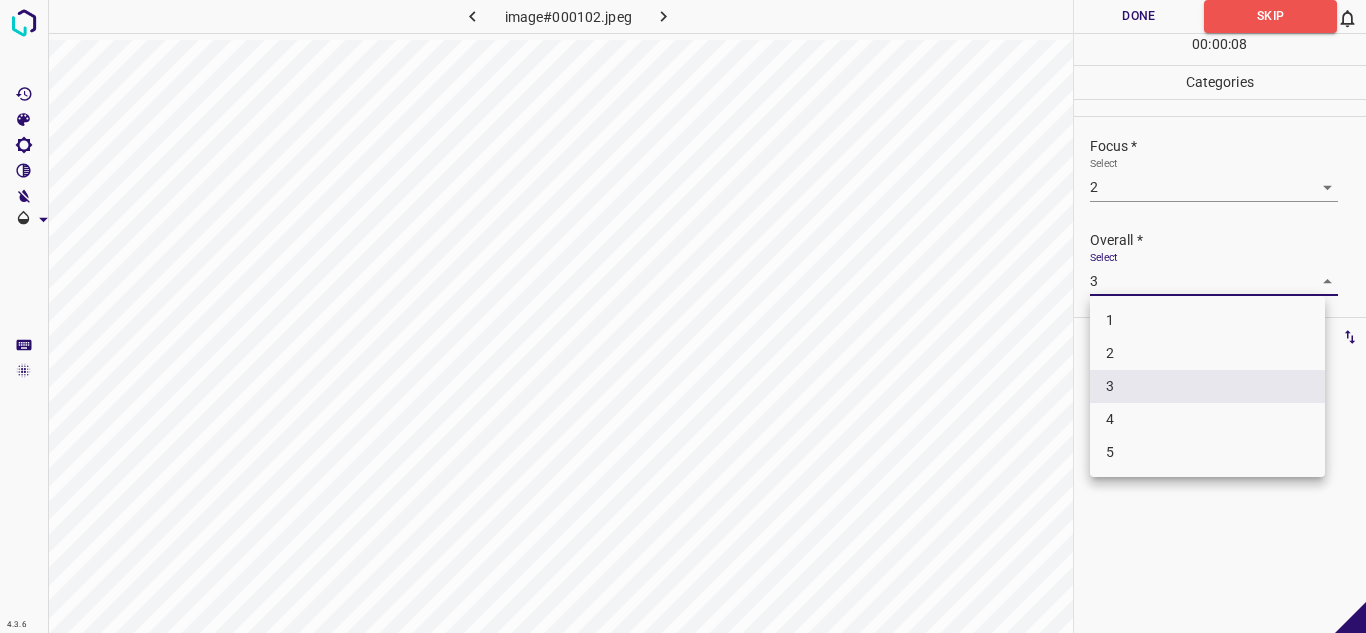 click on "4.3.6  image#000102.jpeg Done Skip 0 00   : 00   : 08   Categories Lighting *  Select 3 3 Focus *  Select 2 2 Overall *  Select 3 3 Labels   0 Categories 1 Lighting 2 Focus 3 Overall Tools Space Change between modes (Draw & Edit) I Auto labeling R Restore zoom M Zoom in N Zoom out Delete Delete selecte label Filters Z Restore filters X Saturation filter C Brightness filter V Contrast filter B Gray scale filter General O Download - Text - Hide - Delete 1 2 3 4 5" at bounding box center (683, 316) 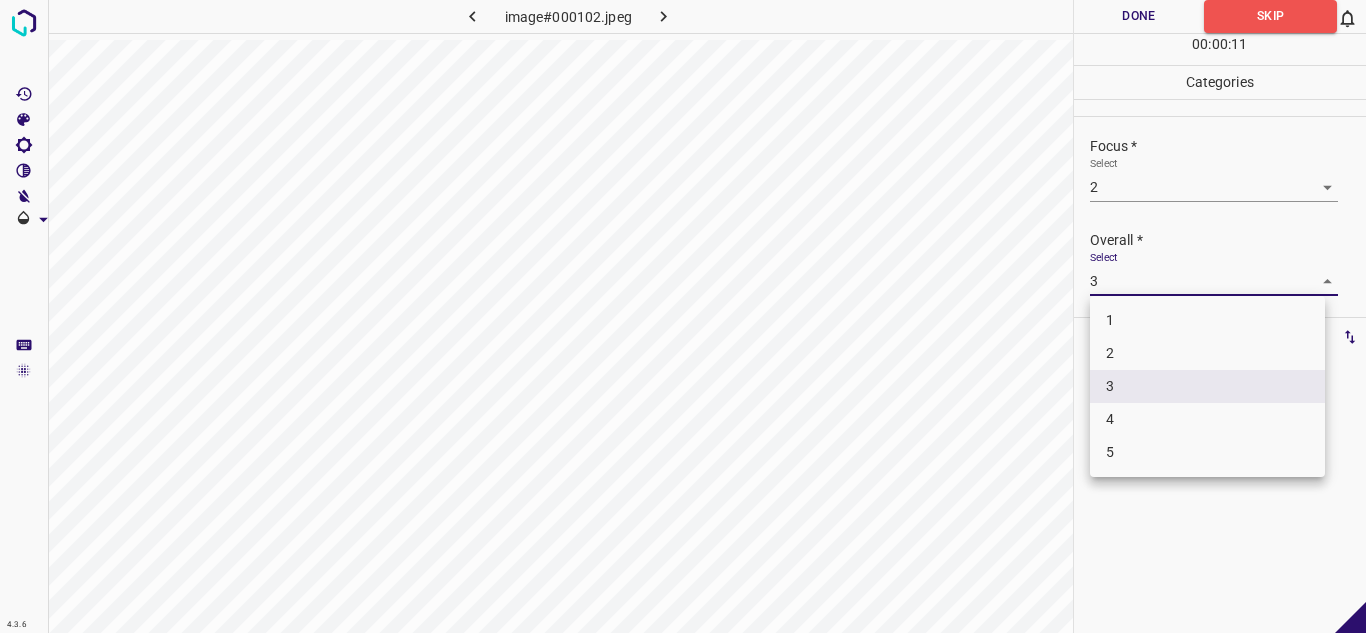 click on "2" at bounding box center (1207, 353) 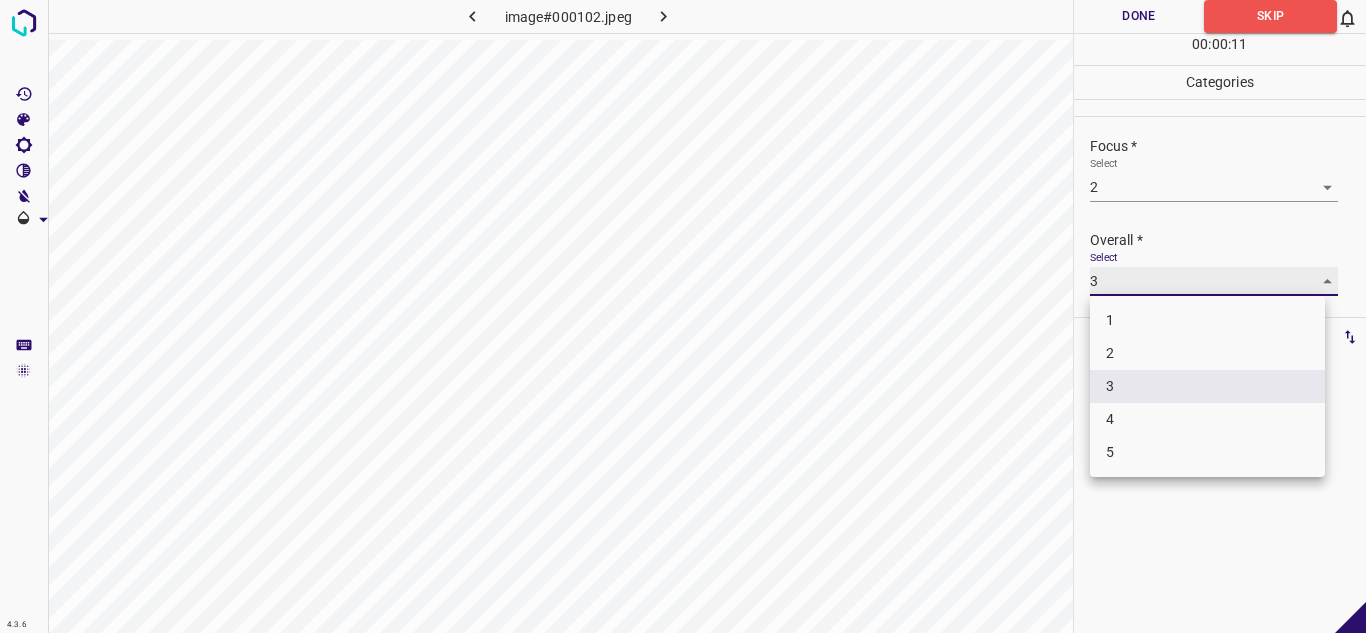 type on "2" 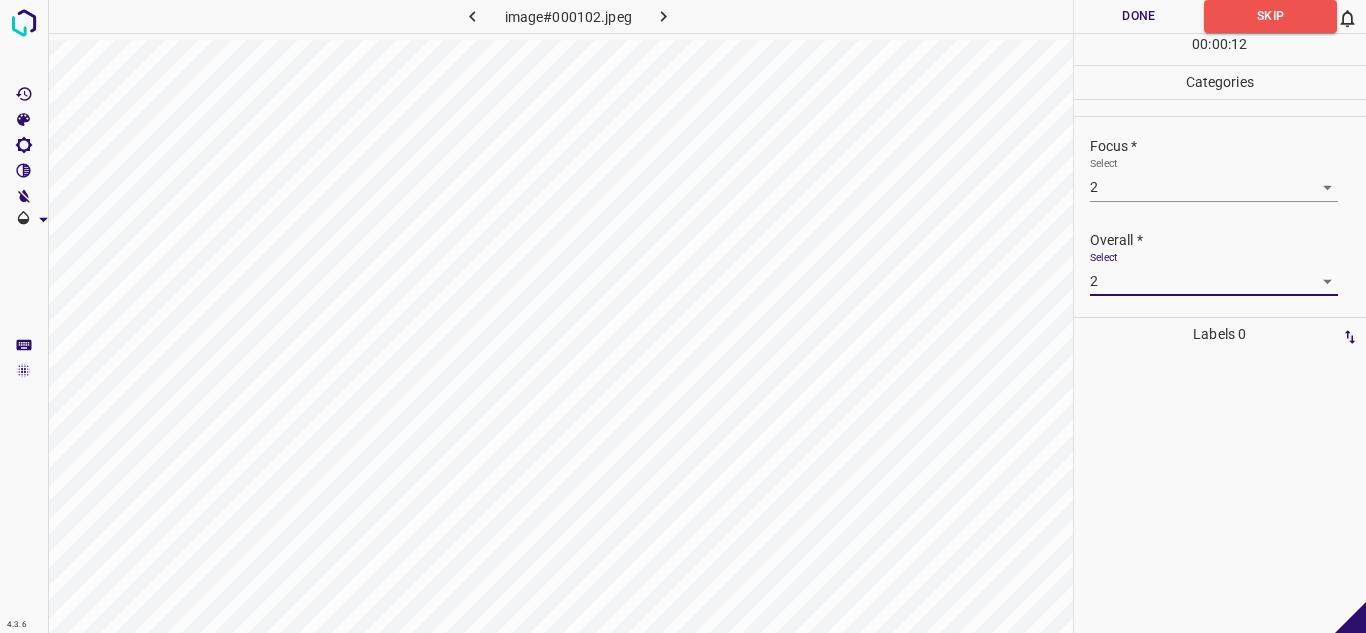 click on "Done" at bounding box center (1139, 16) 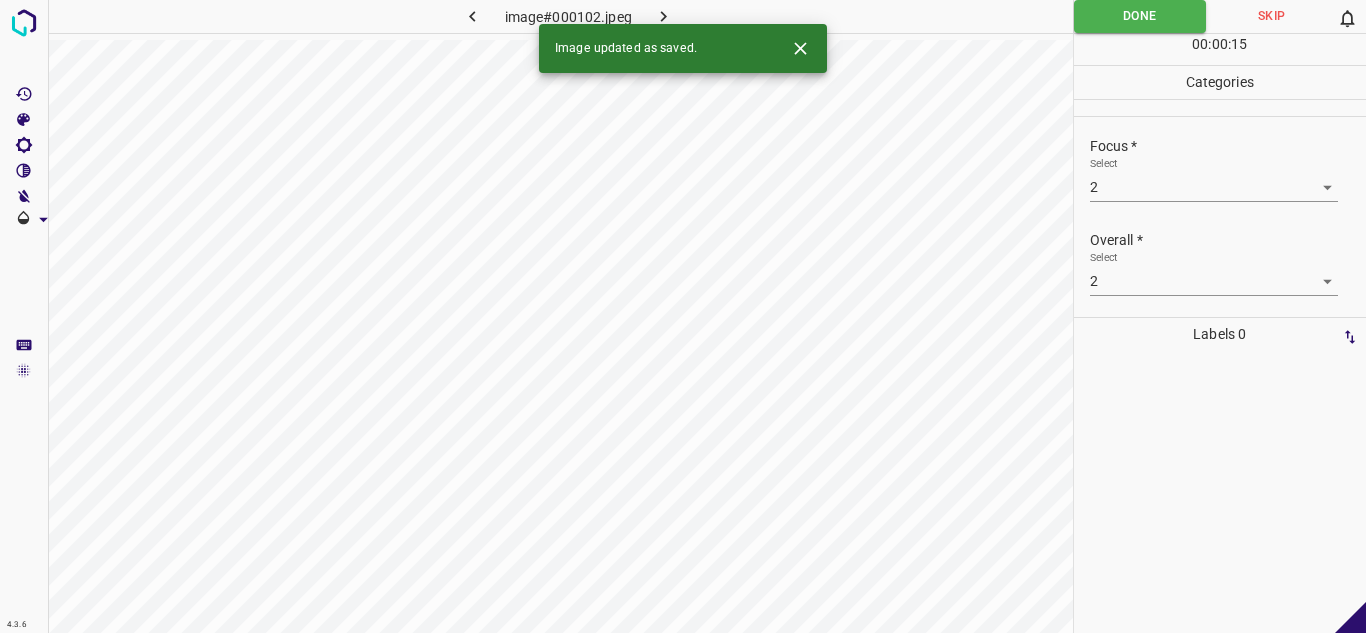 click 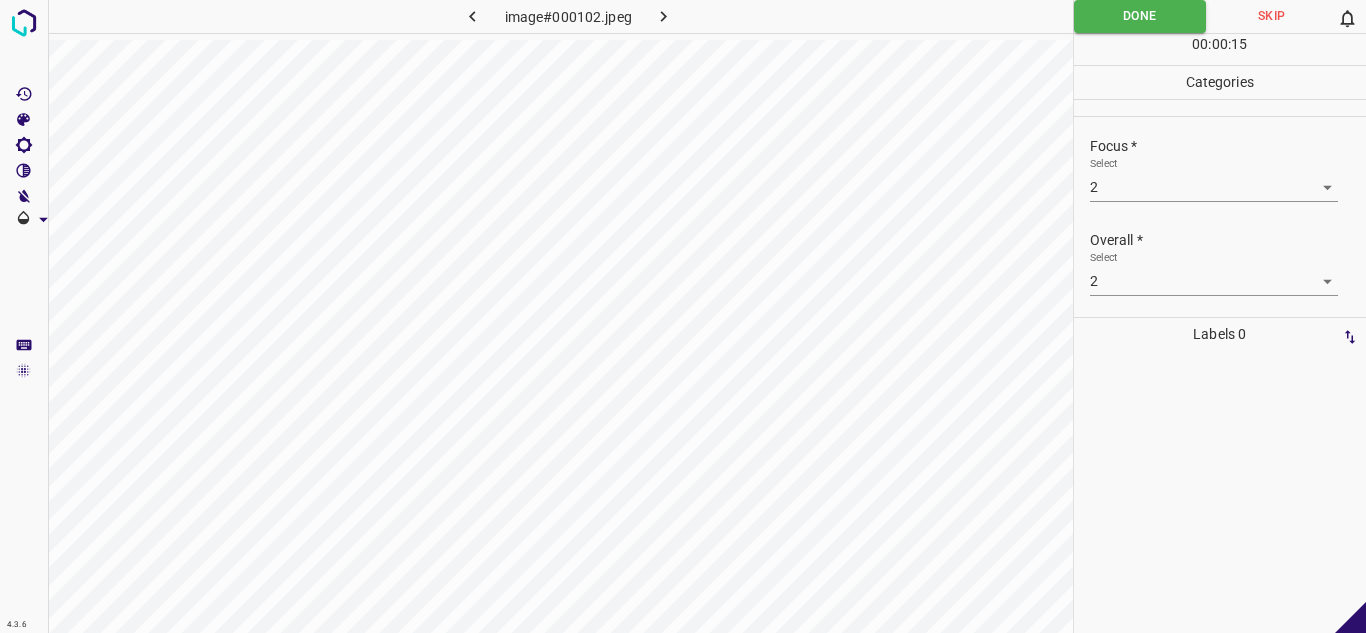 click 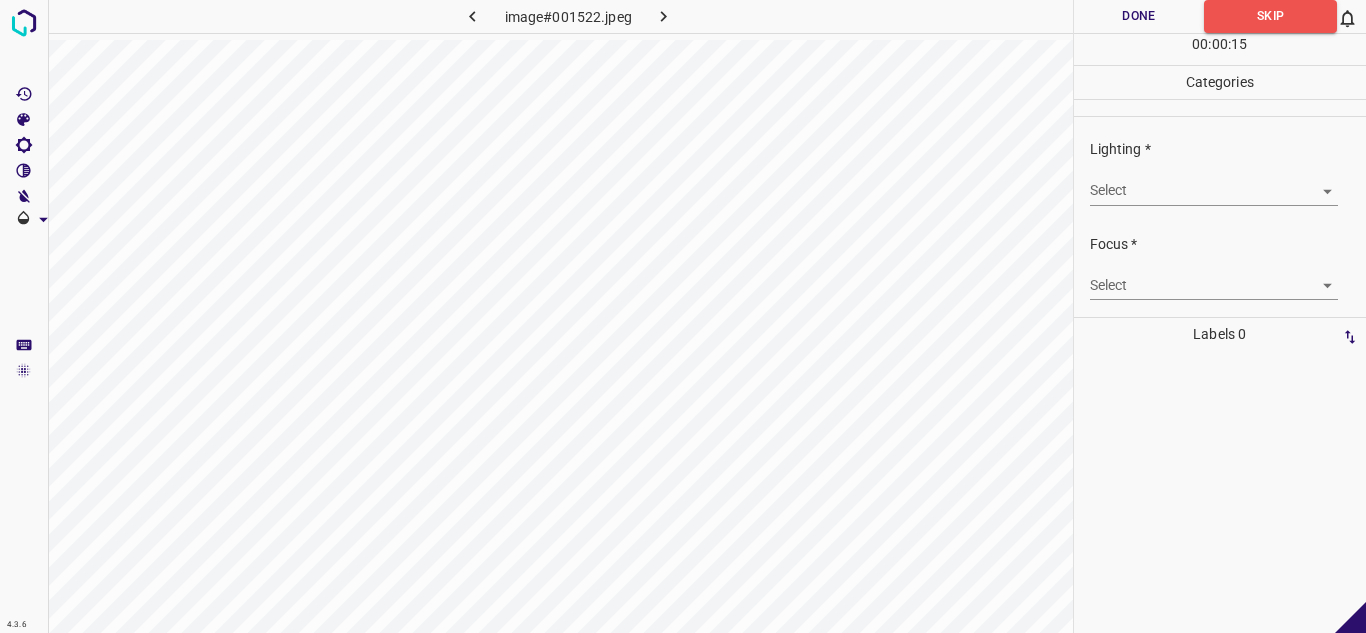click on "4.3.6  image#001522.jpeg Done Skip 0 00   : 00   : 15   Categories Lighting *  Select ​ Focus *  Select ​ Overall *  Select ​ Labels   0 Categories 1 Lighting 2 Focus 3 Overall Tools Space Change between modes (Draw & Edit) I Auto labeling R Restore zoom M Zoom in N Zoom out Delete Delete selecte label Filters Z Restore filters X Saturation filter C Brightness filter V Contrast filter B Gray scale filter General O Download - Text - Hide - Delete" at bounding box center [683, 316] 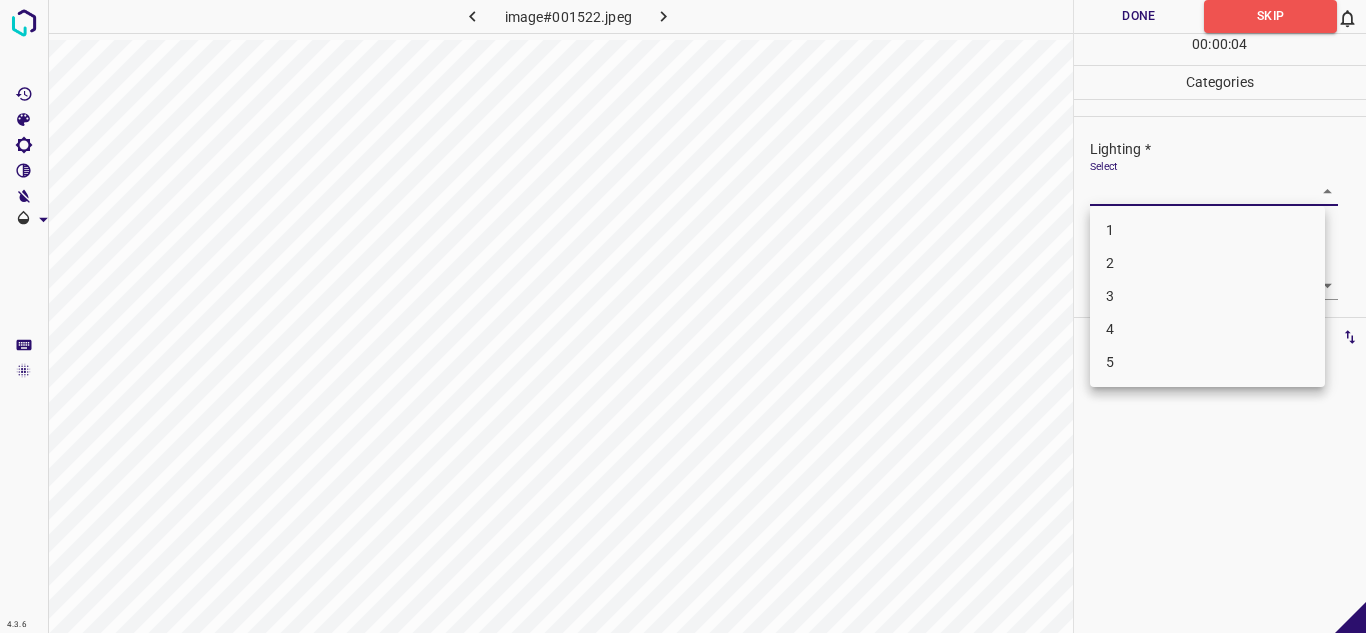 click on "3" at bounding box center (1207, 296) 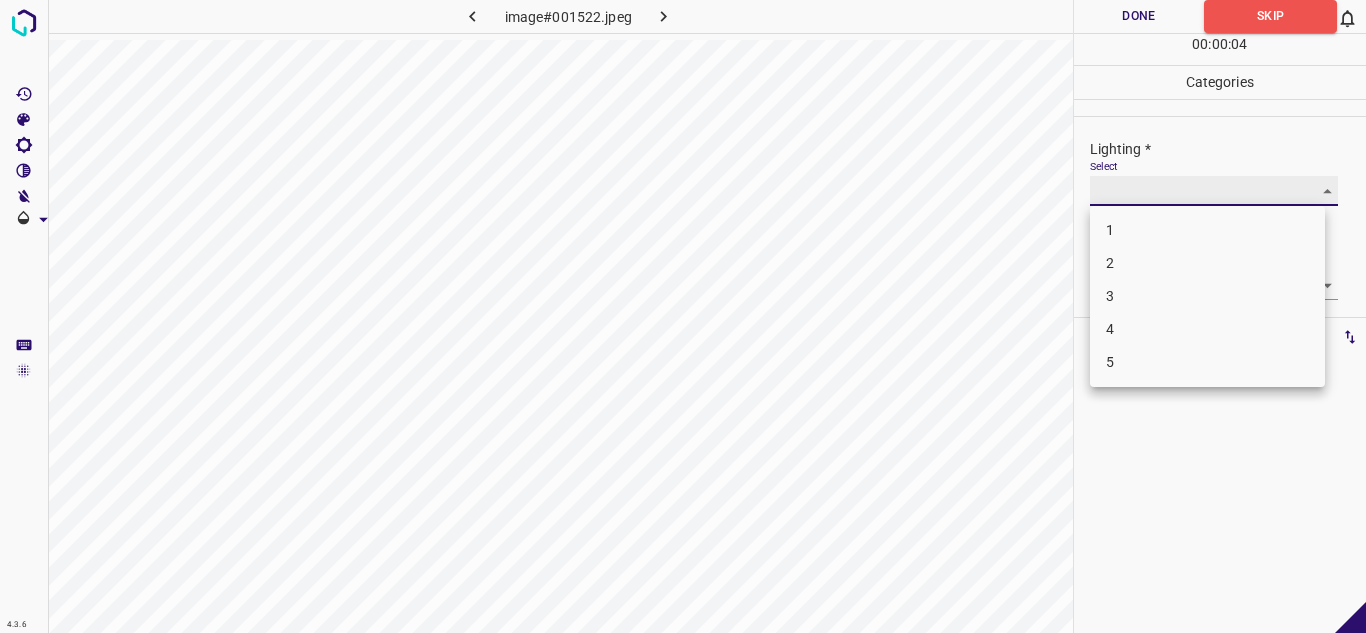 type on "3" 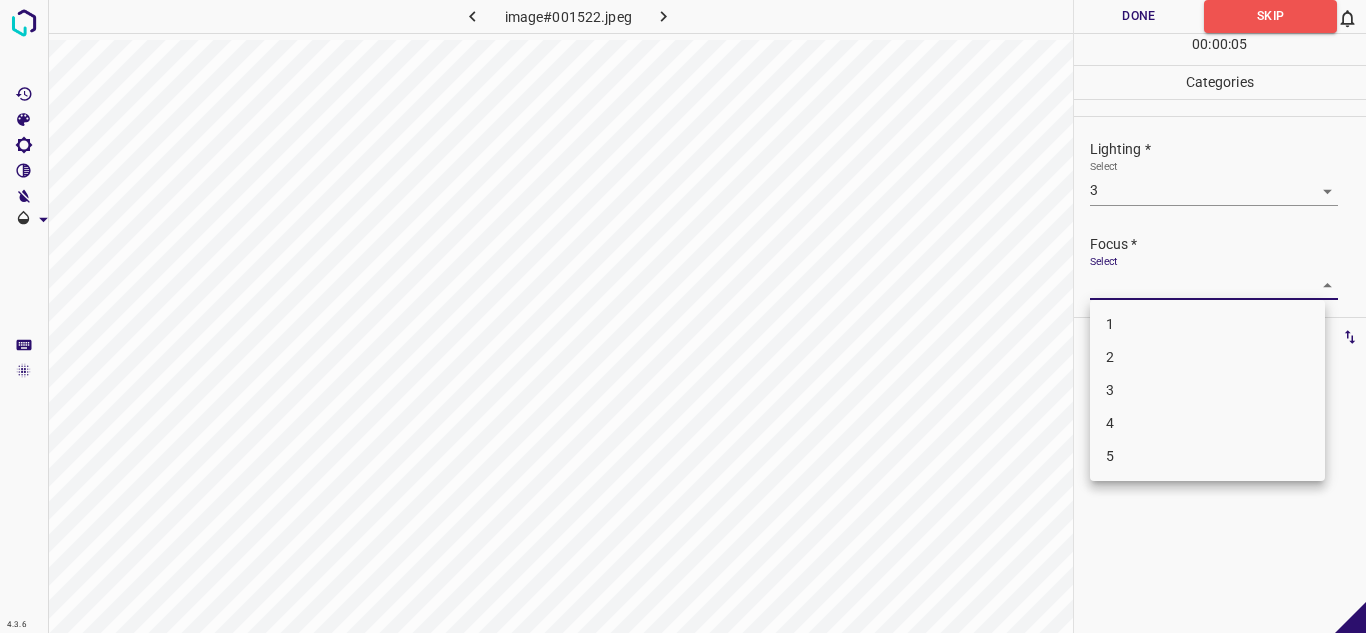 click on "4.3.6  image#001522.jpeg Done Skip 0 00   : 00   : 05   Categories Lighting *  Select 3 3 Focus *  Select ​ Overall *  Select ​ Labels   0 Categories 1 Lighting 2 Focus 3 Overall Tools Space Change between modes (Draw & Edit) I Auto labeling R Restore zoom M Zoom in N Zoom out Delete Delete selecte label Filters Z Restore filters X Saturation filter C Brightness filter V Contrast filter B Gray scale filter General O Download - Text - Hide - Delete 1 2 3 4 5" at bounding box center [683, 316] 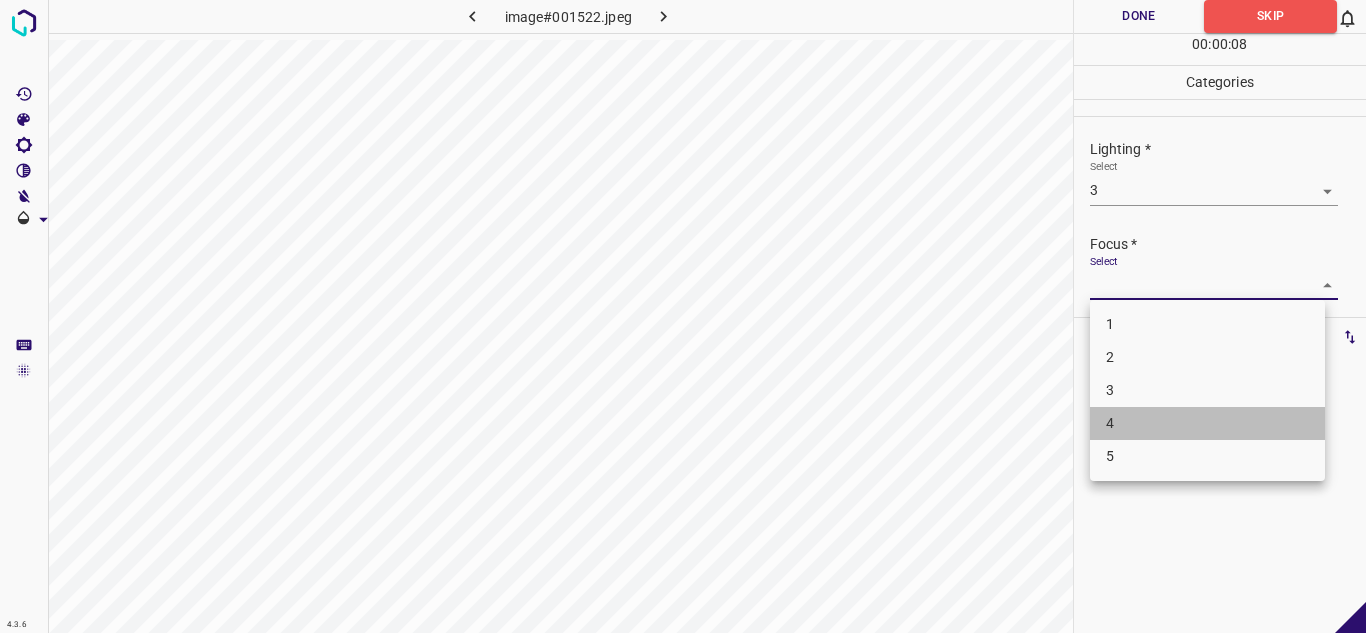 click on "4" at bounding box center [1207, 423] 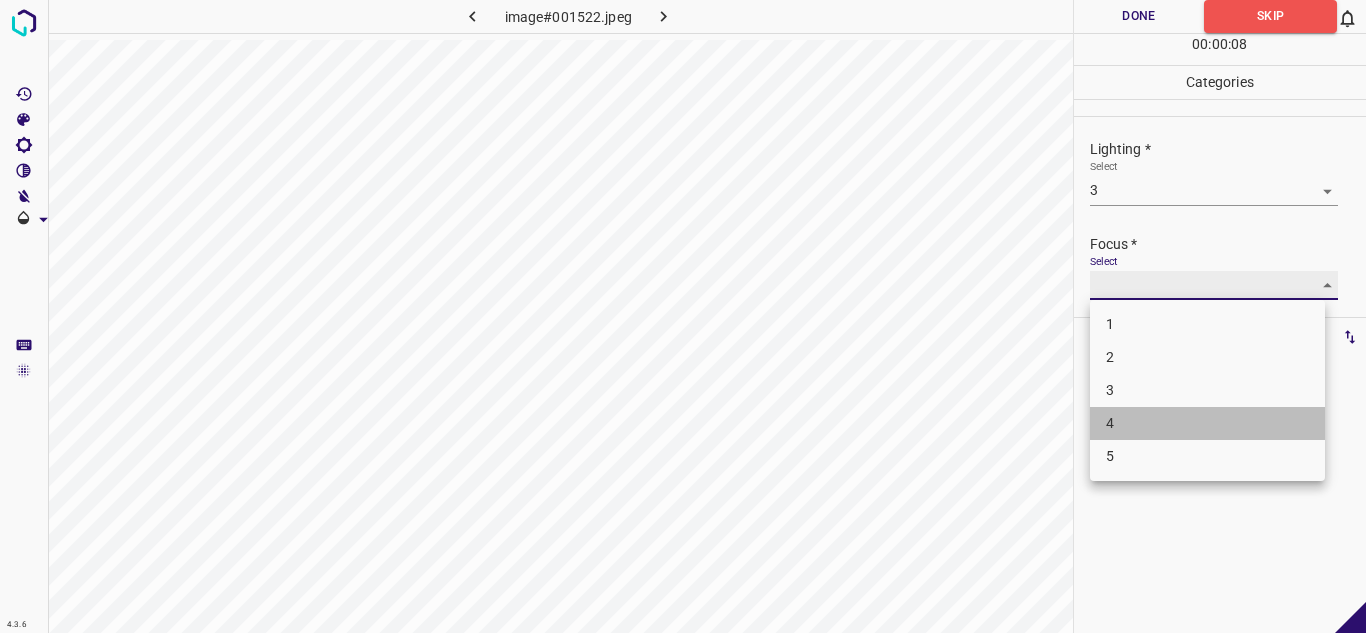 type on "4" 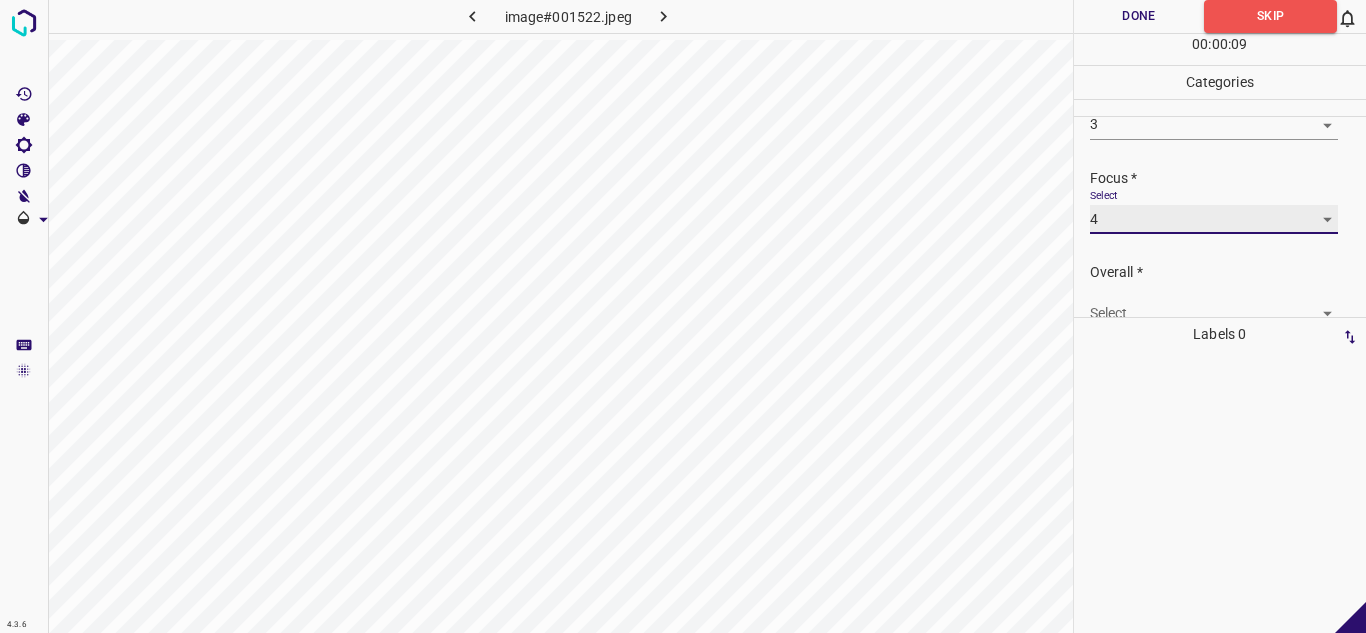 scroll, scrollTop: 98, scrollLeft: 0, axis: vertical 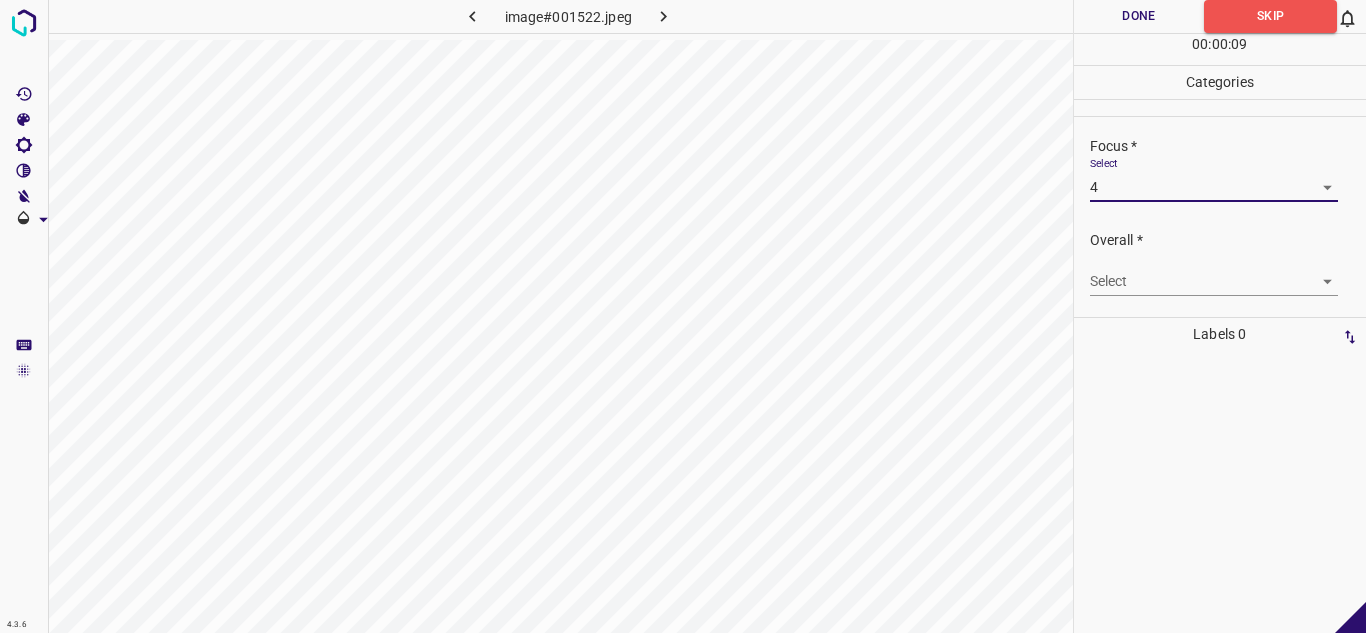 click on "4.3.6  image#001522.jpeg Done Skip 0 00   : 00   : 09   Categories Lighting *  Select 3 3 Focus *  Select 4 4 Overall *  Select ​ Labels   0 Categories 1 Lighting 2 Focus 3 Overall Tools Space Change between modes (Draw & Edit) I Auto labeling R Restore zoom M Zoom in N Zoom out Delete Delete selecte label Filters Z Restore filters X Saturation filter C Brightness filter V Contrast filter B Gray scale filter General O Download - Text - Hide - Delete" at bounding box center (683, 316) 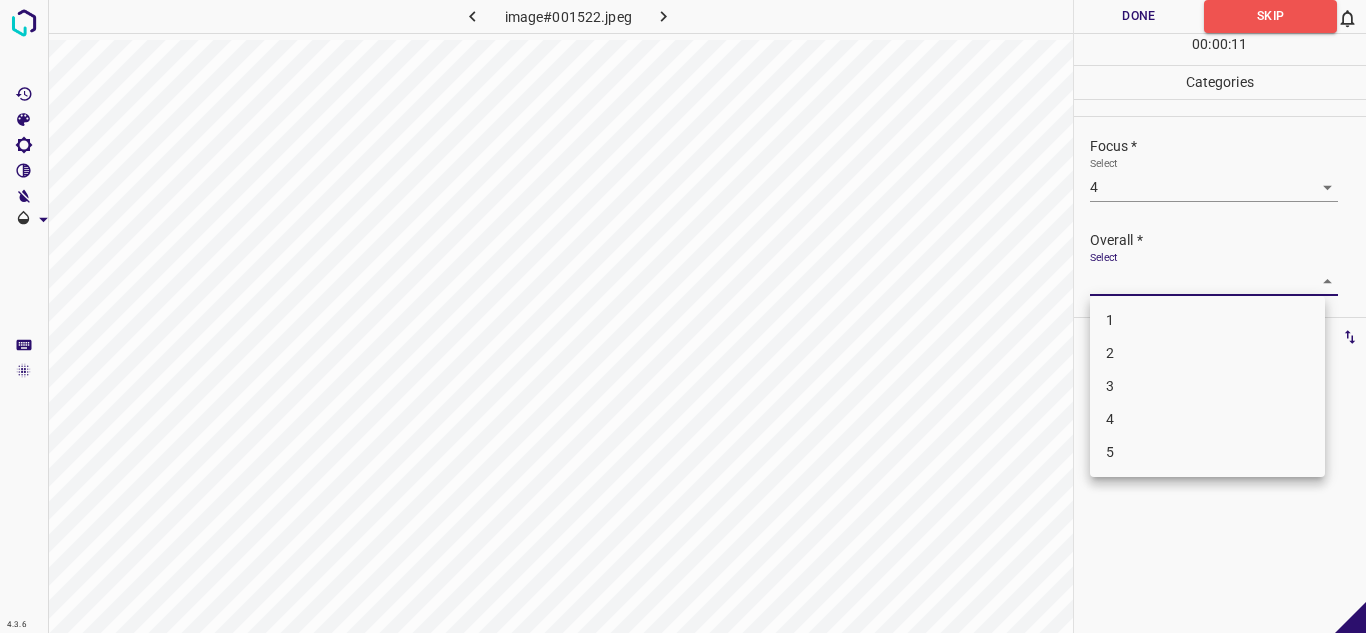 click on "3" at bounding box center [1207, 386] 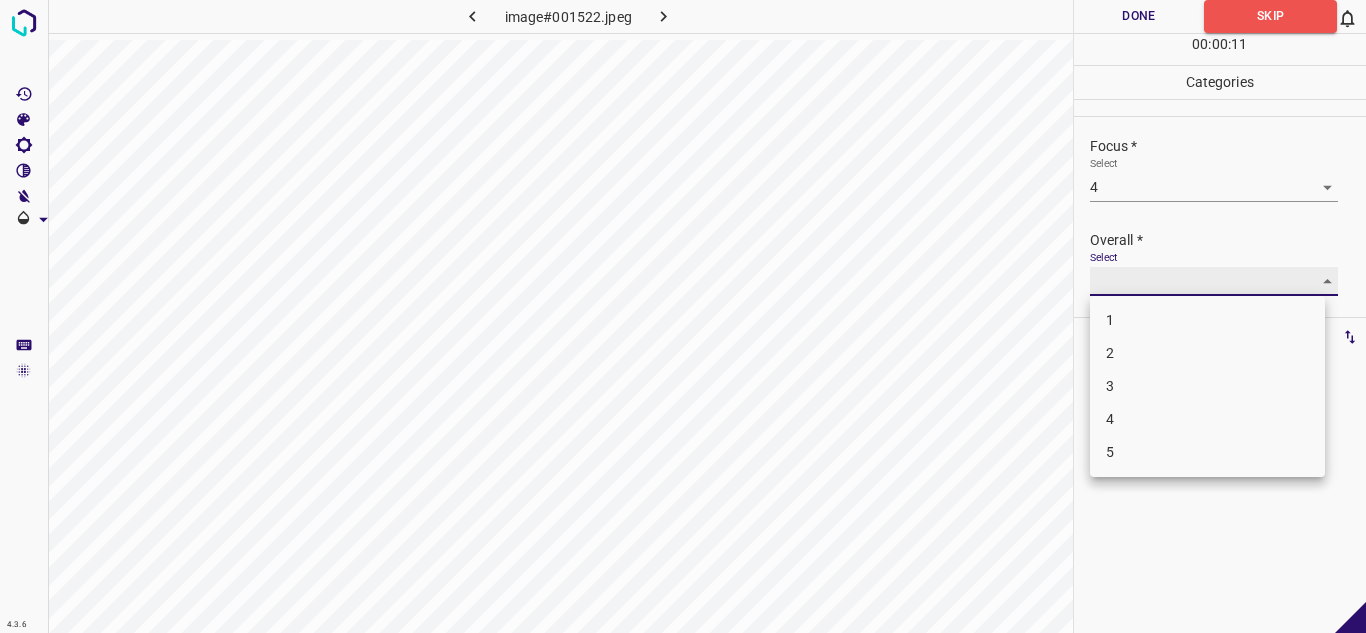 type on "3" 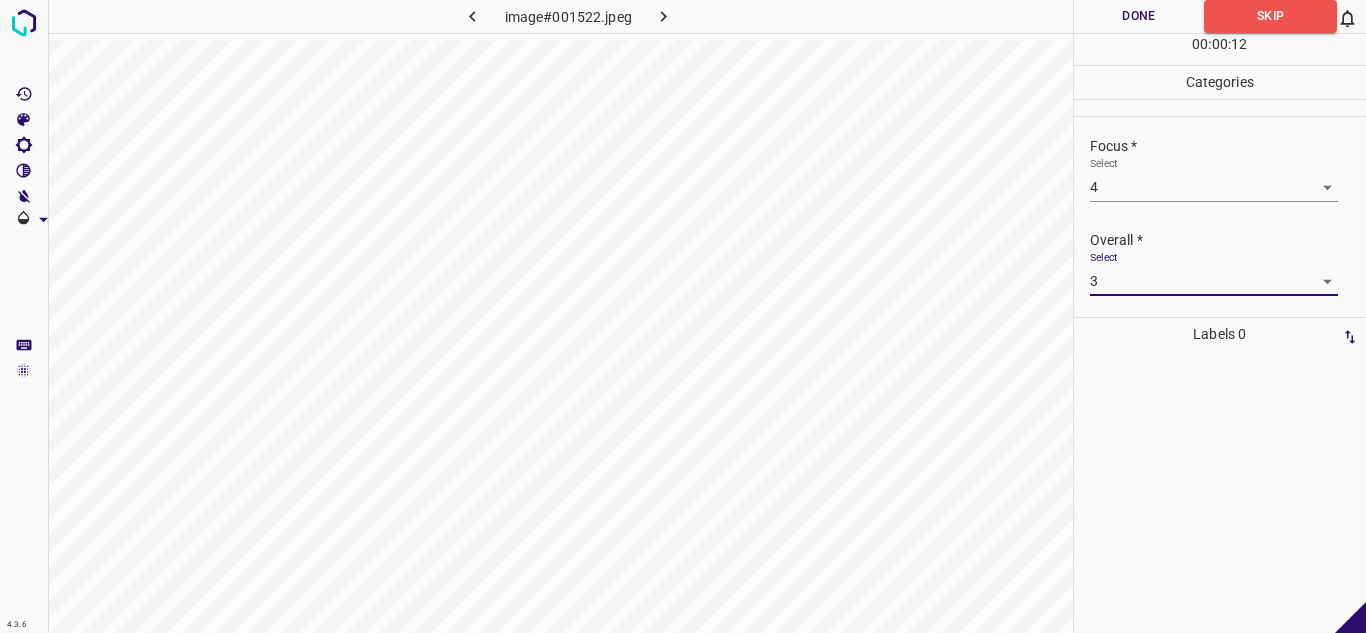 click on "Done" at bounding box center [1139, 16] 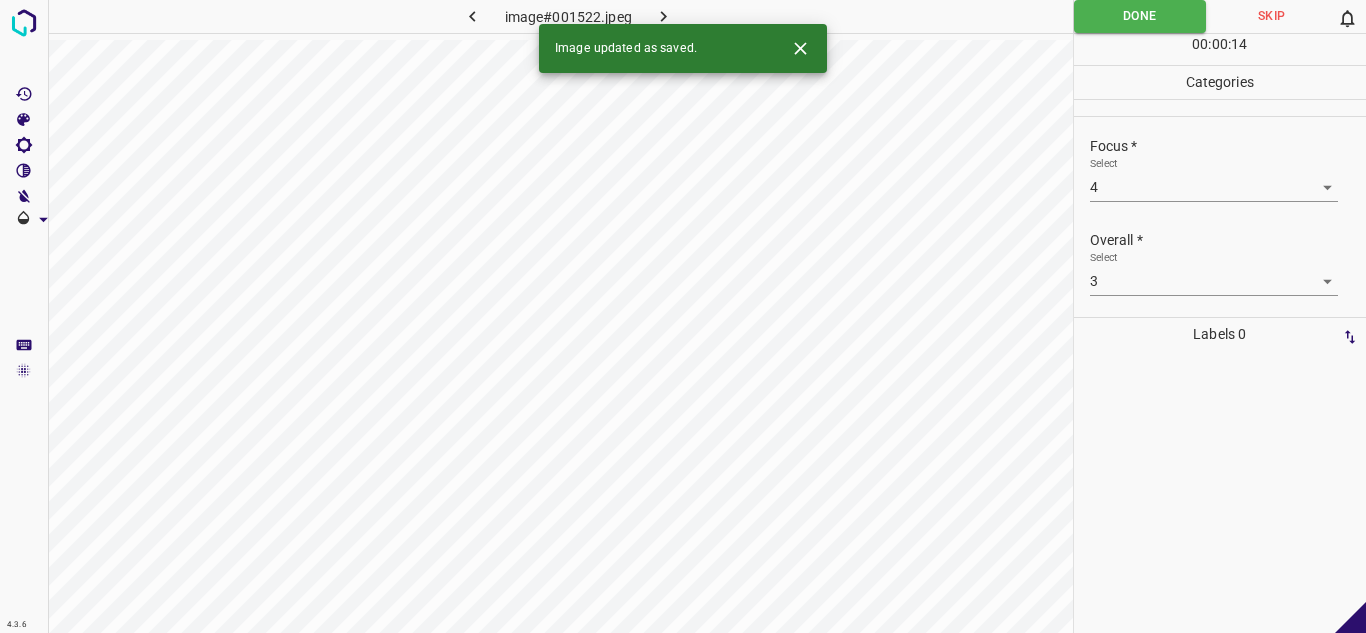 click 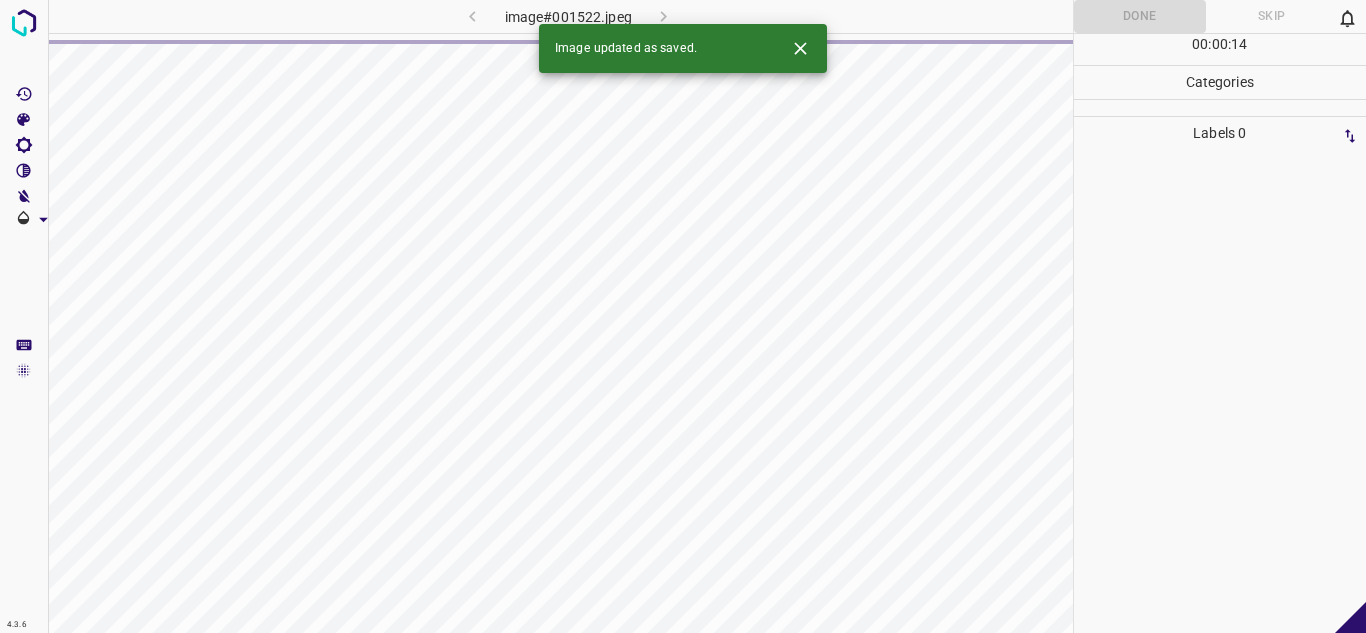 click 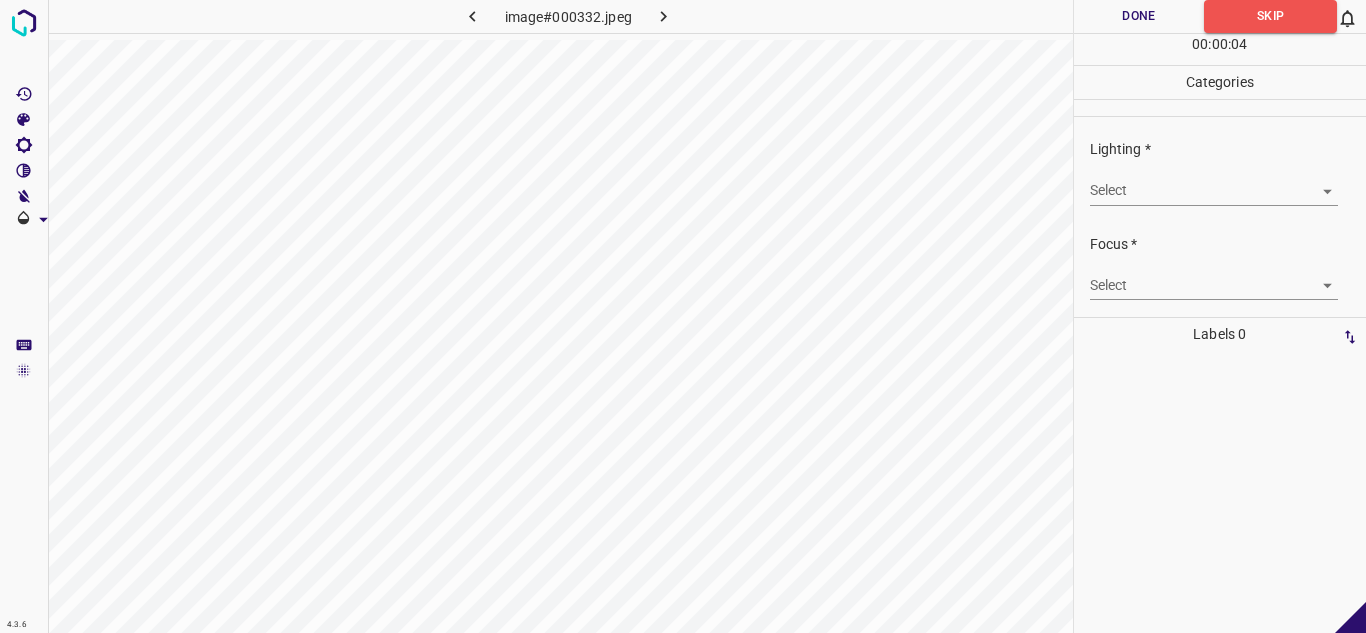 click on "4.3.6  image#000332.jpeg Done Skip 0 00   : 00   : 04   Categories Lighting *  Select ​ Focus *  Select ​ Overall *  Select ​ Labels   0 Categories 1 Lighting 2 Focus 3 Overall Tools Space Change between modes (Draw & Edit) I Auto labeling R Restore zoom M Zoom in N Zoom out Delete Delete selecte label Filters Z Restore filters X Saturation filter C Brightness filter V Contrast filter B Gray scale filter General O Download - Text - Hide - Delete" at bounding box center (683, 316) 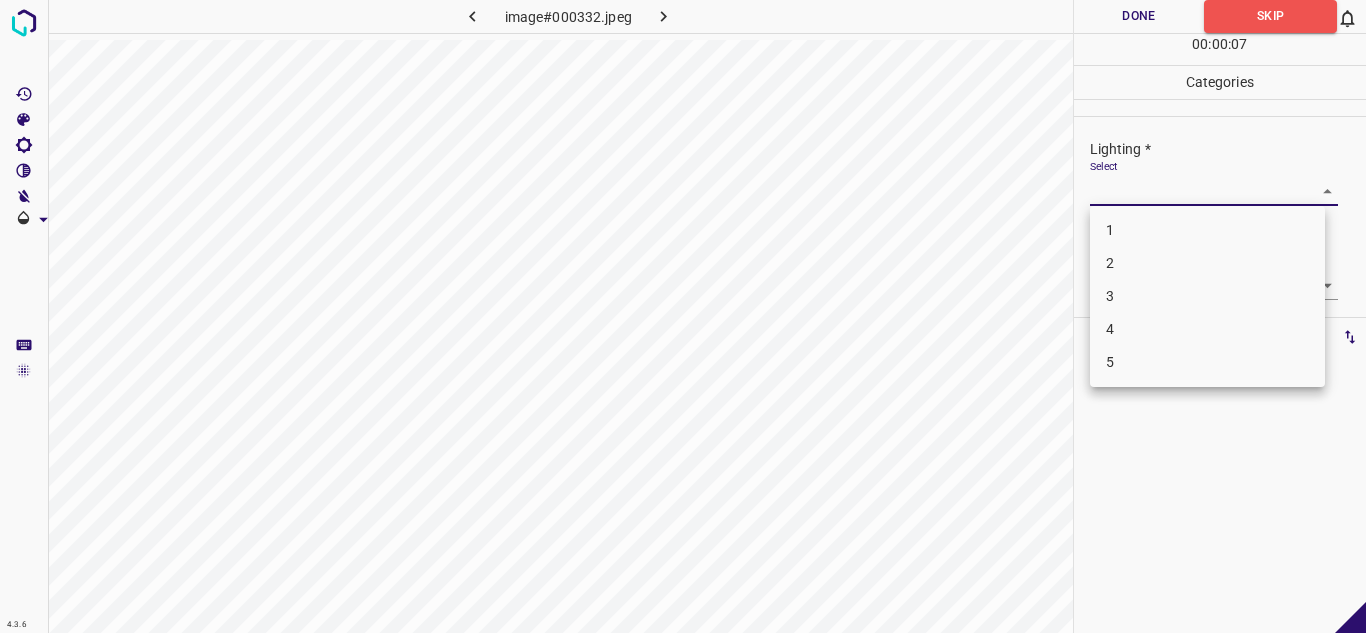 click on "3" at bounding box center [1207, 296] 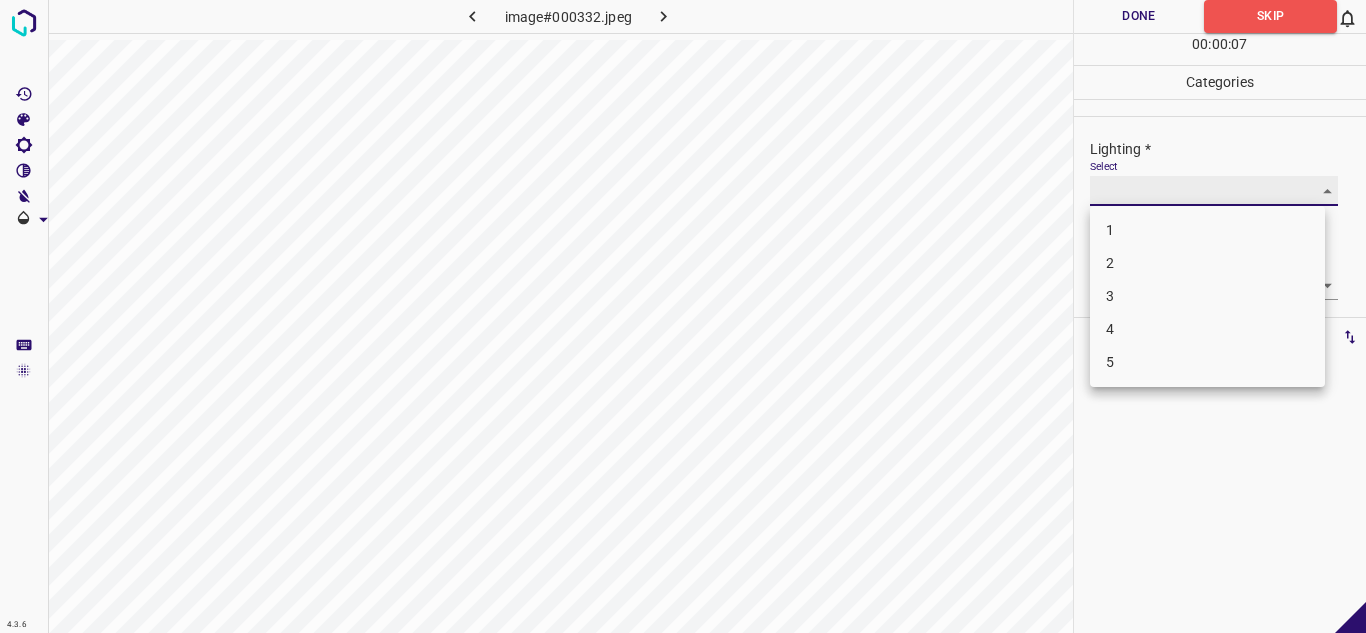 type on "3" 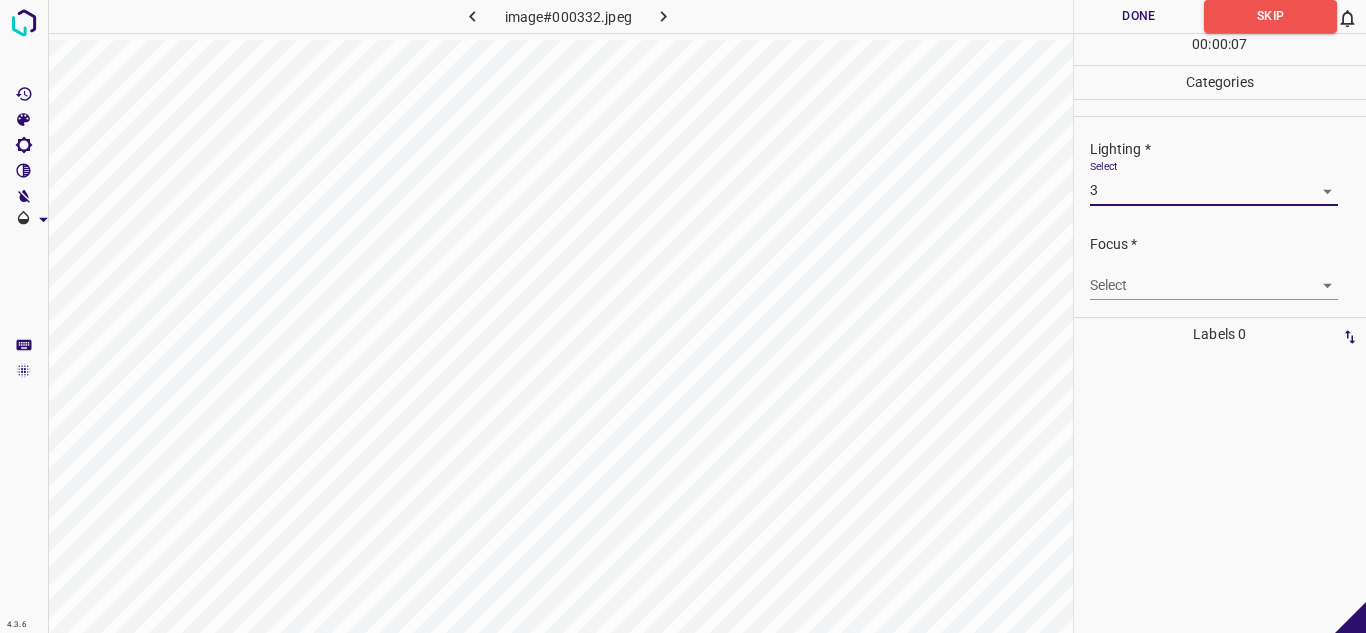 click on "4.3.6  image#000332.jpeg Done Skip 0 00   : 00   : 07   Categories Lighting *  Select 3 3 Focus *  Select ​ Overall *  Select ​ Labels   0 Categories 1 Lighting 2 Focus 3 Overall Tools Space Change between modes (Draw & Edit) I Auto labeling R Restore zoom M Zoom in N Zoom out Delete Delete selecte label Filters Z Restore filters X Saturation filter C Brightness filter V Contrast filter B Gray scale filter General O Download - Text - Hide - Delete" at bounding box center [683, 316] 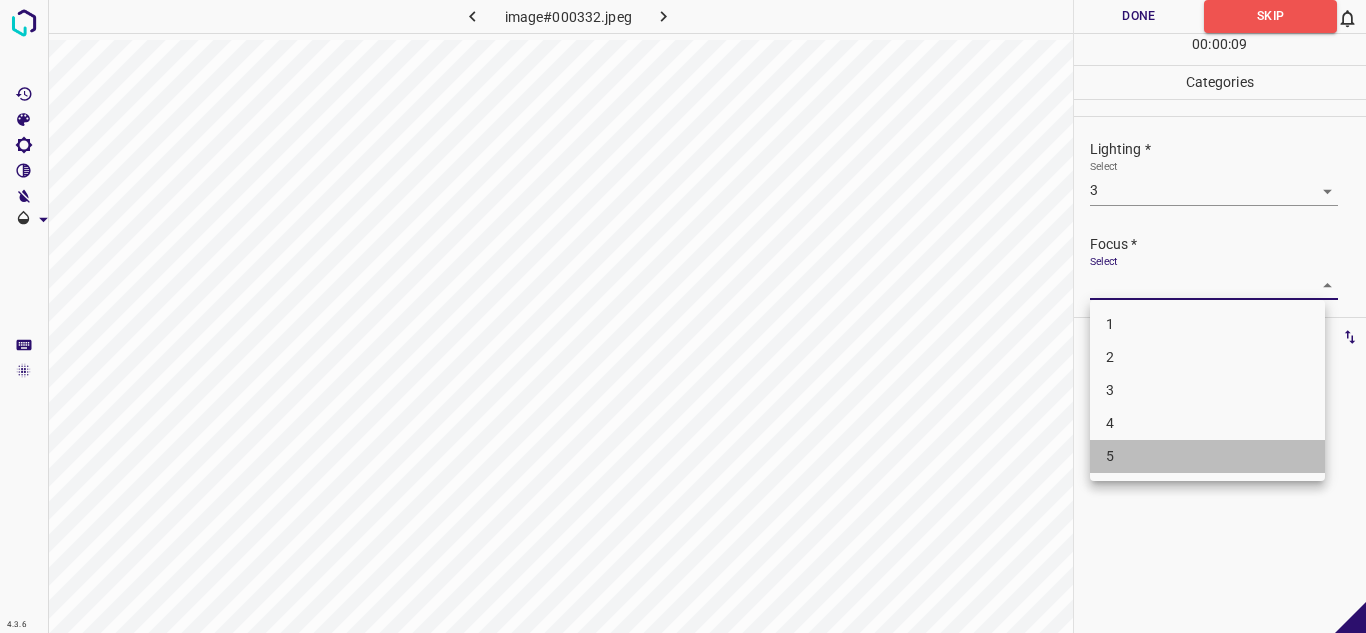 click on "5" at bounding box center [1207, 456] 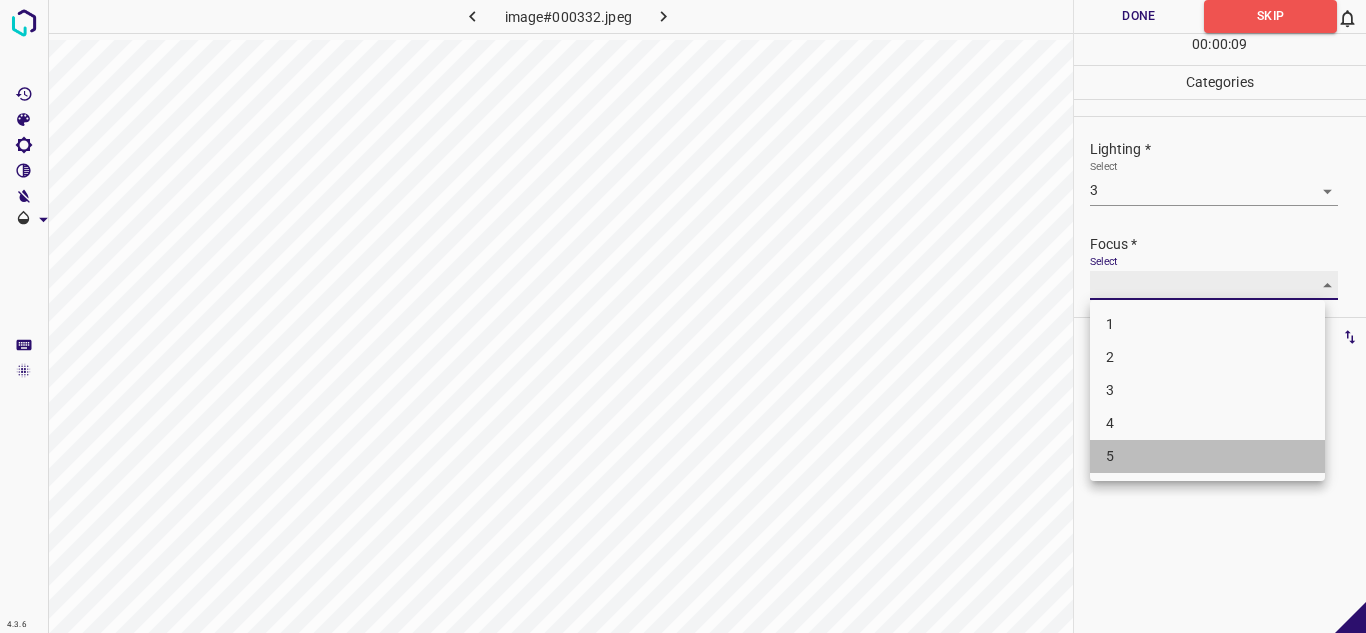 type on "5" 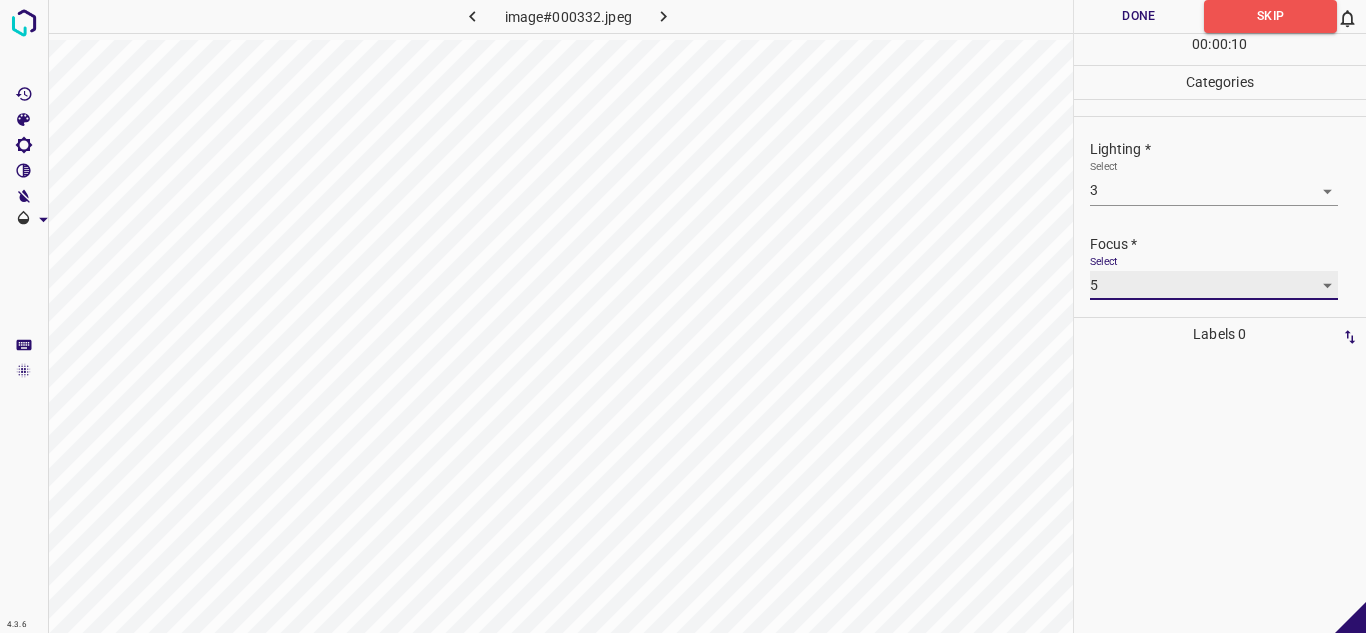 scroll, scrollTop: 98, scrollLeft: 0, axis: vertical 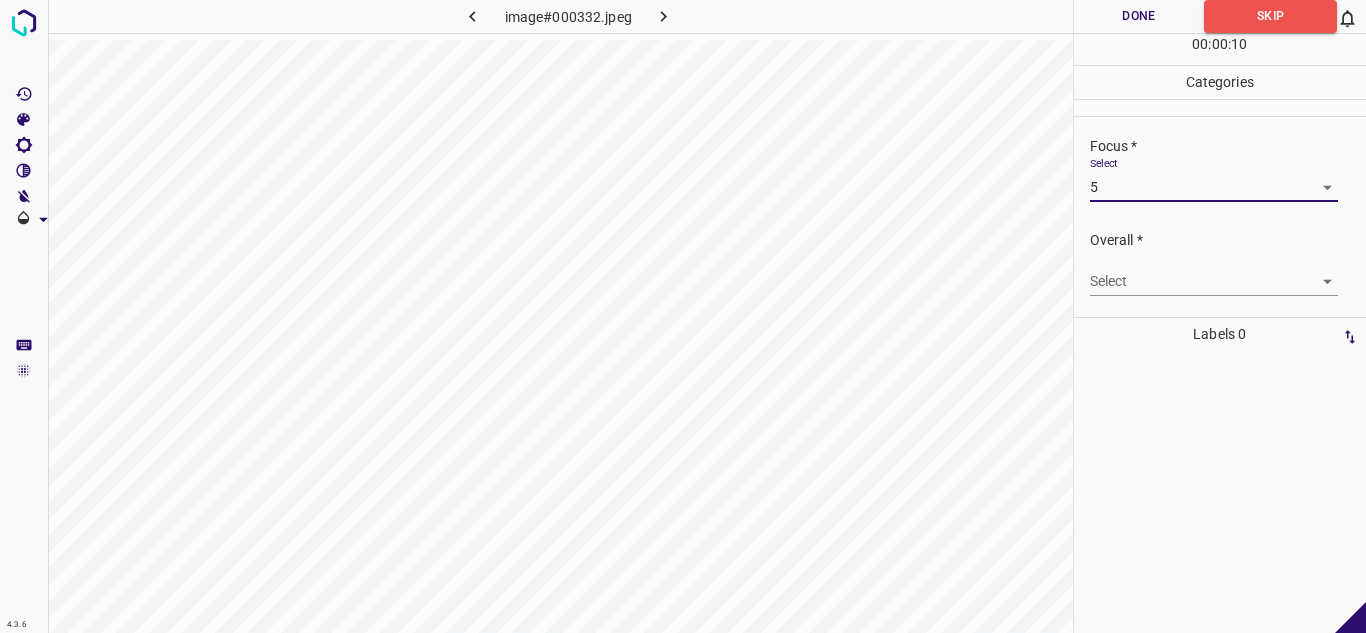 click on "4.3.6  image#000332.jpeg Done Skip 0 00   : 00   : 10   Categories Lighting *  Select 3 3 Focus *  Select 5 5 Overall *  Select ​ Labels   0 Categories 1 Lighting 2 Focus 3 Overall Tools Space Change between modes (Draw & Edit) I Auto labeling R Restore zoom M Zoom in N Zoom out Delete Delete selecte label Filters Z Restore filters X Saturation filter C Brightness filter V Contrast filter B Gray scale filter General O Download - Text - Hide - Delete" at bounding box center (683, 316) 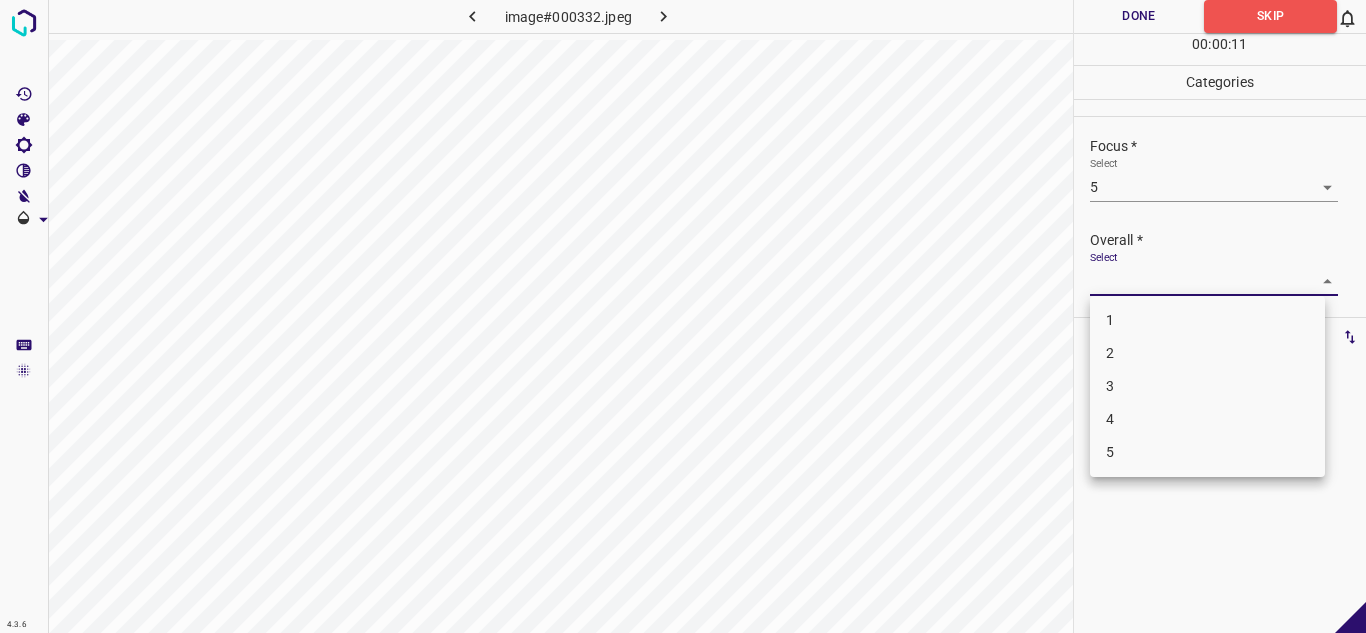 click on "4" at bounding box center [1207, 419] 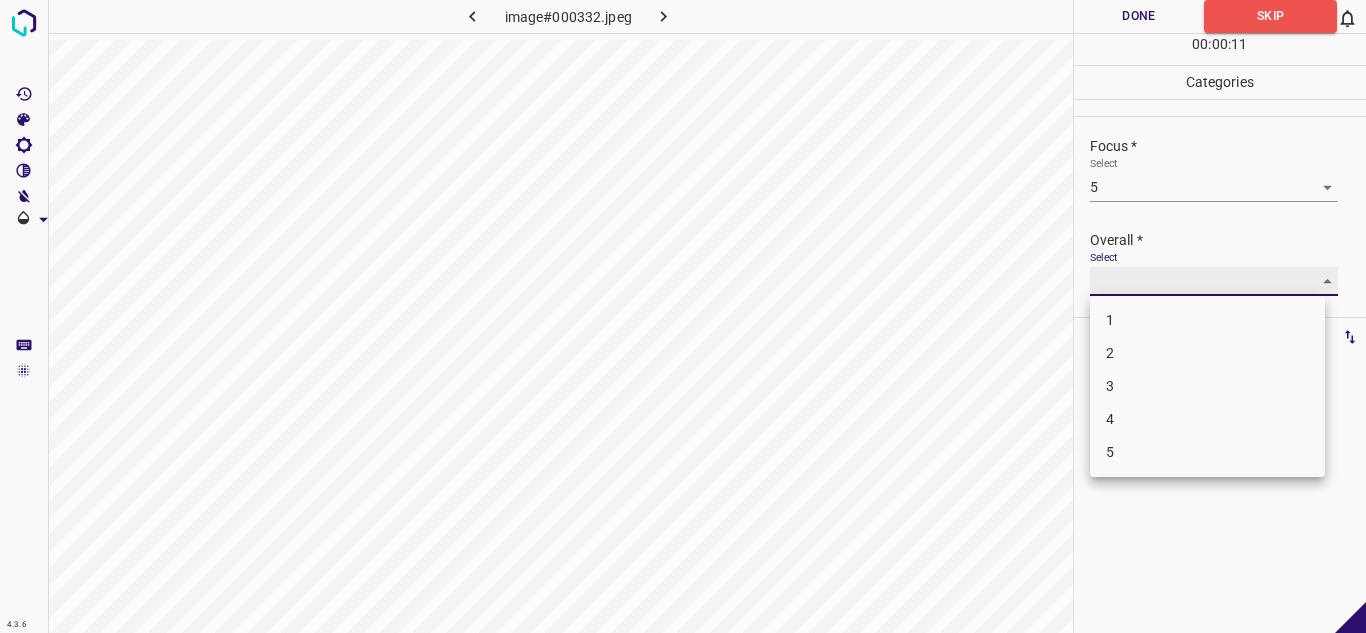 type on "4" 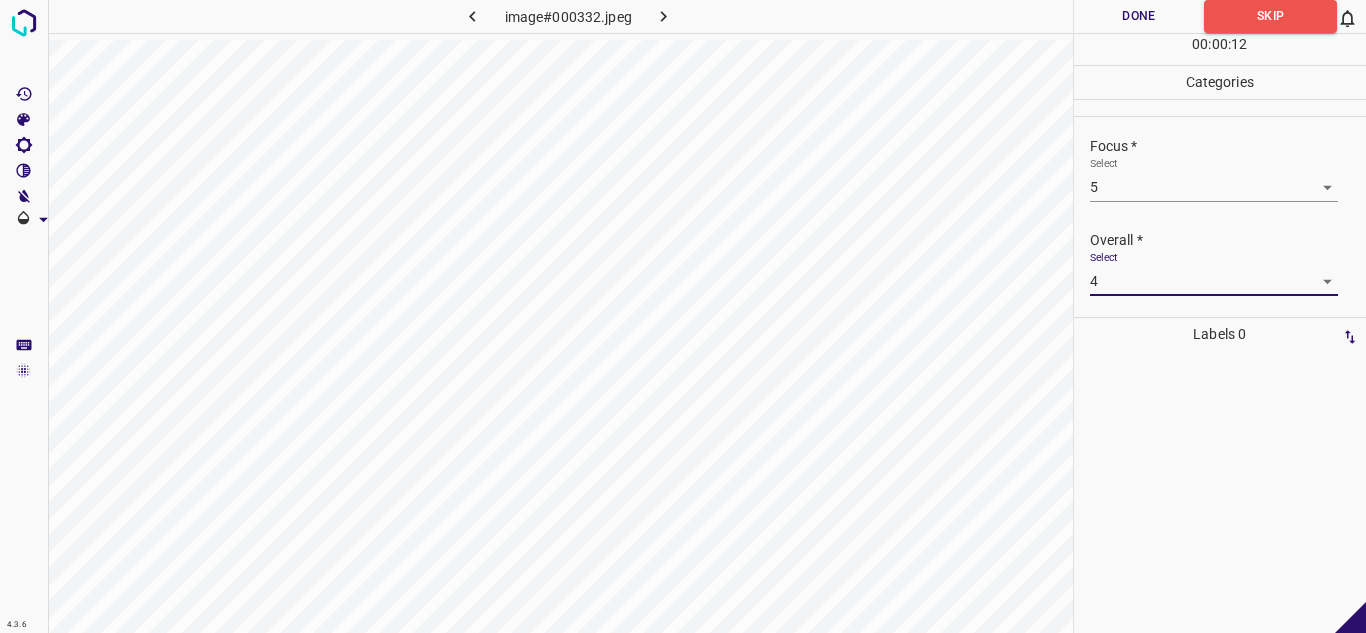 click on "Done" at bounding box center [1139, 16] 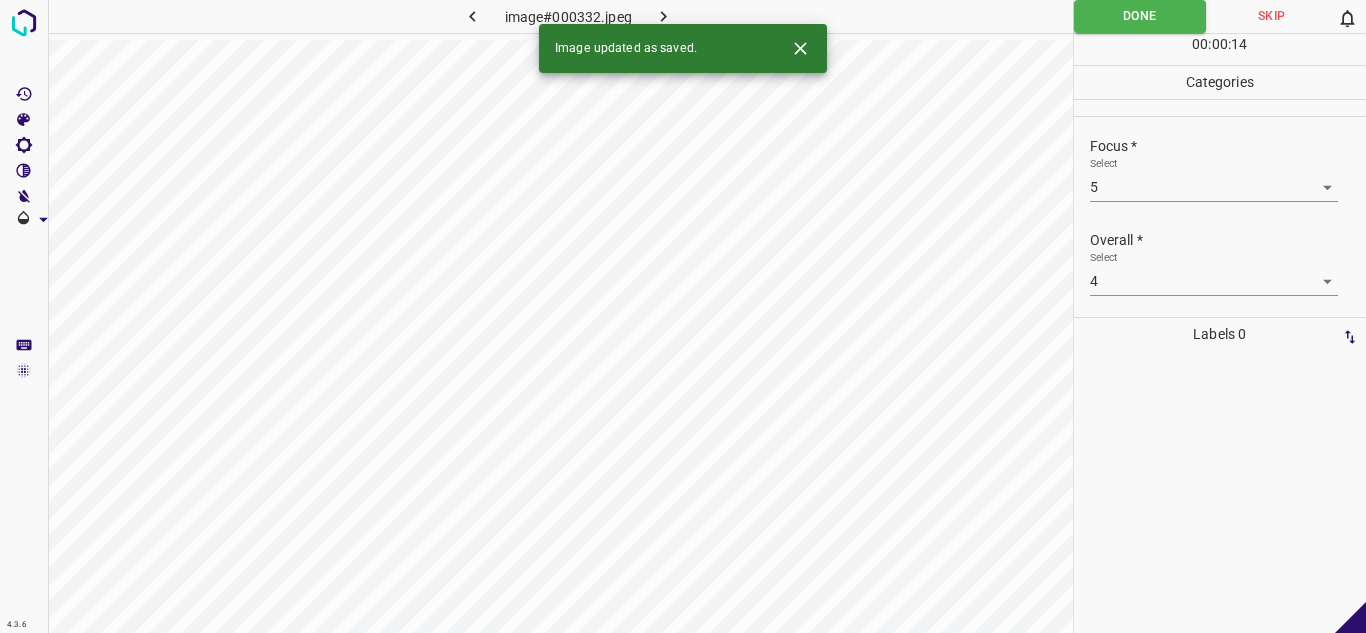 click at bounding box center [664, 16] 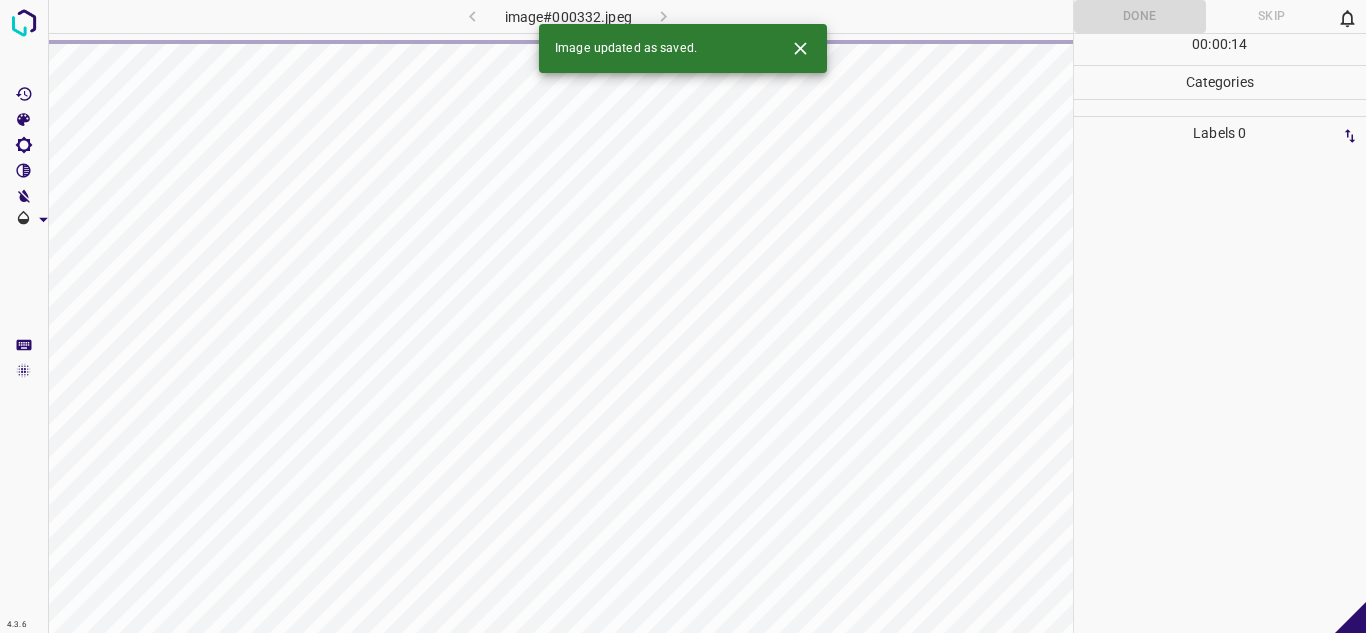click 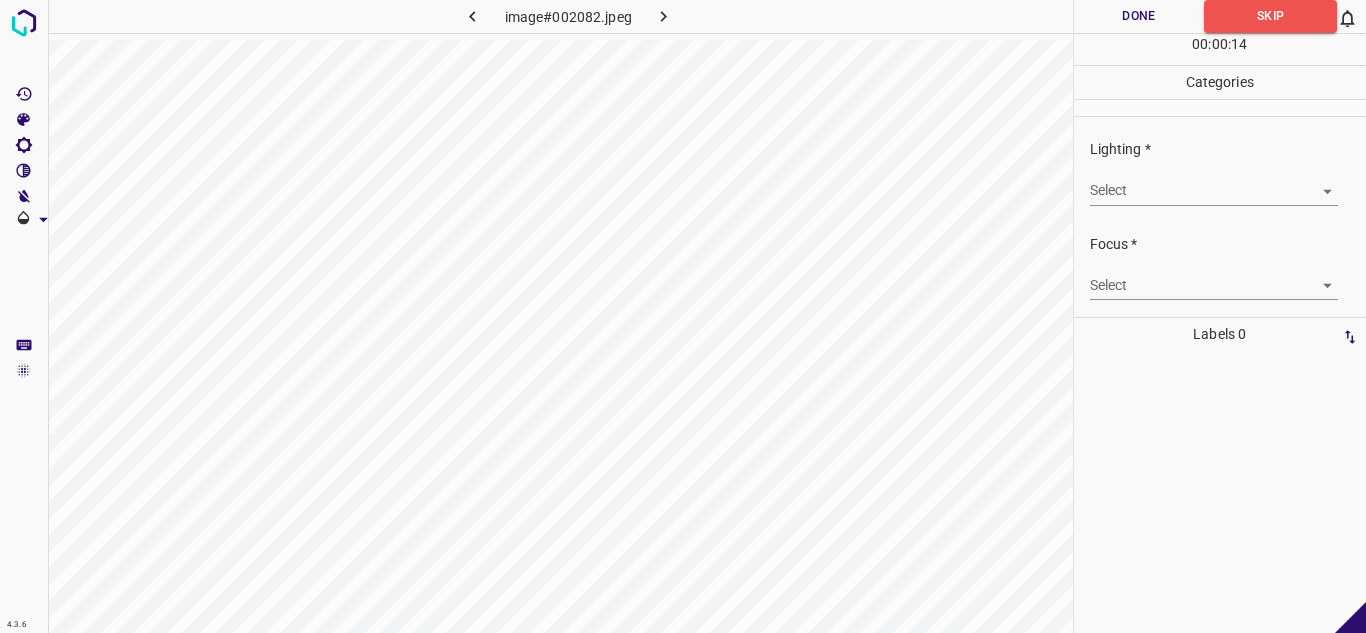 click on "4.3.6  image#002082.jpeg Done Skip 0 00   : 00   : 14   Categories Lighting *  Select ​ Focus *  Select ​ Overall *  Select ​ Labels   0 Categories 1 Lighting 2 Focus 3 Overall Tools Space Change between modes (Draw & Edit) I Auto labeling R Restore zoom M Zoom in N Zoom out Delete Delete selecte label Filters Z Restore filters X Saturation filter C Brightness filter V Contrast filter B Gray scale filter General O Download - Text - Hide - Delete" at bounding box center (683, 316) 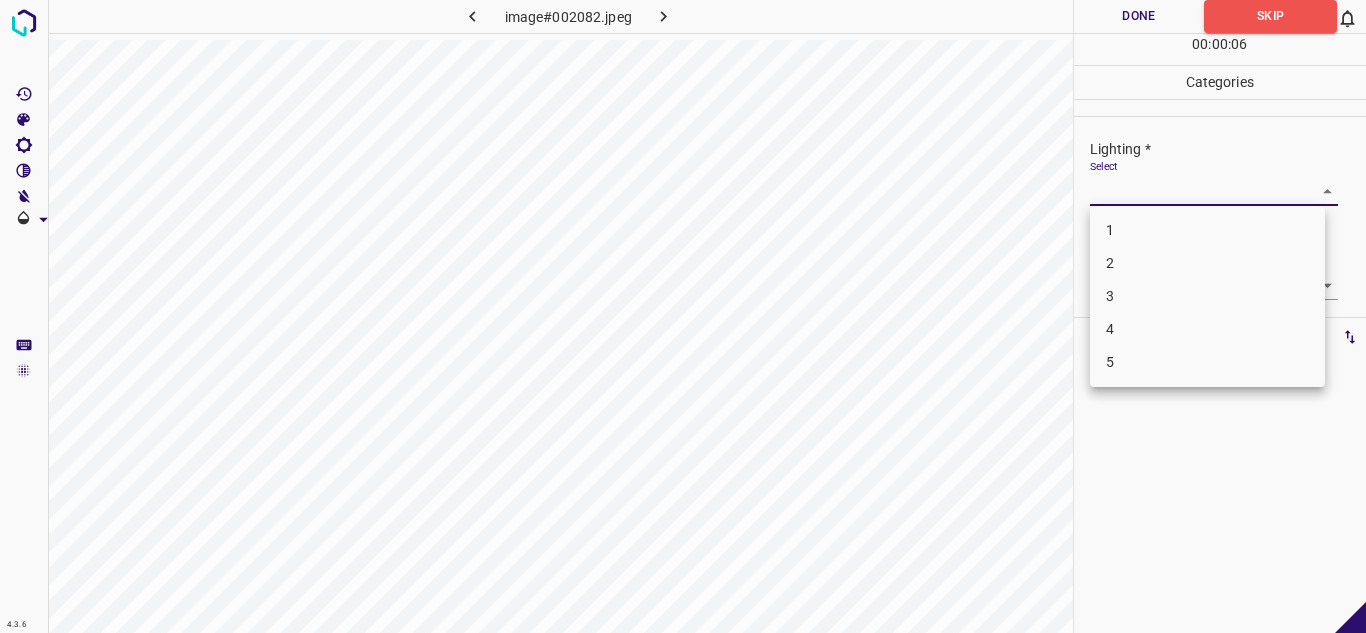 click on "4" at bounding box center [1207, 329] 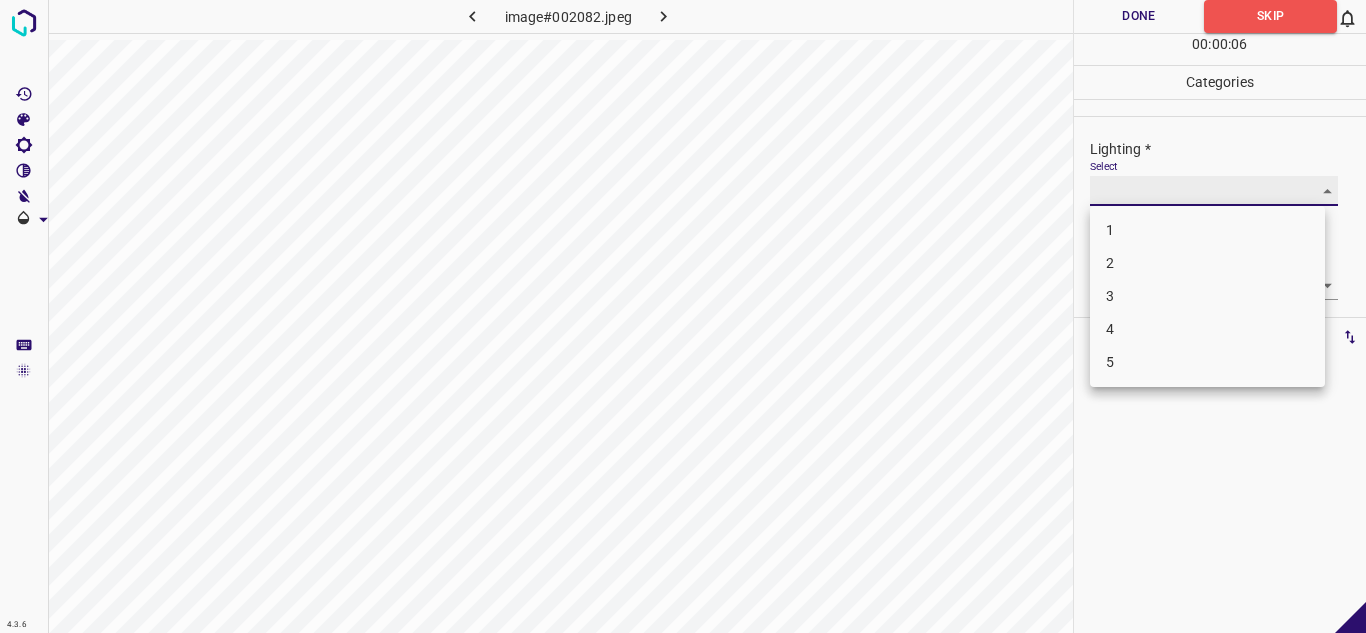 type on "4" 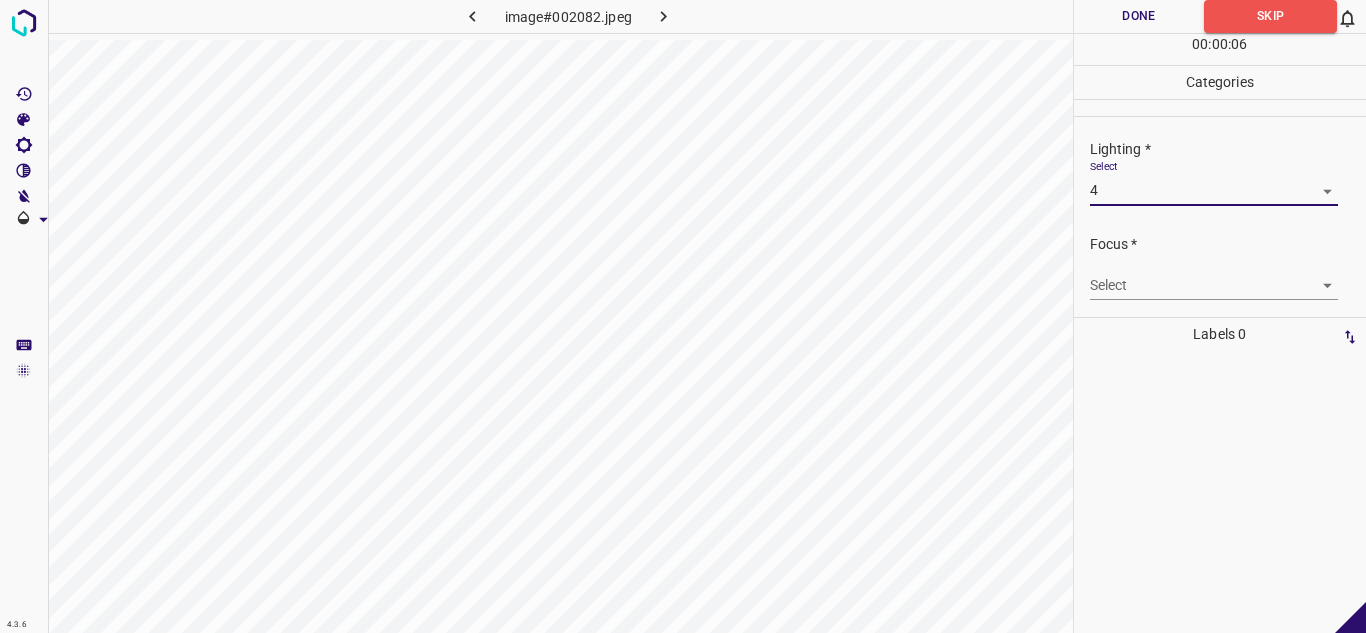 click on "4.3.6  image#002082.jpeg Done Skip 0 00   : 00   : 06   Categories Lighting *  Select 4 4 Focus *  Select ​ Overall *  Select ​ Labels   0 Categories 1 Lighting 2 Focus 3 Overall Tools Space Change between modes (Draw & Edit) I Auto labeling R Restore zoom M Zoom in N Zoom out Delete Delete selecte label Filters Z Restore filters X Saturation filter C Brightness filter V Contrast filter B Gray scale filter General O Download - Text - Hide - Delete" at bounding box center [683, 316] 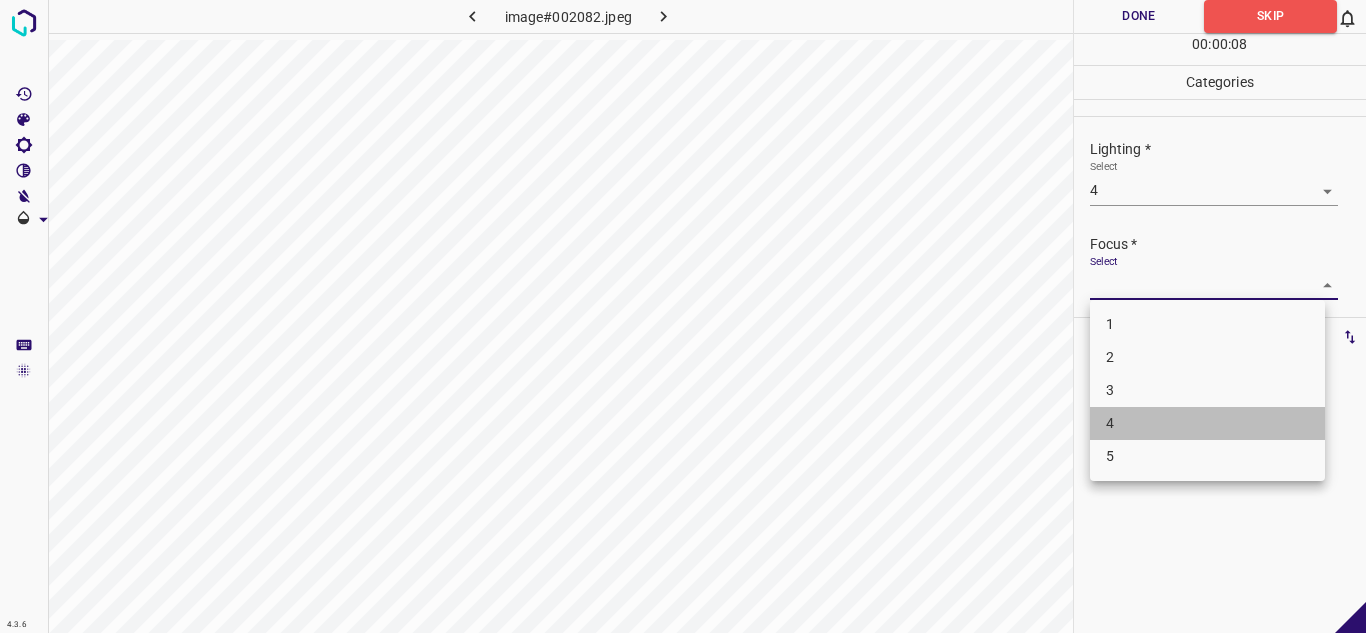 click on "4" at bounding box center (1207, 423) 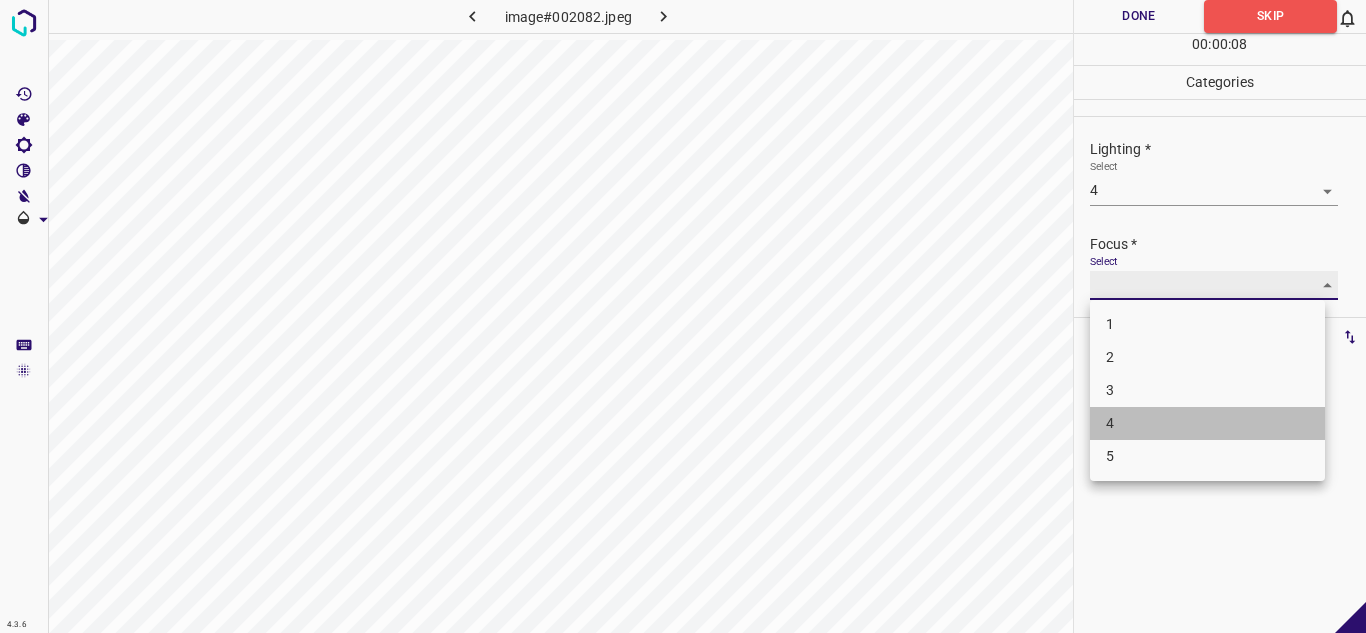 type on "4" 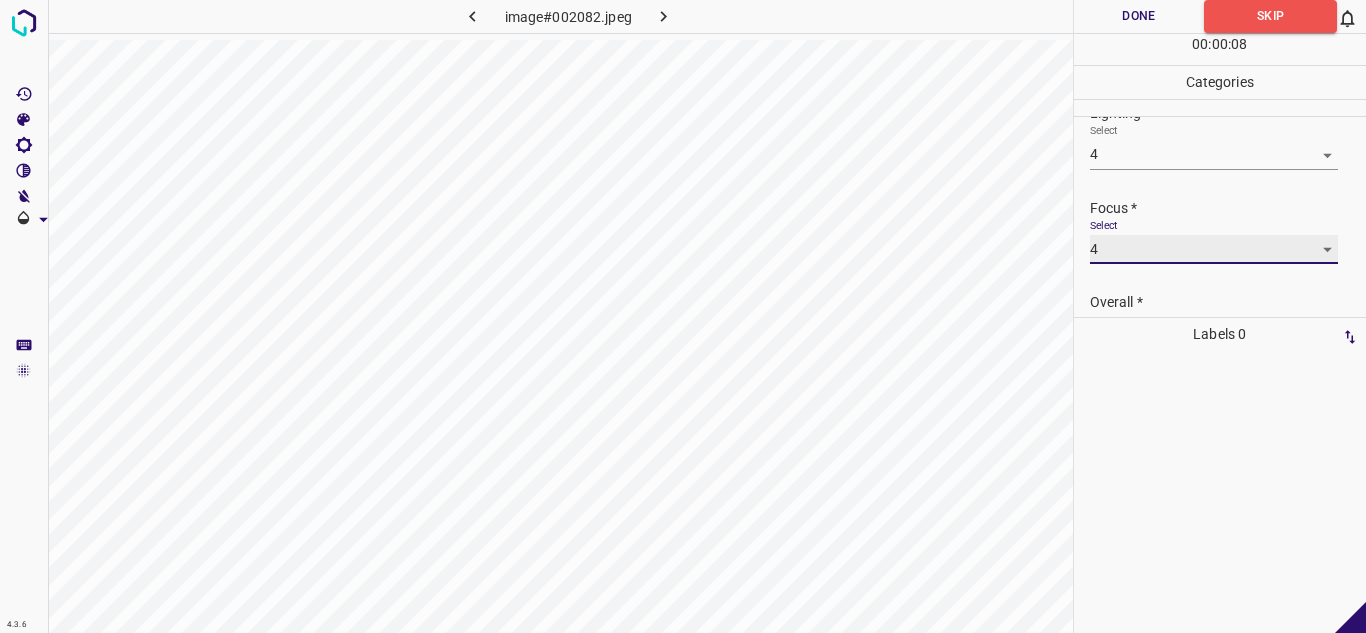 scroll, scrollTop: 98, scrollLeft: 0, axis: vertical 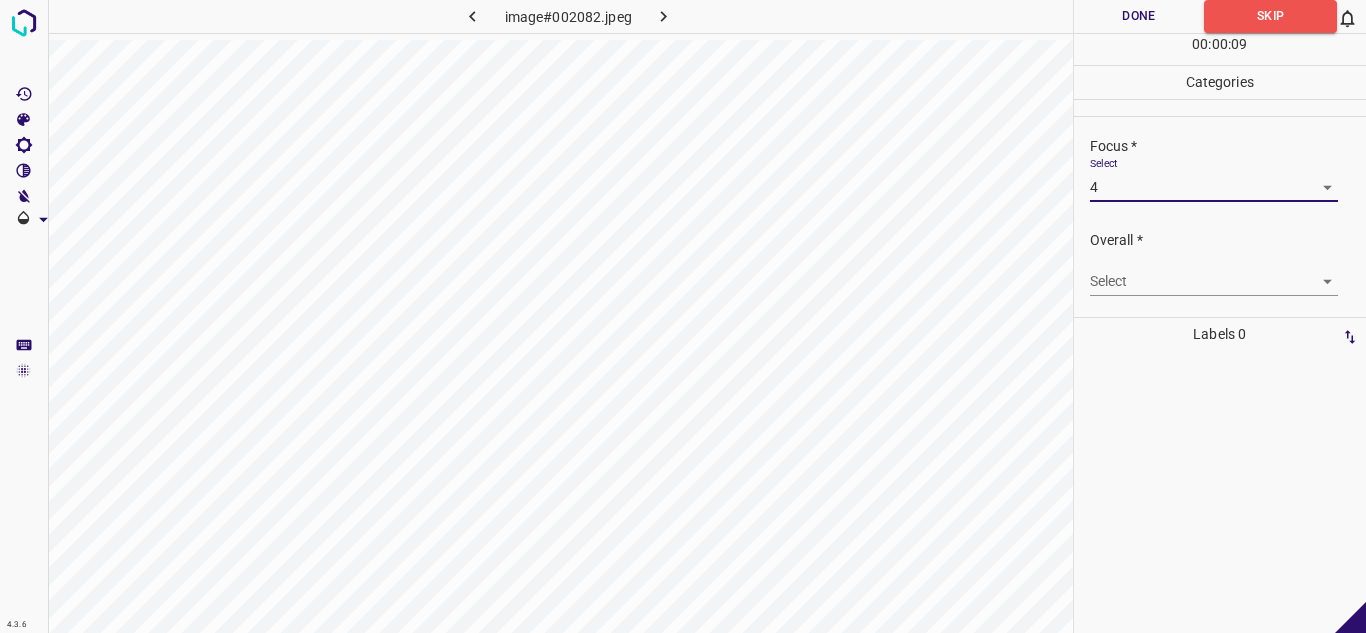 click on "4.3.6  image#002082.jpeg Done Skip 0 00   : 00   : 09   Categories Lighting *  Select 4 4 Focus *  Select 4 4 Overall *  Select ​ Labels   0 Categories 1 Lighting 2 Focus 3 Overall Tools Space Change between modes (Draw & Edit) I Auto labeling R Restore zoom M Zoom in N Zoom out Delete Delete selecte label Filters Z Restore filters X Saturation filter C Brightness filter V Contrast filter B Gray scale filter General O Download - Text - Hide - Delete" at bounding box center [683, 316] 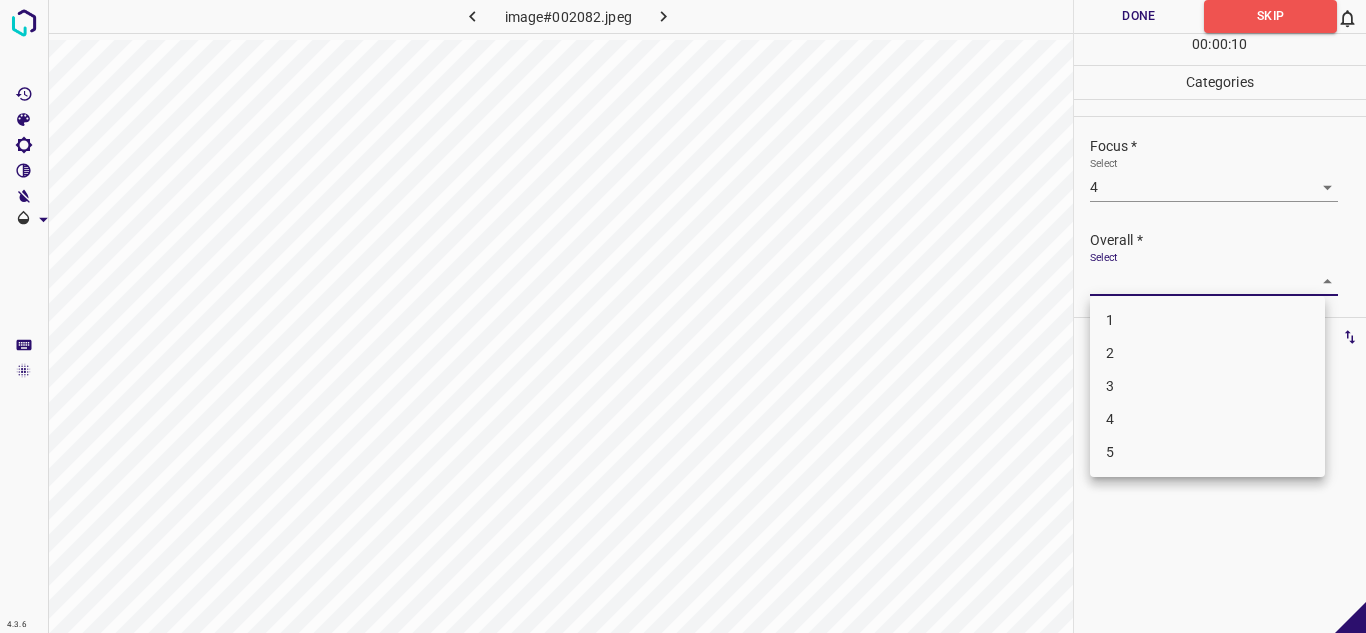 click on "4" at bounding box center [1207, 419] 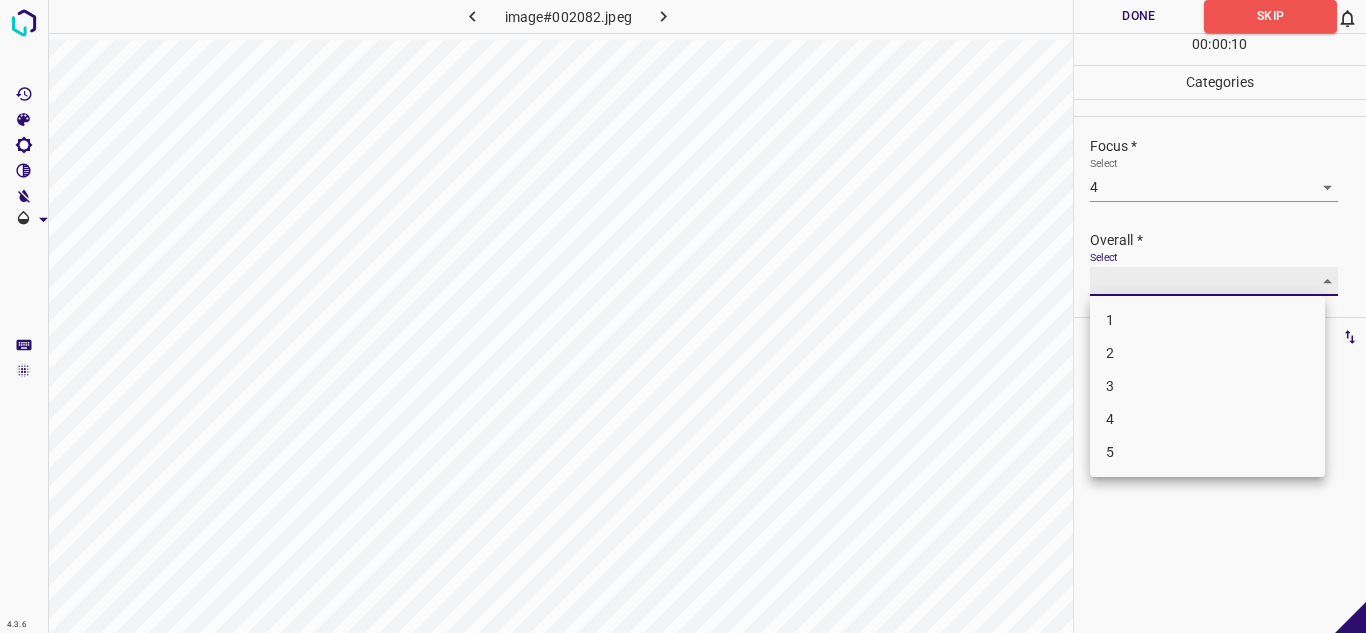 type on "4" 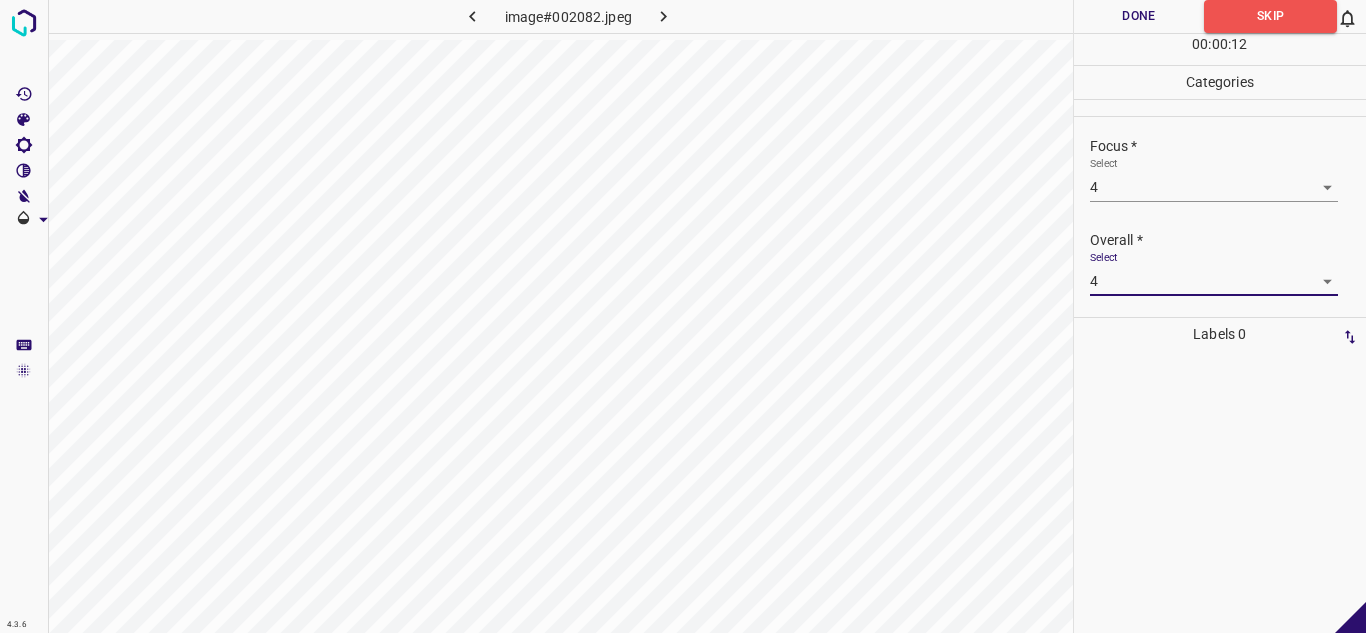 click on "Done" at bounding box center (1139, 16) 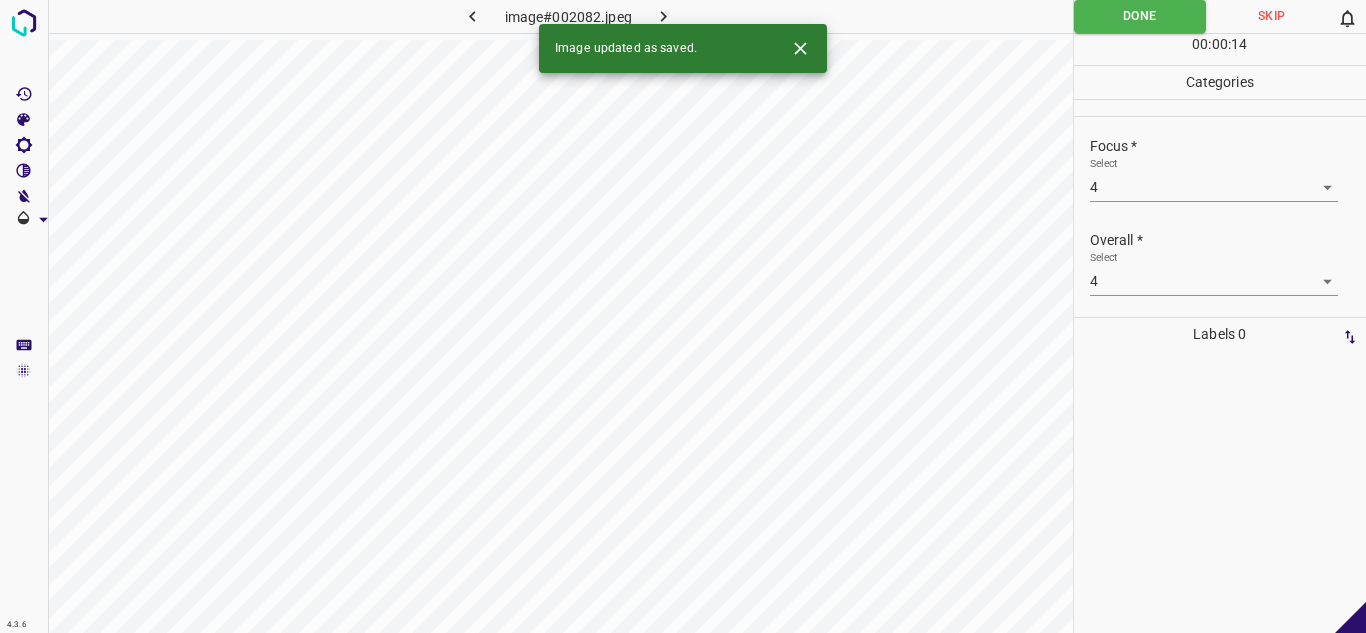 click 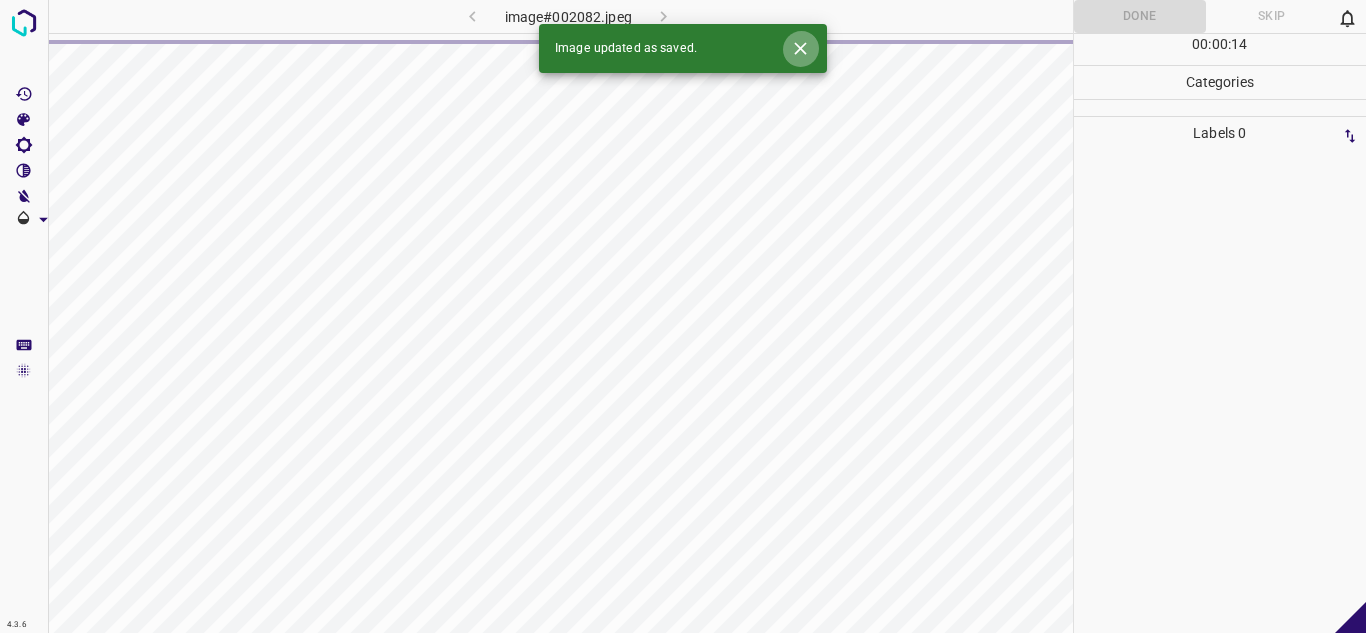 click 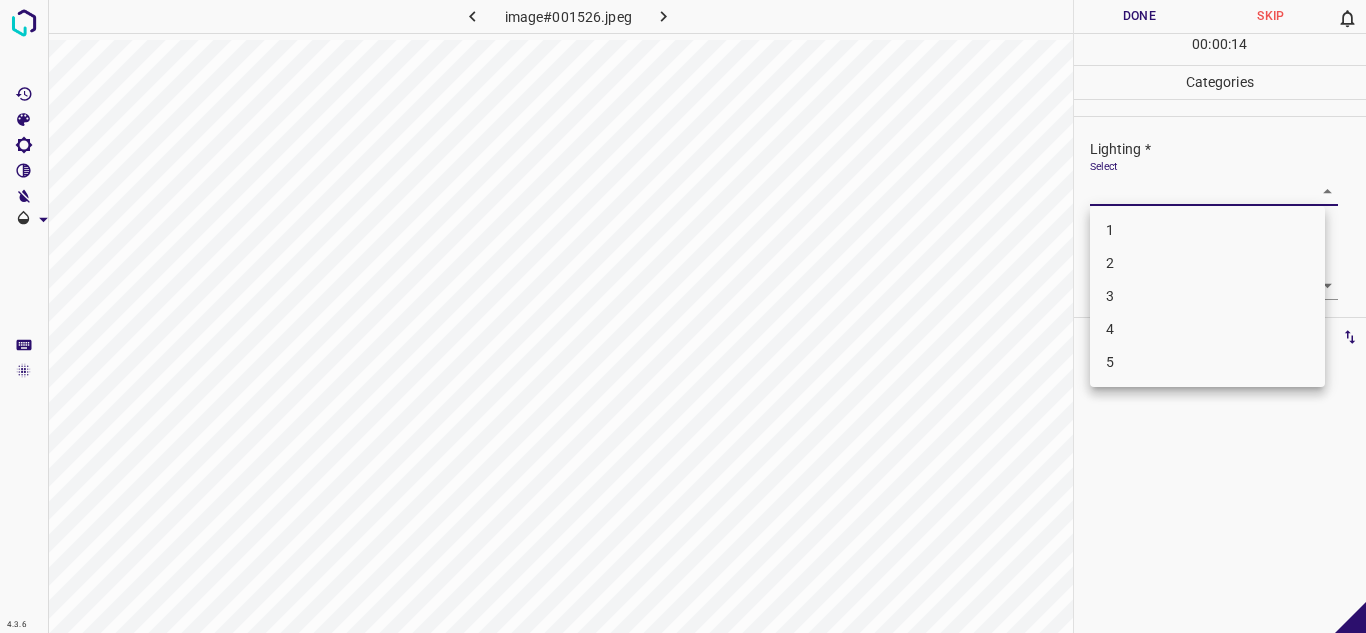 click on "4.3.6  image#001526.jpeg Done Skip 0 00   : 00   : 14   Categories Lighting *  Select ​ Focus *  Select ​ Overall *  Select ​ Labels   0 Categories 1 Lighting 2 Focus 3 Overall Tools Space Change between modes (Draw & Edit) I Auto labeling R Restore zoom M Zoom in N Zoom out Delete Delete selecte label Filters Z Restore filters X Saturation filter C Brightness filter V Contrast filter B Gray scale filter General O Download - Text - Hide - Delete 1 2 3 4 5" at bounding box center (683, 316) 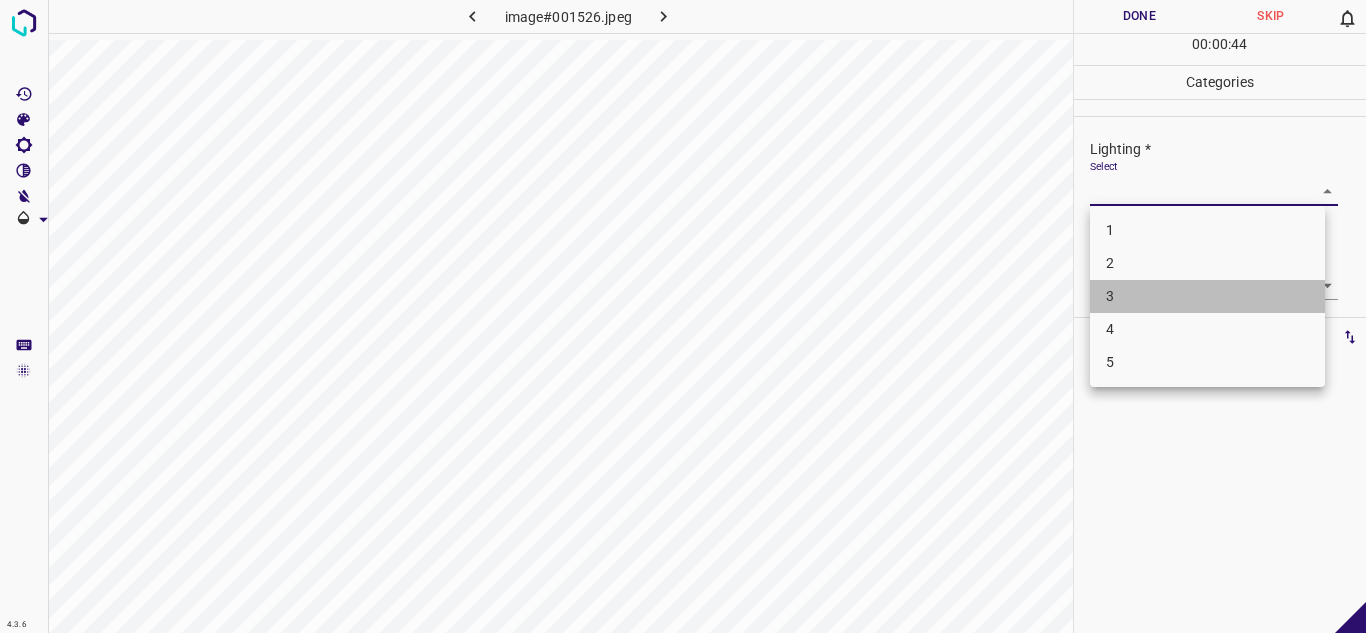 click on "3" at bounding box center (1207, 296) 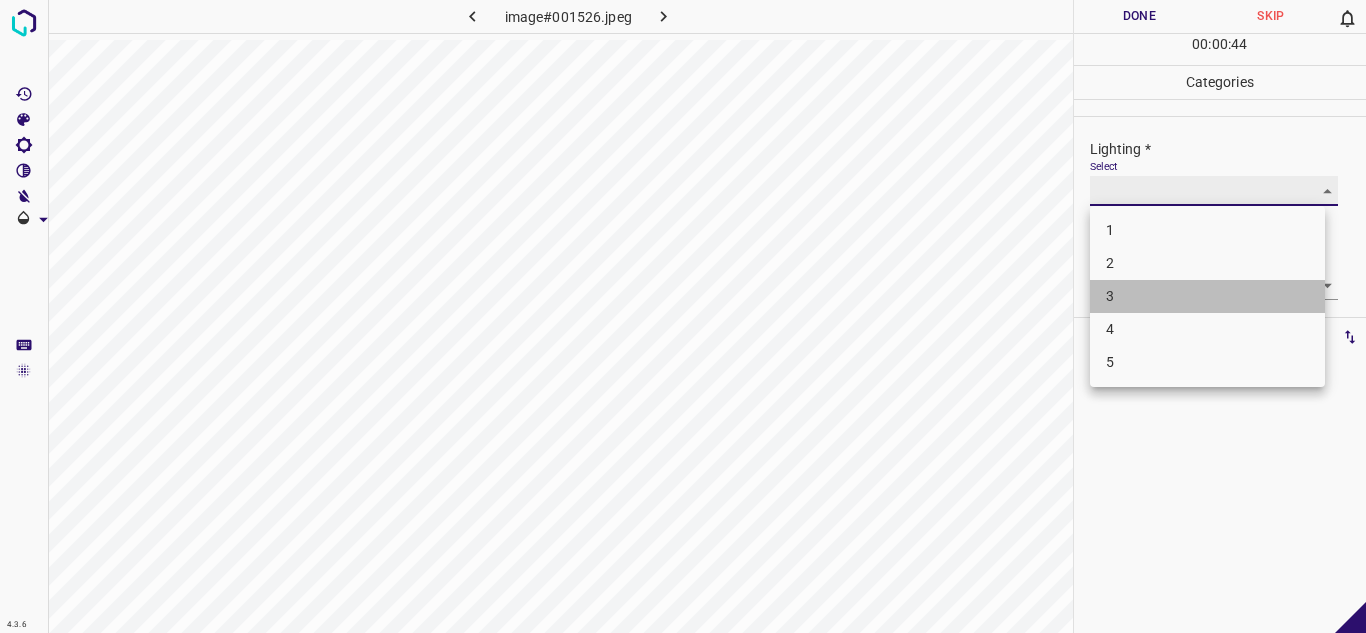 type on "3" 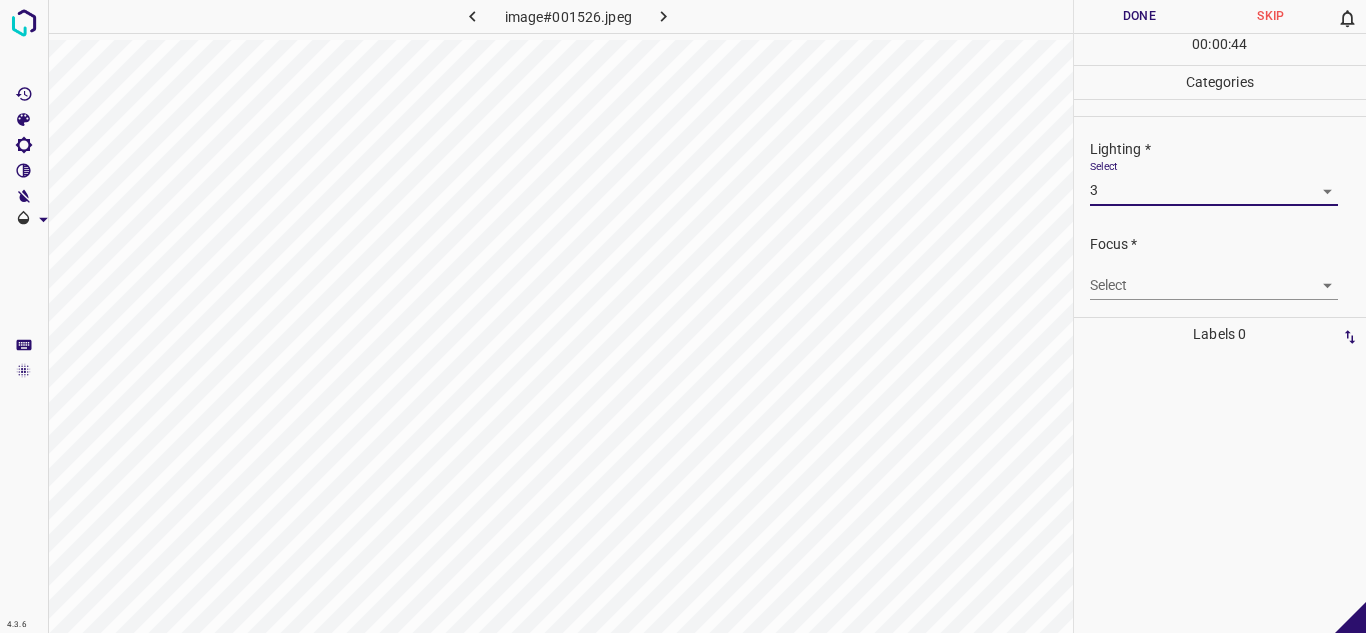 click on "4.3.6  image#001526.jpeg Done Skip 0 00   : 00   : 44   Categories Lighting *  Select 3 3 Focus *  Select ​ Overall *  Select ​ Labels   0 Categories 1 Lighting 2 Focus 3 Overall Tools Space Change between modes (Draw & Edit) I Auto labeling R Restore zoom M Zoom in N Zoom out Delete Delete selecte label Filters Z Restore filters X Saturation filter C Brightness filter V Contrast filter B Gray scale filter General O Download - Text - Hide - Delete" at bounding box center [683, 316] 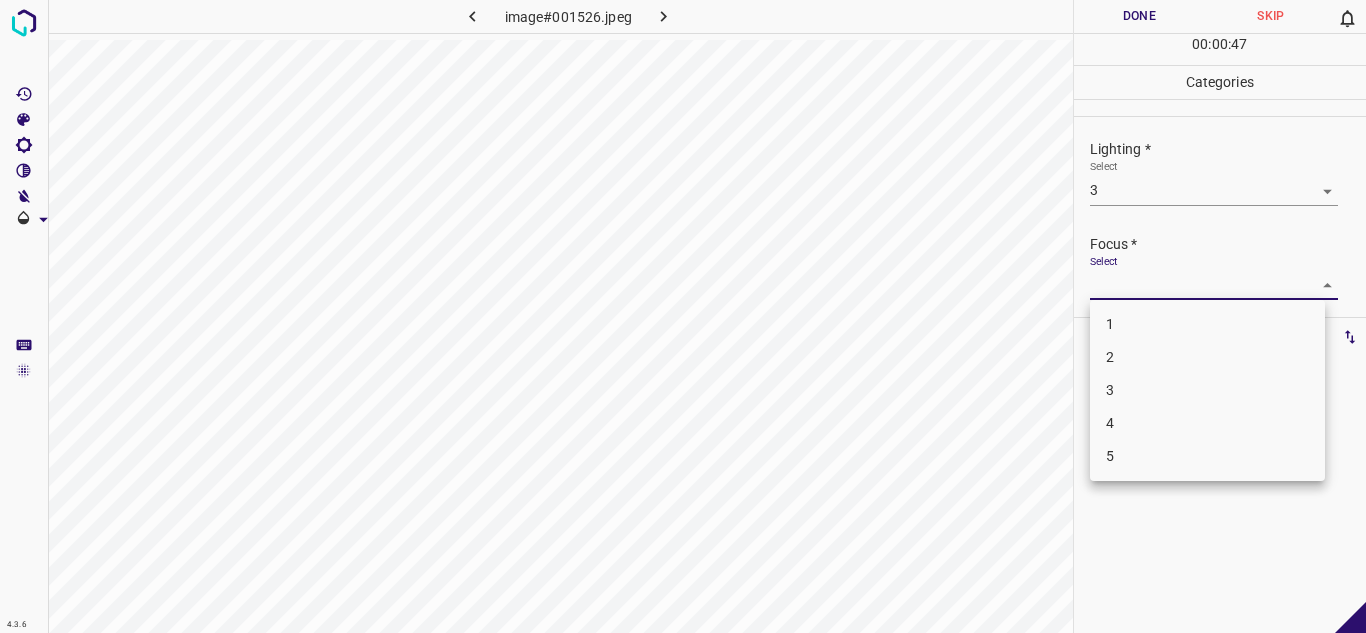 click on "4" at bounding box center [1207, 423] 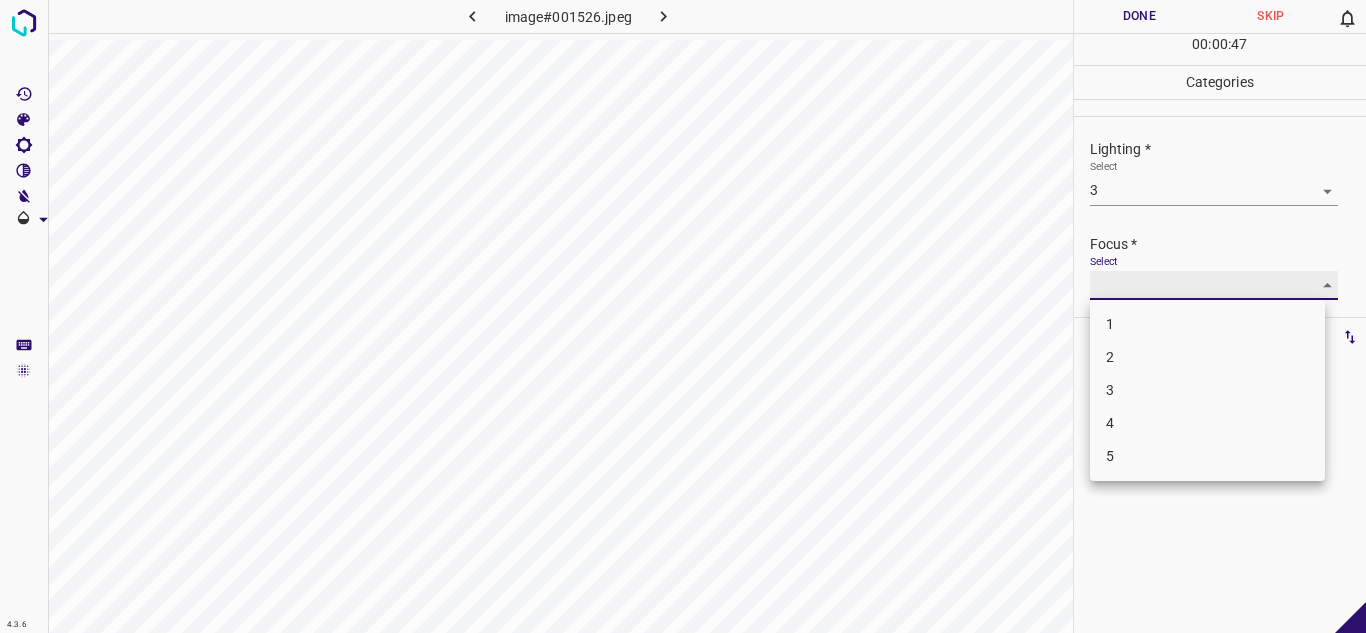 type on "4" 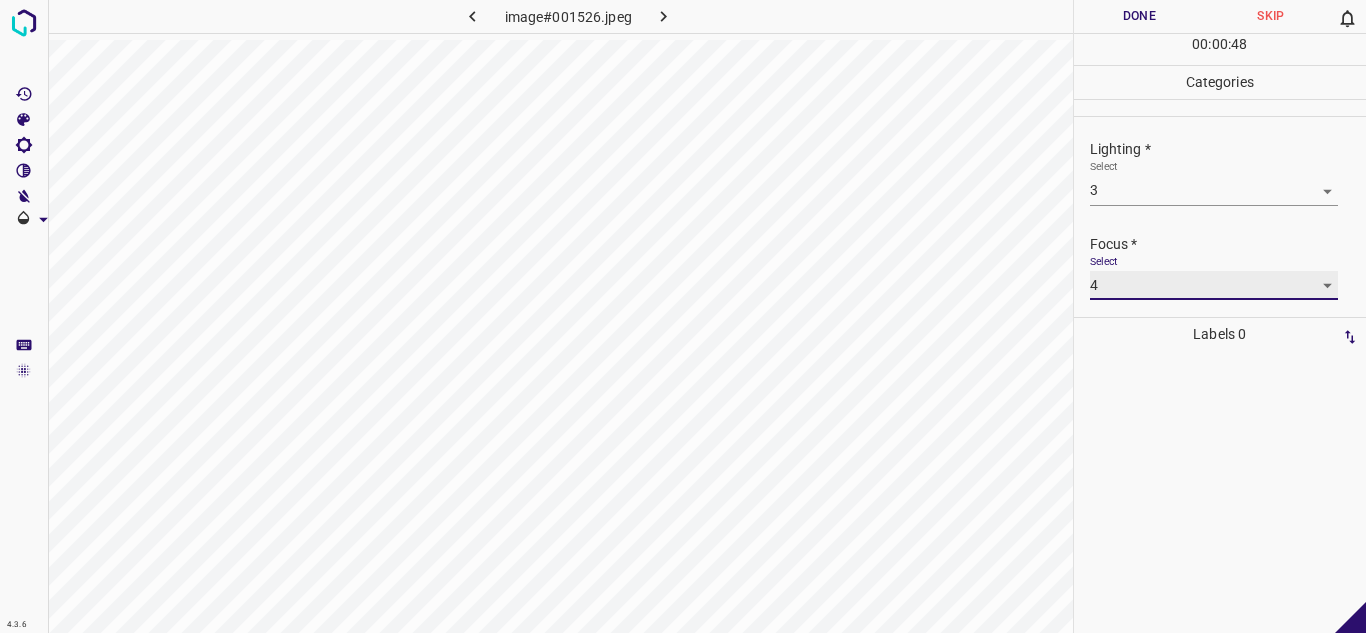 scroll, scrollTop: 98, scrollLeft: 0, axis: vertical 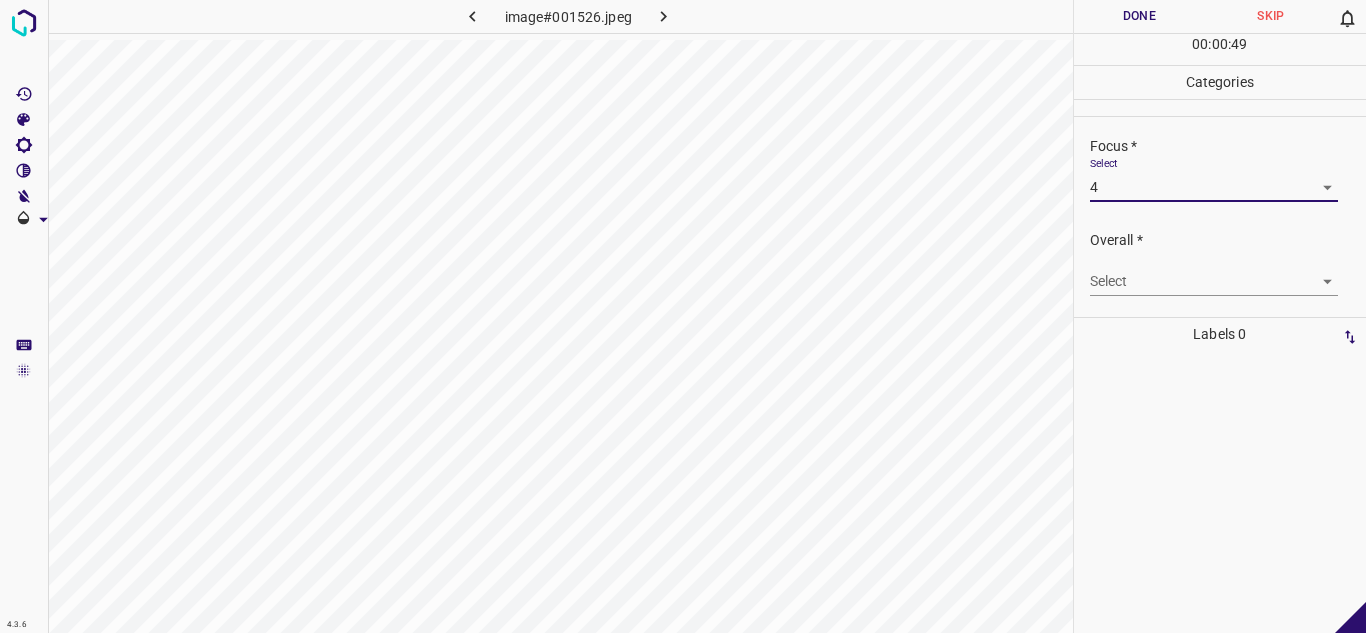 click on "4.3.6  image#001526.jpeg Done Skip 0 00   : 00   : 49   Categories Lighting *  Select 3 3 Focus *  Select 4 4 Overall *  Select ​ Labels   0 Categories 1 Lighting 2 Focus 3 Overall Tools Space Change between modes (Draw & Edit) I Auto labeling R Restore zoom M Zoom in N Zoom out Delete Delete selecte label Filters Z Restore filters X Saturation filter C Brightness filter V Contrast filter B Gray scale filter General O Download - Text - Hide - Delete" at bounding box center [683, 316] 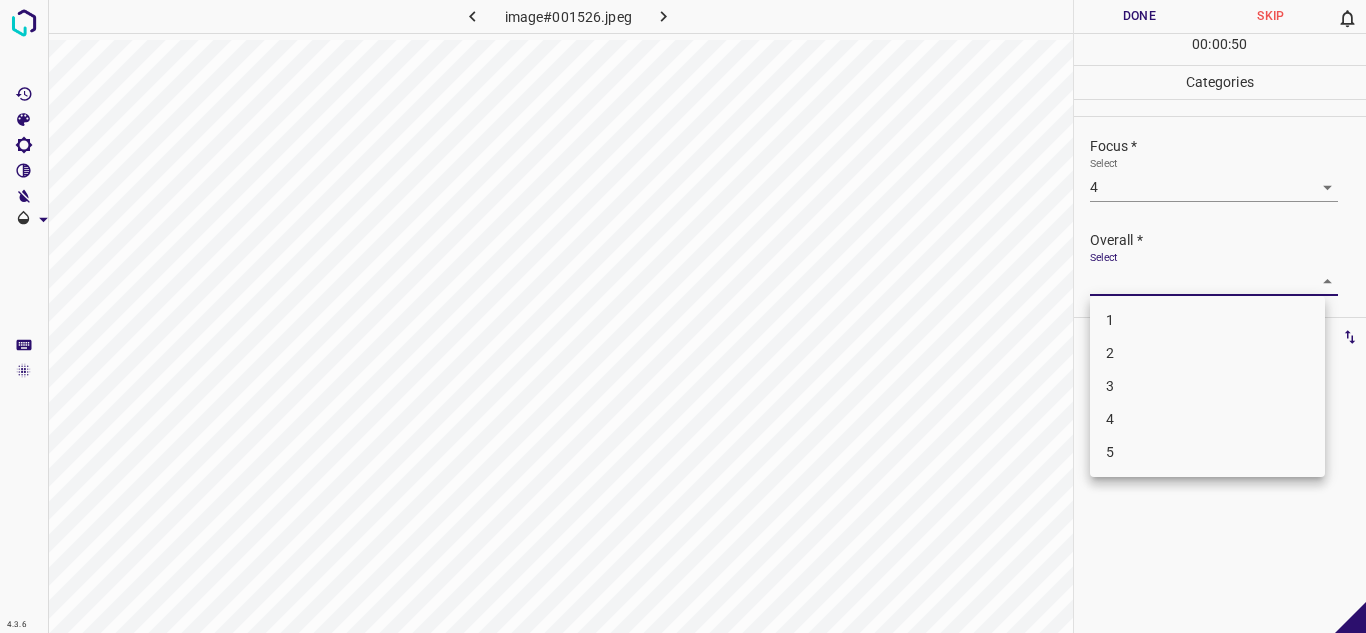 click on "3" at bounding box center (1207, 386) 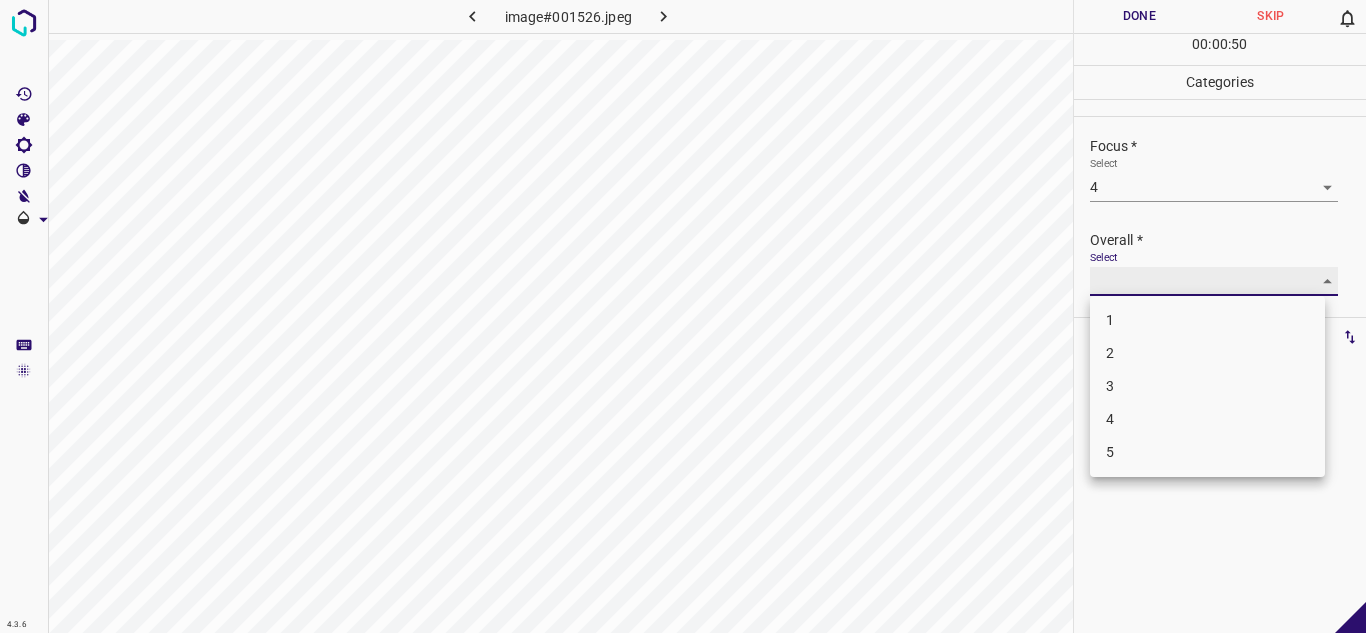 type on "3" 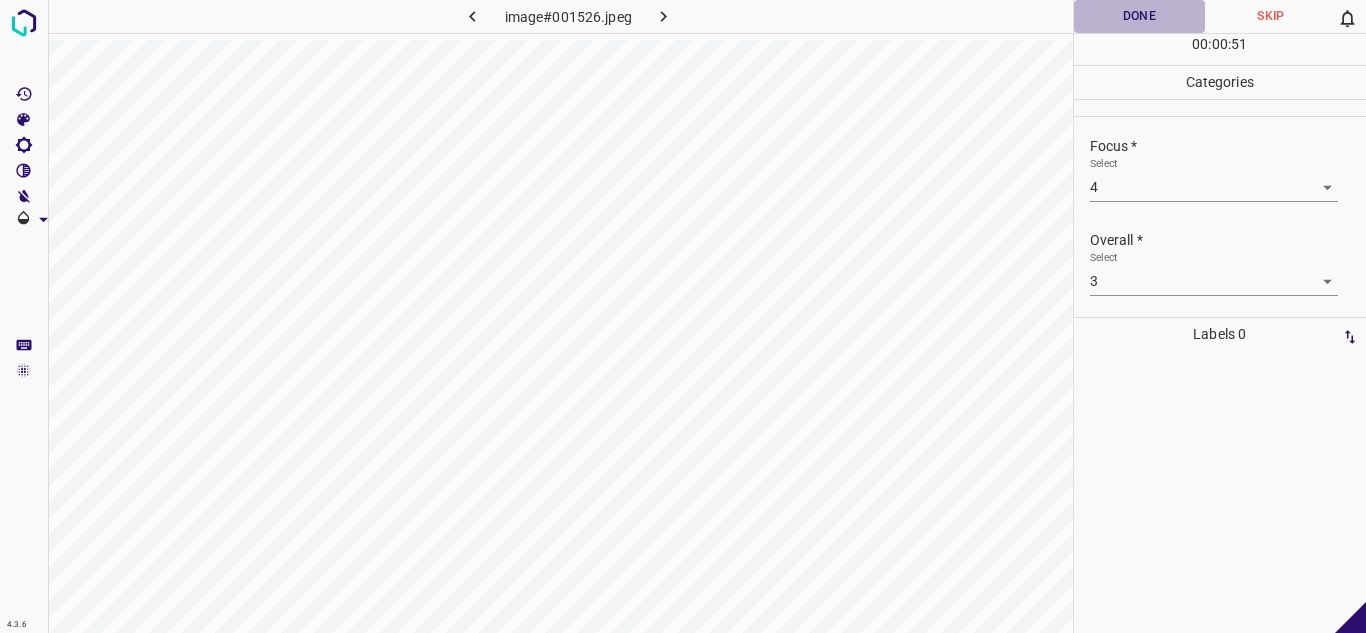 click on "Done" at bounding box center (1140, 16) 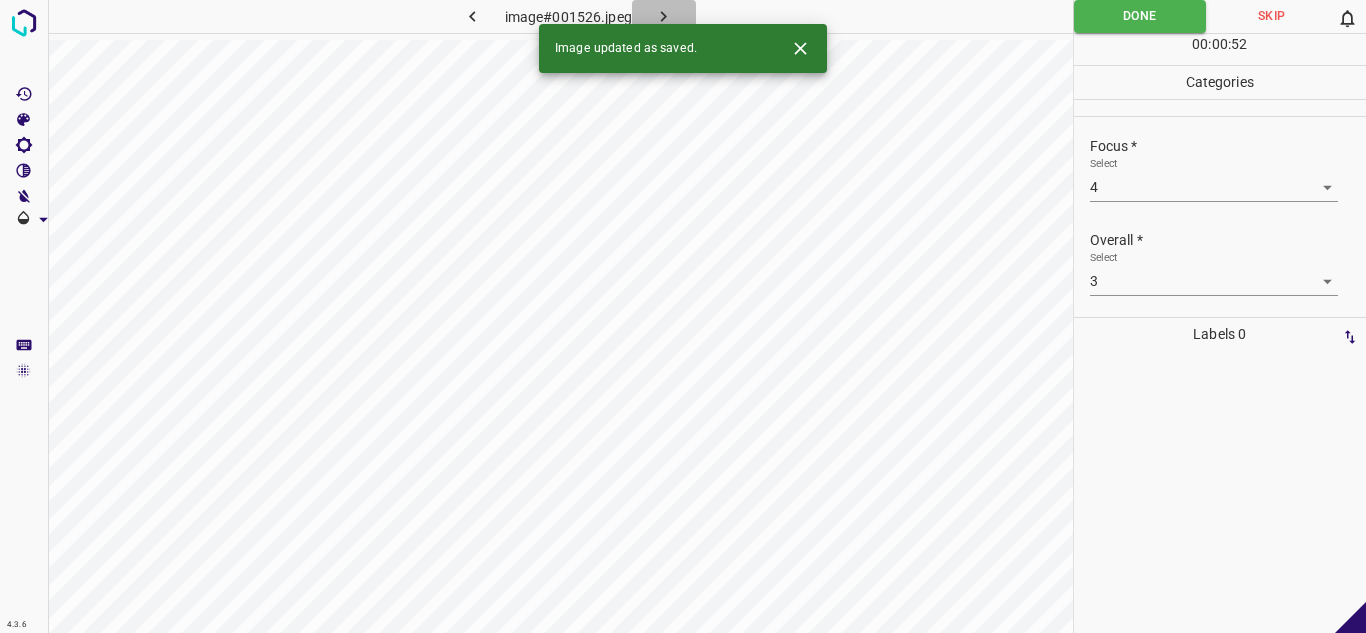 click at bounding box center (664, 16) 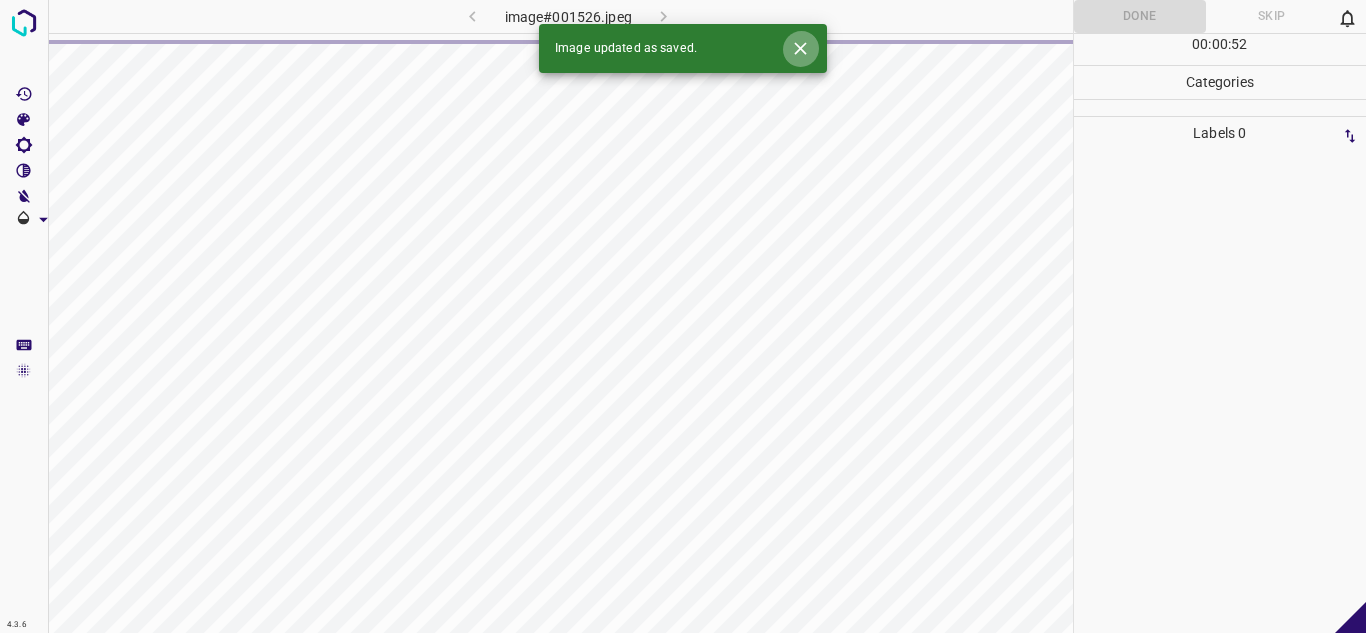 click 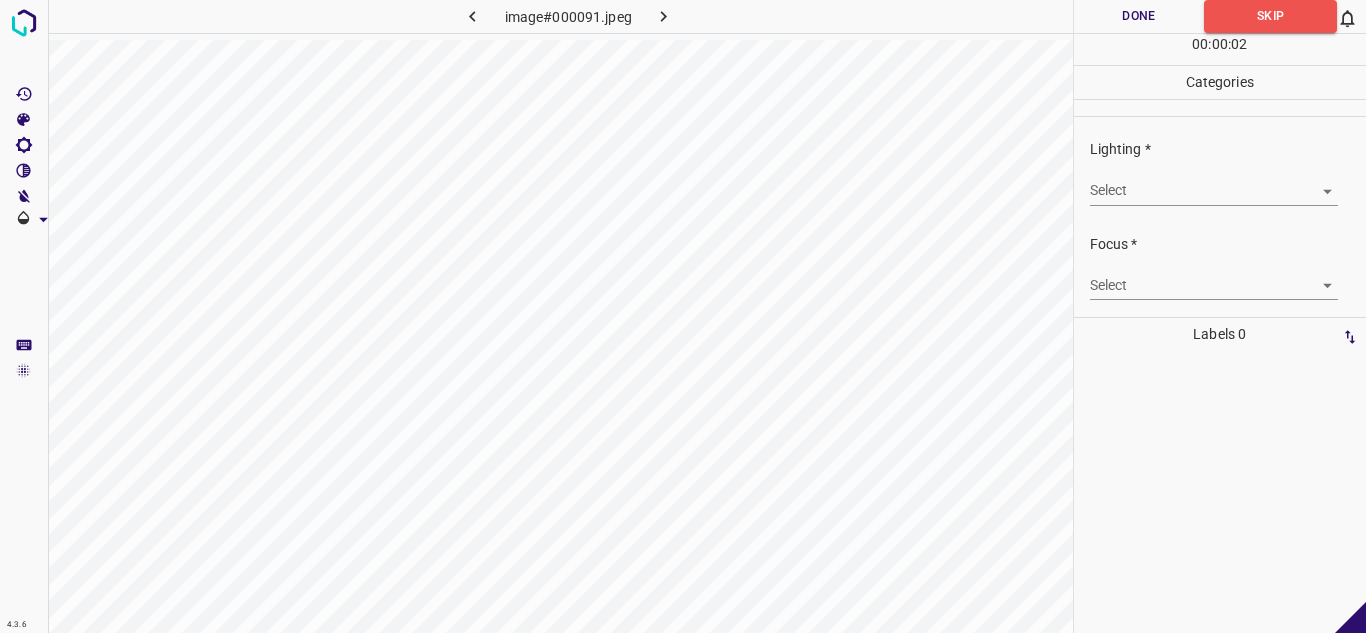 click on "4.3.6  image#000091.jpeg Done Skip 0 00   : 00   : 02   Categories Lighting *  Select ​ Focus *  Select ​ Overall *  Select ​ Labels   0 Categories 1 Lighting 2 Focus 3 Overall Tools Space Change between modes (Draw & Edit) I Auto labeling R Restore zoom M Zoom in N Zoom out Delete Delete selecte label Filters Z Restore filters X Saturation filter C Brightness filter V Contrast filter B Gray scale filter General O Download - Text - Hide - Delete" at bounding box center [683, 316] 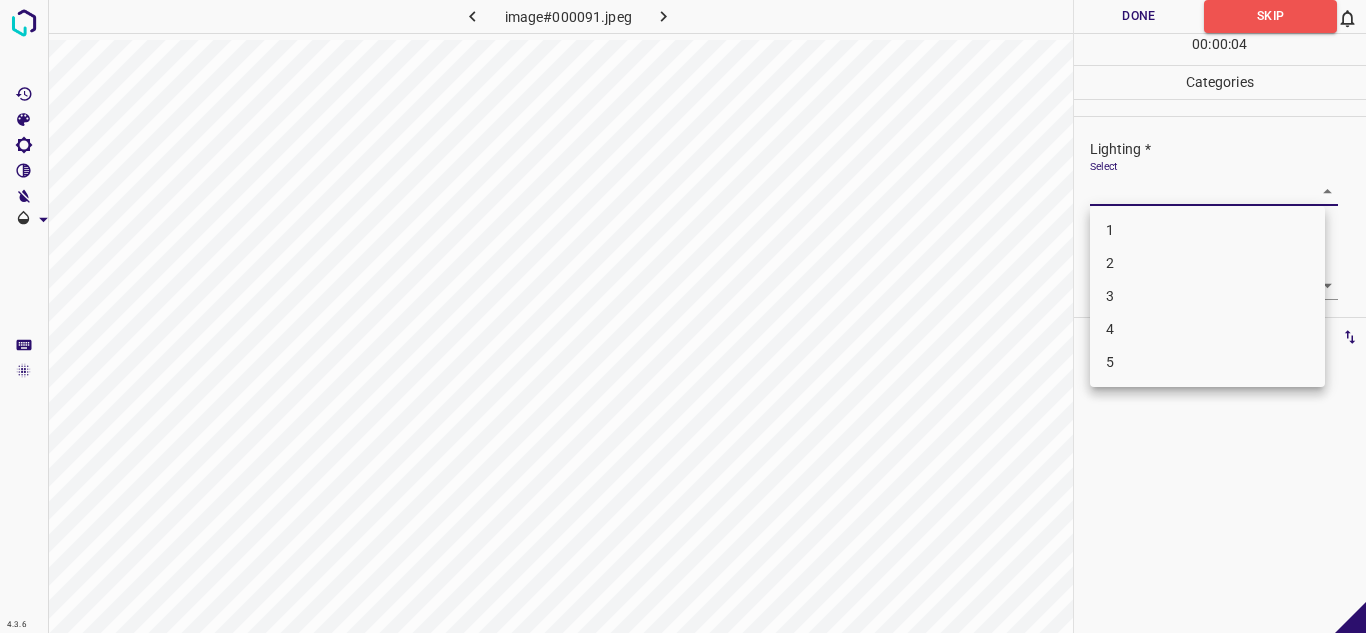 click on "3" at bounding box center (1207, 296) 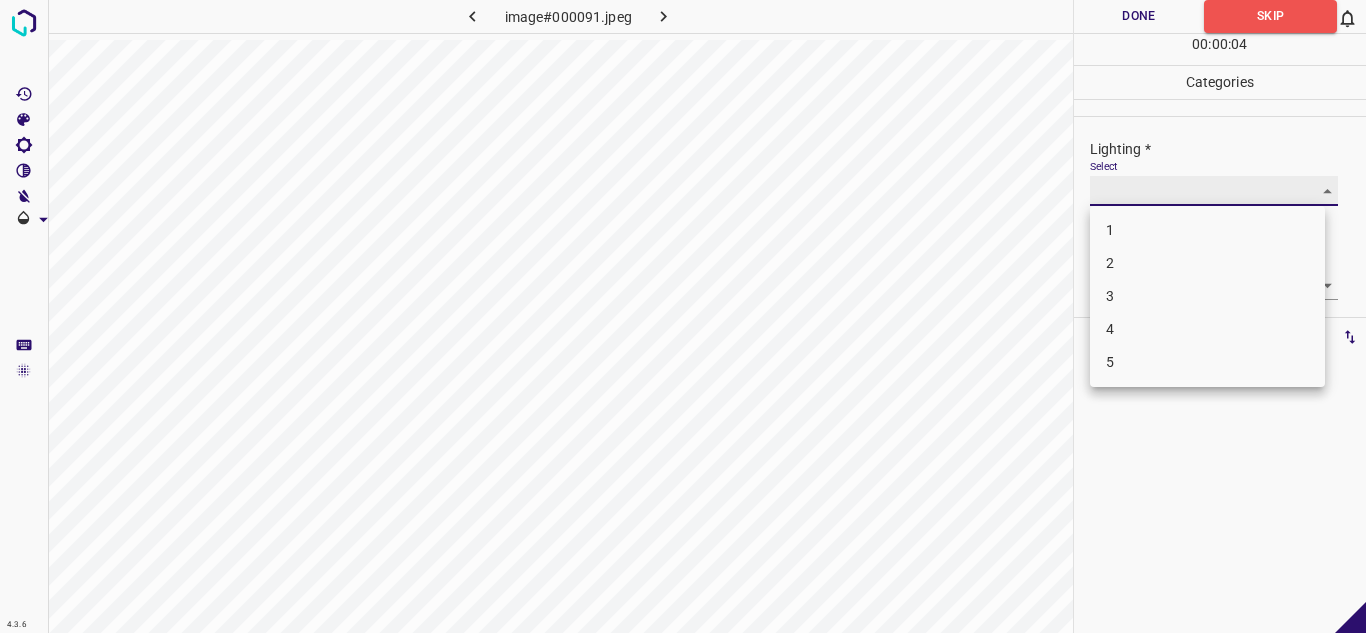 type on "3" 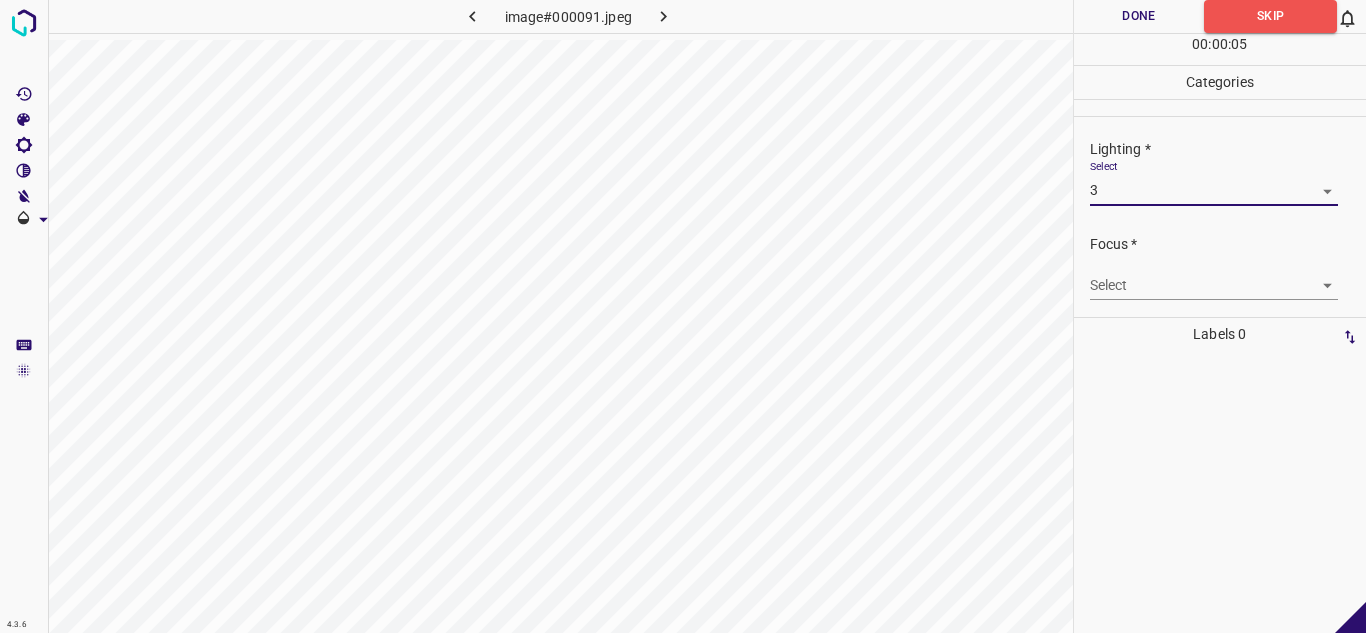 click on "4.3.6  image#000091.jpeg Done Skip 0 00   : 00   : 05   Categories Lighting *  Select 3 3 Focus *  Select ​ Overall *  Select ​ Labels   0 Categories 1 Lighting 2 Focus 3 Overall Tools Space Change between modes (Draw & Edit) I Auto labeling R Restore zoom M Zoom in N Zoom out Delete Delete selecte label Filters Z Restore filters X Saturation filter C Brightness filter V Contrast filter B Gray scale filter General O Download - Text - Hide - Delete" at bounding box center (683, 316) 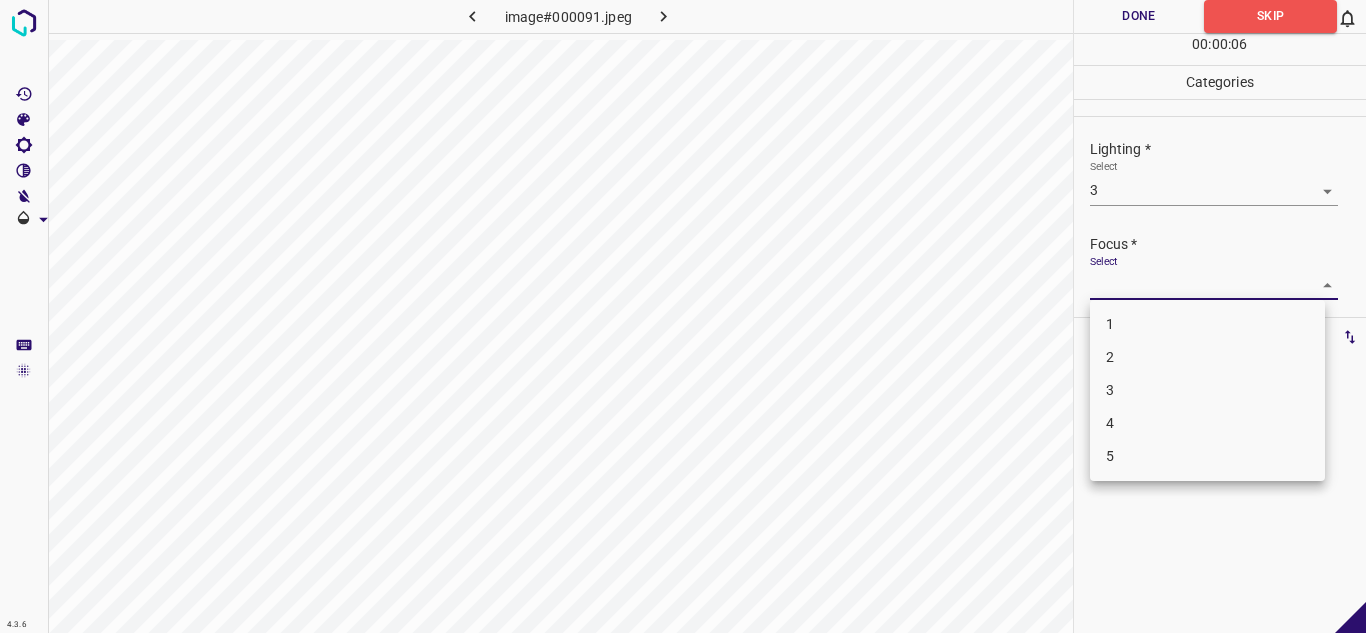 click on "3" at bounding box center (1207, 390) 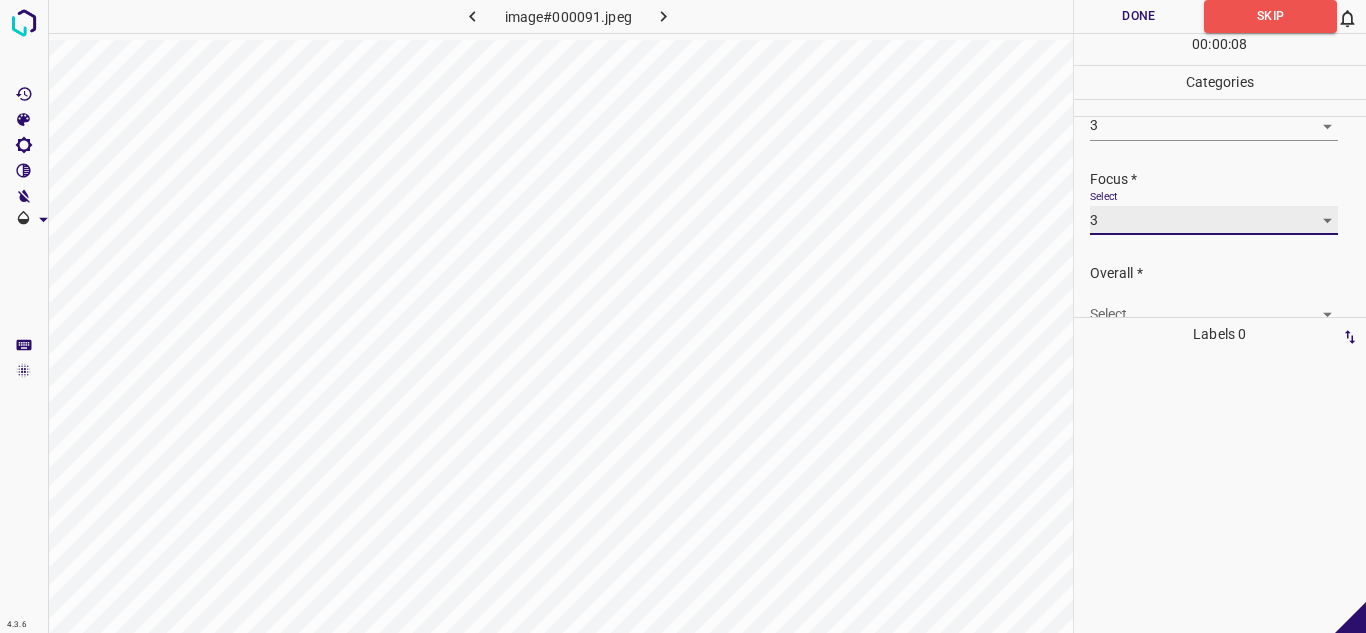 scroll, scrollTop: 98, scrollLeft: 0, axis: vertical 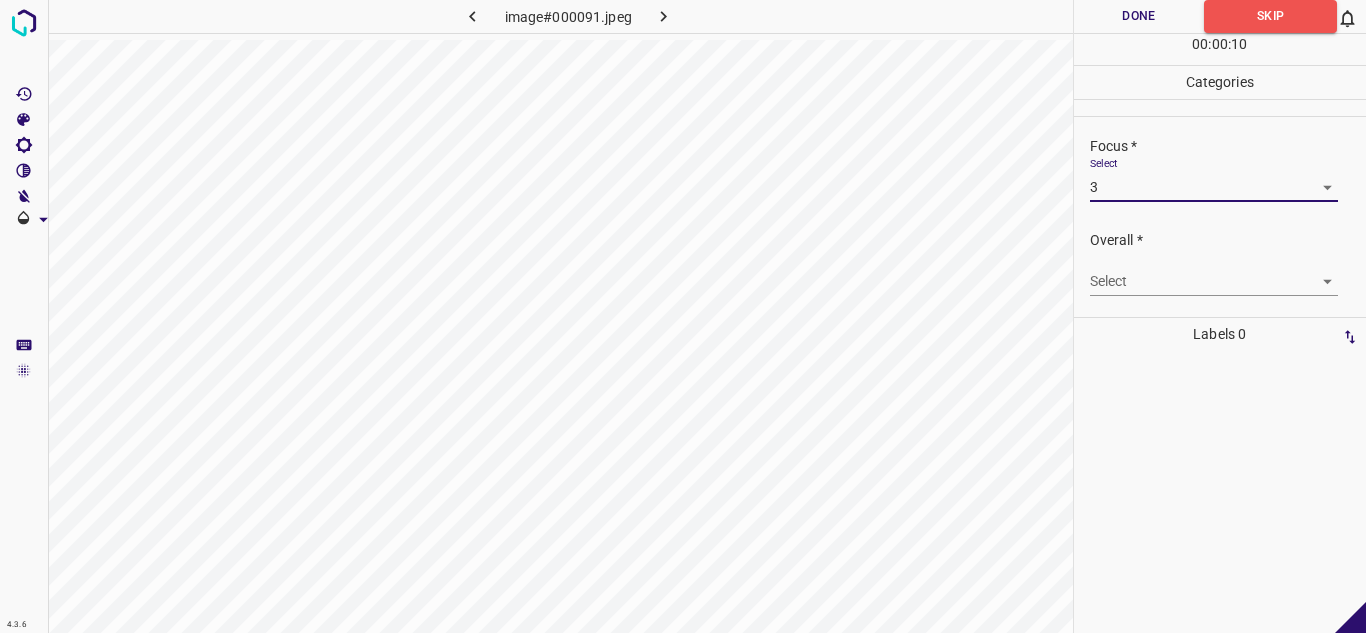 click on "4.3.6  image#000091.jpeg Done Skip 0 00   : 00   : 10   Categories Lighting *  Select 3 3 Focus *  Select 3 3 Overall *  Select ​ Labels   0 Categories 1 Lighting 2 Focus 3 Overall Tools Space Change between modes (Draw & Edit) I Auto labeling R Restore zoom M Zoom in N Zoom out Delete Delete selecte label Filters Z Restore filters X Saturation filter C Brightness filter V Contrast filter B Gray scale filter General O Download - Text - Hide - Delete" at bounding box center (683, 316) 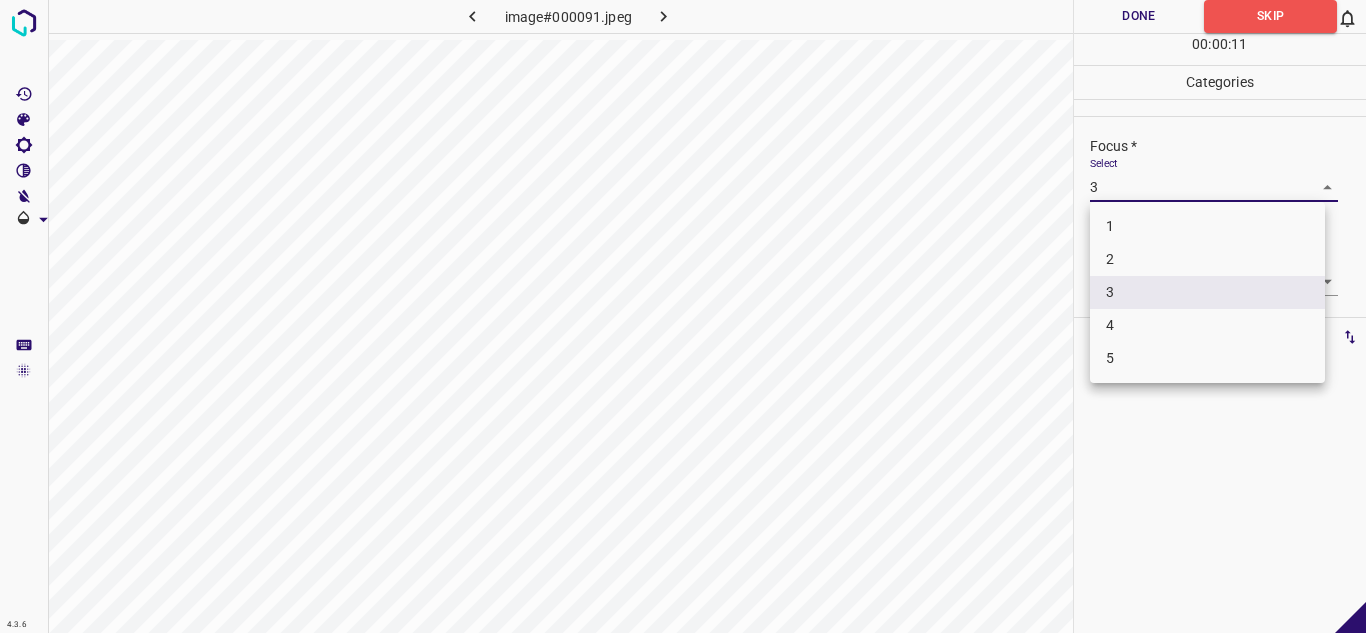 click on "2" at bounding box center (1207, 259) 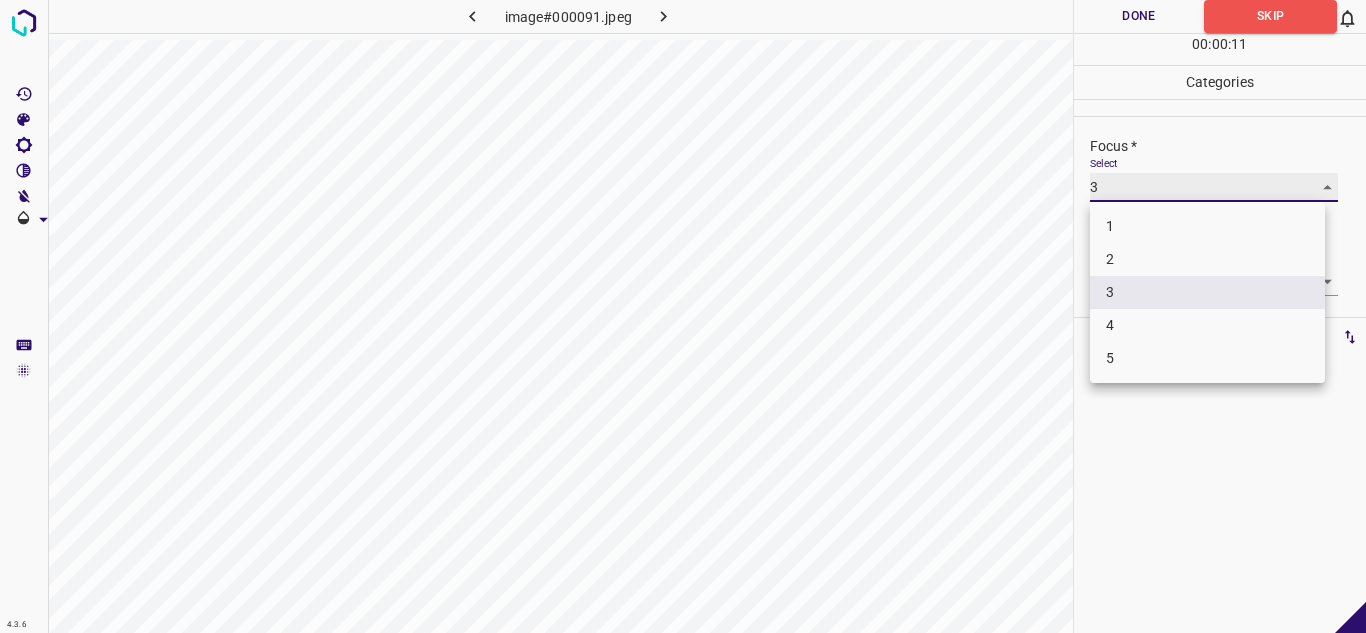 type on "2" 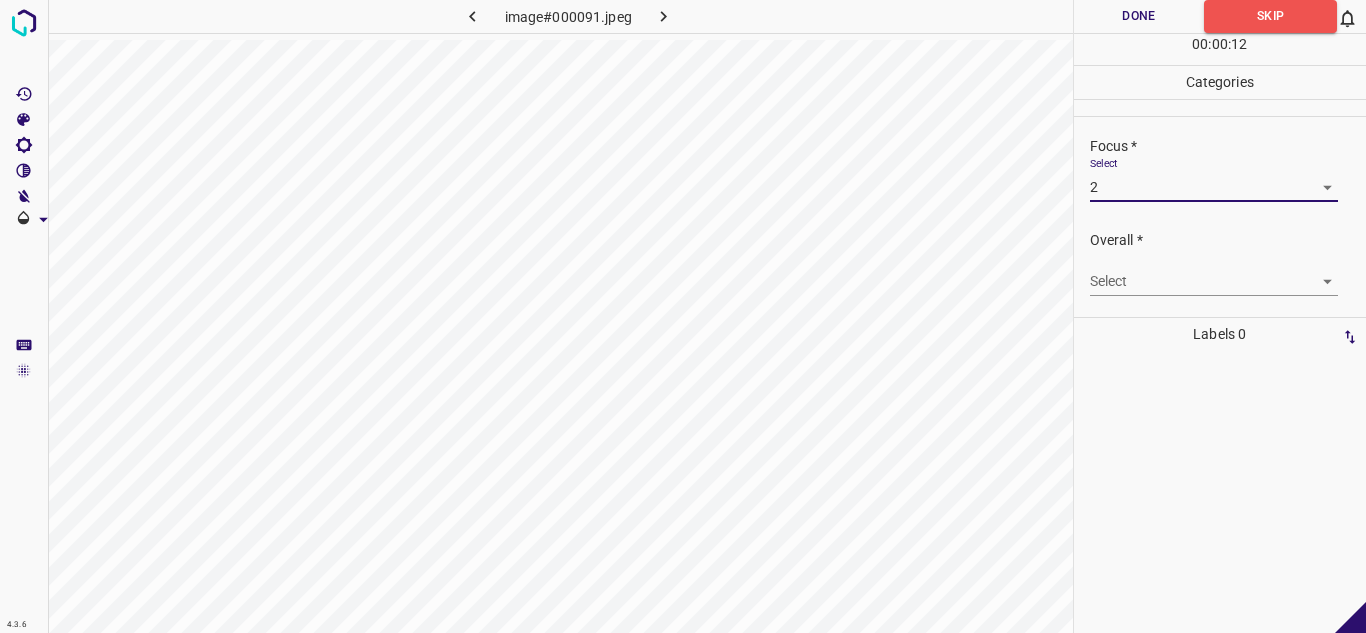 click on "4.3.6  image#000091.jpeg Done Skip 0 00   : 00   : 12   Categories Lighting *  Select 3 3 Focus *  Select 2 2 Overall *  Select ​ Labels   0 Categories 1 Lighting 2 Focus 3 Overall Tools Space Change between modes (Draw & Edit) I Auto labeling R Restore zoom M Zoom in N Zoom out Delete Delete selecte label Filters Z Restore filters X Saturation filter C Brightness filter V Contrast filter B Gray scale filter General O Download - Text - Hide - Delete" at bounding box center [683, 316] 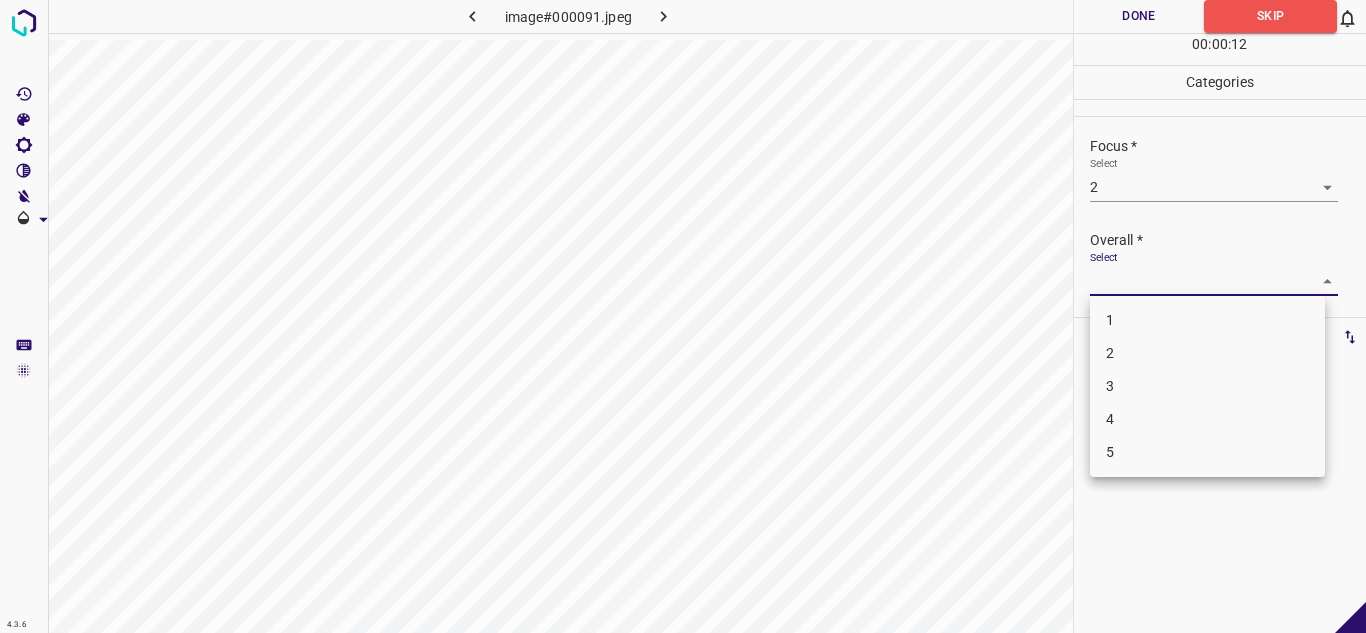 click on "3" at bounding box center (1207, 386) 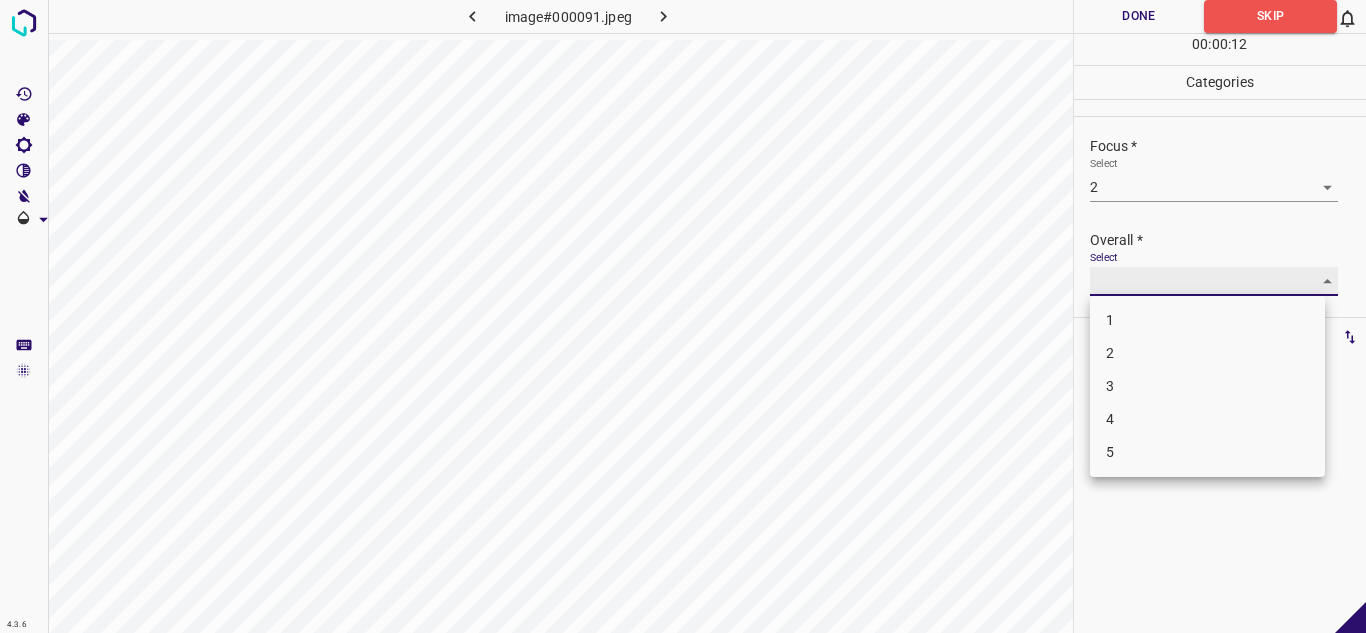 type on "3" 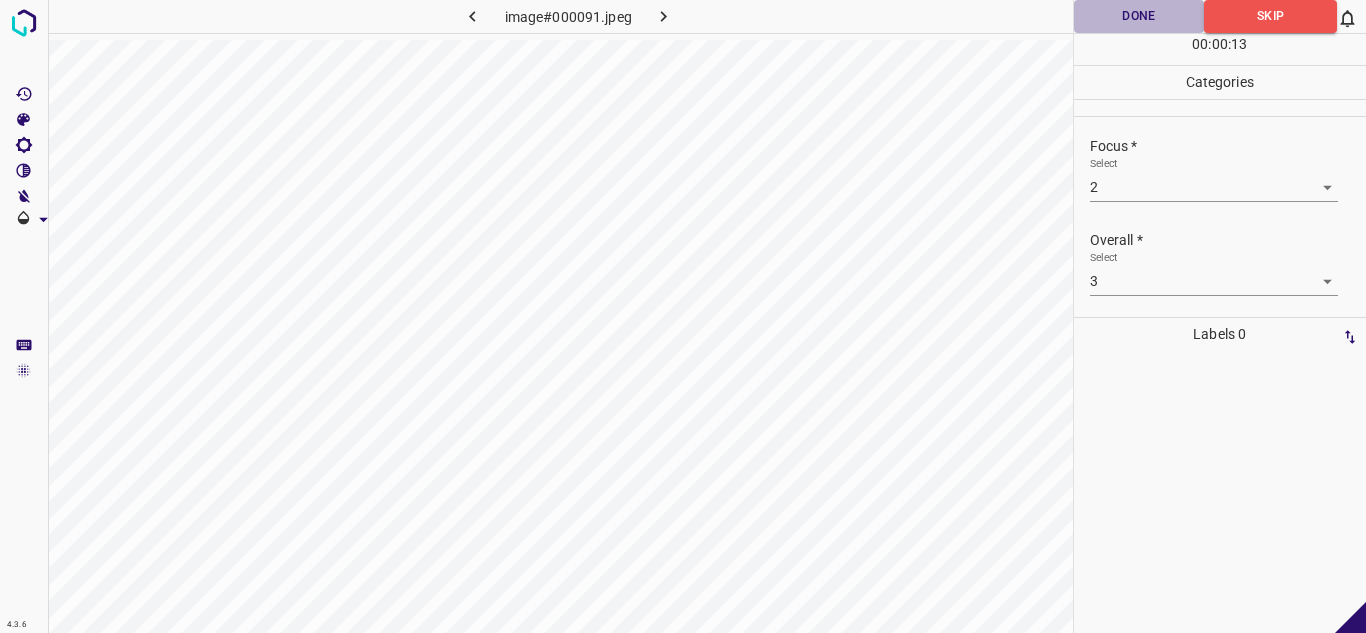 click on "Done" at bounding box center (1139, 16) 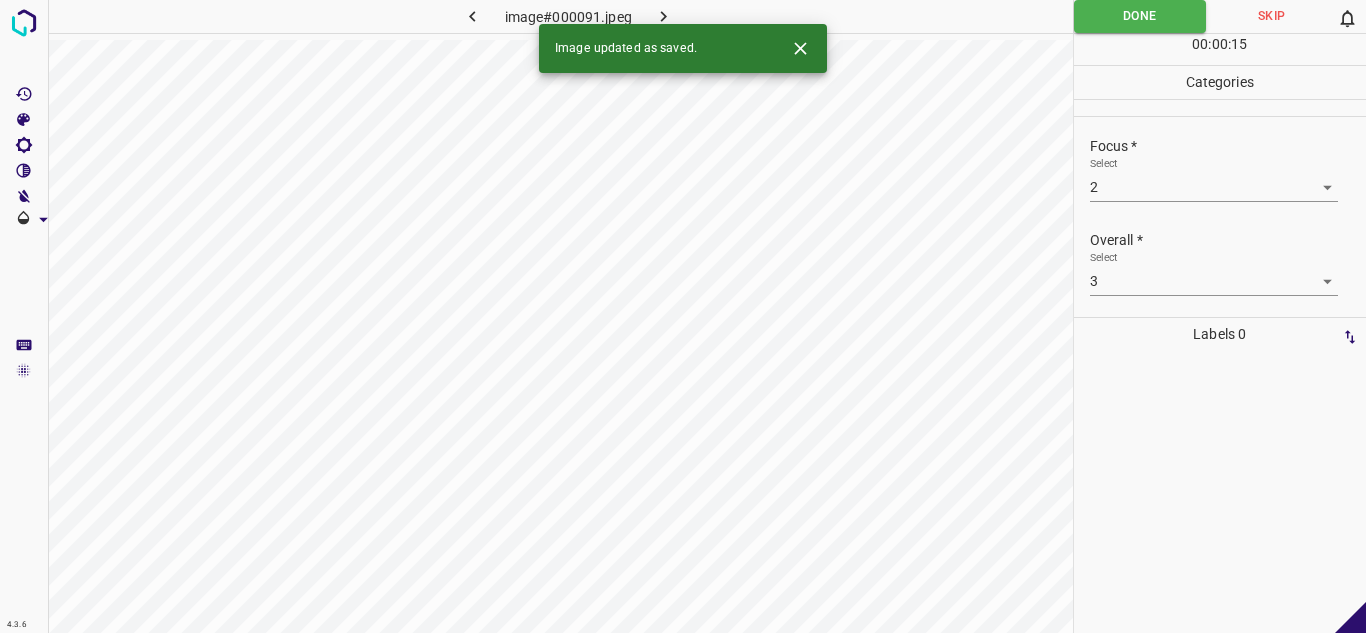 click 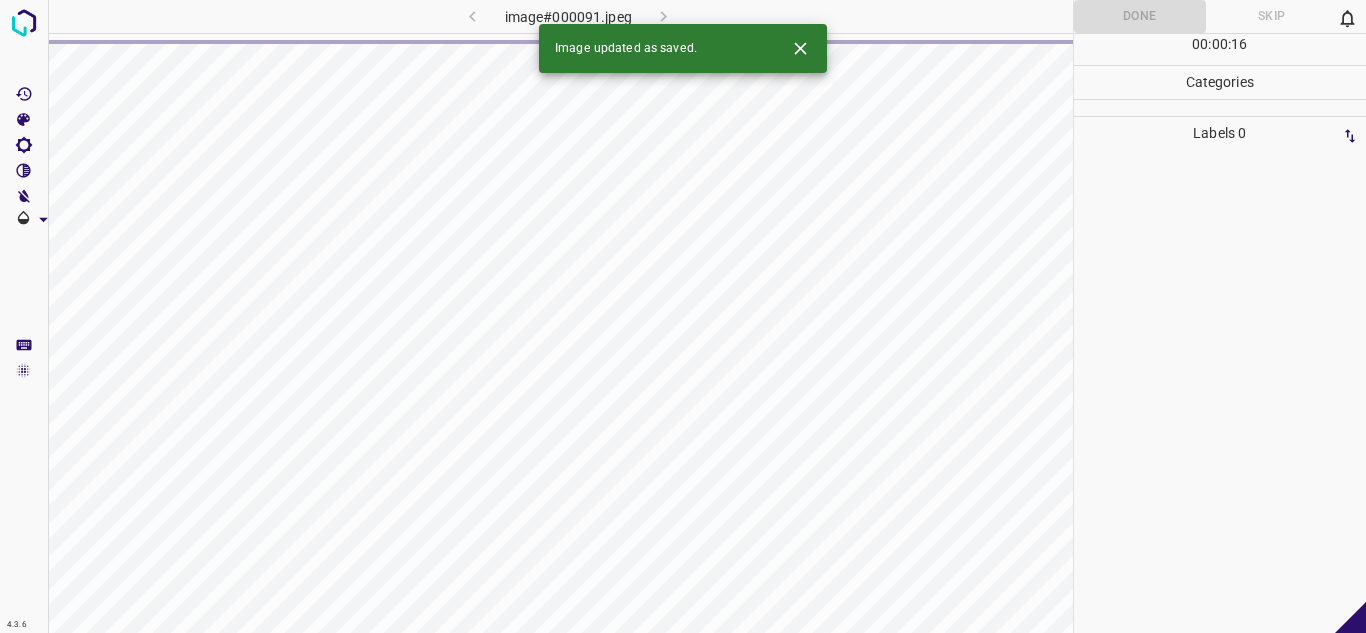 click 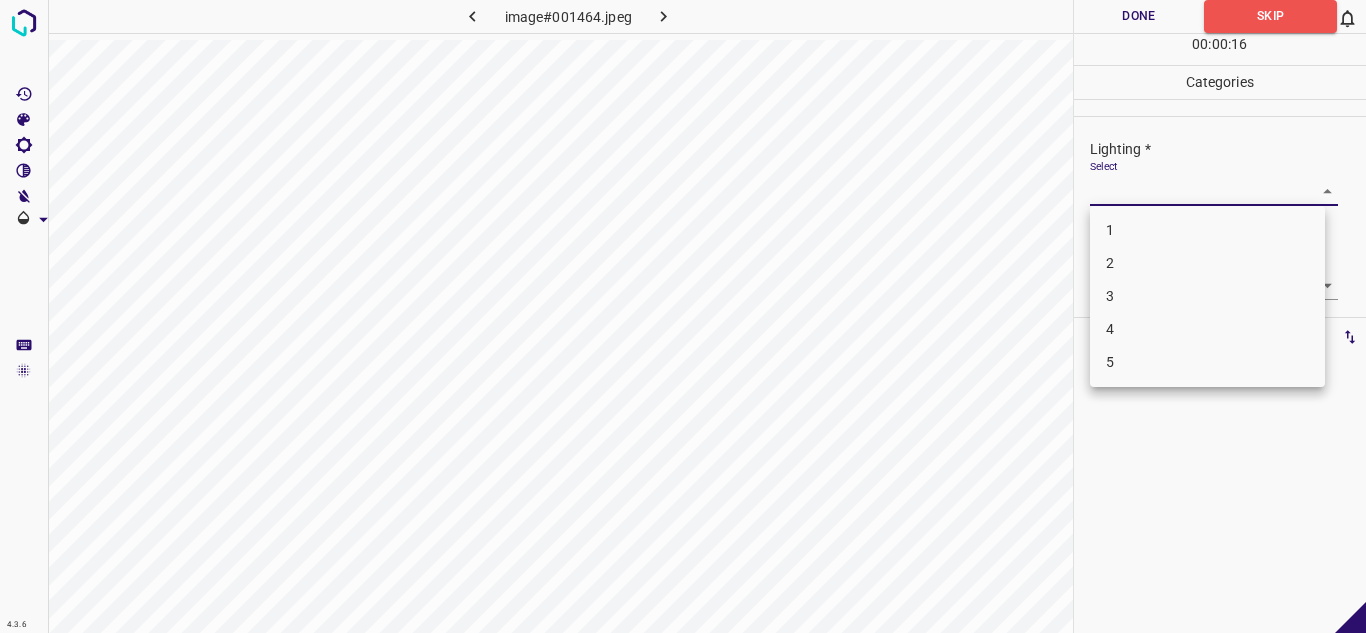 click on "4.3.6  image#001464.jpeg Done Skip 0 00   : 00   : 16   Categories Lighting *  Select ​ Focus *  Select ​ Overall *  Select ​ Labels   0 Categories 1 Lighting 2 Focus 3 Overall Tools Space Change between modes (Draw & Edit) I Auto labeling R Restore zoom M Zoom in N Zoom out Delete Delete selecte label Filters Z Restore filters X Saturation filter C Brightness filter V Contrast filter B Gray scale filter General O Download - Text - Hide - Delete 1 2 3 4 5" at bounding box center (683, 316) 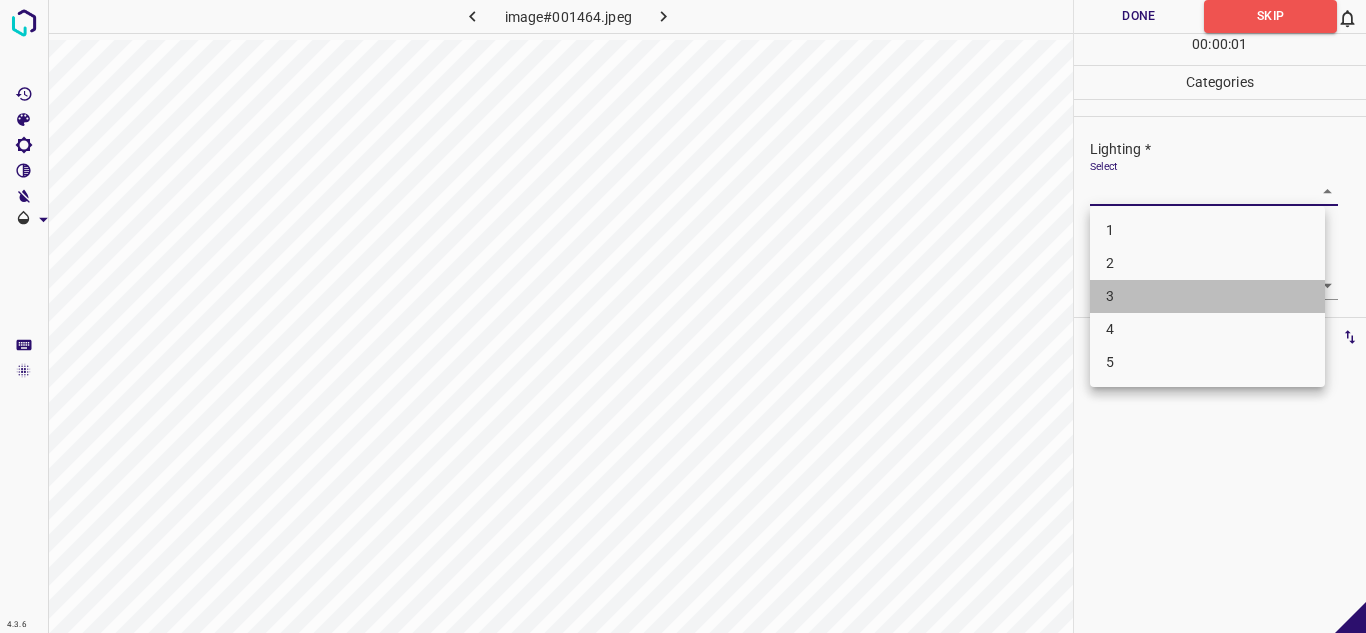 click on "3" at bounding box center [1207, 296] 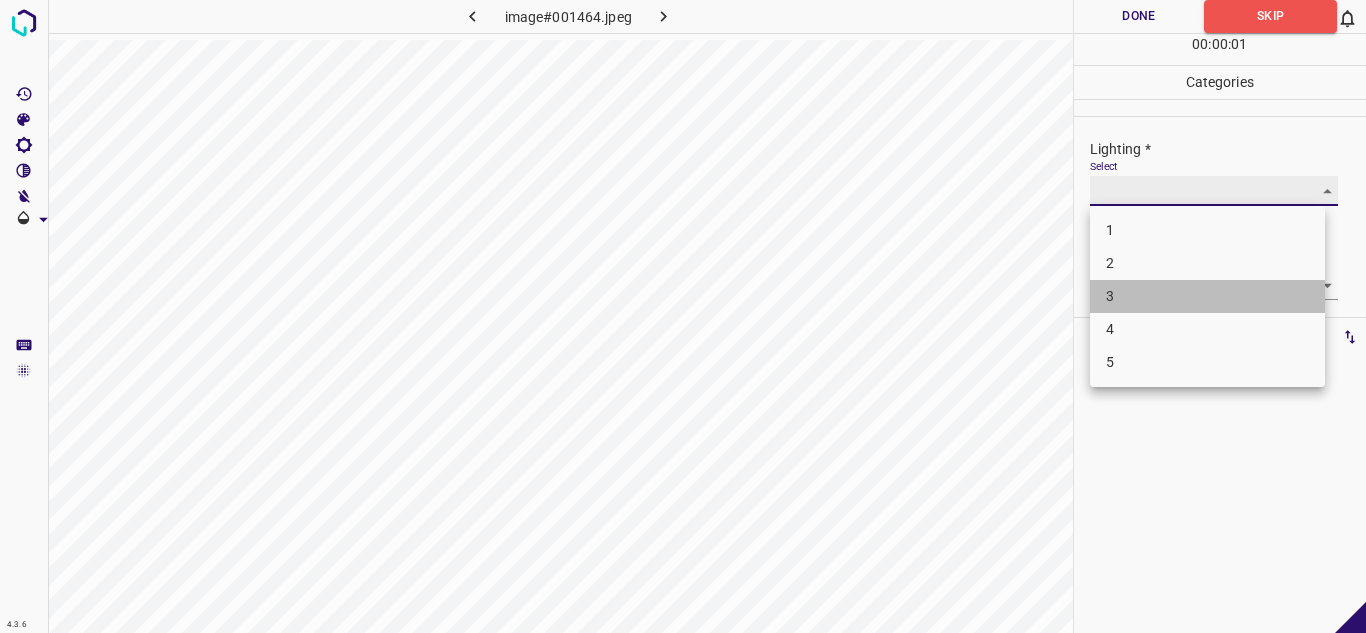 type on "3" 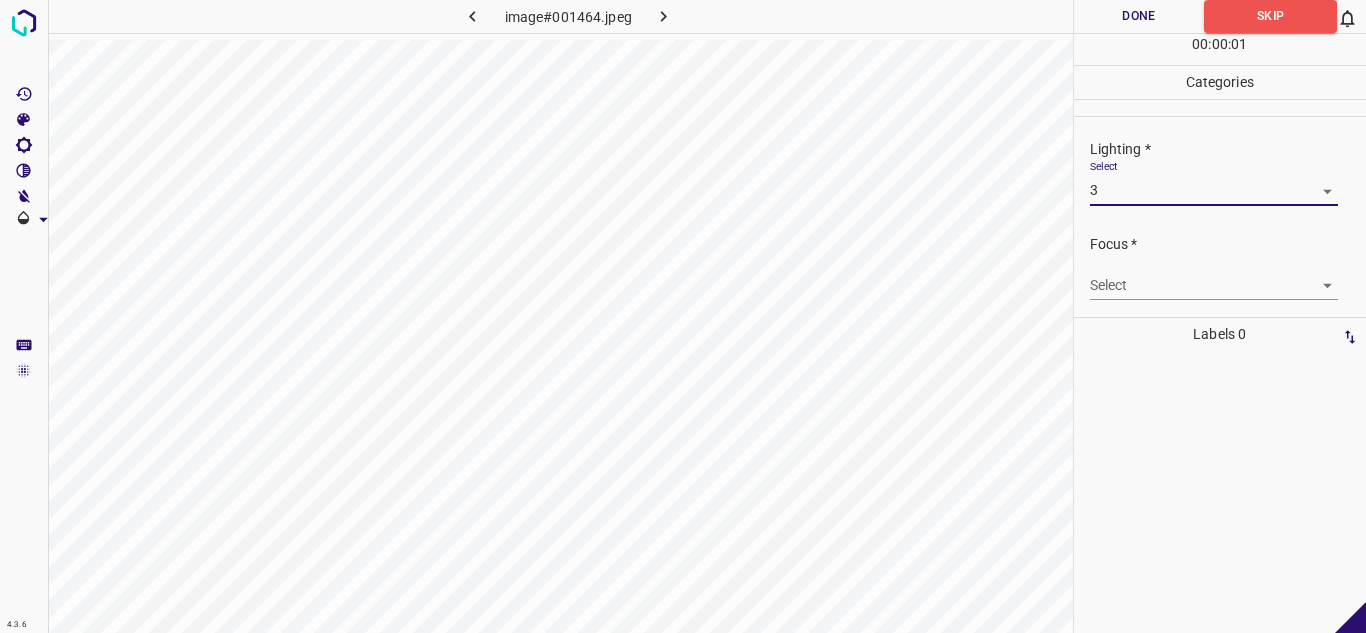 click on "4.3.6  image#001464.jpeg Done Skip 0 00   : 00   : 01   Categories Lighting *  Select 3 3 Focus *  Select ​ Overall *  Select ​ Labels   0 Categories 1 Lighting 2 Focus 3 Overall Tools Space Change between modes (Draw & Edit) I Auto labeling R Restore zoom M Zoom in N Zoom out Delete Delete selecte label Filters Z Restore filters X Saturation filter C Brightness filter V Contrast filter B Gray scale filter General O Download - Text - Hide - Delete" at bounding box center (683, 316) 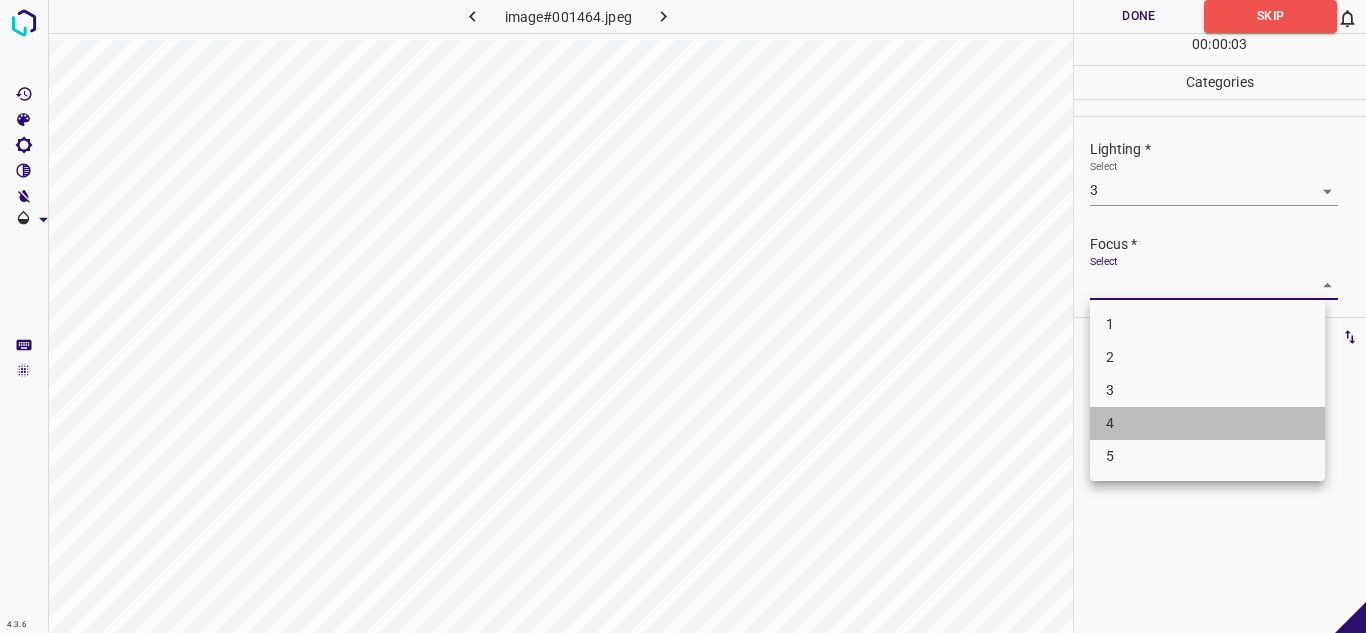 click on "4" at bounding box center (1207, 423) 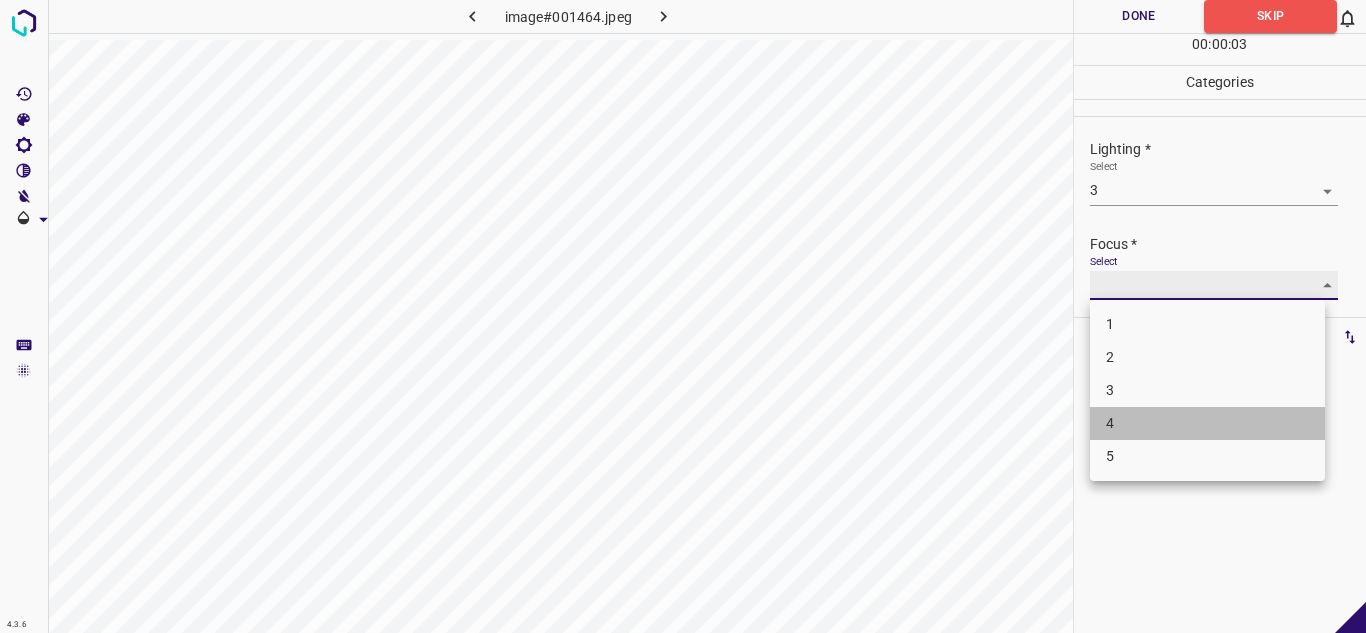 type on "4" 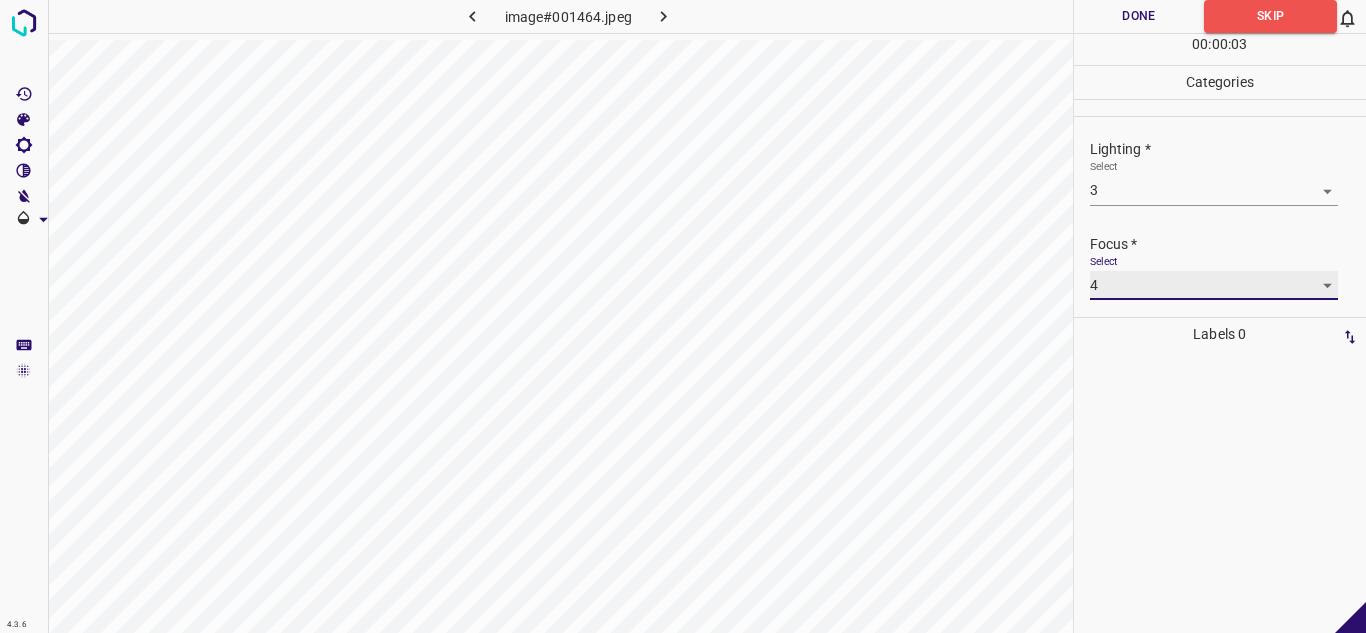 scroll, scrollTop: 98, scrollLeft: 0, axis: vertical 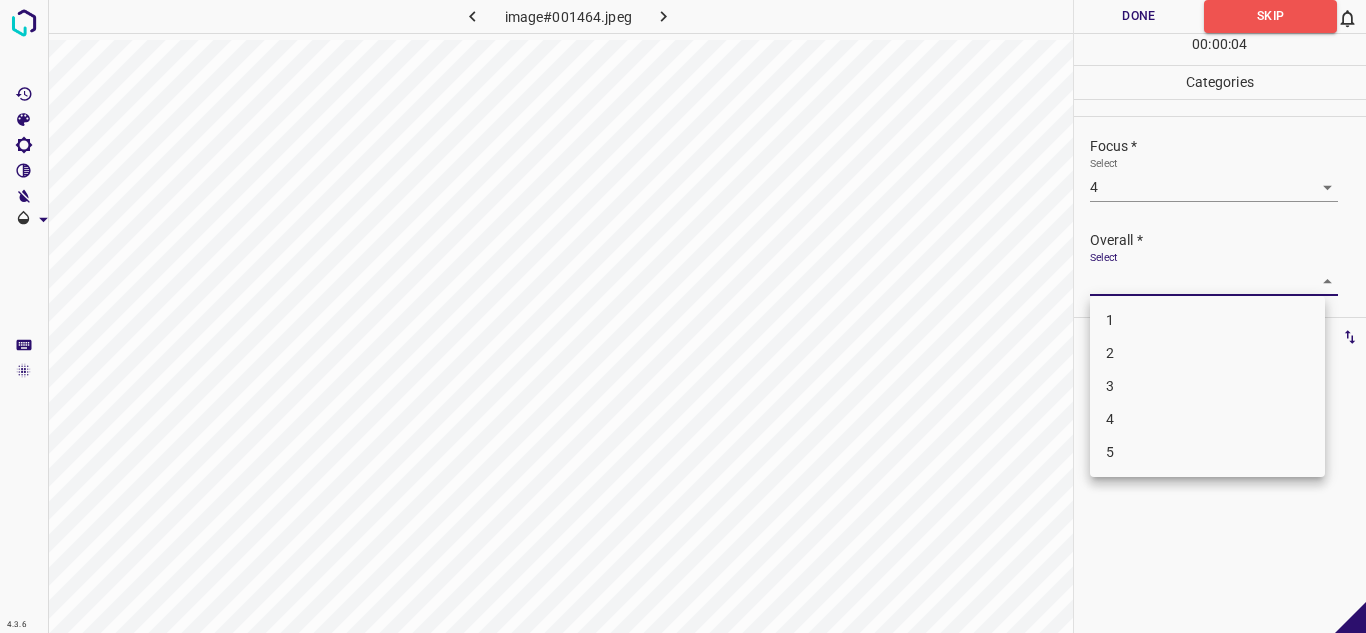 click on "4.3.6  image#001464.jpeg Done Skip 0 00   : 00   : 04   Categories Lighting *  Select 3 3 Focus *  Select 4 4 Overall *  Select ​ Labels   0 Categories 1 Lighting 2 Focus 3 Overall Tools Space Change between modes (Draw & Edit) I Auto labeling R Restore zoom M Zoom in N Zoom out Delete Delete selecte label Filters Z Restore filters X Saturation filter C Brightness filter V Contrast filter B Gray scale filter General O Download - Text - Hide - Delete 1 2 3 4 5" at bounding box center (683, 316) 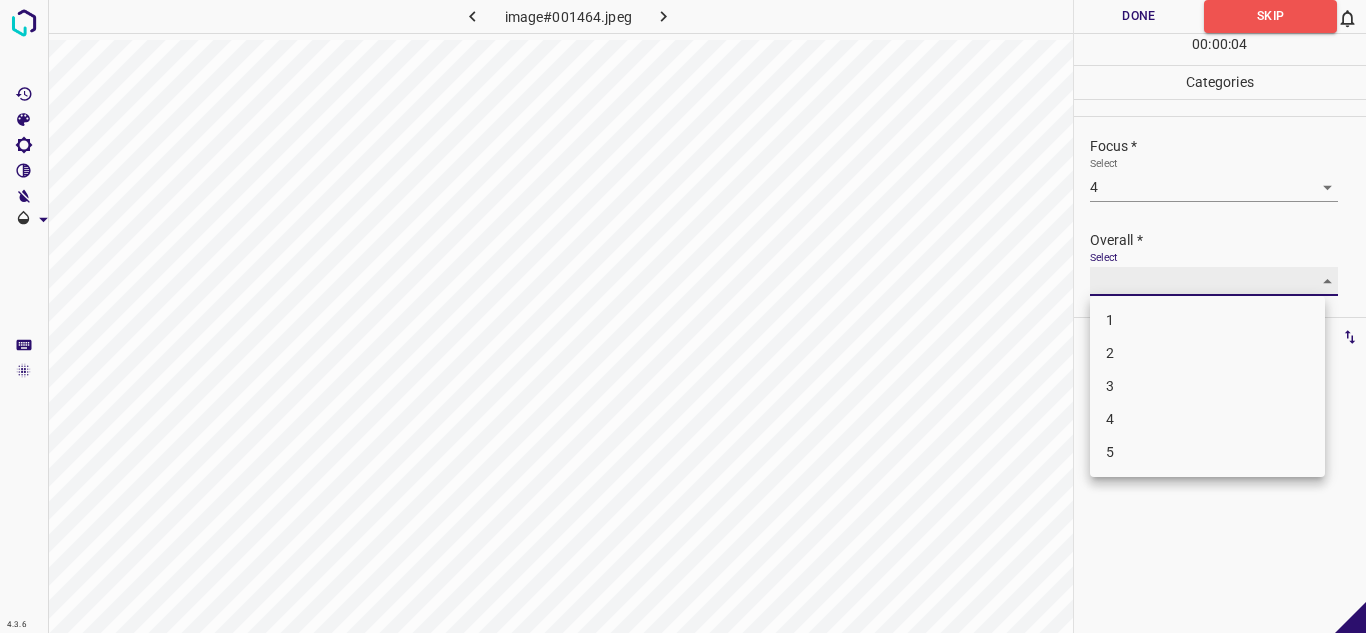 type on "3" 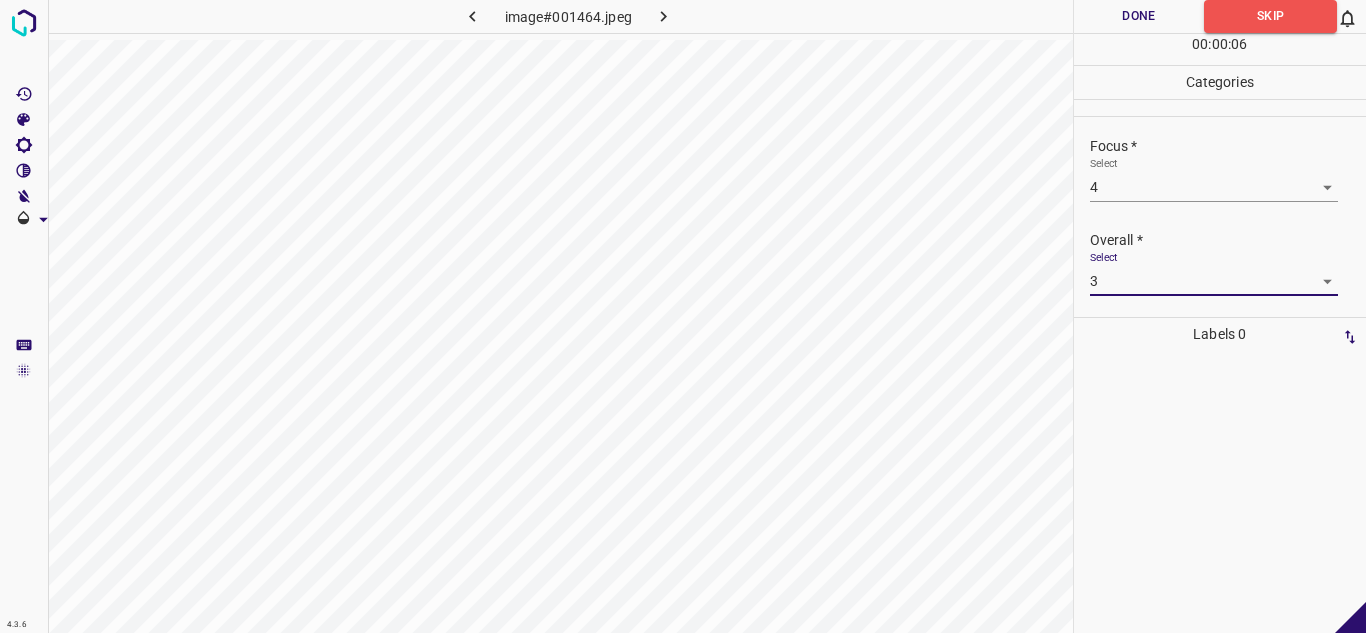 click on "Done" at bounding box center [1139, 16] 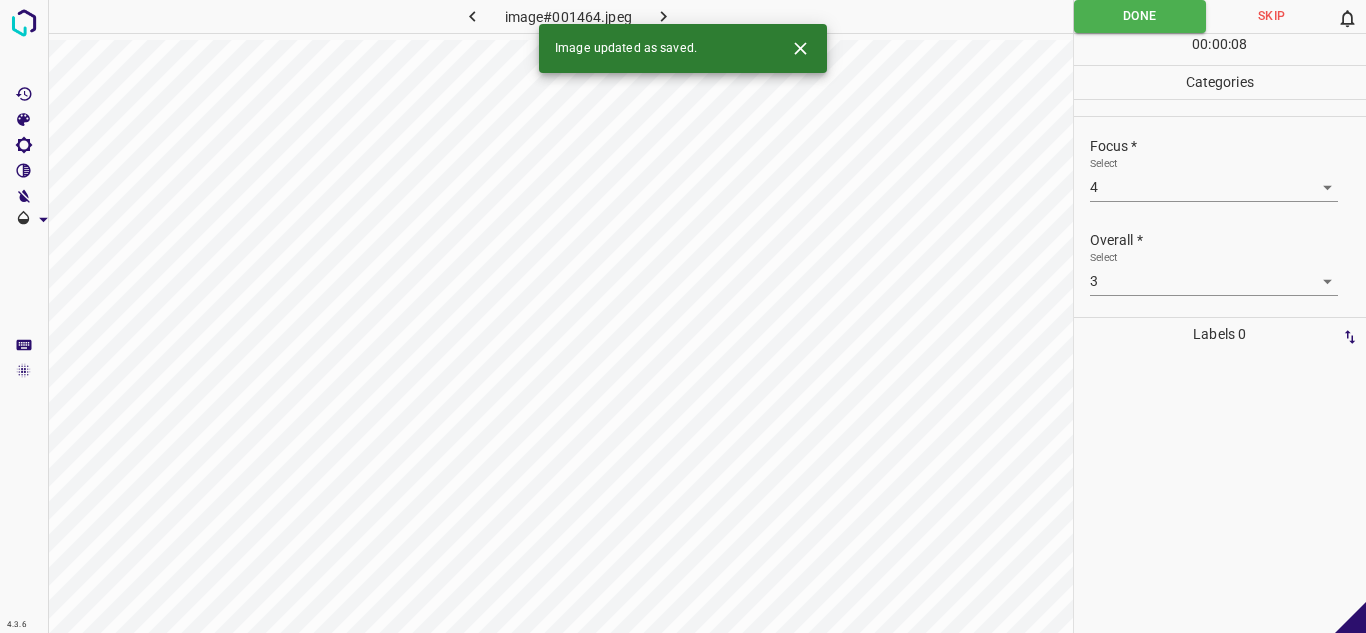 click 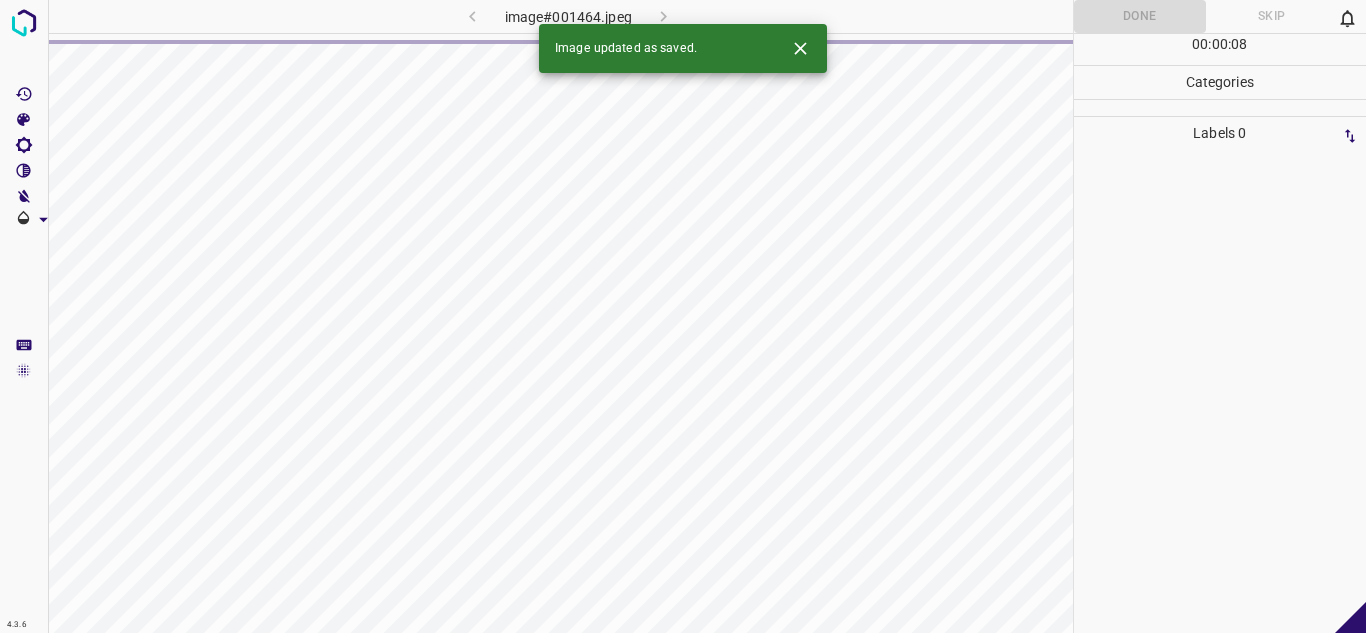 click 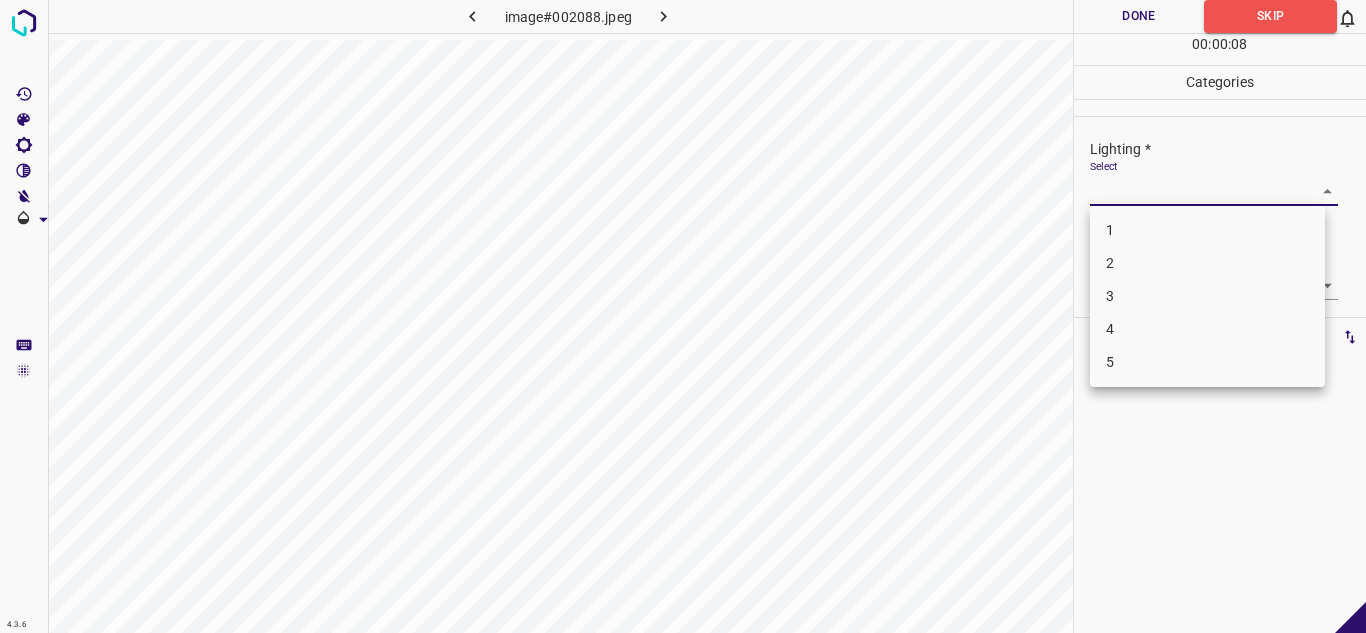 click on "4.3.6  image#002088.jpeg Done Skip 0 00   : 00   : 08   Categories Lighting *  Select ​ Focus *  Select ​ Overall *  Select ​ Labels   0 Categories 1 Lighting 2 Focus 3 Overall Tools Space Change between modes (Draw & Edit) I Auto labeling R Restore zoom M Zoom in N Zoom out Delete Delete selecte label Filters Z Restore filters X Saturation filter C Brightness filter V Contrast filter B Gray scale filter General O Download - Text - Hide - Delete 1 2 3 4 5" at bounding box center [683, 316] 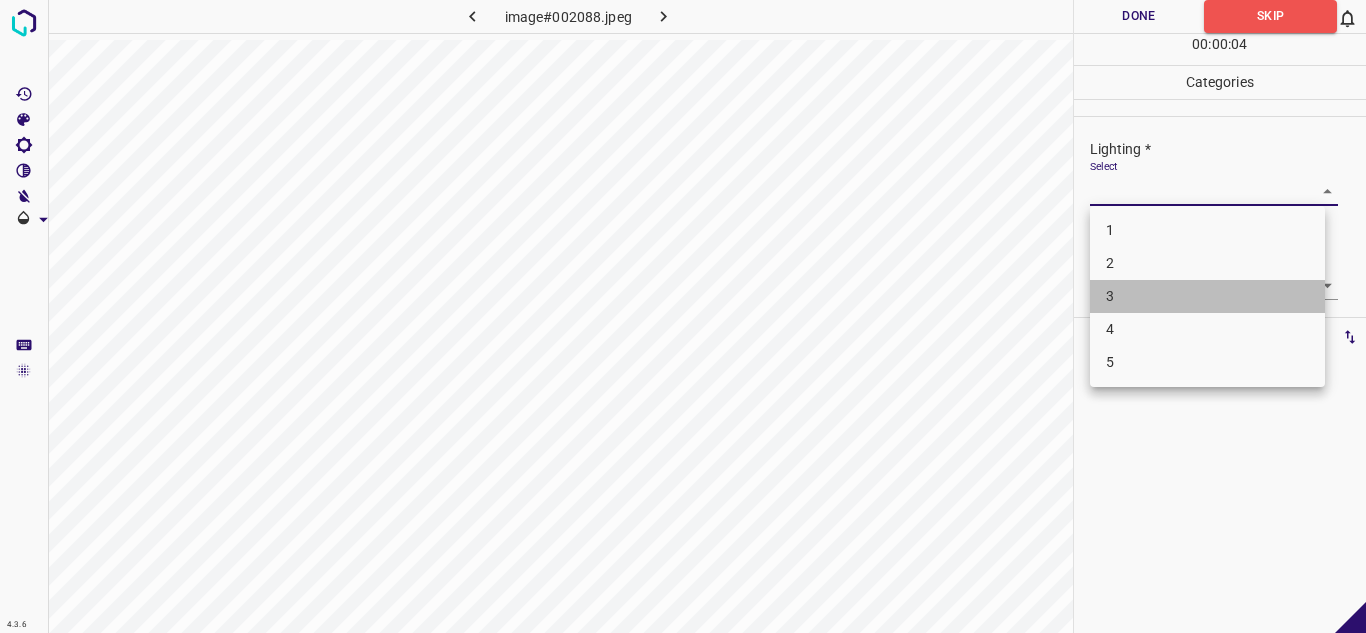 click on "3" at bounding box center (1207, 296) 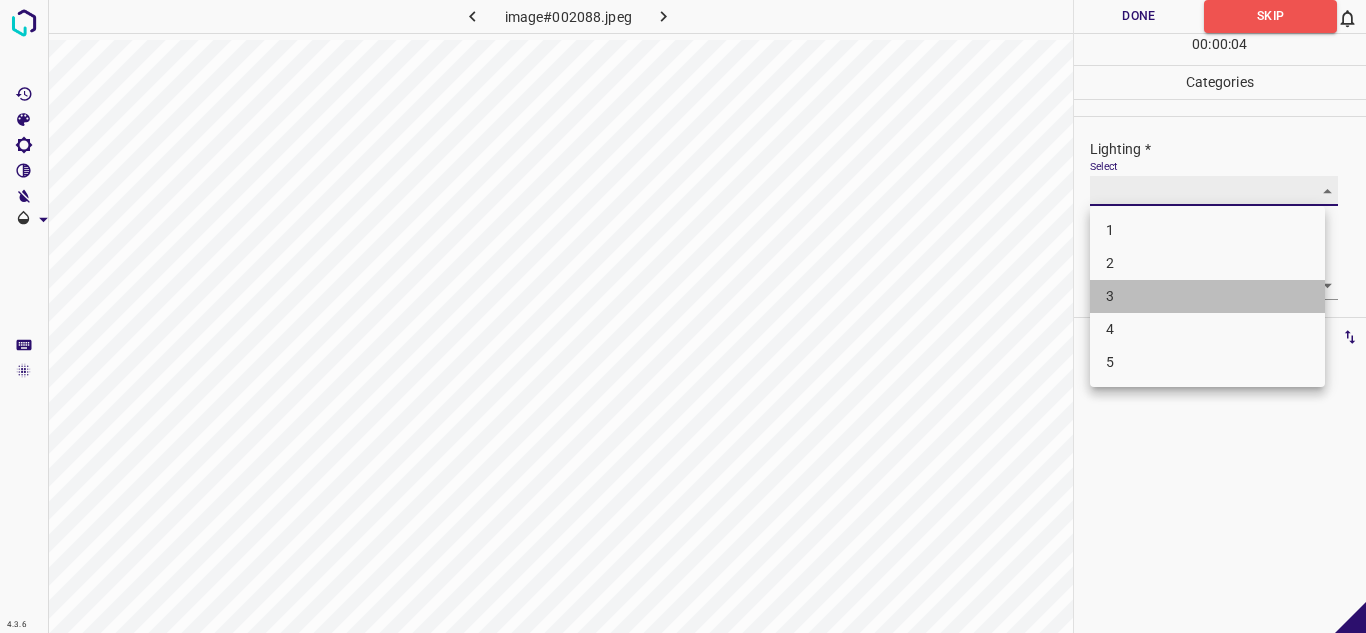 type on "3" 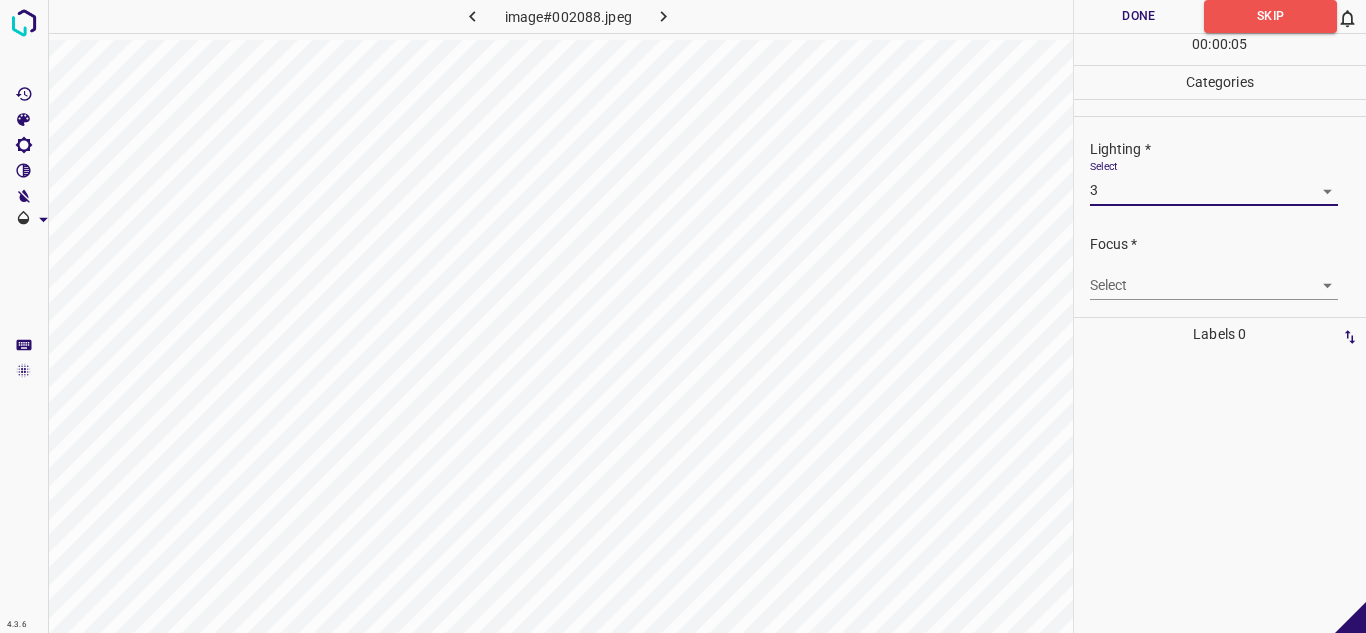 click on "4.3.6  image#002088.jpeg Done Skip 0 00   : 00   : 05   Categories Lighting *  Select 3 3 Focus *  Select ​ Overall *  Select ​ Labels   0 Categories 1 Lighting 2 Focus 3 Overall Tools Space Change between modes (Draw & Edit) I Auto labeling R Restore zoom M Zoom in N Zoom out Delete Delete selecte label Filters Z Restore filters X Saturation filter C Brightness filter V Contrast filter B Gray scale filter General O Download - Text - Hide - Delete" at bounding box center [683, 316] 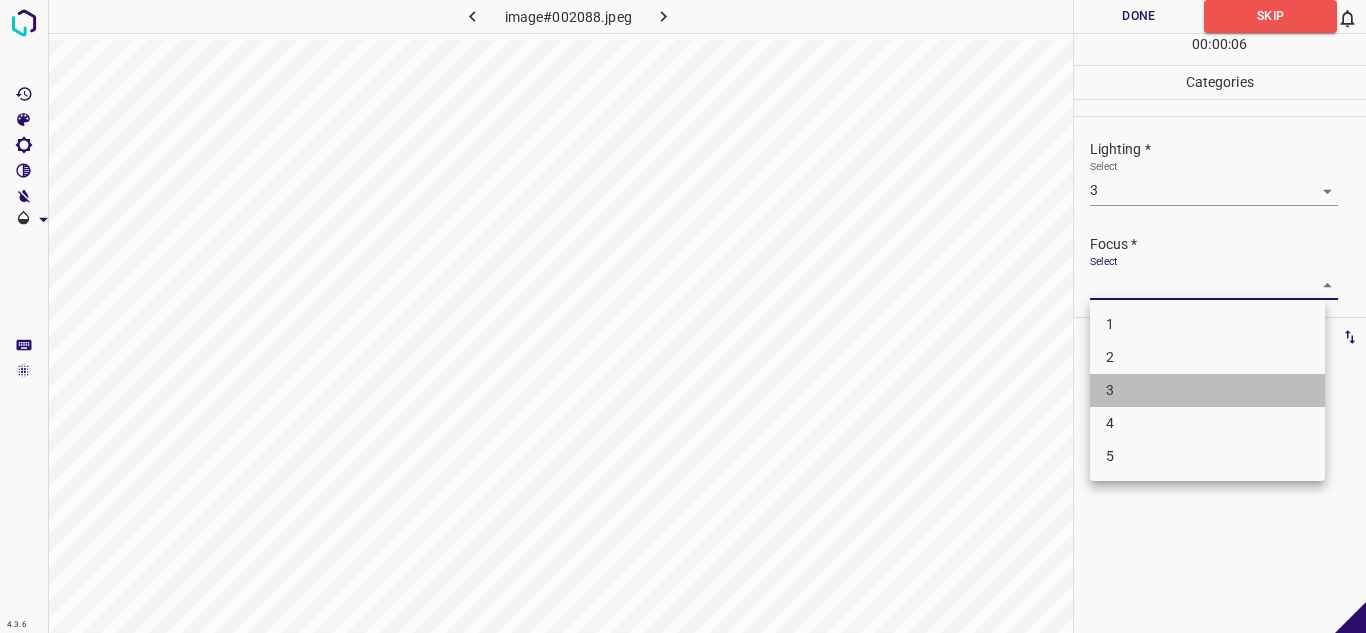 click on "3" at bounding box center (1207, 390) 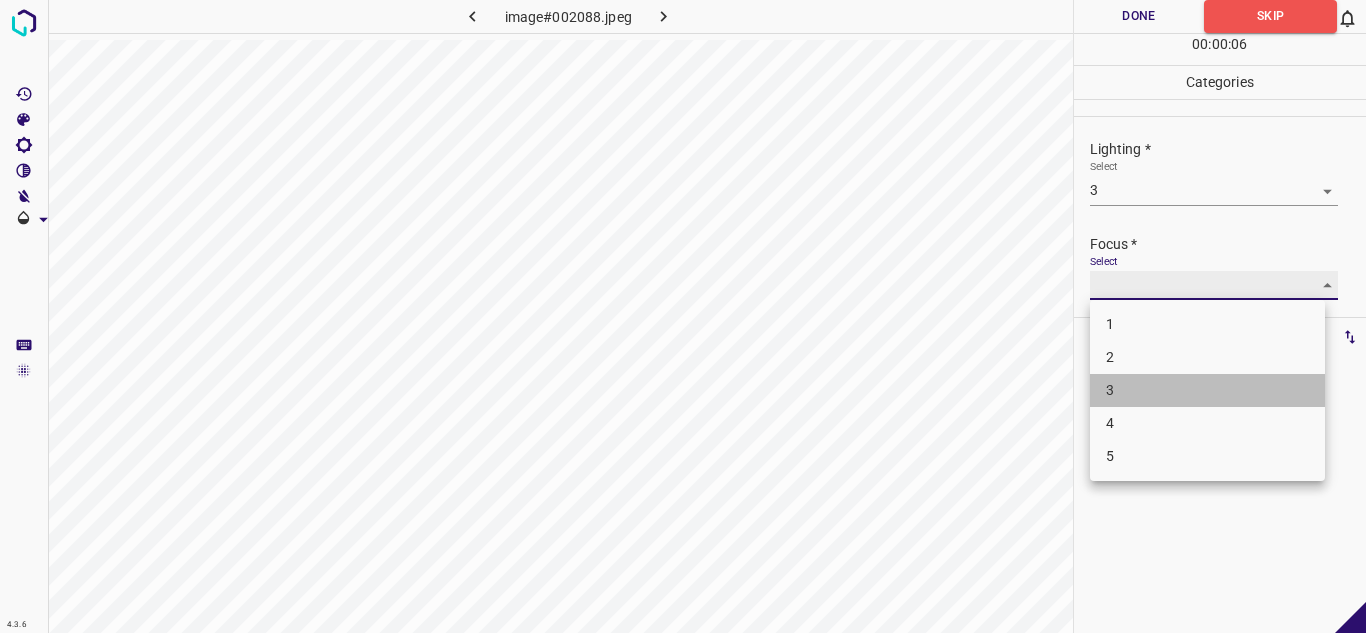 type on "3" 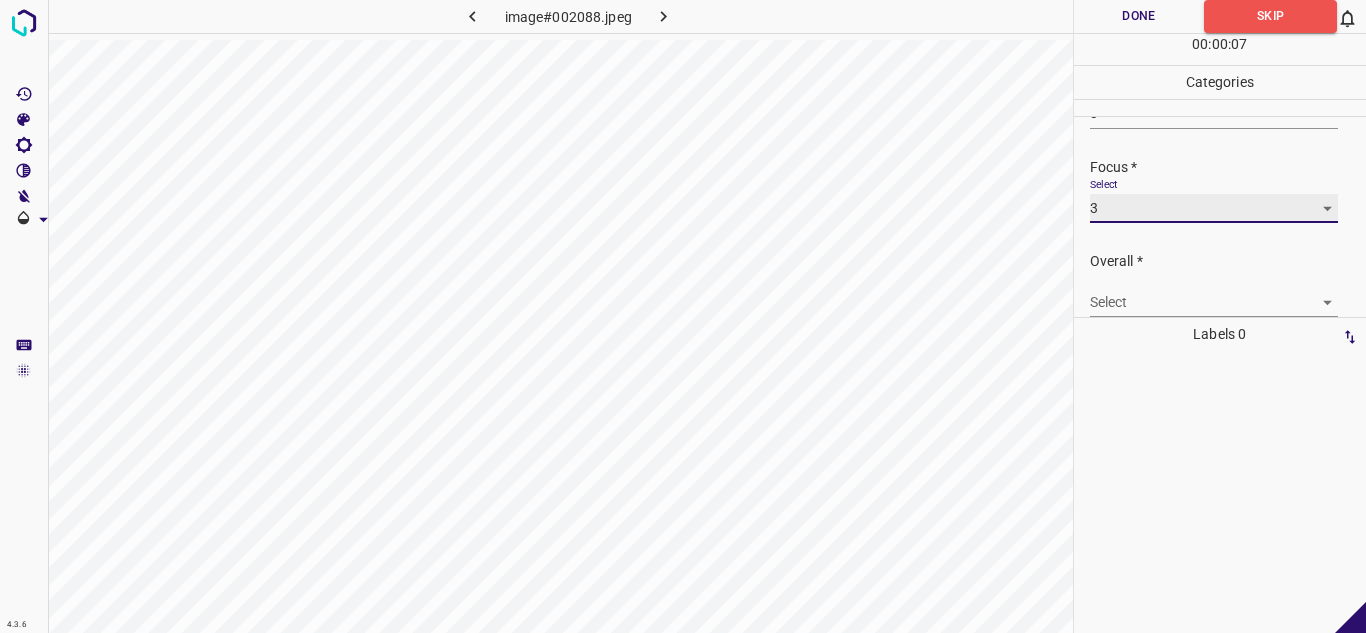 scroll, scrollTop: 98, scrollLeft: 0, axis: vertical 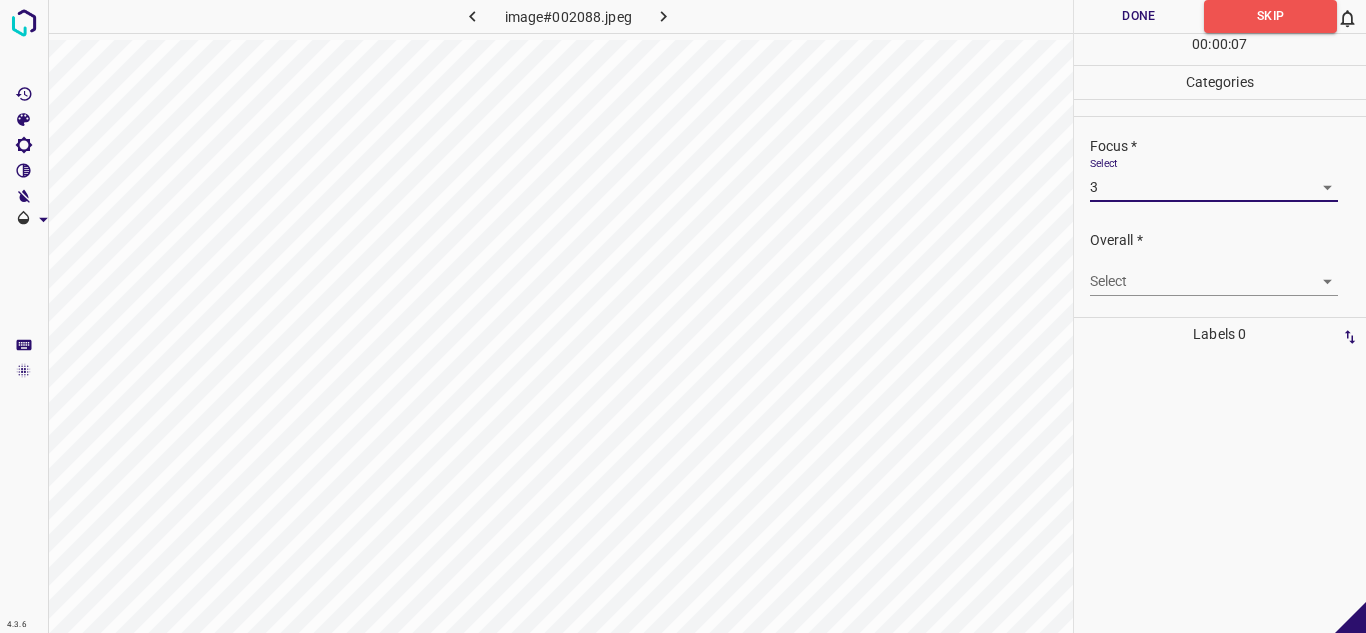 click on "Select ​" at bounding box center [1214, 273] 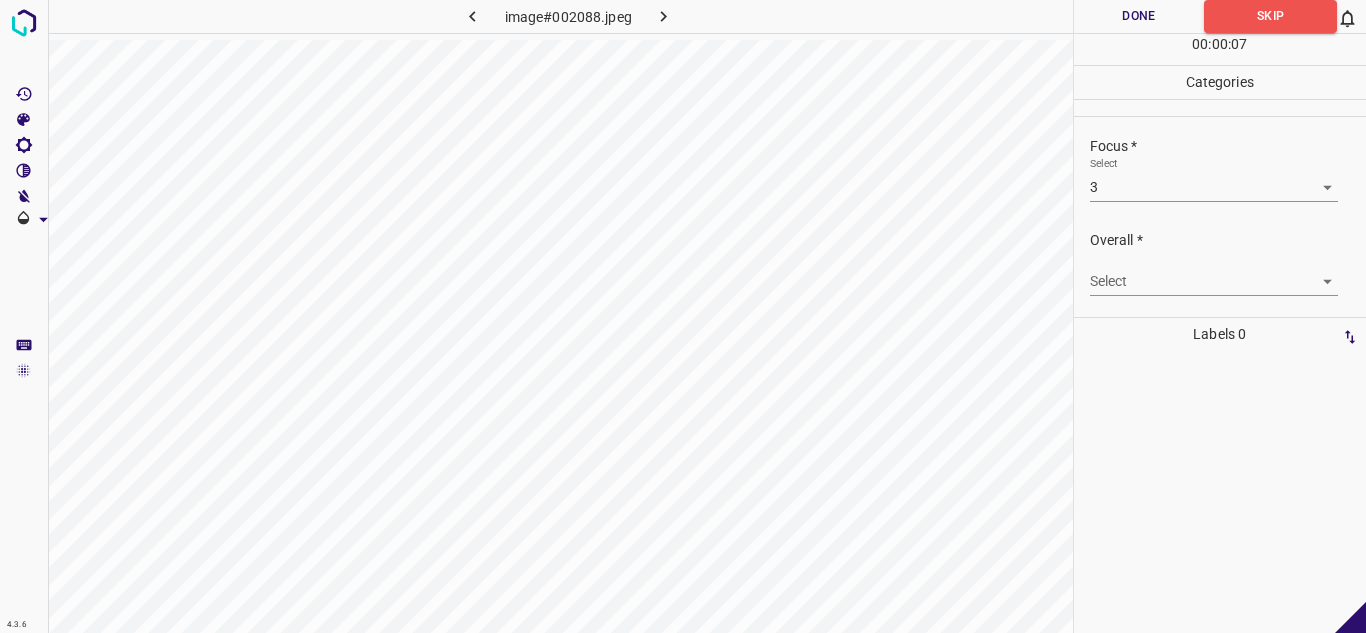 drag, startPoint x: 1142, startPoint y: 301, endPoint x: 1152, endPoint y: 285, distance: 18.867962 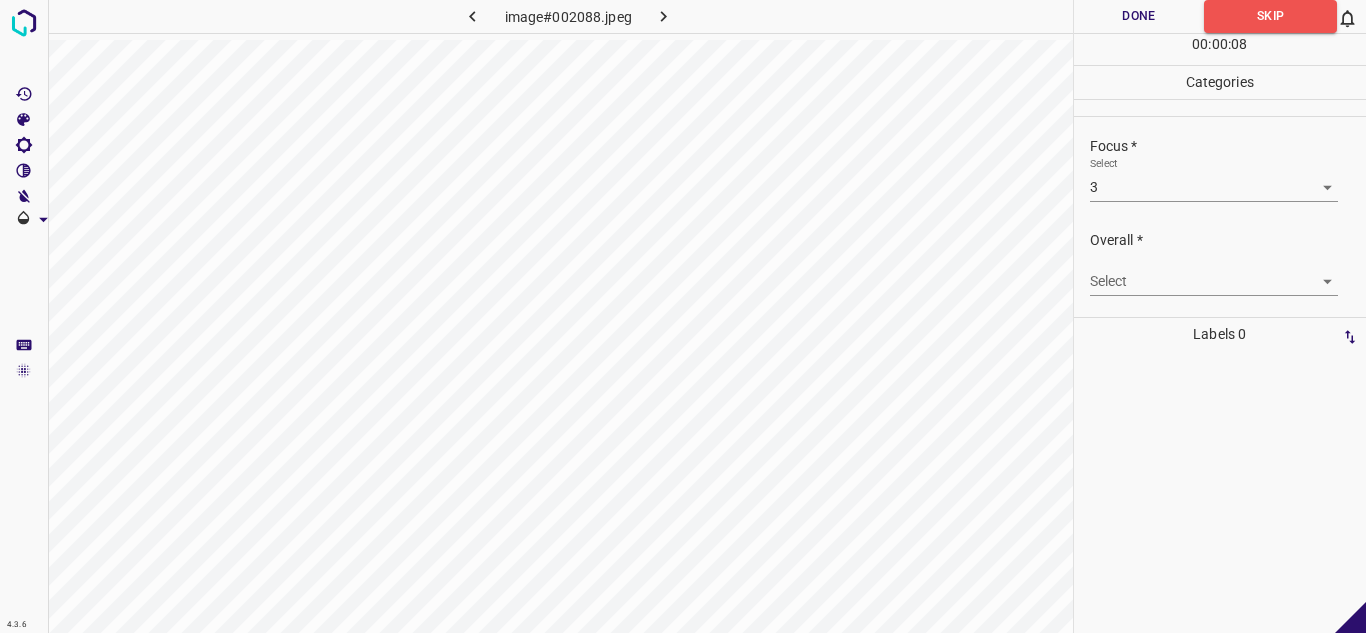 click on "4.3.6  image#002088.jpeg Done Skip 0 00   : 00   : 08   Categories Lighting *  Select 3 3 Focus *  Select 3 3 Overall *  Select ​ Labels   0 Categories 1 Lighting 2 Focus 3 Overall Tools Space Change between modes (Draw & Edit) I Auto labeling R Restore zoom M Zoom in N Zoom out Delete Delete selecte label Filters Z Restore filters X Saturation filter C Brightness filter V Contrast filter B Gray scale filter General O Download - Text - Hide - Delete" at bounding box center (683, 316) 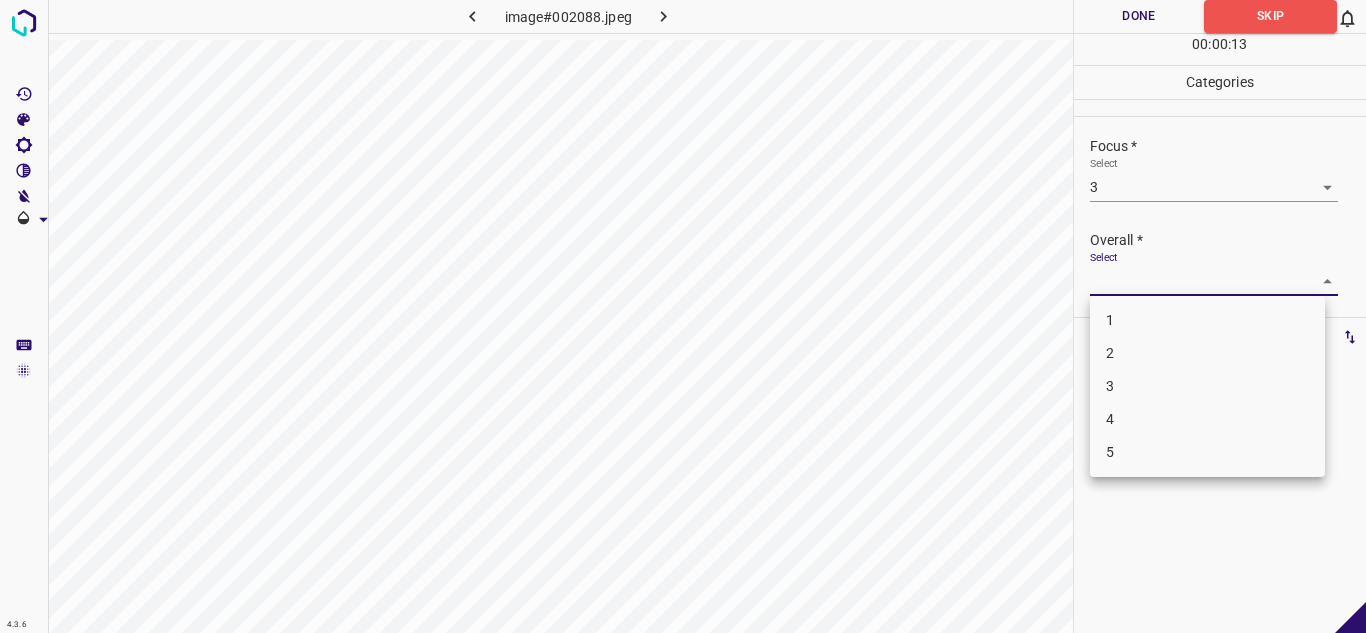 click on "3" at bounding box center [1207, 386] 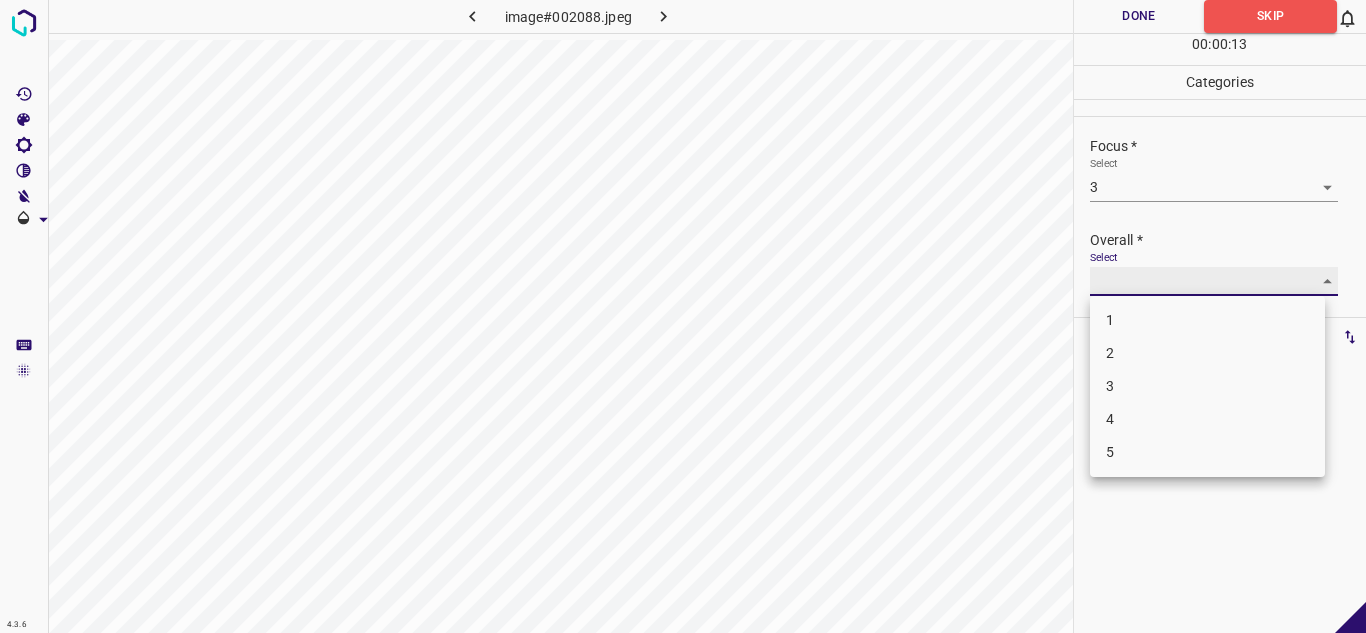type on "3" 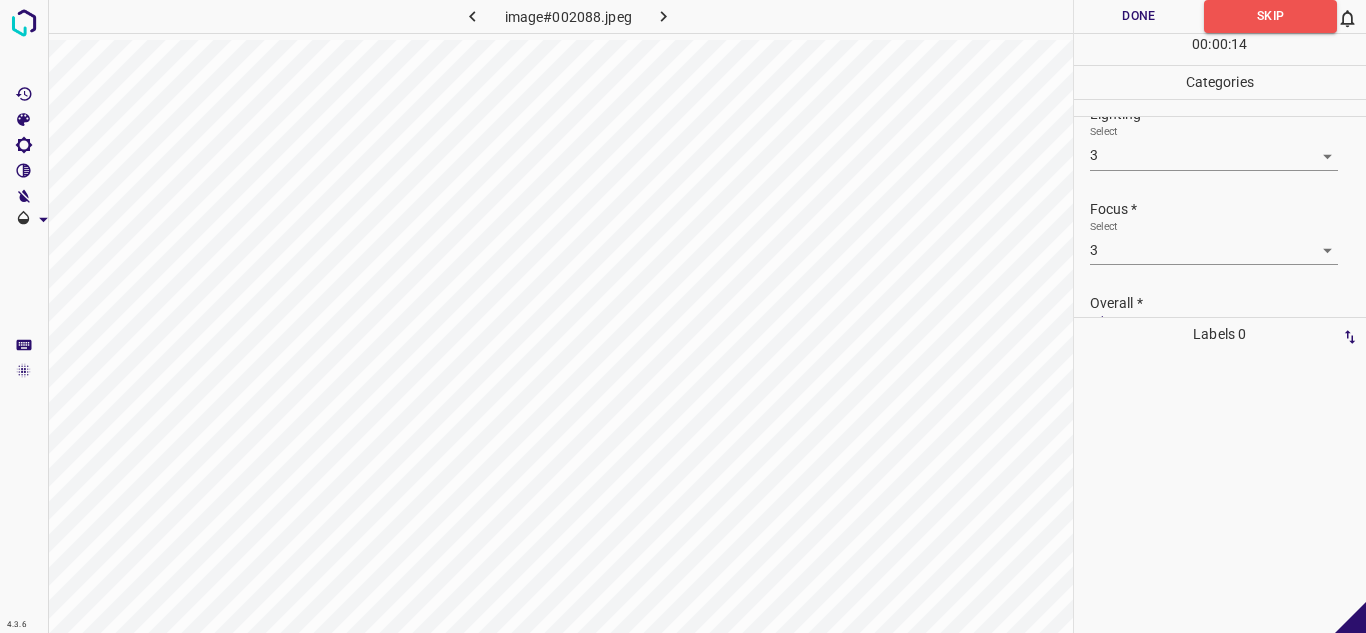 scroll, scrollTop: 0, scrollLeft: 0, axis: both 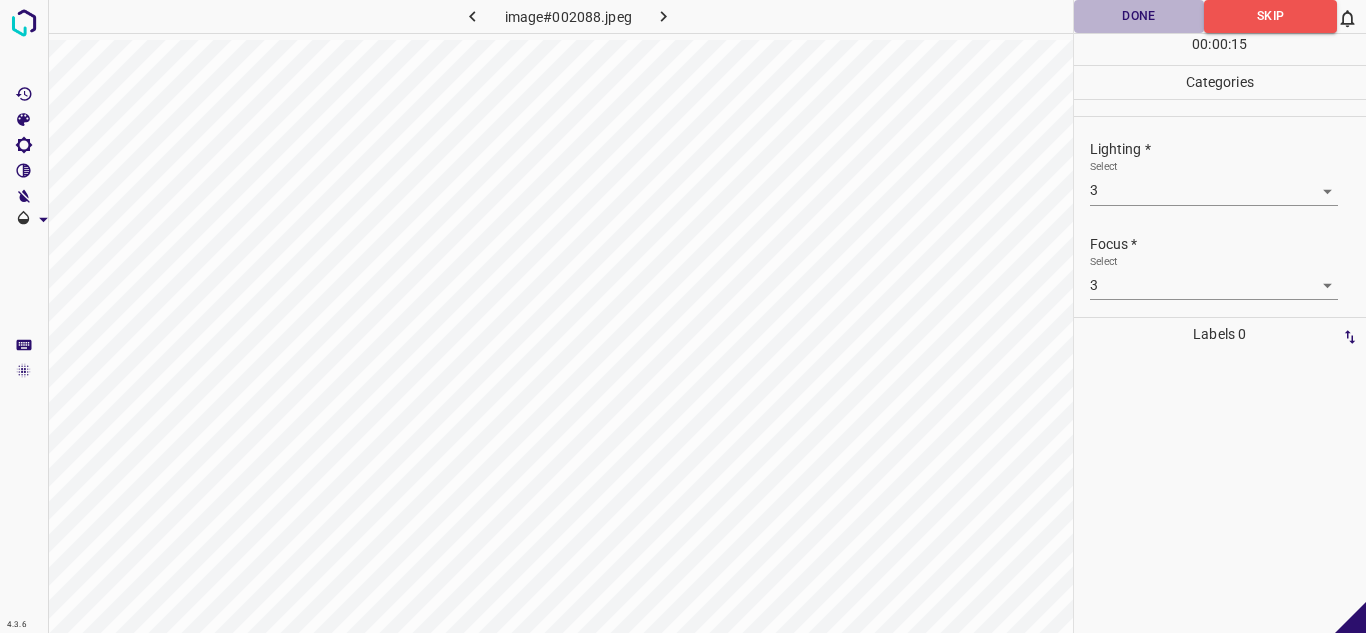 click on "Done" at bounding box center (1139, 16) 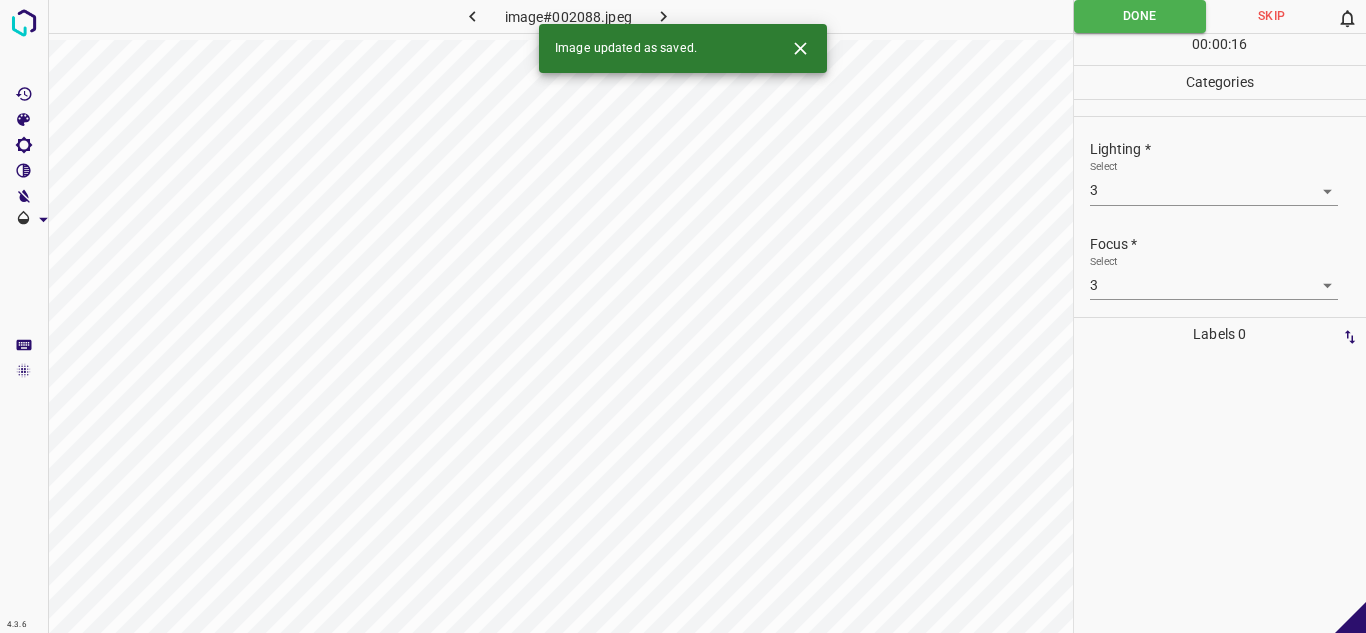 click 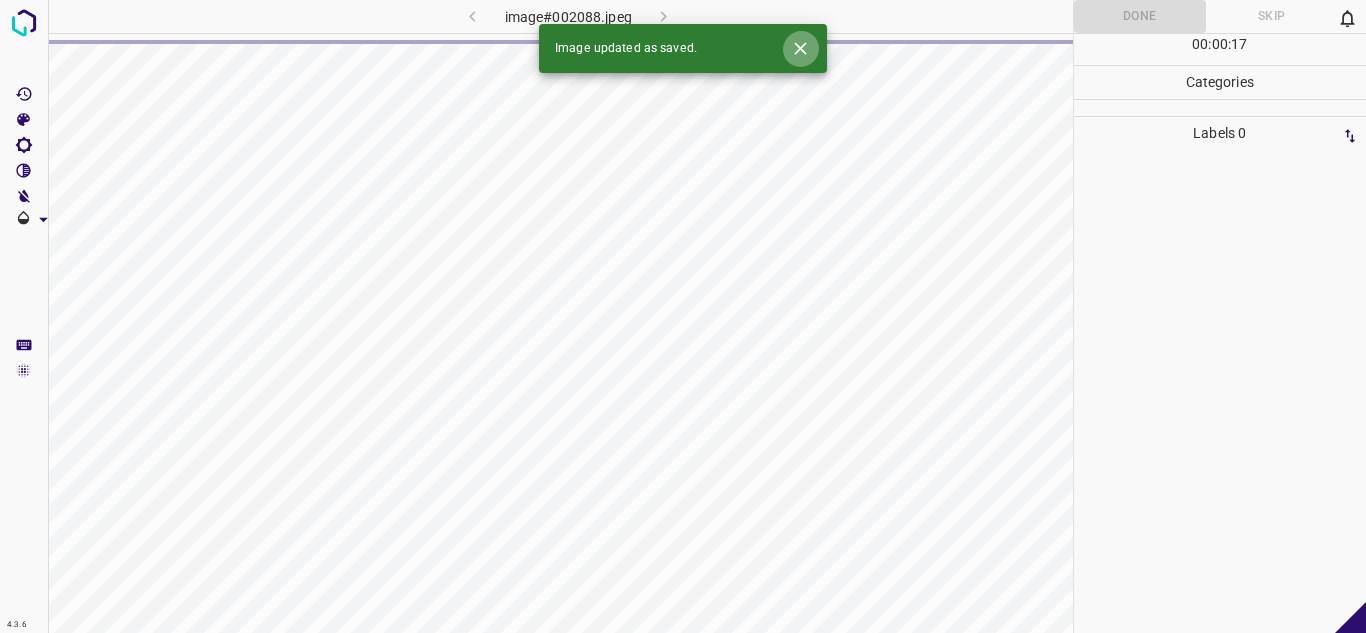 click 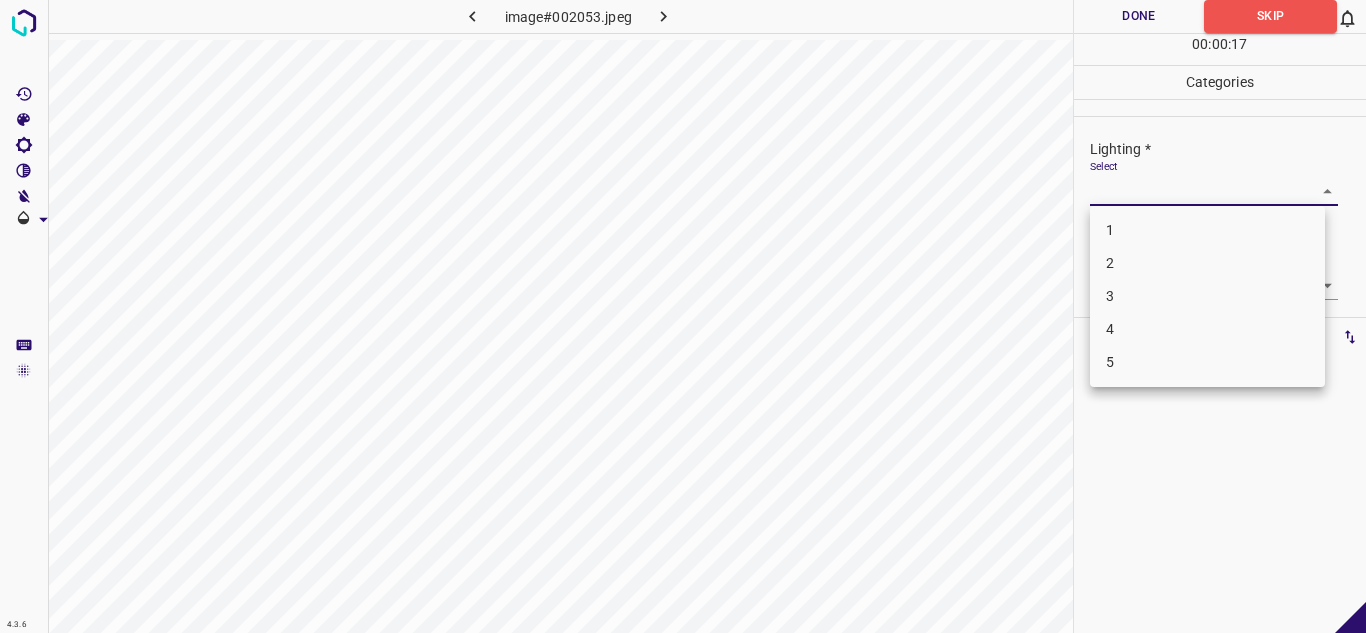 click on "4.3.6  image#002053.jpeg Done Skip 0 00   : 00   : 17   Categories Lighting *  Select ​ Focus *  Select ​ Overall *  Select ​ Labels   0 Categories 1 Lighting 2 Focus 3 Overall Tools Space Change between modes (Draw & Edit) I Auto labeling R Restore zoom M Zoom in N Zoom out Delete Delete selecte label Filters Z Restore filters X Saturation filter C Brightness filter V Contrast filter B Gray scale filter General O Download - Text - Hide - Delete 1 2 3 4 5" at bounding box center (683, 316) 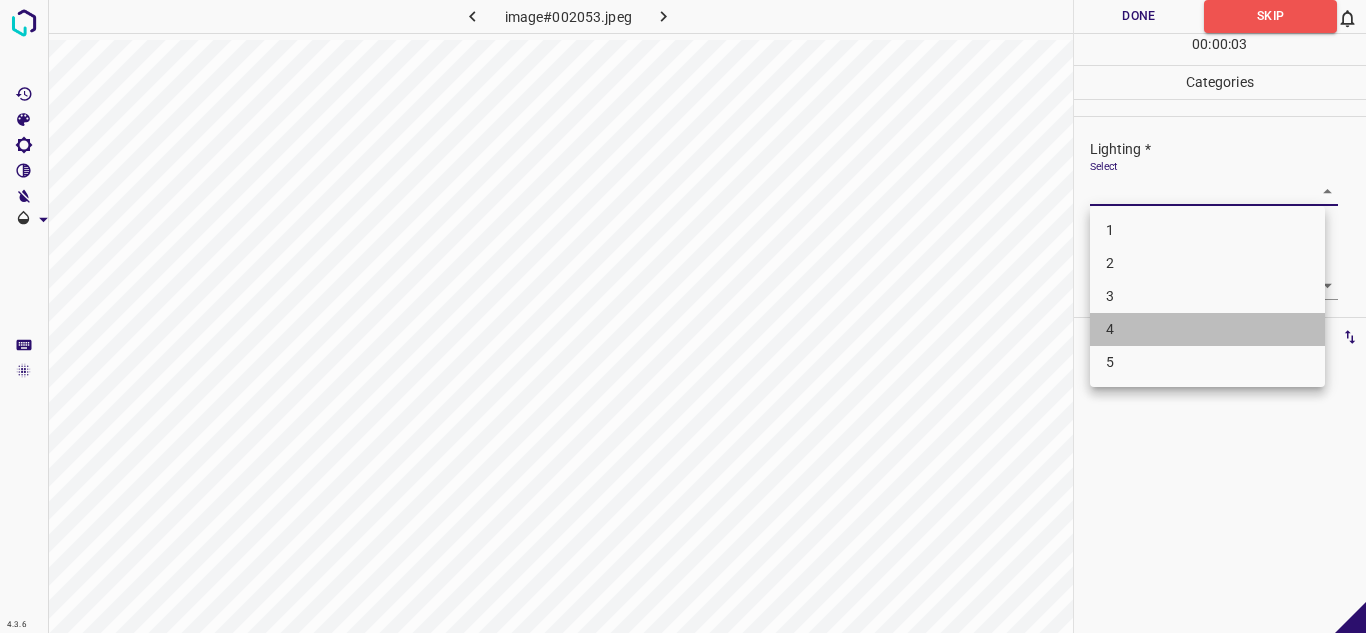 click on "4" at bounding box center (1207, 329) 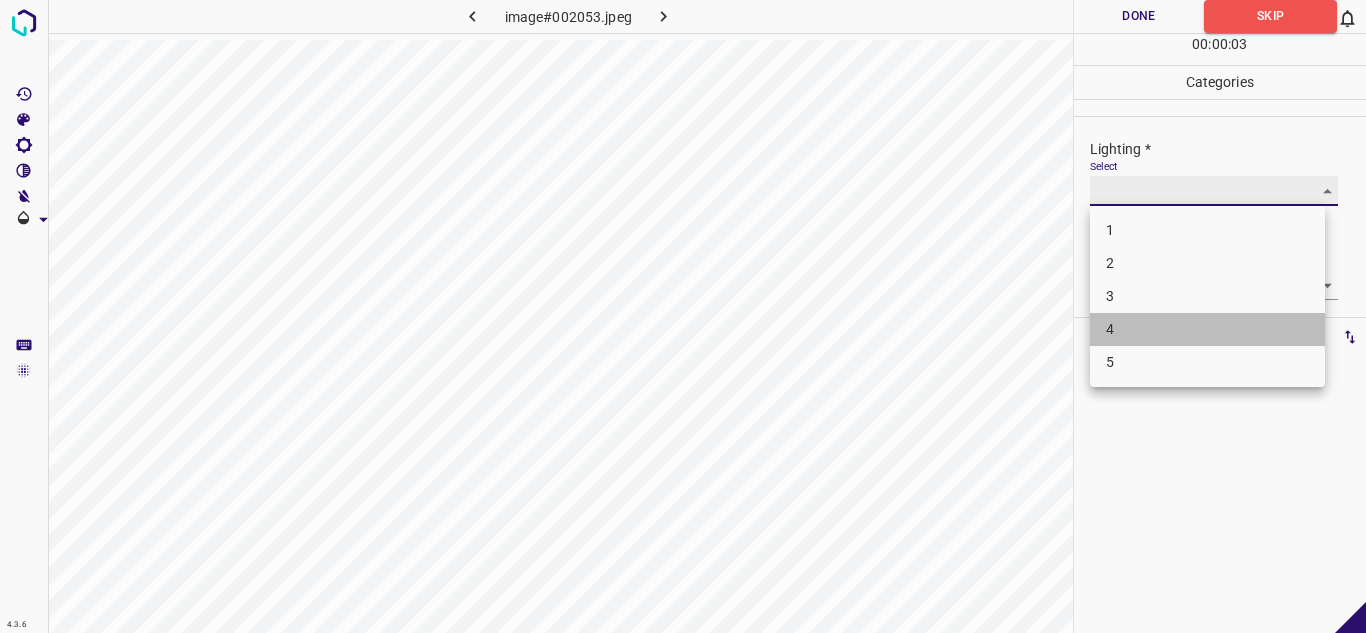 type on "4" 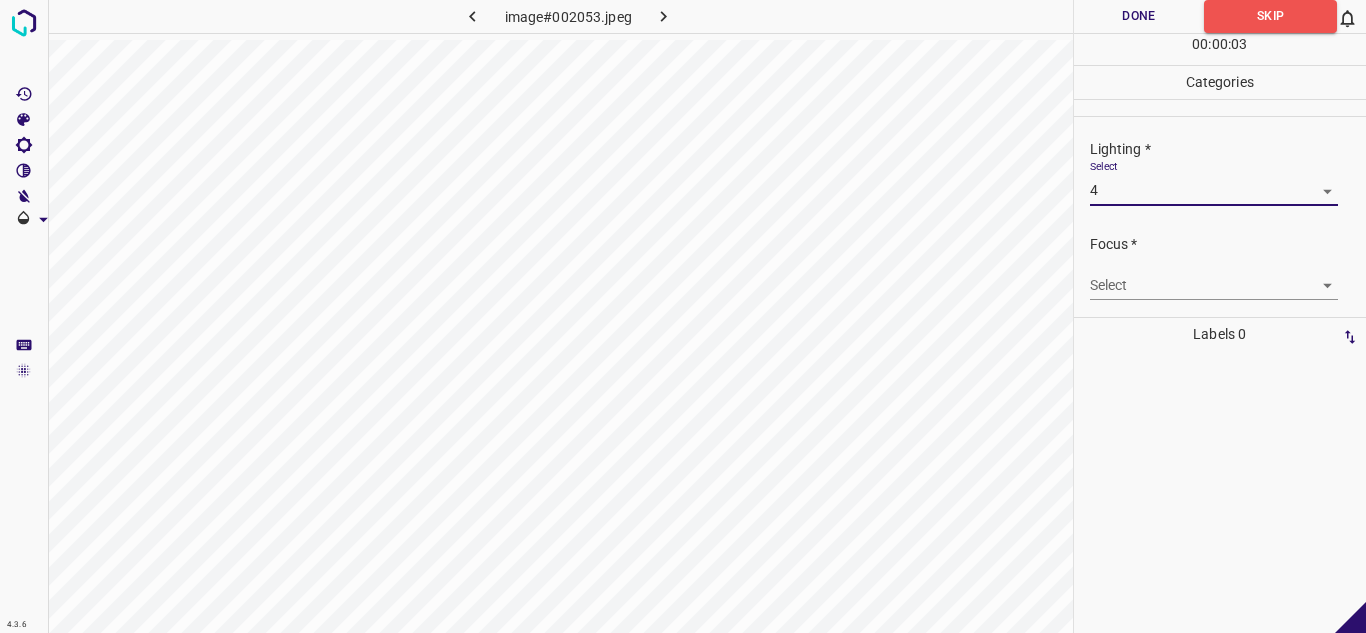 click on "4.3.6  image#002053.jpeg Done Skip 0 00   : 00   : 03   Categories Lighting *  Select 4 4 Focus *  Select ​ Overall *  Select ​ Labels   0 Categories 1 Lighting 2 Focus 3 Overall Tools Space Change between modes (Draw & Edit) I Auto labeling R Restore zoom M Zoom in N Zoom out Delete Delete selecte label Filters Z Restore filters X Saturation filter C Brightness filter V Contrast filter B Gray scale filter General O Download - Text - Hide - Delete" at bounding box center (683, 316) 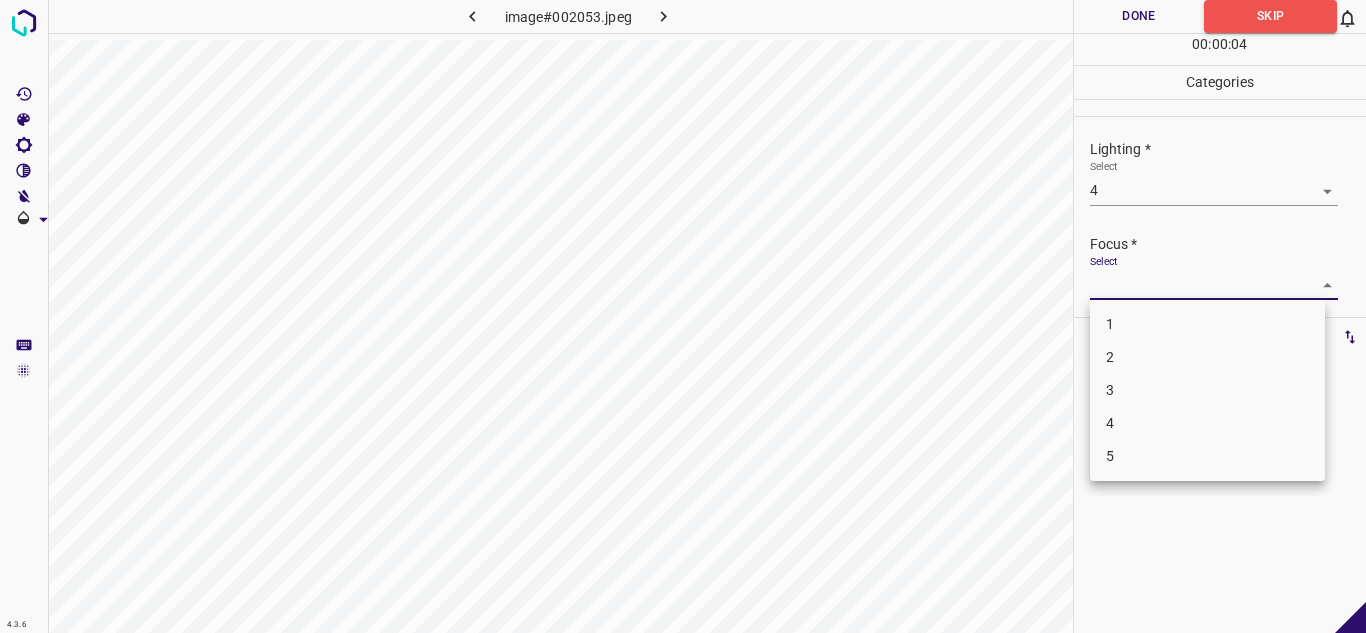 click on "5" at bounding box center (1207, 456) 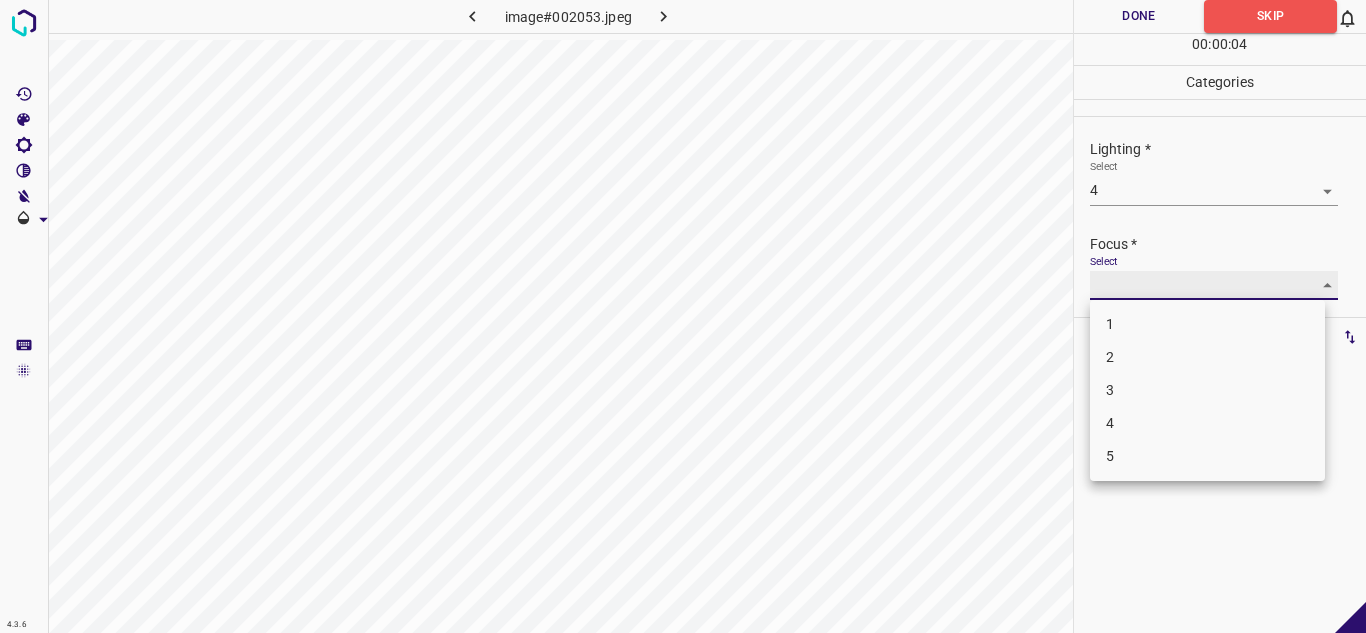 type on "5" 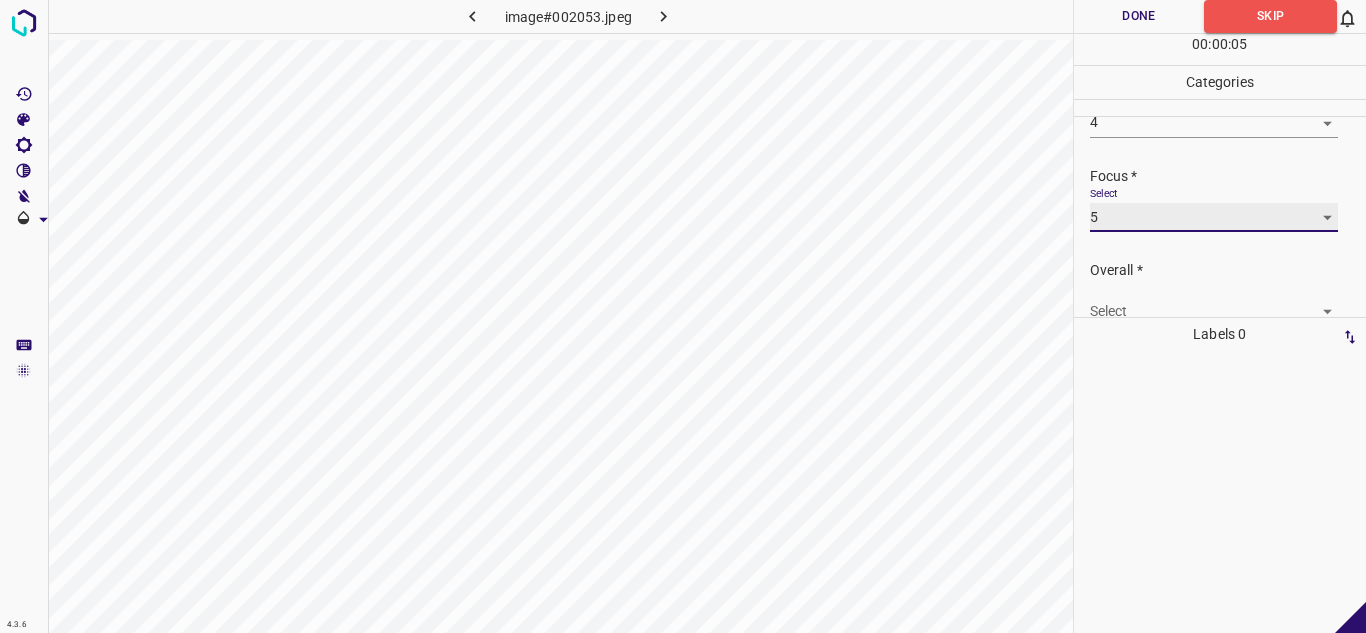 scroll, scrollTop: 98, scrollLeft: 0, axis: vertical 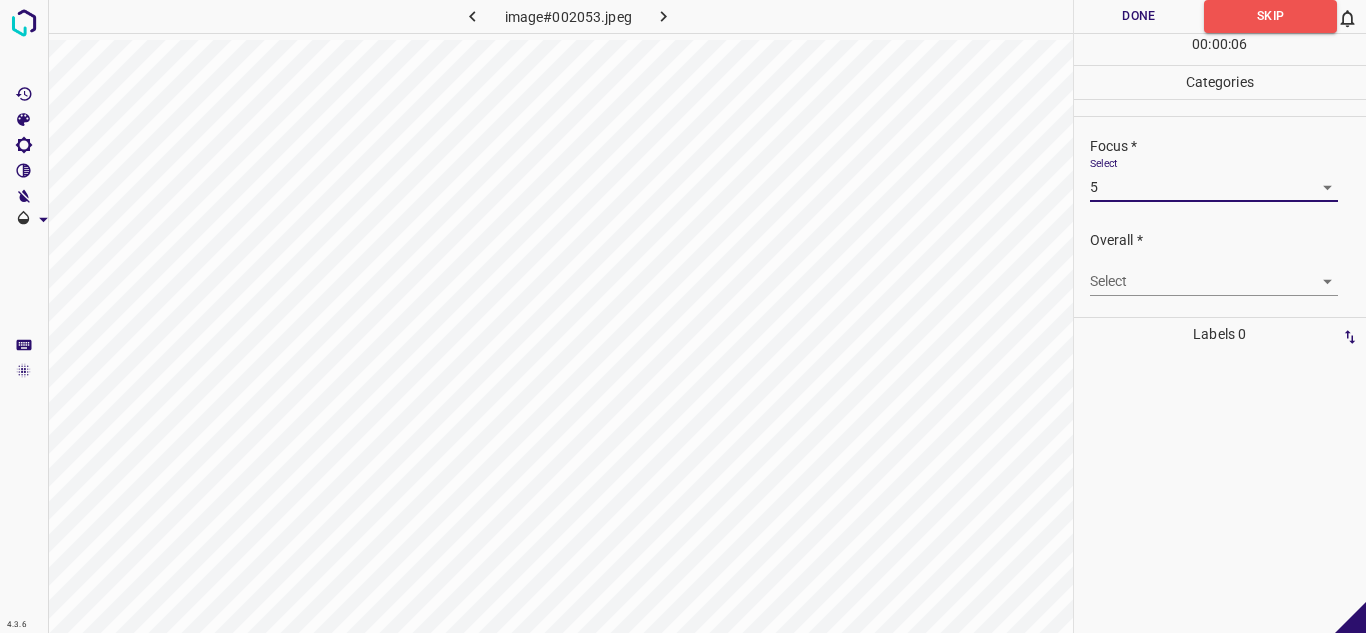 click on "4.3.6  image#002053.jpeg Done Skip 0 00   : 00   : 06   Categories Lighting *  Select 4 4 Focus *  Select 5 5 Overall *  Select ​ Labels   0 Categories 1 Lighting 2 Focus 3 Overall Tools Space Change between modes (Draw & Edit) I Auto labeling R Restore zoom M Zoom in N Zoom out Delete Delete selecte label Filters Z Restore filters X Saturation filter C Brightness filter V Contrast filter B Gray scale filter General O Download - Text - Hide - Delete" at bounding box center [683, 316] 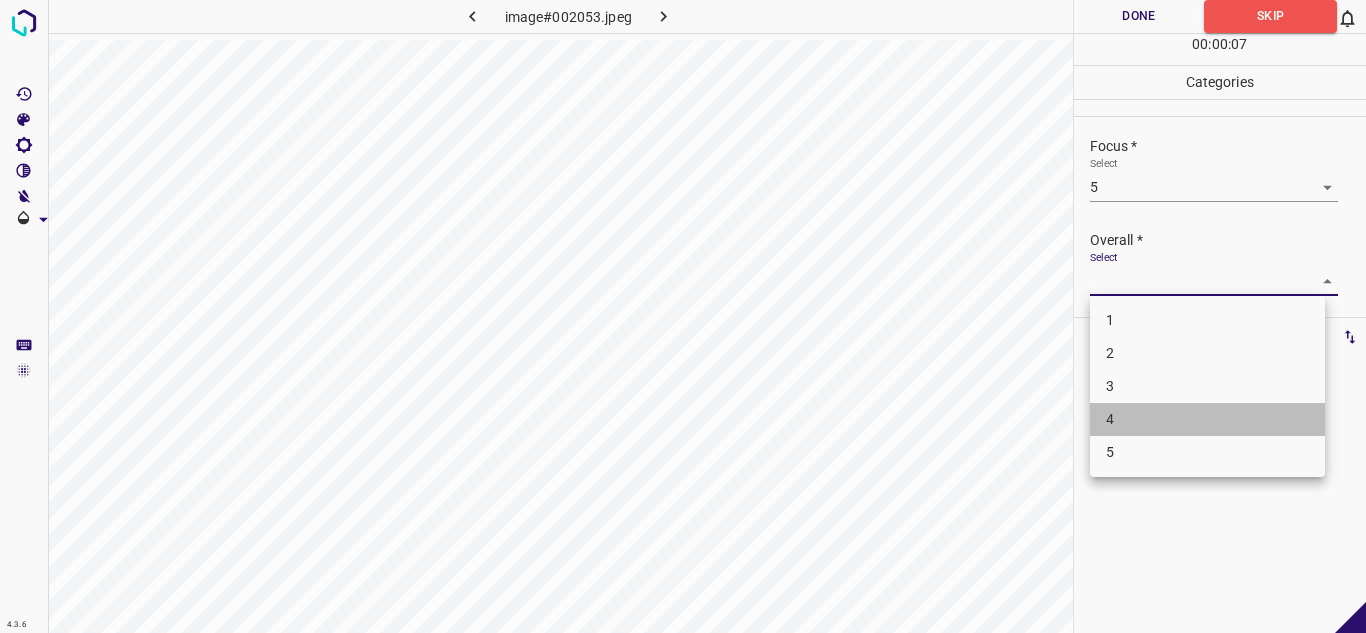 click on "4" at bounding box center (1207, 419) 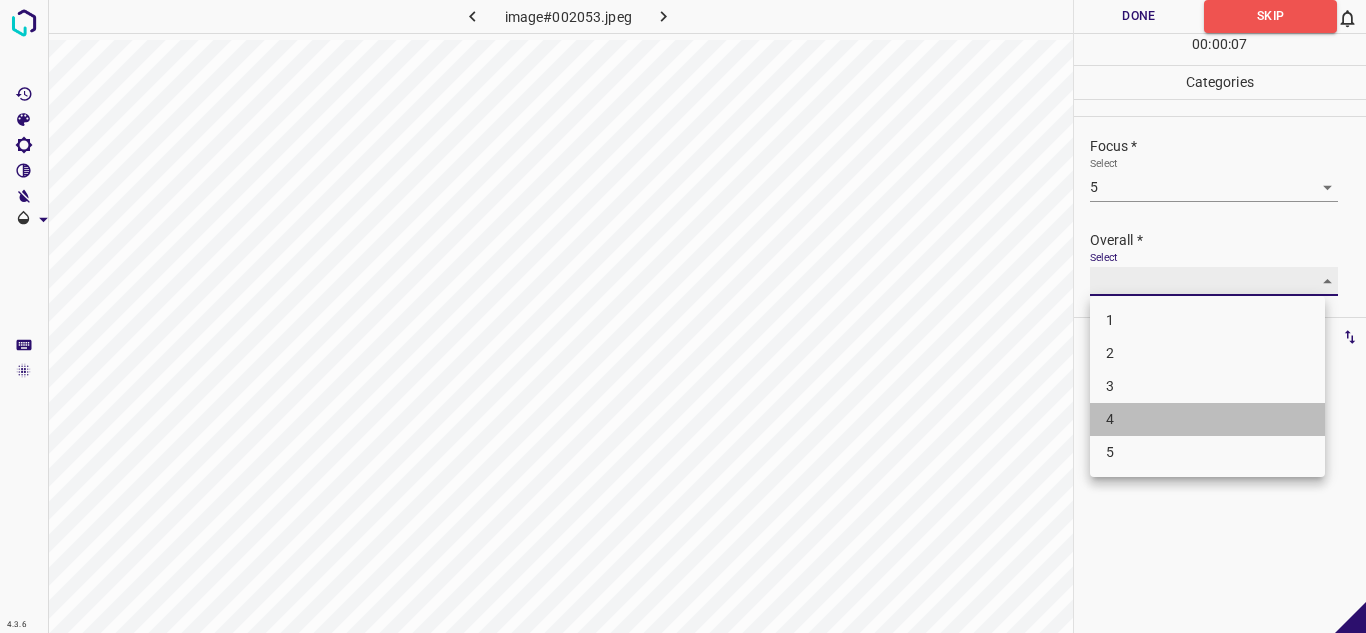 type on "4" 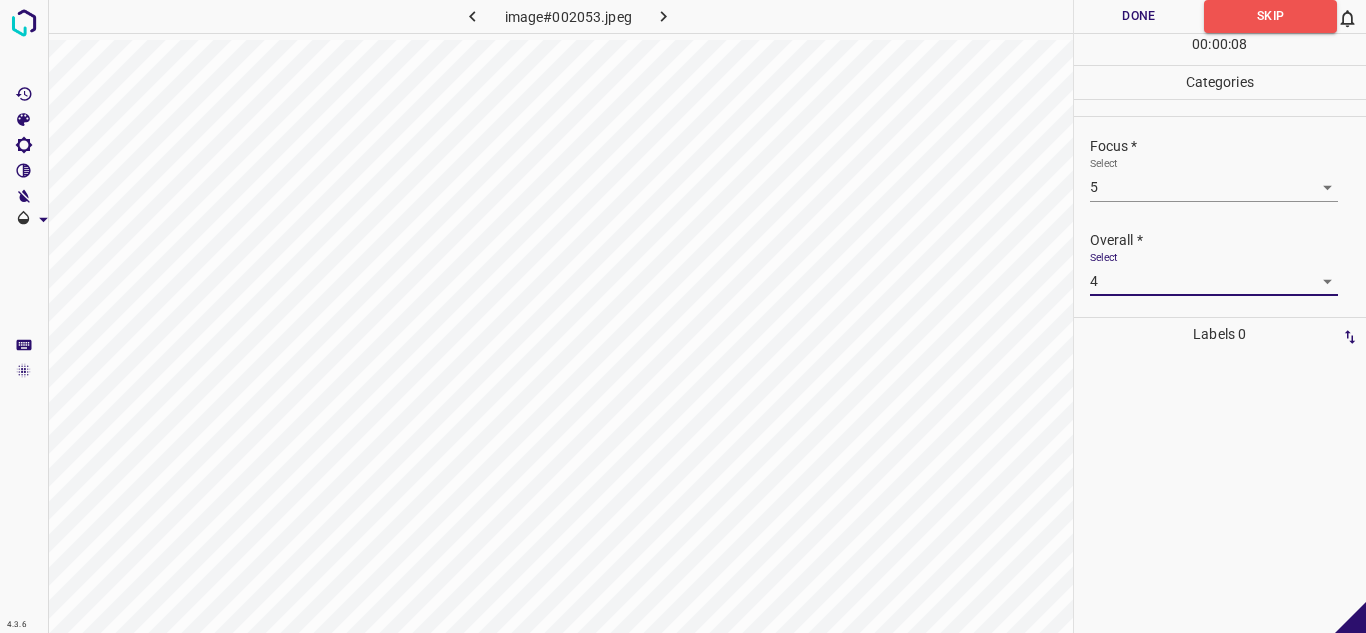 click on "Done" at bounding box center (1139, 16) 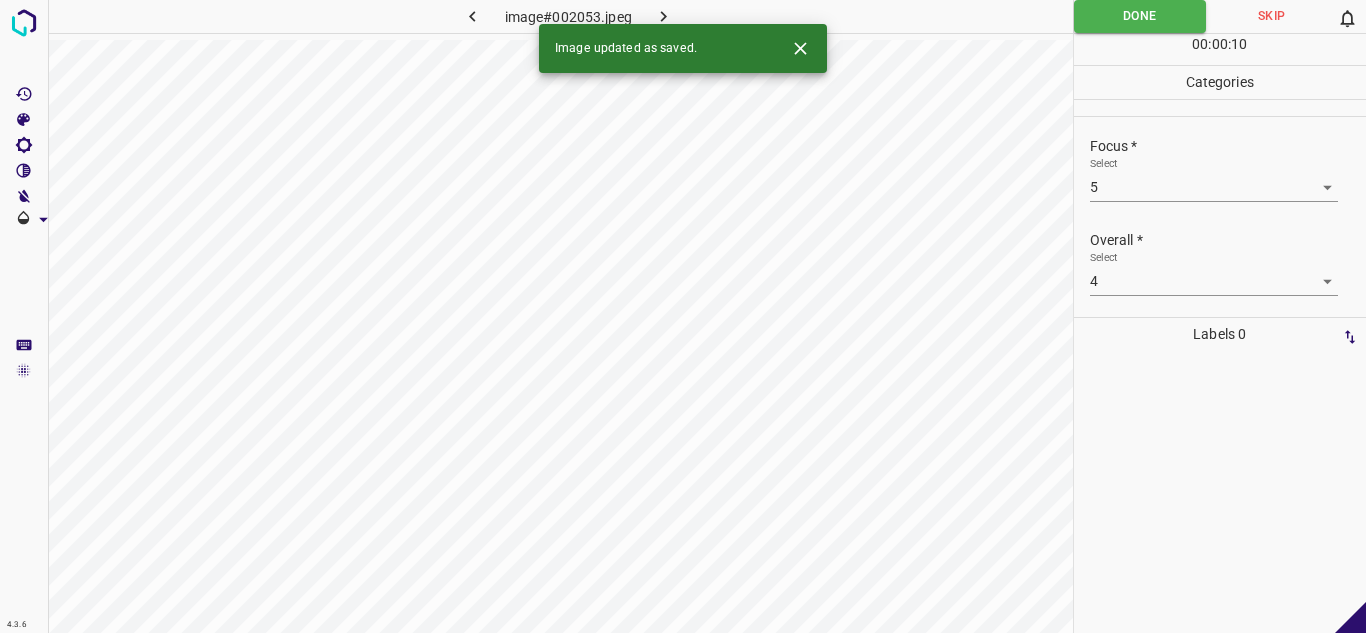 click at bounding box center [664, 16] 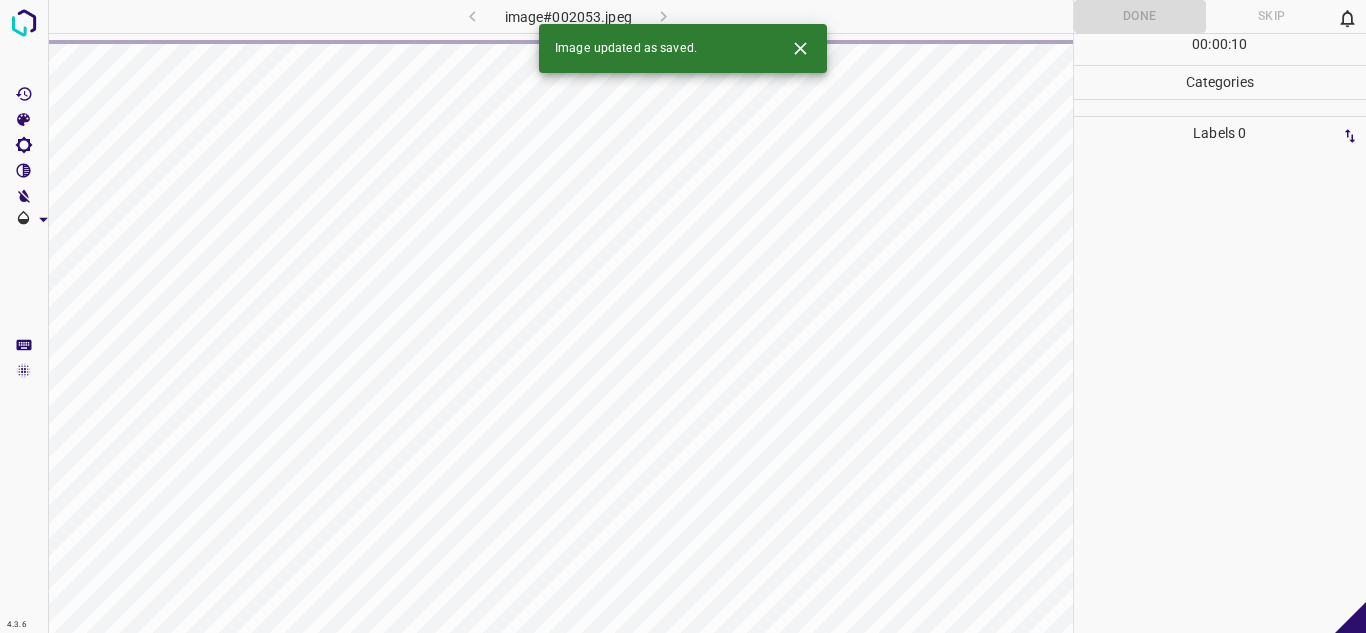 click 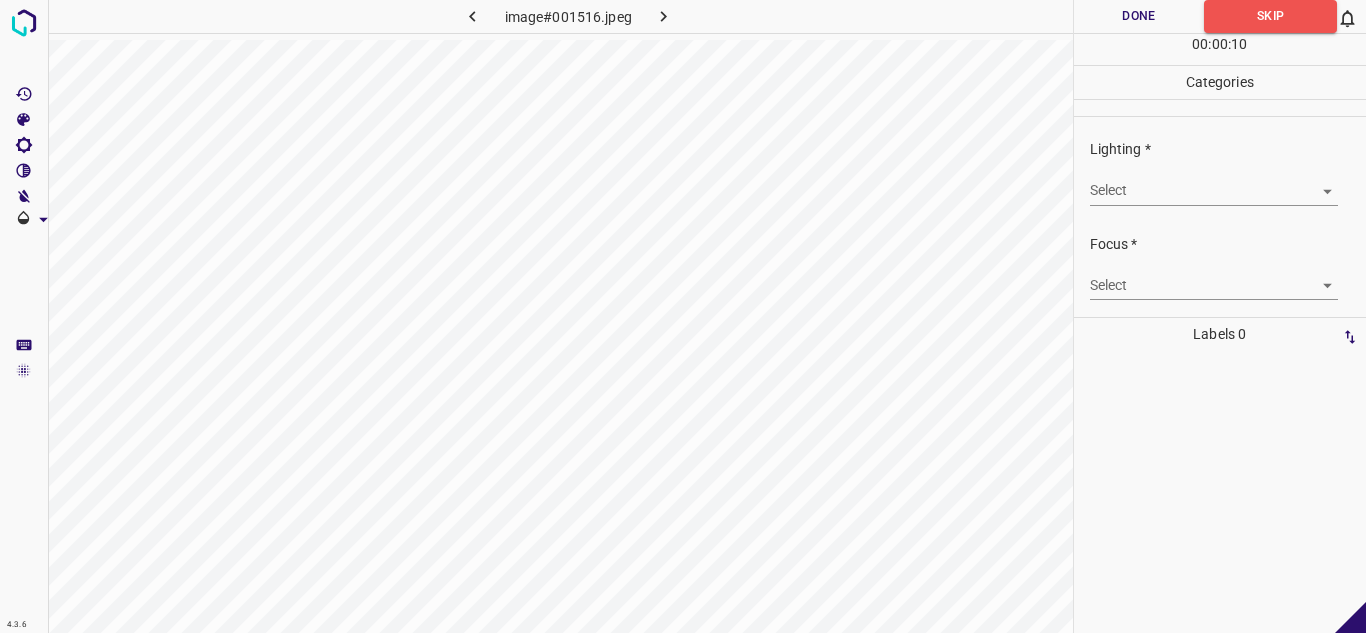 click on "4.3.6  image#001516.jpeg Done Skip 0 00   : 00   : 10   Categories Lighting *  Select ​ Focus *  Select ​ Overall *  Select ​ Labels   0 Categories 1 Lighting 2 Focus 3 Overall Tools Space Change between modes (Draw & Edit) I Auto labeling R Restore zoom M Zoom in N Zoom out Delete Delete selecte label Filters Z Restore filters X Saturation filter C Brightness filter V Contrast filter B Gray scale filter General O Download - Text - Hide - Delete" at bounding box center (683, 316) 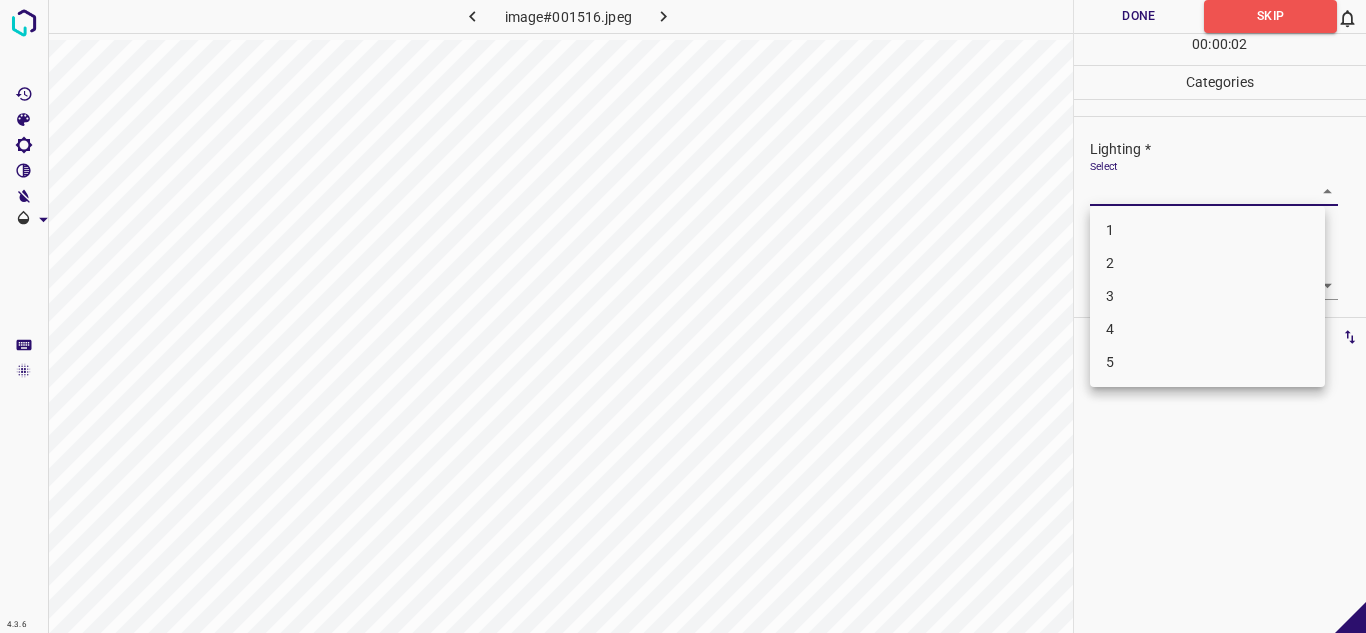click on "1" at bounding box center [1207, 230] 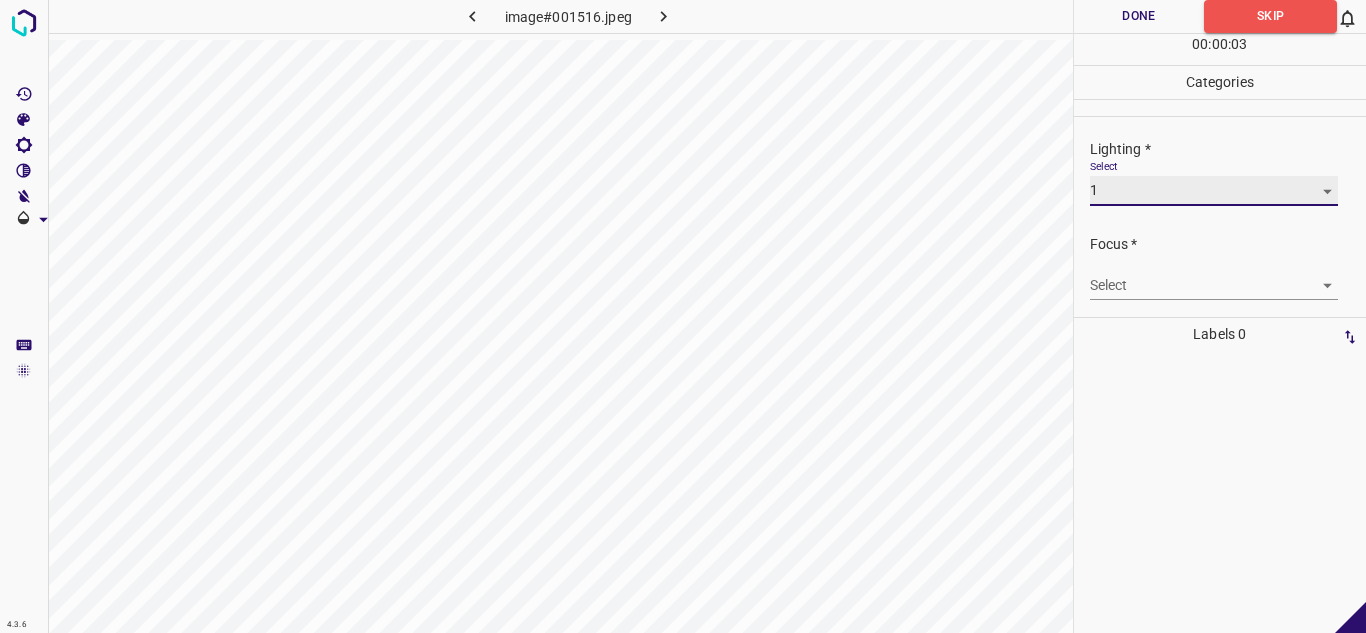 type on "1" 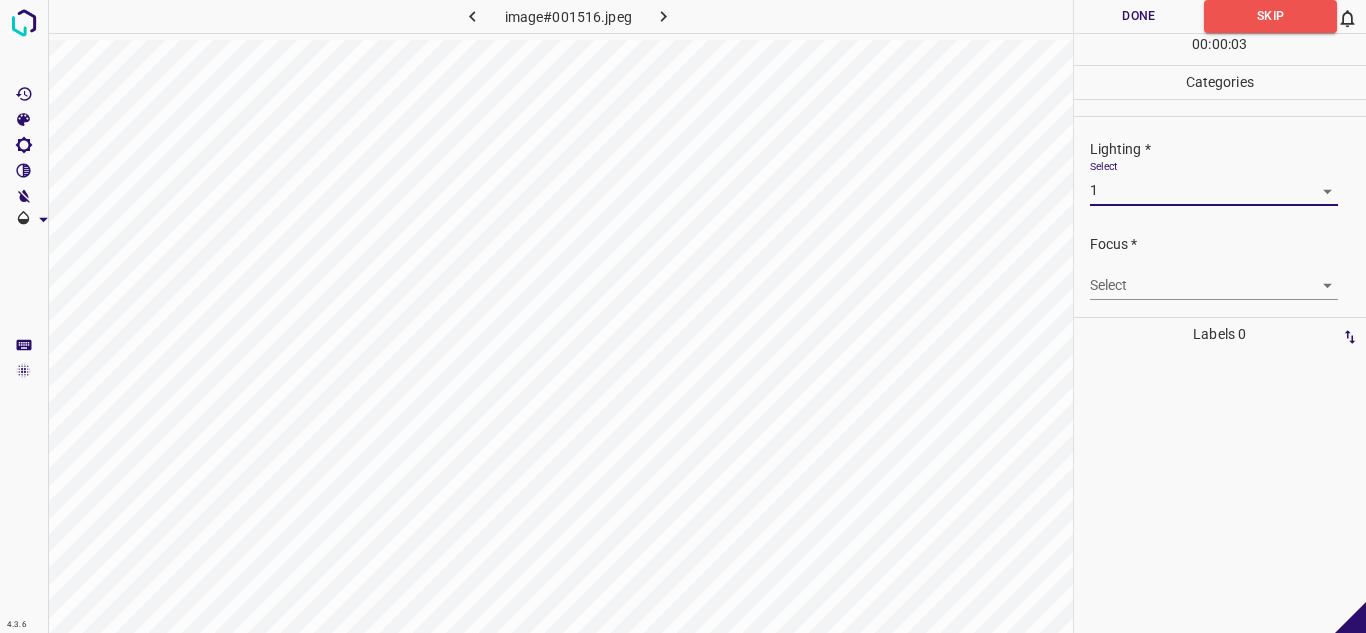 click on "4.3.6  image#001516.jpeg Done Skip 0 00   : 00   : 03   Categories Lighting *  Select 1 1 Focus *  Select ​ Overall *  Select ​ Labels   0 Categories 1 Lighting 2 Focus 3 Overall Tools Space Change between modes (Draw & Edit) I Auto labeling R Restore zoom M Zoom in N Zoom out Delete Delete selecte label Filters Z Restore filters X Saturation filter C Brightness filter V Contrast filter B Gray scale filter General O Download - Text - Hide - Delete" at bounding box center [683, 316] 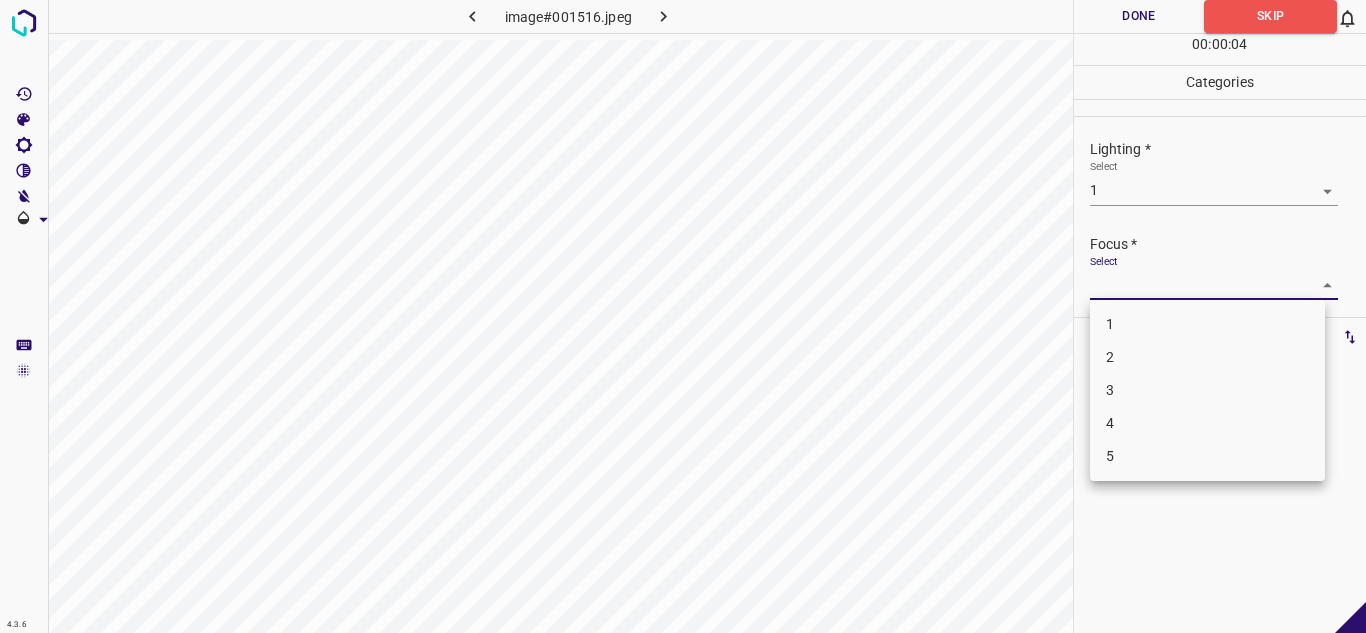 click on "2" at bounding box center (1207, 357) 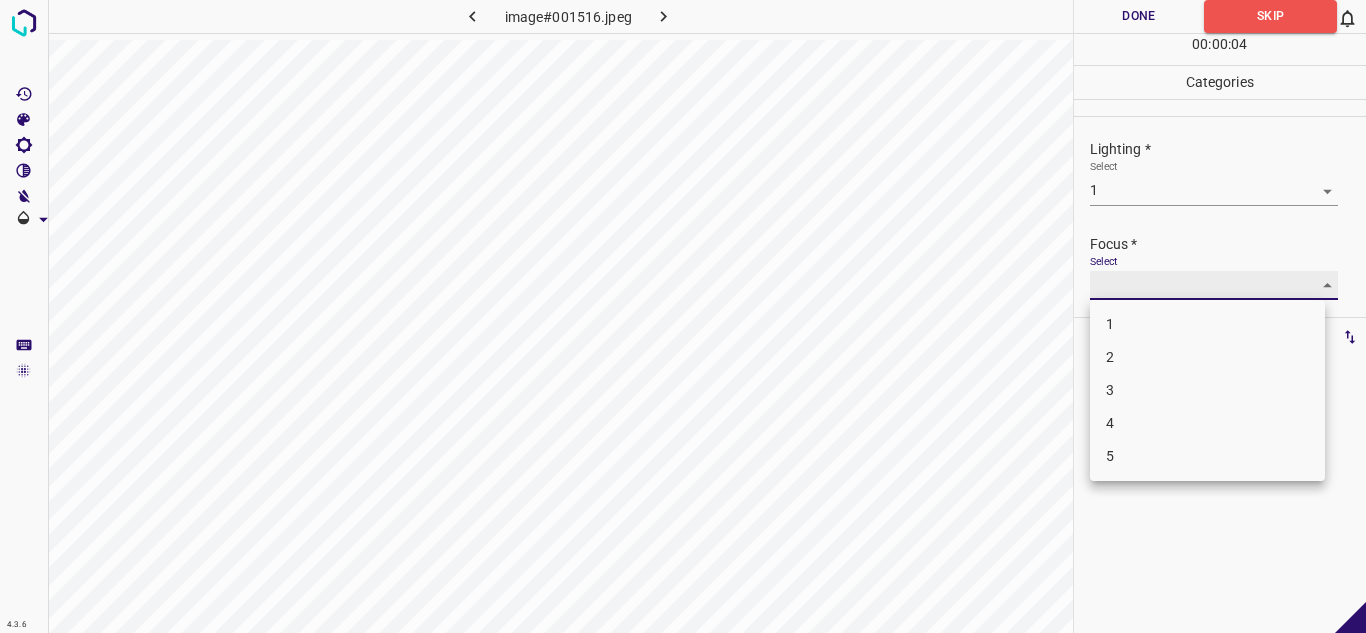 type on "2" 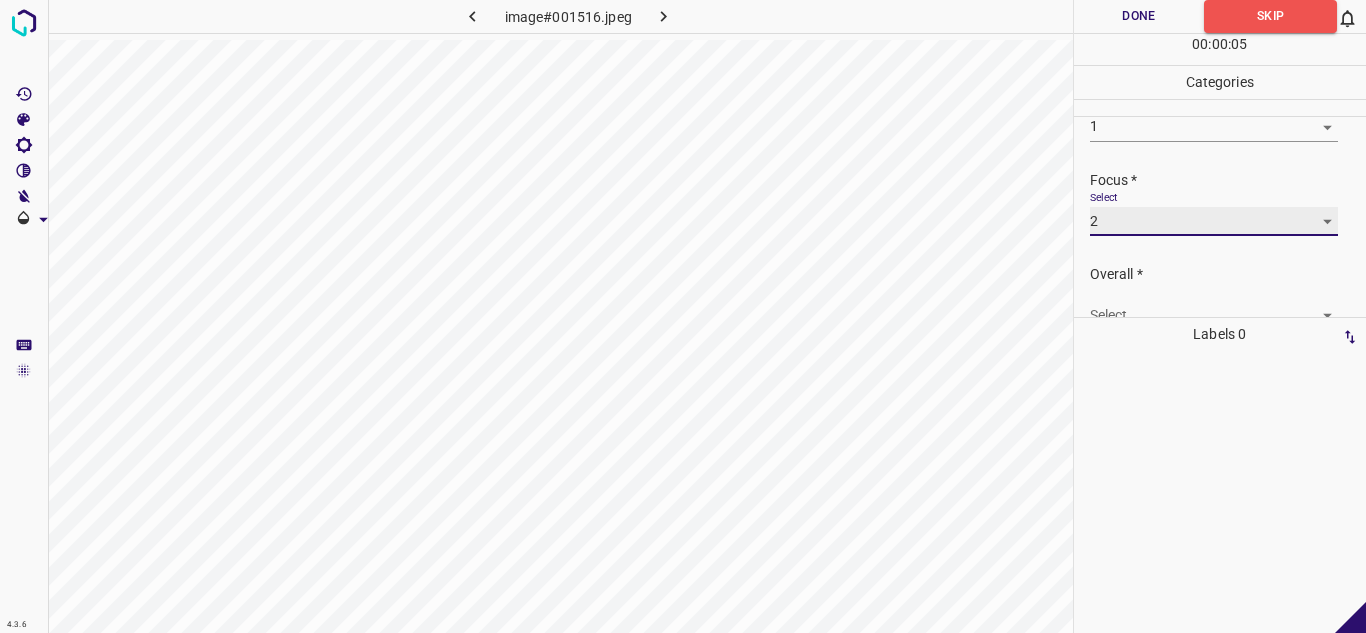 scroll, scrollTop: 98, scrollLeft: 0, axis: vertical 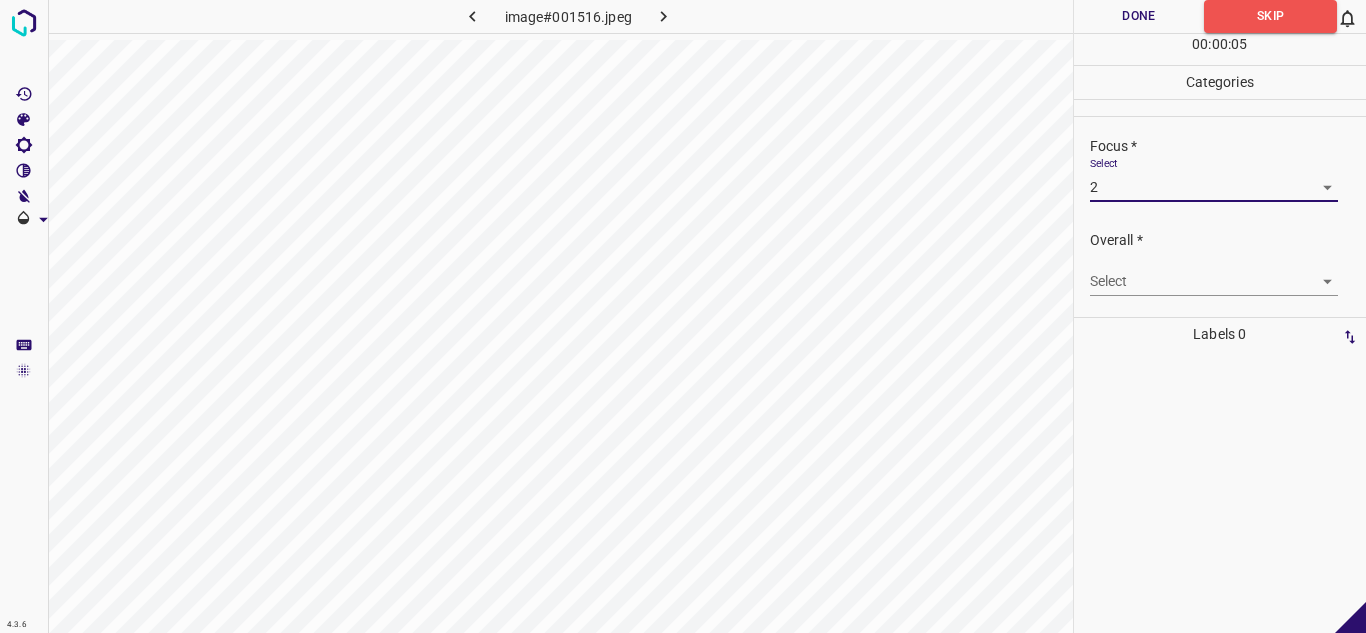 click on "4.3.6  image#001516.jpeg Done Skip 0 00   : 00   : 05   Categories Lighting *  Select 1 1 Focus *  Select 2 2 Overall *  Select ​ Labels   0 Categories 1 Lighting 2 Focus 3 Overall Tools Space Change between modes (Draw & Edit) I Auto labeling R Restore zoom M Zoom in N Zoom out Delete Delete selecte label Filters Z Restore filters X Saturation filter C Brightness filter V Contrast filter B Gray scale filter General O Download - Text - Hide - Delete" at bounding box center [683, 316] 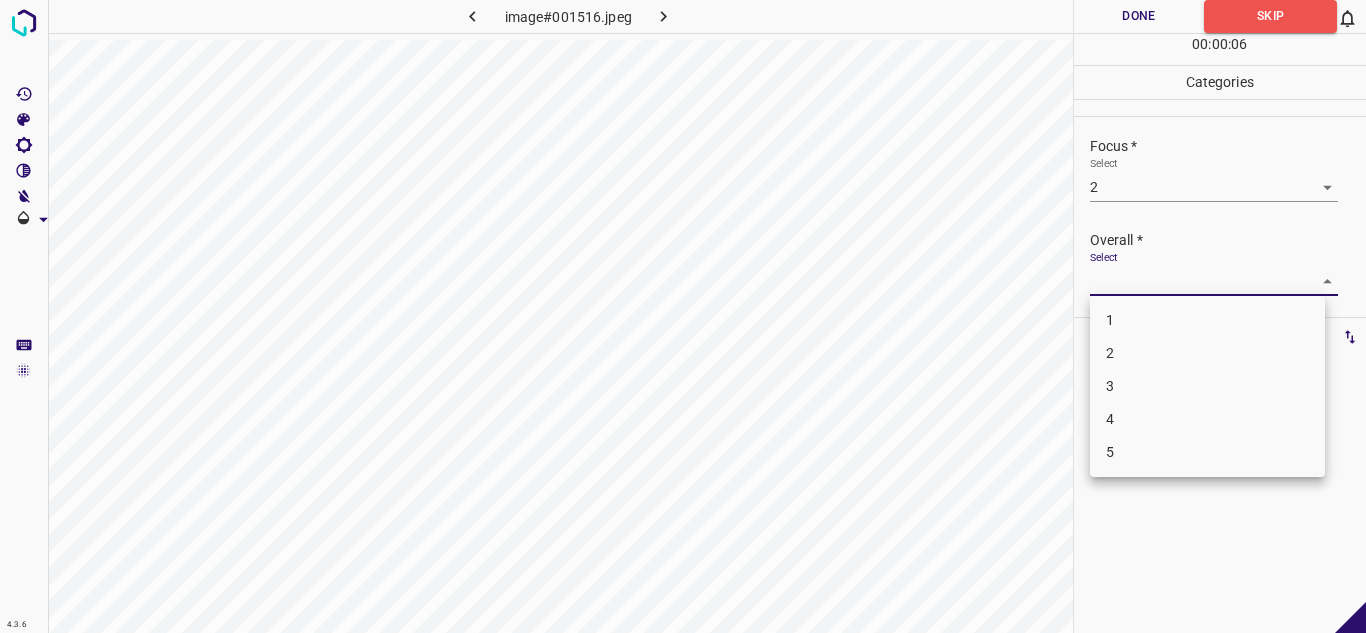 click on "2" at bounding box center [1207, 353] 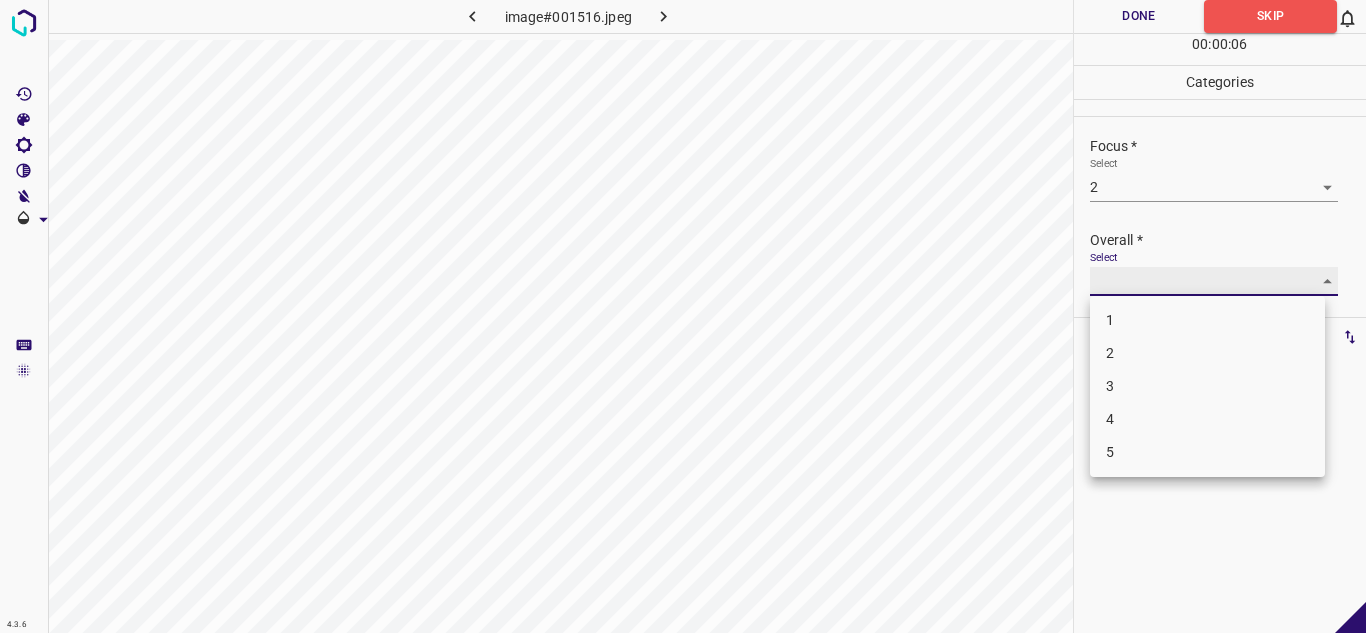 type on "2" 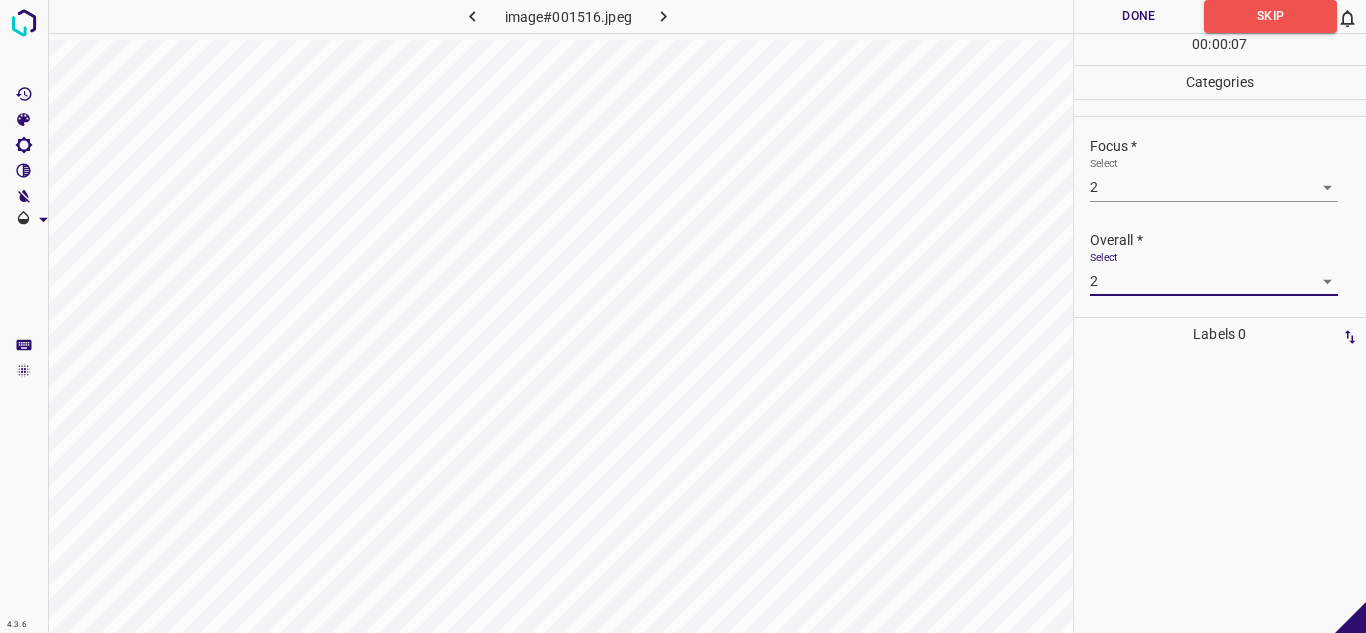 click on "Done" at bounding box center [1139, 16] 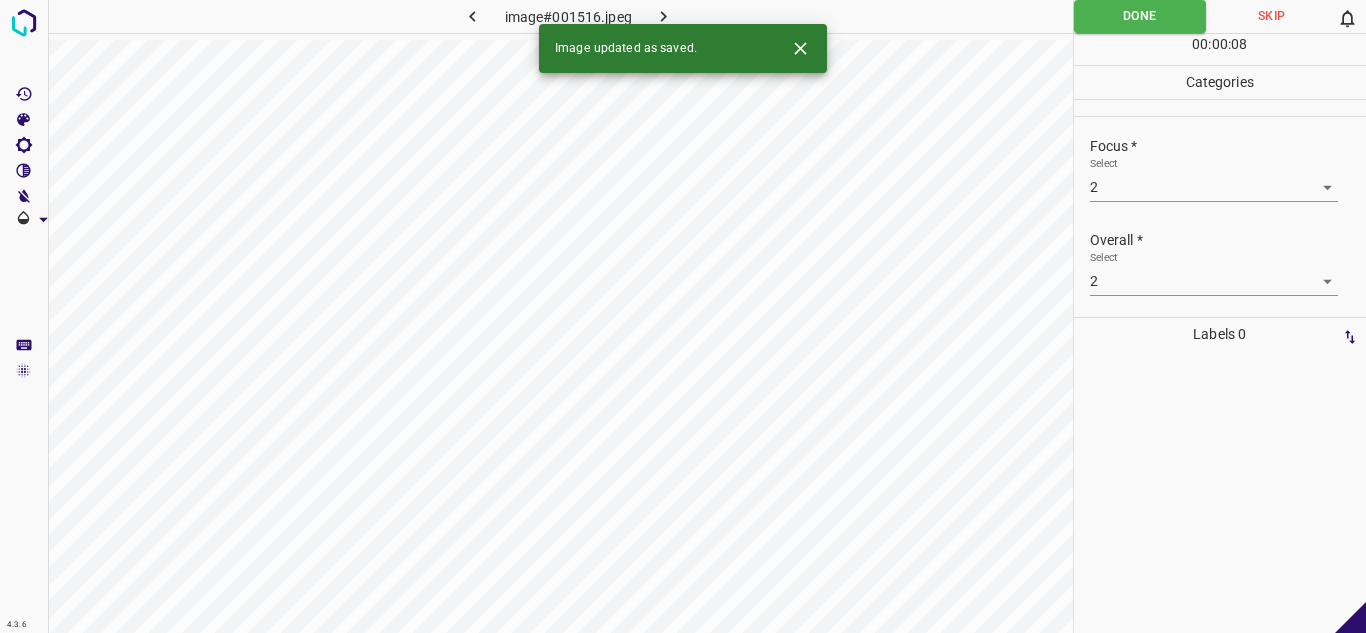 click 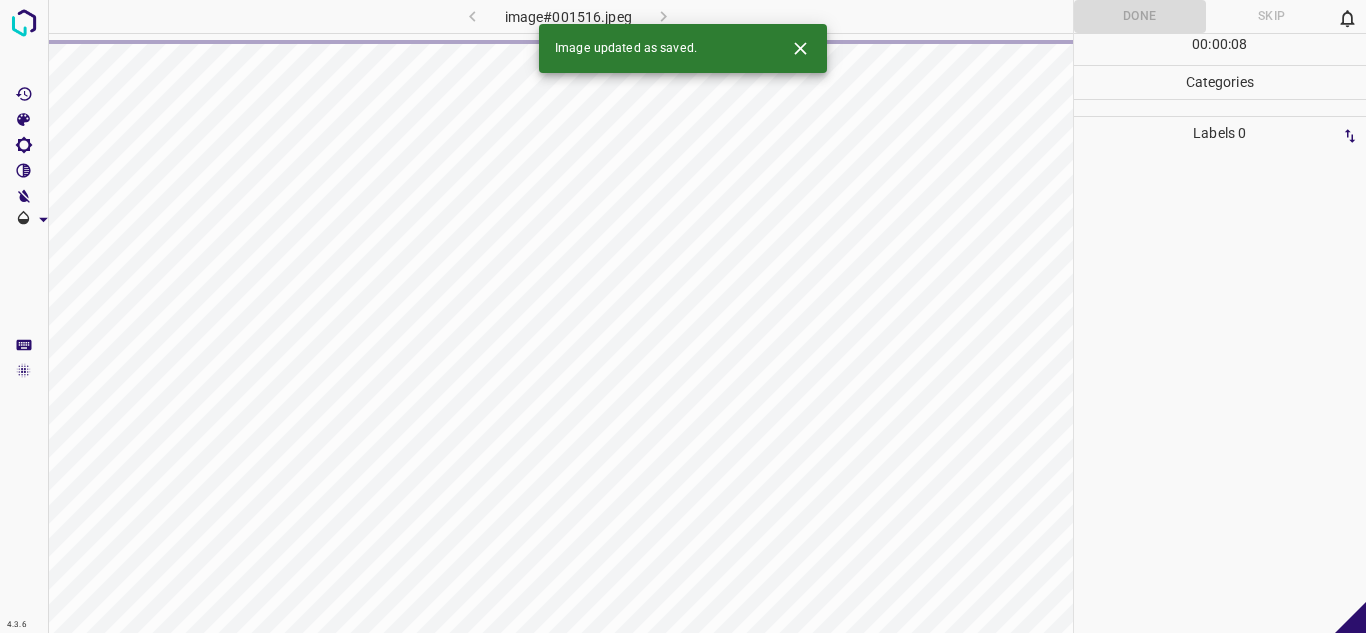 click 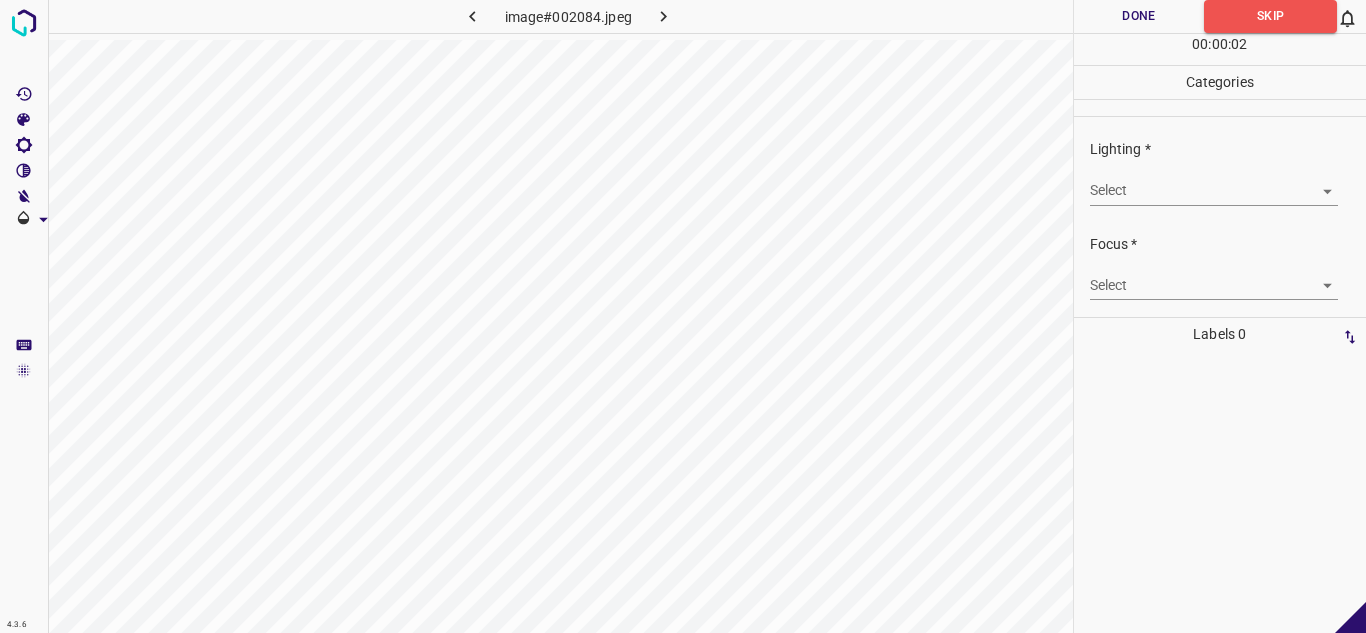 click on "4.3.6  image#002084.jpeg Done Skip 0 00   : 00   : 02   Categories Lighting *  Select ​ Focus *  Select ​ Overall *  Select ​ Labels   0 Categories 1 Lighting 2 Focus 3 Overall Tools Space Change between modes (Draw & Edit) I Auto labeling R Restore zoom M Zoom in N Zoom out Delete Delete selecte label Filters Z Restore filters X Saturation filter C Brightness filter V Contrast filter B Gray scale filter General O Download - Text - Hide - Delete" at bounding box center [683, 316] 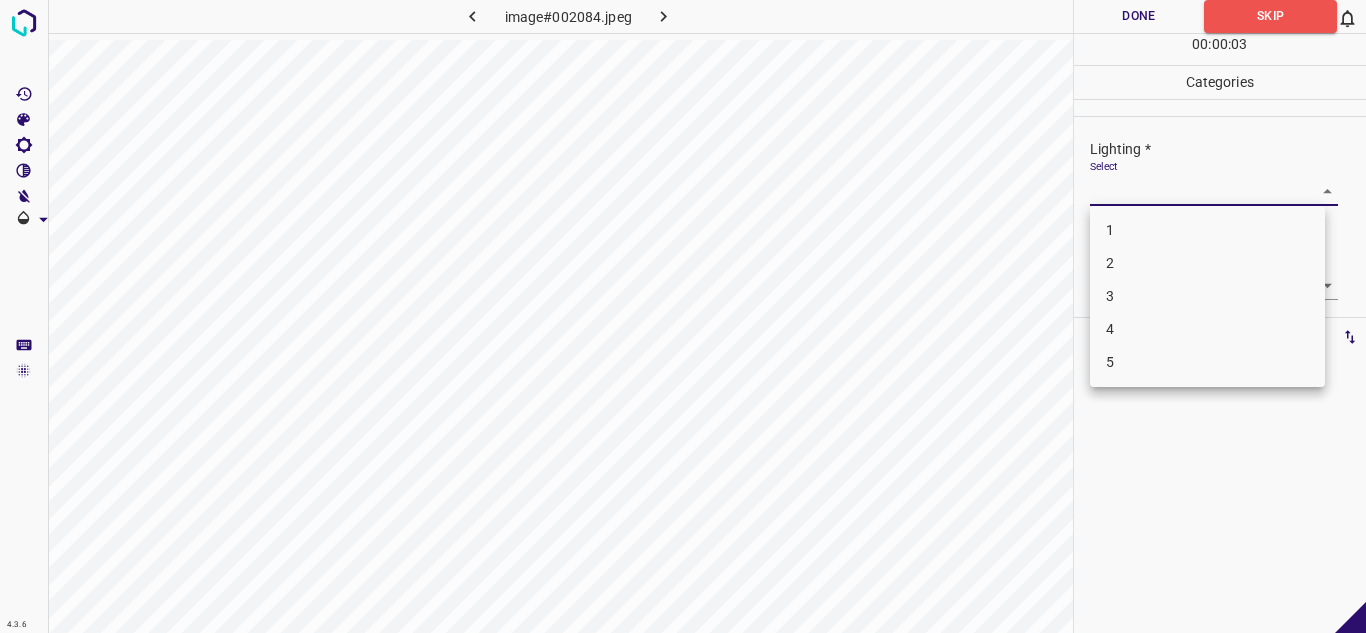 click on "3" at bounding box center [1207, 296] 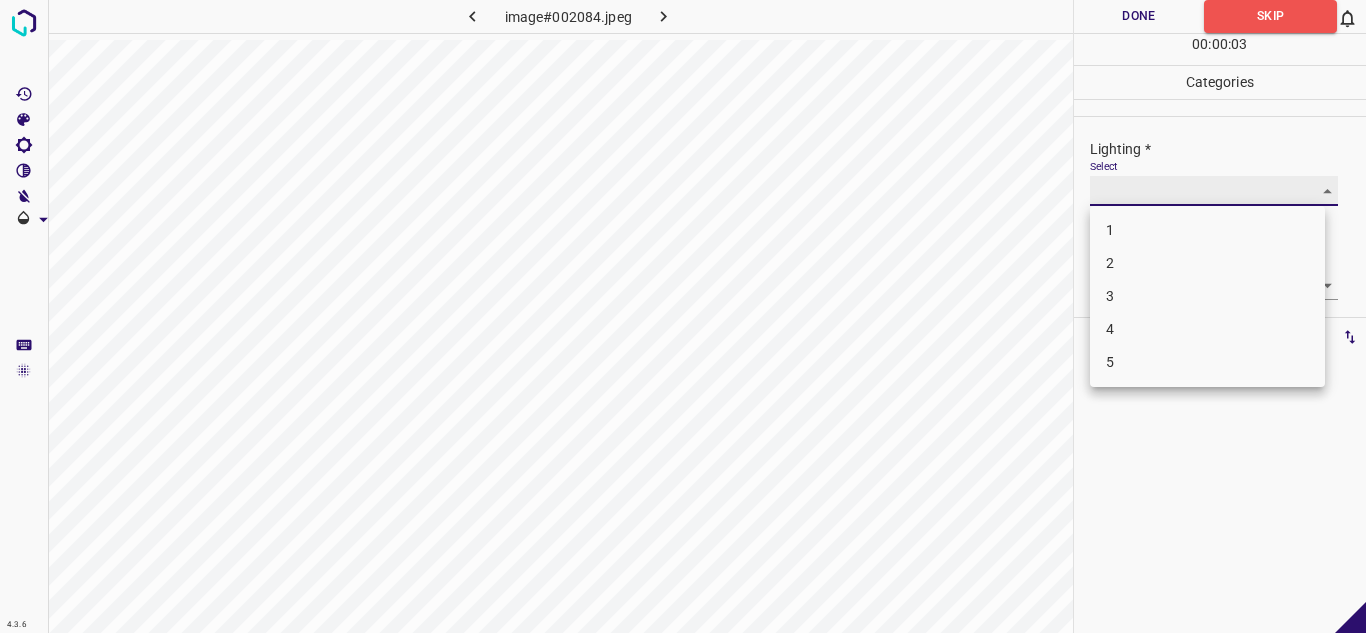 type on "3" 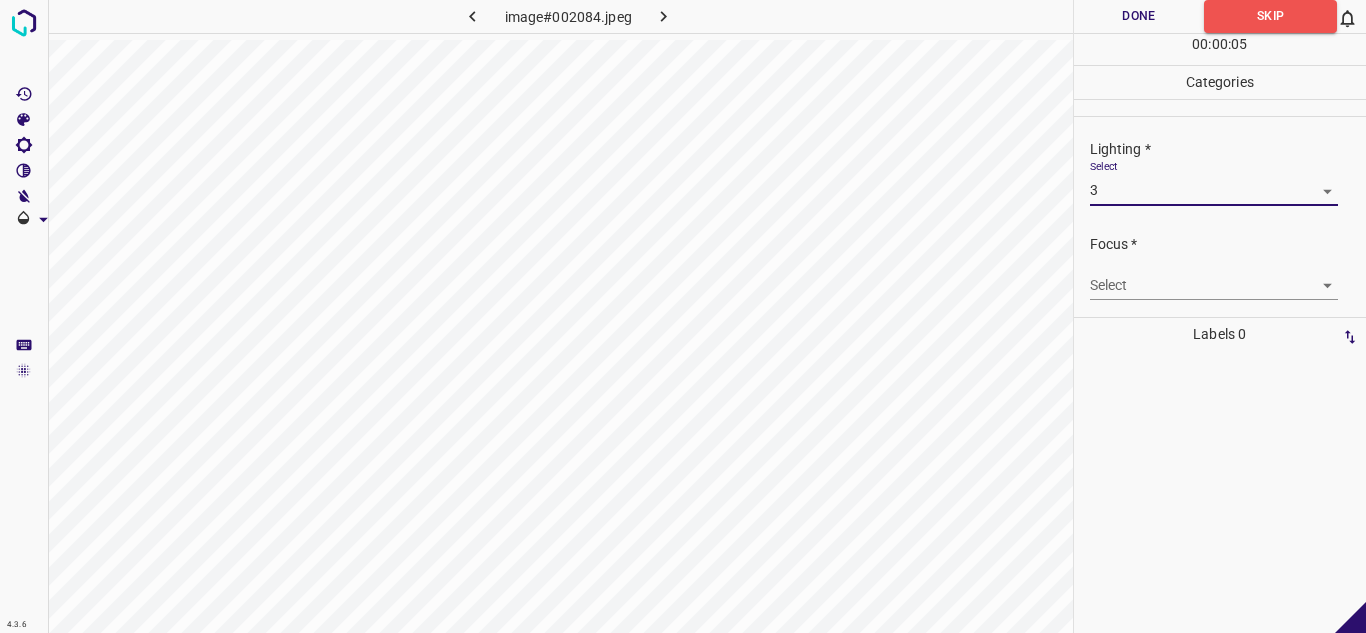 click on "4.3.6  image#002084.jpeg Done Skip 0 00   : 00   : 05   Categories Lighting *  Select 3 3 Focus *  Select ​ Overall *  Select ​ Labels   0 Categories 1 Lighting 2 Focus 3 Overall Tools Space Change between modes (Draw & Edit) I Auto labeling R Restore zoom M Zoom in N Zoom out Delete Delete selecte label Filters Z Restore filters X Saturation filter C Brightness filter V Contrast filter B Gray scale filter General O Download - Text - Hide - Delete" at bounding box center [683, 316] 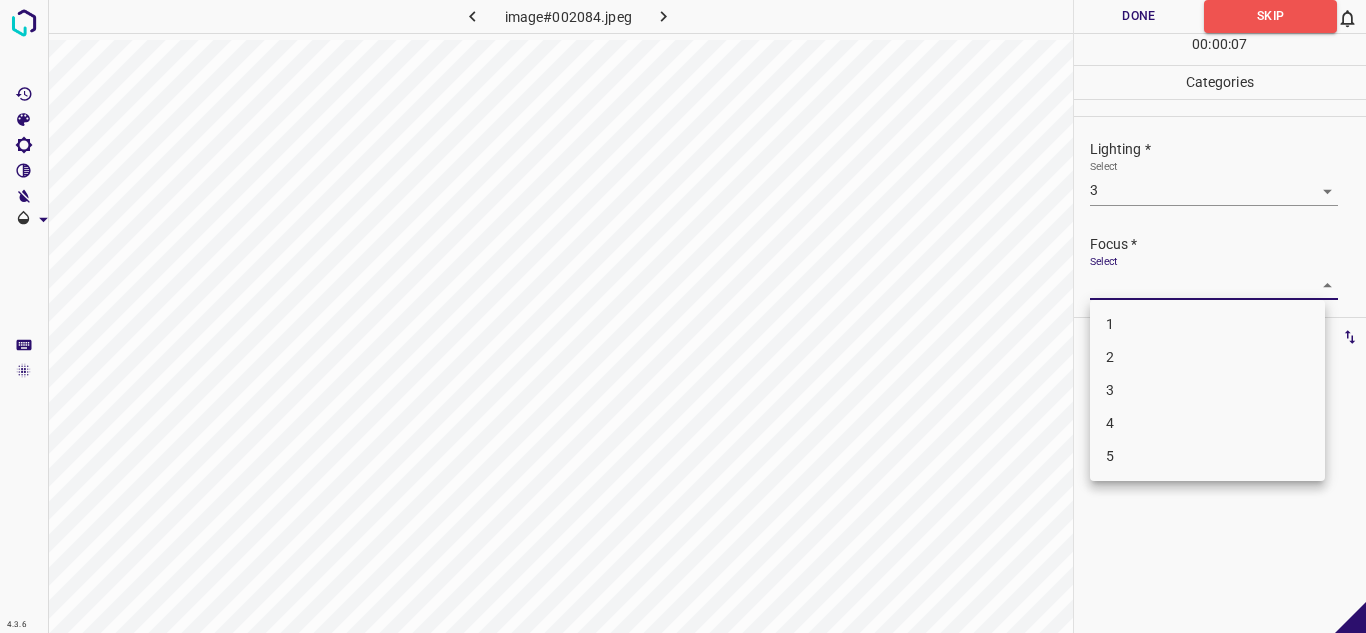 click on "3" at bounding box center (1207, 390) 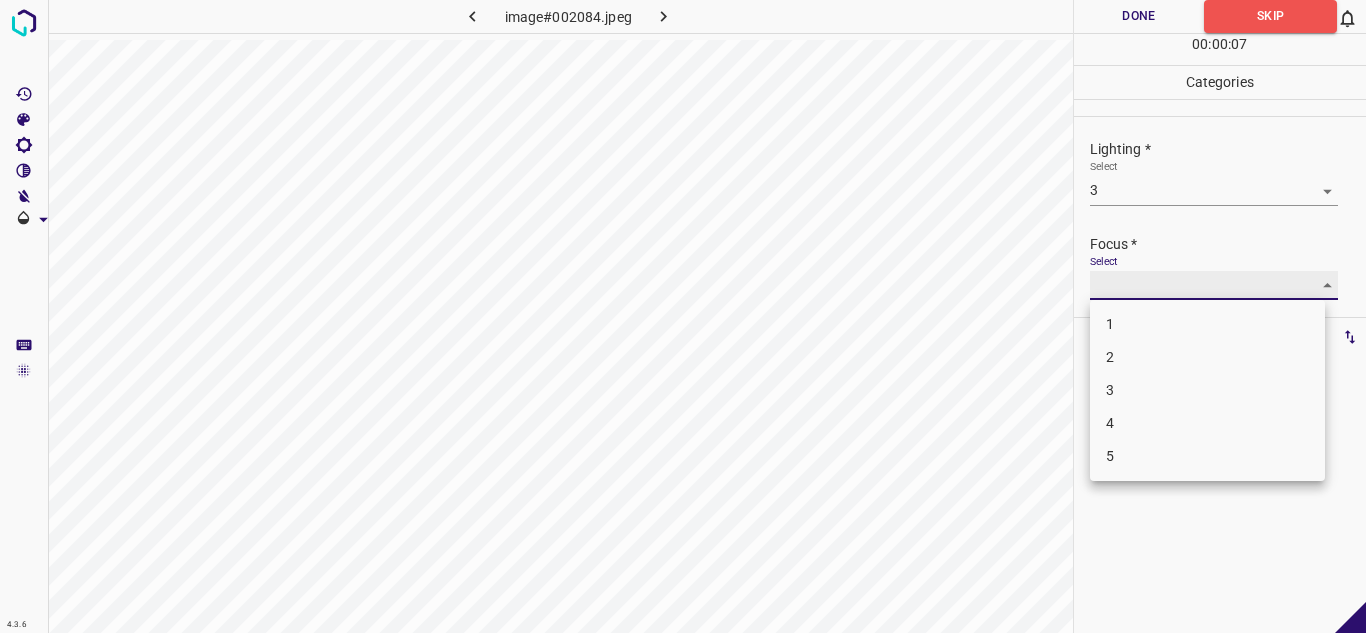 type on "3" 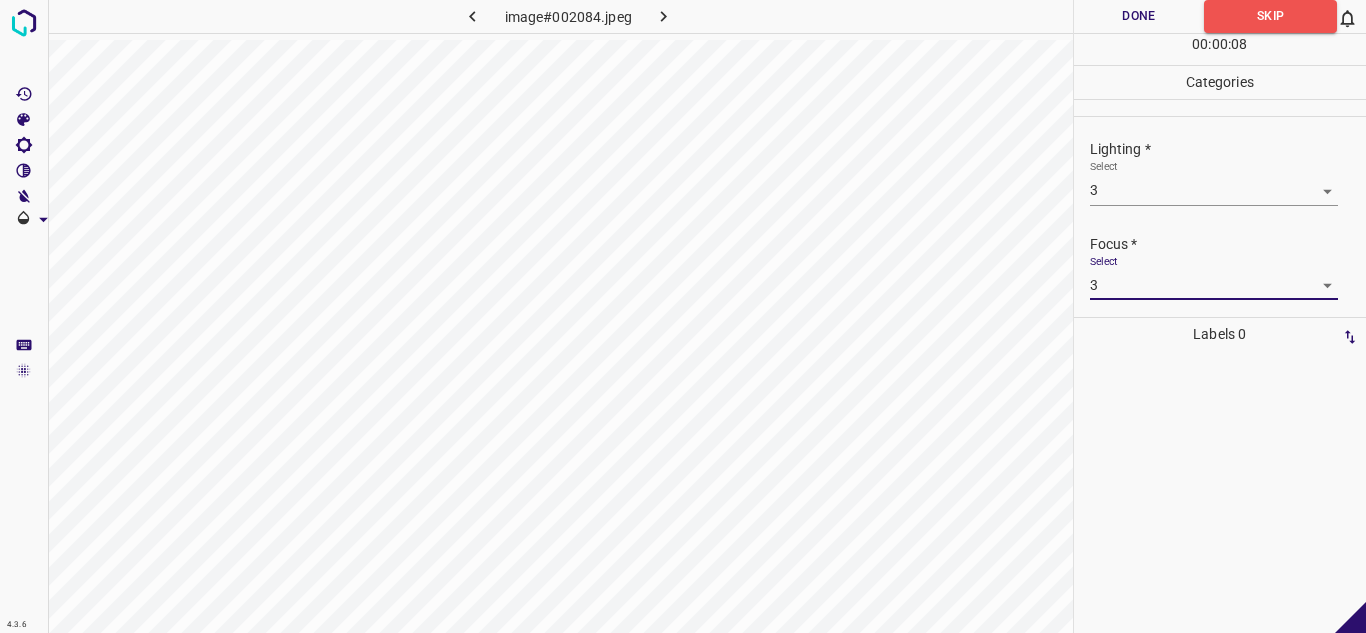 click on "4.3.6  image#002084.jpeg Done Skip 0 00   : 00   : 08   Categories Lighting *  Select 3 3 Focus *  Select 3 3 Overall *  Select ​ Labels   0 Categories 1 Lighting 2 Focus 3 Overall Tools Space Change between modes (Draw & Edit) I Auto labeling R Restore zoom M Zoom in N Zoom out Delete Delete selecte label Filters Z Restore filters X Saturation filter C Brightness filter V Contrast filter B Gray scale filter General O Download - Text - Hide - Delete" at bounding box center (683, 316) 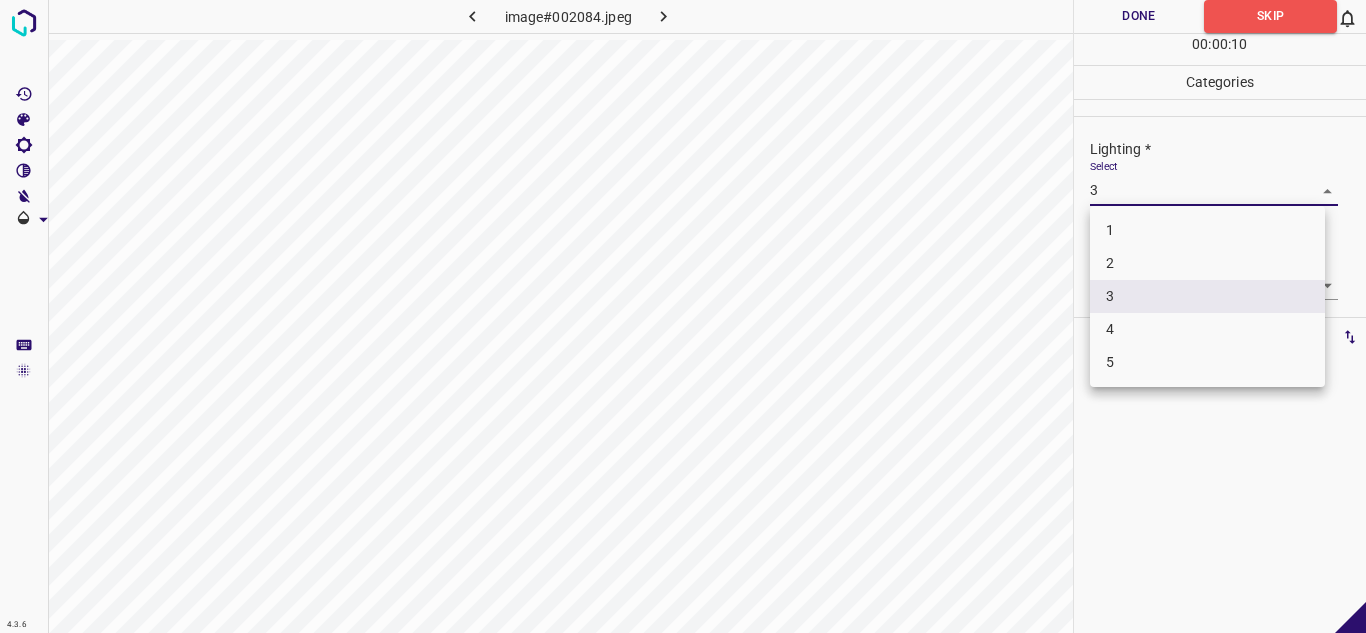 click at bounding box center (683, 316) 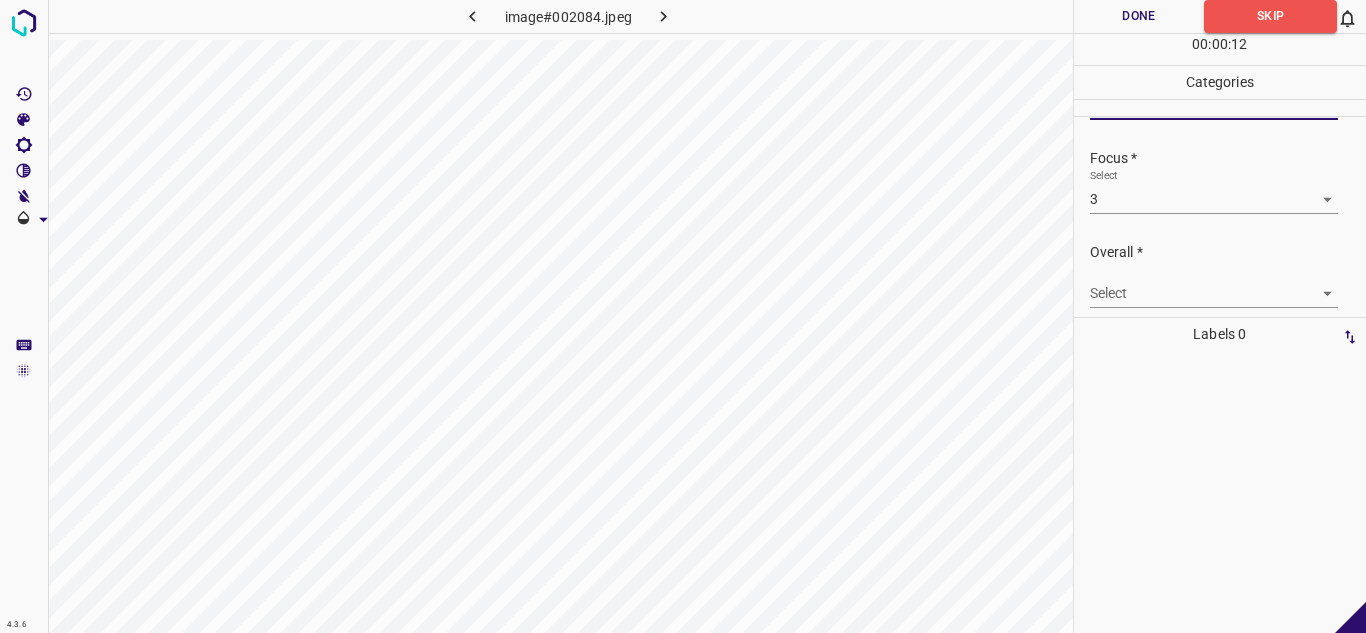 scroll, scrollTop: 98, scrollLeft: 0, axis: vertical 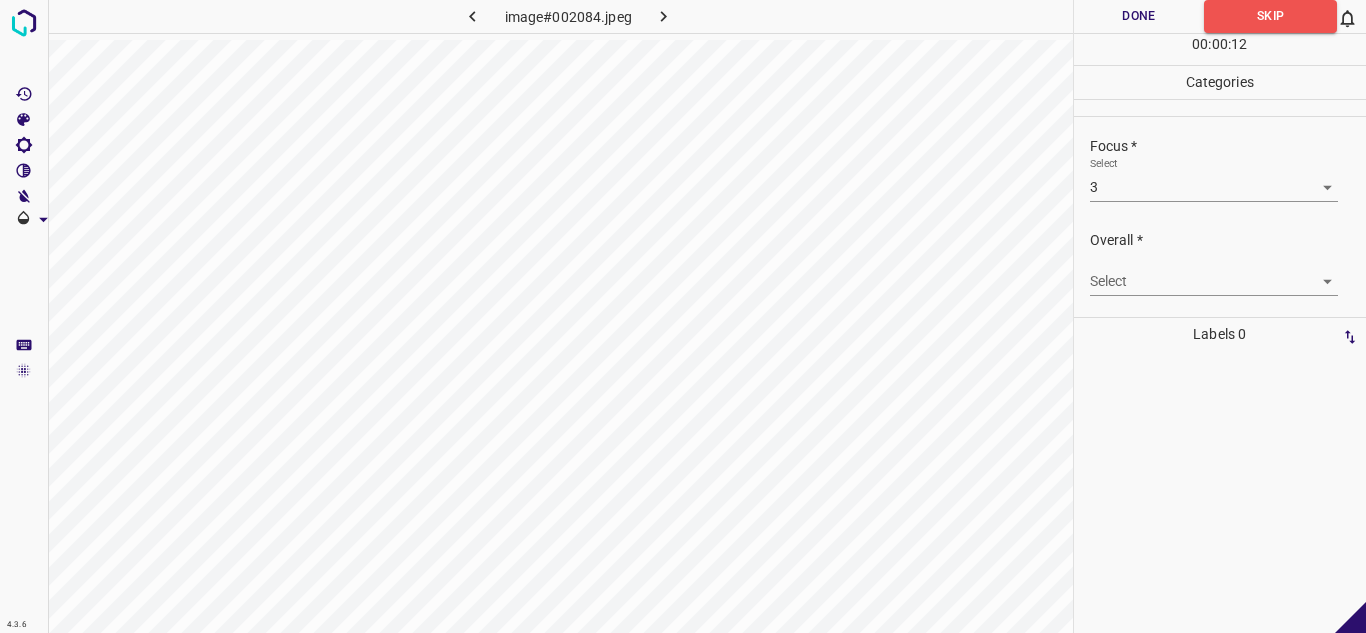 click on "4.3.6  image#002084.jpeg Done Skip 0 00   : 00   : 12   Categories Lighting *  Select 3 3 Focus *  Select 3 3 Overall *  Select ​ Labels   0 Categories 1 Lighting 2 Focus 3 Overall Tools Space Change between modes (Draw & Edit) I Auto labeling R Restore zoom M Zoom in N Zoom out Delete Delete selecte label Filters Z Restore filters X Saturation filter C Brightness filter V Contrast filter B Gray scale filter General O Download - Text - Hide - Delete" at bounding box center (683, 316) 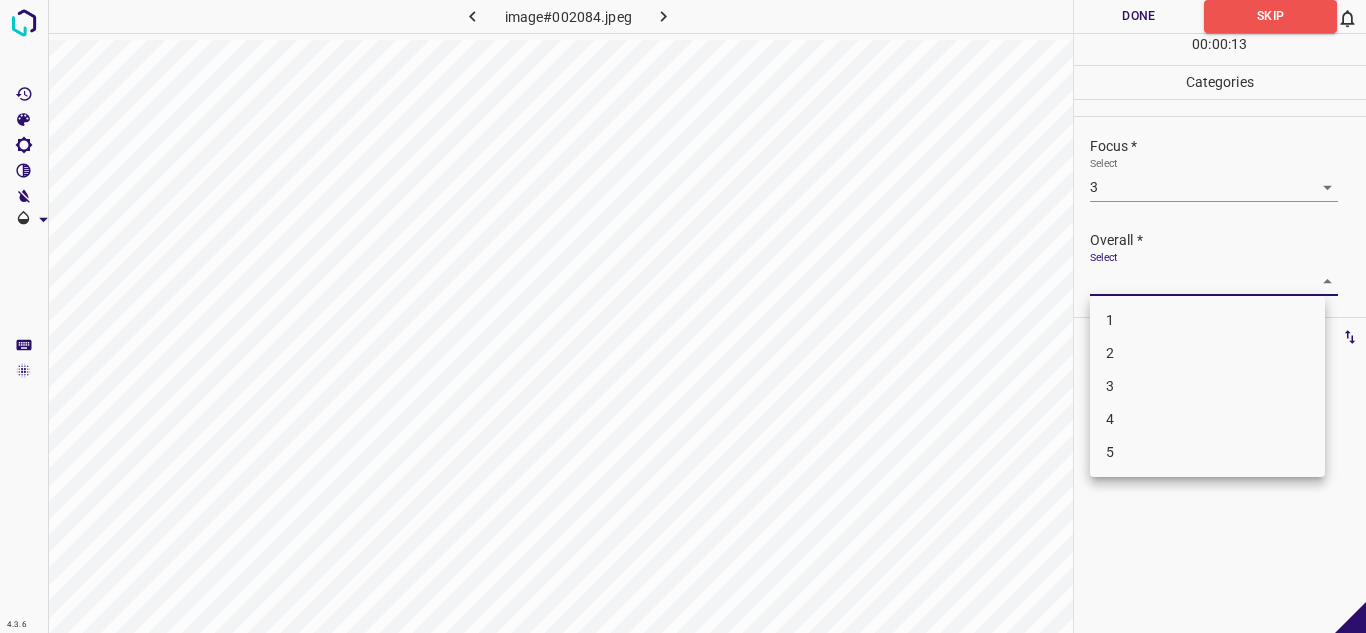 click on "3" at bounding box center [1207, 386] 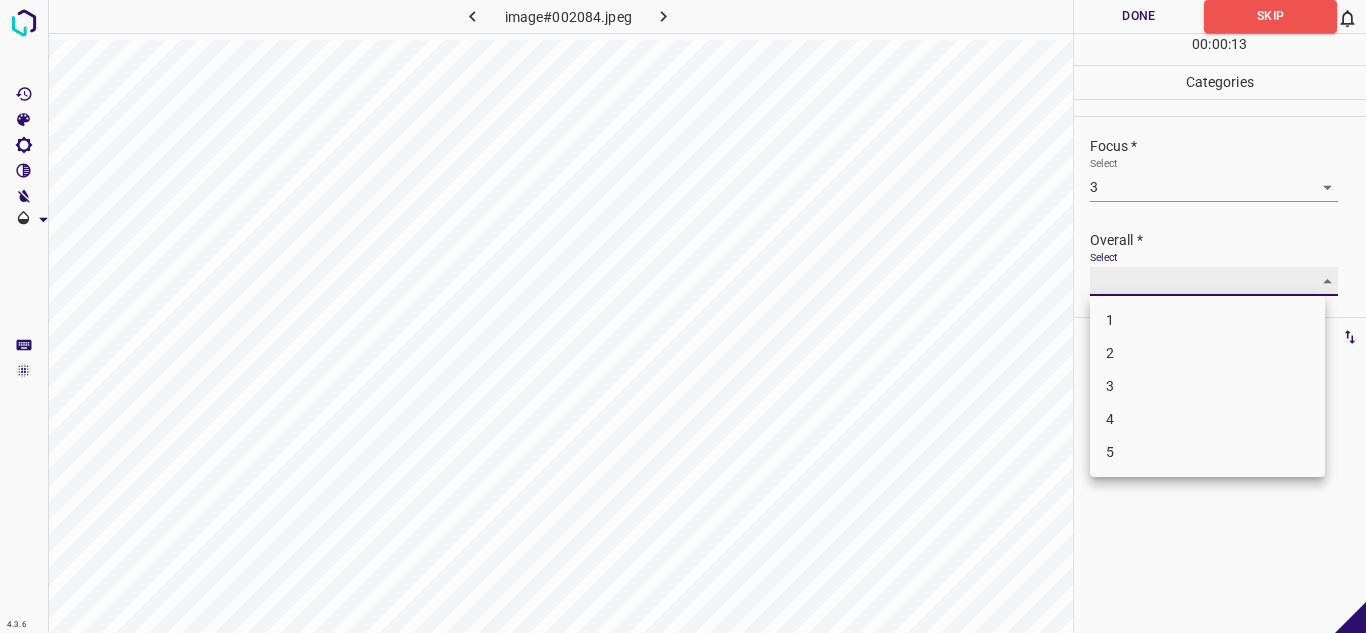 type on "3" 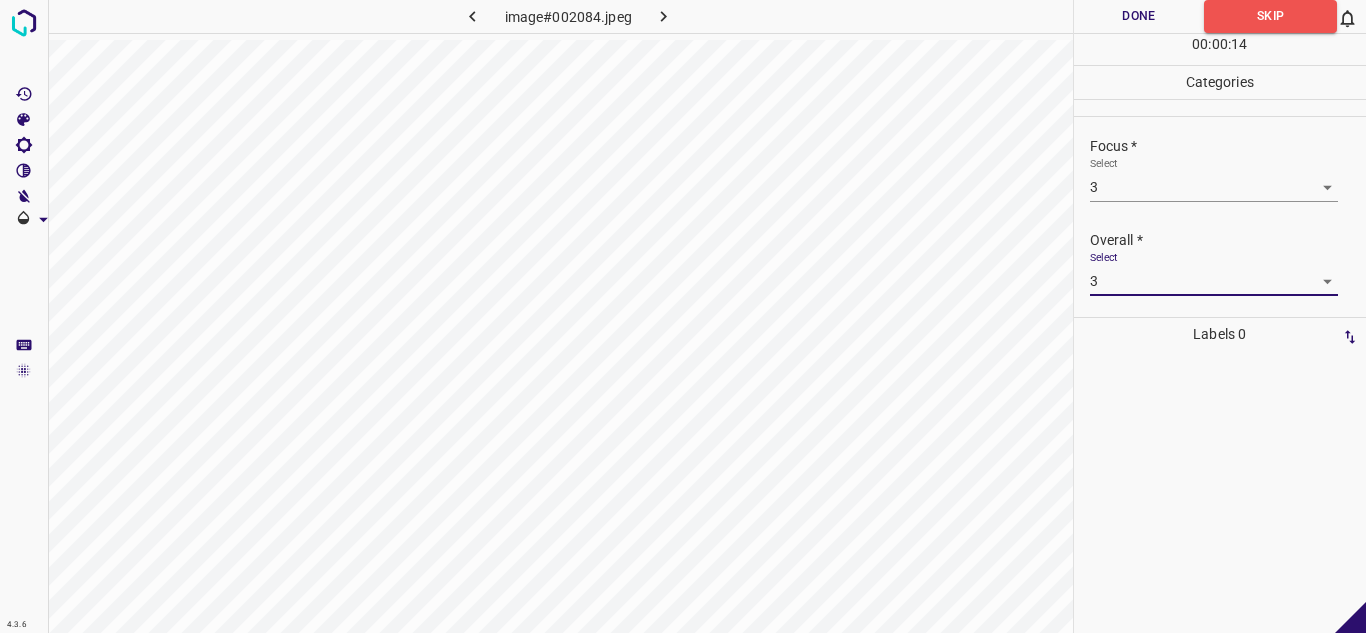 click on "Done" at bounding box center [1139, 16] 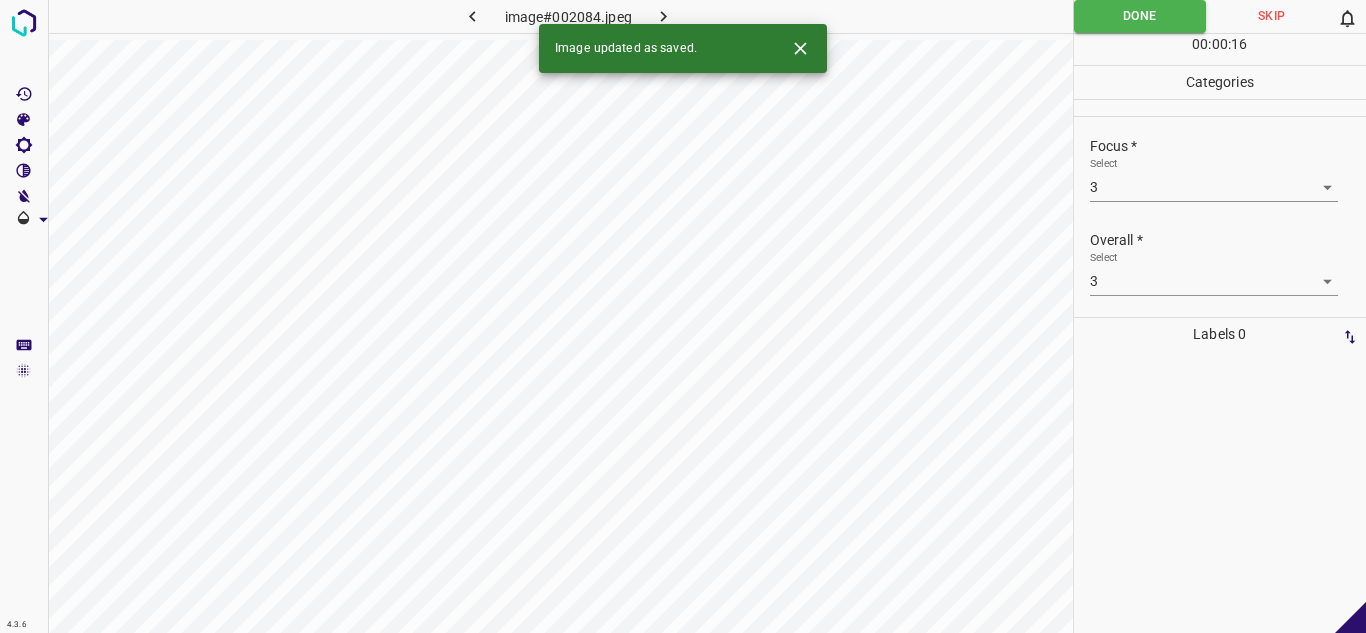 click 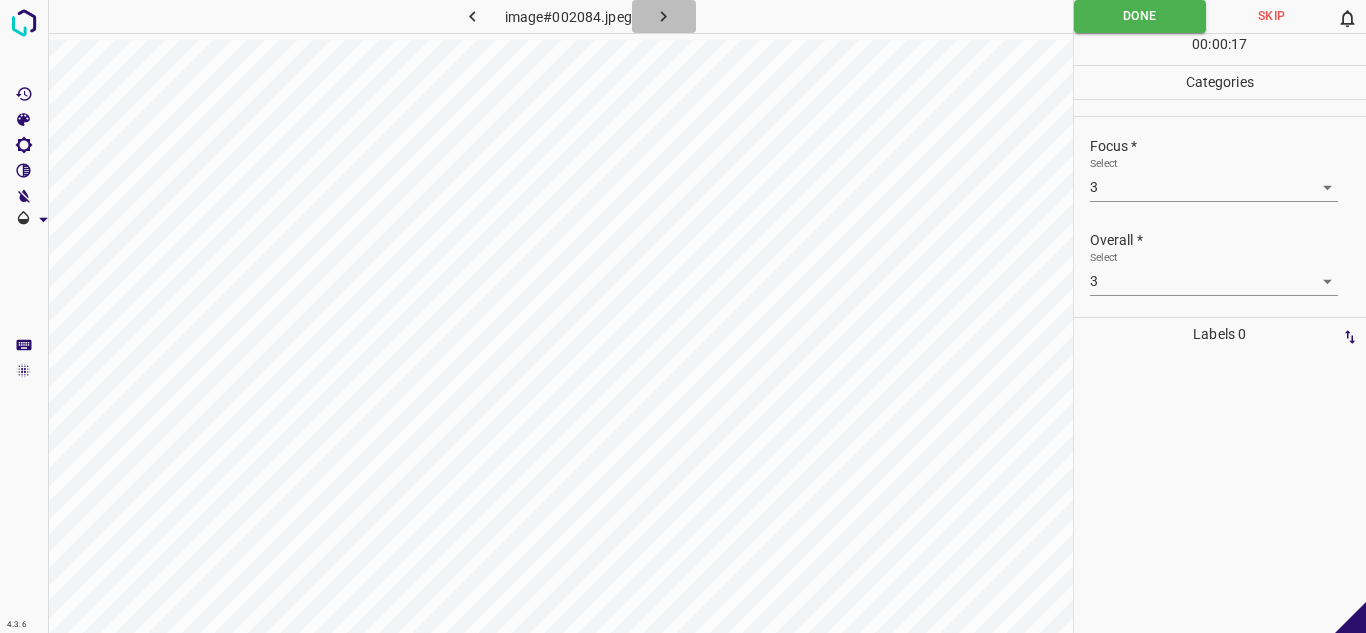 click 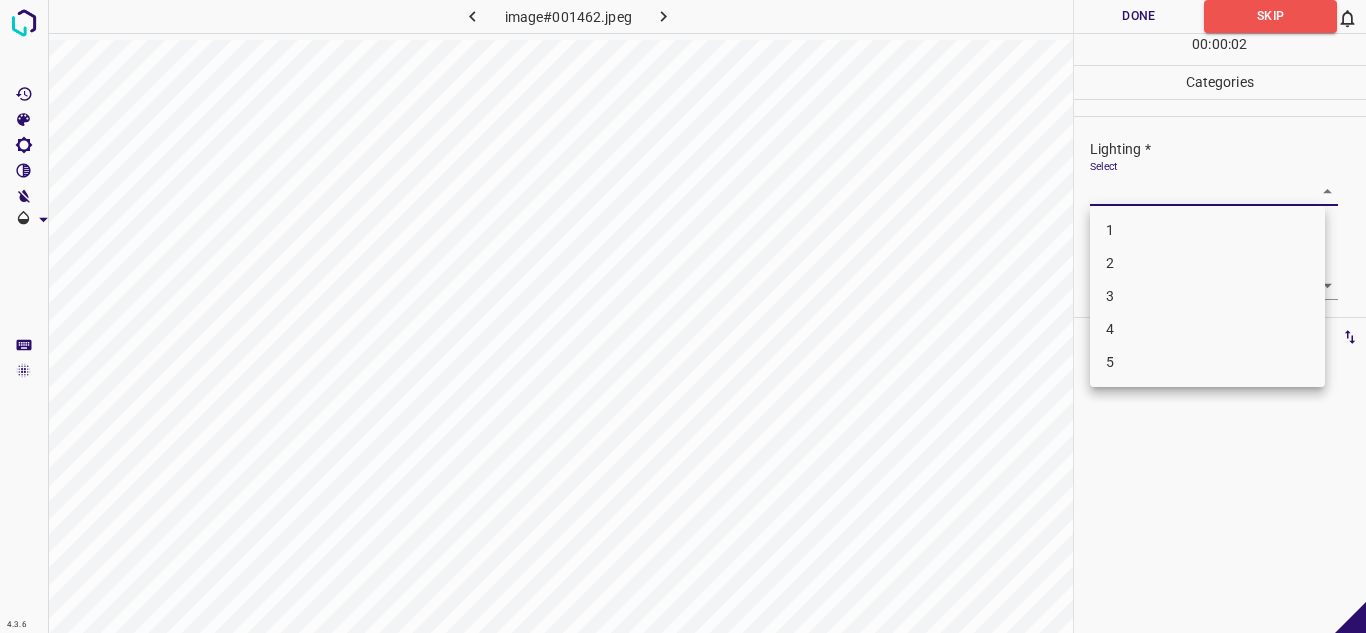click on "4.3.6  image#001462.jpeg Done Skip 0 00   : 00   : 02   Categories Lighting *  Select ​ Focus *  Select ​ Overall *  Select ​ Labels   0 Categories 1 Lighting 2 Focus 3 Overall Tools Space Change between modes (Draw & Edit) I Auto labeling R Restore zoom M Zoom in N Zoom out Delete Delete selecte label Filters Z Restore filters X Saturation filter C Brightness filter V Contrast filter B Gray scale filter General O Download - Text - Hide - Delete 1 2 3 4 5" at bounding box center [683, 316] 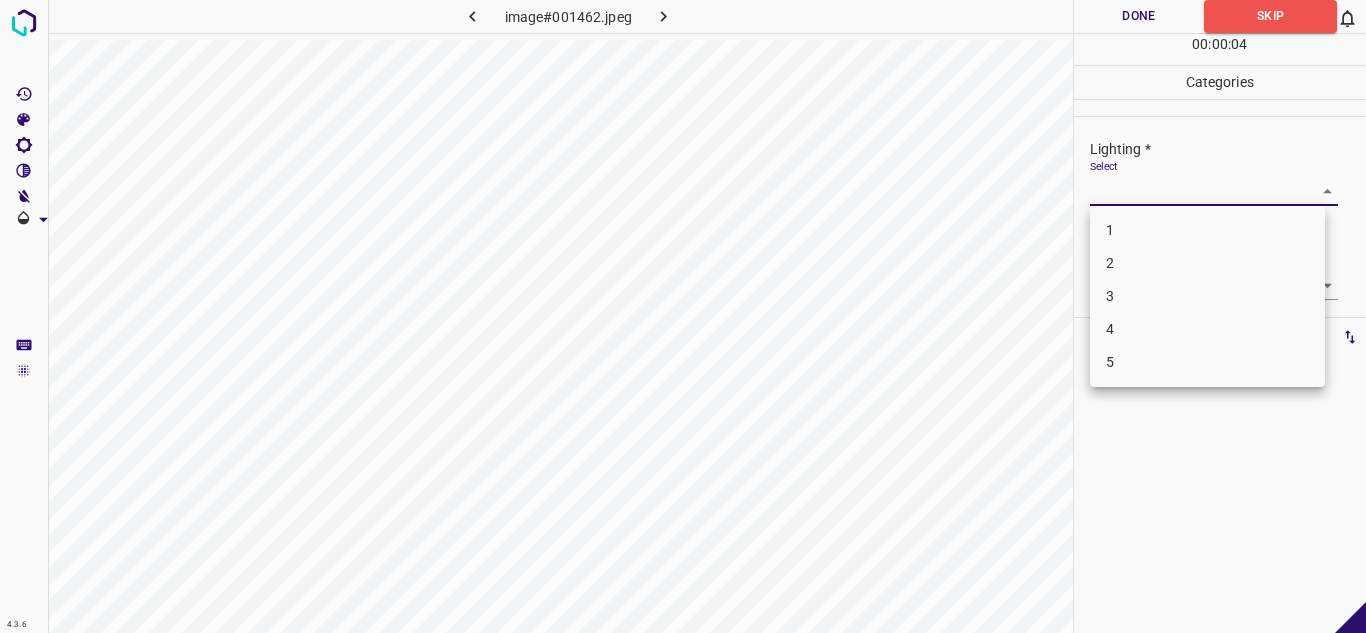 click on "3" at bounding box center (1207, 296) 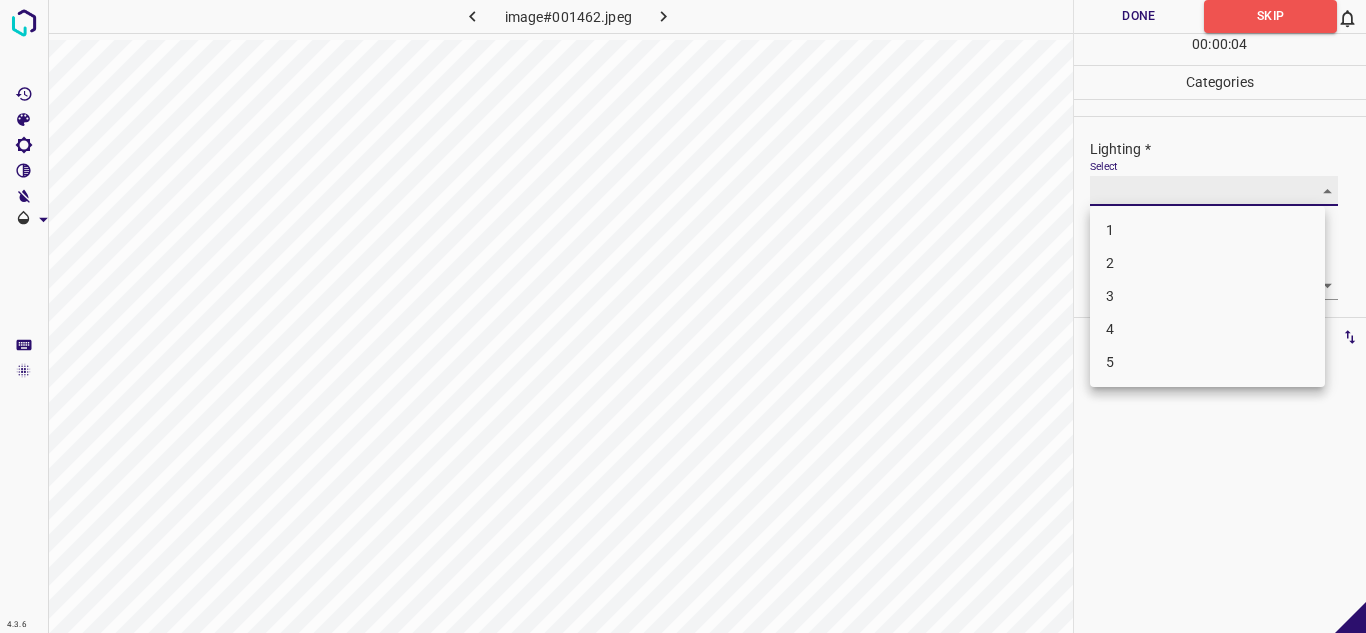 type on "3" 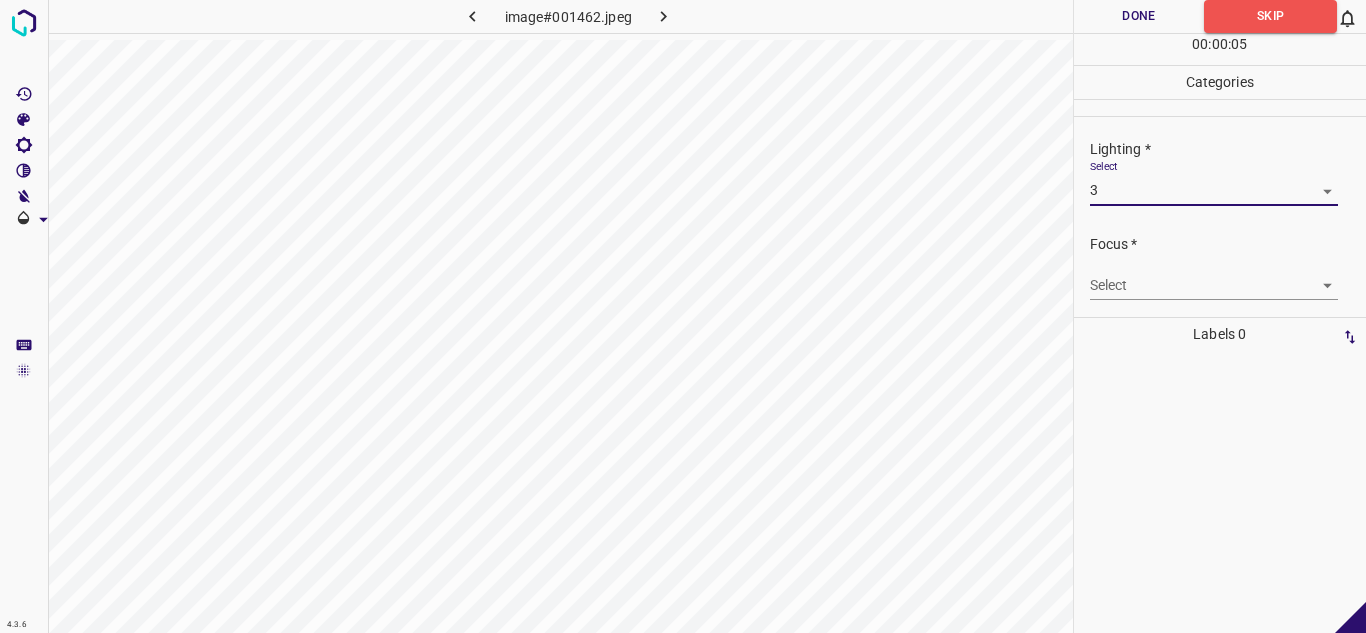 click on "4.3.6  image#001462.jpeg Done Skip 0 00   : 00   : 05   Categories Lighting *  Select 3 3 Focus *  Select ​ Overall *  Select ​ Labels   0 Categories 1 Lighting 2 Focus 3 Overall Tools Space Change between modes (Draw & Edit) I Auto labeling R Restore zoom M Zoom in N Zoom out Delete Delete selecte label Filters Z Restore filters X Saturation filter C Brightness filter V Contrast filter B Gray scale filter General O Download - Text - Hide - Delete" at bounding box center (683, 316) 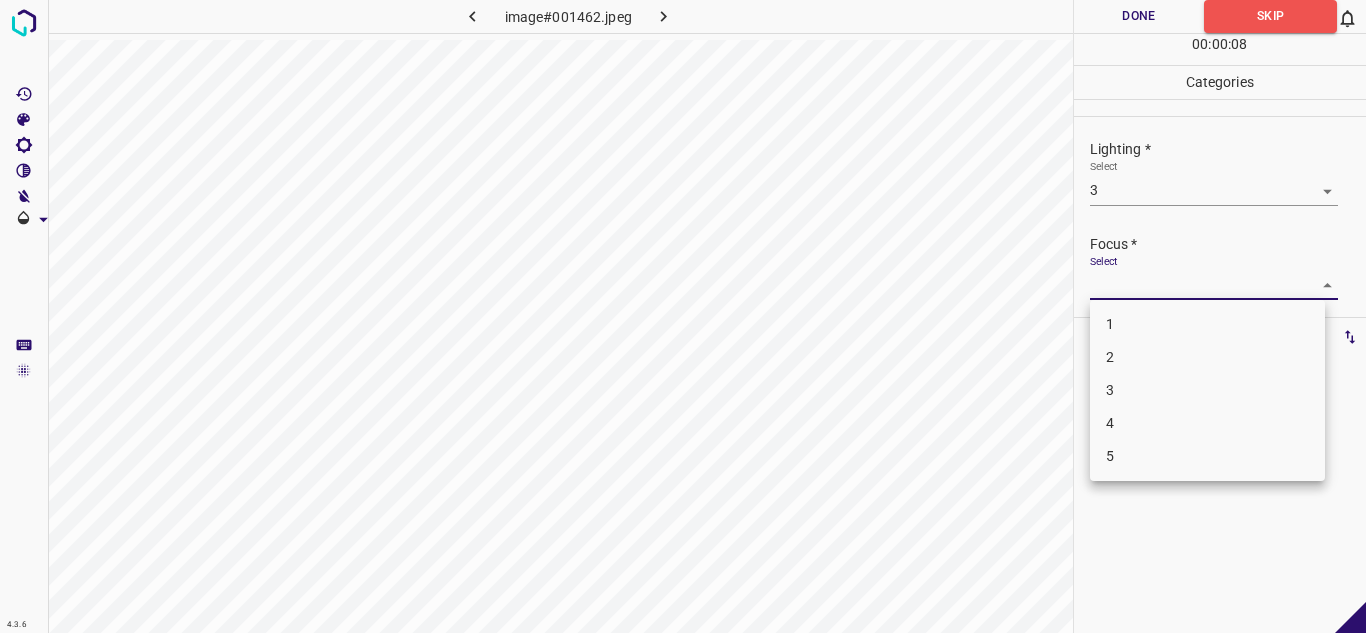 click on "2" at bounding box center (1207, 357) 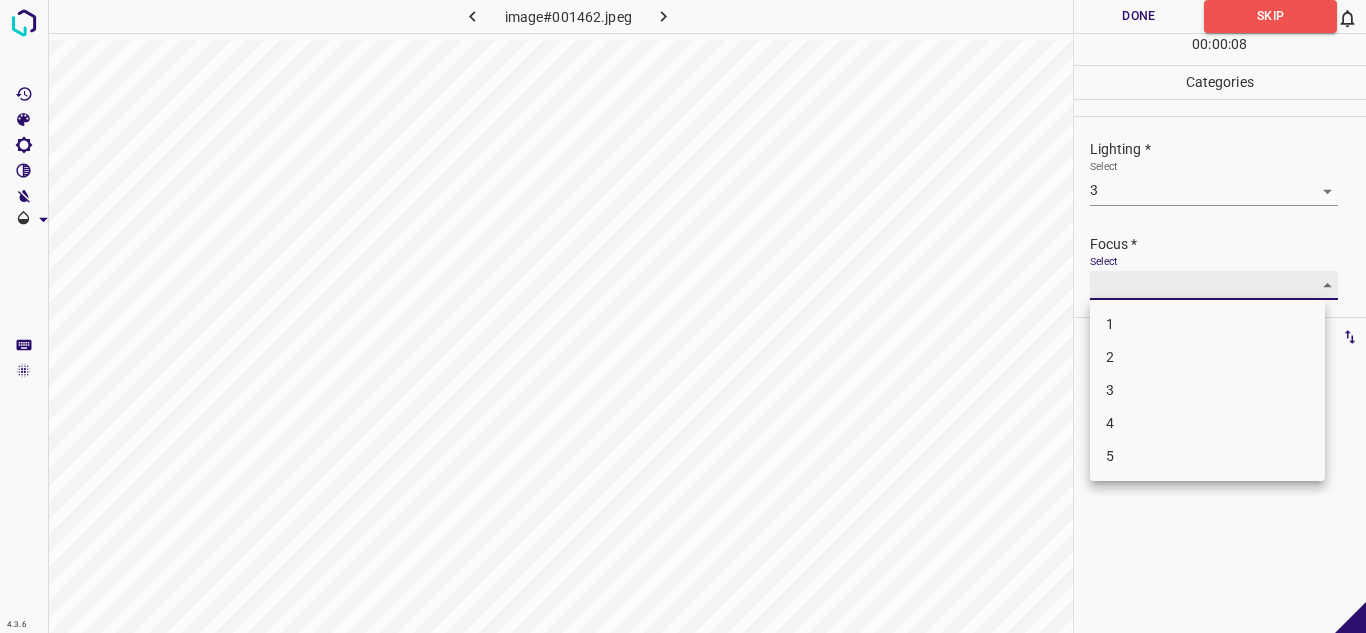 type on "2" 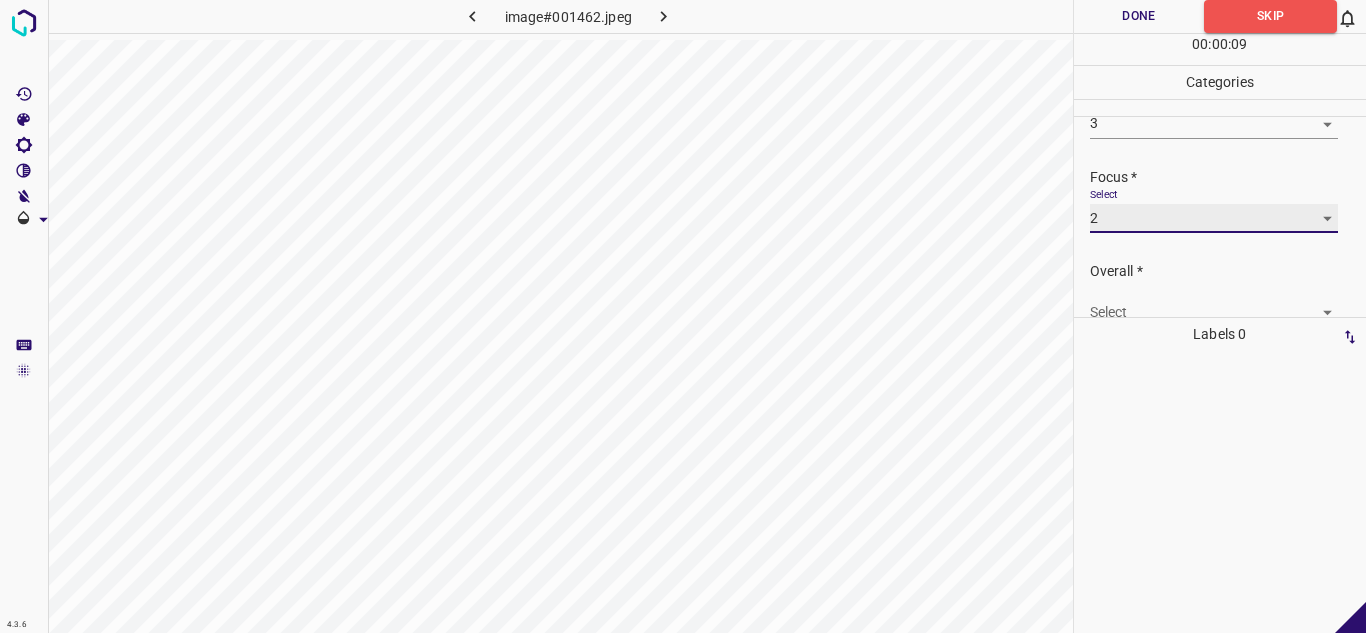 scroll, scrollTop: 98, scrollLeft: 0, axis: vertical 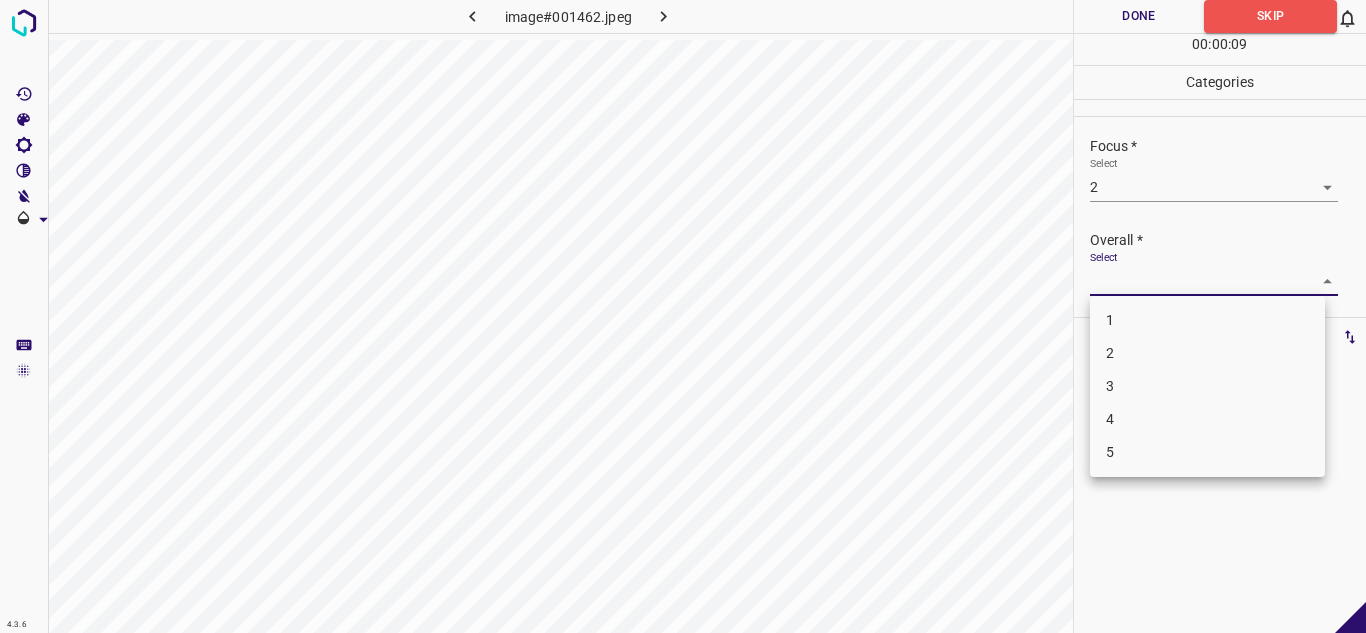 click on "4.3.6  image#001462.jpeg Done Skip 0 00   : 00   : 09   Categories Lighting *  Select 3 3 Focus *  Select 2 2 Overall *  Select ​ Labels   0 Categories 1 Lighting 2 Focus 3 Overall Tools Space Change between modes (Draw & Edit) I Auto labeling R Restore zoom M Zoom in N Zoom out Delete Delete selecte label Filters Z Restore filters X Saturation filter C Brightness filter V Contrast filter B Gray scale filter General O Download - Text - Hide - Delete 1 2 3 4 5" at bounding box center (683, 316) 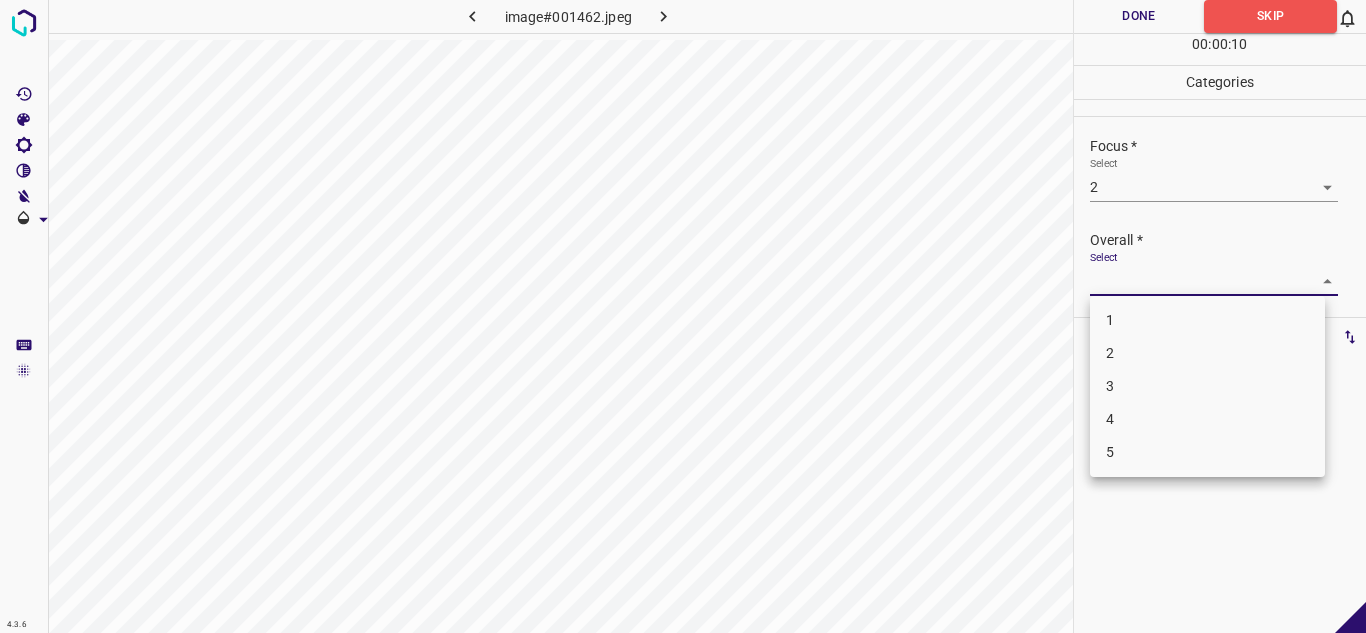 click on "3" at bounding box center [1207, 386] 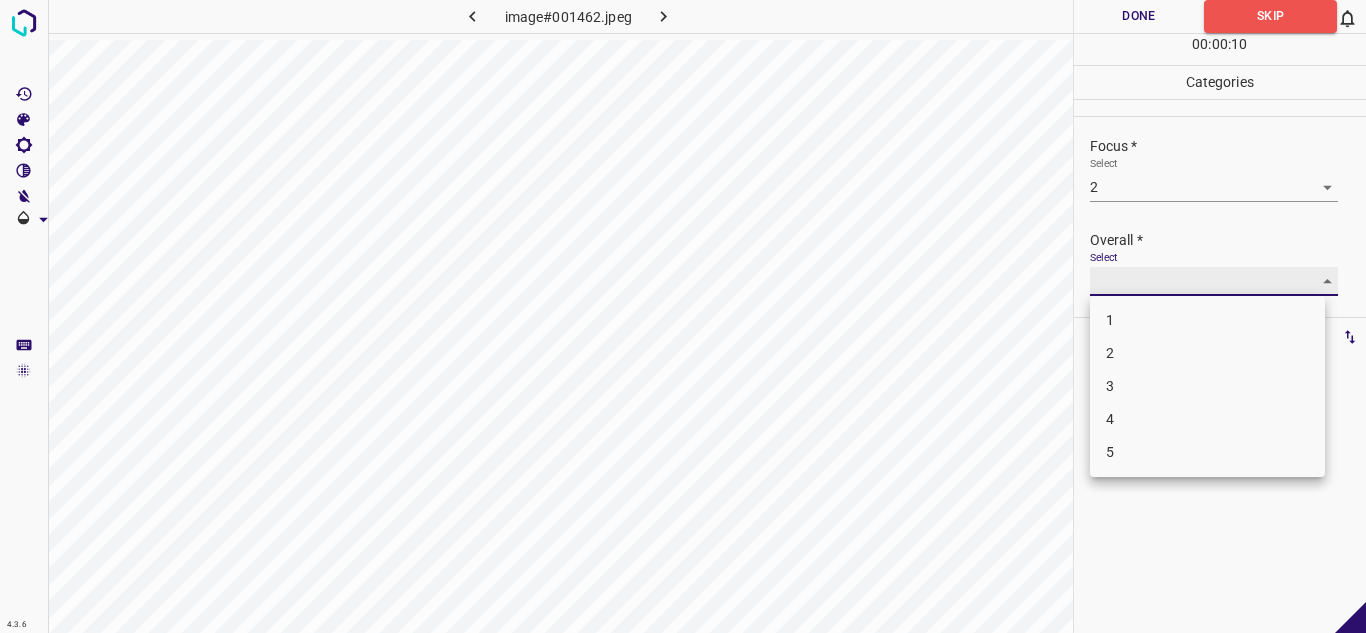 type on "3" 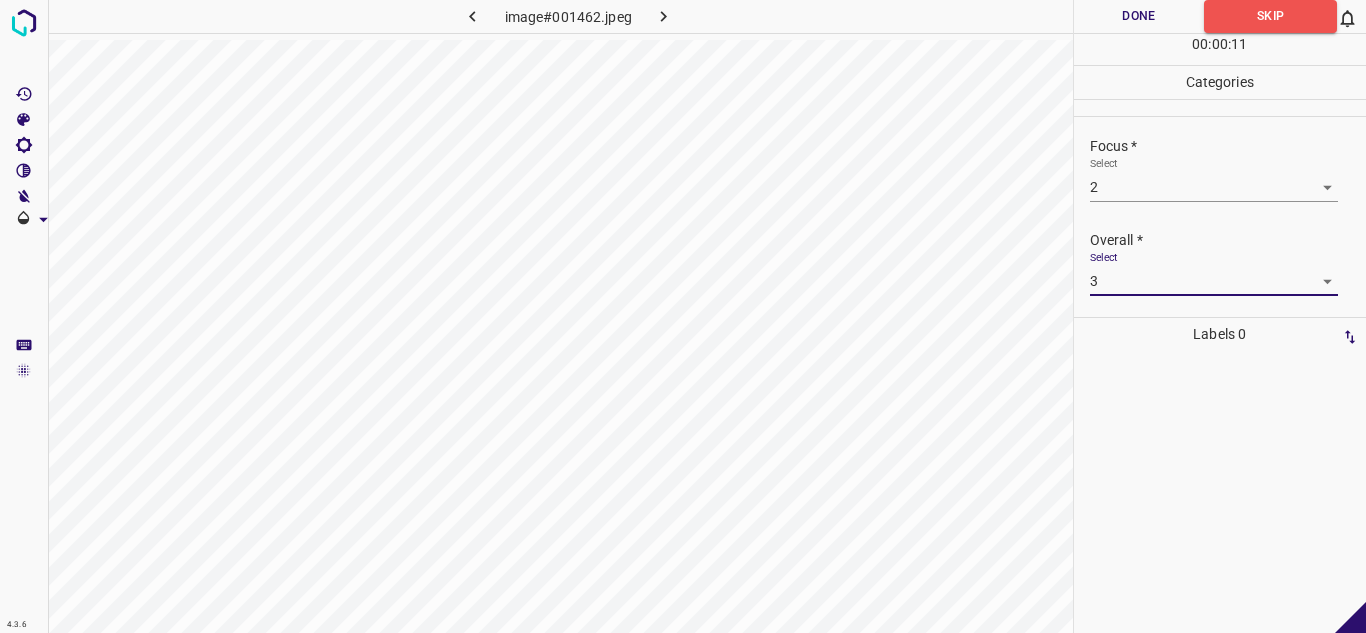 click on "Done" at bounding box center (1139, 16) 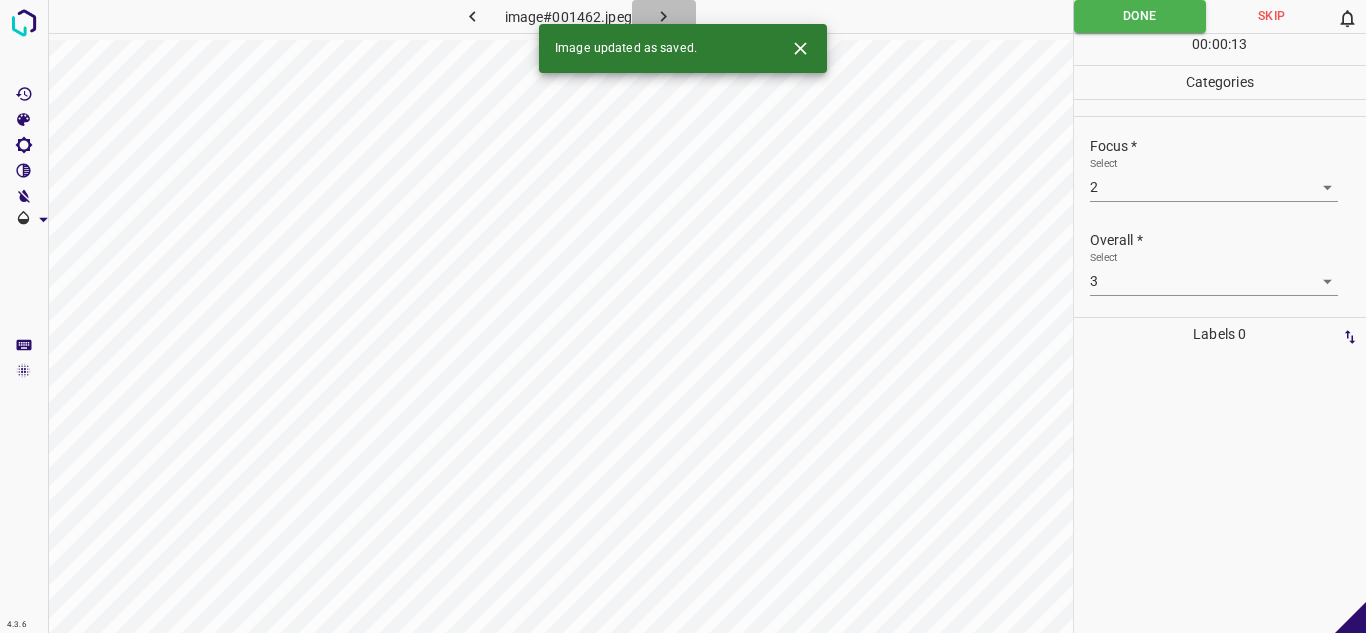 click at bounding box center [664, 16] 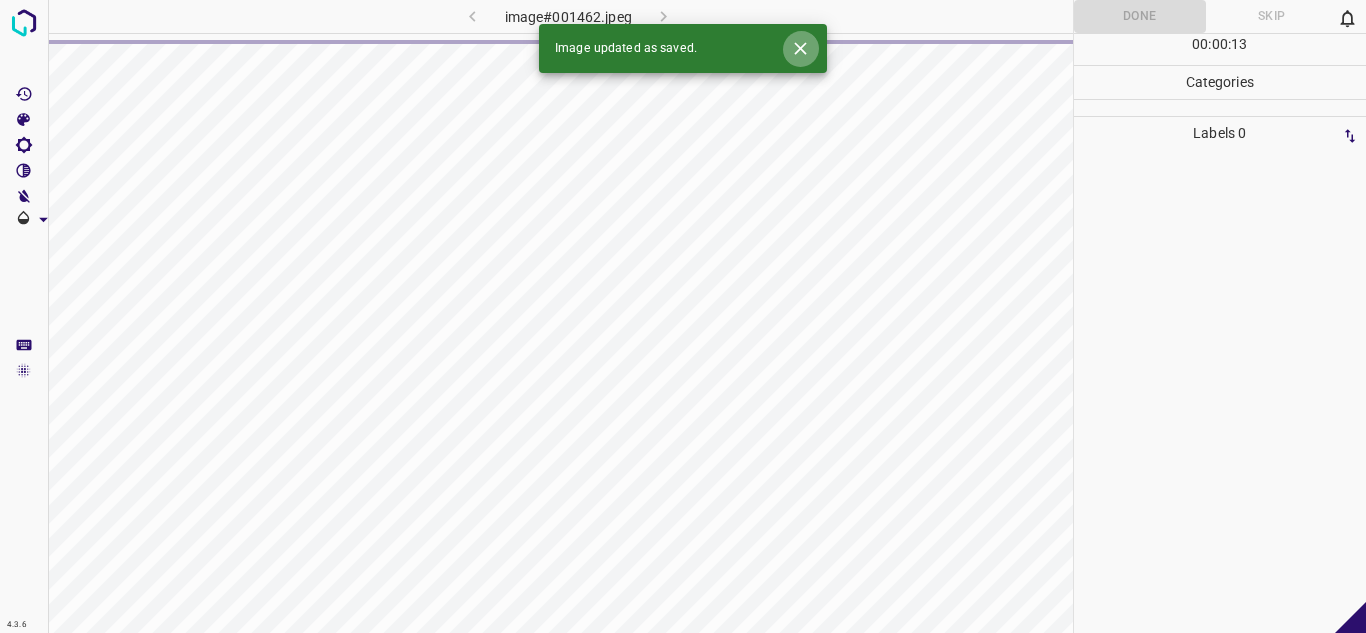 click 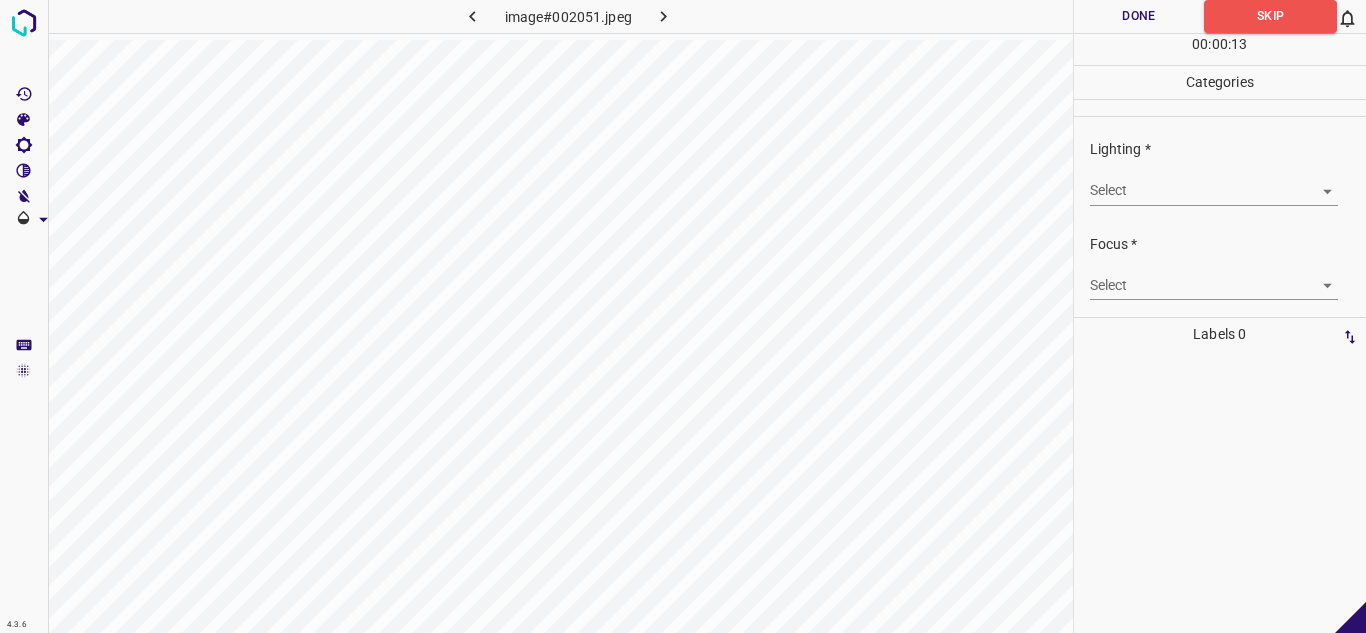 click on "4.3.6  image#002051.jpeg Done Skip 0 00   : 00   : 13   Categories Lighting *  Select ​ Focus *  Select ​ Overall *  Select ​ Labels   0 Categories 1 Lighting 2 Focus 3 Overall Tools Space Change between modes (Draw & Edit) I Auto labeling R Restore zoom M Zoom in N Zoom out Delete Delete selecte label Filters Z Restore filters X Saturation filter C Brightness filter V Contrast filter B Gray scale filter General O Download - Text - Hide - Delete" at bounding box center [683, 316] 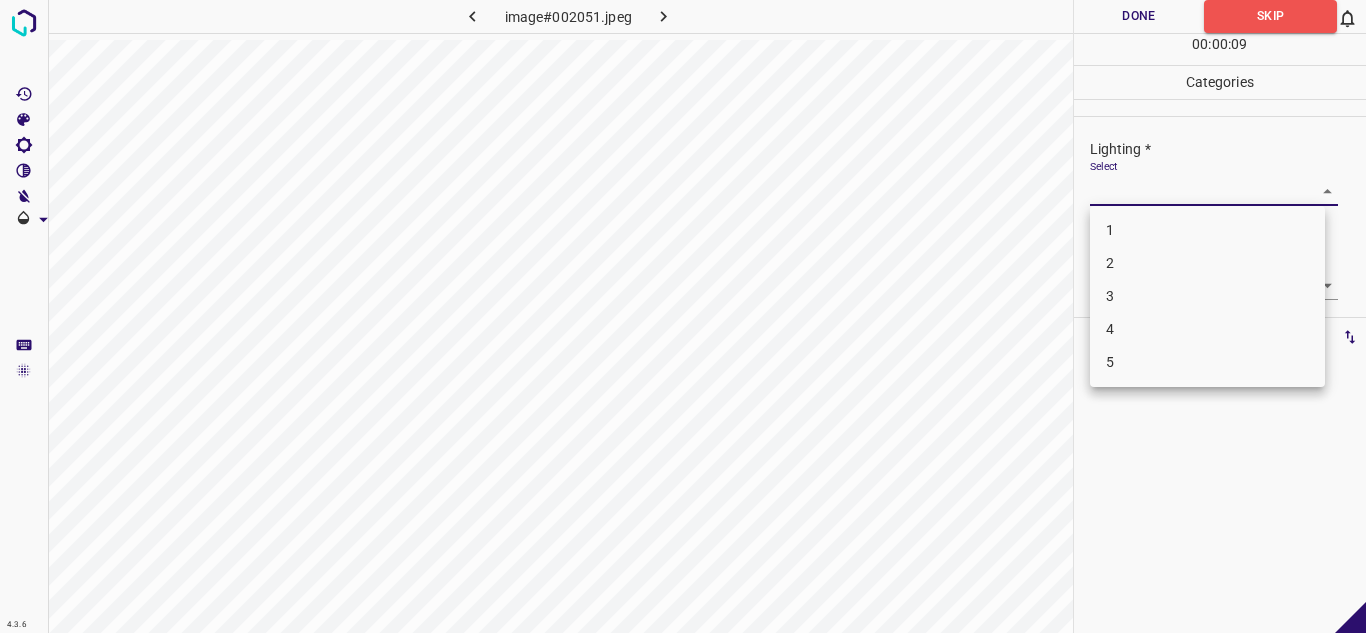 click on "3" at bounding box center [1207, 296] 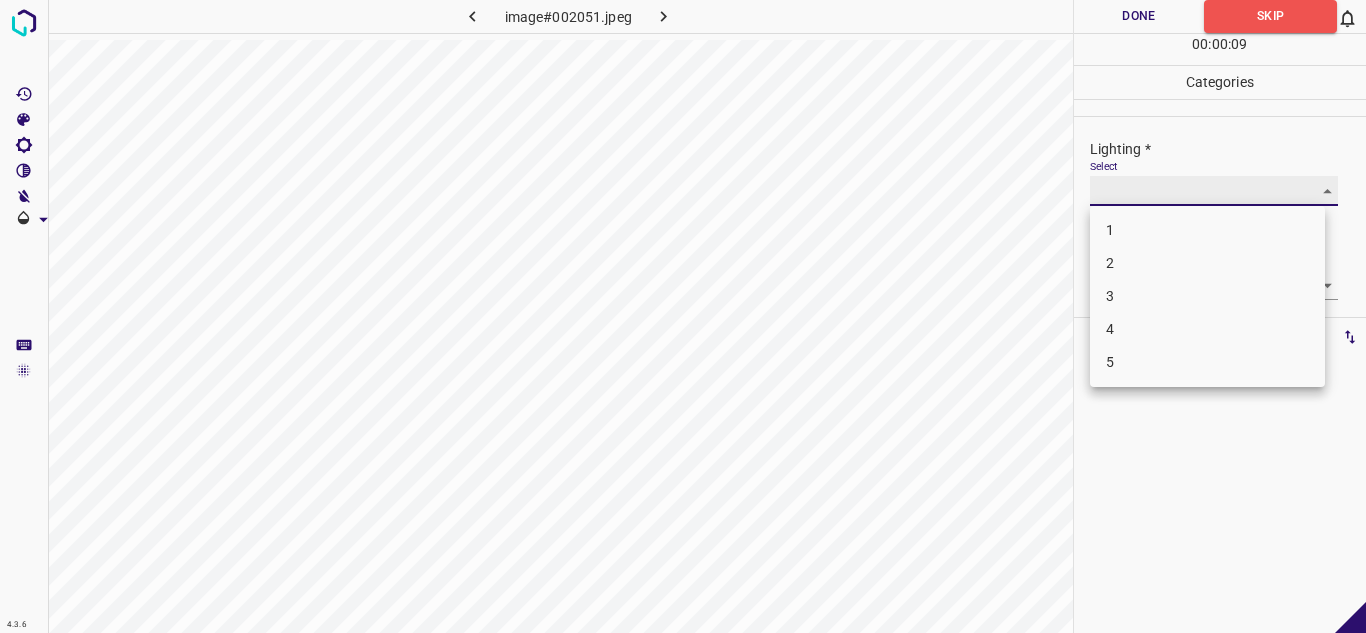 type on "3" 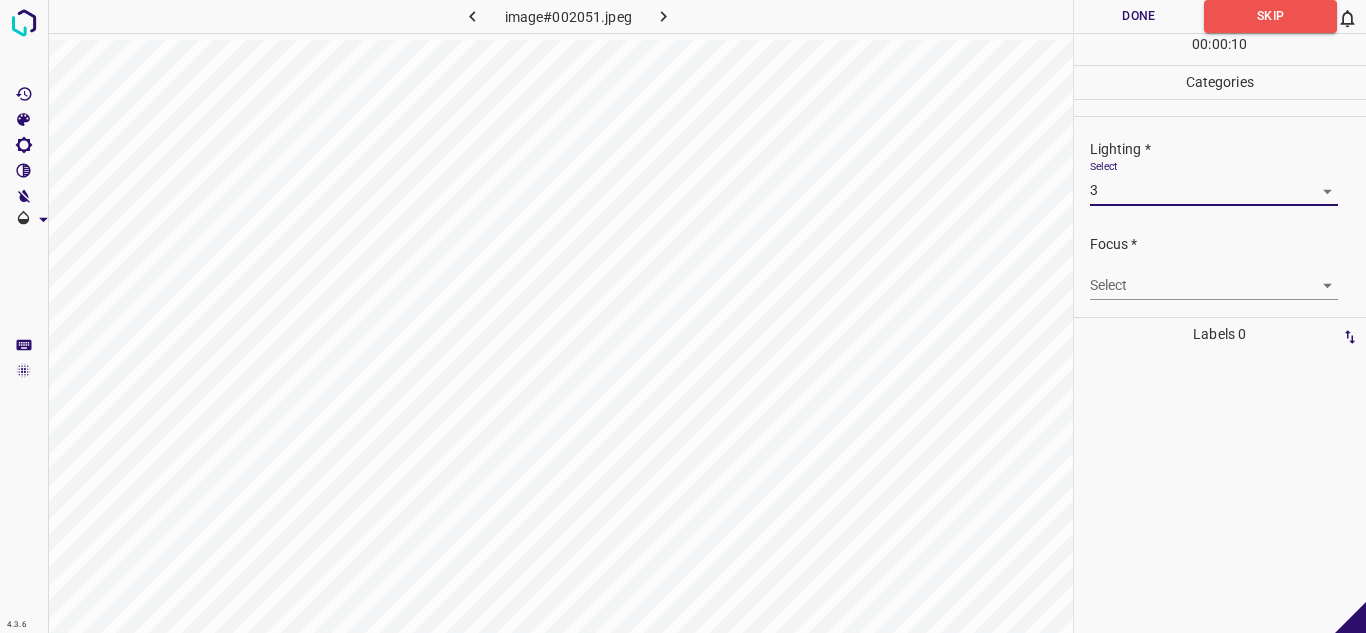 click on "4.3.6  image#002051.jpeg Done Skip 0 00   : 00   : 10   Categories Lighting *  Select 3 3 Focus *  Select ​ Overall *  Select ​ Labels   0 Categories 1 Lighting 2 Focus 3 Overall Tools Space Change between modes (Draw & Edit) I Auto labeling R Restore zoom M Zoom in N Zoom out Delete Delete selecte label Filters Z Restore filters X Saturation filter C Brightness filter V Contrast filter B Gray scale filter General O Download - Text - Hide - Delete" at bounding box center [683, 316] 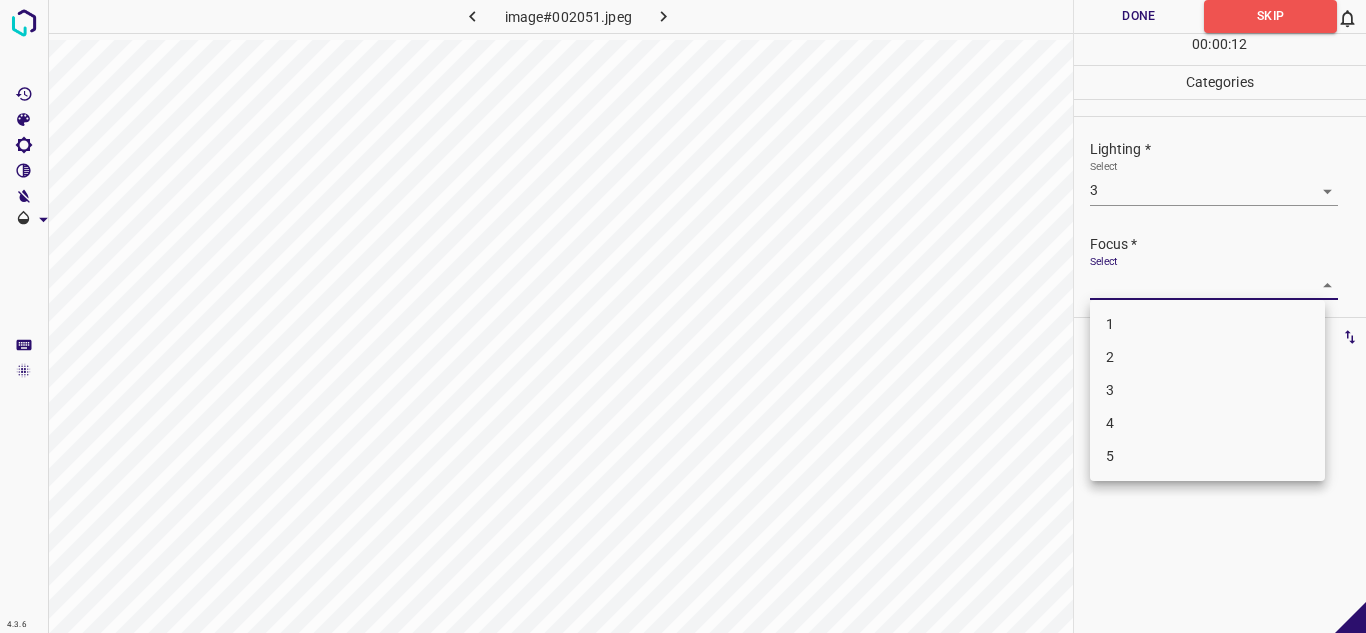 click on "4" at bounding box center [1207, 423] 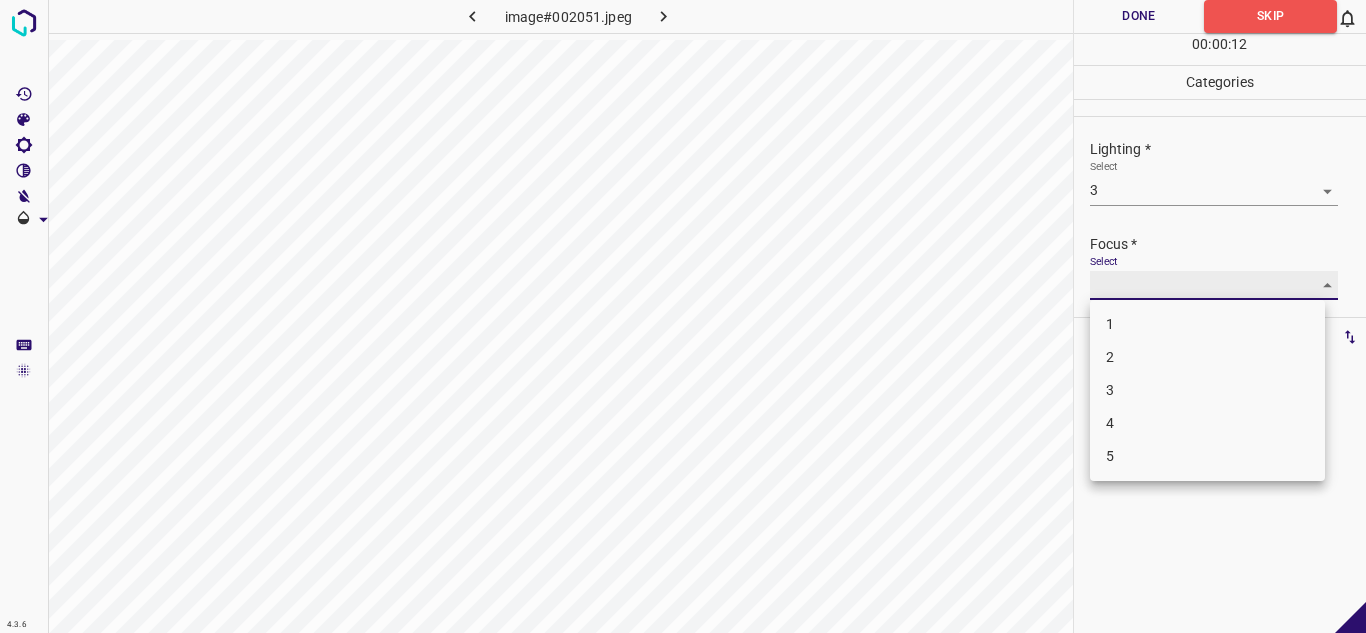 type on "4" 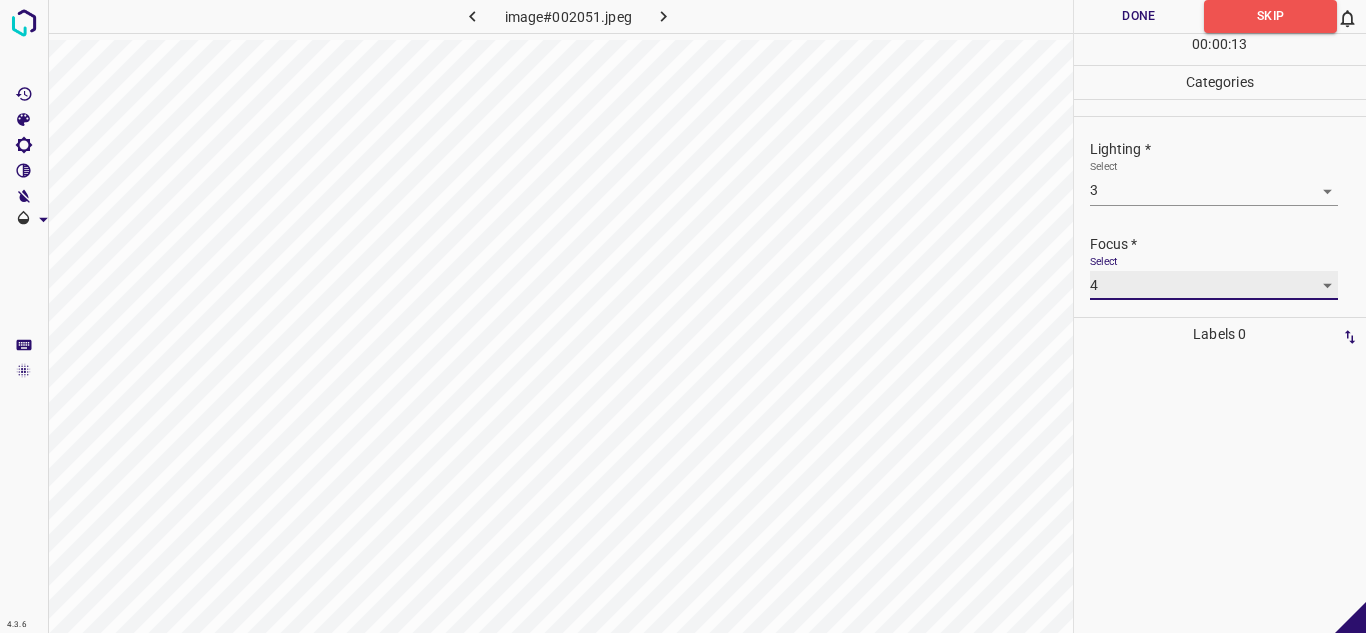 scroll, scrollTop: 98, scrollLeft: 0, axis: vertical 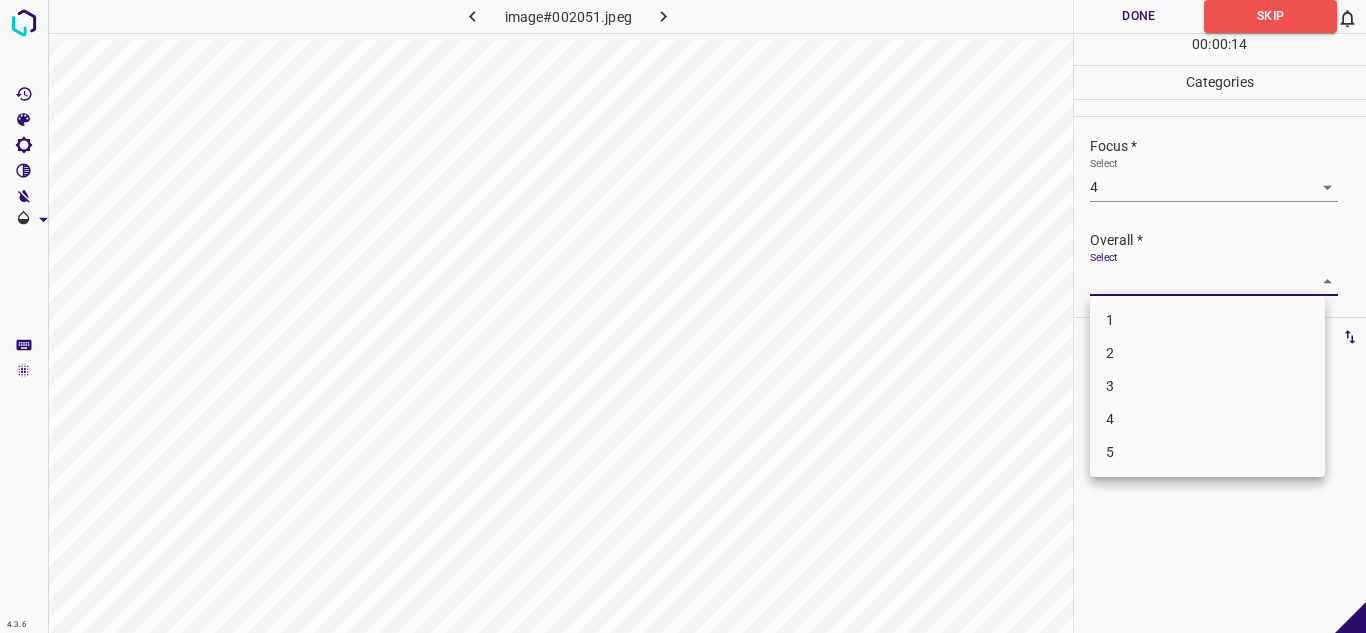 click on "4.3.6  image#002051.jpeg Done Skip 0 00   : 00   : 14   Categories Lighting *  Select 3 3 Focus *  Select 4 4 Overall *  Select ​ Labels   0 Categories 1 Lighting 2 Focus 3 Overall Tools Space Change between modes (Draw & Edit) I Auto labeling R Restore zoom M Zoom in N Zoom out Delete Delete selecte label Filters Z Restore filters X Saturation filter C Brightness filter V Contrast filter B Gray scale filter General O Download - Text - Hide - Delete 1 2 3 4 5" at bounding box center [683, 316] 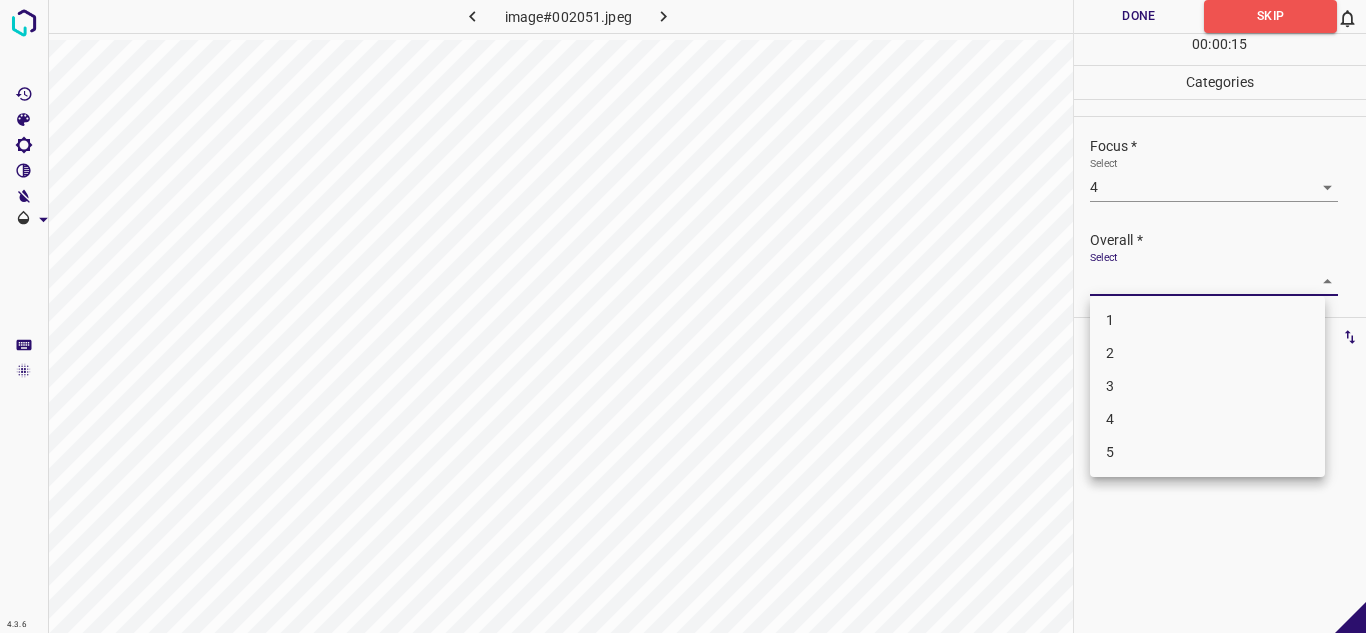 click on "3" at bounding box center (1207, 386) 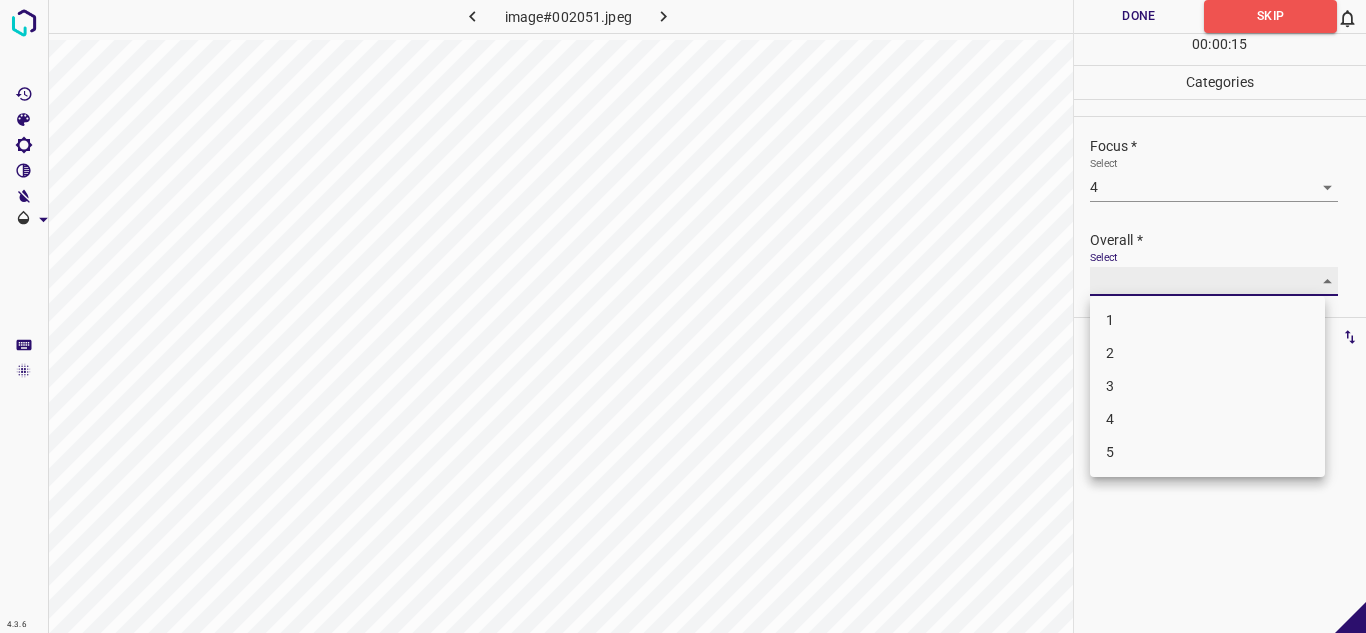 type on "3" 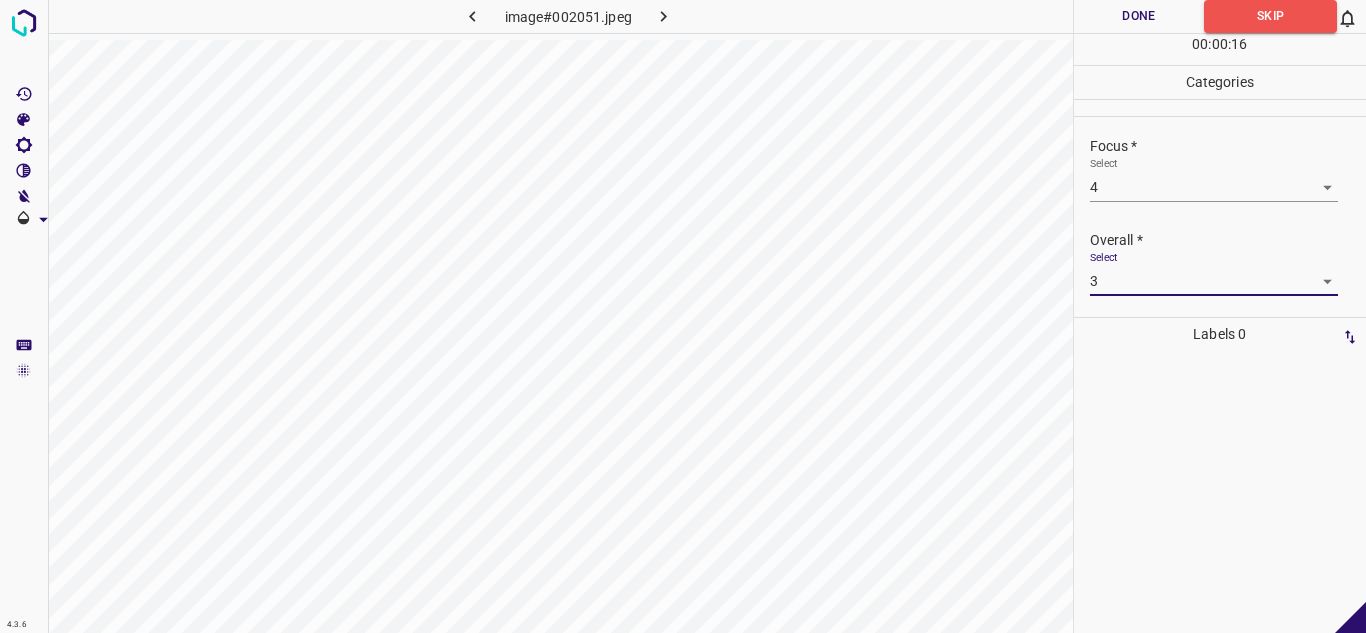 click on "Done" at bounding box center (1139, 16) 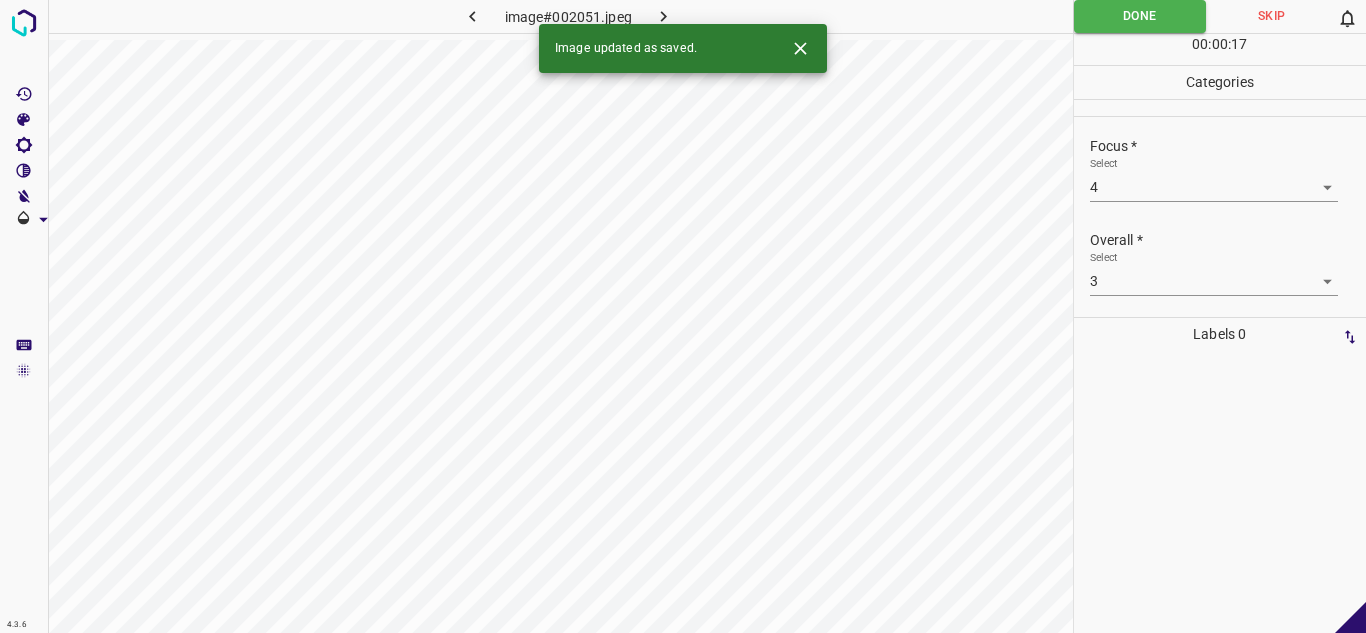click 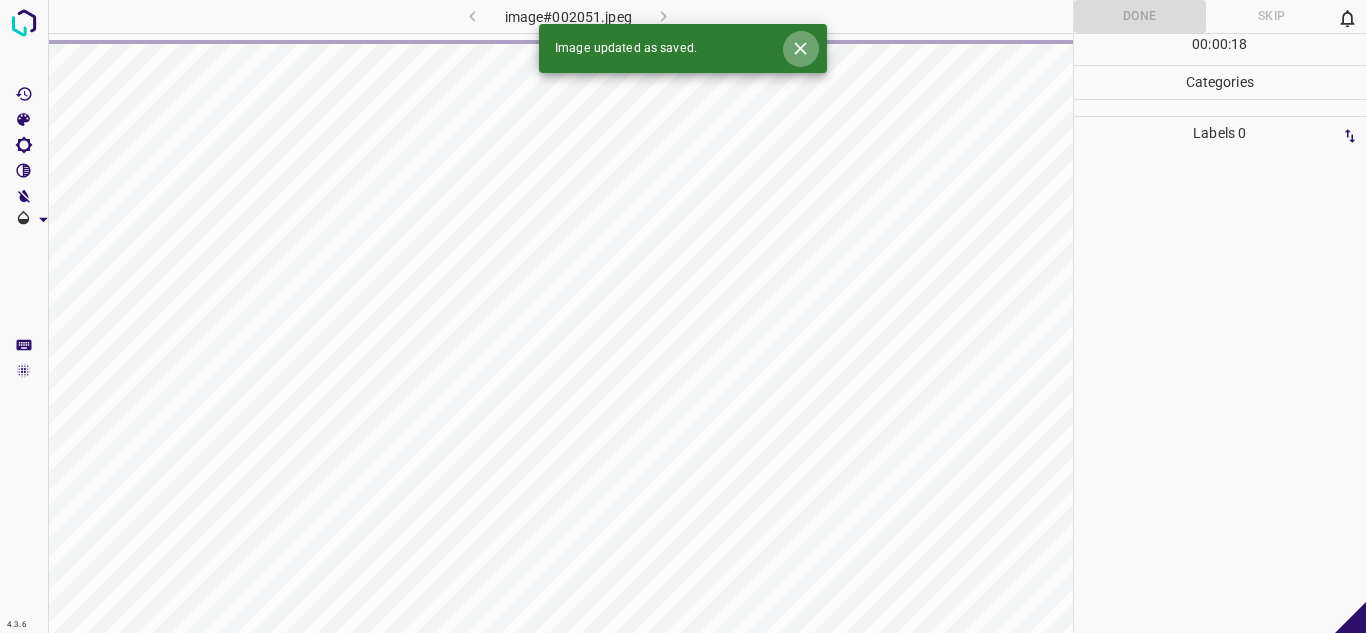 click 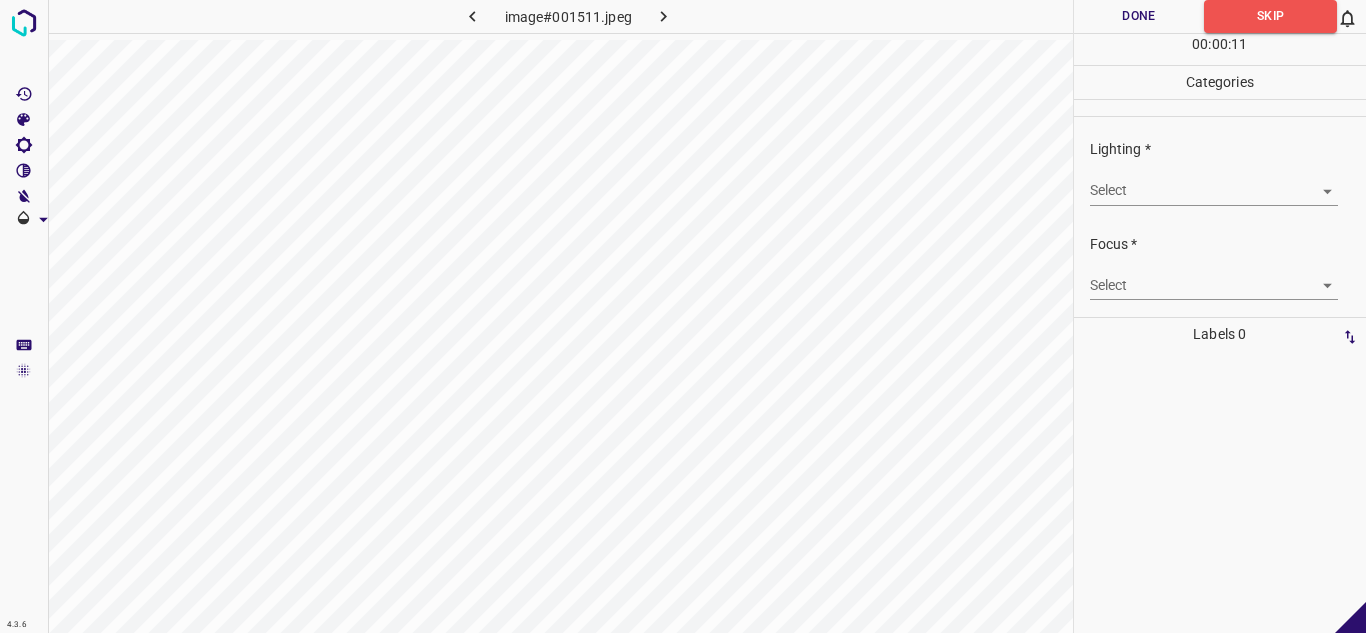 click on "4.3.6  image#001511.jpeg Done Skip 0 00   : 00   : 11   Categories Lighting *  Select ​ Focus *  Select ​ Overall *  Select ​ Labels   0 Categories 1 Lighting 2 Focus 3 Overall Tools Space Change between modes (Draw & Edit) I Auto labeling R Restore zoom M Zoom in N Zoom out Delete Delete selecte label Filters Z Restore filters X Saturation filter C Brightness filter V Contrast filter B Gray scale filter General O Download - Text - Hide - Delete" at bounding box center (683, 316) 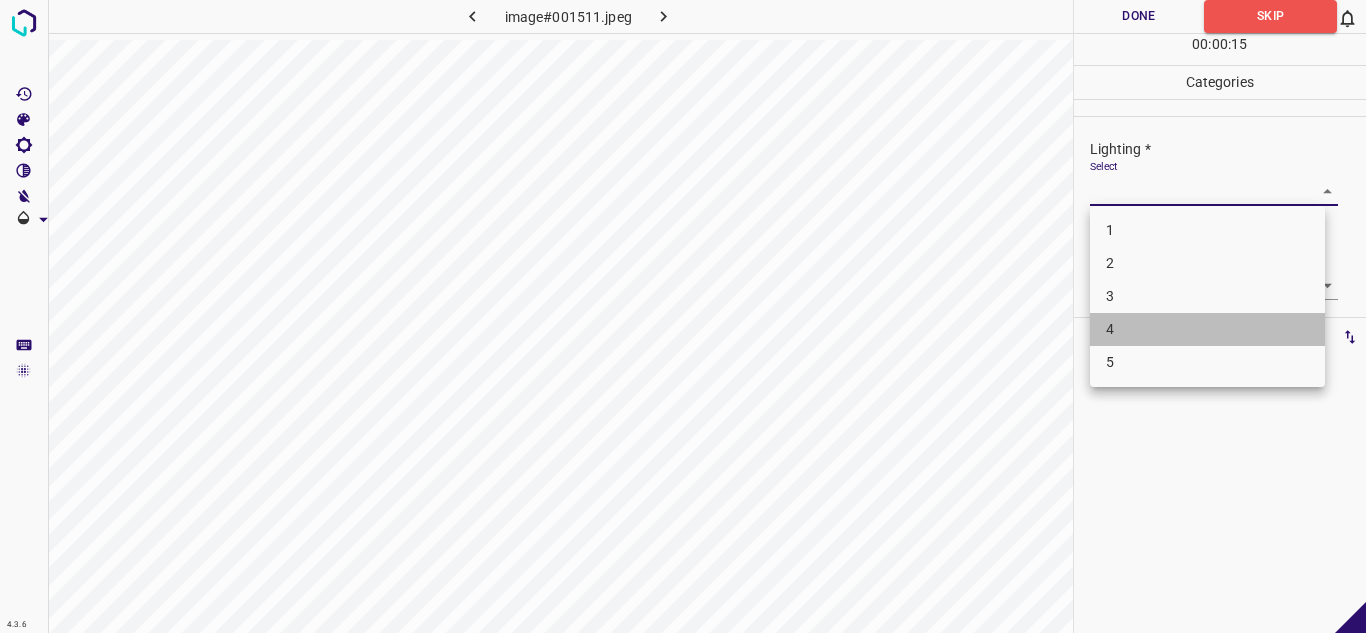 click on "4" at bounding box center [1207, 329] 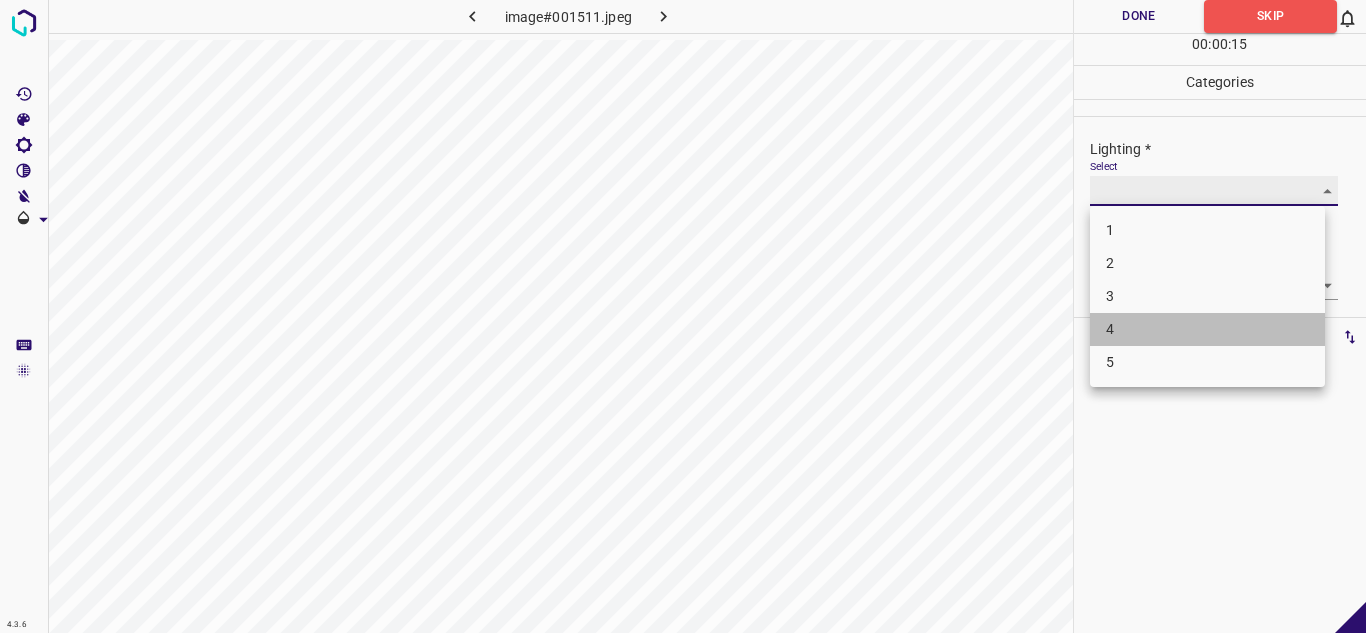 type on "4" 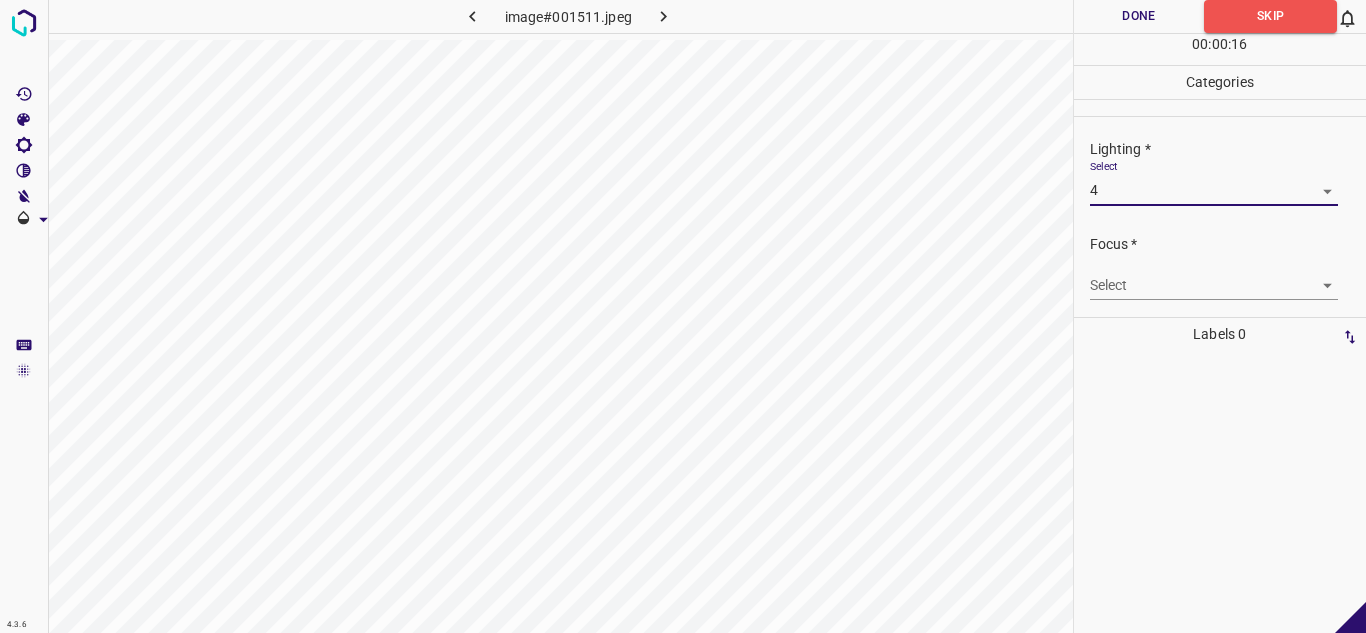 click on "4.3.6  image#001511.jpeg Done Skip 0 00   : 00   : 16   Categories Lighting *  Select 4 4 Focus *  Select ​ Overall *  Select ​ Labels   0 Categories 1 Lighting 2 Focus 3 Overall Tools Space Change between modes (Draw & Edit) I Auto labeling R Restore zoom M Zoom in N Zoom out Delete Delete selecte label Filters Z Restore filters X Saturation filter C Brightness filter V Contrast filter B Gray scale filter General O Download - Text - Hide - Delete" at bounding box center [683, 316] 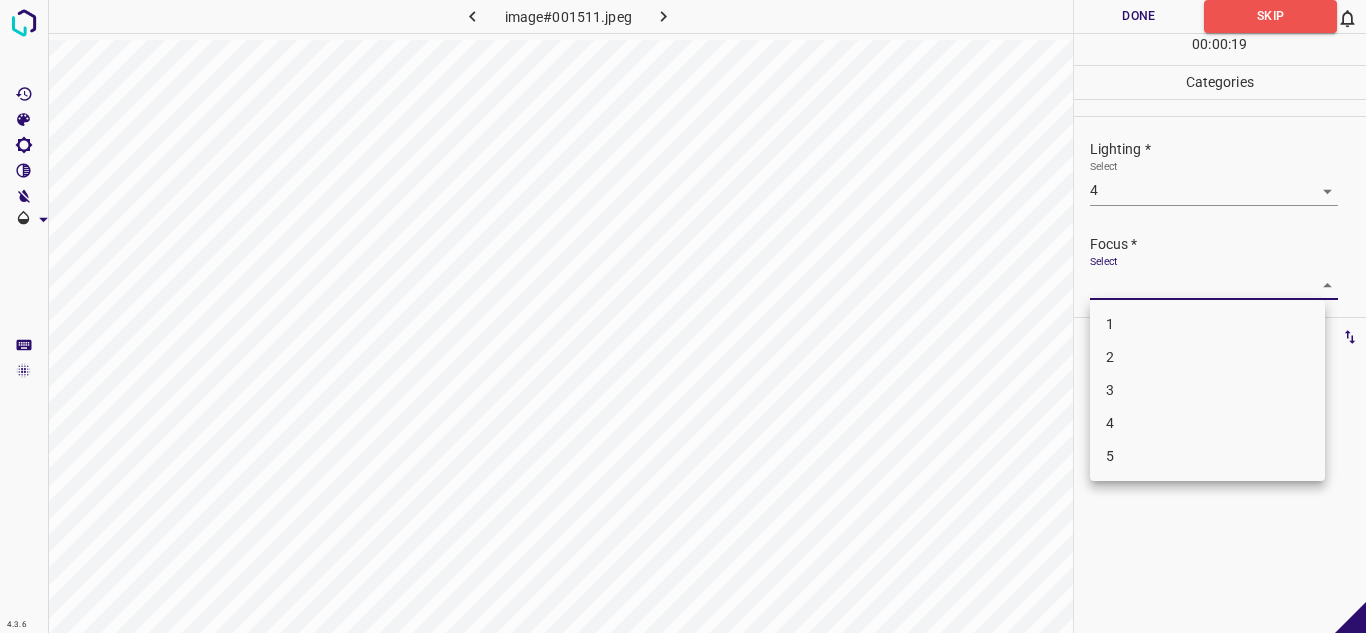 click on "4" at bounding box center (1207, 423) 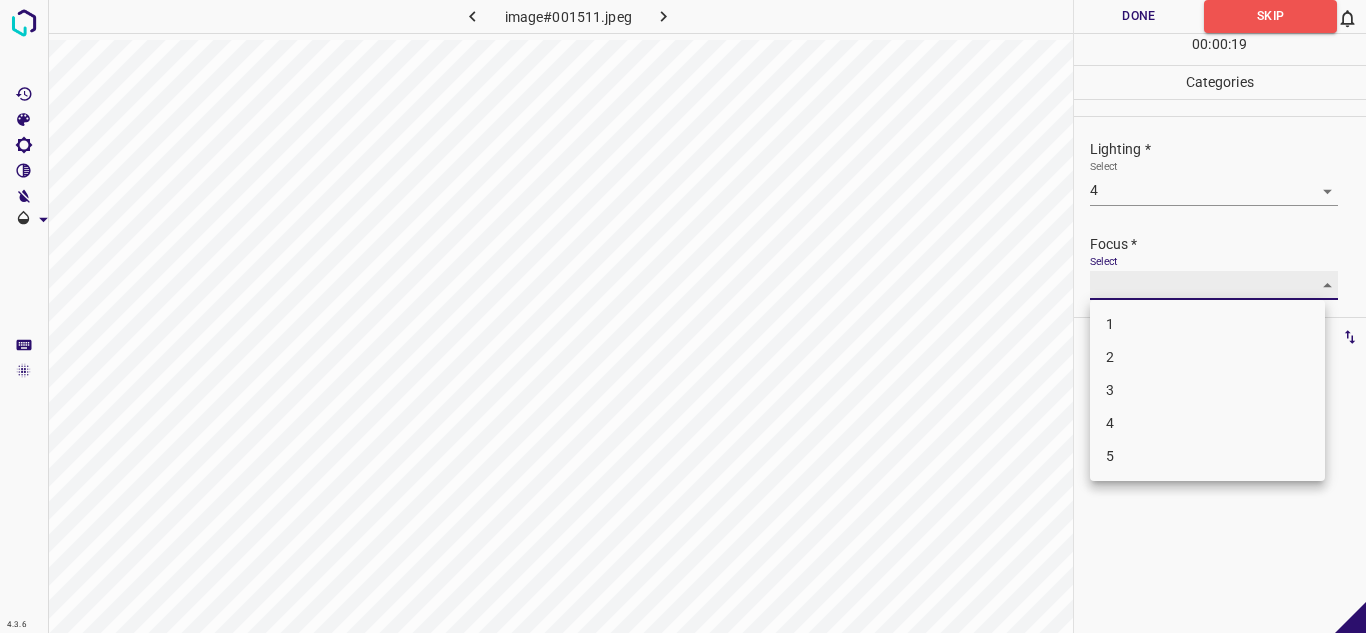 type on "4" 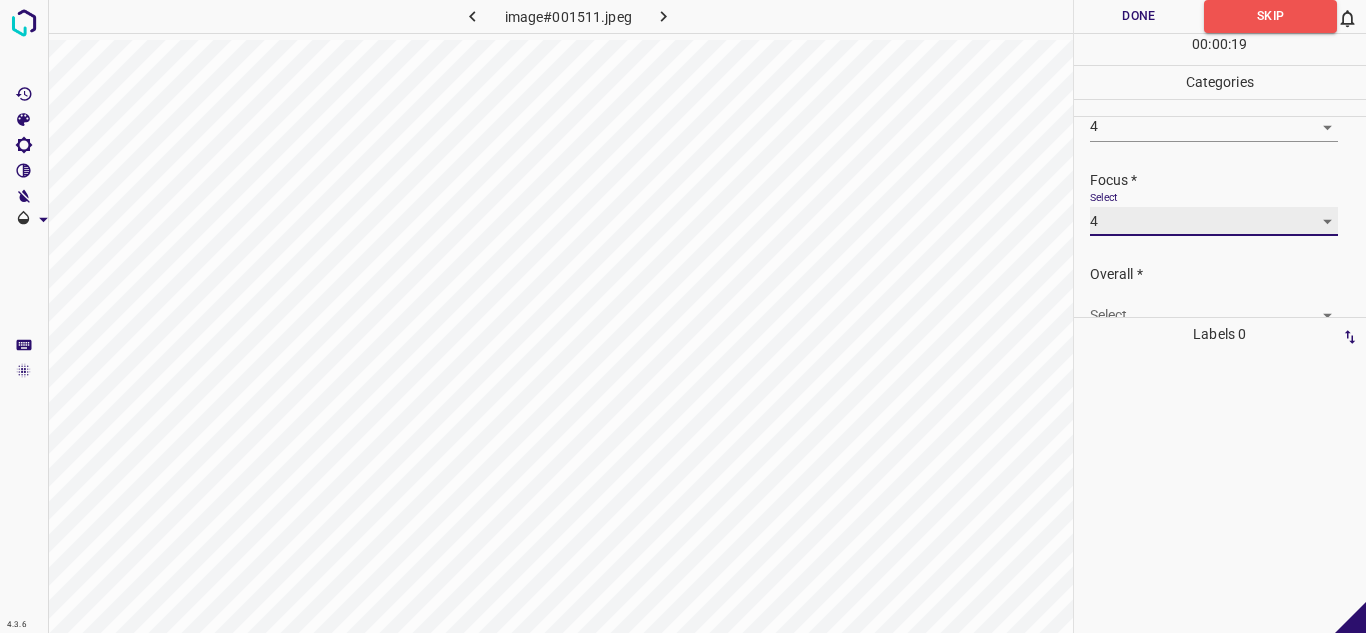 scroll, scrollTop: 98, scrollLeft: 0, axis: vertical 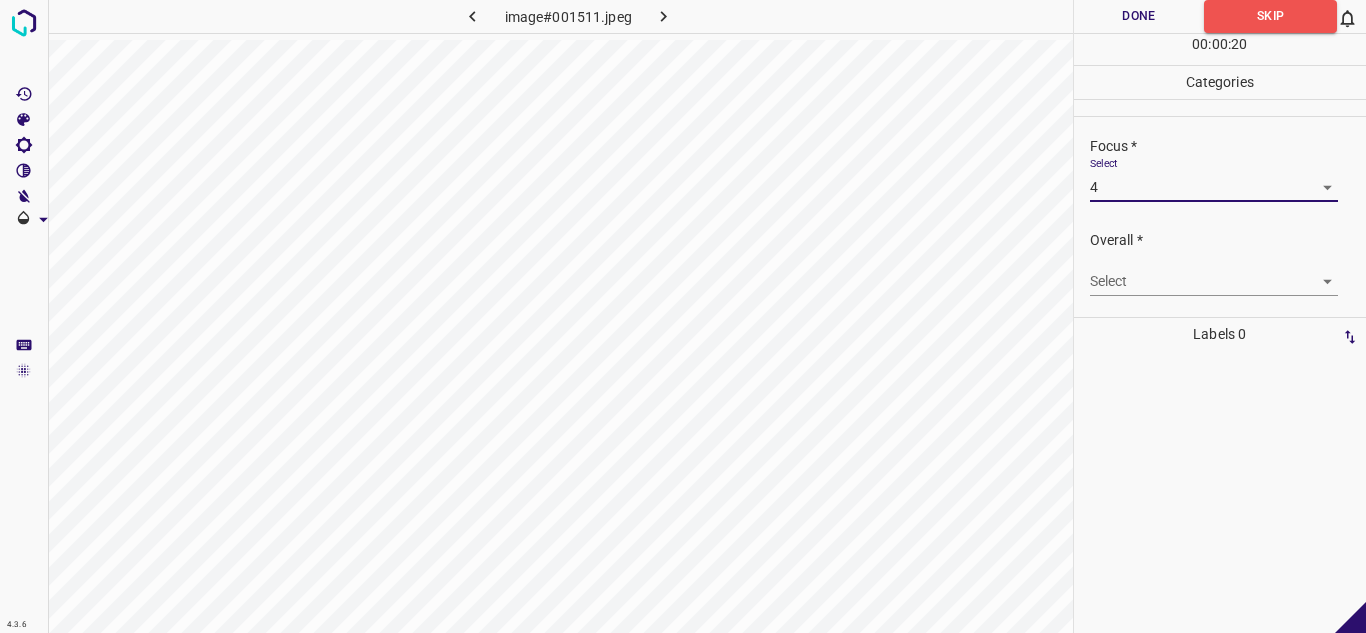 click on "4.3.6  image#001511.jpeg Done Skip 0 00   : 00   : 20   Categories Lighting *  Select 4 4 Focus *  Select 4 4 Overall *  Select ​ Labels   0 Categories 1 Lighting 2 Focus 3 Overall Tools Space Change between modes (Draw & Edit) I Auto labeling R Restore zoom M Zoom in N Zoom out Delete Delete selecte label Filters Z Restore filters X Saturation filter C Brightness filter V Contrast filter B Gray scale filter General O Download - Text - Hide - Delete" at bounding box center [683, 316] 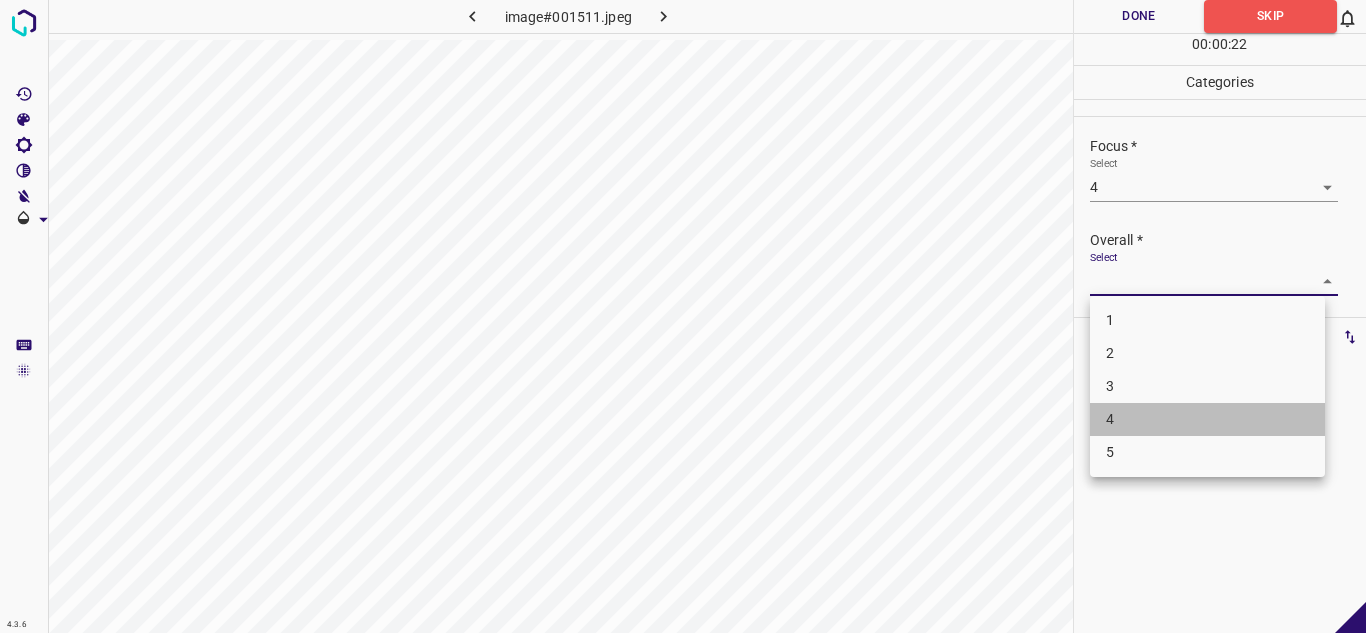 click on "4" at bounding box center (1207, 419) 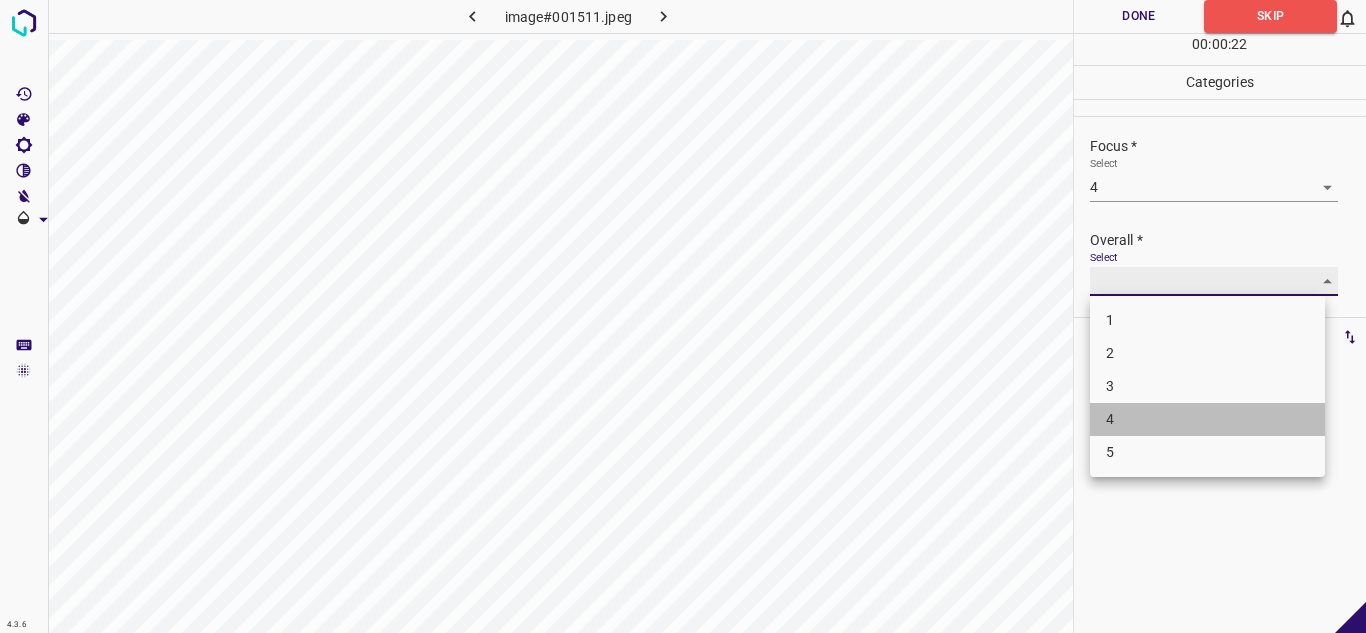 type on "4" 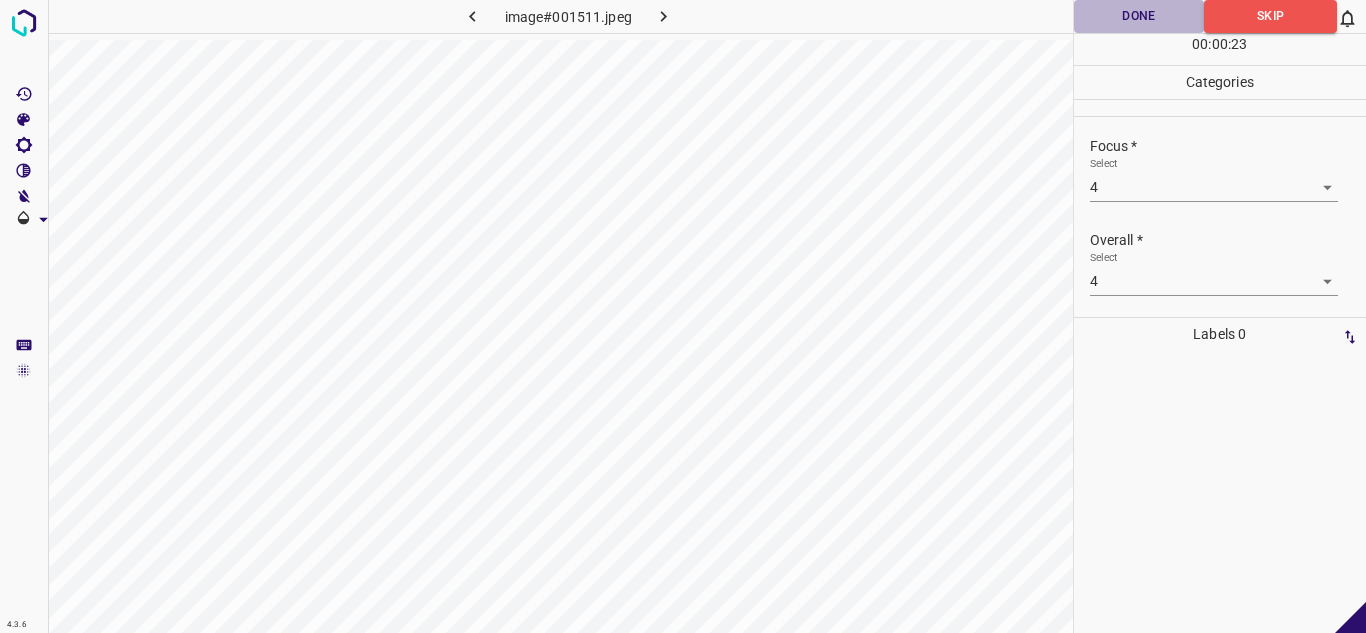 click on "Done" at bounding box center [1139, 16] 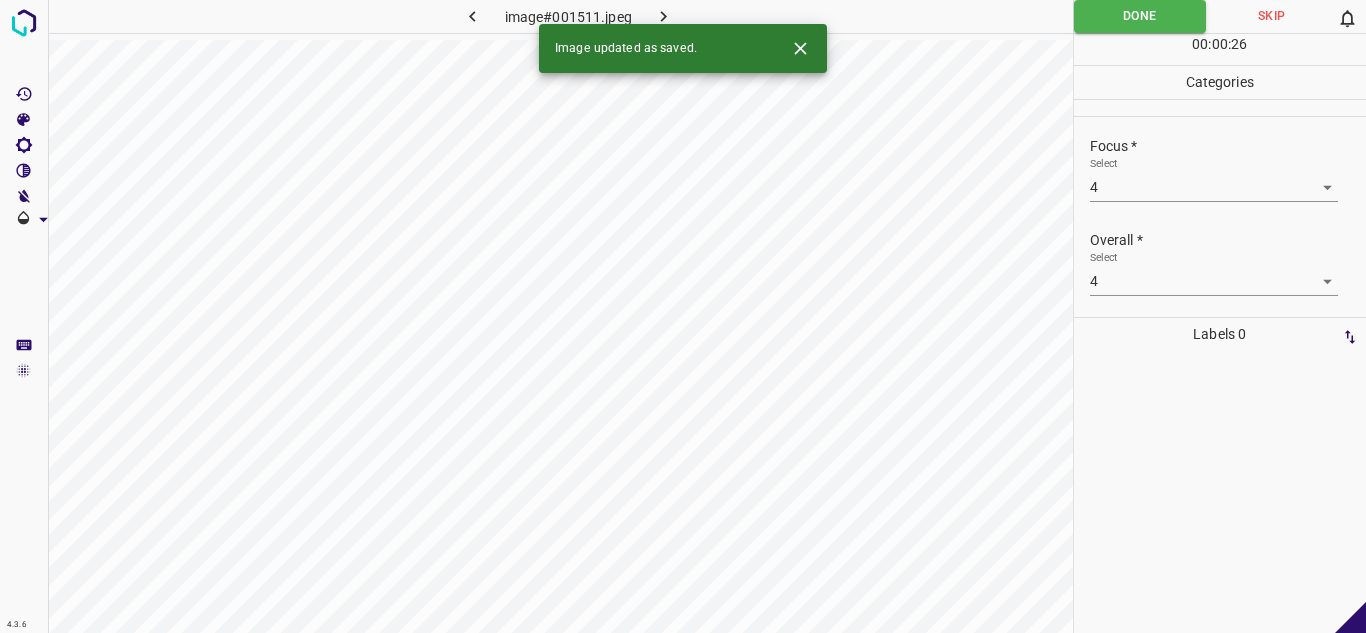 click 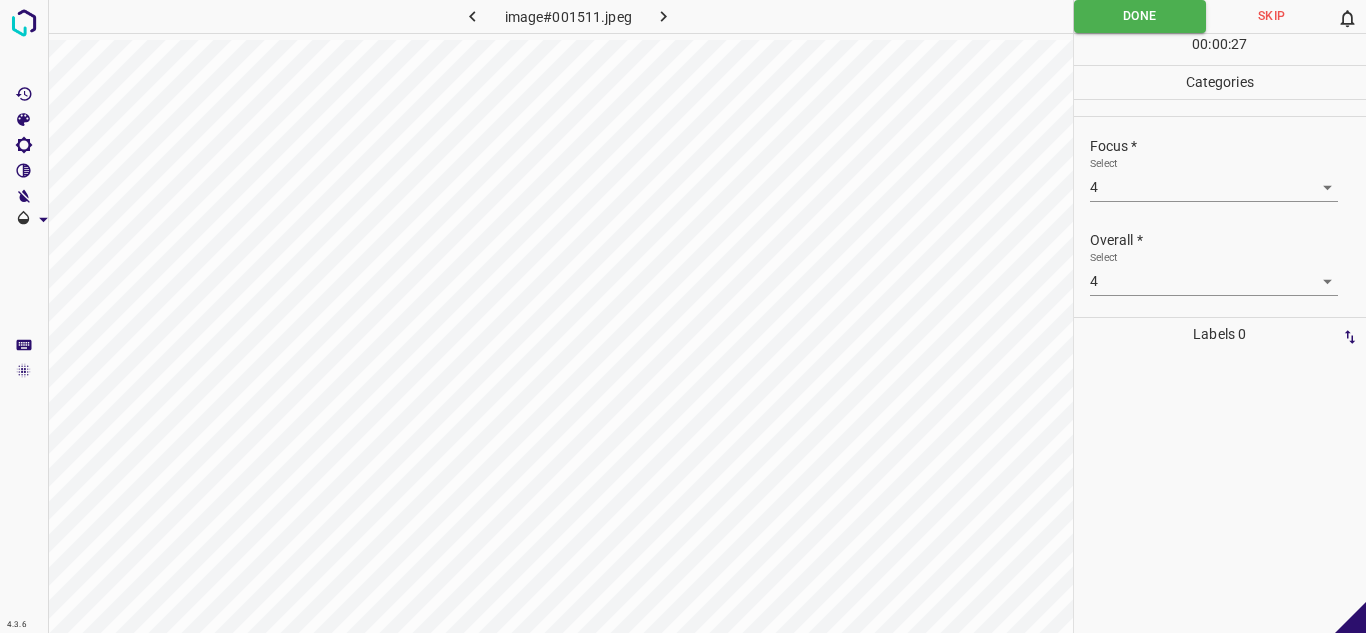 click 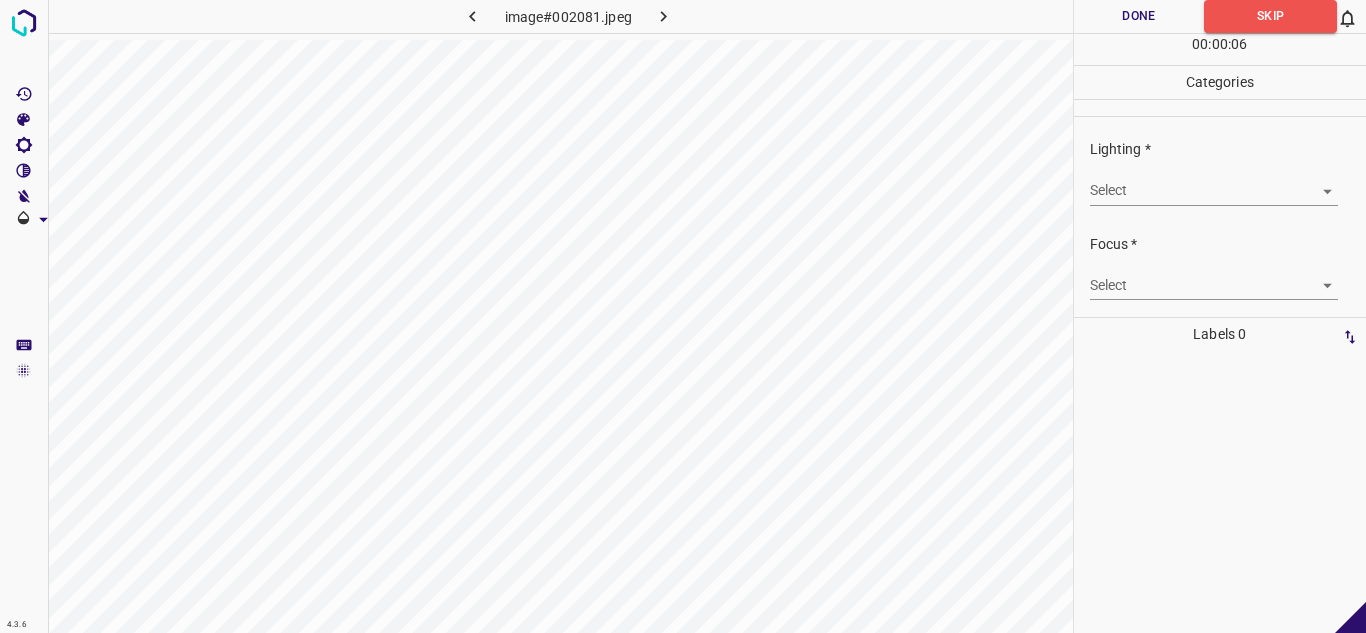 click on "4.3.6  image#002081.jpeg Done Skip 0 00   : 00   : 06   Categories Lighting *  Select ​ Focus *  Select ​ Overall *  Select ​ Labels   0 Categories 1 Lighting 2 Focus 3 Overall Tools Space Change between modes (Draw & Edit) I Auto labeling R Restore zoom M Zoom in N Zoom out Delete Delete selecte label Filters Z Restore filters X Saturation filter C Brightness filter V Contrast filter B Gray scale filter General O Download - Text - Hide - Delete" at bounding box center [683, 316] 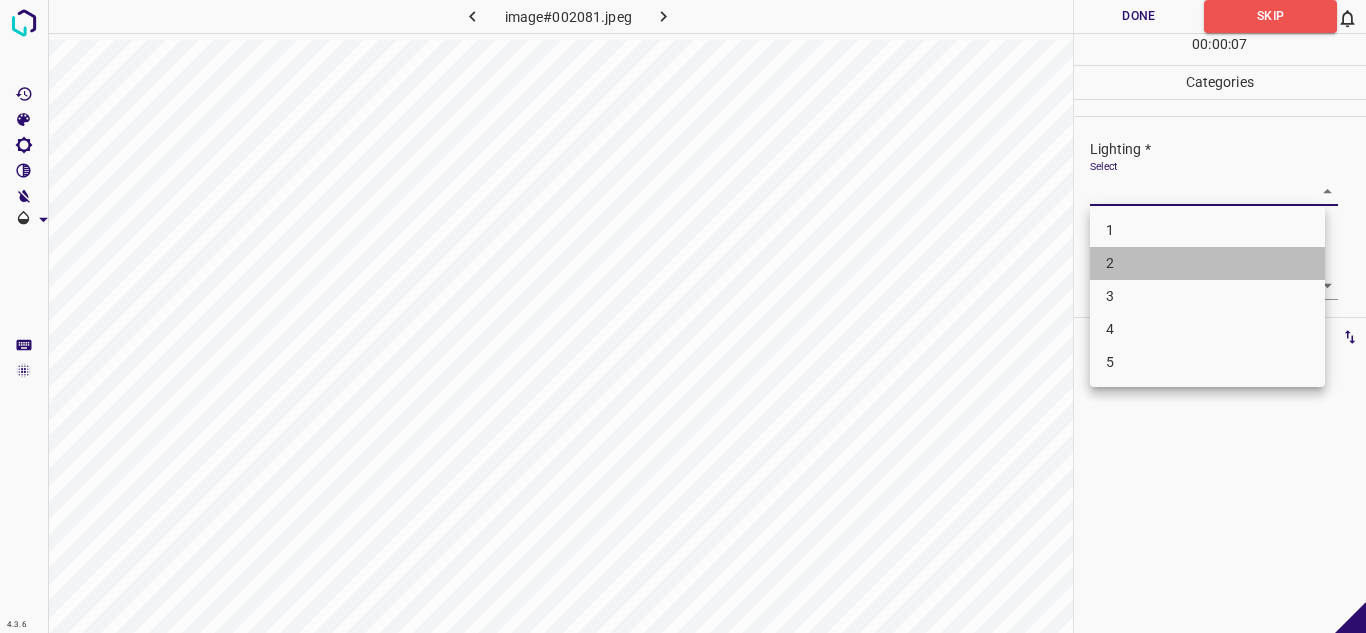 click on "2" at bounding box center [1207, 263] 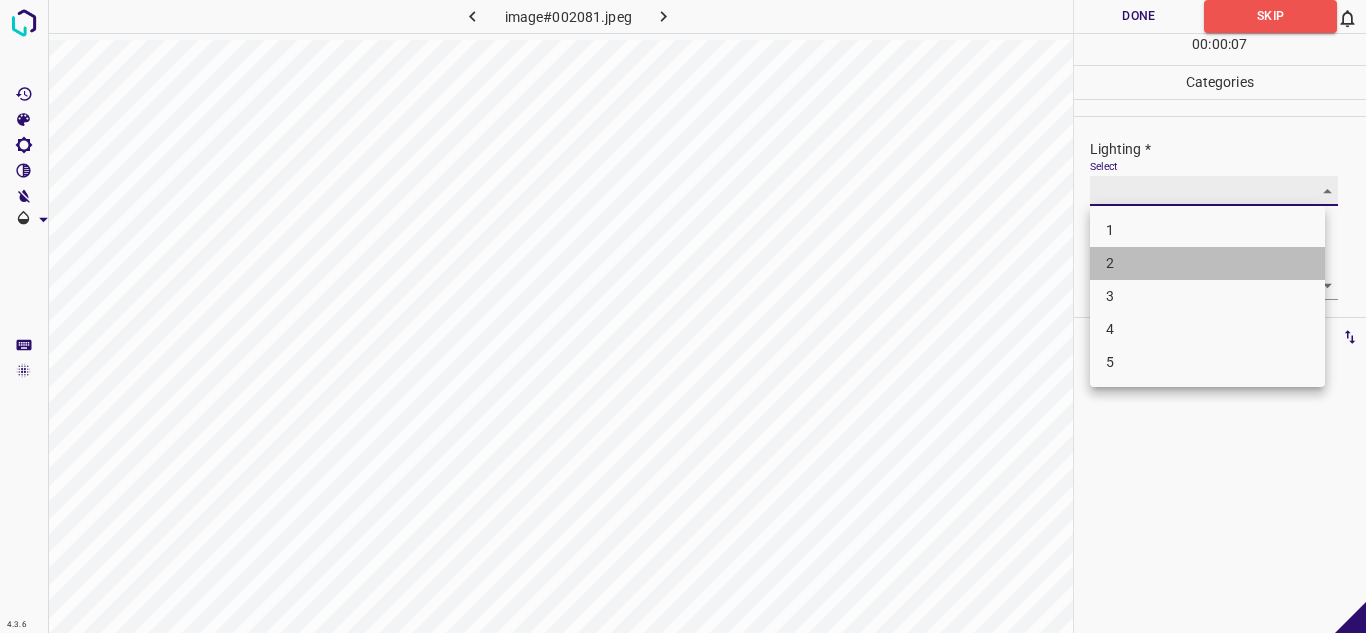 type on "2" 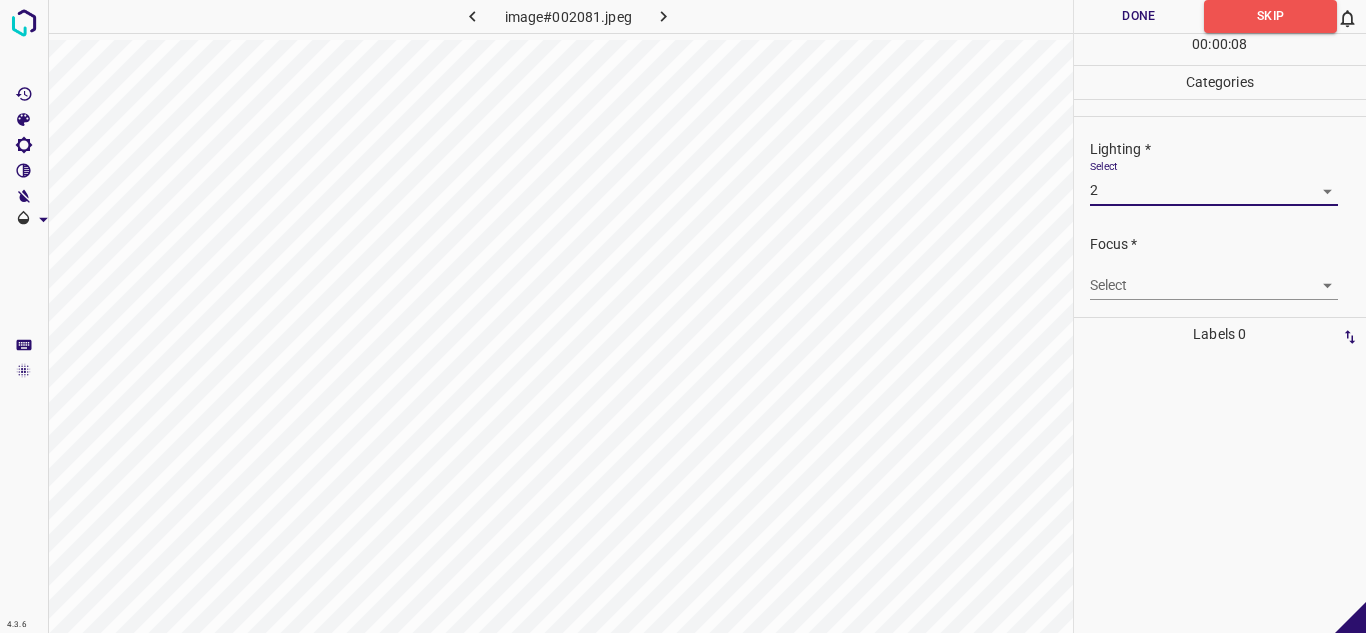 click on "4.3.6  image#002081.jpeg Done Skip 0 00   : 00   : 08   Categories Lighting *  Select 2 2 Focus *  Select ​ Overall *  Select ​ Labels   0 Categories 1 Lighting 2 Focus 3 Overall Tools Space Change between modes (Draw & Edit) I Auto labeling R Restore zoom M Zoom in N Zoom out Delete Delete selecte label Filters Z Restore filters X Saturation filter C Brightness filter V Contrast filter B Gray scale filter General O Download - Text - Hide - Delete" at bounding box center [683, 316] 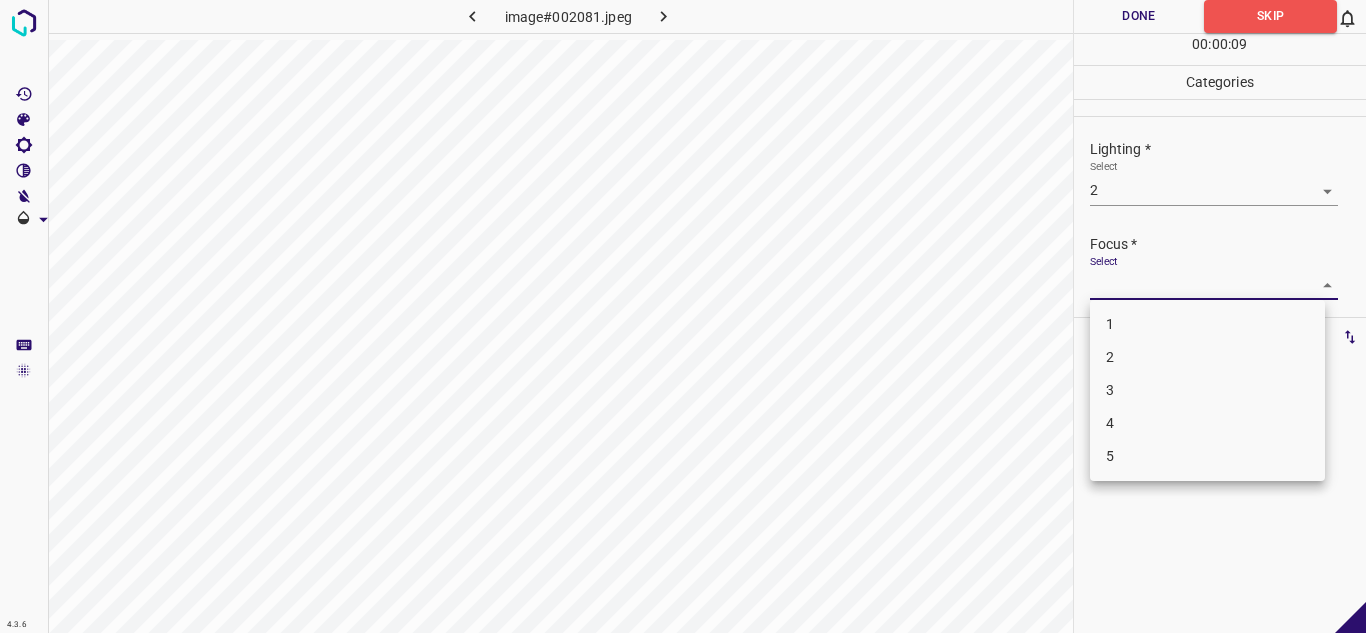 click on "2" at bounding box center [1207, 357] 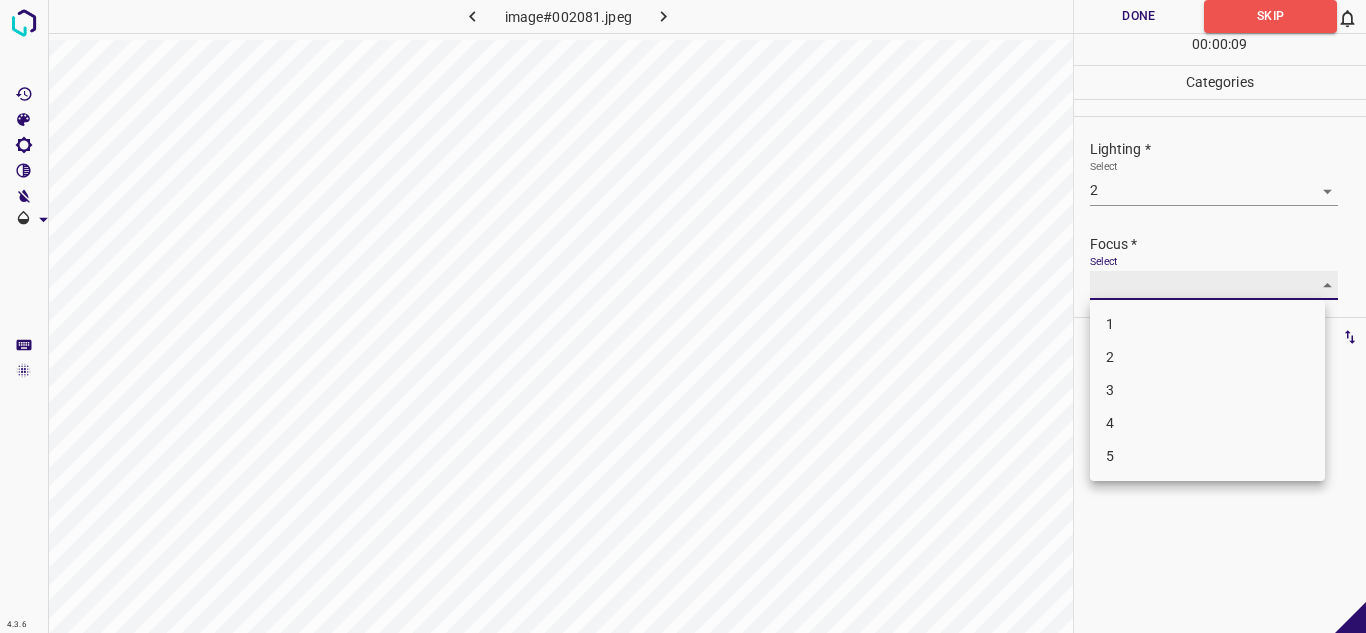 type on "2" 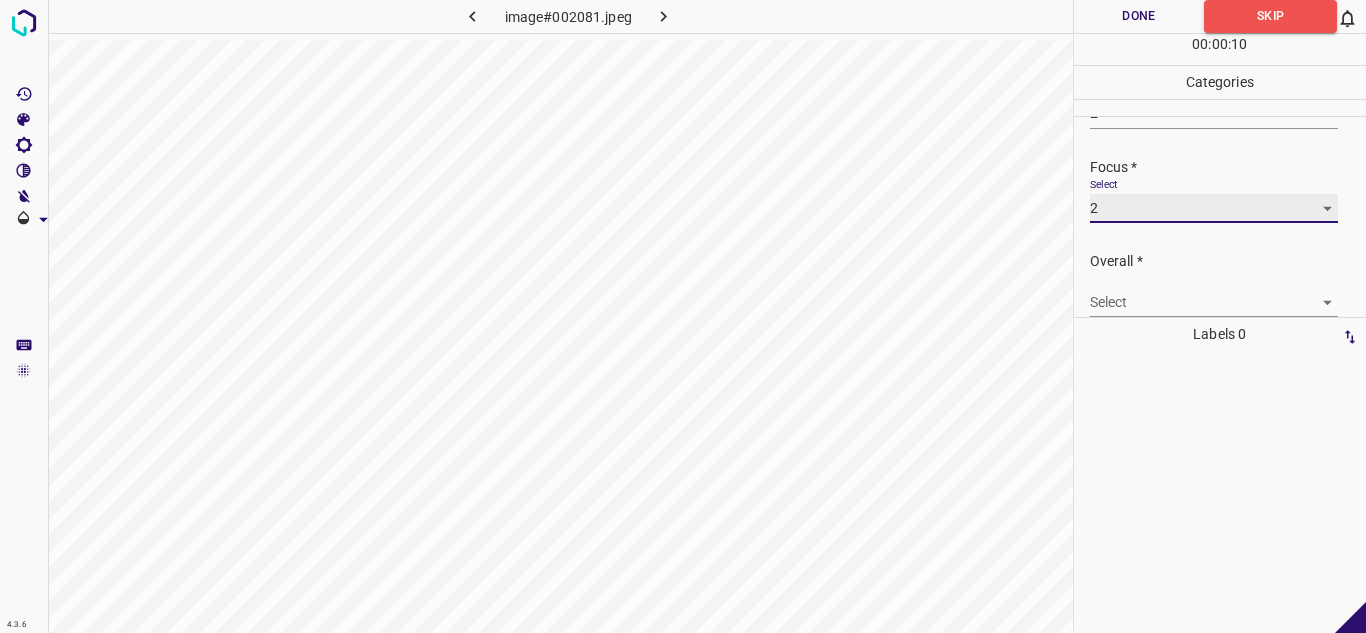 scroll, scrollTop: 98, scrollLeft: 0, axis: vertical 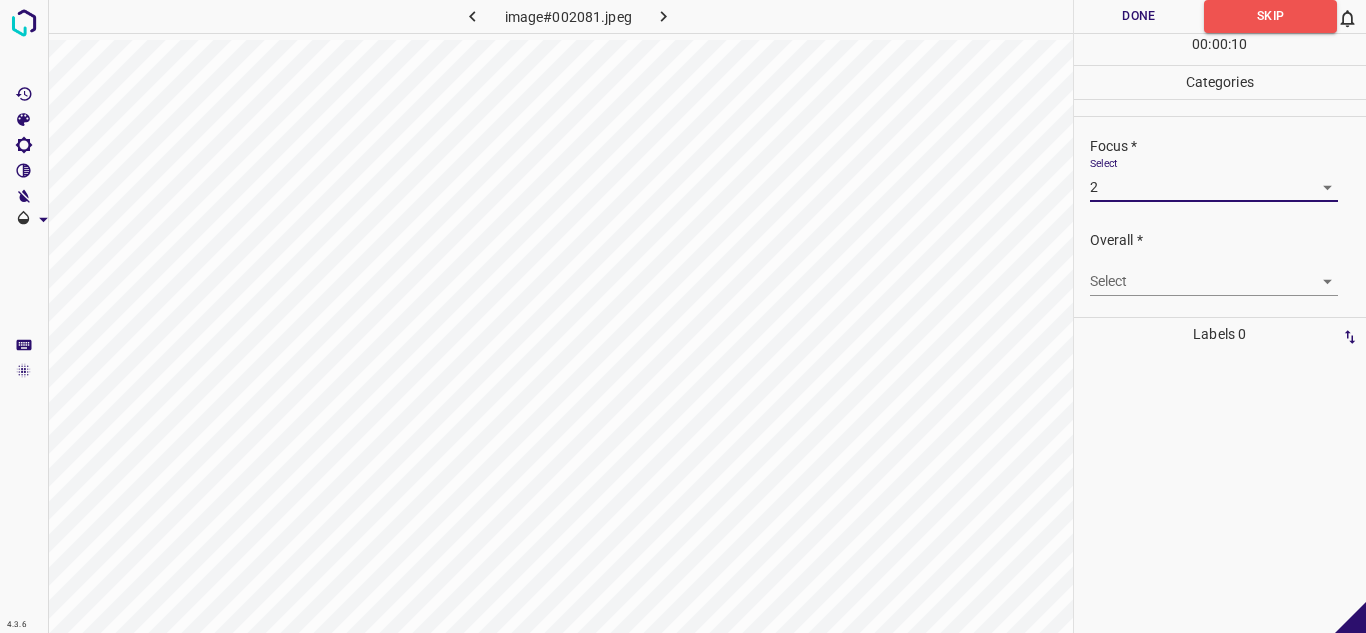 click on "4.3.6  image#002081.jpeg Done Skip 0 00   : 00   : 10   Categories Lighting *  Select 2 2 Focus *  Select 2 2 Overall *  Select ​ Labels   0 Categories 1 Lighting 2 Focus 3 Overall Tools Space Change between modes (Draw & Edit) I Auto labeling R Restore zoom M Zoom in N Zoom out Delete Delete selecte label Filters Z Restore filters X Saturation filter C Brightness filter V Contrast filter B Gray scale filter General O Download - Text - Hide - Delete" at bounding box center (683, 316) 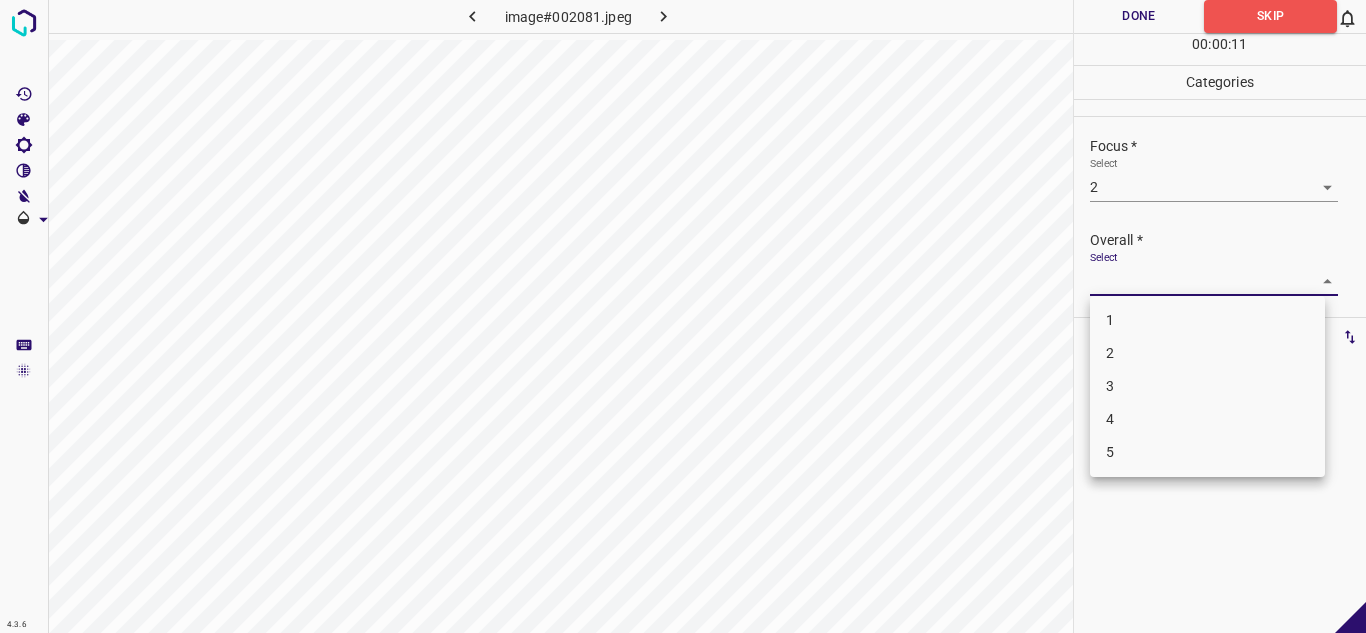 click on "1" at bounding box center (1207, 320) 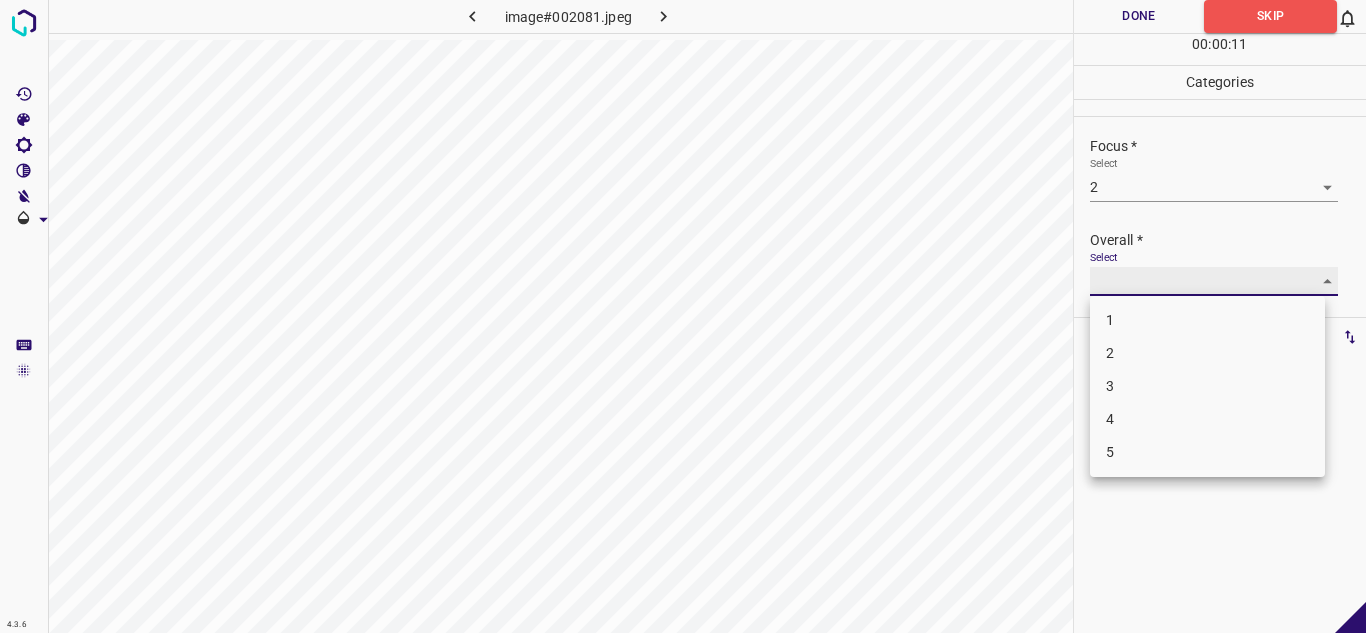 type on "1" 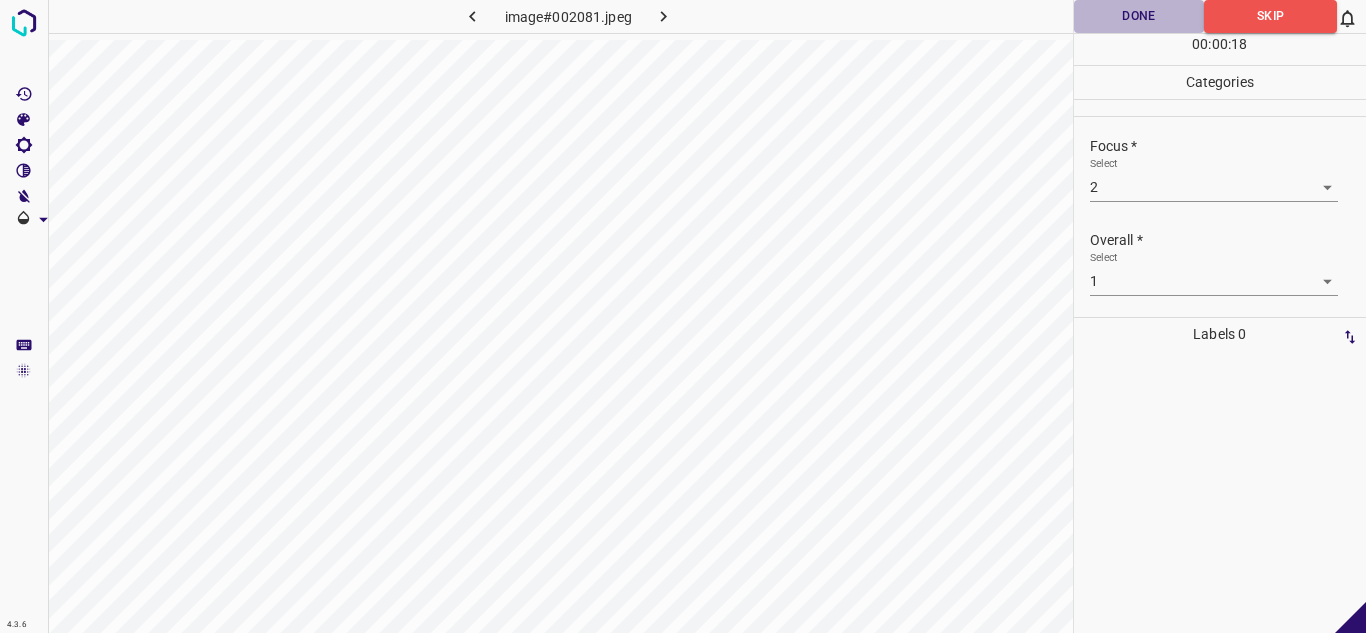click on "Done" at bounding box center [1139, 16] 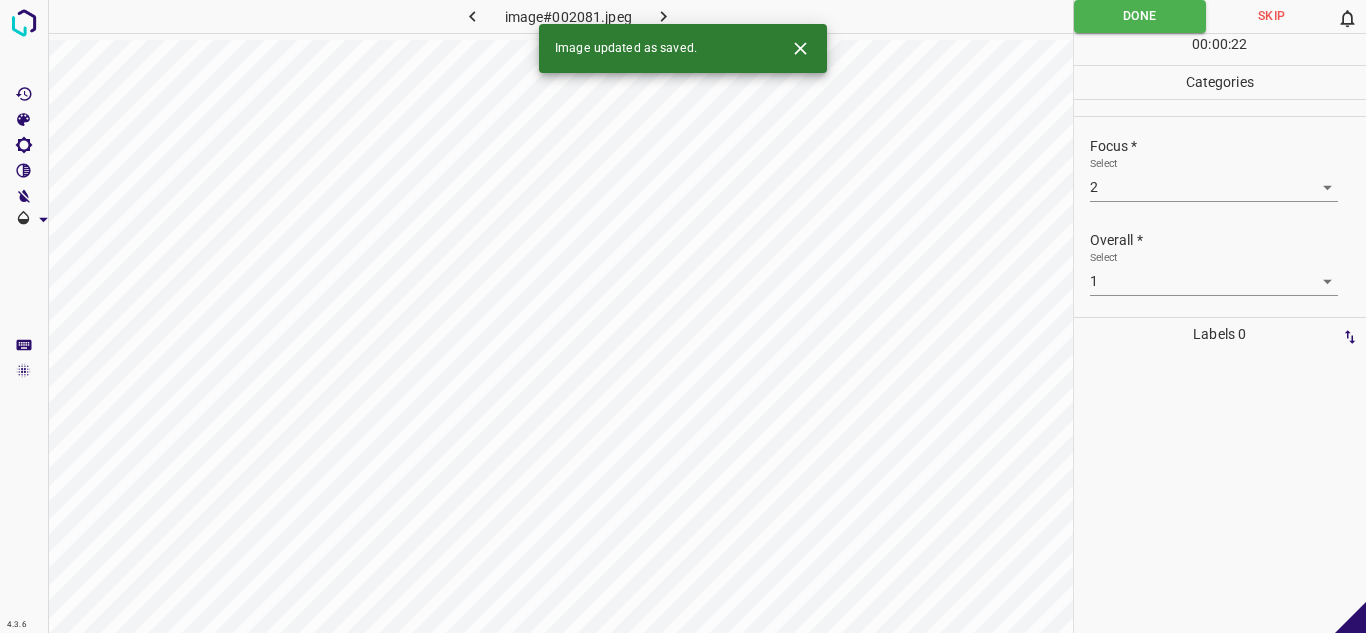 click 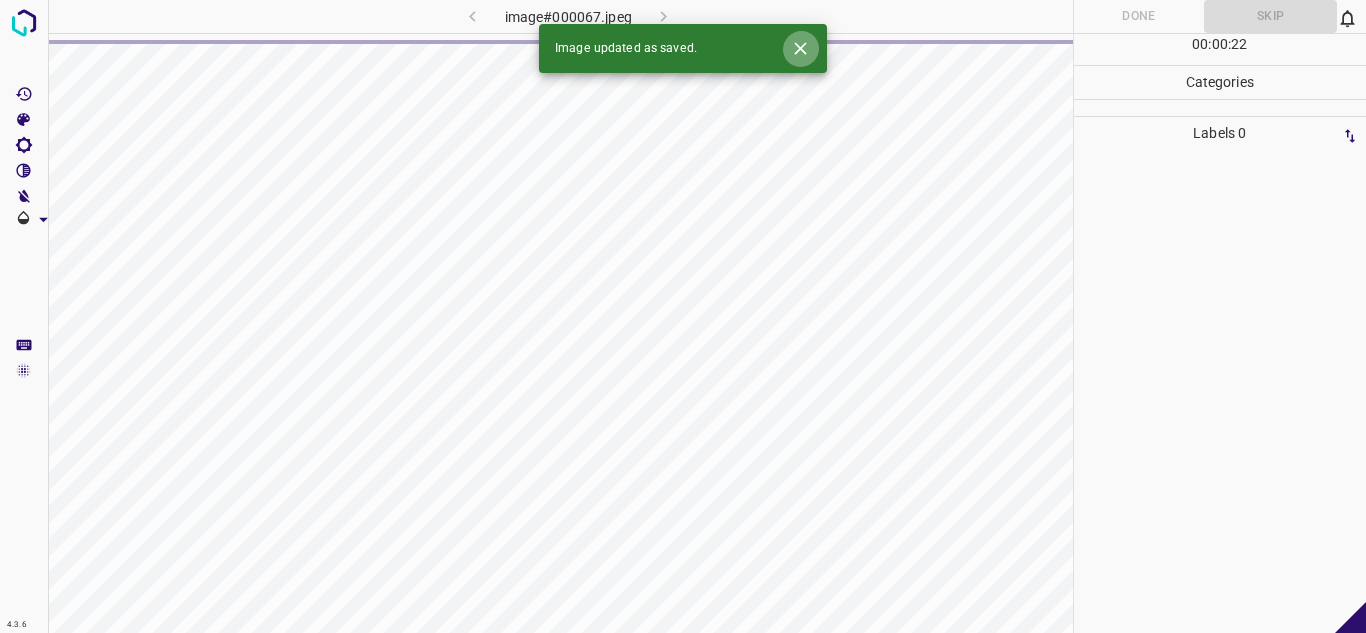 click 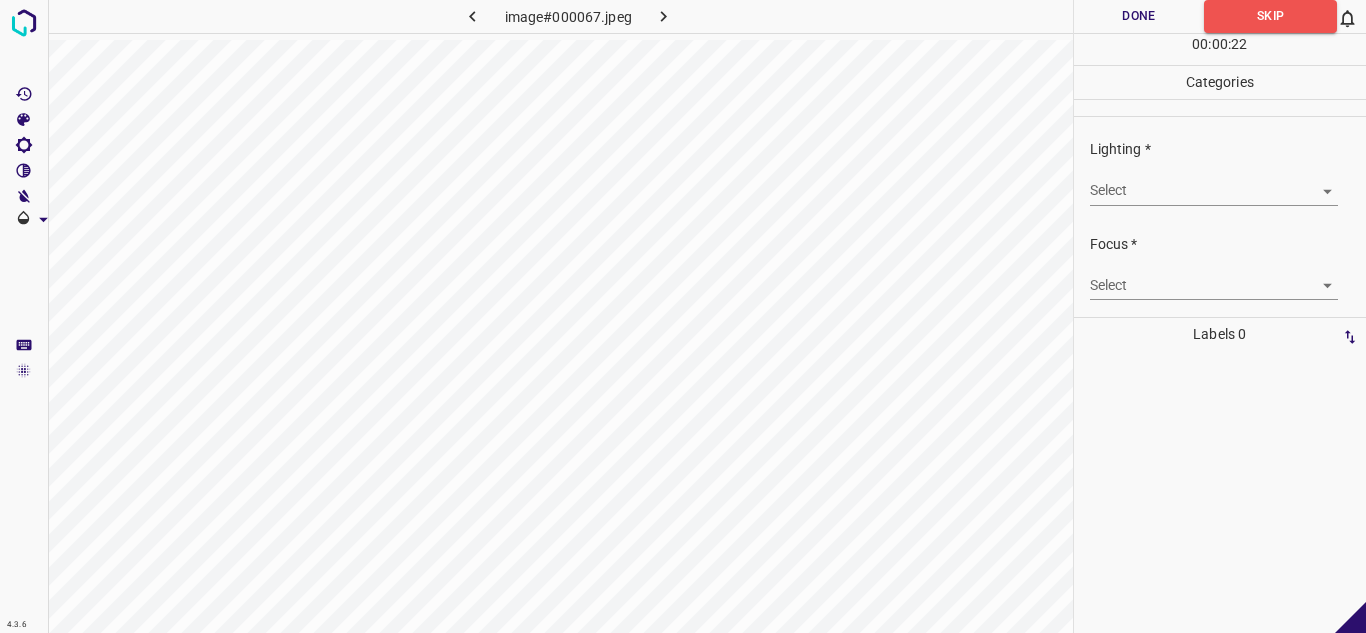 click on "4.3.6  image#000067.jpeg Done Skip 0 00   : 00   : 22   Categories Lighting *  Select ​ Focus *  Select ​ Overall *  Select ​ Labels   0 Categories 1 Lighting 2 Focus 3 Overall Tools Space Change between modes (Draw & Edit) I Auto labeling R Restore zoom M Zoom in N Zoom out Delete Delete selecte label Filters Z Restore filters X Saturation filter C Brightness filter V Contrast filter B Gray scale filter General O Download - Text - Hide - Delete" at bounding box center [683, 316] 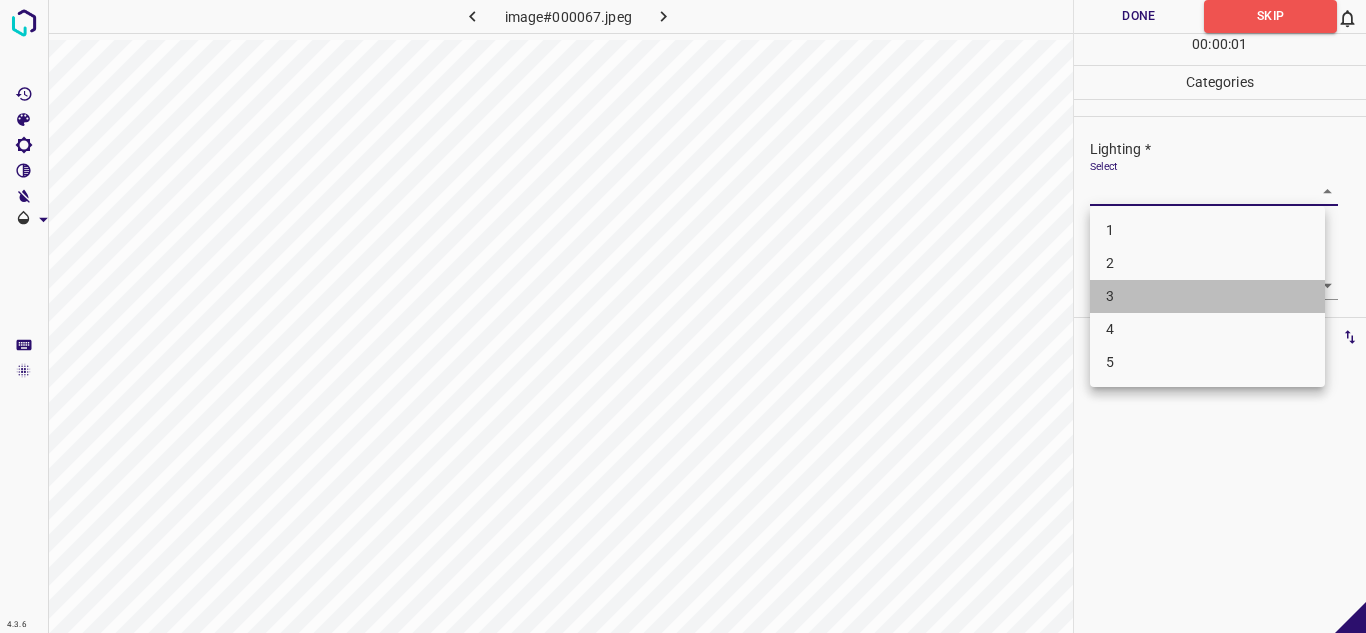click on "3" at bounding box center (1207, 296) 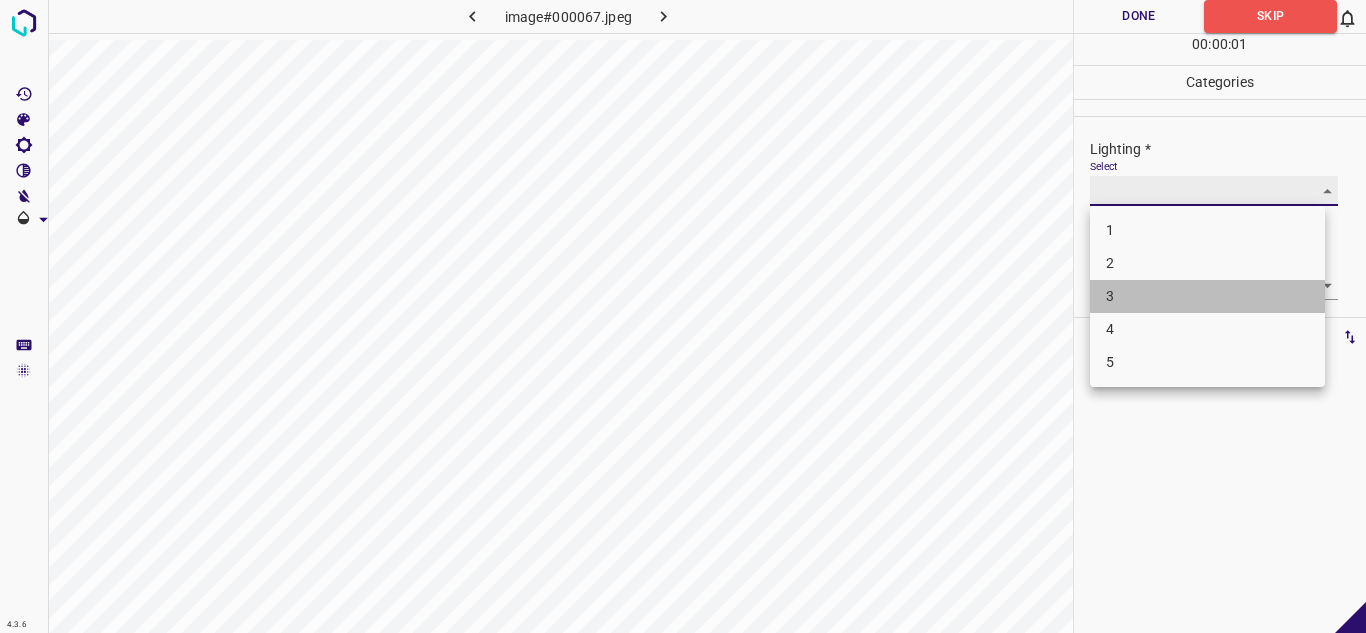type on "3" 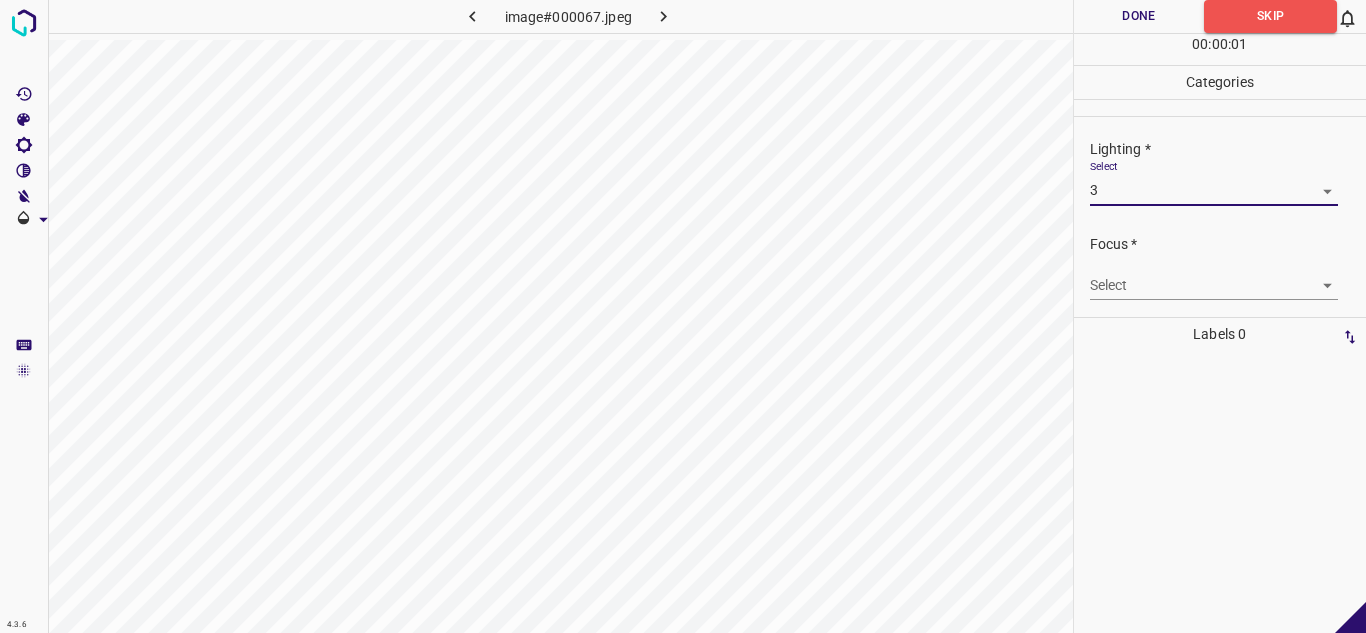 click on "4.3.6  image#000067.jpeg Done Skip 0 00   : 00   : 01   Categories Lighting *  Select 3 3 Focus *  Select ​ Overall *  Select ​ Labels   0 Categories 1 Lighting 2 Focus 3 Overall Tools Space Change between modes (Draw & Edit) I Auto labeling R Restore zoom M Zoom in N Zoom out Delete Delete selecte label Filters Z Restore filters X Saturation filter C Brightness filter V Contrast filter B Gray scale filter General O Download - Text - Hide - Delete" at bounding box center (683, 316) 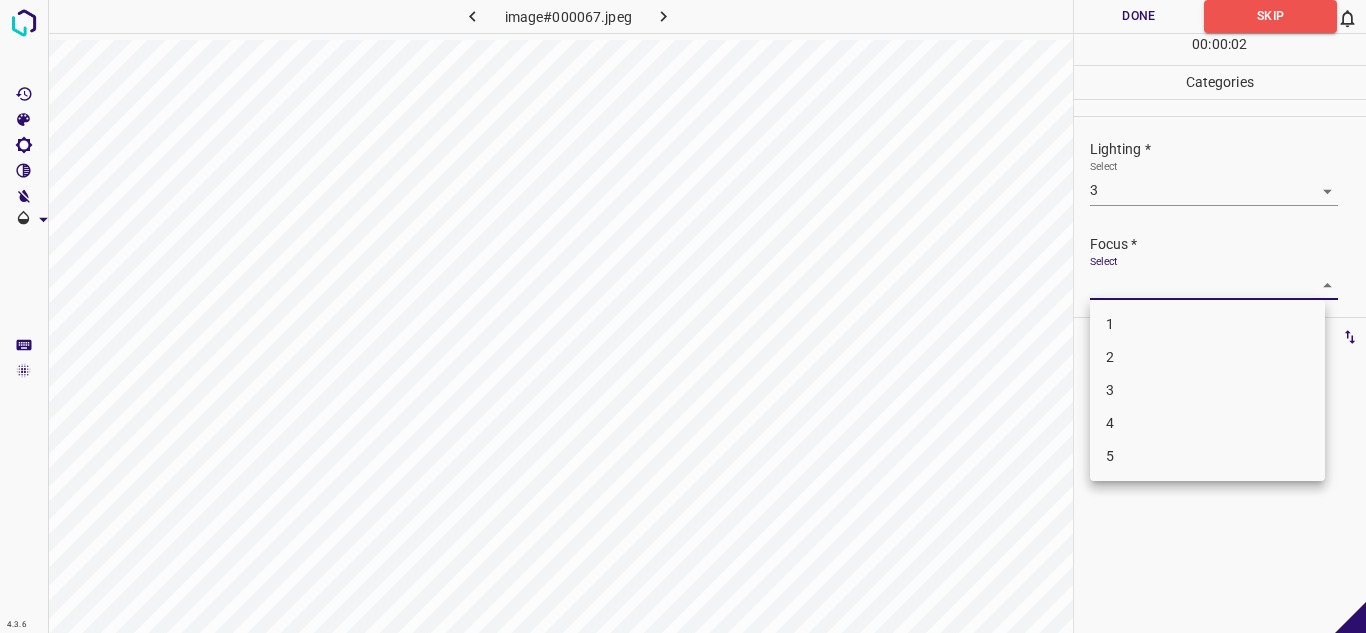 click on "2" at bounding box center [1207, 357] 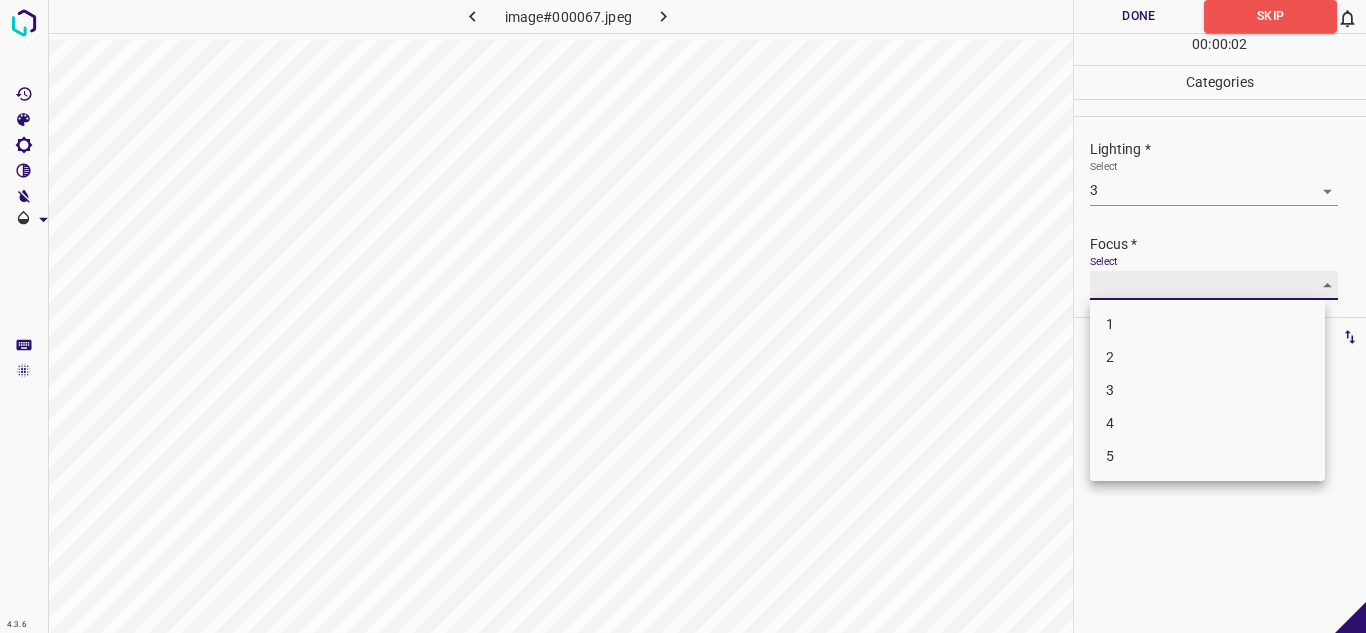 type on "2" 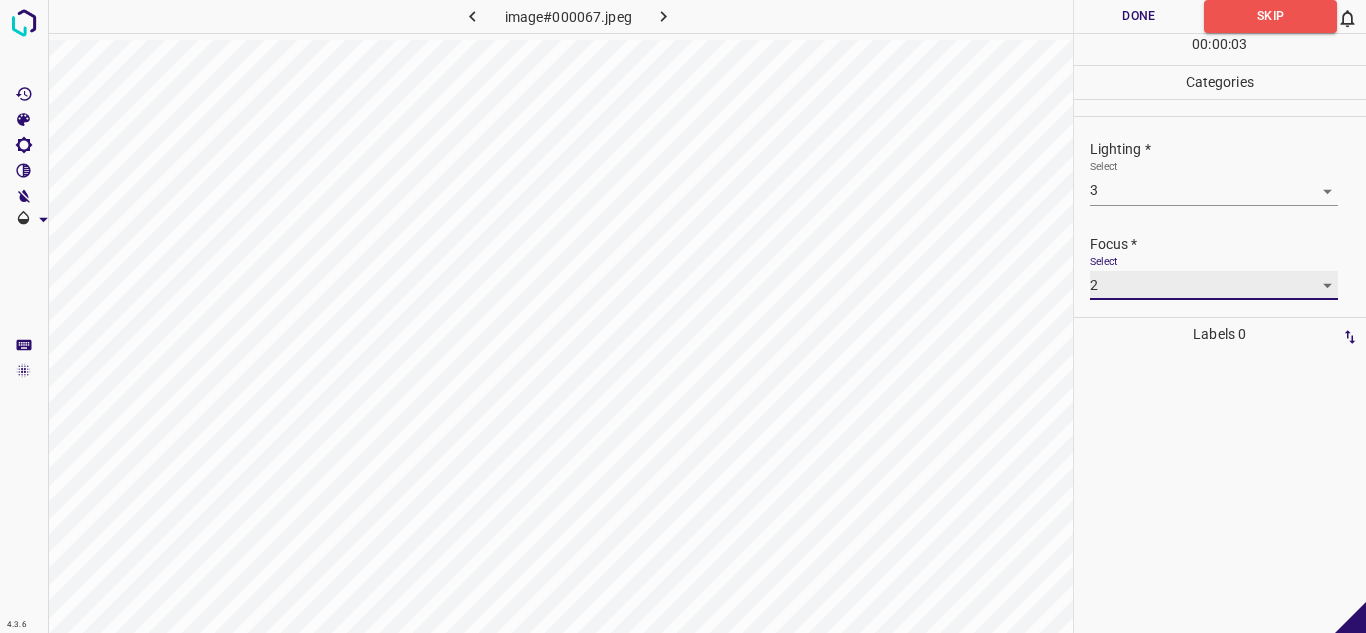 scroll, scrollTop: 98, scrollLeft: 0, axis: vertical 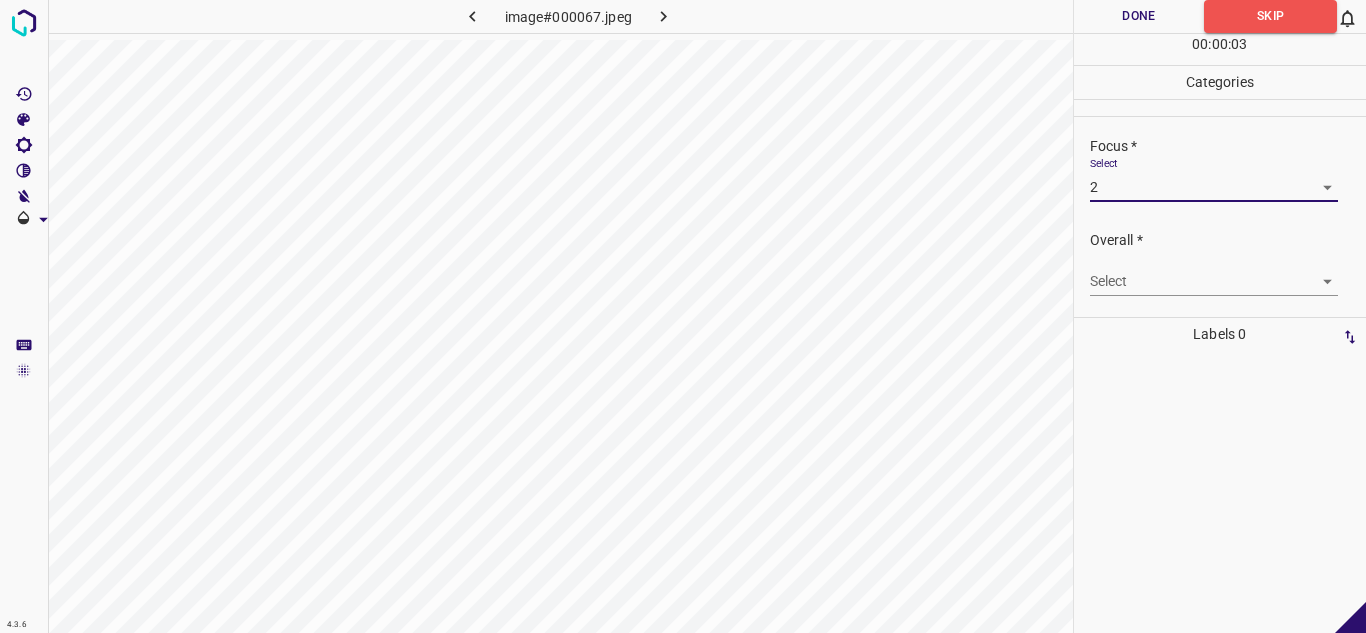 click on "4.3.6  image#000067.jpeg Done Skip 0 00   : 00   : 03   Categories Lighting *  Select 3 3 Focus *  Select 2 2 Overall *  Select ​ Labels   0 Categories 1 Lighting 2 Focus 3 Overall Tools Space Change between modes (Draw & Edit) I Auto labeling R Restore zoom M Zoom in N Zoom out Delete Delete selecte label Filters Z Restore filters X Saturation filter C Brightness filter V Contrast filter B Gray scale filter General O Download - Text - Hide - Delete" at bounding box center (683, 316) 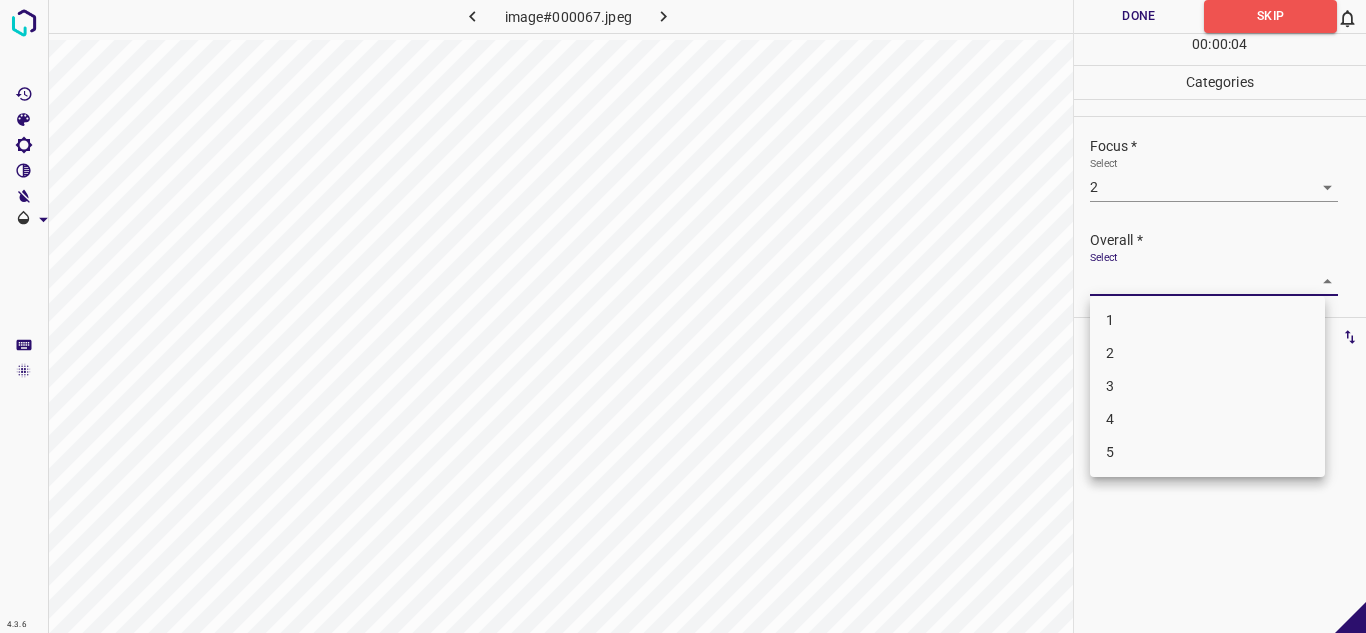 click on "2" at bounding box center (1207, 353) 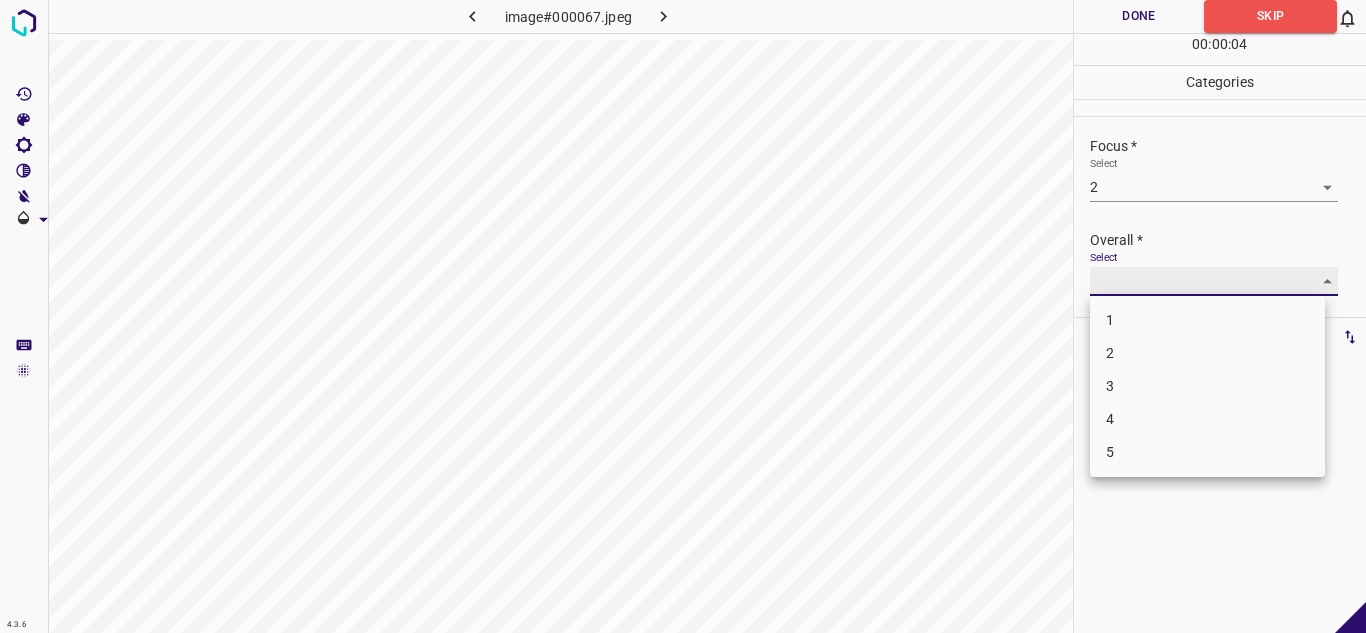 type on "2" 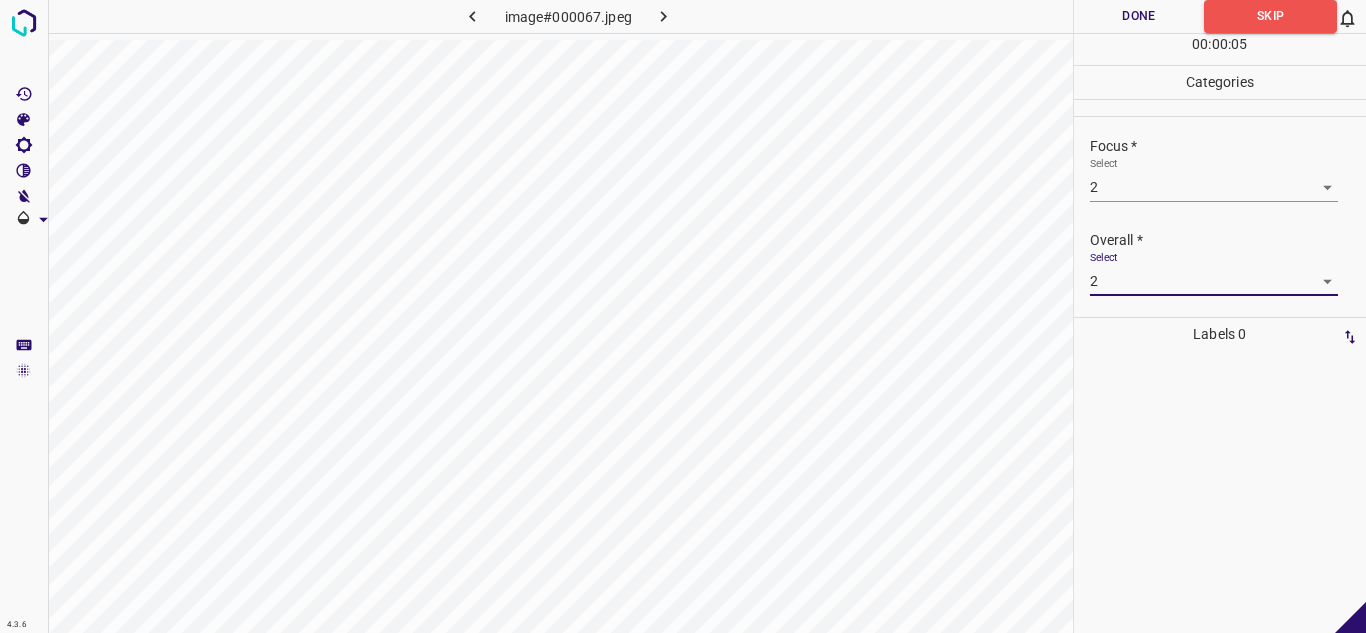 click on "Done" at bounding box center (1139, 16) 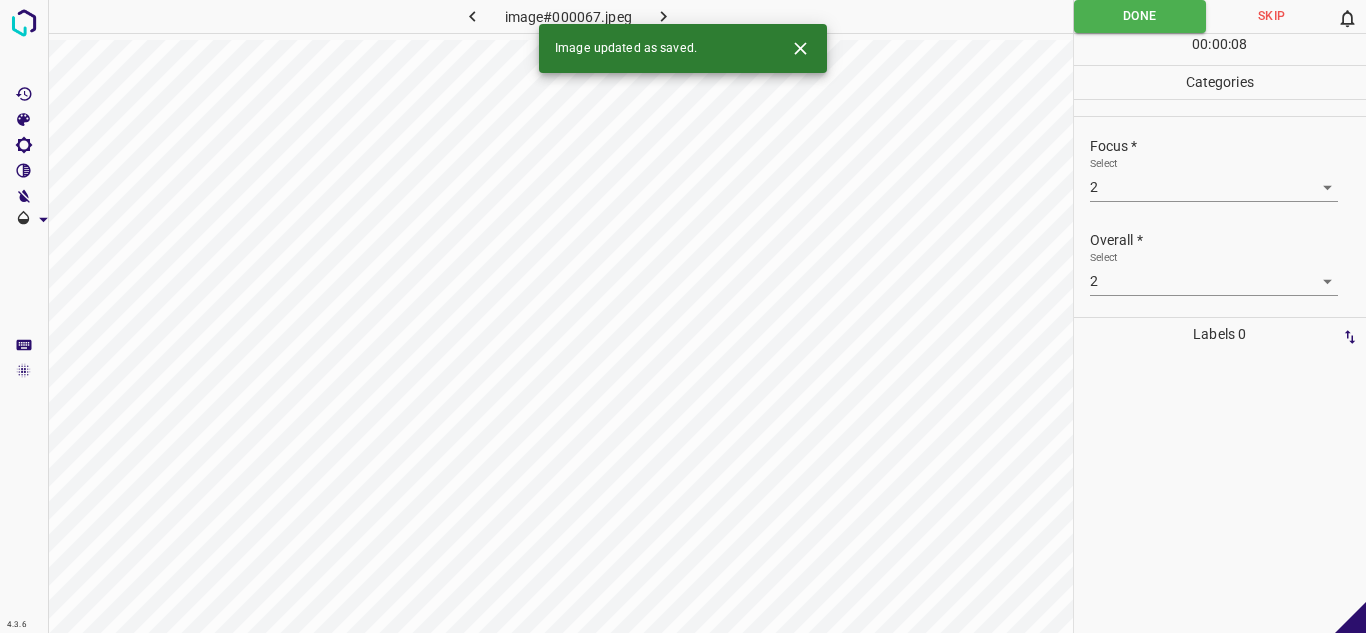 click 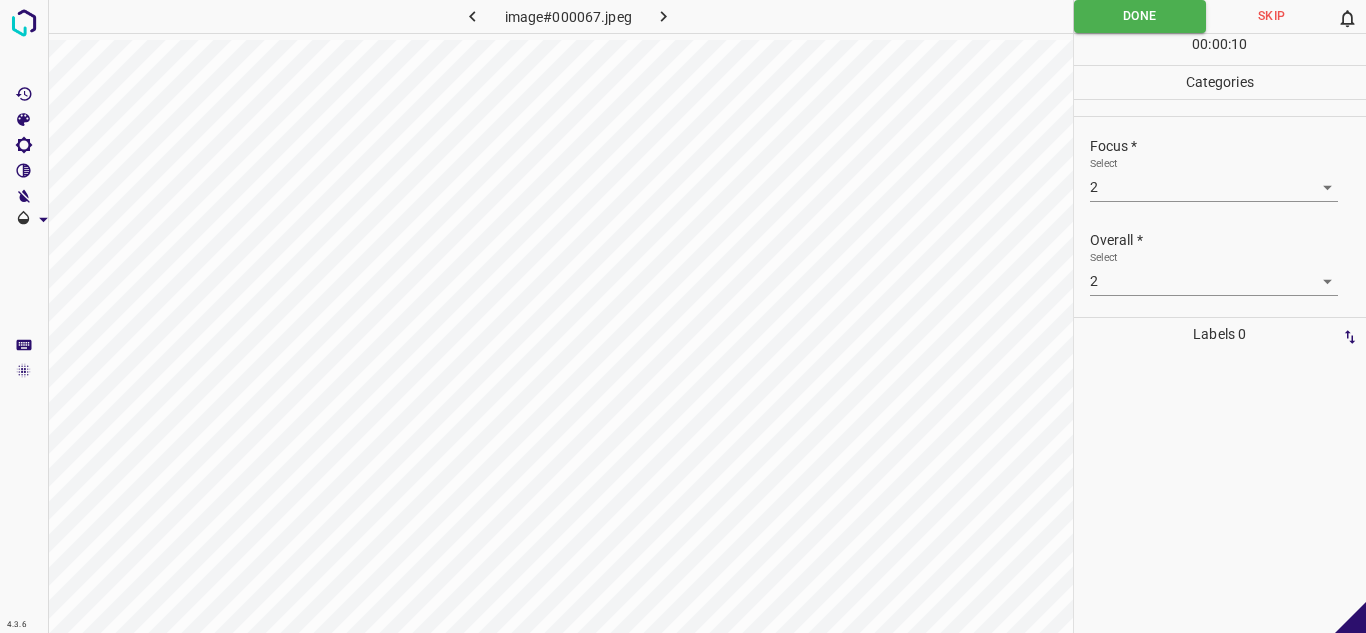 click 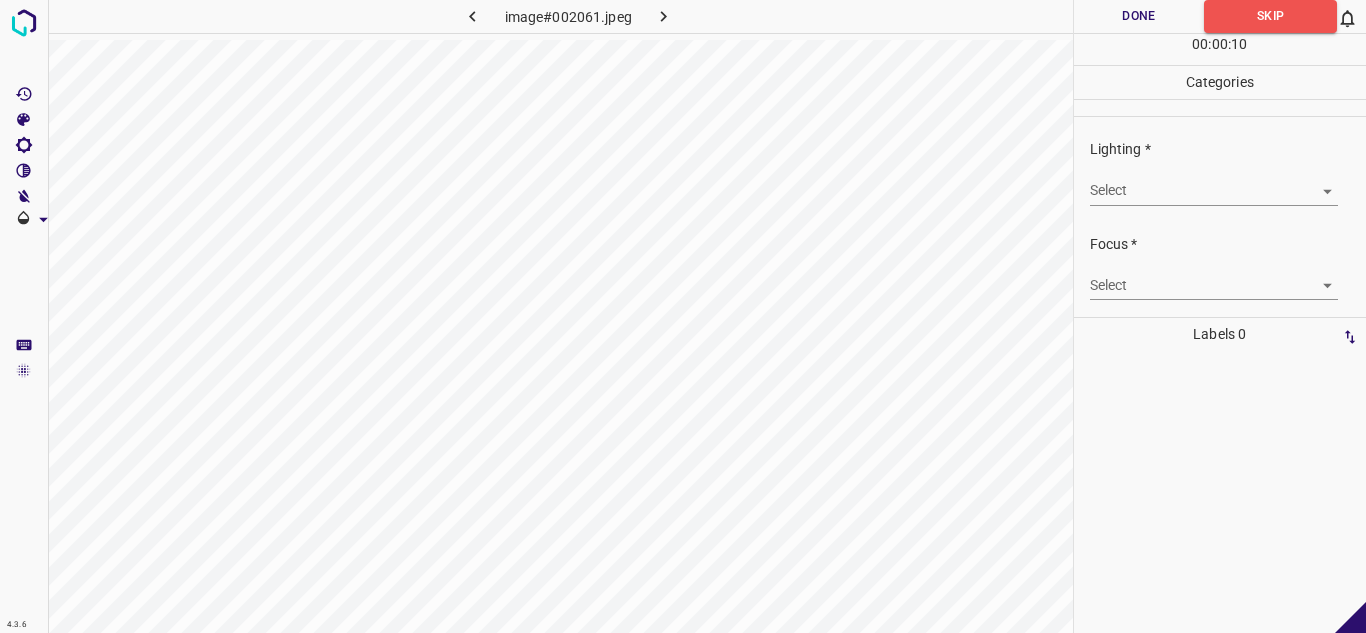 click on "4.3.6  image#002061.jpeg Done Skip 0 00   : 00   : 10   Categories Lighting *  Select ​ Focus *  Select ​ Overall *  Select ​ Labels   0 Categories 1 Lighting 2 Focus 3 Overall Tools Space Change between modes (Draw & Edit) I Auto labeling R Restore zoom M Zoom in N Zoom out Delete Delete selecte label Filters Z Restore filters X Saturation filter C Brightness filter V Contrast filter B Gray scale filter General O Download - Text - Hide - Delete" at bounding box center [683, 316] 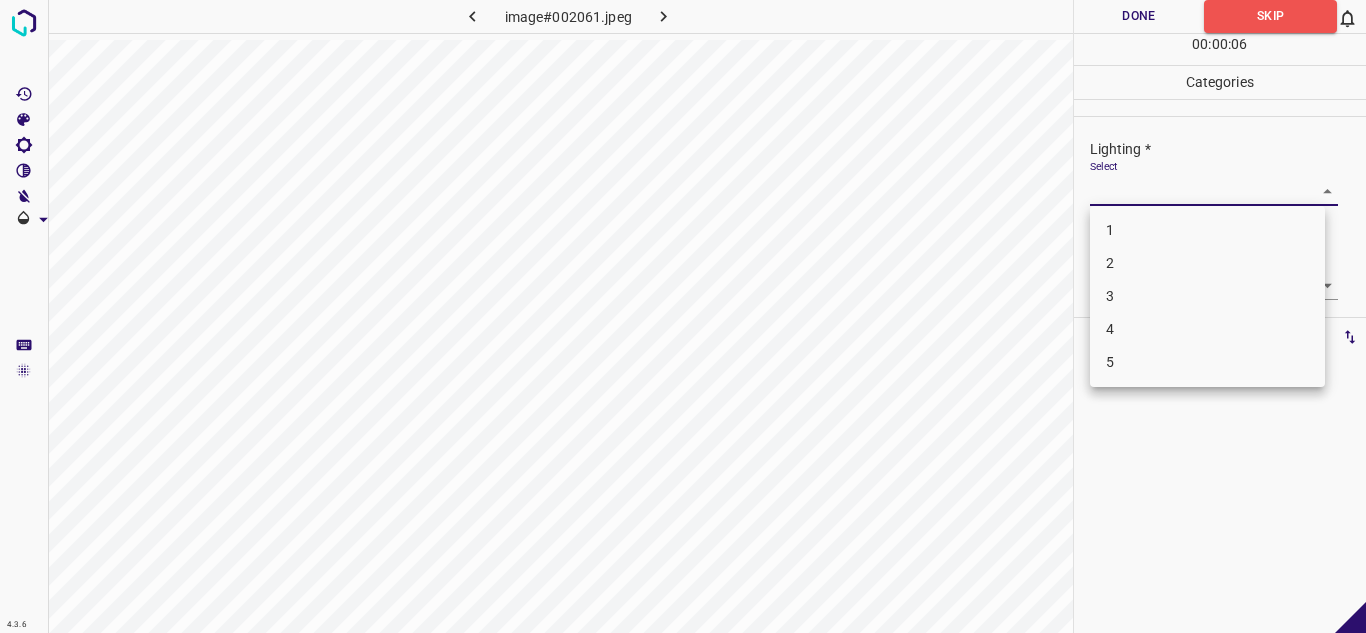 click on "3" at bounding box center [1207, 296] 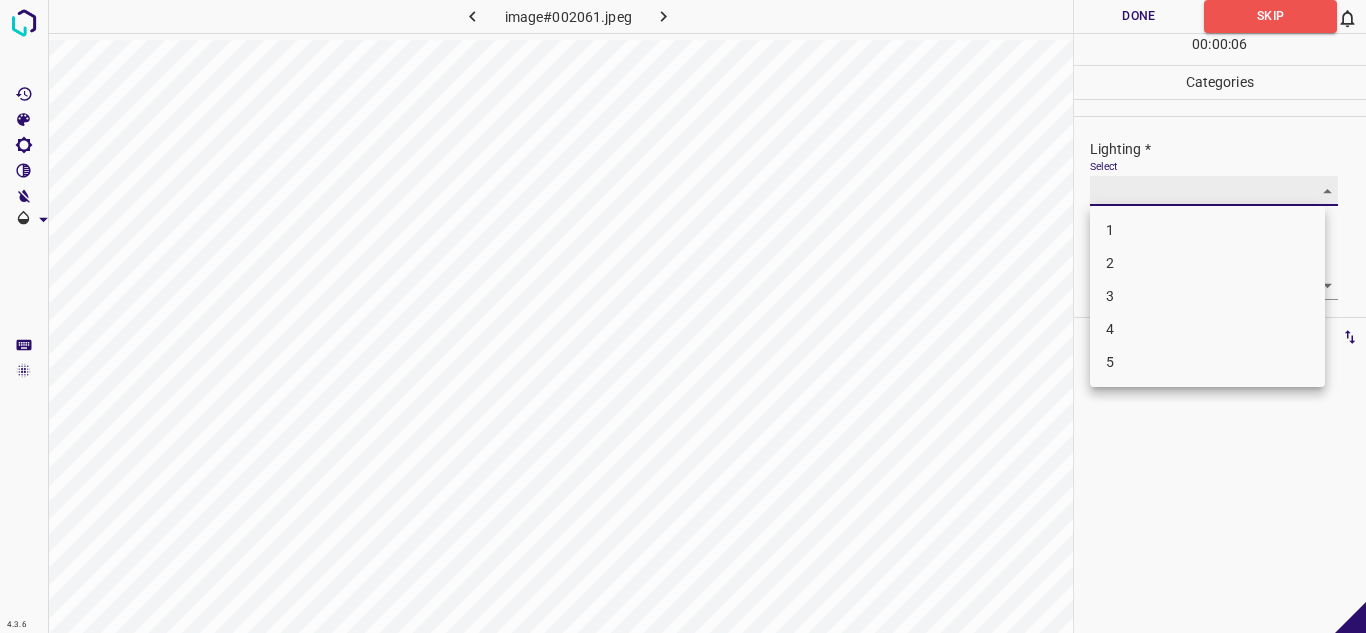 type on "3" 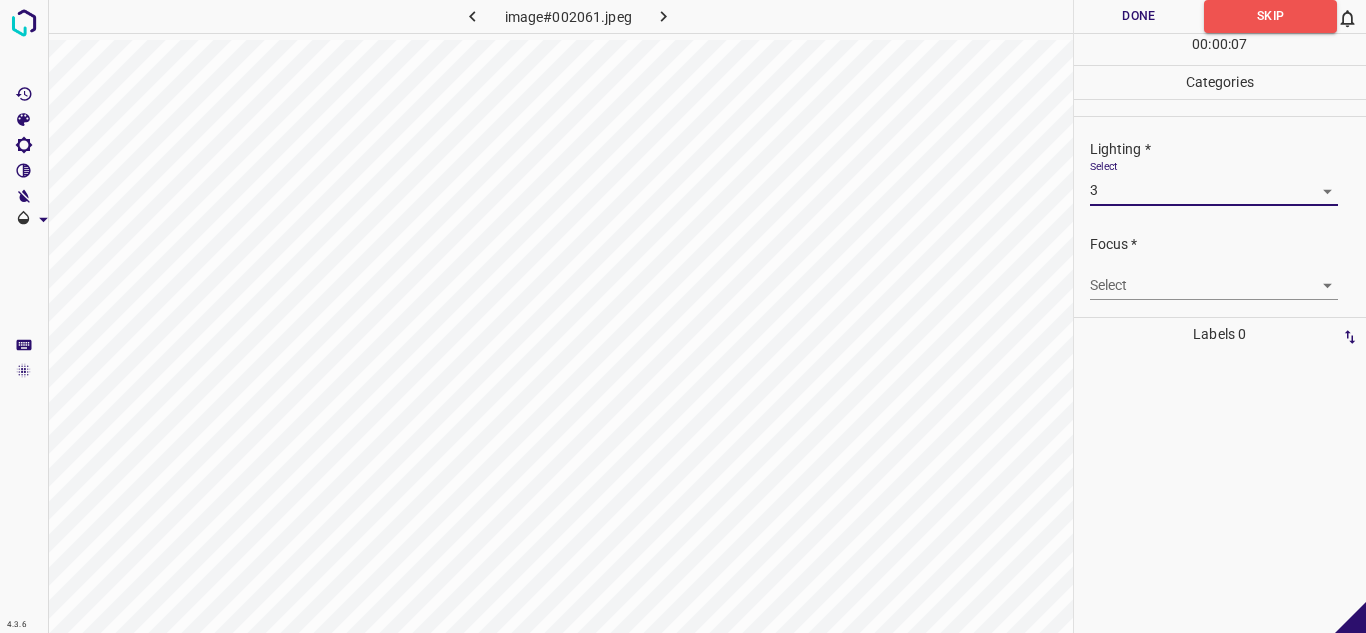 click on "4.3.6  image#002061.jpeg Done Skip 0 00   : 00   : 07   Categories Lighting *  Select 3 3 Focus *  Select ​ Overall *  Select ​ Labels   0 Categories 1 Lighting 2 Focus 3 Overall Tools Space Change between modes (Draw & Edit) I Auto labeling R Restore zoom M Zoom in N Zoom out Delete Delete selecte label Filters Z Restore filters X Saturation filter C Brightness filter V Contrast filter B Gray scale filter General O Download - Text - Hide - Delete" at bounding box center (683, 316) 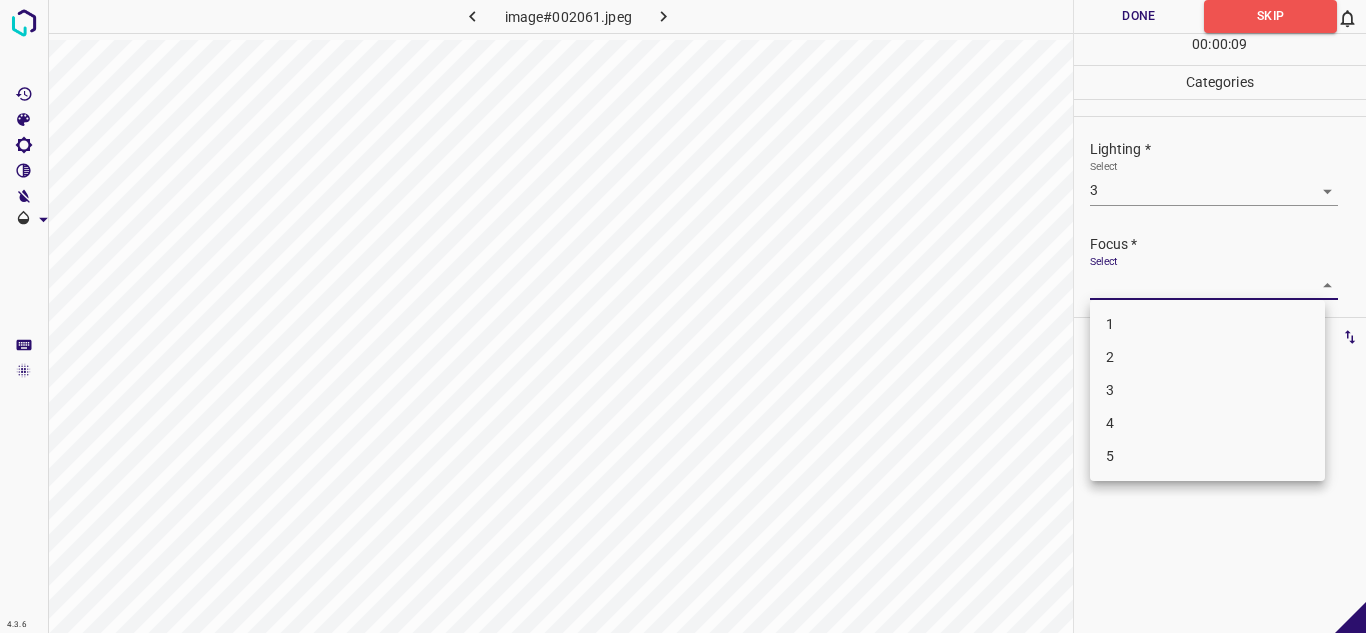 click on "3" at bounding box center (1207, 390) 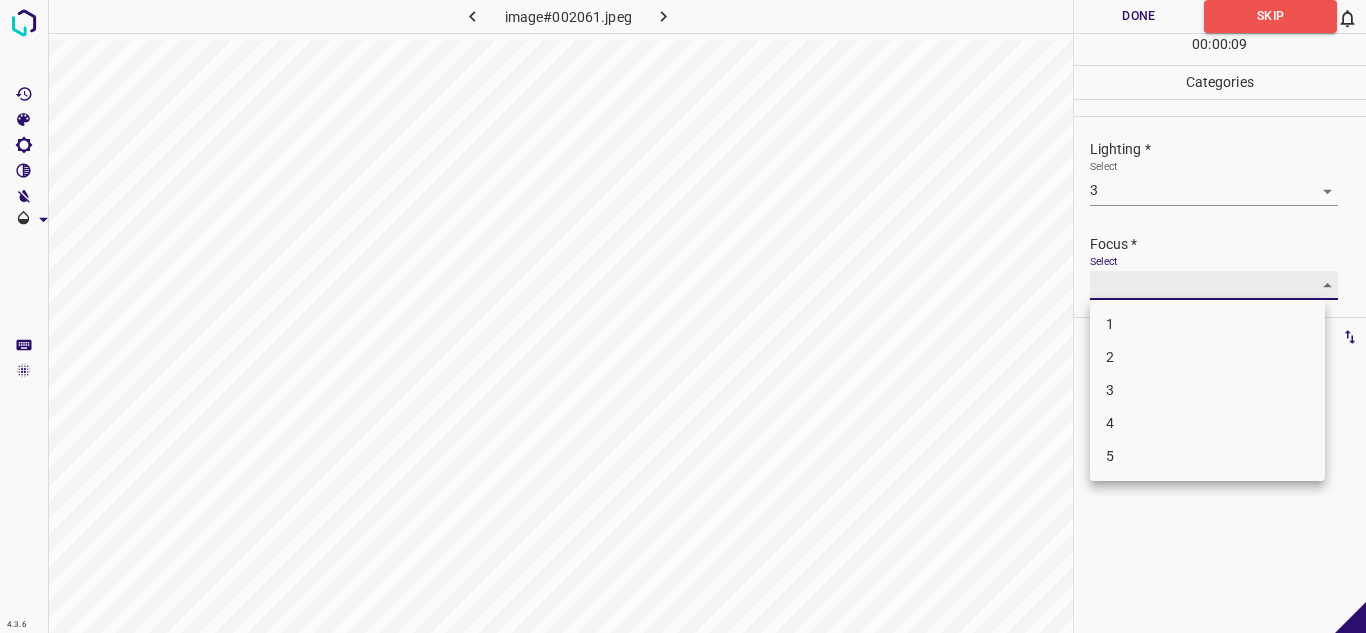 type on "3" 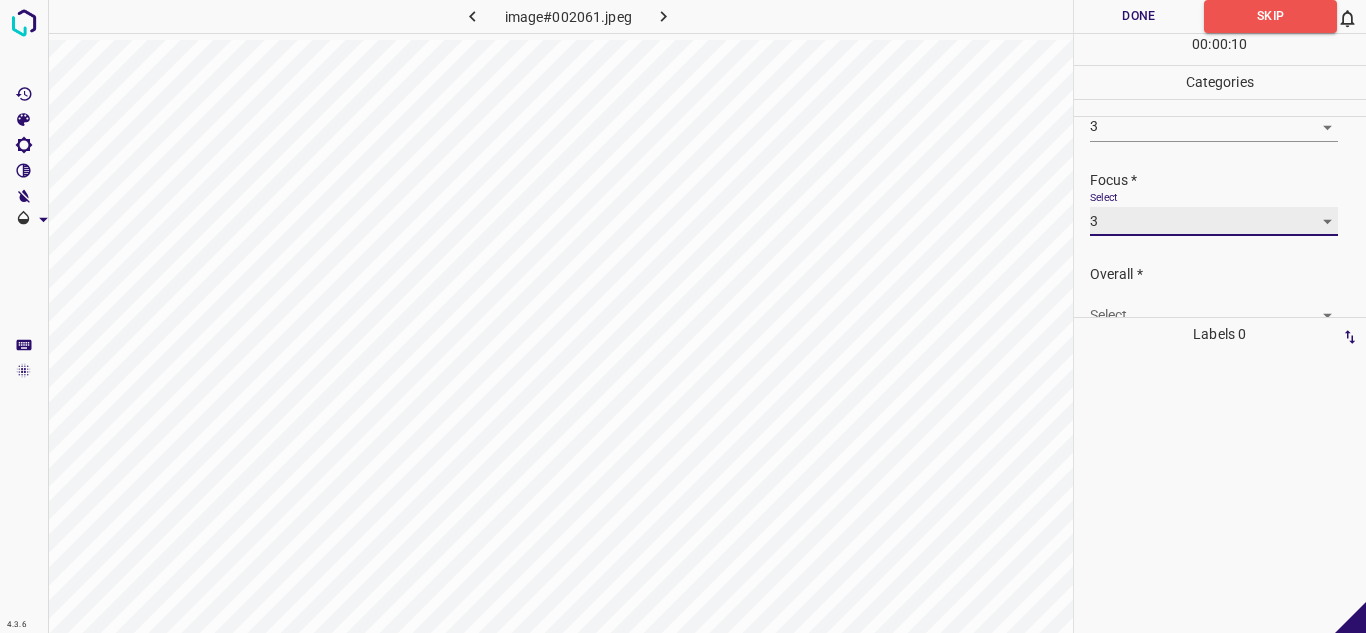 scroll, scrollTop: 98, scrollLeft: 0, axis: vertical 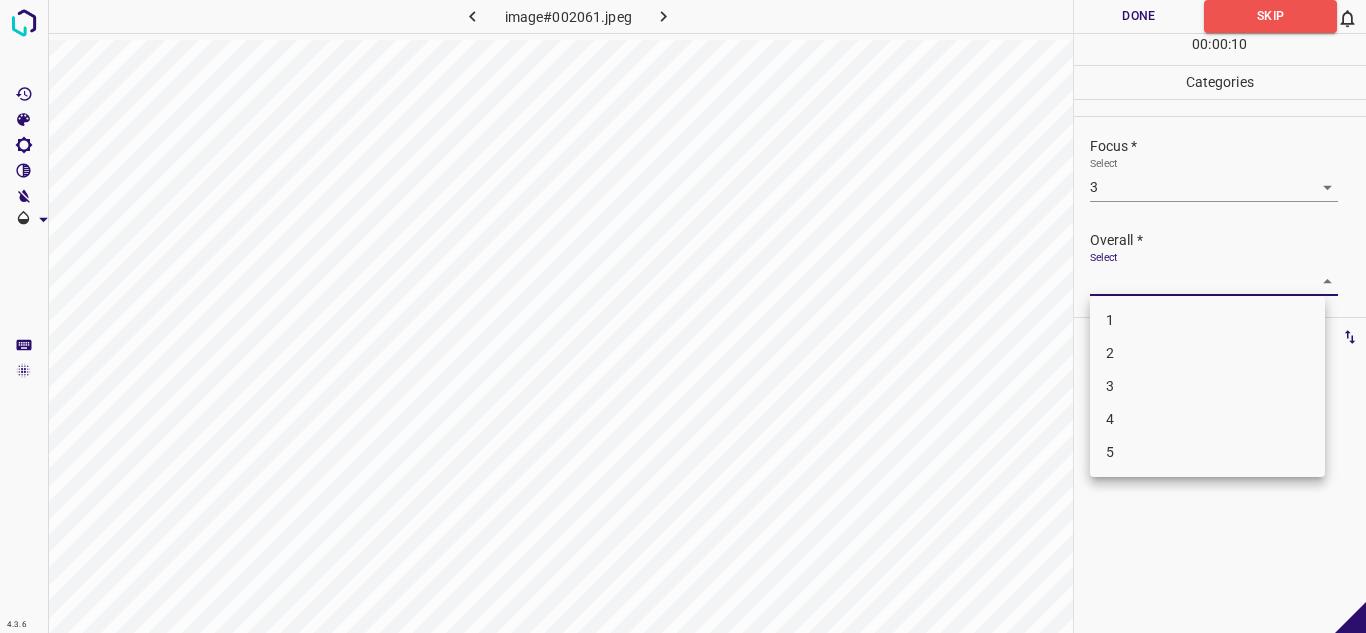 click on "4.3.6  image#002061.jpeg Done Skip 0 00   : 00   : 10   Categories Lighting *  Select 3 3 Focus *  Select 3 3 Overall *  Select ​ Labels   0 Categories 1 Lighting 2 Focus 3 Overall Tools Space Change between modes (Draw & Edit) I Auto labeling R Restore zoom M Zoom in N Zoom out Delete Delete selecte label Filters Z Restore filters X Saturation filter C Brightness filter V Contrast filter B Gray scale filter General O Download - Text - Hide - Delete 1 2 3 4 5" at bounding box center (683, 316) 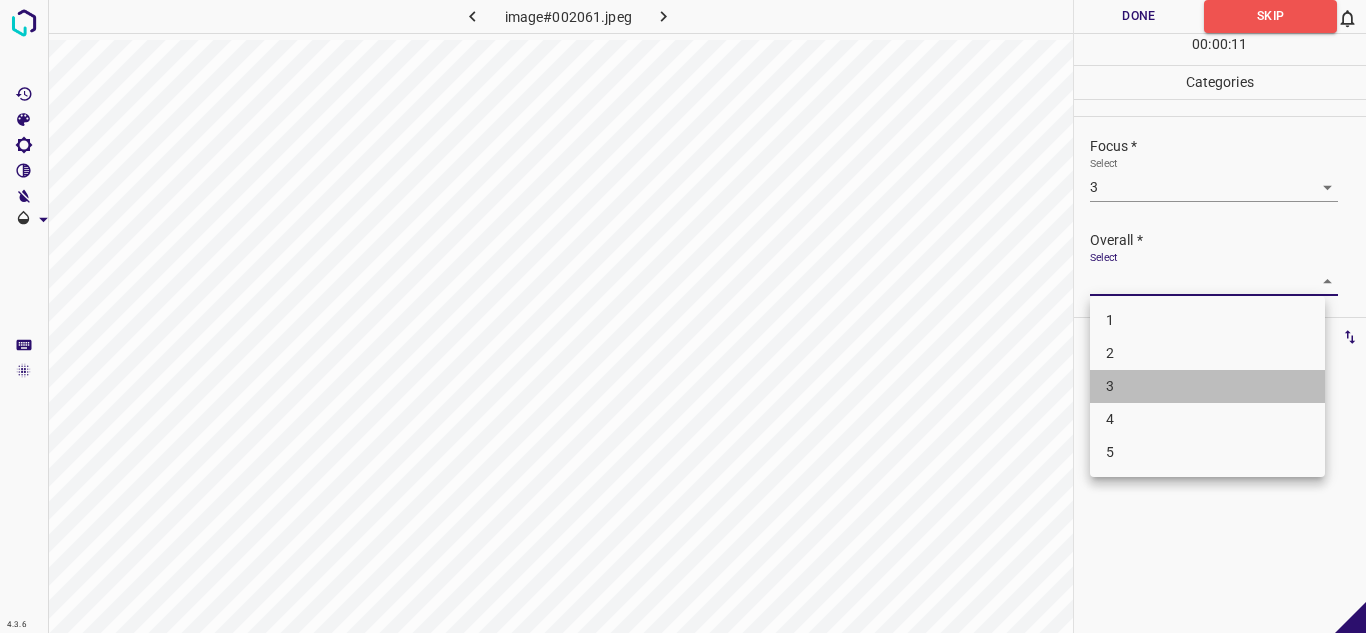 click on "3" at bounding box center (1207, 386) 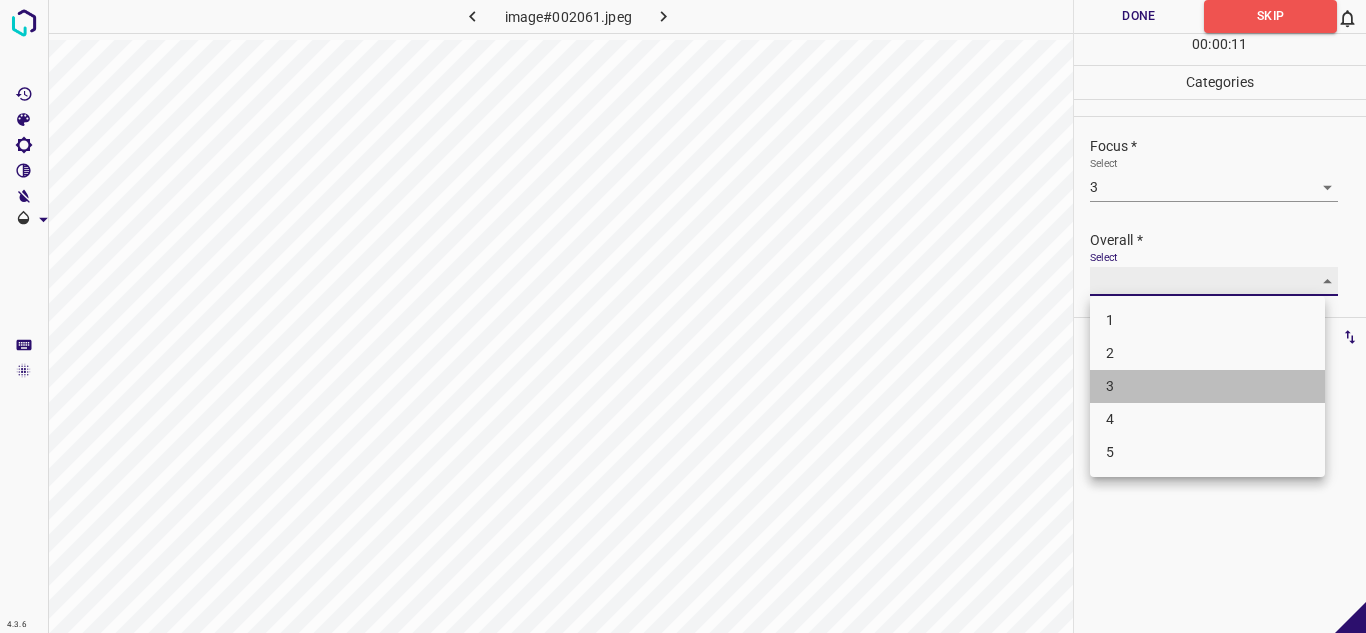 type on "3" 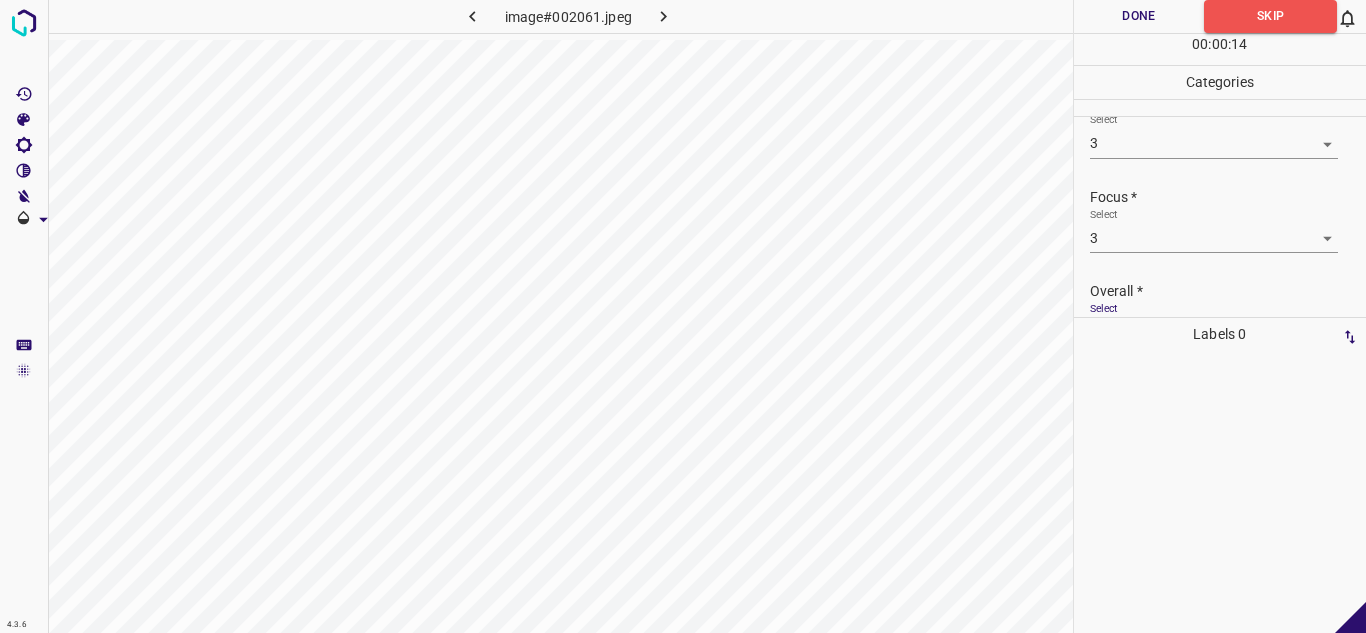 scroll, scrollTop: 0, scrollLeft: 0, axis: both 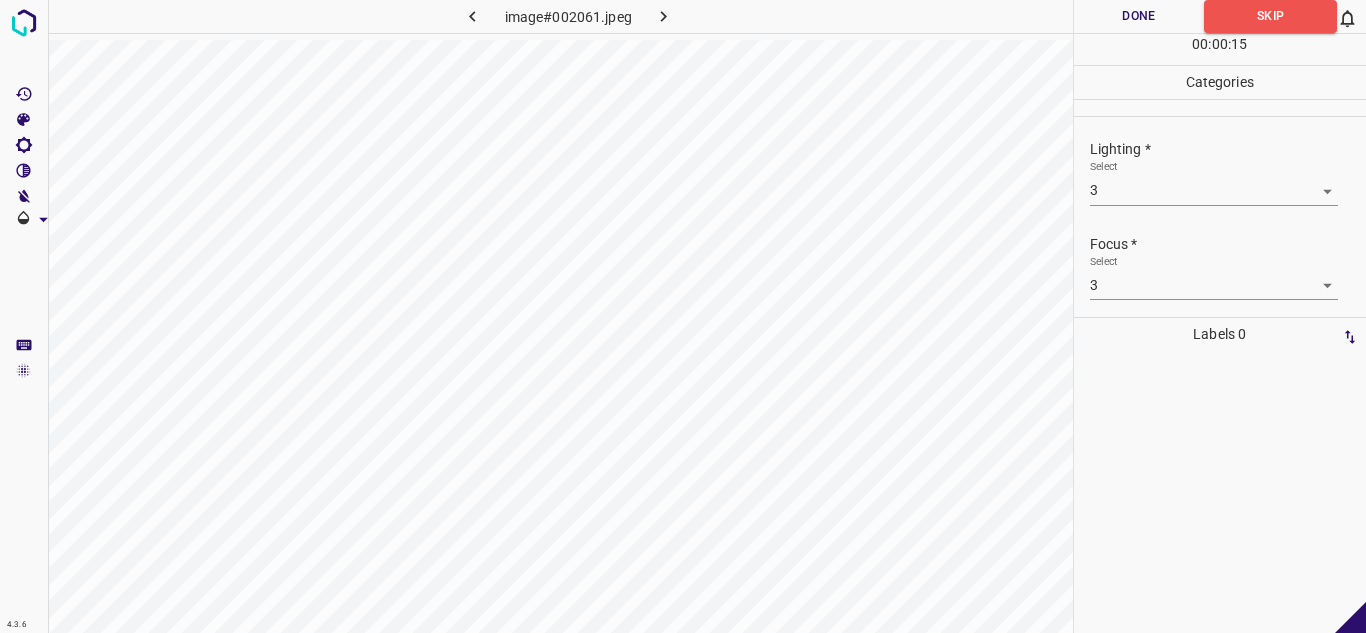 click on "Select 3 3" at bounding box center (1214, 182) 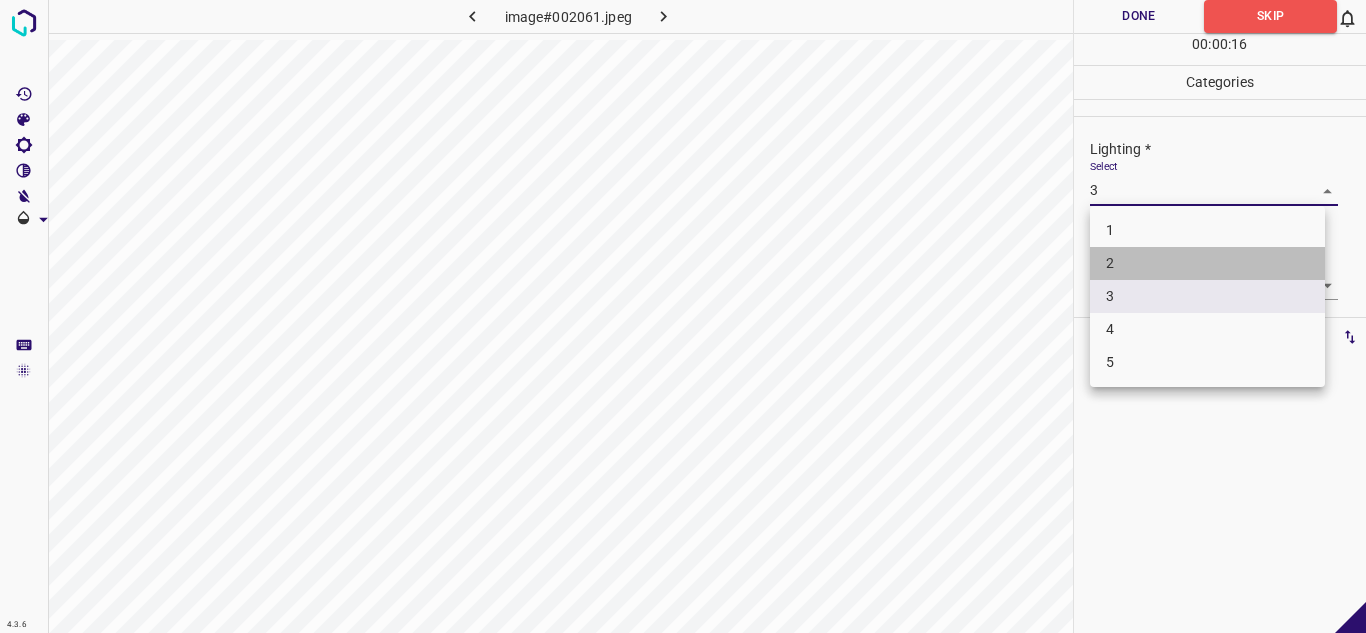 click on "2" at bounding box center (1207, 263) 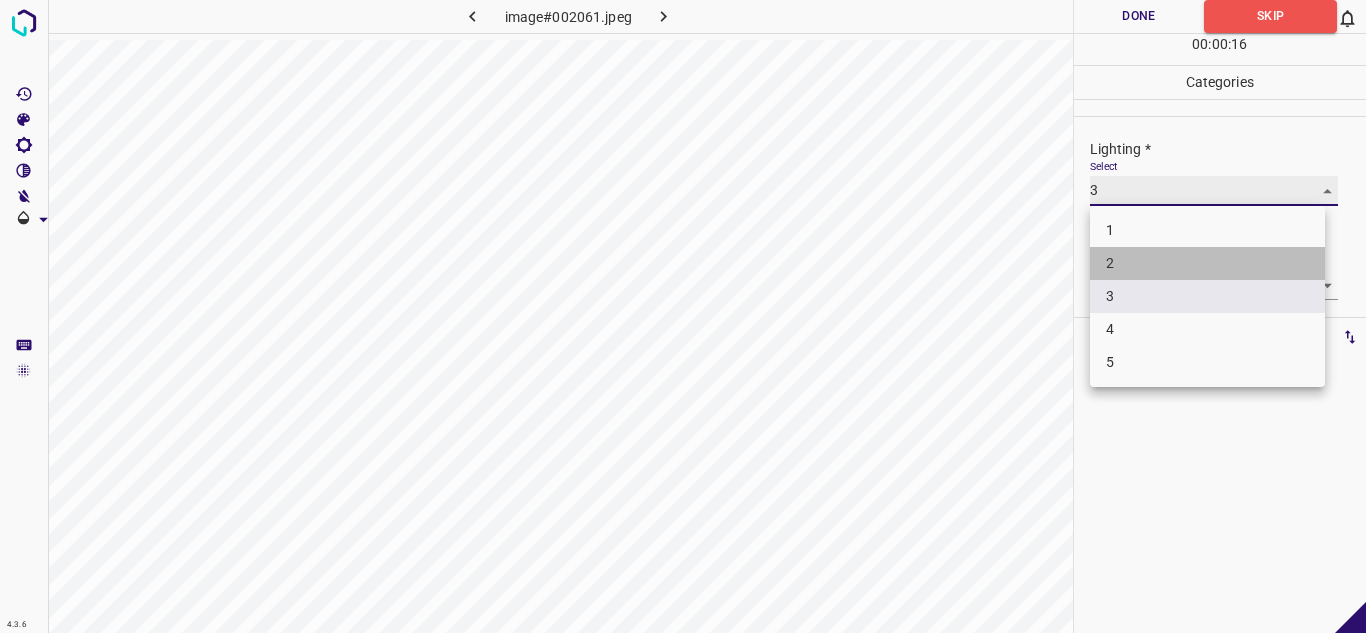 type on "2" 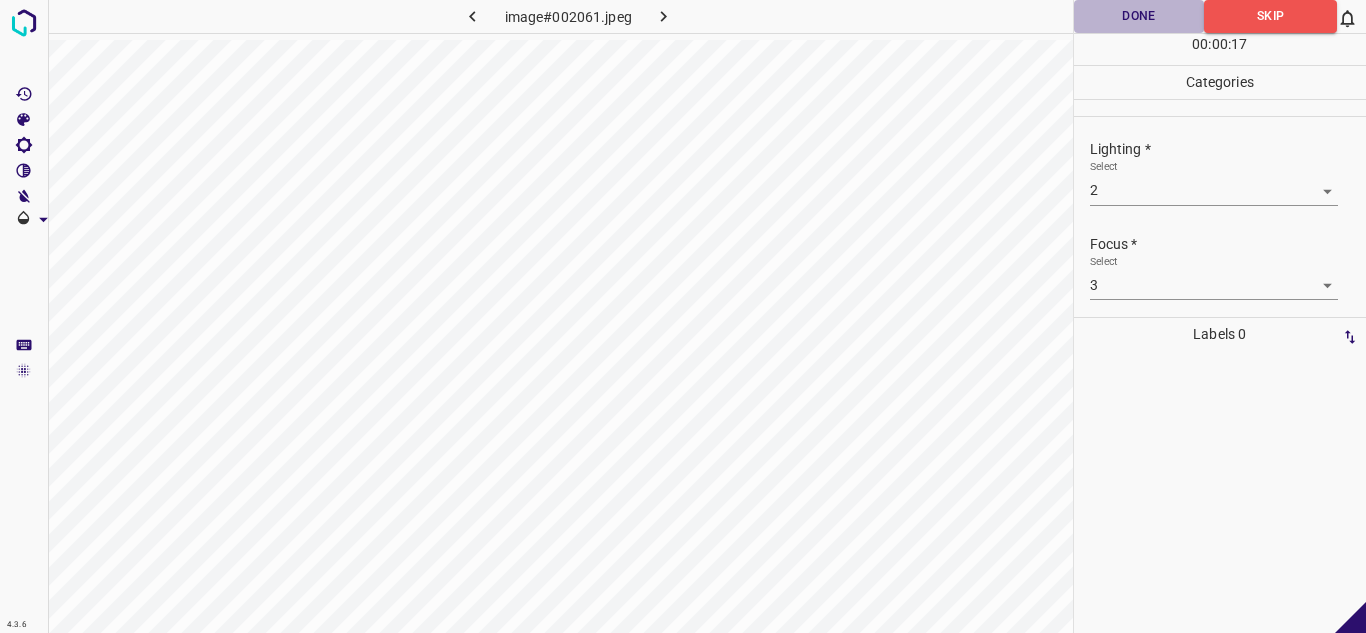click on "Done" at bounding box center (1139, 16) 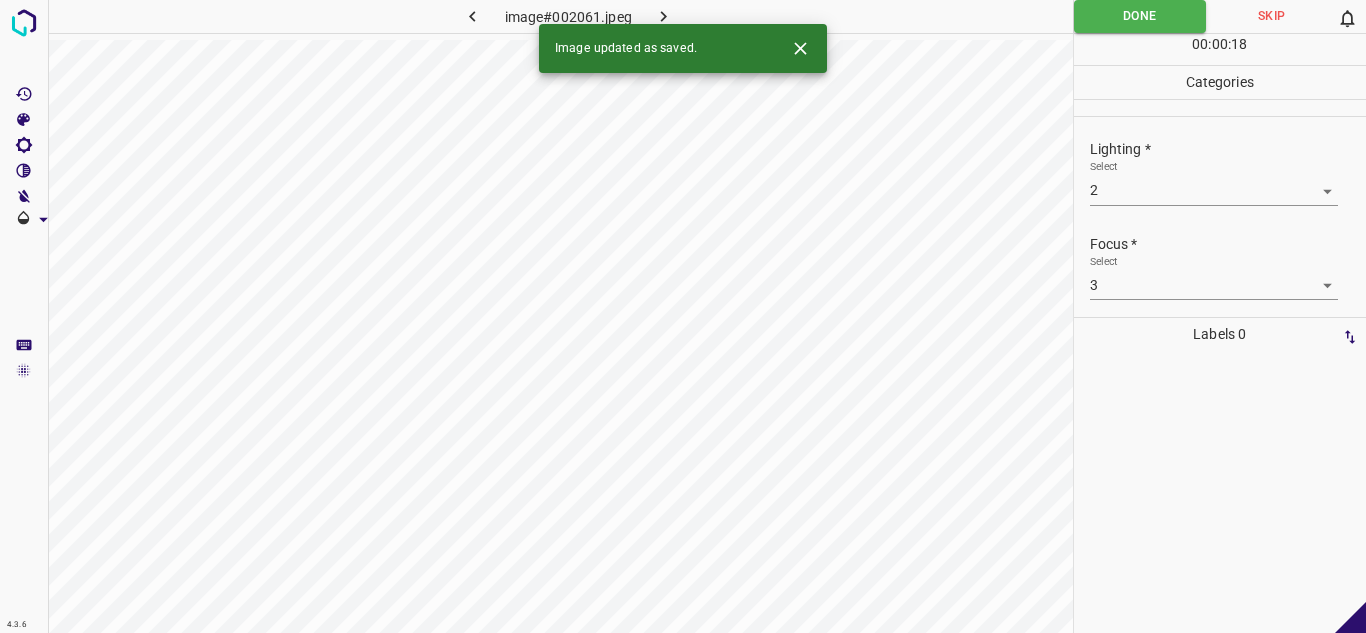 click 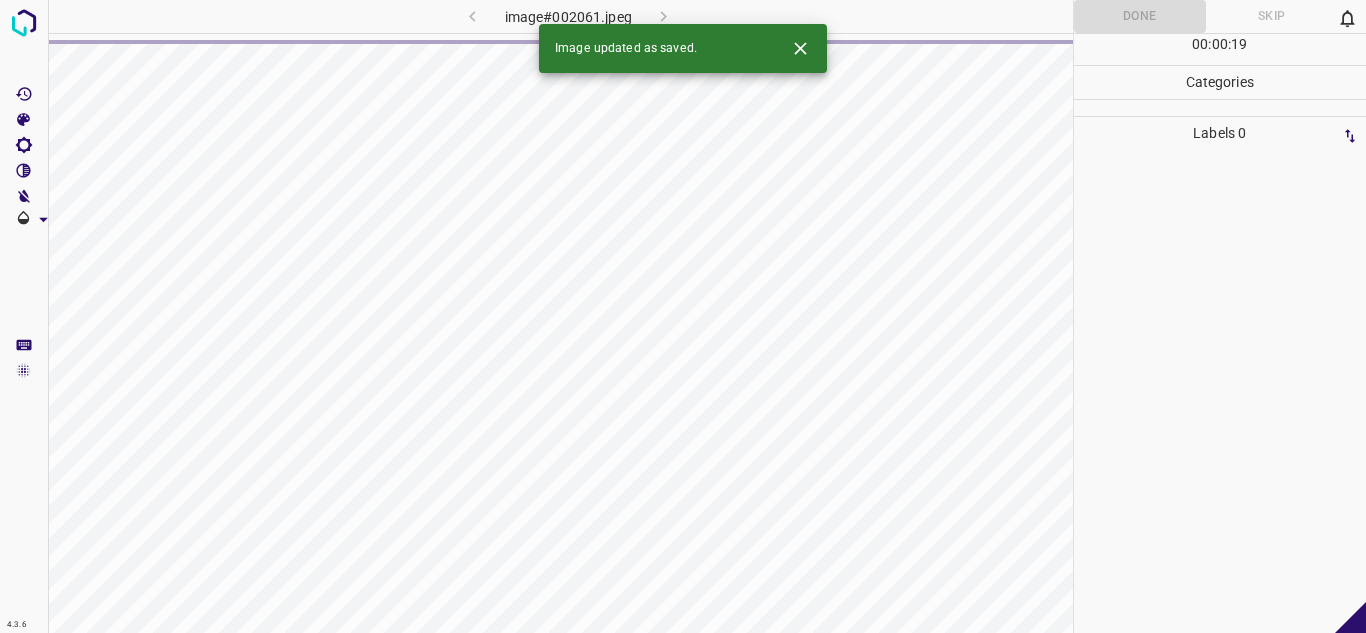 click 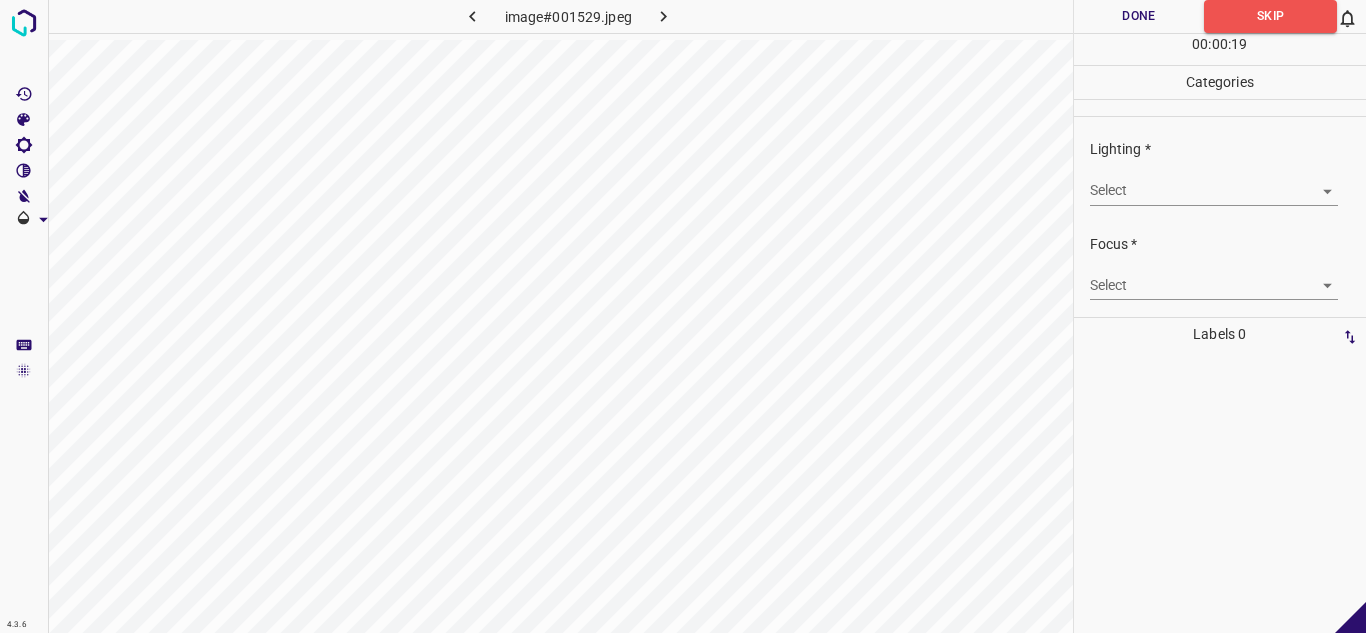 click on "4.3.6  image#001529.jpeg Done Skip 0 00   : 00   : 19   Categories Lighting *  Select ​ Focus *  Select ​ Overall *  Select ​ Labels   0 Categories 1 Lighting 2 Focus 3 Overall Tools Space Change between modes (Draw & Edit) I Auto labeling R Restore zoom M Zoom in N Zoom out Delete Delete selecte label Filters Z Restore filters X Saturation filter C Brightness filter V Contrast filter B Gray scale filter General O Download - Text - Hide - Delete" at bounding box center (683, 316) 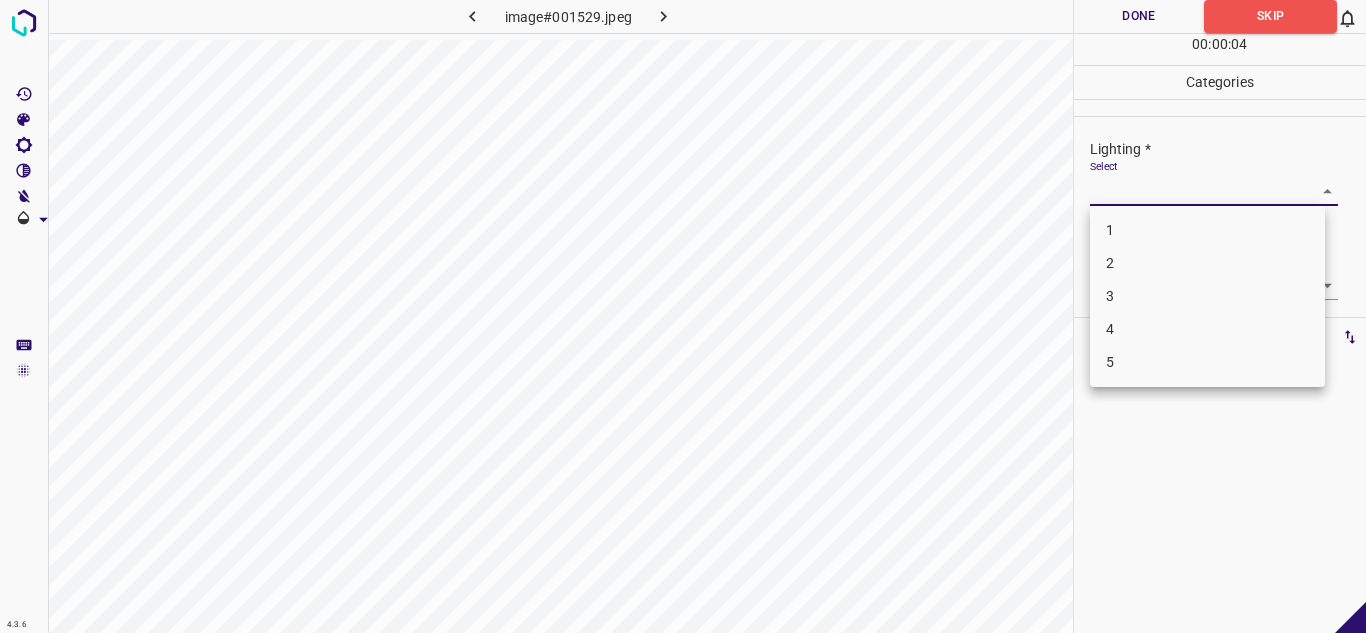 click on "3" at bounding box center [1207, 296] 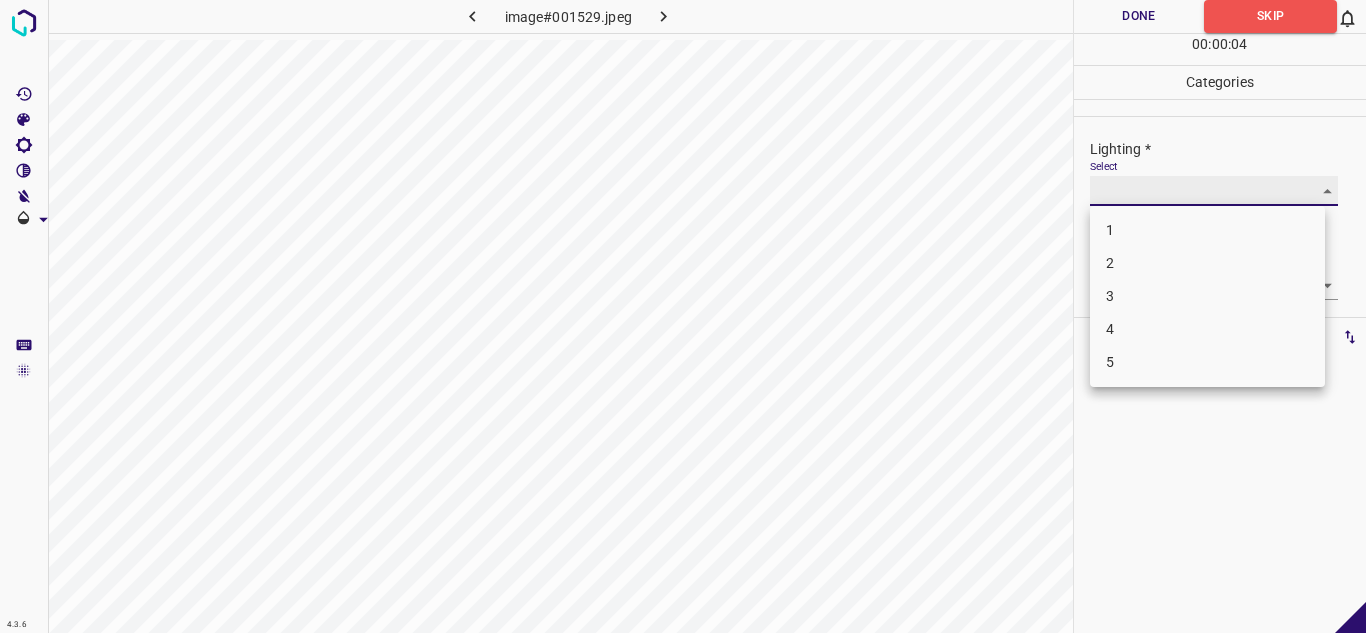 type on "3" 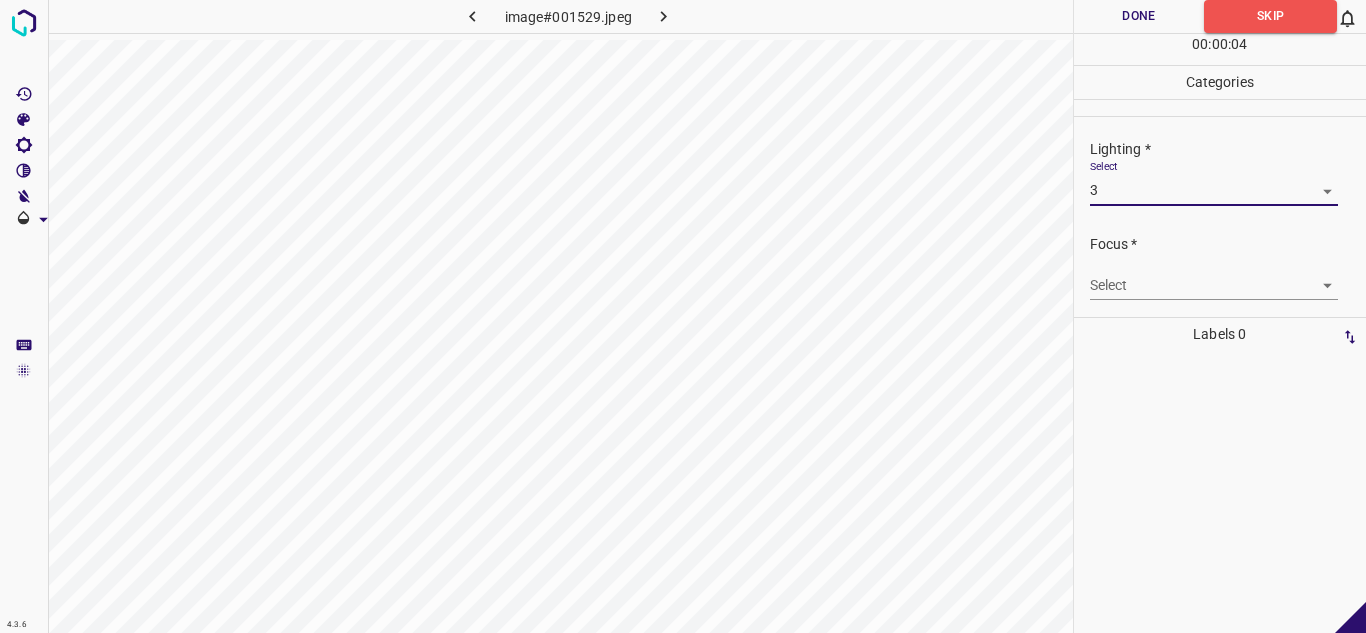 click on "4.3.6  image#001529.jpeg Done Skip 0 00   : 00   : 04   Categories Lighting *  Select 3 3 Focus *  Select ​ Overall *  Select ​ Labels   0 Categories 1 Lighting 2 Focus 3 Overall Tools Space Change between modes (Draw & Edit) I Auto labeling R Restore zoom M Zoom in N Zoom out Delete Delete selecte label Filters Z Restore filters X Saturation filter C Brightness filter V Contrast filter B Gray scale filter General O Download - Text - Hide - Delete" at bounding box center [683, 316] 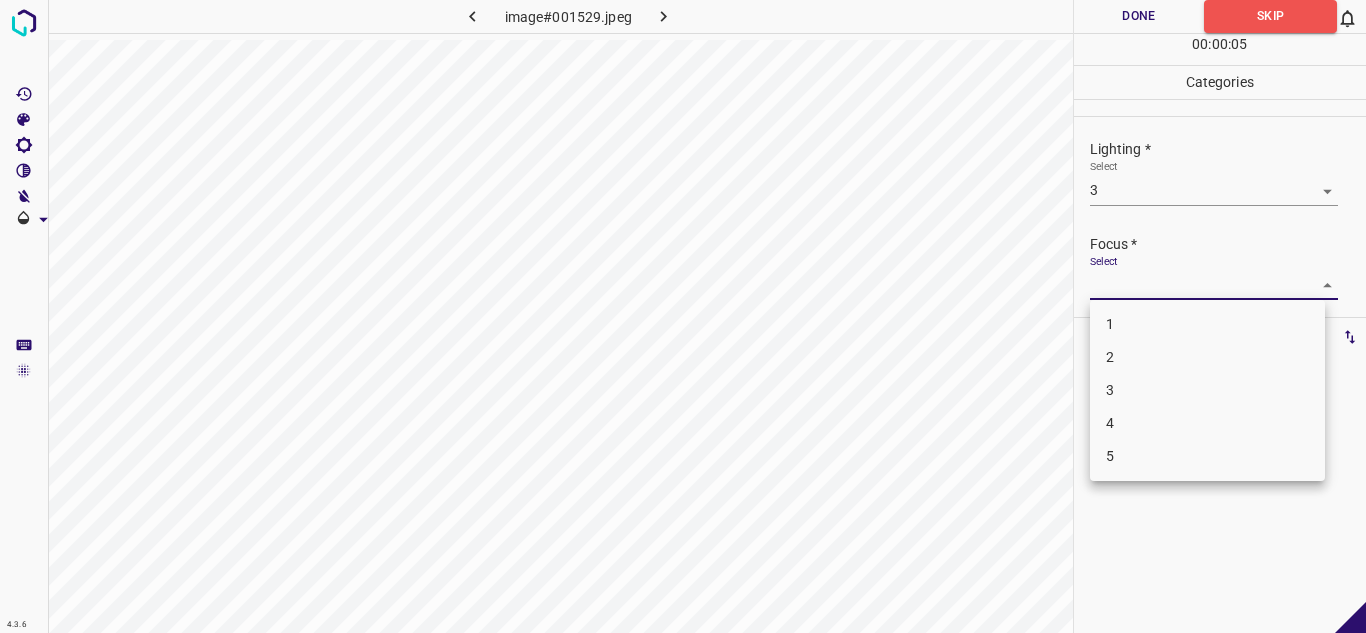 click on "2" at bounding box center (1207, 357) 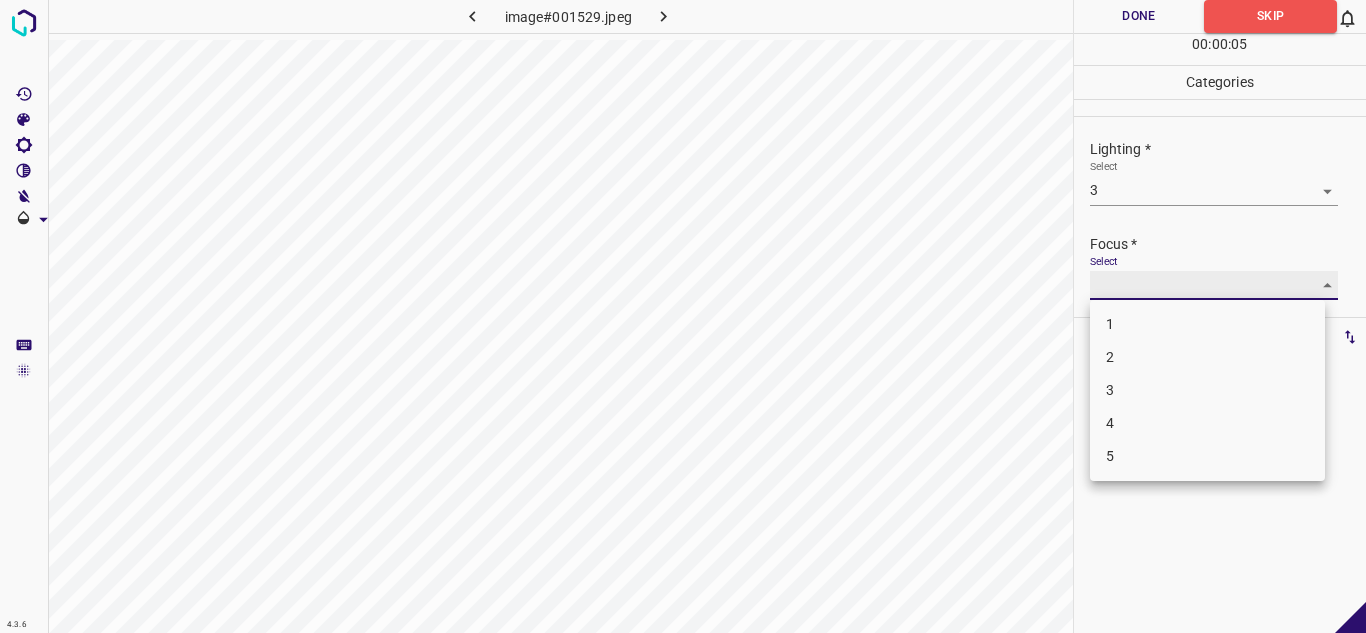 type on "2" 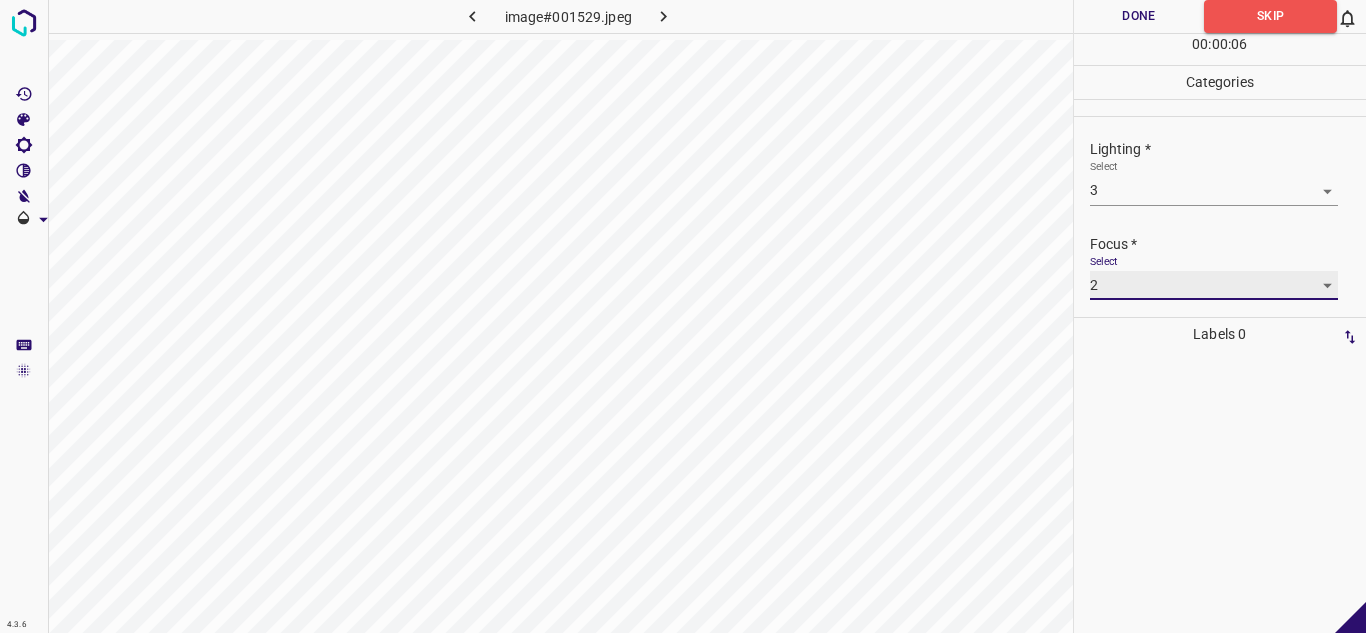 scroll, scrollTop: 98, scrollLeft: 0, axis: vertical 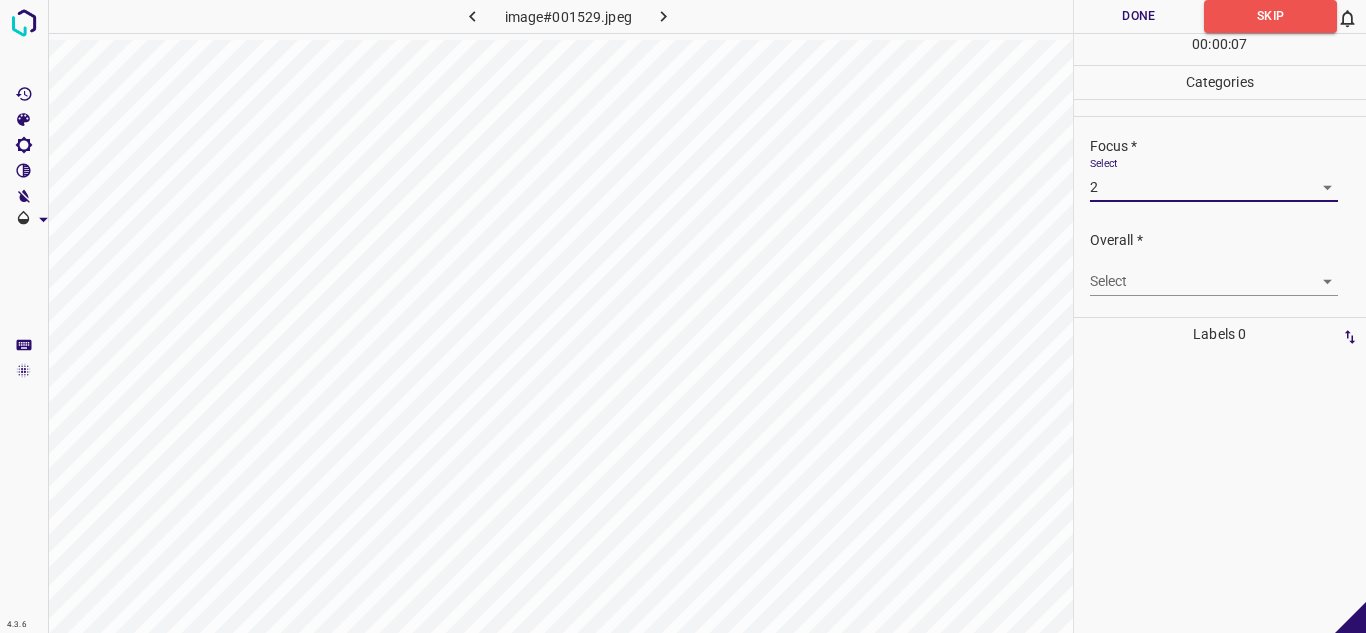 click on "4.3.6  image#001529.jpeg Done Skip 0 00   : 00   : 07   Categories Lighting *  Select 3 3 Focus *  Select 2 2 Overall *  Select ​ Labels   0 Categories 1 Lighting 2 Focus 3 Overall Tools Space Change between modes (Draw & Edit) I Auto labeling R Restore zoom M Zoom in N Zoom out Delete Delete selecte label Filters Z Restore filters X Saturation filter C Brightness filter V Contrast filter B Gray scale filter General O Download - Text - Hide - Delete" at bounding box center [683, 316] 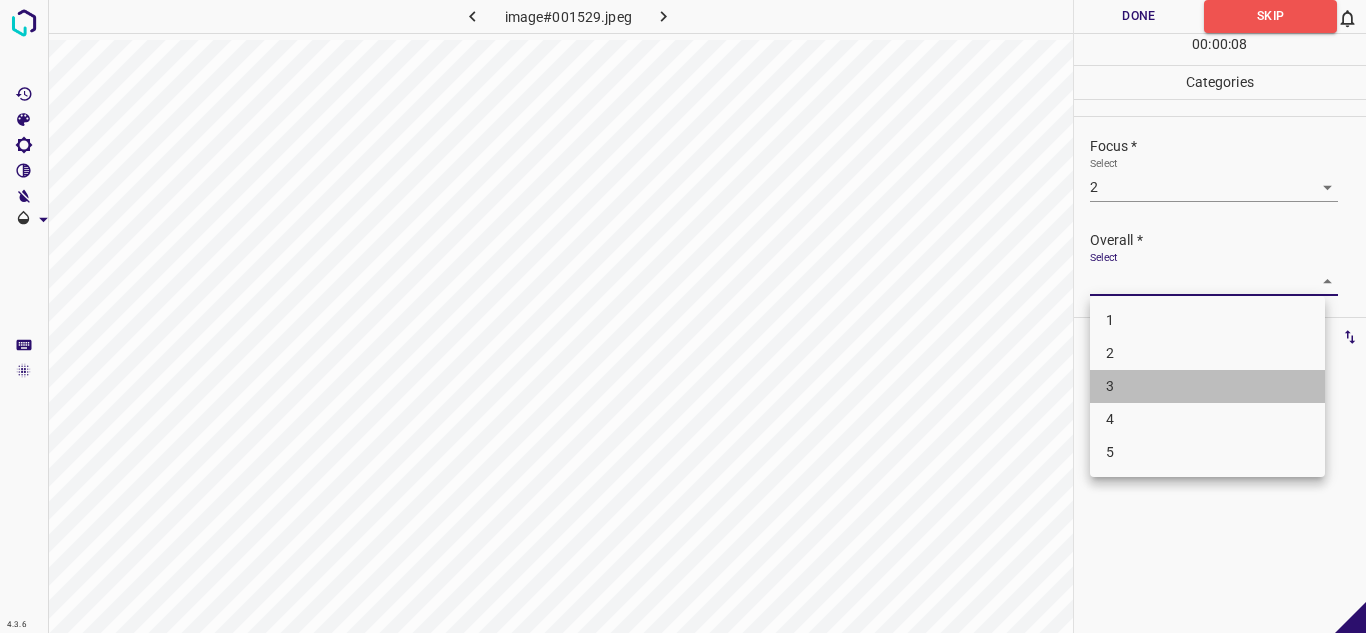 click on "3" at bounding box center (1207, 386) 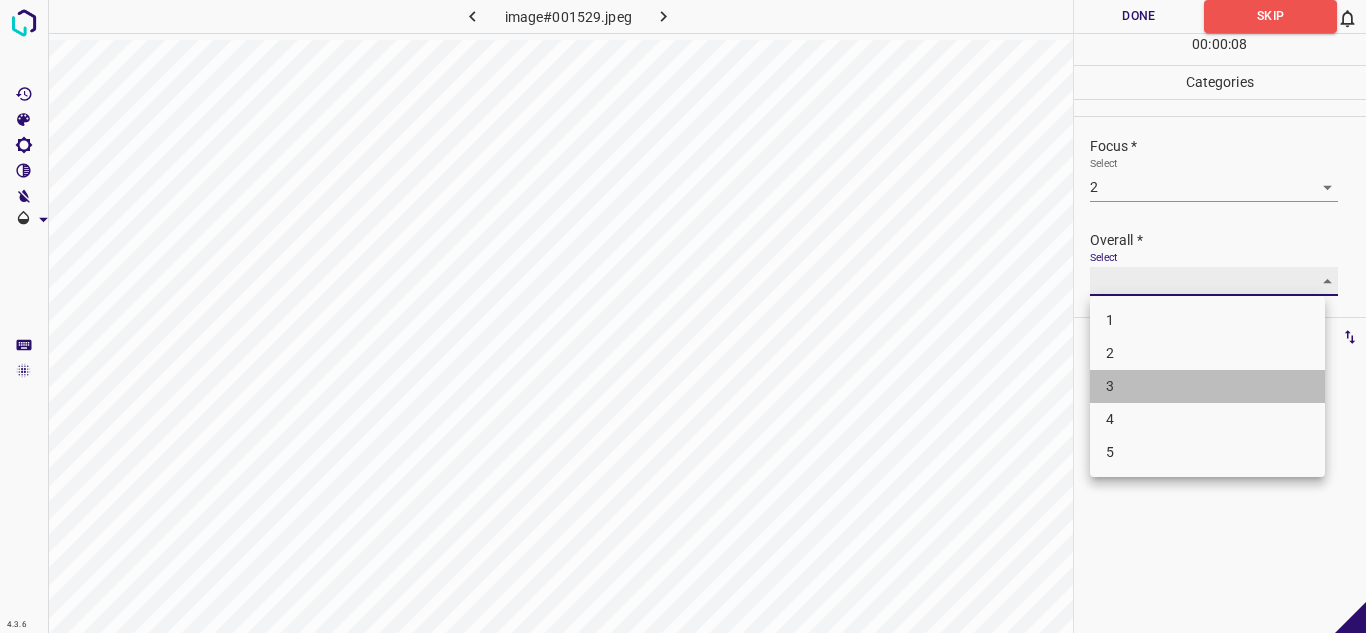 type on "3" 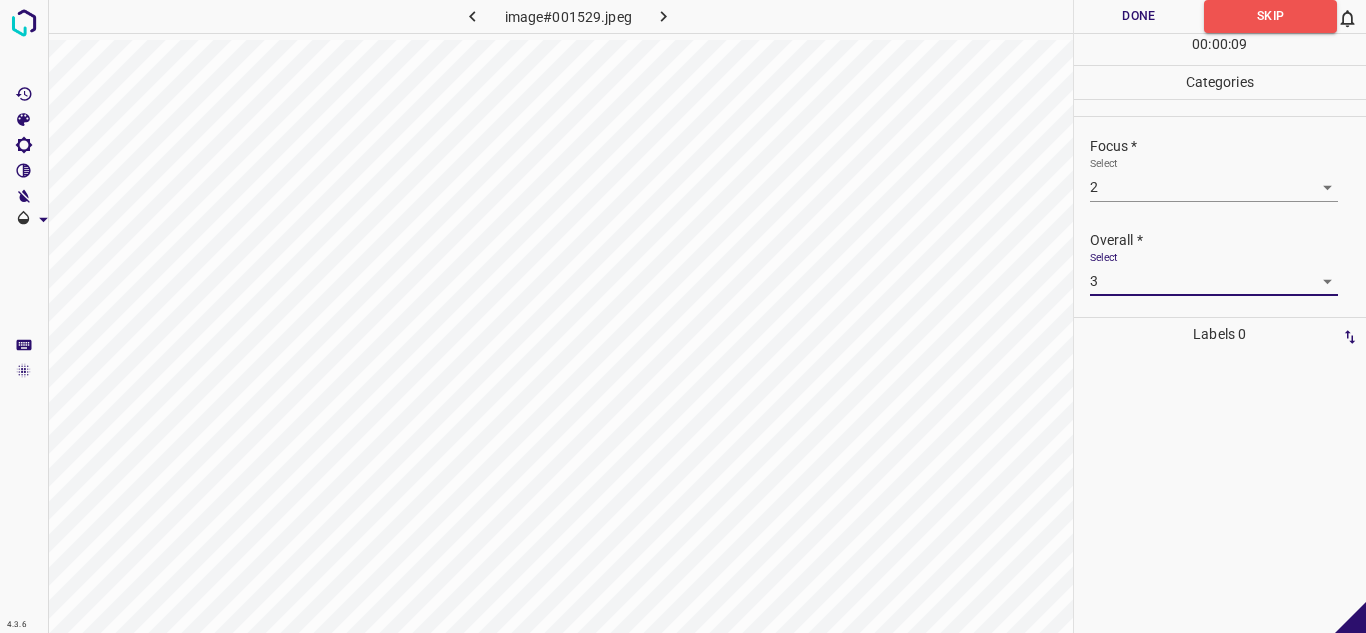 click on "Done" at bounding box center (1139, 16) 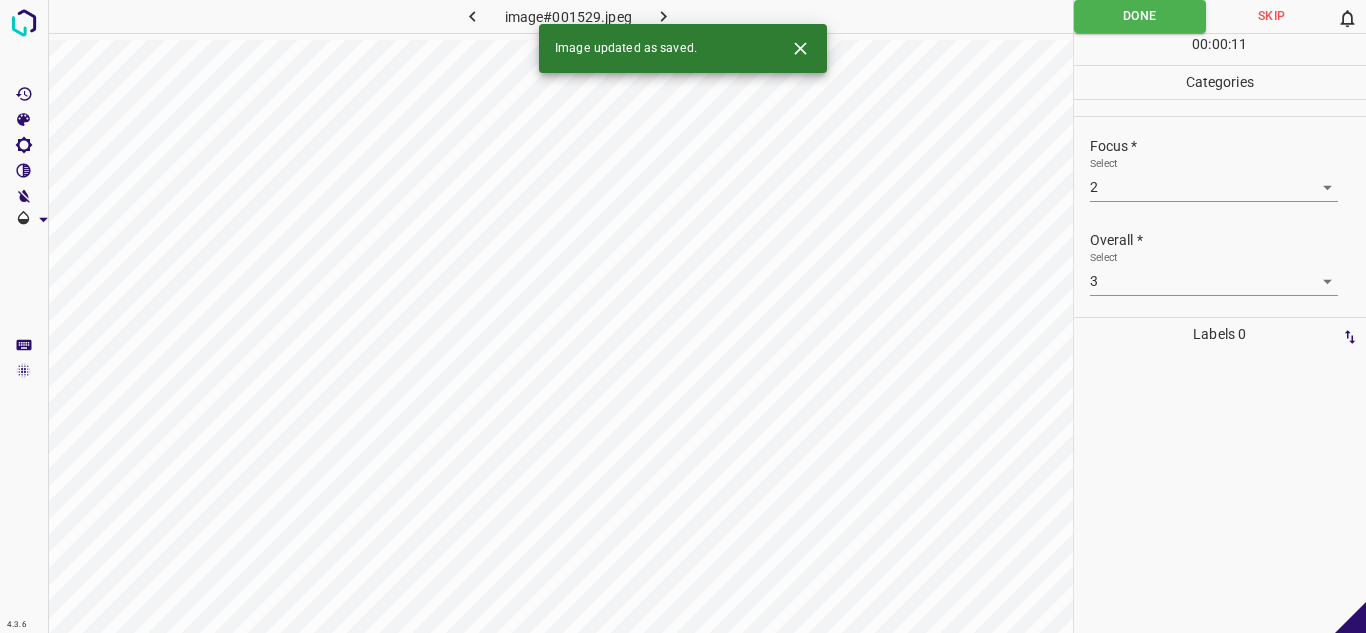 click 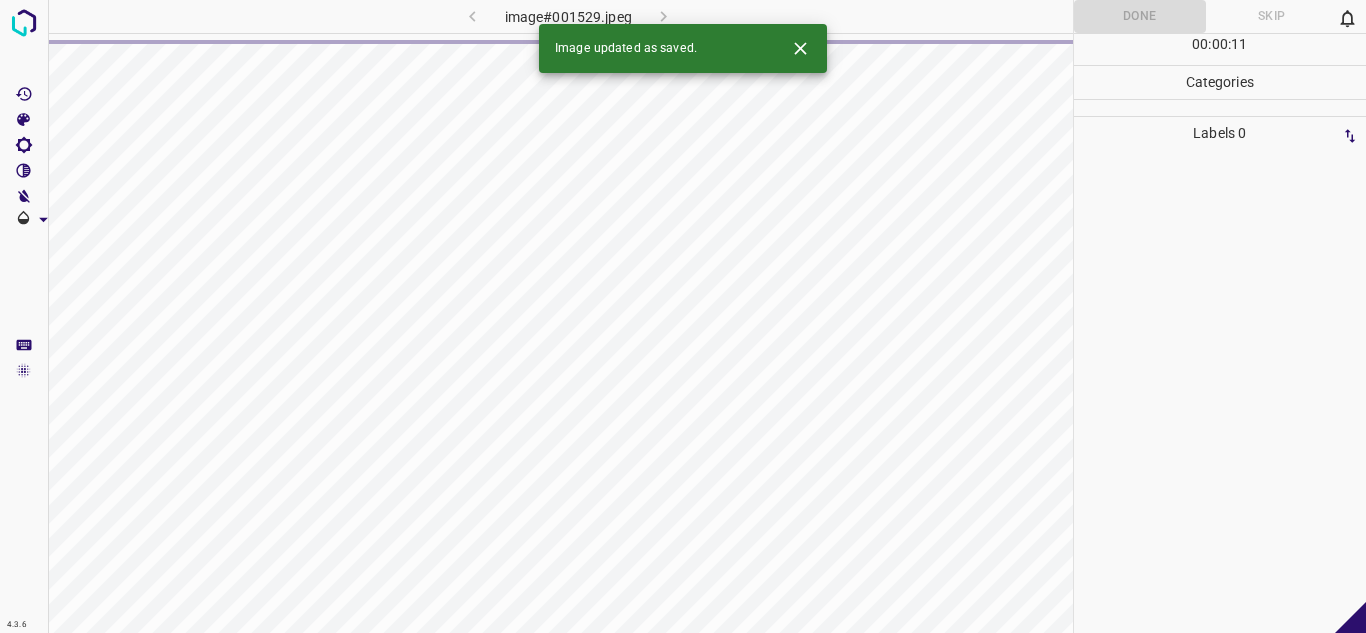 click 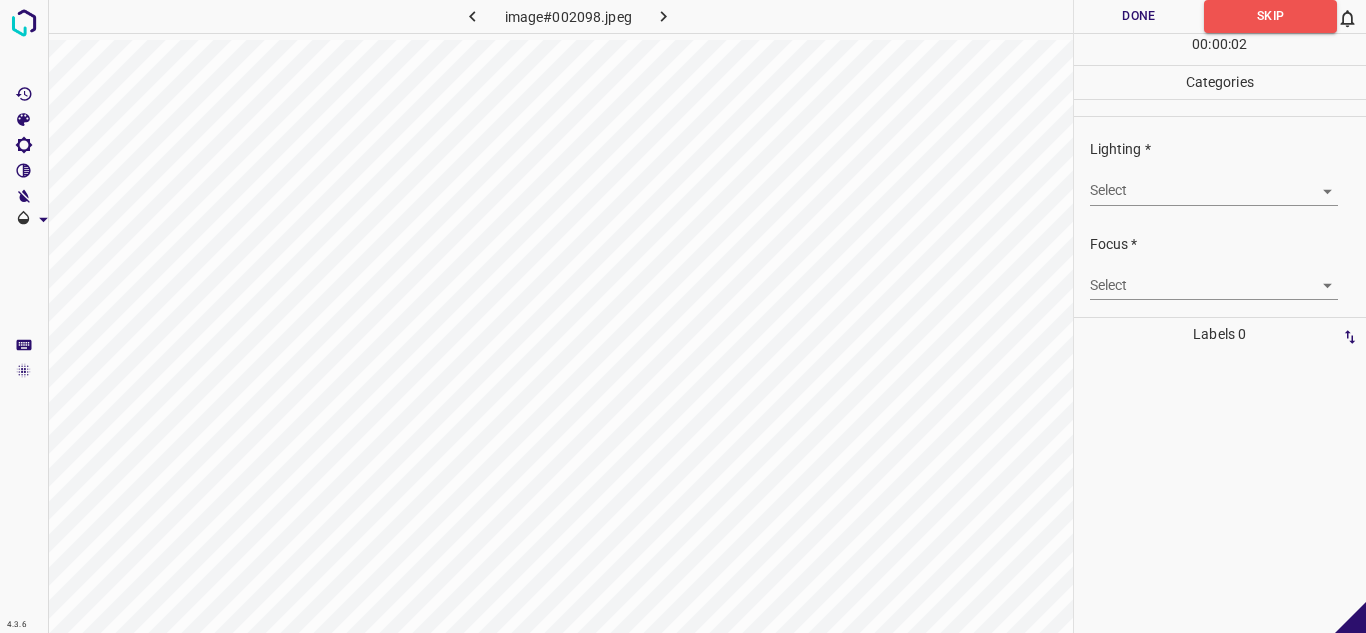 click on "4.3.6  image#002098.jpeg Done Skip 0 00   : 00   : 02   Categories Lighting *  Select ​ Focus *  Select ​ Overall *  Select ​ Labels   0 Categories 1 Lighting 2 Focus 3 Overall Tools Space Change between modes (Draw & Edit) I Auto labeling R Restore zoom M Zoom in N Zoom out Delete Delete selecte label Filters Z Restore filters X Saturation filter C Brightness filter V Contrast filter B Gray scale filter General O Download - Text - Hide - Delete" at bounding box center [683, 316] 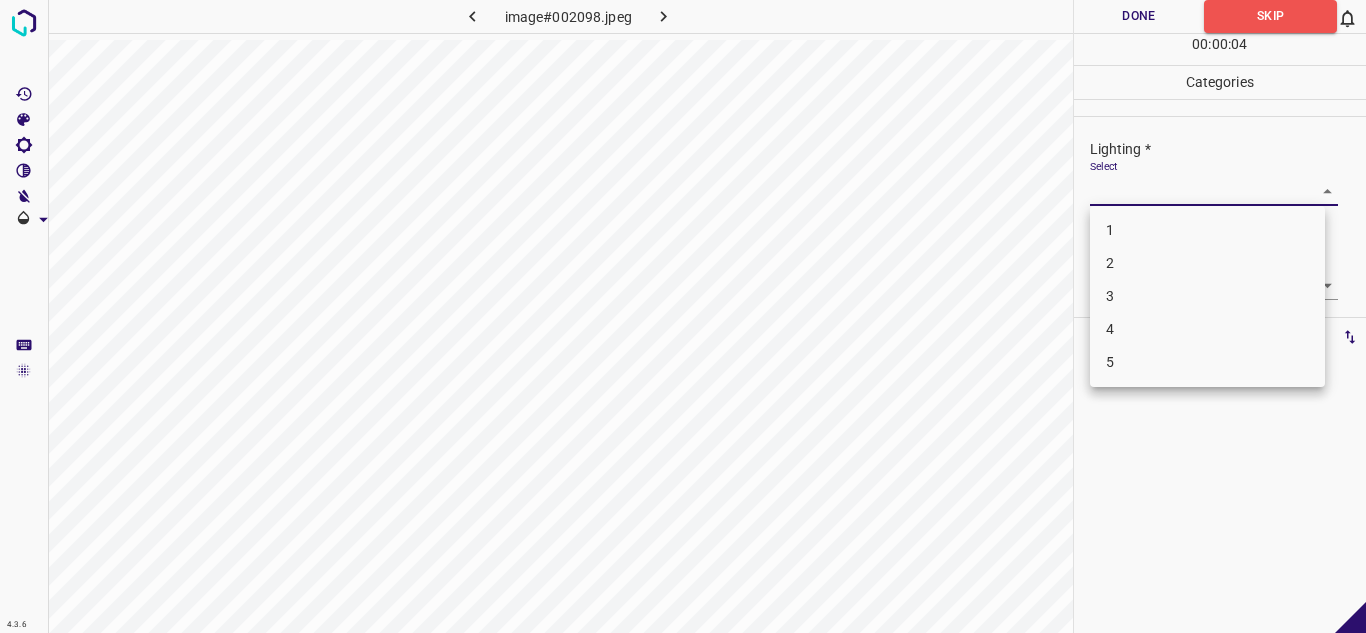 click on "3" at bounding box center [1207, 296] 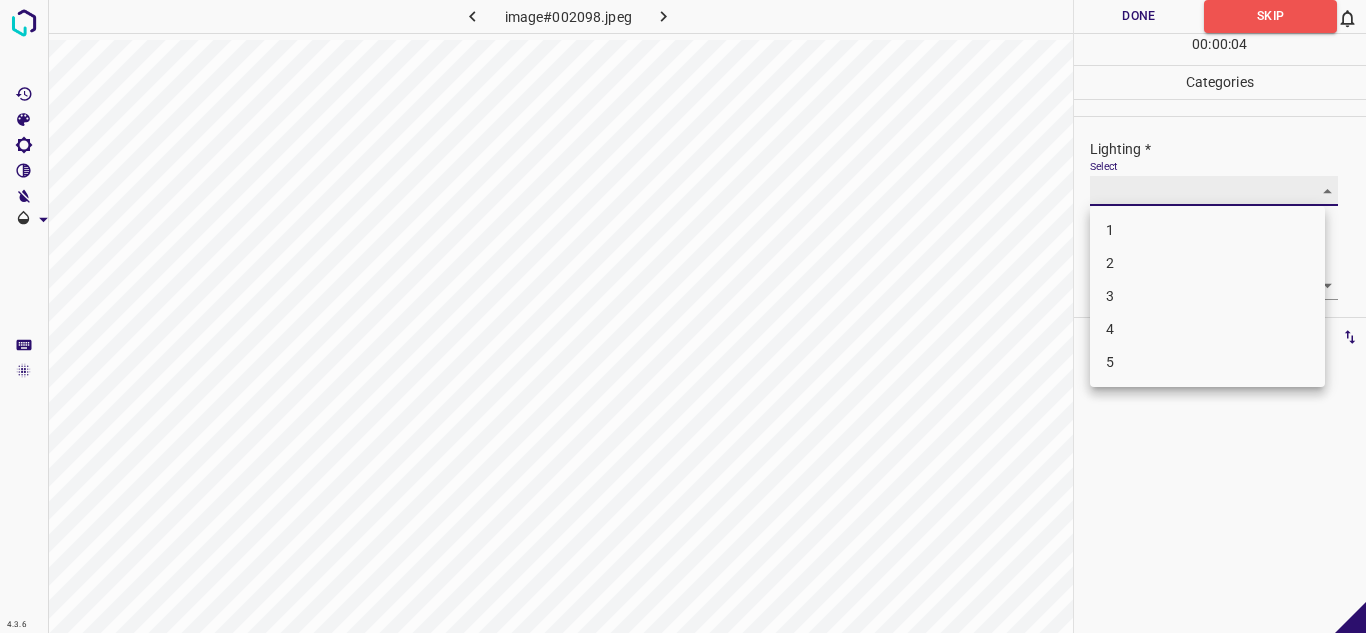 type on "3" 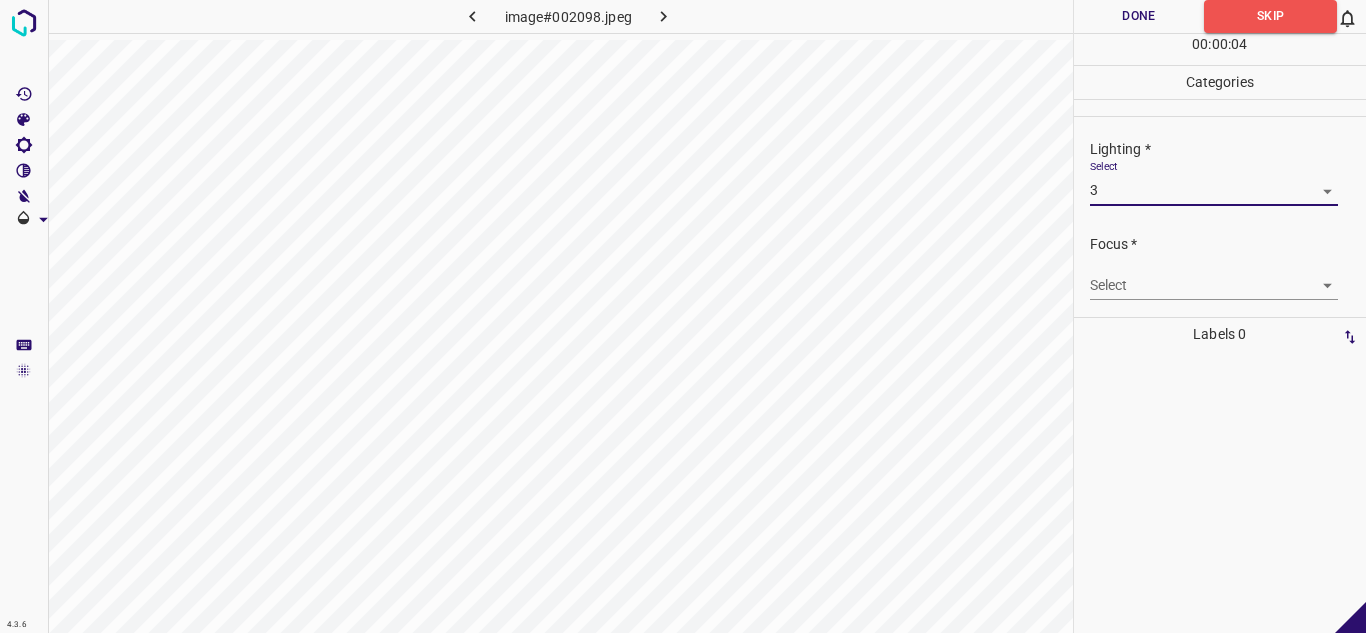 click on "4.3.6  image#002098.jpeg Done Skip 0 00   : 00   : 04   Categories Lighting *  Select 3 3 Focus *  Select ​ Overall *  Select ​ Labels   0 Categories 1 Lighting 2 Focus 3 Overall Tools Space Change between modes (Draw & Edit) I Auto labeling R Restore zoom M Zoom in N Zoom out Delete Delete selecte label Filters Z Restore filters X Saturation filter C Brightness filter V Contrast filter B Gray scale filter General O Download - Text - Hide - Delete" at bounding box center (683, 316) 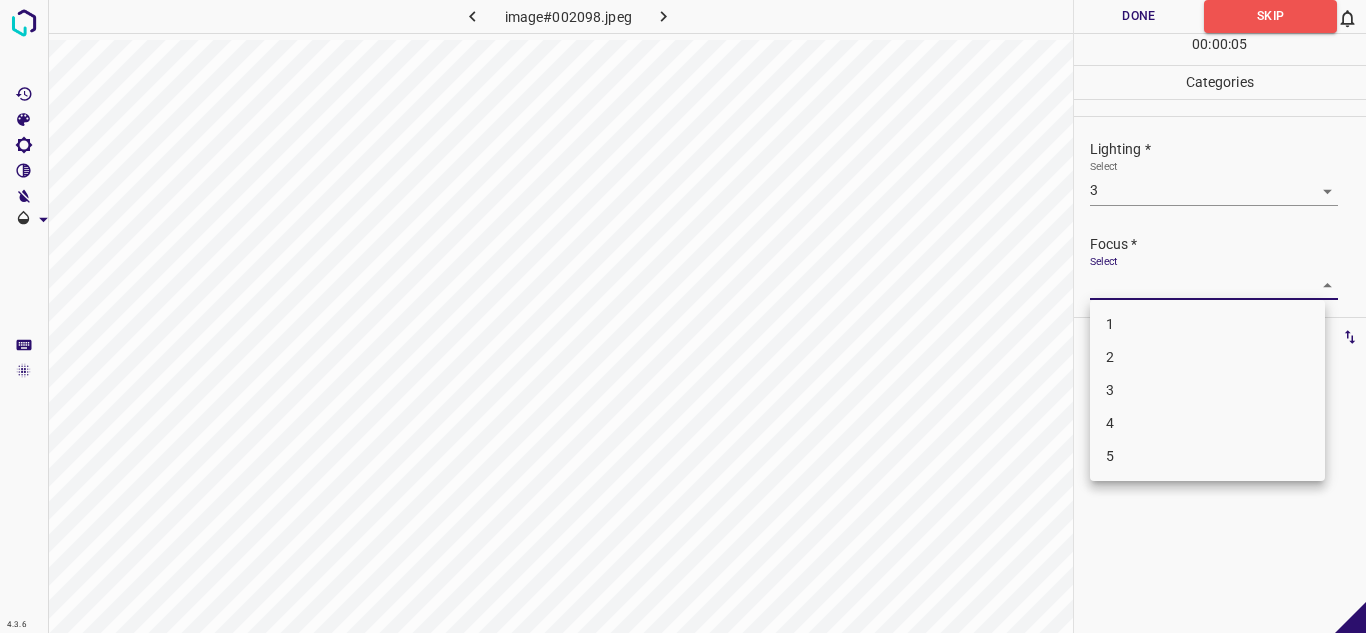 click on "4" at bounding box center (1207, 423) 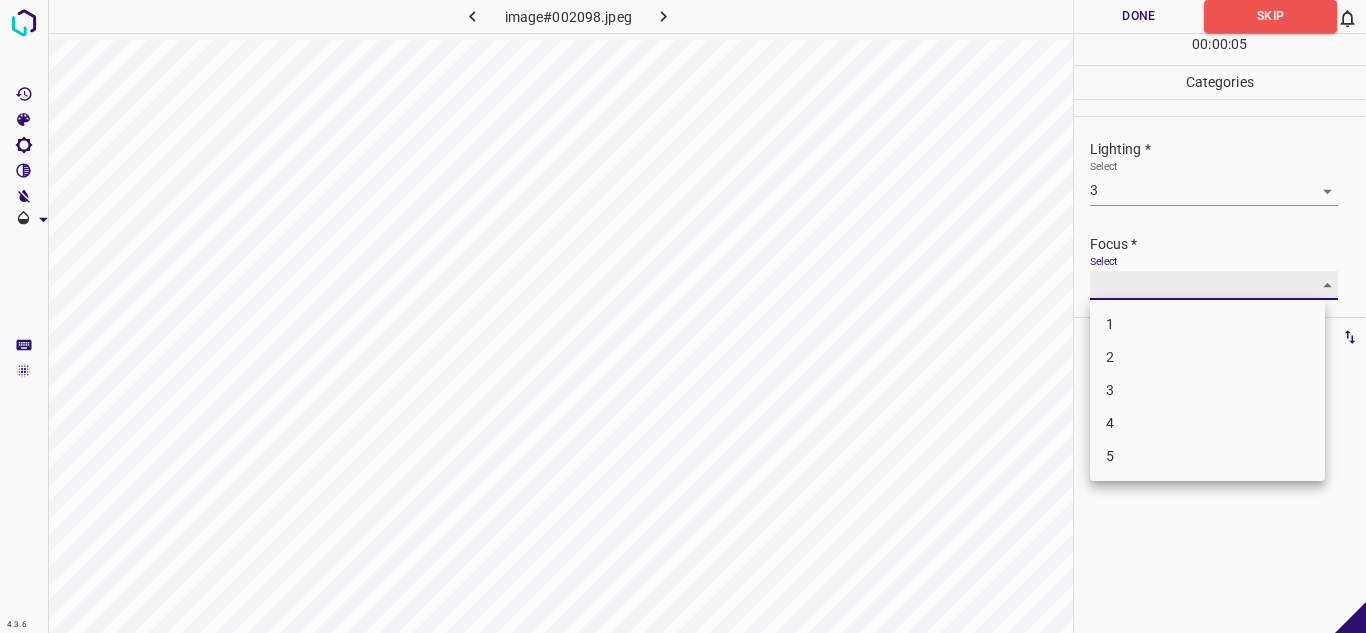 type on "4" 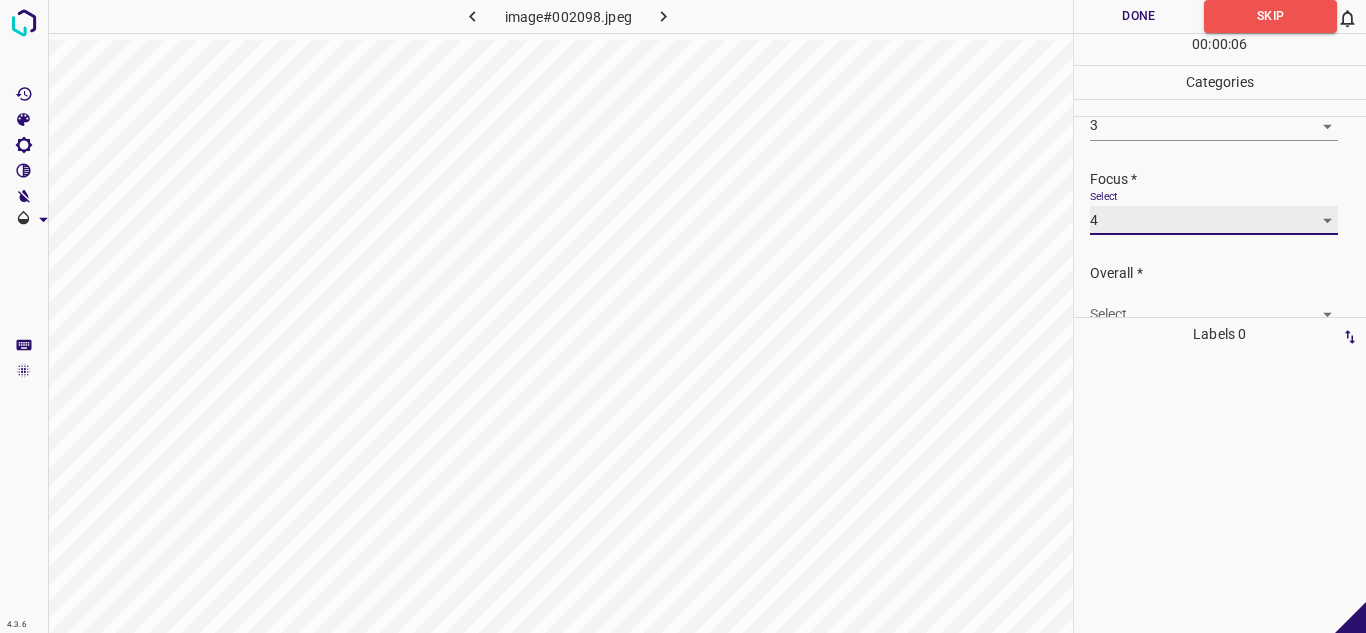 scroll, scrollTop: 98, scrollLeft: 0, axis: vertical 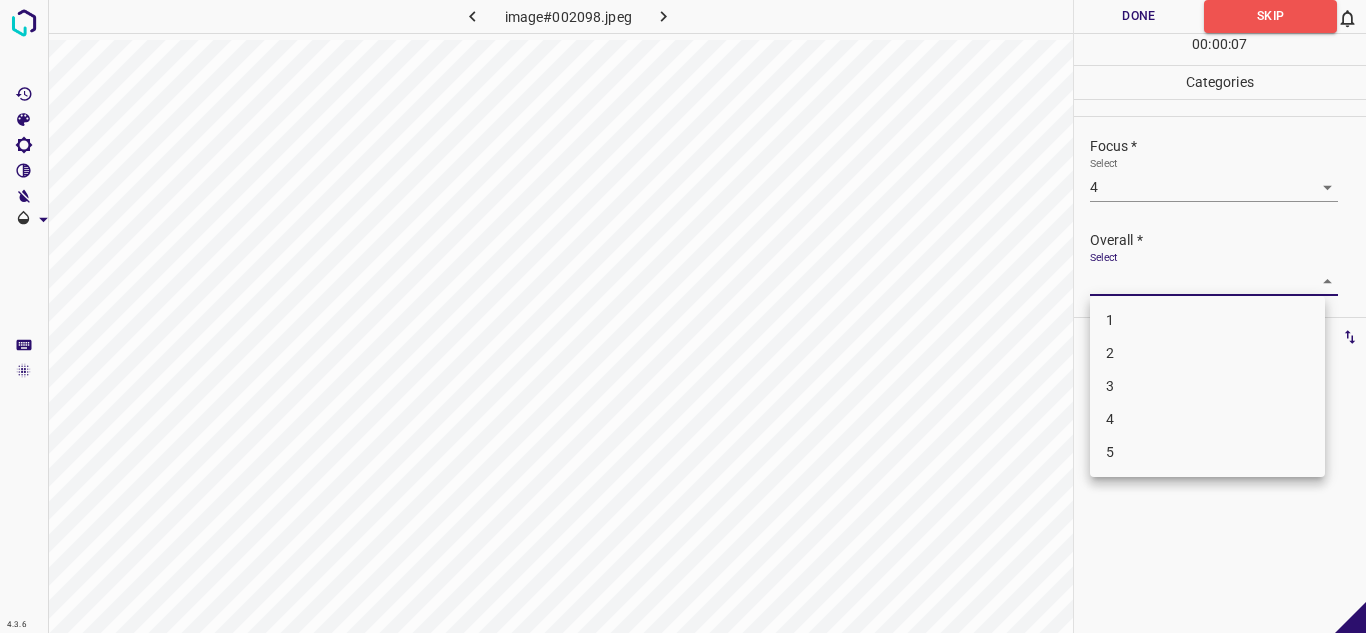 click on "4.3.6  image#002098.jpeg Done Skip 0 00   : 00   : 07   Categories Lighting *  Select 3 3 Focus *  Select 4 4 Overall *  Select ​ Labels   0 Categories 1 Lighting 2 Focus 3 Overall Tools Space Change between modes (Draw & Edit) I Auto labeling R Restore zoom M Zoom in N Zoom out Delete Delete selecte label Filters Z Restore filters X Saturation filter C Brightness filter V Contrast filter B Gray scale filter General O Download - Text - Hide - Delete 1 2 3 4 5" at bounding box center (683, 316) 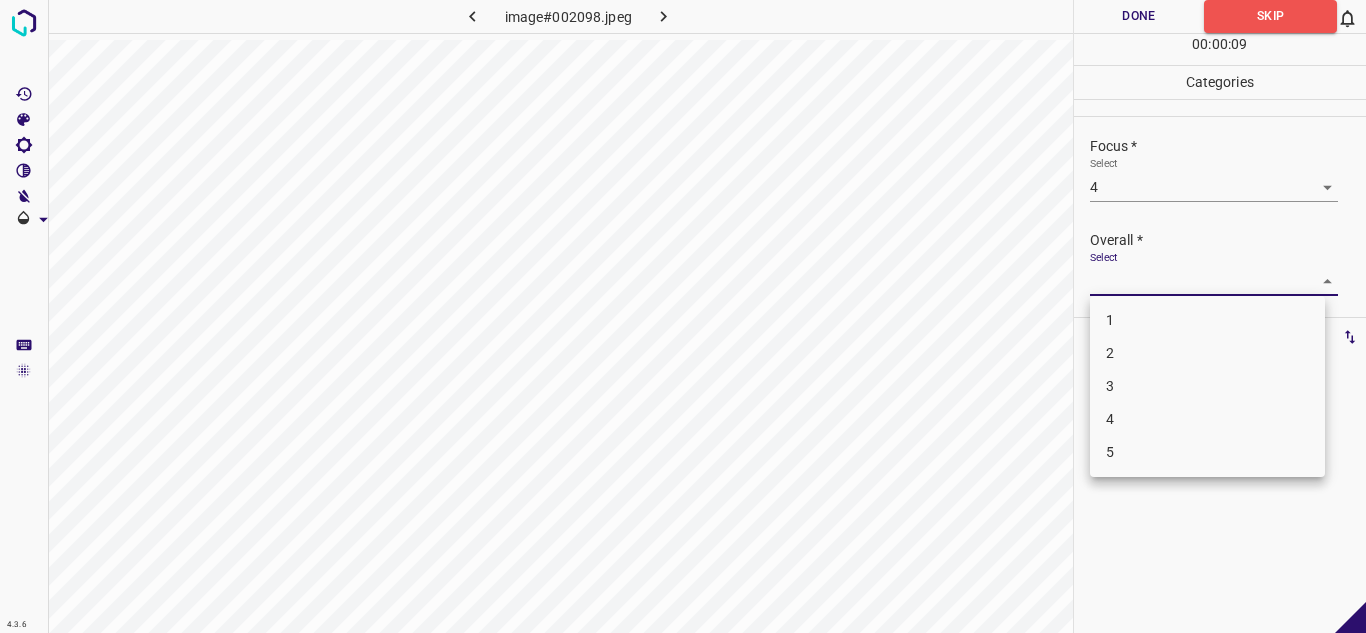 click on "4" at bounding box center [1207, 419] 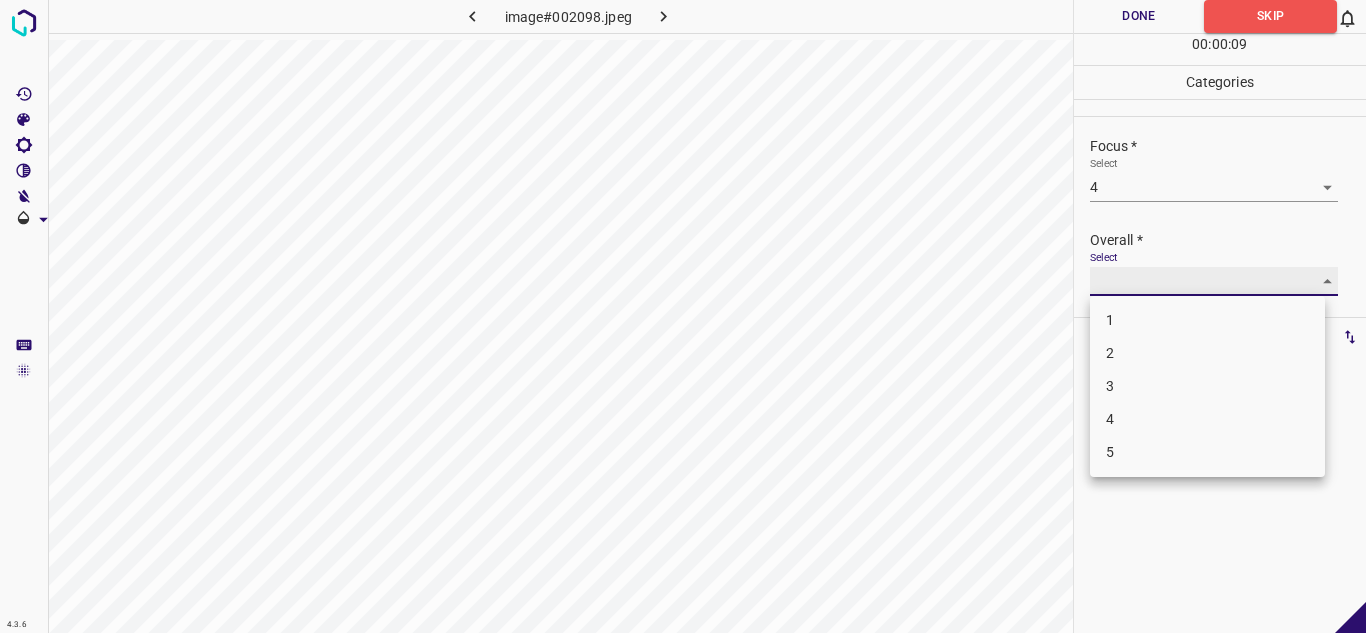 type on "4" 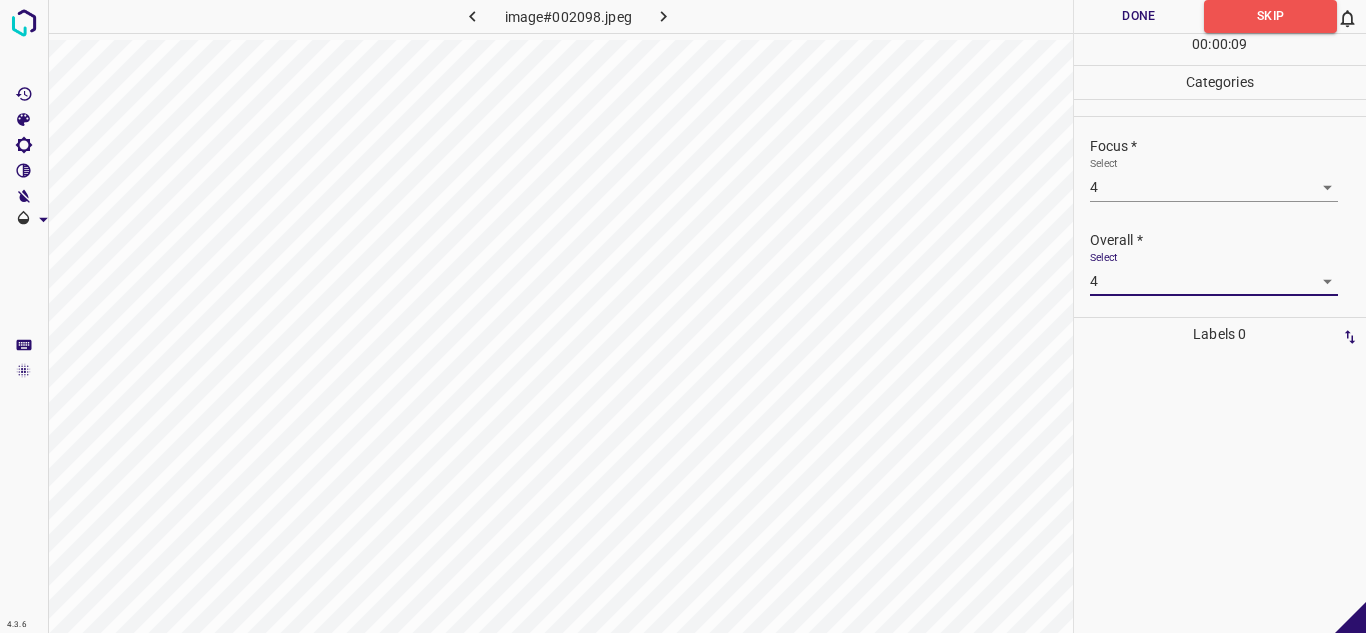 click on "Done" at bounding box center [1139, 16] 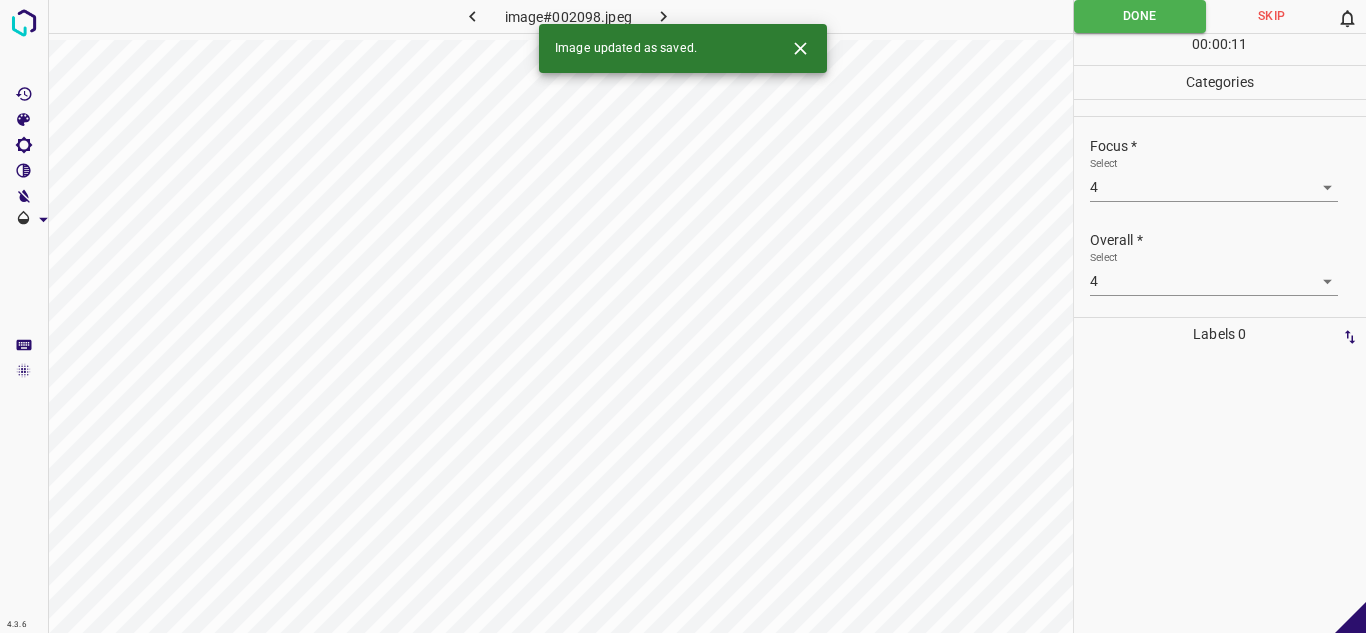 click 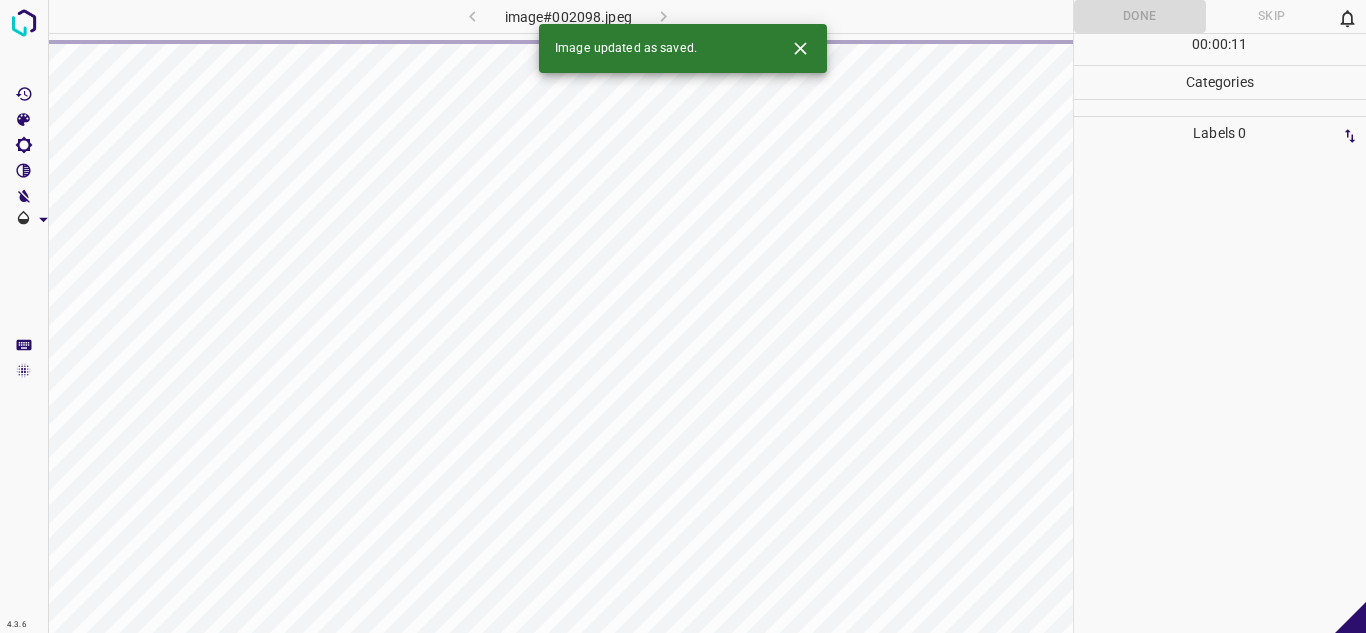 click 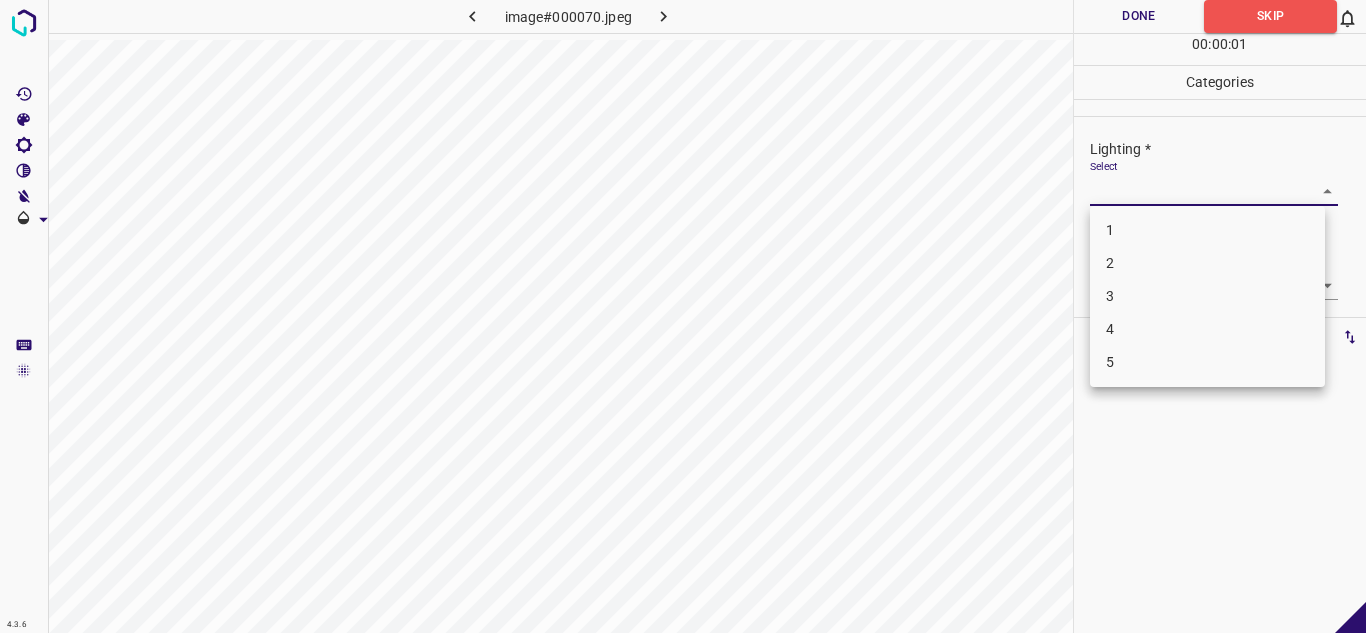click on "4.3.6  image#000070.jpeg Done Skip 0 00   : 00   : 01   Categories Lighting *  Select ​ Focus *  Select ​ Overall *  Select ​ Labels   0 Categories 1 Lighting 2 Focus 3 Overall Tools Space Change between modes (Draw & Edit) I Auto labeling R Restore zoom M Zoom in N Zoom out Delete Delete selecte label Filters Z Restore filters X Saturation filter C Brightness filter V Contrast filter B Gray scale filter General O Download - Text - Hide - Delete 1 2 3 4 5" at bounding box center [683, 316] 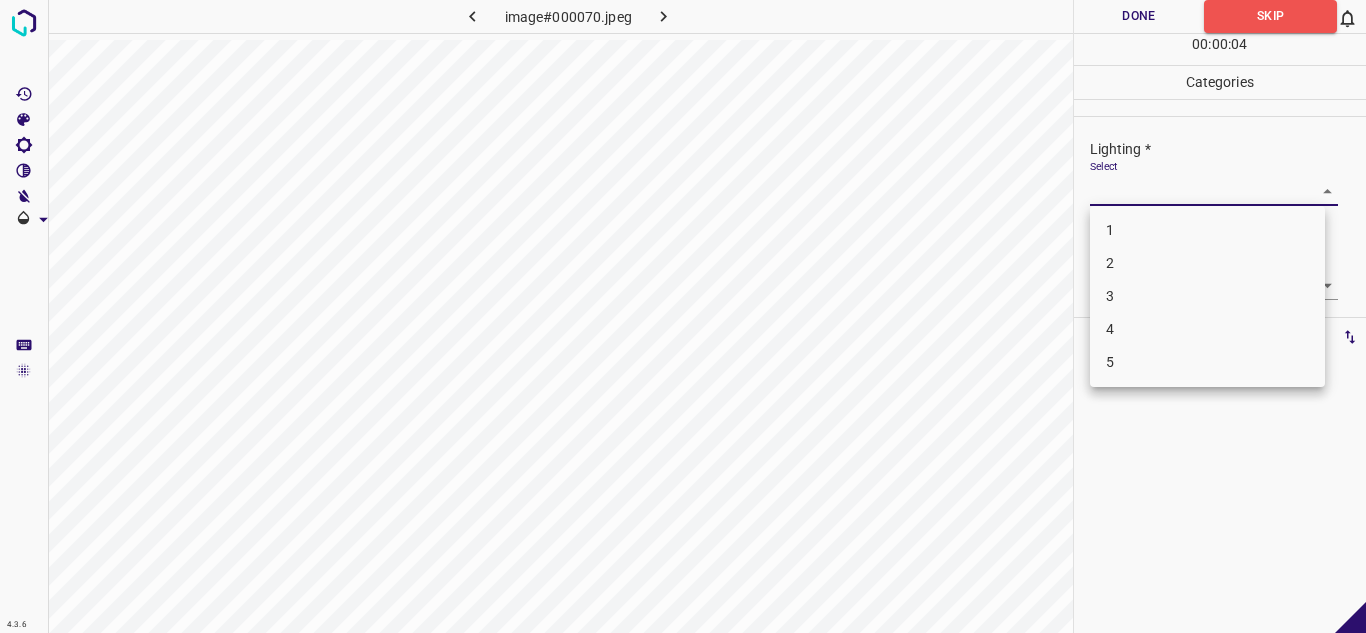 click on "4" at bounding box center [1207, 329] 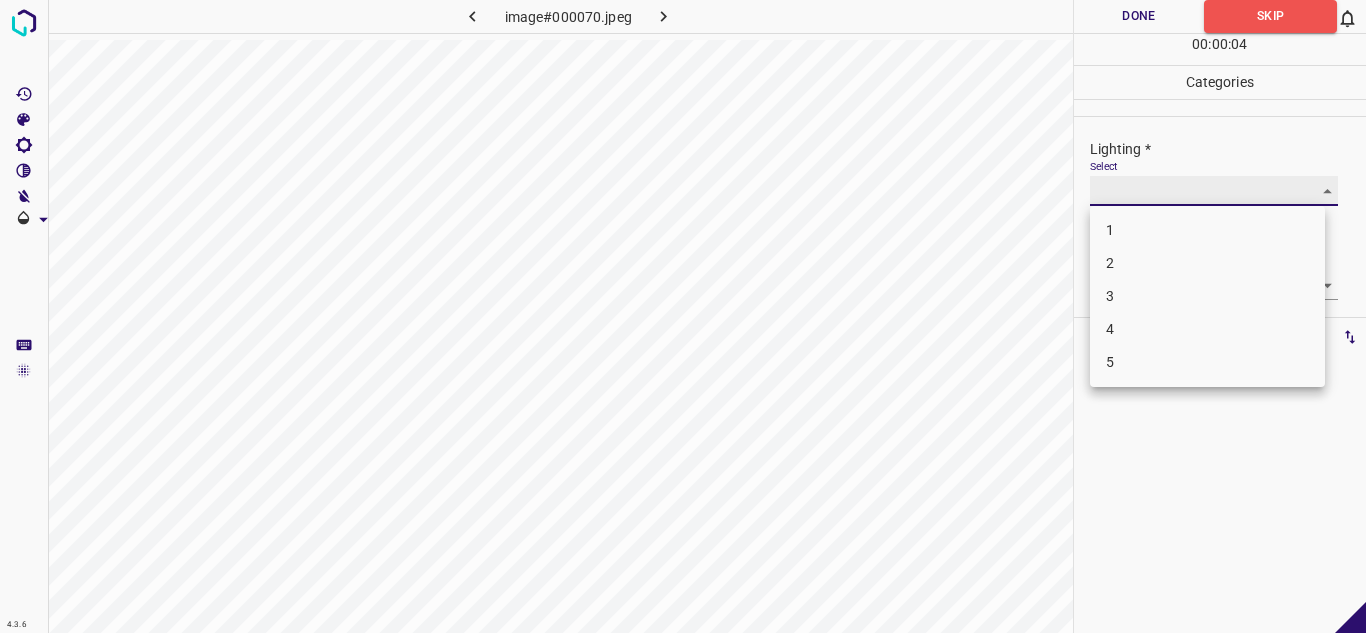 type on "4" 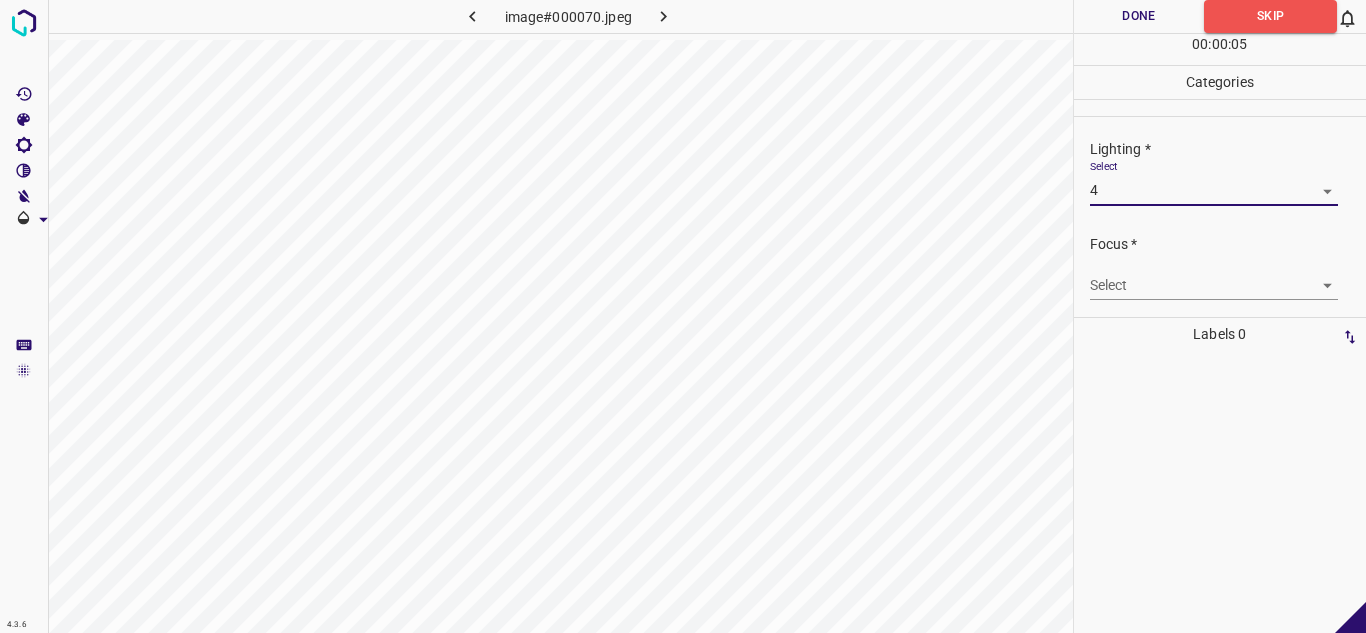 click on "4.3.6  image#000070.jpeg Done Skip 0 00   : 00   : 05   Categories Lighting *  Select 4 4 Focus *  Select ​ Overall *  Select ​ Labels   0 Categories 1 Lighting 2 Focus 3 Overall Tools Space Change between modes (Draw & Edit) I Auto labeling R Restore zoom M Zoom in N Zoom out Delete Delete selecte label Filters Z Restore filters X Saturation filter C Brightness filter V Contrast filter B Gray scale filter General O Download - Text - Hide - Delete" at bounding box center [683, 316] 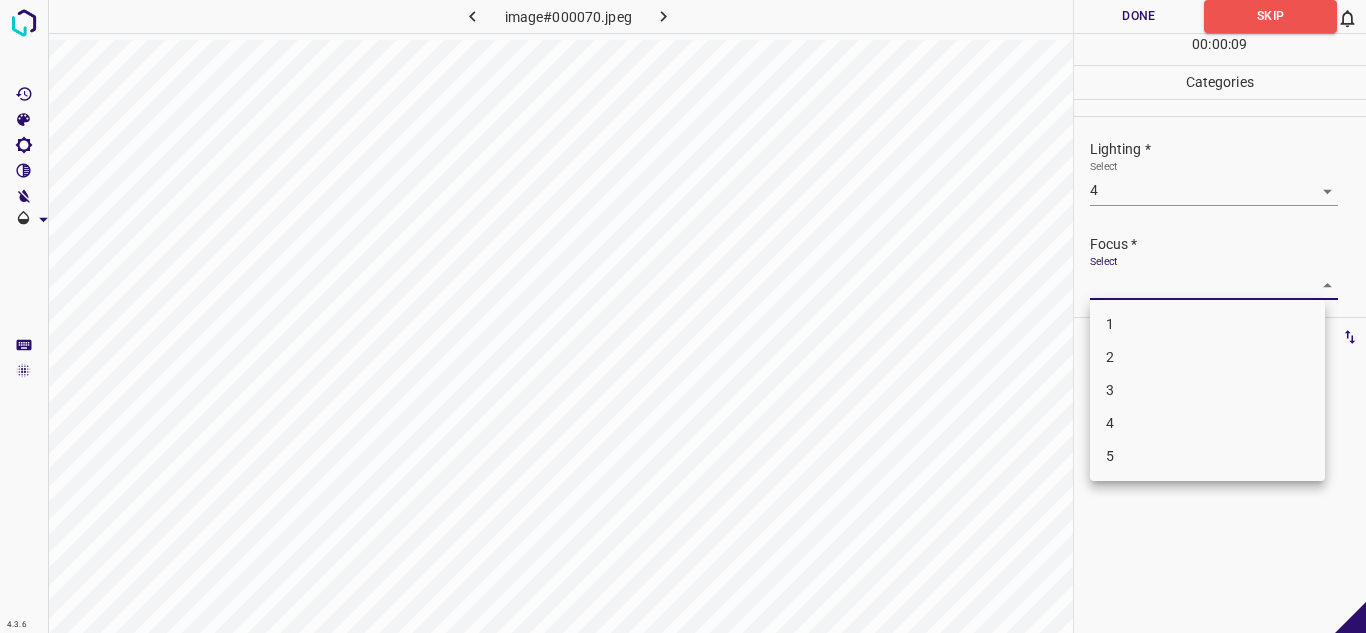 click on "3" at bounding box center [1207, 390] 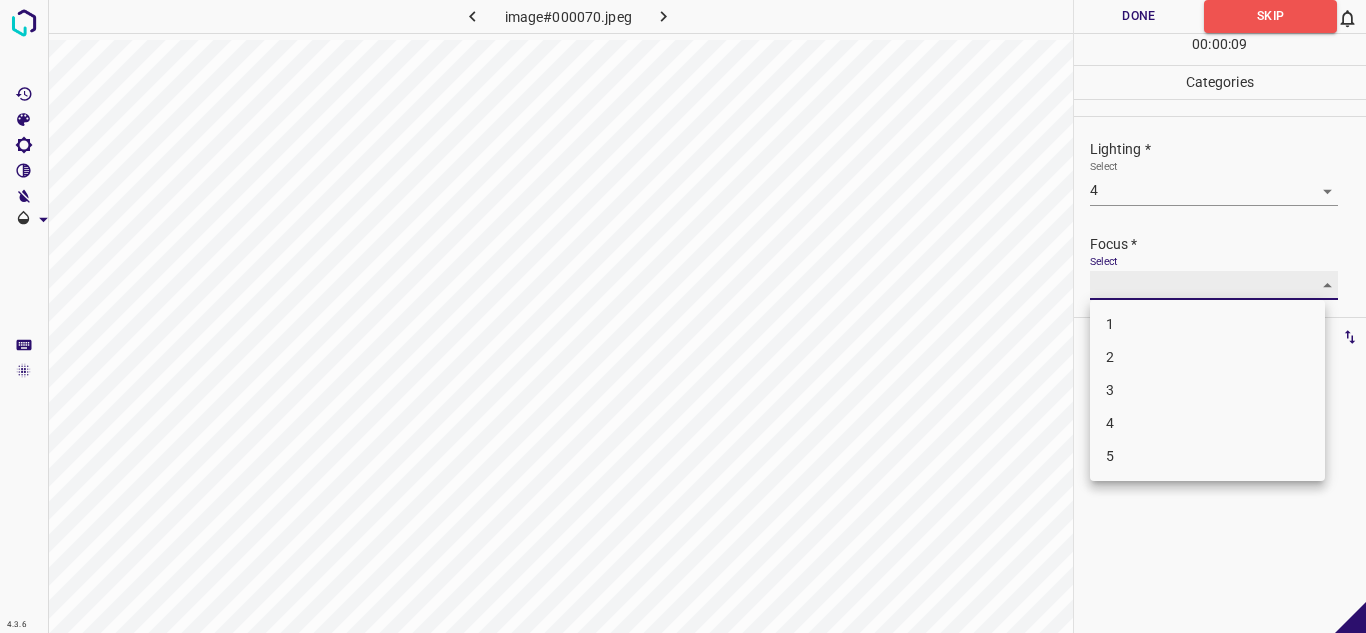 type on "3" 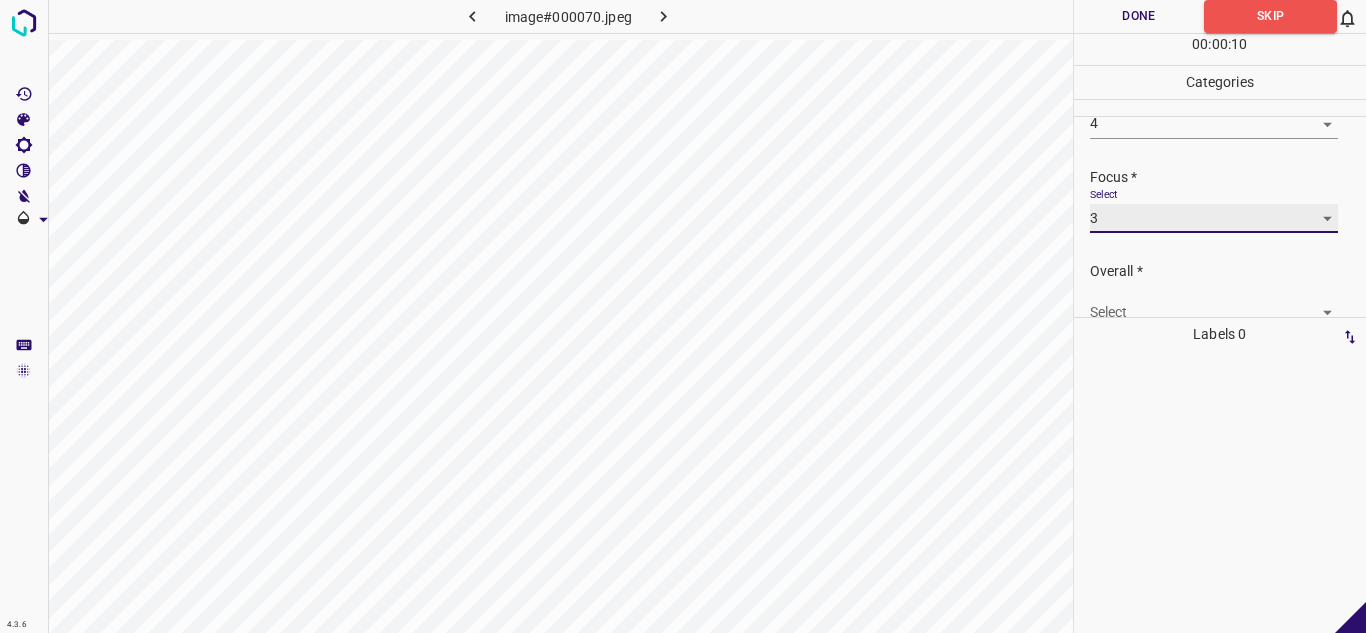 scroll, scrollTop: 98, scrollLeft: 0, axis: vertical 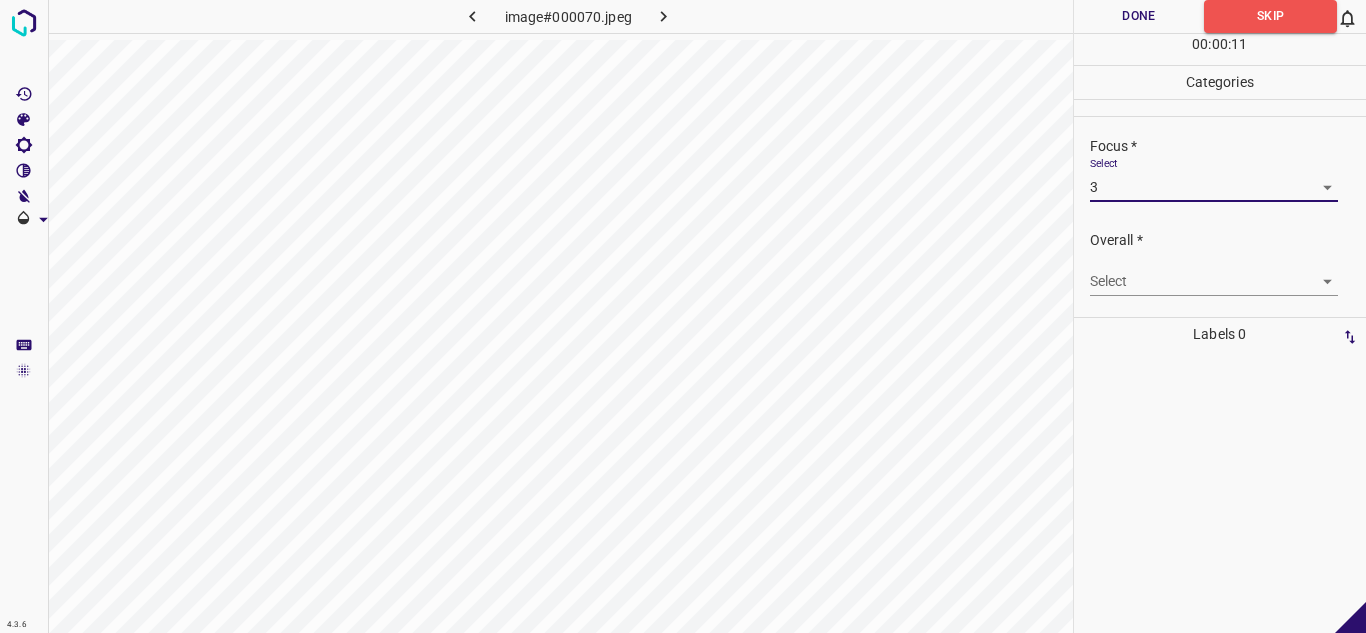 click on "4.3.6  image#000070.jpeg Done Skip 0 00   : 00   : 11   Categories Lighting *  Select 4 4 Focus *  Select 3 3 Overall *  Select ​ Labels   0 Categories 1 Lighting 2 Focus 3 Overall Tools Space Change between modes (Draw & Edit) I Auto labeling R Restore zoom M Zoom in N Zoom out Delete Delete selecte label Filters Z Restore filters X Saturation filter C Brightness filter V Contrast filter B Gray scale filter General O Download - Text - Hide - Delete" at bounding box center [683, 316] 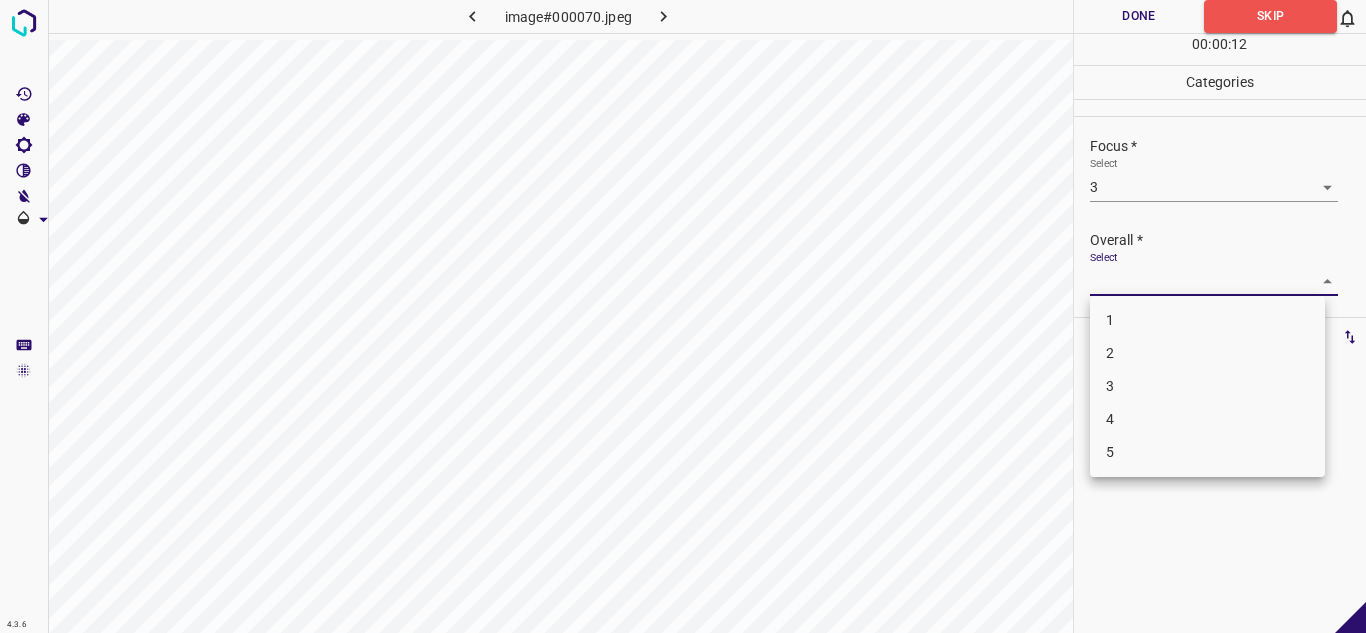 click on "4" at bounding box center (1207, 419) 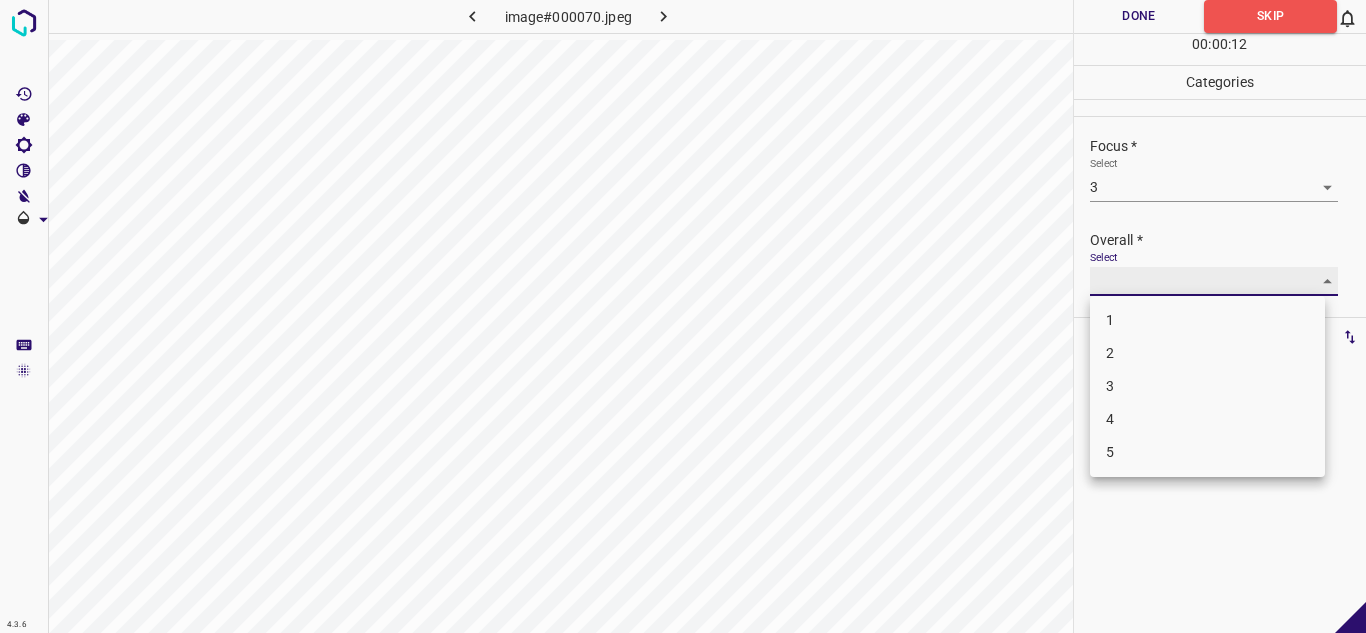 type on "4" 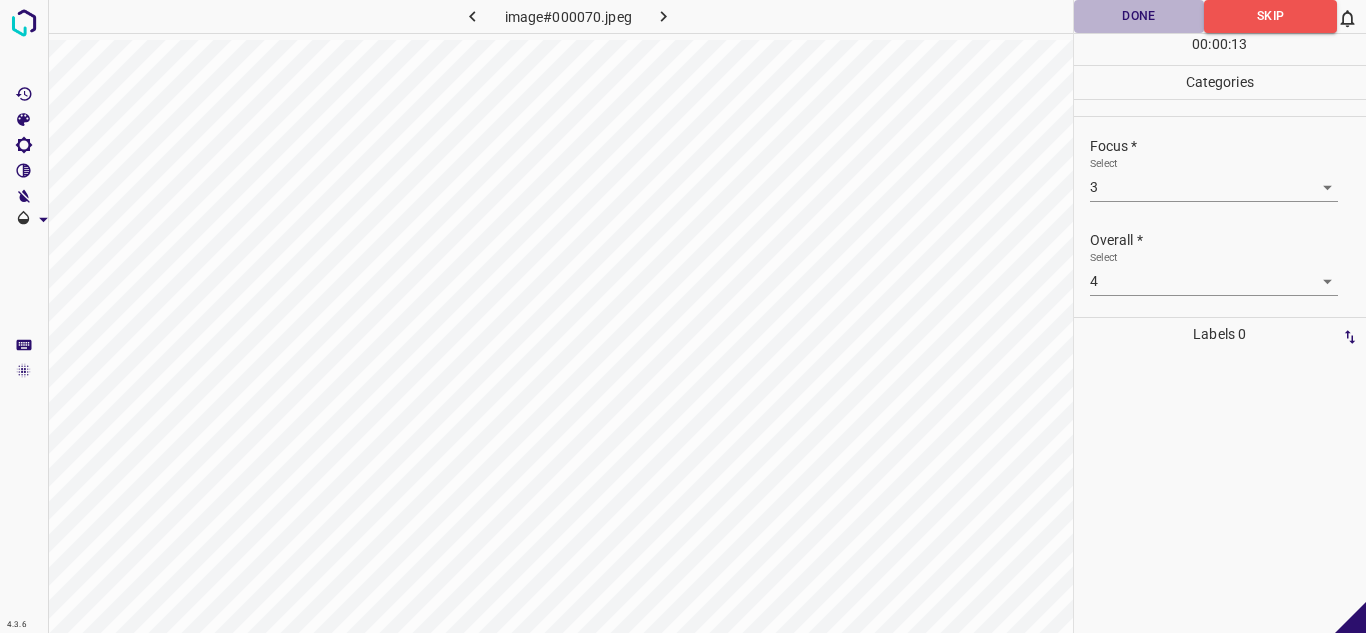 click on "Done" at bounding box center [1139, 16] 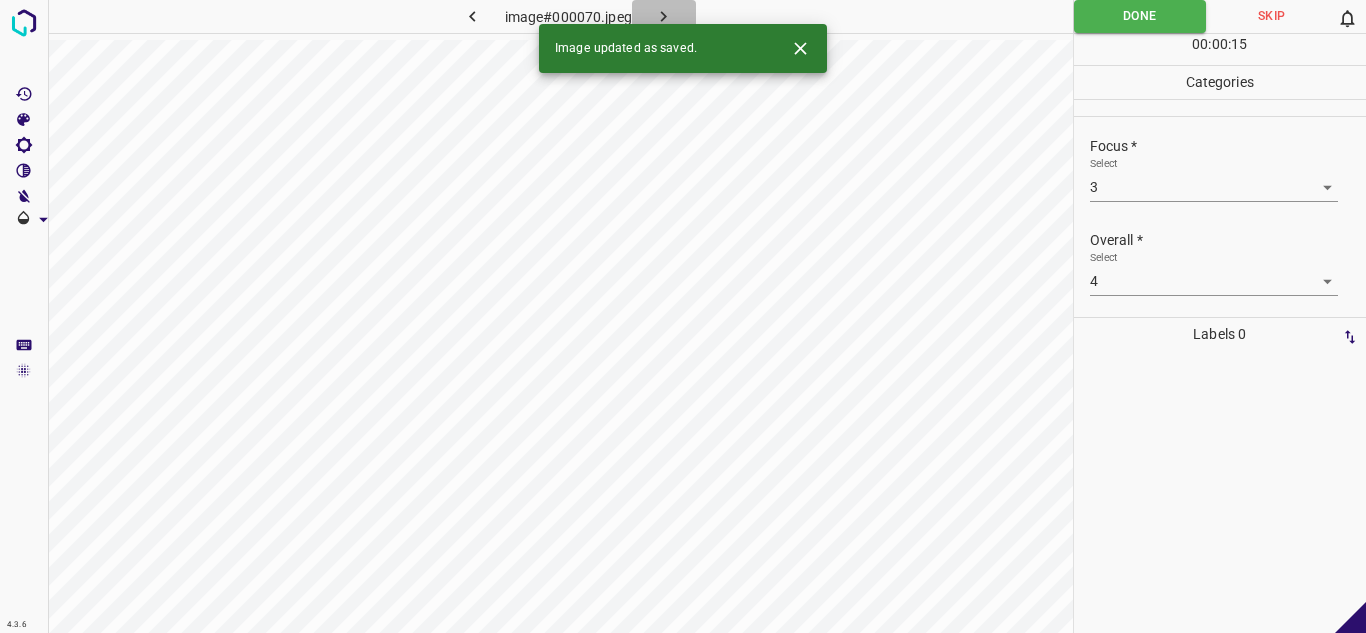 click 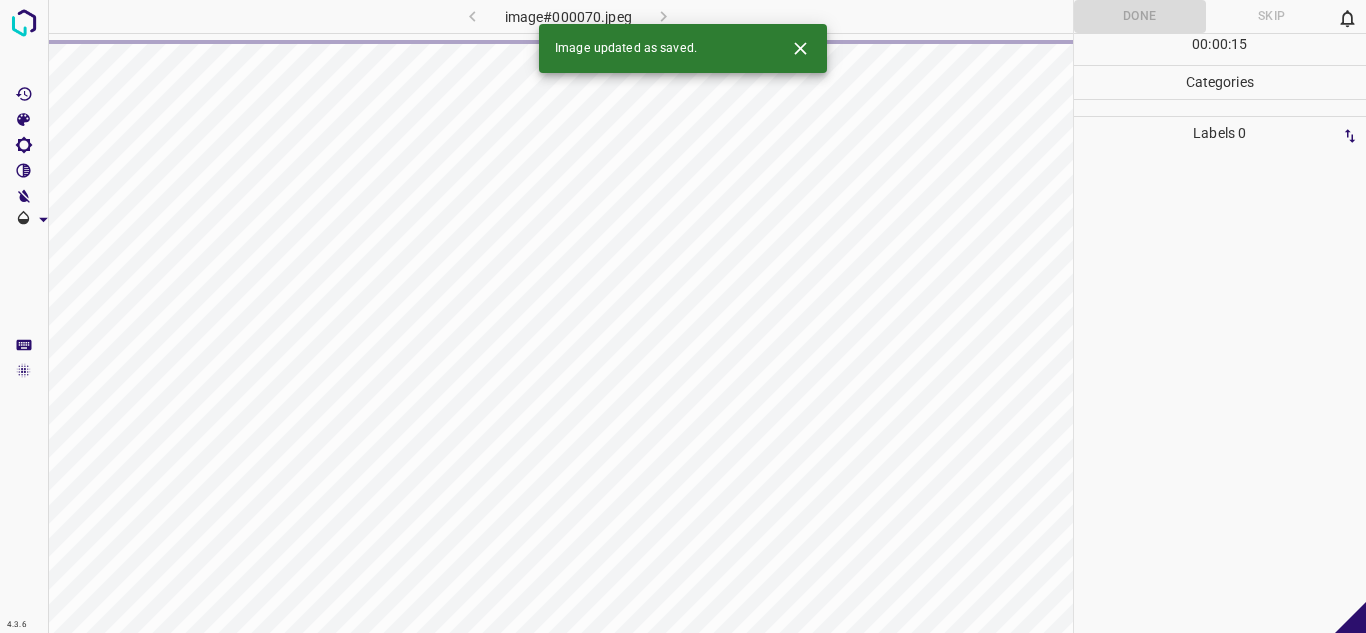 click 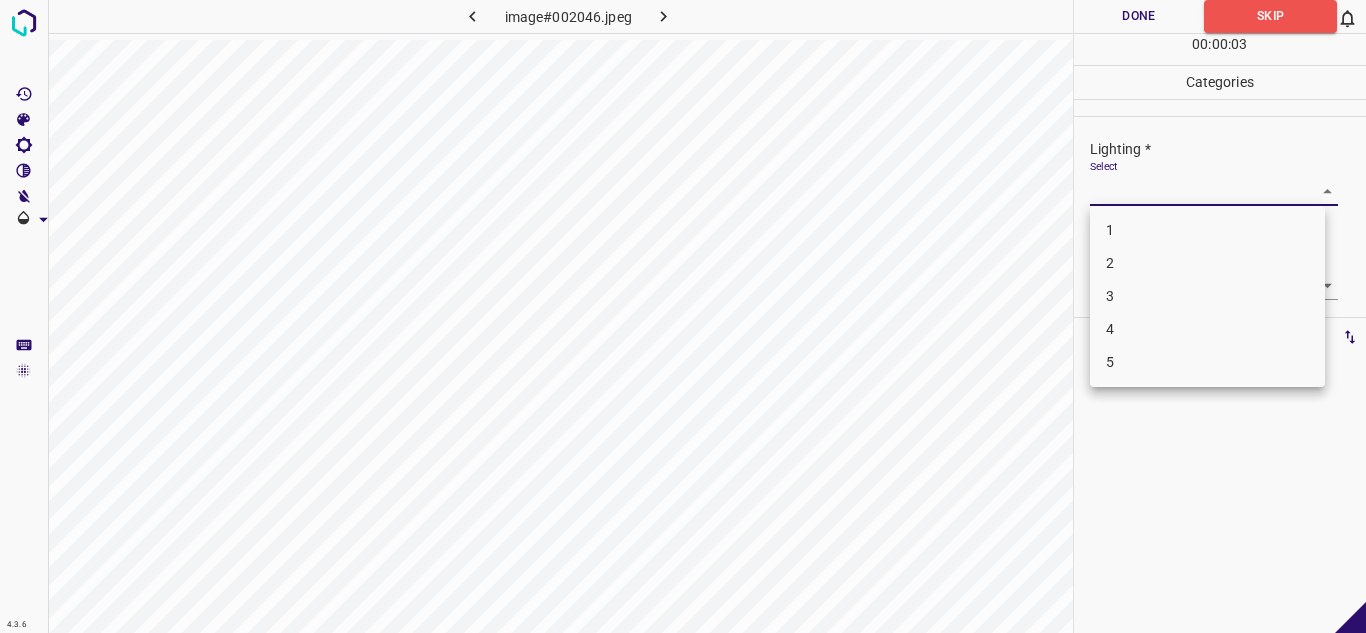 click on "4.3.6  image#002046.jpeg Done Skip 0 00   : 00   : 03   Categories Lighting *  Select ​ Focus *  Select ​ Overall *  Select ​ Labels   0 Categories 1 Lighting 2 Focus 3 Overall Tools Space Change between modes (Draw & Edit) I Auto labeling R Restore zoom M Zoom in N Zoom out Delete Delete selecte label Filters Z Restore filters X Saturation filter C Brightness filter V Contrast filter B Gray scale filter General O Download - Text - Hide - Delete 1 2 3 4 5" at bounding box center [683, 316] 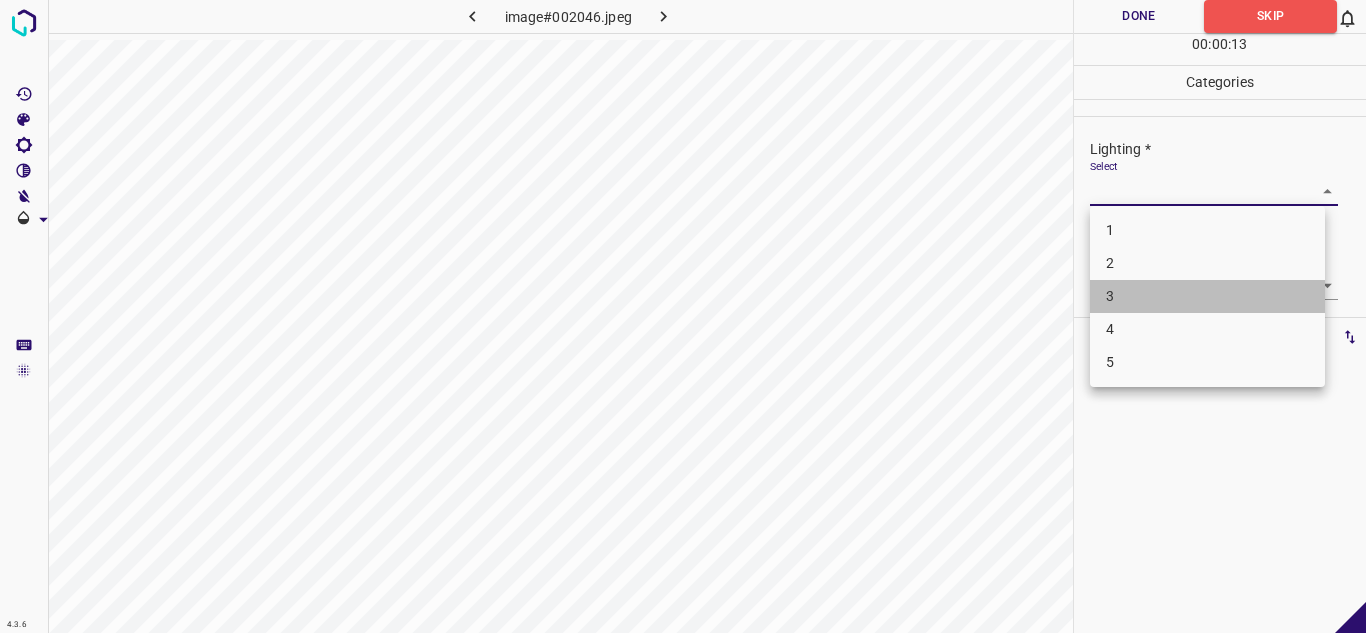 click on "3" at bounding box center (1207, 296) 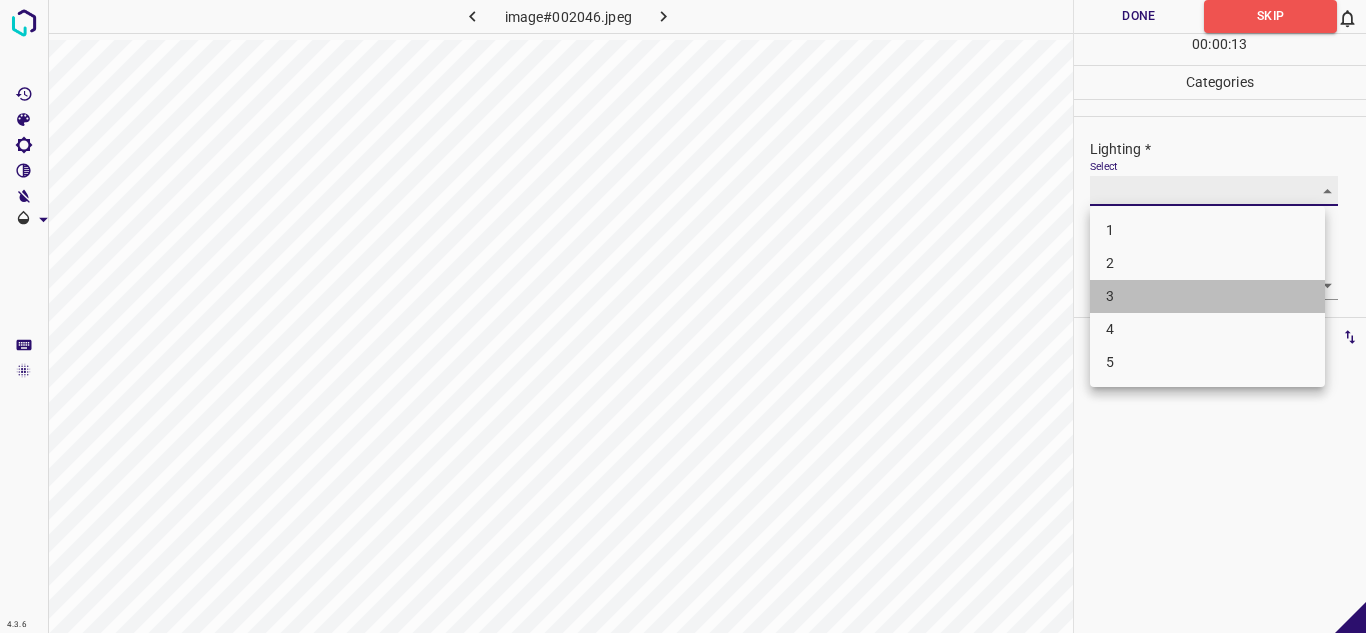 type on "3" 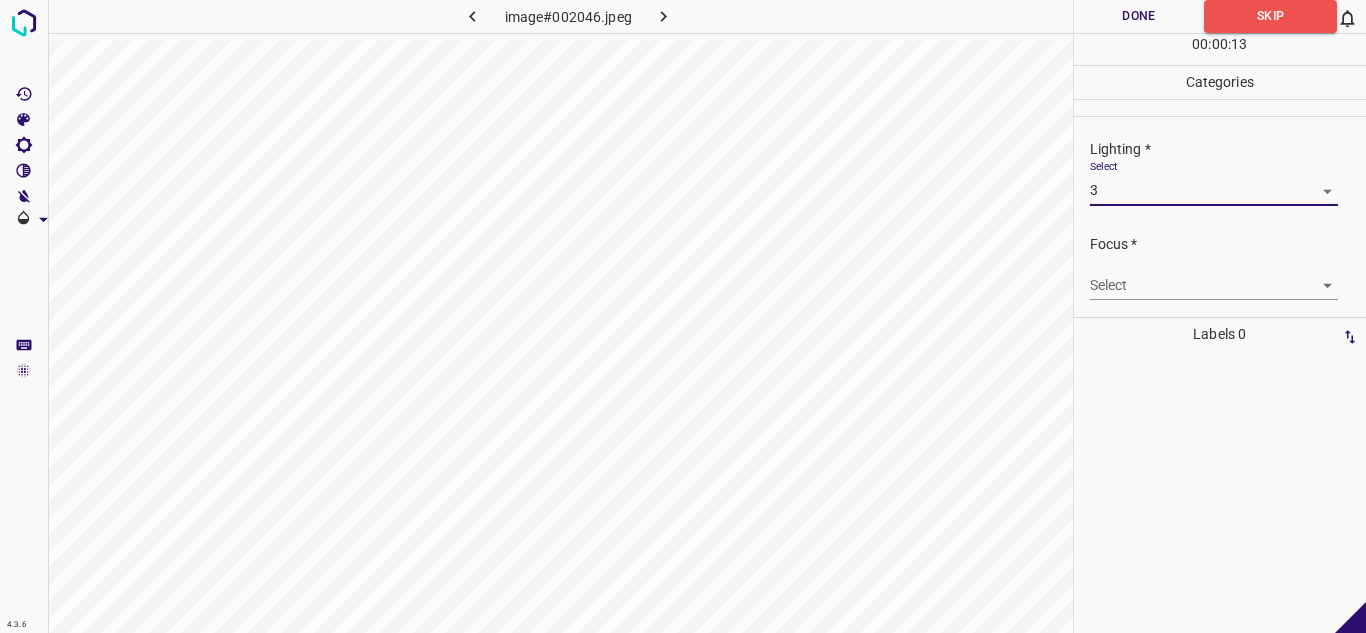 click on "4.3.6  image#002046.jpeg Done Skip 0 00   : 00   : 13   Categories Lighting *  Select 3 3 Focus *  Select ​ Overall *  Select ​ Labels   0 Categories 1 Lighting 2 Focus 3 Overall Tools Space Change between modes (Draw & Edit) I Auto labeling R Restore zoom M Zoom in N Zoom out Delete Delete selecte label Filters Z Restore filters X Saturation filter C Brightness filter V Contrast filter B Gray scale filter General O Download - Text - Hide - Delete" at bounding box center (683, 316) 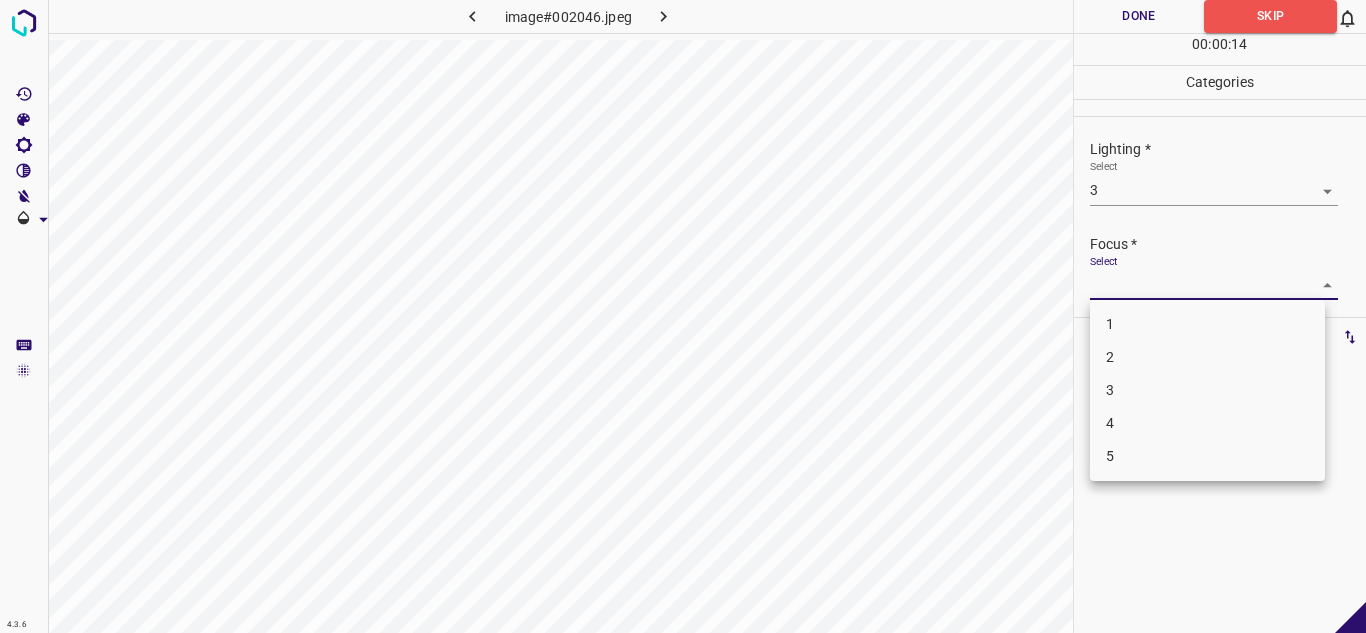click on "3" at bounding box center (1207, 390) 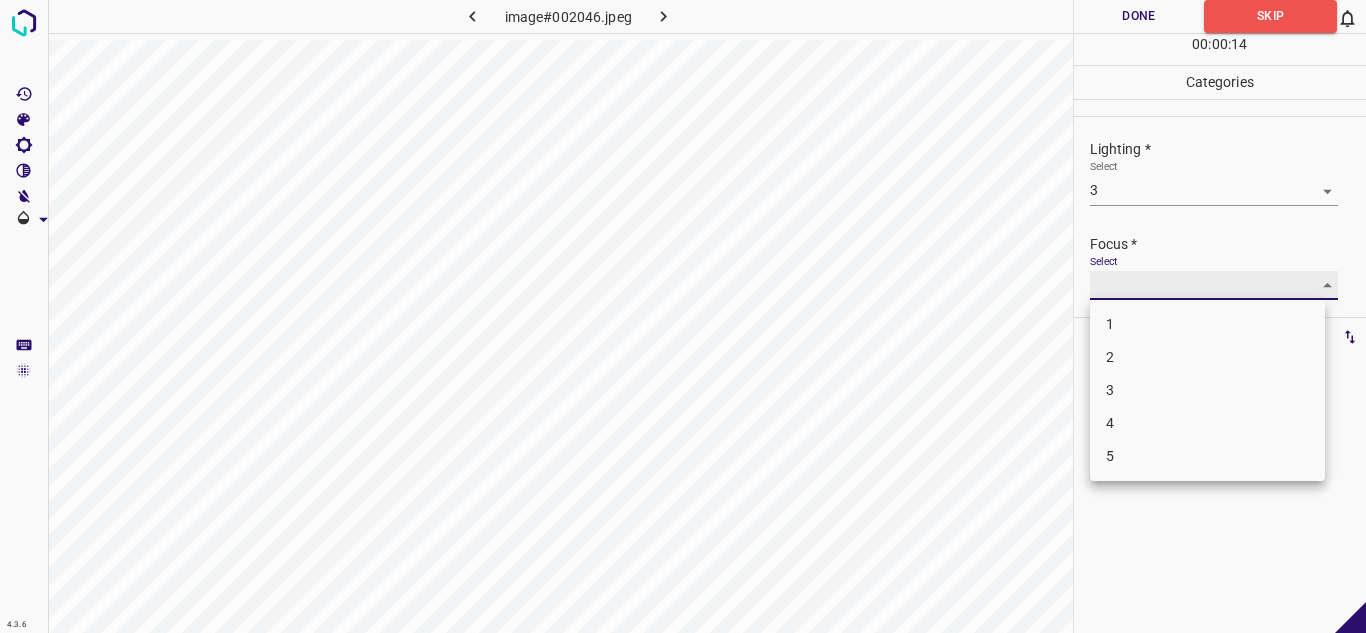 type on "3" 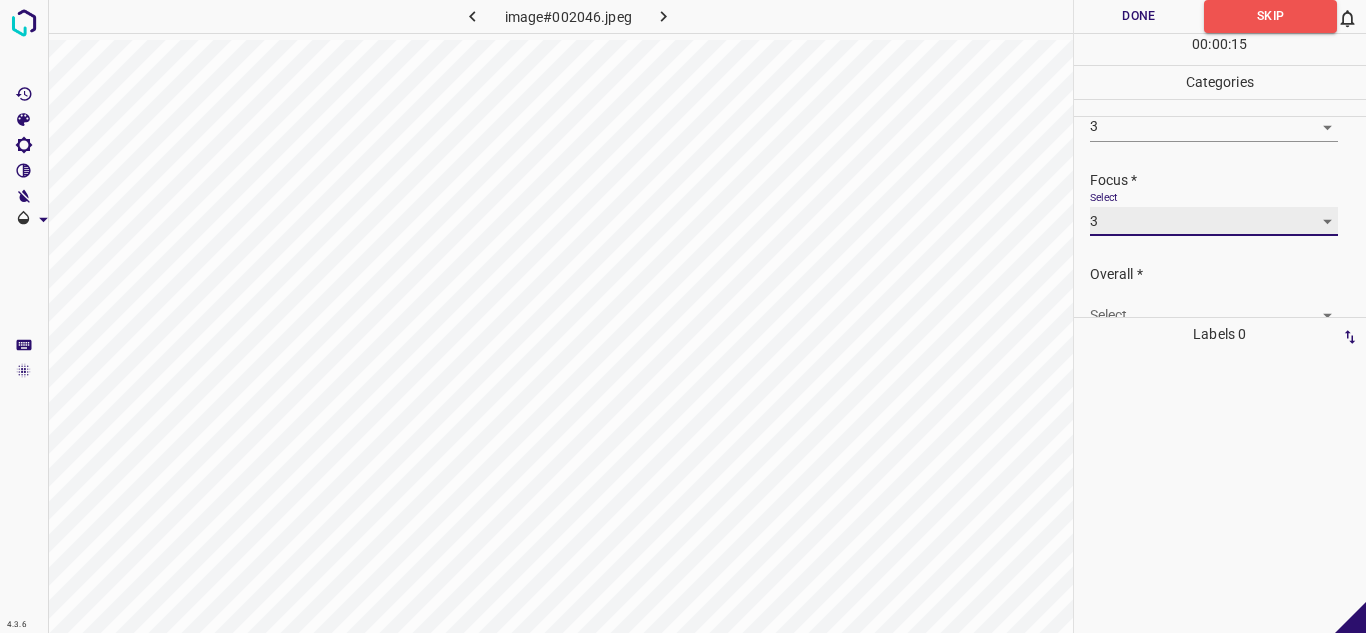 scroll, scrollTop: 98, scrollLeft: 0, axis: vertical 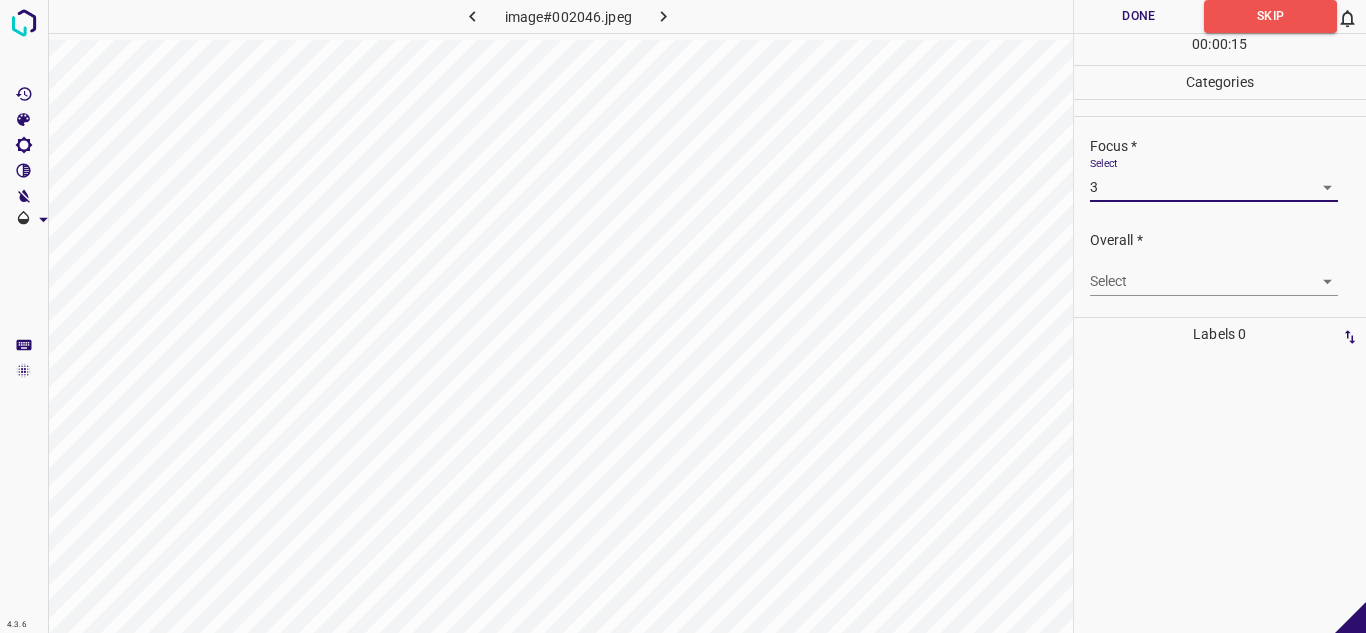 click on "4.3.6  image#002046.jpeg Done Skip 0 00   : 00   : 15   Categories Lighting *  Select 3 3 Focus *  Select 3 3 Overall *  Select ​ Labels   0 Categories 1 Lighting 2 Focus 3 Overall Tools Space Change between modes (Draw & Edit) I Auto labeling R Restore zoom M Zoom in N Zoom out Delete Delete selecte label Filters Z Restore filters X Saturation filter C Brightness filter V Contrast filter B Gray scale filter General O Download - Text - Hide - Delete" at bounding box center (683, 316) 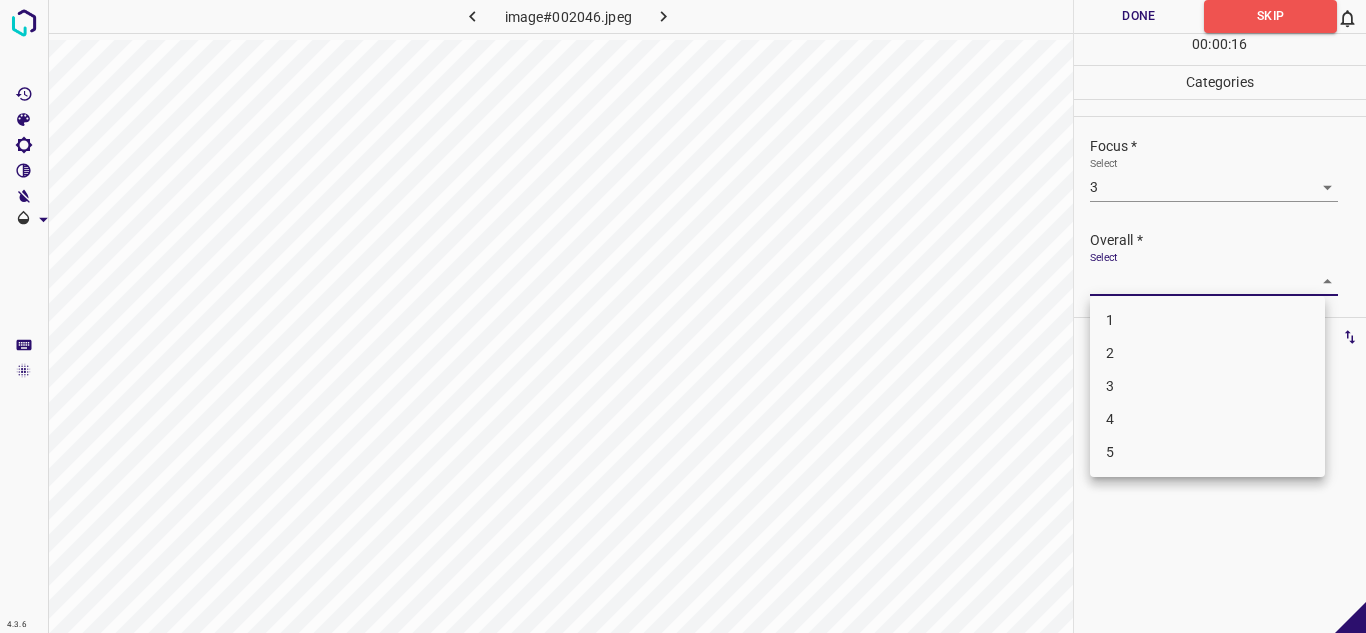 click on "3" at bounding box center (1207, 386) 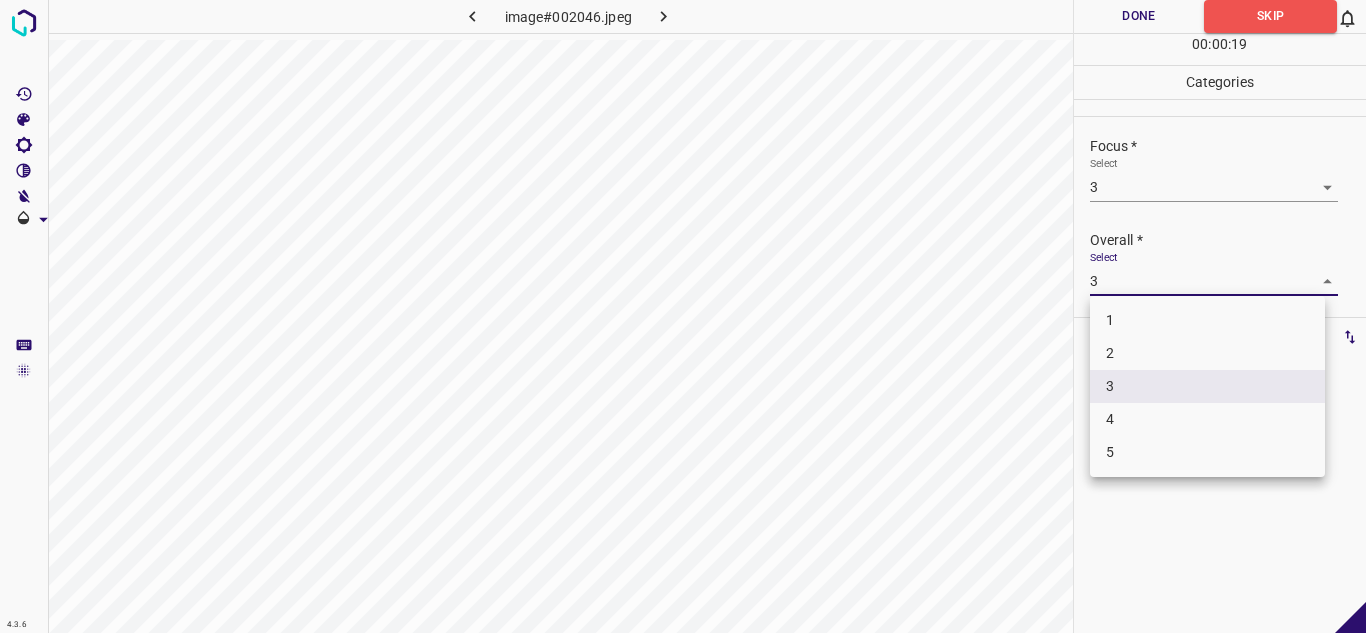 drag, startPoint x: 1133, startPoint y: 267, endPoint x: 1137, endPoint y: 279, distance: 12.649111 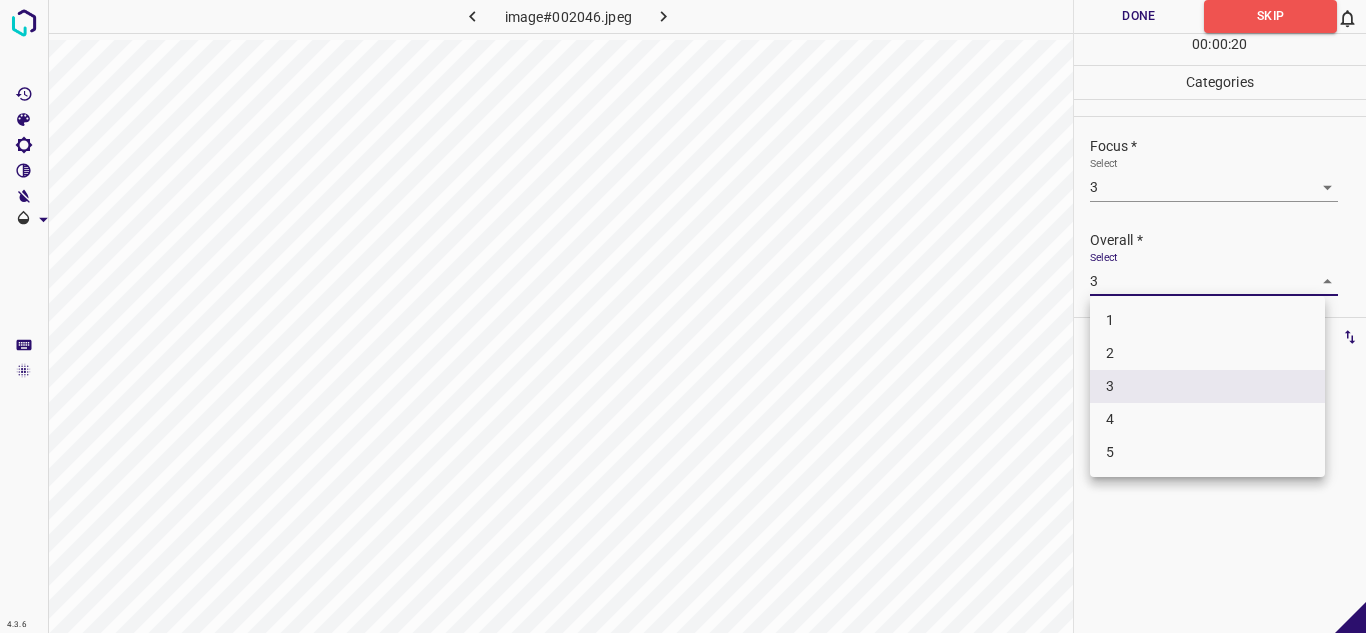 click on "2" at bounding box center (1207, 353) 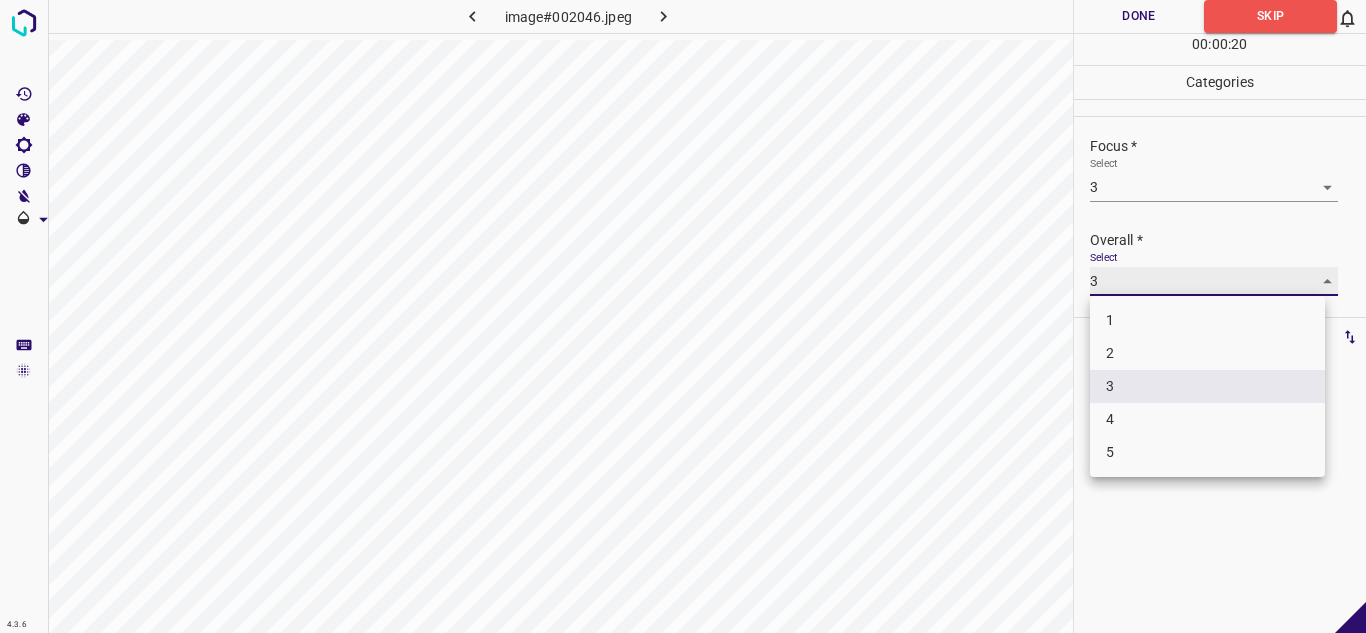 type on "2" 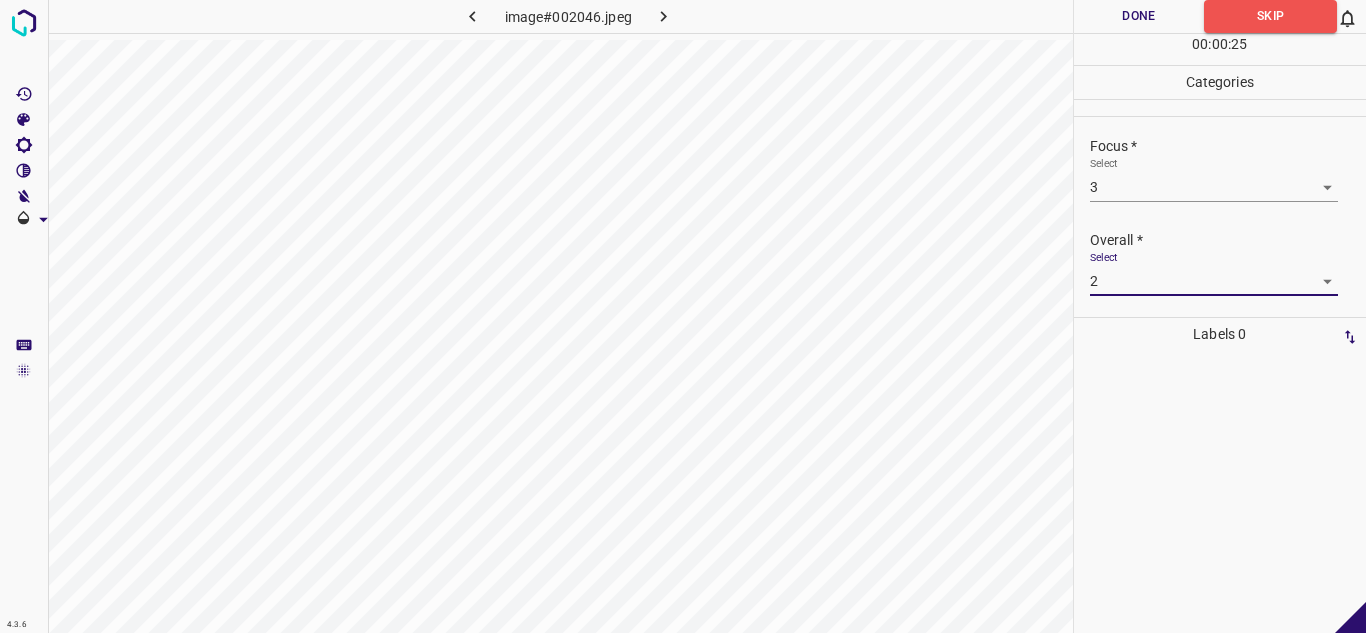 click on "Done" at bounding box center [1139, 16] 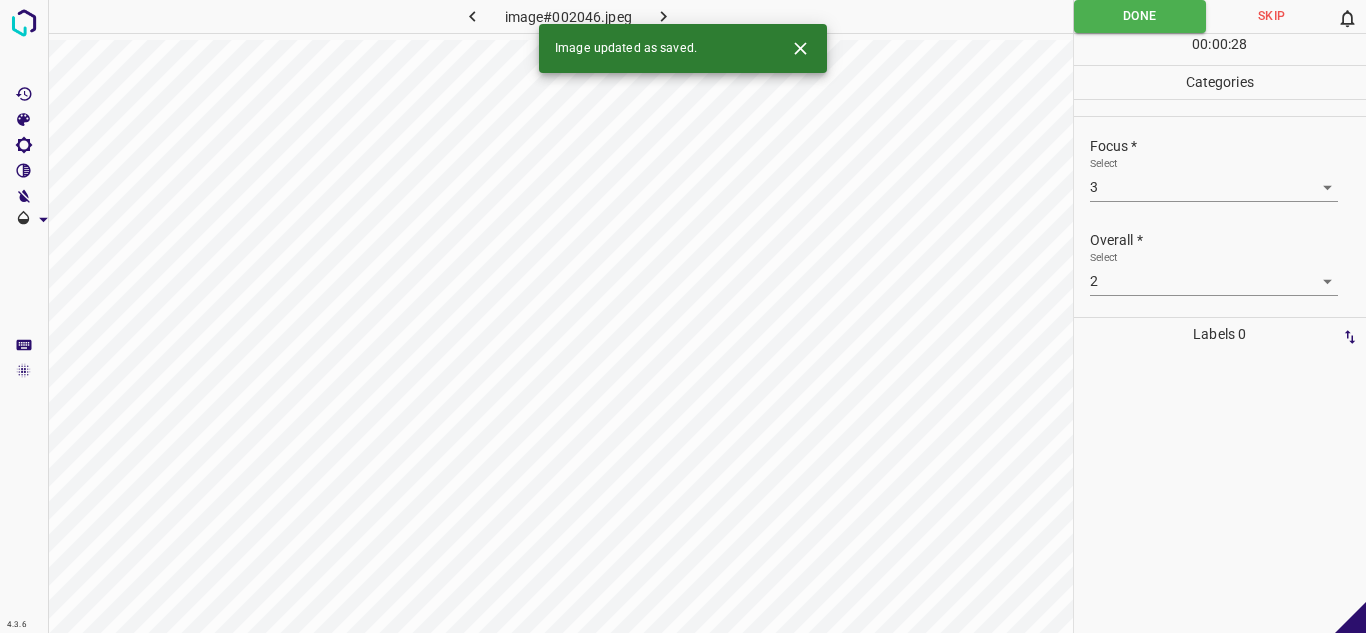click 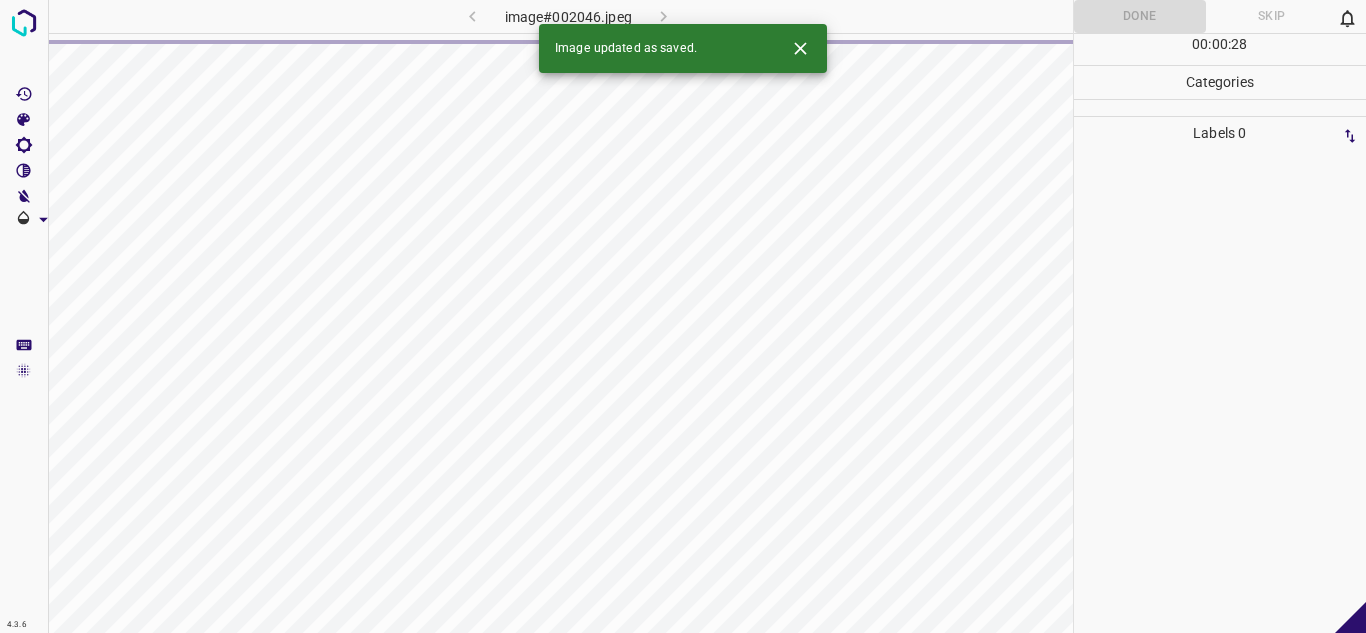 click 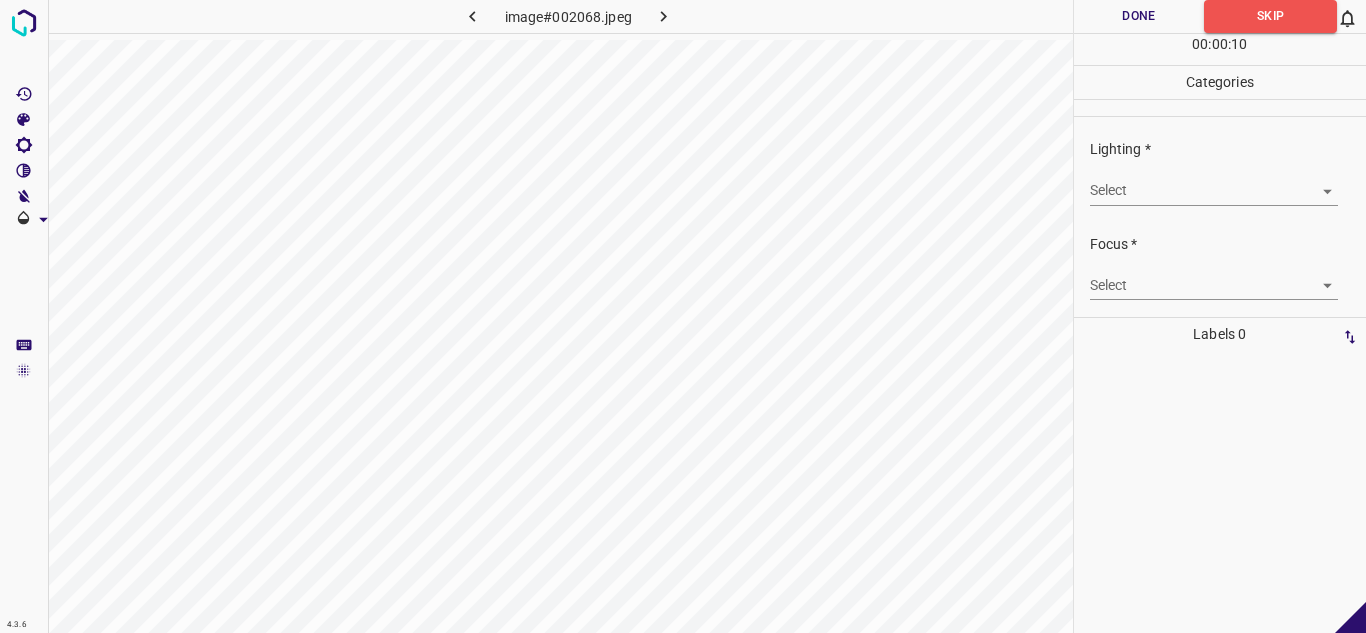 click on "4.3.6  image#002068.jpeg Done Skip 0 00   : 00   : 10   Categories Lighting *  Select ​ Focus *  Select ​ Overall *  Select ​ Labels   0 Categories 1 Lighting 2 Focus 3 Overall Tools Space Change between modes (Draw & Edit) I Auto labeling R Restore zoom M Zoom in N Zoom out Delete Delete selecte label Filters Z Restore filters X Saturation filter C Brightness filter V Contrast filter B Gray scale filter General O Download - Text - Hide - Delete" at bounding box center [683, 316] 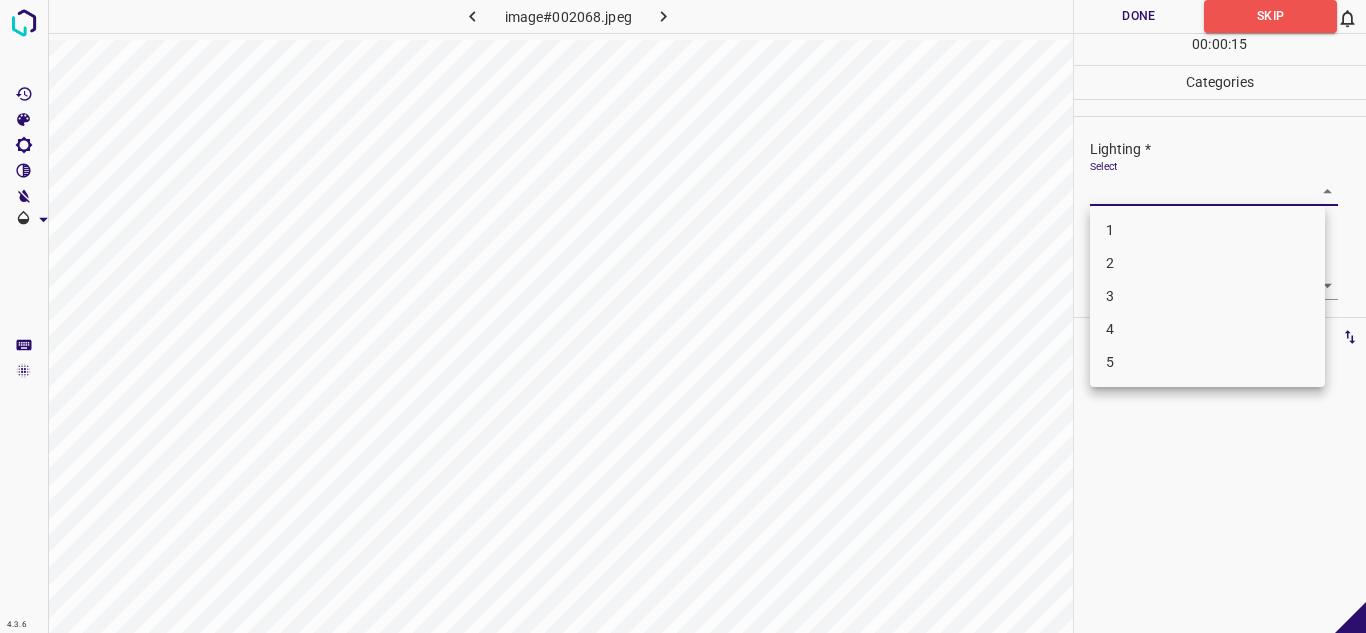 click on "4" at bounding box center [1207, 329] 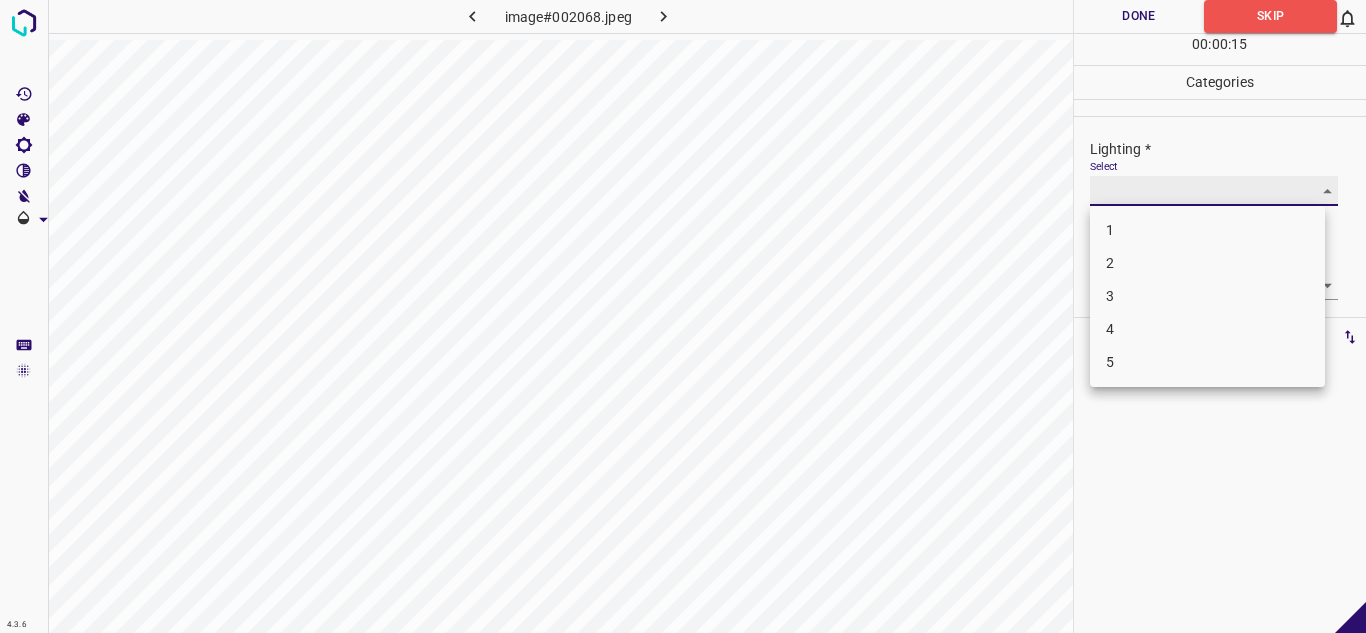 type on "4" 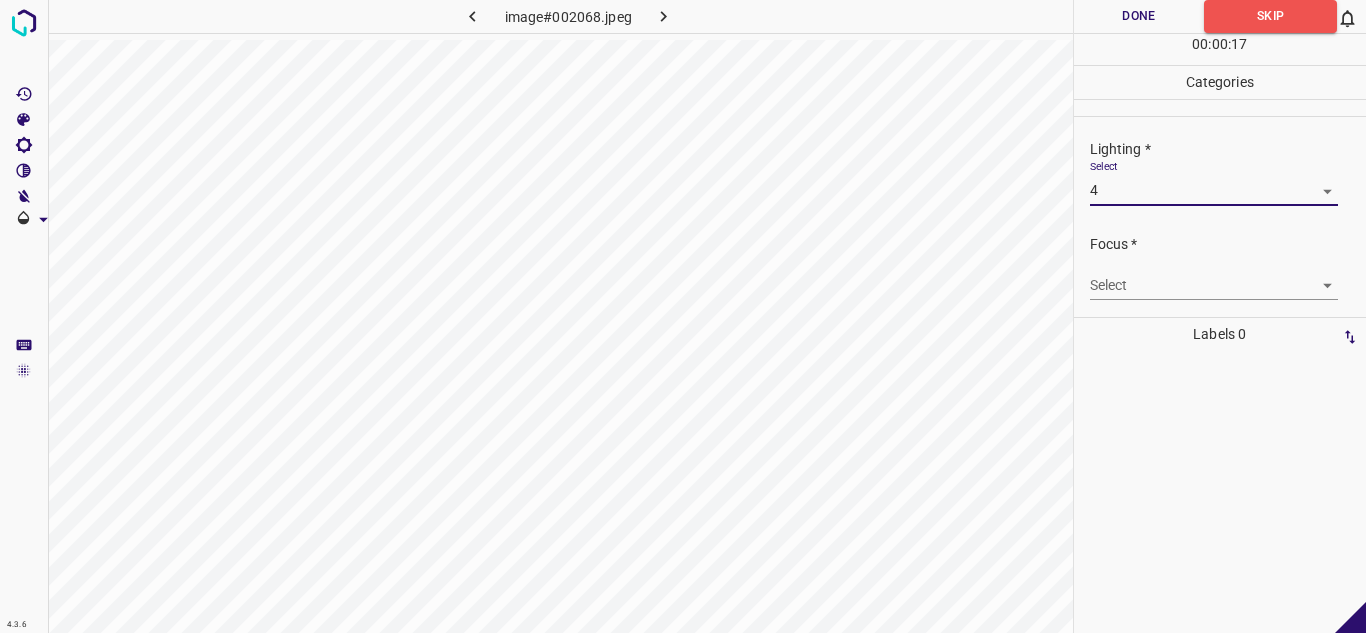 click on "4.3.6  image#002068.jpeg Done Skip 0 00   : 00   : 17   Categories Lighting *  Select 4 4 Focus *  Select ​ Overall *  Select ​ Labels   0 Categories 1 Lighting 2 Focus 3 Overall Tools Space Change between modes (Draw & Edit) I Auto labeling R Restore zoom M Zoom in N Zoom out Delete Delete selecte label Filters Z Restore filters X Saturation filter C Brightness filter V Contrast filter B Gray scale filter General O Download - Text - Hide - Delete" at bounding box center [683, 316] 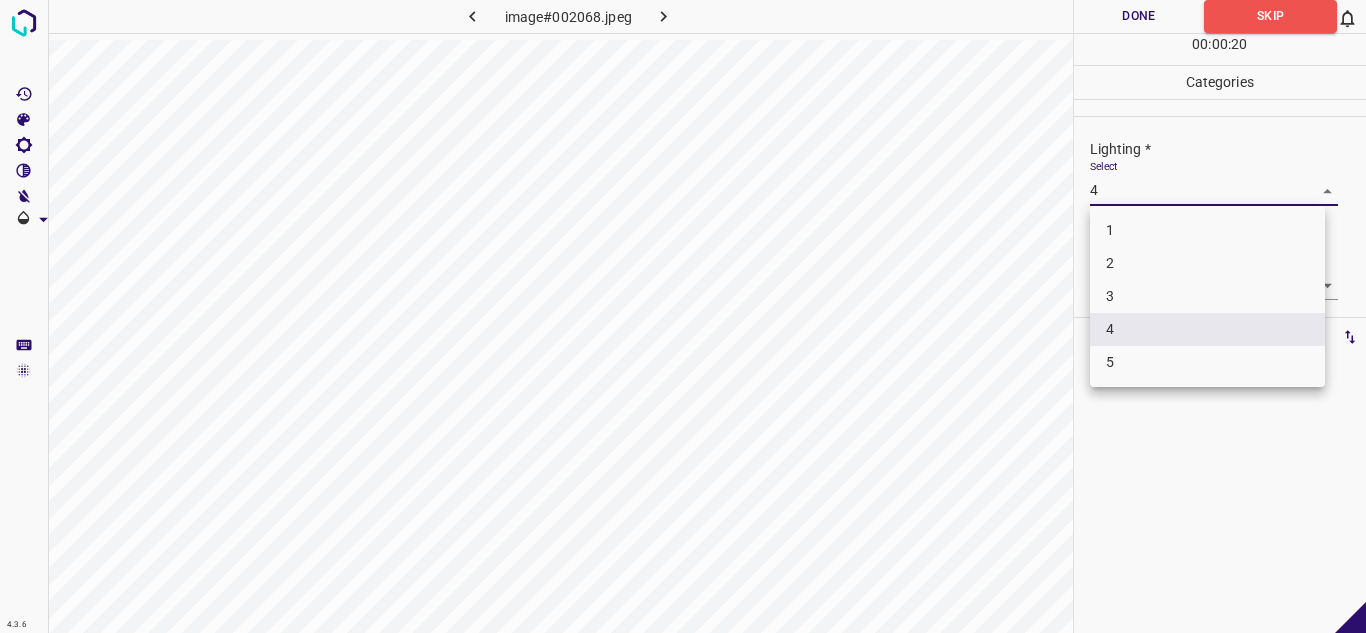 click at bounding box center (683, 316) 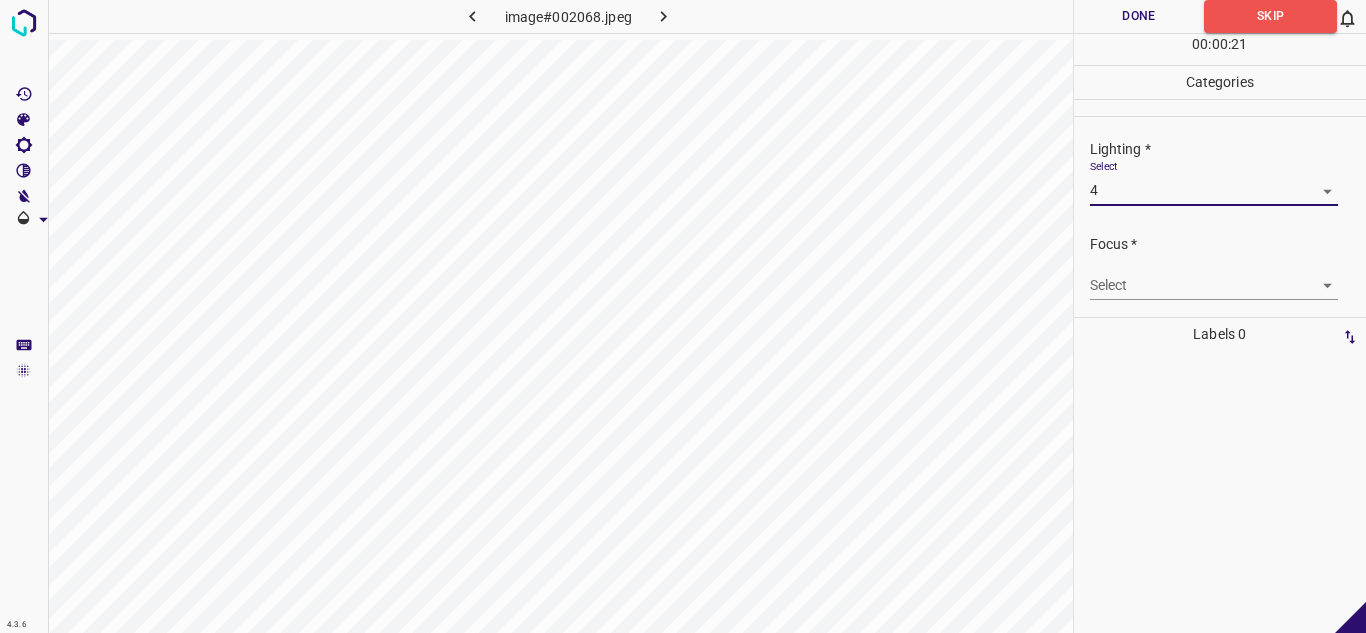 click on "4.3.6  image#002068.jpeg Done Skip 0 00   : 00   : 21   Categories Lighting *  Select 4 4 Focus *  Select ​ Overall *  Select ​ Labels   0 Categories 1 Lighting 2 Focus 3 Overall Tools Space Change between modes (Draw & Edit) I Auto labeling R Restore zoom M Zoom in N Zoom out Delete Delete selecte label Filters Z Restore filters X Saturation filter C Brightness filter V Contrast filter B Gray scale filter General O Download - Text - Hide - Delete" at bounding box center (683, 316) 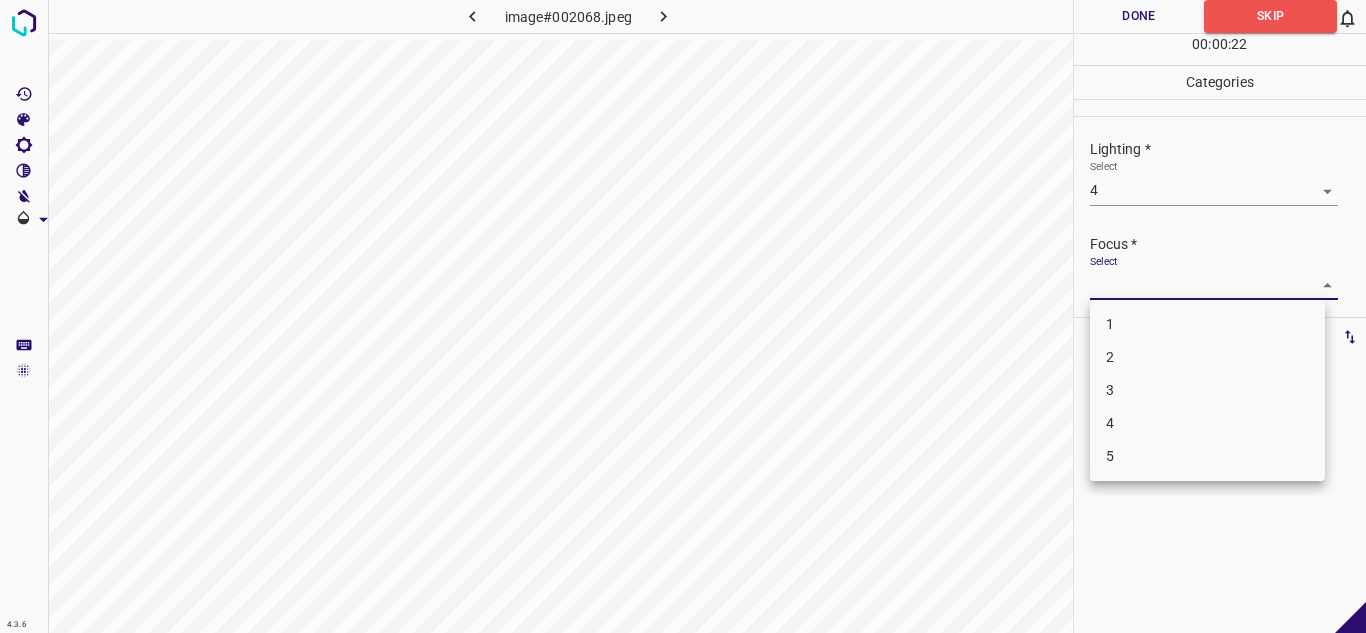 click on "3" at bounding box center [1207, 390] 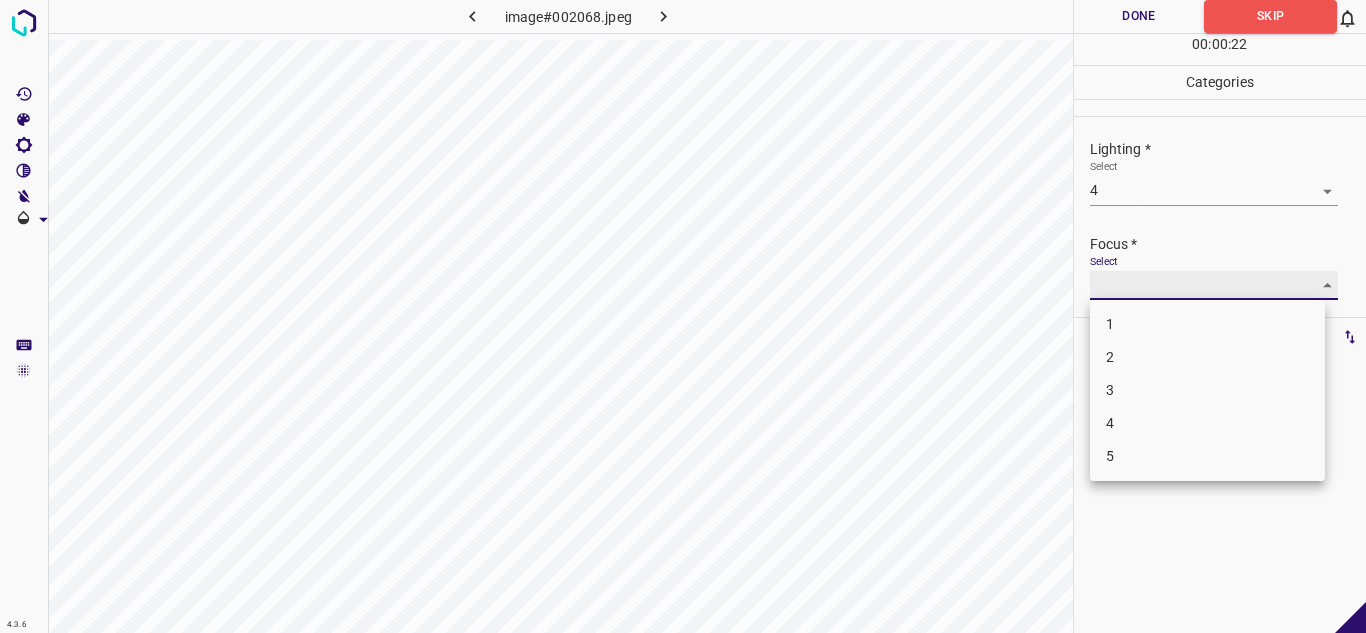 type on "3" 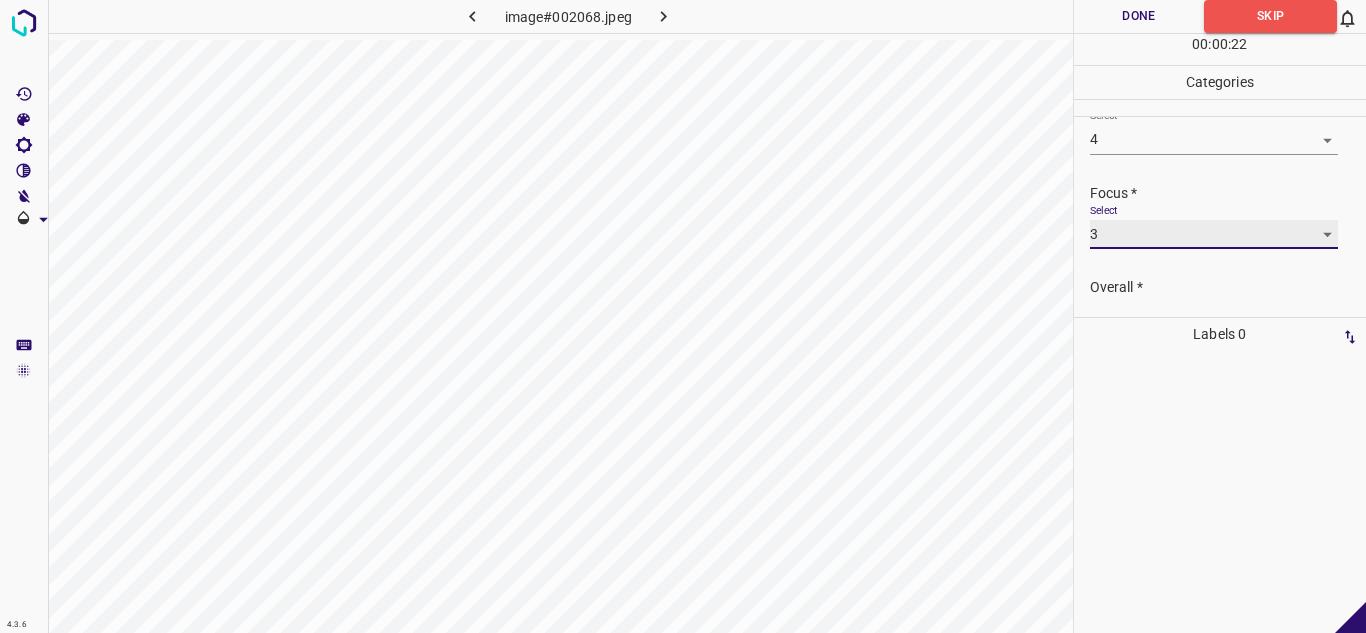 scroll, scrollTop: 98, scrollLeft: 0, axis: vertical 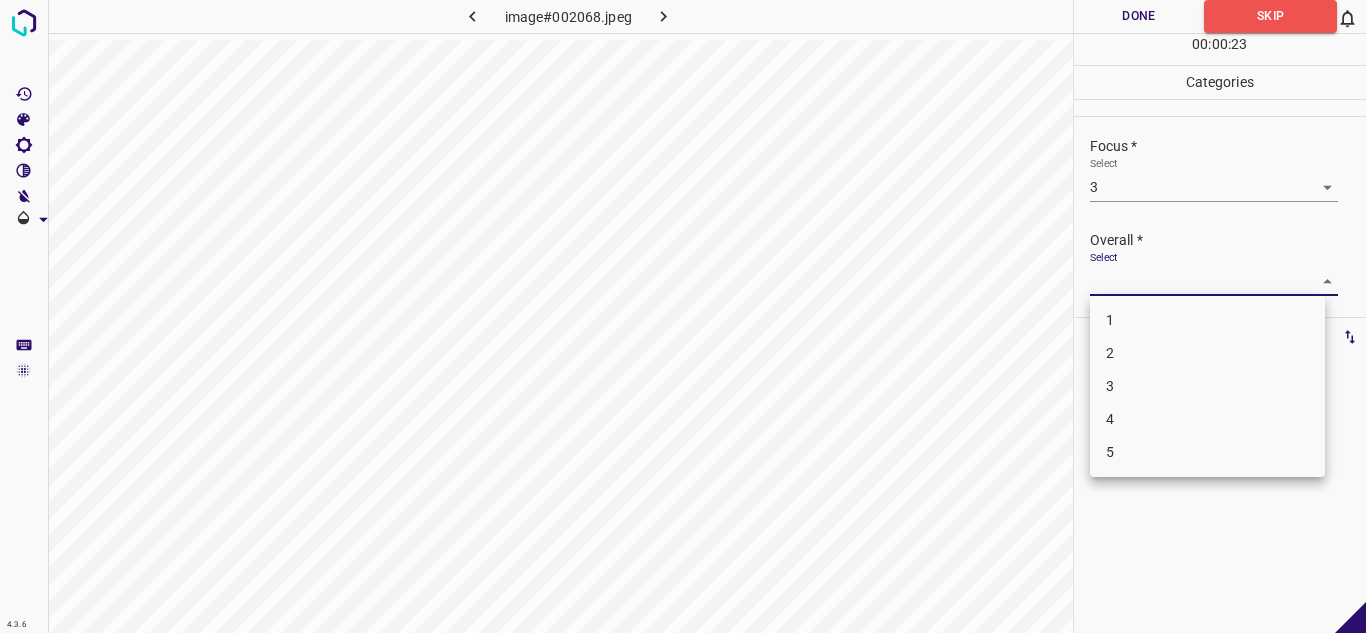 click on "4.3.6  image#002068.jpeg Done Skip 0 00   : 00   : 23   Categories Lighting *  Select 4 4 Focus *  Select 3 3 Overall *  Select ​ Labels   0 Categories 1 Lighting 2 Focus 3 Overall Tools Space Change between modes (Draw & Edit) I Auto labeling R Restore zoom M Zoom in N Zoom out Delete Delete selecte label Filters Z Restore filters X Saturation filter C Brightness filter V Contrast filter B Gray scale filter General O Download - Text - Hide - Delete 1 2 3 4 5" at bounding box center [683, 316] 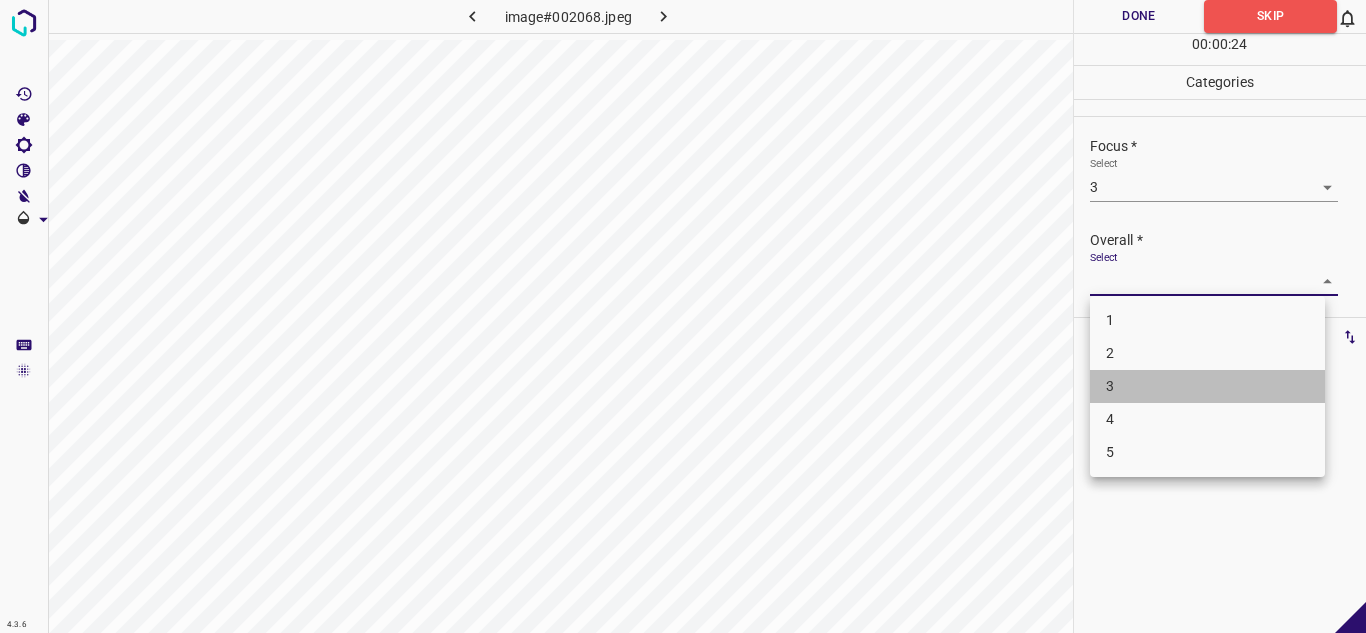 click on "3" at bounding box center (1207, 386) 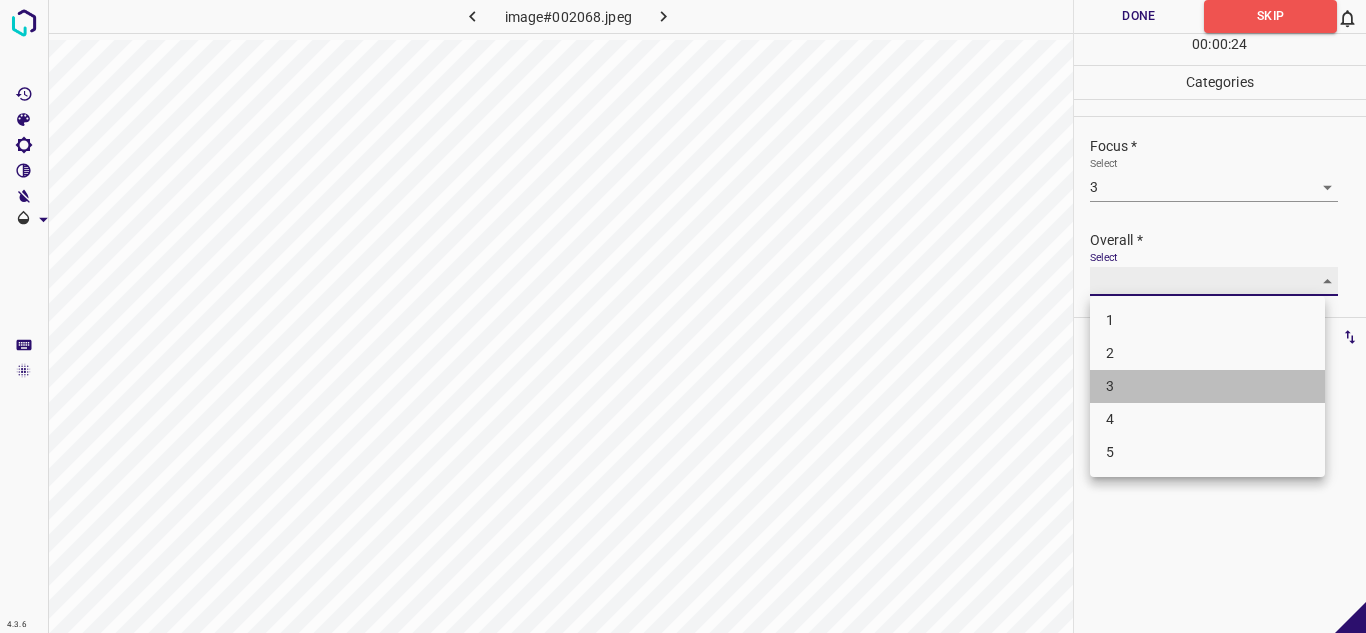 type on "3" 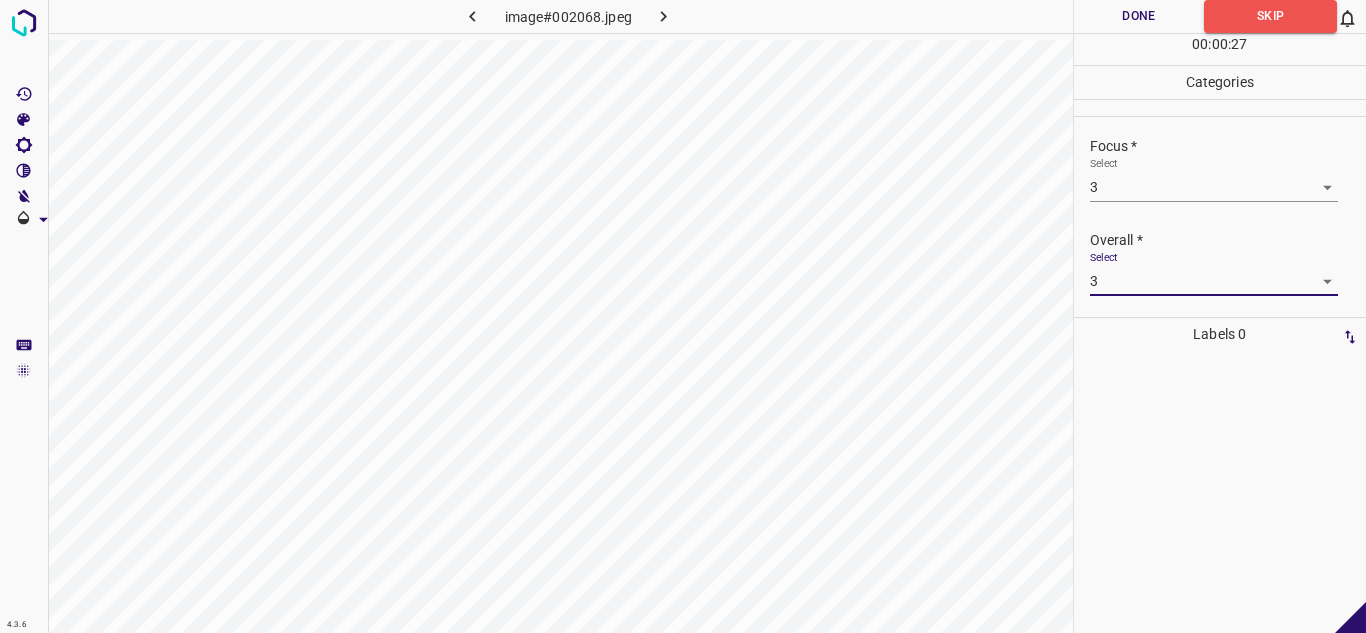 click on "Done" at bounding box center [1139, 16] 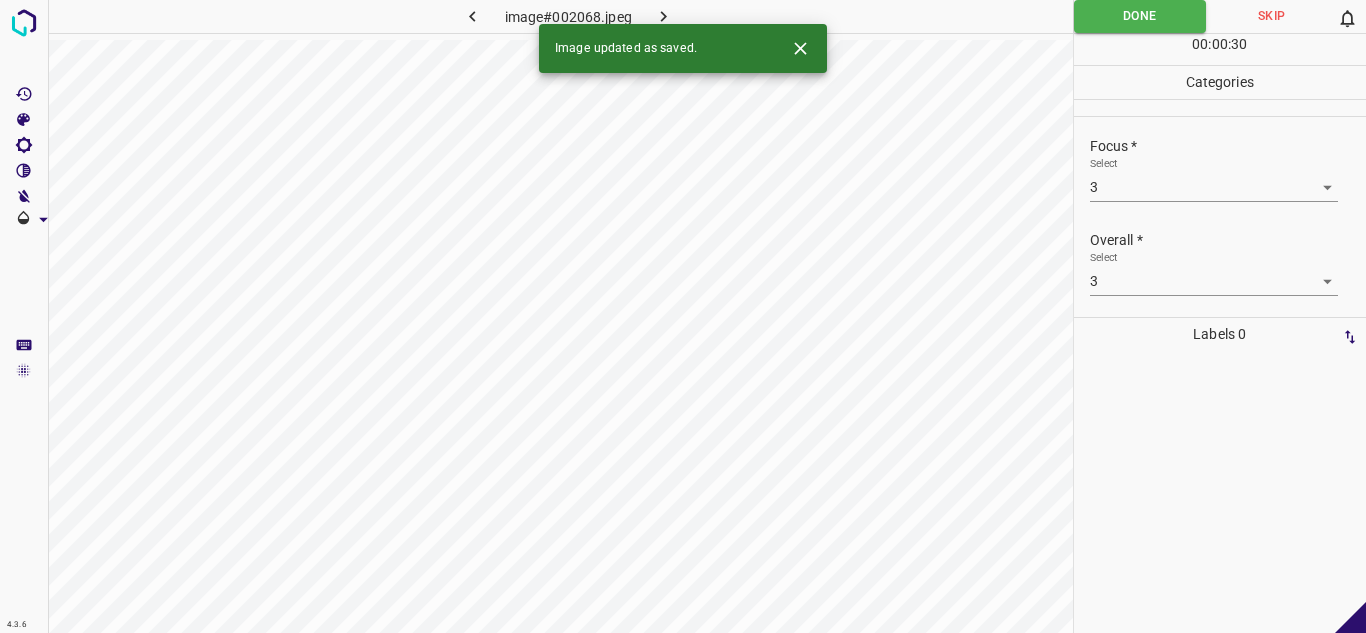 click 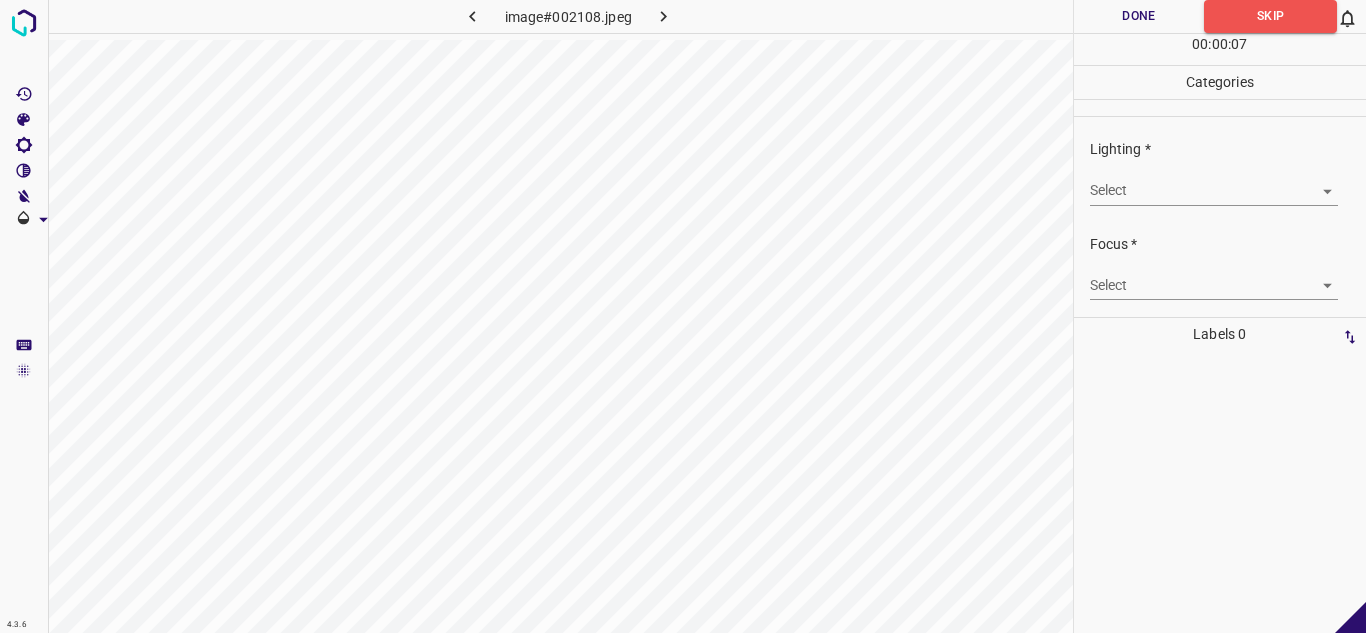 click on "4.3.6  image#002108.jpeg Done Skip 0 00   : 00   : 07   Categories Lighting *  Select ​ Focus *  Select ​ Overall *  Select ​ Labels   0 Categories 1 Lighting 2 Focus 3 Overall Tools Space Change between modes (Draw & Edit) I Auto labeling R Restore zoom M Zoom in N Zoom out Delete Delete selecte label Filters Z Restore filters X Saturation filter C Brightness filter V Contrast filter B Gray scale filter General O Download - Text - Hide - Delete" at bounding box center [683, 316] 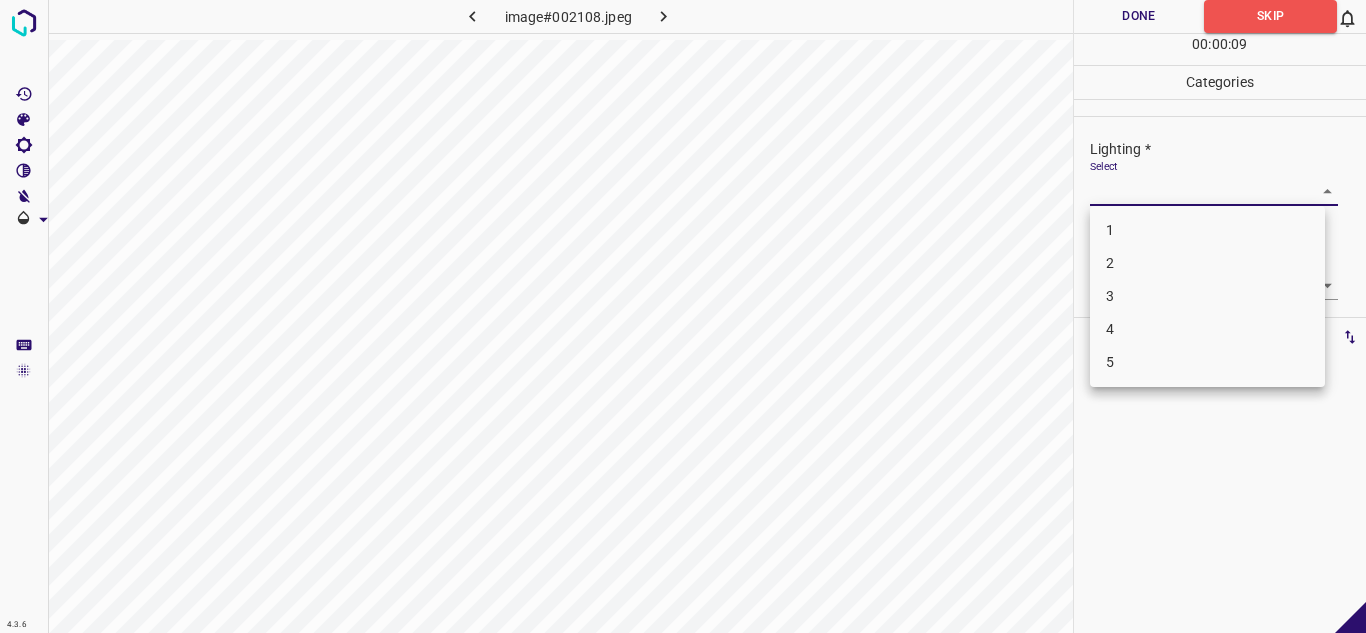 click on "2" at bounding box center (1207, 263) 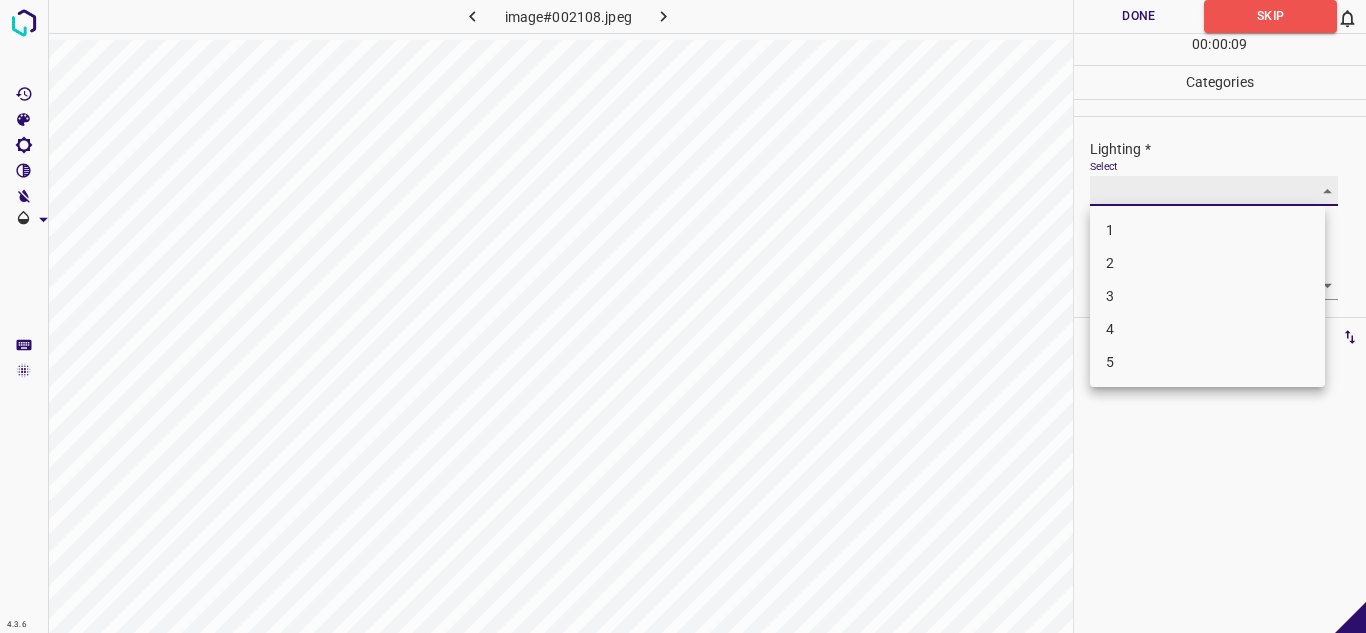 type on "2" 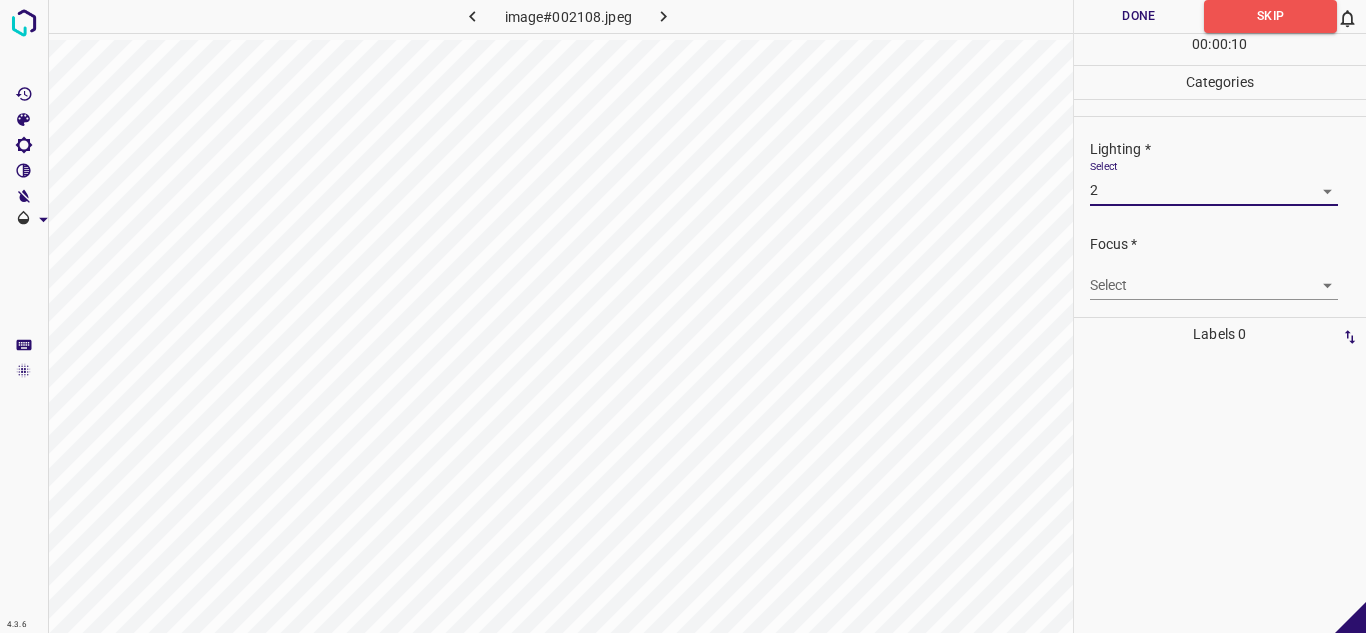 click on "4.3.6  image#002108.jpeg Done Skip 0 00   : 00   : 10   Categories Lighting *  Select 2 2 Focus *  Select ​ Overall *  Select ​ Labels   0 Categories 1 Lighting 2 Focus 3 Overall Tools Space Change between modes (Draw & Edit) I Auto labeling R Restore zoom M Zoom in N Zoom out Delete Delete selecte label Filters Z Restore filters X Saturation filter C Brightness filter V Contrast filter B Gray scale filter General O Download - Text - Hide - Delete" at bounding box center (683, 316) 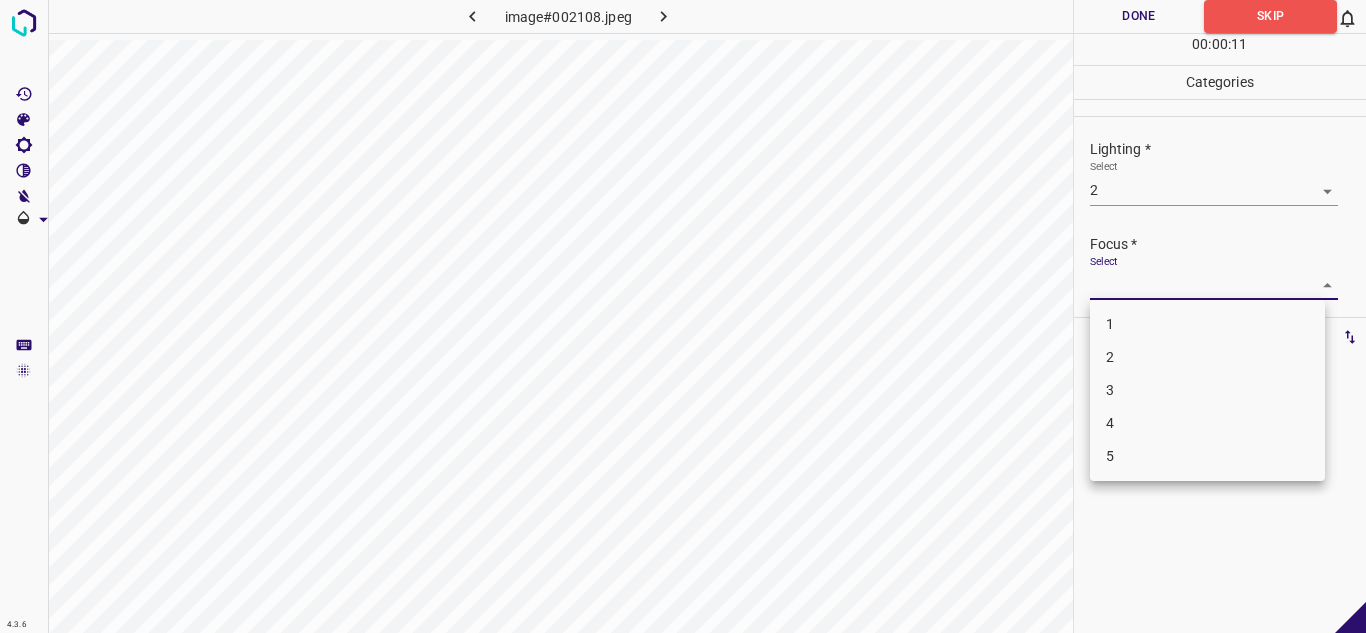 click on "2" at bounding box center [1207, 357] 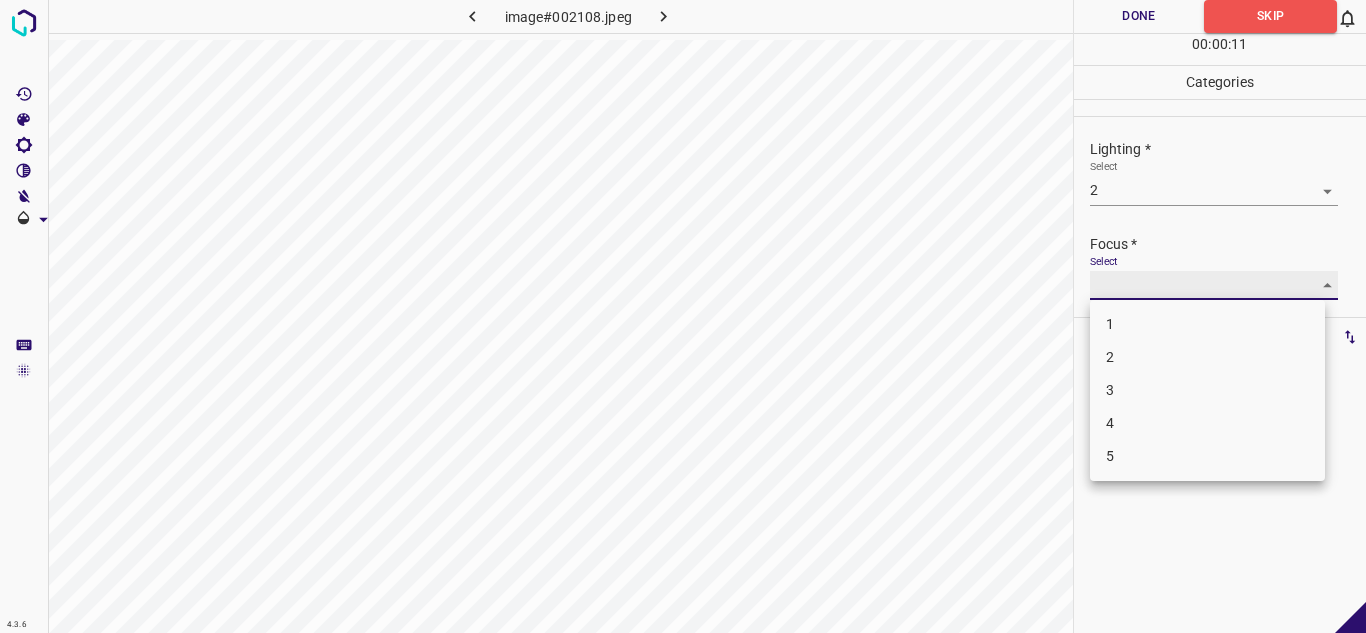 type on "2" 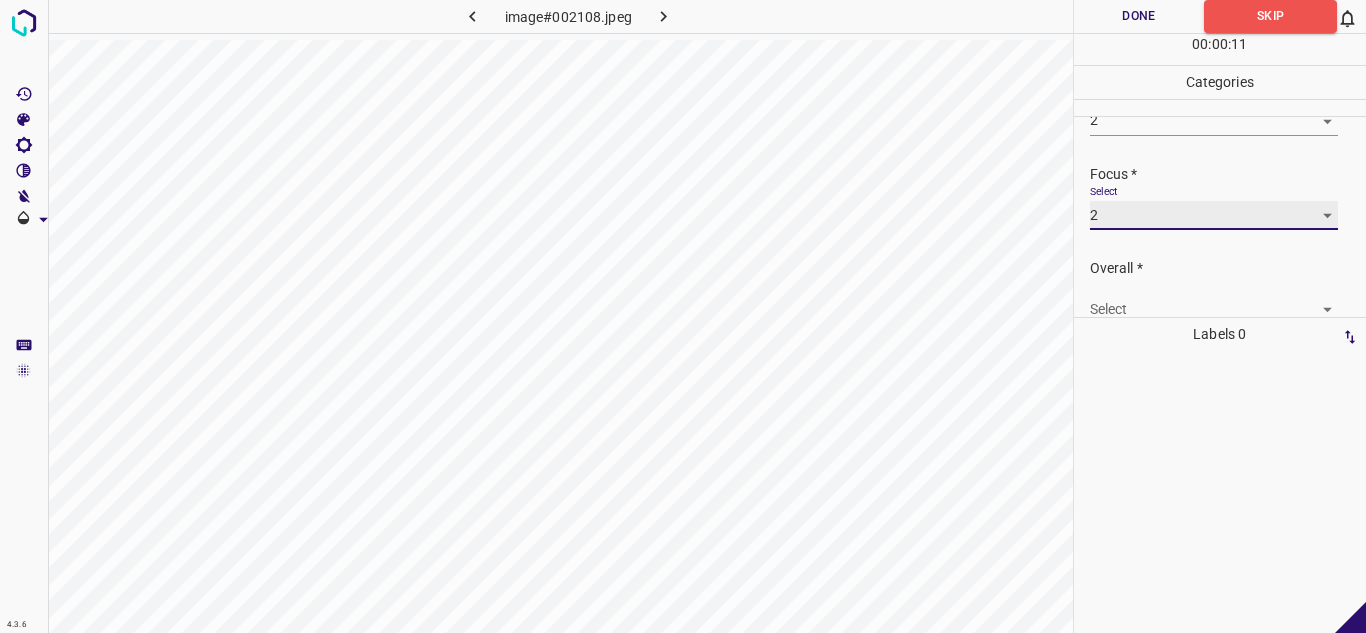 scroll, scrollTop: 98, scrollLeft: 0, axis: vertical 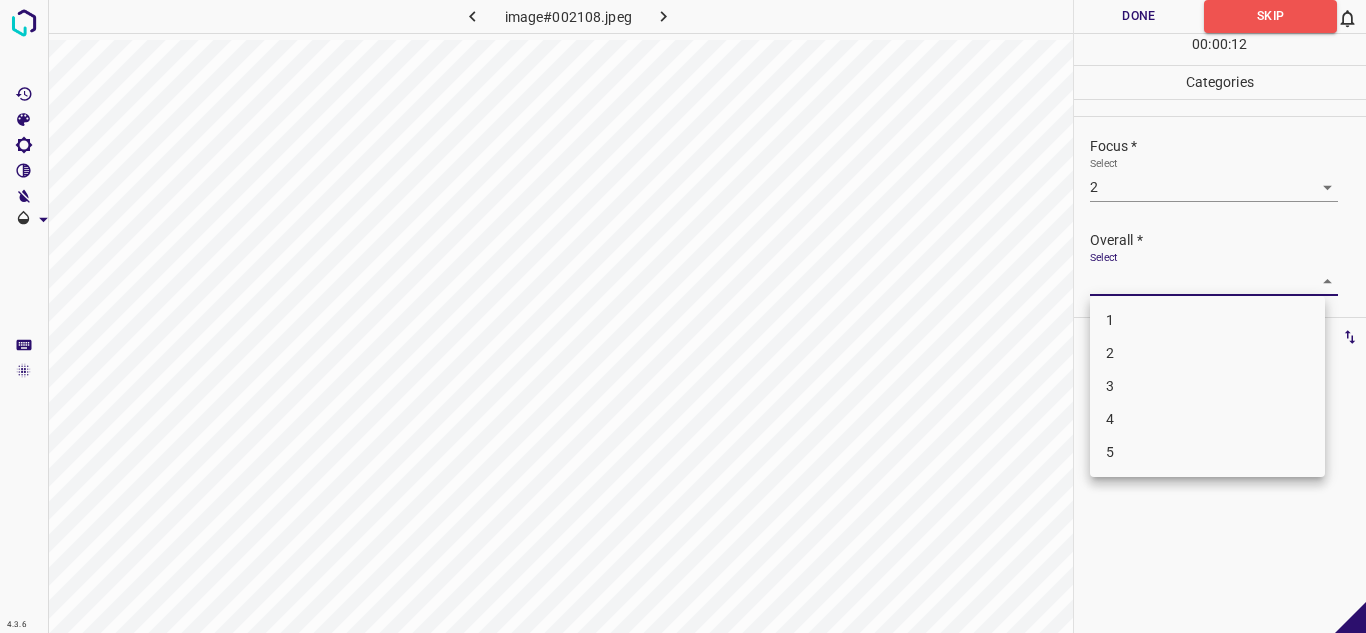 click on "4.3.6  image#002108.jpeg Done Skip 0 00   : 00   : 12   Categories Lighting *  Select 2 2 Focus *  Select 2 2 Overall *  Select ​ Labels   0 Categories 1 Lighting 2 Focus 3 Overall Tools Space Change between modes (Draw & Edit) I Auto labeling R Restore zoom M Zoom in N Zoom out Delete Delete selecte label Filters Z Restore filters X Saturation filter C Brightness filter V Contrast filter B Gray scale filter General O Download - Text - Hide - Delete 1 2 3 4 5" at bounding box center [683, 316] 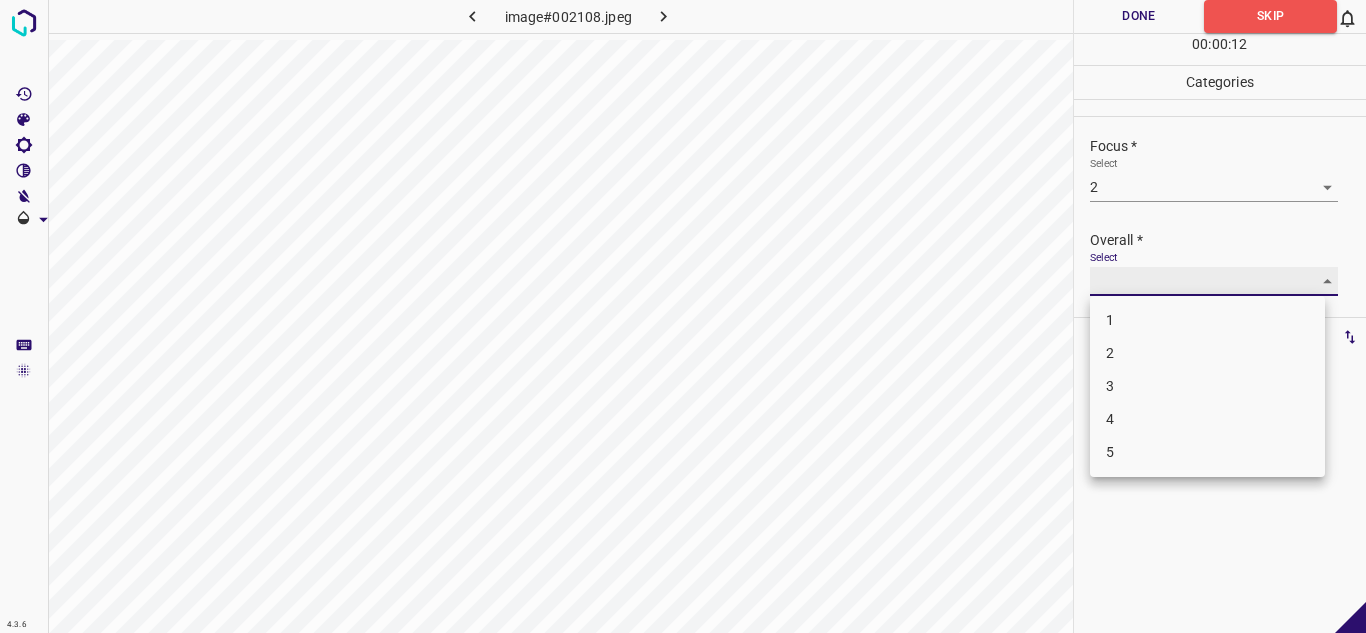 type on "2" 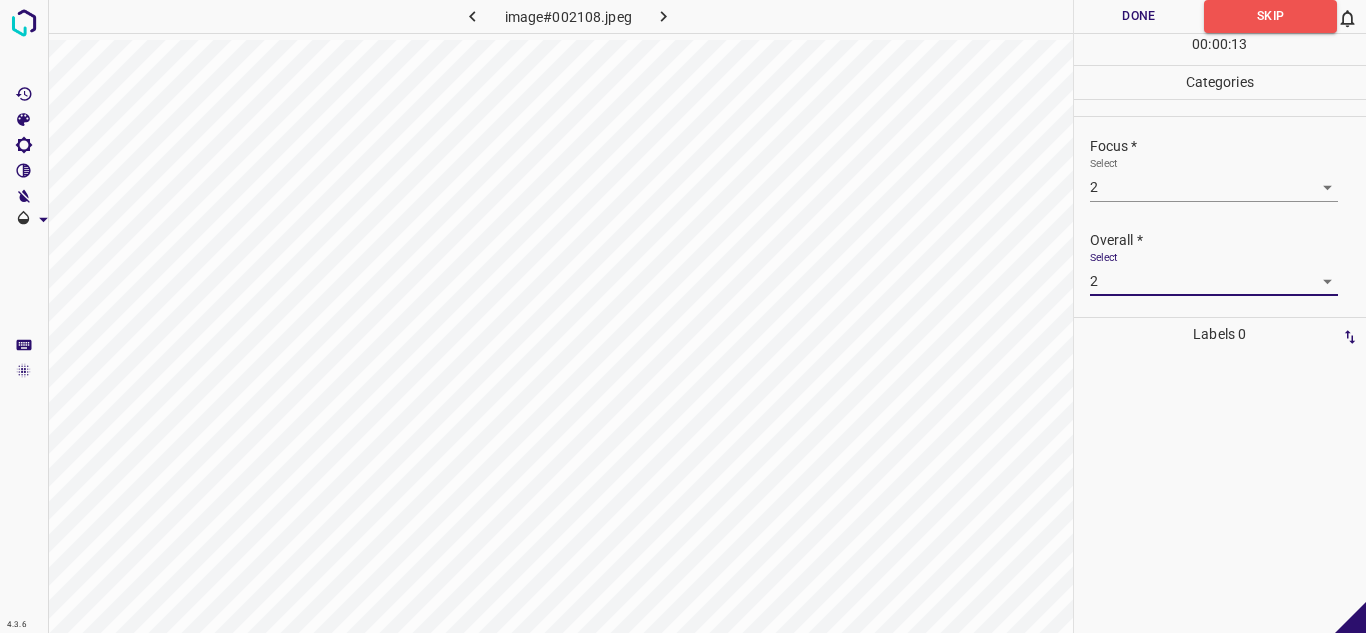 click on "Done" at bounding box center [1139, 16] 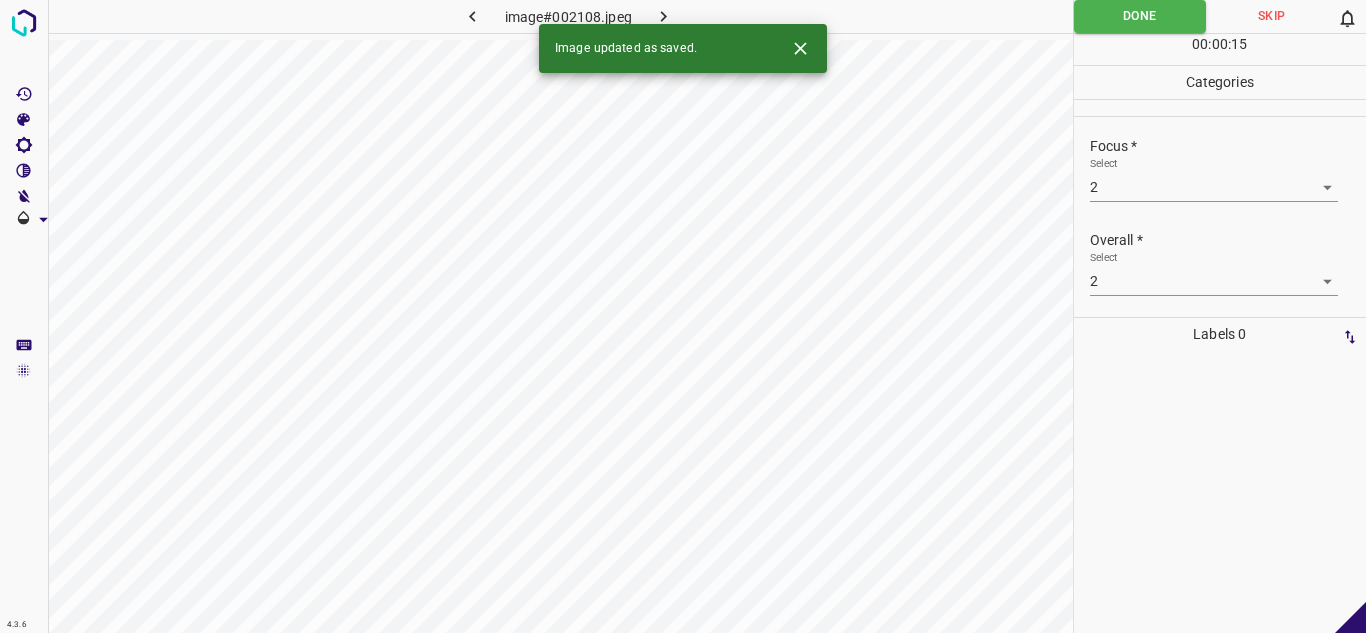 drag, startPoint x: 659, startPoint y: 17, endPoint x: 691, endPoint y: 26, distance: 33.24154 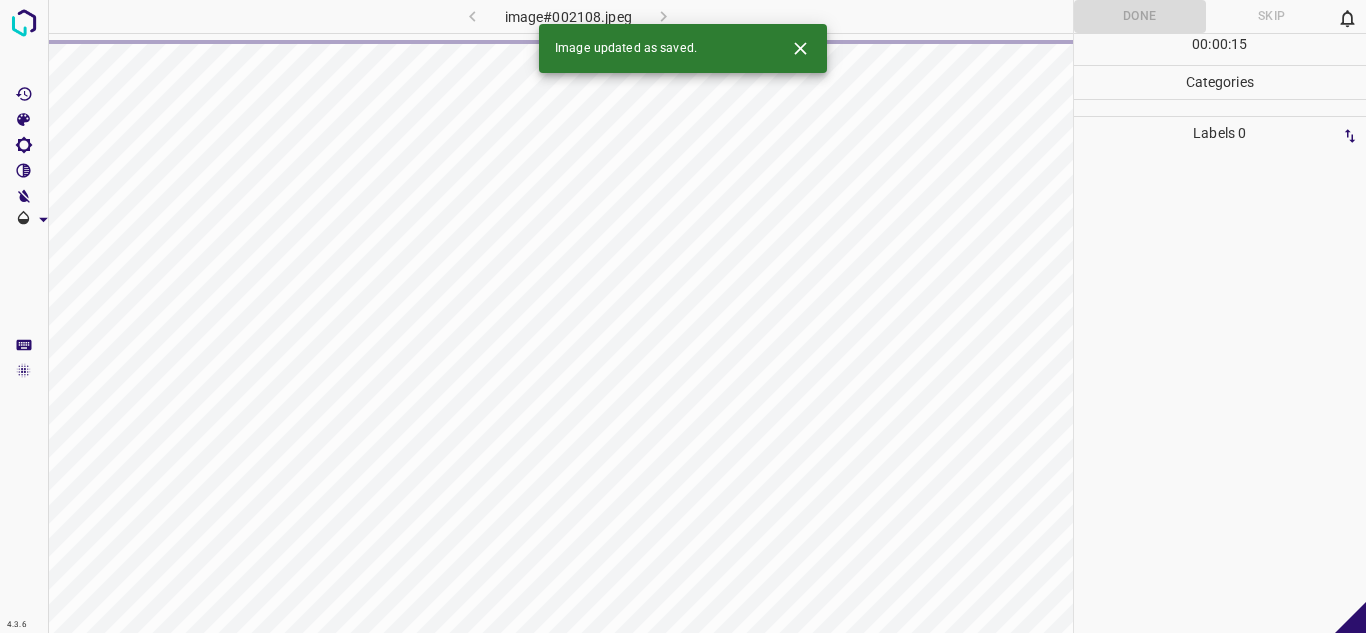 click 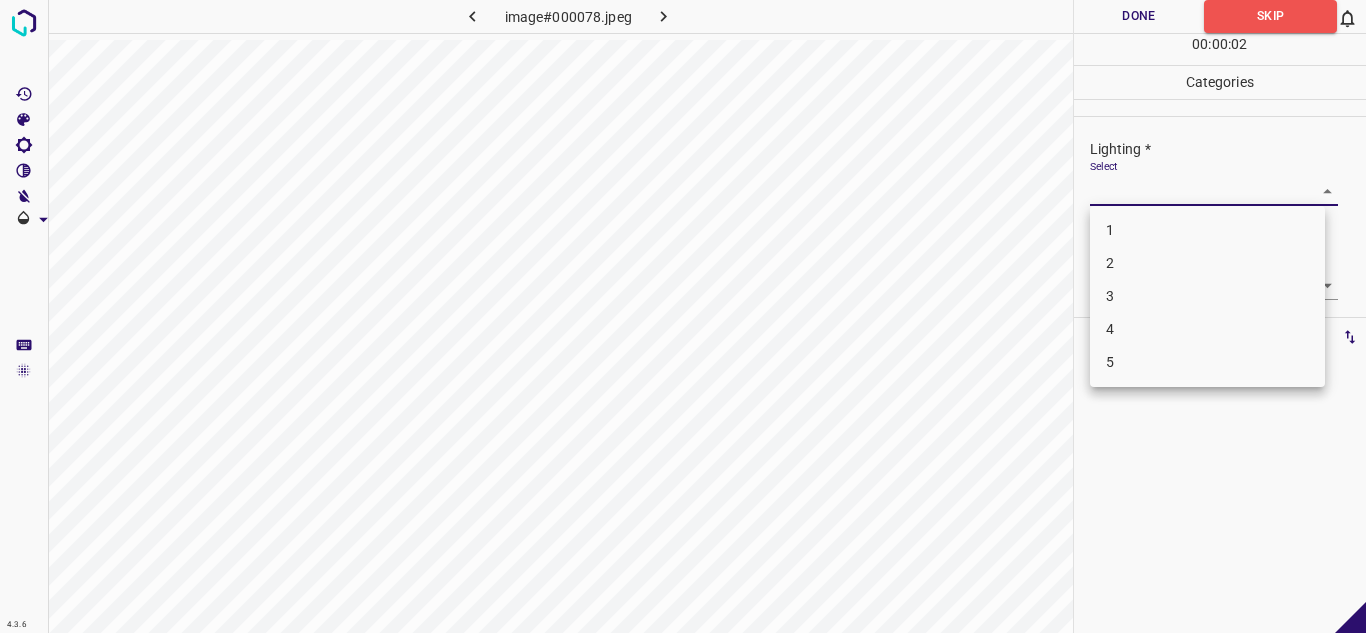 click on "4.3.6  image#000078.jpeg Done Skip 0 00   : 00   : 02   Categories Lighting *  Select ​ Focus *  Select ​ Overall *  Select ​ Labels   0 Categories 1 Lighting 2 Focus 3 Overall Tools Space Change between modes (Draw & Edit) I Auto labeling R Restore zoom M Zoom in N Zoom out Delete Delete selecte label Filters Z Restore filters X Saturation filter C Brightness filter V Contrast filter B Gray scale filter General O Download - Text - Hide - Delete 1 2 3 4 5" at bounding box center (683, 316) 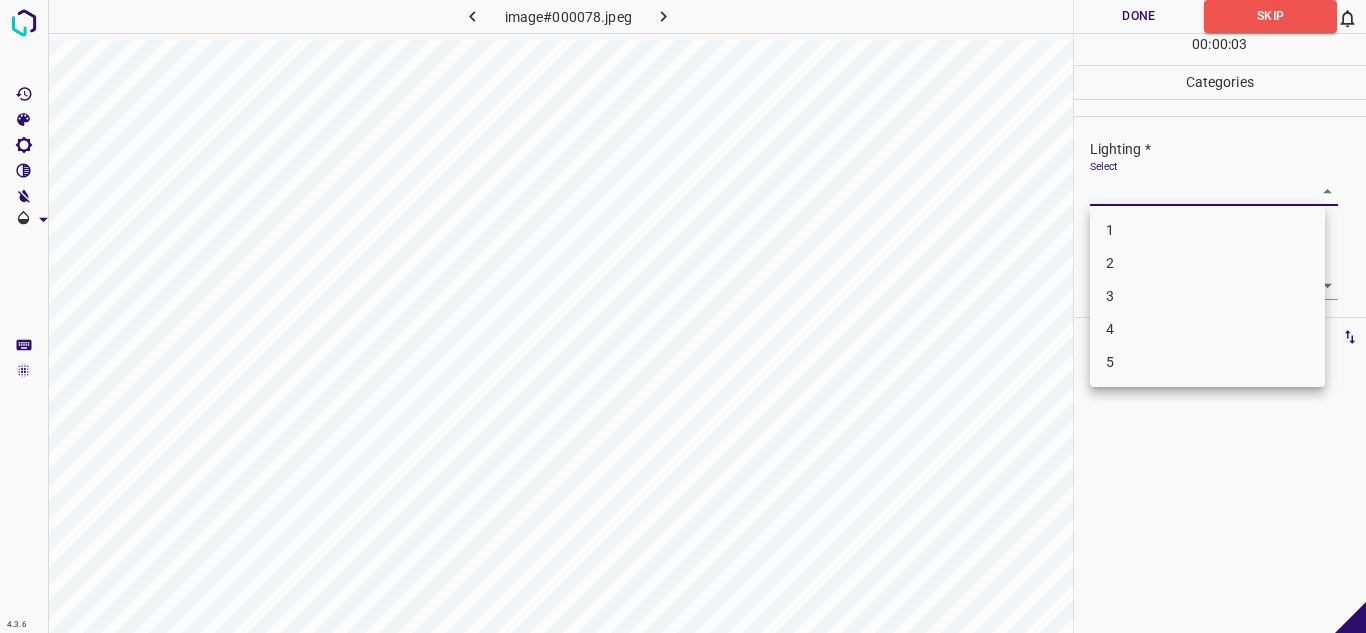 click on "2" at bounding box center [1207, 263] 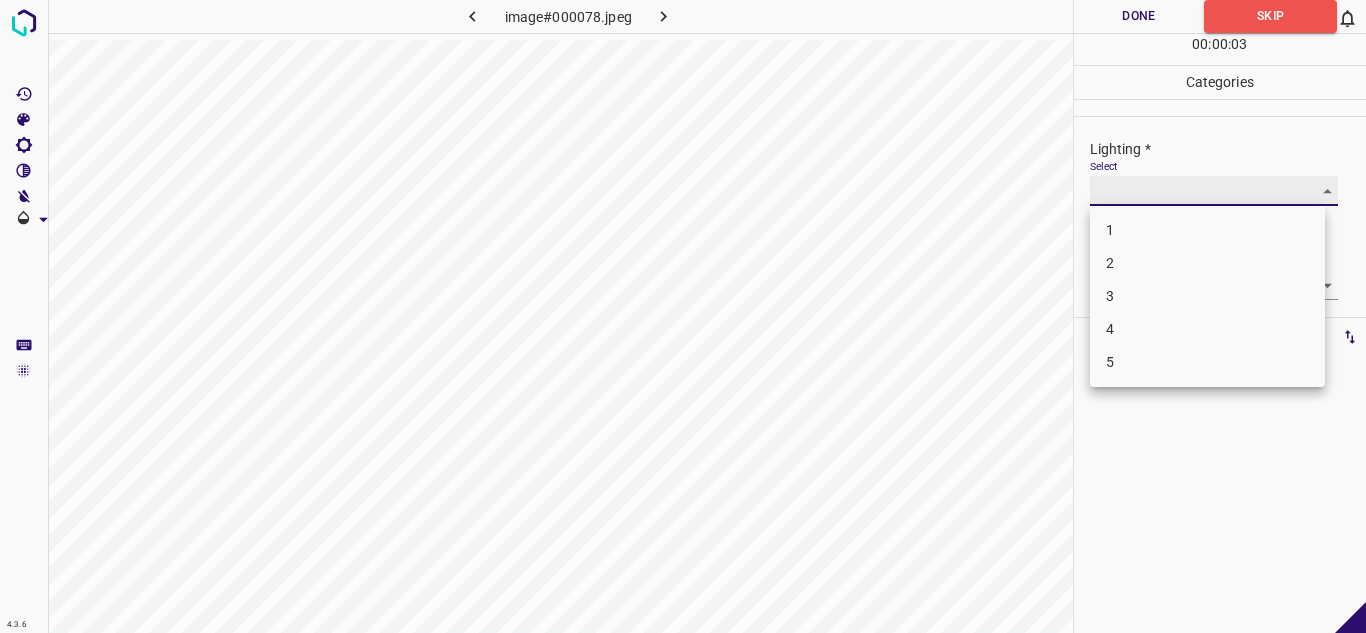 type on "2" 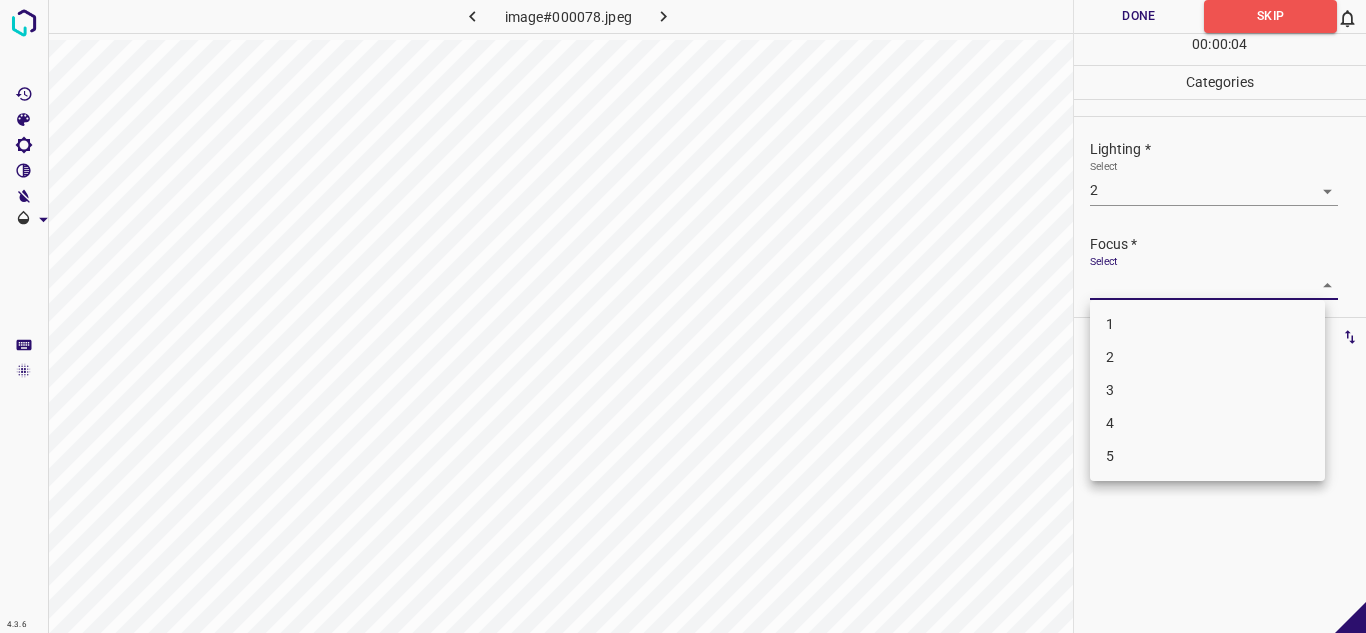 click on "4.3.6  image#000078.jpeg Done Skip 0 00   : 00   : 04   Categories Lighting *  Select 2 2 Focus *  Select ​ Overall *  Select ​ Labels   0 Categories 1 Lighting 2 Focus 3 Overall Tools Space Change between modes (Draw & Edit) I Auto labeling R Restore zoom M Zoom in N Zoom out Delete Delete selecte label Filters Z Restore filters X Saturation filter C Brightness filter V Contrast filter B Gray scale filter General O Download - Text - Hide - Delete 1 2 3 4 5" at bounding box center [683, 316] 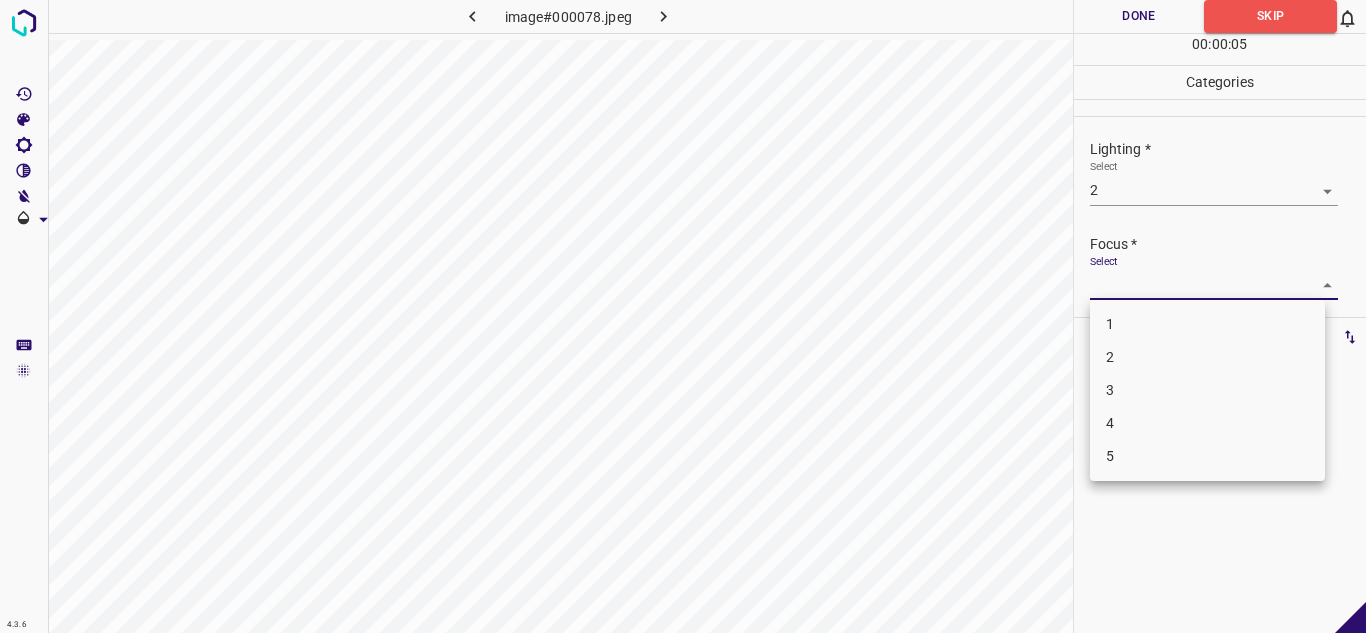 click on "1" at bounding box center (1207, 324) 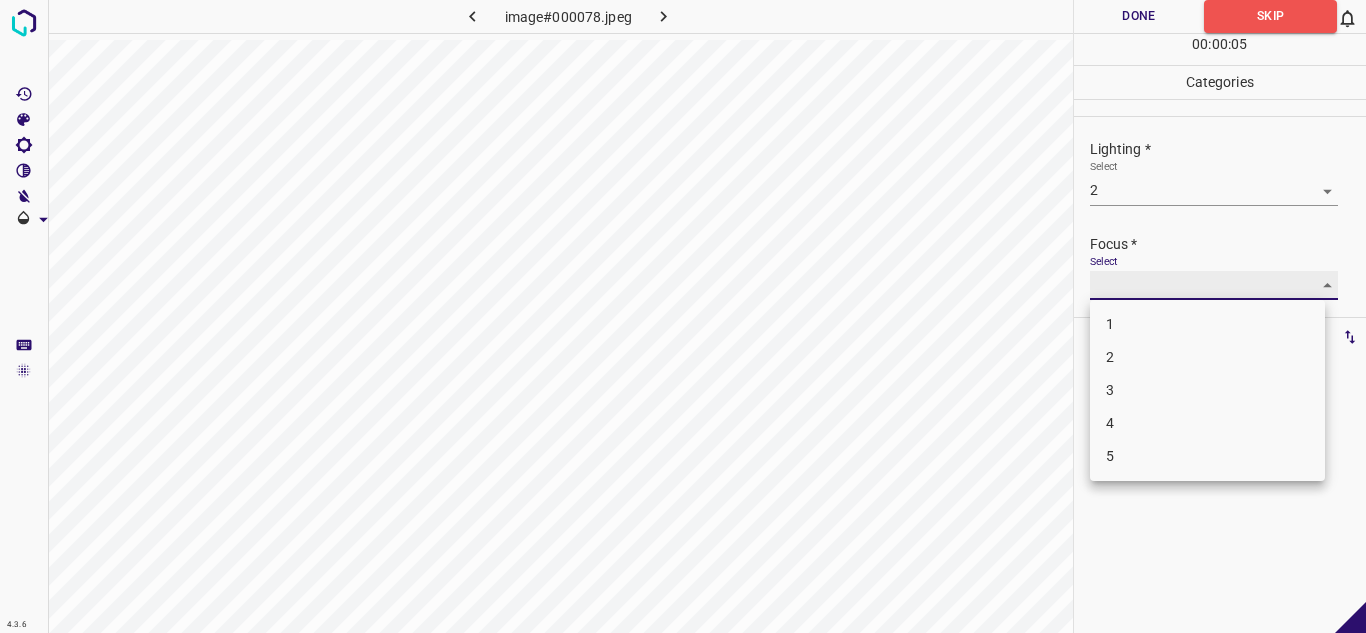 type on "1" 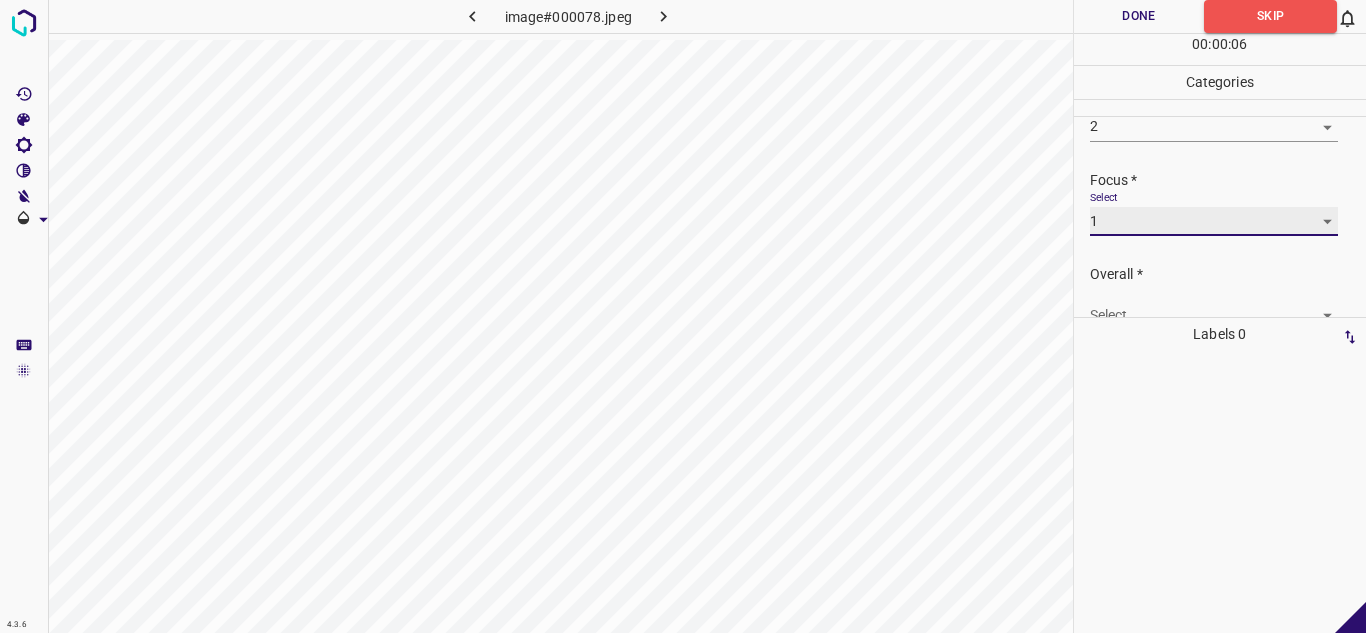 scroll, scrollTop: 98, scrollLeft: 0, axis: vertical 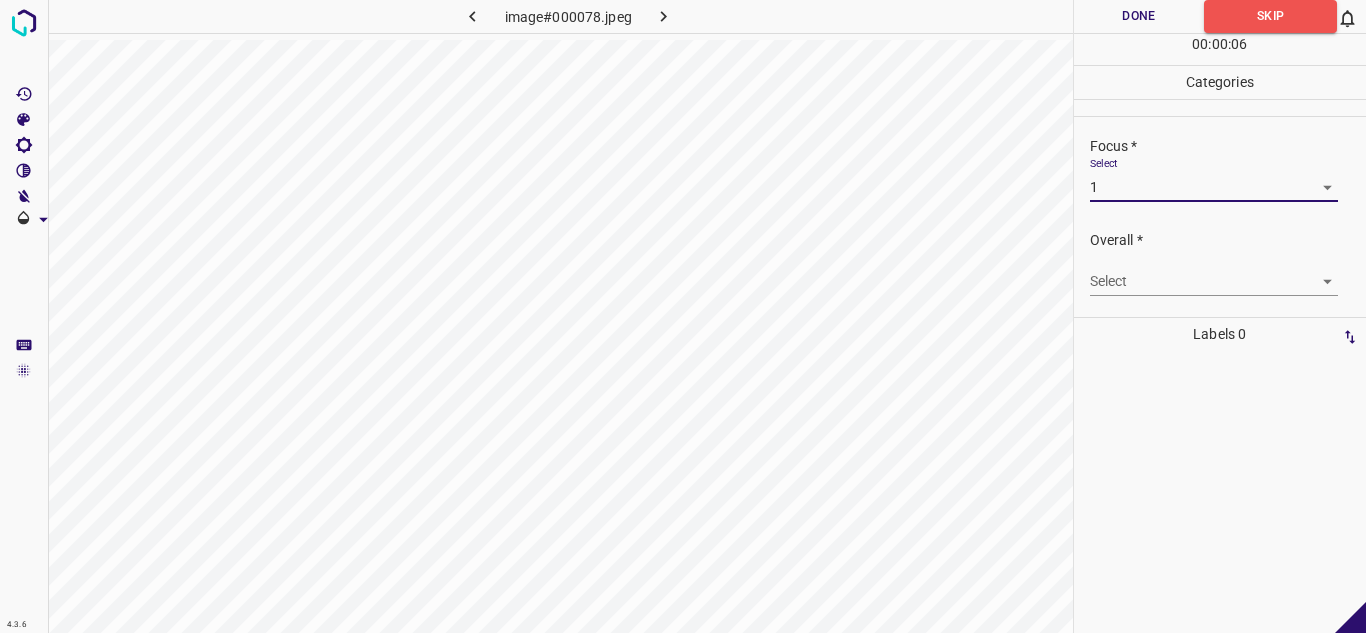 click on "4.3.6  image#000078.jpeg Done Skip 0 00   : 00   : 06   Categories Lighting *  Select 2 2 Focus *  Select 1 1 Overall *  Select ​ Labels   0 Categories 1 Lighting 2 Focus 3 Overall Tools Space Change between modes (Draw & Edit) I Auto labeling R Restore zoom M Zoom in N Zoom out Delete Delete selecte label Filters Z Restore filters X Saturation filter C Brightness filter V Contrast filter B Gray scale filter General O Download - Text - Hide - Delete" at bounding box center [683, 316] 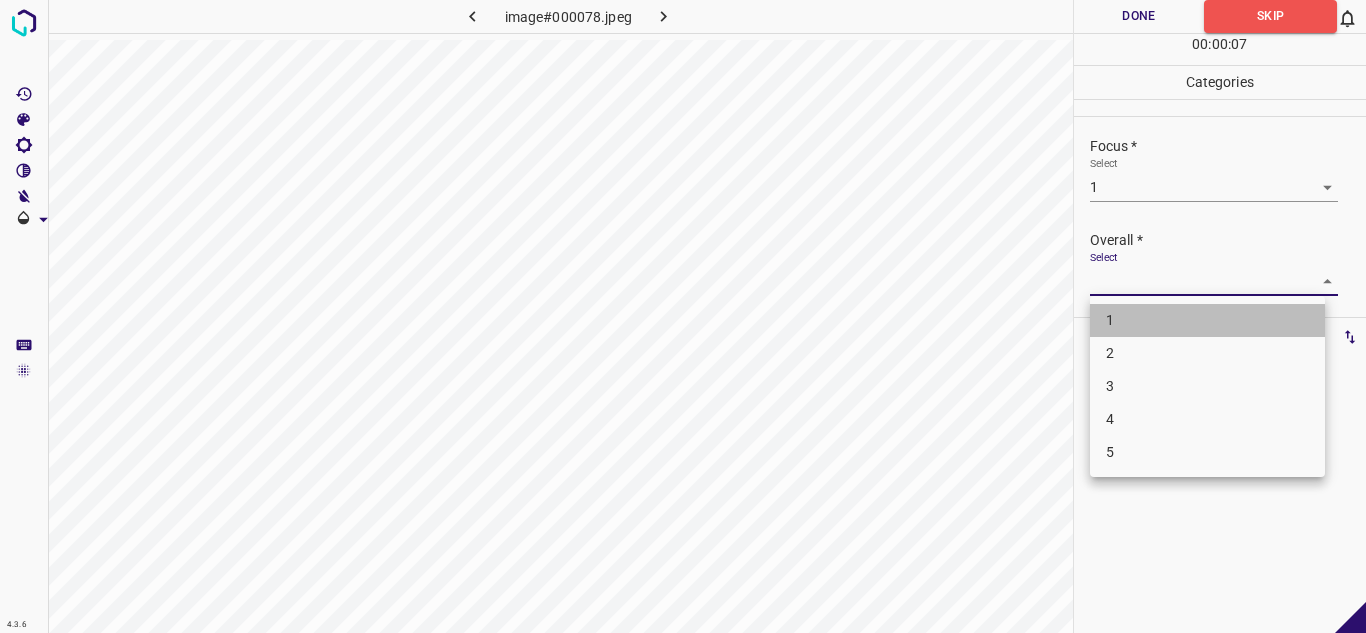 click on "1" at bounding box center [1207, 320] 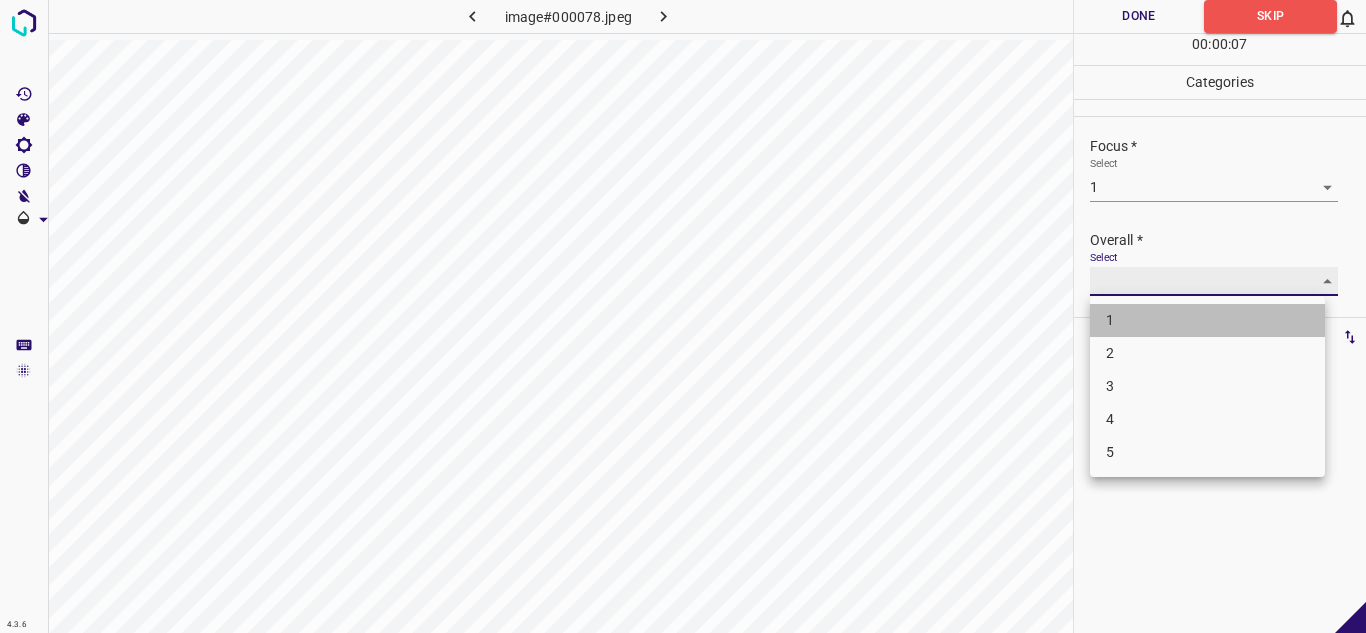 type on "1" 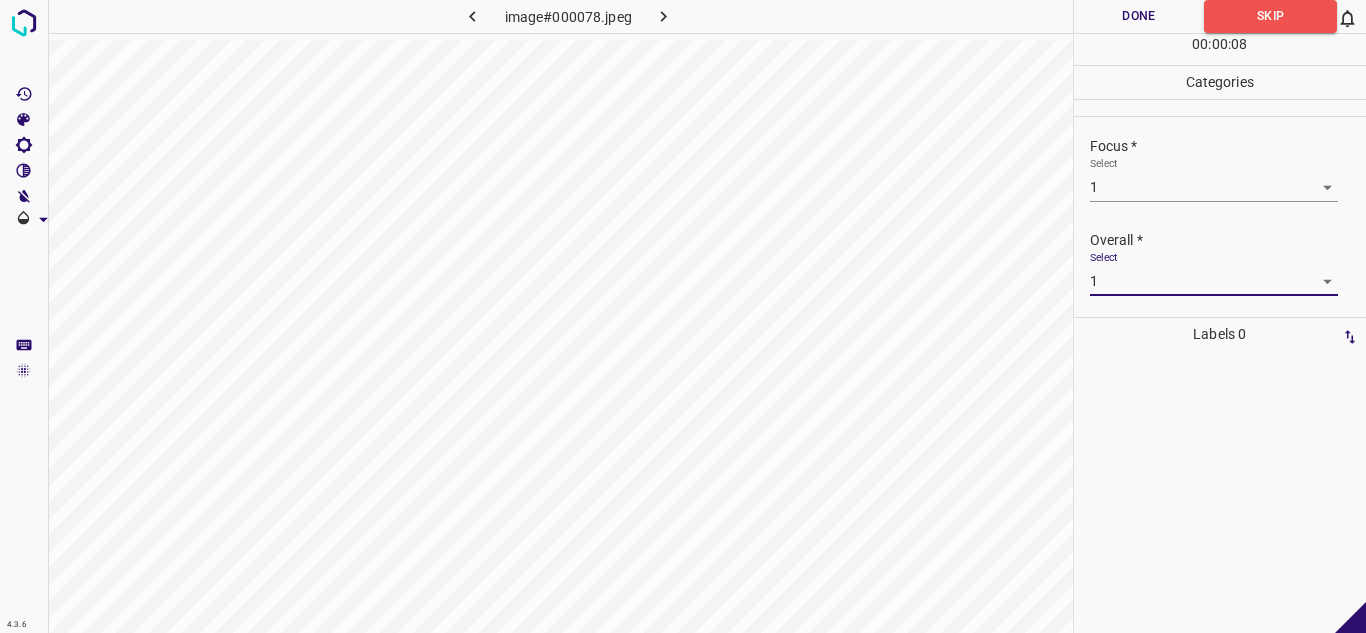 click on "Done" at bounding box center (1139, 16) 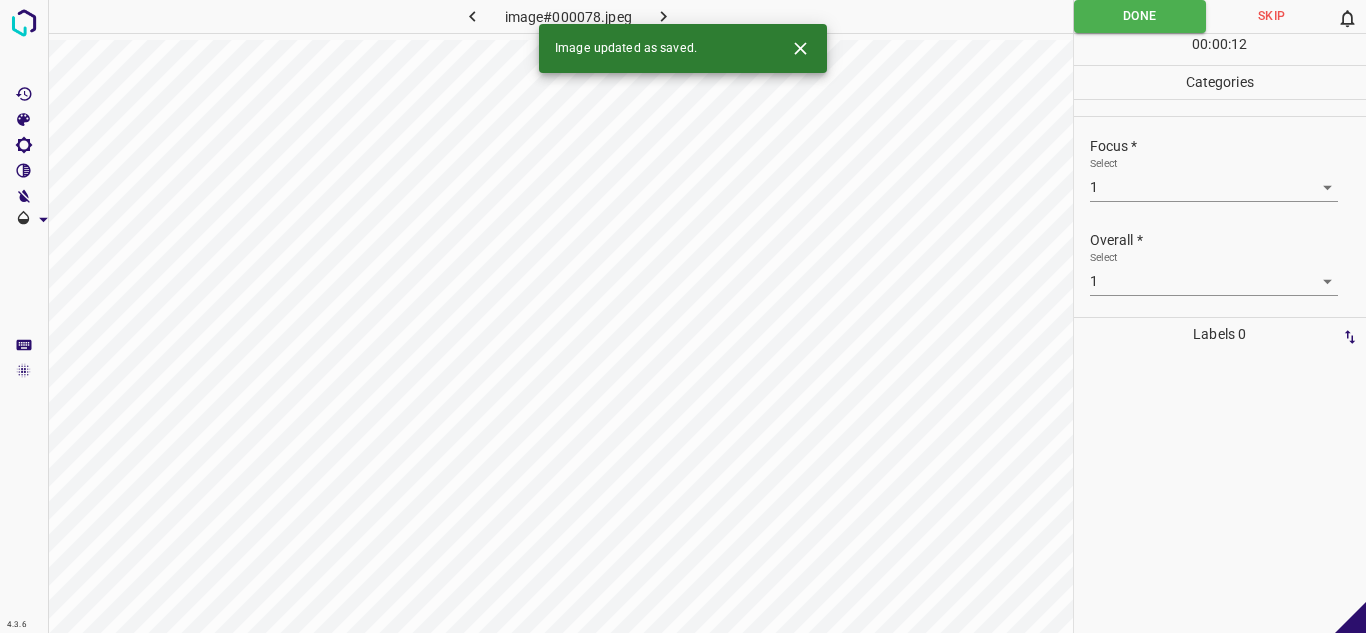 click at bounding box center (664, 16) 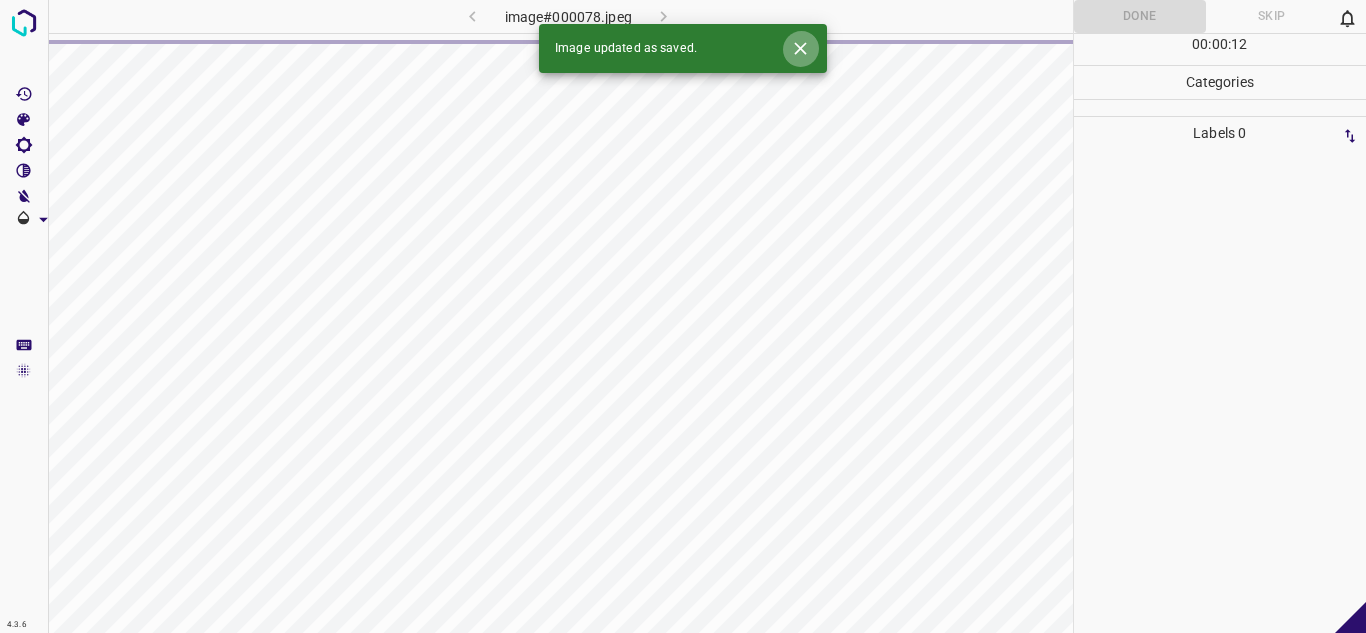 click 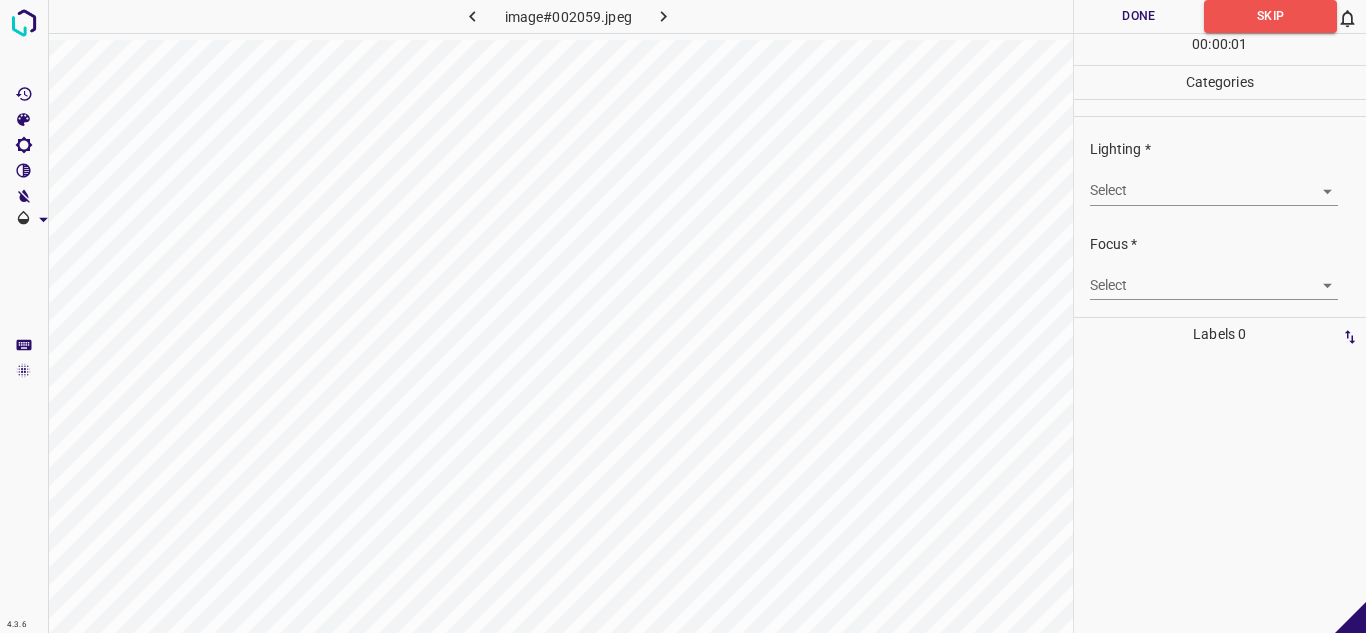 click on "4.3.6  image#002059.jpeg Done Skip 0 00   : 00   : 01   Categories Lighting *  Select ​ Focus *  Select ​ Overall *  Select ​ Labels   0 Categories 1 Lighting 2 Focus 3 Overall Tools Space Change between modes (Draw & Edit) I Auto labeling R Restore zoom M Zoom in N Zoom out Delete Delete selecte label Filters Z Restore filters X Saturation filter C Brightness filter V Contrast filter B Gray scale filter General O Download - Text - Hide - Delete" at bounding box center [683, 316] 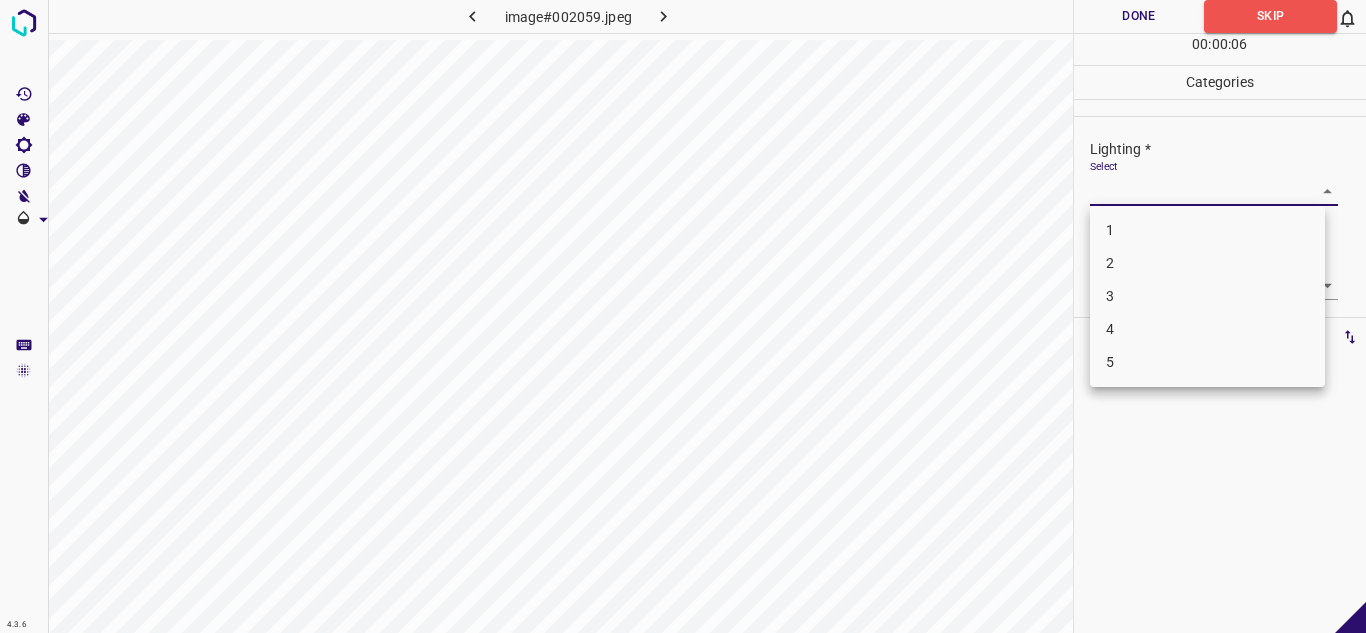 click on "3" at bounding box center (1207, 296) 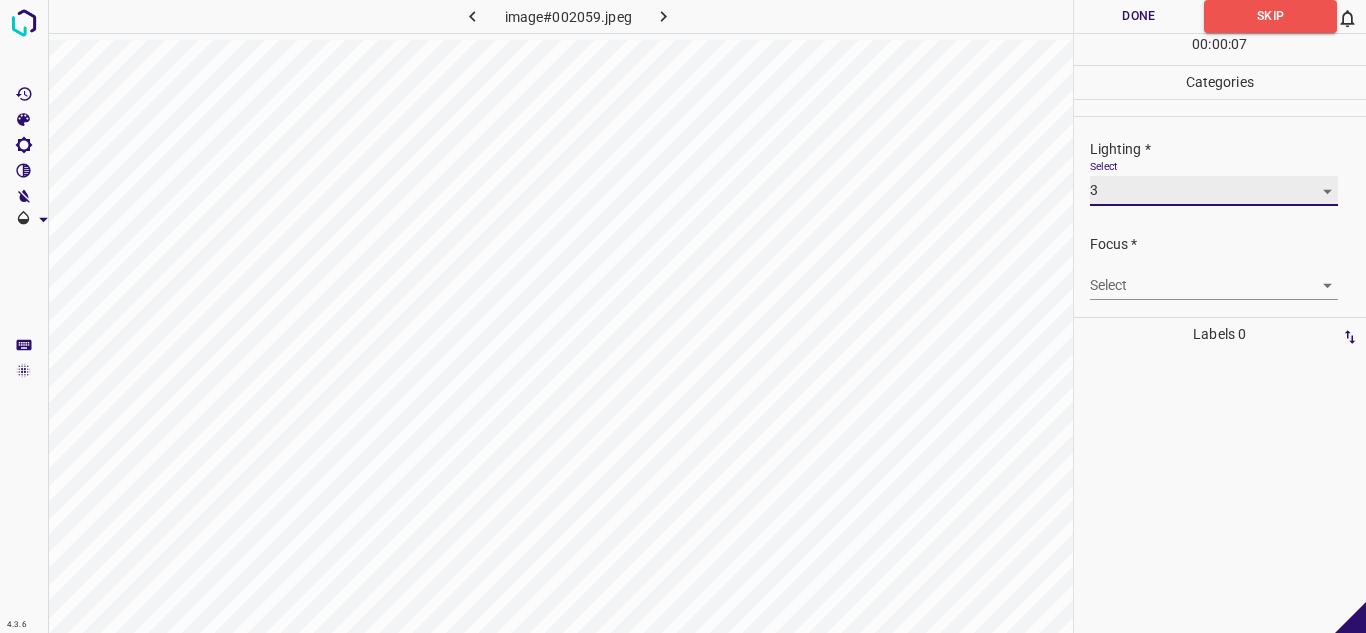 type on "3" 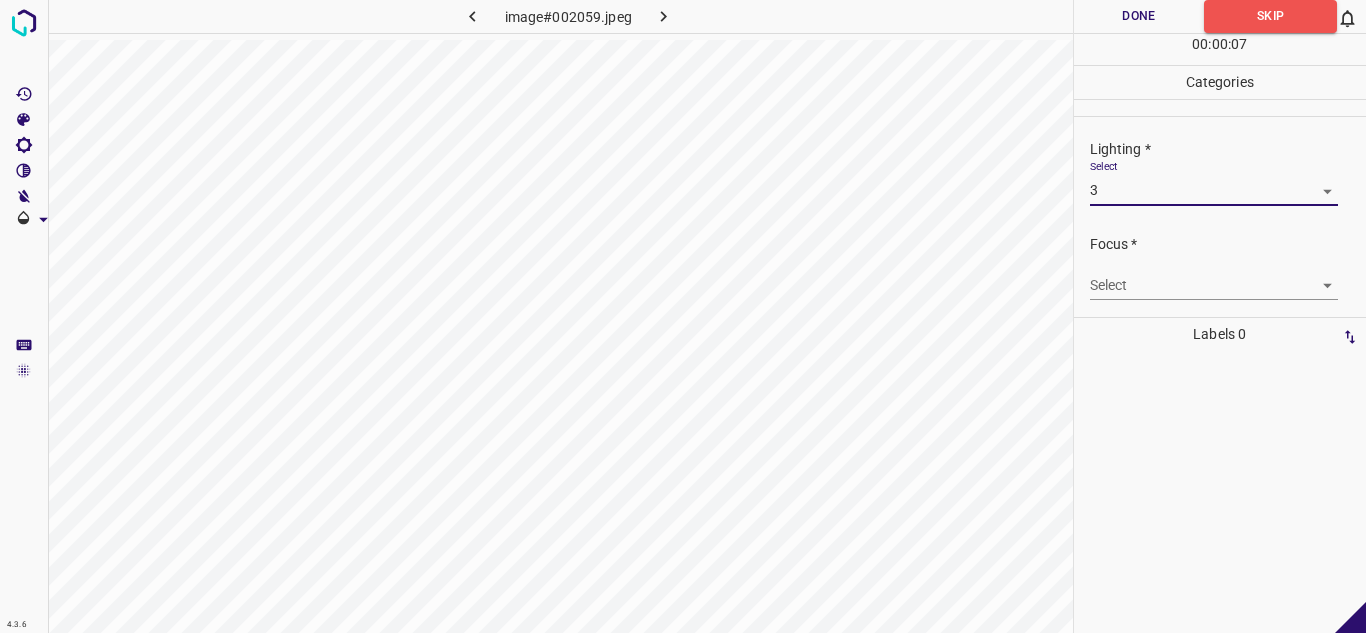 click on "4.3.6  image#002059.jpeg Done Skip 0 00   : 00   : 07   Categories Lighting *  Select 3 3 Focus *  Select ​ Overall *  Select ​ Labels   0 Categories 1 Lighting 2 Focus 3 Overall Tools Space Change between modes (Draw & Edit) I Auto labeling R Restore zoom M Zoom in N Zoom out Delete Delete selecte label Filters Z Restore filters X Saturation filter C Brightness filter V Contrast filter B Gray scale filter General O Download - Text - Hide - Delete" at bounding box center (683, 316) 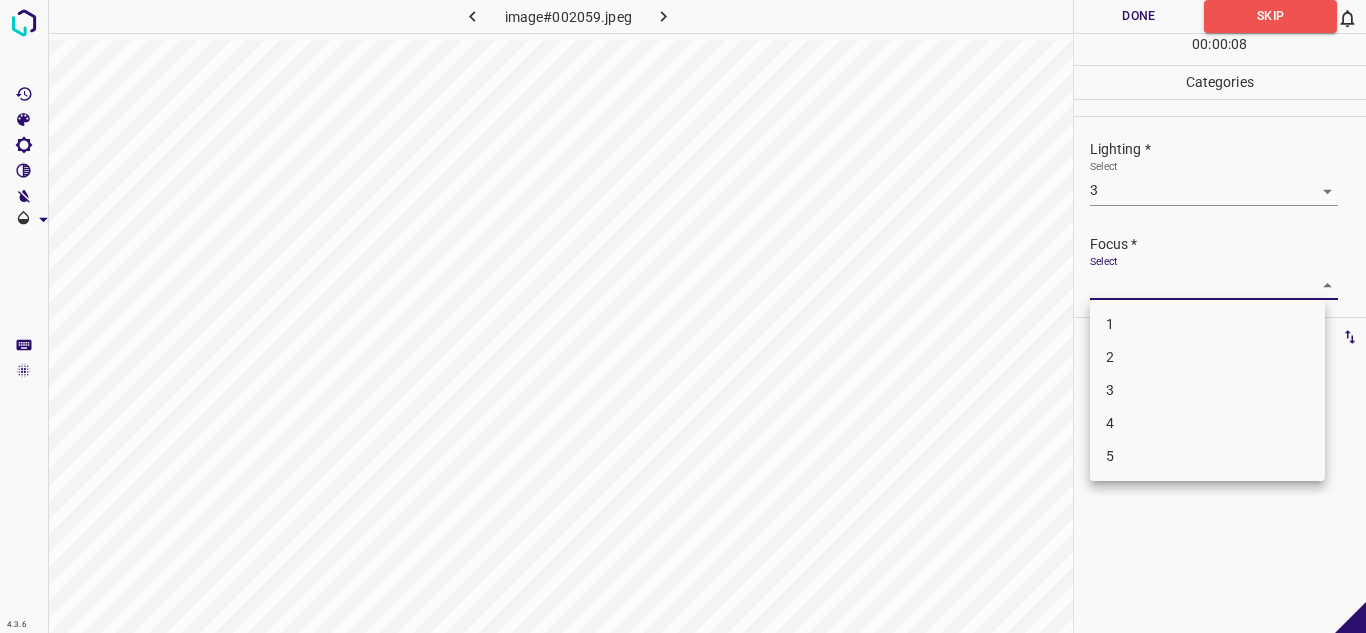 click on "2" at bounding box center (1207, 357) 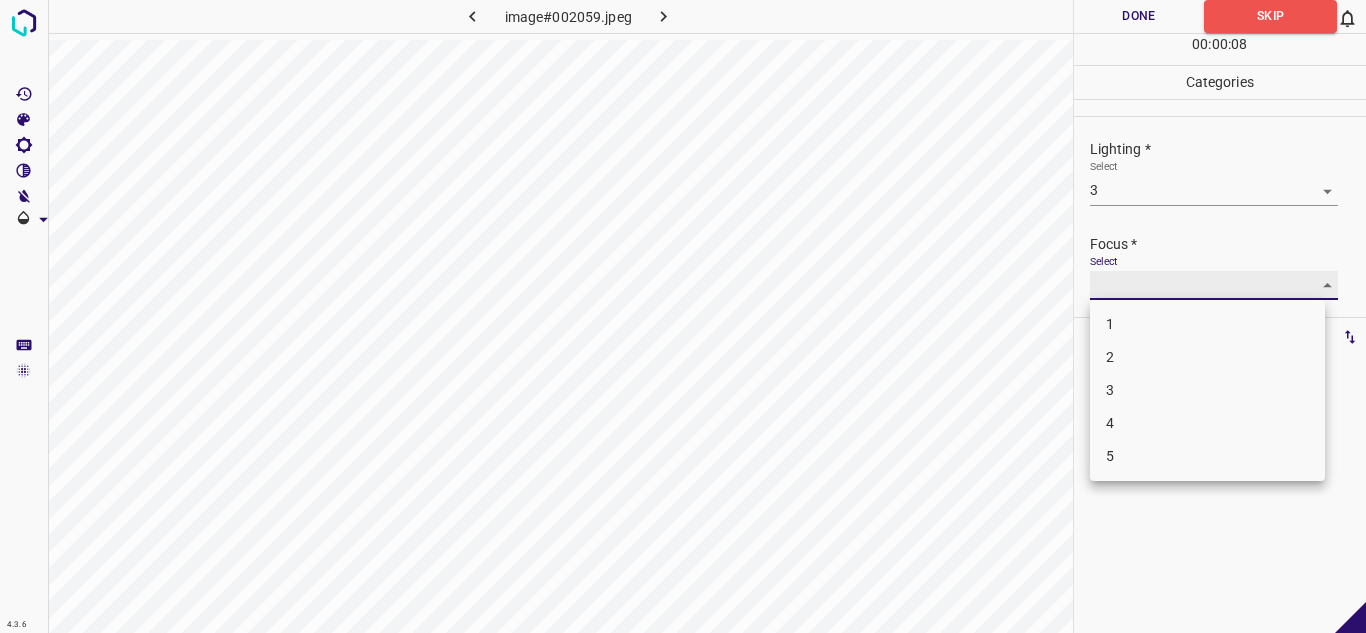 type on "2" 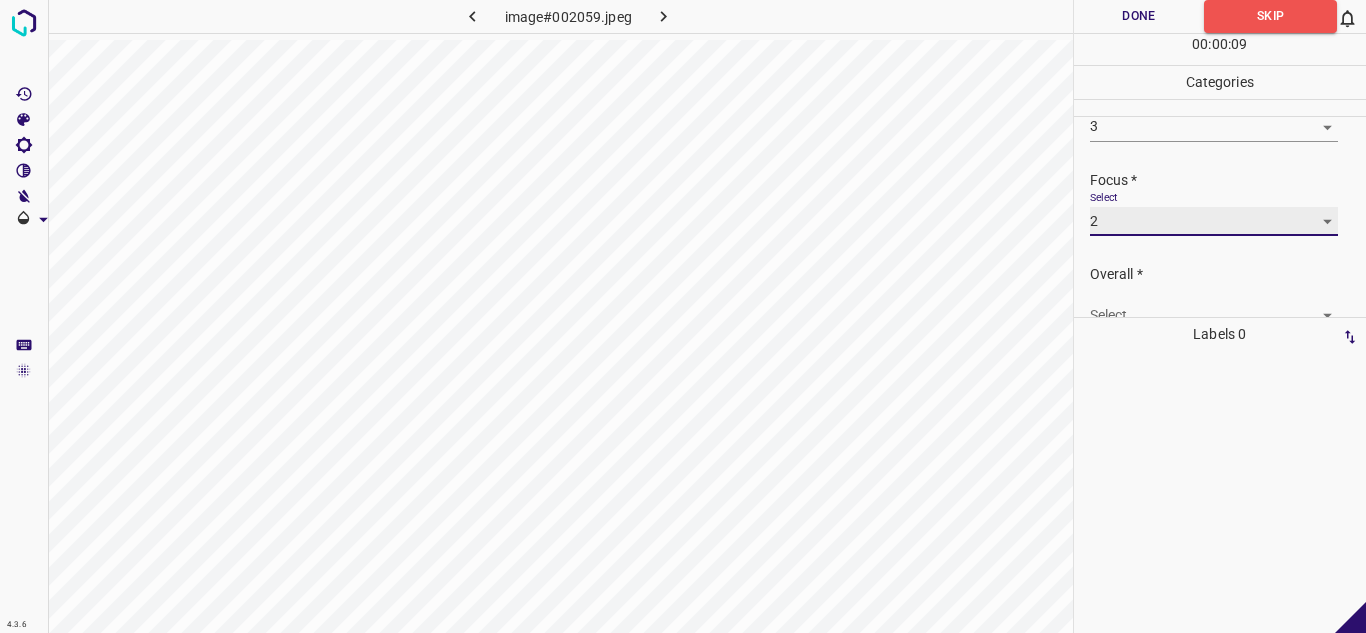 scroll, scrollTop: 98, scrollLeft: 0, axis: vertical 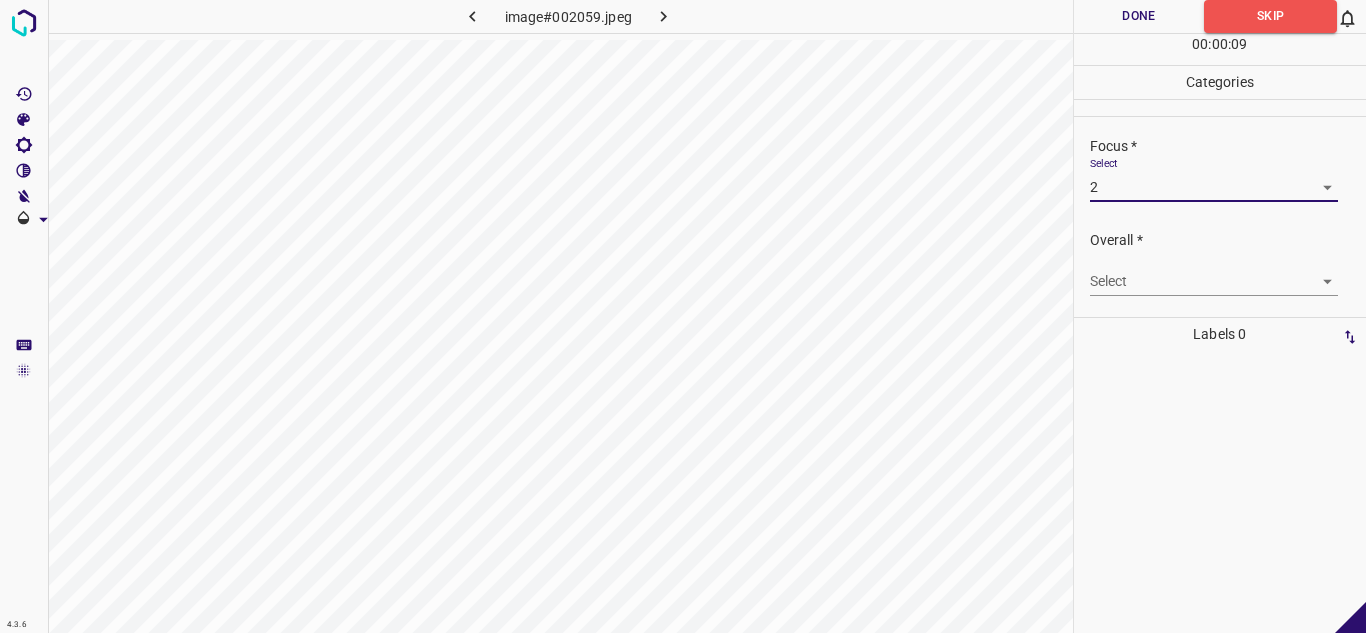 click on "4.3.6  image#002059.jpeg Done Skip 0 00   : 00   : 09   Categories Lighting *  Select 3 3 Focus *  Select 2 2 Overall *  Select ​ Labels   0 Categories 1 Lighting 2 Focus 3 Overall Tools Space Change between modes (Draw & Edit) I Auto labeling R Restore zoom M Zoom in N Zoom out Delete Delete selecte label Filters Z Restore filters X Saturation filter C Brightness filter V Contrast filter B Gray scale filter General O Download - Text - Hide - Delete" at bounding box center (683, 316) 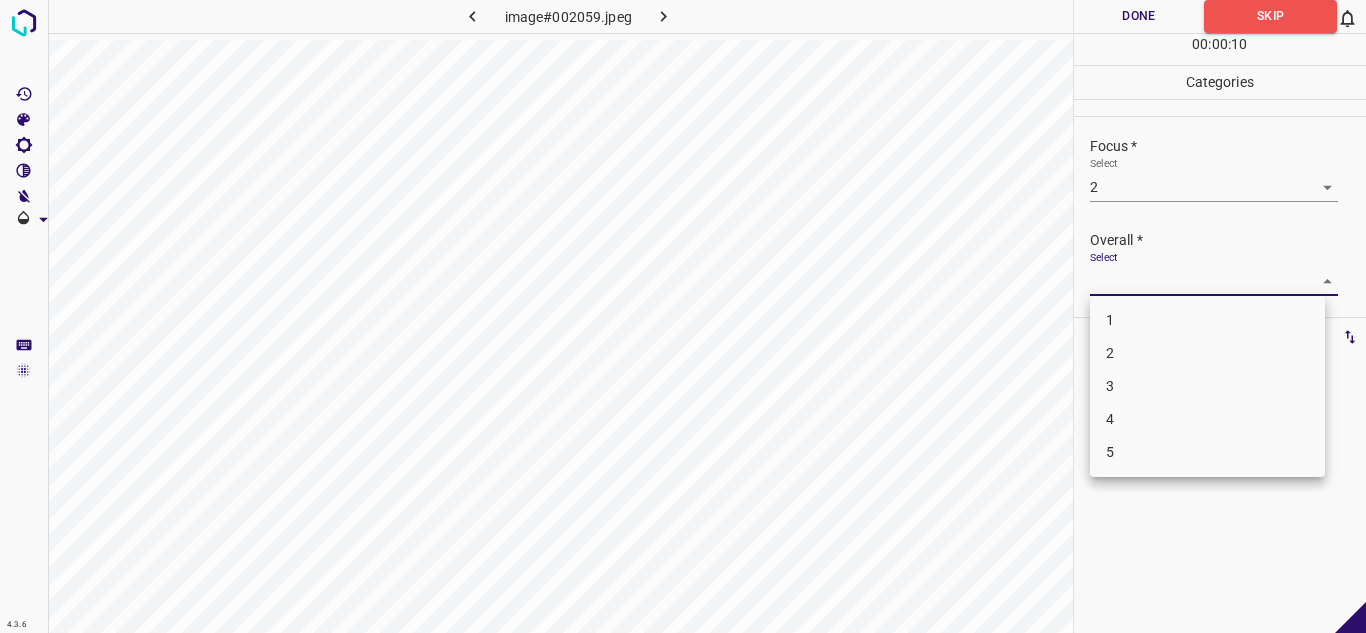 click on "2" at bounding box center (1207, 353) 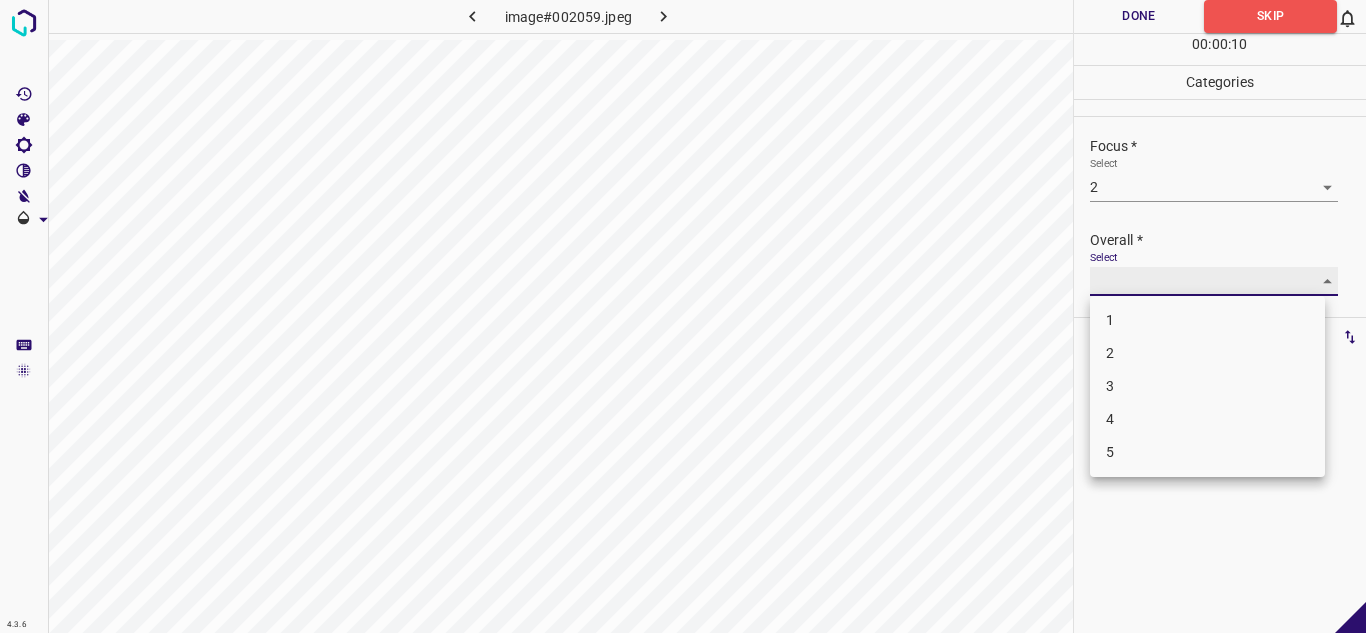 type on "2" 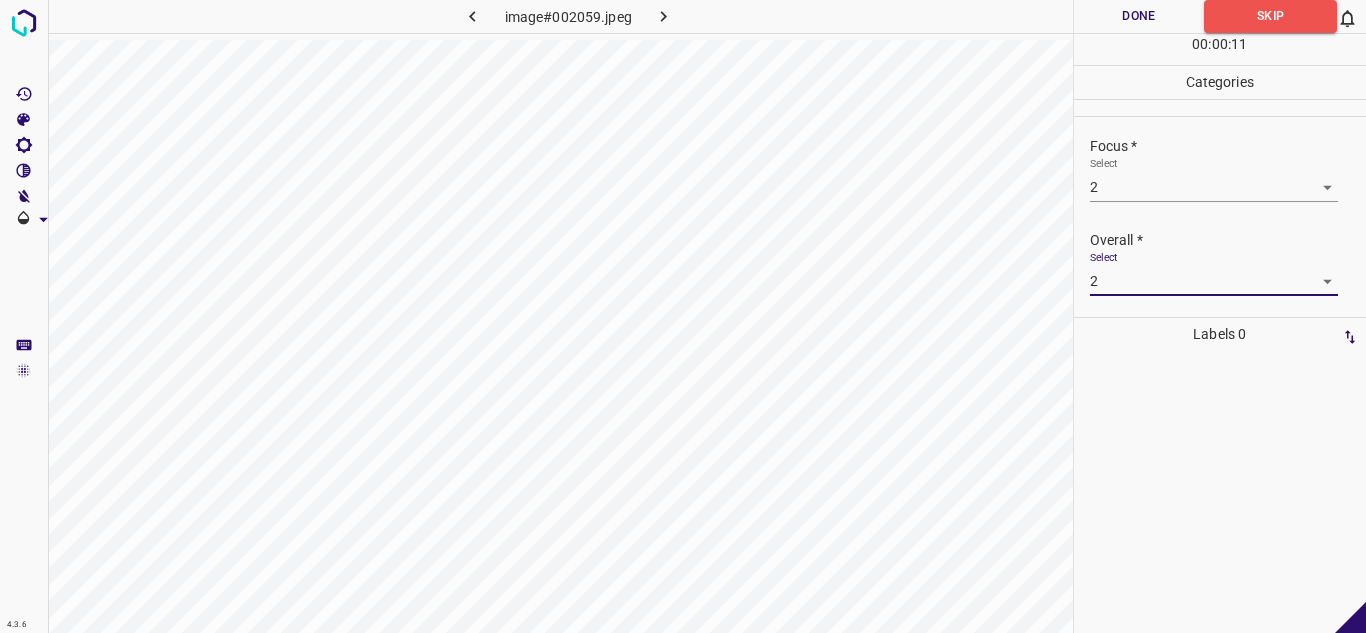 click on "Done" at bounding box center (1139, 16) 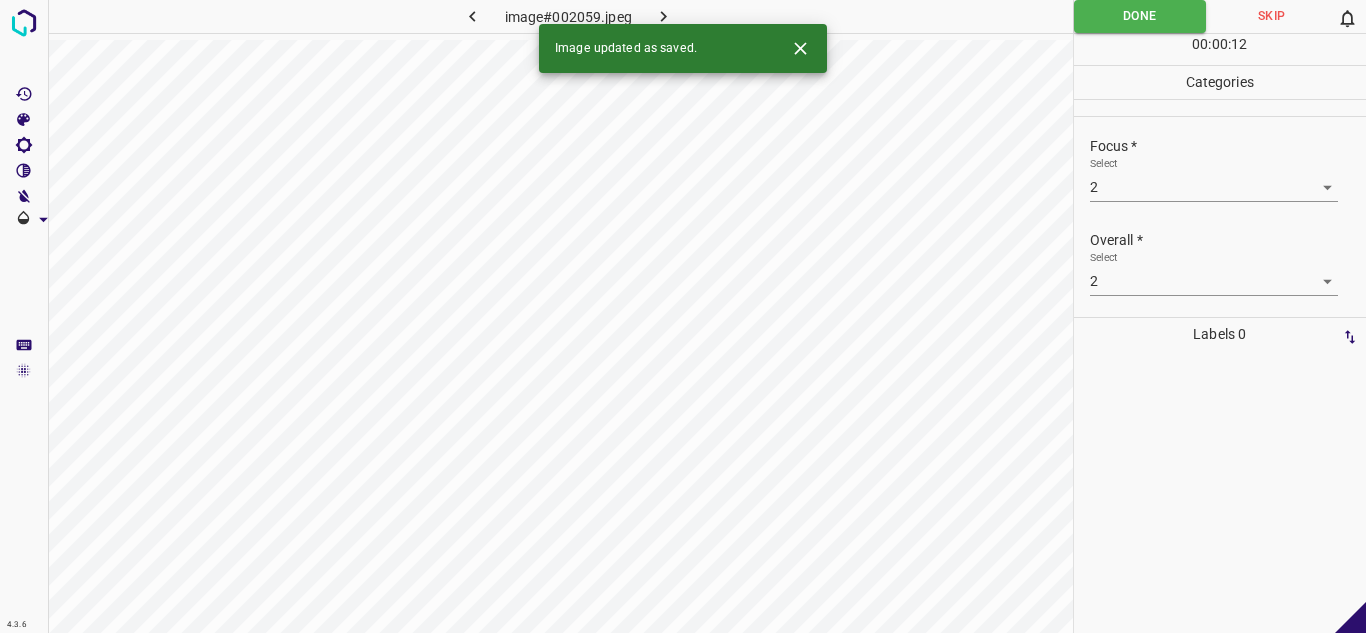 click 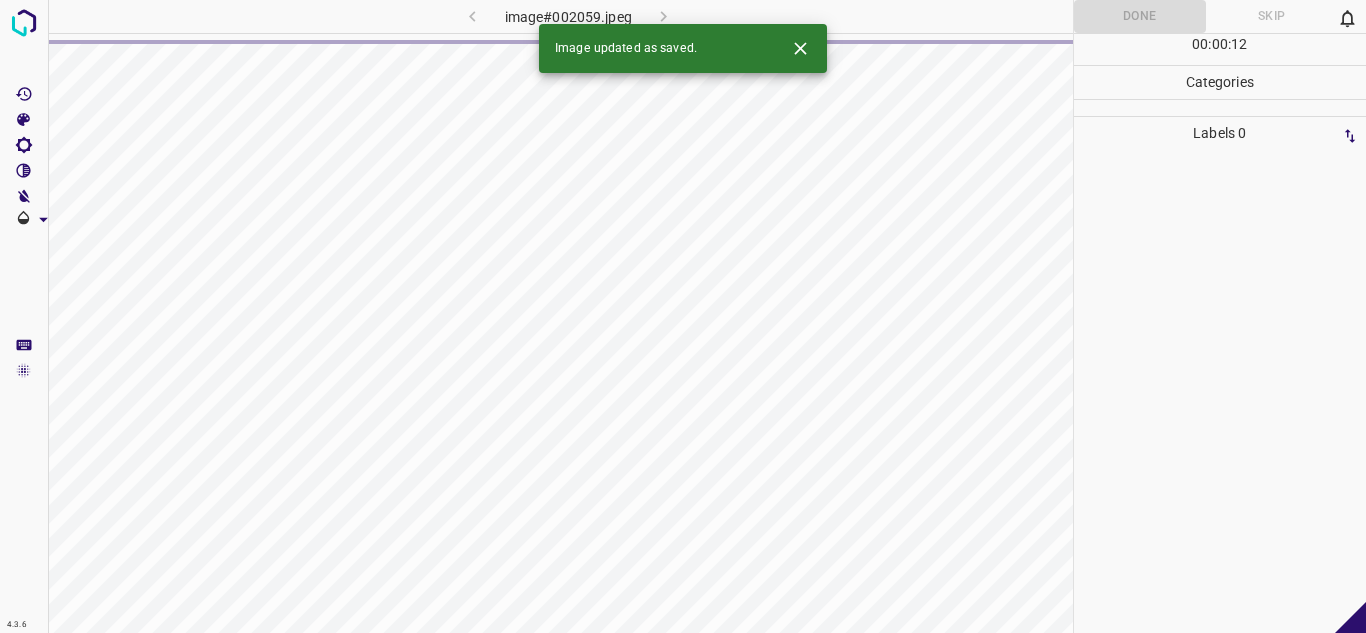 click 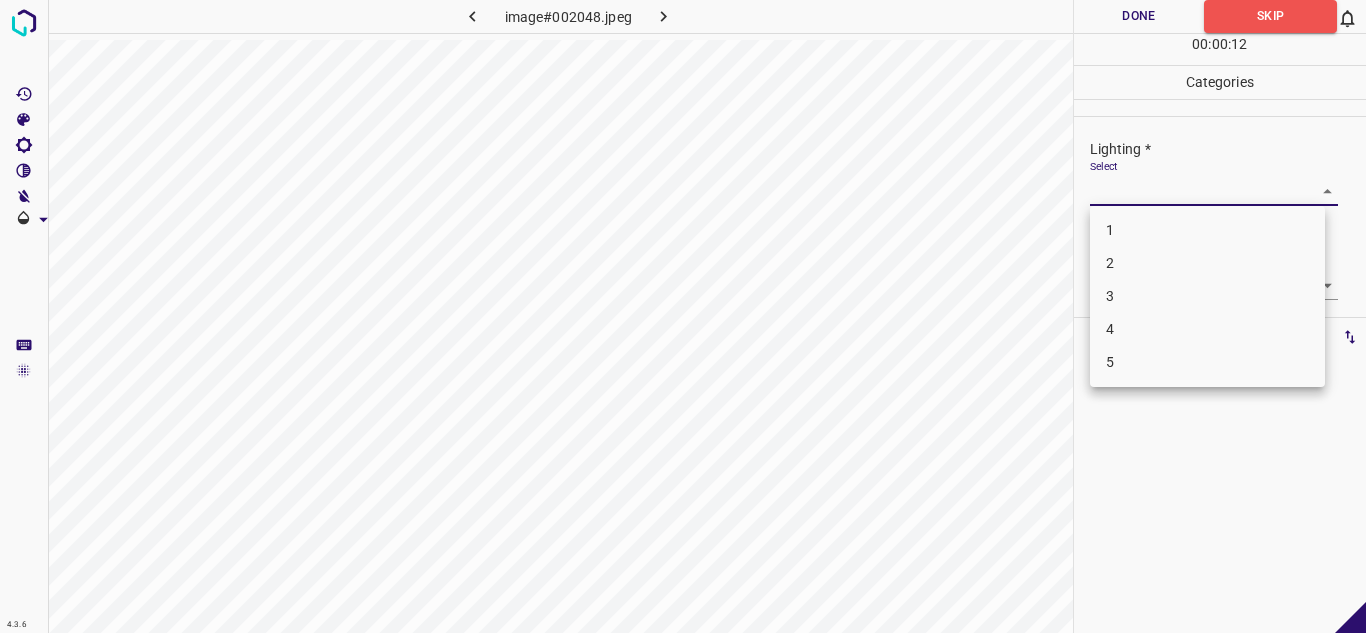 click on "4.3.6  image#002048.jpeg Done Skip 0 00   : 00   : 12   Categories Lighting *  Select ​ Focus *  Select ​ Overall *  Select ​ Labels   0 Categories 1 Lighting 2 Focus 3 Overall Tools Space Change between modes (Draw & Edit) I Auto labeling R Restore zoom M Zoom in N Zoom out Delete Delete selecte label Filters Z Restore filters X Saturation filter C Brightness filter V Contrast filter B Gray scale filter General O Download - Text - Hide - Delete 1 2 3 4 5" at bounding box center [683, 316] 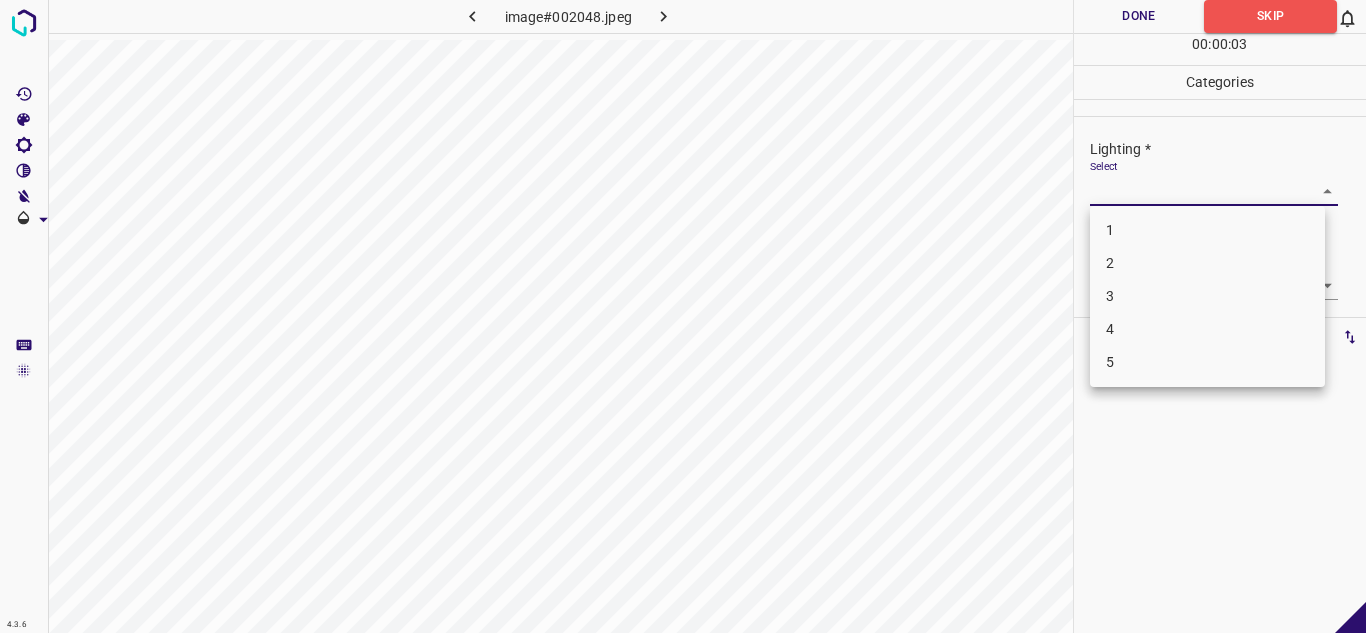 click on "2" at bounding box center (1207, 263) 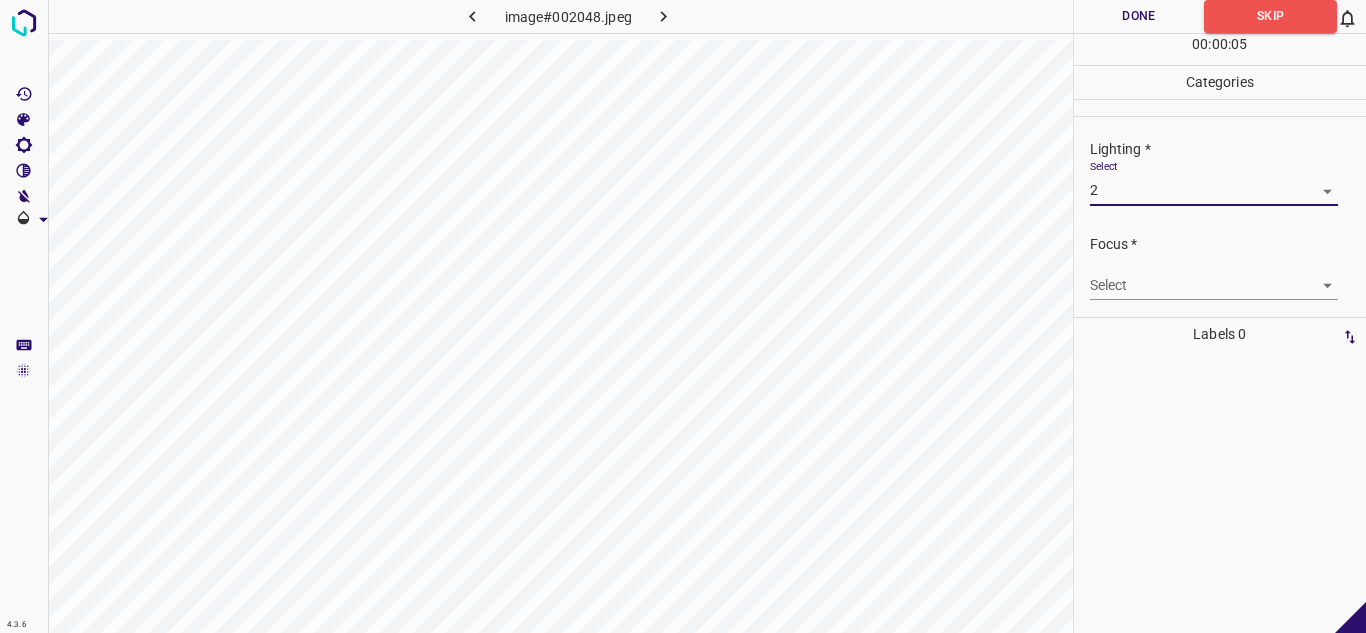click on "4.3.6  image#002048.jpeg Done Skip 0 00   : 00   : 05   Categories Lighting *  Select 2 2 Focus *  Select ​ Overall *  Select ​ Labels   0 Categories 1 Lighting 2 Focus 3 Overall Tools Space Change between modes (Draw & Edit) I Auto labeling R Restore zoom M Zoom in N Zoom out Delete Delete selecte label Filters Z Restore filters X Saturation filter C Brightness filter V Contrast filter B Gray scale filter General O Download - Text - Hide - Delete" at bounding box center (683, 316) 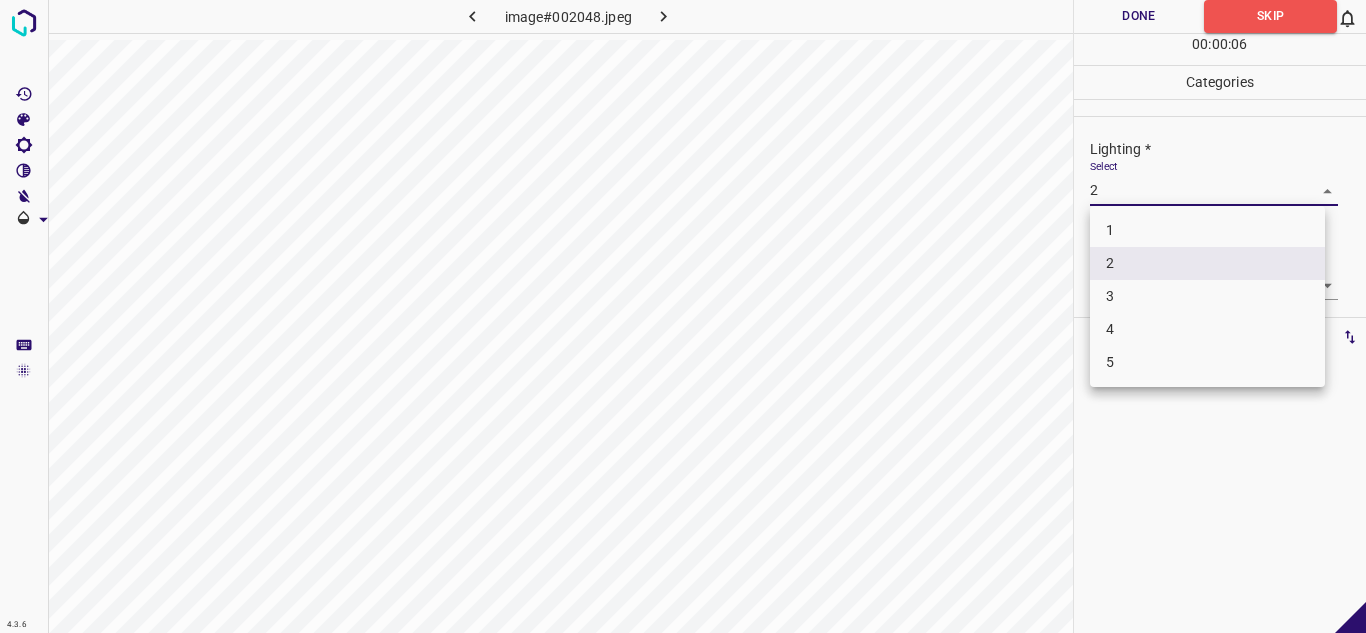 click on "1" at bounding box center (1207, 230) 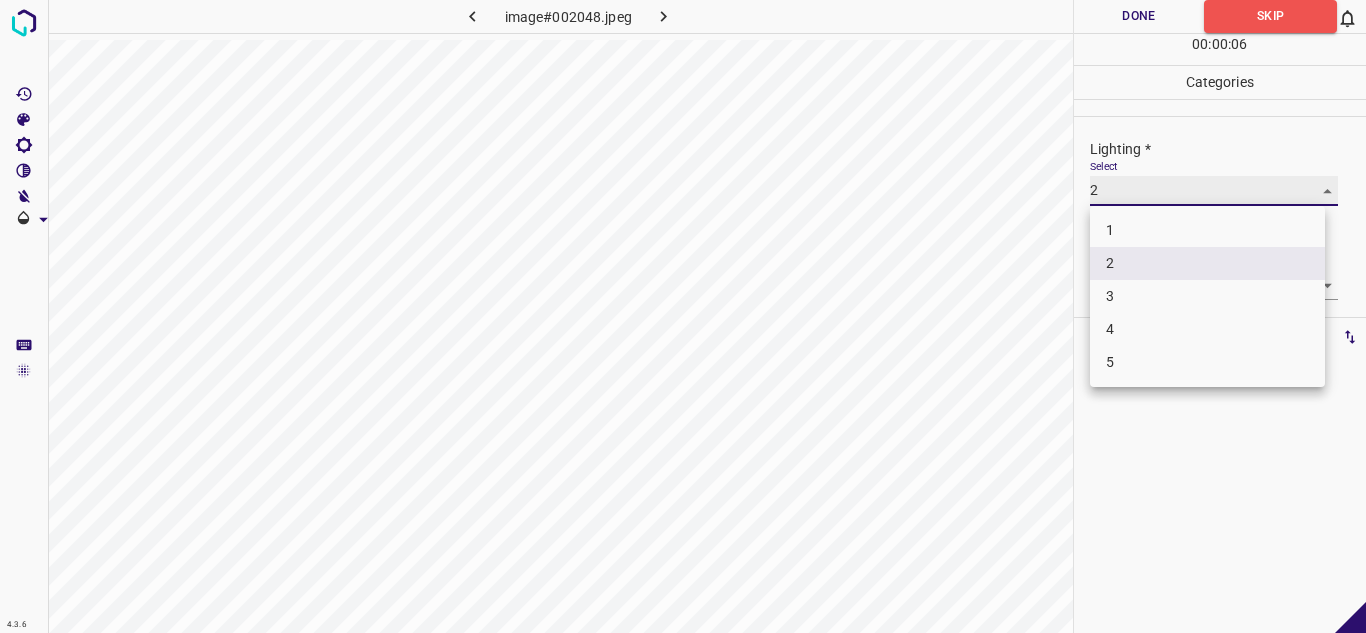 type on "1" 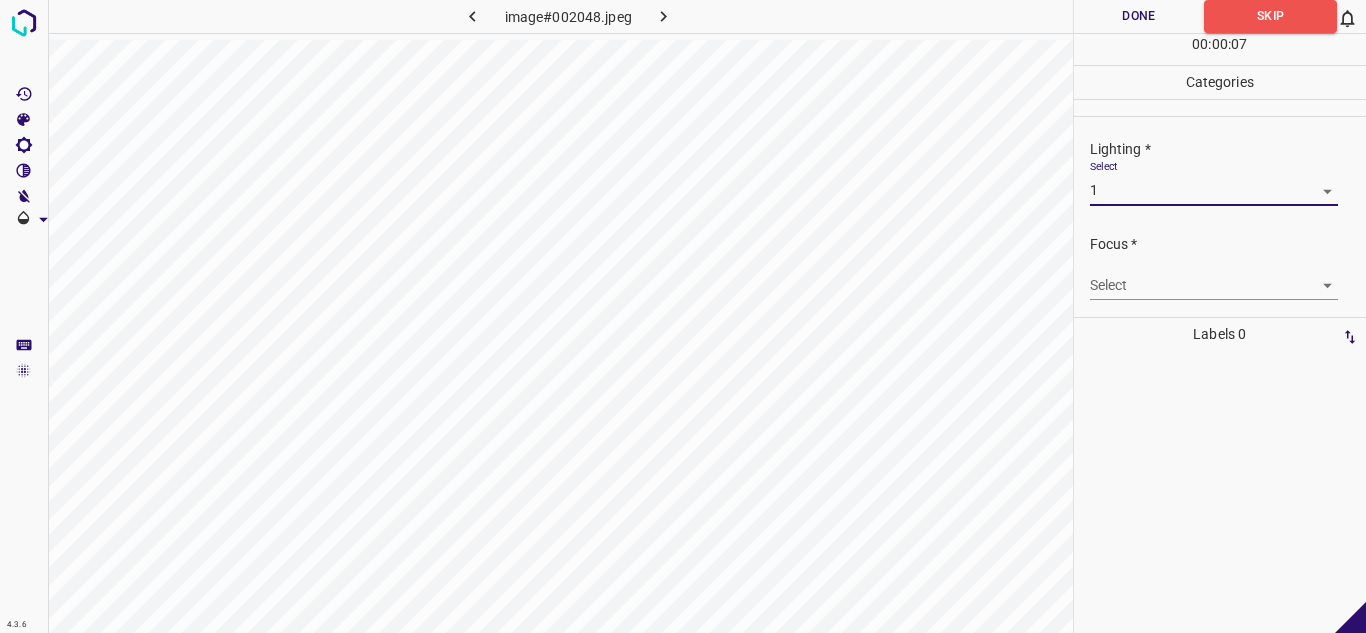 click on "4.3.6  image#002048.jpeg Done Skip 0 00   : 00   : 07   Categories Lighting *  Select 1 1 Focus *  Select ​ Overall *  Select ​ Labels   0 Categories 1 Lighting 2 Focus 3 Overall Tools Space Change between modes (Draw & Edit) I Auto labeling R Restore zoom M Zoom in N Zoom out Delete Delete selecte label Filters Z Restore filters X Saturation filter C Brightness filter V Contrast filter B Gray scale filter General O Download - Text - Hide - Delete" at bounding box center (683, 316) 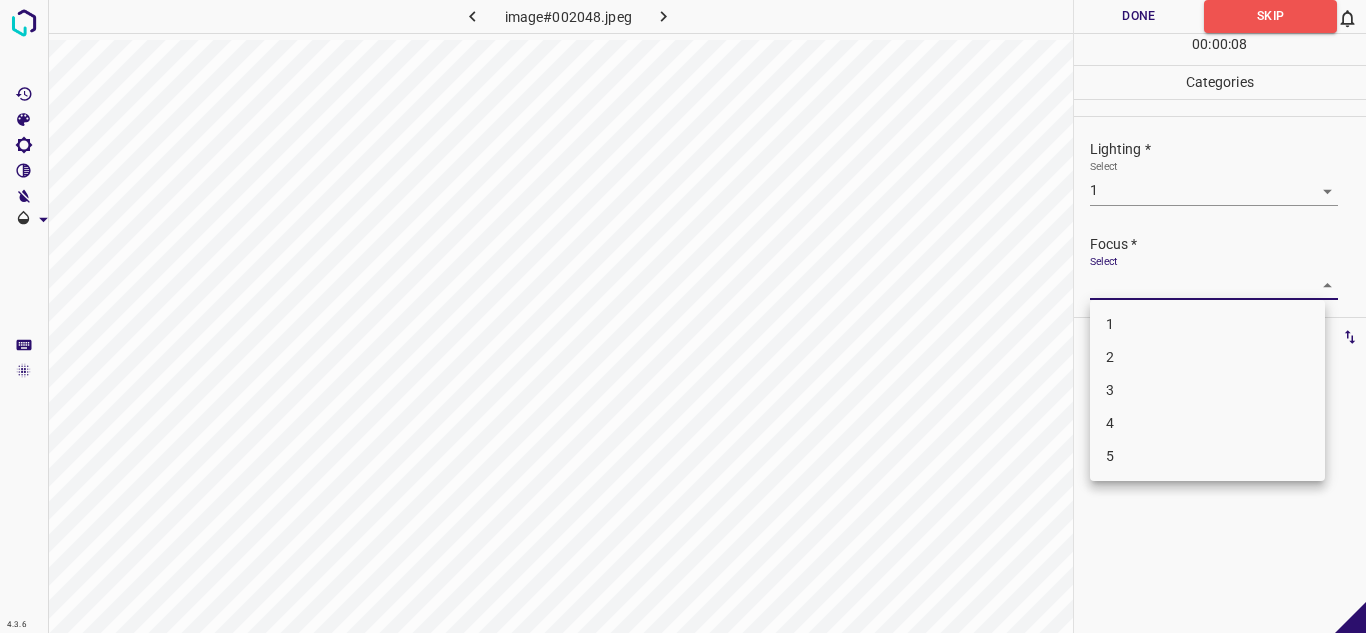 click on "2" at bounding box center (1207, 357) 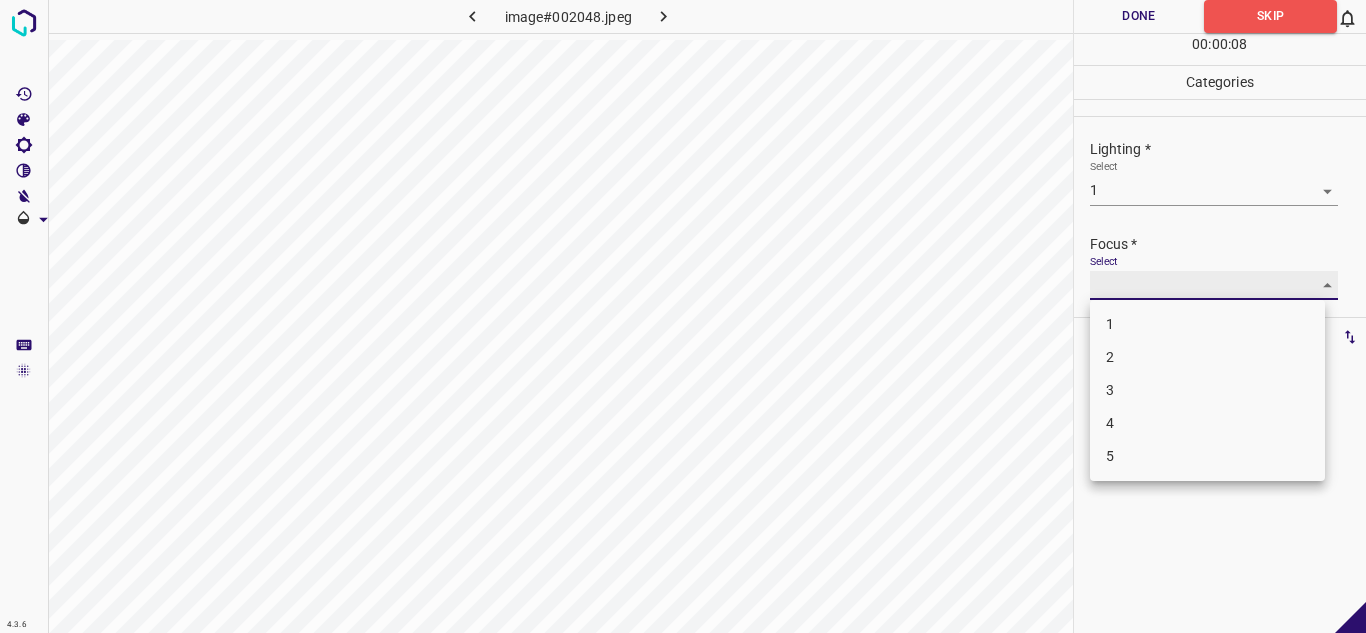 type on "2" 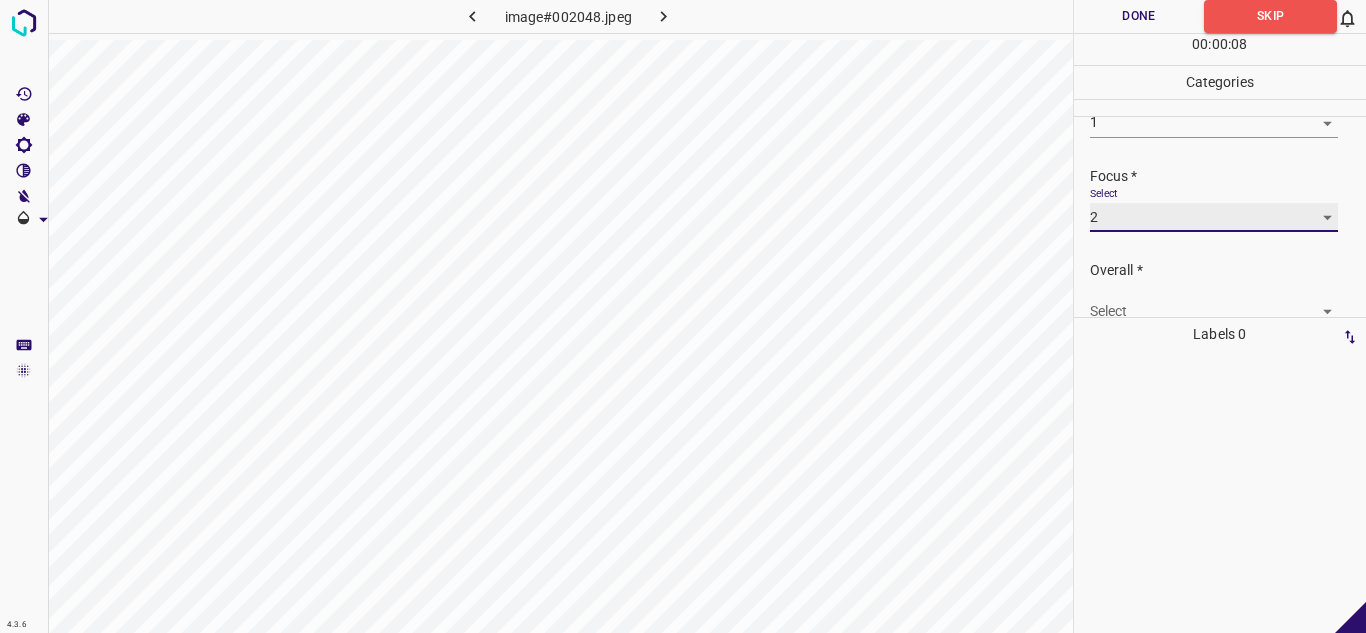 scroll, scrollTop: 98, scrollLeft: 0, axis: vertical 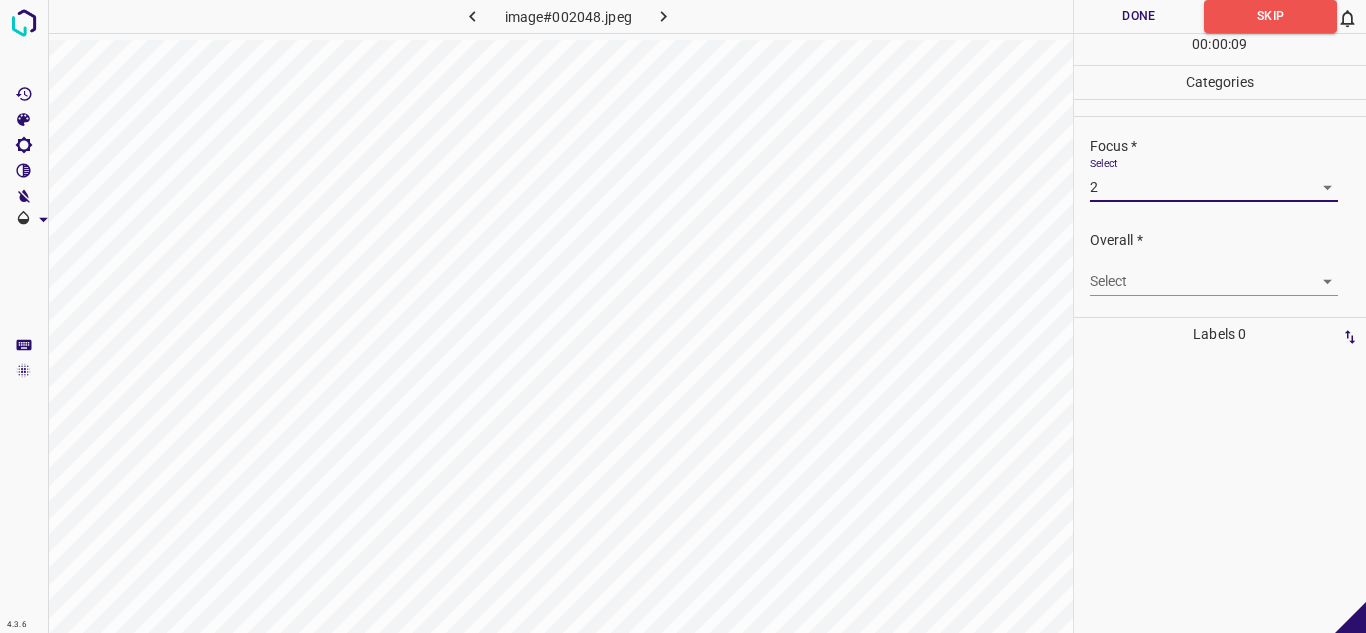 click on "4.3.6  image#002048.jpeg Done Skip 0 00   : 00   : 09   Categories Lighting *  Select 1 1 Focus *  Select 2 2 Overall *  Select ​ Labels   0 Categories 1 Lighting 2 Focus 3 Overall Tools Space Change between modes (Draw & Edit) I Auto labeling R Restore zoom M Zoom in N Zoom out Delete Delete selecte label Filters Z Restore filters X Saturation filter C Brightness filter V Contrast filter B Gray scale filter General O Download - Text - Hide - Delete" at bounding box center (683, 316) 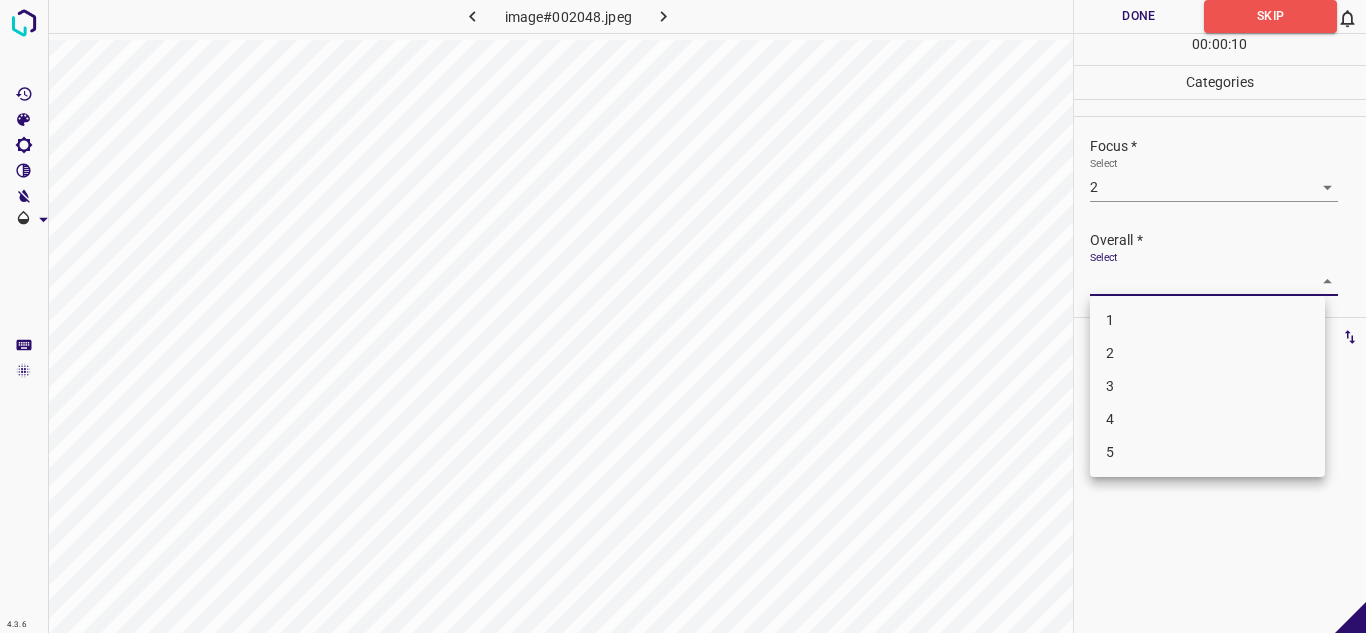 click on "2" at bounding box center (1207, 353) 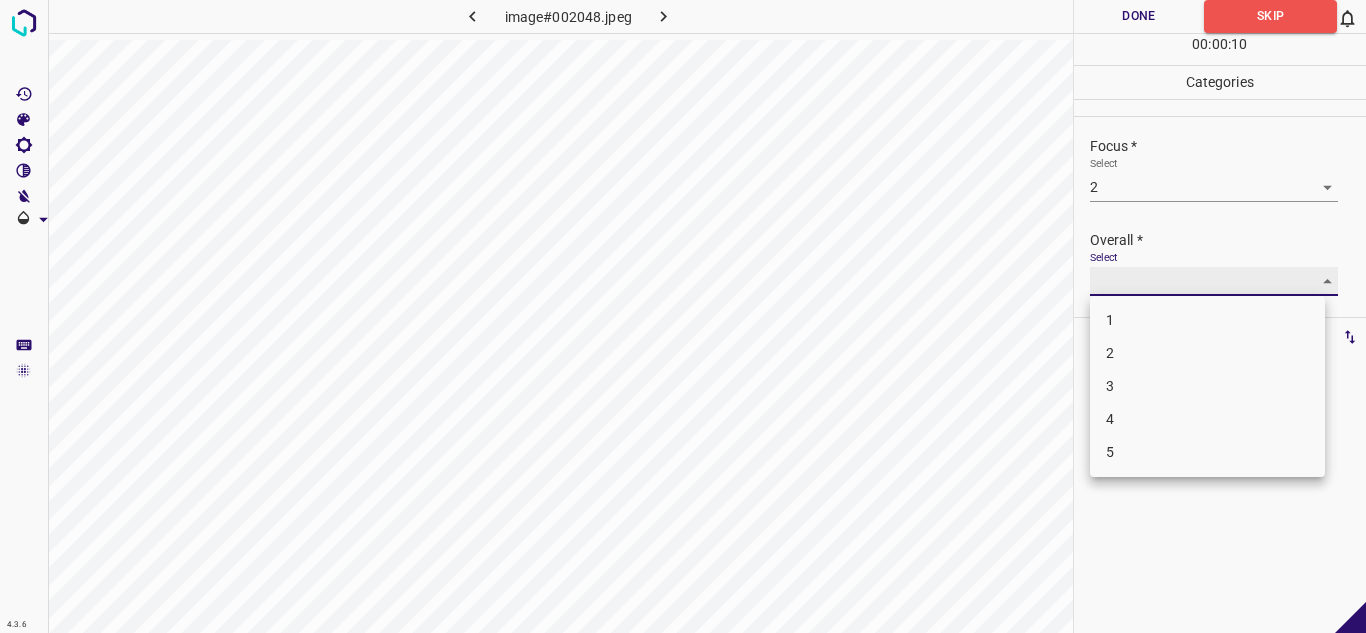 type on "2" 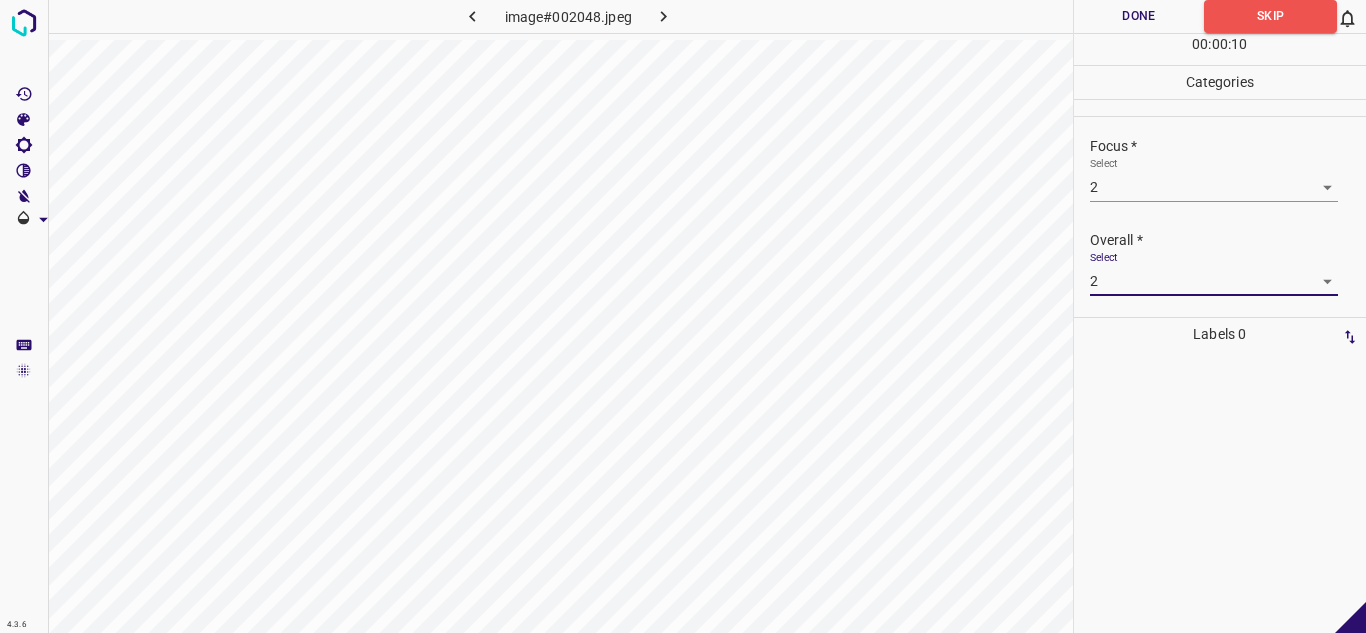 click on "Done" at bounding box center (1139, 16) 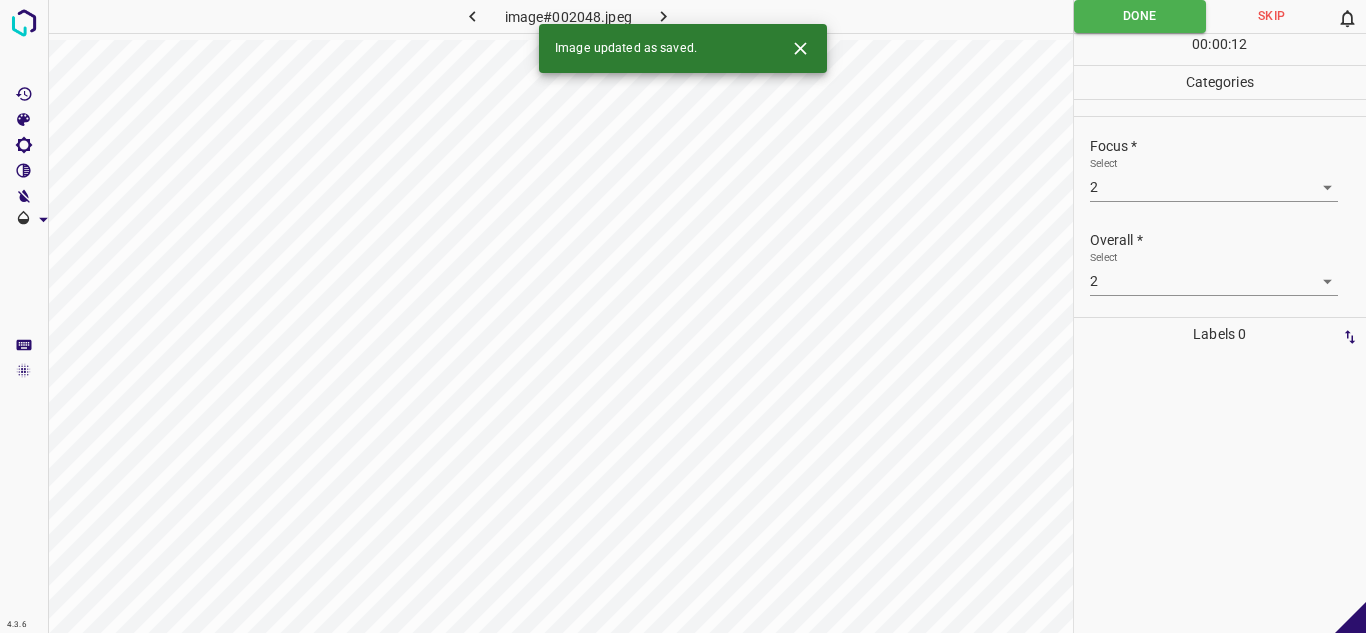 click 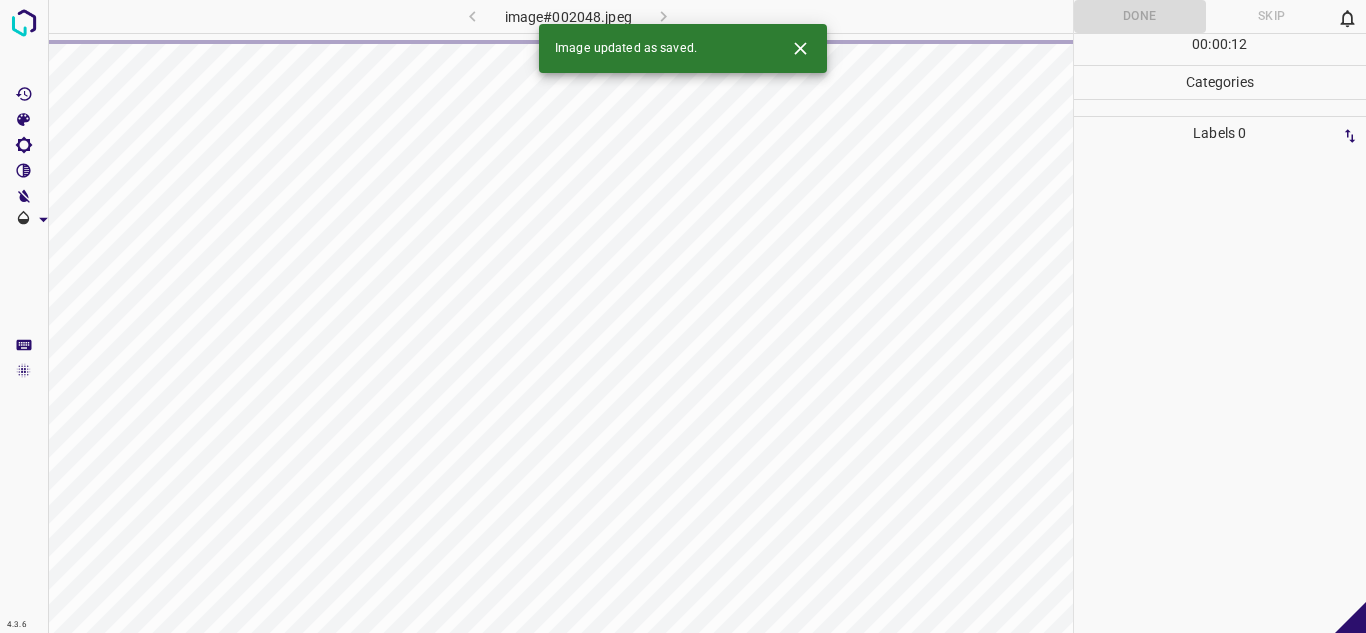 click 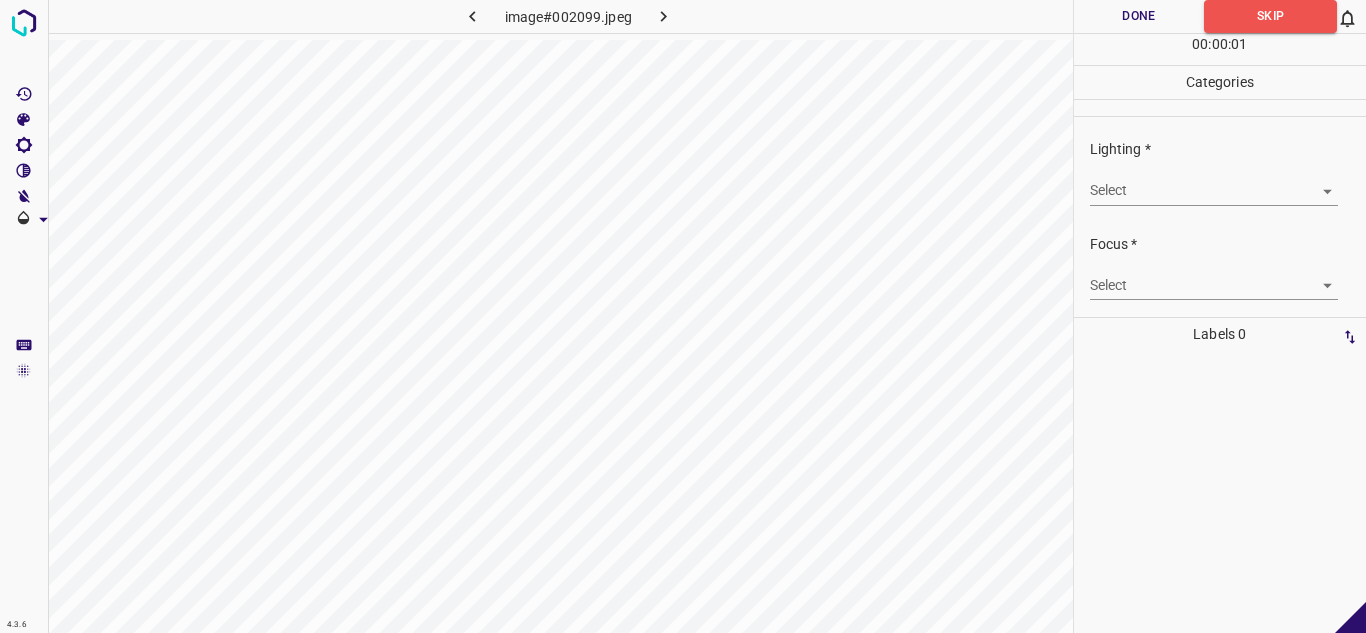 click on "4.3.6  image#002099.jpeg Done Skip 0 00   : 00   : 01   Categories Lighting *  Select ​ Focus *  Select ​ Overall *  Select ​ Labels   0 Categories 1 Lighting 2 Focus 3 Overall Tools Space Change between modes (Draw & Edit) I Auto labeling R Restore zoom M Zoom in N Zoom out Delete Delete selecte label Filters Z Restore filters X Saturation filter C Brightness filter V Contrast filter B Gray scale filter General O Download - Text - Hide - Delete" at bounding box center (683, 316) 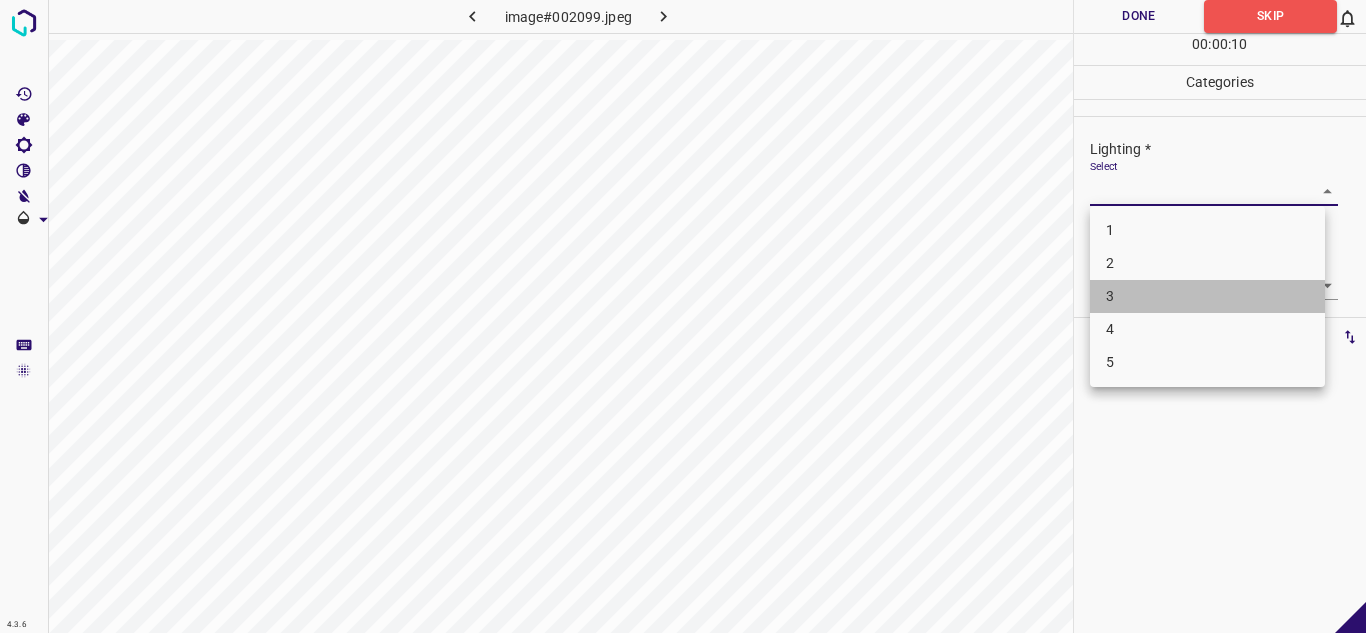 click on "3" at bounding box center (1207, 296) 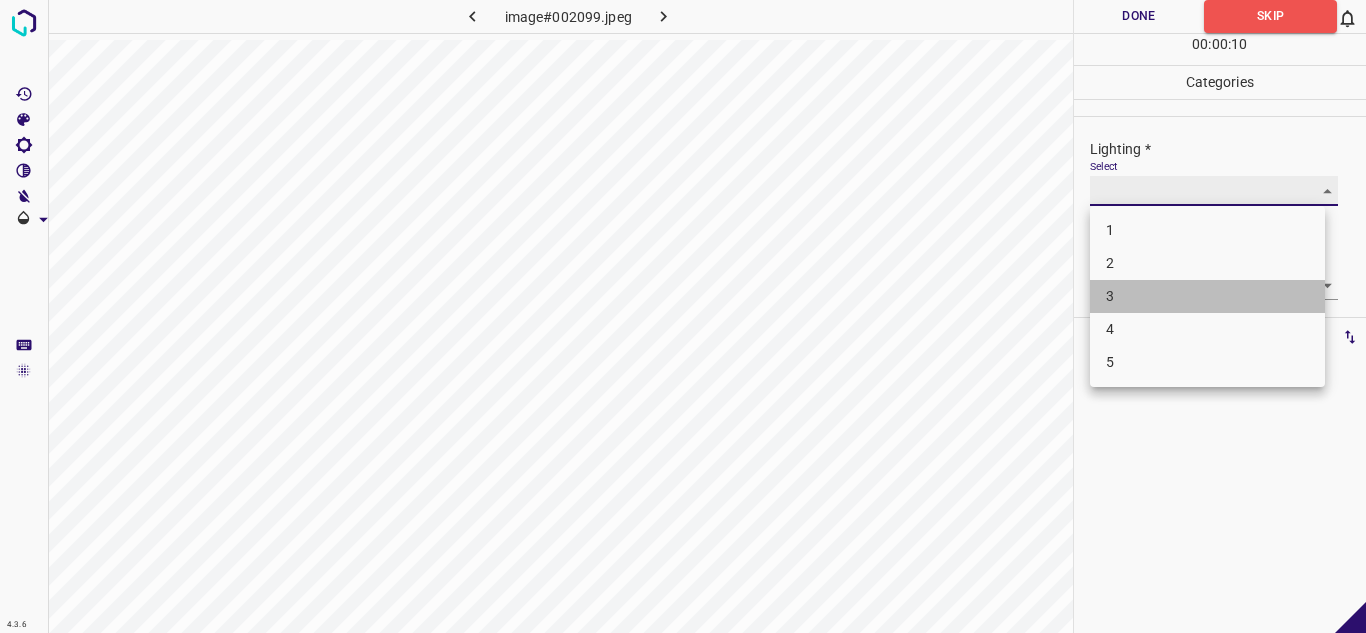 type on "3" 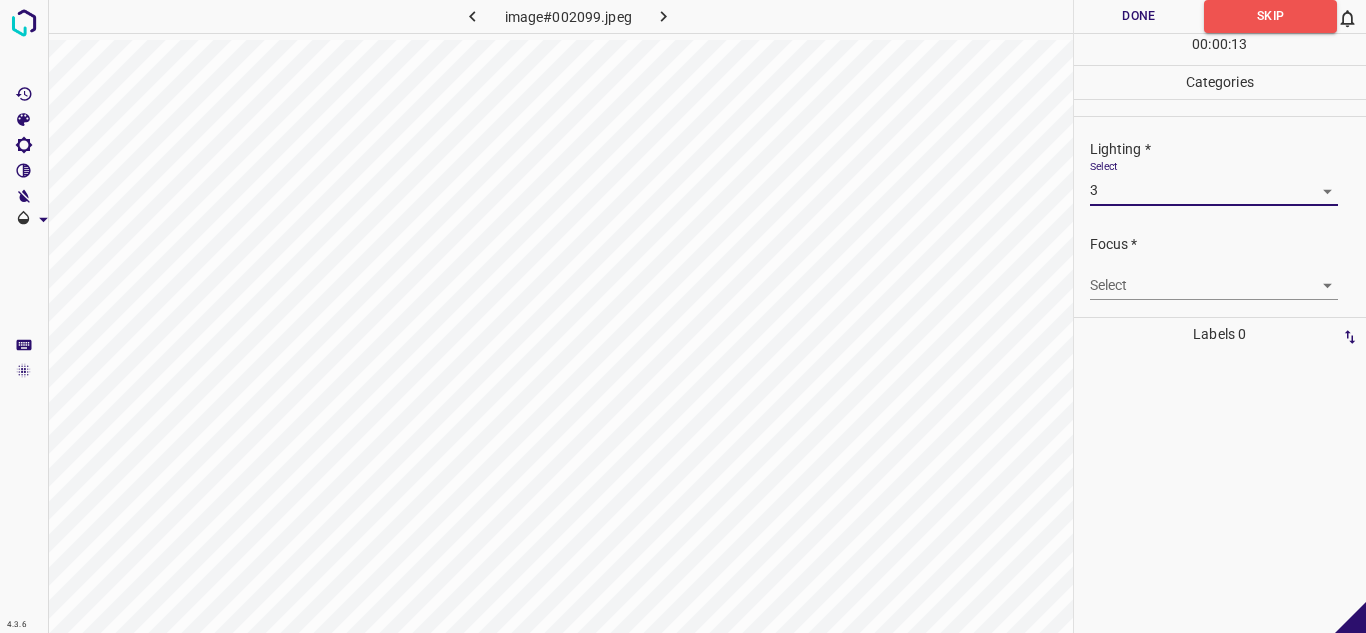 click on "4.3.6  image#002099.jpeg Done Skip 0 00   : 00   : 13   Categories Lighting *  Select 3 3 Focus *  Select ​ Overall *  Select ​ Labels   0 Categories 1 Lighting 2 Focus 3 Overall Tools Space Change between modes (Draw & Edit) I Auto labeling R Restore zoom M Zoom in N Zoom out Delete Delete selecte label Filters Z Restore filters X Saturation filter C Brightness filter V Contrast filter B Gray scale filter General O Download - Text - Hide - Delete" at bounding box center [683, 316] 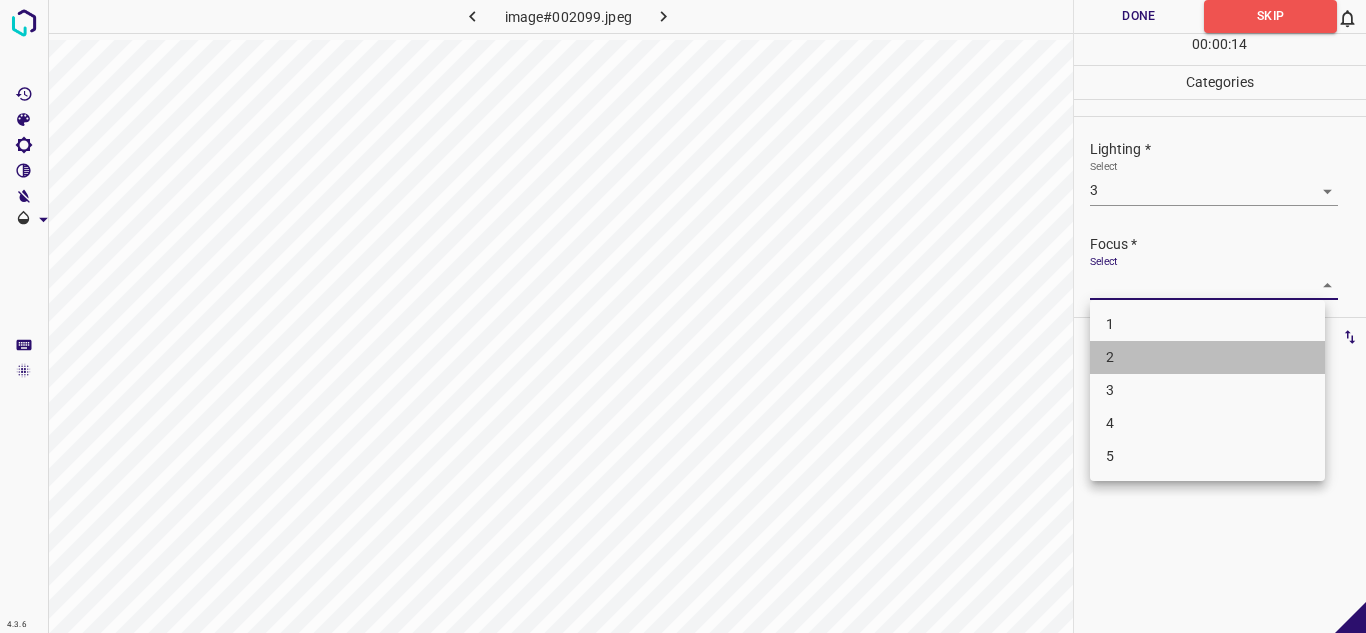 click on "2" at bounding box center [1207, 357] 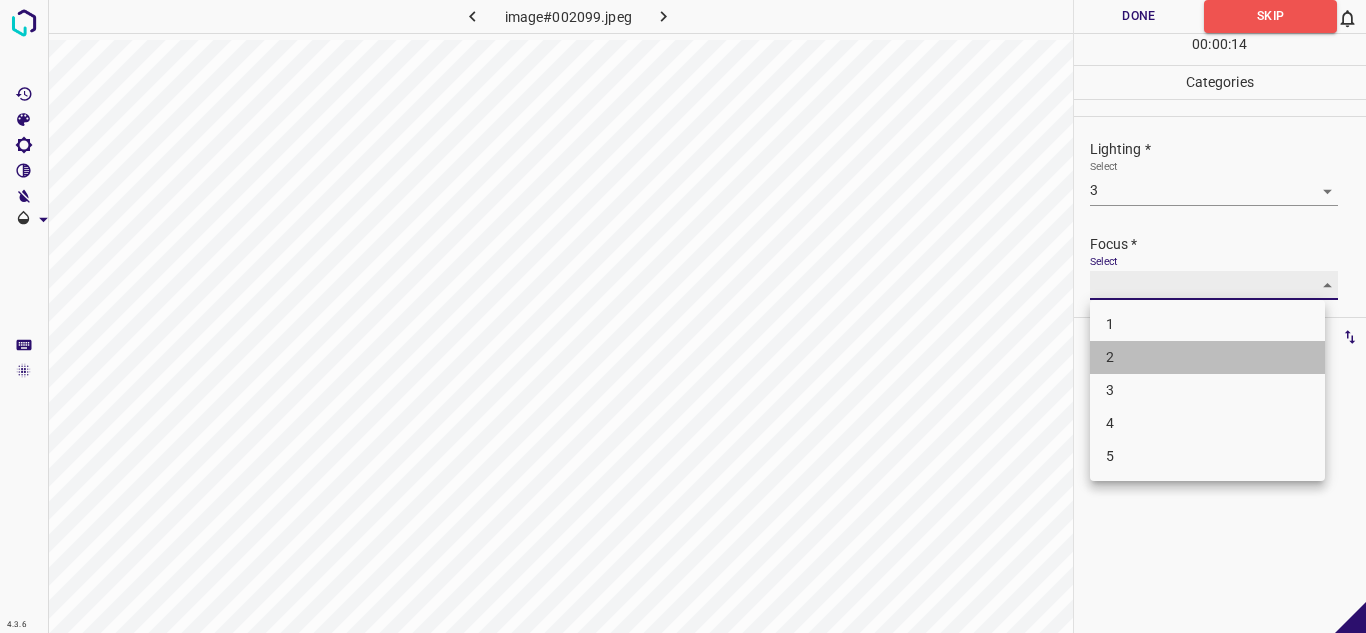 type on "2" 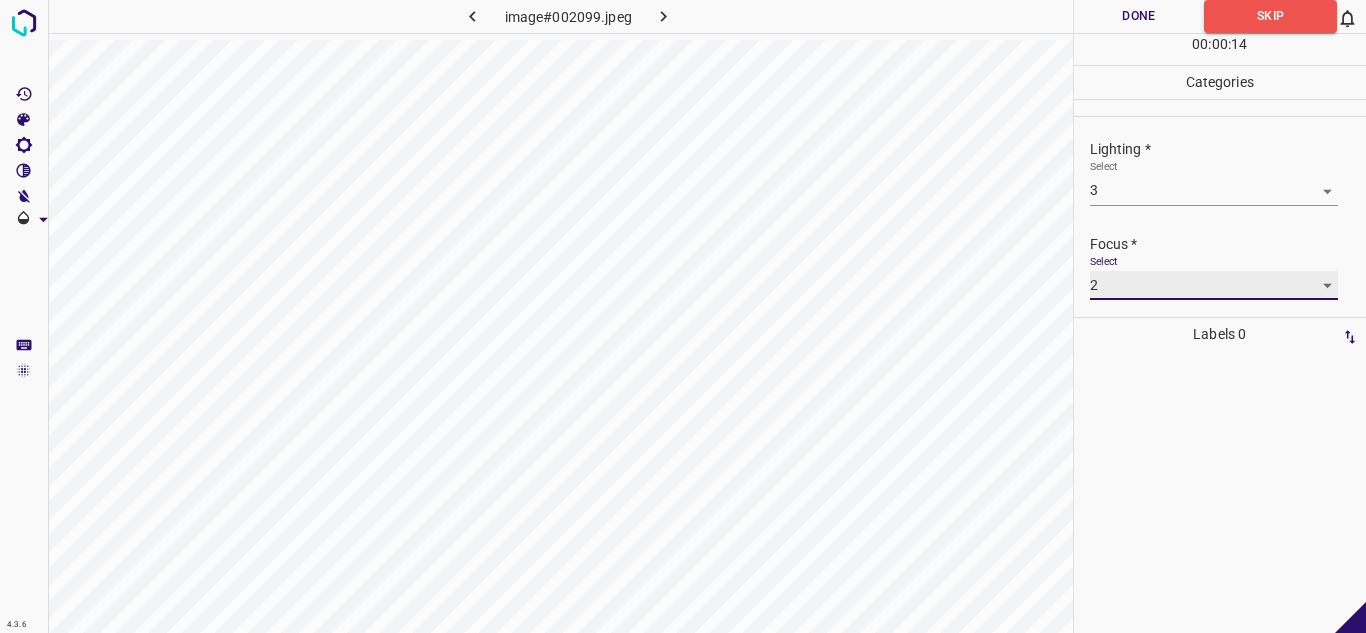 scroll, scrollTop: 98, scrollLeft: 0, axis: vertical 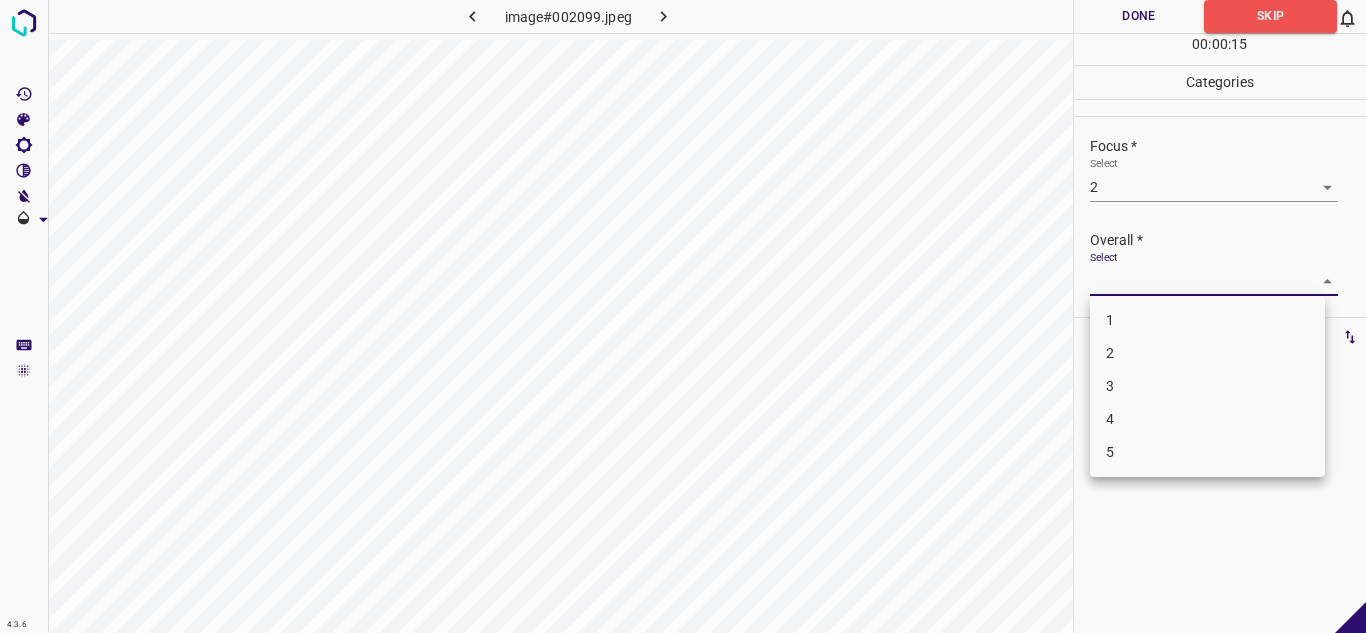 click on "4.3.6  image#002099.jpeg Done Skip 0 00   : 00   : 15   Categories Lighting *  Select 3 3 Focus *  Select 2 2 Overall *  Select ​ Labels   0 Categories 1 Lighting 2 Focus 3 Overall Tools Space Change between modes (Draw & Edit) I Auto labeling R Restore zoom M Zoom in N Zoom out Delete Delete selecte label Filters Z Restore filters X Saturation filter C Brightness filter V Contrast filter B Gray scale filter General O Download - Text - Hide - Delete 1 2 3 4 5" at bounding box center (683, 316) 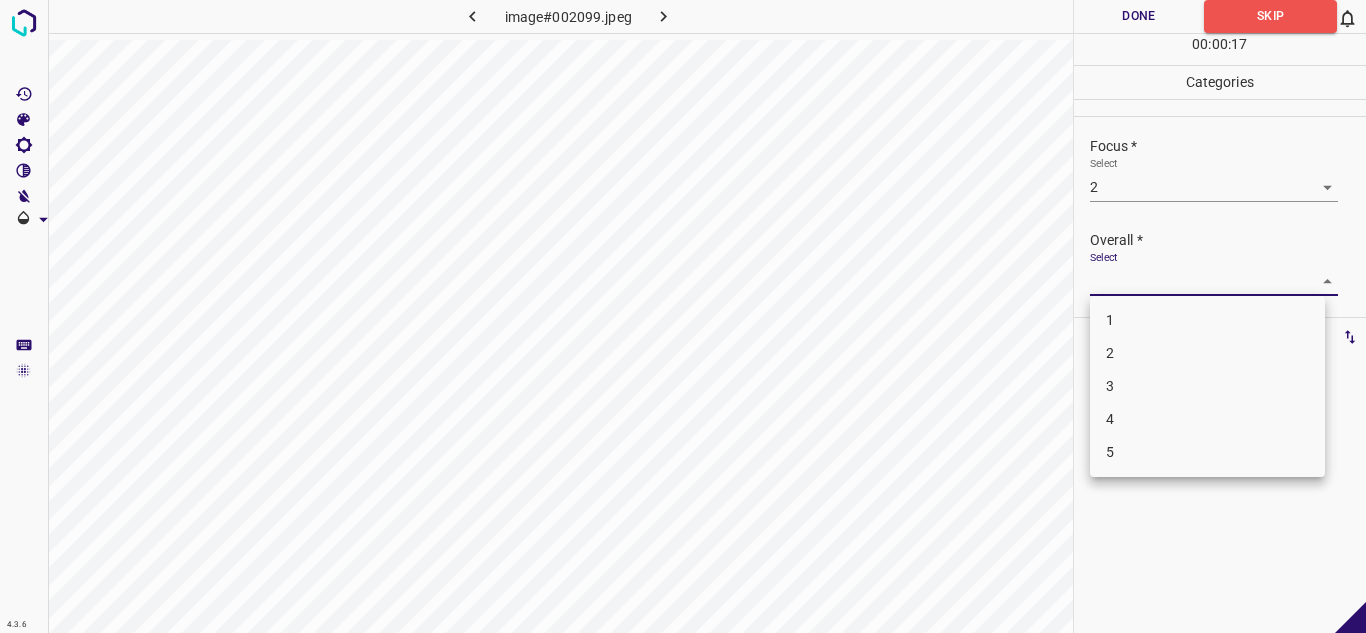 click on "3" at bounding box center (1207, 386) 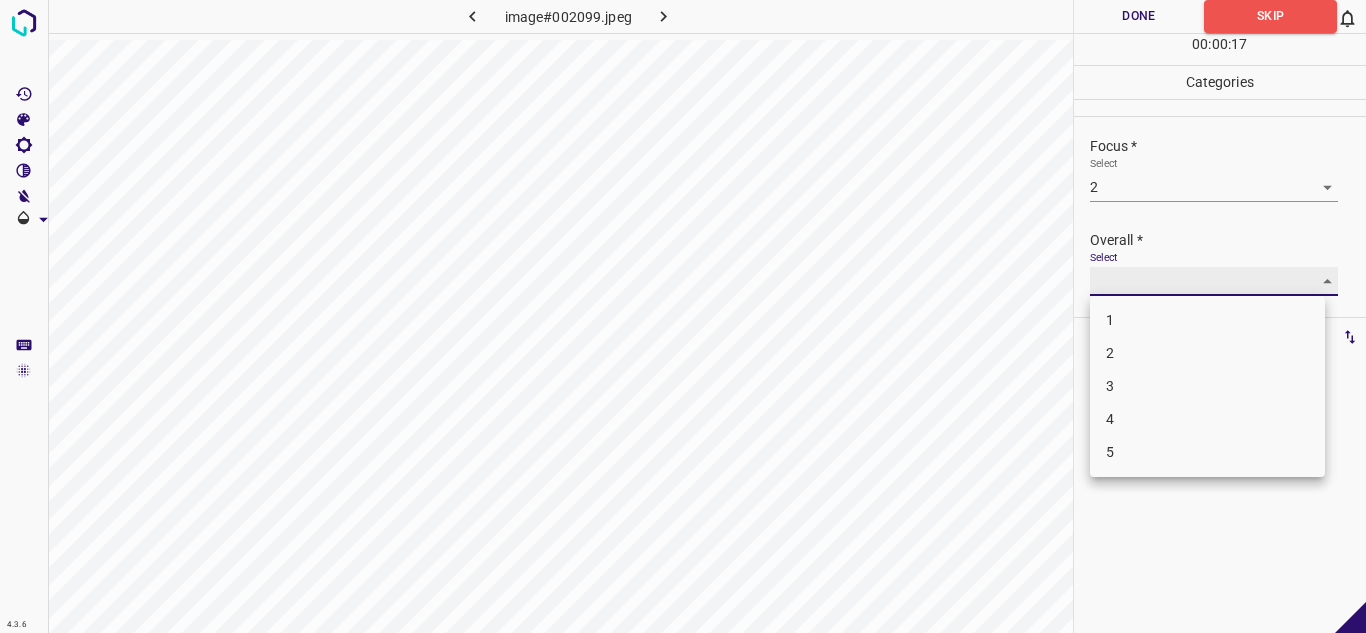 type on "3" 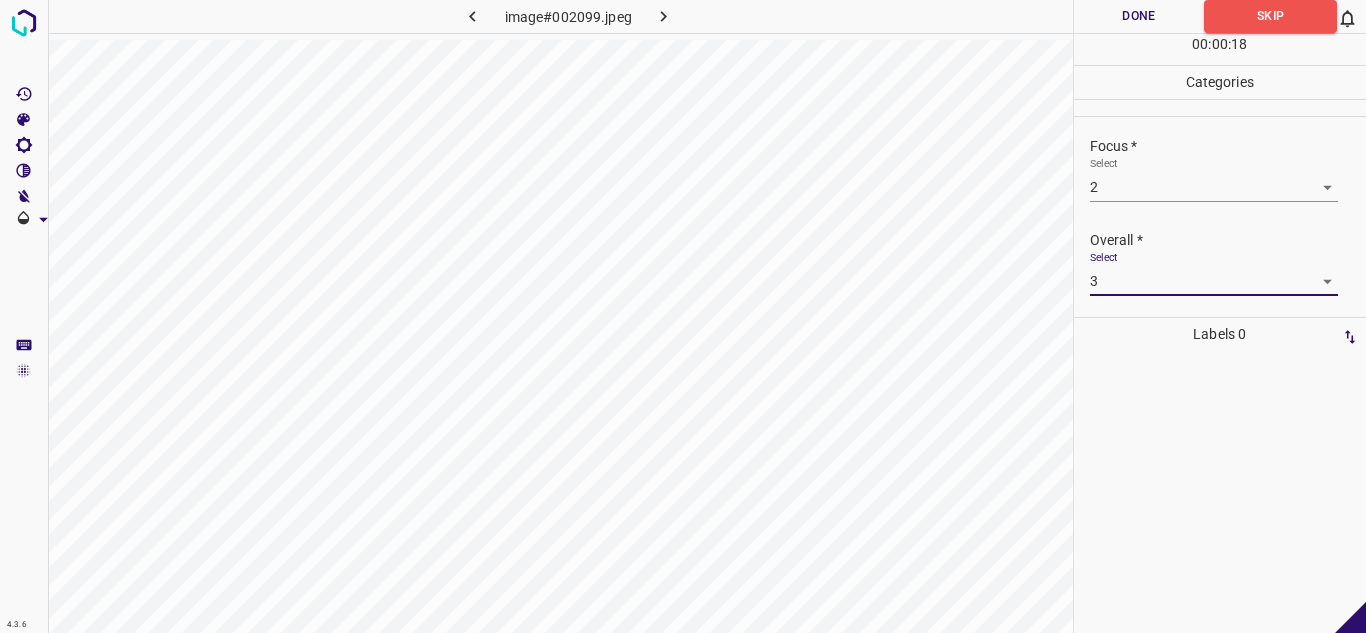 click on "Done" at bounding box center (1139, 16) 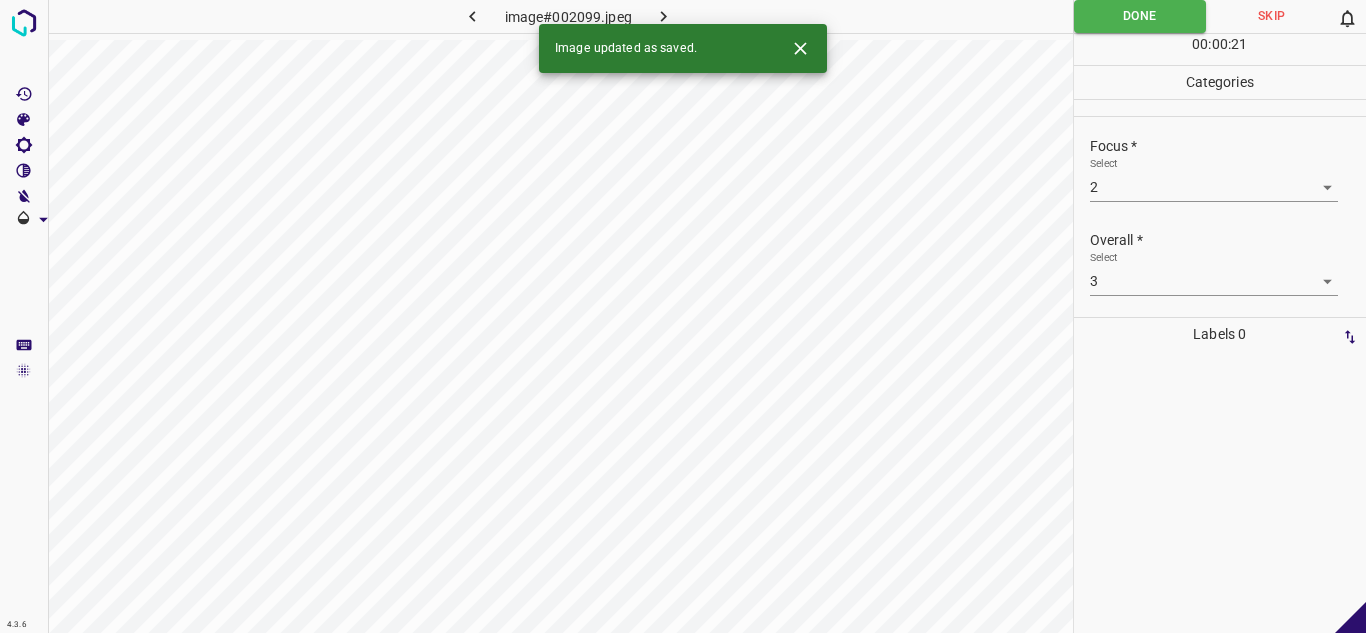 click at bounding box center [664, 16] 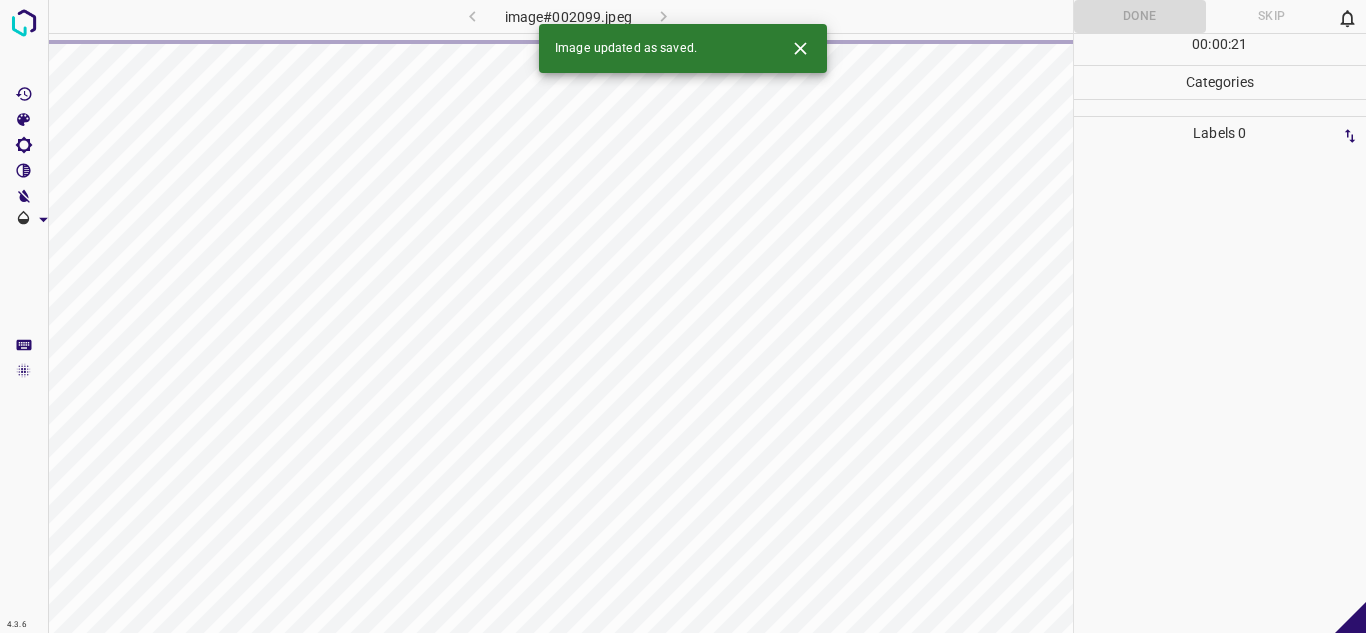 click 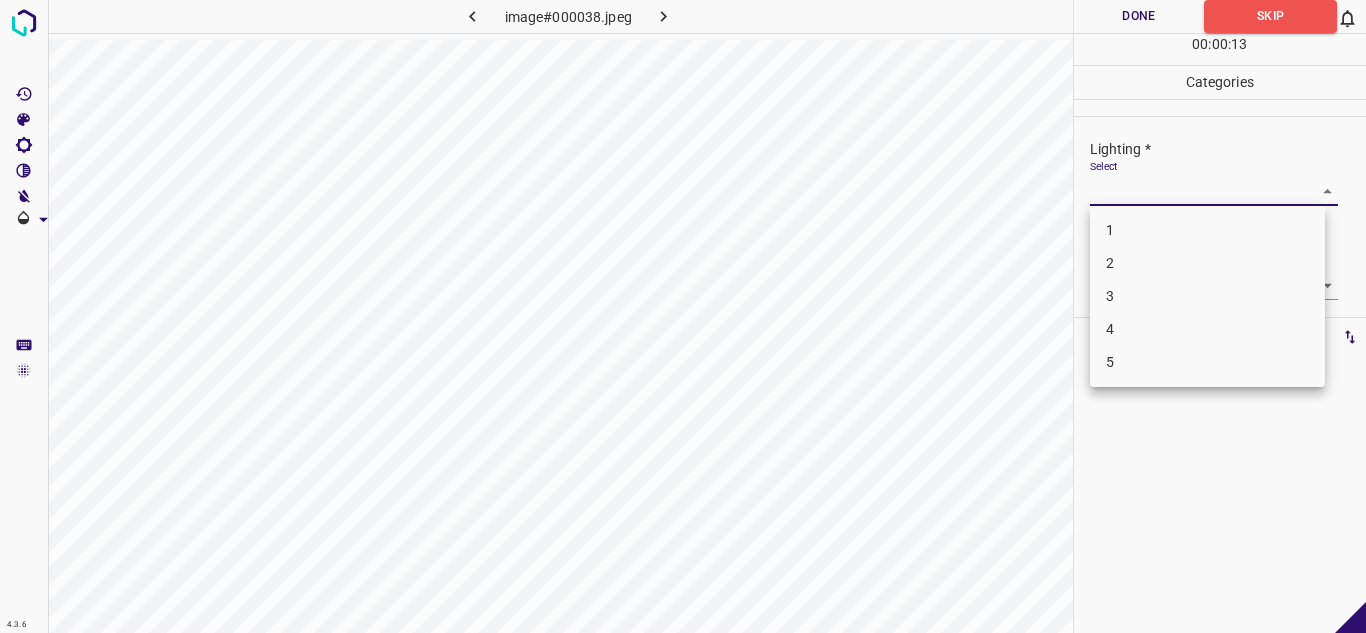 click on "4.3.6  image#000038.jpeg Done Skip 0 00   : 00   : 13   Categories Lighting *  Select ​ Focus *  Select ​ Overall *  Select ​ Labels   0 Categories 1 Lighting 2 Focus 3 Overall Tools Space Change between modes (Draw & Edit) I Auto labeling R Restore zoom M Zoom in N Zoom out Delete Delete selecte label Filters Z Restore filters X Saturation filter C Brightness filter V Contrast filter B Gray scale filter General O Download - Text - Hide - Delete 1 2 3 4 5" at bounding box center (683, 316) 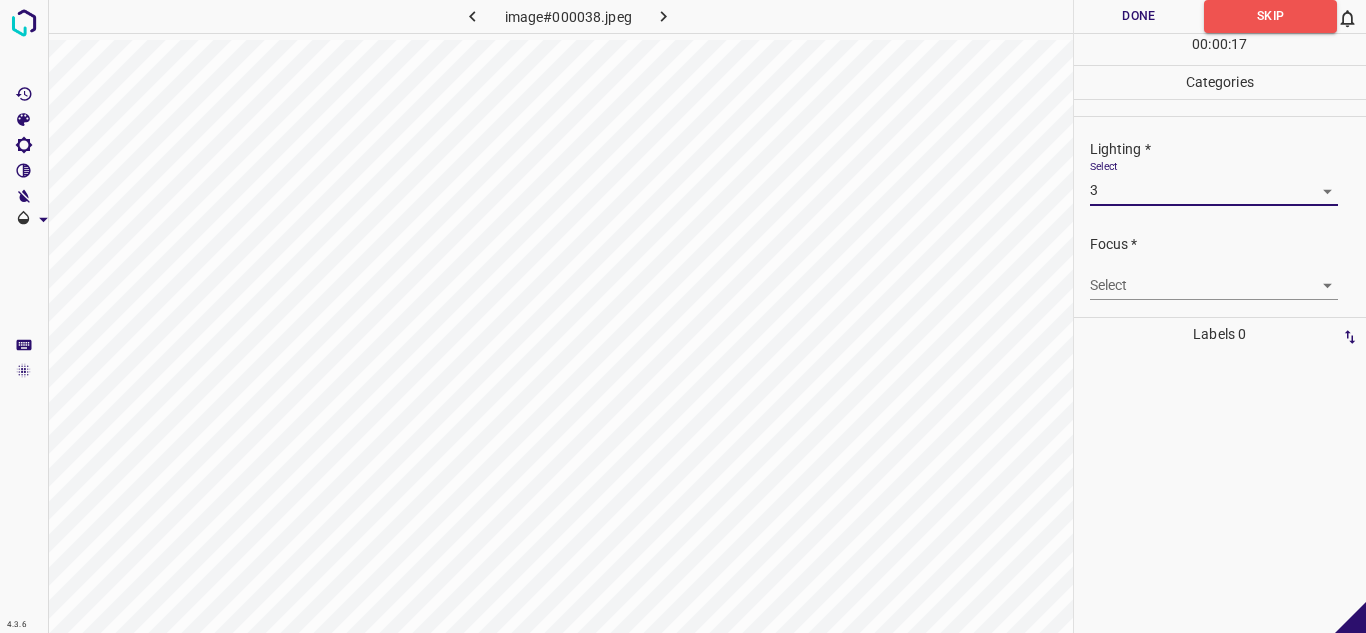 click on "4.3.6  image#000038.jpeg Done Skip 0 00   : 00   : 17   Categories Lighting *  Select 3 3 Focus *  Select ​ Overall *  Select ​ Labels   0 Categories 1 Lighting 2 Focus 3 Overall Tools Space Change between modes (Draw & Edit) I Auto labeling R Restore zoom M Zoom in N Zoom out Delete Delete selecte label Filters Z Restore filters X Saturation filter C Brightness filter V Contrast filter B Gray scale filter General O Download - Text - Hide - Delete" at bounding box center (683, 316) 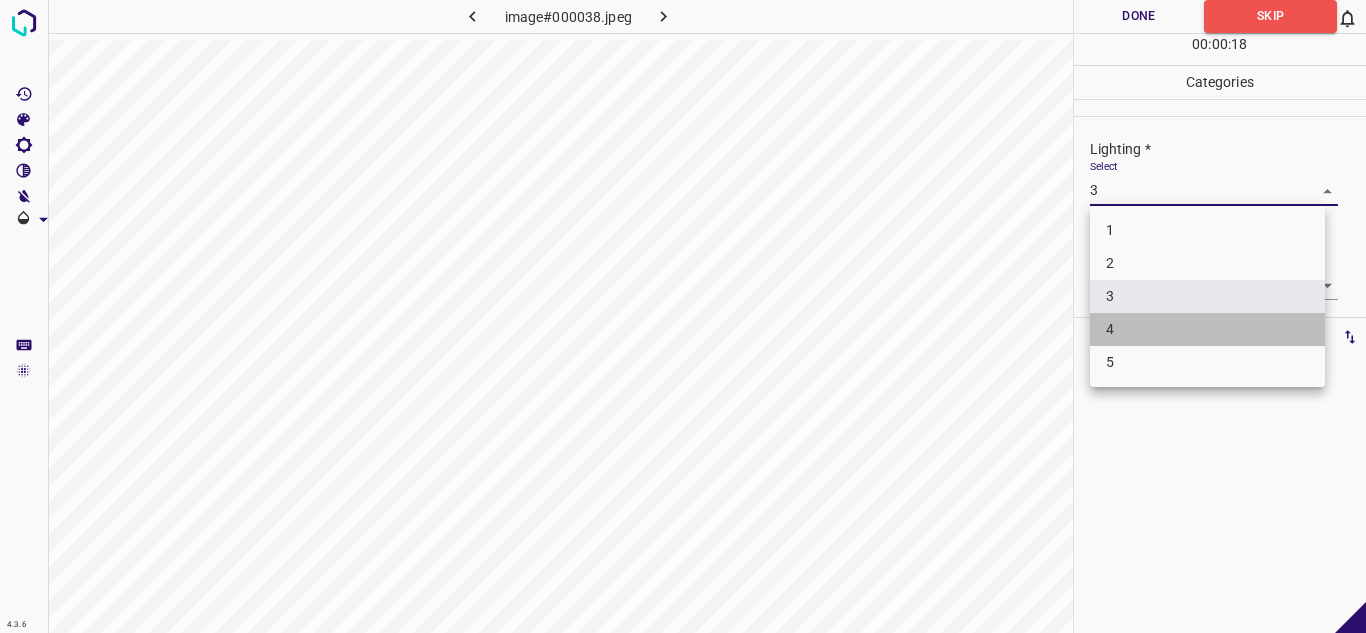 click on "4" at bounding box center [1207, 329] 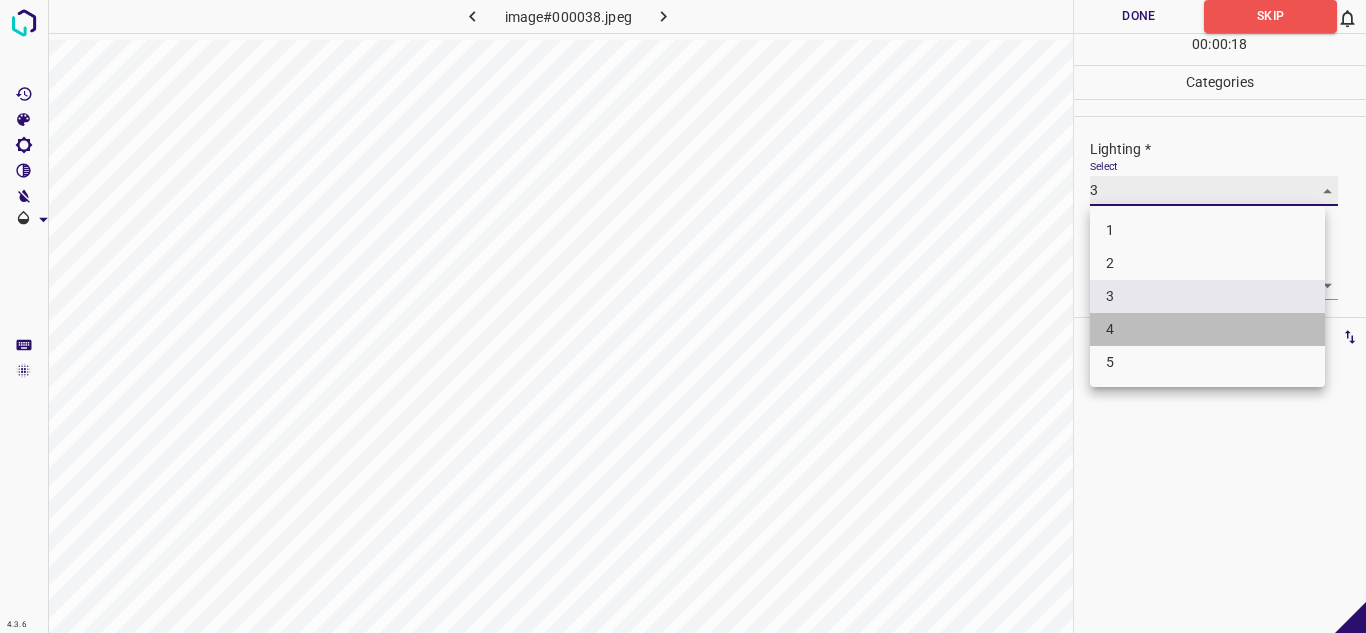 type on "4" 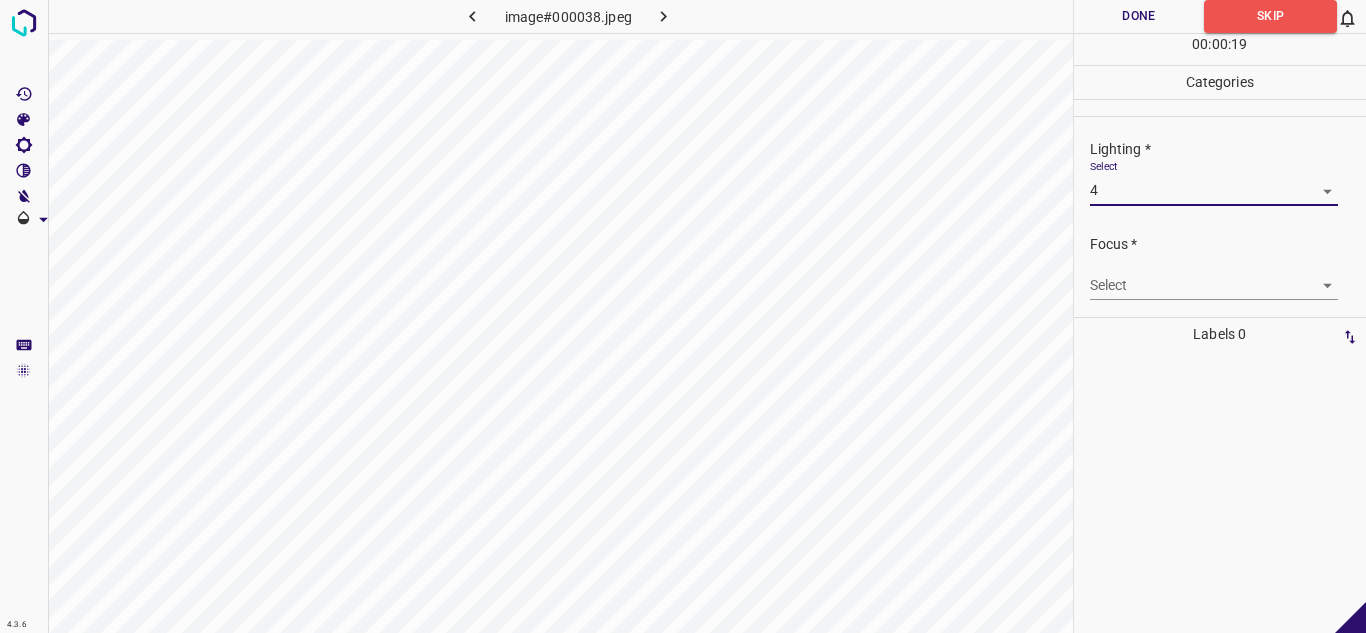 click on "4.3.6  image#000038.jpeg Done Skip 0 00   : 00   : 19   Categories Lighting *  Select 4 4 Focus *  Select ​ Overall *  Select ​ Labels   0 Categories 1 Lighting 2 Focus 3 Overall Tools Space Change between modes (Draw & Edit) I Auto labeling R Restore zoom M Zoom in N Zoom out Delete Delete selecte label Filters Z Restore filters X Saturation filter C Brightness filter V Contrast filter B Gray scale filter General O Download - Text - Hide - Delete" at bounding box center (683, 316) 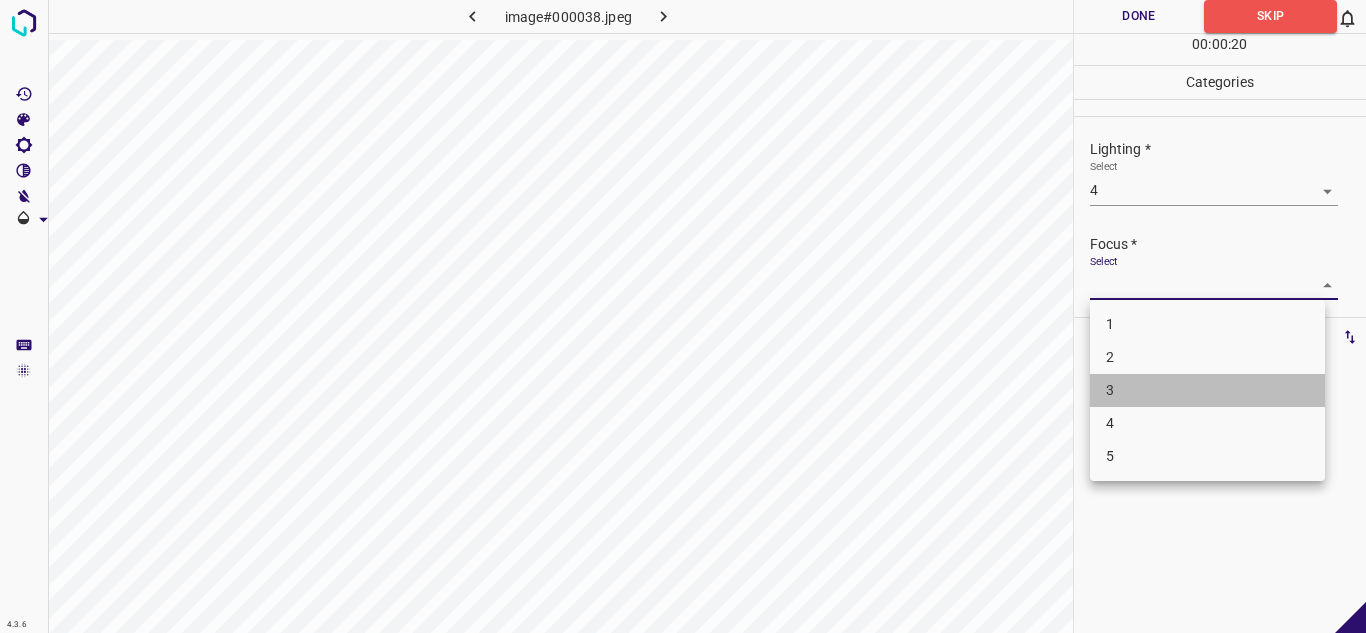 click on "3" at bounding box center (1207, 390) 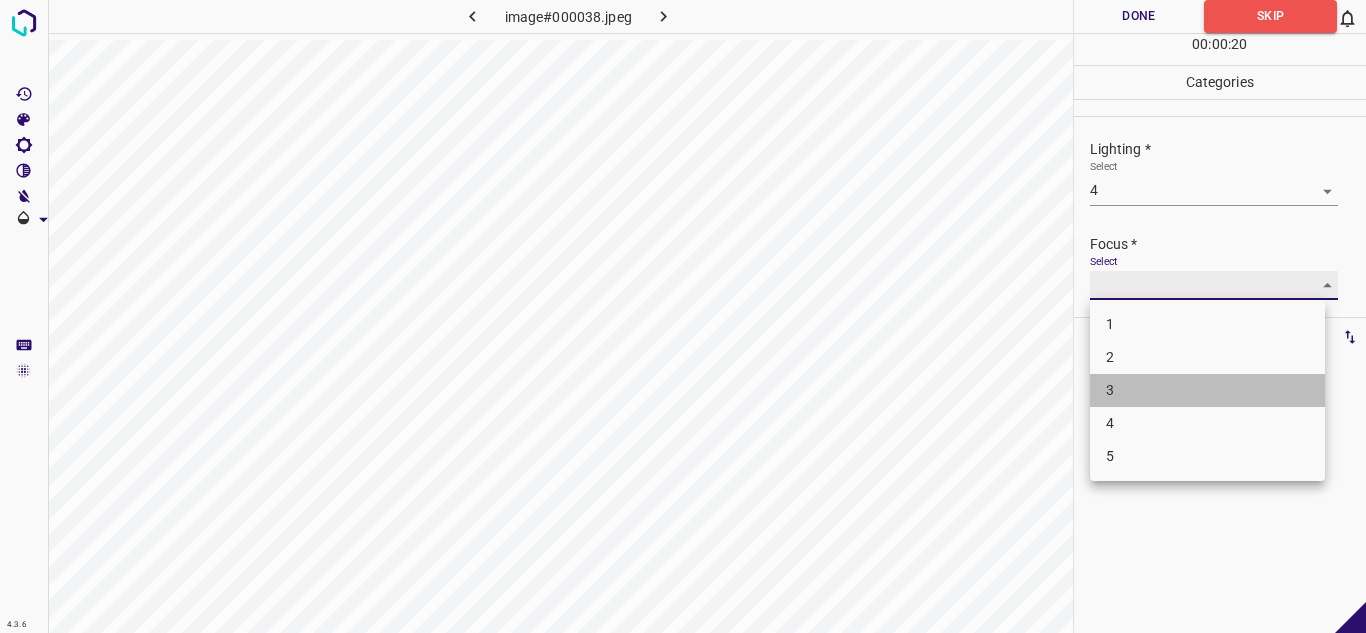 type on "3" 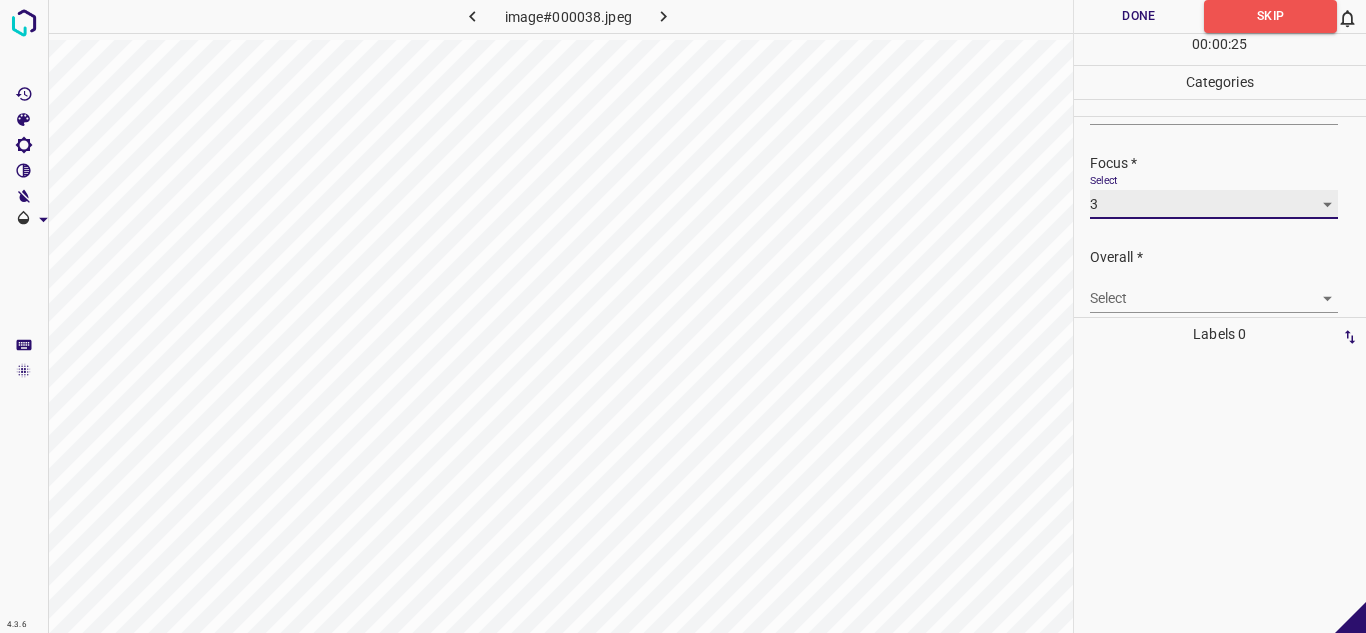 scroll, scrollTop: 98, scrollLeft: 0, axis: vertical 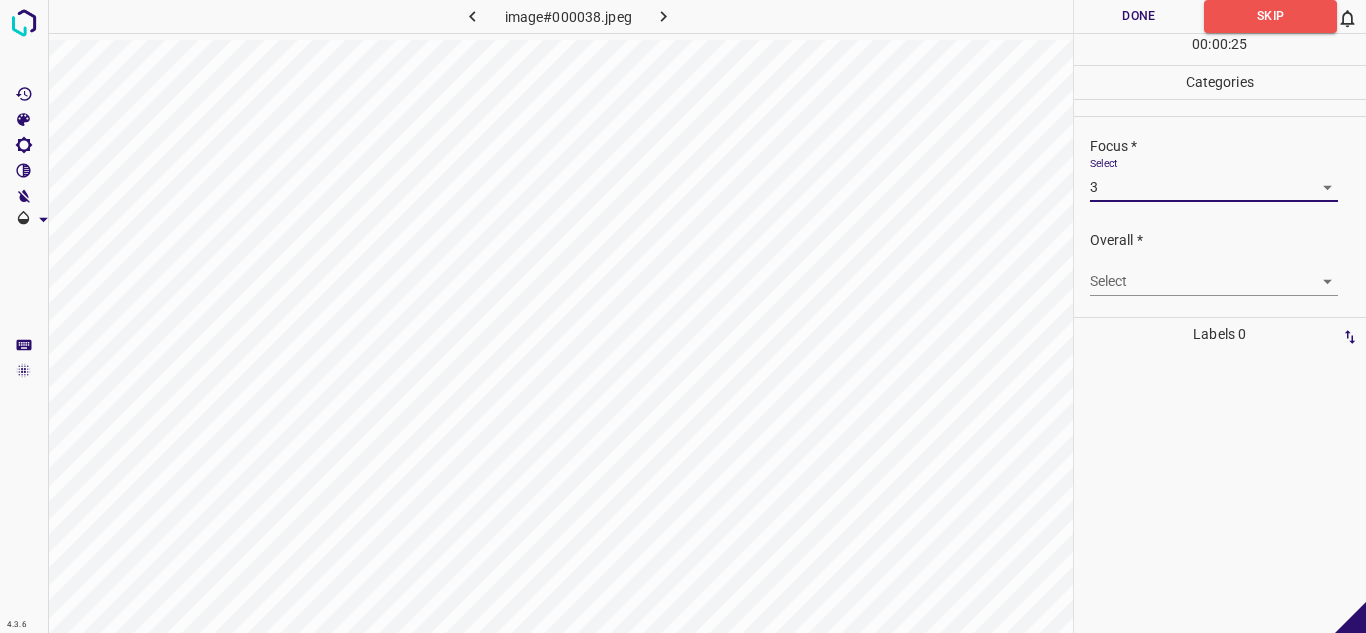 click on "4.3.6  image#000038.jpeg Done Skip 0 00   : 00   : 25   Categories Lighting *  Select 4 4 Focus *  Select 3 3 Overall *  Select ​ Labels   0 Categories 1 Lighting 2 Focus 3 Overall Tools Space Change between modes (Draw & Edit) I Auto labeling R Restore zoom M Zoom in N Zoom out Delete Delete selecte label Filters Z Restore filters X Saturation filter C Brightness filter V Contrast filter B Gray scale filter General O Download - Text - Hide - Delete" at bounding box center (683, 316) 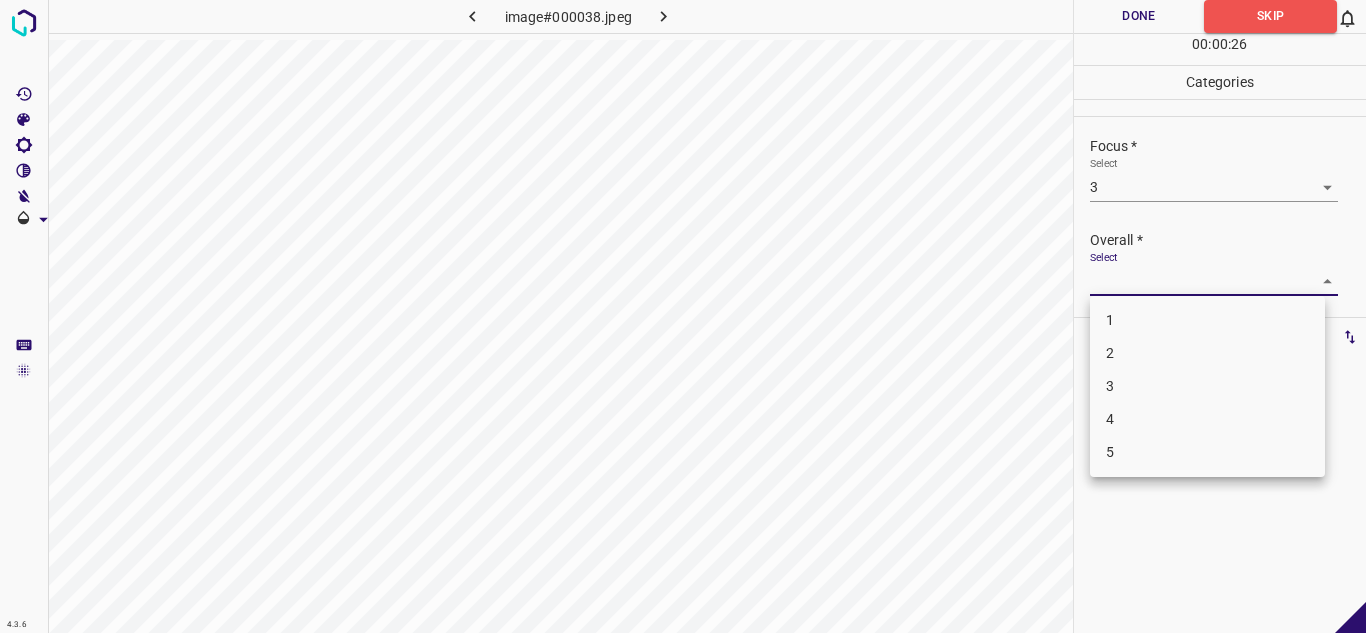 click on "3" at bounding box center [1207, 386] 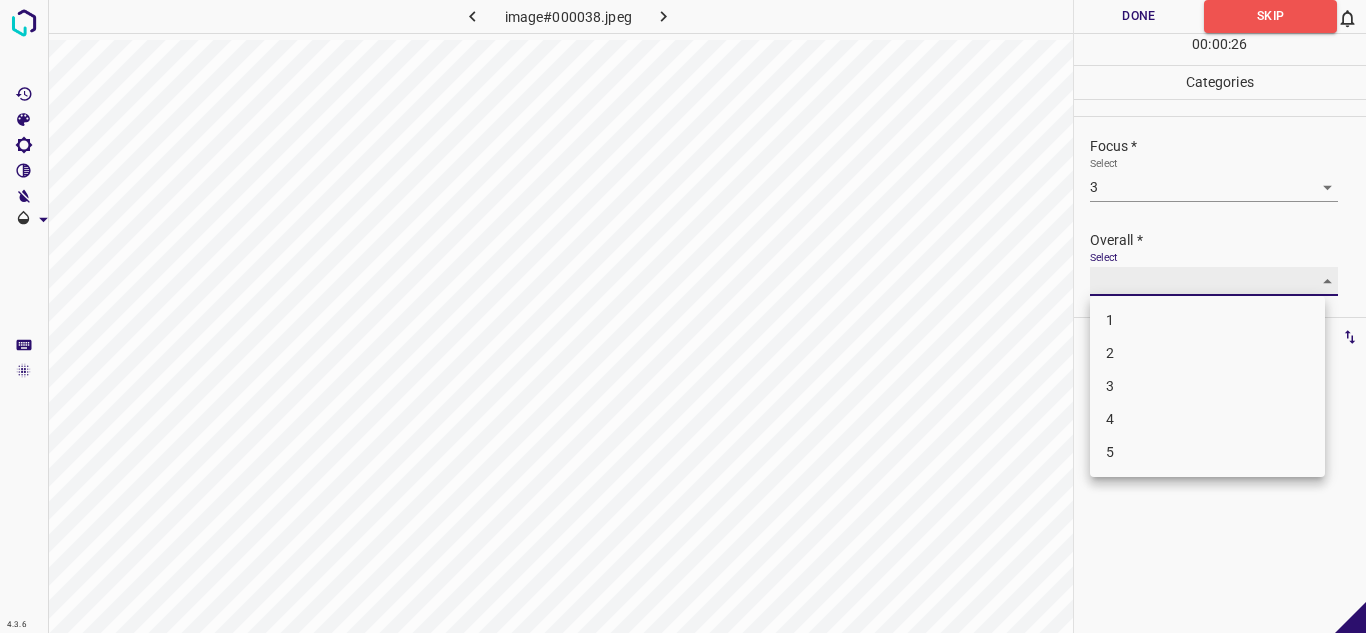 type on "3" 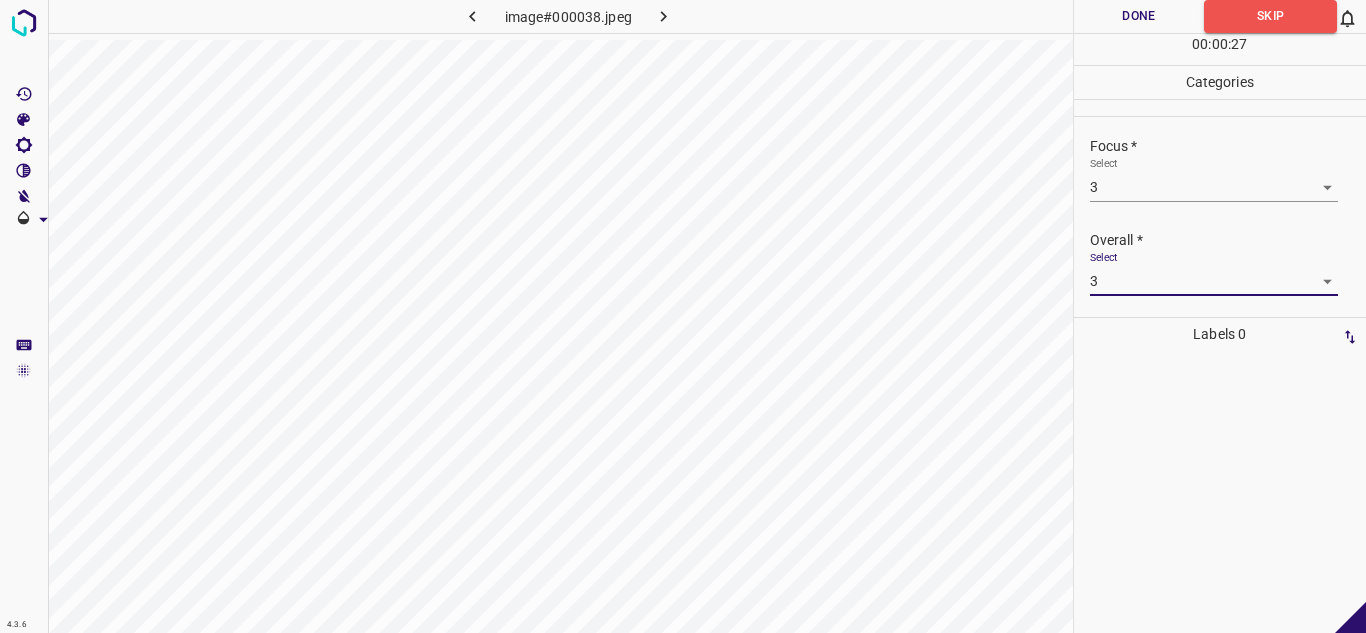 click on "Done" at bounding box center [1139, 16] 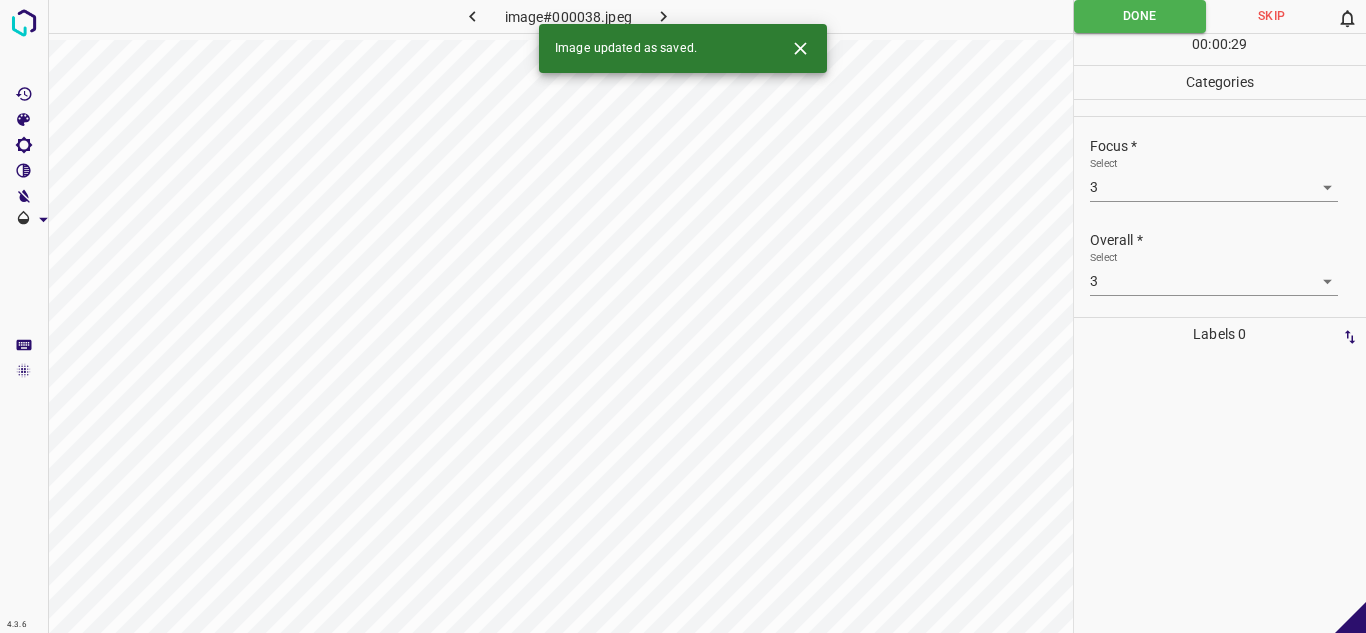 click 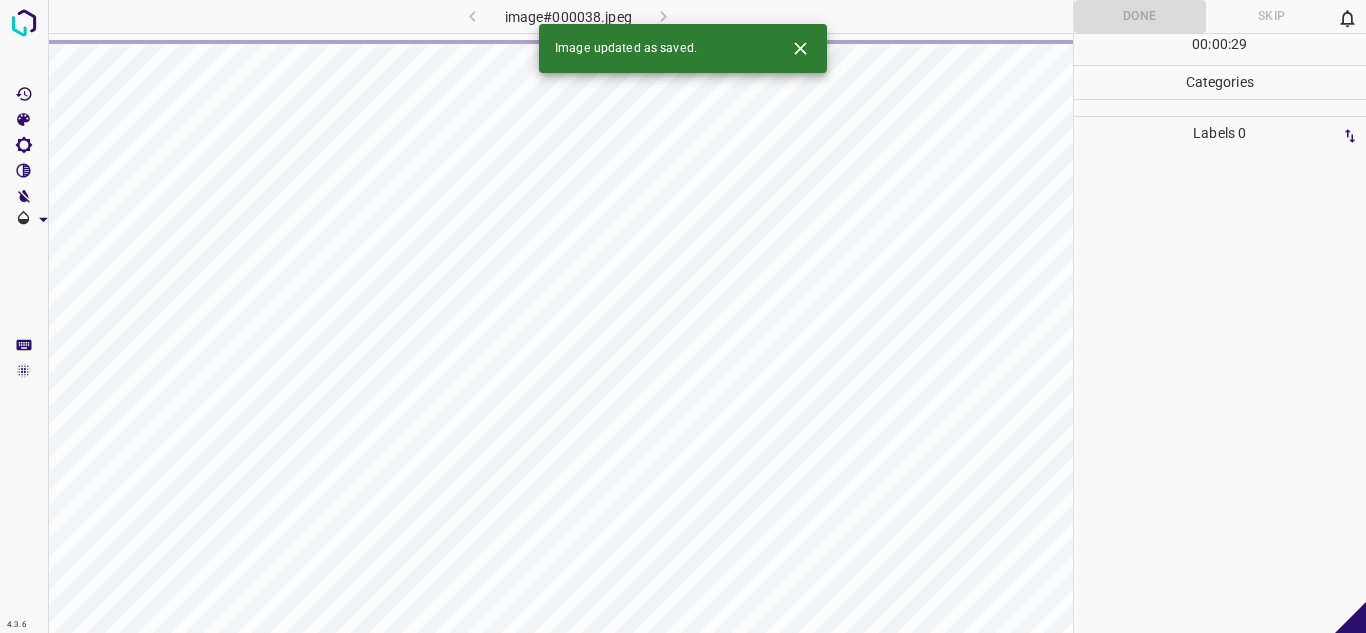 click 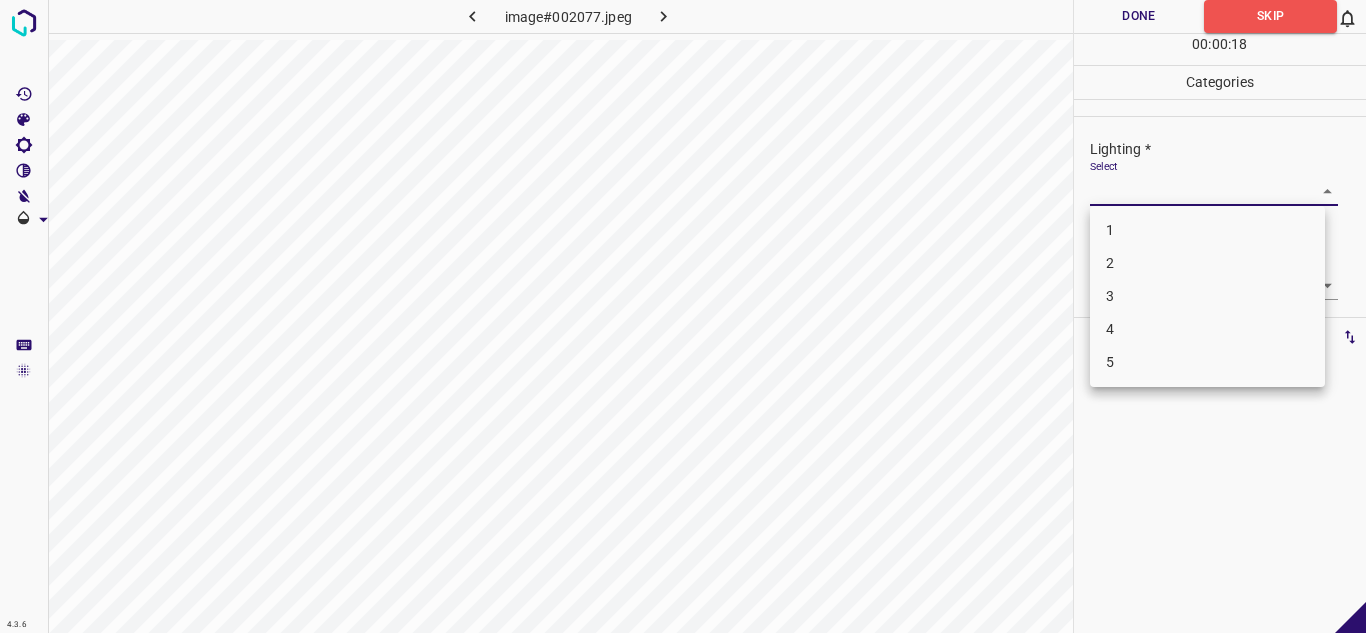 click on "4.3.6  image#002077.jpeg Done Skip 0 00   : 00   : 18   Categories Lighting *  Select ​ Focus *  Select ​ Overall *  Select ​ Labels   0 Categories 1 Lighting 2 Focus 3 Overall Tools Space Change between modes (Draw & Edit) I Auto labeling R Restore zoom M Zoom in N Zoom out Delete Delete selecte label Filters Z Restore filters X Saturation filter C Brightness filter V Contrast filter B Gray scale filter General O Download - Text - Hide - Delete 1 2 3 4 5" at bounding box center [683, 316] 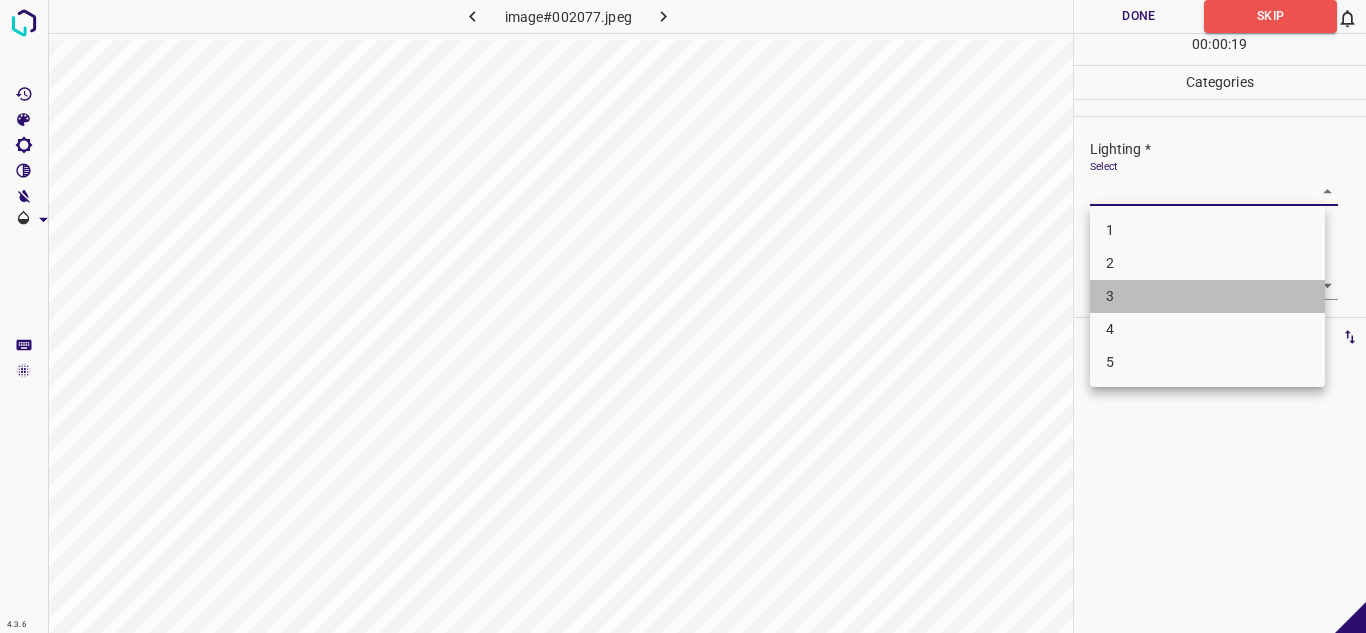 click on "3" at bounding box center (1207, 296) 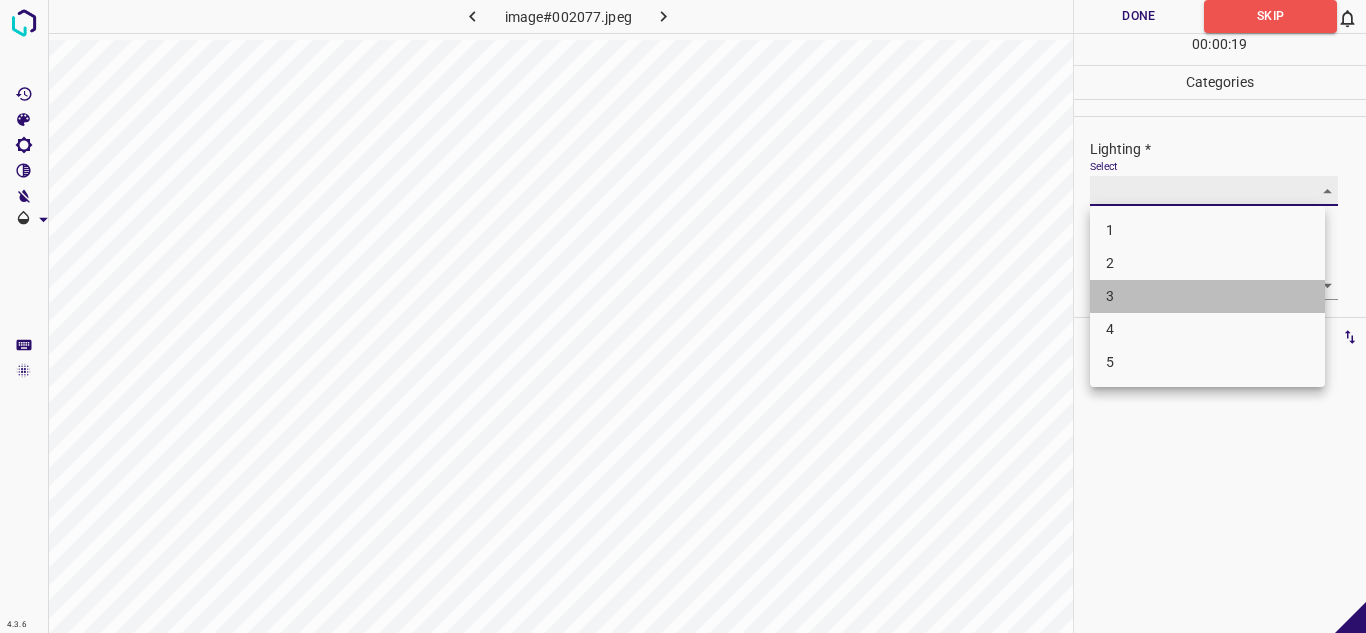 type on "3" 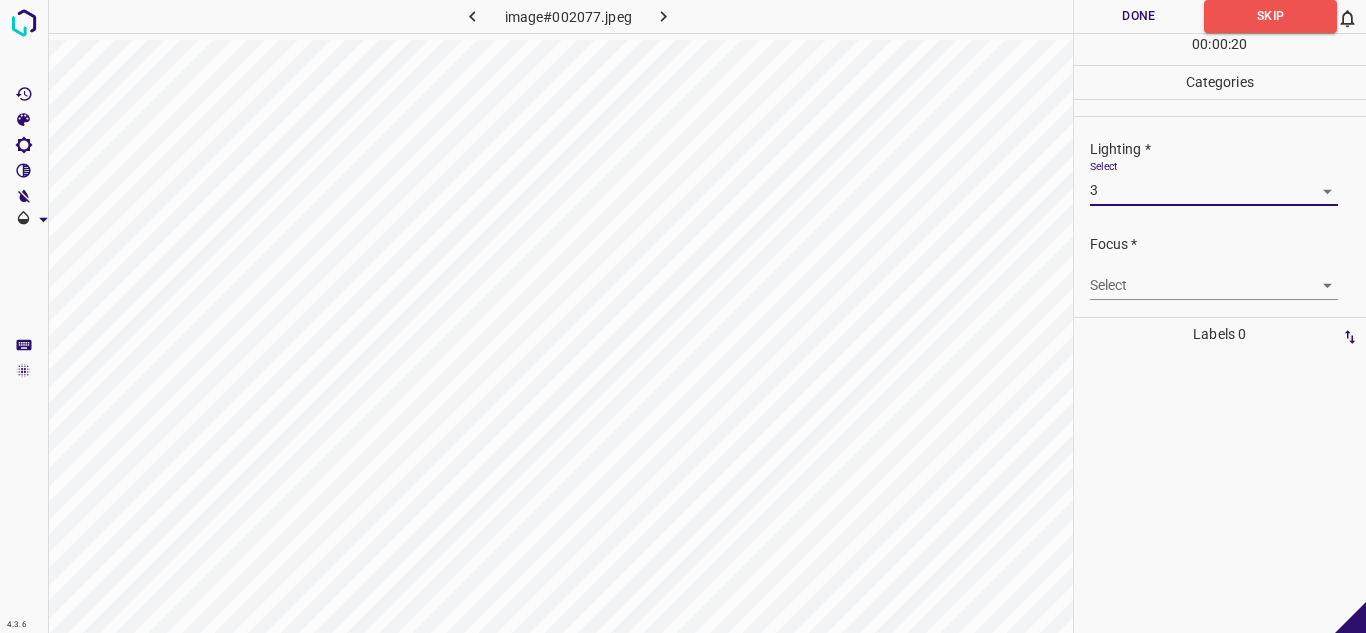 click on "4.3.6  image#002077.jpeg Done Skip 0 00   : 00   : 20   Categories Lighting *  Select 3 3 Focus *  Select ​ Overall *  Select ​ Labels   0 Categories 1 Lighting 2 Focus 3 Overall Tools Space Change between modes (Draw & Edit) I Auto labeling R Restore zoom M Zoom in N Zoom out Delete Delete selecte label Filters Z Restore filters X Saturation filter C Brightness filter V Contrast filter B Gray scale filter General O Download - Text - Hide - Delete" at bounding box center (683, 316) 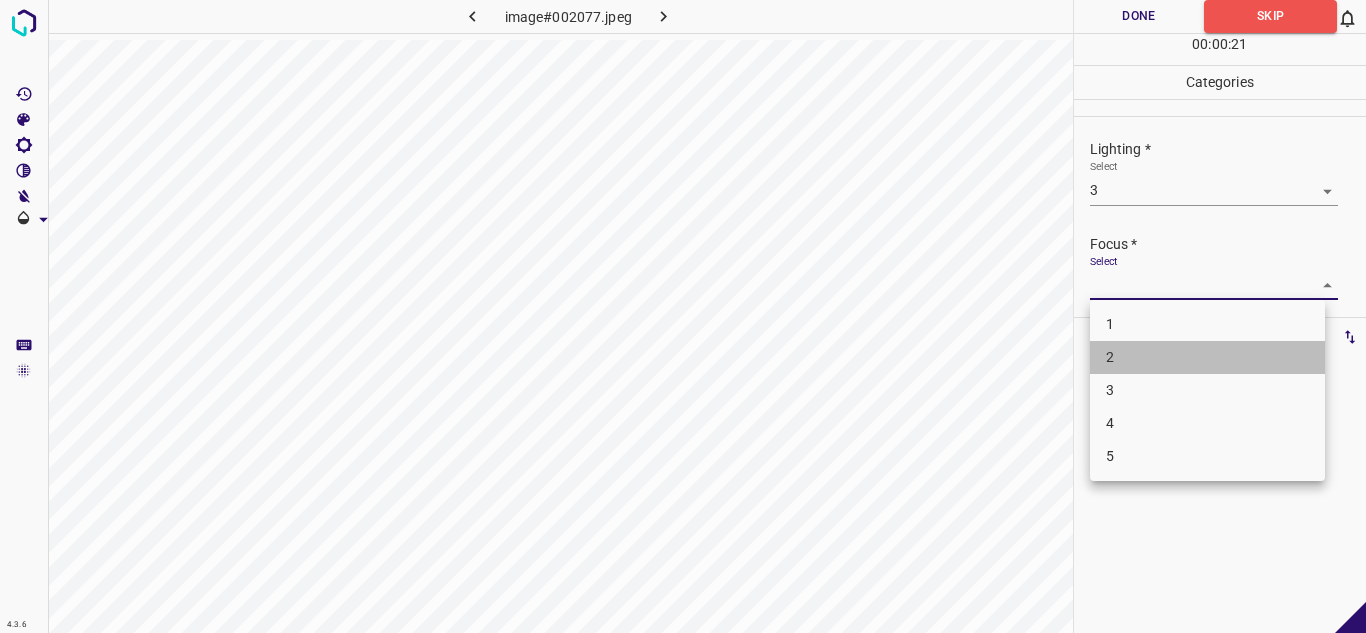 click on "2" at bounding box center (1207, 357) 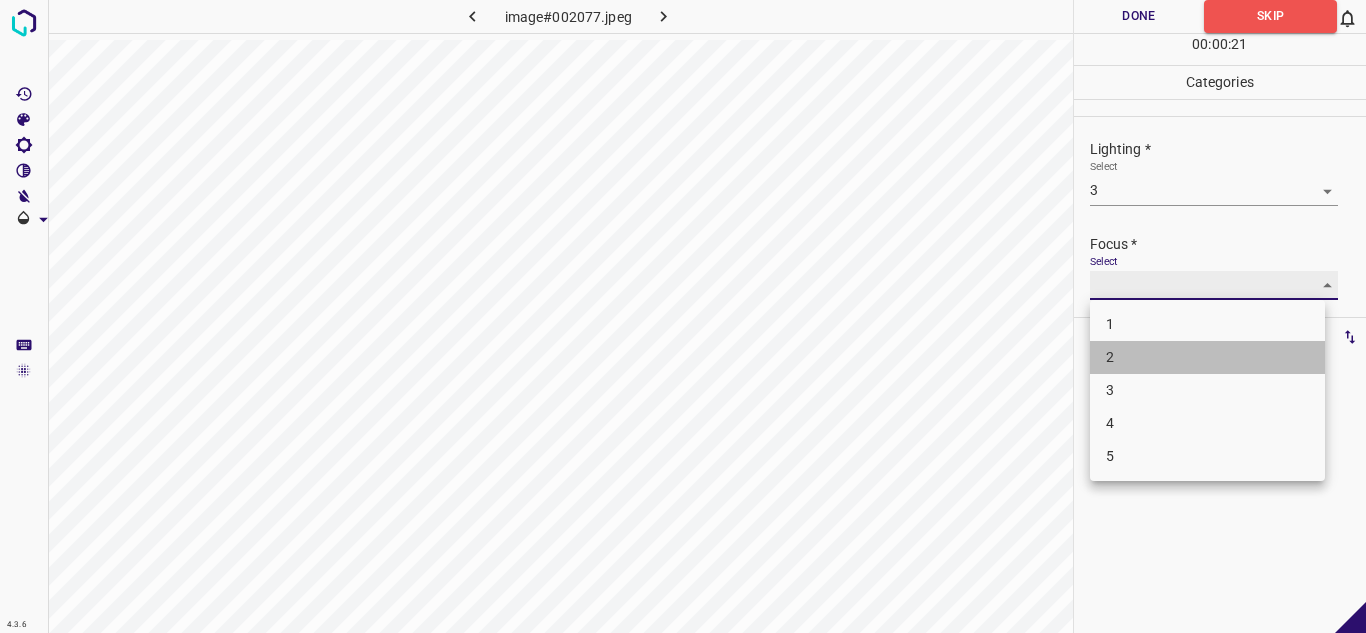 type on "2" 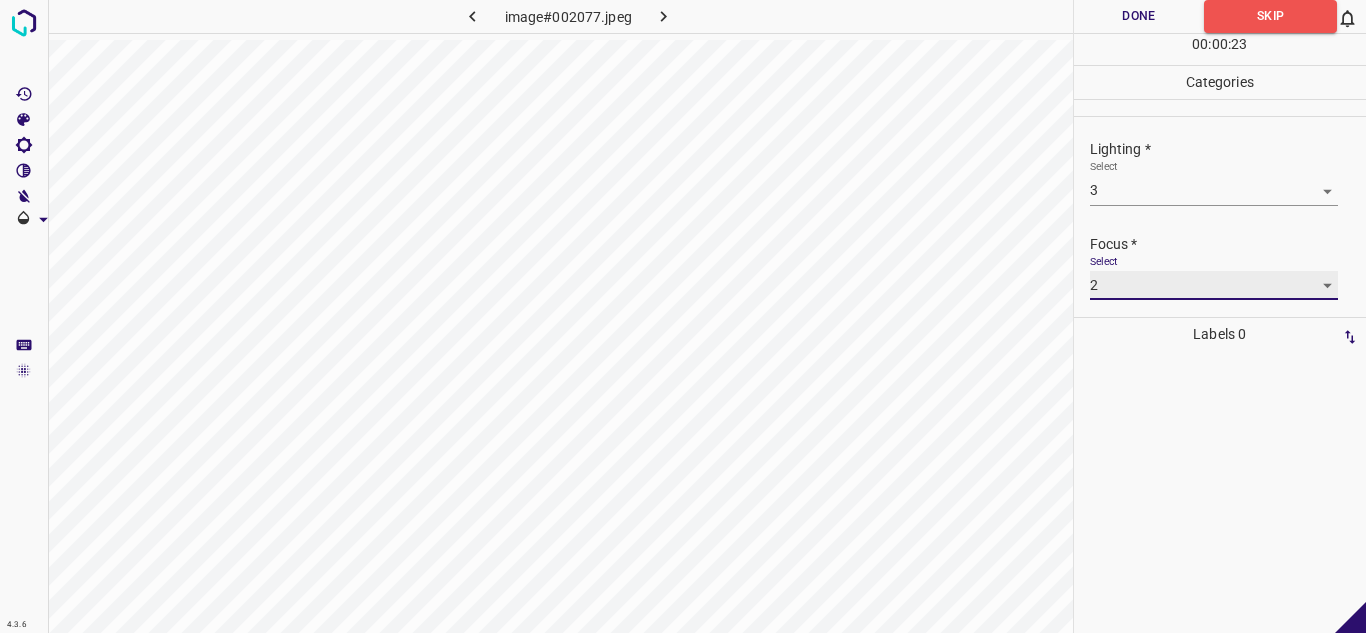scroll, scrollTop: 98, scrollLeft: 0, axis: vertical 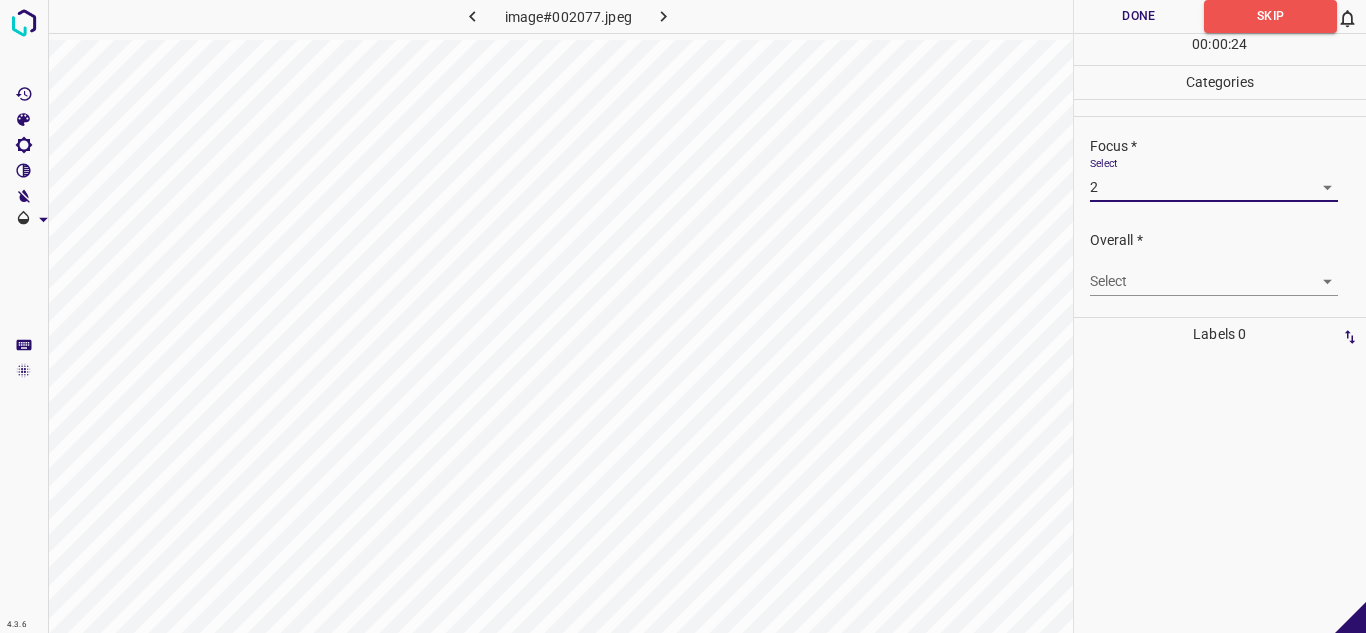 click on "4.3.6  image#002077.jpeg Done Skip 0 00   : 00   : 24   Categories Lighting *  Select 3 3 Focus *  Select 2 2 Overall *  Select ​ Labels   0 Categories 1 Lighting 2 Focus 3 Overall Tools Space Change between modes (Draw & Edit) I Auto labeling R Restore zoom M Zoom in N Zoom out Delete Delete selecte label Filters Z Restore filters X Saturation filter C Brightness filter V Contrast filter B Gray scale filter General O Download - Text - Hide - Delete" at bounding box center (683, 316) 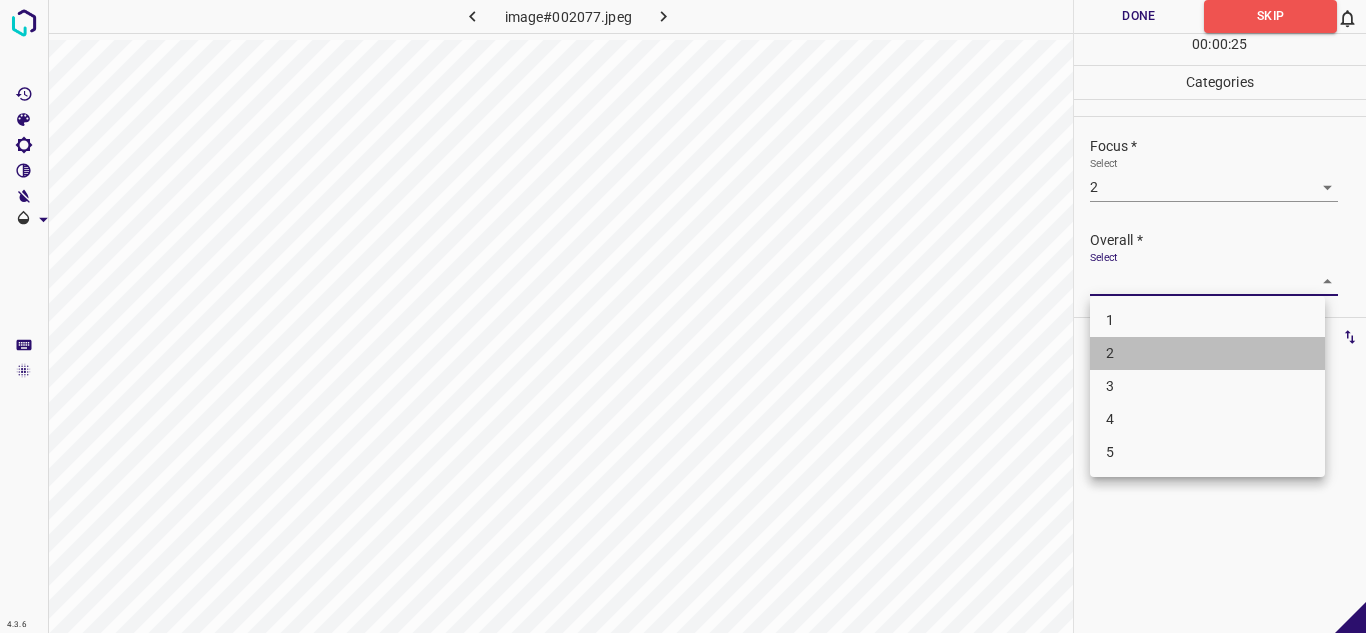 click on "2" at bounding box center [1207, 353] 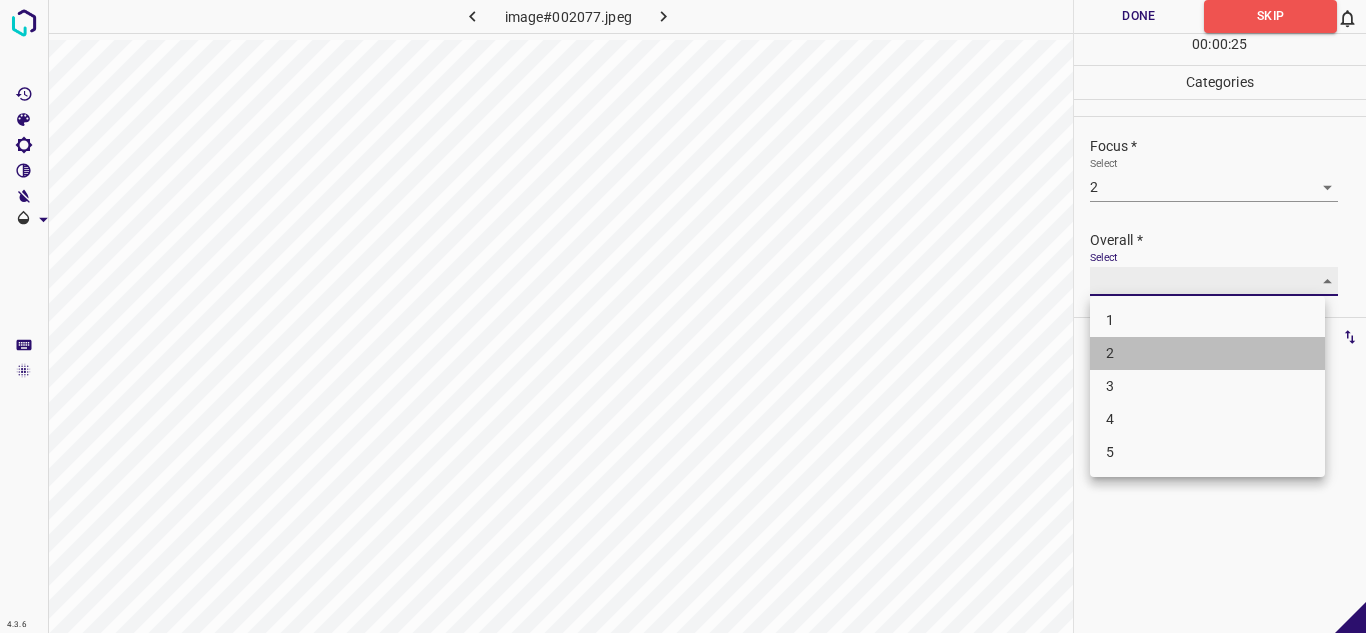type on "2" 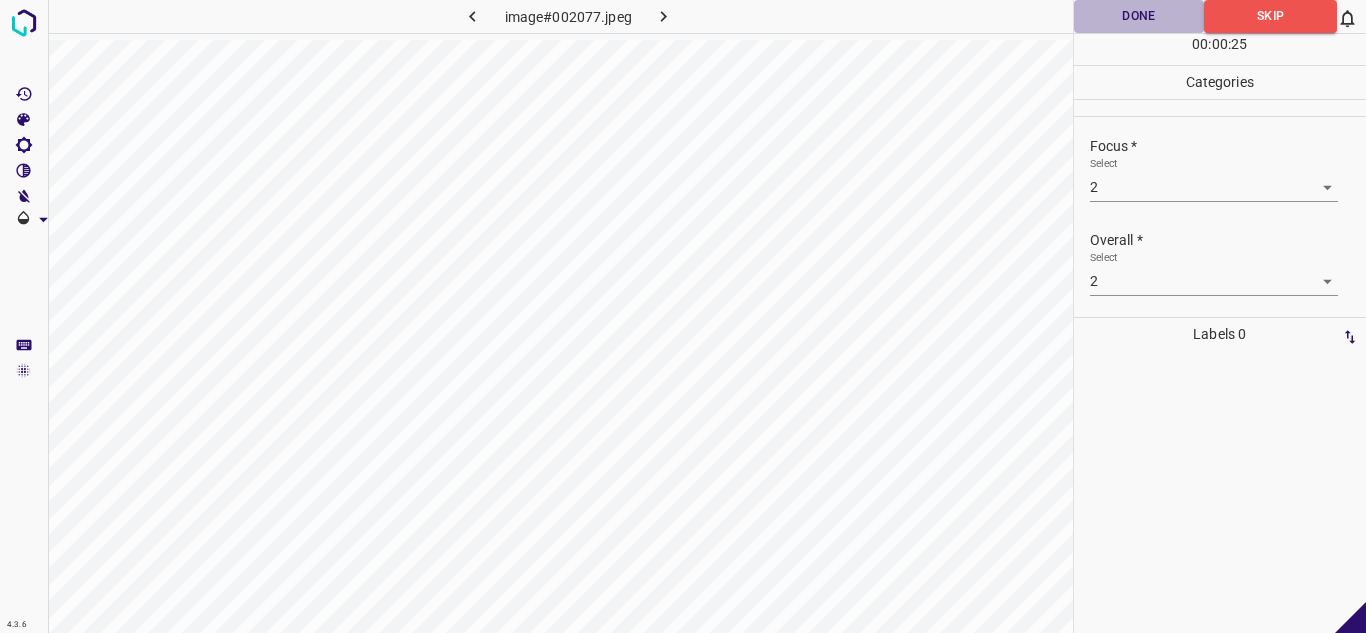 click on "Done" at bounding box center [1139, 16] 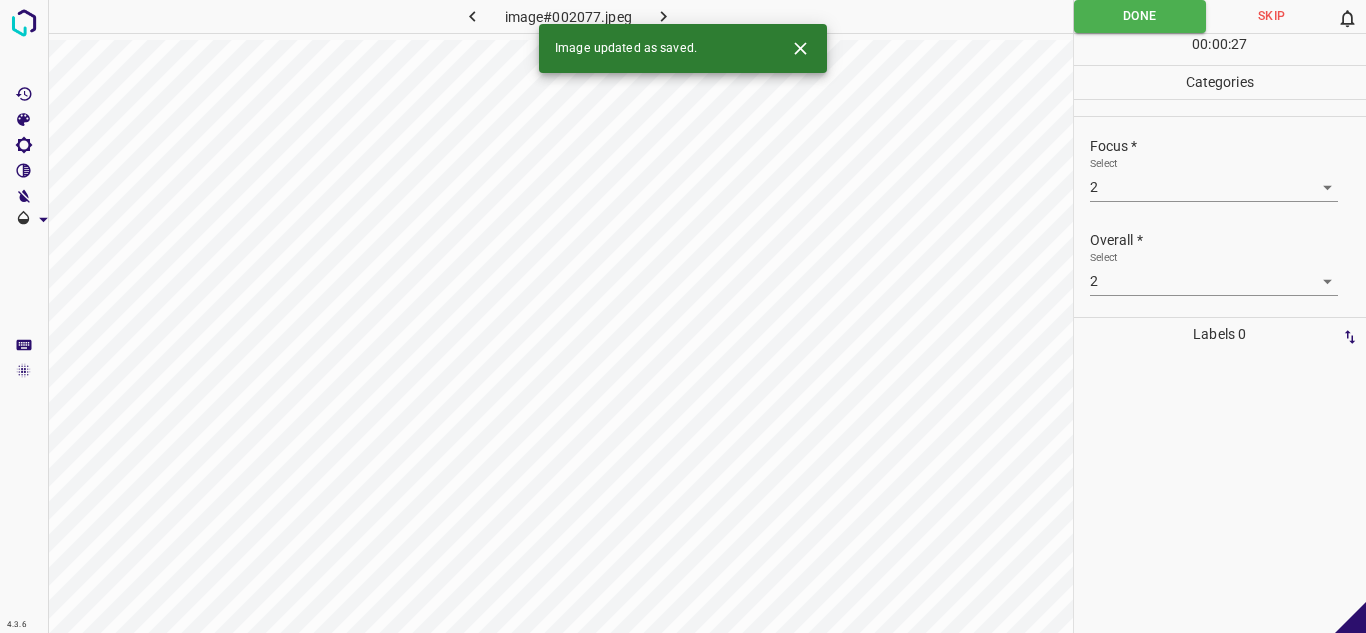 click 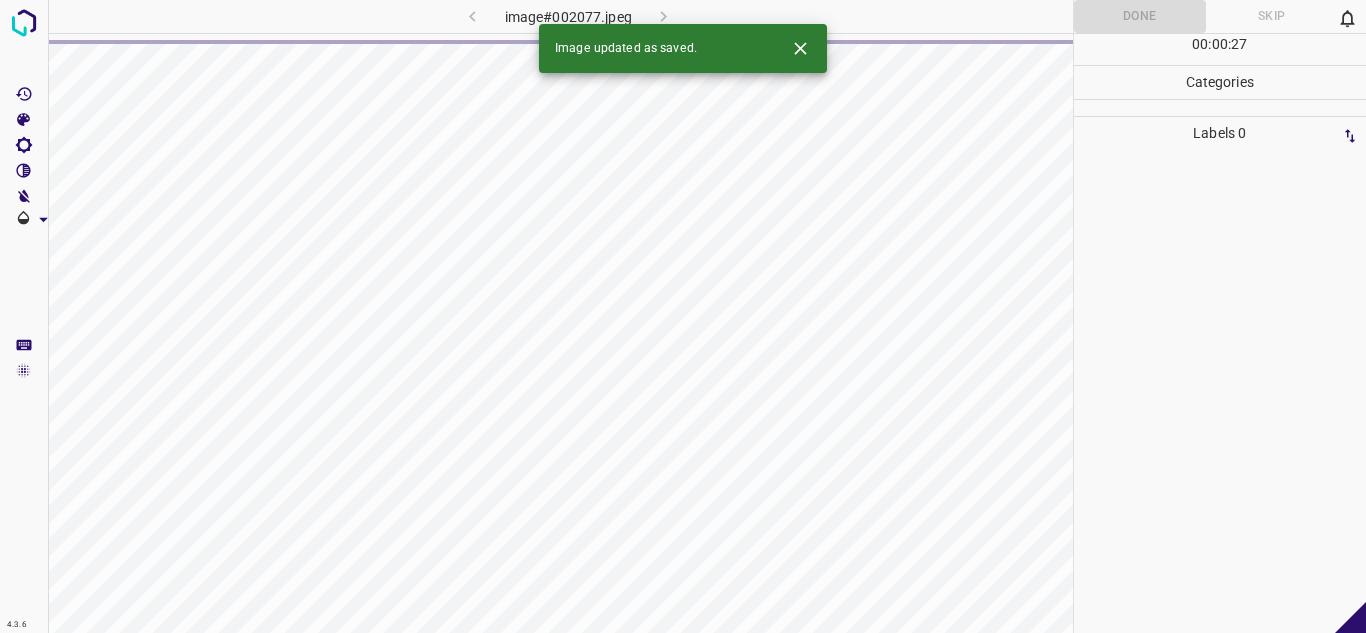 click 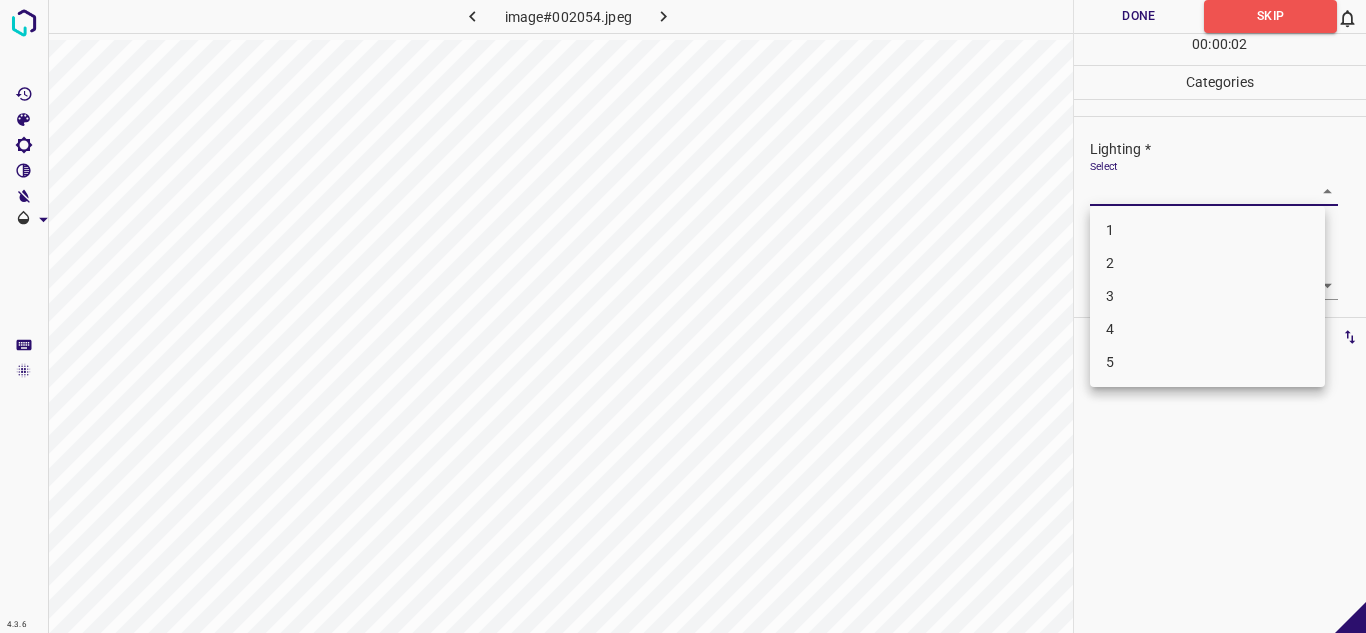click on "4.3.6  image#002054.jpeg Done Skip 0 00   : 00   : 02   Categories Lighting *  Select ​ Focus *  Select ​ Overall *  Select ​ Labels   0 Categories 1 Lighting 2 Focus 3 Overall Tools Space Change between modes (Draw & Edit) I Auto labeling R Restore zoom M Zoom in N Zoom out Delete Delete selecte label Filters Z Restore filters X Saturation filter C Brightness filter V Contrast filter B Gray scale filter General O Download - Text - Hide - Delete 1 2 3 4 5" at bounding box center [683, 316] 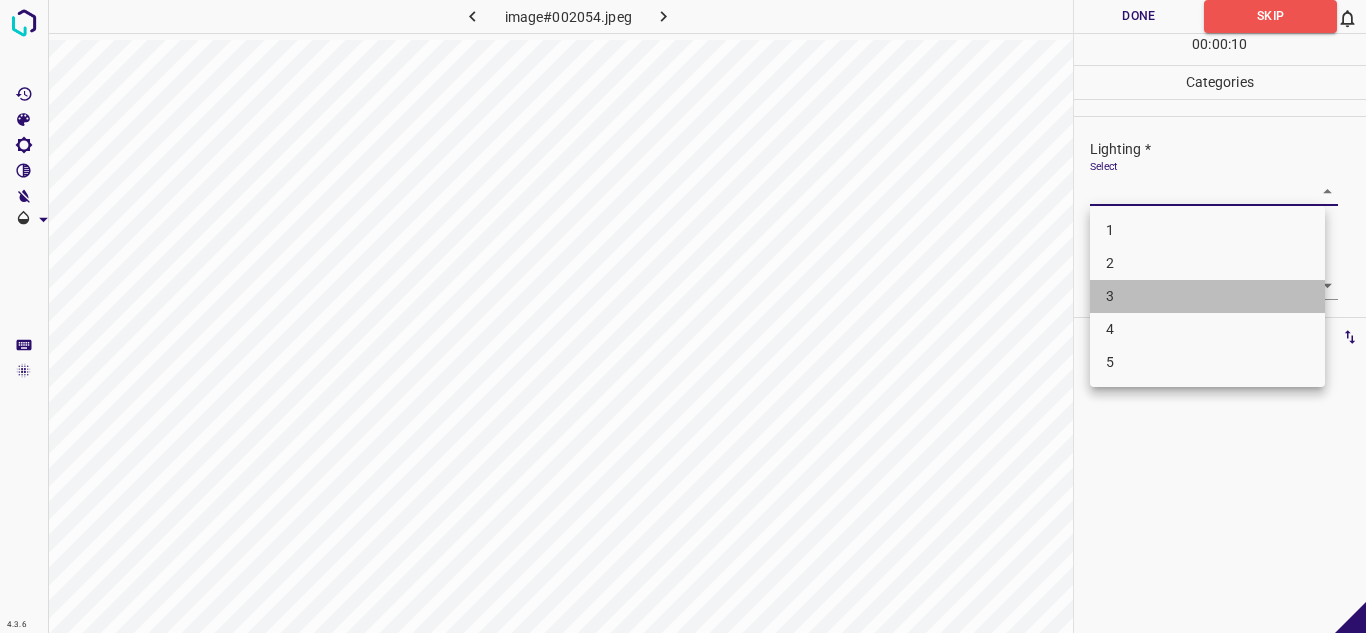 click on "3" at bounding box center [1207, 296] 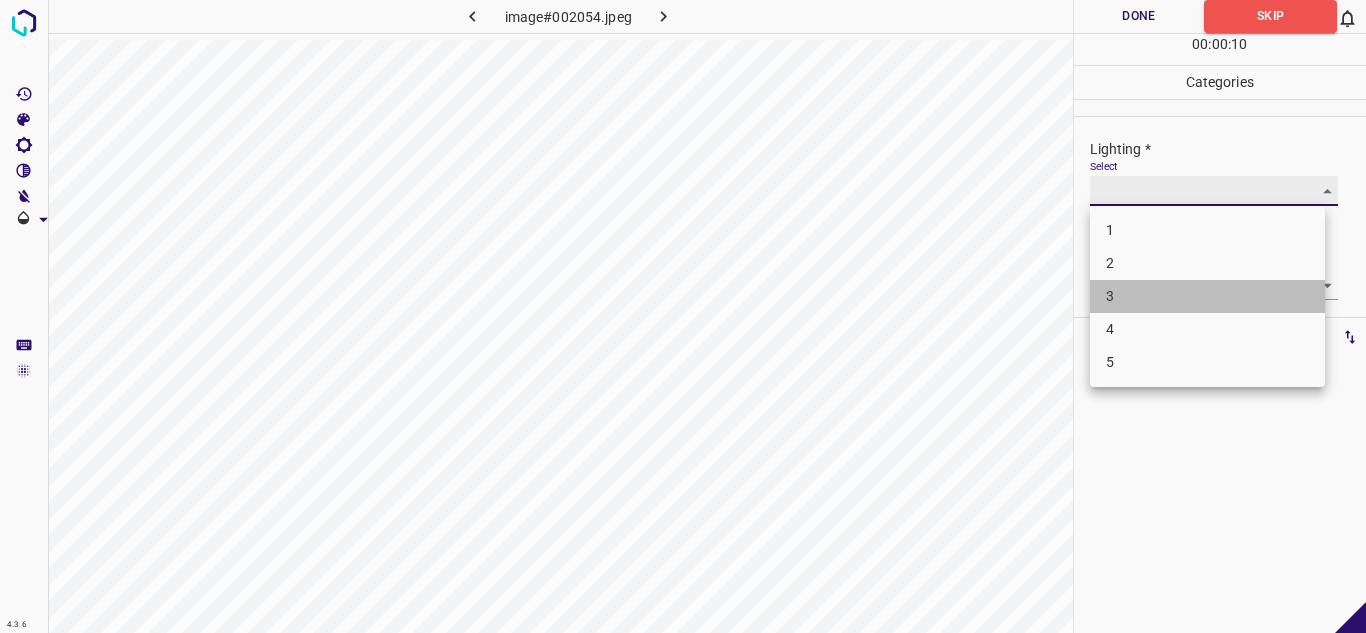 type on "3" 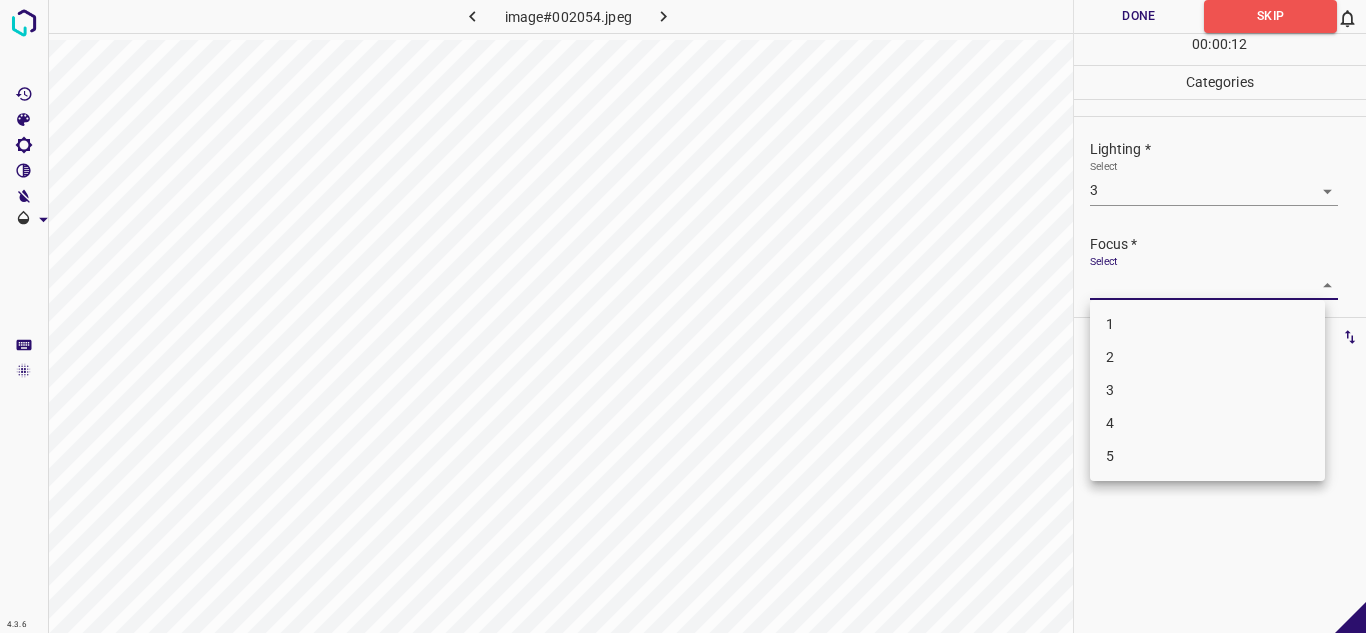 click on "4.3.6  image#002054.jpeg Done Skip 0 00   : 00   : 12   Categories Lighting *  Select 3 3 Focus *  Select ​ Overall *  Select ​ Labels   0 Categories 1 Lighting 2 Focus 3 Overall Tools Space Change between modes (Draw & Edit) I Auto labeling R Restore zoom M Zoom in N Zoom out Delete Delete selecte label Filters Z Restore filters X Saturation filter C Brightness filter V Contrast filter B Gray scale filter General O Download - Text - Hide - Delete 1 2 3 4 5" at bounding box center (683, 316) 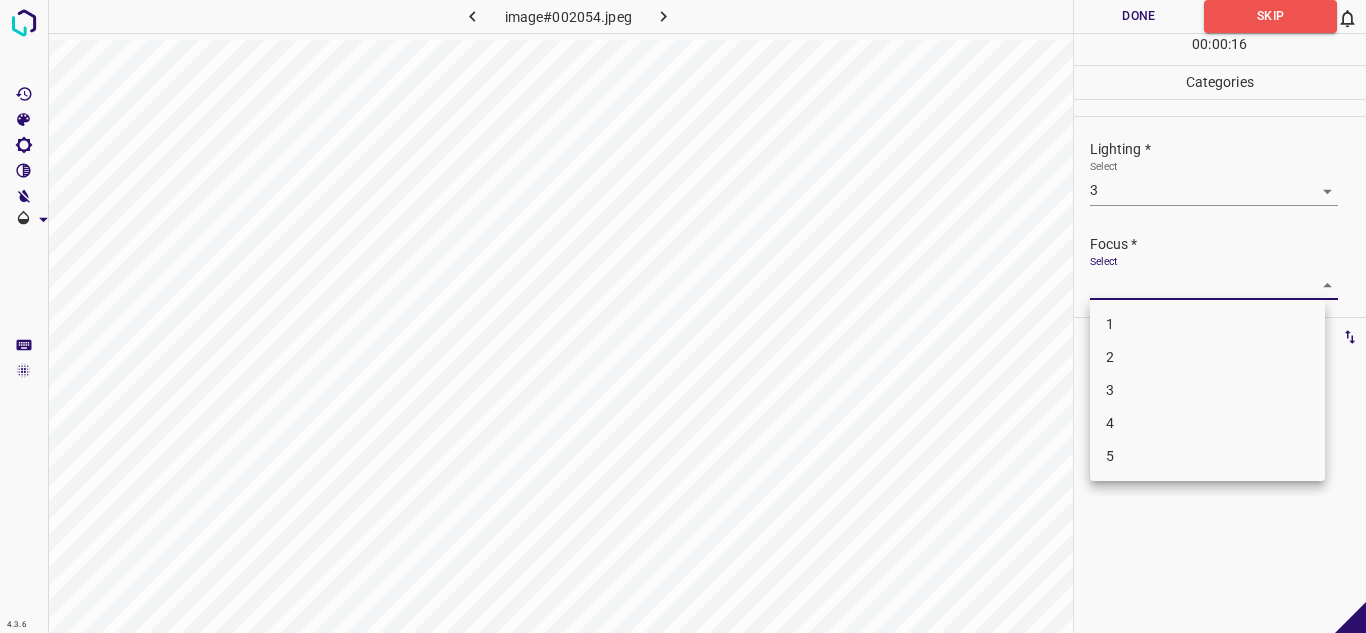 click on "3" at bounding box center [1207, 390] 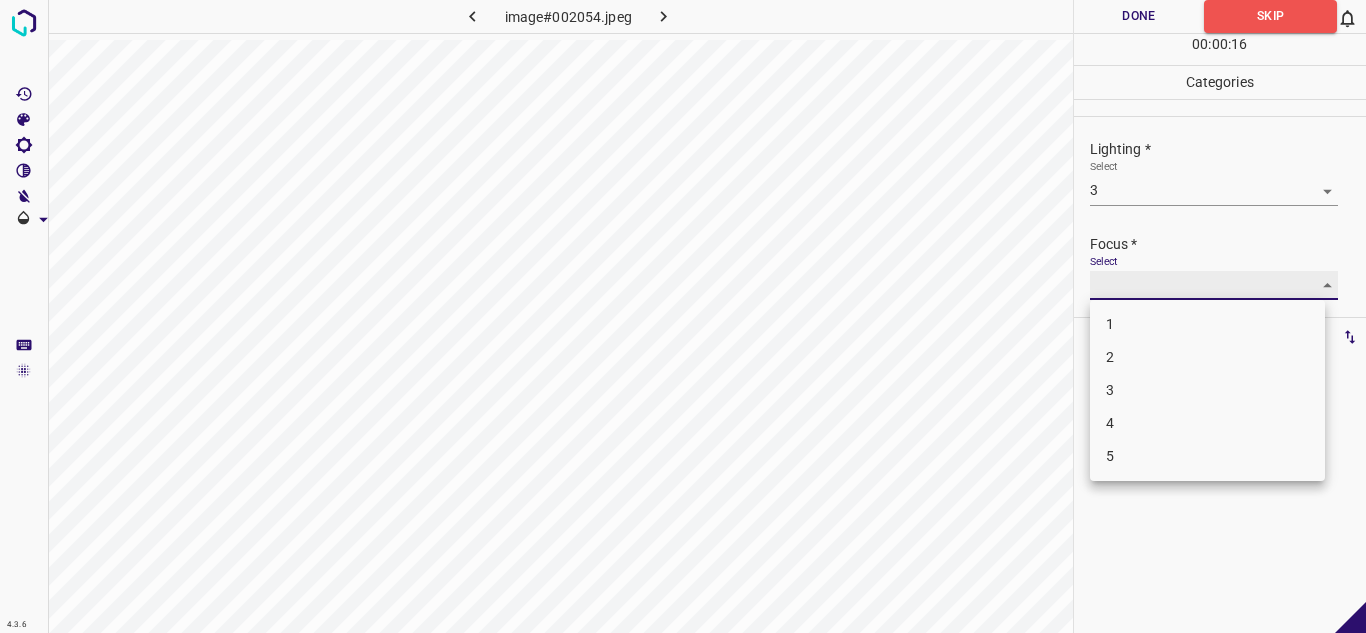 type on "3" 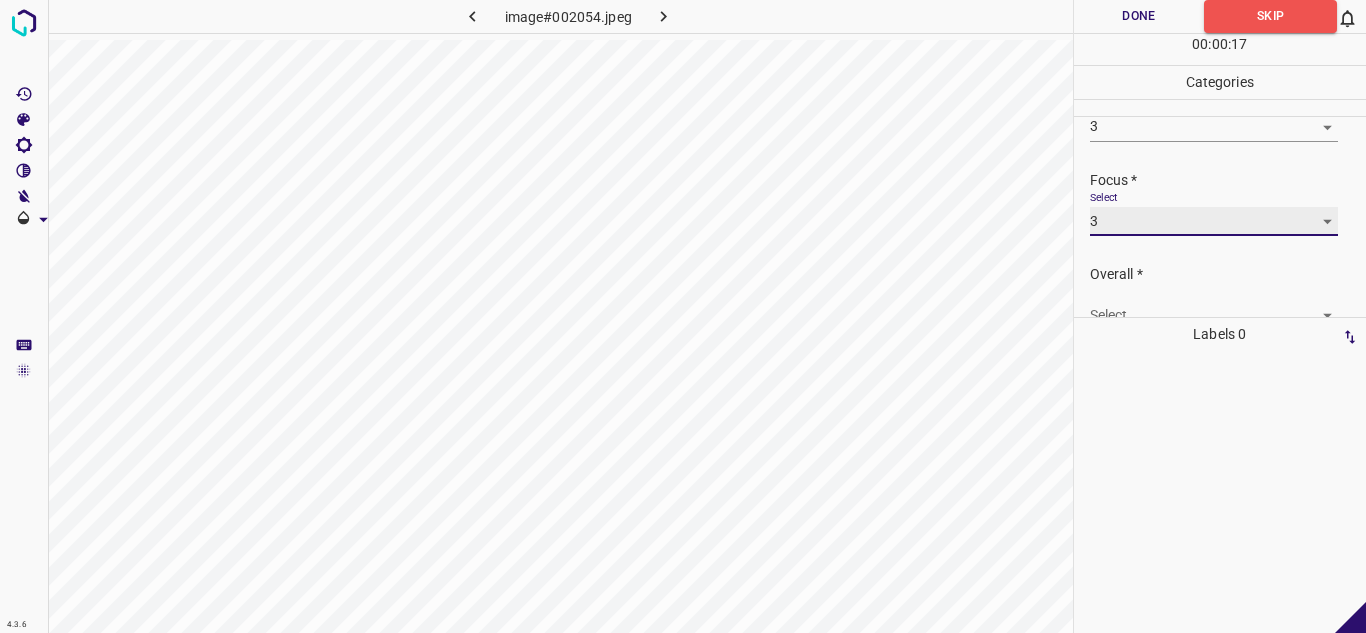 scroll, scrollTop: 98, scrollLeft: 0, axis: vertical 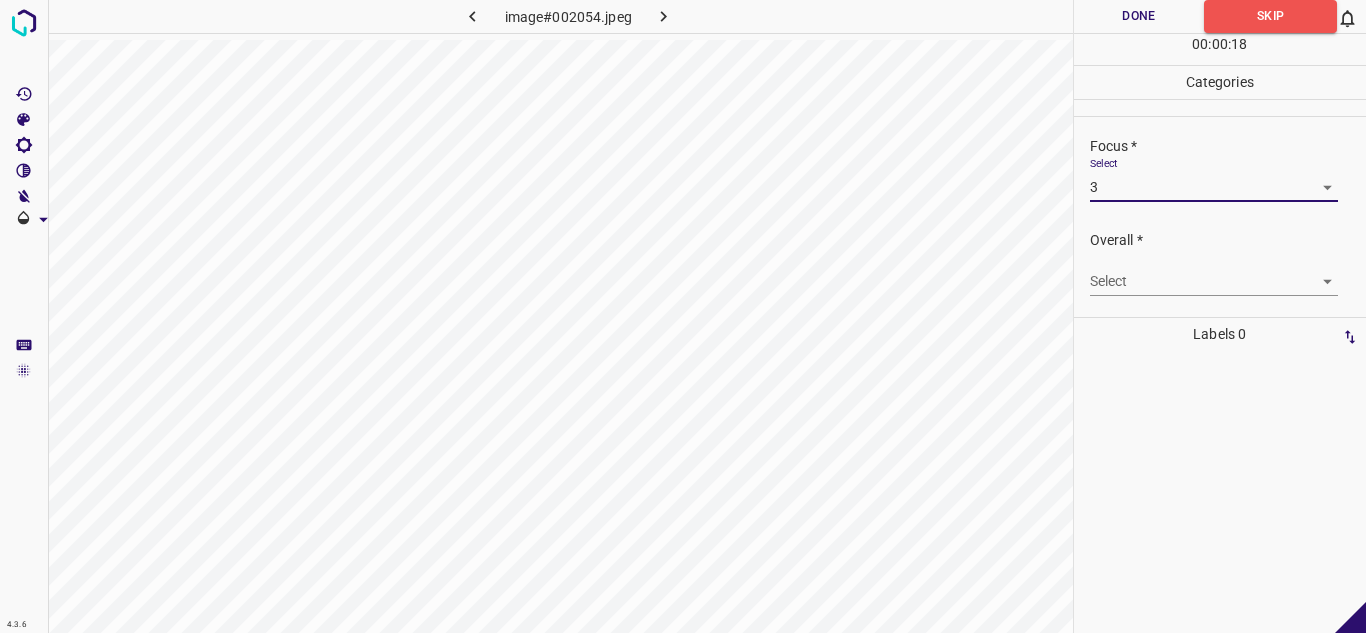 click on "4.3.6  image#002054.jpeg Done Skip 0 00   : 00   : 18   Categories Lighting *  Select 3 3 Focus *  Select 3 3 Overall *  Select ​ Labels   0 Categories 1 Lighting 2 Focus 3 Overall Tools Space Change between modes (Draw & Edit) I Auto labeling R Restore zoom M Zoom in N Zoom out Delete Delete selecte label Filters Z Restore filters X Saturation filter C Brightness filter V Contrast filter B Gray scale filter General O Download - Text - Hide - Delete" at bounding box center [683, 316] 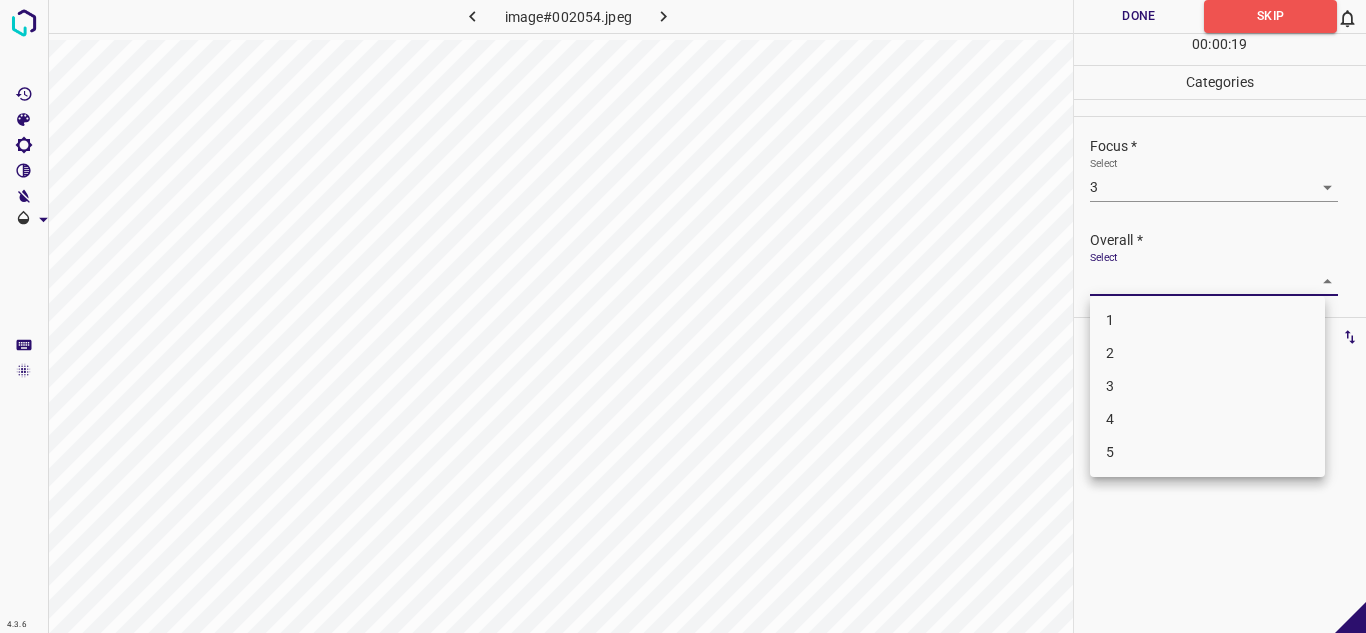 click on "3" at bounding box center (1207, 386) 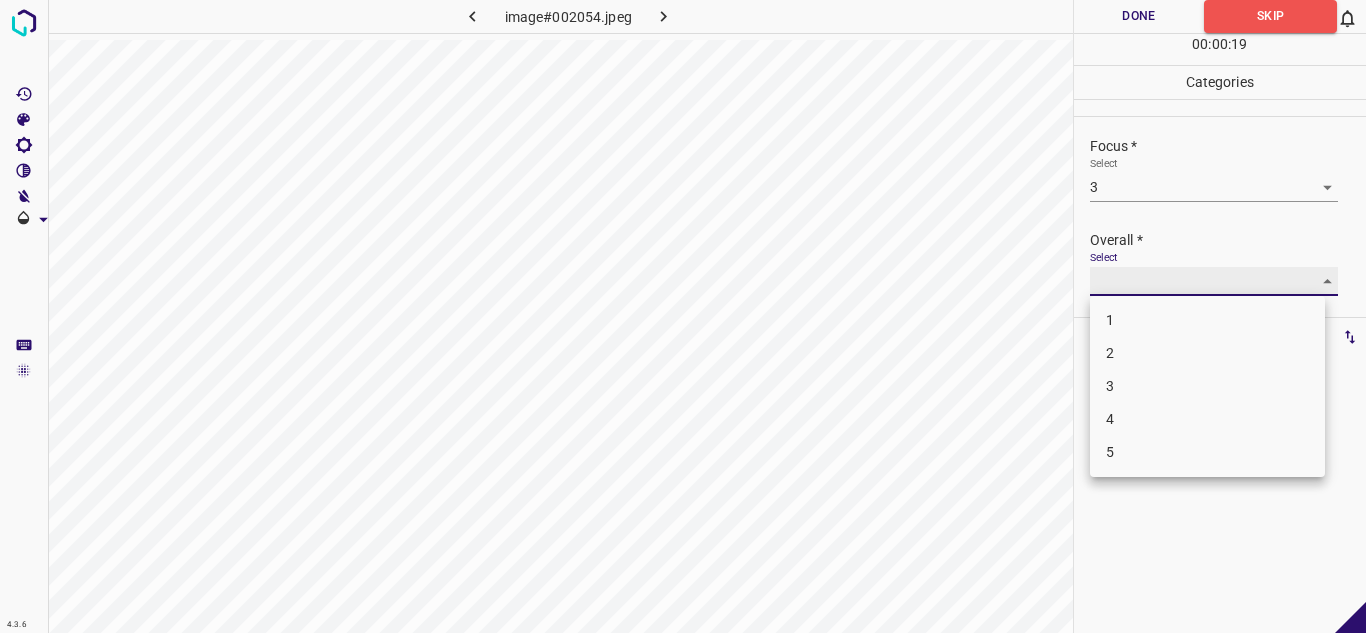type on "3" 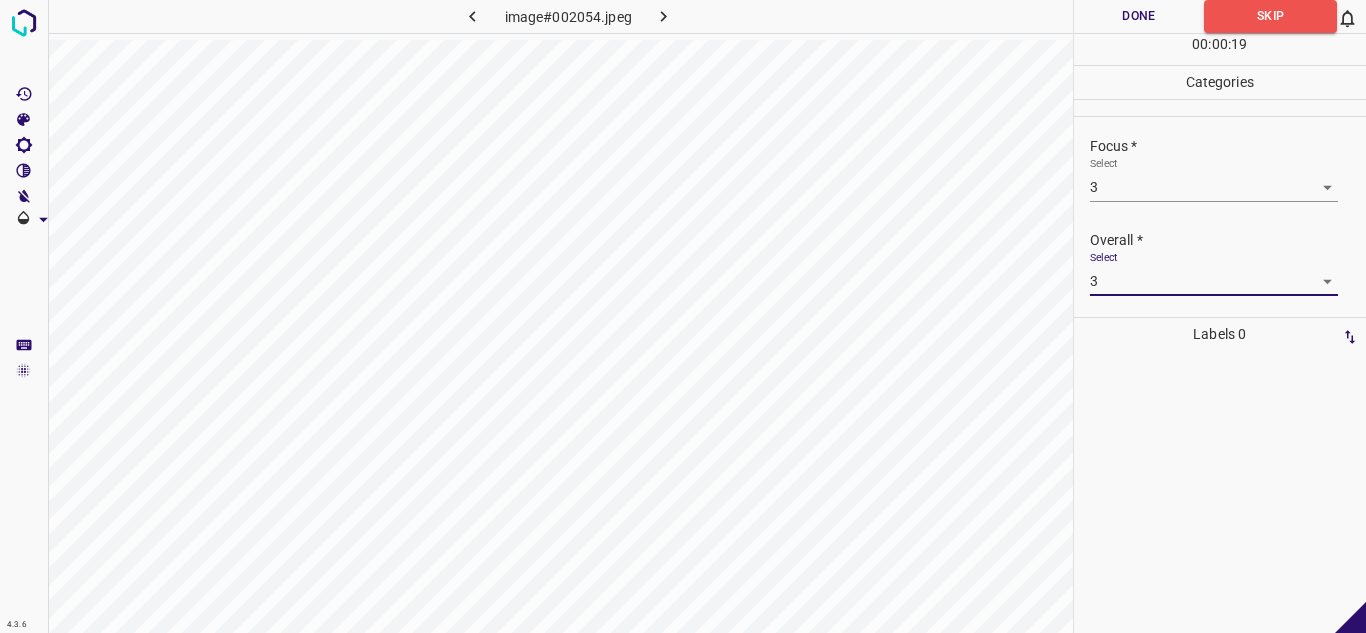 click on "Done" at bounding box center [1139, 16] 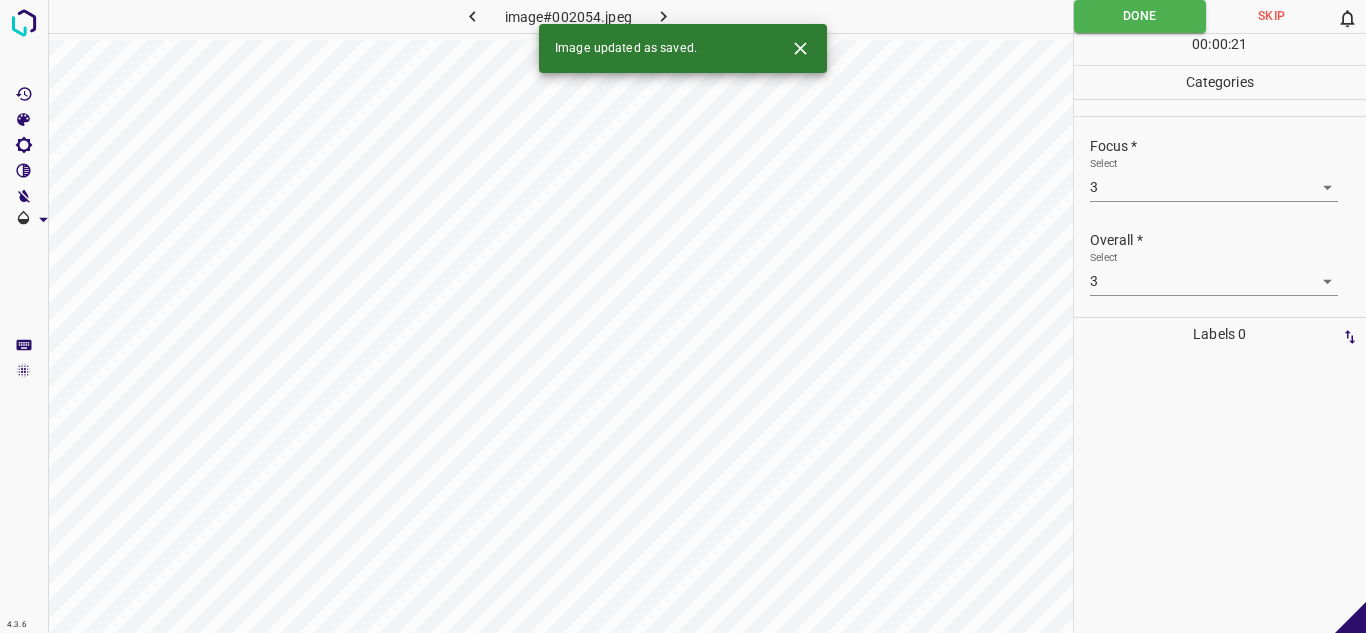 click 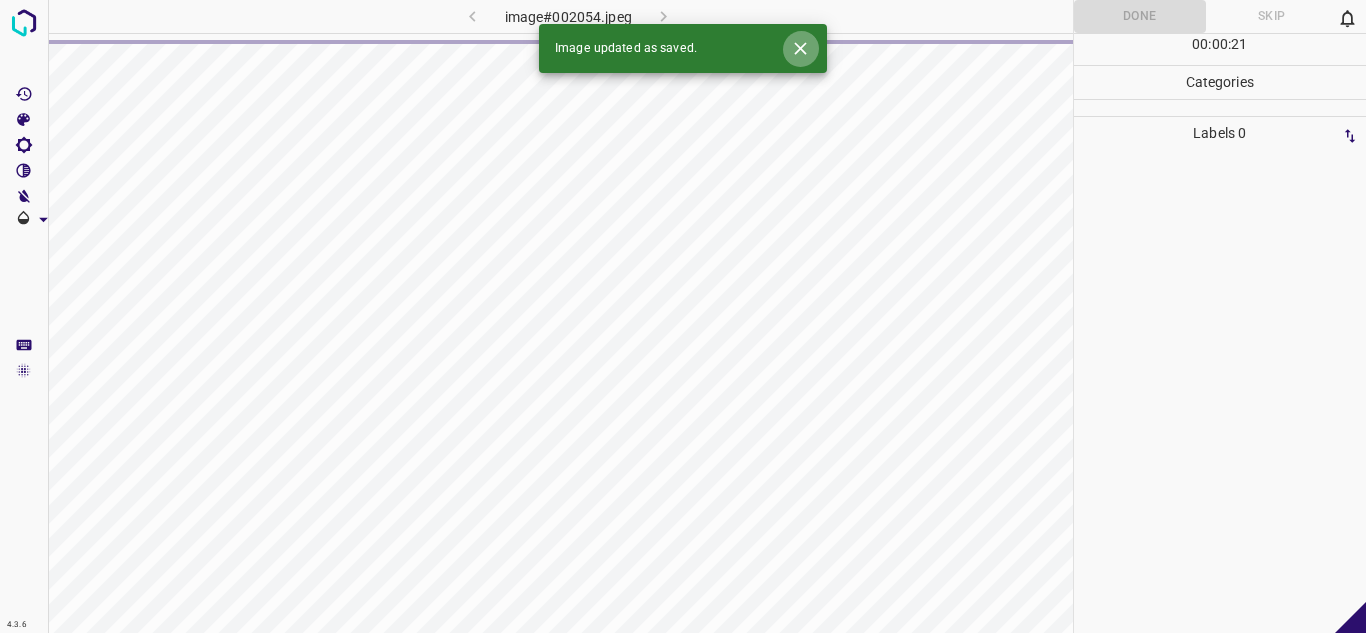 click 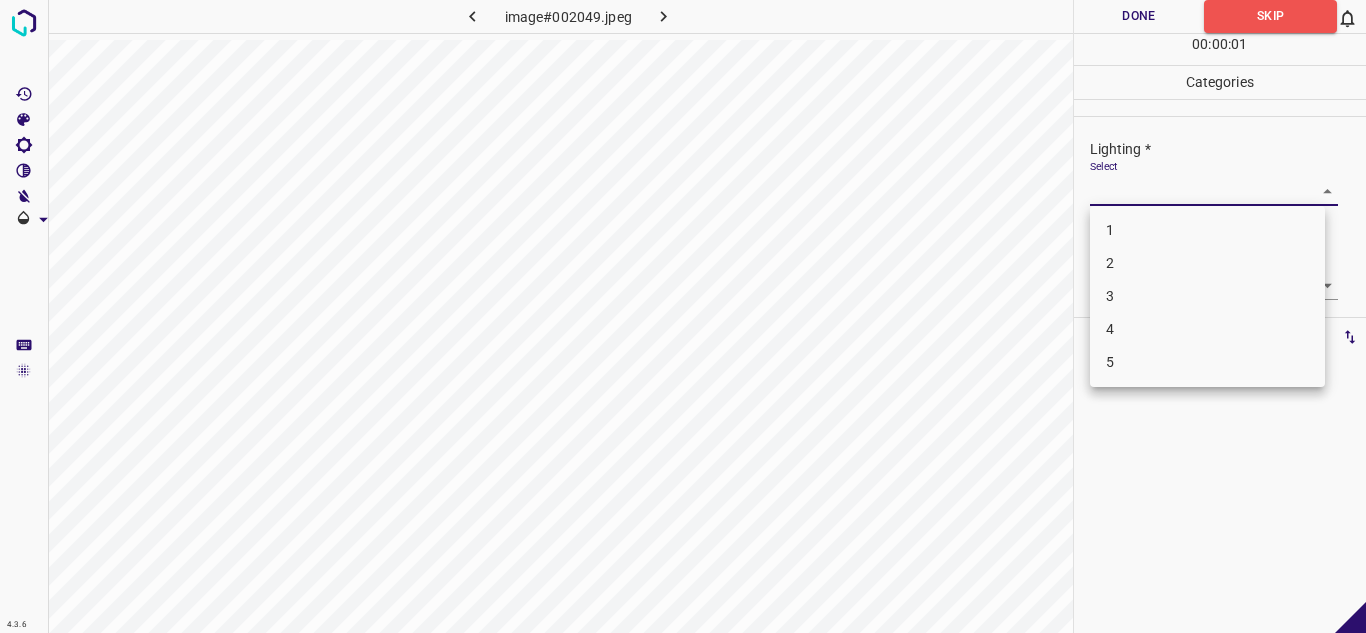 click on "4.3.6  image#002049.jpeg Done Skip 0 00   : 00   : 01   Categories Lighting *  Select ​ Focus *  Select ​ Overall *  Select ​ Labels   0 Categories 1 Lighting 2 Focus 3 Overall Tools Space Change between modes (Draw & Edit) I Auto labeling R Restore zoom M Zoom in N Zoom out Delete Delete selecte label Filters Z Restore filters X Saturation filter C Brightness filter V Contrast filter B Gray scale filter General O Download - Text - Hide - Delete 1 2 3 4 5" at bounding box center [683, 316] 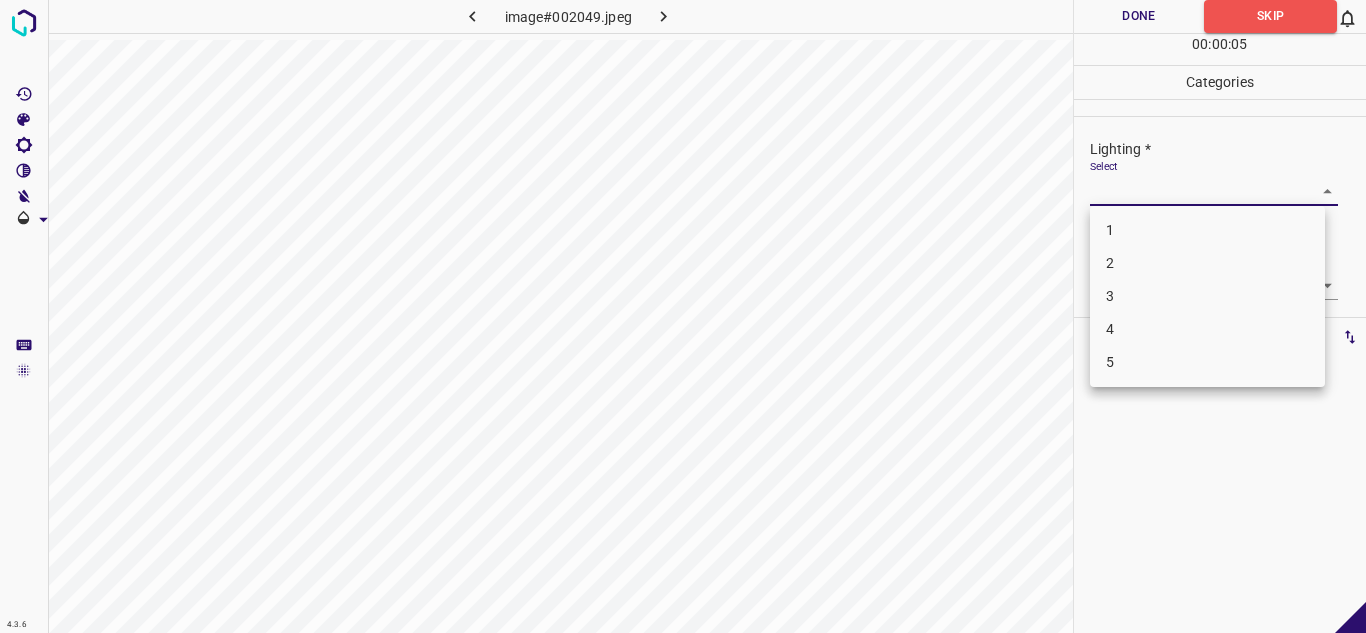 click on "3" at bounding box center (1207, 296) 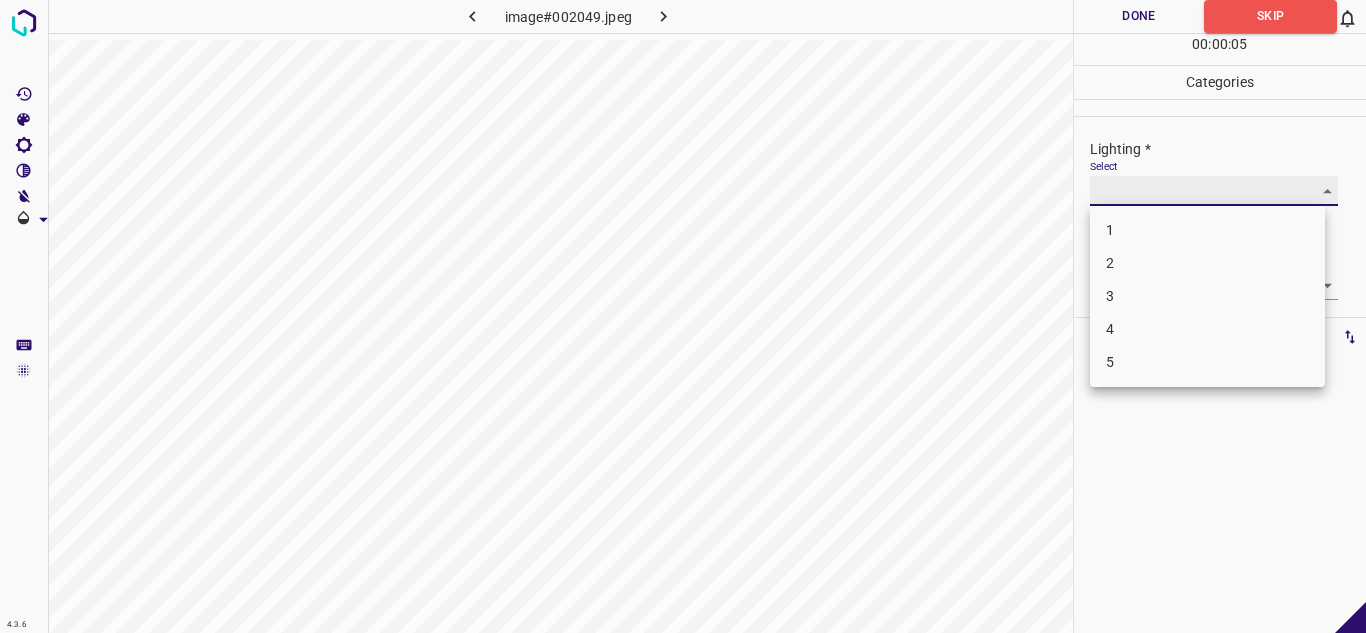 type on "3" 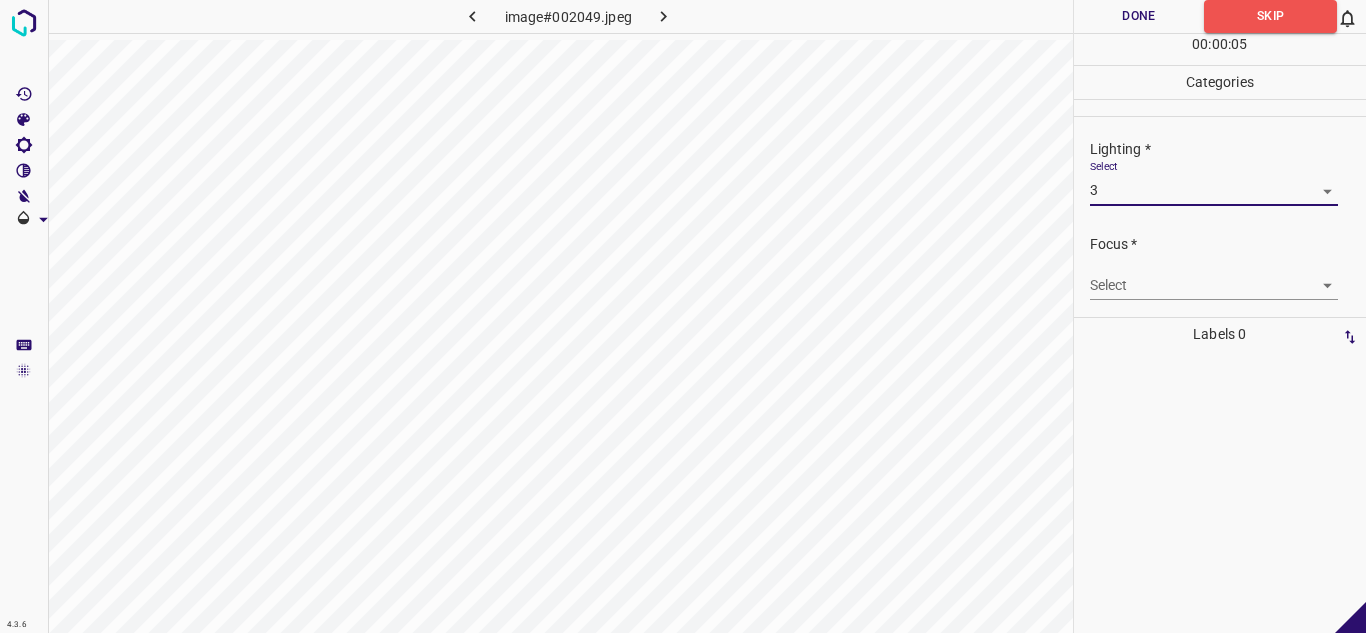 click on "4.3.6  image#002049.jpeg Done Skip 0 00   : 00   : 05   Categories Lighting *  Select 3 3 Focus *  Select ​ Overall *  Select ​ Labels   0 Categories 1 Lighting 2 Focus 3 Overall Tools Space Change between modes (Draw & Edit) I Auto labeling R Restore zoom M Zoom in N Zoom out Delete Delete selecte label Filters Z Restore filters X Saturation filter C Brightness filter V Contrast filter B Gray scale filter General O Download - Text - Hide - Delete" at bounding box center (683, 316) 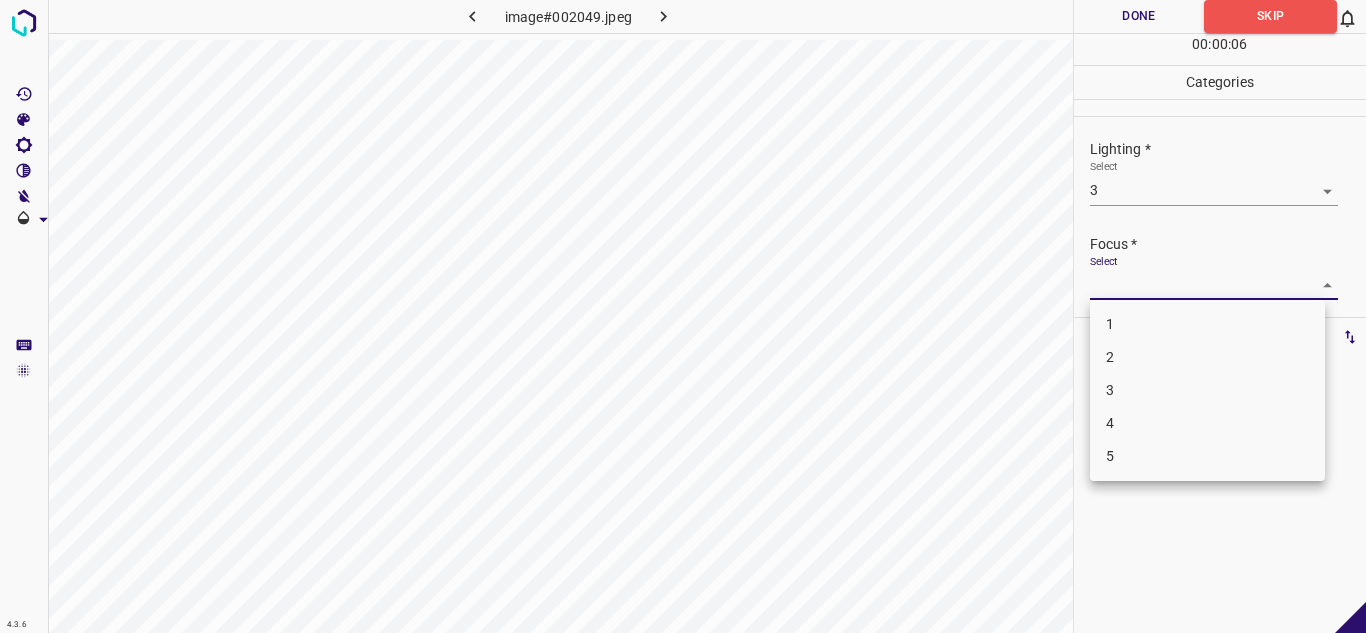 click on "3" at bounding box center (1207, 390) 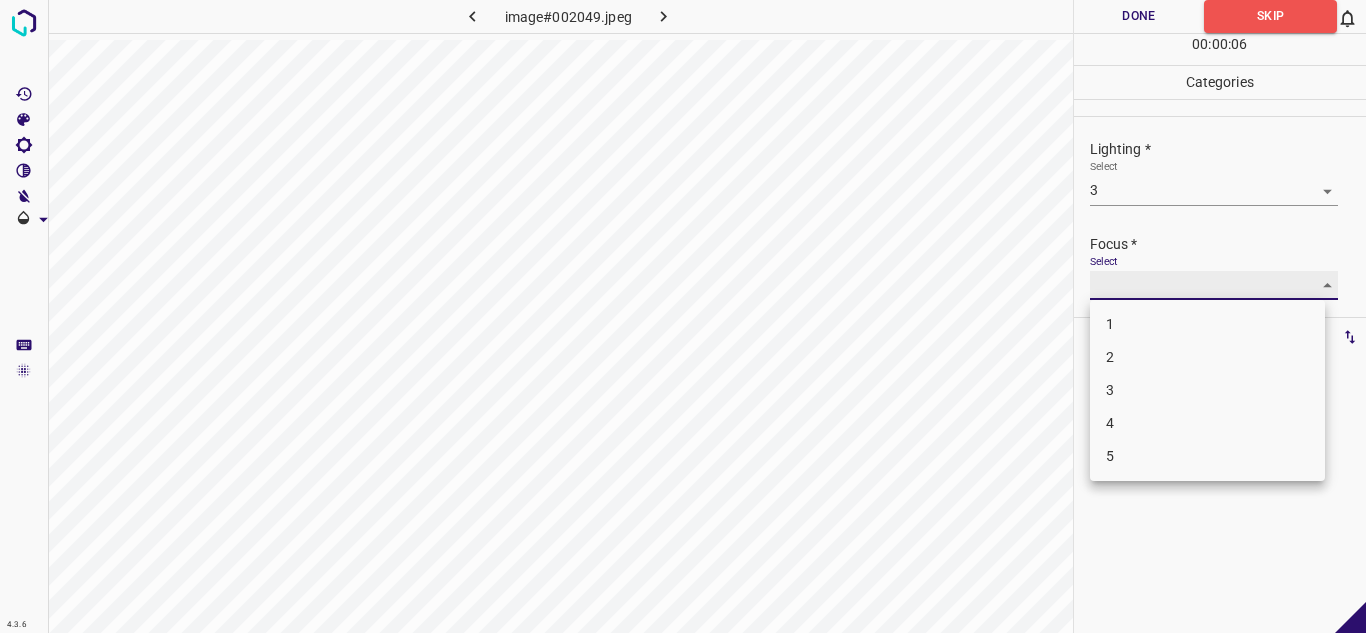 type on "3" 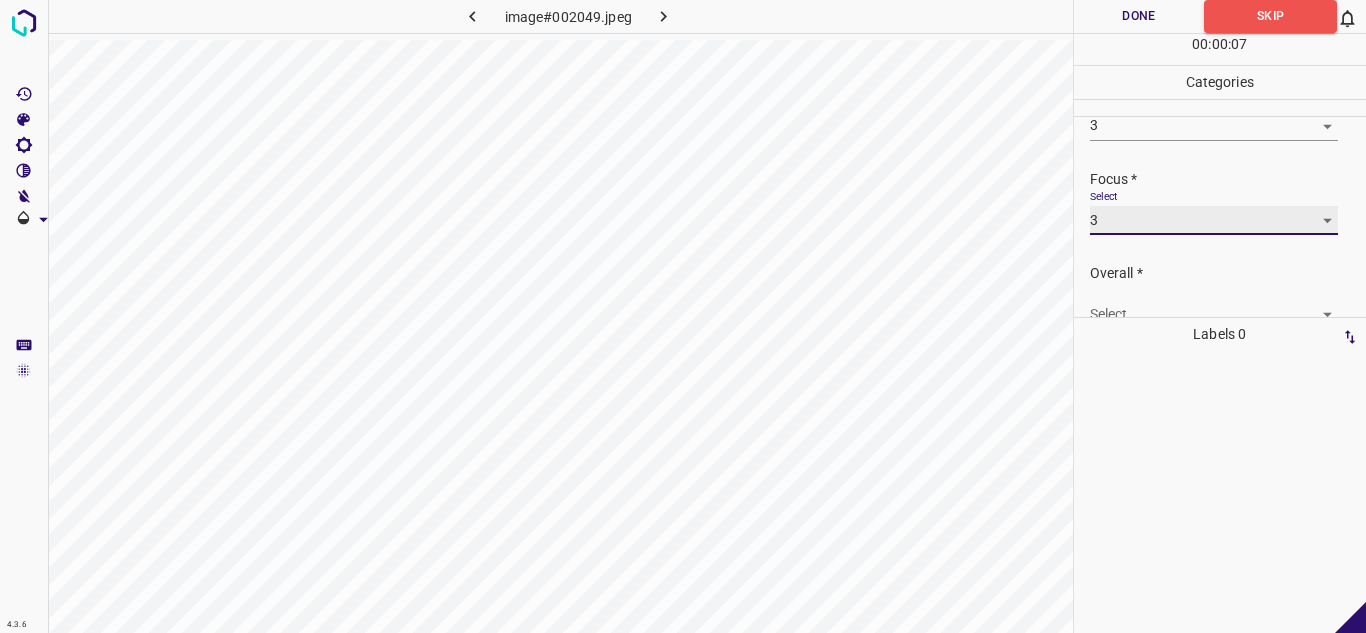 scroll, scrollTop: 98, scrollLeft: 0, axis: vertical 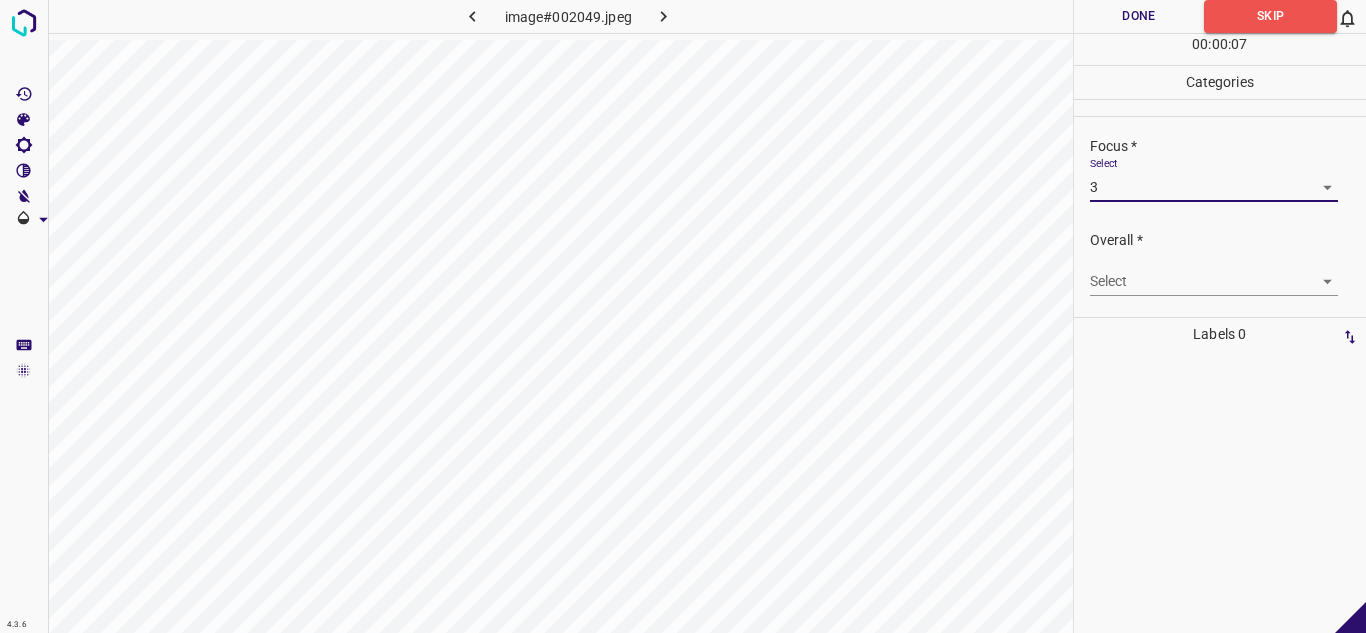 click on "4.3.6  image#002049.jpeg Done Skip 0 00   : 00   : 07   Categories Lighting *  Select 3 3 Focus *  Select 3 3 Overall *  Select ​ Labels   0 Categories 1 Lighting 2 Focus 3 Overall Tools Space Change between modes (Draw & Edit) I Auto labeling R Restore zoom M Zoom in N Zoom out Delete Delete selecte label Filters Z Restore filters X Saturation filter C Brightness filter V Contrast filter B Gray scale filter General O Download - Text - Hide - Delete" at bounding box center [683, 316] 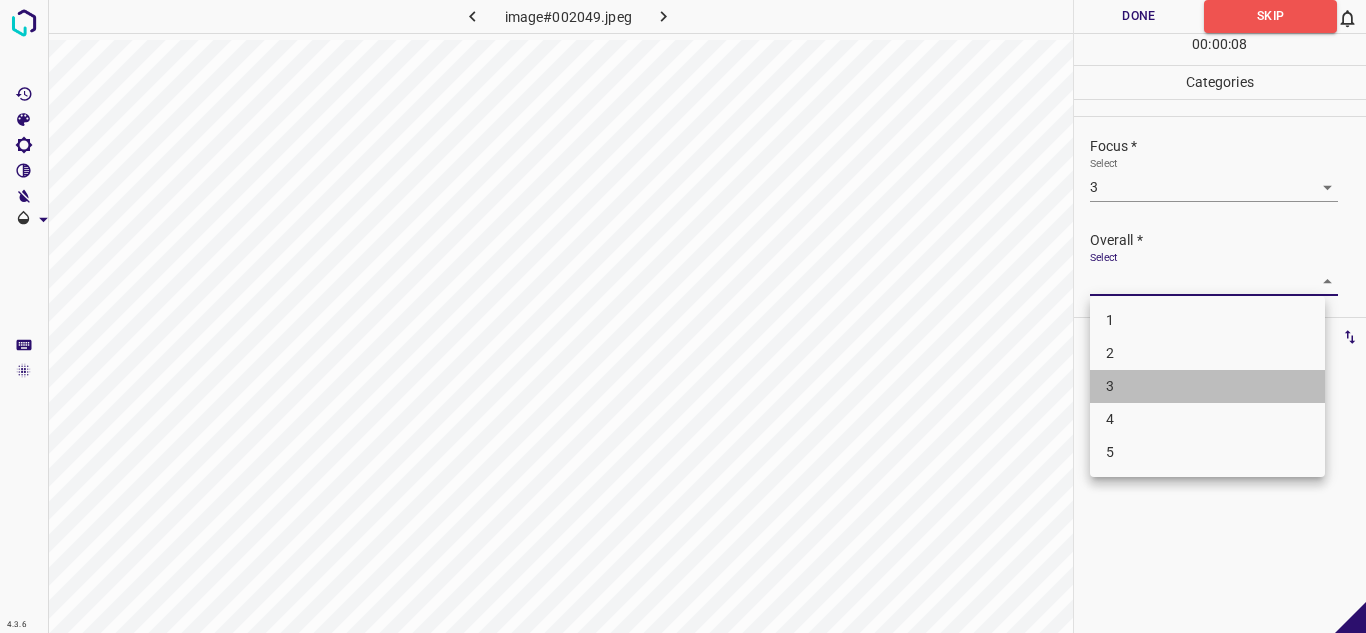 click on "3" at bounding box center (1207, 386) 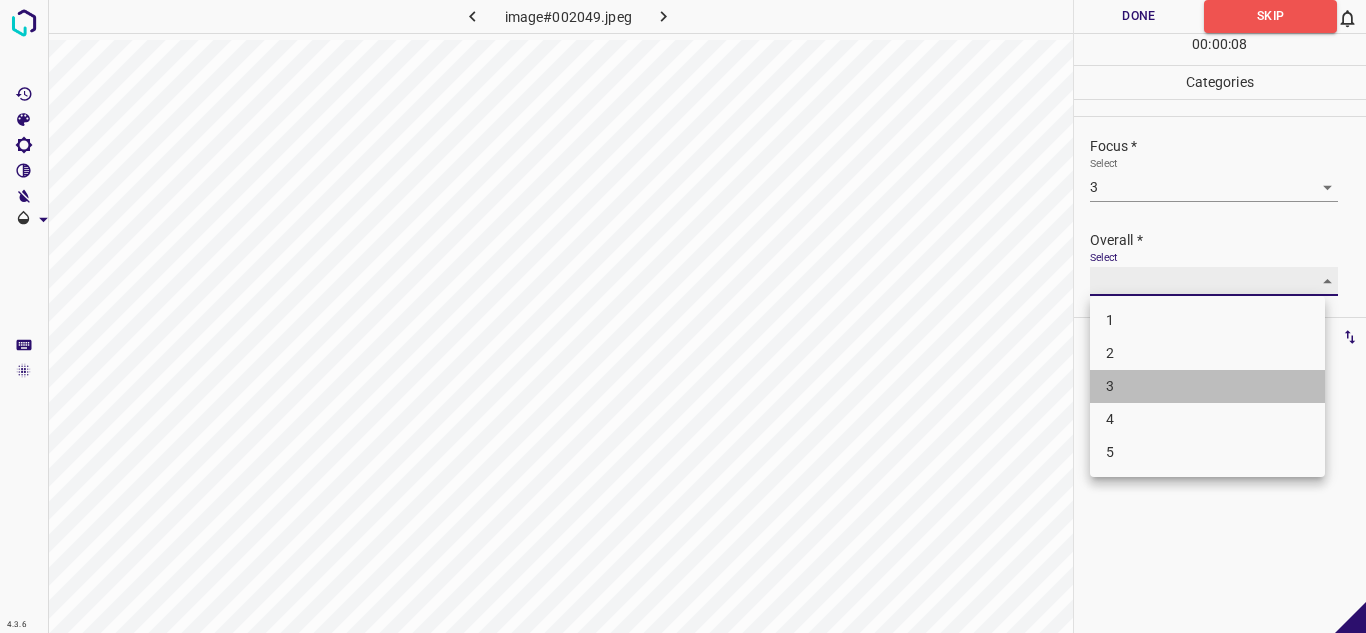 type on "3" 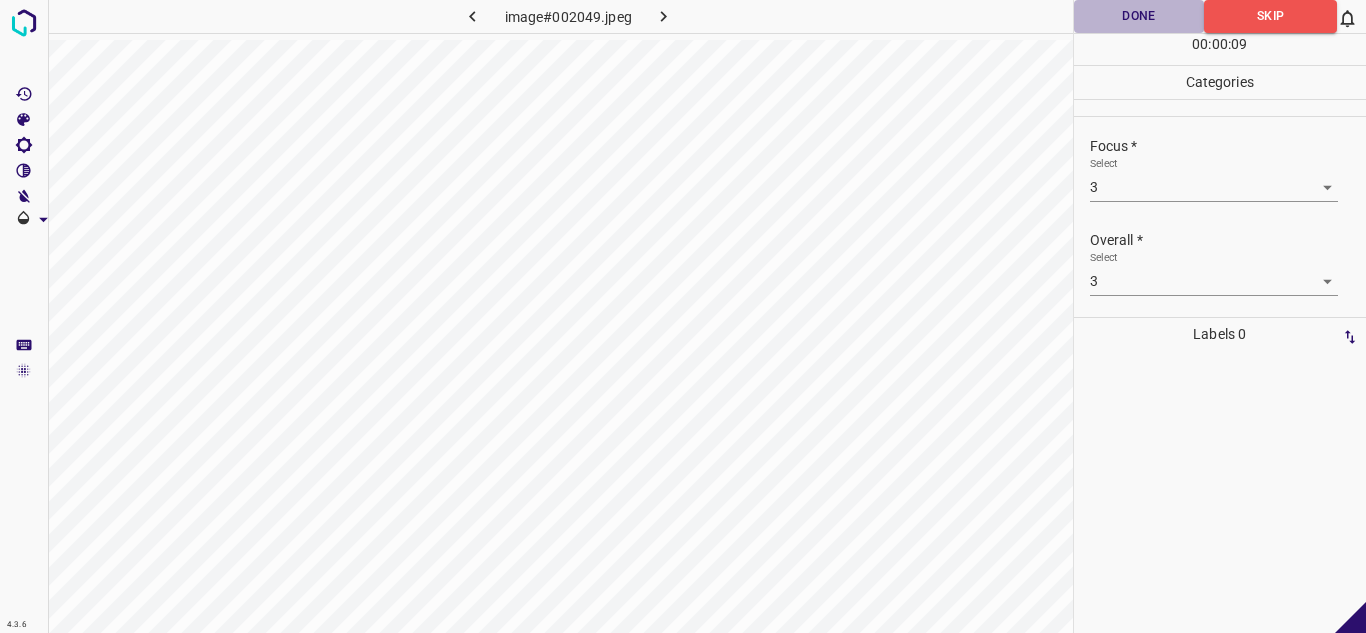 click on "Done" at bounding box center [1139, 16] 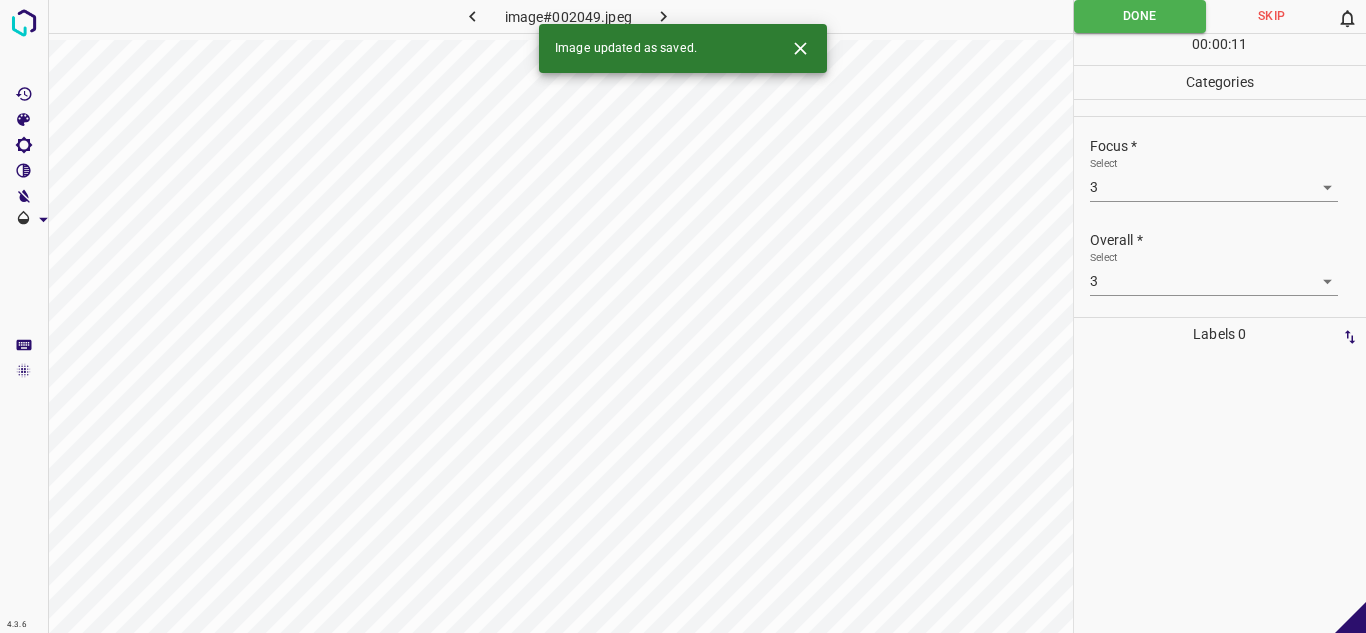 click 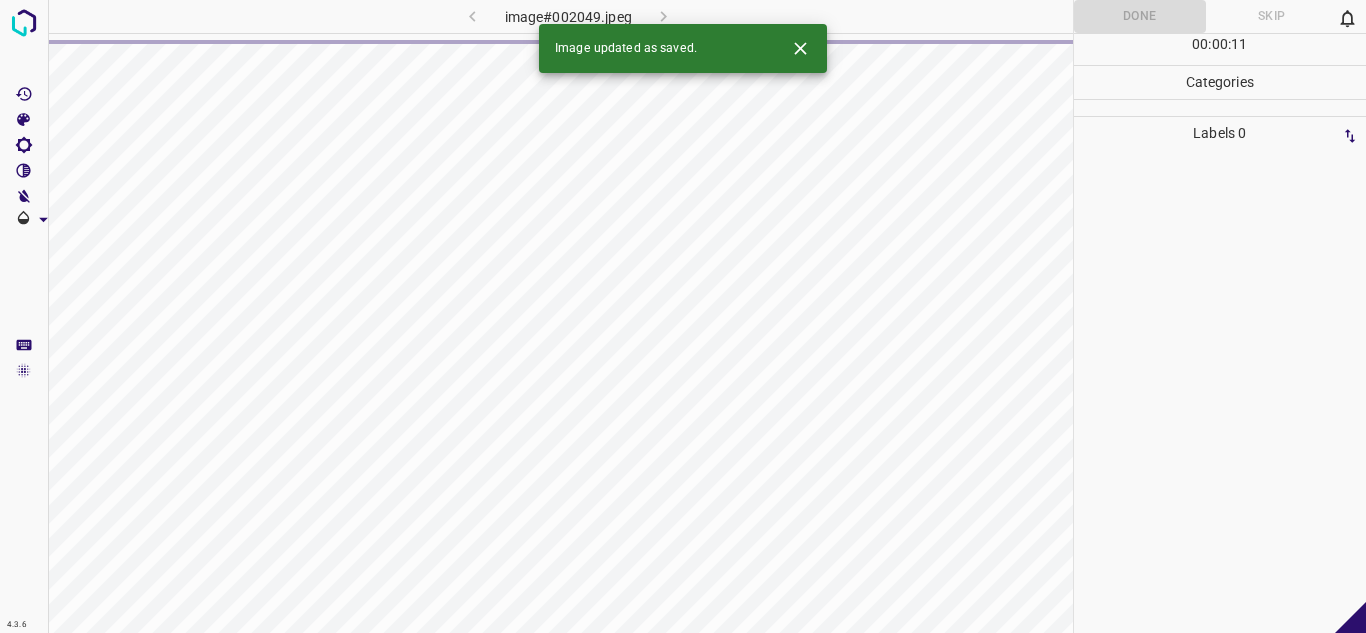 click 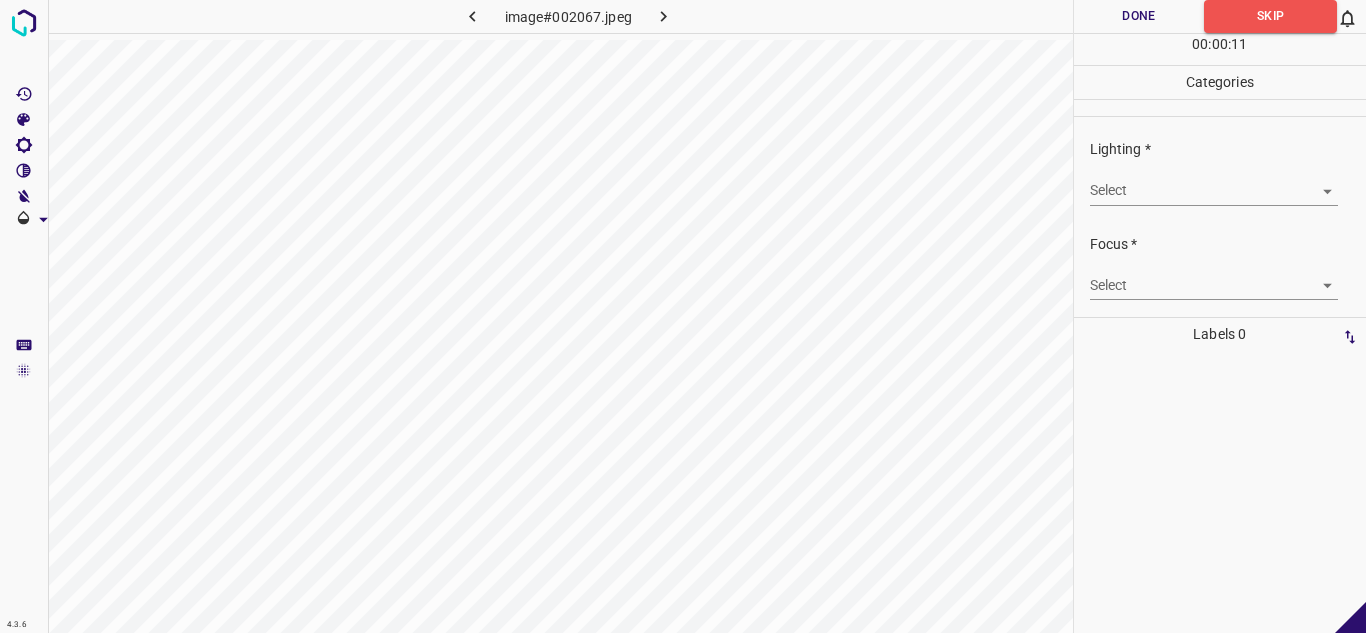 click on "4.3.6  image#002067.jpeg Done Skip 0 00   : 00   : 11   Categories Lighting *  Select ​ Focus *  Select ​ Overall *  Select ​ Labels   0 Categories 1 Lighting 2 Focus 3 Overall Tools Space Change between modes (Draw & Edit) I Auto labeling R Restore zoom M Zoom in N Zoom out Delete Delete selecte label Filters Z Restore filters X Saturation filter C Brightness filter V Contrast filter B Gray scale filter General O Download - Text - Hide - Delete" at bounding box center (683, 316) 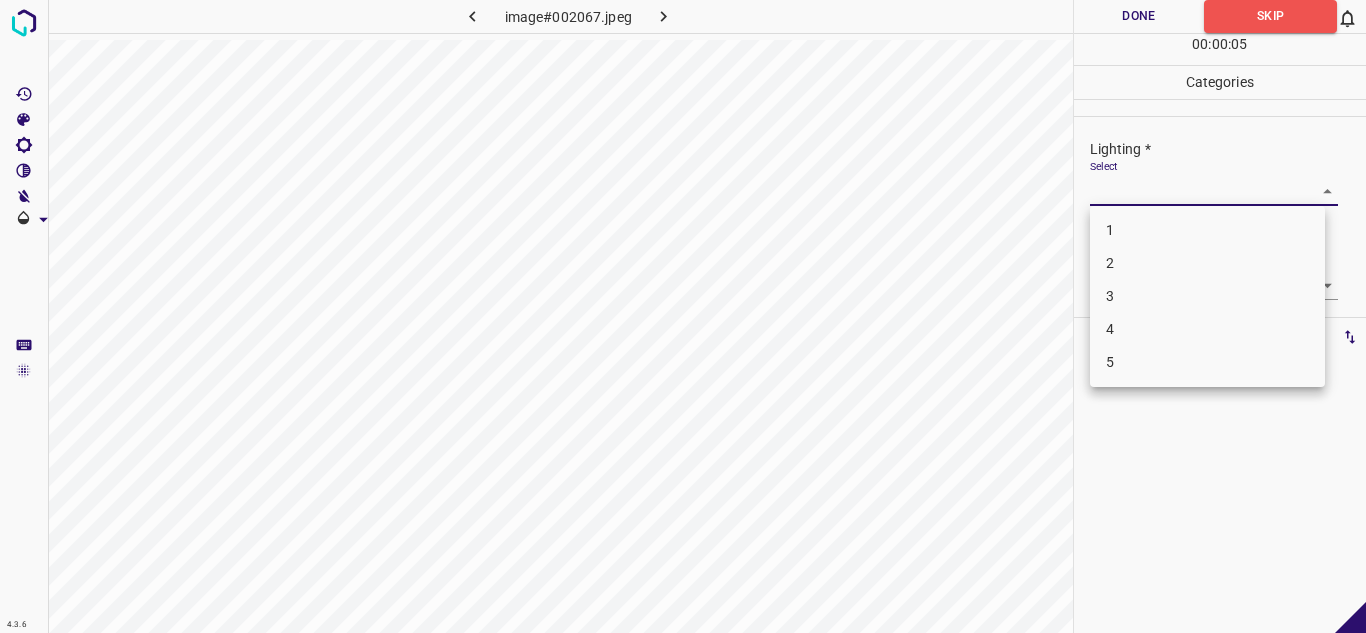 click on "3" at bounding box center [1207, 296] 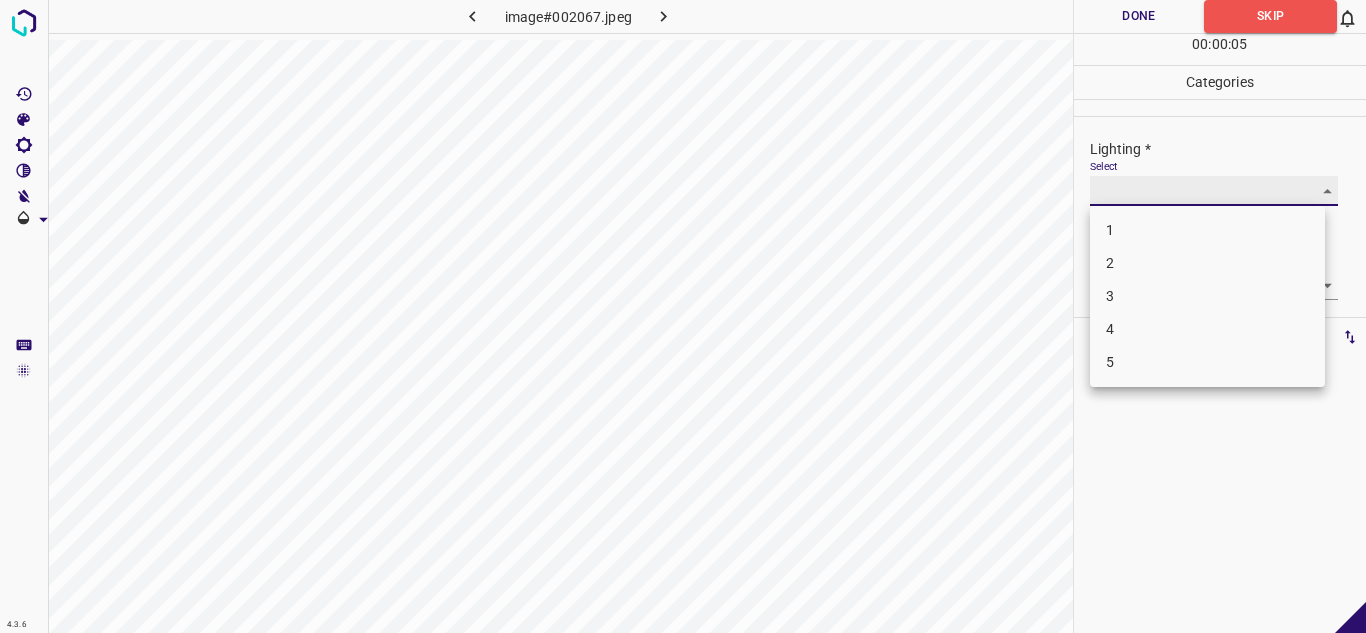 type on "3" 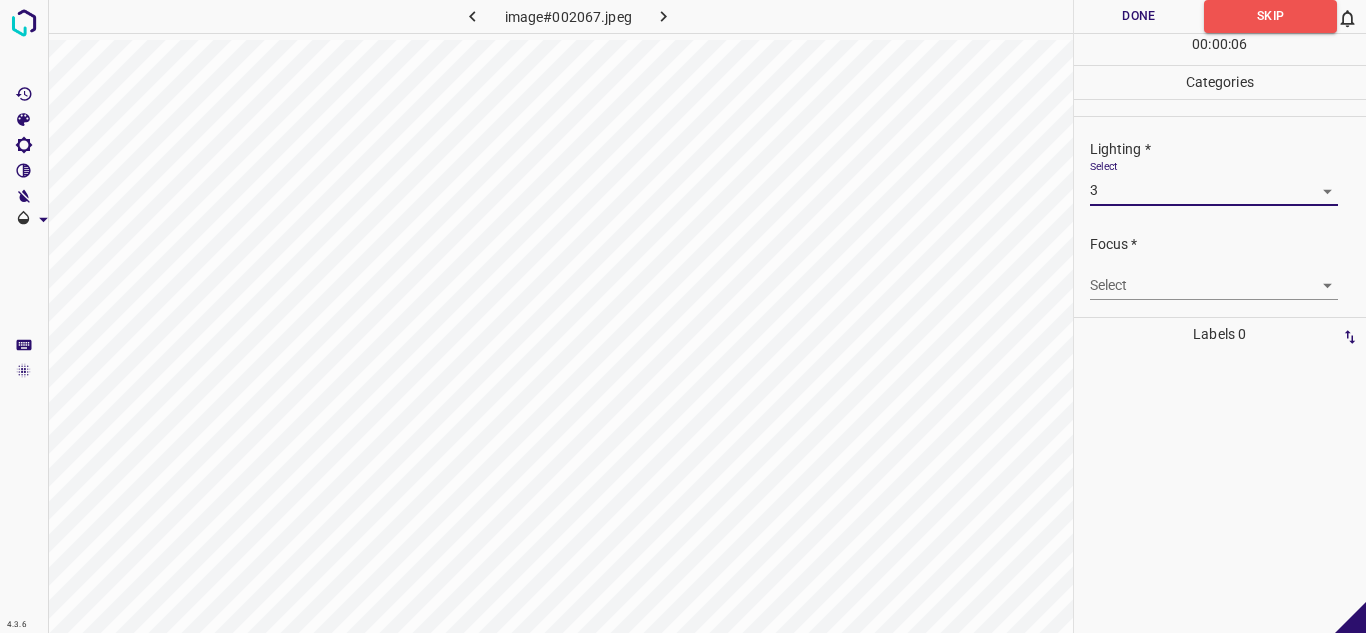 click on "4.3.6  image#002067.jpeg Done Skip 0 00   : 00   : 06   Categories Lighting *  Select 3 3 Focus *  Select ​ Overall *  Select ​ Labels   0 Categories 1 Lighting 2 Focus 3 Overall Tools Space Change between modes (Draw & Edit) I Auto labeling R Restore zoom M Zoom in N Zoom out Delete Delete selecte label Filters Z Restore filters X Saturation filter C Brightness filter V Contrast filter B Gray scale filter General O Download - Text - Hide - Delete" at bounding box center (683, 316) 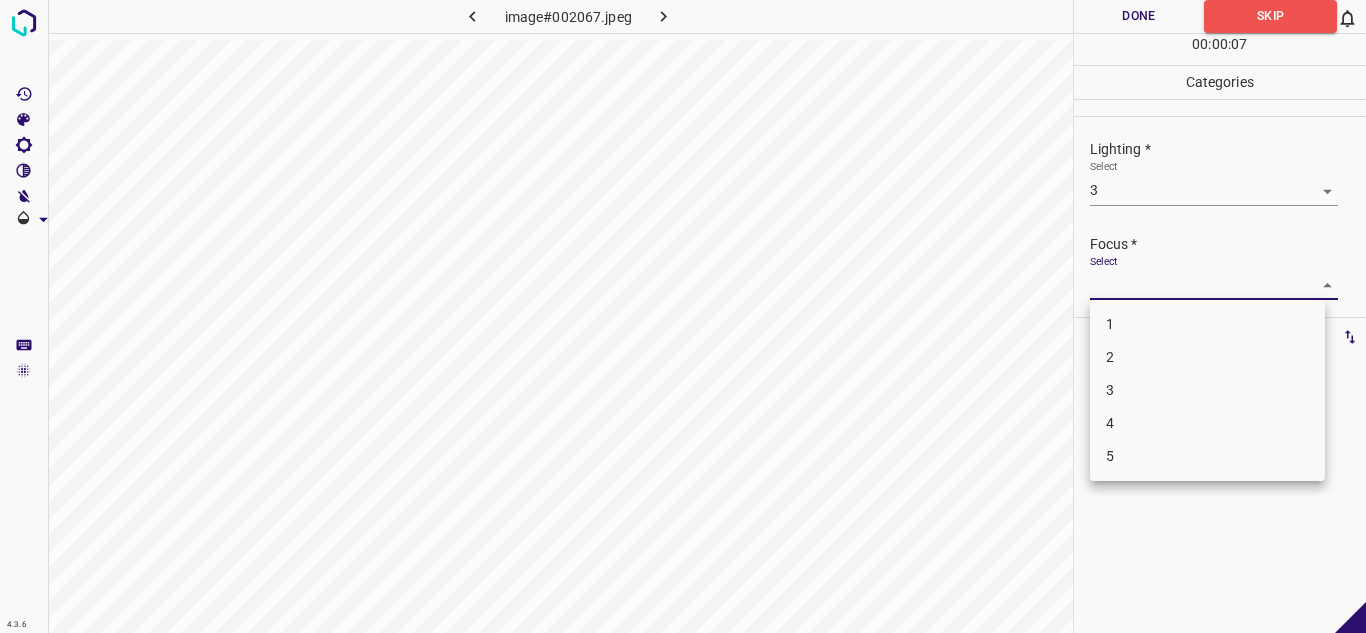 click on "3" at bounding box center [1207, 390] 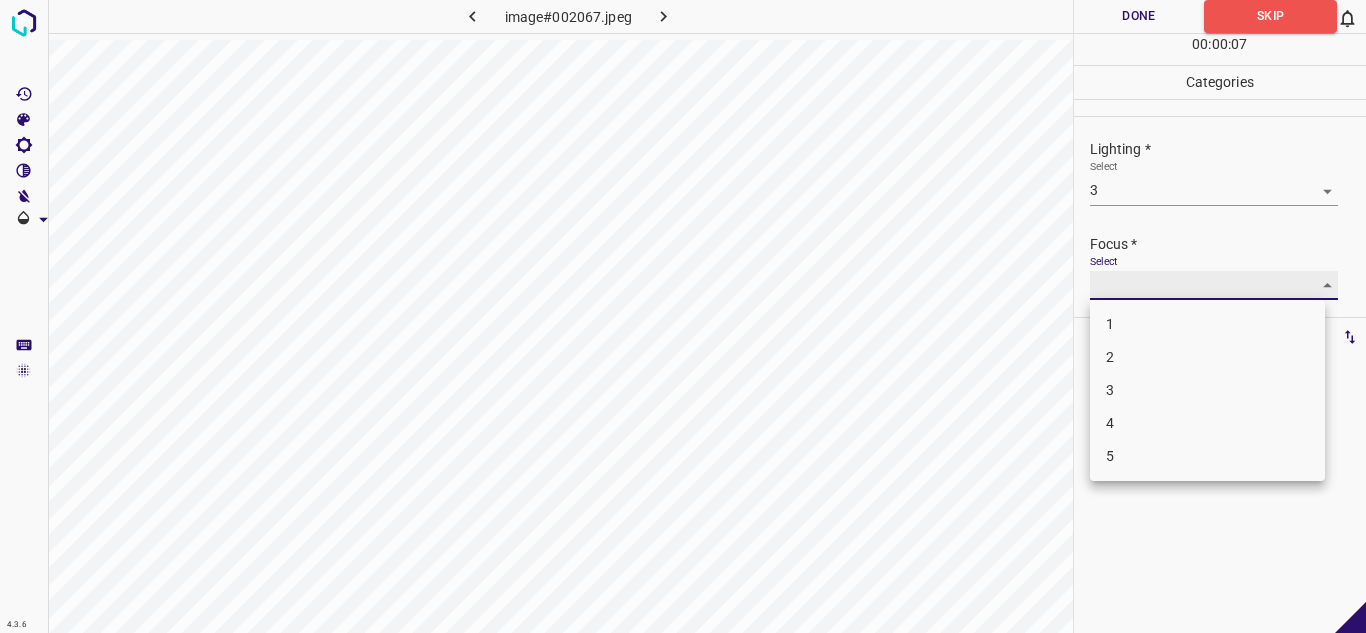 type 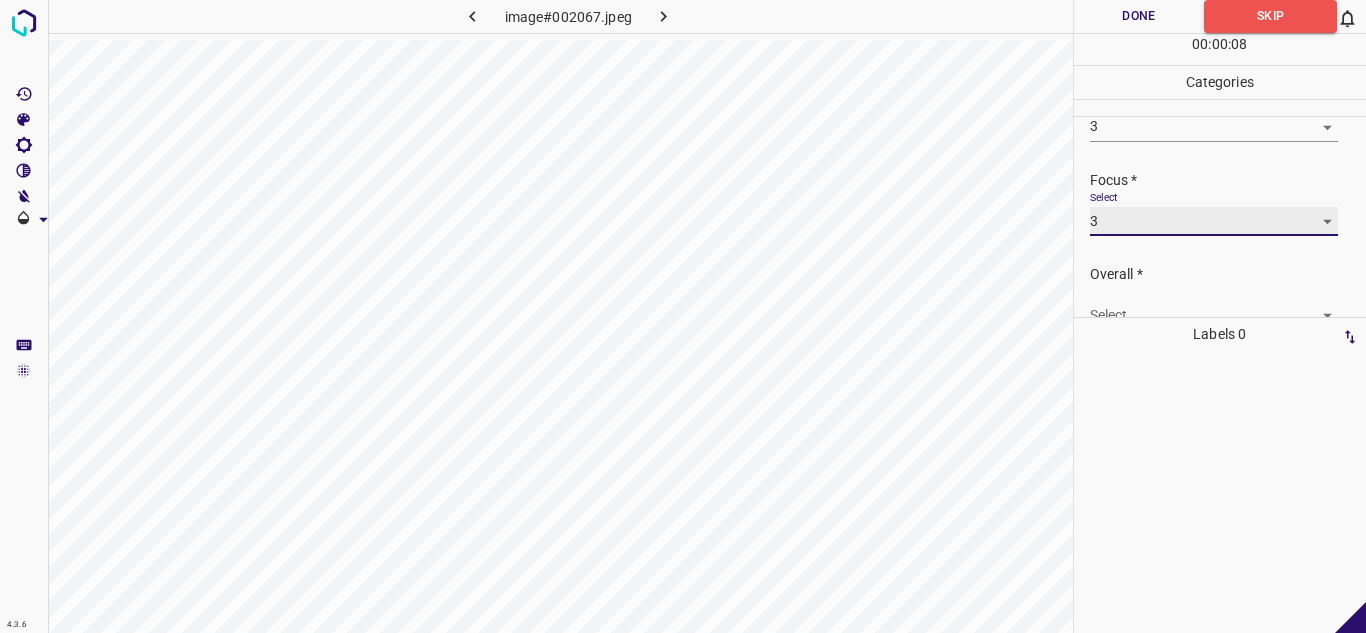 scroll, scrollTop: 98, scrollLeft: 0, axis: vertical 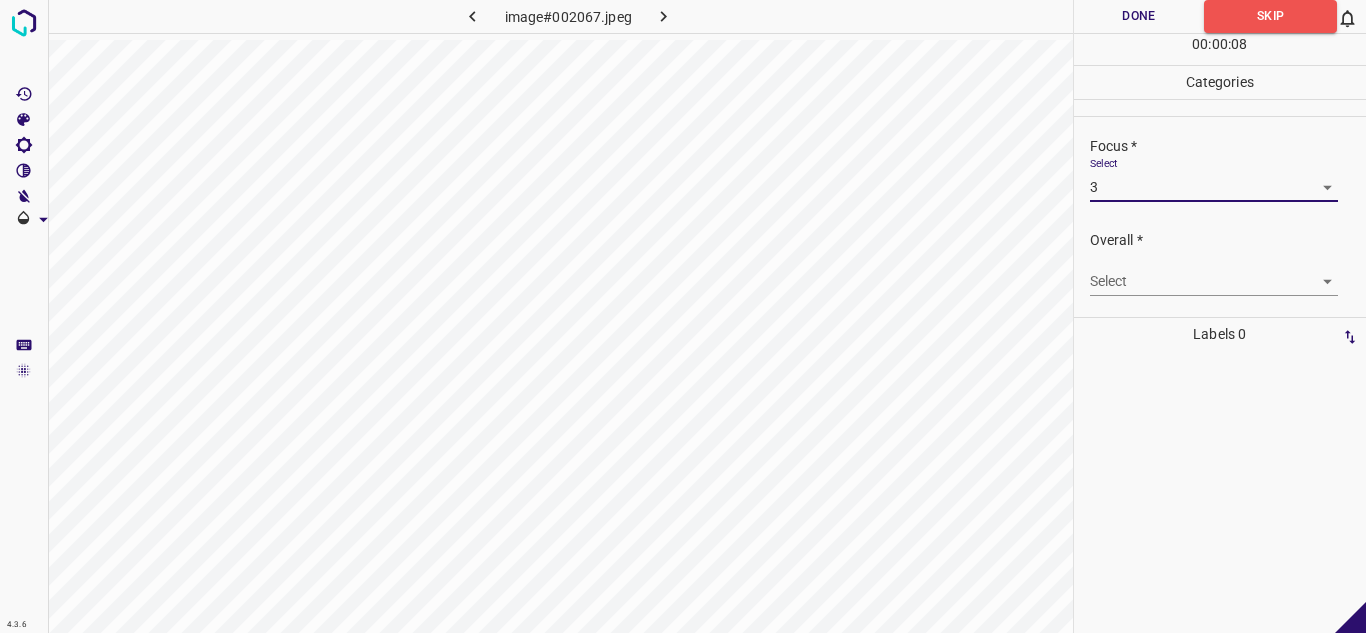 click on "4.3.6  image#002067.jpeg Done Skip 0 00   : 00   : 08   Categories Lighting *  Select 3 3 Focus *  Select 3 3 Overall *  Select ​ Labels   0 Categories 1 Lighting 2 Focus 3 Overall Tools Space Change between modes (Draw & Edit) I Auto labeling R Restore zoom M Zoom in N Zoom out Delete Delete selecte label Filters Z Restore filters X Saturation filter C Brightness filter V Contrast filter B Gray scale filter General O Download - Text - Hide - Delete" at bounding box center (683, 316) 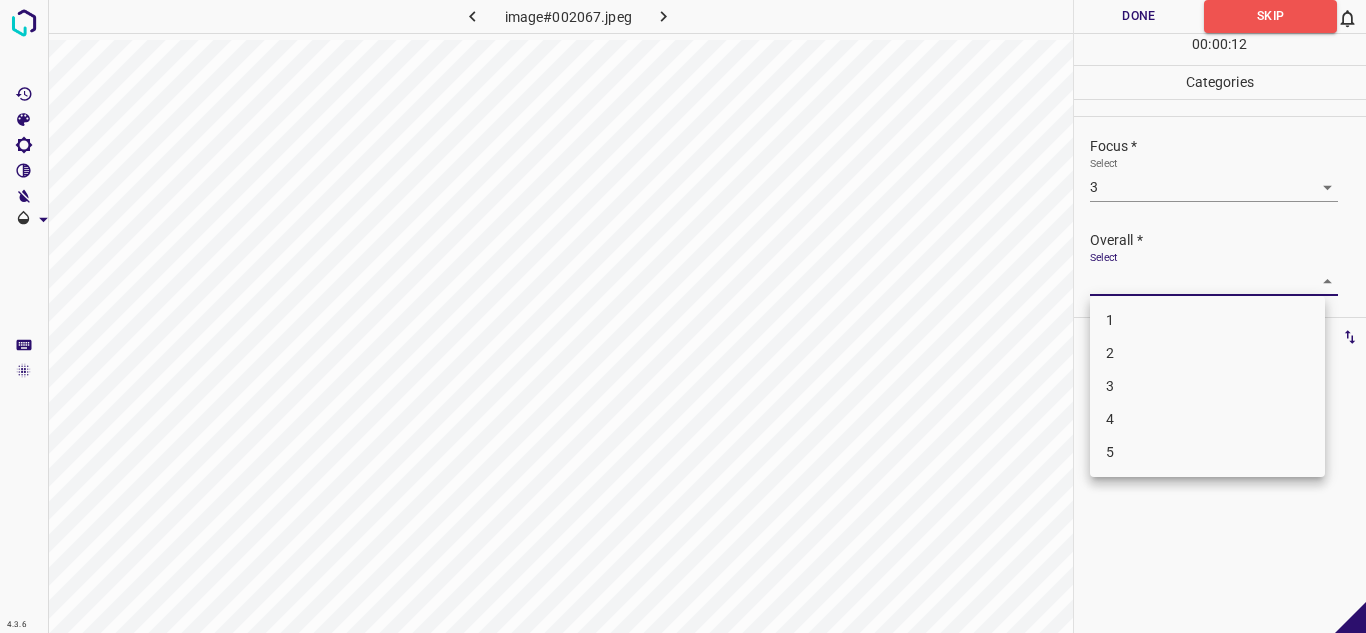 click on "3" at bounding box center [1207, 386] 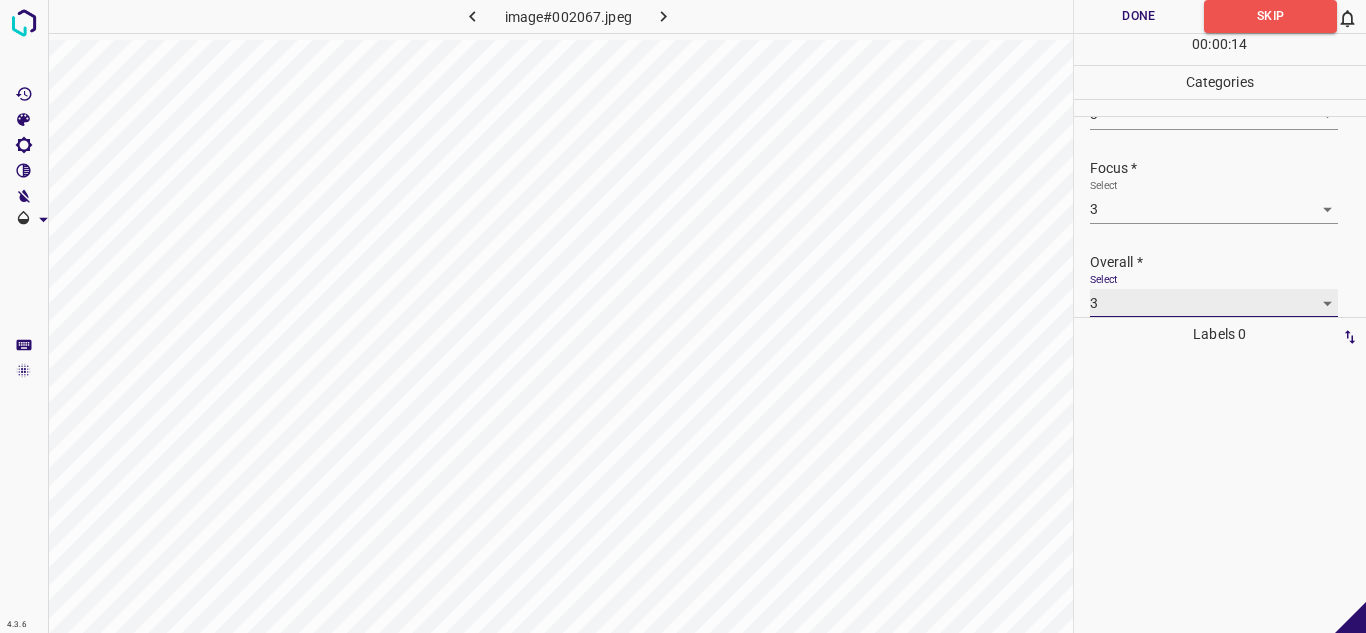 scroll, scrollTop: 98, scrollLeft: 0, axis: vertical 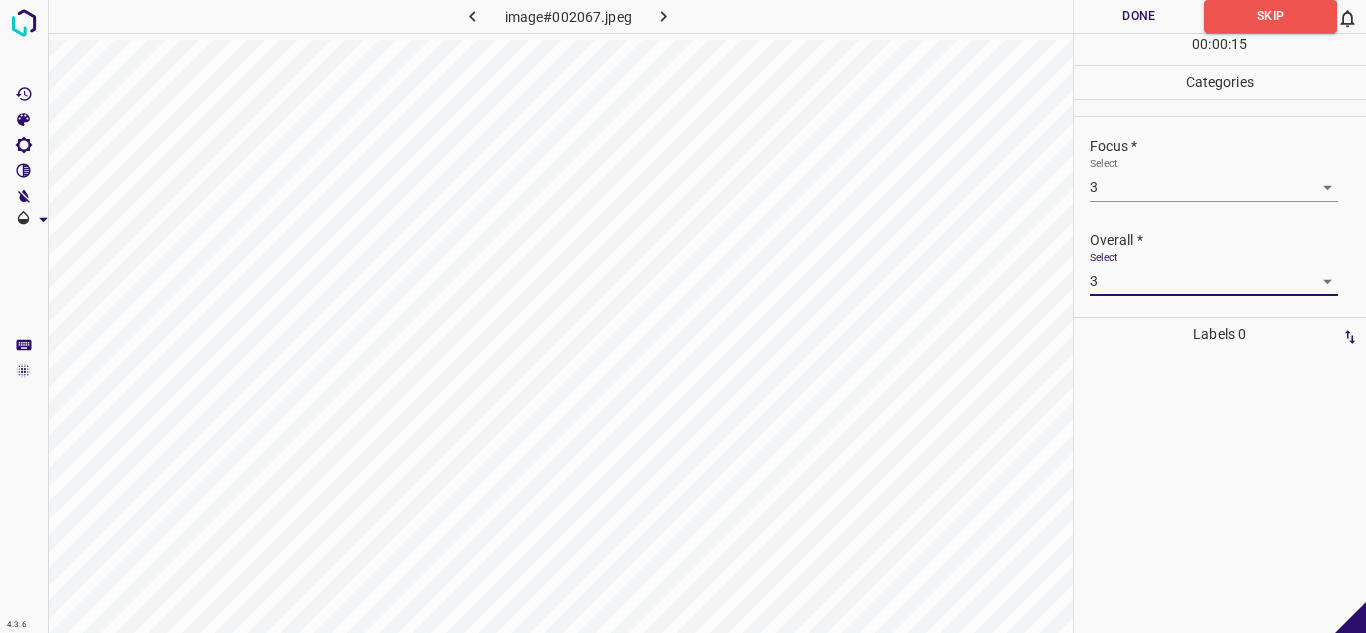 click on "Done" at bounding box center (1139, 16) 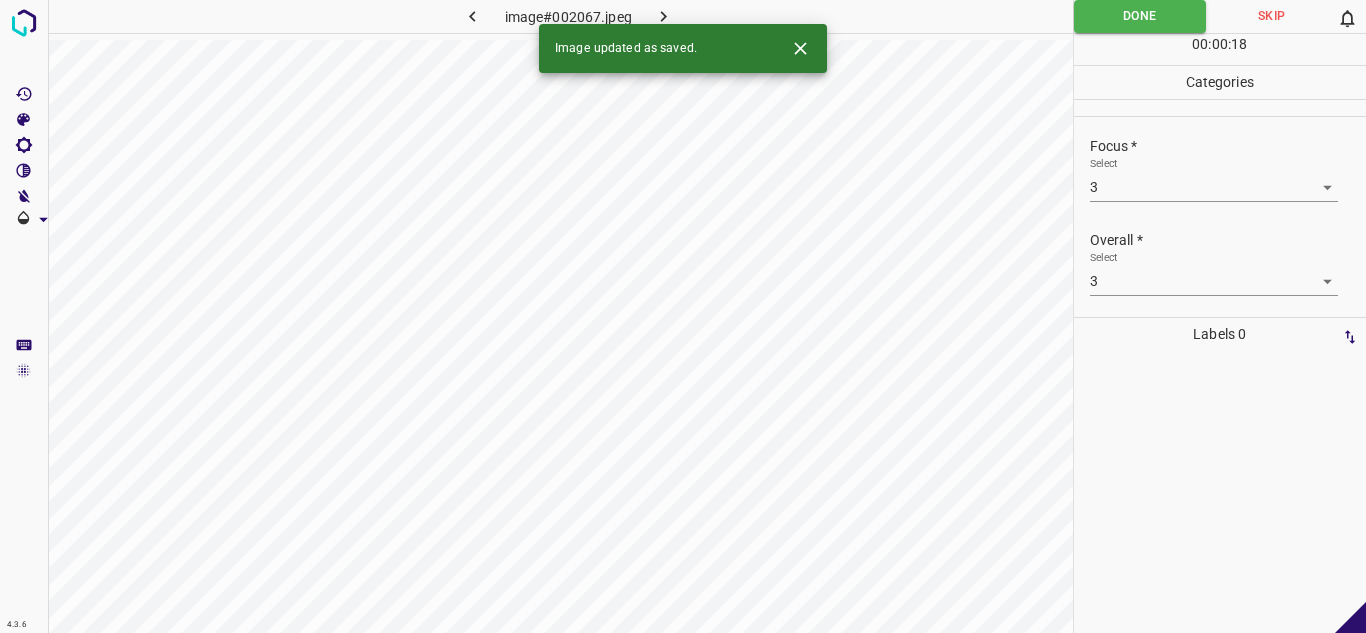 click 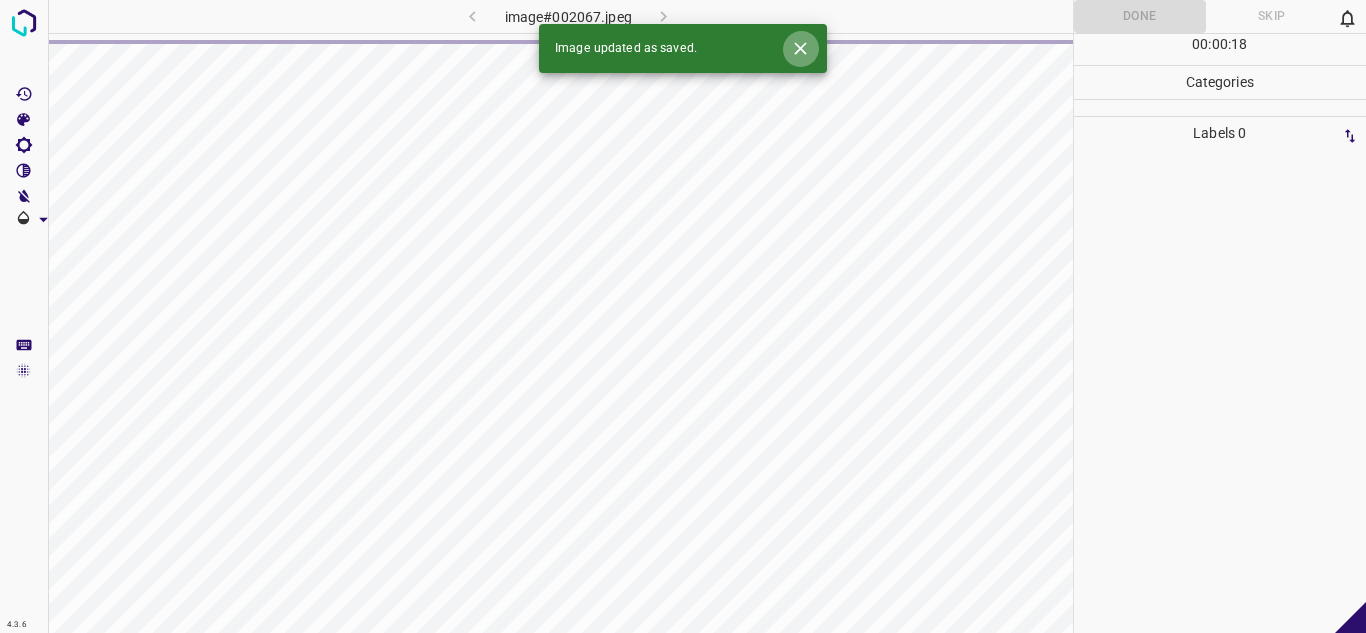 click 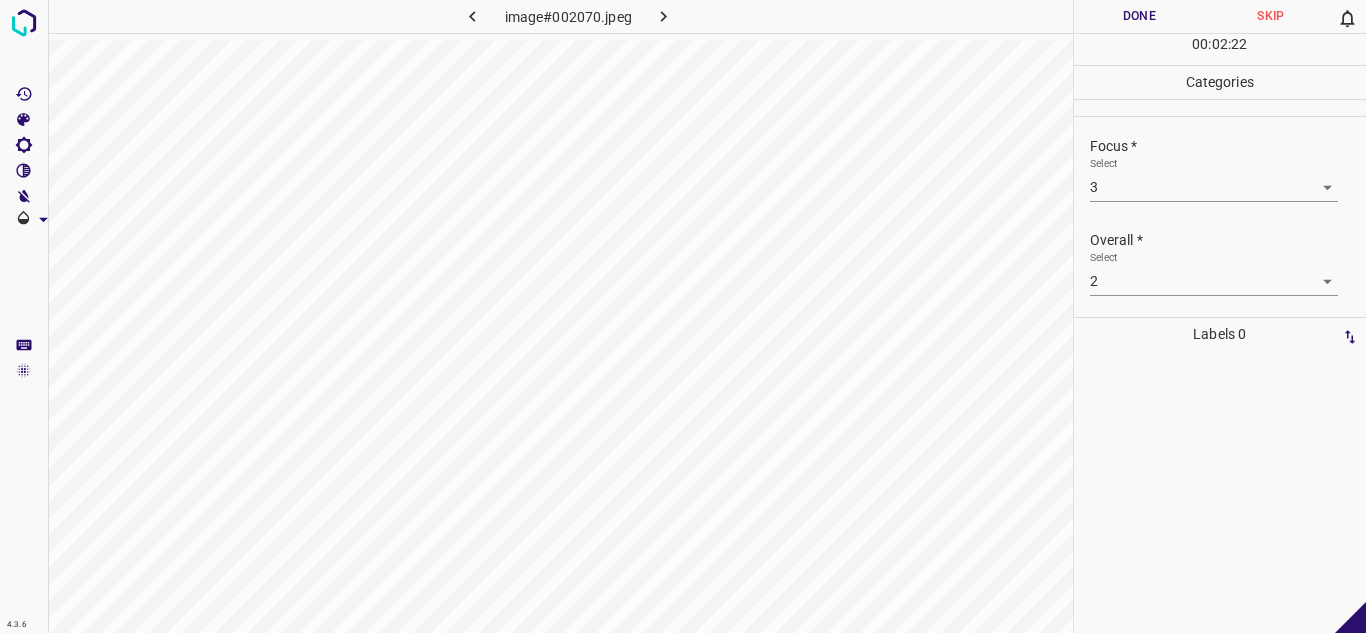 scroll, scrollTop: 0, scrollLeft: 0, axis: both 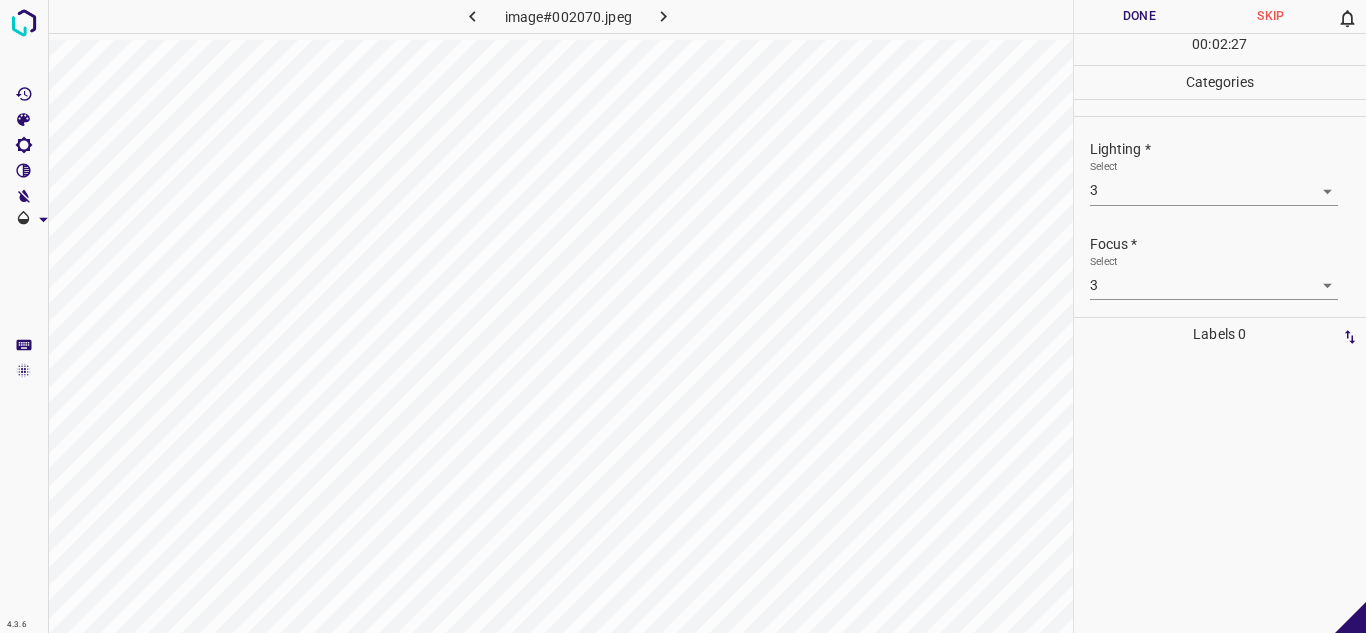 click on "4.3.6  image#002070.jpeg Done Skip 0 00   : 02   : 27   Categories Lighting *  Select 3 3 Focus *  Select 3 3 Overall *  Select 2 2 Labels   0 Categories 1 Lighting 2 Focus 3 Overall Tools Space Change between modes (Draw & Edit) I Auto labeling R Restore zoom M Zoom in N Zoom out Delete Delete selecte label Filters Z Restore filters X Saturation filter C Brightness filter V Contrast filter B Gray scale filter General O Download - Text - Hide - Delete" at bounding box center (683, 316) 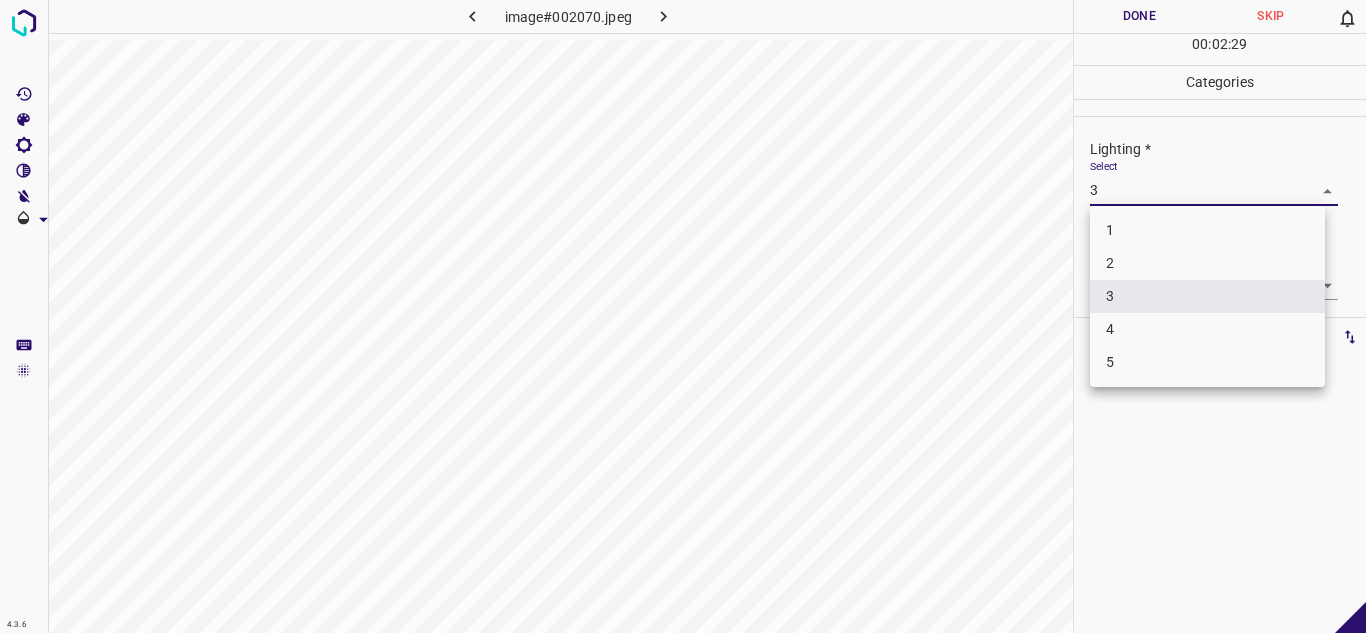 click on "4" at bounding box center [1207, 329] 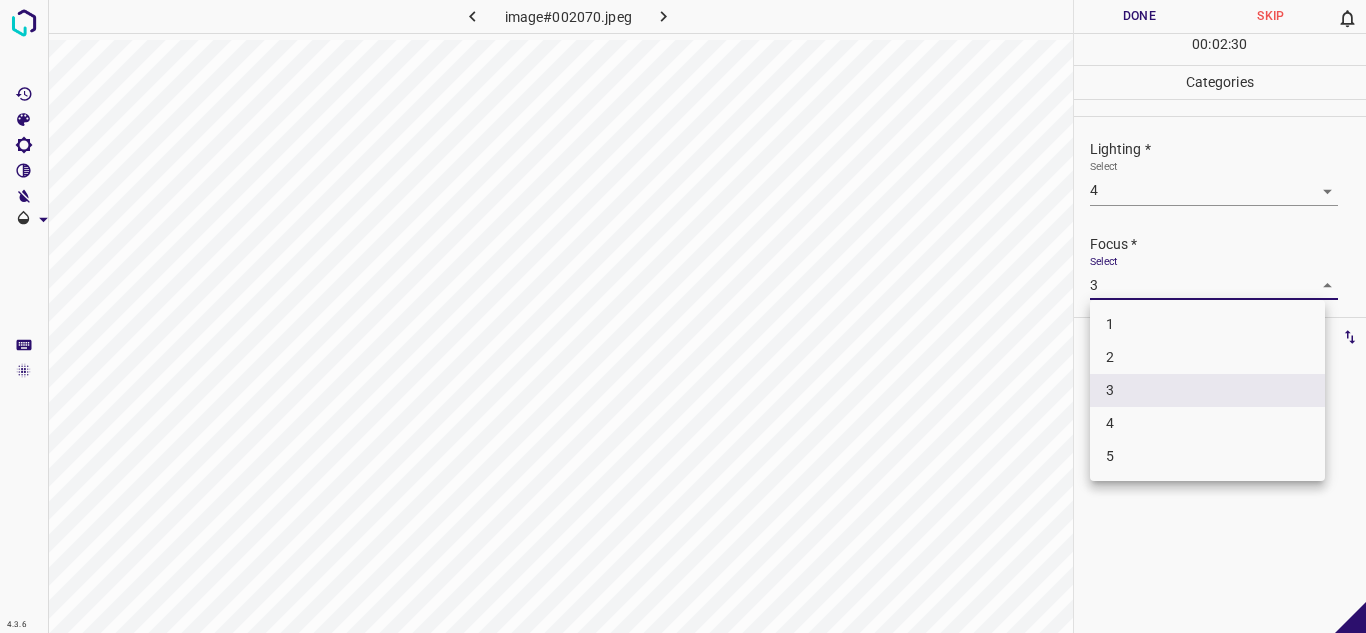 click on "4.3.6  image#002070.jpeg Done Skip 0 00   : 02   : 30   Categories Lighting *  Select 4 4 Focus *  Select 3 3 Overall *  Select 2 2 Labels   0 Categories 1 Lighting 2 Focus 3 Overall Tools Space Change between modes (Draw & Edit) I Auto labeling R Restore zoom M Zoom in N Zoom out Delete Delete selecte label Filters Z Restore filters X Saturation filter C Brightness filter V Contrast filter B Gray scale filter General O Download - Text - Hide - Delete 1 2 3 4 5" at bounding box center [683, 316] 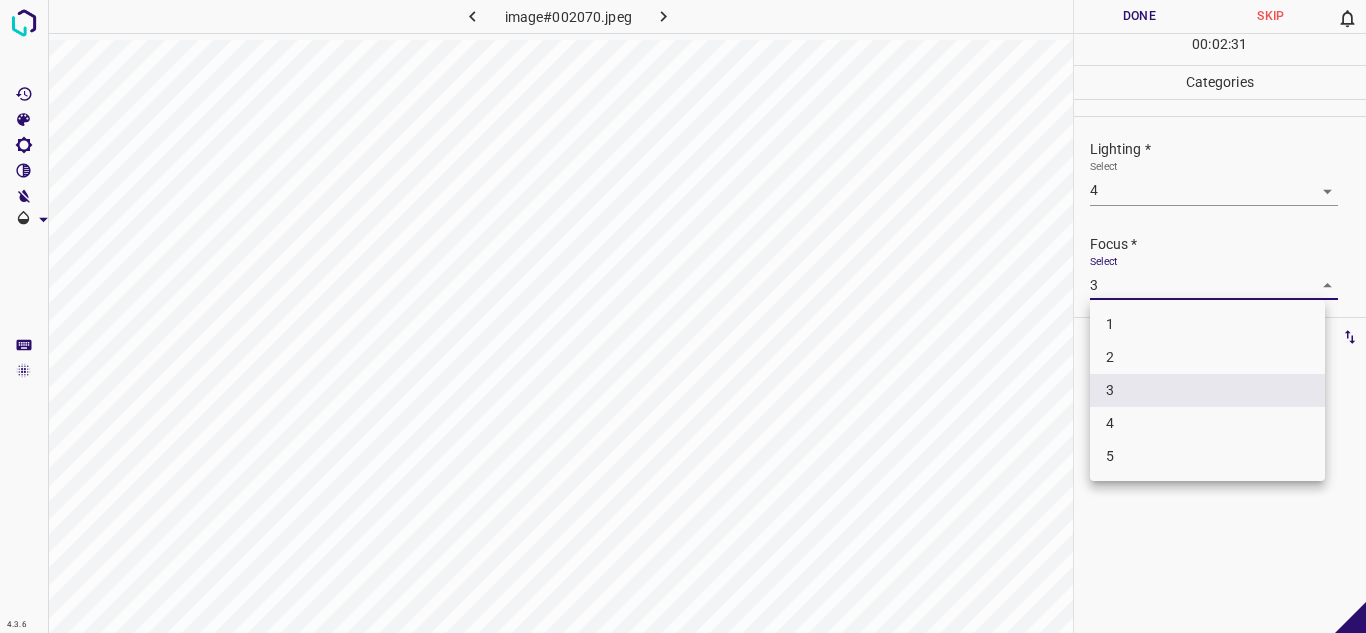 click on "5" at bounding box center [1207, 456] 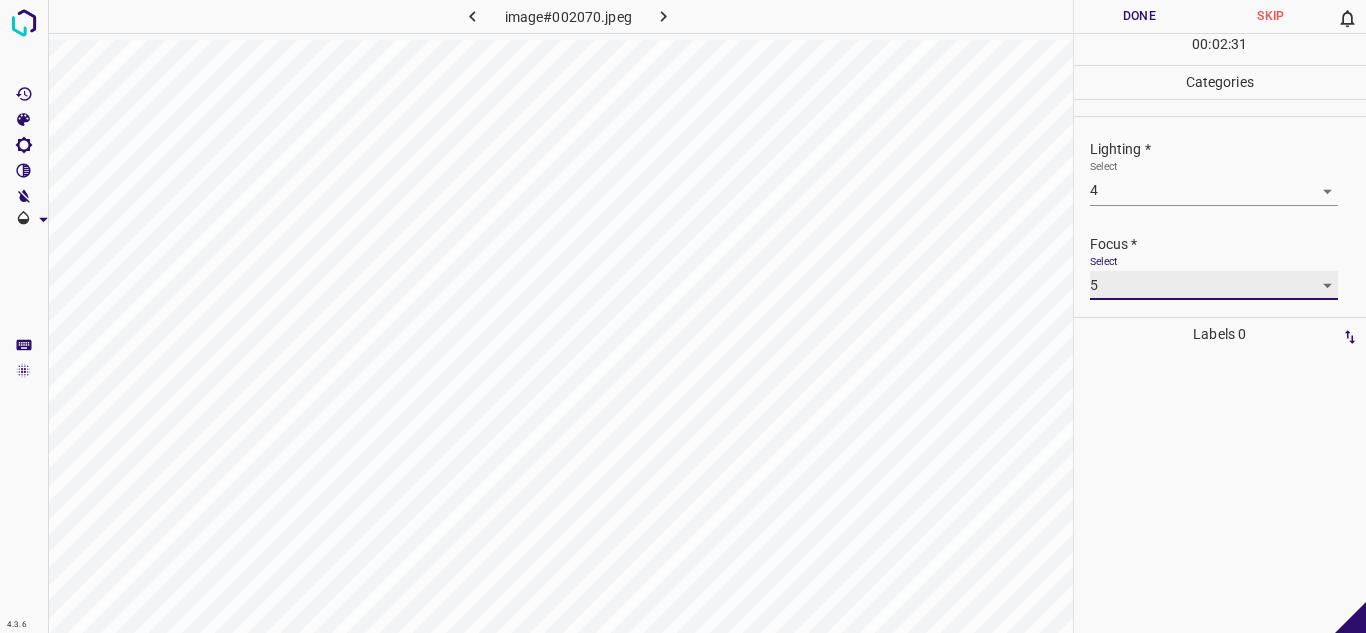 scroll, scrollTop: 98, scrollLeft: 0, axis: vertical 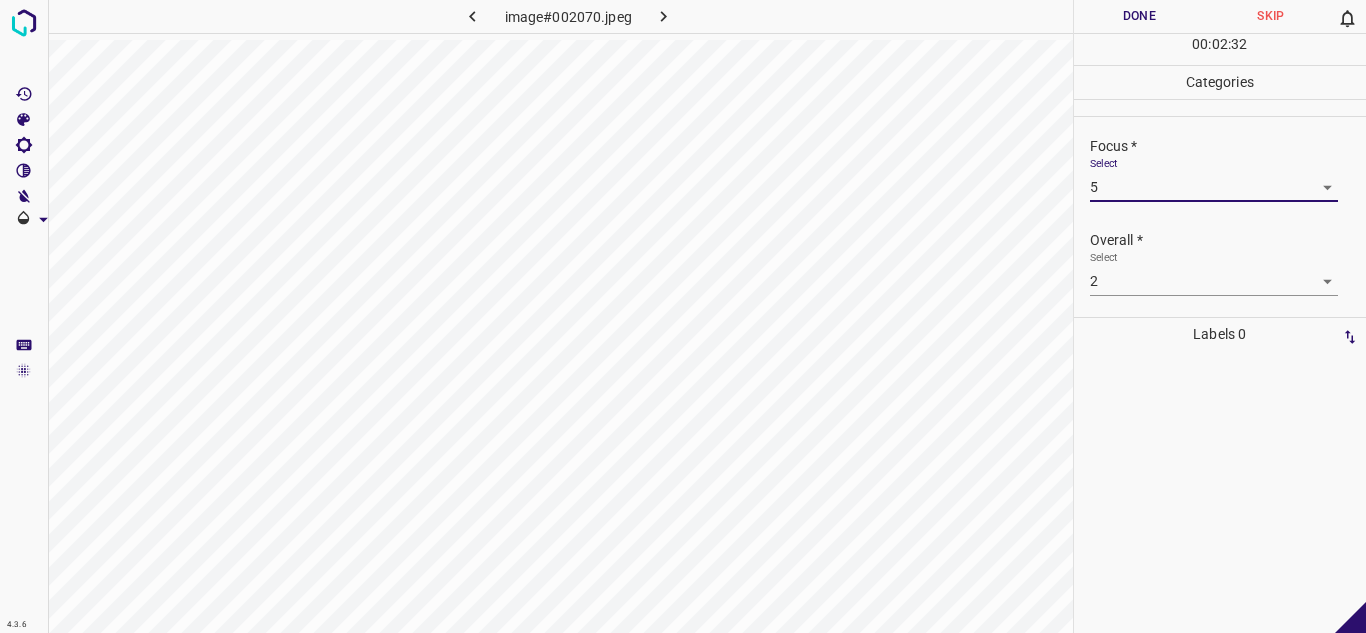 click on "4.3.6  image#002070.jpeg Done Skip 0 00   : 02   : 32   Categories Lighting *  Select 4 4 Focus *  Select 5 5 Overall *  Select 2 2 Labels   0 Categories 1 Lighting 2 Focus 3 Overall Tools Space Change between modes (Draw & Edit) I Auto labeling R Restore zoom M Zoom in N Zoom out Delete Delete selecte label Filters Z Restore filters X Saturation filter C Brightness filter V Contrast filter B Gray scale filter General O Download - Text - Hide - Delete" at bounding box center [683, 316] 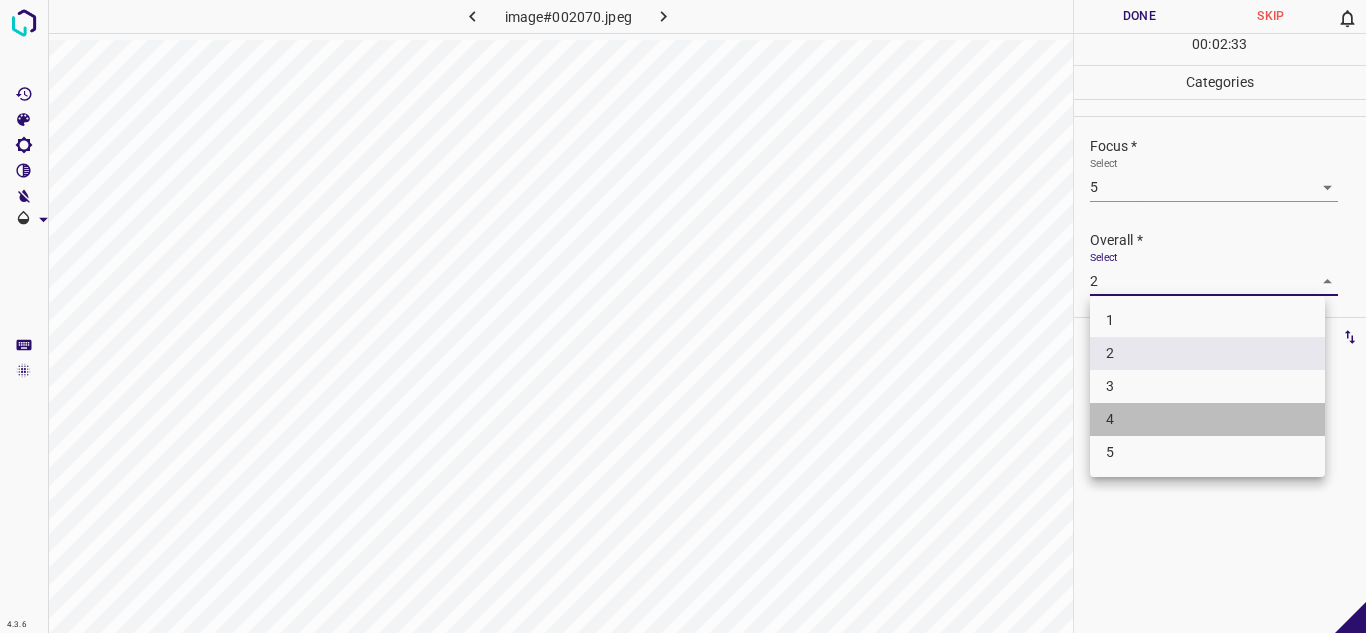 click on "4" at bounding box center [1207, 419] 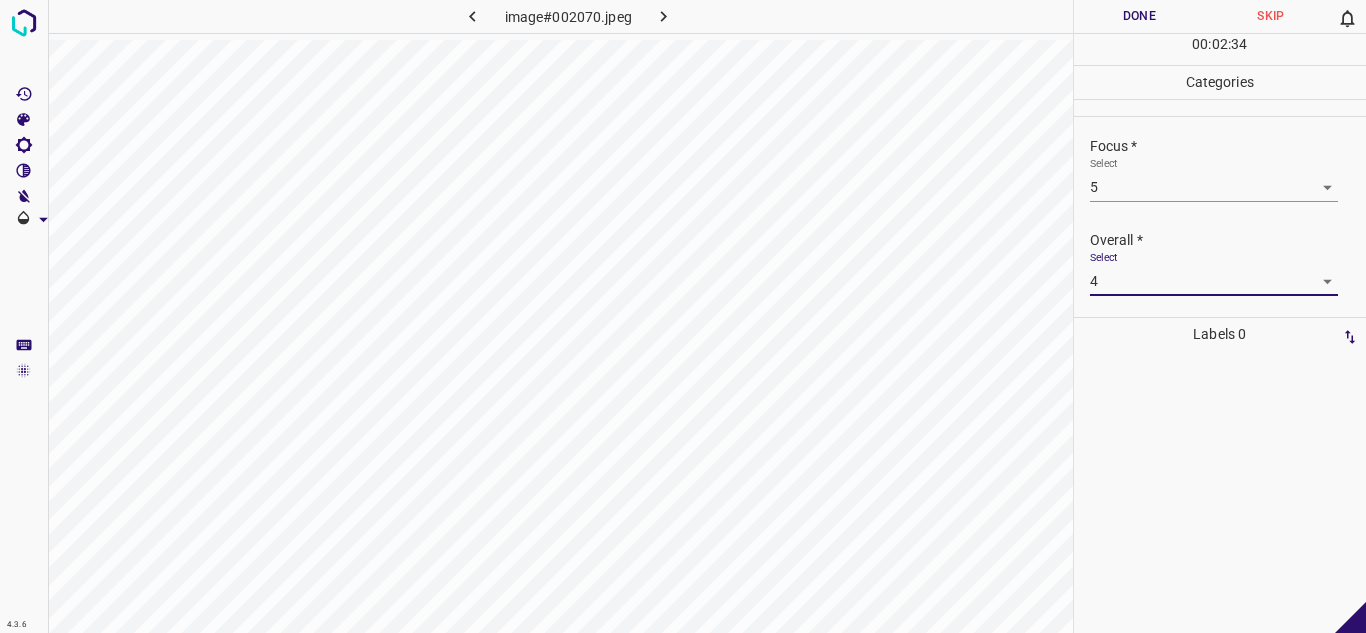 click on "Done" at bounding box center [1140, 16] 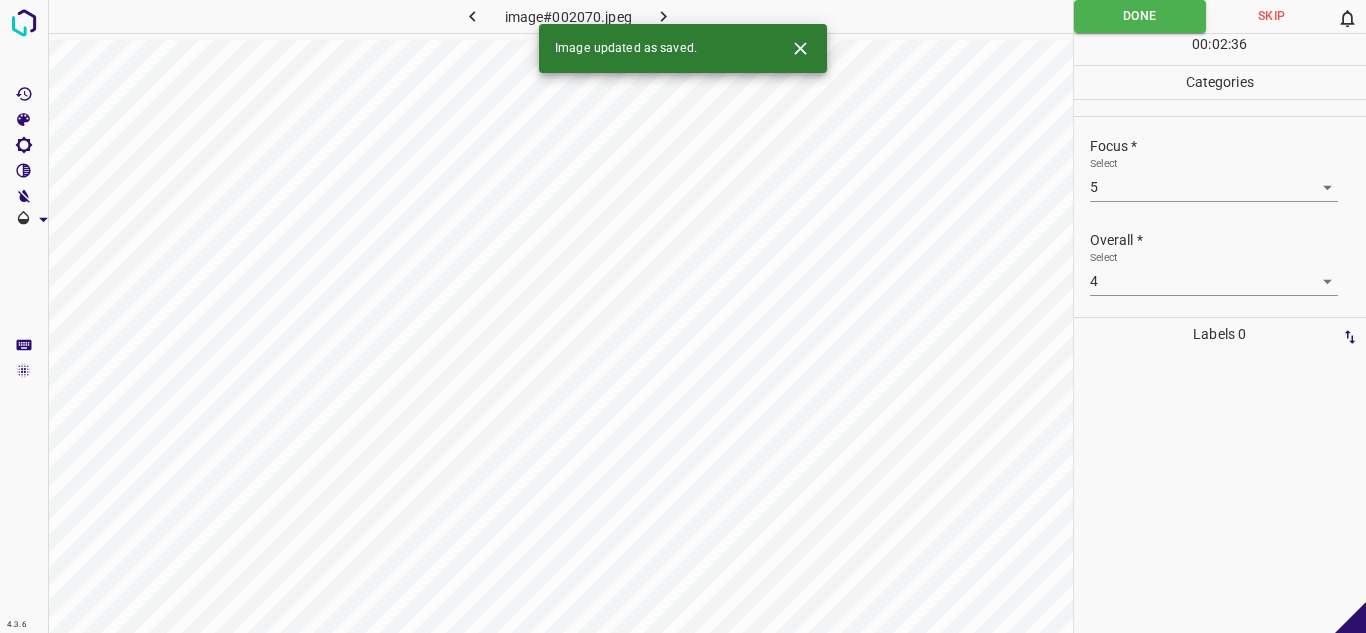 click 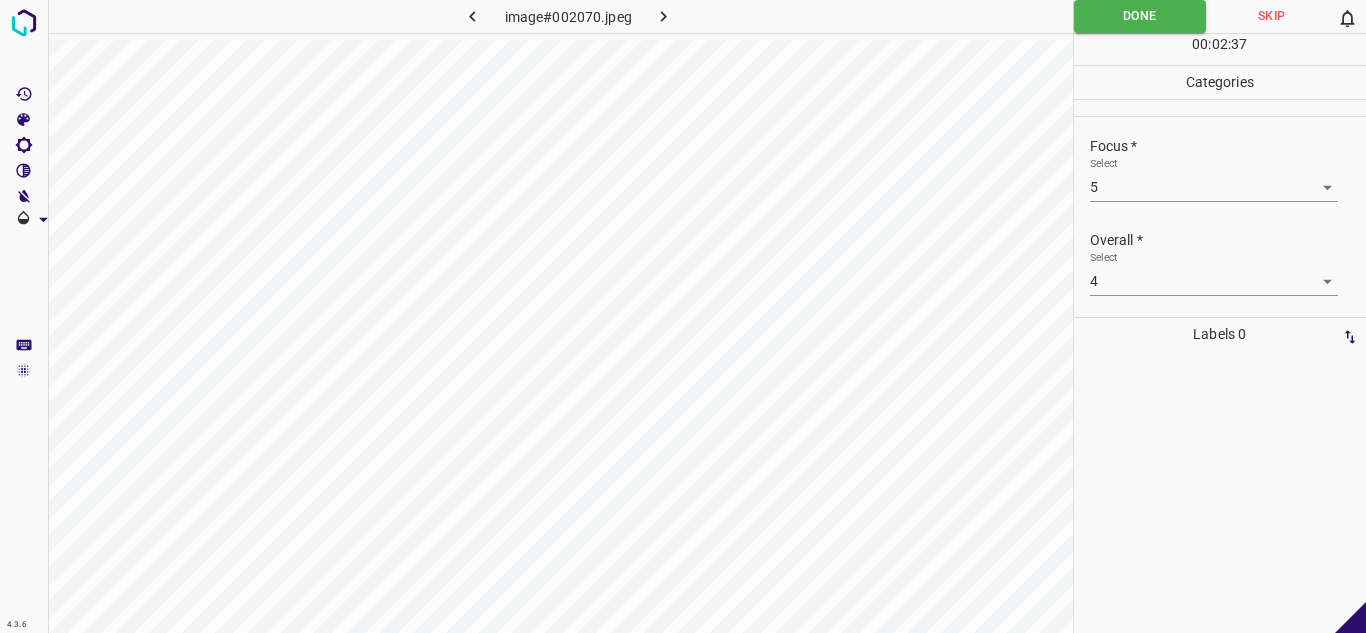 click 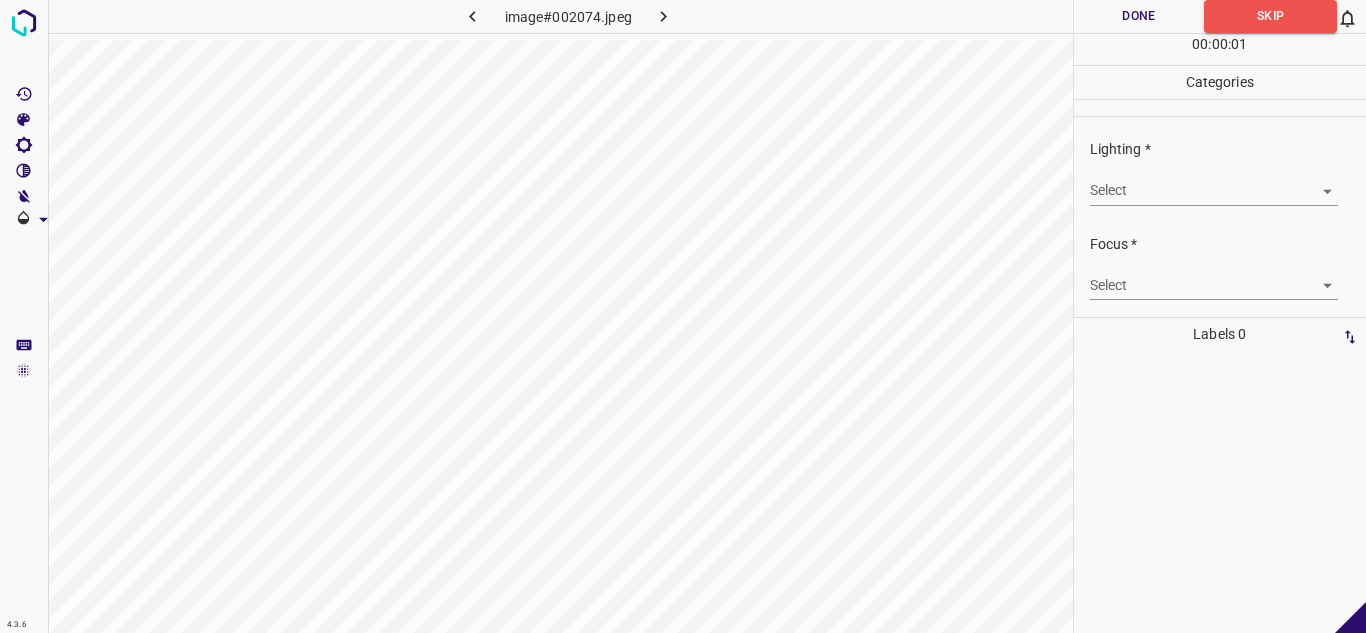click on "4.3.6  image#002074.jpeg Done Skip 0 00   : 00   : 01   Categories Lighting *  Select ​ Focus *  Select ​ Overall *  Select ​ Labels   0 Categories 1 Lighting 2 Focus 3 Overall Tools Space Change between modes (Draw & Edit) I Auto labeling R Restore zoom M Zoom in N Zoom out Delete Delete selecte label Filters Z Restore filters X Saturation filter C Brightness filter V Contrast filter B Gray scale filter General O Download - Text - Hide - Delete" at bounding box center (683, 316) 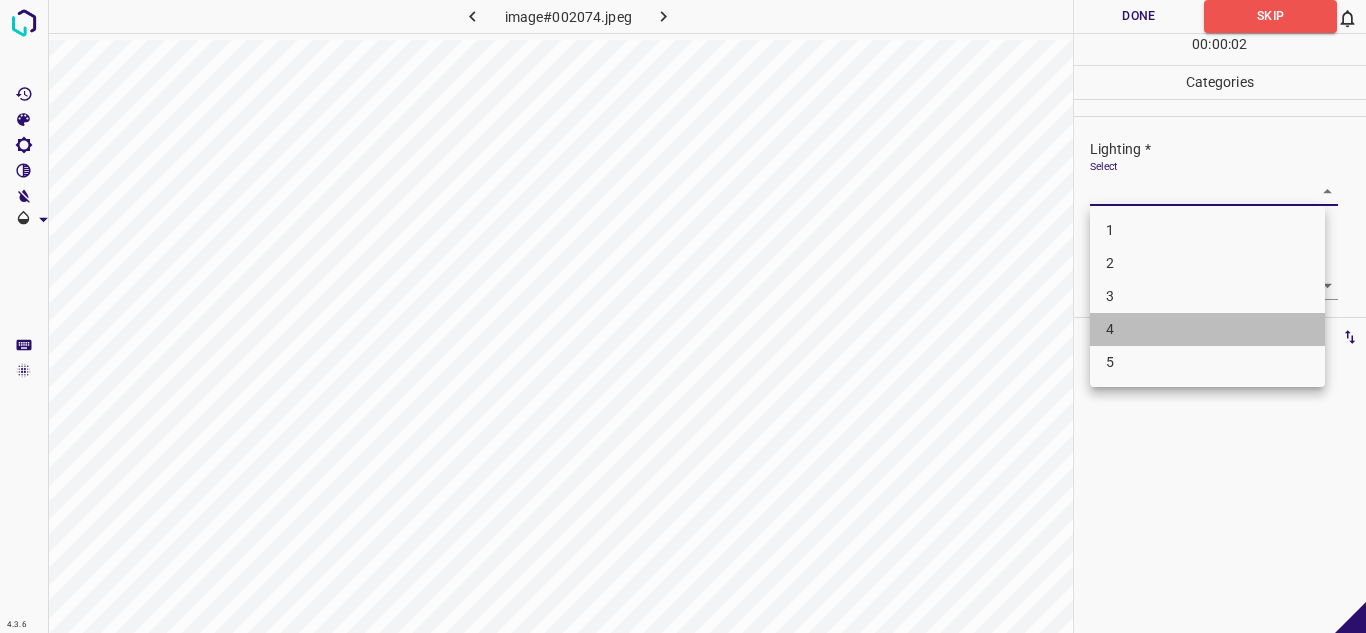 click on "4" at bounding box center [1207, 329] 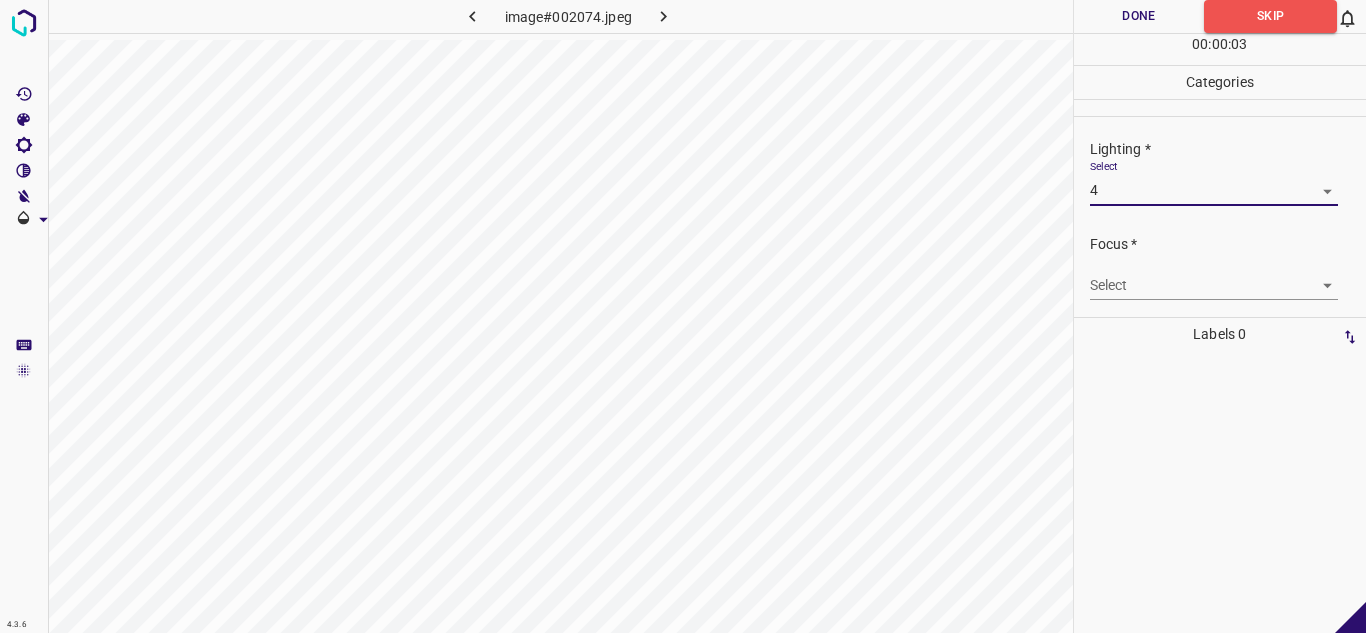 click on "4.3.6  image#002074.jpeg Done Skip 0 00   : 00   : 03   Categories Lighting *  Select 4 4 Focus *  Select ​ Overall *  Select ​ Labels   0 Categories 1 Lighting 2 Focus 3 Overall Tools Space Change between modes (Draw & Edit) I Auto labeling R Restore zoom M Zoom in N Zoom out Delete Delete selecte label Filters Z Restore filters X Saturation filter C Brightness filter V Contrast filter B Gray scale filter General O Download - Text - Hide - Delete" at bounding box center (683, 316) 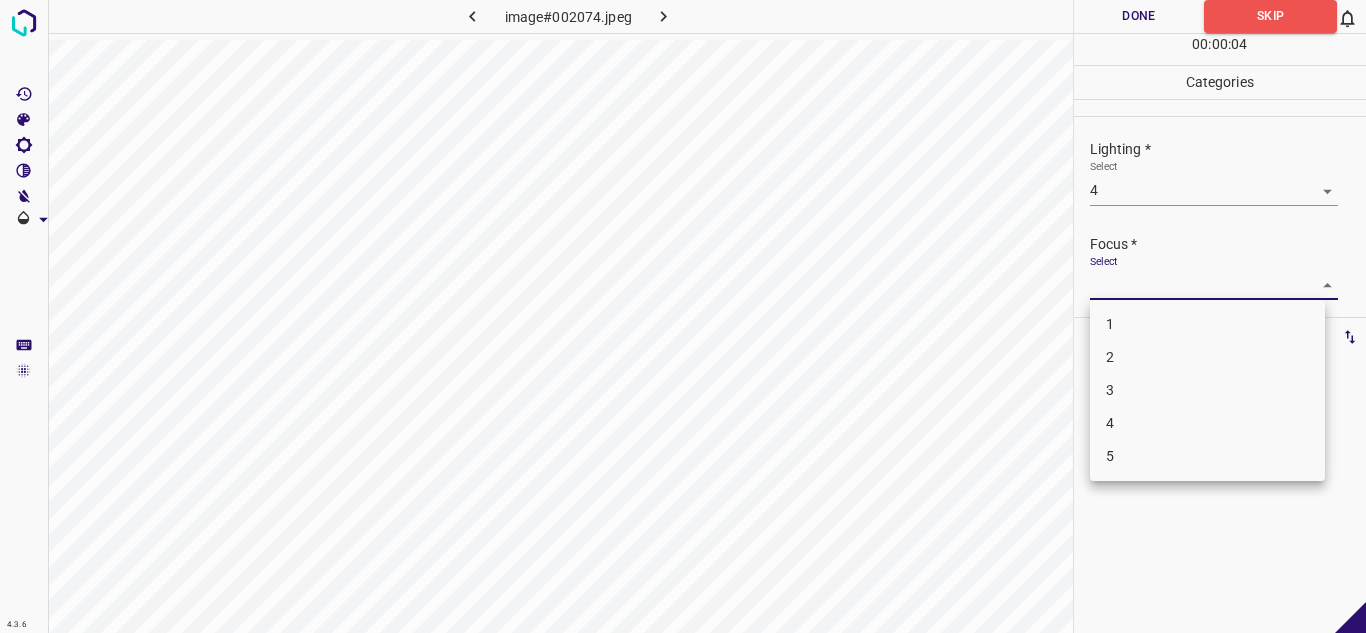 click on "5" at bounding box center [1207, 456] 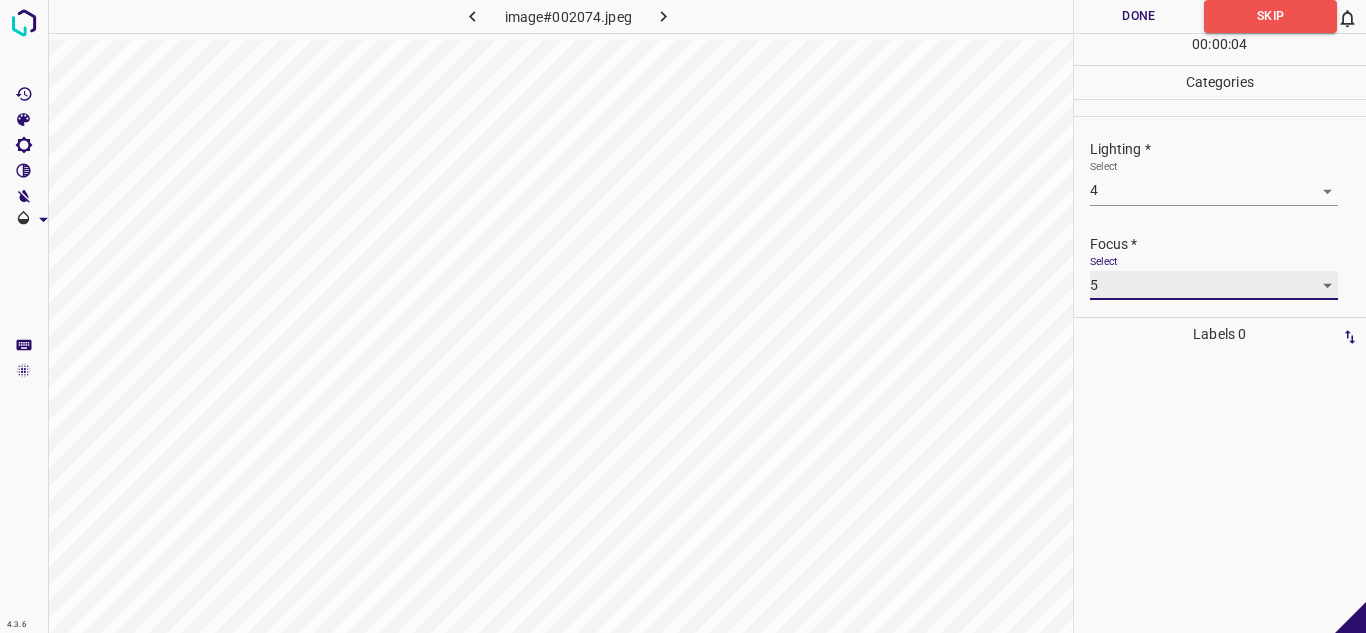 scroll, scrollTop: 98, scrollLeft: 0, axis: vertical 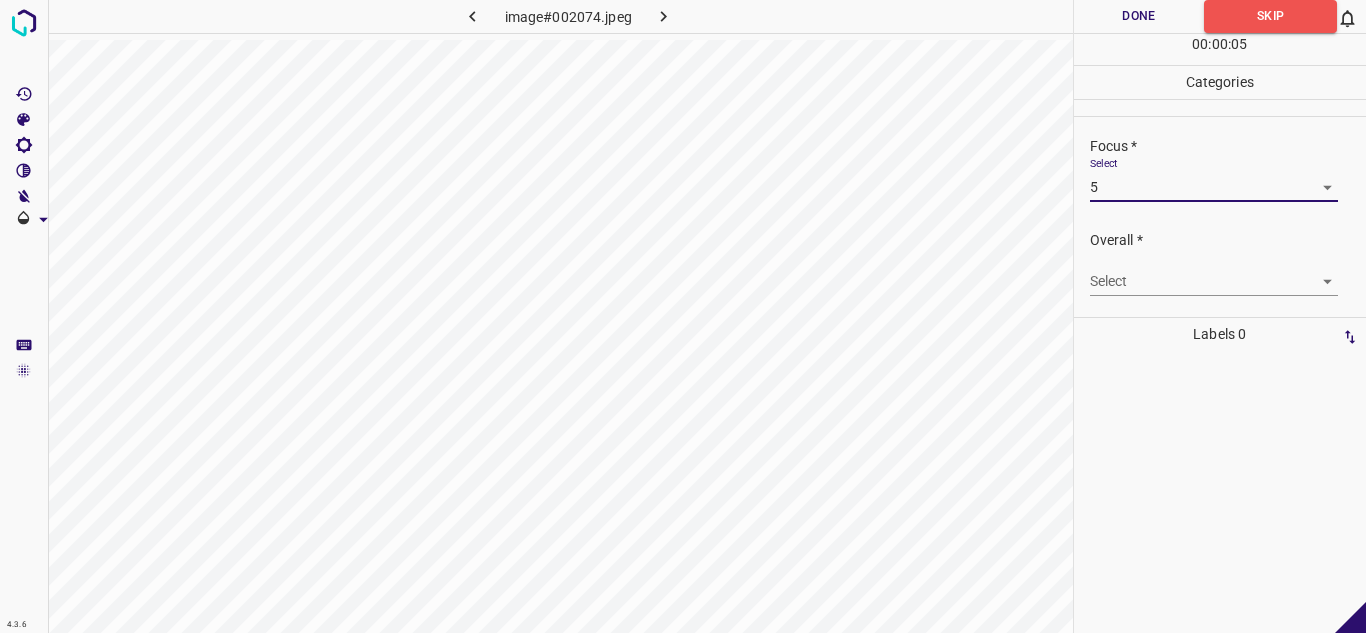 click on "4.3.6  image#002074.jpeg Done Skip 0 00   : 00   : 05   Categories Lighting *  Select 4 4 Focus *  Select 5 5 Overall *  Select ​ Labels   0 Categories 1 Lighting 2 Focus 3 Overall Tools Space Change between modes (Draw & Edit) I Auto labeling R Restore zoom M Zoom in N Zoom out Delete Delete selecte label Filters Z Restore filters X Saturation filter C Brightness filter V Contrast filter B Gray scale filter General O Download - Text - Hide - Delete" at bounding box center (683, 316) 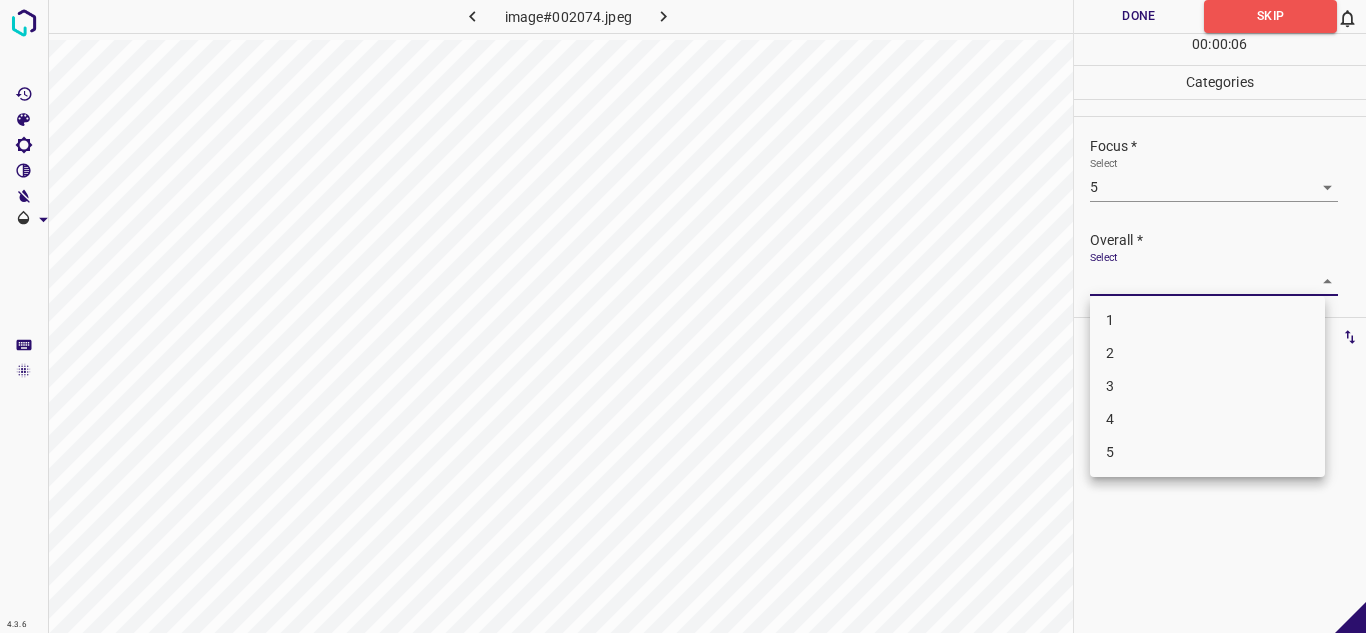 click on "4" at bounding box center (1207, 419) 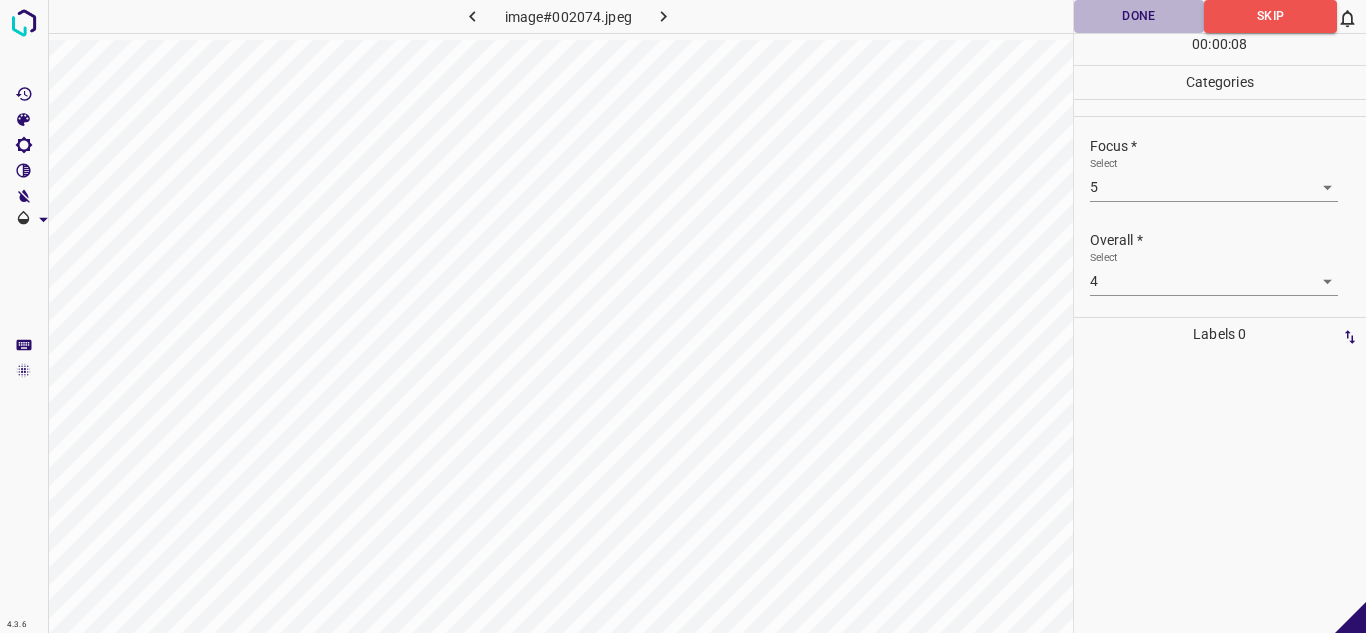 click on "Done" at bounding box center [1139, 16] 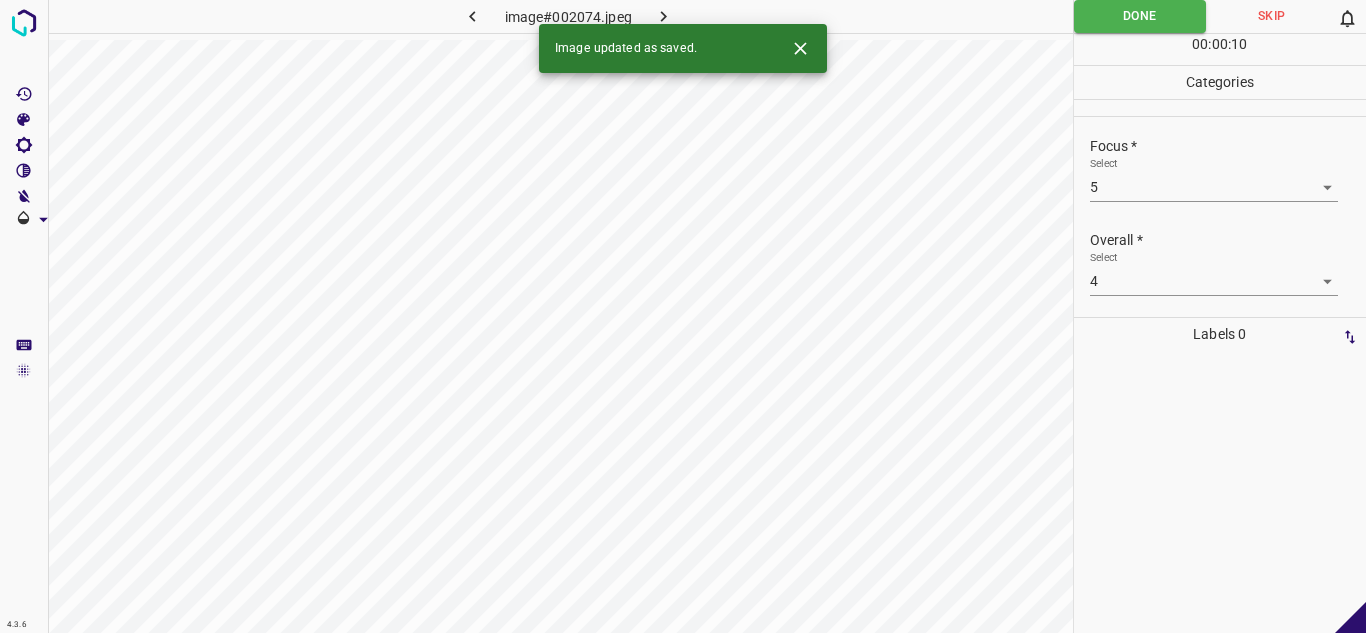 click 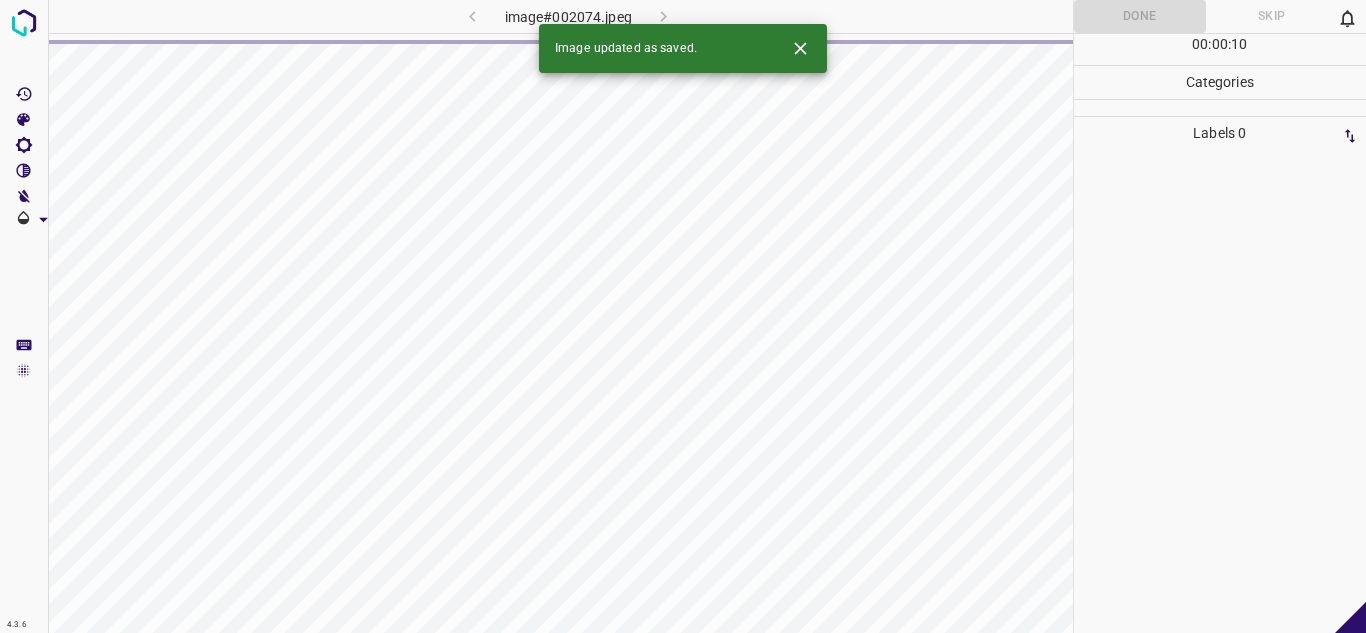 click 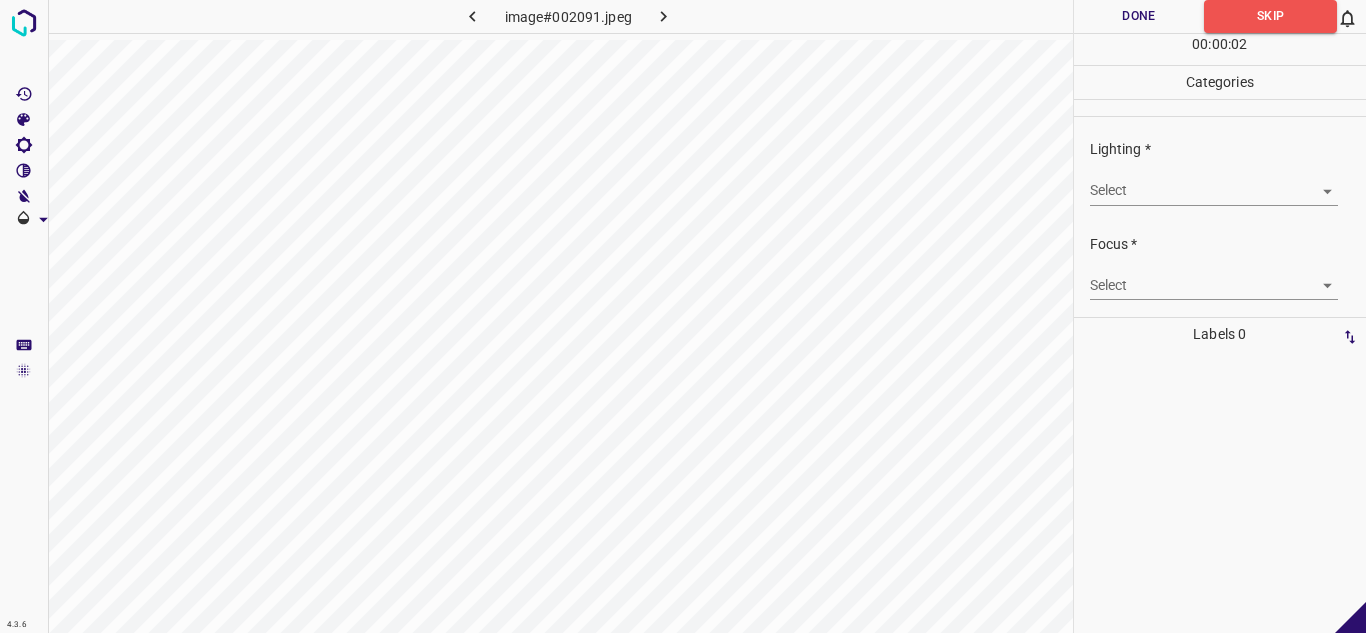 click on "4.3.6  image#002091.jpeg Done Skip 0 00   : 00   : 02   Categories Lighting *  Select ​ Focus *  Select ​ Overall *  Select ​ Labels   0 Categories 1 Lighting 2 Focus 3 Overall Tools Space Change between modes (Draw & Edit) I Auto labeling R Restore zoom M Zoom in N Zoom out Delete Delete selecte label Filters Z Restore filters X Saturation filter C Brightness filter V Contrast filter B Gray scale filter General O Download - Text - Hide - Delete" at bounding box center (683, 316) 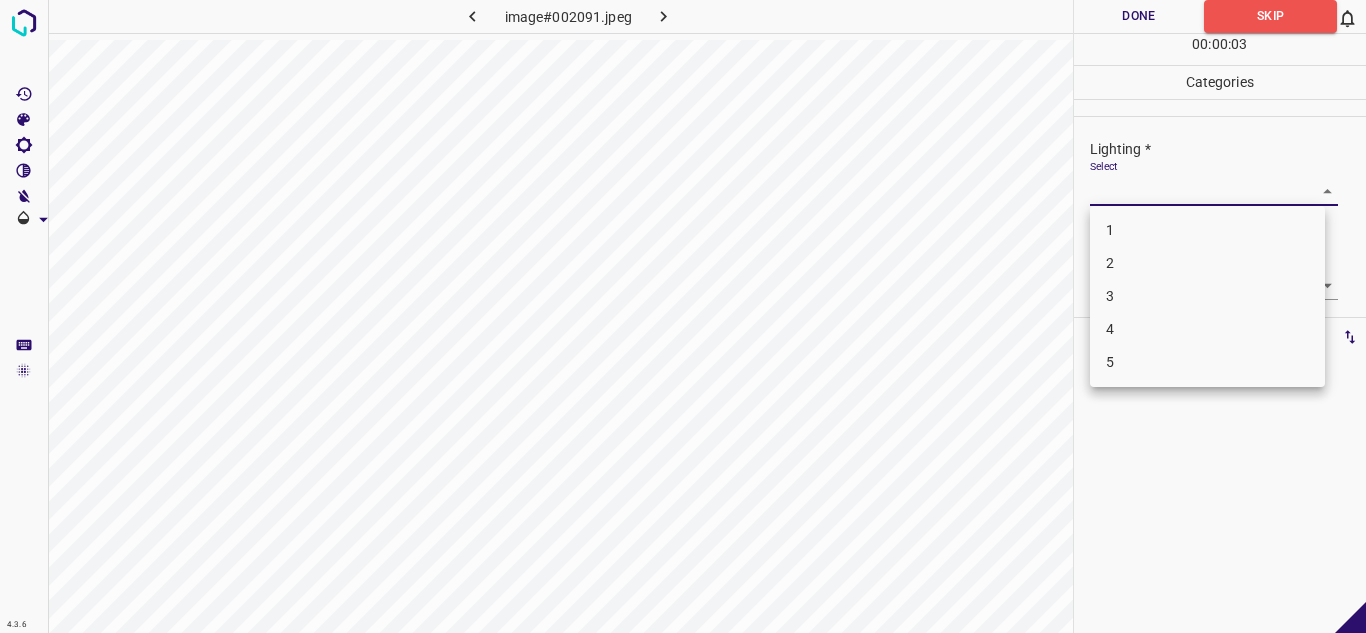 click on "4" at bounding box center [1207, 329] 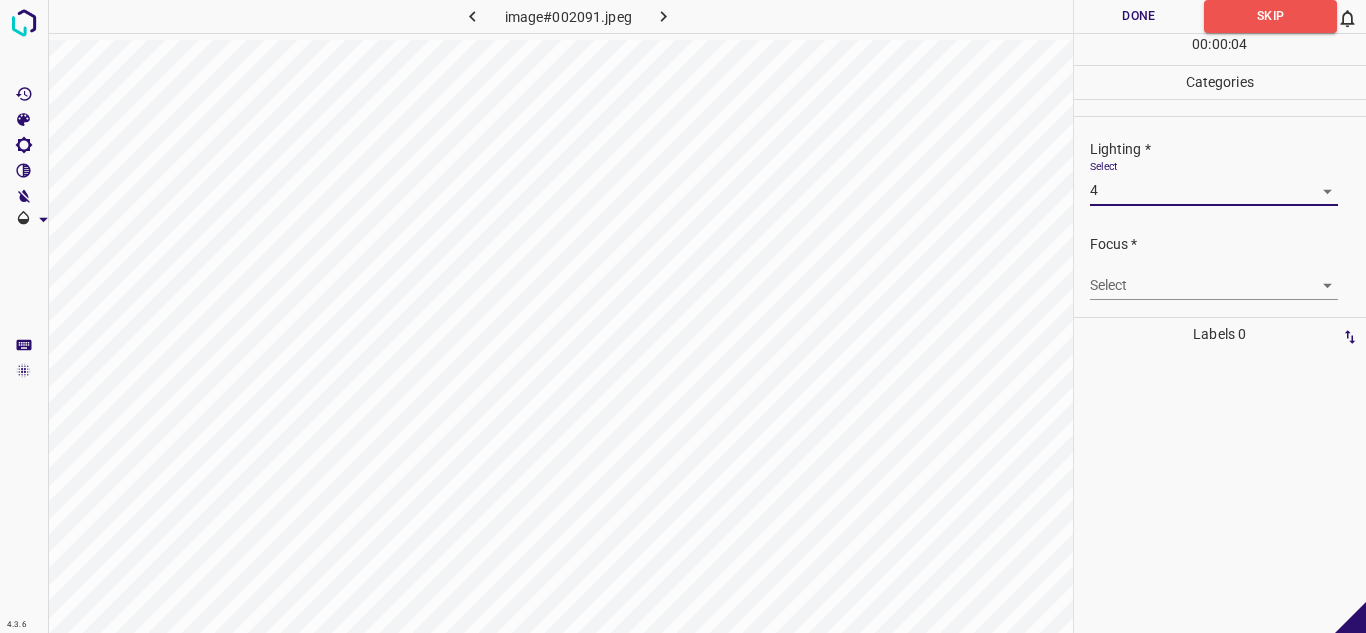 click on "4.3.6  image#002091.jpeg Done Skip 0 00   : 00   : 04   Categories Lighting *  Select 4 4 Focus *  Select ​ Overall *  Select ​ Labels   0 Categories 1 Lighting 2 Focus 3 Overall Tools Space Change between modes (Draw & Edit) I Auto labeling R Restore zoom M Zoom in N Zoom out Delete Delete selecte label Filters Z Restore filters X Saturation filter C Brightness filter V Contrast filter B Gray scale filter General O Download - Text - Hide - Delete" at bounding box center [683, 316] 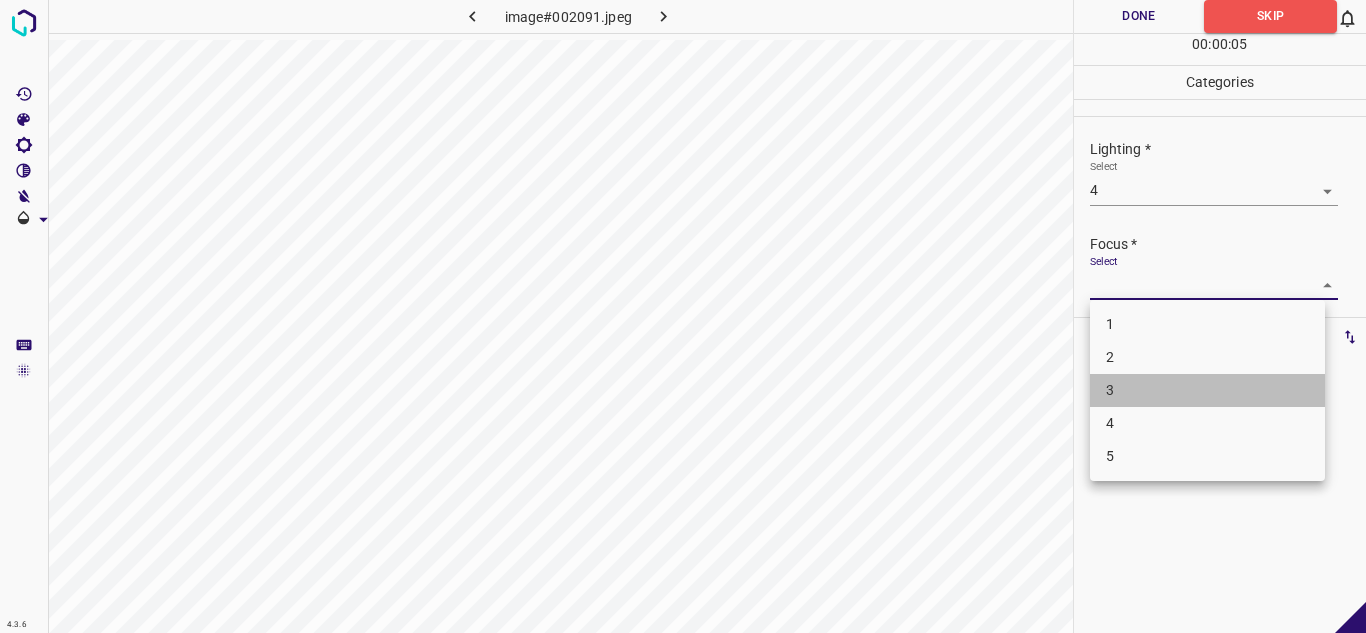 click on "3" at bounding box center (1207, 390) 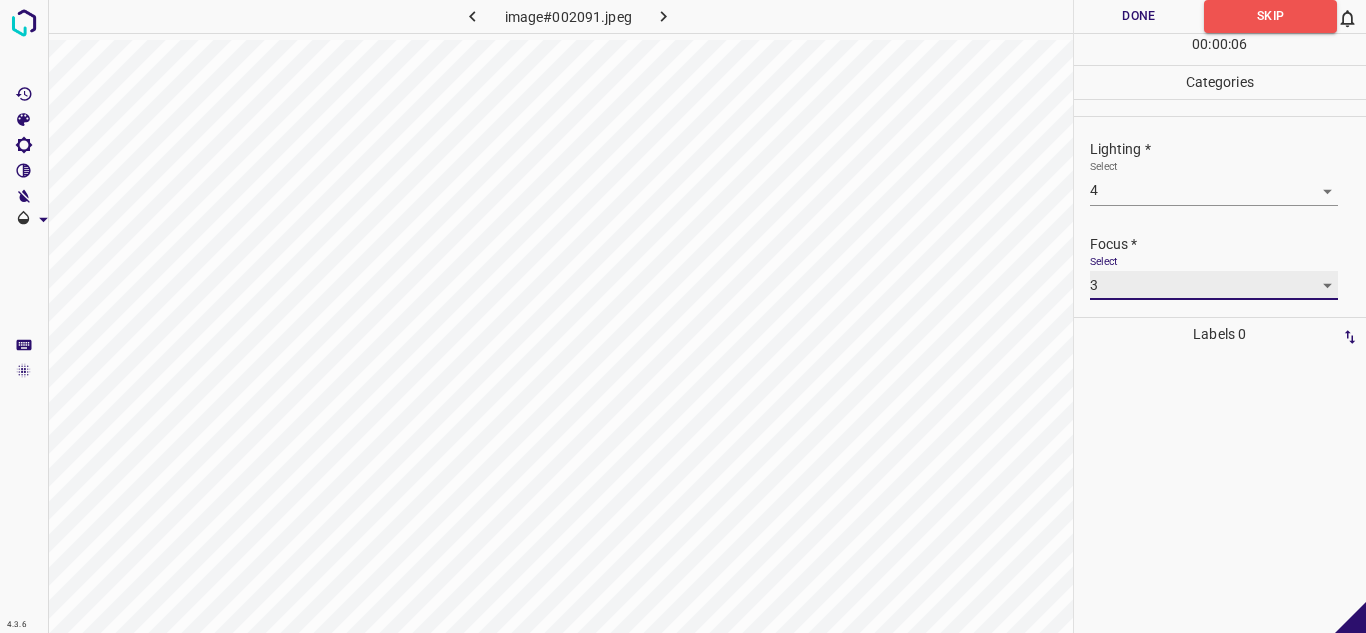 scroll, scrollTop: 98, scrollLeft: 0, axis: vertical 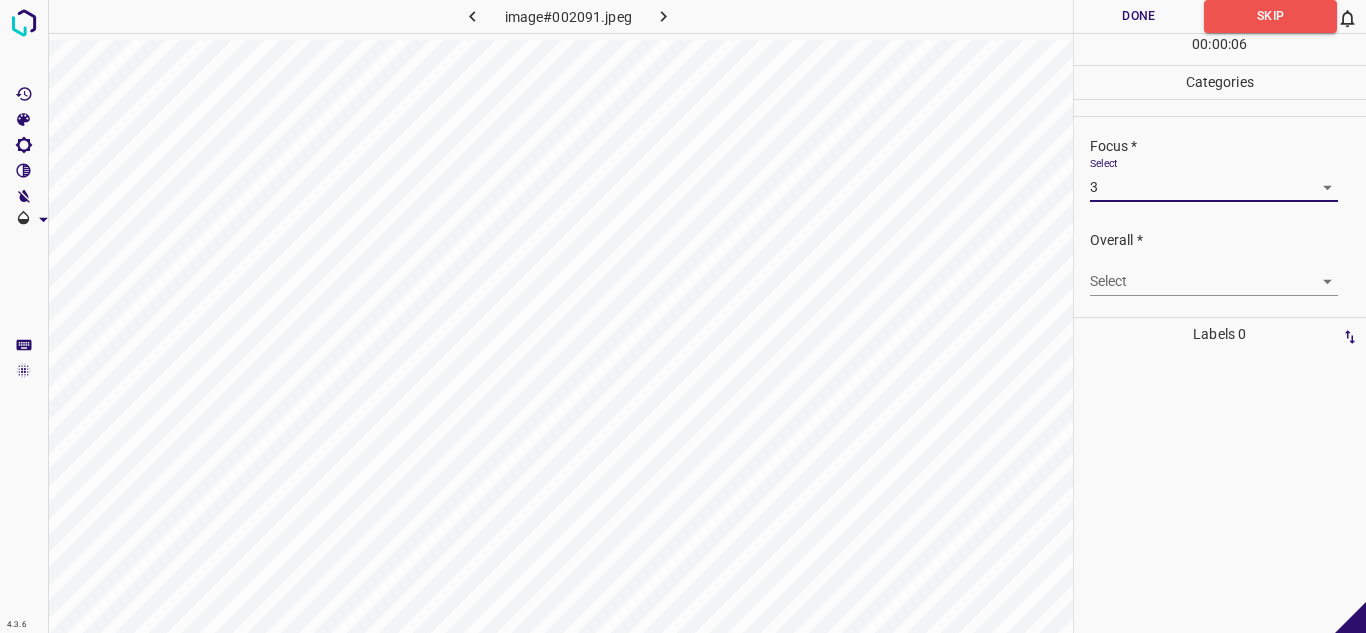 click on "4.3.6  image#002091.jpeg Done Skip 0 00   : 00   : 06   Categories Lighting *  Select 4 4 Focus *  Select 3 3 Overall *  Select ​ Labels   0 Categories 1 Lighting 2 Focus 3 Overall Tools Space Change between modes (Draw & Edit) I Auto labeling R Restore zoom M Zoom in N Zoom out Delete Delete selecte label Filters Z Restore filters X Saturation filter C Brightness filter V Contrast filter B Gray scale filter General O Download - Text - Hide - Delete" at bounding box center (683, 316) 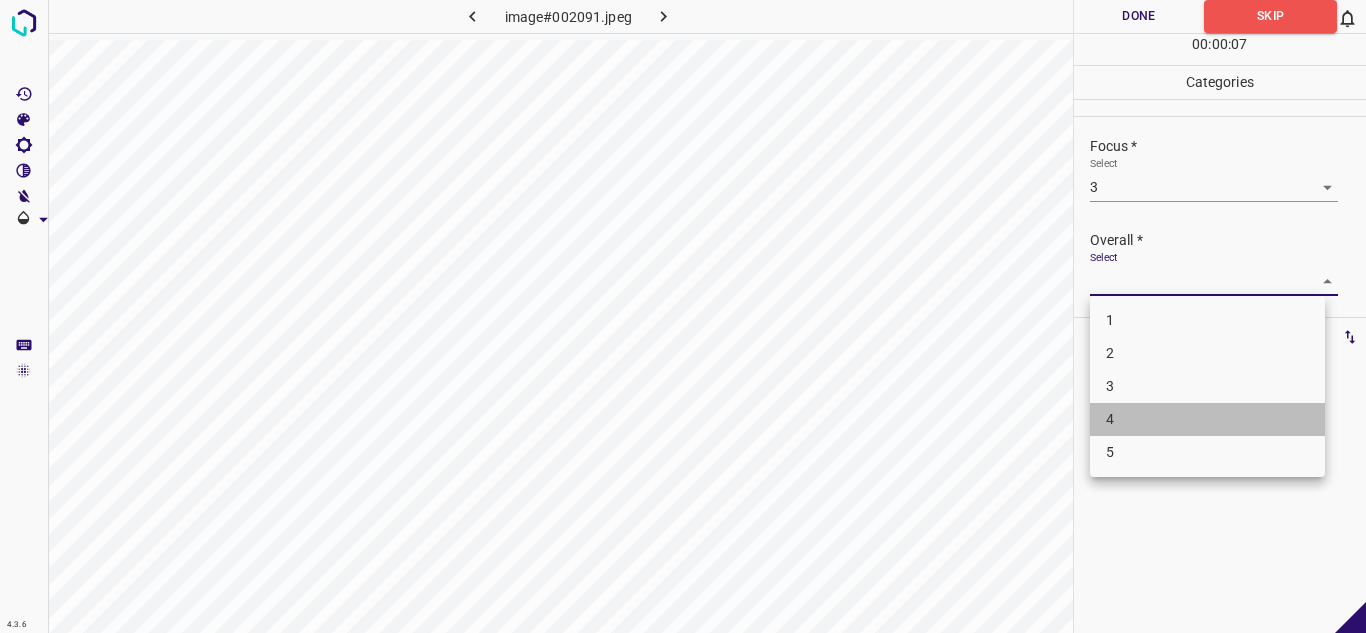 click on "4" at bounding box center (1207, 419) 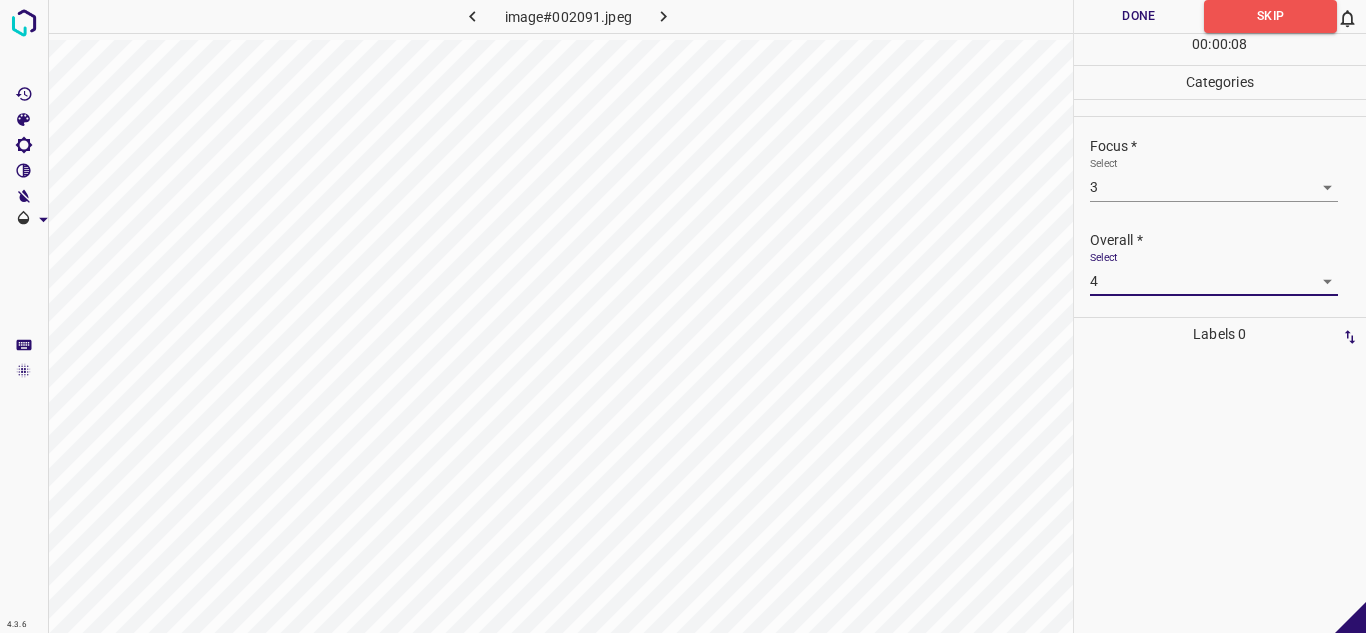 click on "Done" at bounding box center (1139, 16) 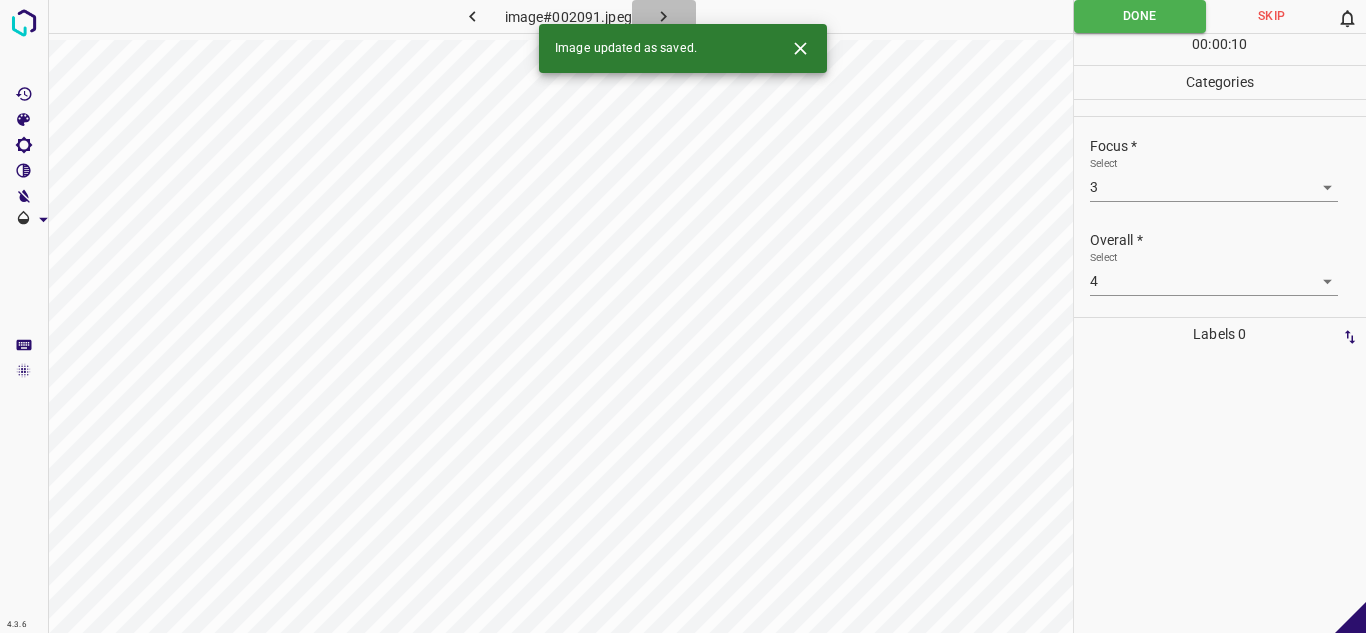 click 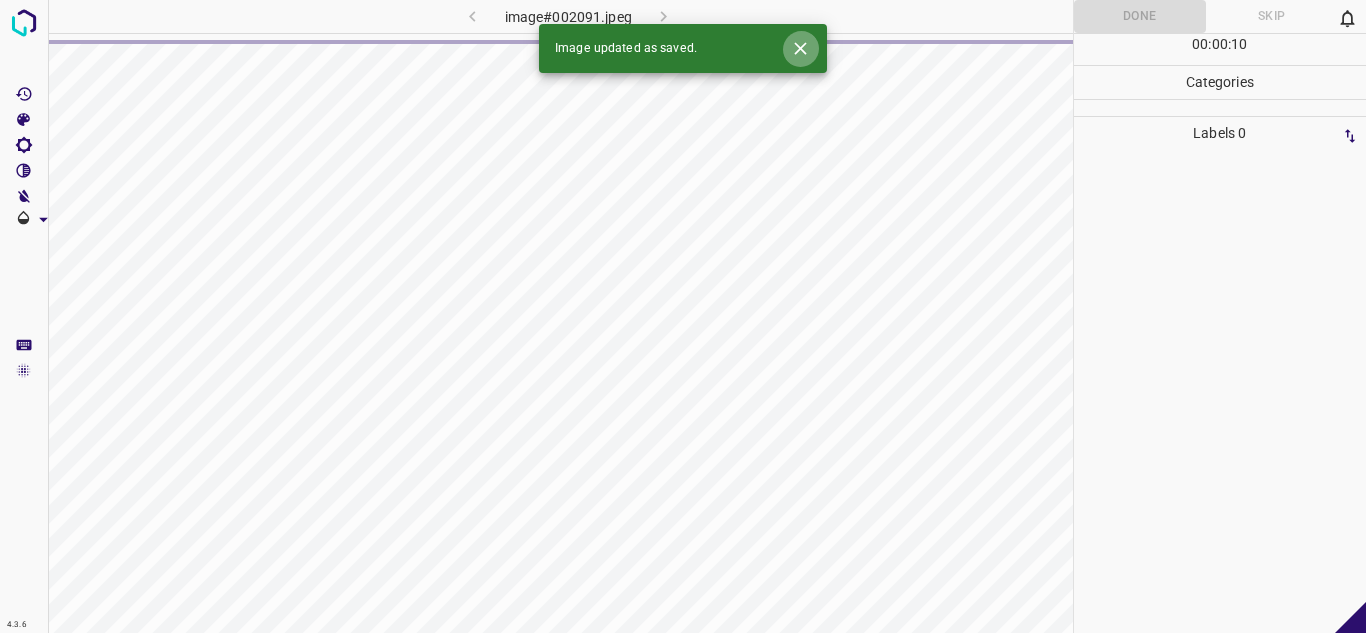 click 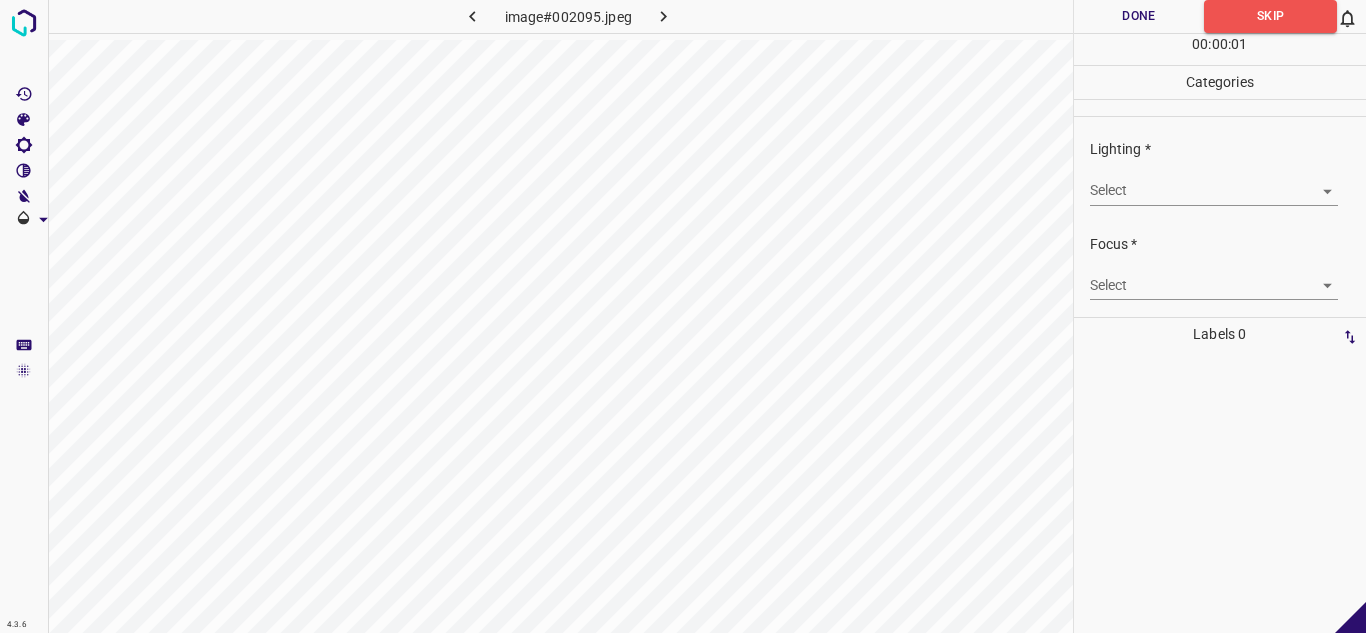 click on "4.3.6  image#002095.jpeg Done Skip 0 00   : 00   : 01   Categories Lighting *  Select ​ Focus *  Select ​ Overall *  Select ​ Labels   0 Categories 1 Lighting 2 Focus 3 Overall Tools Space Change between modes (Draw & Edit) I Auto labeling R Restore zoom M Zoom in N Zoom out Delete Delete selecte label Filters Z Restore filters X Saturation filter C Brightness filter V Contrast filter B Gray scale filter General O Download - Text - Hide - Delete" at bounding box center [683, 316] 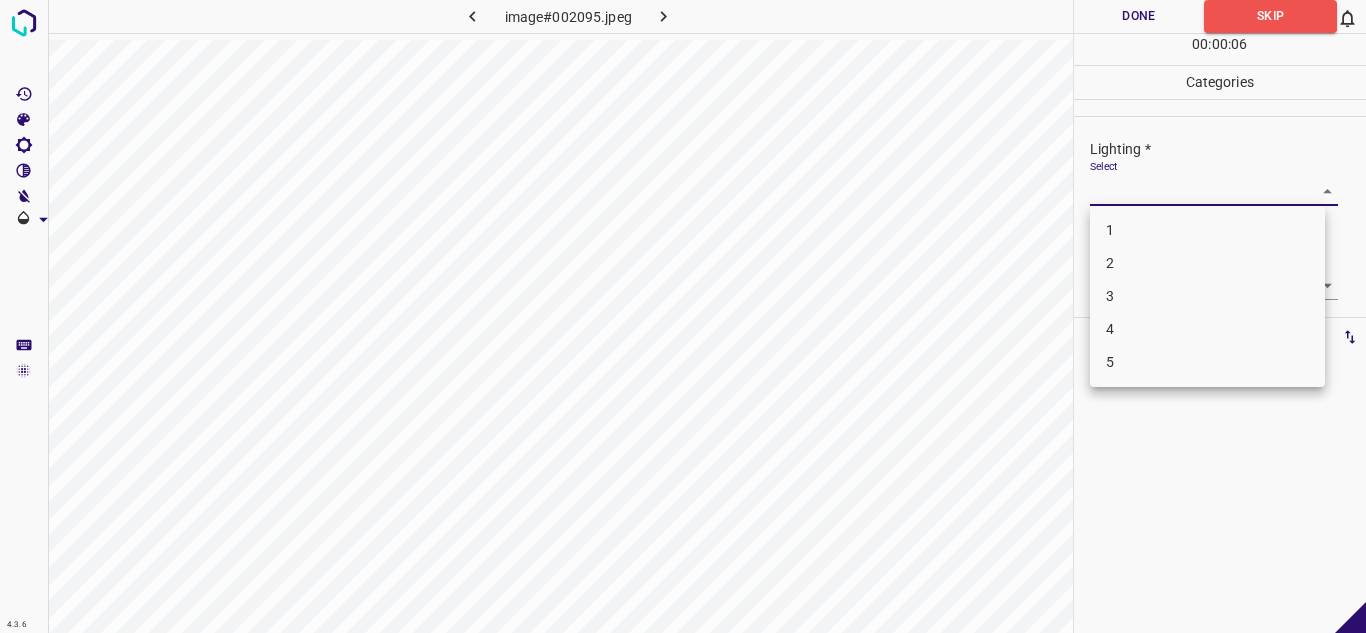 click on "3" at bounding box center (1207, 296) 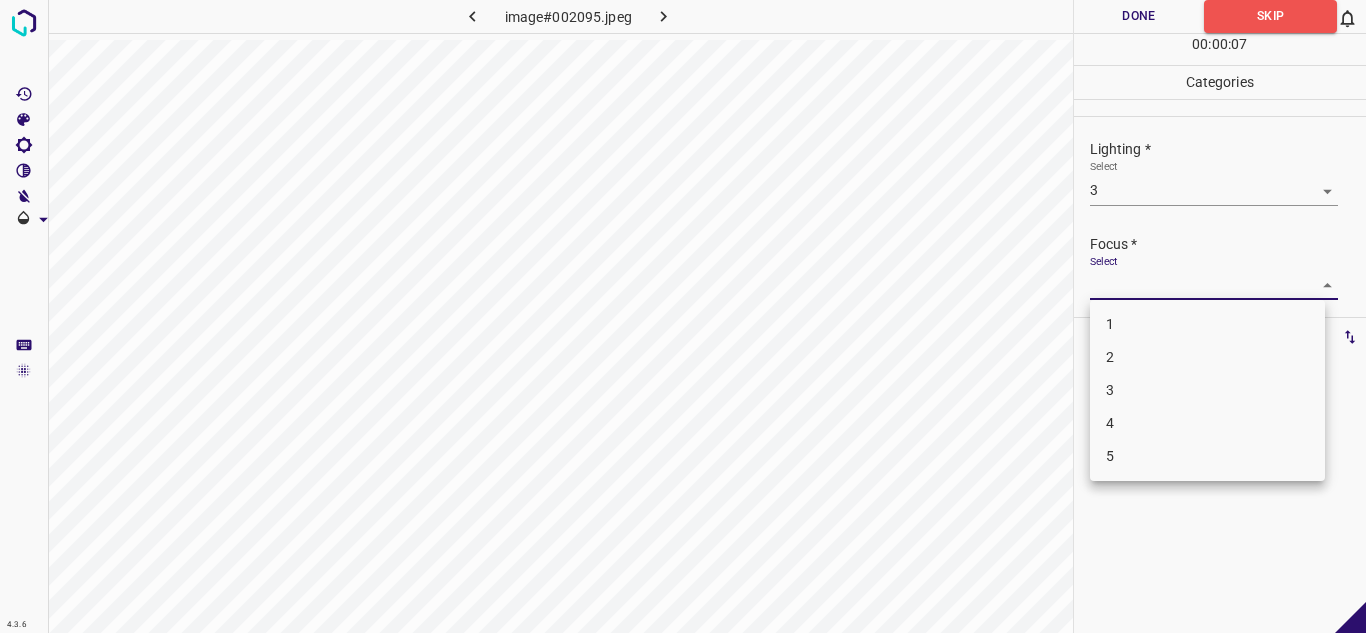 click on "4.3.6  image#002095.jpeg Done Skip 0 00   : 00   : 07   Categories Lighting *  Select 3 3 Focus *  Select ​ Overall *  Select ​ Labels   0 Categories 1 Lighting 2 Focus 3 Overall Tools Space Change between modes (Draw & Edit) I Auto labeling R Restore zoom M Zoom in N Zoom out Delete Delete selecte label Filters Z Restore filters X Saturation filter C Brightness filter V Contrast filter B Gray scale filter General O Download - Text - Hide - Delete 1 2 3 4 5" at bounding box center [683, 316] 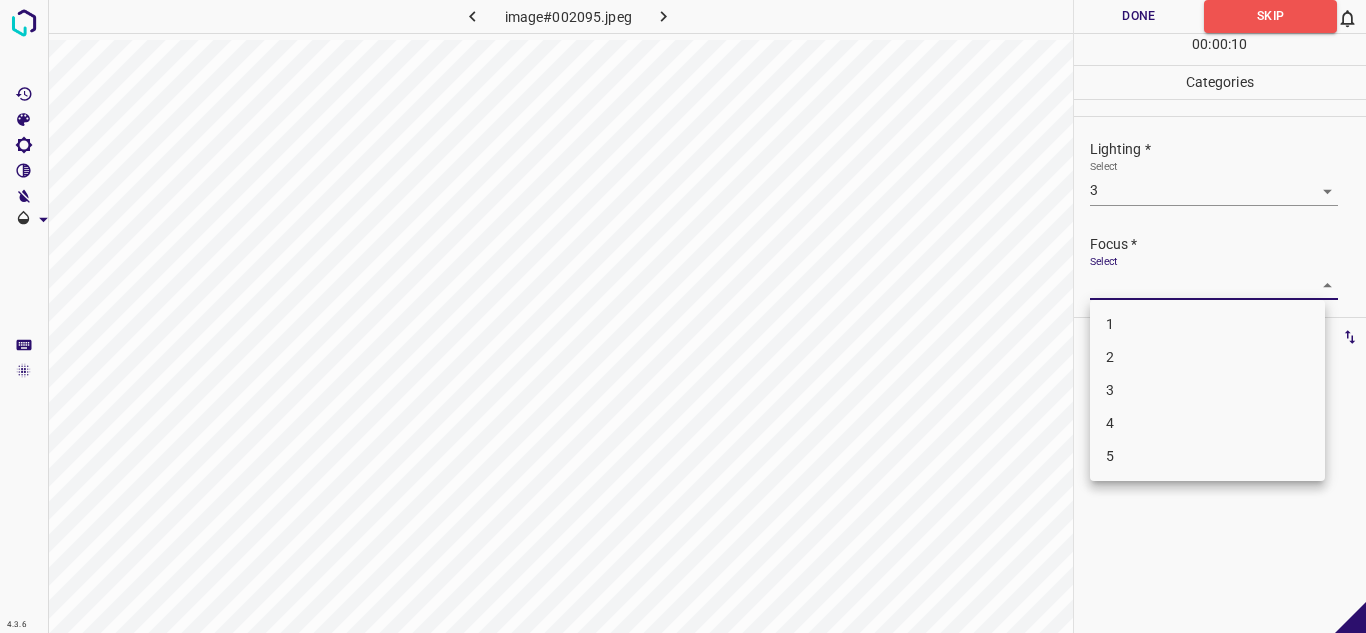 click on "4" at bounding box center (1207, 423) 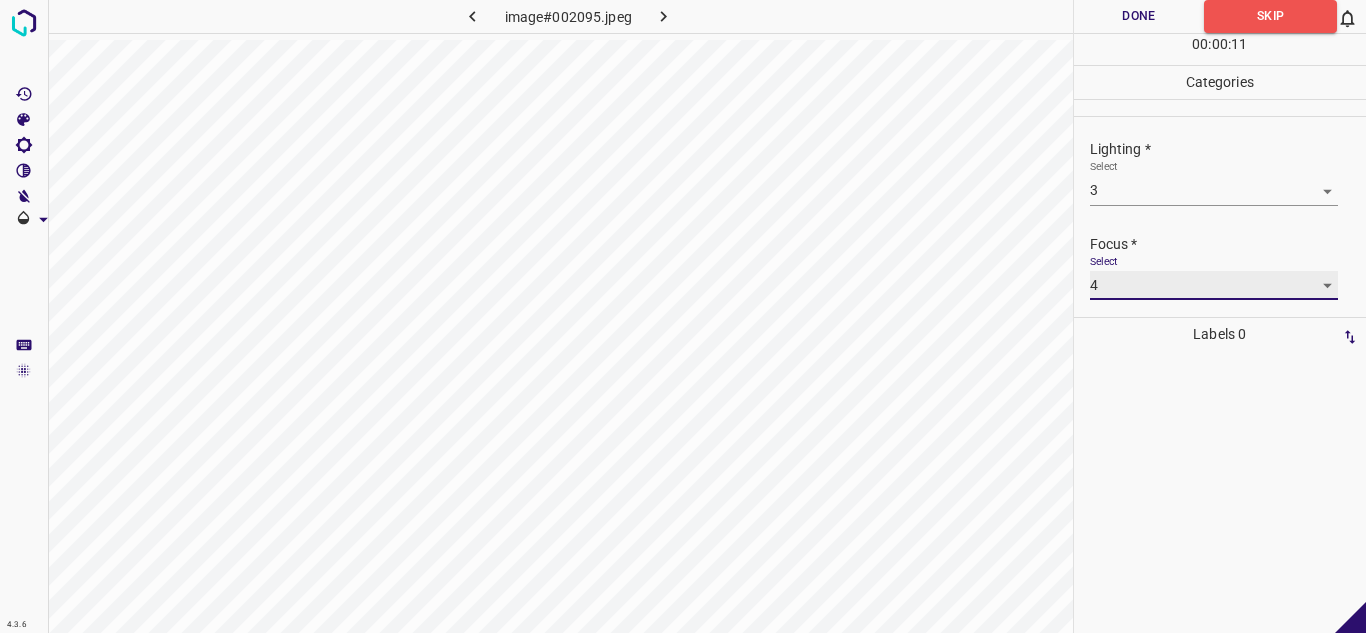 scroll, scrollTop: 98, scrollLeft: 0, axis: vertical 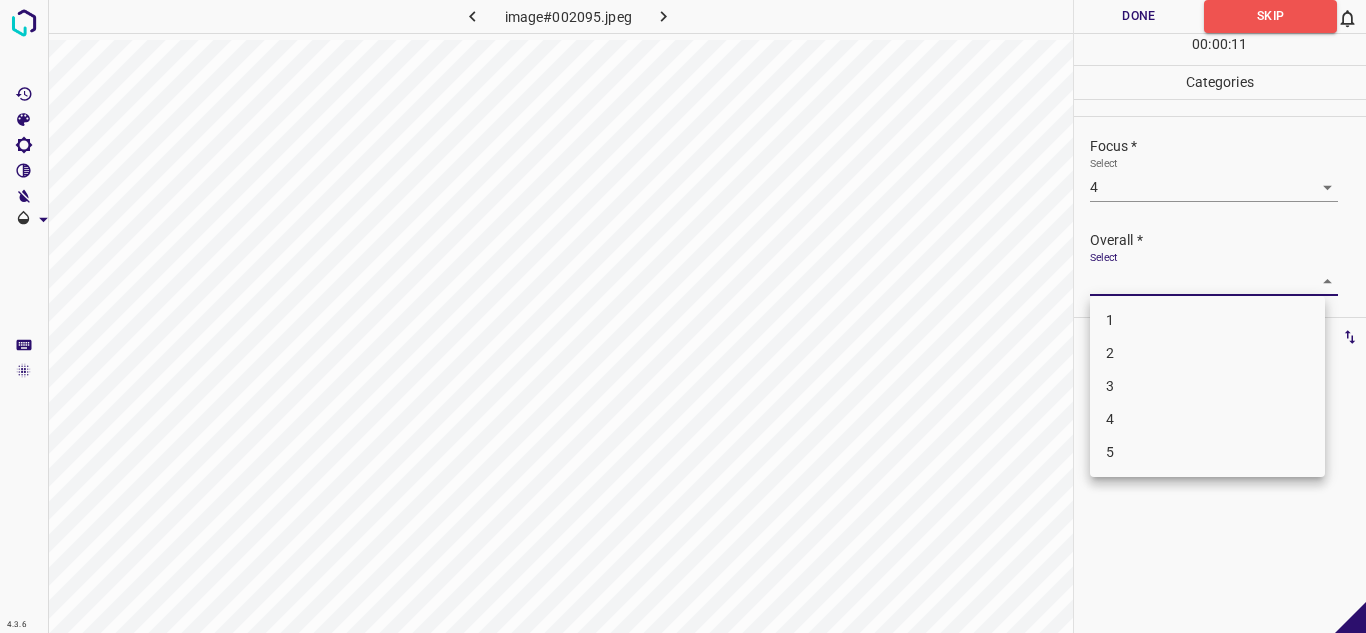 drag, startPoint x: 1143, startPoint y: 279, endPoint x: 1145, endPoint y: 299, distance: 20.09975 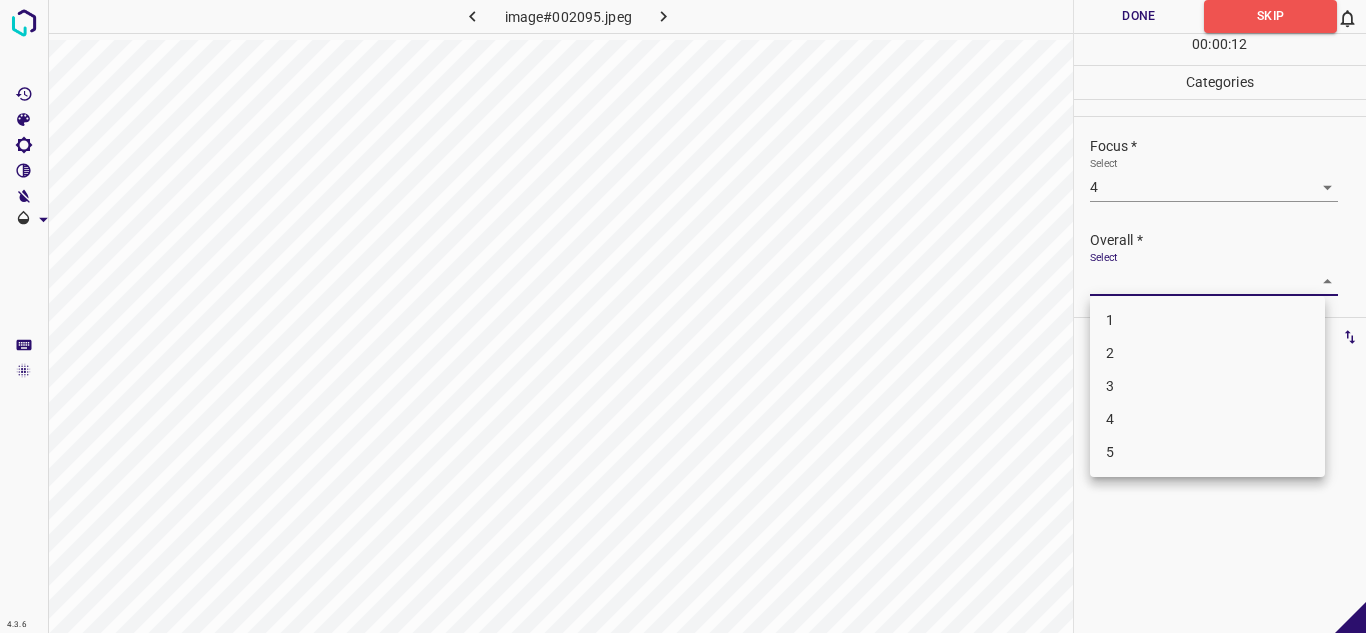 click on "4" at bounding box center [1207, 419] 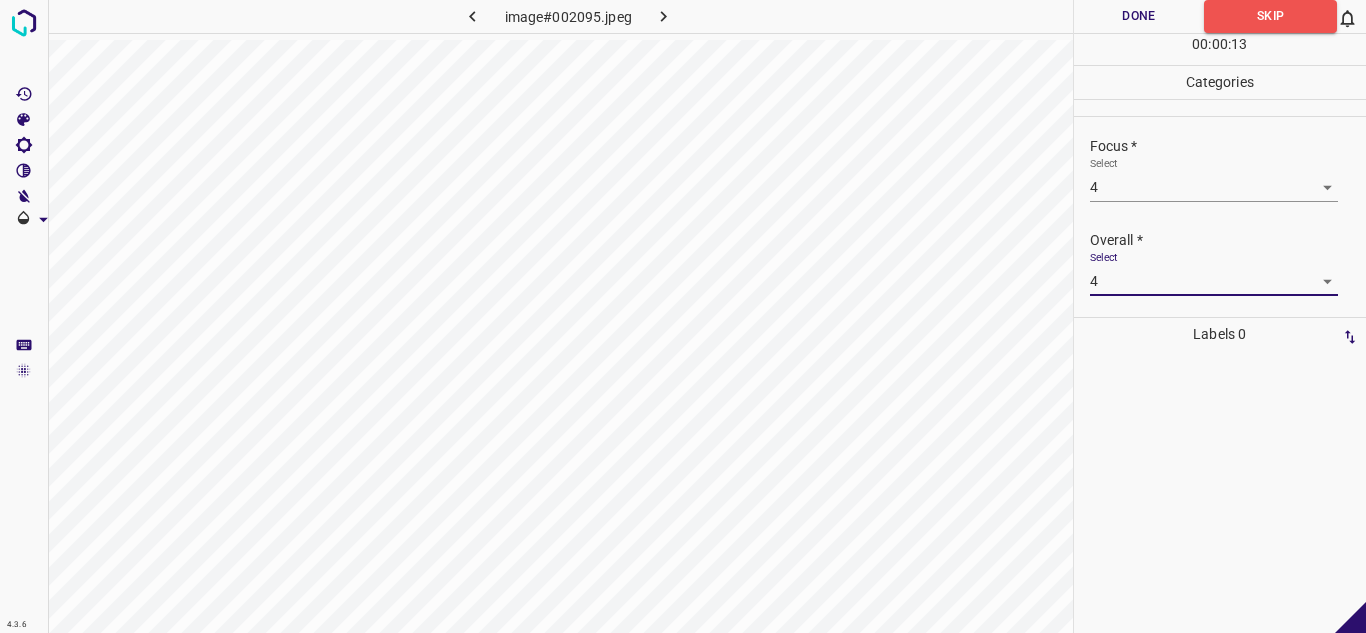 click on "Done" at bounding box center [1139, 16] 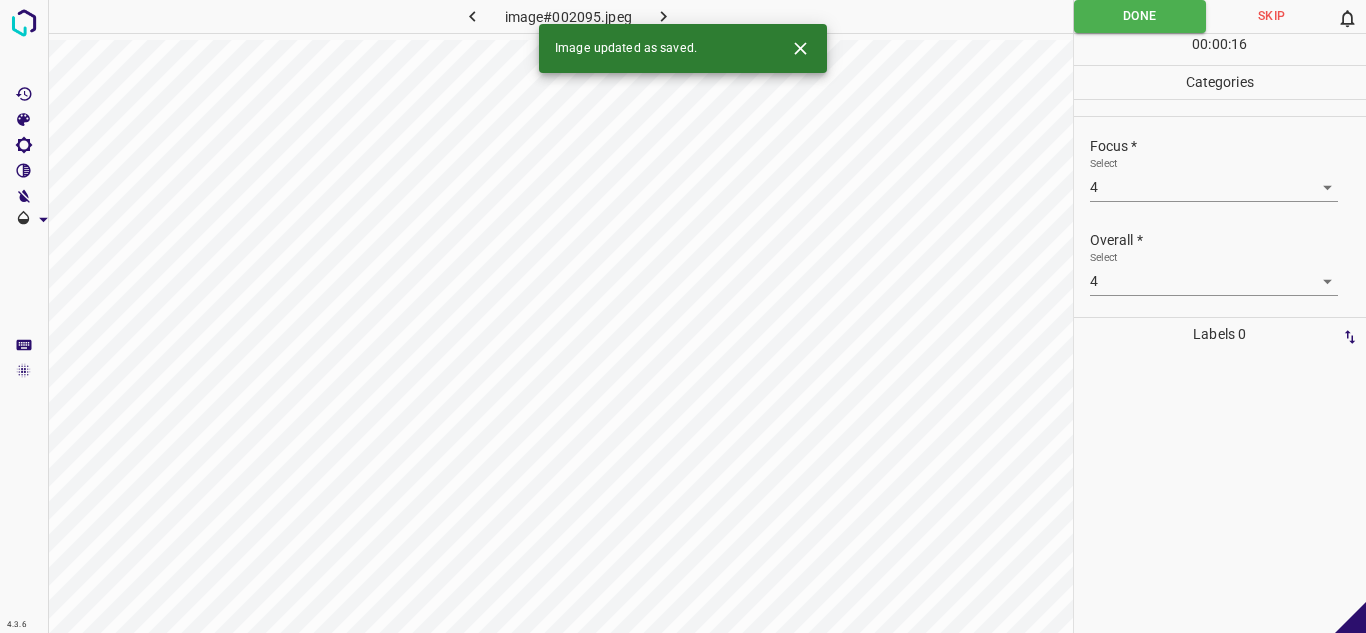 click 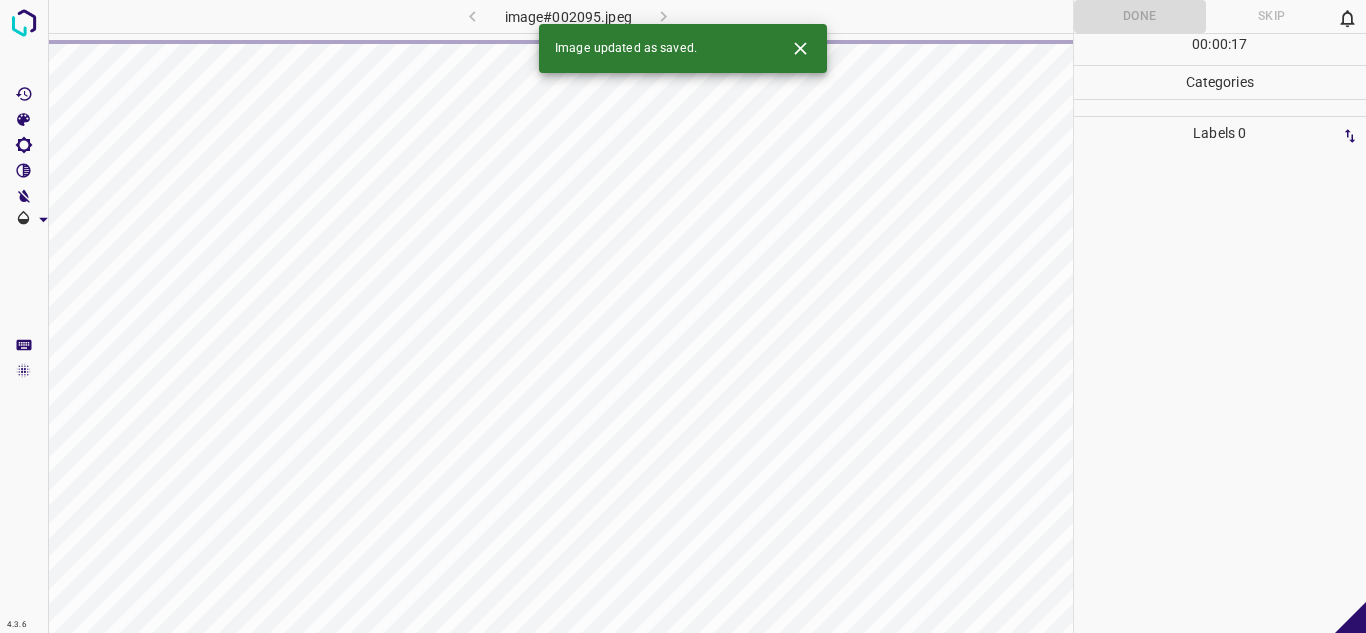click 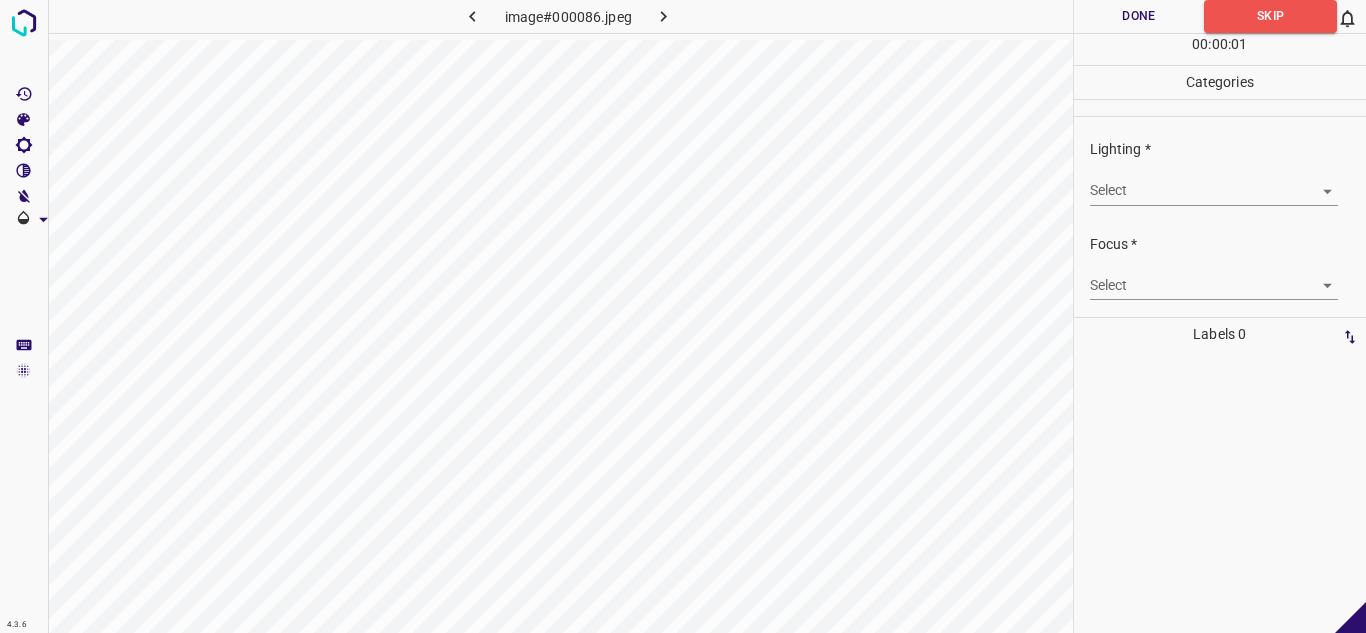 click on "4.3.6  image#000086.jpeg Done Skip 0 00   : 00   : 01   Categories Lighting *  Select ​ Focus *  Select ​ Overall *  Select ​ Labels   0 Categories 1 Lighting 2 Focus 3 Overall Tools Space Change between modes (Draw & Edit) I Auto labeling R Restore zoom M Zoom in N Zoom out Delete Delete selecte label Filters Z Restore filters X Saturation filter C Brightness filter V Contrast filter B Gray scale filter General O Download - Text - Hide - Delete" at bounding box center [683, 316] 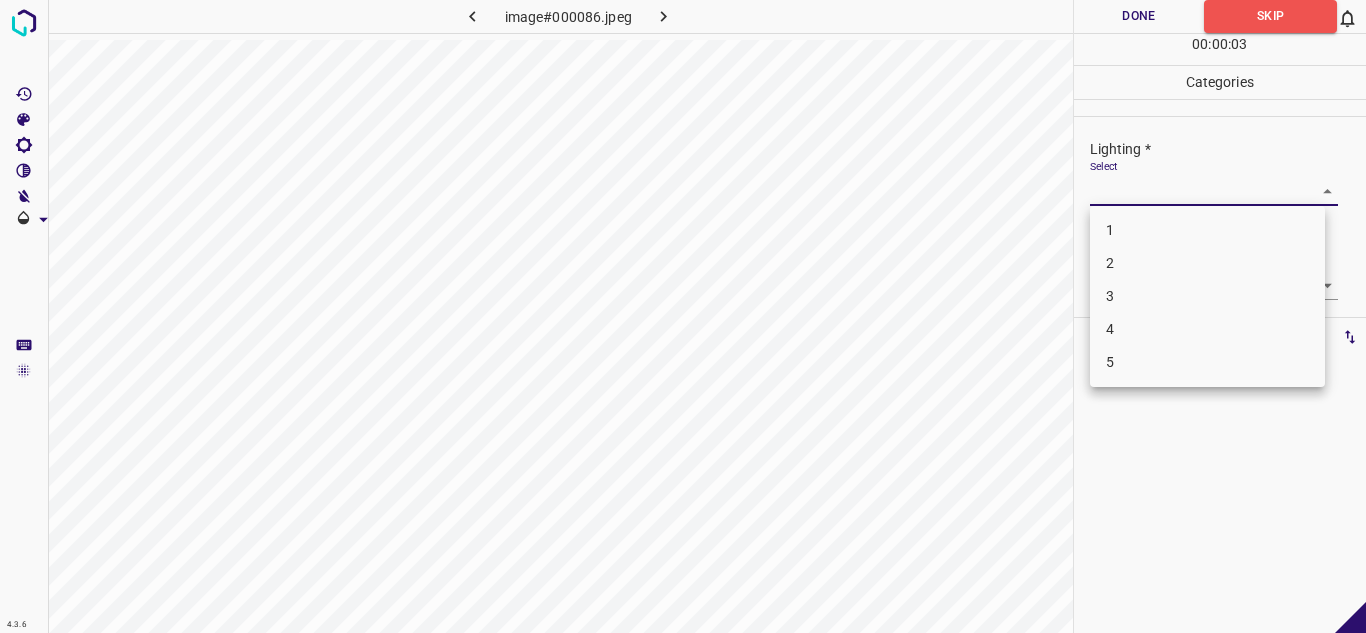 click on "3" at bounding box center (1207, 296) 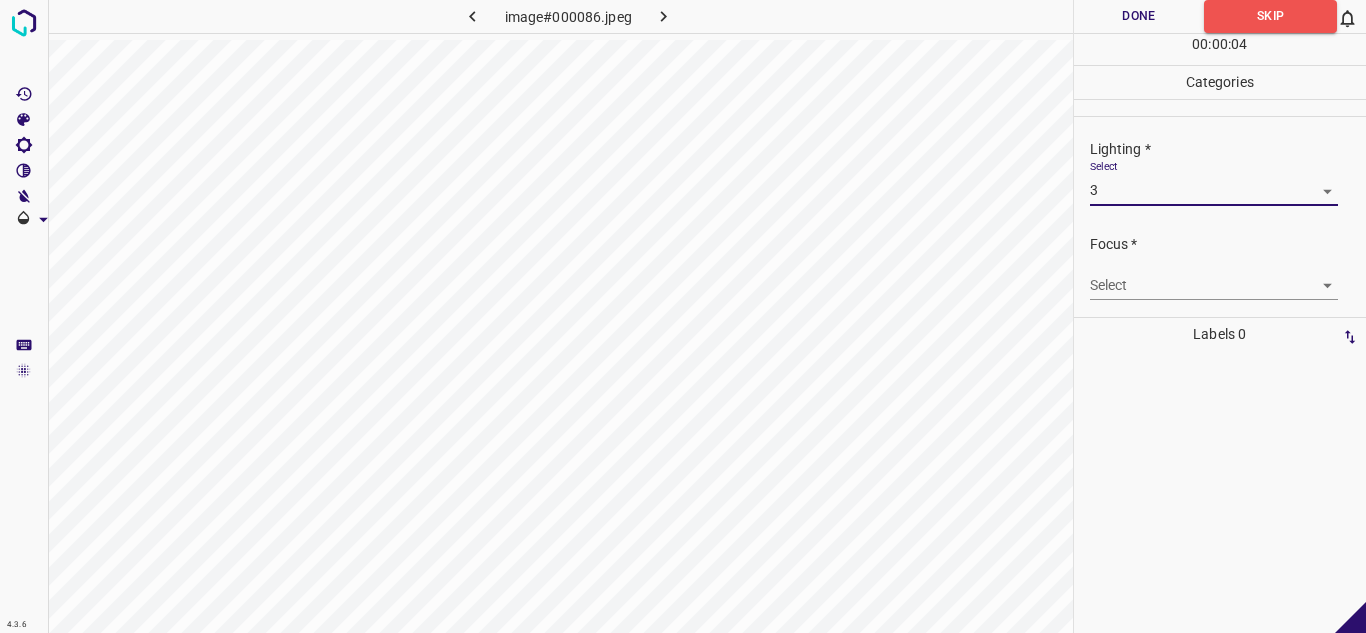 click on "4.3.6  image#000086.jpeg Done Skip 0 00   : 00   : 04   Categories Lighting *  Select 3 3 Focus *  Select ​ Overall *  Select ​ Labels   0 Categories 1 Lighting 2 Focus 3 Overall Tools Space Change between modes (Draw & Edit) I Auto labeling R Restore zoom M Zoom in N Zoom out Delete Delete selecte label Filters Z Restore filters X Saturation filter C Brightness filter V Contrast filter B Gray scale filter General O Download - Text - Hide - Delete" at bounding box center (683, 316) 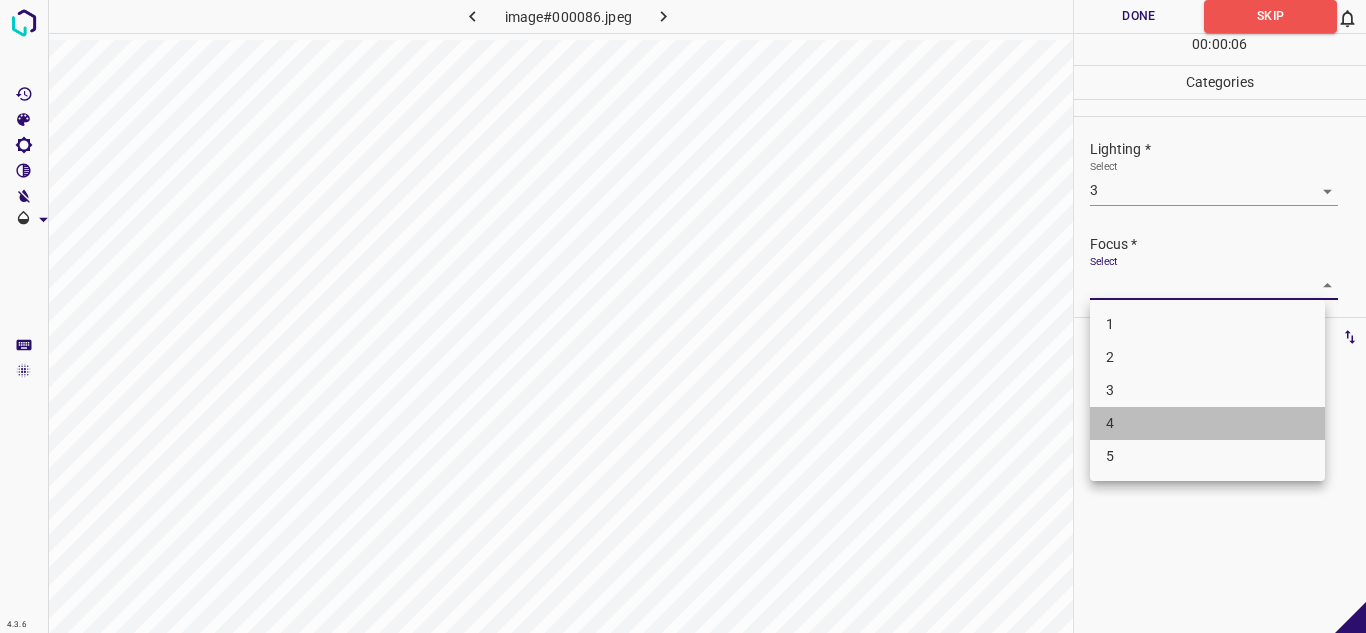 click on "4" at bounding box center [1207, 423] 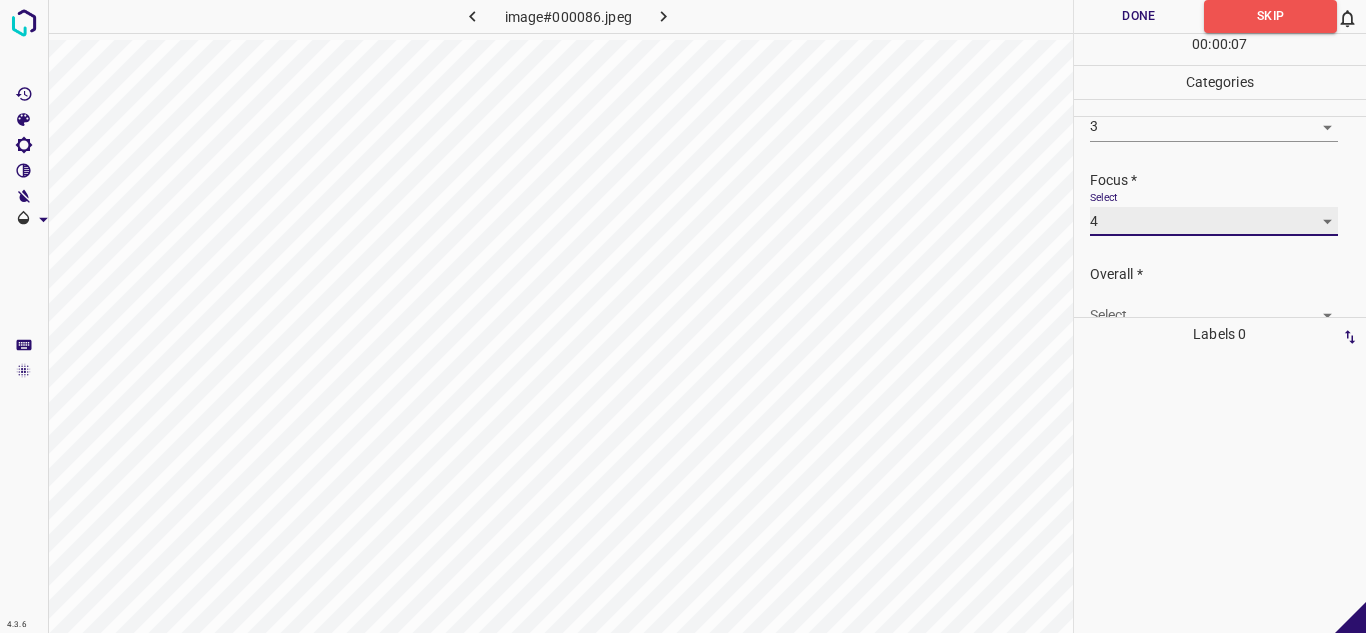 scroll, scrollTop: 98, scrollLeft: 0, axis: vertical 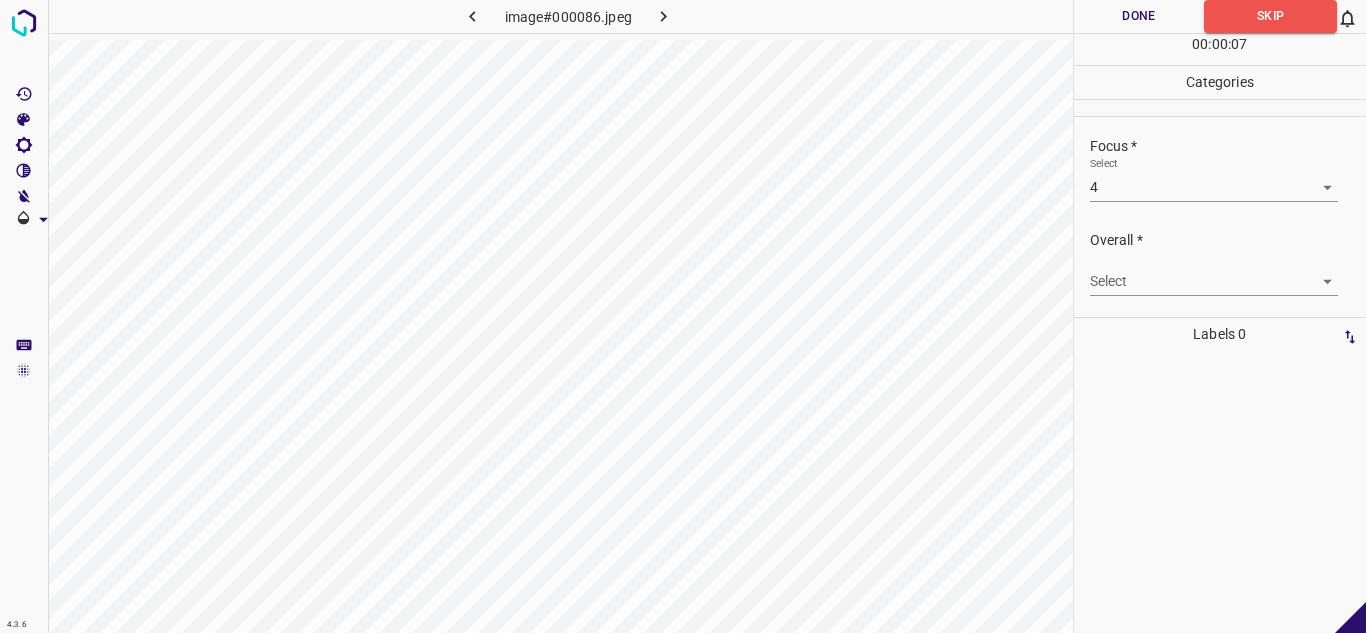 click on "Overall *  Select ​" at bounding box center (1220, 263) 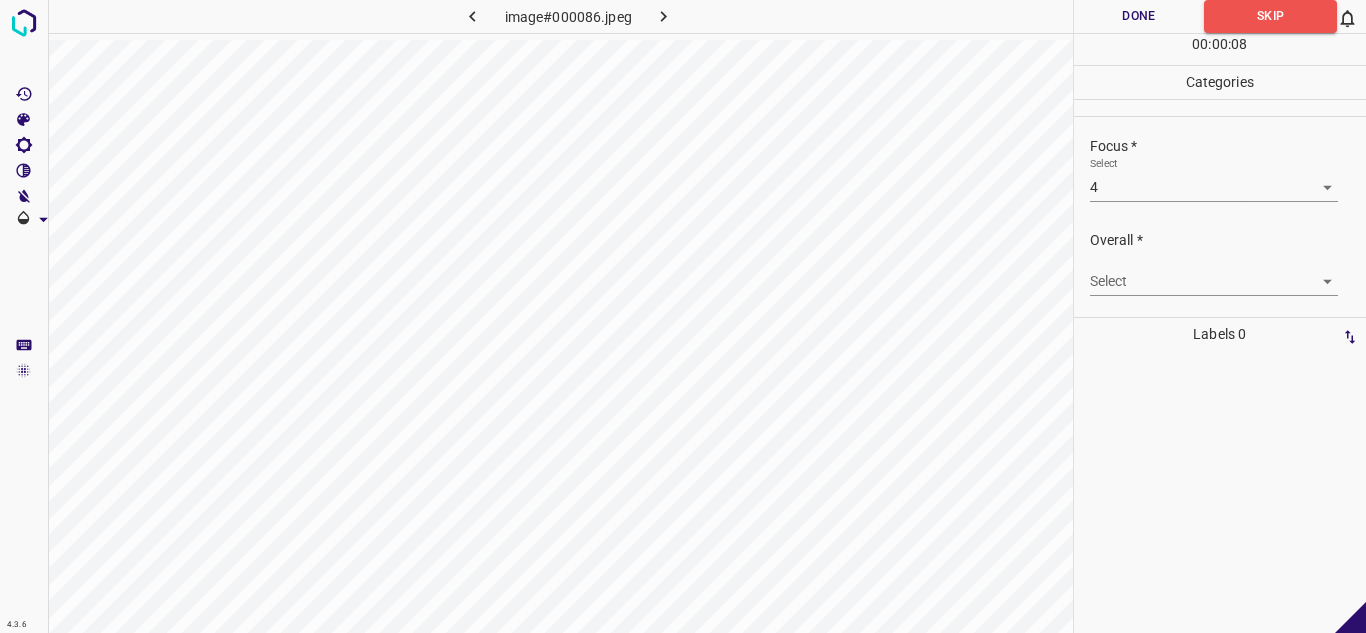 click on "4.3.6  image#000086.jpeg Done Skip 0 00   : 00   : 08   Categories Lighting *  Select 3 3 Focus *  Select 4 4 Overall *  Select ​ Labels   0 Categories 1 Lighting 2 Focus 3 Overall Tools Space Change between modes (Draw & Edit) I Auto labeling R Restore zoom M Zoom in N Zoom out Delete Delete selecte label Filters Z Restore filters X Saturation filter C Brightness filter V Contrast filter B Gray scale filter General O Download - Text - Hide - Delete" at bounding box center [683, 316] 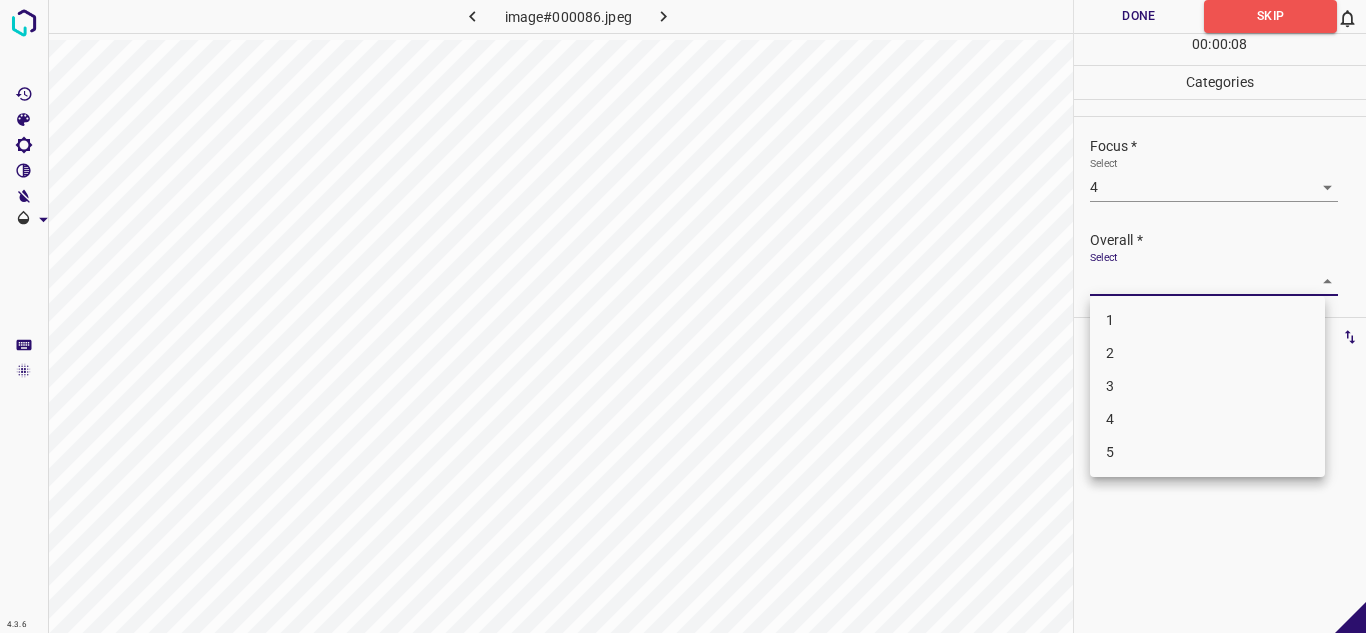 drag, startPoint x: 1126, startPoint y: 422, endPoint x: 1147, endPoint y: 388, distance: 39.962482 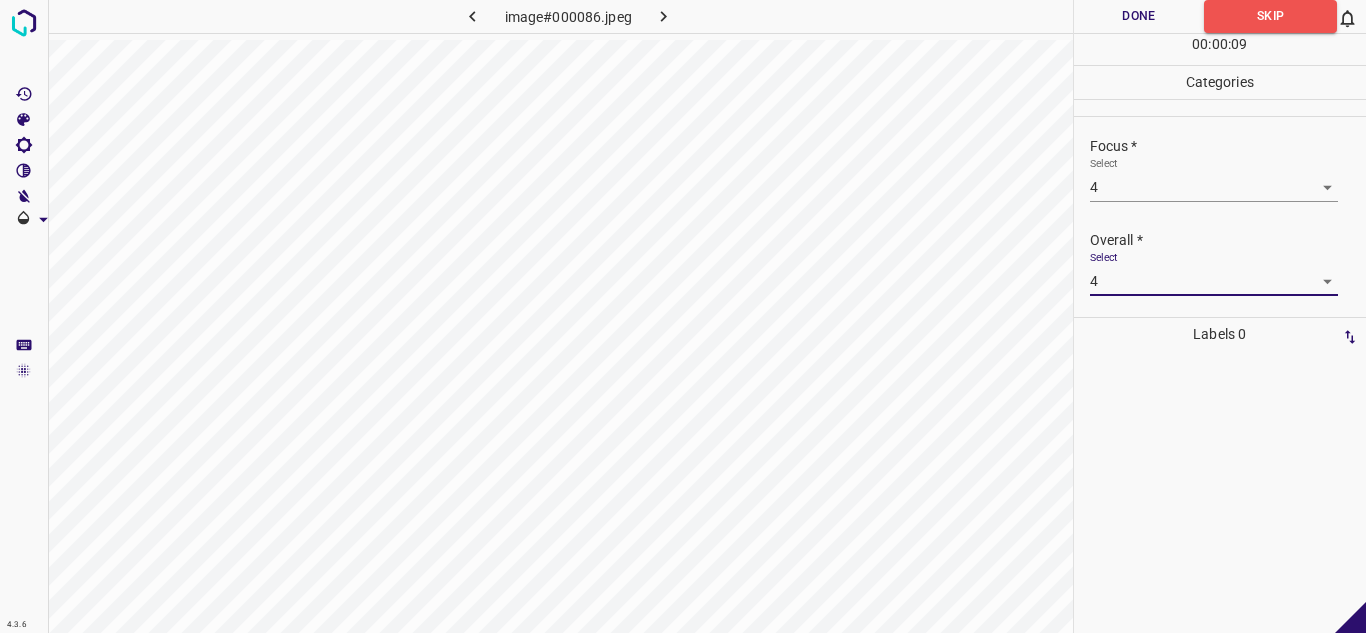 click on "Done" at bounding box center [1139, 16] 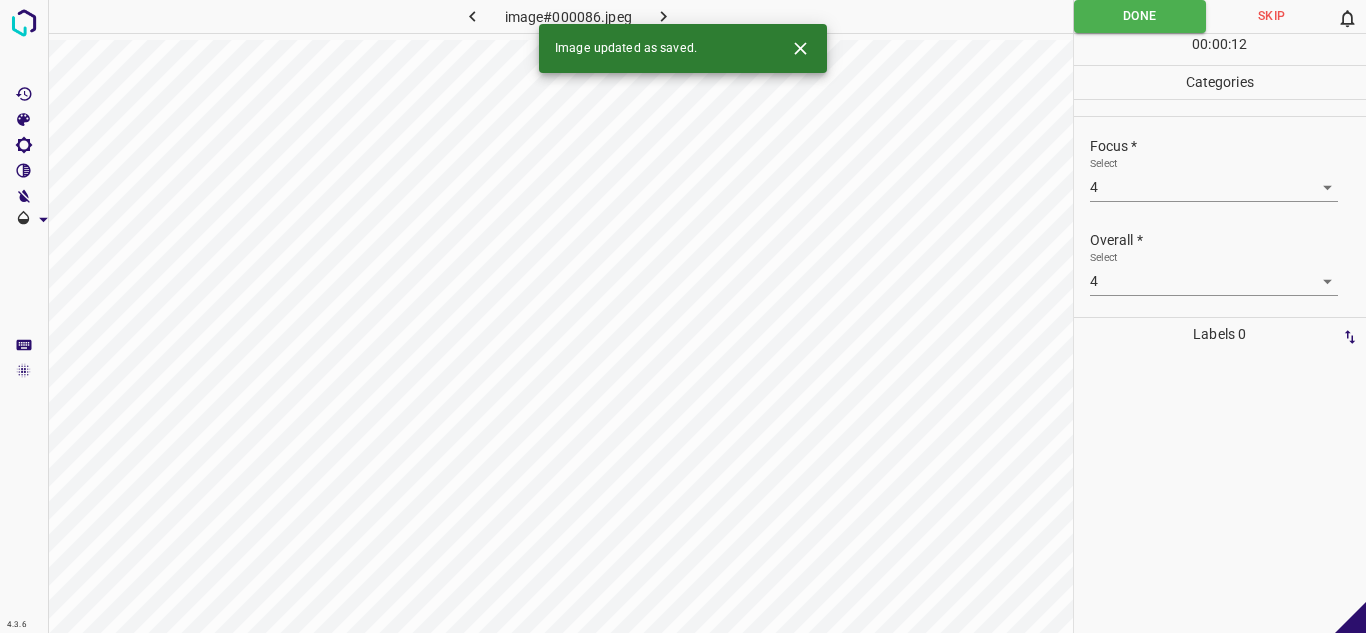 click at bounding box center [664, 16] 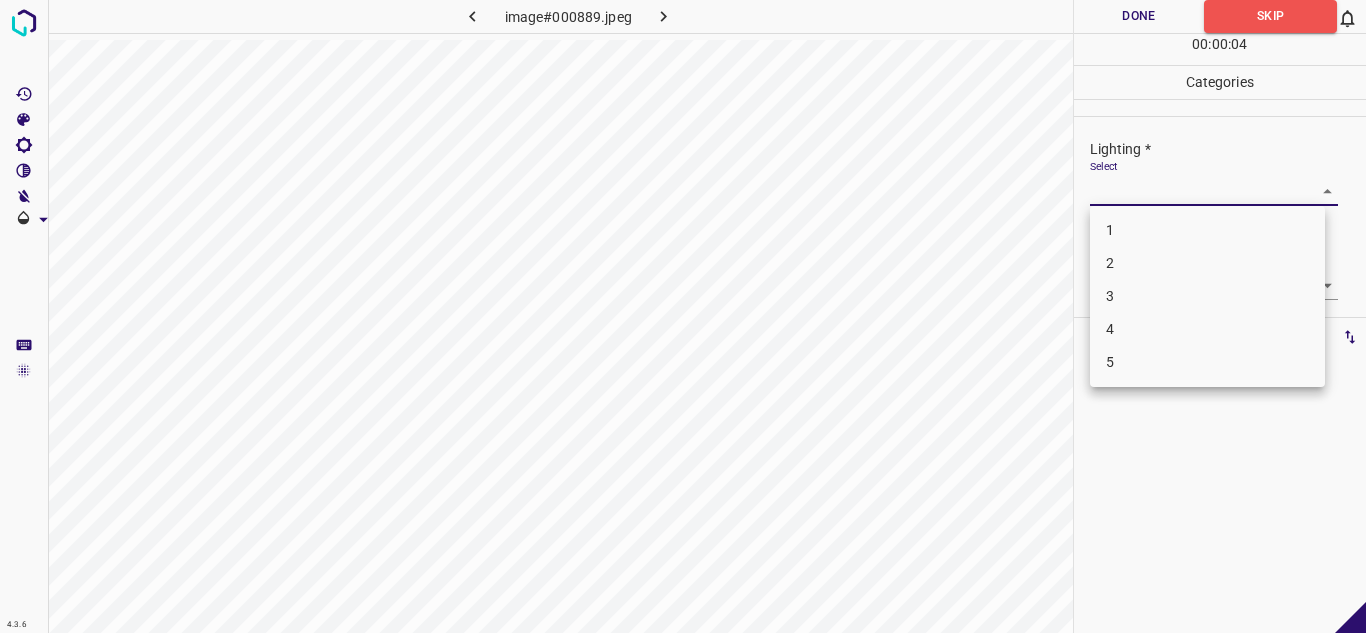 click on "4.3.6  image#000889.jpeg Done Skip 0 00   : 00   : 04   Categories Lighting *  Select ​ Focus *  Select ​ Overall *  Select ​ Labels   0 Categories 1 Lighting 2 Focus 3 Overall Tools Space Change between modes (Draw & Edit) I Auto labeling R Restore zoom M Zoom in N Zoom out Delete Delete selecte label Filters Z Restore filters X Saturation filter C Brightness filter V Contrast filter B Gray scale filter General O Download - Text - Hide - Delete 1 2 3 4 5" at bounding box center (683, 316) 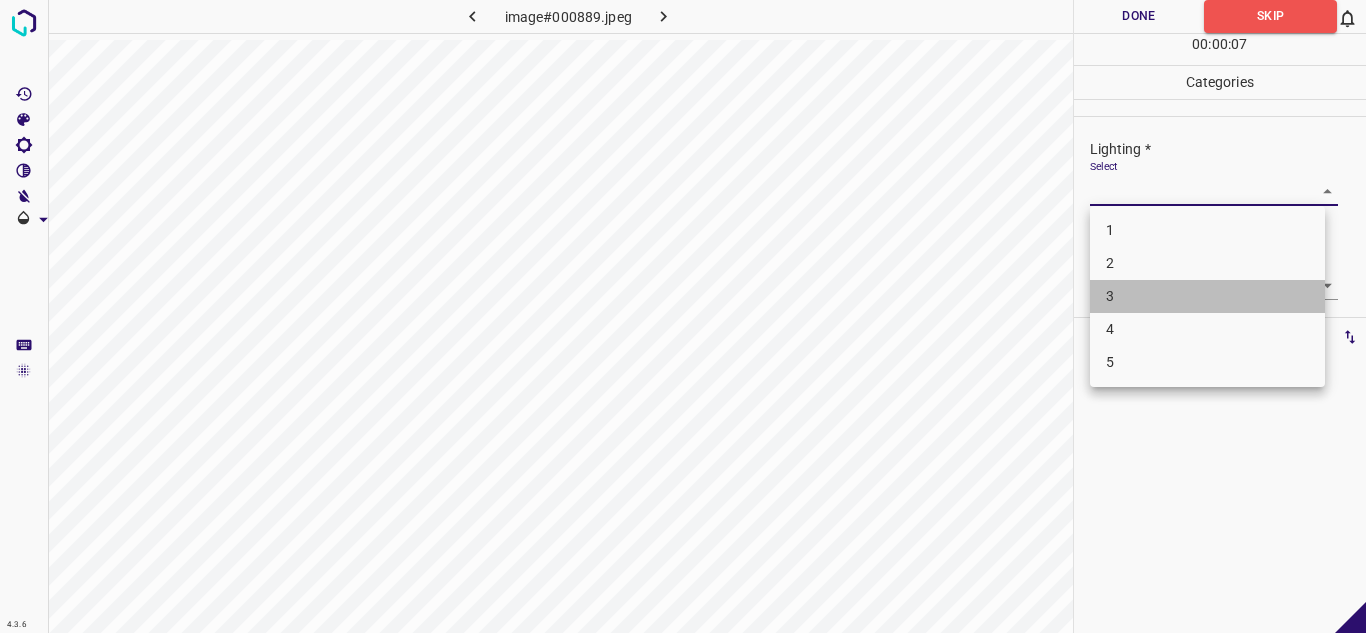 click on "3" at bounding box center (1207, 296) 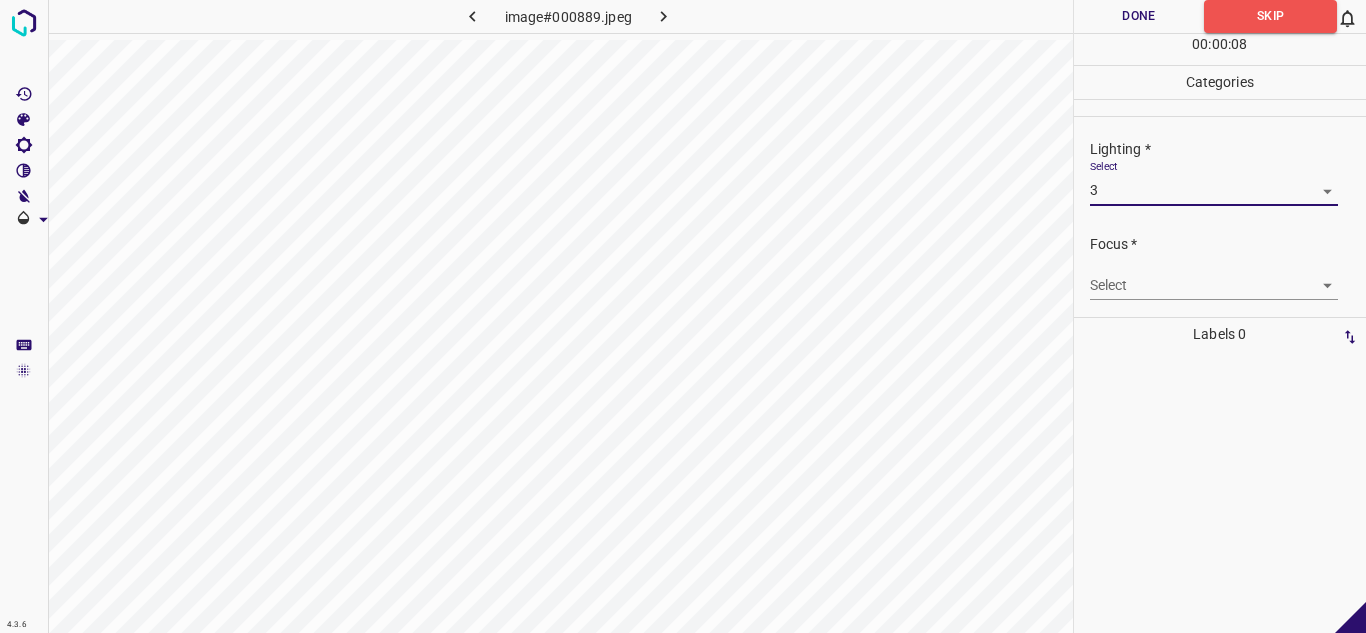 click on "4.3.6  image#000889.jpeg Done Skip 0 00   : 00   : 08   Categories Lighting *  Select 3 3 Focus *  Select ​ Overall *  Select ​ Labels   0 Categories 1 Lighting 2 Focus 3 Overall Tools Space Change between modes (Draw & Edit) I Auto labeling R Restore zoom M Zoom in N Zoom out Delete Delete selecte label Filters Z Restore filters X Saturation filter C Brightness filter V Contrast filter B Gray scale filter General O Download - Text - Hide - Delete" at bounding box center [683, 316] 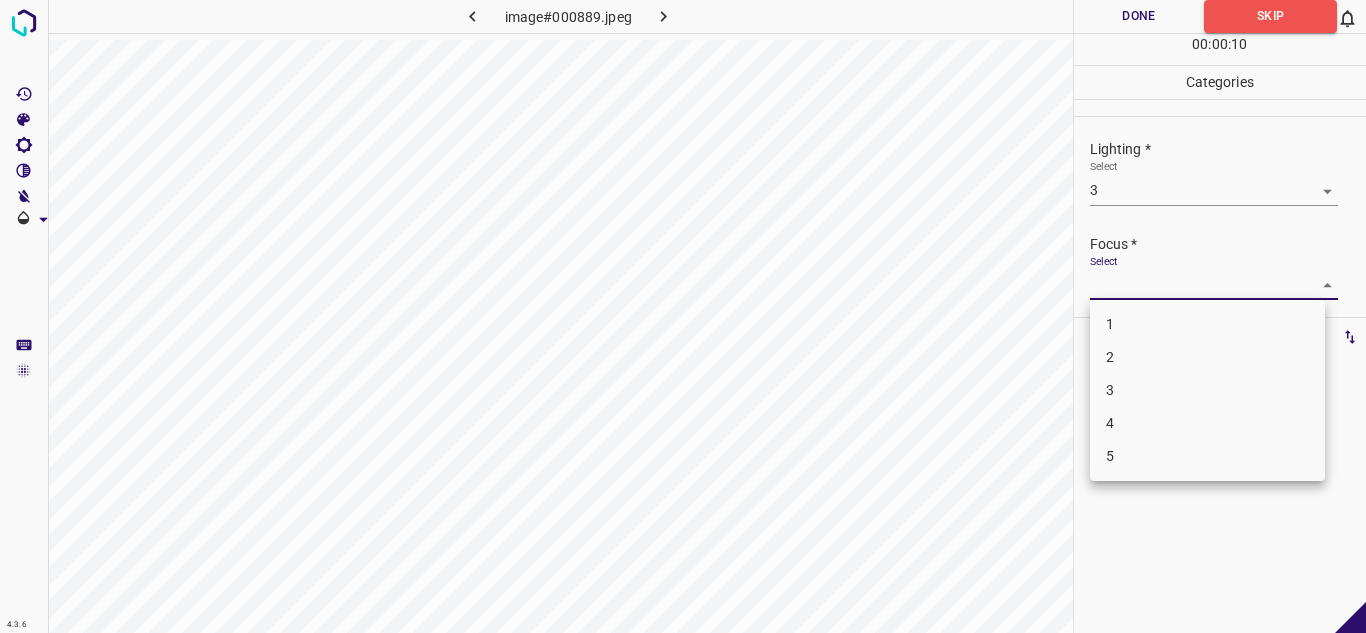 click on "4" at bounding box center (1207, 423) 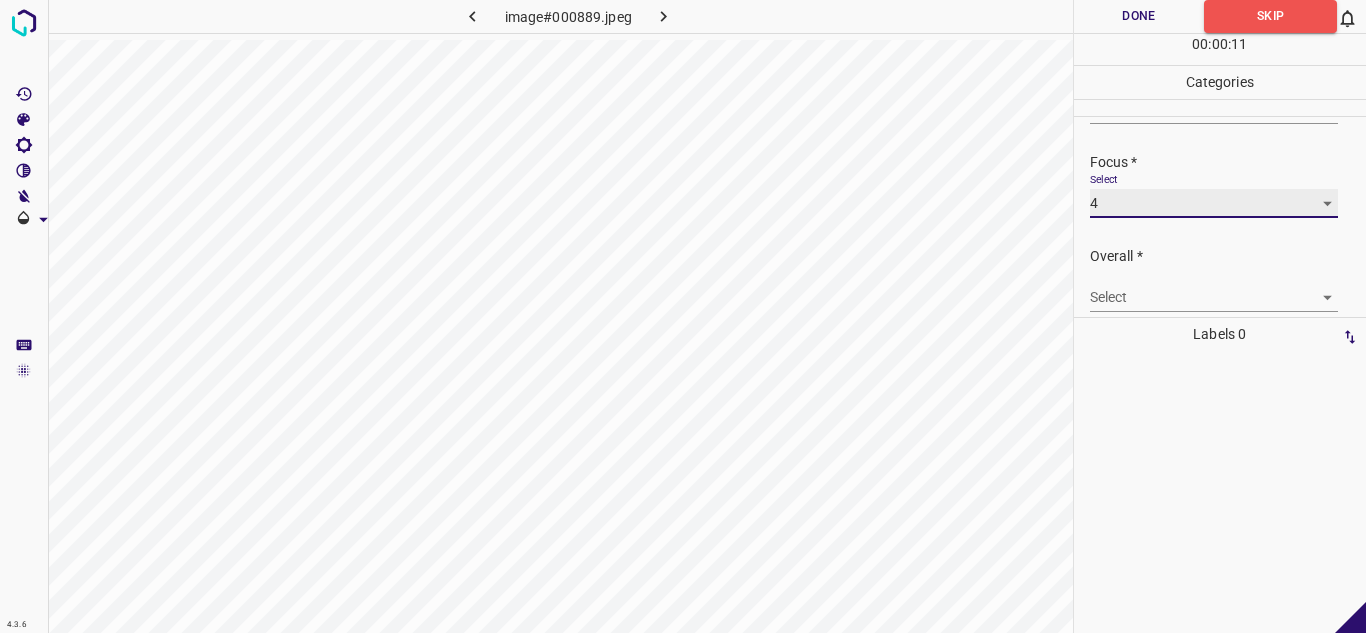scroll, scrollTop: 98, scrollLeft: 0, axis: vertical 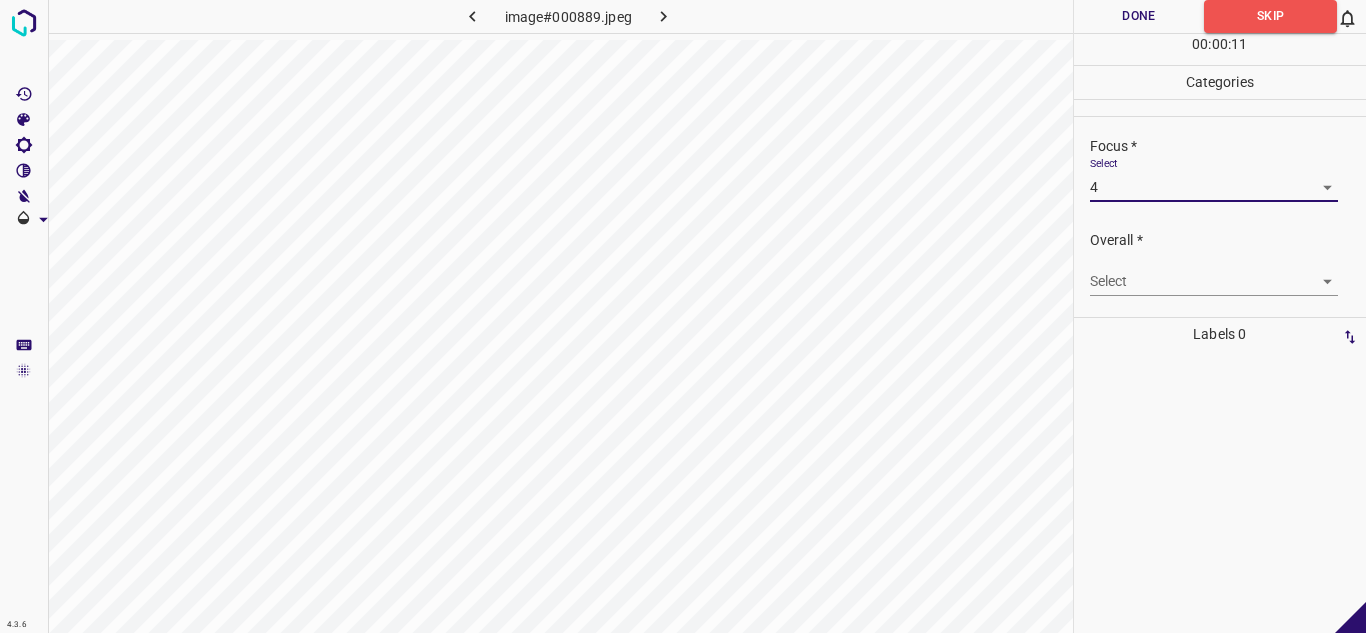 click on "4.3.6  image#000889.jpeg Done Skip 0 00   : 00   : 11   Categories Lighting *  Select 3 3 Focus *  Select 4 4 Overall *  Select ​ Labels   0 Categories 1 Lighting 2 Focus 3 Overall Tools Space Change between modes (Draw & Edit) I Auto labeling R Restore zoom M Zoom in N Zoom out Delete Delete selecte label Filters Z Restore filters X Saturation filter C Brightness filter V Contrast filter B Gray scale filter General O Download - Text - Hide - Delete" at bounding box center [683, 316] 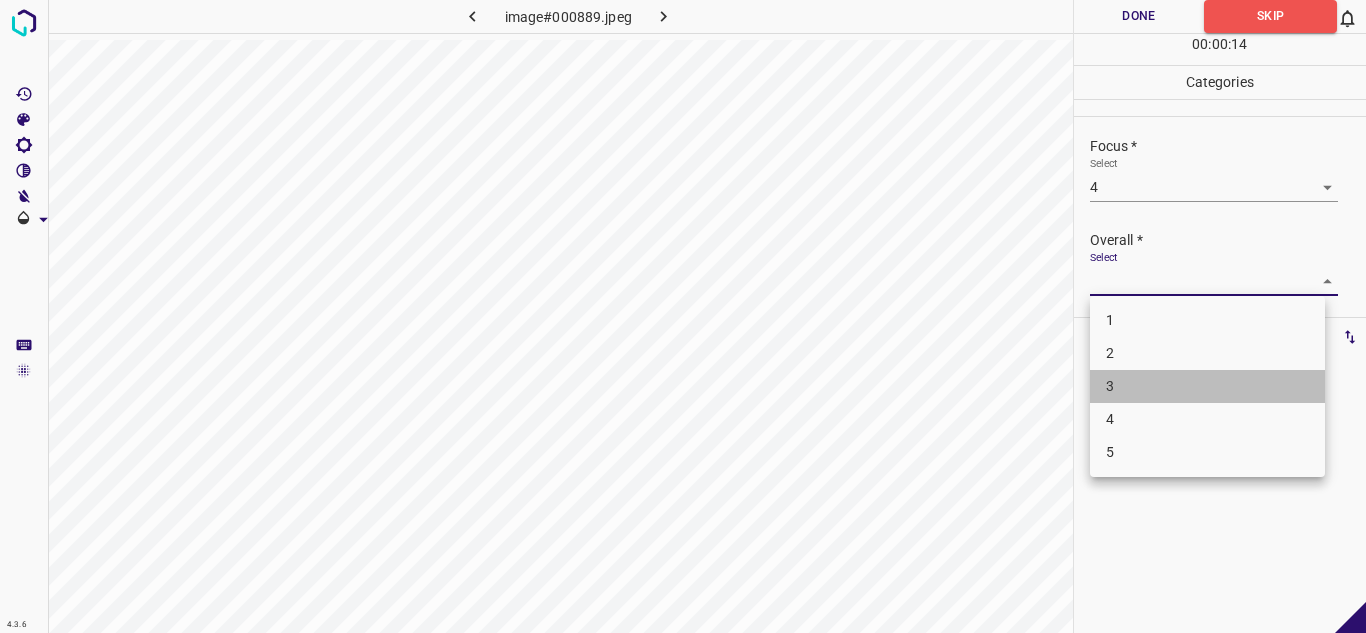 click on "3" at bounding box center (1207, 386) 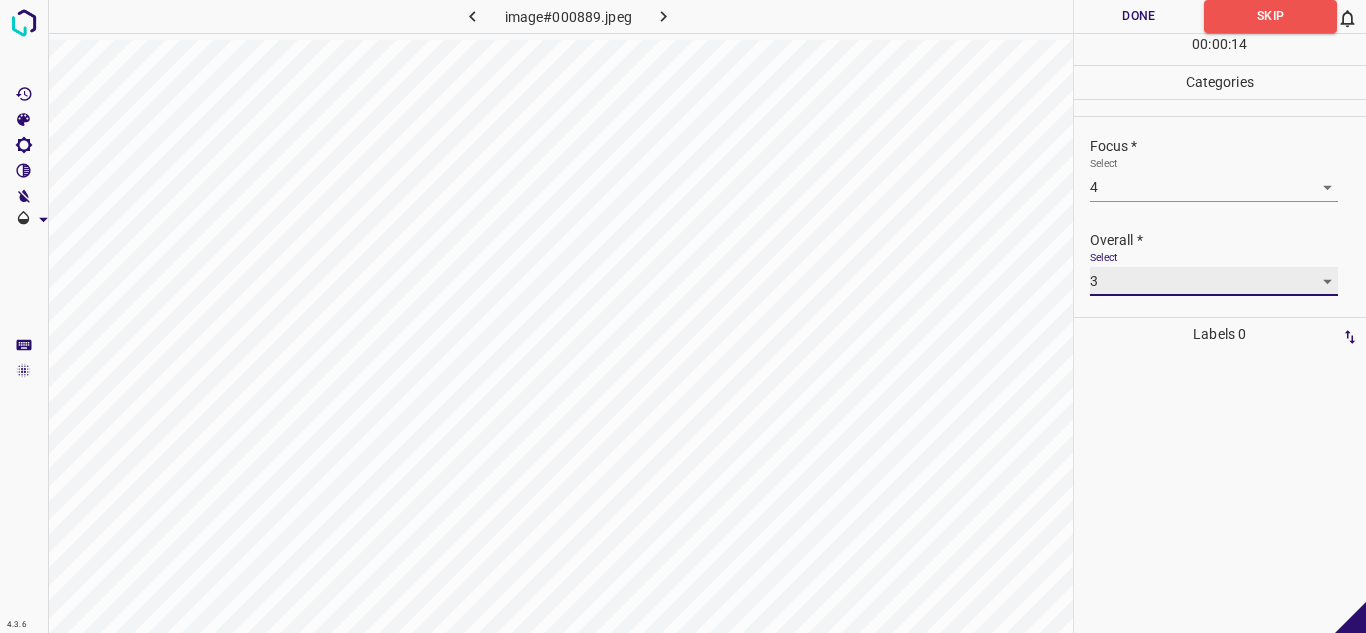 scroll, scrollTop: 0, scrollLeft: 0, axis: both 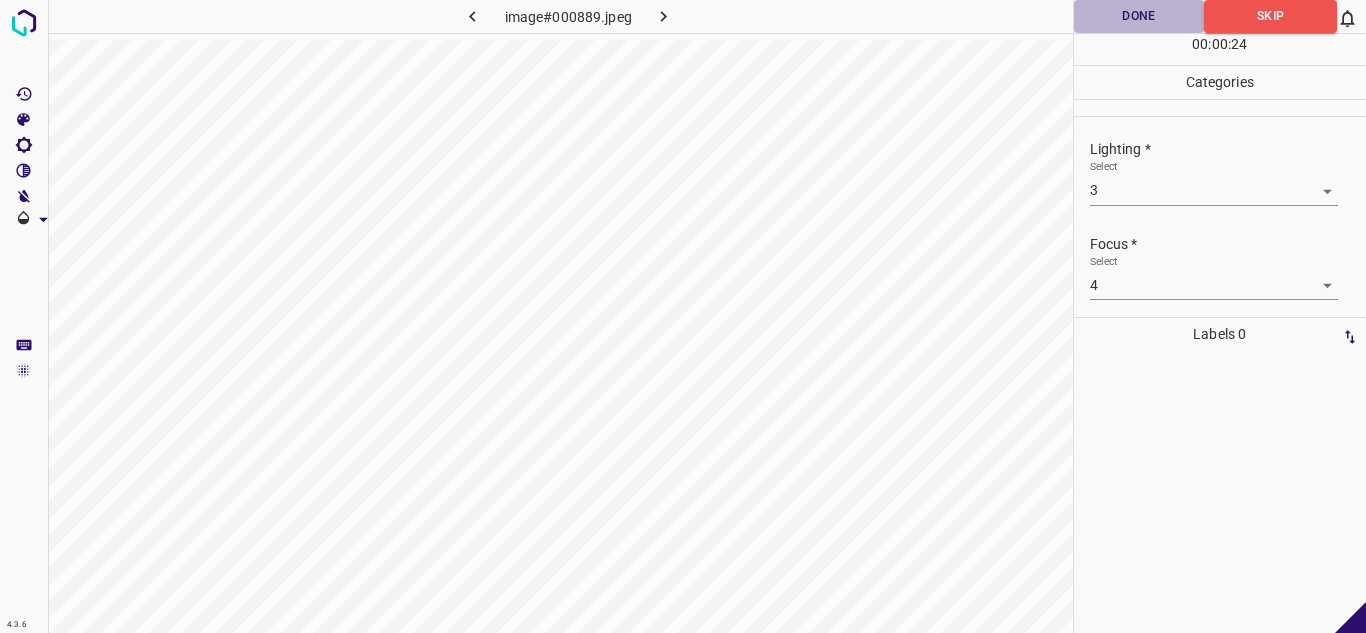 click on "Done" at bounding box center (1139, 16) 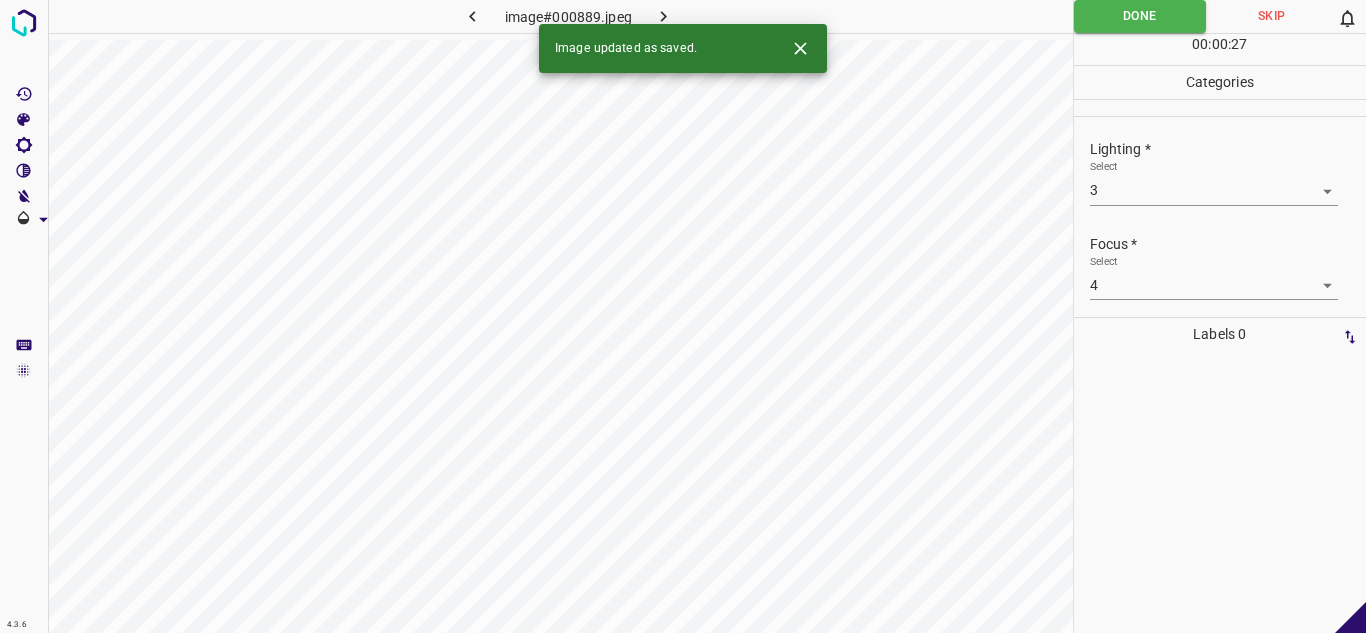click 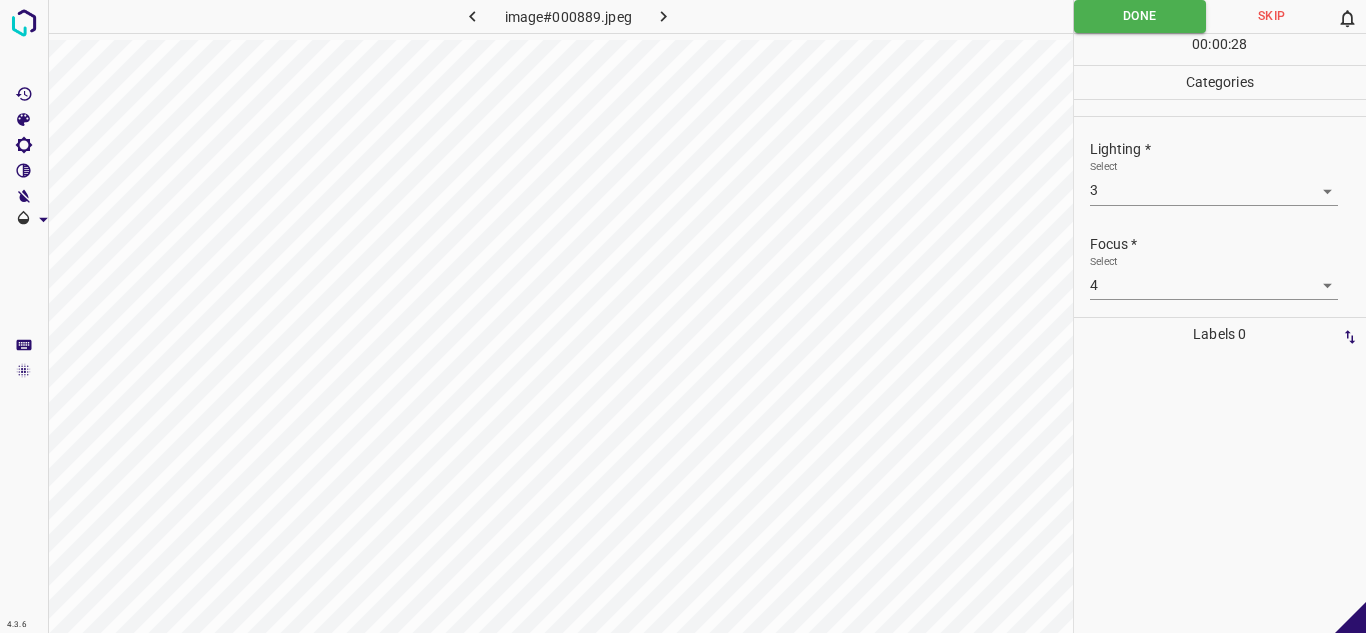 click 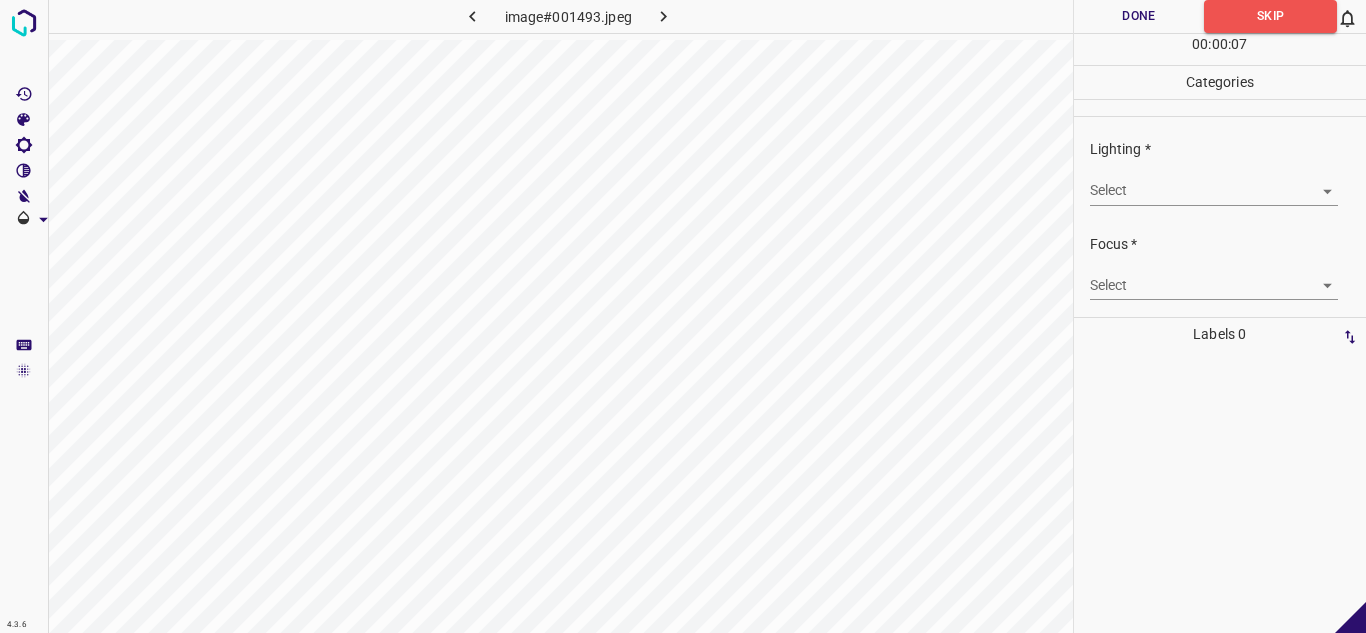 click on "4.3.6  image#001493.jpeg Done Skip 0 00   : 00   : 07   Categories Lighting *  Select ​ Focus *  Select ​ Overall *  Select ​ Labels   0 Categories 1 Lighting 2 Focus 3 Overall Tools Space Change between modes (Draw & Edit) I Auto labeling R Restore zoom M Zoom in N Zoom out Delete Delete selecte label Filters Z Restore filters X Saturation filter C Brightness filter V Contrast filter B Gray scale filter General O Download - Text - Hide - Delete" at bounding box center [683, 316] 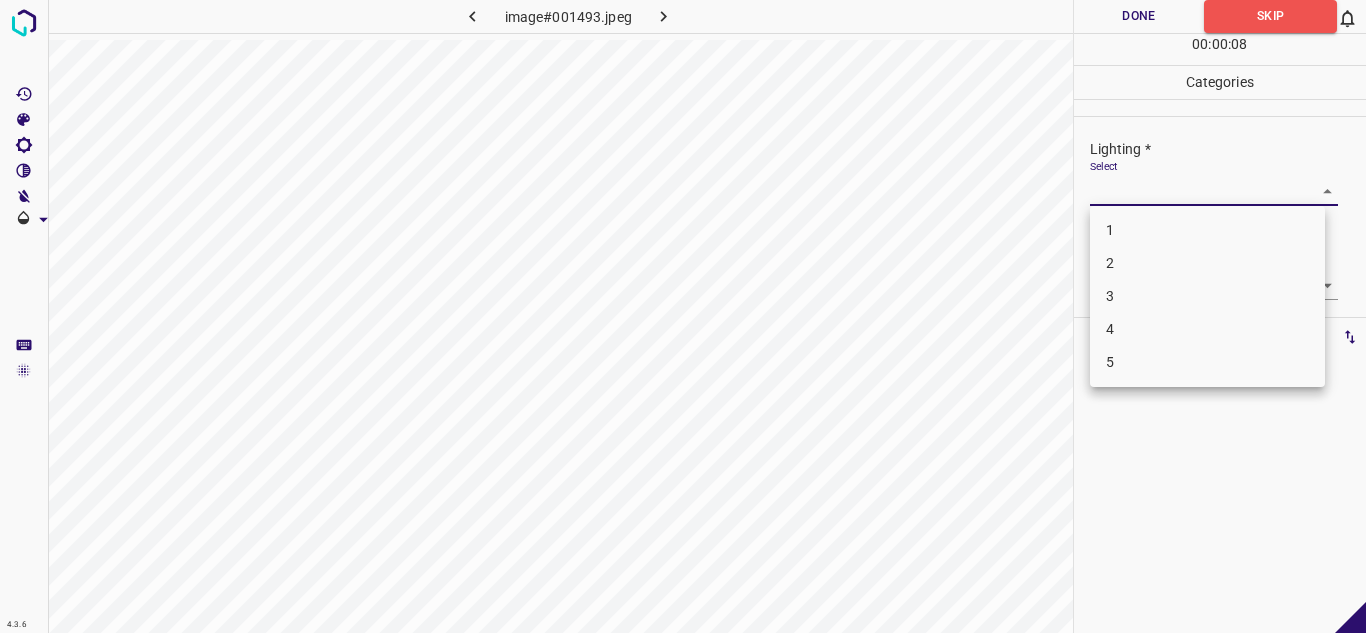 click on "3" at bounding box center (1207, 296) 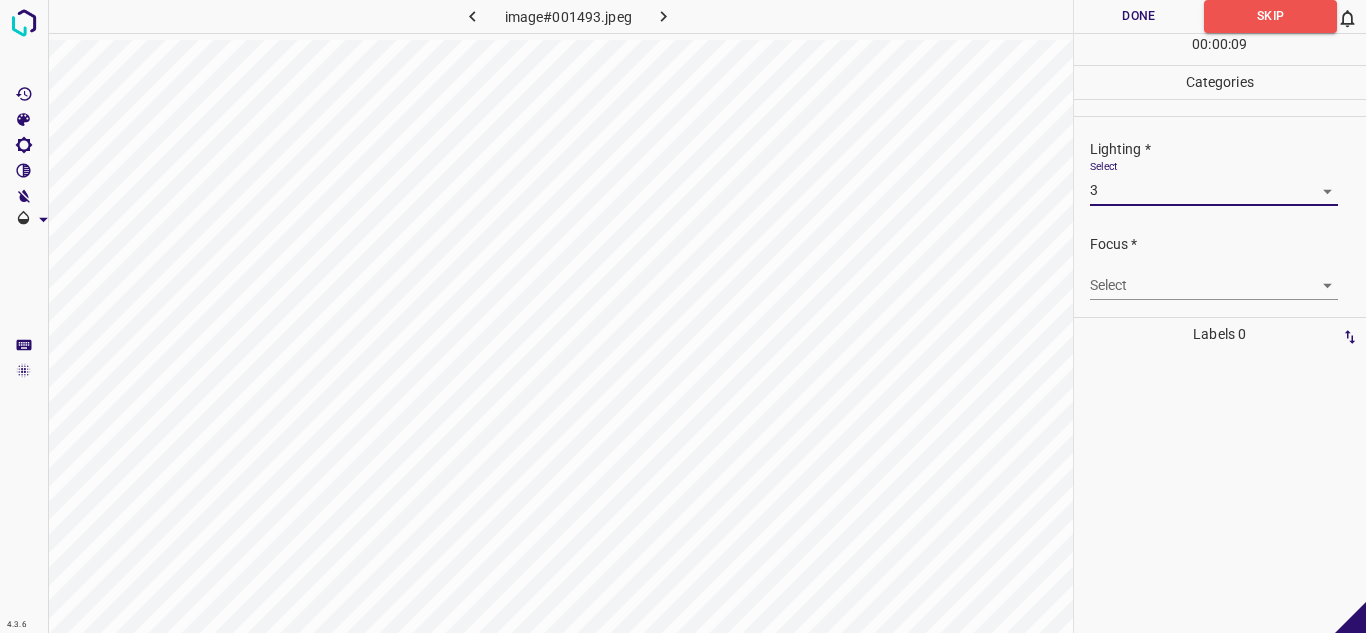 click on "4.3.6  image#001493.jpeg Done Skip 0 00   : 00   : 09   Categories Lighting *  Select 3 3 Focus *  Select ​ Overall *  Select ​ Labels   0 Categories 1 Lighting 2 Focus 3 Overall Tools Space Change between modes (Draw & Edit) I Auto labeling R Restore zoom M Zoom in N Zoom out Delete Delete selecte label Filters Z Restore filters X Saturation filter C Brightness filter V Contrast filter B Gray scale filter General O Download - Text - Hide - Delete" at bounding box center [683, 316] 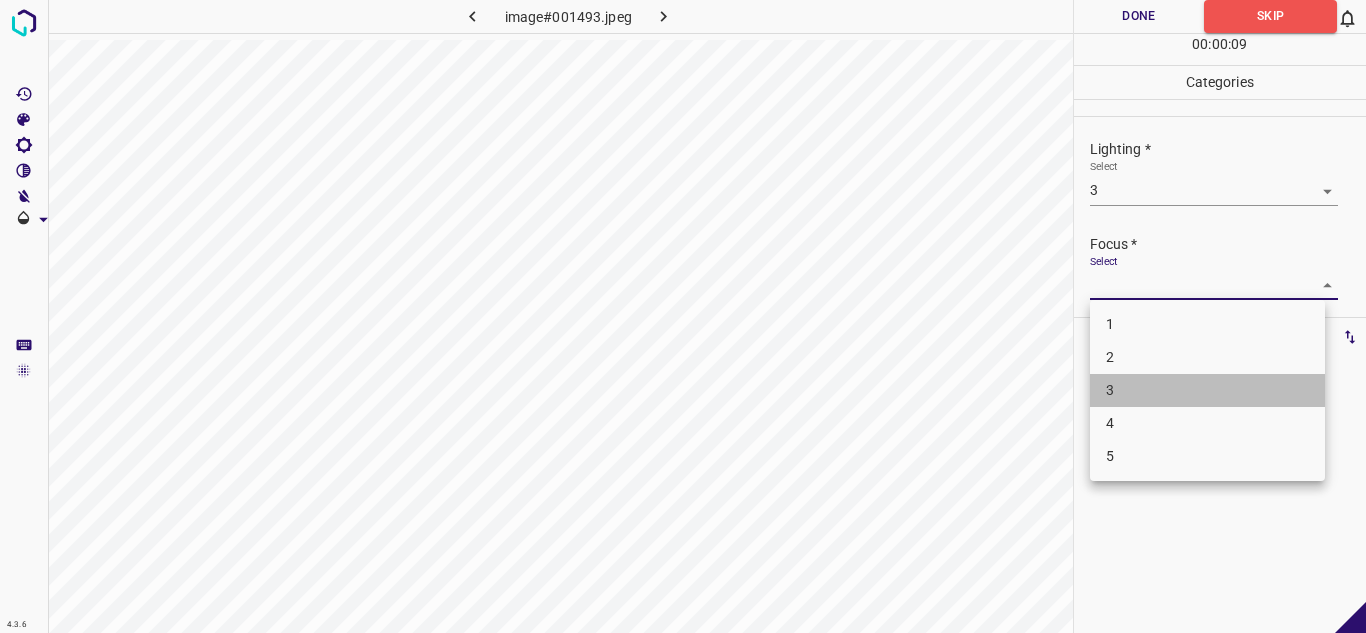 click on "3" at bounding box center [1207, 390] 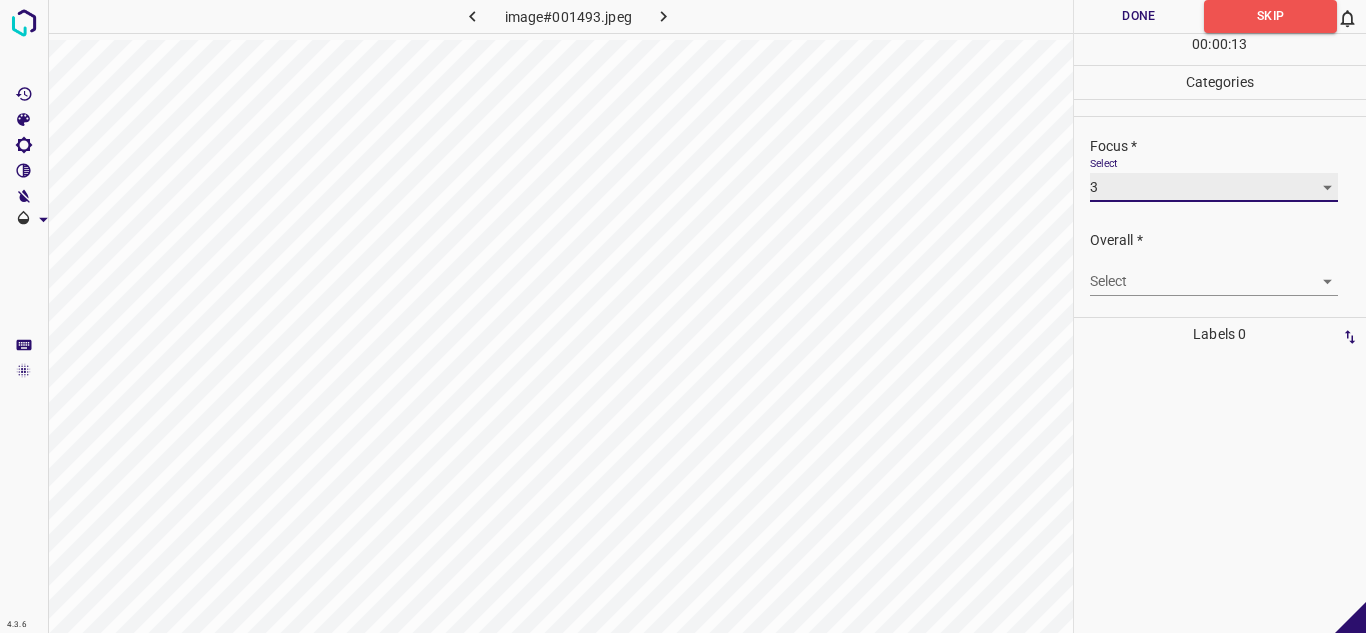 scroll, scrollTop: 0, scrollLeft: 0, axis: both 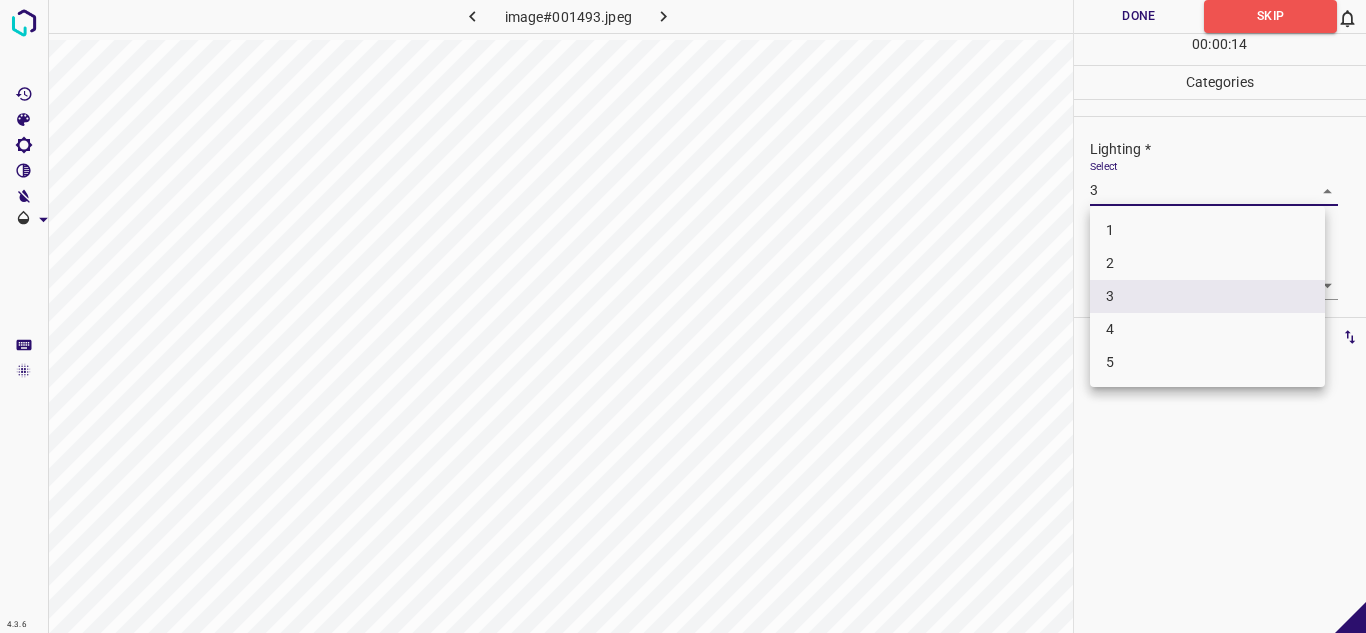 click on "4.3.6  image#001493.jpeg Done Skip 0 00   : 00   : 14   Categories Lighting *  Select 3 3 Focus *  Select 3 3 Overall *  Select ​ Labels   0 Categories 1 Lighting 2 Focus 3 Overall Tools Space Change between modes (Draw & Edit) I Auto labeling R Restore zoom M Zoom in N Zoom out Delete Delete selecte label Filters Z Restore filters X Saturation filter C Brightness filter V Contrast filter B Gray scale filter General O Download - Text - Hide - Delete 1 2 3 4 5" at bounding box center (683, 316) 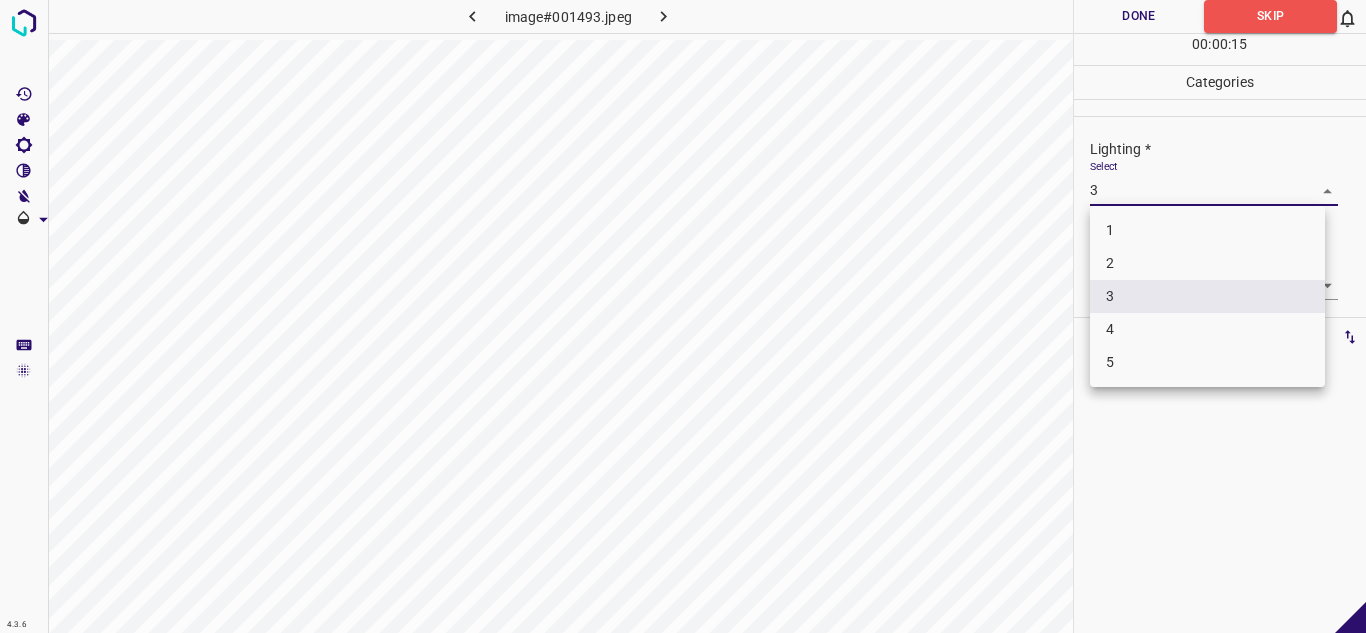 click on "4" at bounding box center [1207, 329] 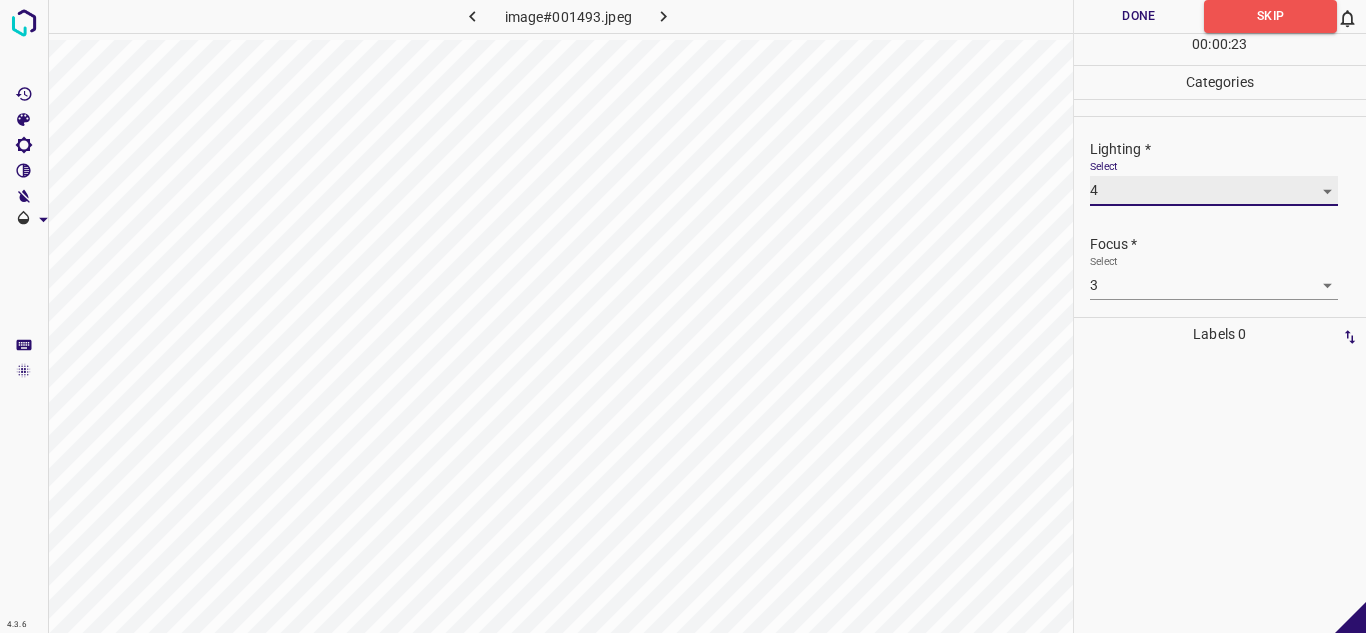 scroll, scrollTop: 98, scrollLeft: 0, axis: vertical 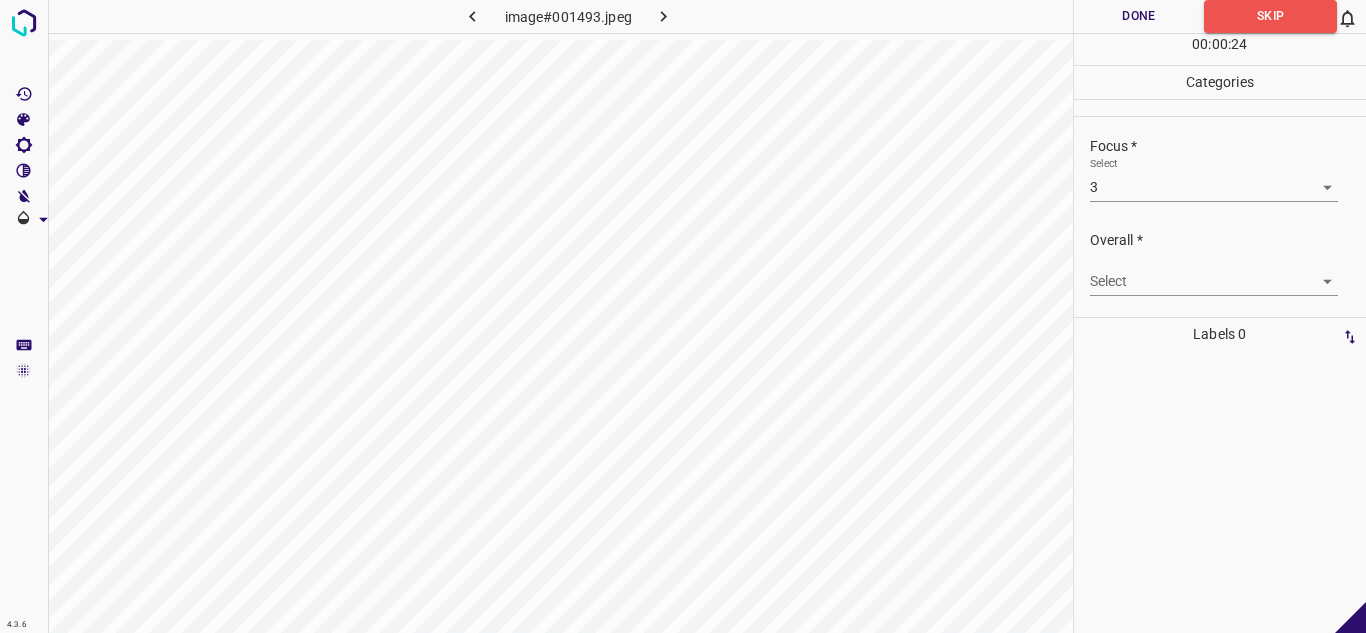 click on "4.3.6  image#001493.jpeg Done Skip 0 00   : 00   : 24   Categories Lighting *  Select 4 4 Focus *  Select 3 3 Overall *  Select ​ Labels   0 Categories 1 Lighting 2 Focus 3 Overall Tools Space Change between modes (Draw & Edit) I Auto labeling R Restore zoom M Zoom in N Zoom out Delete Delete selecte label Filters Z Restore filters X Saturation filter C Brightness filter V Contrast filter B Gray scale filter General O Download - Text - Hide - Delete" at bounding box center [683, 316] 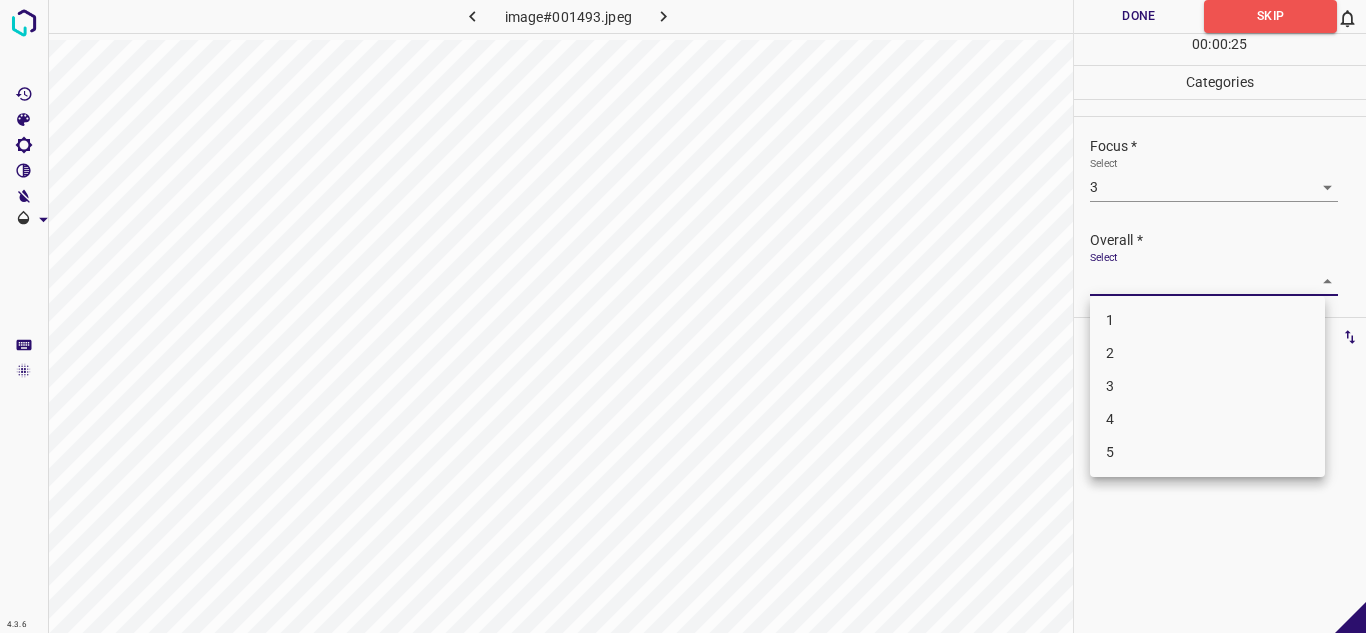 click on "4" at bounding box center [1207, 419] 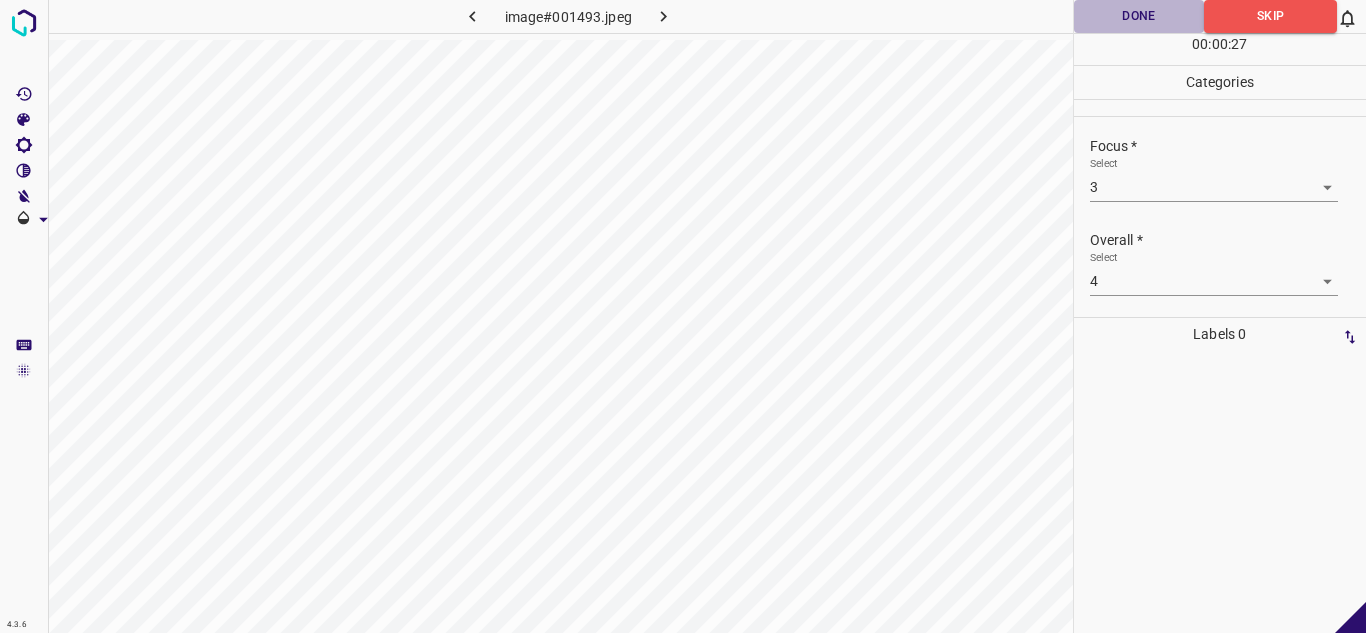 click on "Done" at bounding box center [1139, 16] 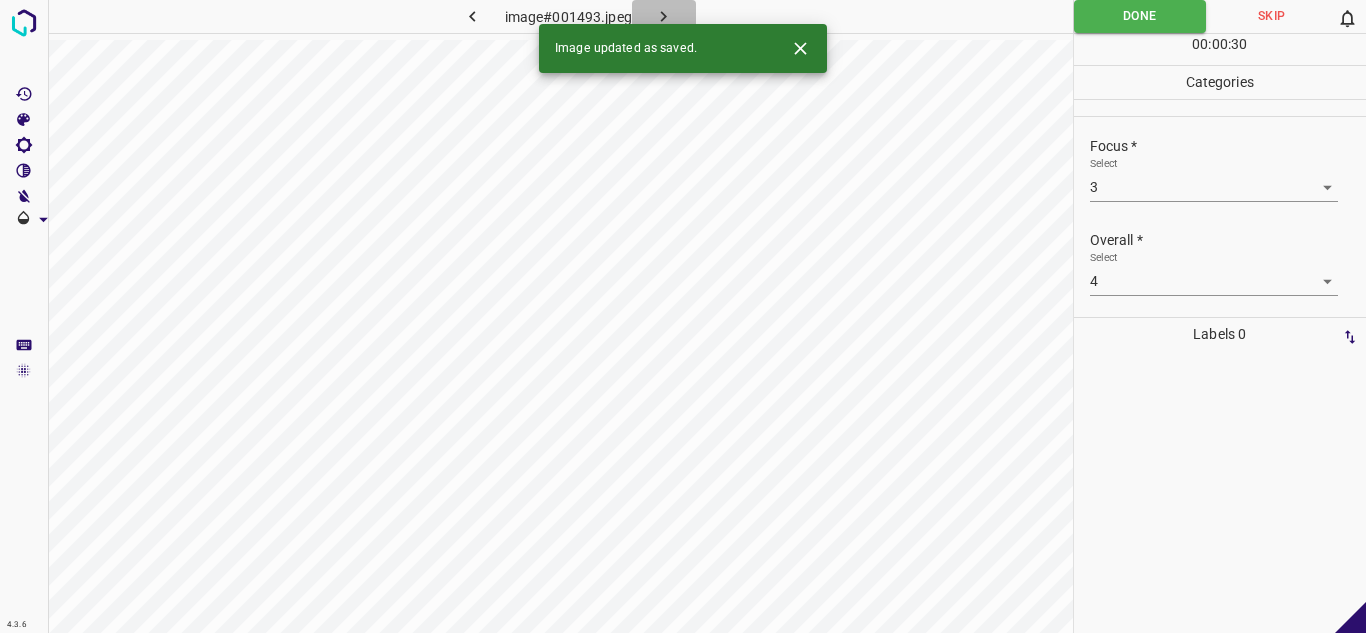 click 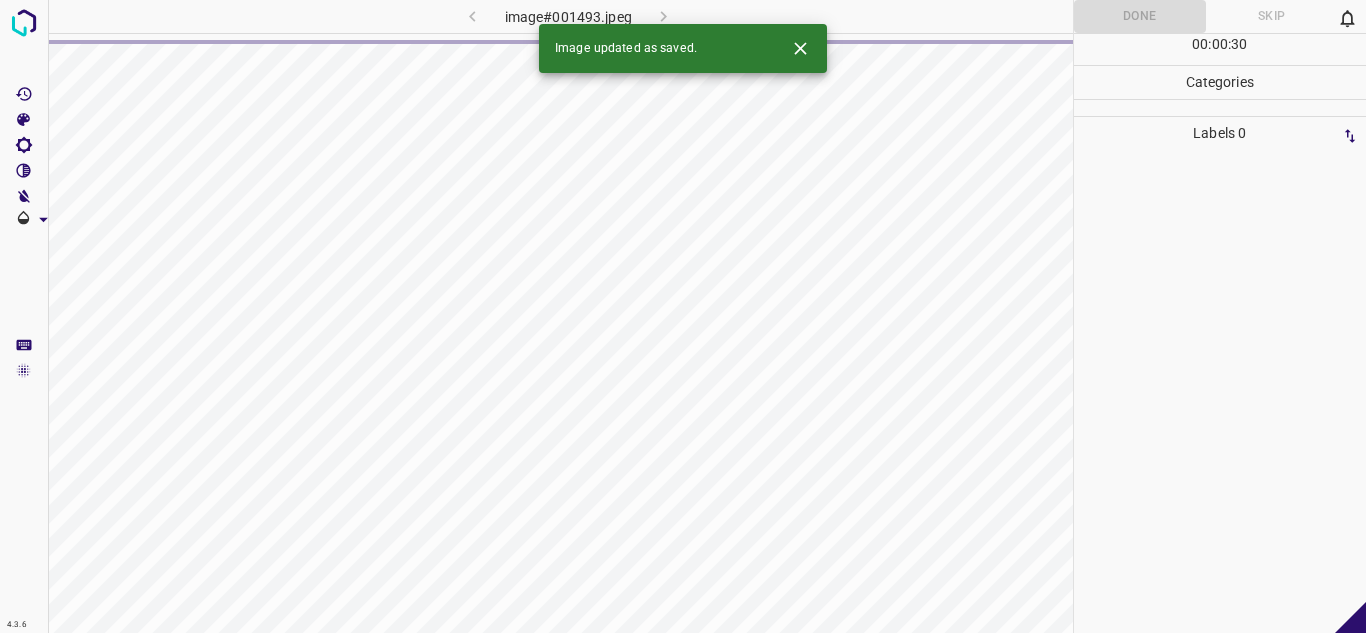 click 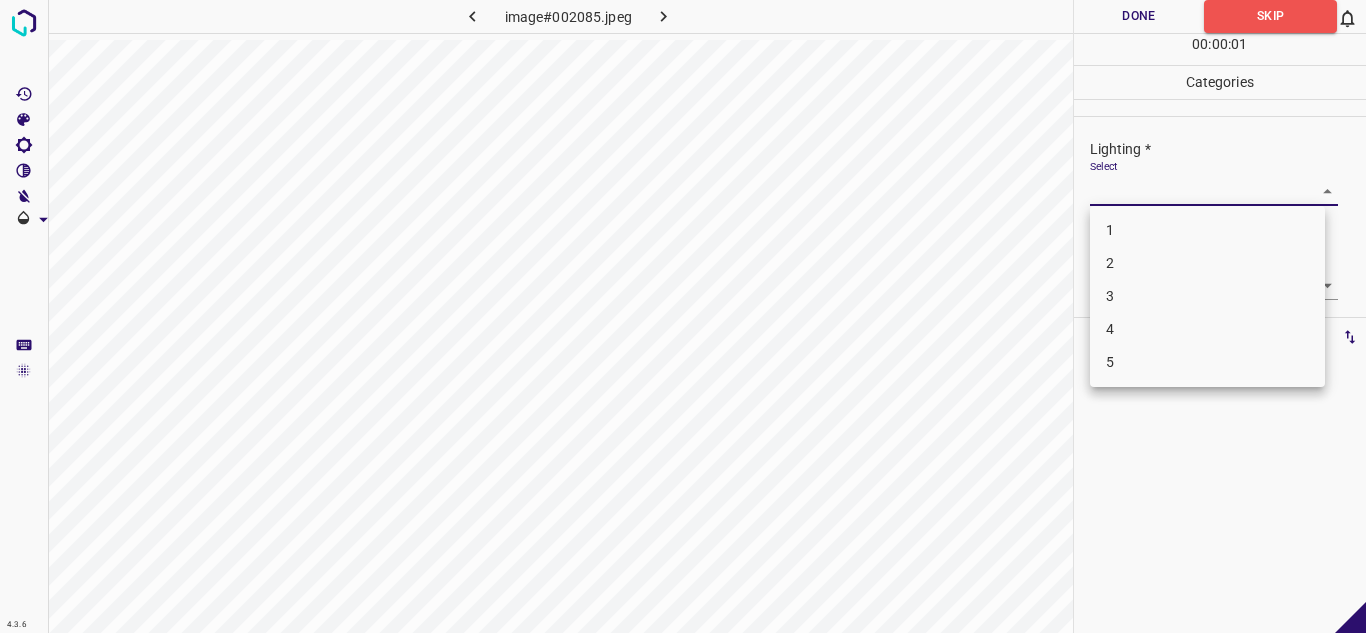 click on "4.3.6  image#002085.jpeg Done Skip 0 00   : 00   : 01   Categories Lighting *  Select ​ Focus *  Select ​ Overall *  Select ​ Labels   0 Categories 1 Lighting 2 Focus 3 Overall Tools Space Change between modes (Draw & Edit) I Auto labeling R Restore zoom M Zoom in N Zoom out Delete Delete selecte label Filters Z Restore filters X Saturation filter C Brightness filter V Contrast filter B Gray scale filter General O Download - Text - Hide - Delete 1 2 3 4 5" at bounding box center (683, 316) 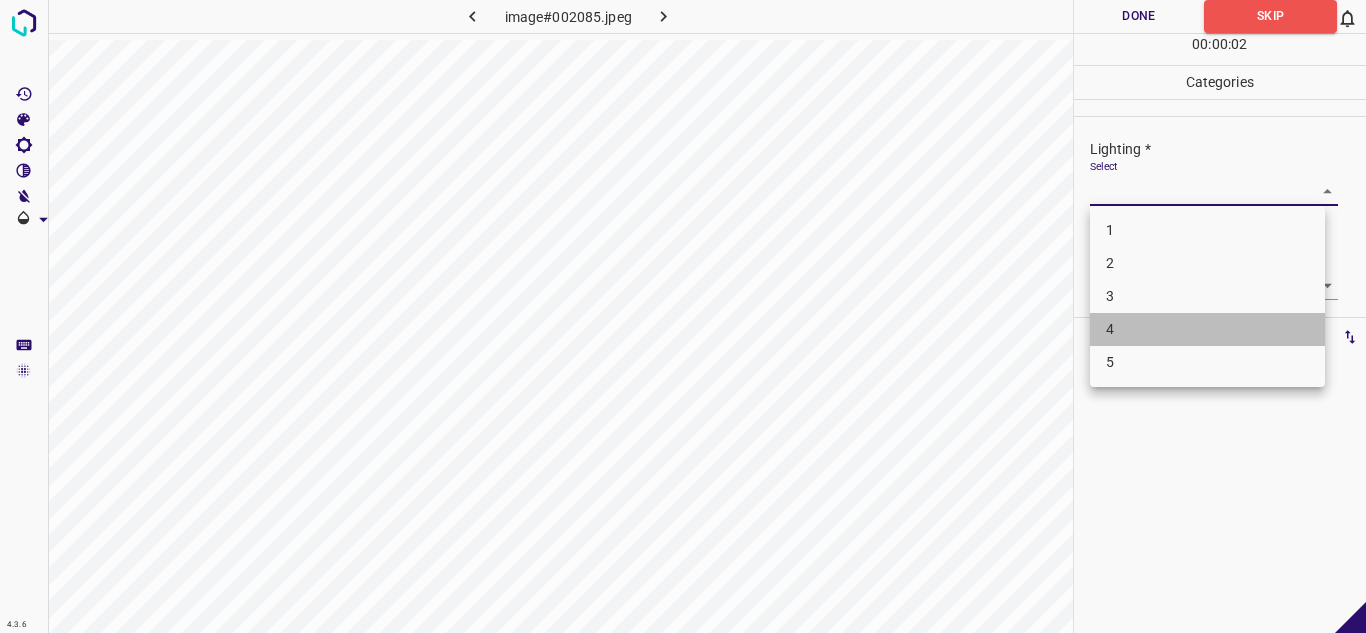 click on "4" at bounding box center (1207, 329) 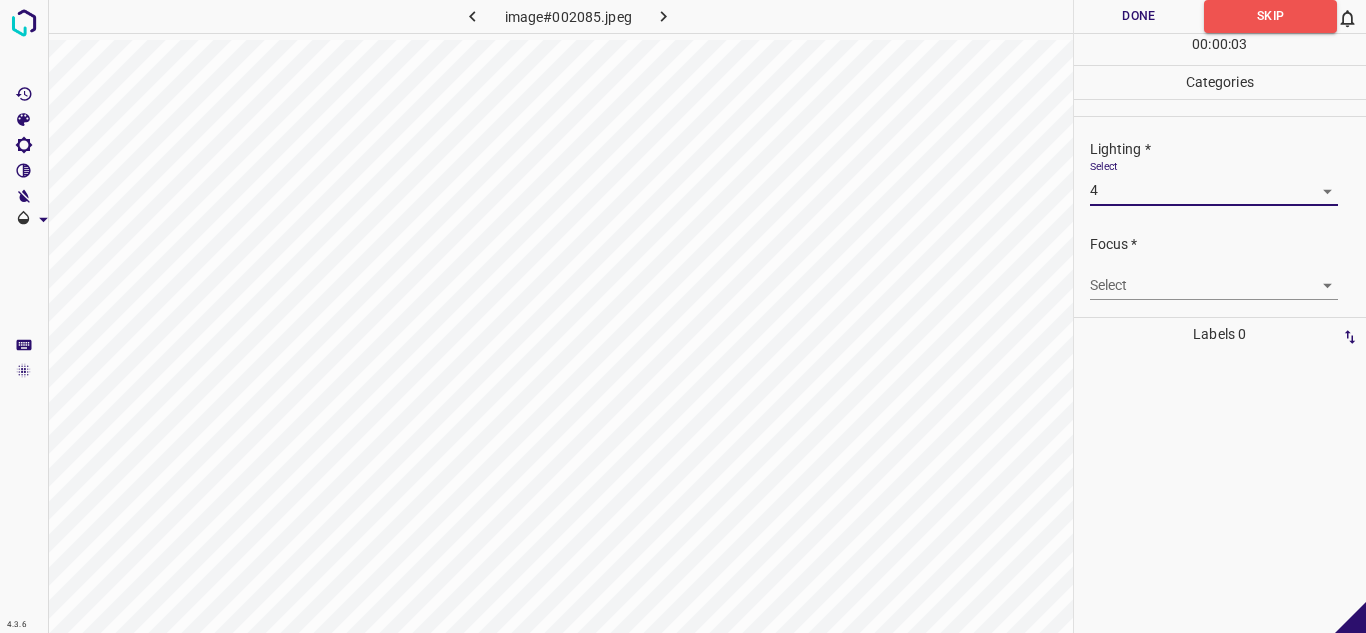 click on "4.3.6  image#002085.jpeg Done Skip 0 00   : 00   : 03   Categories Lighting *  Select 4 4 Focus *  Select ​ Overall *  Select ​ Labels   0 Categories 1 Lighting 2 Focus 3 Overall Tools Space Change between modes (Draw & Edit) I Auto labeling R Restore zoom M Zoom in N Zoom out Delete Delete selecte label Filters Z Restore filters X Saturation filter C Brightness filter V Contrast filter B Gray scale filter General O Download - Text - Hide - Delete" at bounding box center [683, 316] 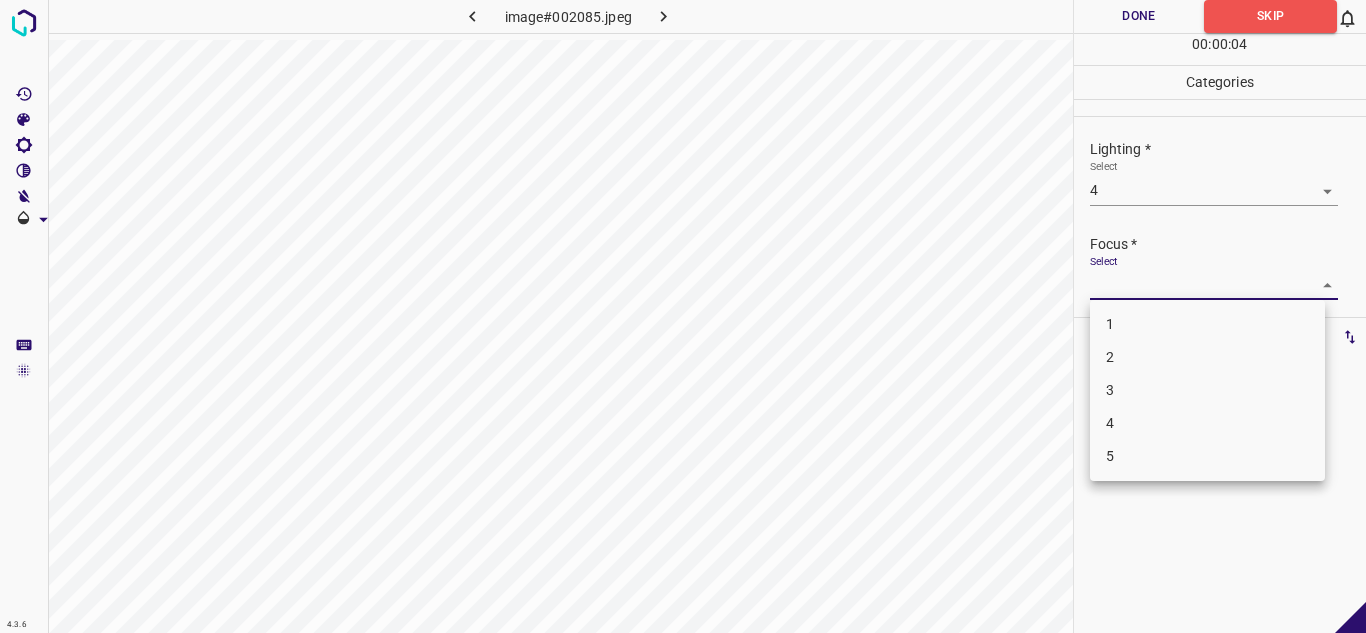 click on "4" at bounding box center [1207, 423] 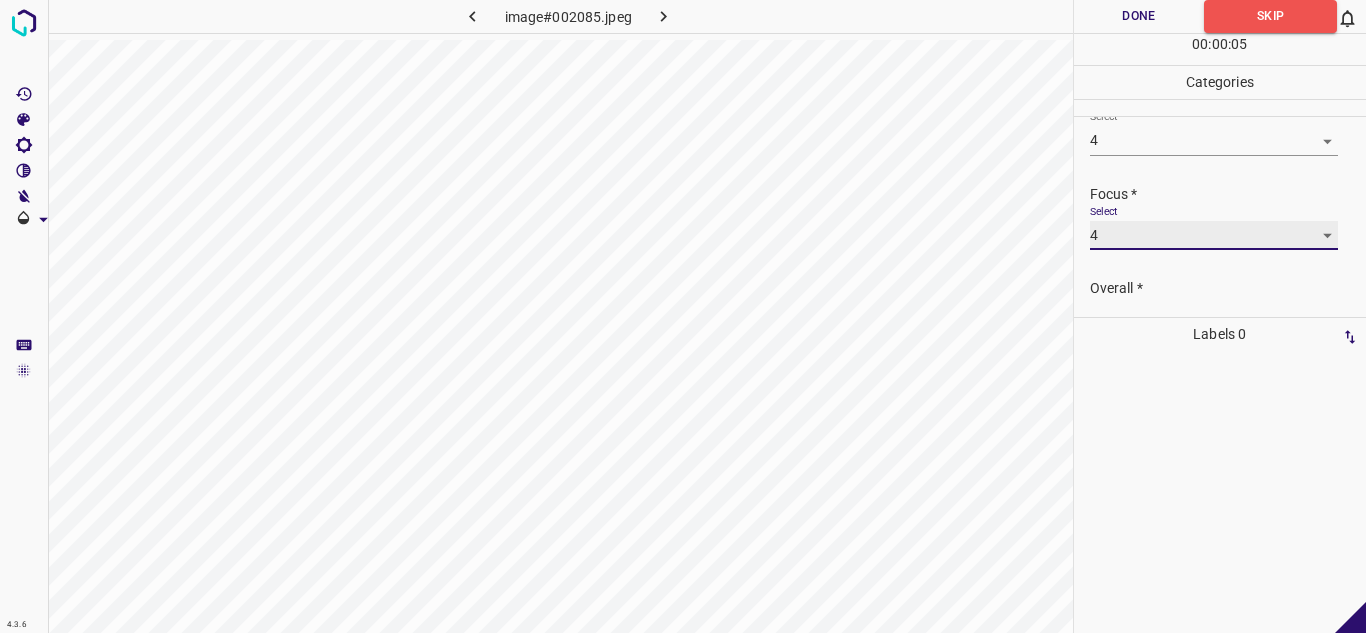 scroll, scrollTop: 98, scrollLeft: 0, axis: vertical 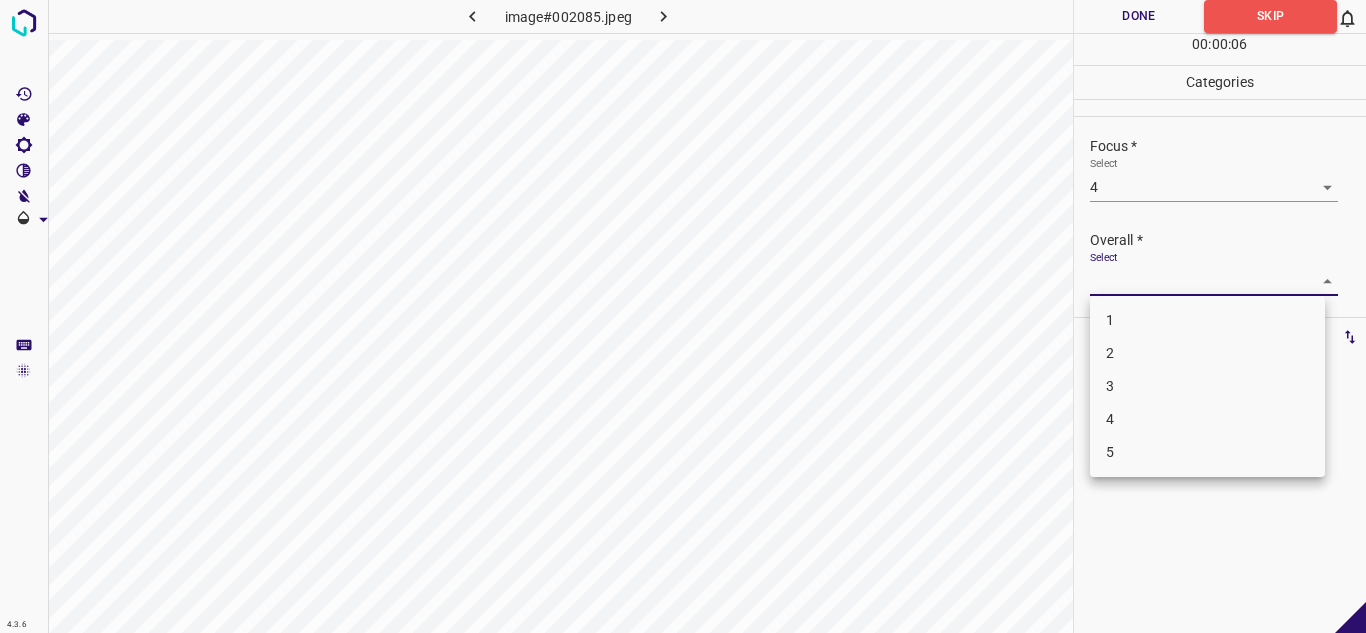 click on "4.3.6  image#002085.jpeg Done Skip 0 00   : 00   : 06   Categories Lighting *  Select 4 4 Focus *  Select 4 4 Overall *  Select ​ Labels   0 Categories 1 Lighting 2 Focus 3 Overall Tools Space Change between modes (Draw & Edit) I Auto labeling R Restore zoom M Zoom in N Zoom out Delete Delete selecte label Filters Z Restore filters X Saturation filter C Brightness filter V Contrast filter B Gray scale filter General O Download - Text - Hide - Delete 1 2 3 4 5" at bounding box center [683, 316] 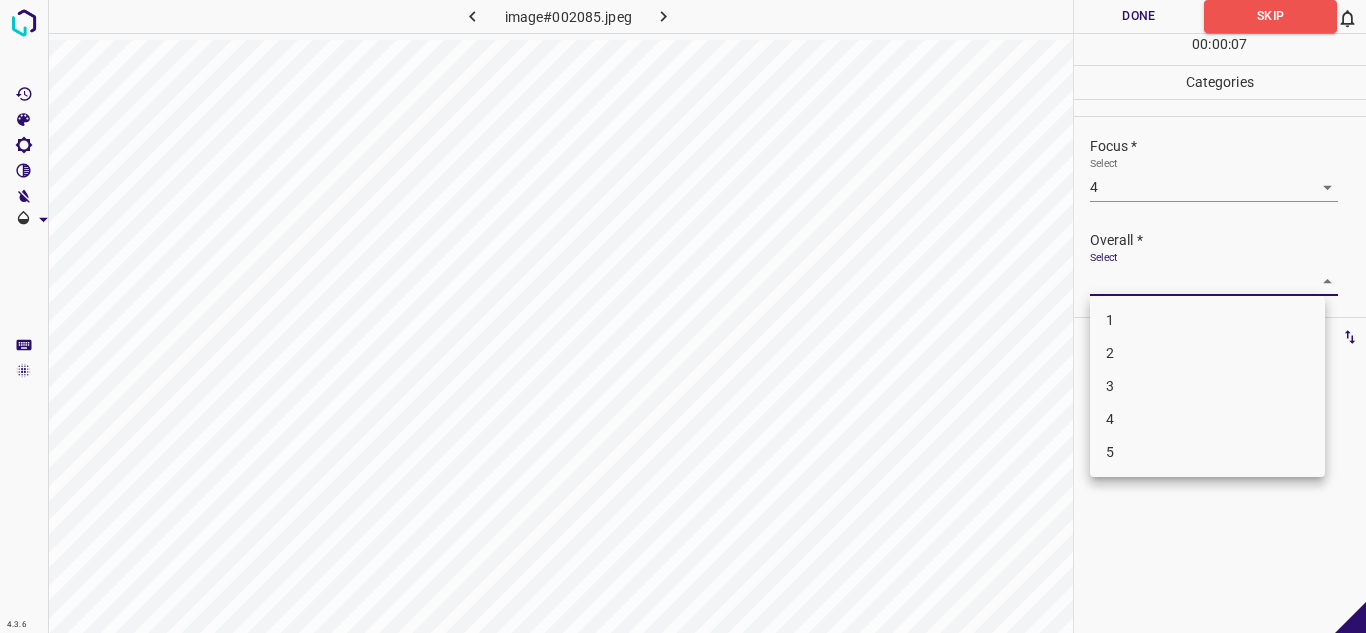 click on "4" at bounding box center [1207, 419] 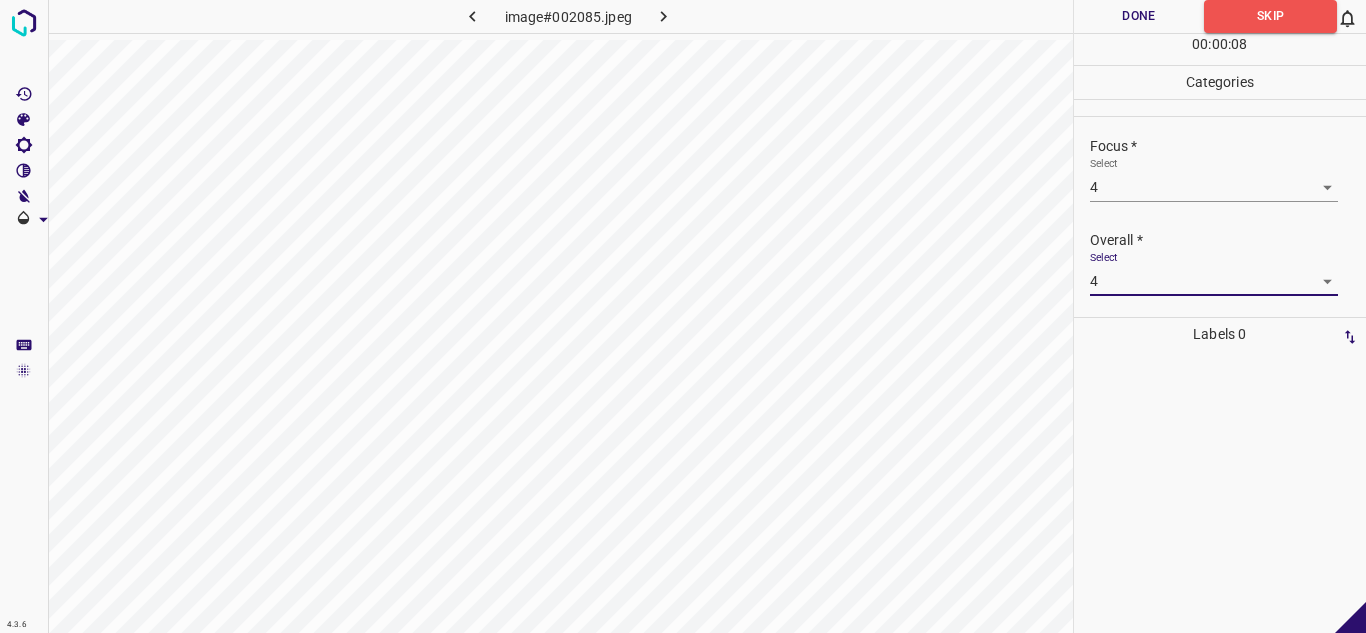 click on "Done" at bounding box center (1139, 16) 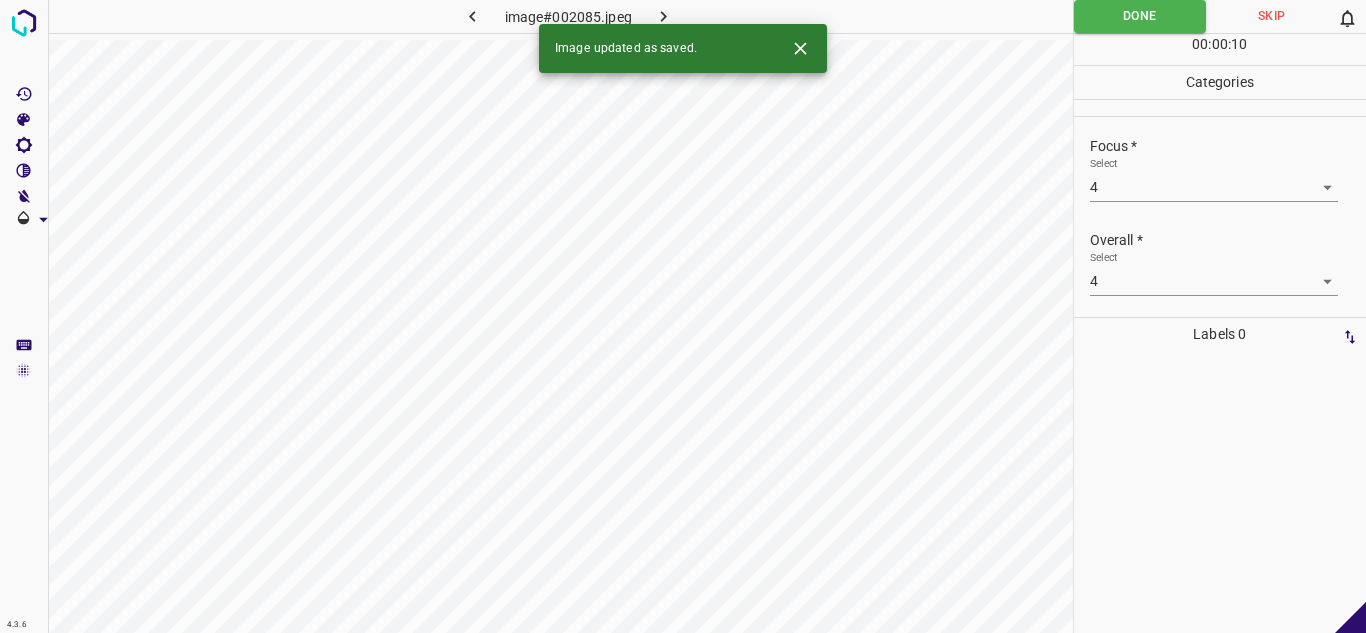 click 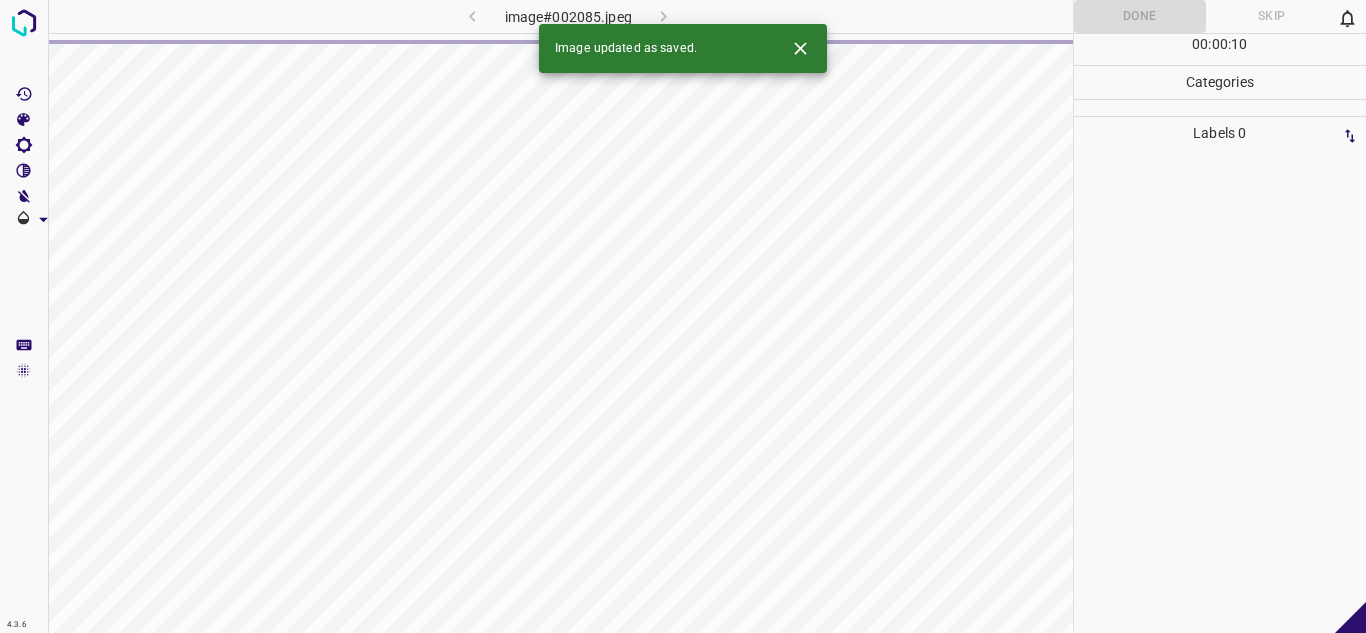 click 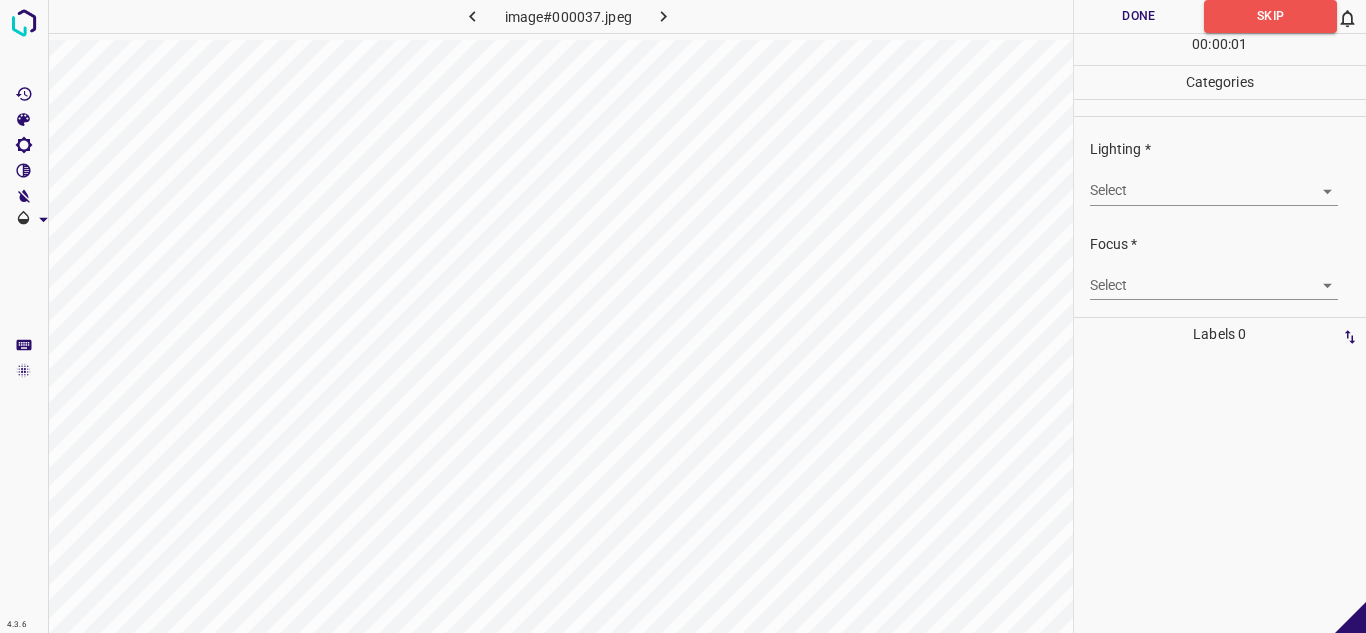 click on "4.3.6  image#000037.jpeg Done Skip 0 00   : 00   : 01   Categories Lighting *  Select ​ Focus *  Select ​ Overall *  Select ​ Labels   0 Categories 1 Lighting 2 Focus 3 Overall Tools Space Change between modes (Draw & Edit) I Auto labeling R Restore zoom M Zoom in N Zoom out Delete Delete selecte label Filters Z Restore filters X Saturation filter C Brightness filter V Contrast filter B Gray scale filter General O Download - Text - Hide - Delete" at bounding box center [683, 316] 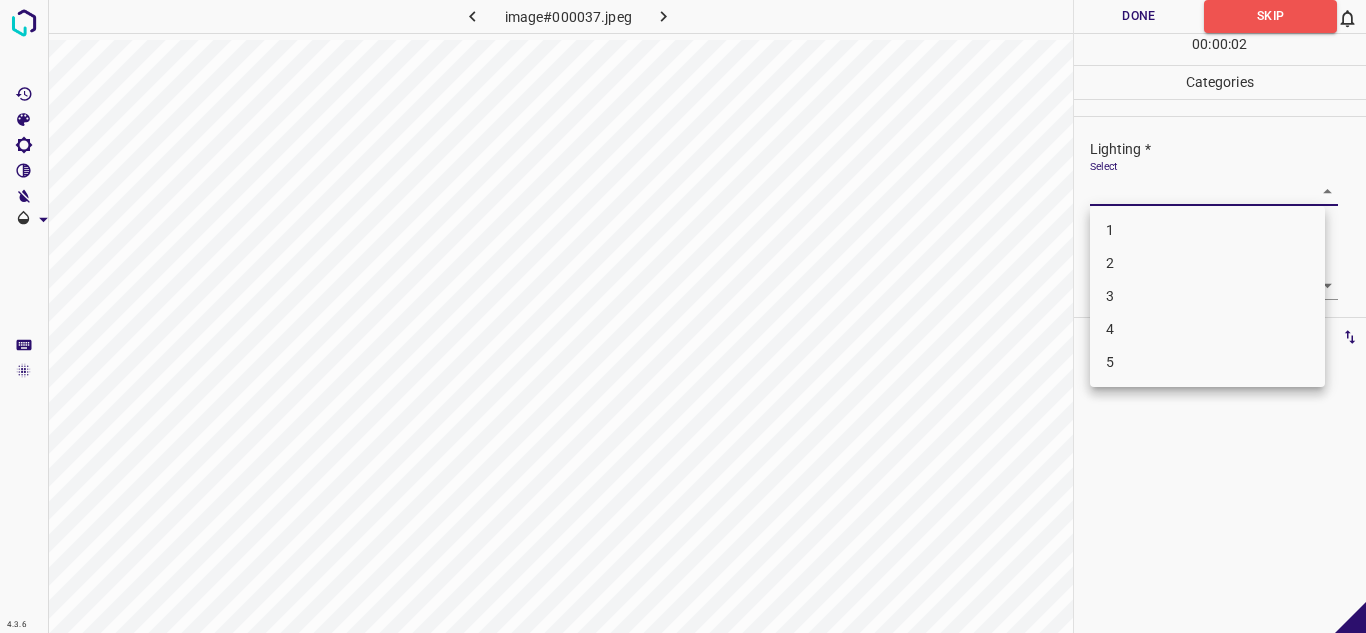 click on "3" at bounding box center [1207, 296] 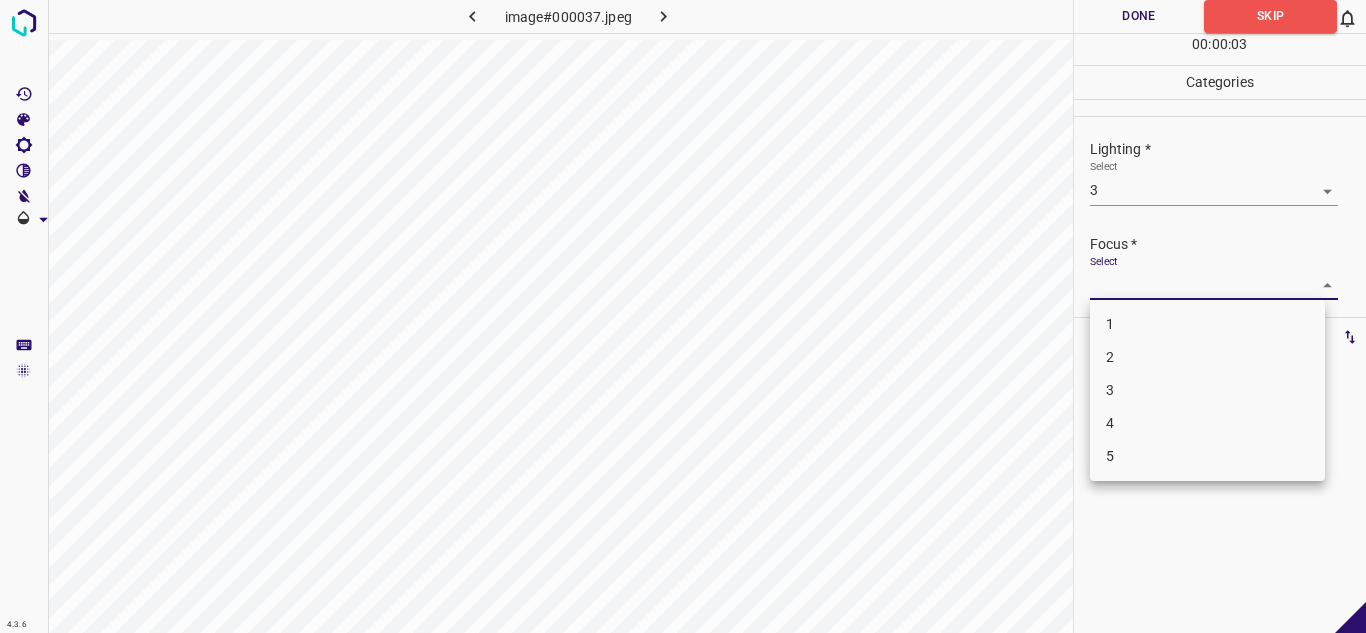 click on "4.3.6  image#000037.jpeg Done Skip 0 00   : 00   : 03   Categories Lighting *  Select 3 3 Focus *  Select ​ Overall *  Select ​ Labels   0 Categories 1 Lighting 2 Focus 3 Overall Tools Space Change between modes (Draw & Edit) I Auto labeling R Restore zoom M Zoom in N Zoom out Delete Delete selecte label Filters Z Restore filters X Saturation filter C Brightness filter V Contrast filter B Gray scale filter General O Download - Text - Hide - Delete 1 2 3 4 5" at bounding box center [683, 316] 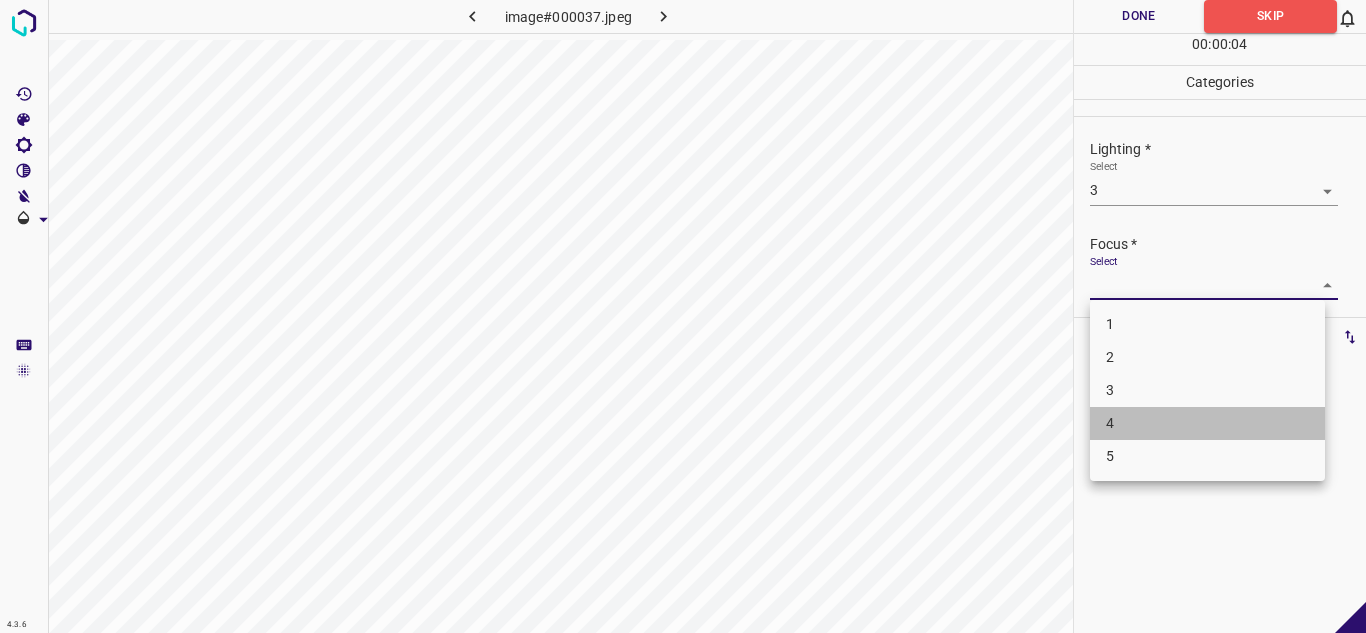 click on "4" at bounding box center (1207, 423) 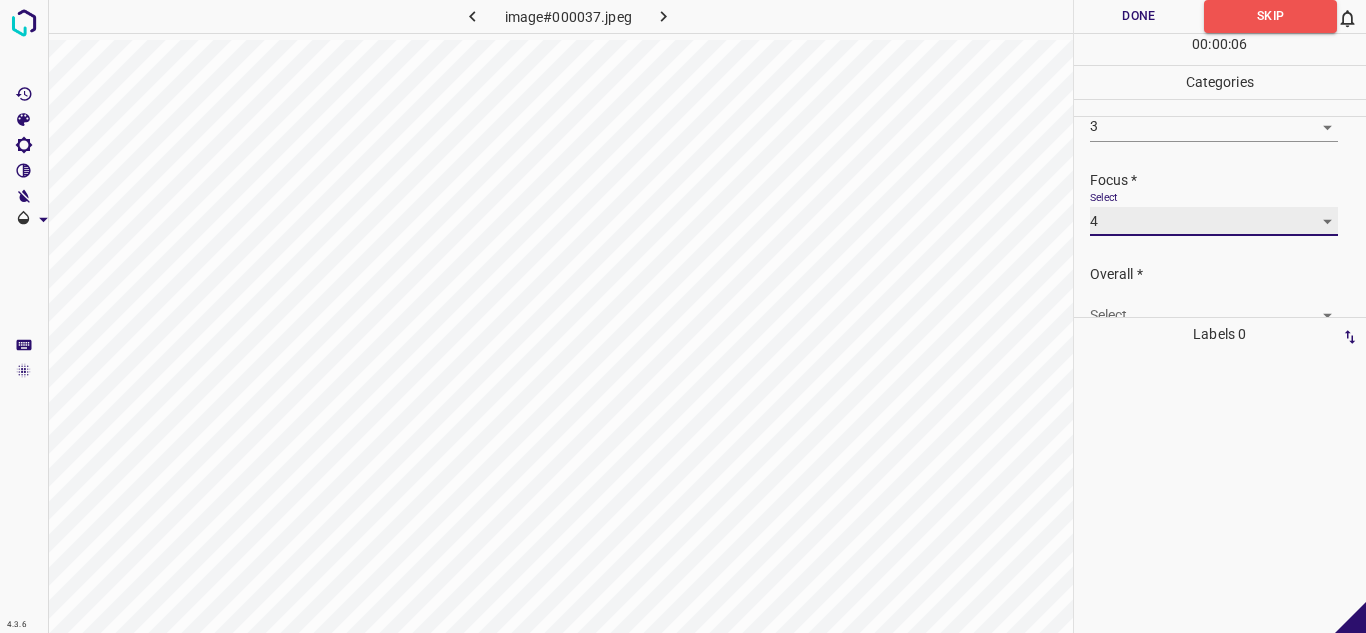 scroll, scrollTop: 98, scrollLeft: 0, axis: vertical 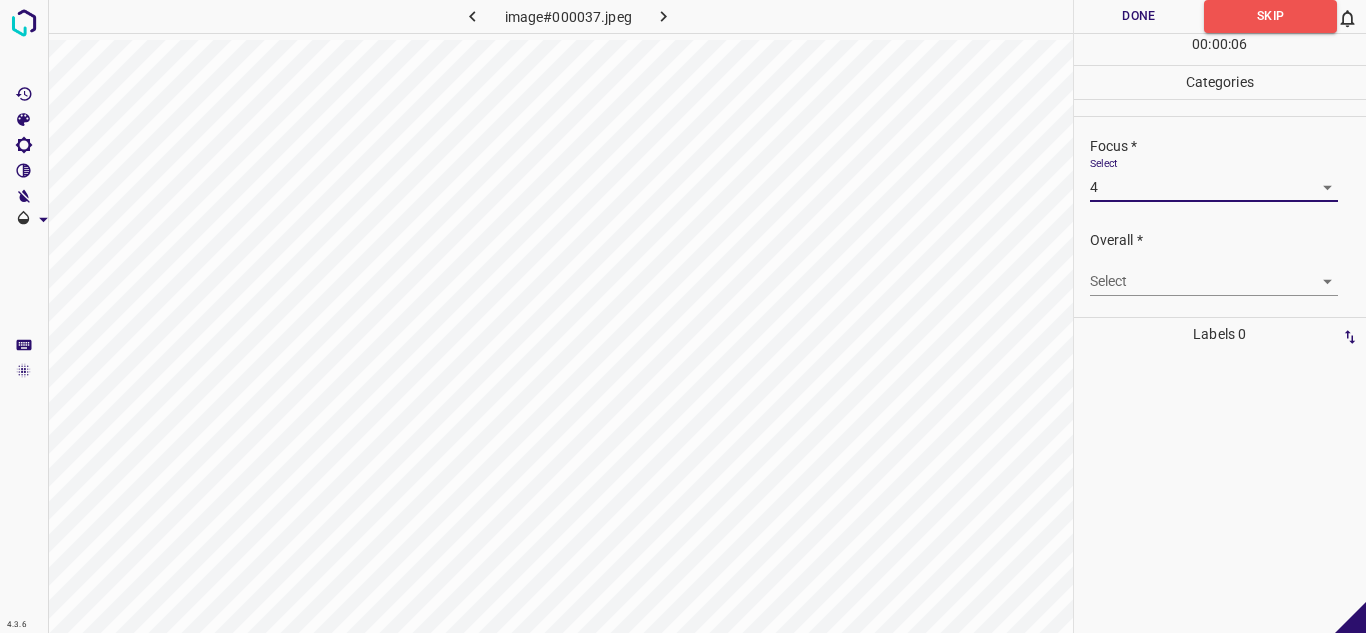 click on "4.3.6  image#000037.jpeg Done Skip 0 00   : 00   : 06   Categories Lighting *  Select 3 3 Focus *  Select 4 4 Overall *  Select ​ Labels   0 Categories 1 Lighting 2 Focus 3 Overall Tools Space Change between modes (Draw & Edit) I Auto labeling R Restore zoom M Zoom in N Zoom out Delete Delete selecte label Filters Z Restore filters X Saturation filter C Brightness filter V Contrast filter B Gray scale filter General O Download - Text - Hide - Delete" at bounding box center [683, 316] 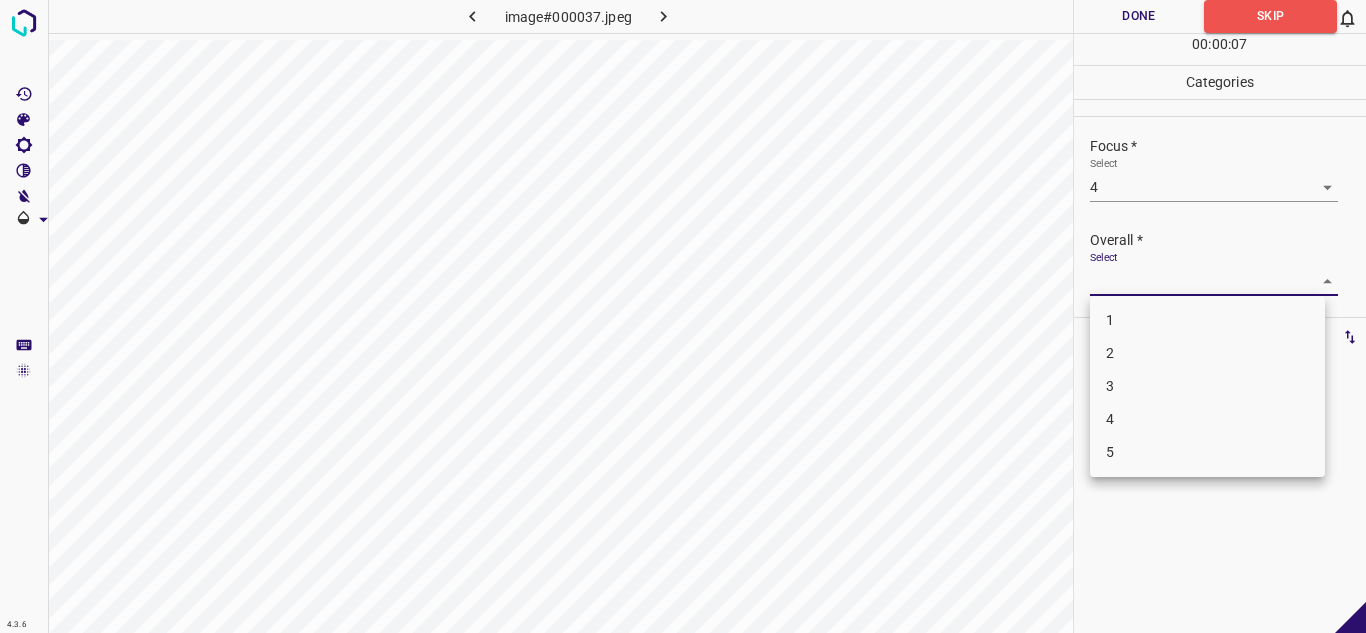 click on "4" at bounding box center (1207, 419) 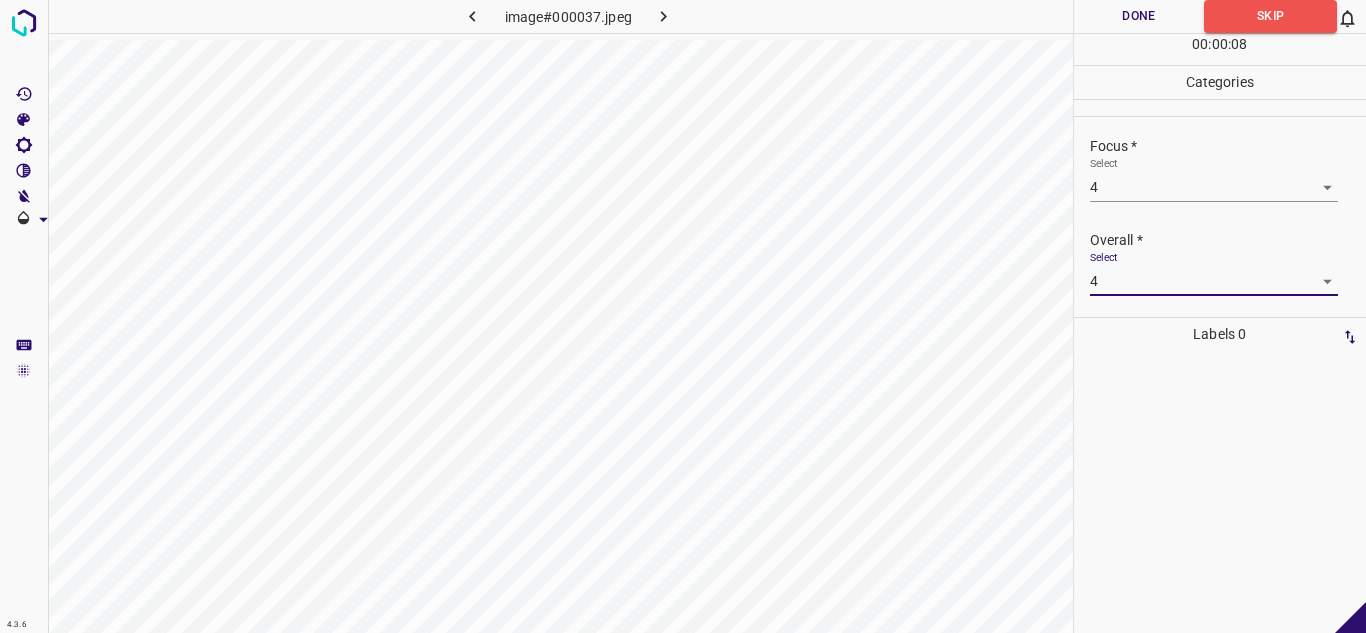 click on "Done" at bounding box center (1139, 16) 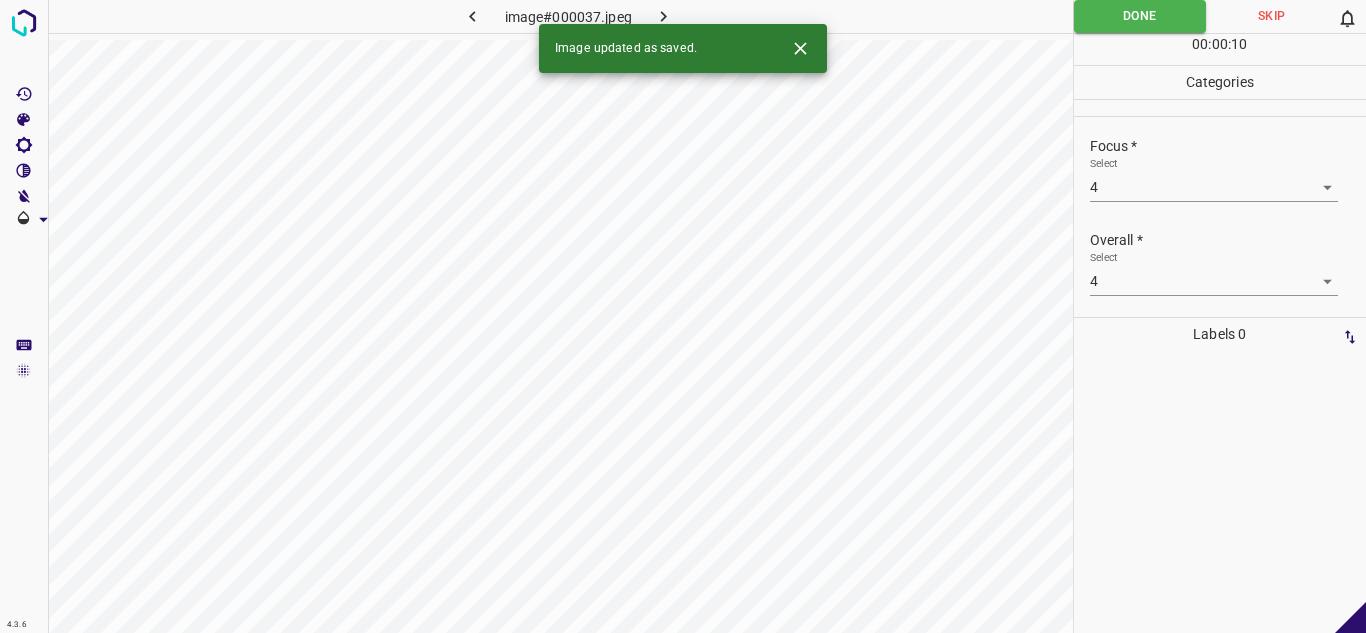 click 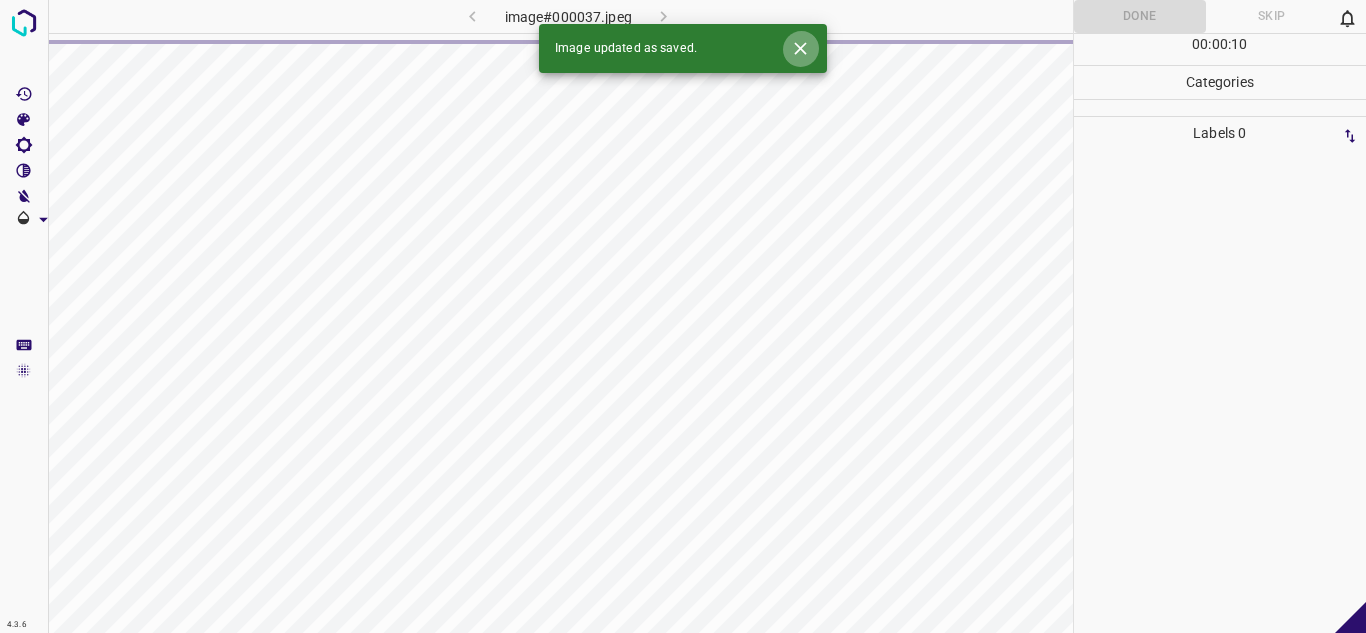 click 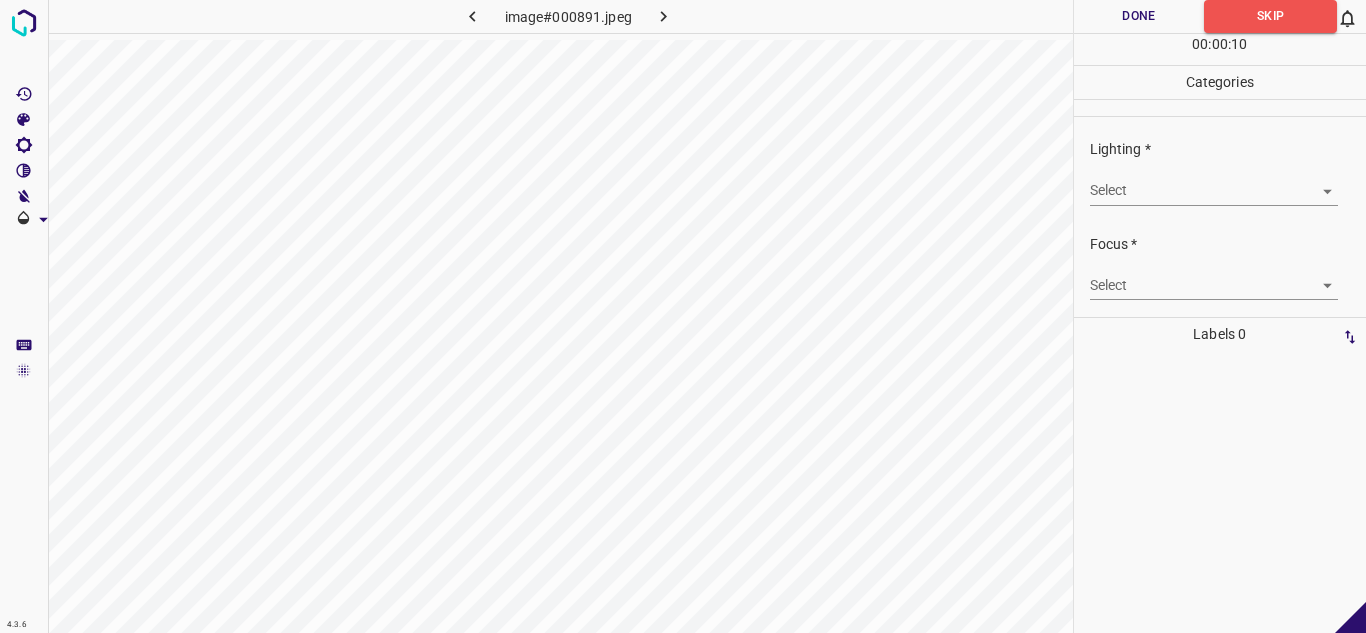 click on "4.3.6  image#000891.jpeg Done Skip 0 00   : 00   : 10   Categories Lighting *  Select ​ Focus *  Select ​ Overall *  Select ​ Labels   0 Categories 1 Lighting 2 Focus 3 Overall Tools Space Change between modes (Draw & Edit) I Auto labeling R Restore zoom M Zoom in N Zoom out Delete Delete selecte label Filters Z Restore filters X Saturation filter C Brightness filter V Contrast filter B Gray scale filter General O Download - Text - Hide - Delete" at bounding box center [683, 316] 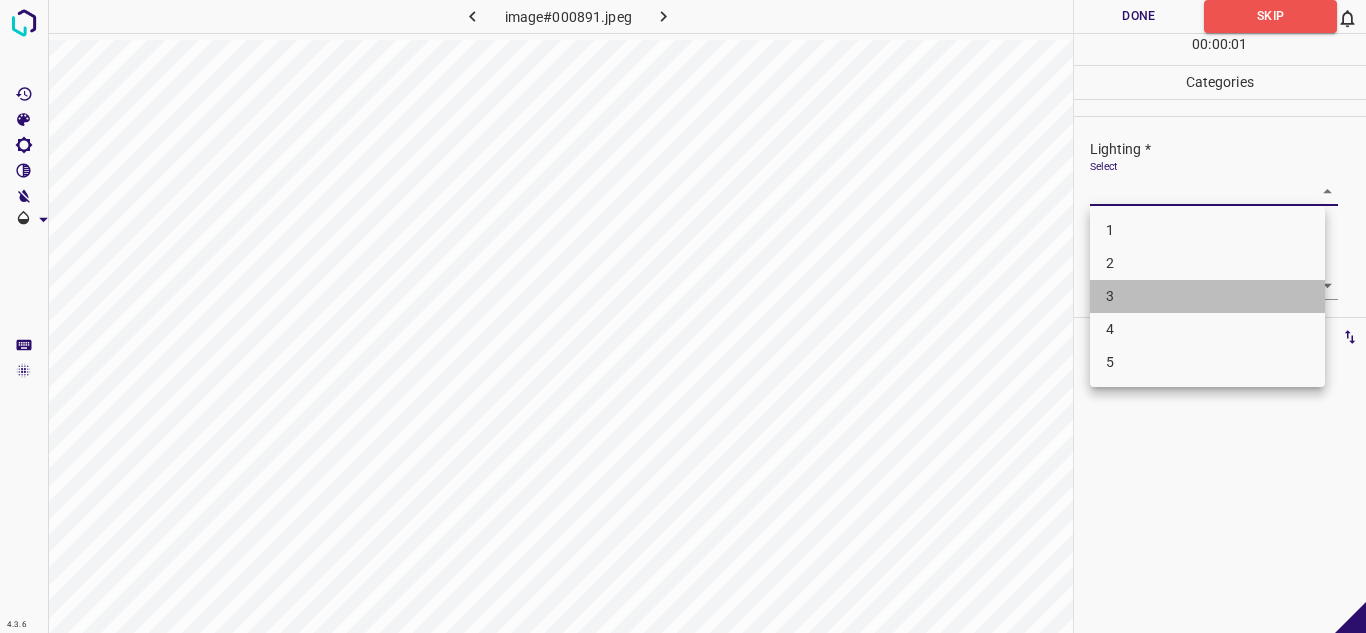 click on "3" at bounding box center (1207, 296) 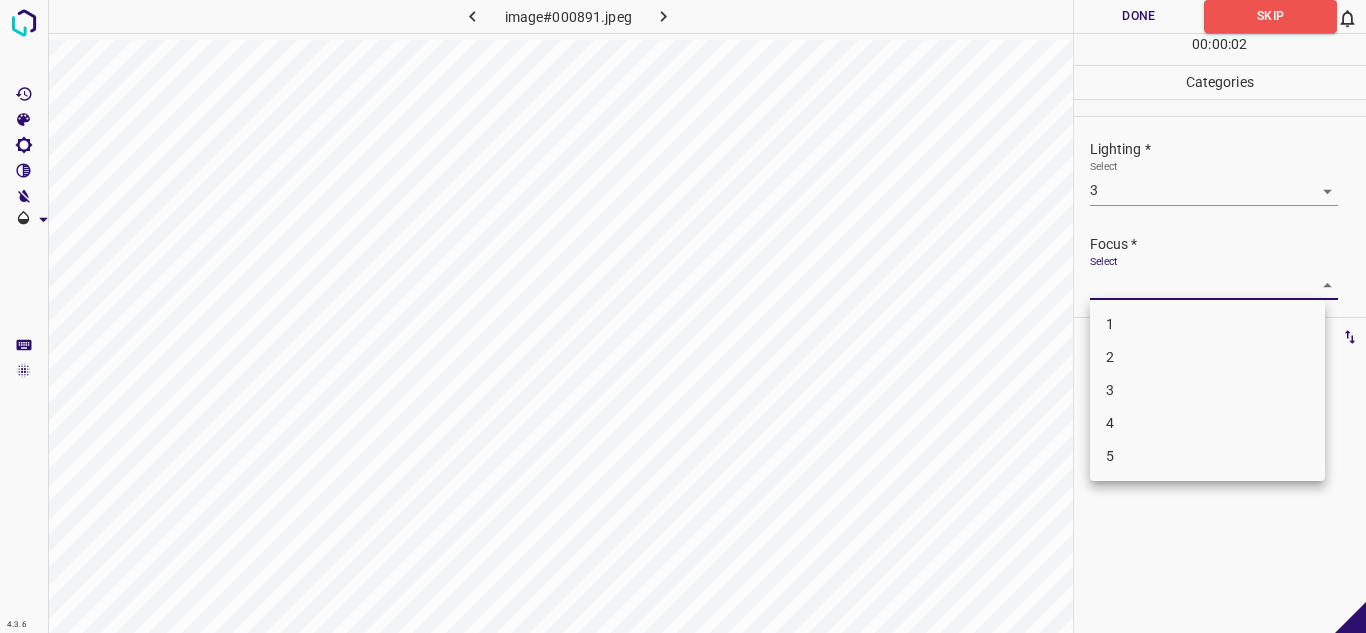 click on "4.3.6  image#000891.jpeg Done Skip 0 00   : 00   : 02   Categories Lighting *  Select 3 3 Focus *  Select ​ Overall *  Select ​ Labels   0 Categories 1 Lighting 2 Focus 3 Overall Tools Space Change between modes (Draw & Edit) I Auto labeling R Restore zoom M Zoom in N Zoom out Delete Delete selecte label Filters Z Restore filters X Saturation filter C Brightness filter V Contrast filter B Gray scale filter General O Download - Text - Hide - Delete 1 2 3 4 5" at bounding box center [683, 316] 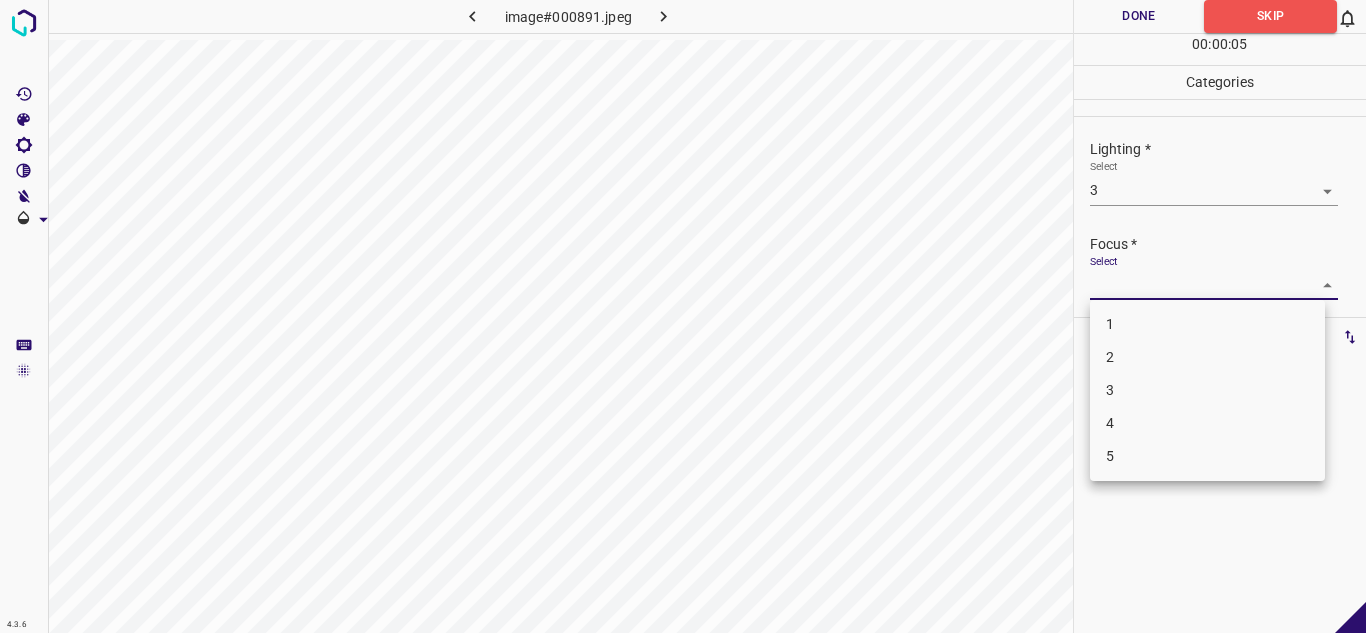 click on "2" at bounding box center (1207, 357) 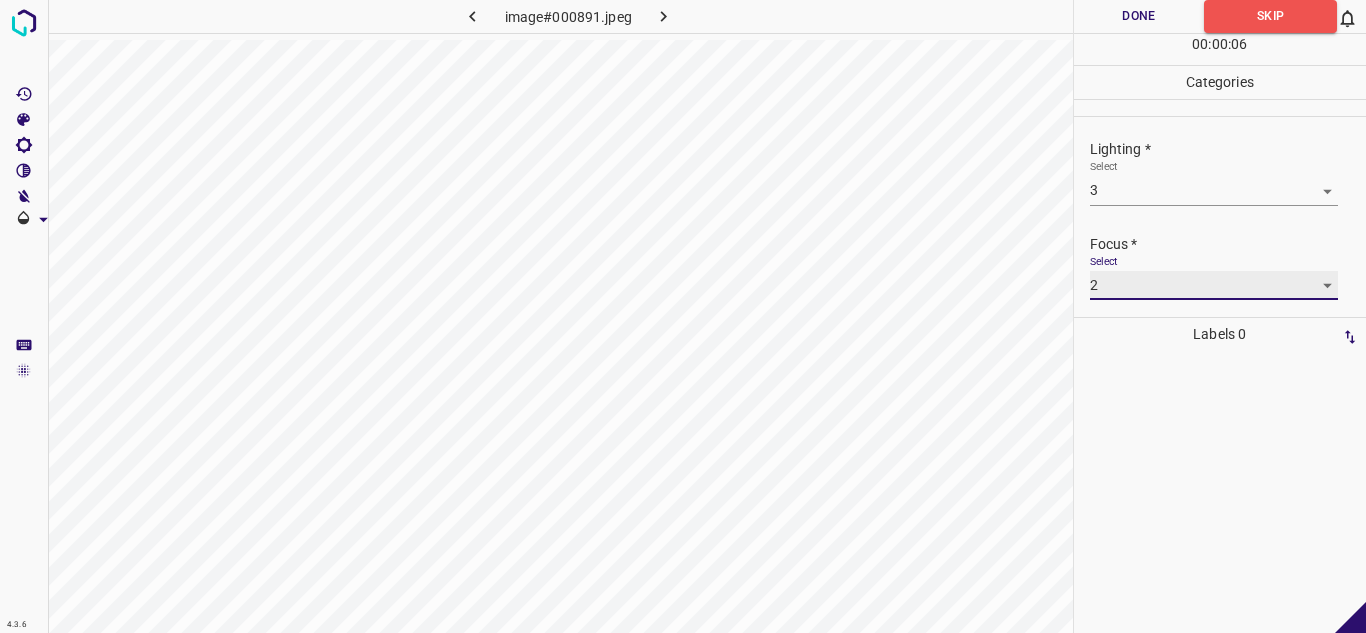 scroll, scrollTop: 98, scrollLeft: 0, axis: vertical 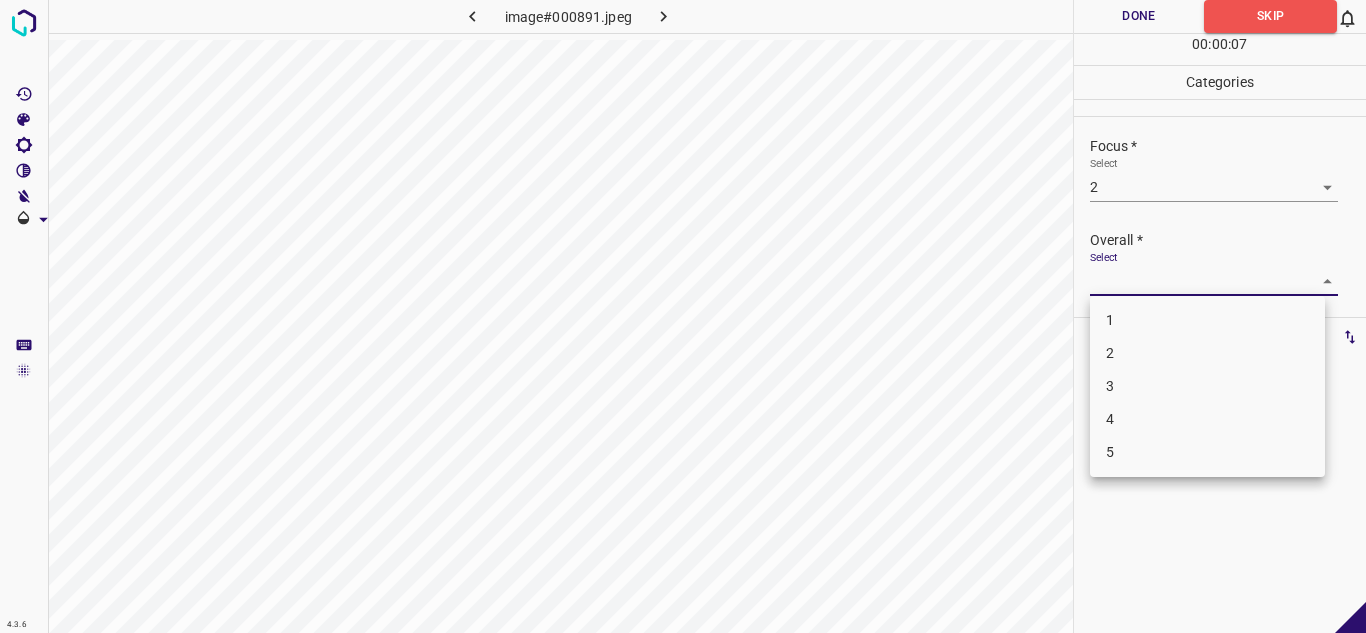 click on "4.3.6  image#000891.jpeg Done Skip 0 00   : 00   : 07   Categories Lighting *  Select 3 3 Focus *  Select 2 2 Overall *  Select ​ Labels   0 Categories 1 Lighting 2 Focus 3 Overall Tools Space Change between modes (Draw & Edit) I Auto labeling R Restore zoom M Zoom in N Zoom out Delete Delete selecte label Filters Z Restore filters X Saturation filter C Brightness filter V Contrast filter B Gray scale filter General O Download - Text - Hide - Delete 1 2 3 4 5" at bounding box center [683, 316] 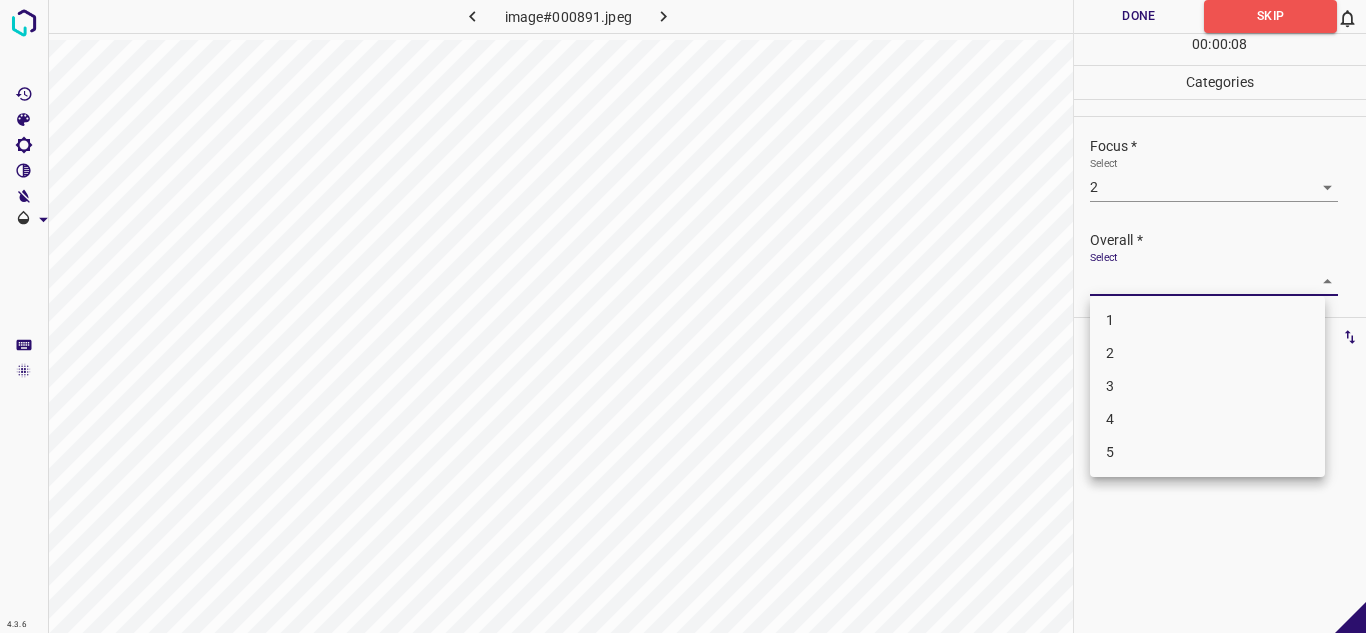 click on "2" at bounding box center [1207, 353] 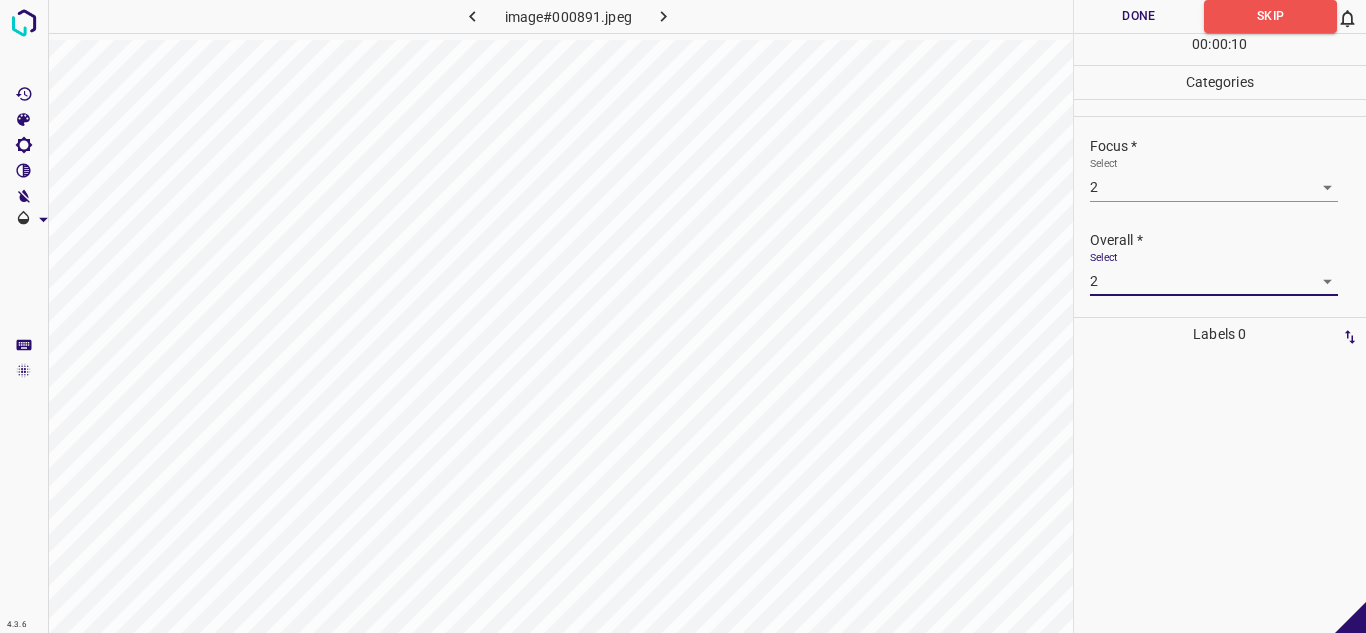 click on "4.3.6  image#000891.jpeg Done Skip 0 00   : 00   : 10   Categories Lighting *  Select 3 3 Focus *  Select 2 2 Overall *  Select 2 2 Labels   0 Categories 1 Lighting 2 Focus 3 Overall Tools Space Change between modes (Draw & Edit) I Auto labeling R Restore zoom M Zoom in N Zoom out Delete Delete selecte label Filters Z Restore filters X Saturation filter C Brightness filter V Contrast filter B Gray scale filter General O Download - Text - Hide - Delete" at bounding box center (683, 316) 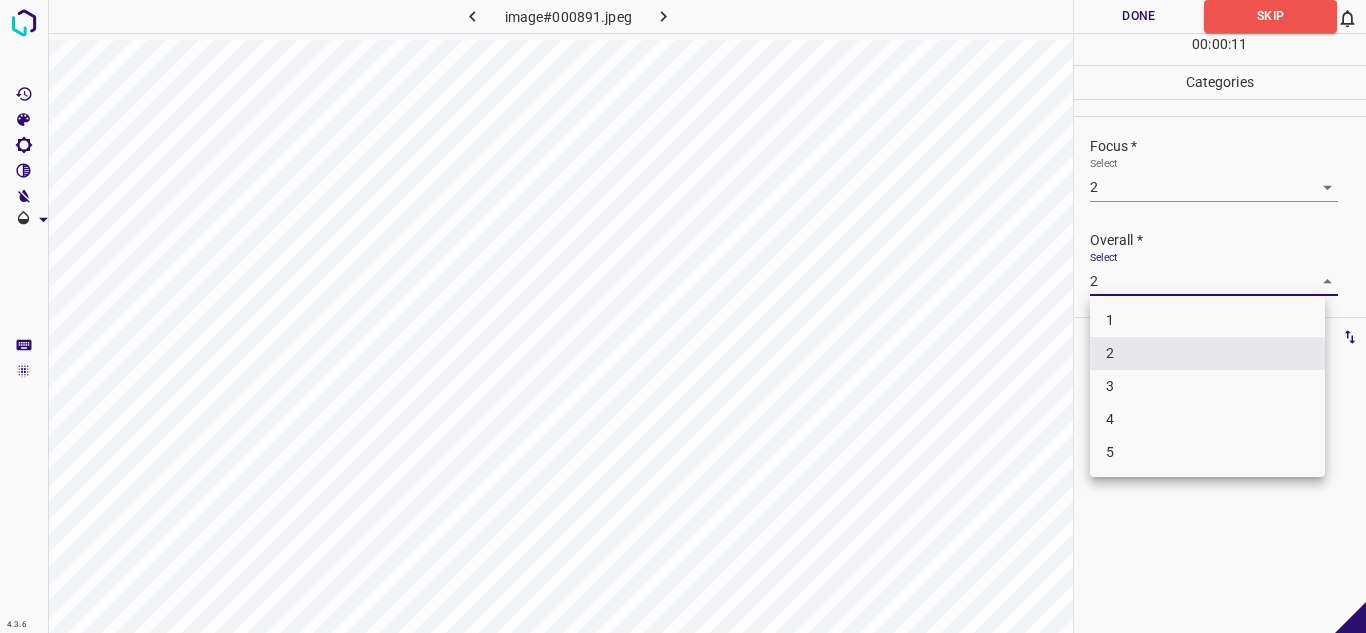 click at bounding box center (683, 316) 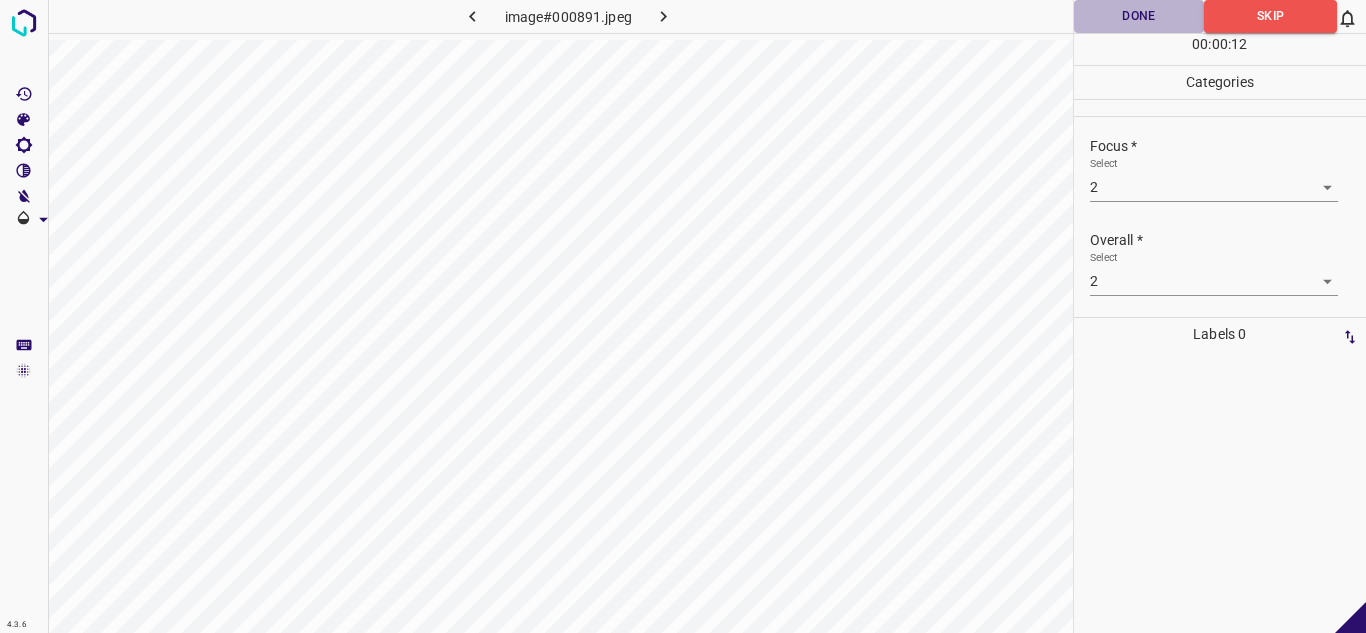click on "Done" at bounding box center (1139, 16) 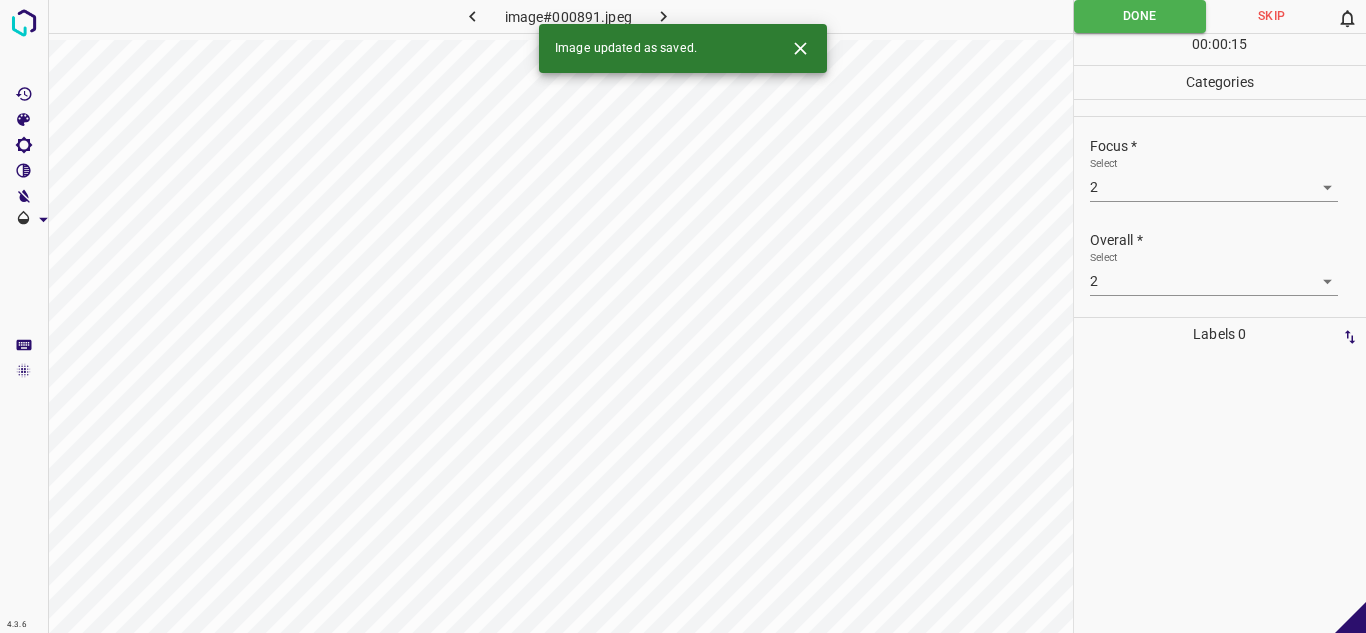 click at bounding box center [664, 16] 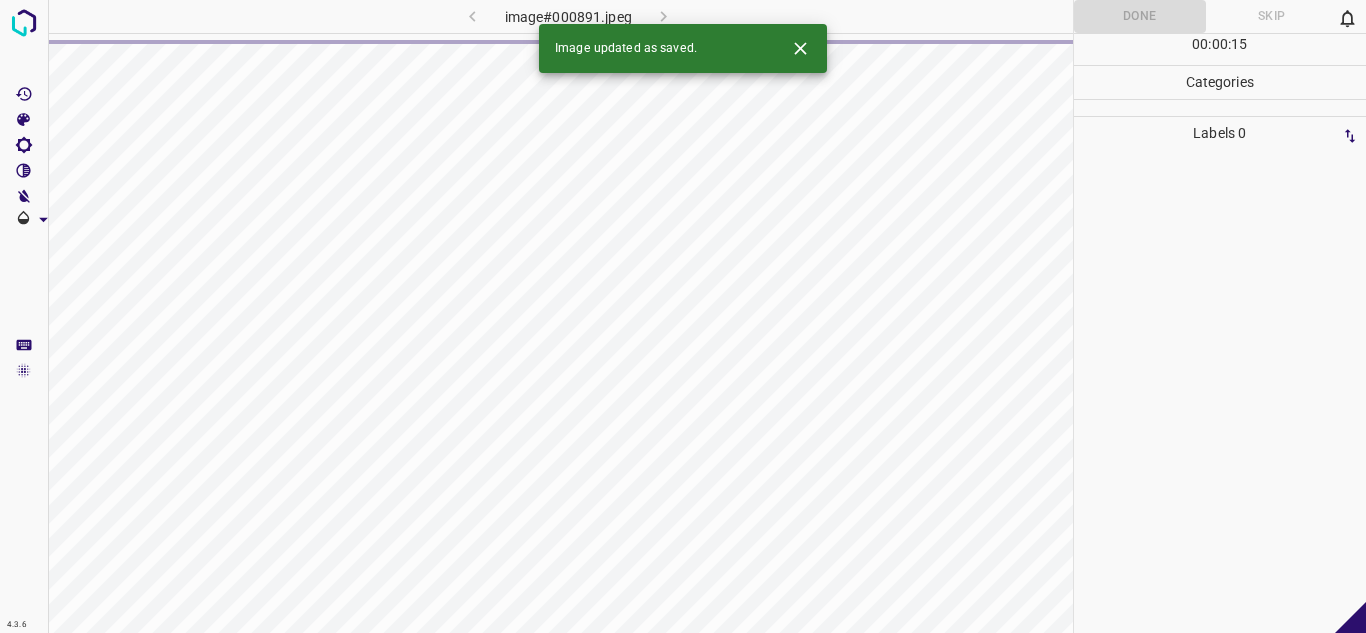 click 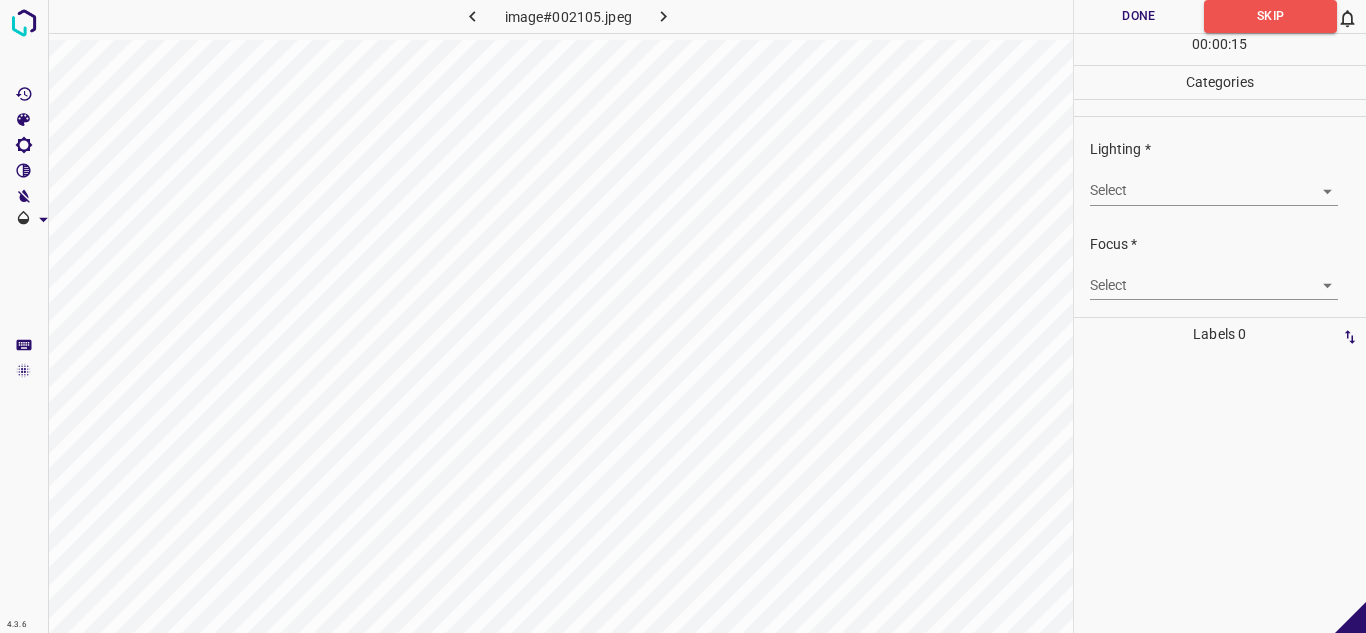 click on "4.3.6  image#002105.jpeg Done Skip 0 00   : 00   : 15   Categories Lighting *  Select ​ Focus *  Select ​ Overall *  Select ​ Labels   0 Categories 1 Lighting 2 Focus 3 Overall Tools Space Change between modes (Draw & Edit) I Auto labeling R Restore zoom M Zoom in N Zoom out Delete Delete selecte label Filters Z Restore filters X Saturation filter C Brightness filter V Contrast filter B Gray scale filter General O Download - Text - Hide - Delete" at bounding box center [683, 316] 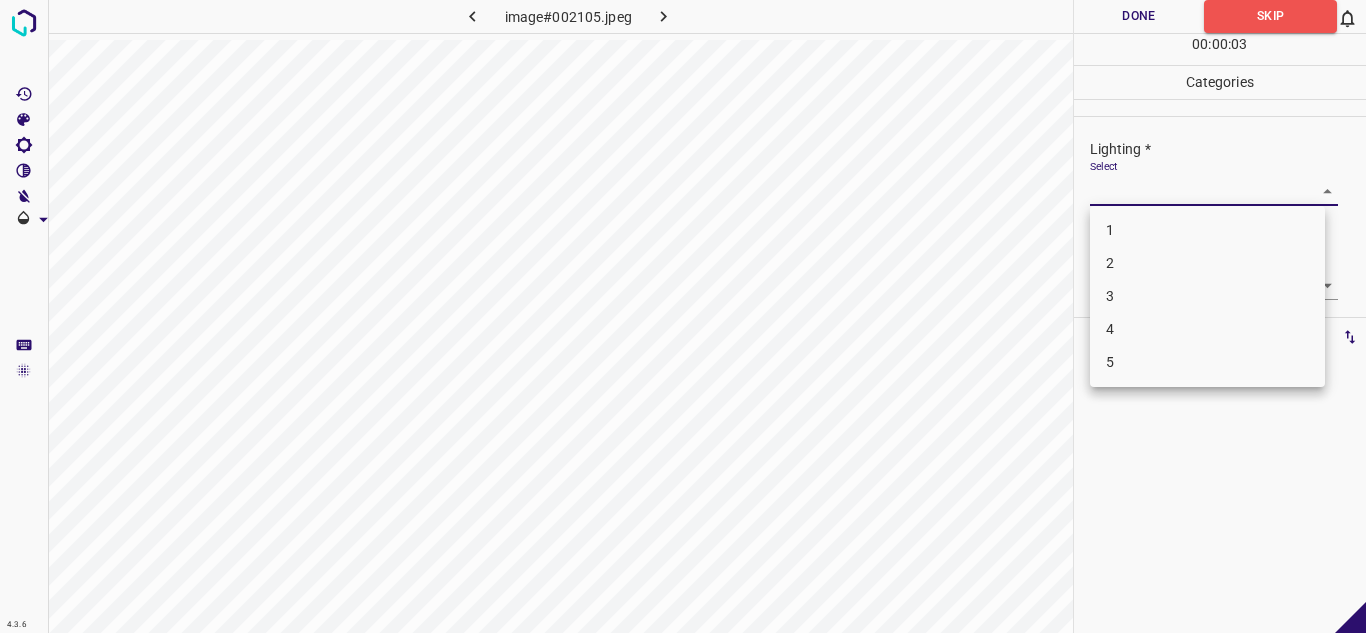 click on "3" at bounding box center [1207, 296] 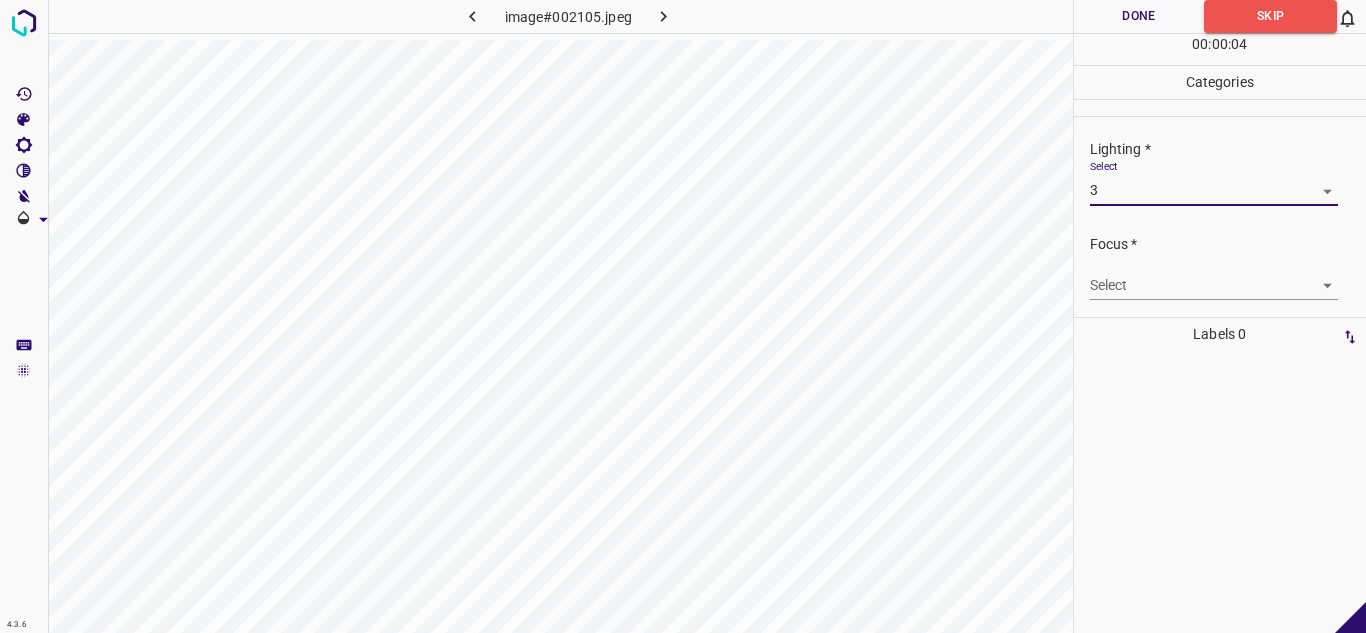 click on "4.3.6  image#002105.jpeg Done Skip 0 00   : 00   : 04   Categories Lighting *  Select 3 3 Focus *  Select ​ Overall *  Select ​ Labels   0 Categories 1 Lighting 2 Focus 3 Overall Tools Space Change between modes (Draw & Edit) I Auto labeling R Restore zoom M Zoom in N Zoom out Delete Delete selecte label Filters Z Restore filters X Saturation filter C Brightness filter V Contrast filter B Gray scale filter General O Download - Text - Hide - Delete" at bounding box center (683, 316) 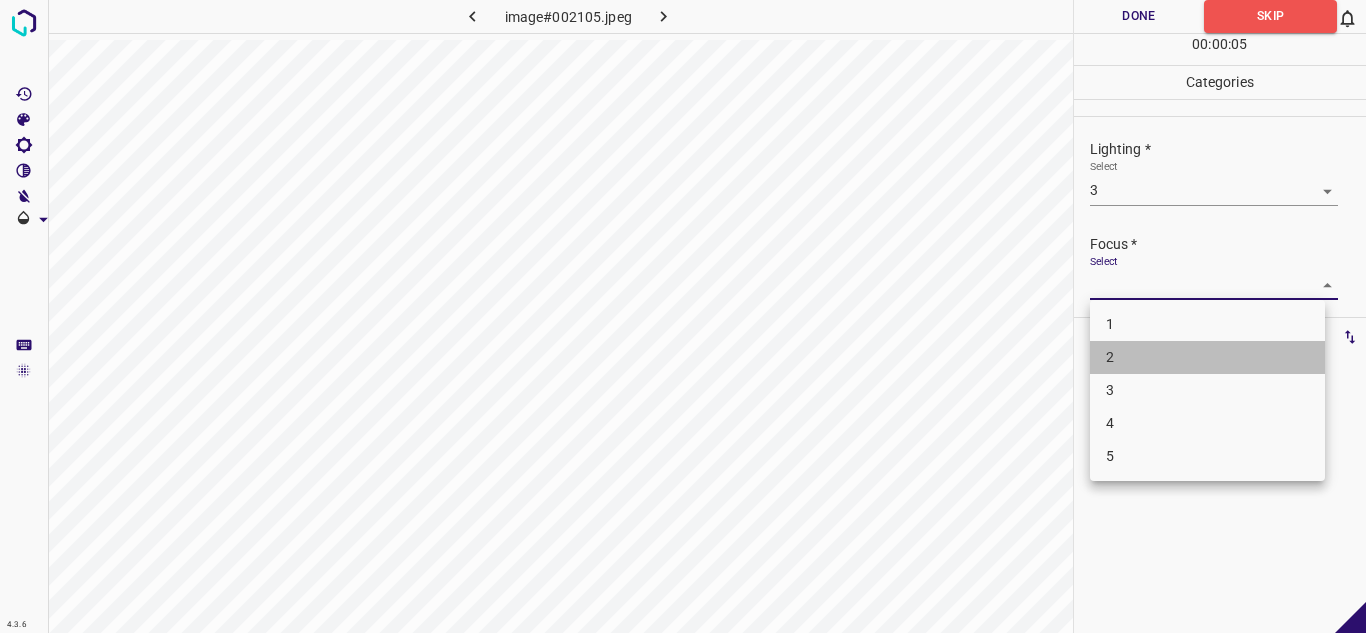 click on "2" at bounding box center [1207, 357] 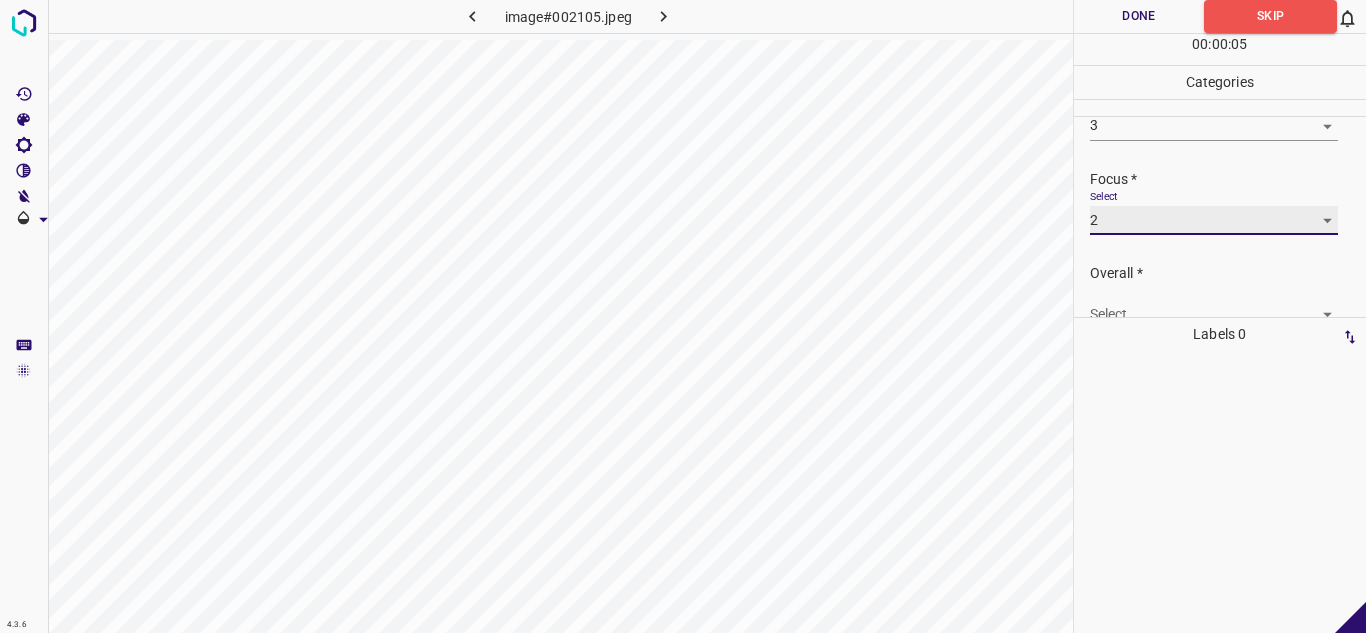 scroll, scrollTop: 98, scrollLeft: 0, axis: vertical 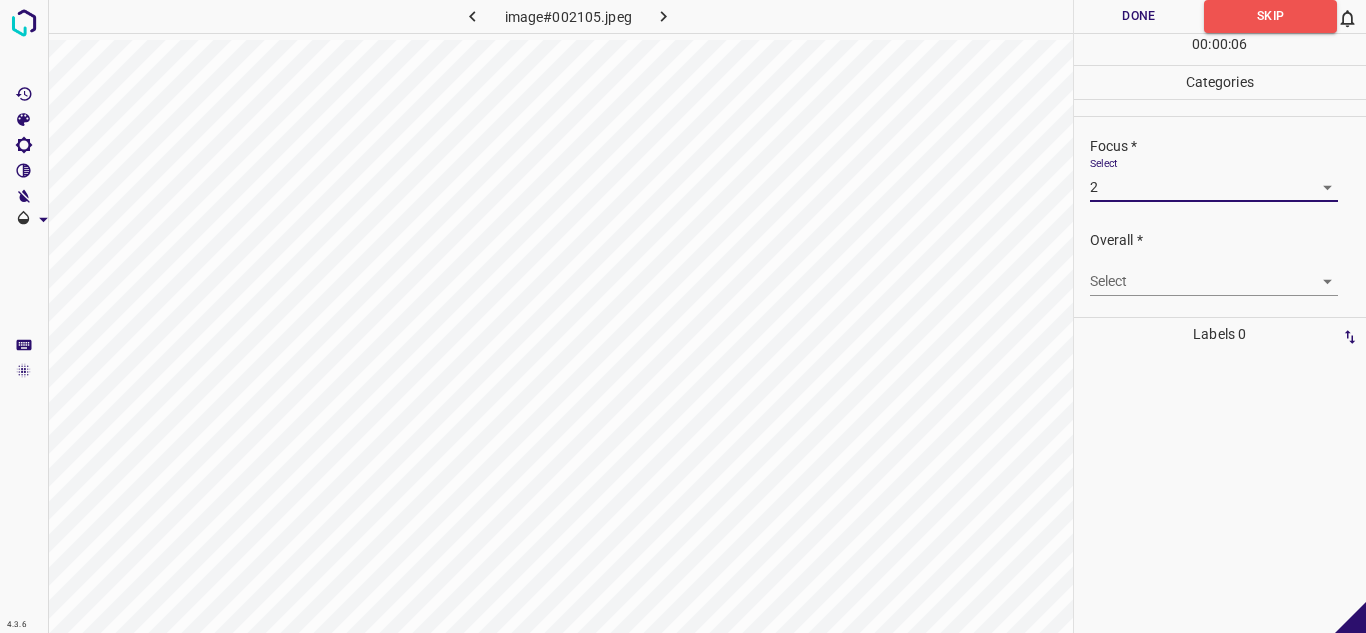 click on "4.3.6  image#002105.jpeg Done Skip 0 00   : 00   : 06   Categories Lighting *  Select 3 3 Focus *  Select 2 2 Overall *  Select ​ Labels   0 Categories 1 Lighting 2 Focus 3 Overall Tools Space Change between modes (Draw & Edit) I Auto labeling R Restore zoom M Zoom in N Zoom out Delete Delete selecte label Filters Z Restore filters X Saturation filter C Brightness filter V Contrast filter B Gray scale filter General O Download - Text - Hide - Delete" at bounding box center (683, 316) 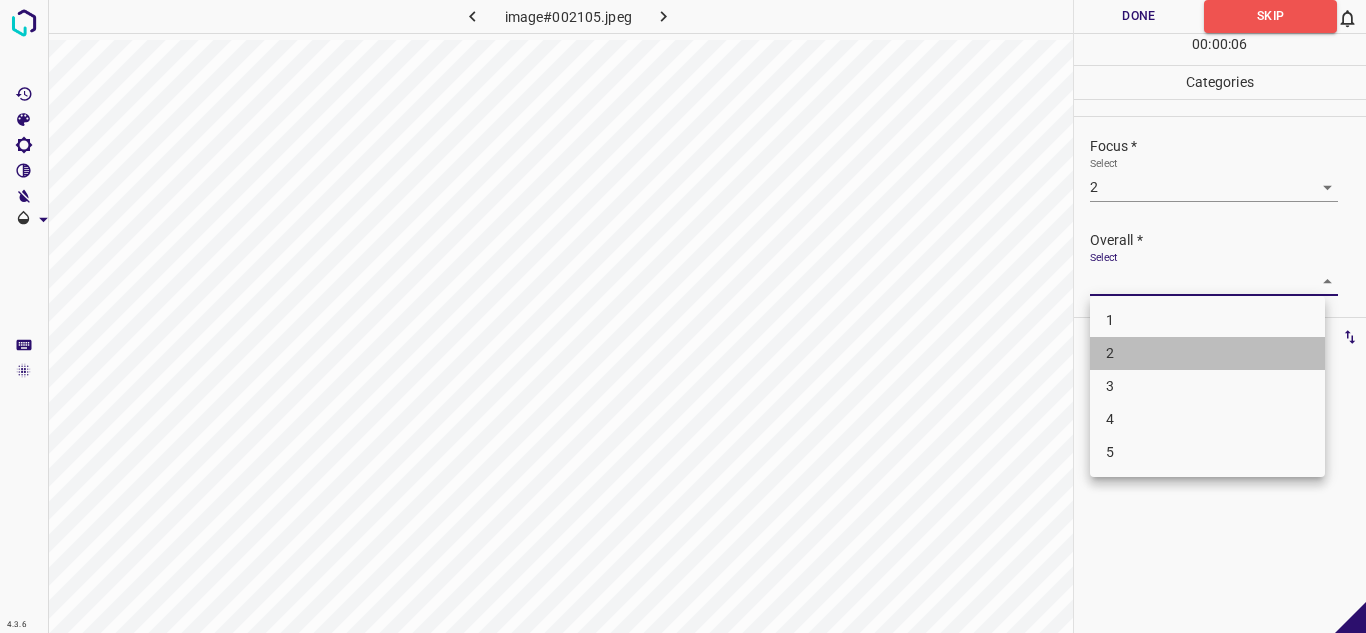 drag, startPoint x: 1146, startPoint y: 351, endPoint x: 1168, endPoint y: 284, distance: 70.5195 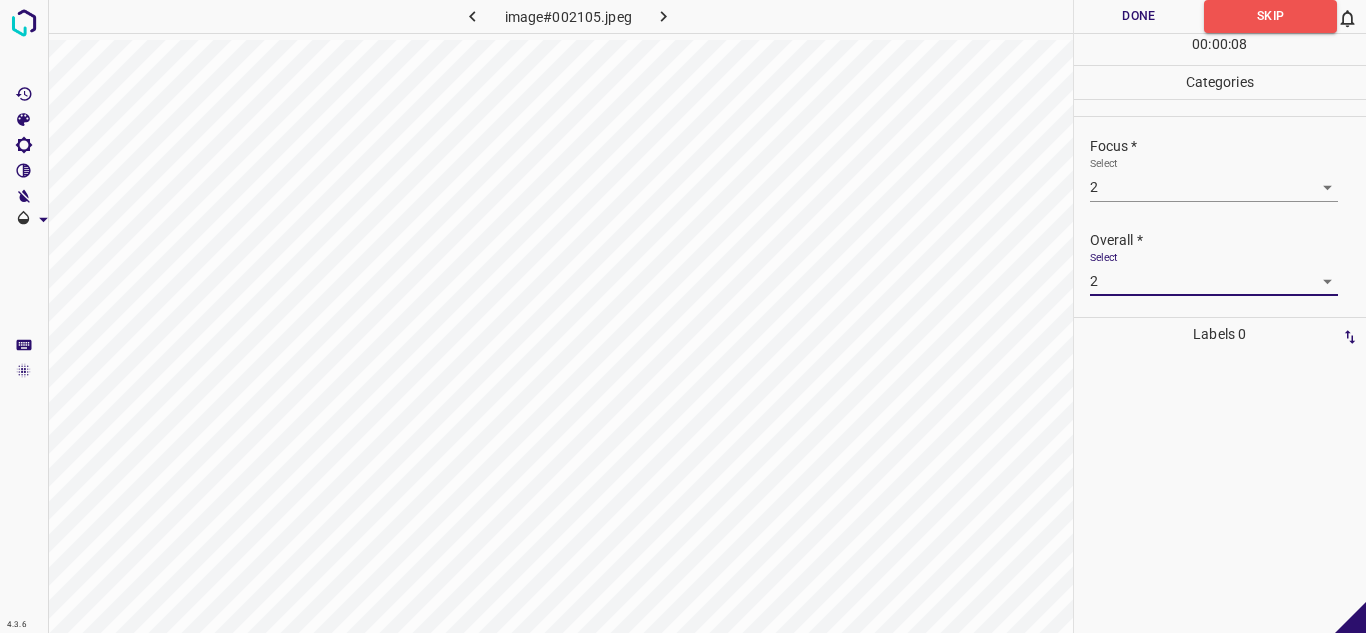 click on "Done" at bounding box center [1139, 16] 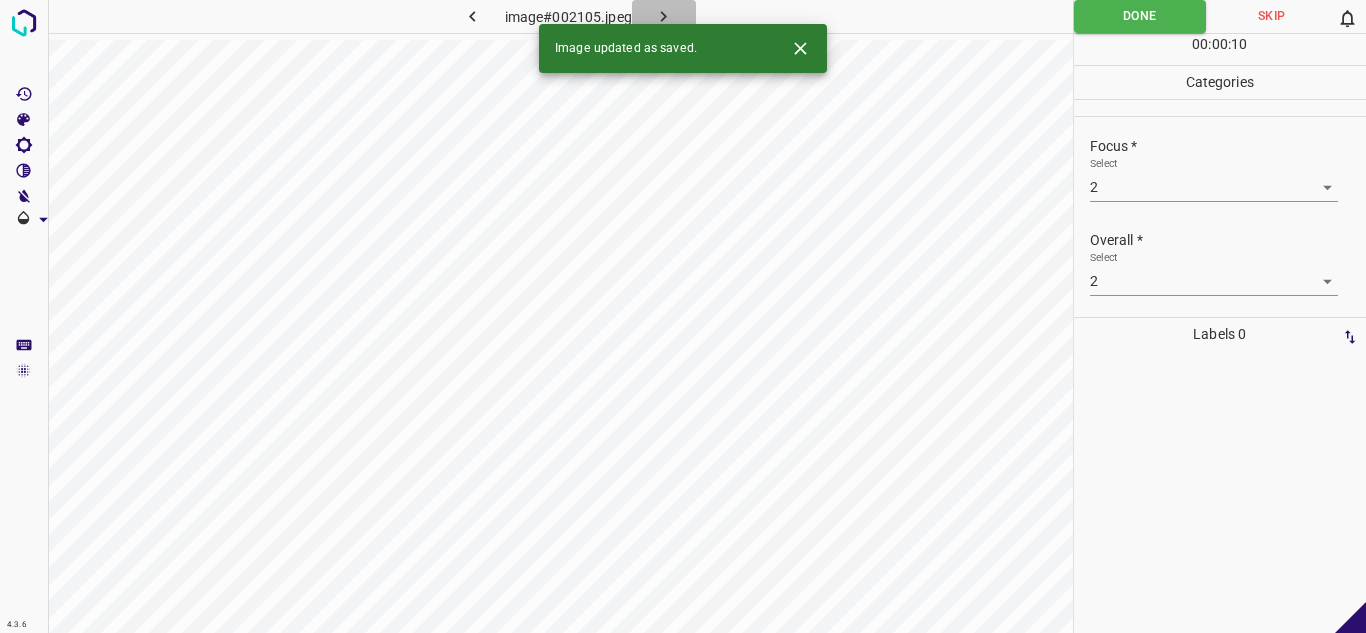 click 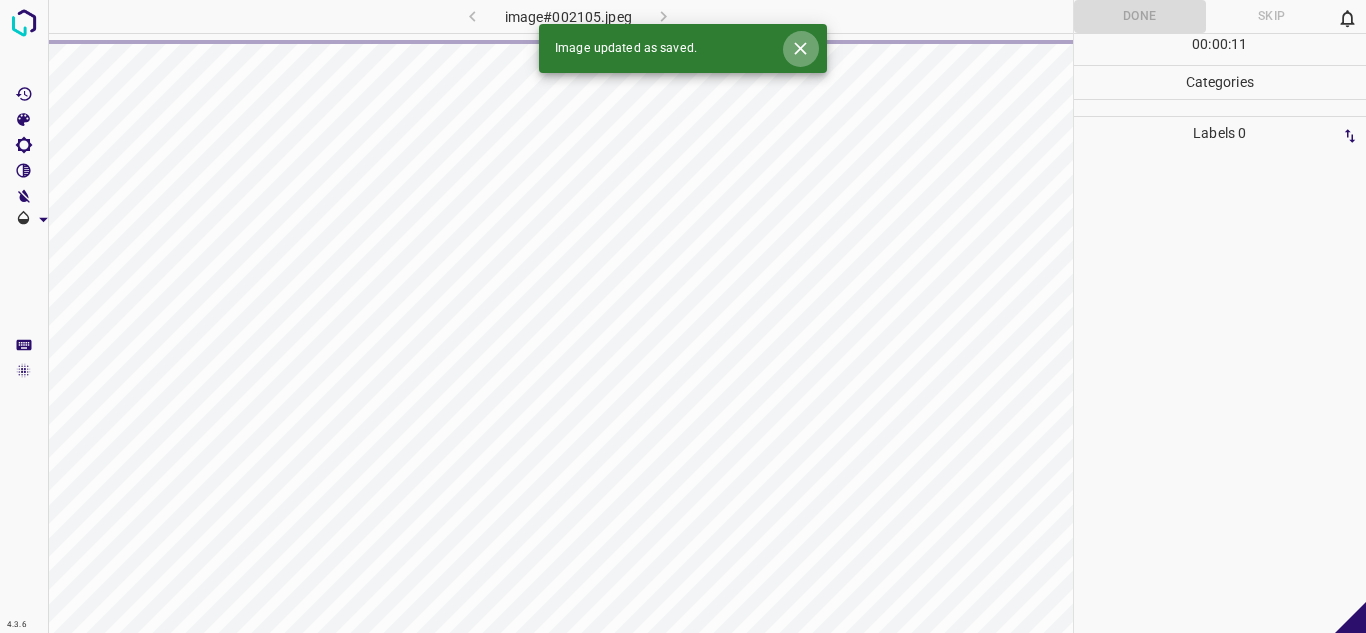 click 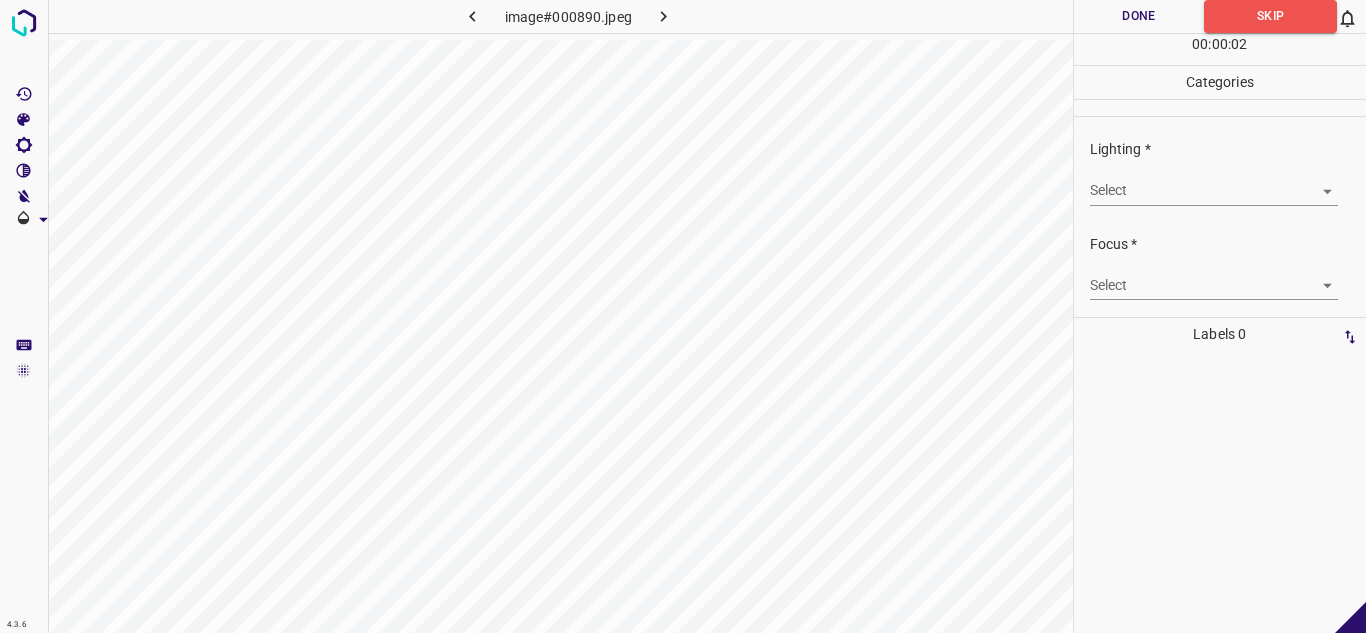 click on "4.3.6  image#000890.jpeg Done Skip 0 00   : 00   : 02   Categories Lighting *  Select ​ Focus *  Select ​ Overall *  Select ​ Labels   0 Categories 1 Lighting 2 Focus 3 Overall Tools Space Change between modes (Draw & Edit) I Auto labeling R Restore zoom M Zoom in N Zoom out Delete Delete selecte label Filters Z Restore filters X Saturation filter C Brightness filter V Contrast filter B Gray scale filter General O Download - Text - Hide - Delete" at bounding box center (683, 316) 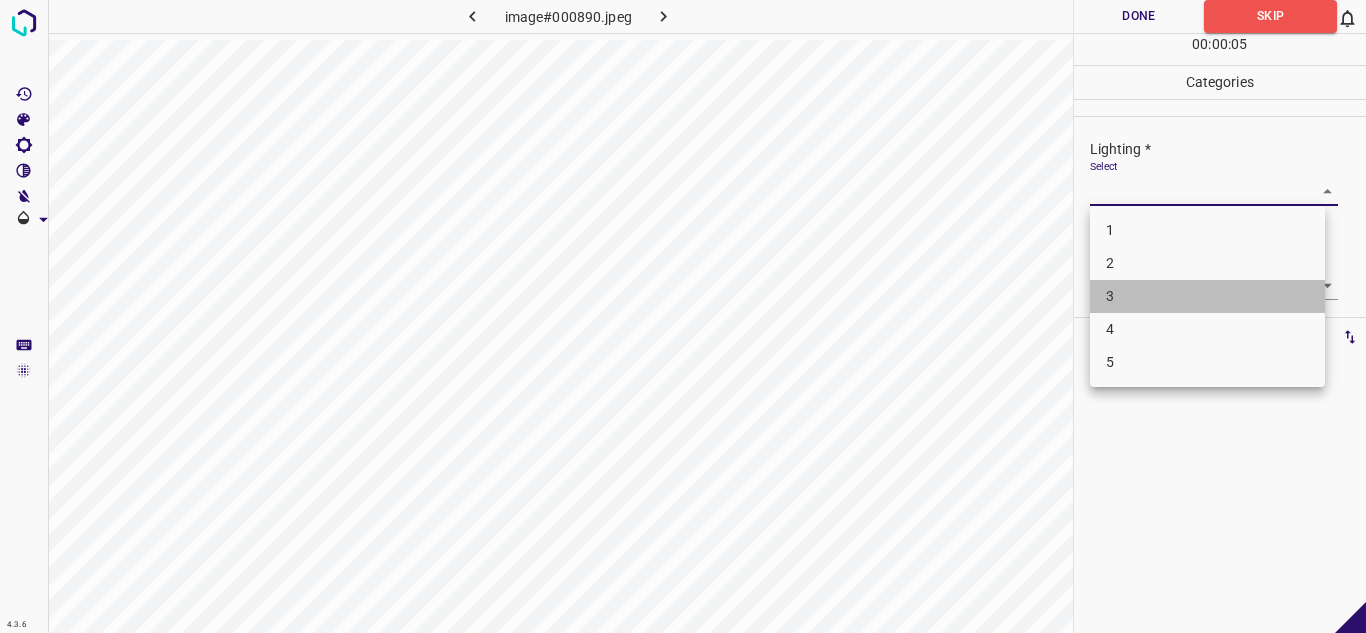 click on "3" at bounding box center [1207, 296] 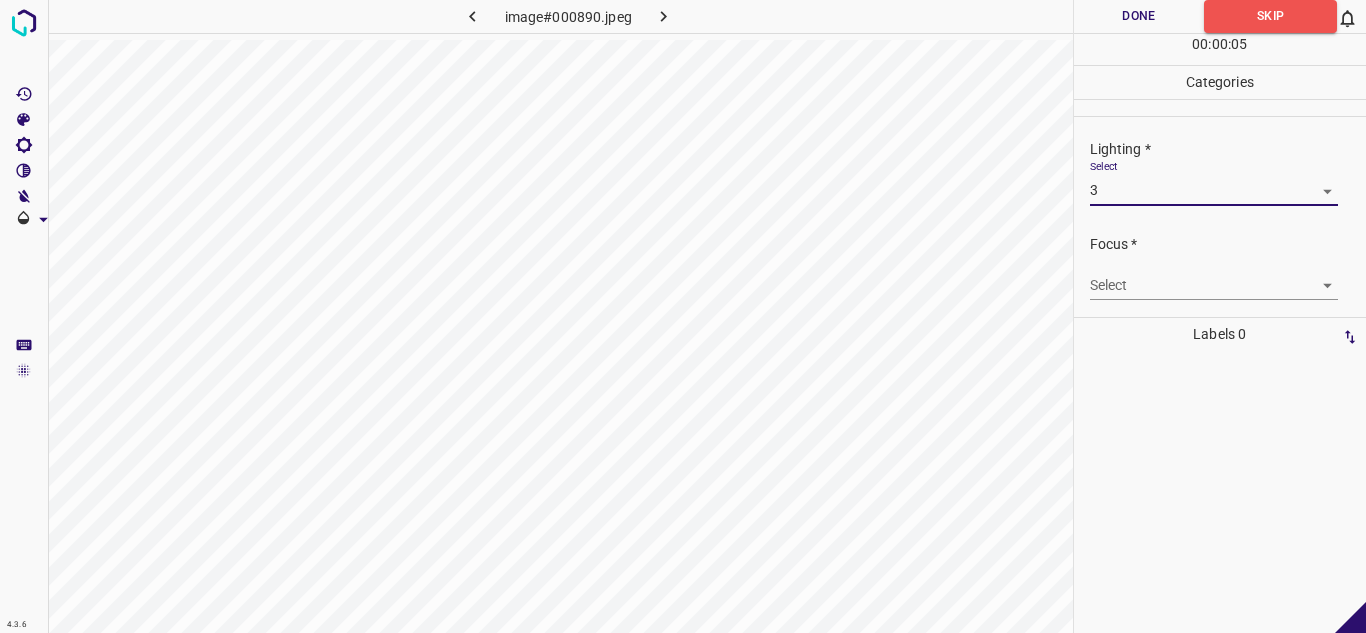 click on "4.3.6  image#000890.jpeg Done Skip 0 00   : 00   : 05   Categories Lighting *  Select 3 3 Focus *  Select ​ Overall *  Select ​ Labels   0 Categories 1 Lighting 2 Focus 3 Overall Tools Space Change between modes (Draw & Edit) I Auto labeling R Restore zoom M Zoom in N Zoom out Delete Delete selecte label Filters Z Restore filters X Saturation filter C Brightness filter V Contrast filter B Gray scale filter General O Download - Text - Hide - Delete" at bounding box center (683, 316) 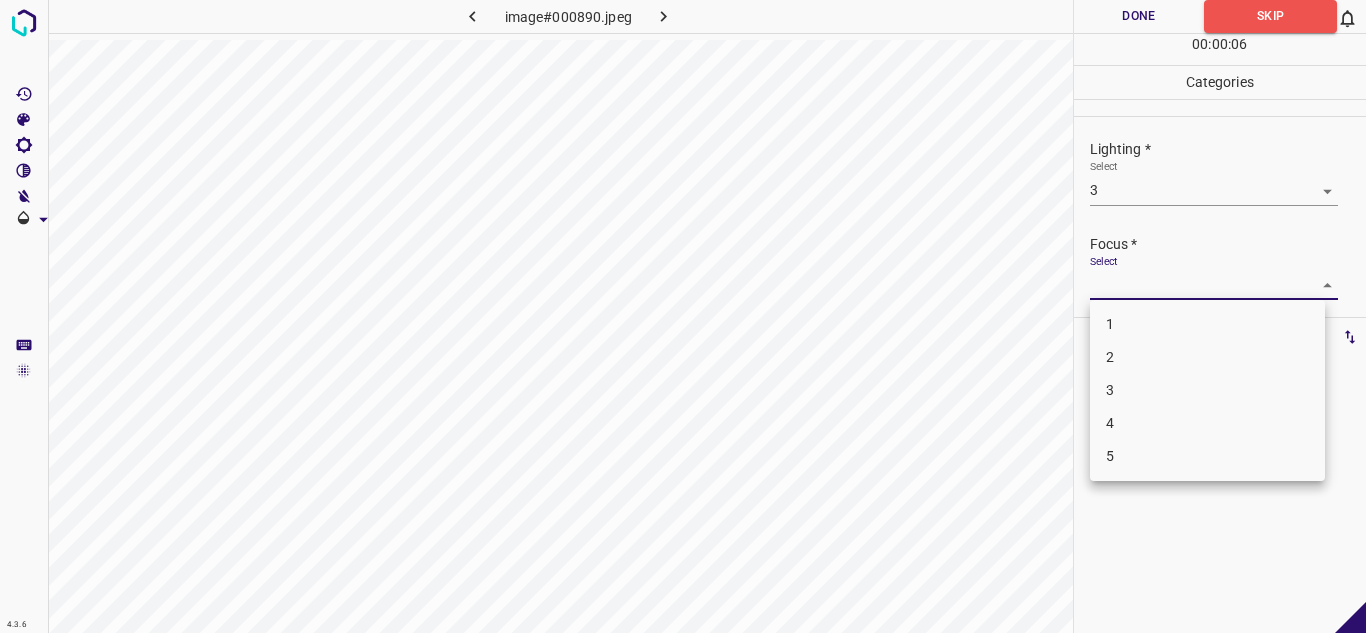 click on "2" at bounding box center [1207, 357] 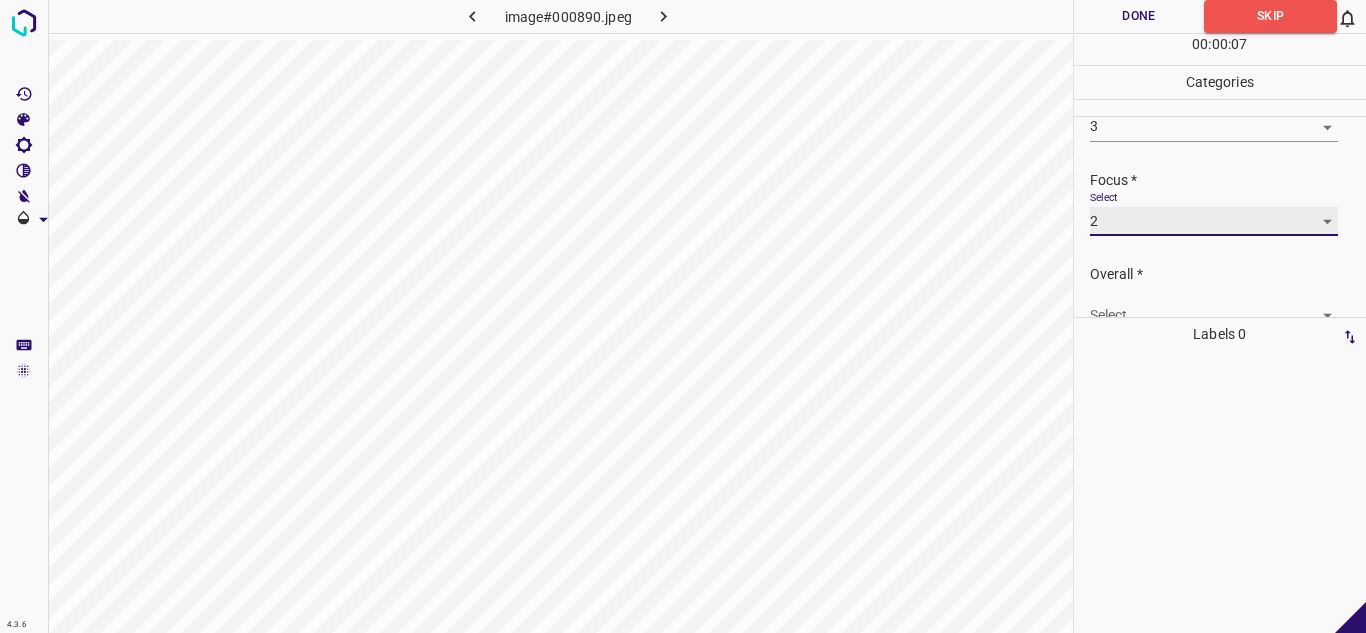 scroll, scrollTop: 98, scrollLeft: 0, axis: vertical 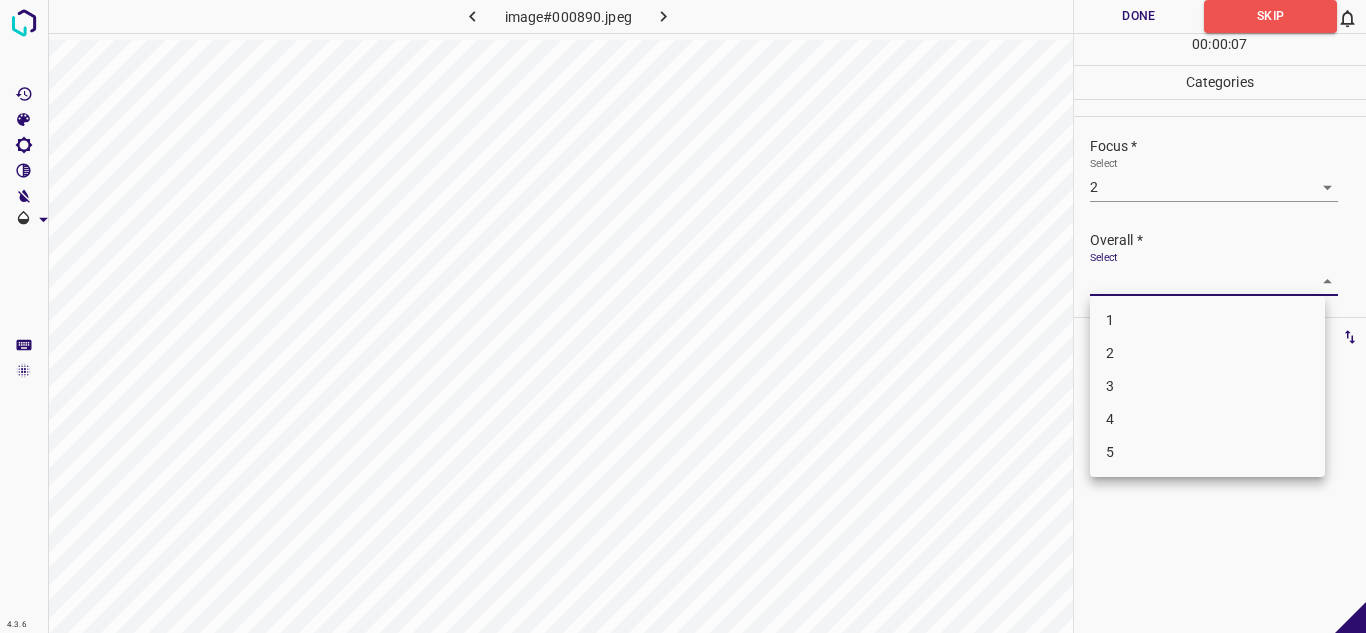 click on "4.3.6  image#000890.jpeg Done Skip 0 00   : 00   : 07   Categories Lighting *  Select 3 3 Focus *  Select 2 2 Overall *  Select ​ Labels   0 Categories 1 Lighting 2 Focus 3 Overall Tools Space Change between modes (Draw & Edit) I Auto labeling R Restore zoom M Zoom in N Zoom out Delete Delete selecte label Filters Z Restore filters X Saturation filter C Brightness filter V Contrast filter B Gray scale filter General O Download - Text - Hide - Delete 1 2 3 4 5" at bounding box center (683, 316) 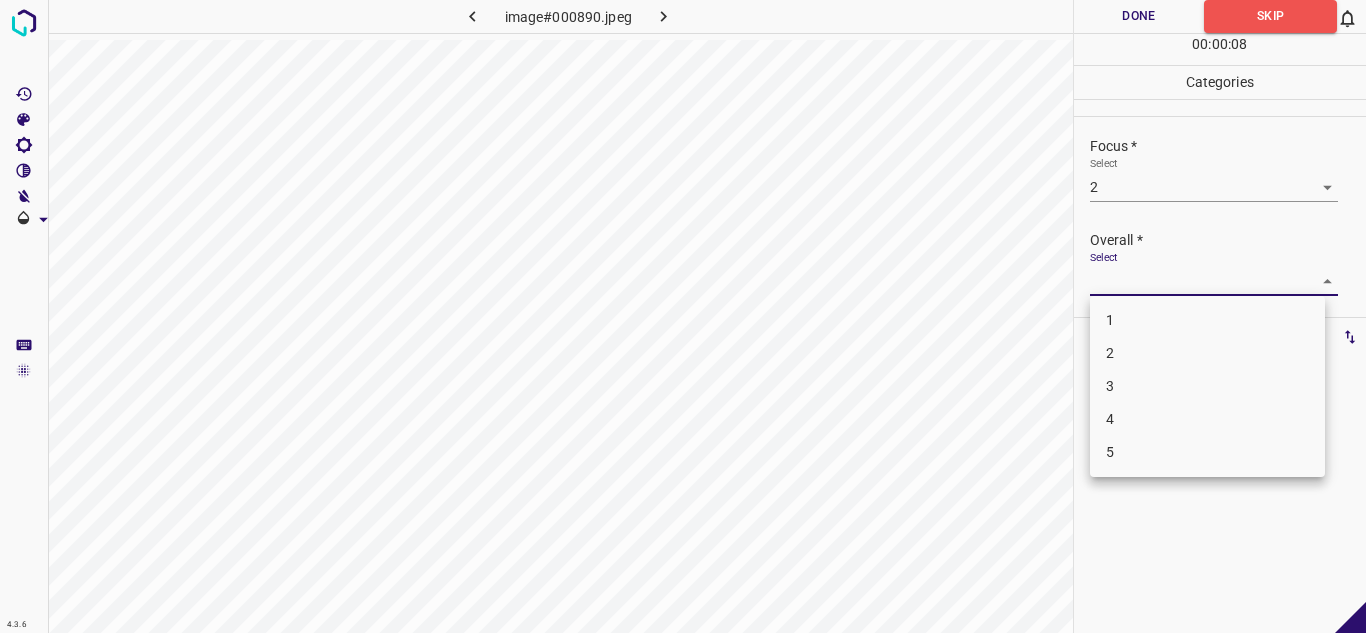 click on "3" at bounding box center [1207, 386] 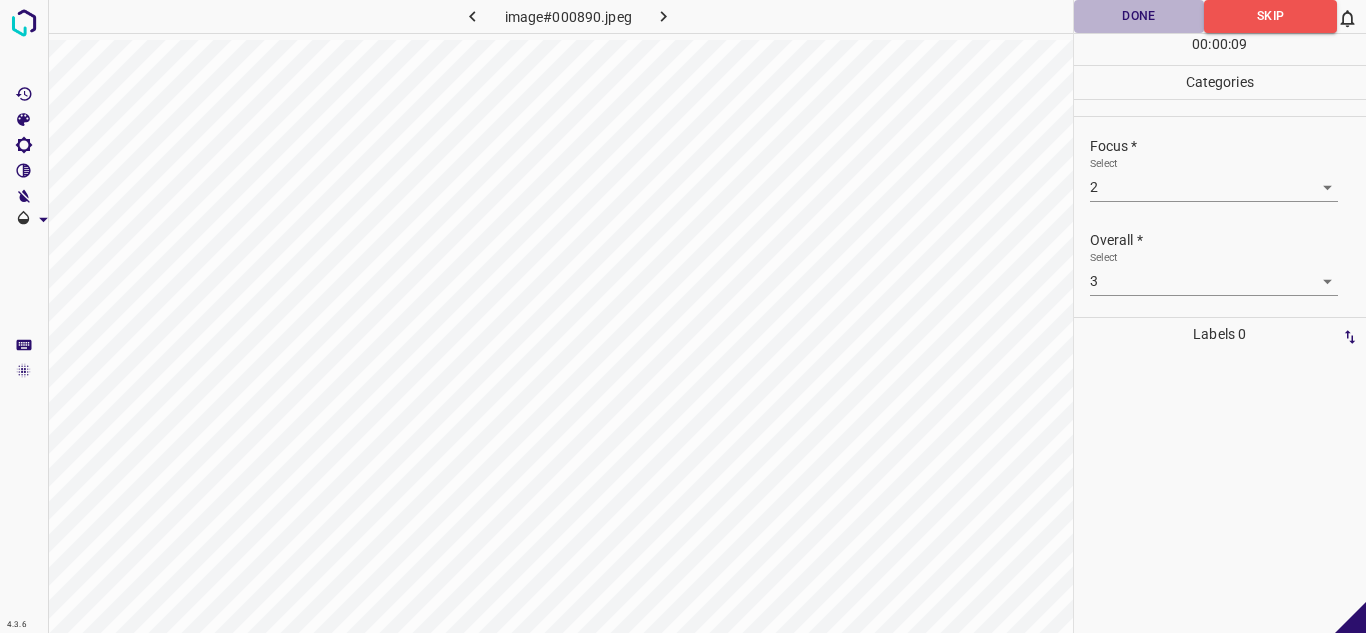 click on "Done" at bounding box center [1139, 16] 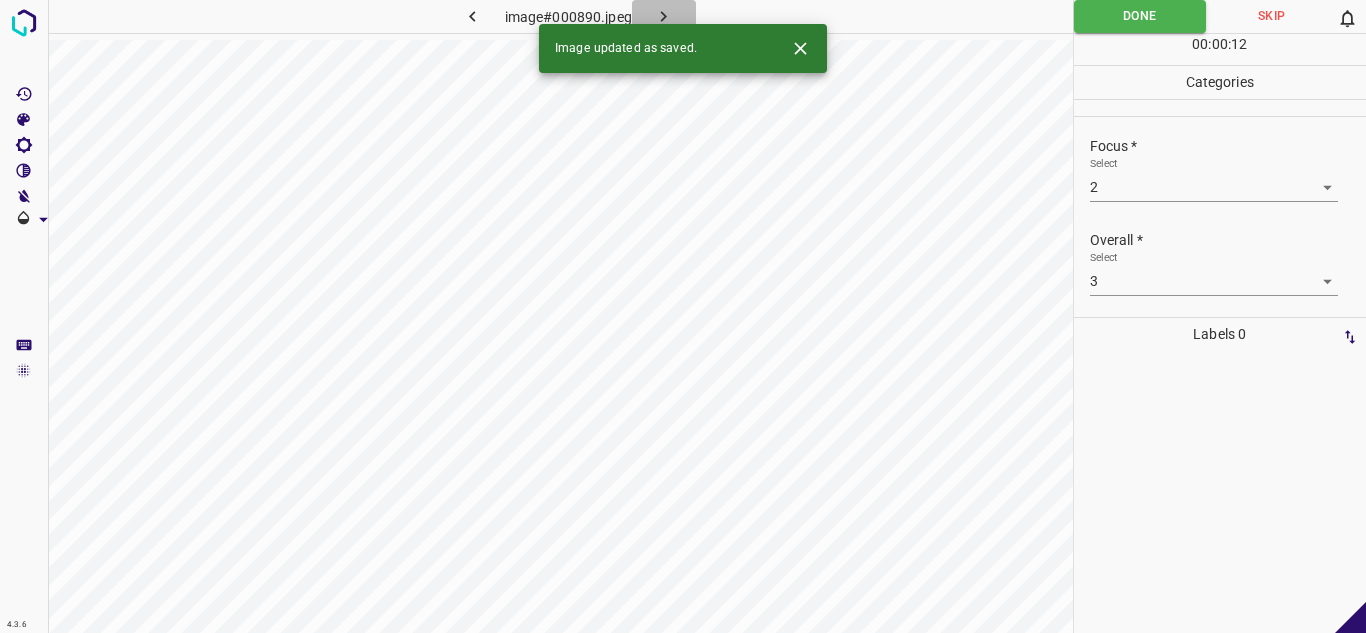 click 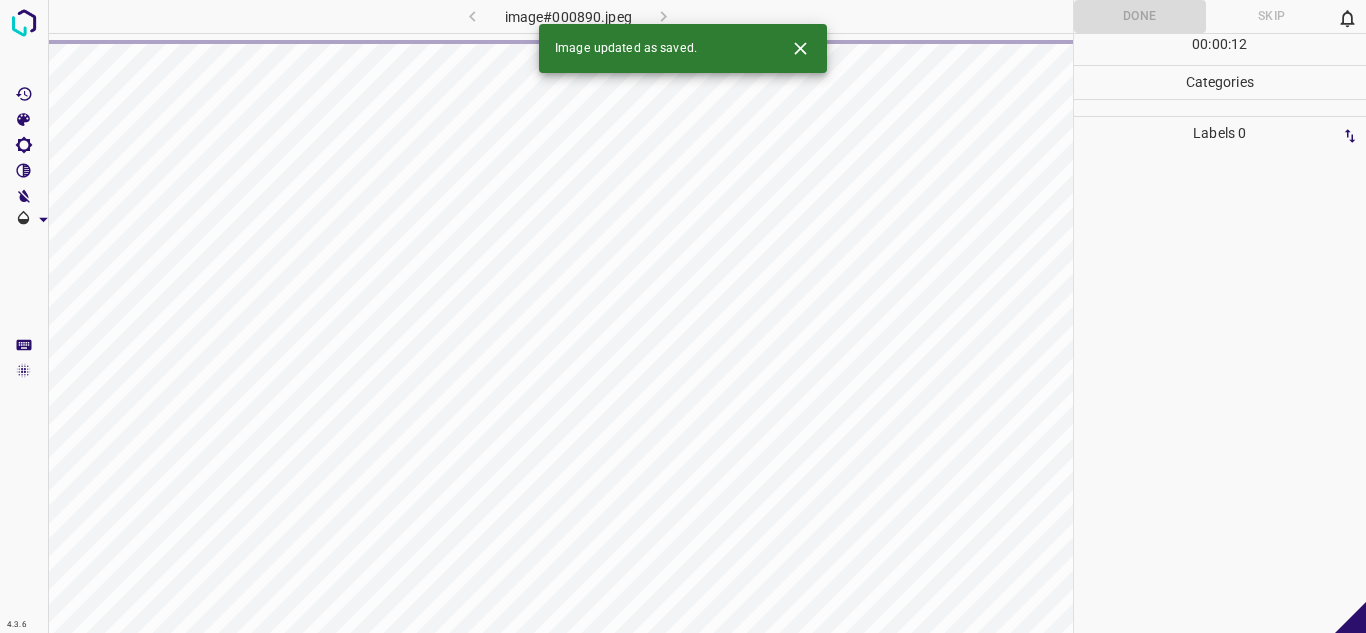 click 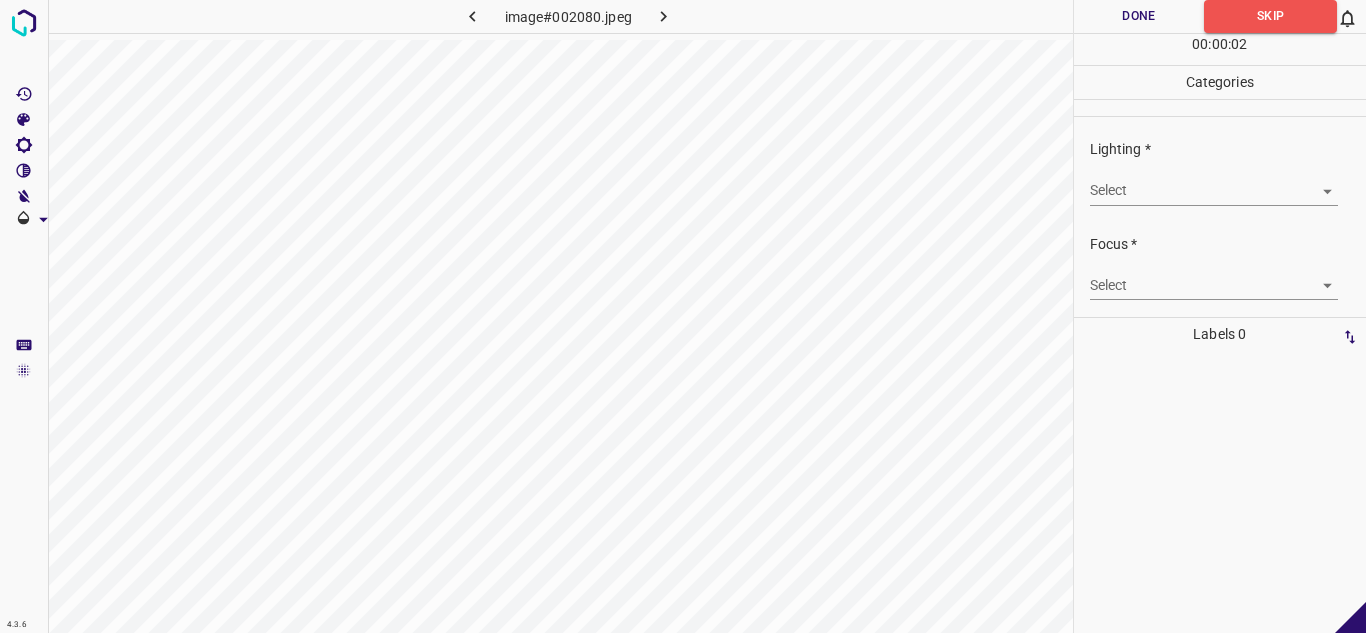 click on "4.3.6  image#002080.jpeg Done Skip 0 00   : 00   : 02   Categories Lighting *  Select ​ Focus *  Select ​ Overall *  Select ​ Labels   0 Categories 1 Lighting 2 Focus 3 Overall Tools Space Change between modes (Draw & Edit) I Auto labeling R Restore zoom M Zoom in N Zoom out Delete Delete selecte label Filters Z Restore filters X Saturation filter C Brightness filter V Contrast filter B Gray scale filter General O Download - Text - Hide - Delete" at bounding box center (683, 316) 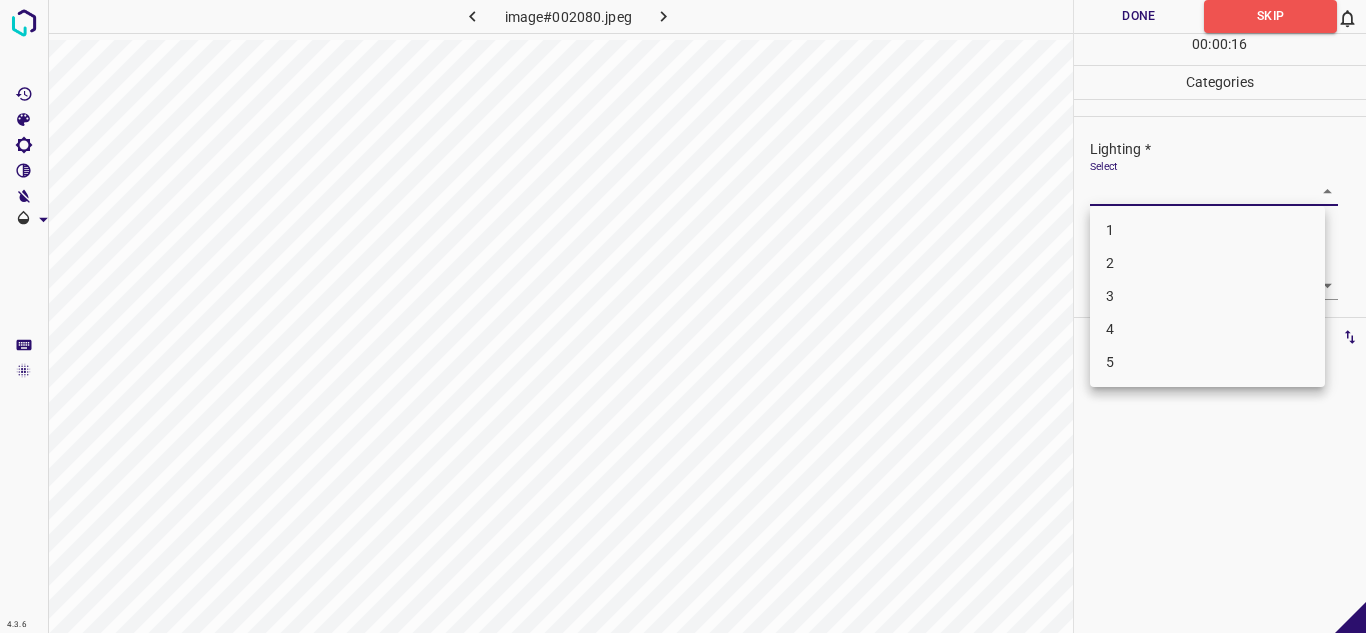 click on "3" at bounding box center [1207, 296] 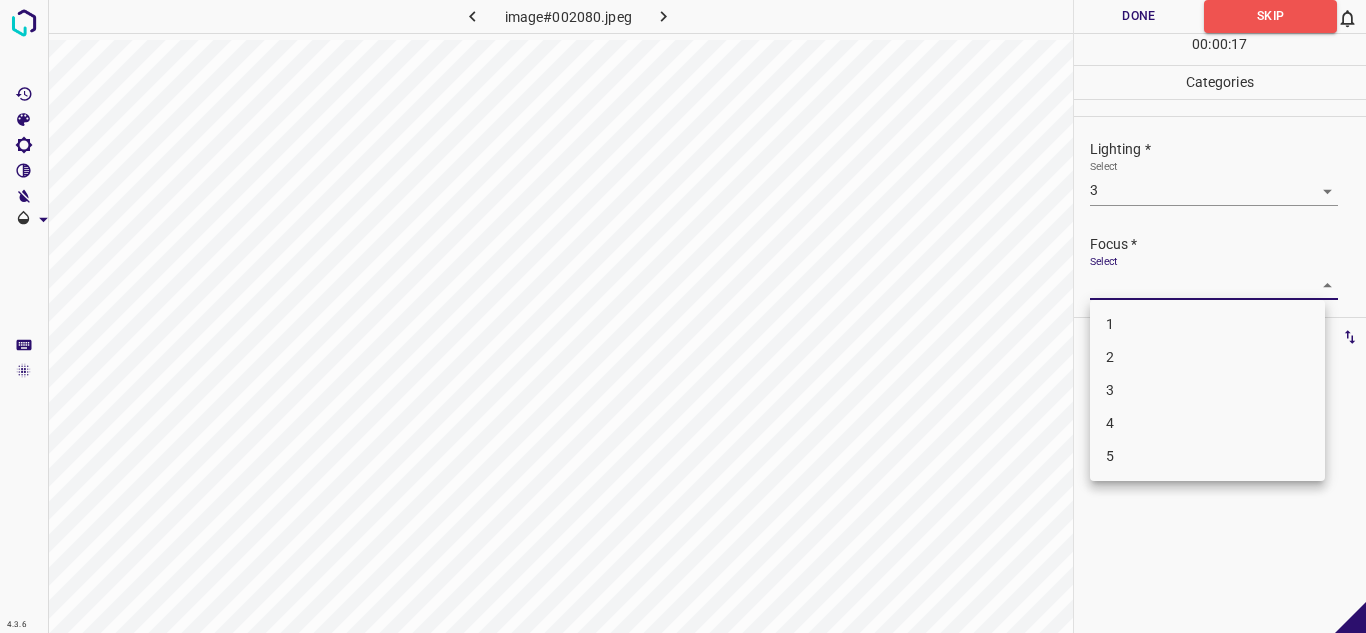 click on "4.3.6  image#002080.jpeg Done Skip 0 00   : 00   : 17   Categories Lighting *  Select 3 3 Focus *  Select ​ Overall *  Select ​ Labels   0 Categories 1 Lighting 2 Focus 3 Overall Tools Space Change between modes (Draw & Edit) I Auto labeling R Restore zoom M Zoom in N Zoom out Delete Delete selecte label Filters Z Restore filters X Saturation filter C Brightness filter V Contrast filter B Gray scale filter General O Download - Text - Hide - Delete 1 2 3 4 5" at bounding box center (683, 316) 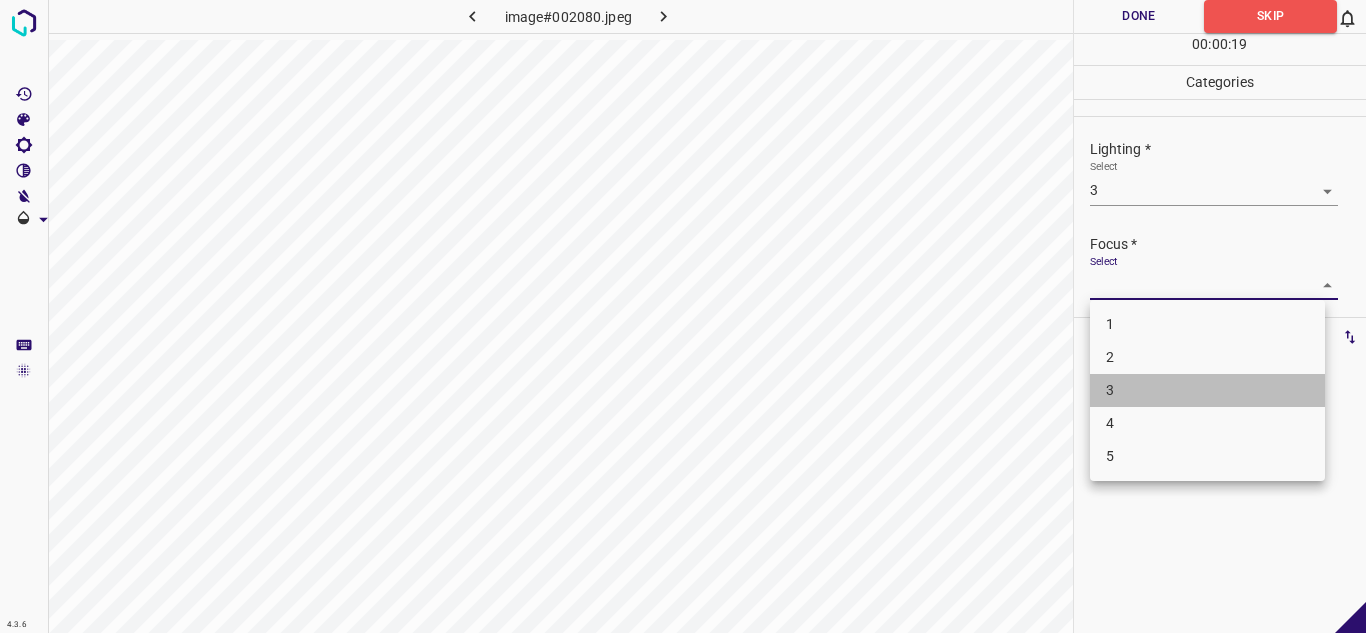 click on "3" at bounding box center [1207, 390] 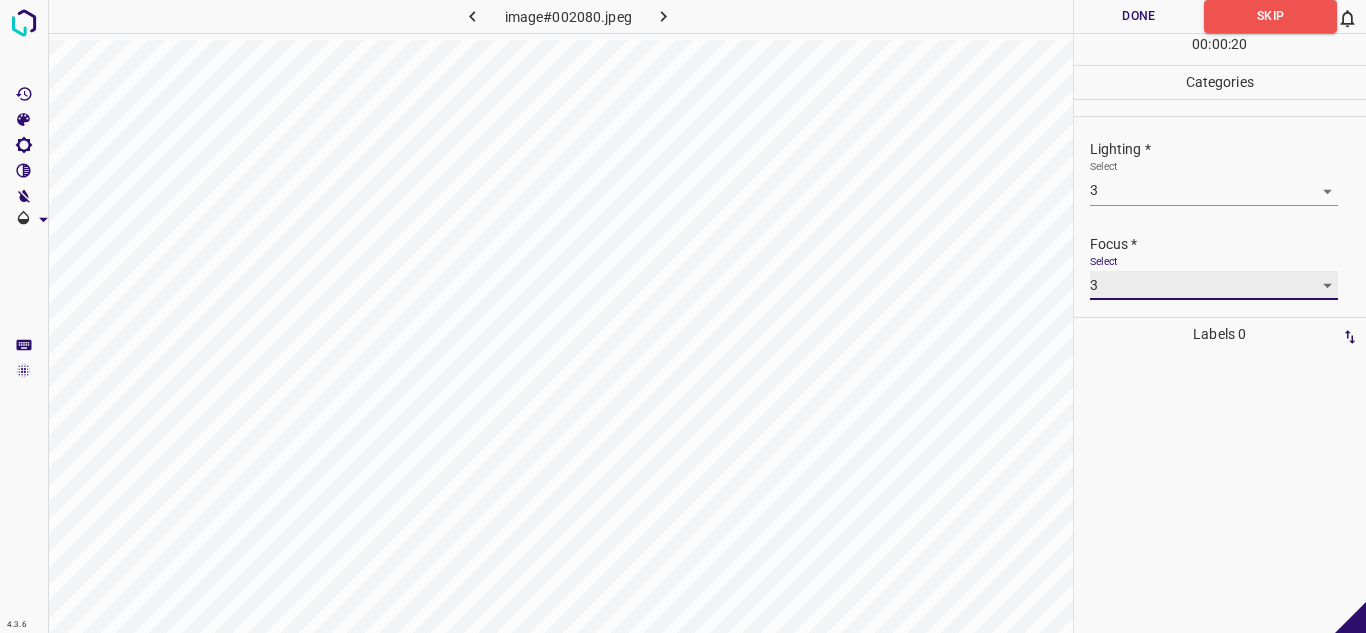 scroll, scrollTop: 98, scrollLeft: 0, axis: vertical 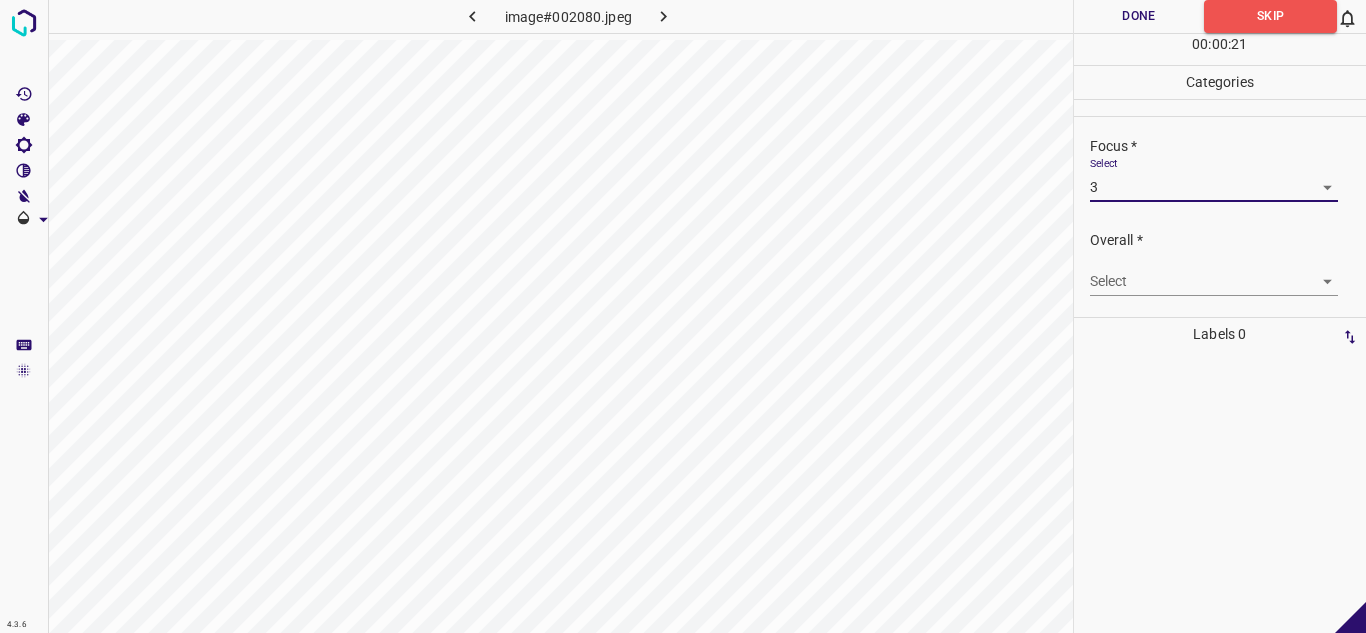 click on "4.3.6  image#002080.jpeg Done Skip 0 00   : 00   : 21   Categories Lighting *  Select 3 3 Focus *  Select 3 3 Overall *  Select ​ Labels   0 Categories 1 Lighting 2 Focus 3 Overall Tools Space Change between modes (Draw & Edit) I Auto labeling R Restore zoom M Zoom in N Zoom out Delete Delete selecte label Filters Z Restore filters X Saturation filter C Brightness filter V Contrast filter B Gray scale filter General O Download - Text - Hide - Delete" at bounding box center [683, 316] 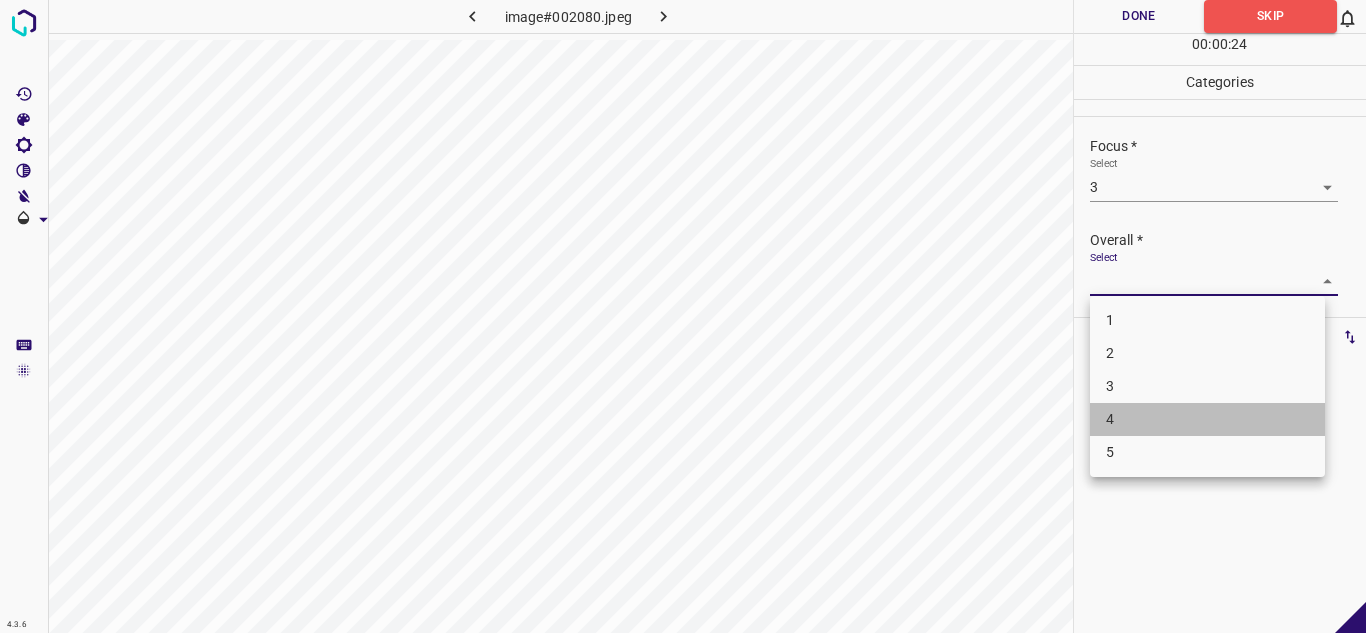click on "4" at bounding box center (1207, 419) 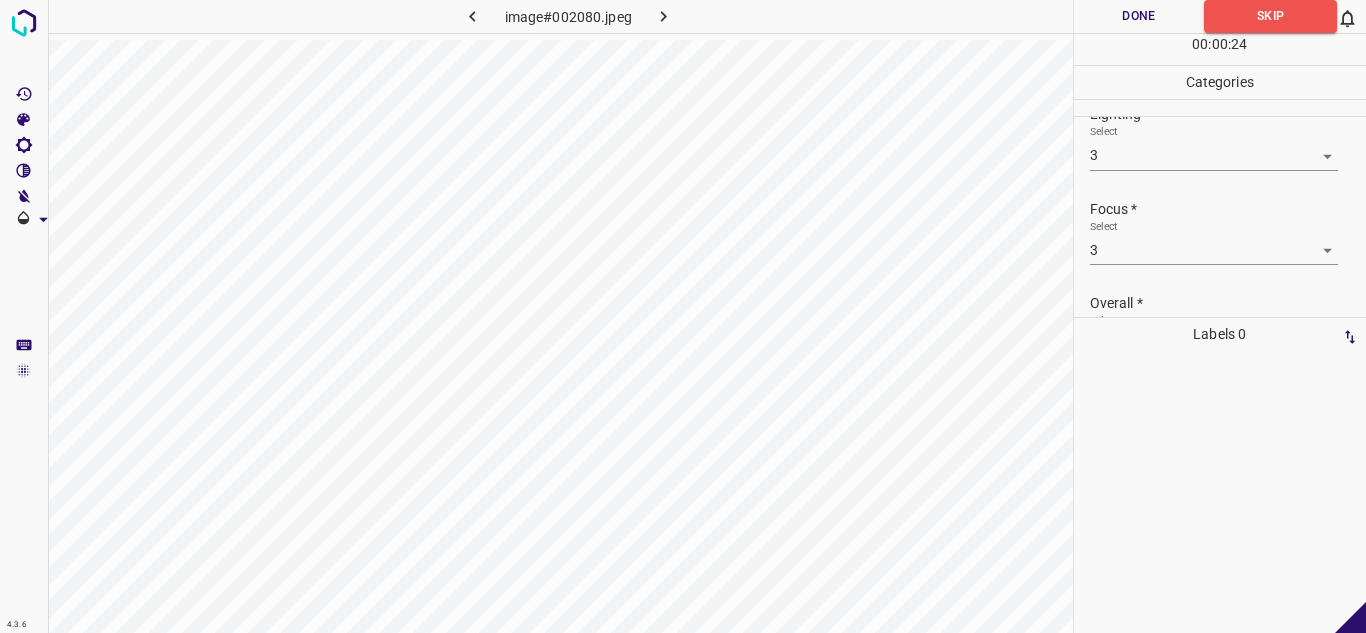 scroll, scrollTop: 0, scrollLeft: 0, axis: both 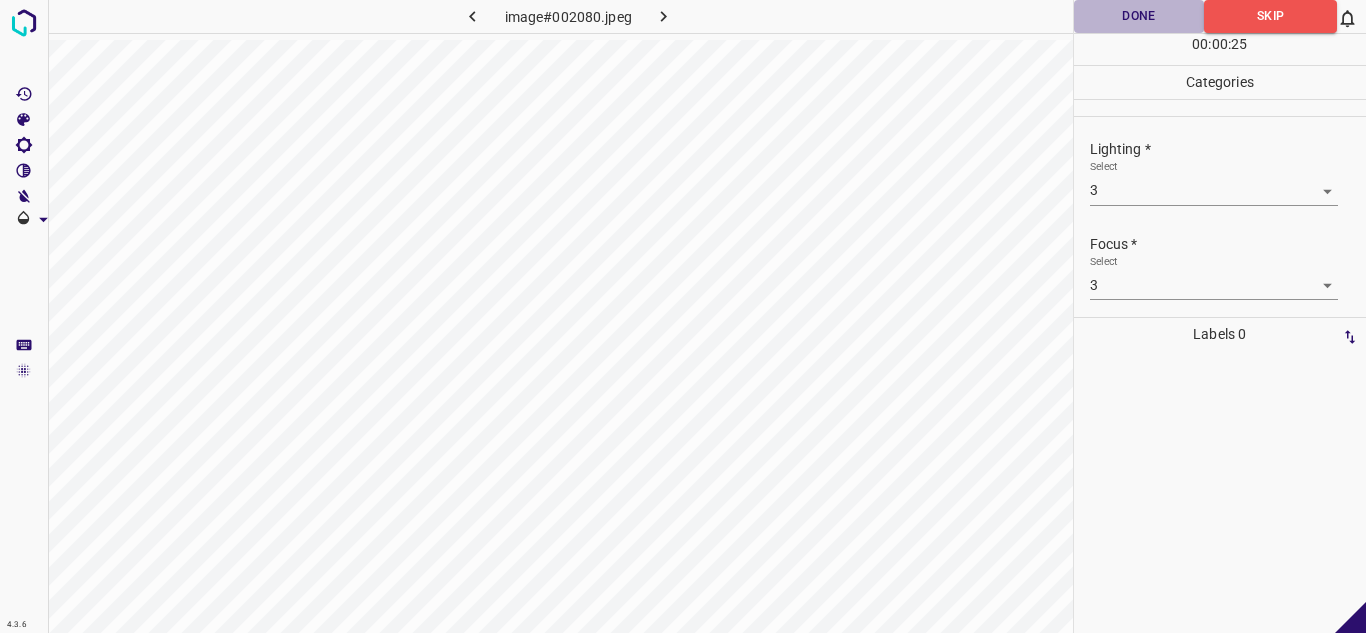 click on "Done" at bounding box center (1139, 16) 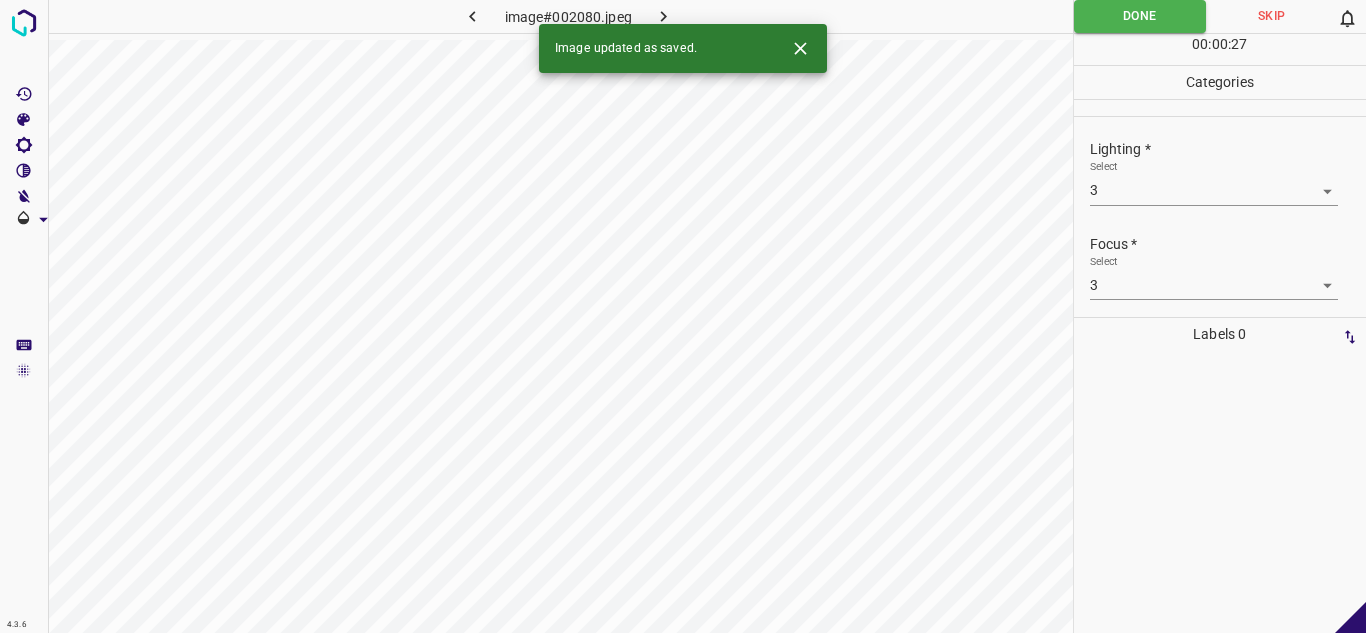 click 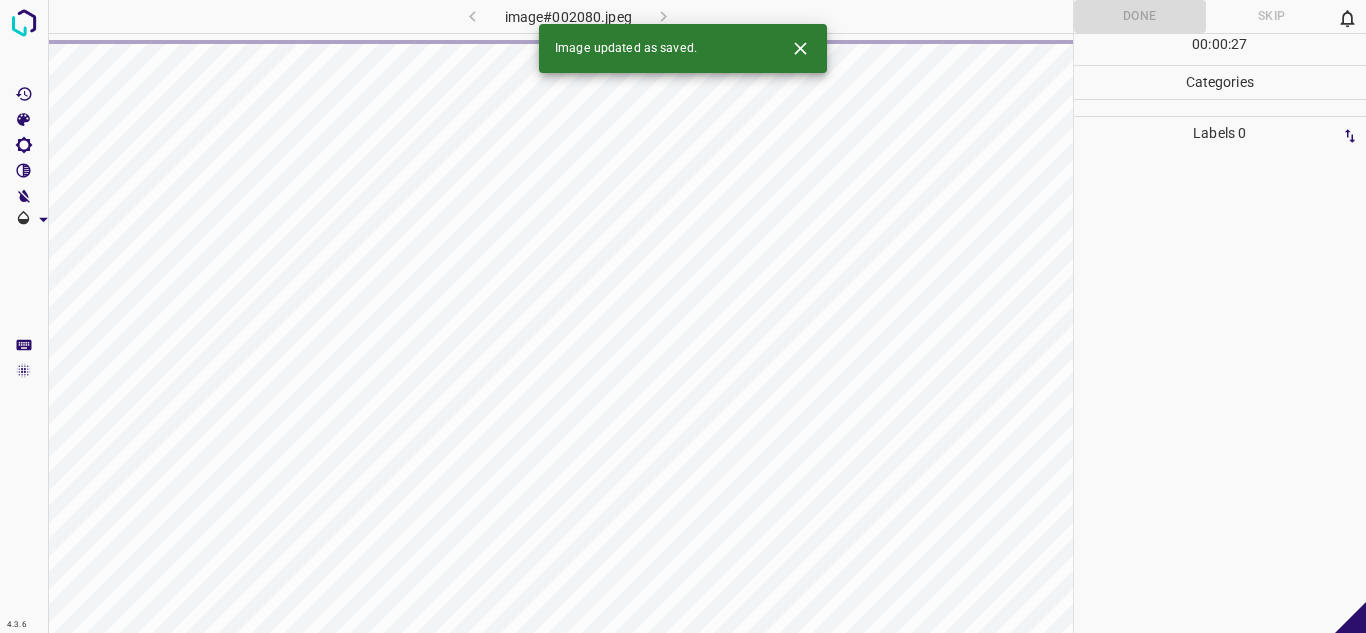 click 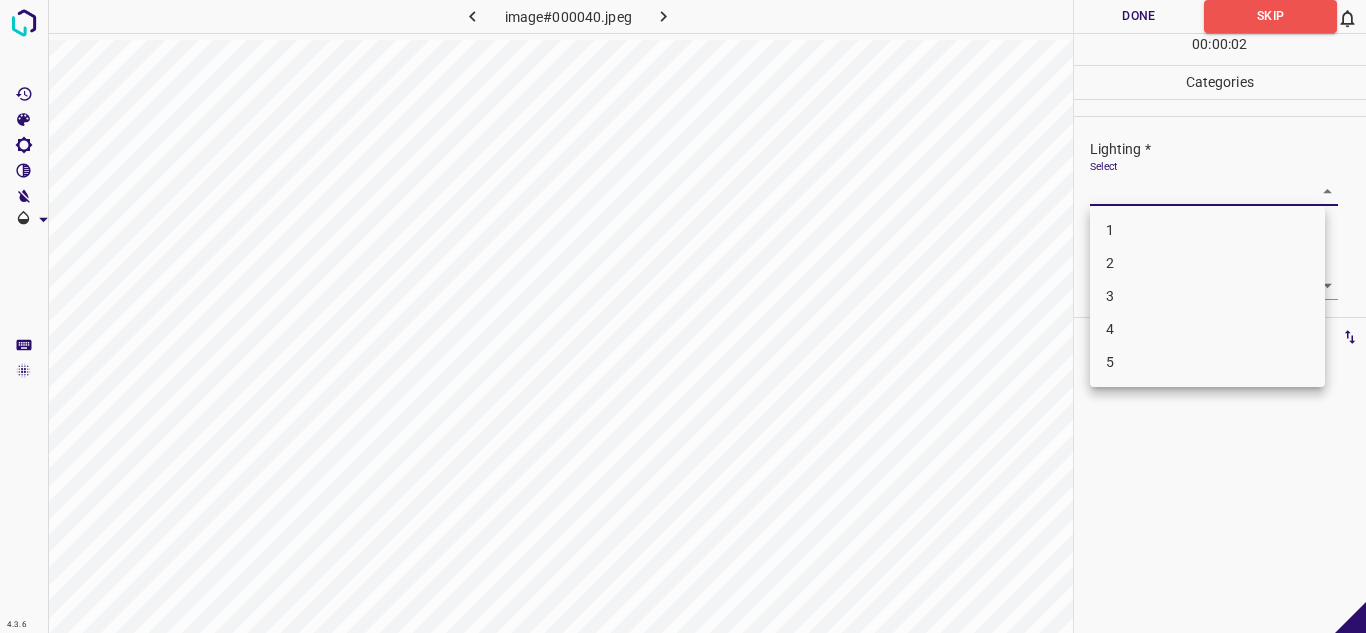 click on "4.3.6  image#000040.jpeg Done Skip 0 00   : 00   : 02   Categories Lighting *  Select ​ Focus *  Select ​ Overall *  Select ​ Labels   0 Categories 1 Lighting 2 Focus 3 Overall Tools Space Change between modes (Draw & Edit) I Auto labeling R Restore zoom M Zoom in N Zoom out Delete Delete selecte label Filters Z Restore filters X Saturation filter C Brightness filter V Contrast filter B Gray scale filter General O Download - Text - Hide - Delete 1 2 3 4 5" at bounding box center (683, 316) 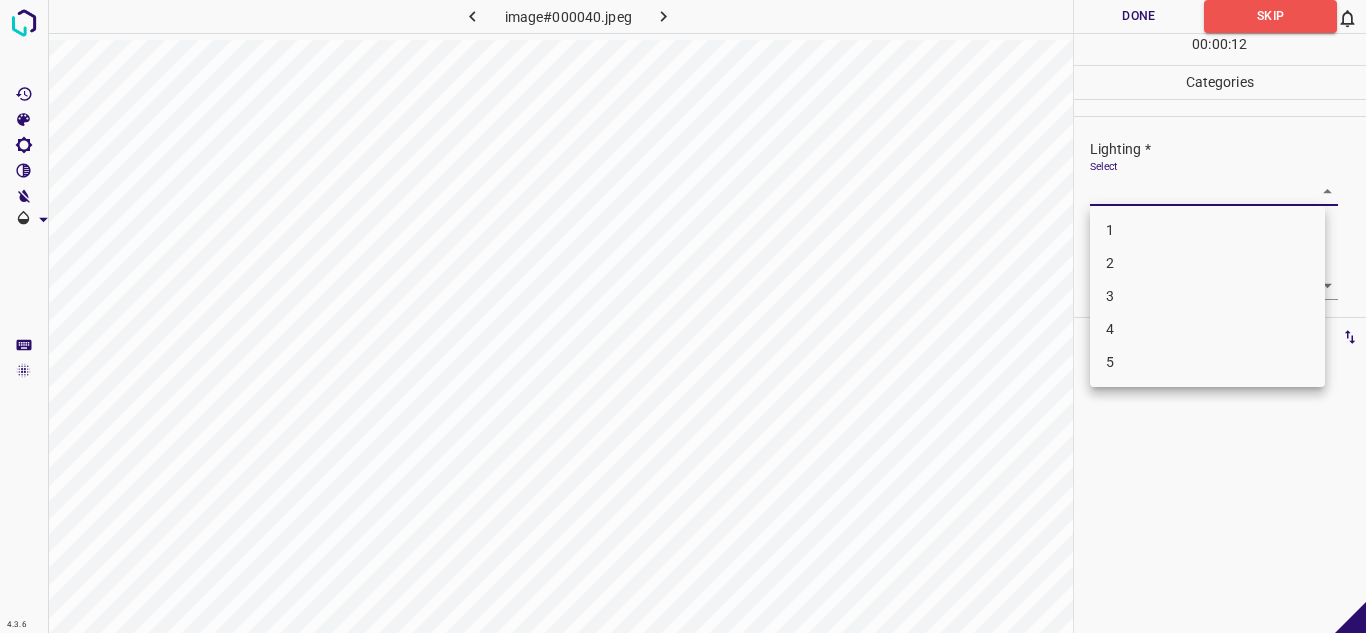 click on "2" at bounding box center [1207, 263] 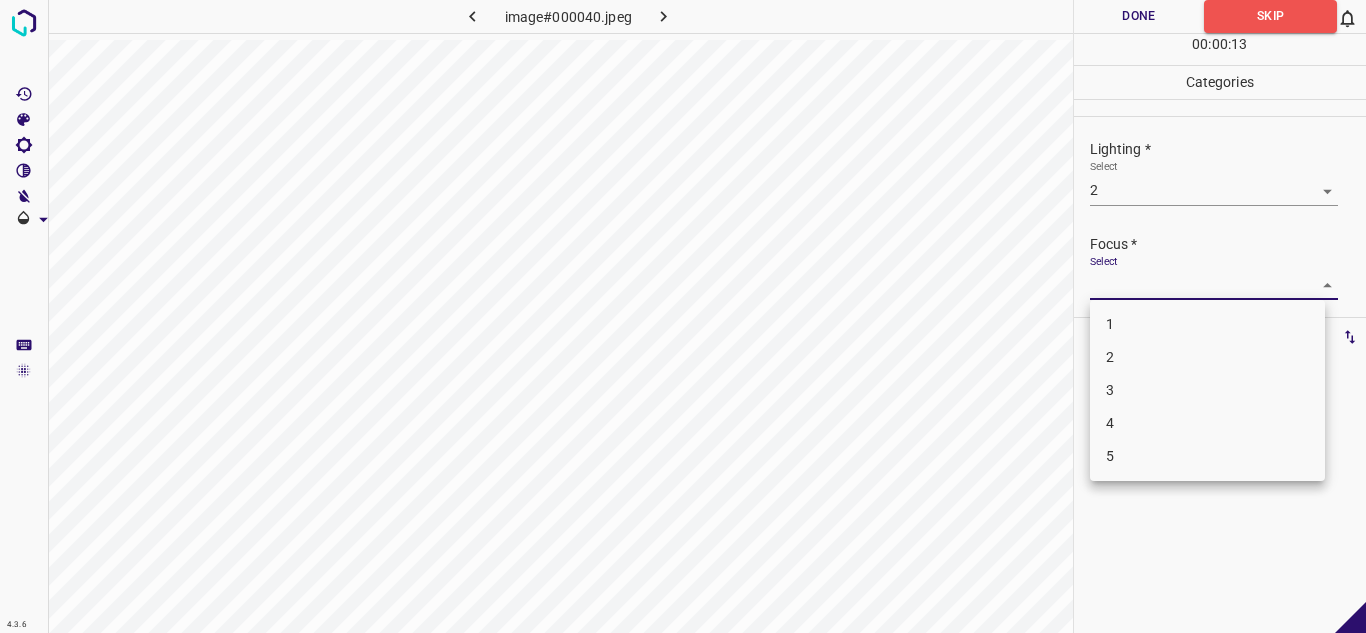 click 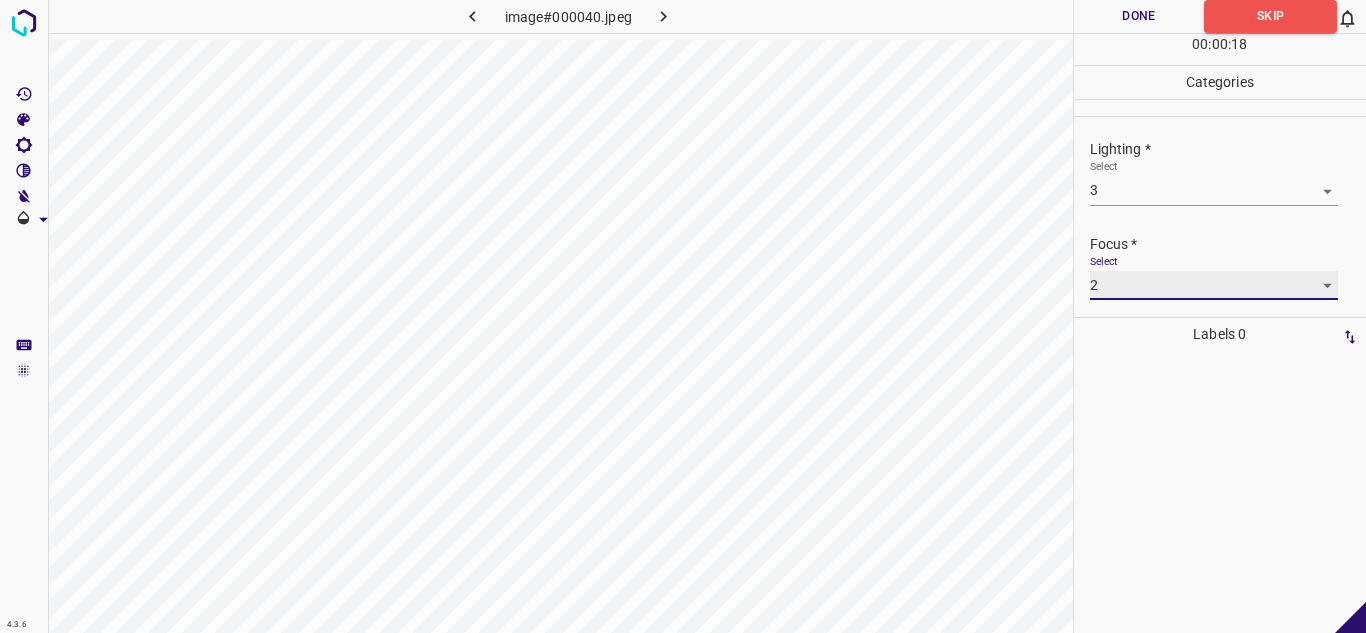 scroll, scrollTop: 98, scrollLeft: 0, axis: vertical 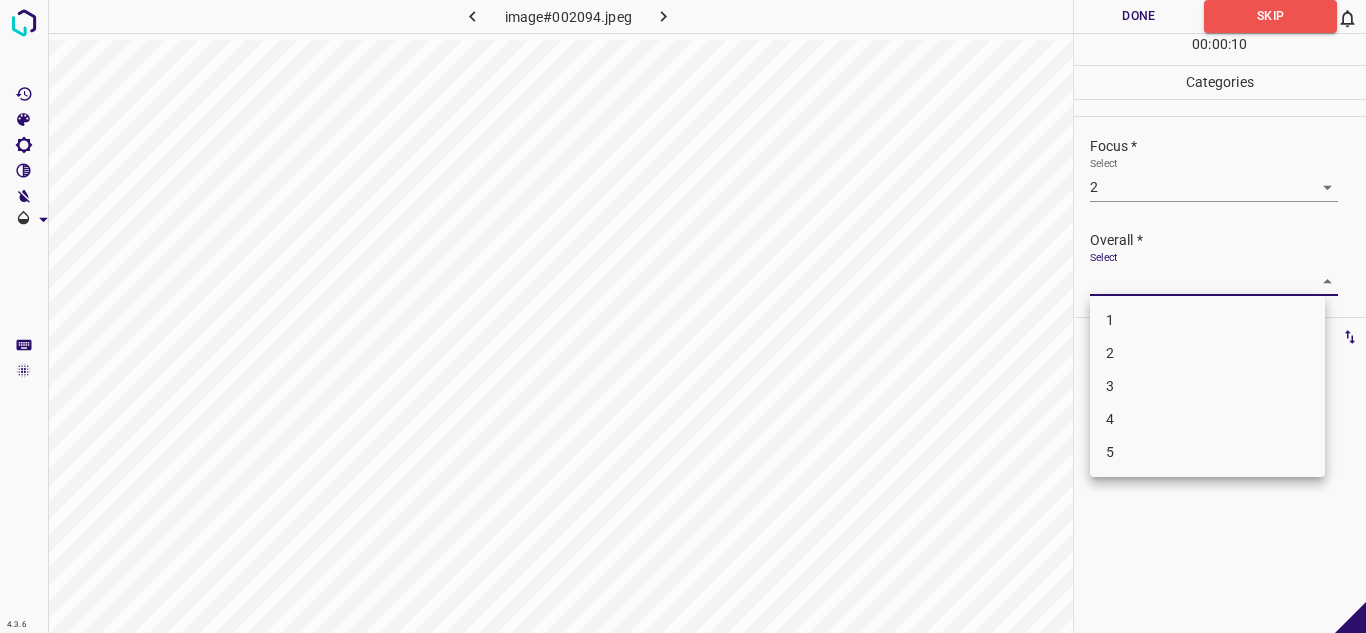 drag, startPoint x: 1136, startPoint y: 356, endPoint x: 1137, endPoint y: 333, distance: 23.021729 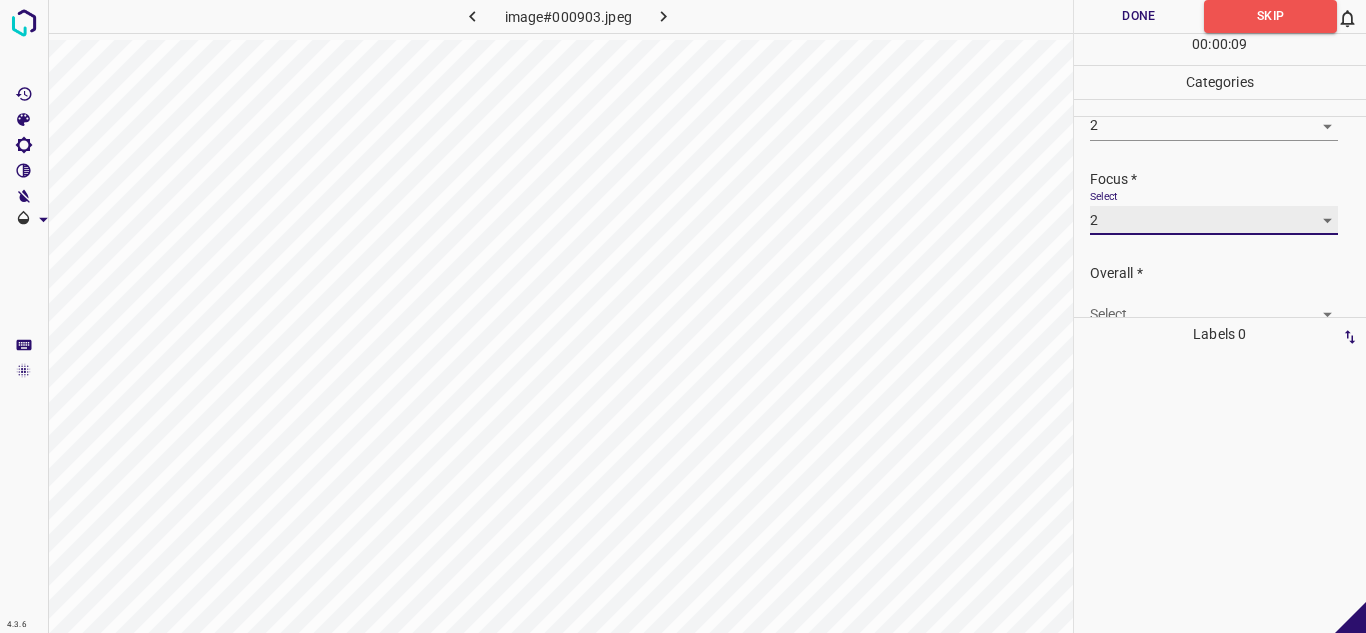 scroll, scrollTop: 98, scrollLeft: 0, axis: vertical 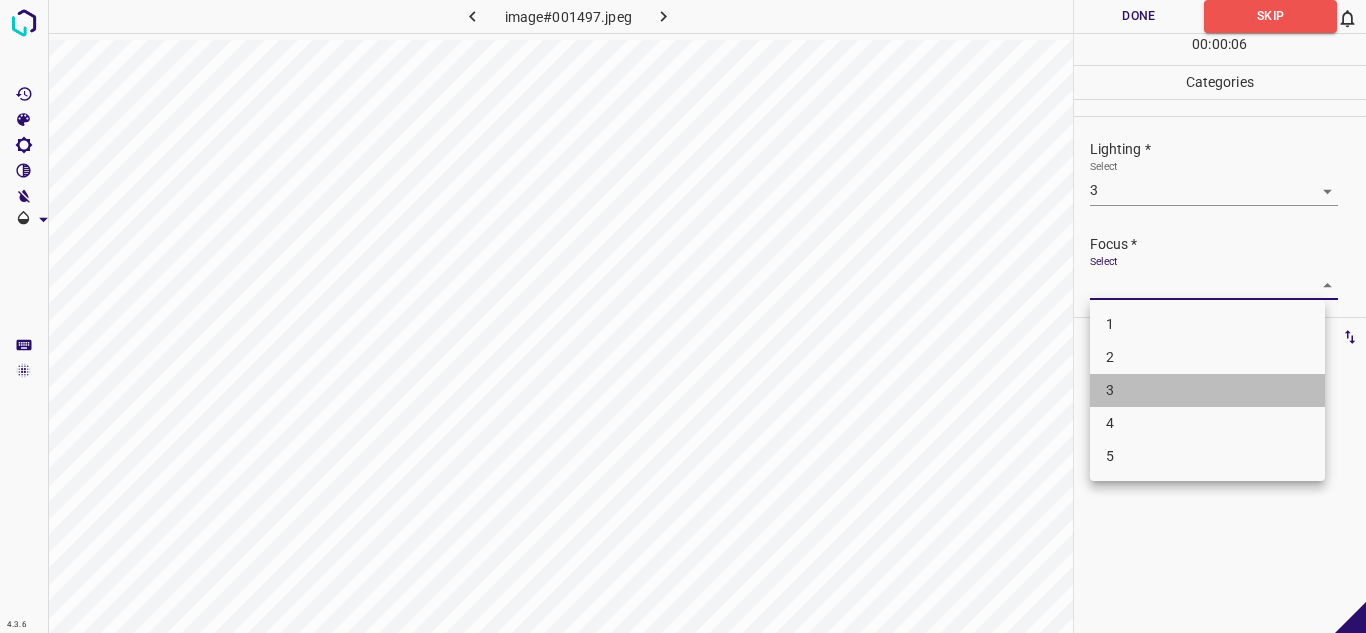 drag, startPoint x: 1124, startPoint y: 396, endPoint x: 1148, endPoint y: 368, distance: 36.878178 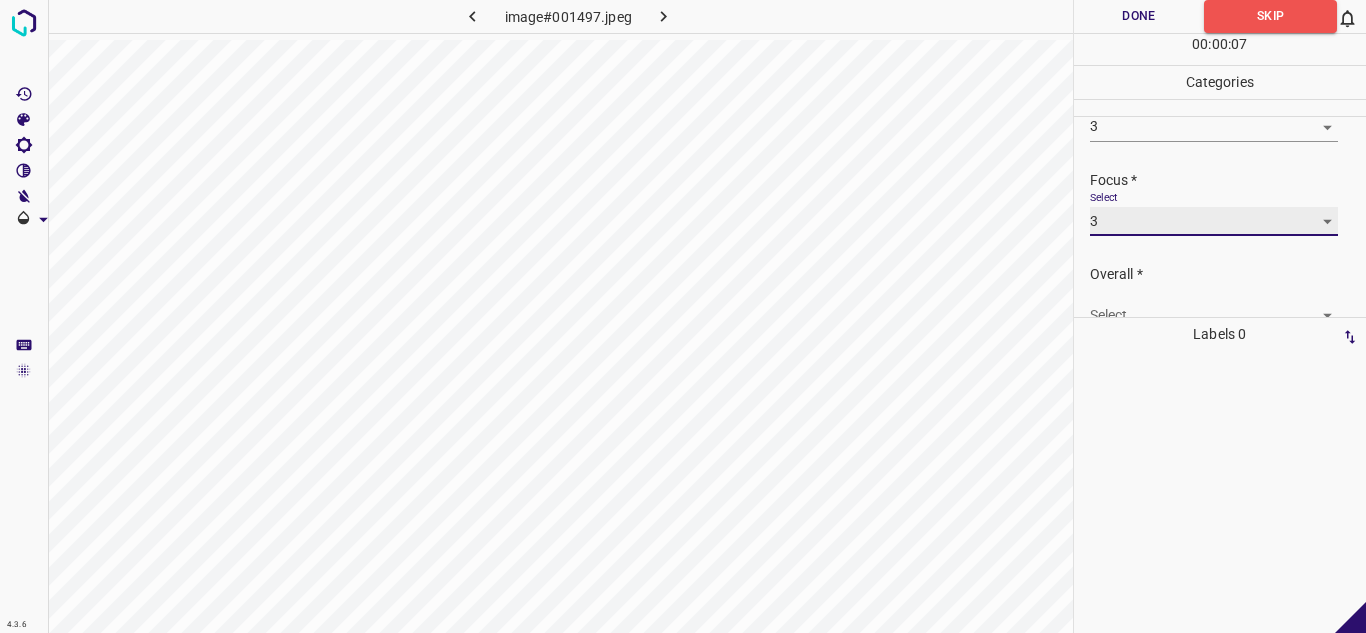 scroll, scrollTop: 98, scrollLeft: 0, axis: vertical 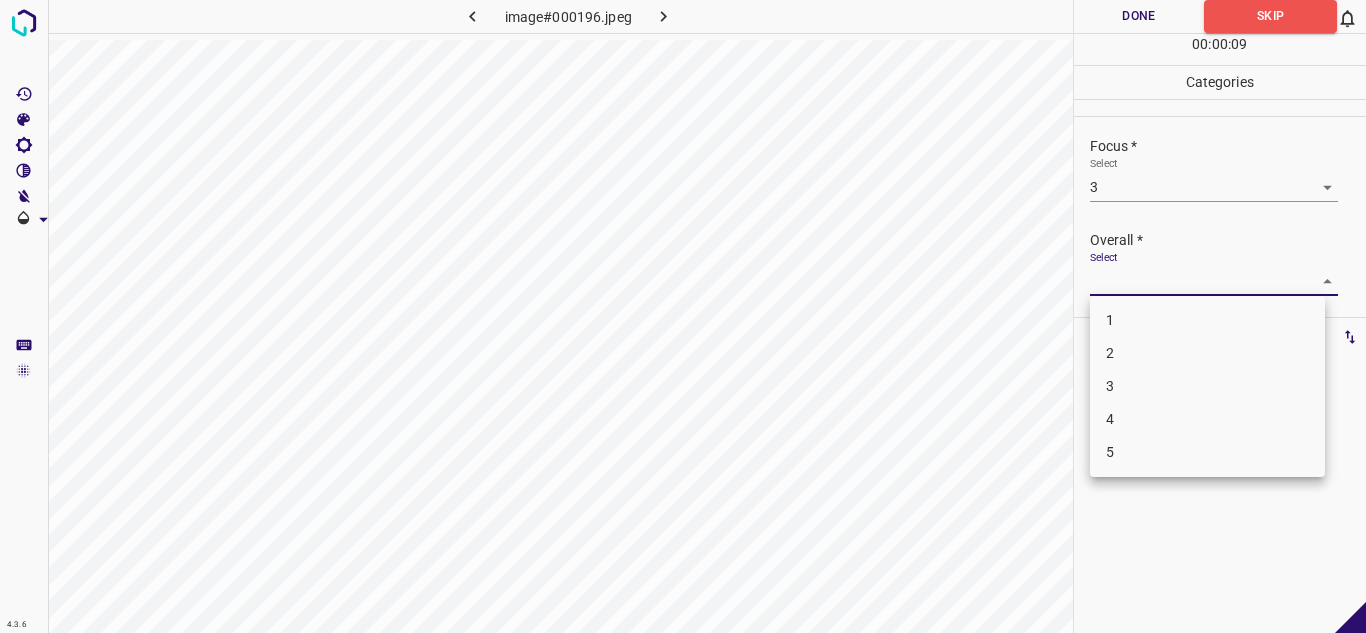 drag, startPoint x: 1146, startPoint y: 273, endPoint x: 1143, endPoint y: 317, distance: 44.102154 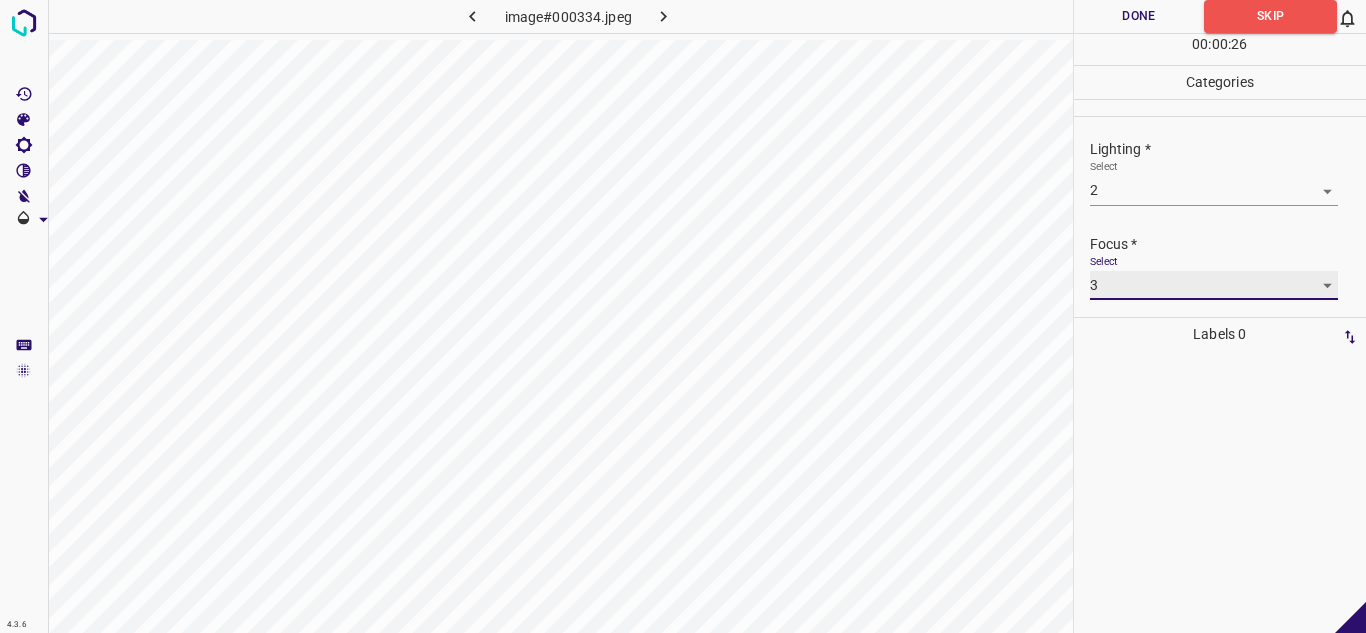 scroll, scrollTop: 98, scrollLeft: 0, axis: vertical 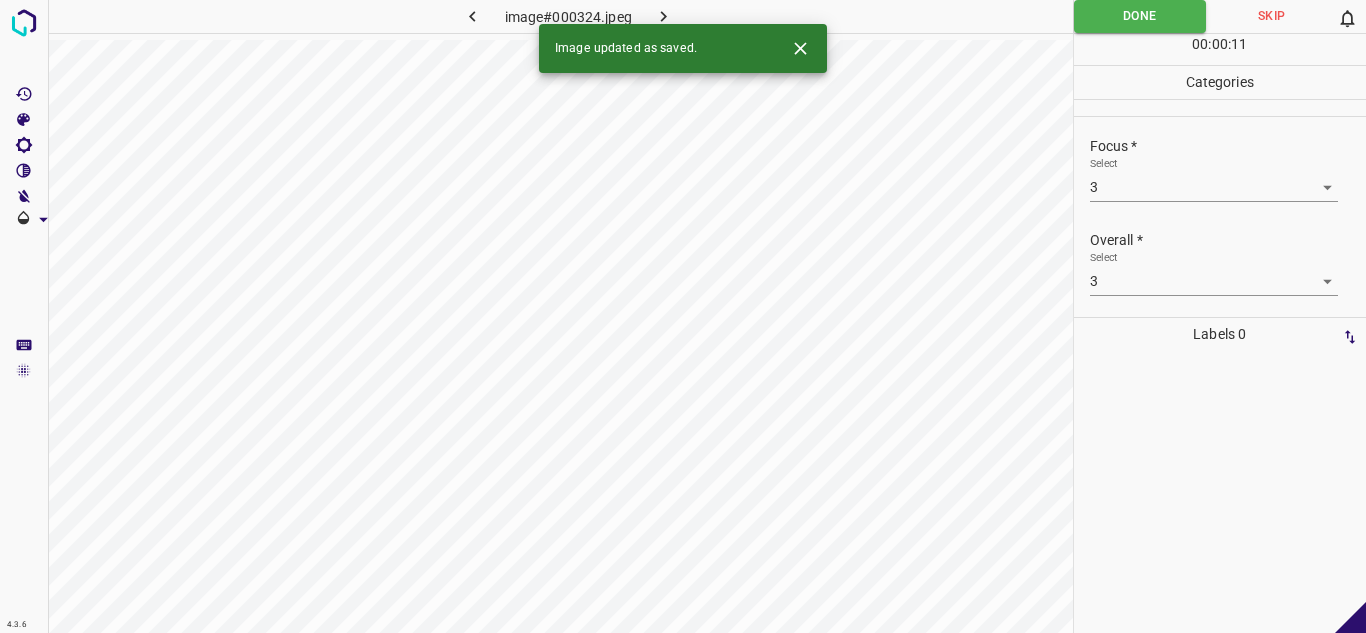 drag, startPoint x: 794, startPoint y: 54, endPoint x: 785, endPoint y: 43, distance: 14.21267 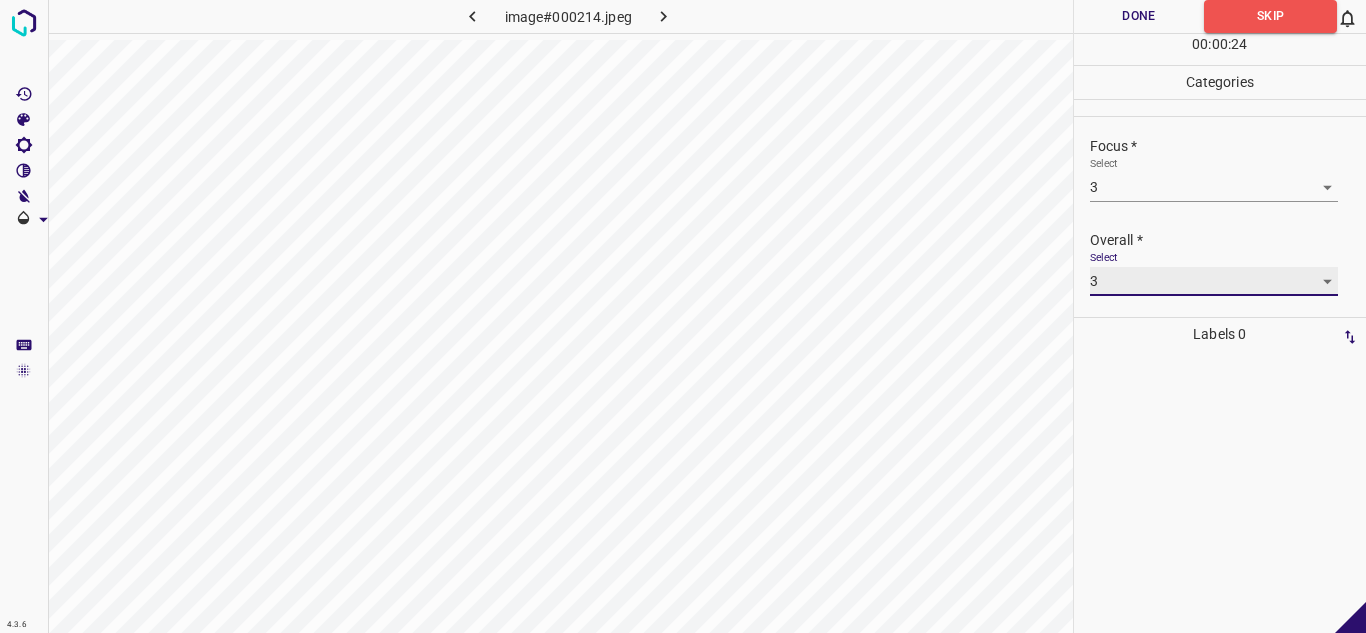 scroll, scrollTop: 0, scrollLeft: 0, axis: both 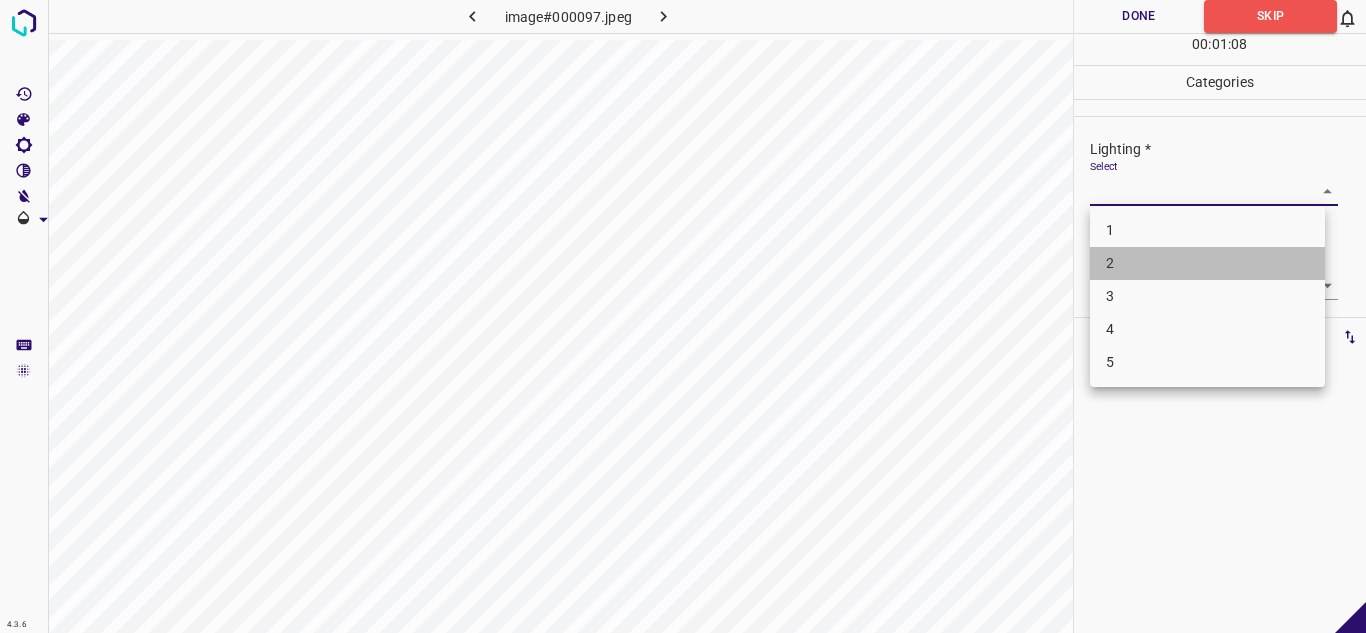 click on "2" at bounding box center [1207, 263] 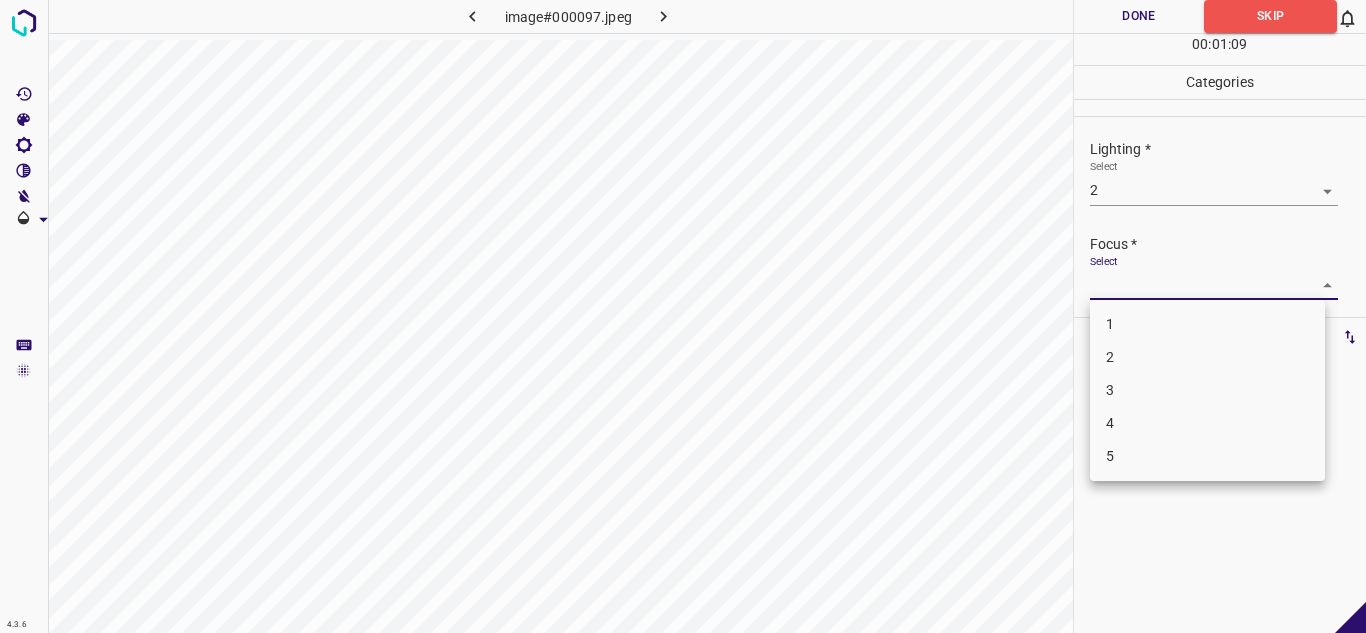 click on "4.3.6  image#000097.jpeg Done Skip 0 00   : 01   : 09   Categories Lighting *  Select 2 2 Focus *  Select ​ Overall *  Select ​ Labels   0 Categories 1 Lighting 2 Focus 3 Overall Tools Space Change between modes (Draw & Edit) I Auto labeling R Restore zoom M Zoom in N Zoom out Delete Delete selecte label Filters Z Restore filters X Saturation filter C Brightness filter V Contrast filter B Gray scale filter General O Download - Text - Hide - Delete 1 2 3 4 5" at bounding box center [683, 316] 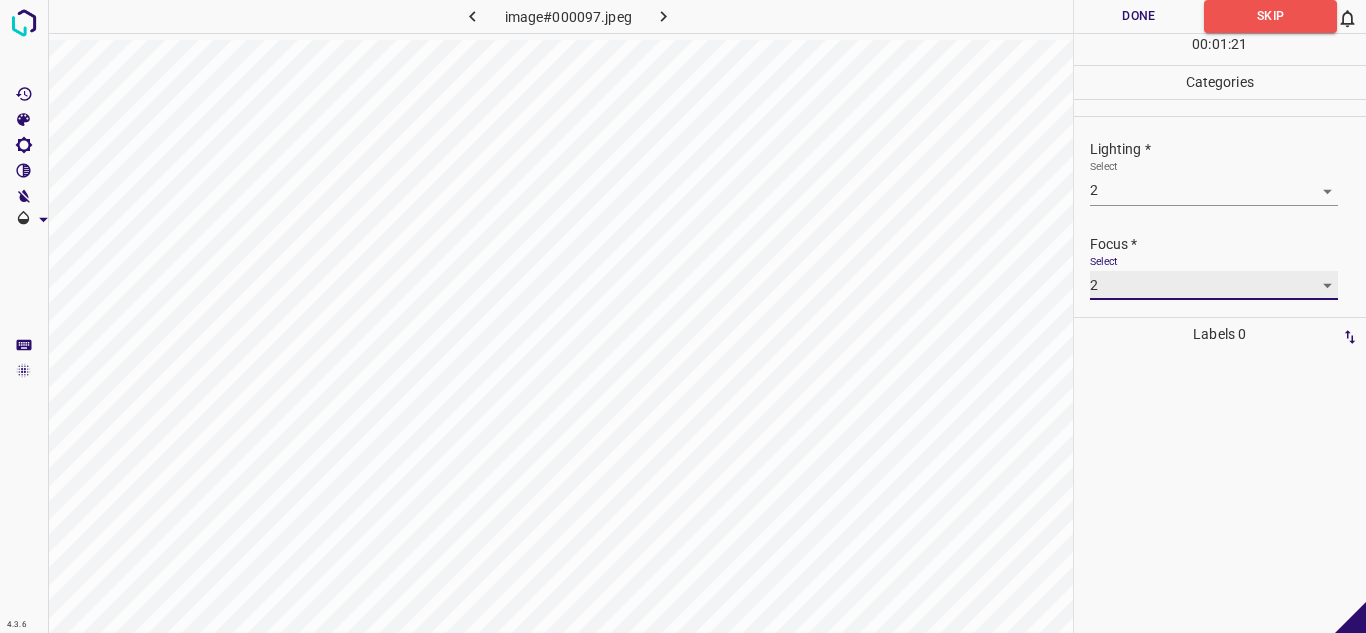 scroll, scrollTop: 98, scrollLeft: 0, axis: vertical 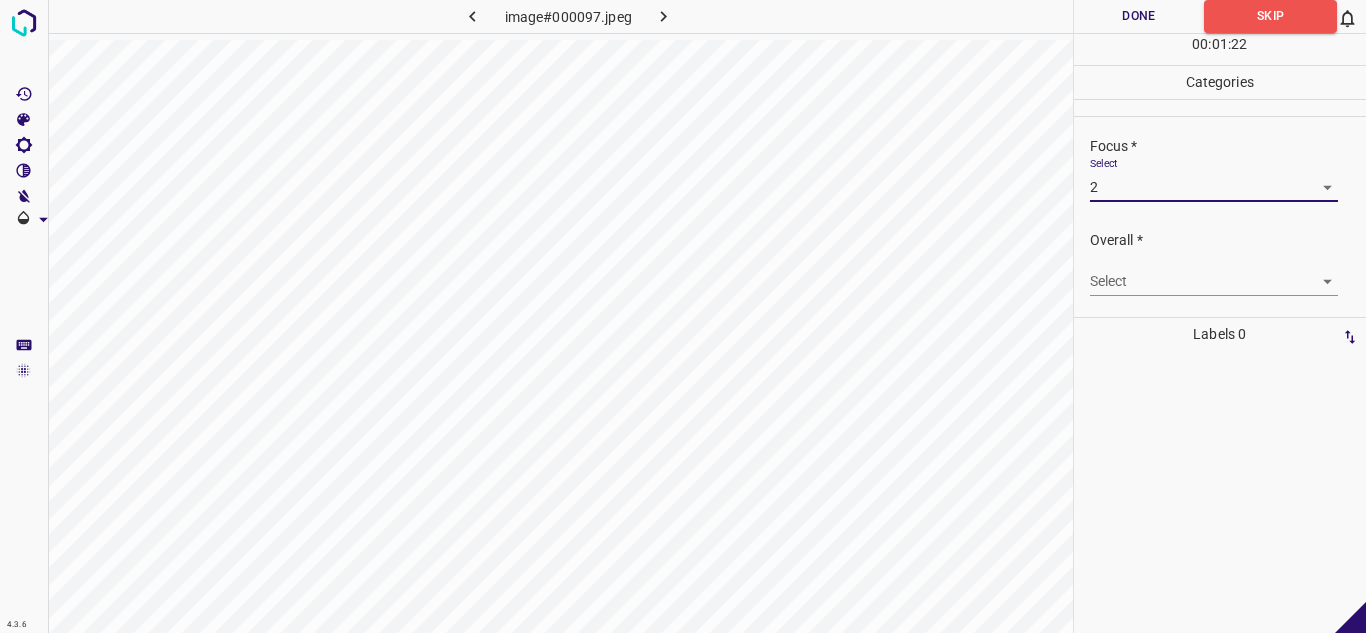 click on "4.3.6  image#000097.jpeg Done Skip 0 00   : 01   : 22   Categories Lighting *  Select 2 2 Focus *  Select 2 2 Overall *  Select ​ Labels   0 Categories 1 Lighting 2 Focus 3 Overall Tools Space Change between modes (Draw & Edit) I Auto labeling R Restore zoom M Zoom in N Zoom out Delete Delete selecte label Filters Z Restore filters X Saturation filter C Brightness filter V Contrast filter B Gray scale filter General O Download - Text - Hide - Delete" at bounding box center (683, 316) 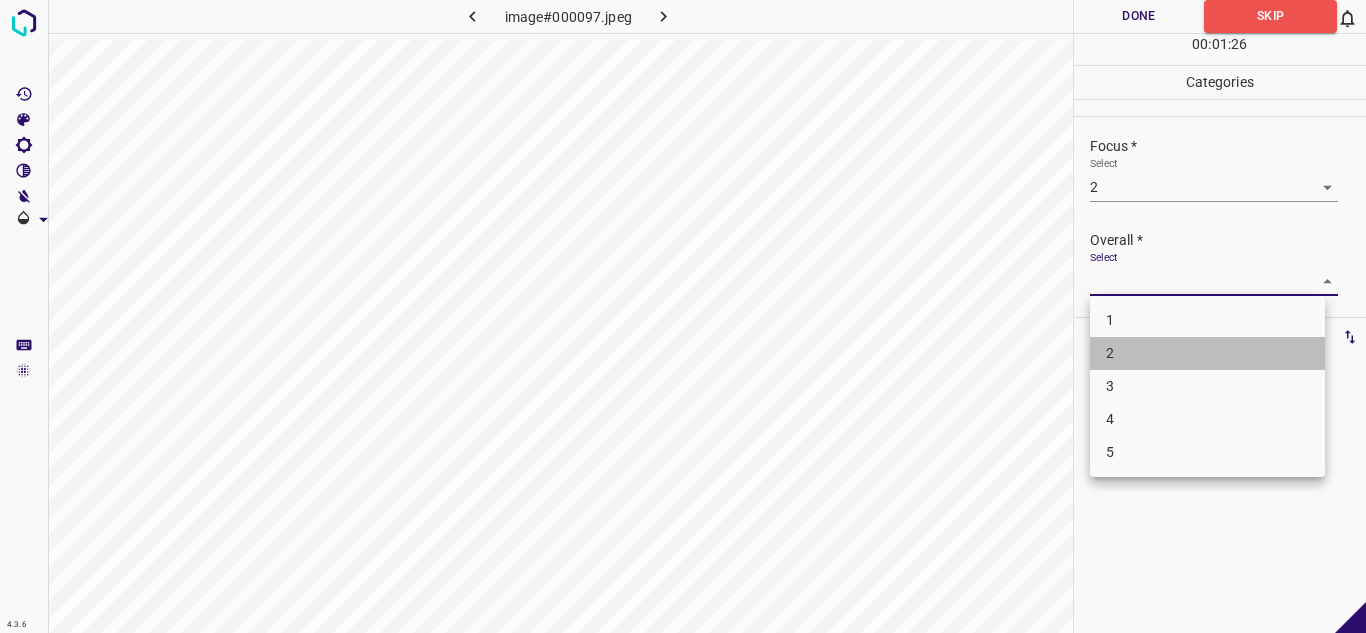 click on "2" at bounding box center [1207, 353] 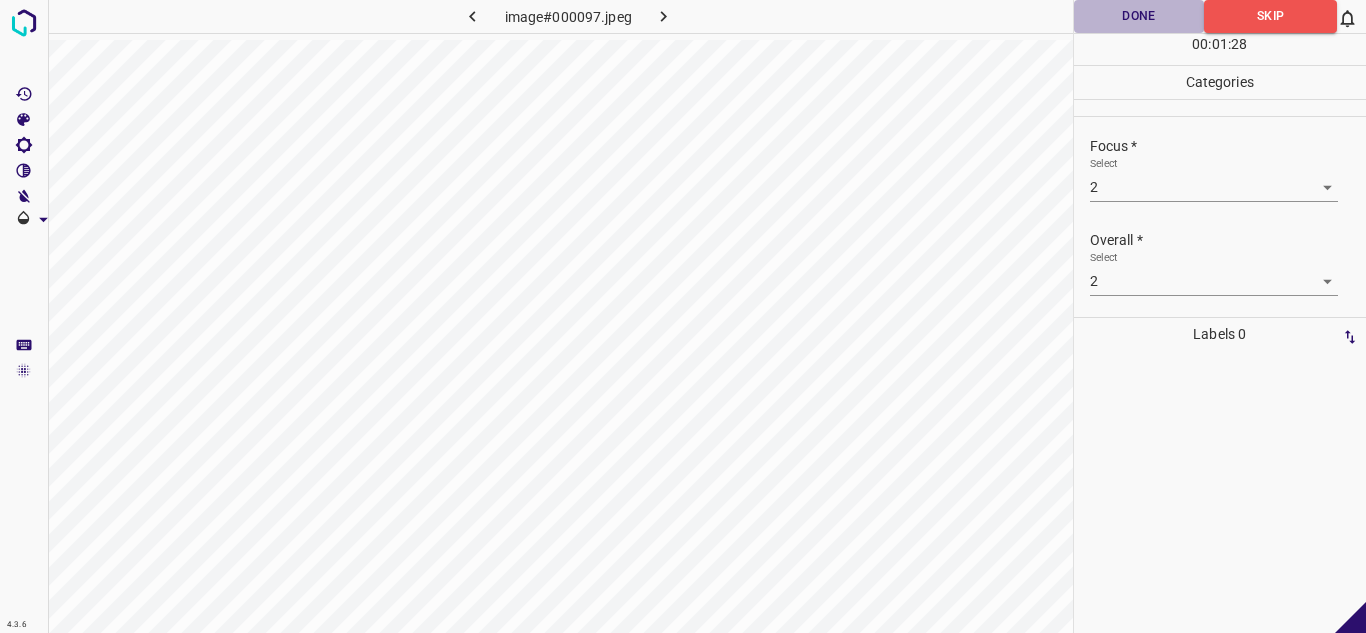 click on "Done" at bounding box center (1139, 16) 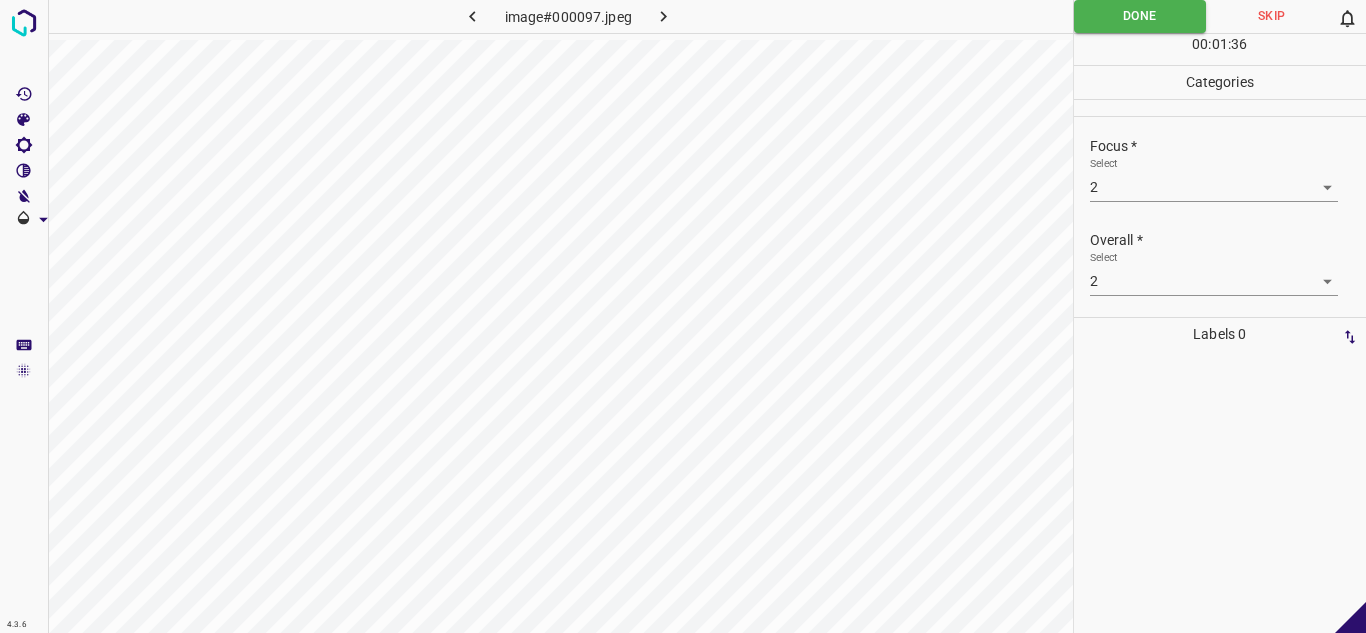 click 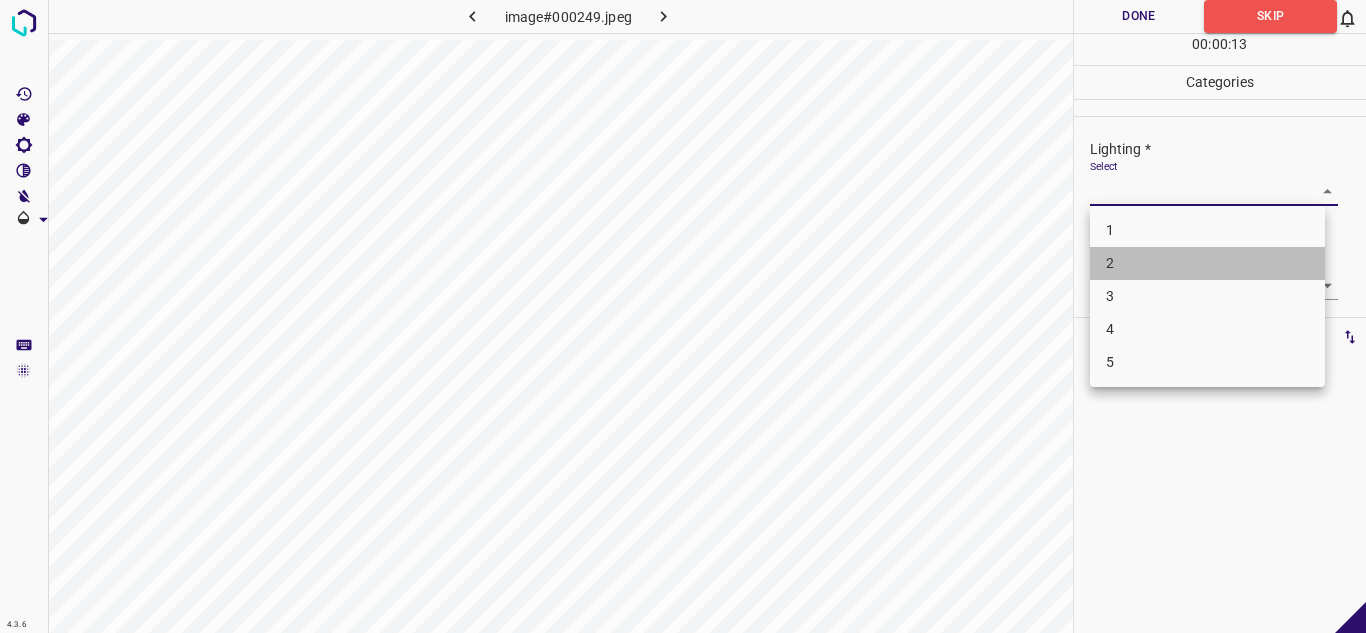 click on "2" at bounding box center (1207, 263) 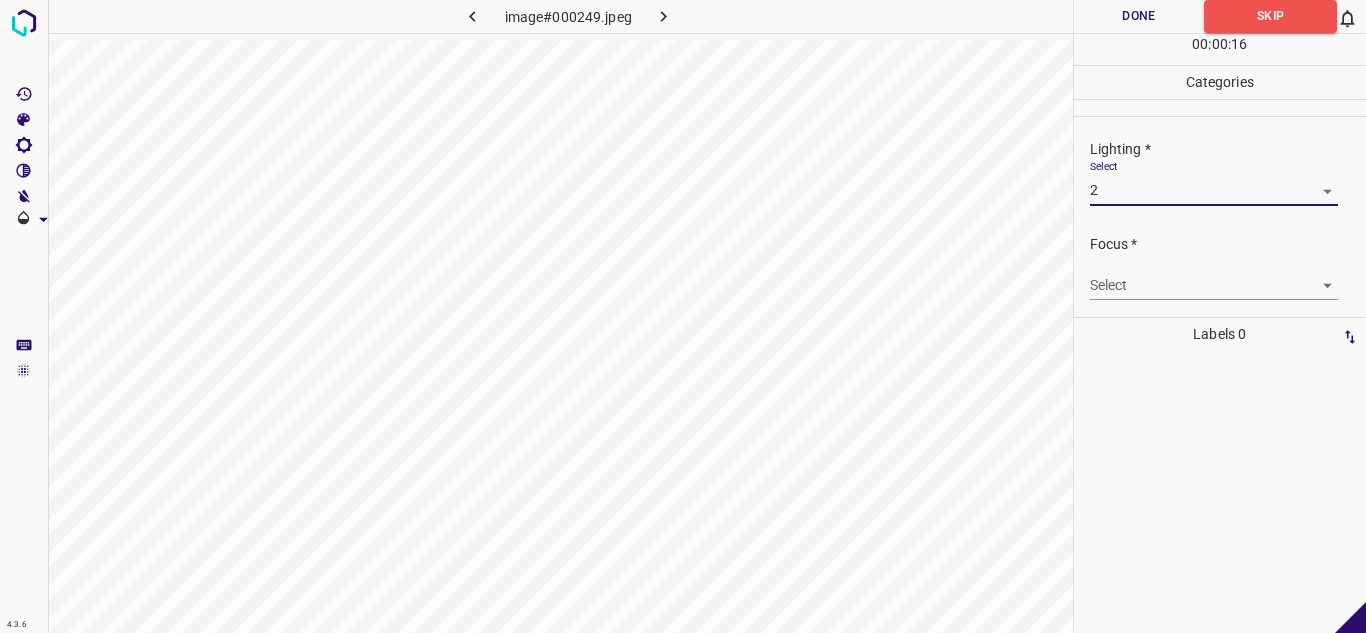 click on "4.3.6  image#000249.jpeg Done Skip 0 00   : 00   : 16   Categories Lighting *  Select 2 2 Focus *  Select ​ Overall *  Select ​ Labels   0 Categories 1 Lighting 2 Focus 3 Overall Tools Space Change between modes (Draw & Edit) I Auto labeling R Restore zoom M Zoom in N Zoom out Delete Delete selecte label Filters Z Restore filters X Saturation filter C Brightness filter V Contrast filter B Gray scale filter General O Download - Text - Hide - Delete" at bounding box center (683, 316) 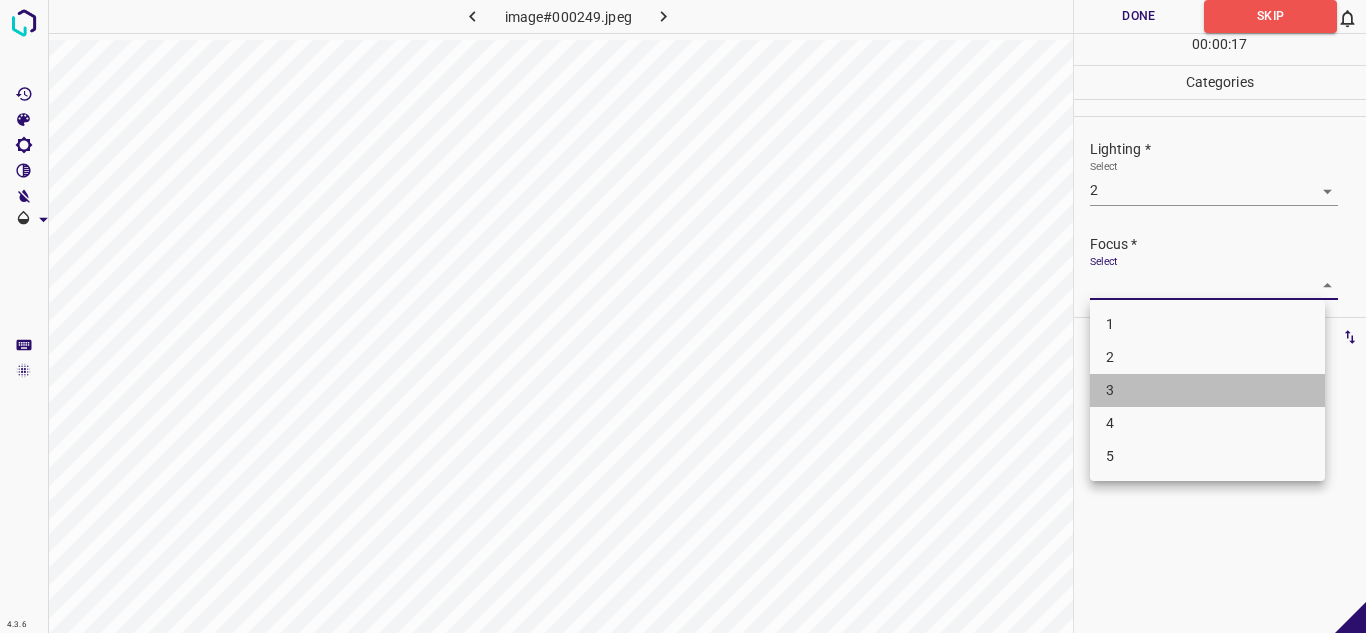 click on "3" at bounding box center (1207, 390) 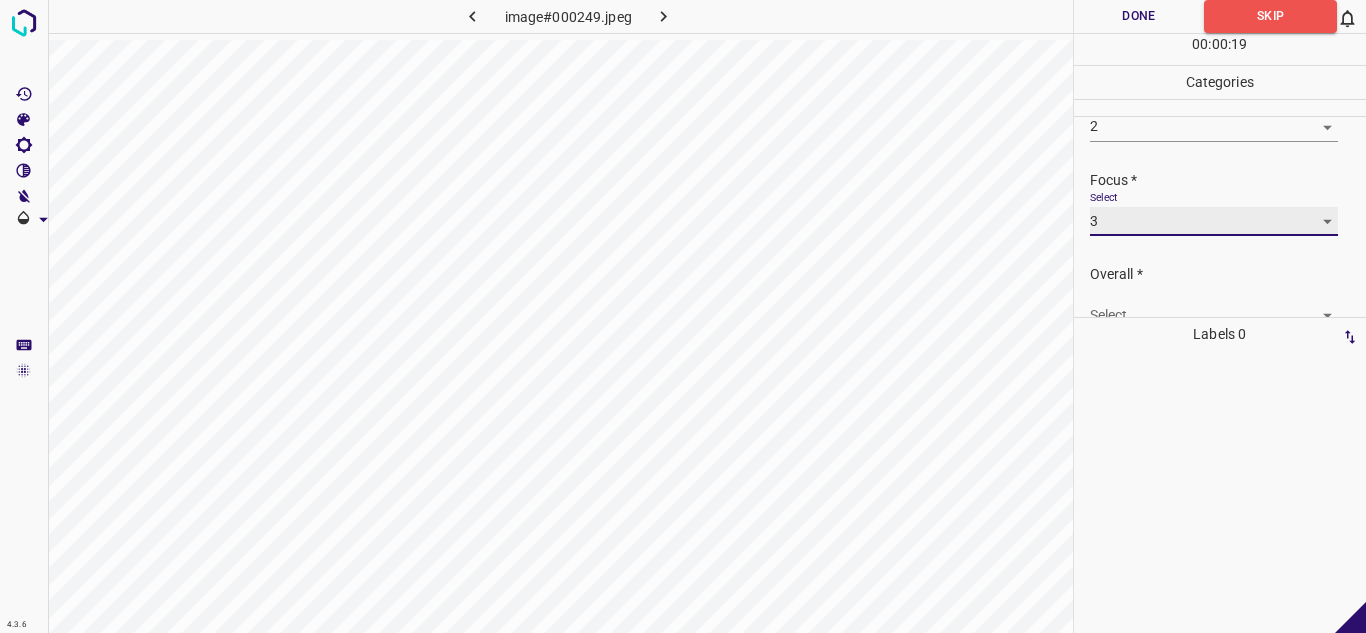 scroll, scrollTop: 98, scrollLeft: 0, axis: vertical 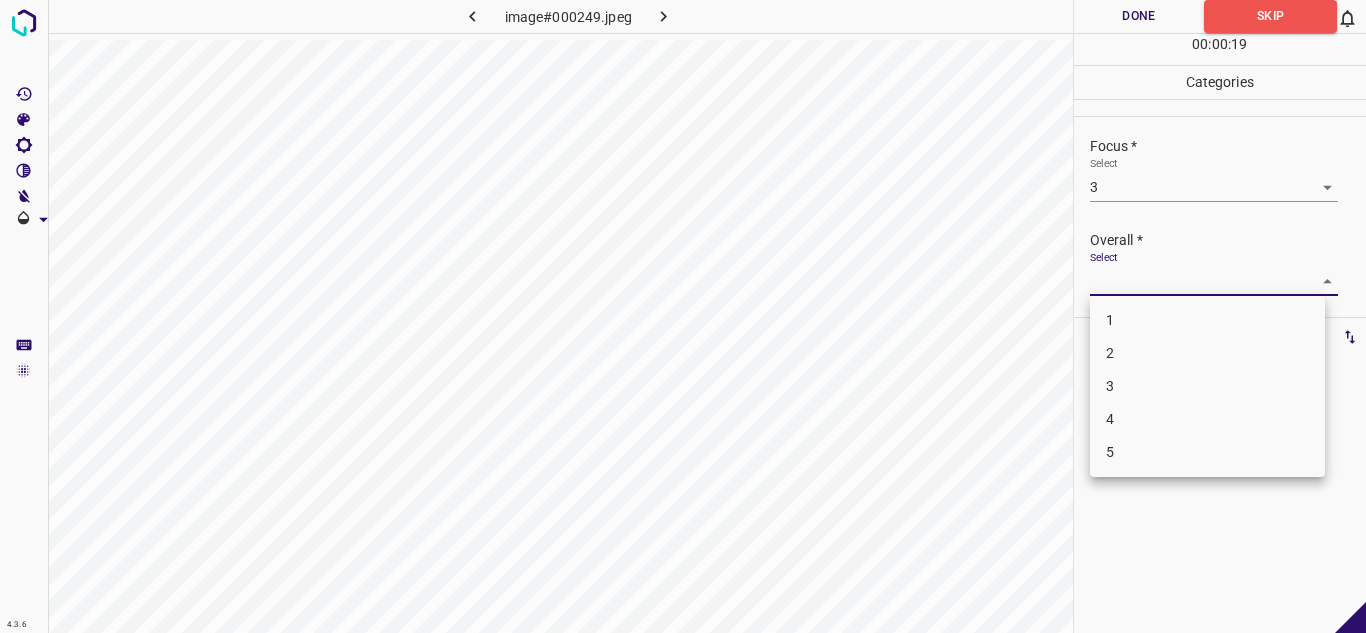 click on "4.3.6  image#000249.jpeg Done Skip 0 00   : 00   : 19   Categories Lighting *  Select 2 2 Focus *  Select 3 3 Overall *  Select ​ Labels   0 Categories 1 Lighting 2 Focus 3 Overall Tools Space Change between modes (Draw & Edit) I Auto labeling R Restore zoom M Zoom in N Zoom out Delete Delete selecte label Filters Z Restore filters X Saturation filter C Brightness filter V Contrast filter B Gray scale filter General O Download - Text - Hide - Delete 1 2 3 4 5" at bounding box center (683, 316) 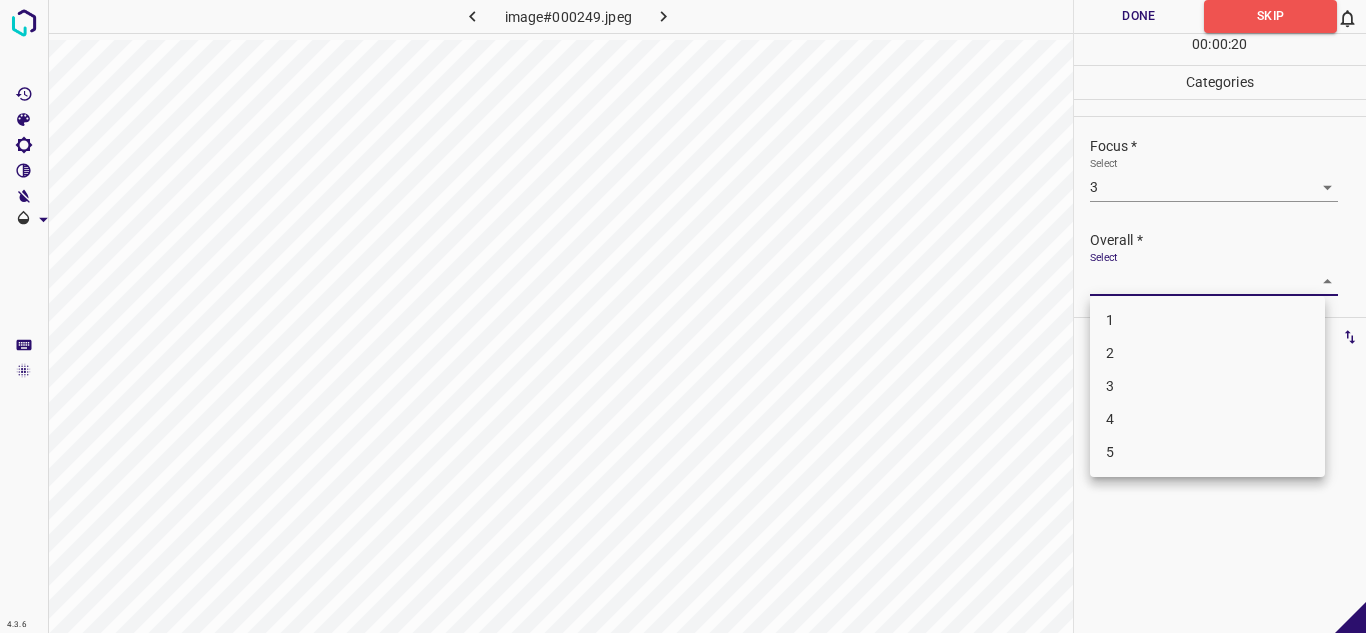 click on "3" at bounding box center [1207, 386] 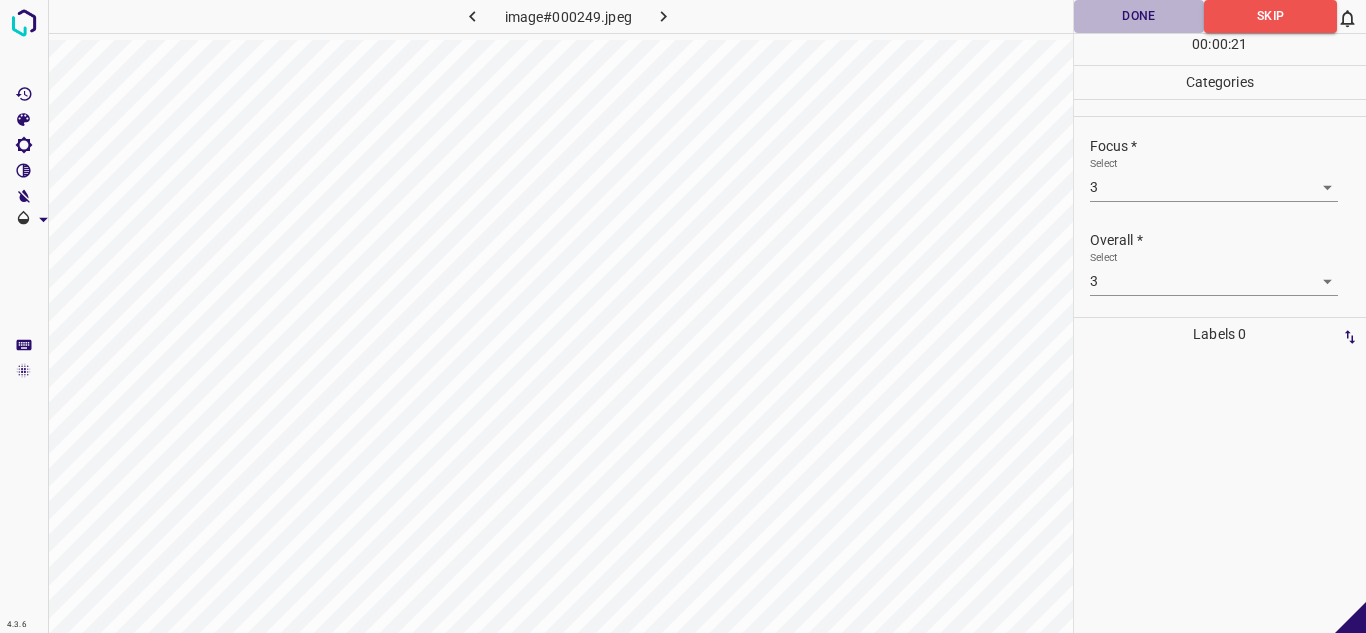 click on "Done" at bounding box center [1139, 16] 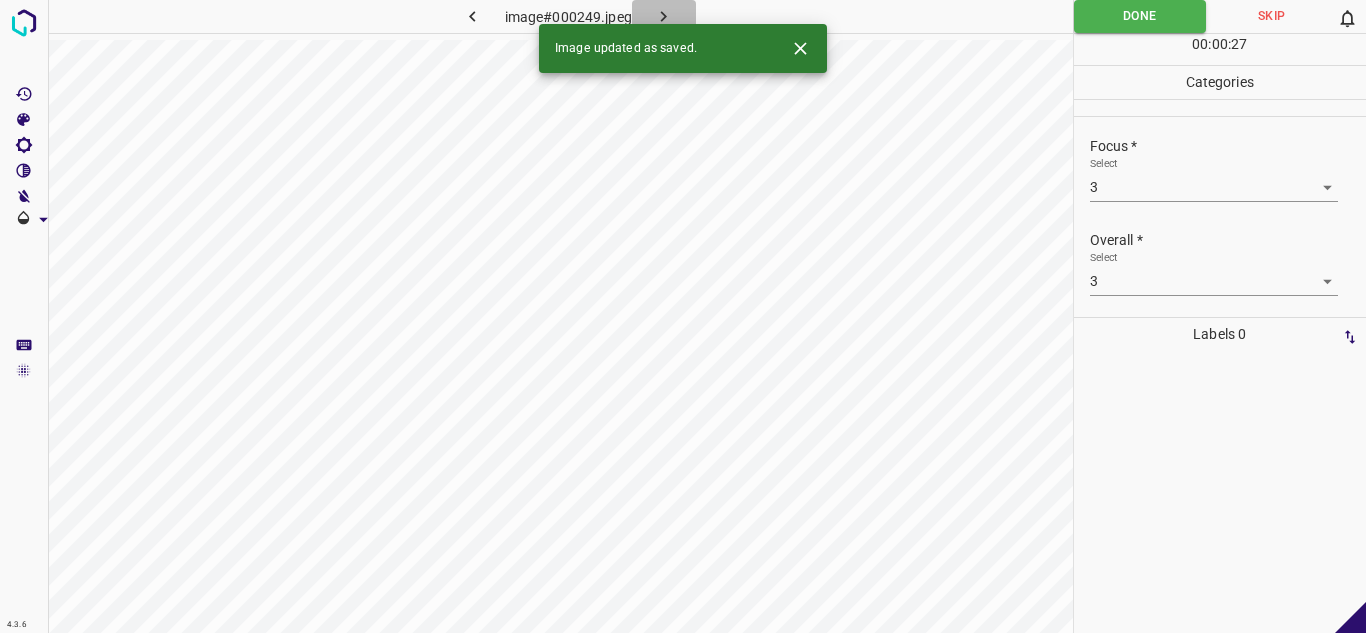 click 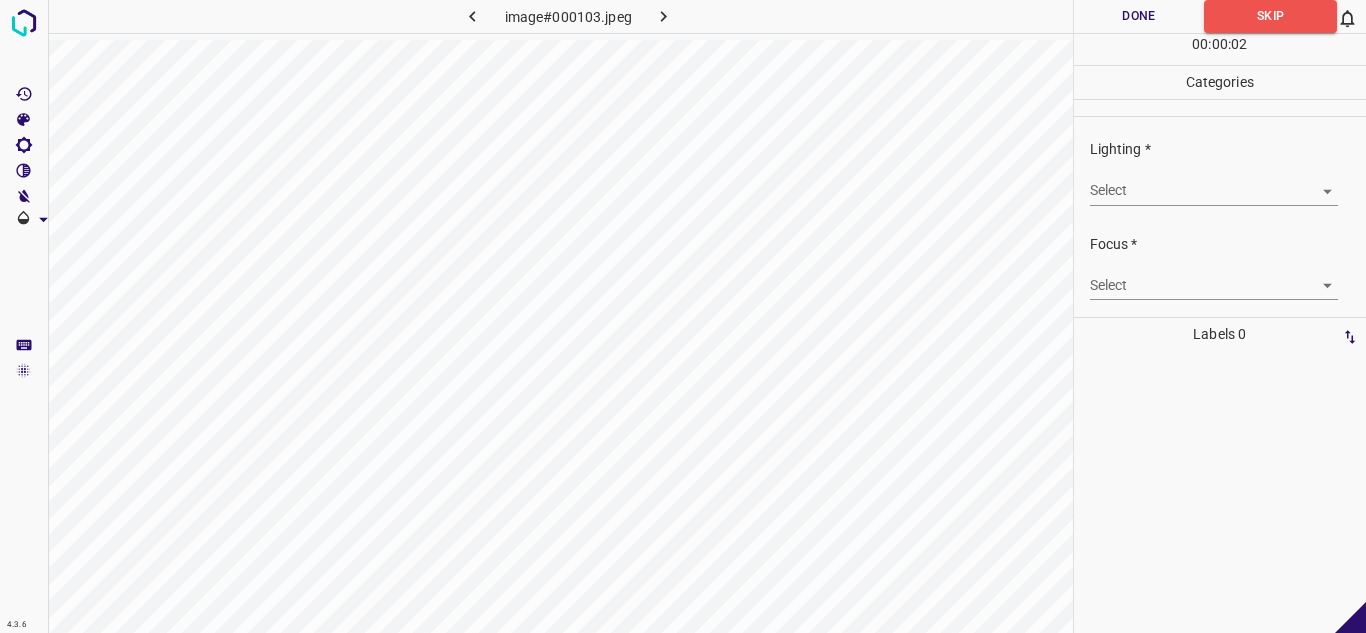 click on "4.3.6  image#000103.jpeg Done Skip 0 00   : 00   : 02   Categories Lighting *  Select ​ Focus *  Select ​ Overall *  Select ​ Labels   0 Categories 1 Lighting 2 Focus 3 Overall Tools Space Change between modes (Draw & Edit) I Auto labeling R Restore zoom M Zoom in N Zoom out Delete Delete selecte label Filters Z Restore filters X Saturation filter C Brightness filter V Contrast filter B Gray scale filter General O Download - Text - Hide - Delete" at bounding box center (683, 316) 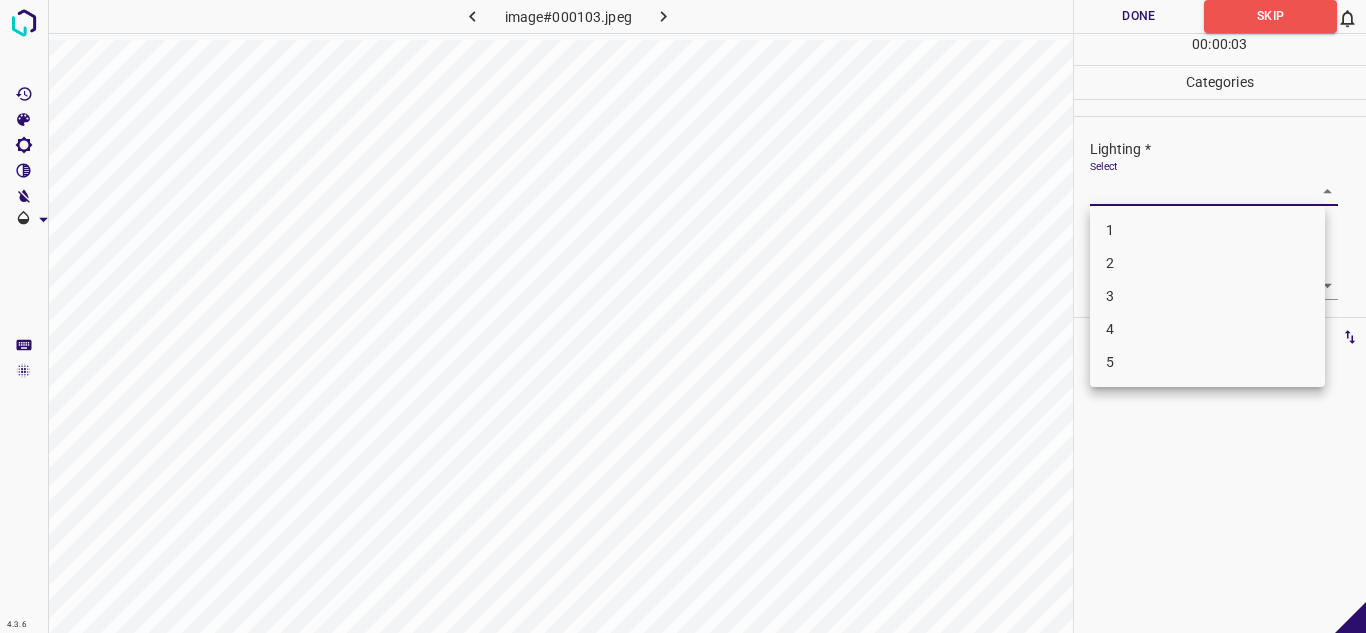 click on "3" at bounding box center (1207, 296) 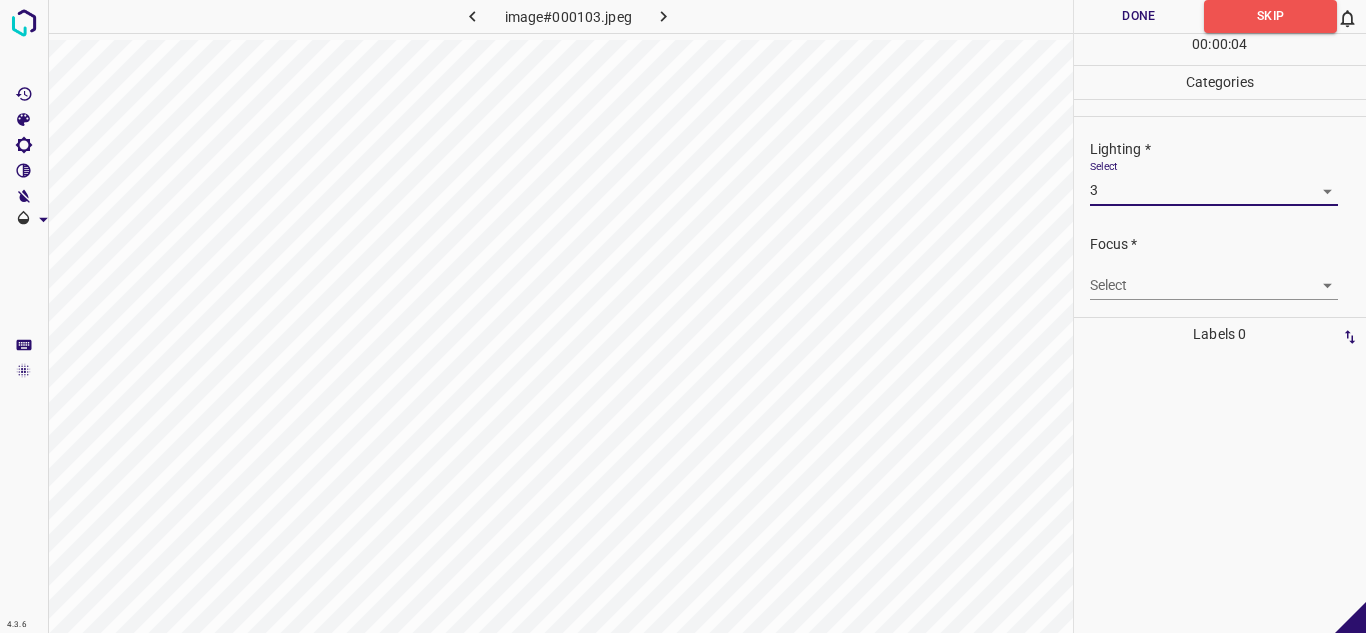 click on "Focus *  Select ​" at bounding box center [1220, 267] 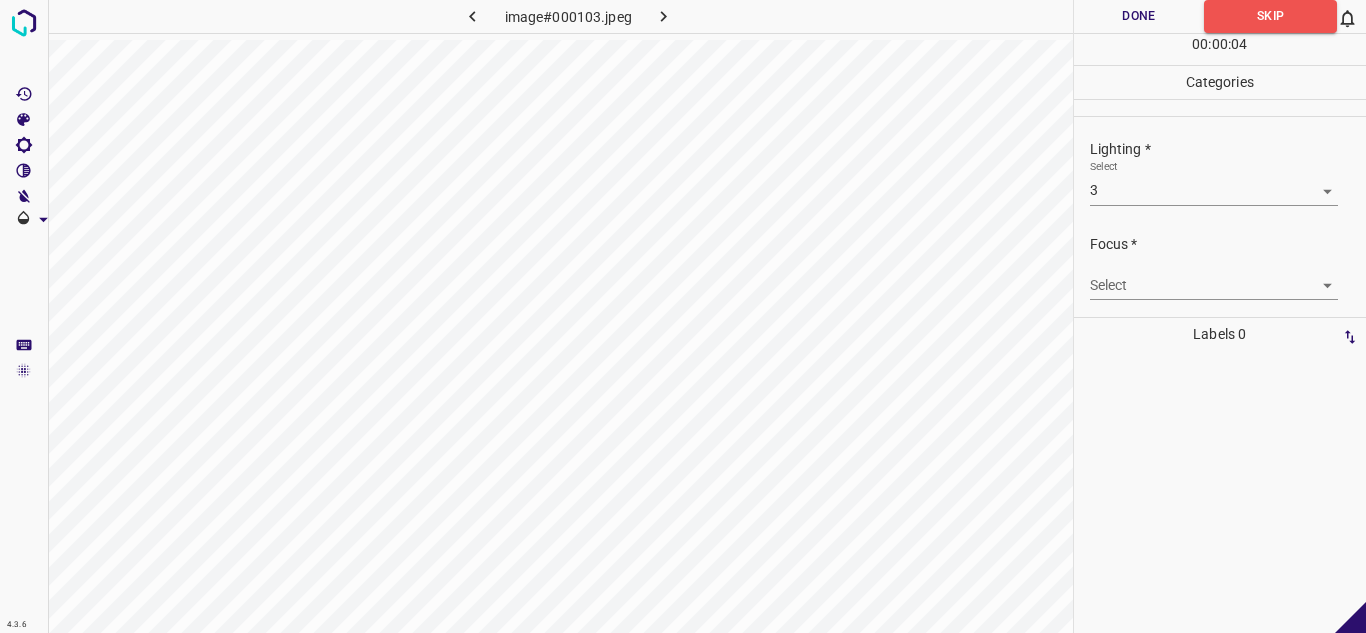 click on "4.3.6  image#000103.jpeg Done Skip 0 00   : 00   : 04   Categories Lighting *  Select 3 3 Focus *  Select ​ Overall *  Select ​ Labels   0 Categories 1 Lighting 2 Focus 3 Overall Tools Space Change between modes (Draw & Edit) I Auto labeling R Restore zoom M Zoom in N Zoom out Delete Delete selecte label Filters Z Restore filters X Saturation filter C Brightness filter V Contrast filter B Gray scale filter General O Download - Text - Hide - Delete" at bounding box center (683, 316) 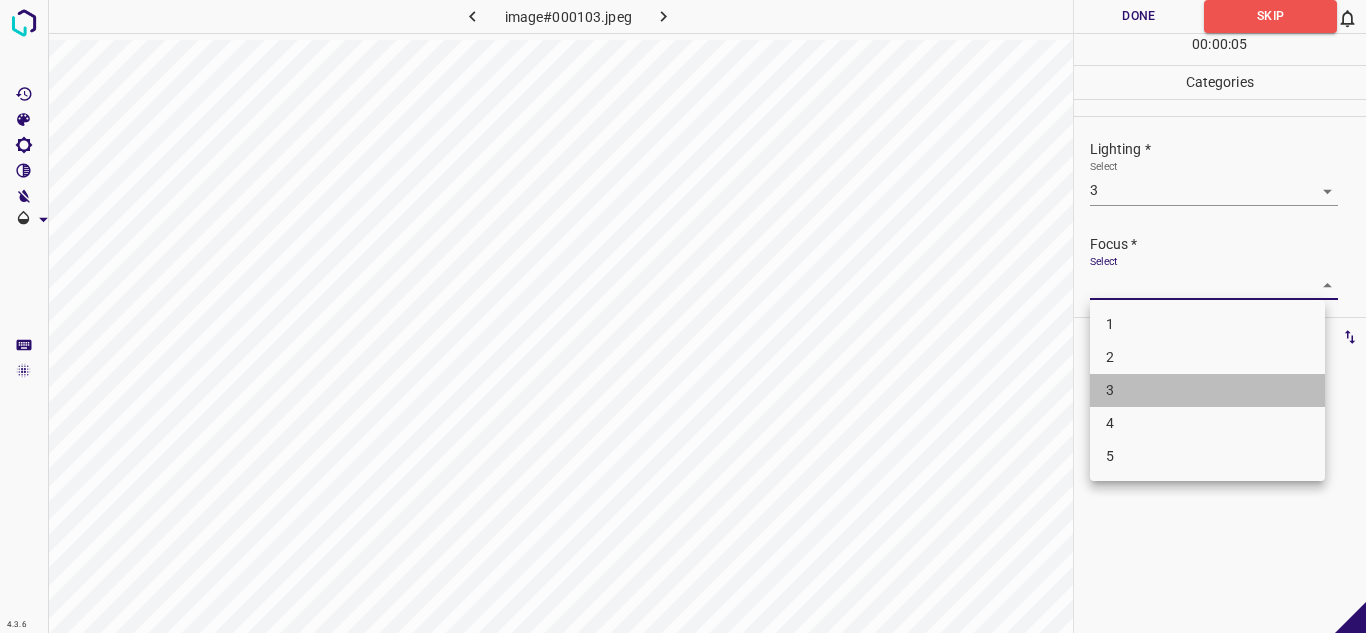click on "3" at bounding box center (1207, 390) 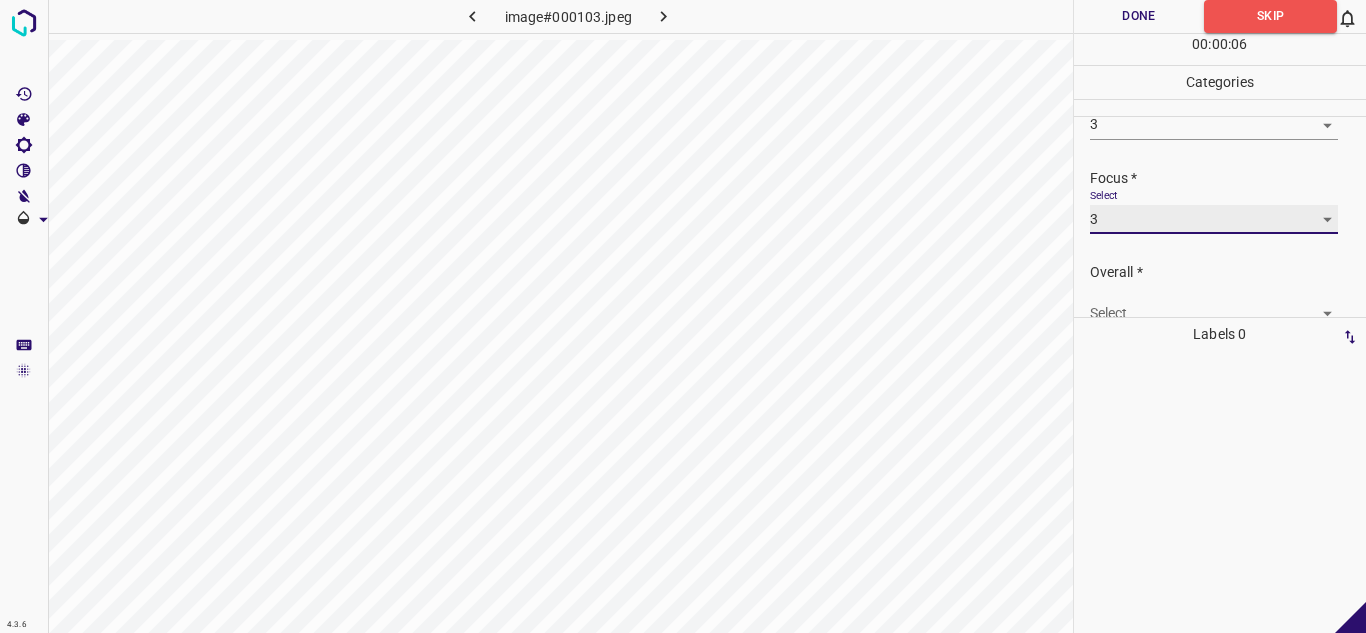 scroll, scrollTop: 98, scrollLeft: 0, axis: vertical 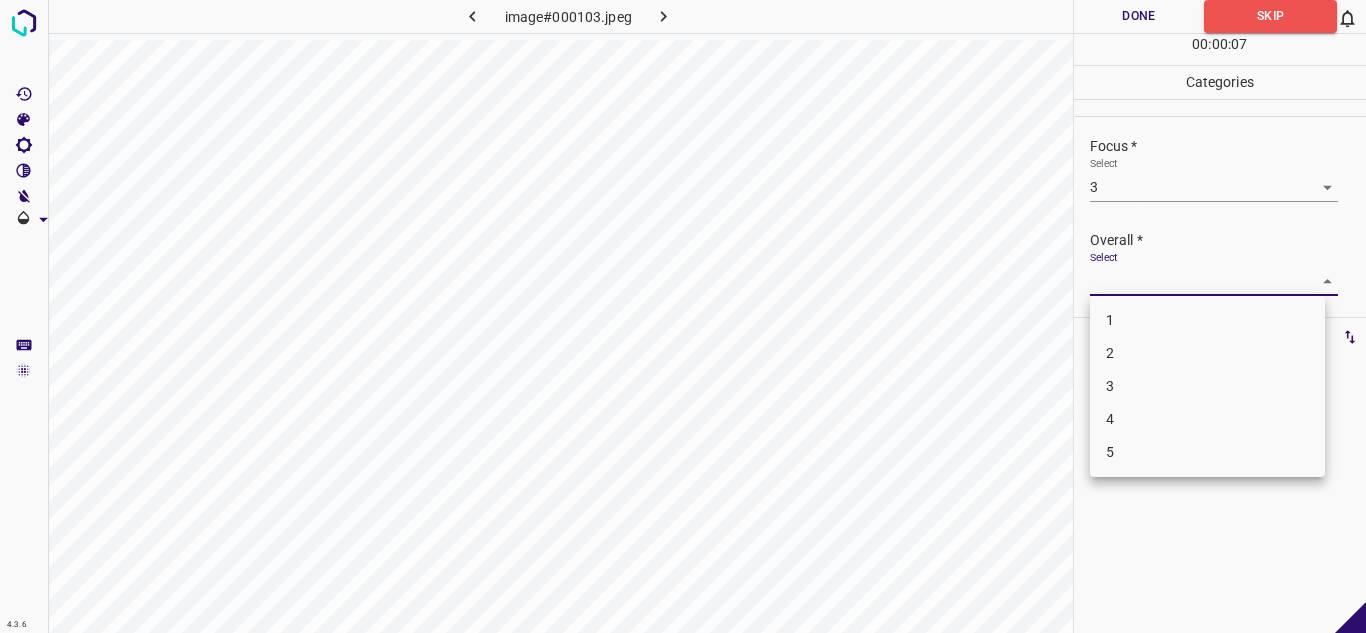 click on "4.3.6  image#000103.jpeg Done Skip 0 00   : 00   : 07   Categories Lighting *  Select 3 3 Focus *  Select 3 3 Overall *  Select ​ Labels   0 Categories 1 Lighting 2 Focus 3 Overall Tools Space Change between modes (Draw & Edit) I Auto labeling R Restore zoom M Zoom in N Zoom out Delete Delete selecte label Filters Z Restore filters X Saturation filter C Brightness filter V Contrast filter B Gray scale filter General O Download - Text - Hide - Delete 1 2 3 4 5" at bounding box center [683, 316] 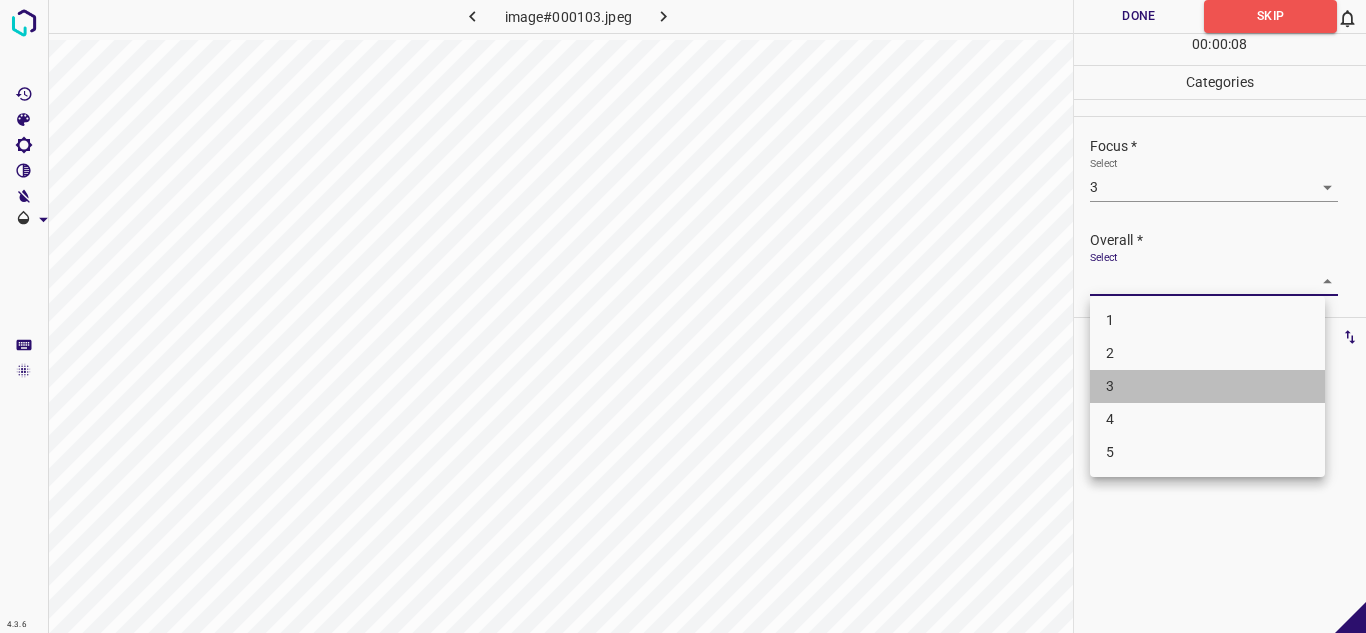 click on "3" at bounding box center [1207, 386] 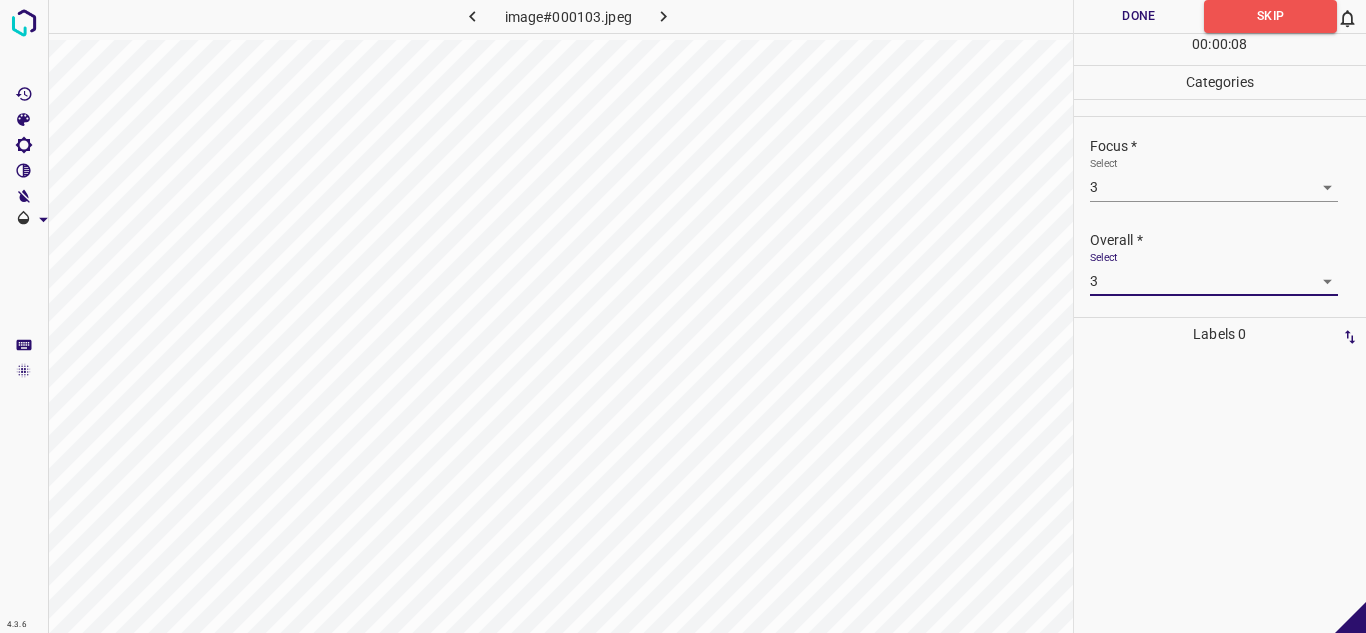 click on "Done" at bounding box center [1139, 16] 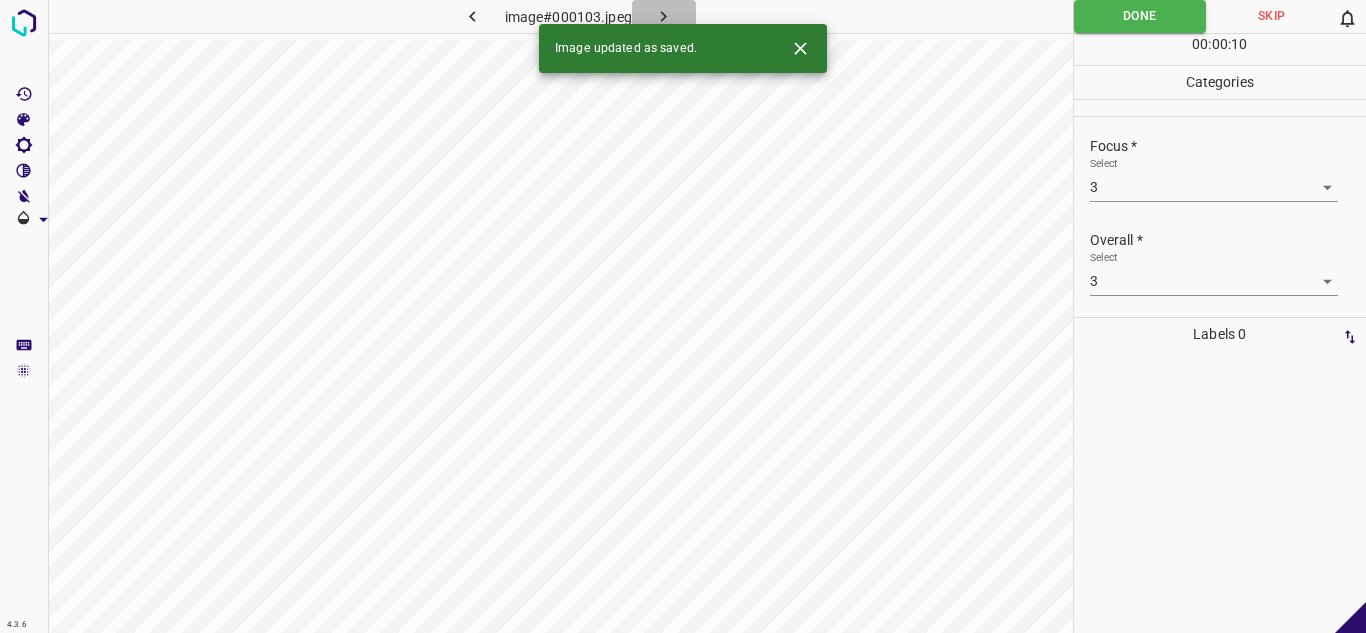 click at bounding box center [664, 16] 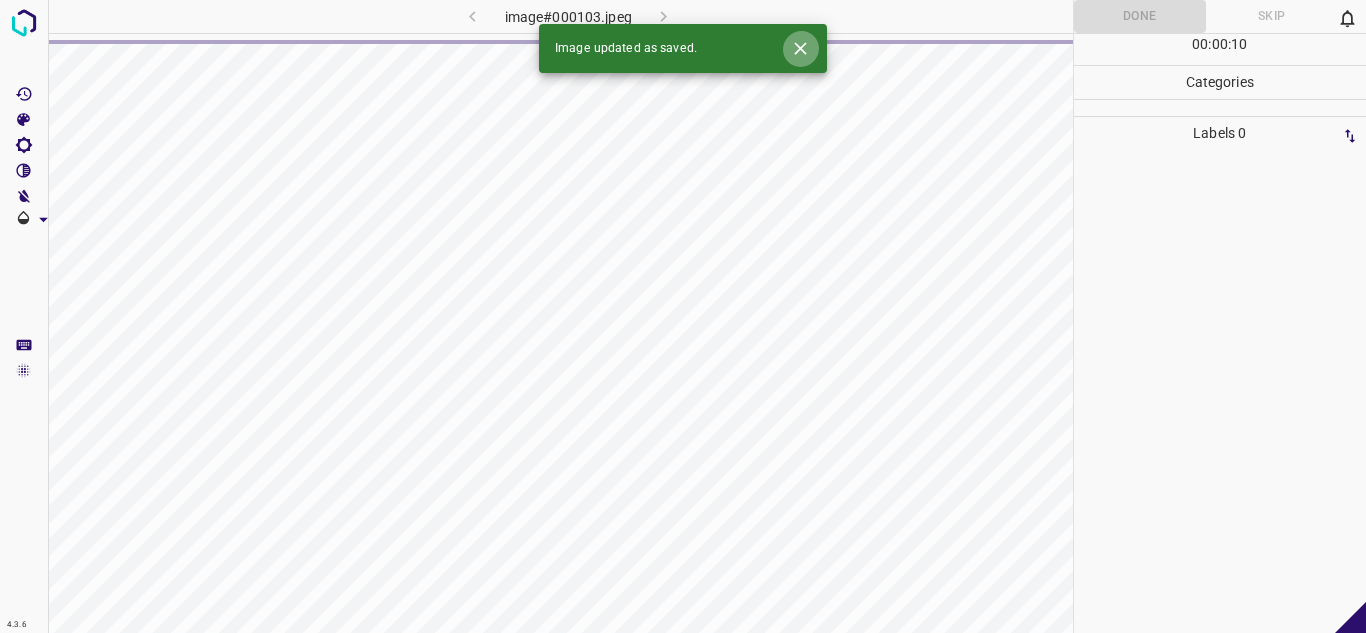 click at bounding box center (800, 48) 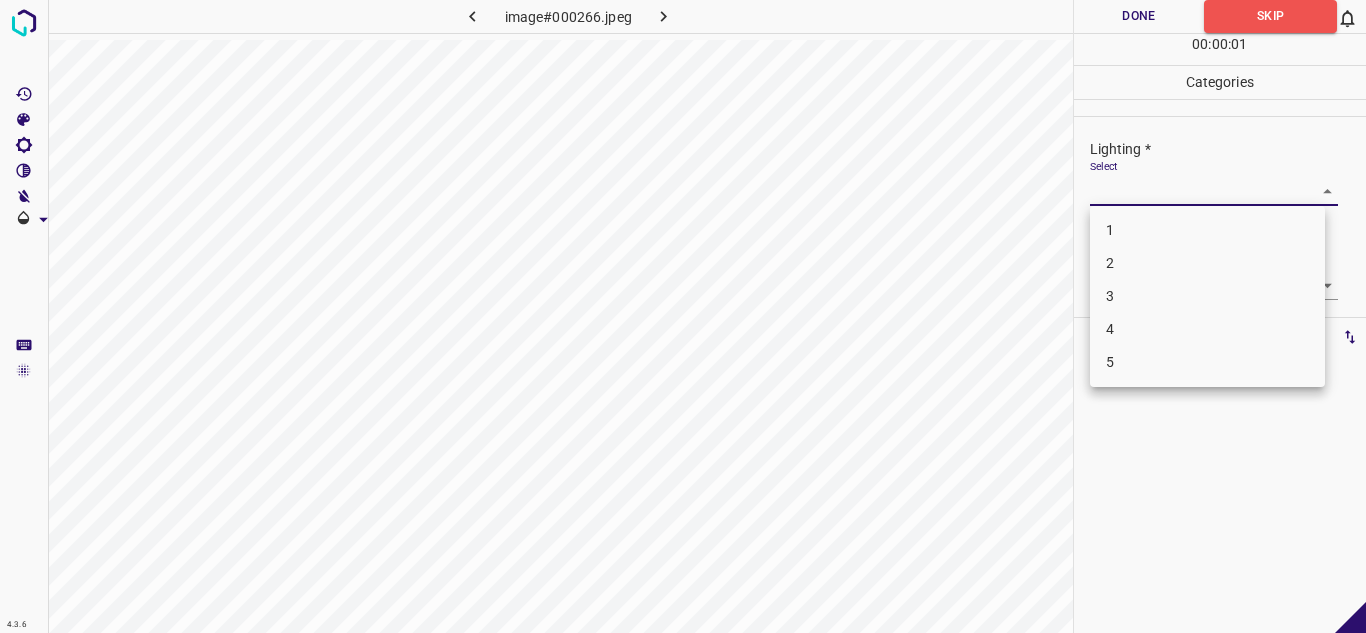 click on "4.3.6  image#000266.jpeg Done Skip 0 00   : 00   : 01   Categories Lighting *  Select ​ Focus *  Select ​ Overall *  Select ​ Labels   0 Categories 1 Lighting 2 Focus 3 Overall Tools Space Change between modes (Draw & Edit) I Auto labeling R Restore zoom M Zoom in N Zoom out Delete Delete selecte label Filters Z Restore filters X Saturation filter C Brightness filter V Contrast filter B Gray scale filter General O Download - Text - Hide - Delete 1 2 3 4 5" at bounding box center [683, 316] 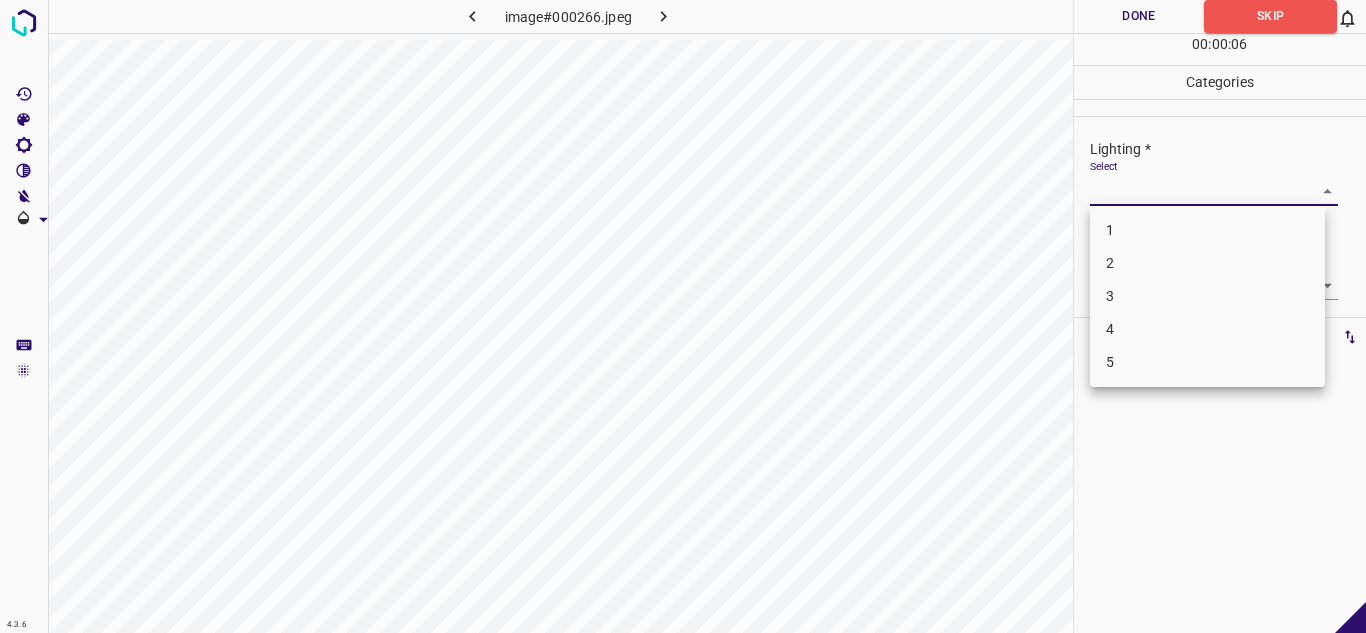 click on "4" at bounding box center (1207, 329) 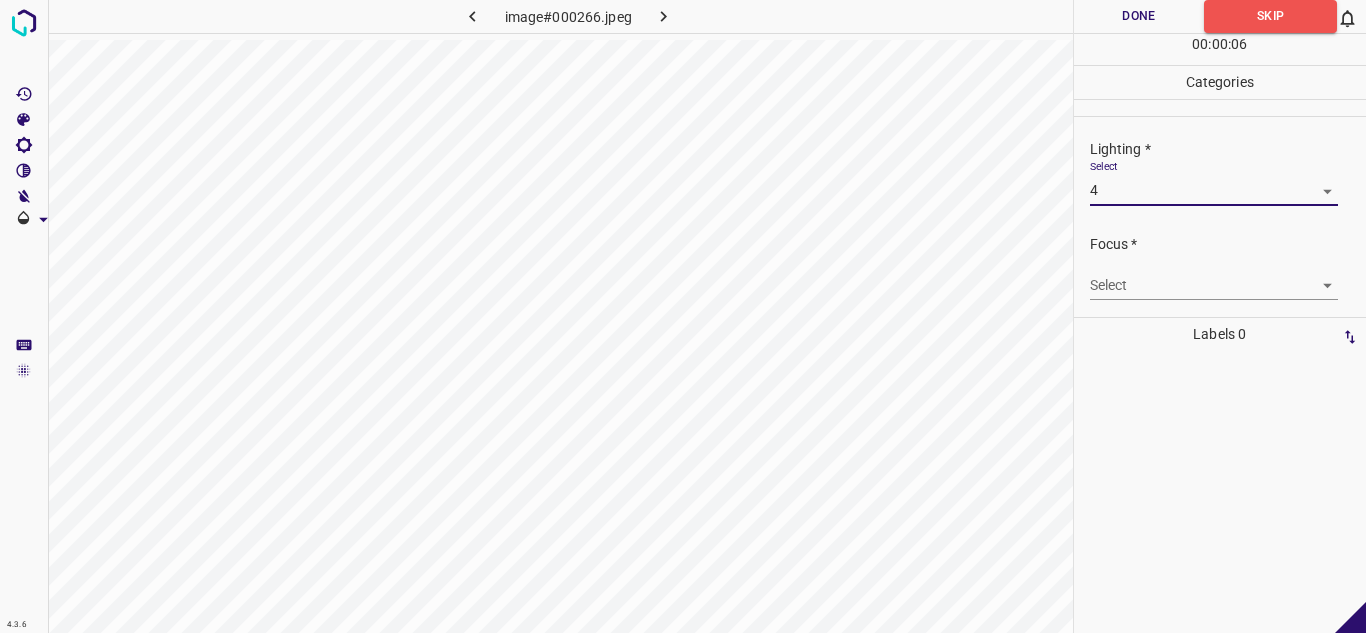 click on "4.3.6  image#000266.jpeg Done Skip 0 00   : 00   : 06   Categories Lighting *  Select 4 4 Focus *  Select ​ Overall *  Select ​ Labels   0 Categories 1 Lighting 2 Focus 3 Overall Tools Space Change between modes (Draw & Edit) I Auto labeling R Restore zoom M Zoom in N Zoom out Delete Delete selecte label Filters Z Restore filters X Saturation filter C Brightness filter V Contrast filter B Gray scale filter General O Download - Text - Hide - Delete" at bounding box center [683, 316] 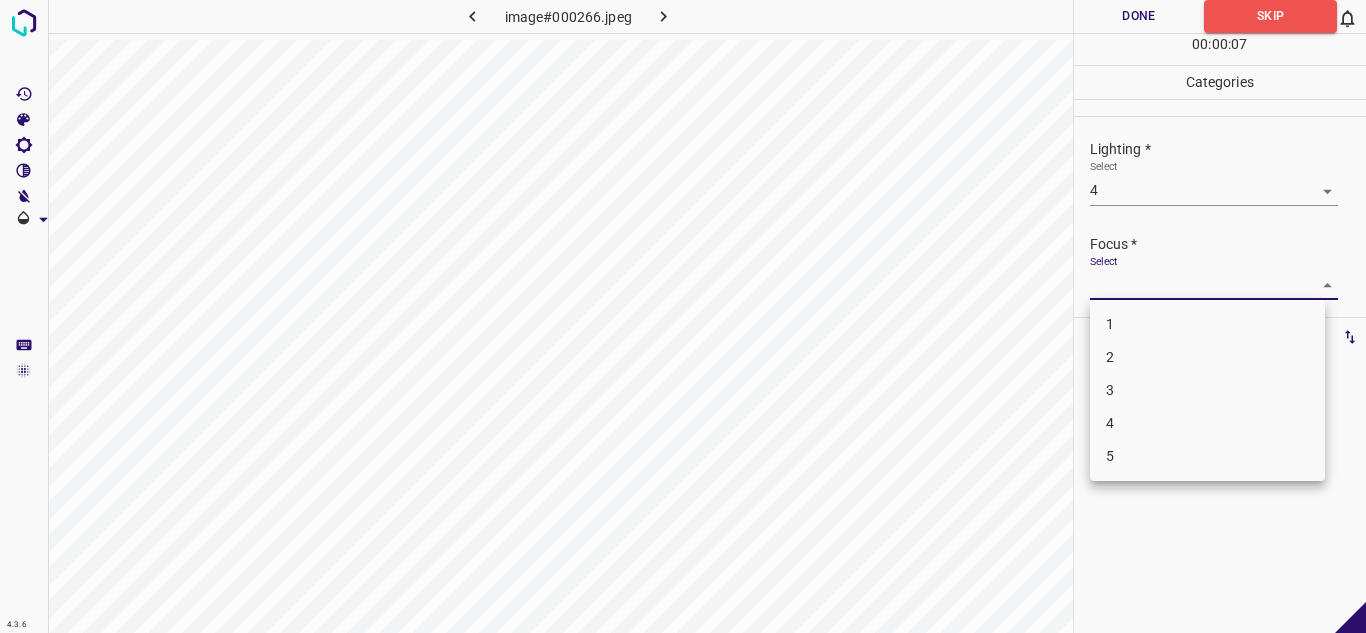 click on "3" at bounding box center (1207, 390) 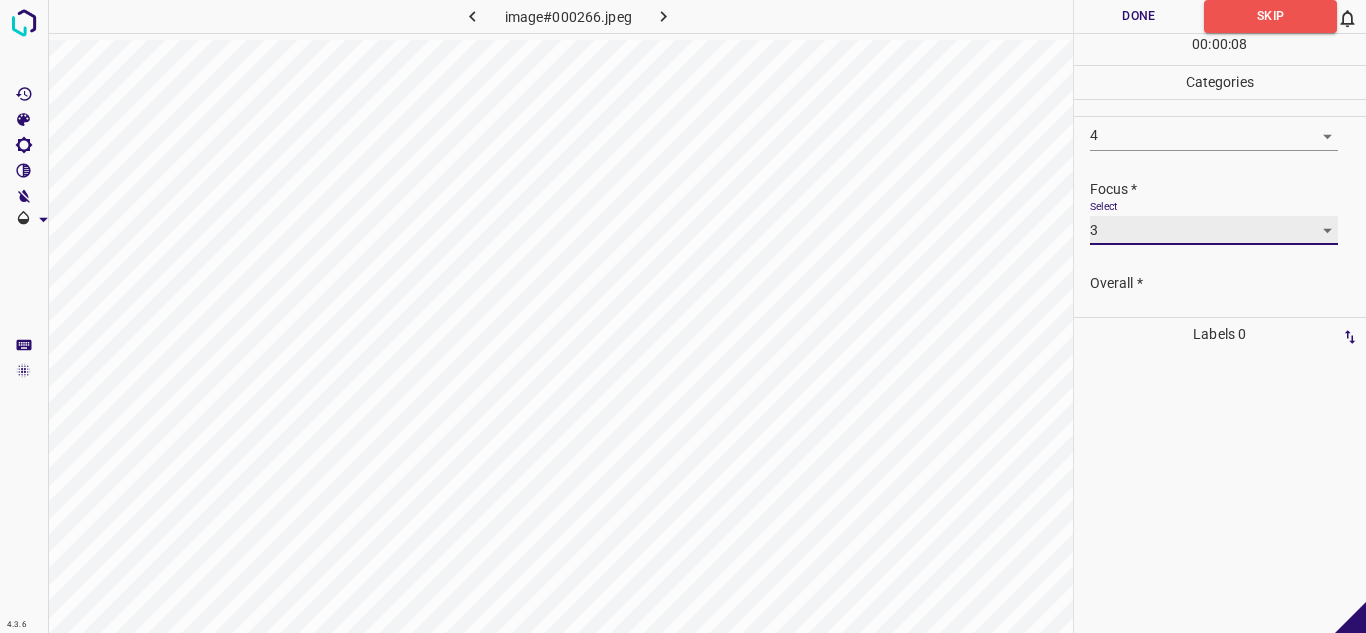 scroll, scrollTop: 98, scrollLeft: 0, axis: vertical 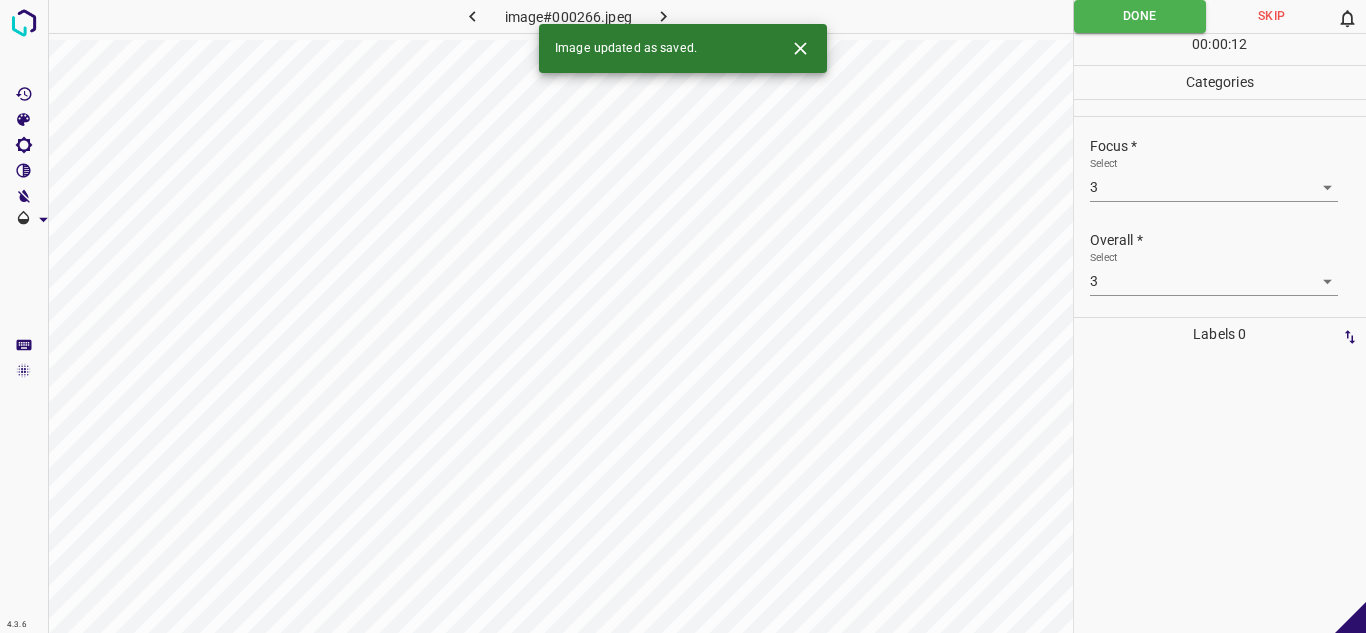 click at bounding box center (664, 16) 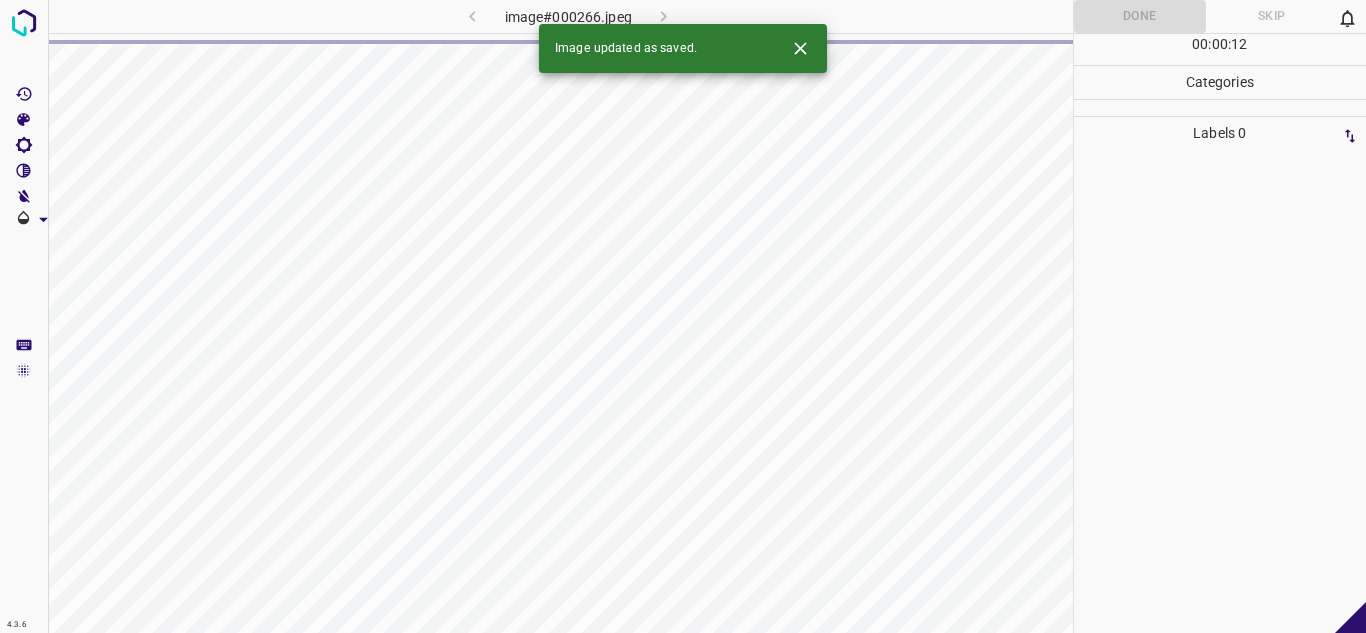 click 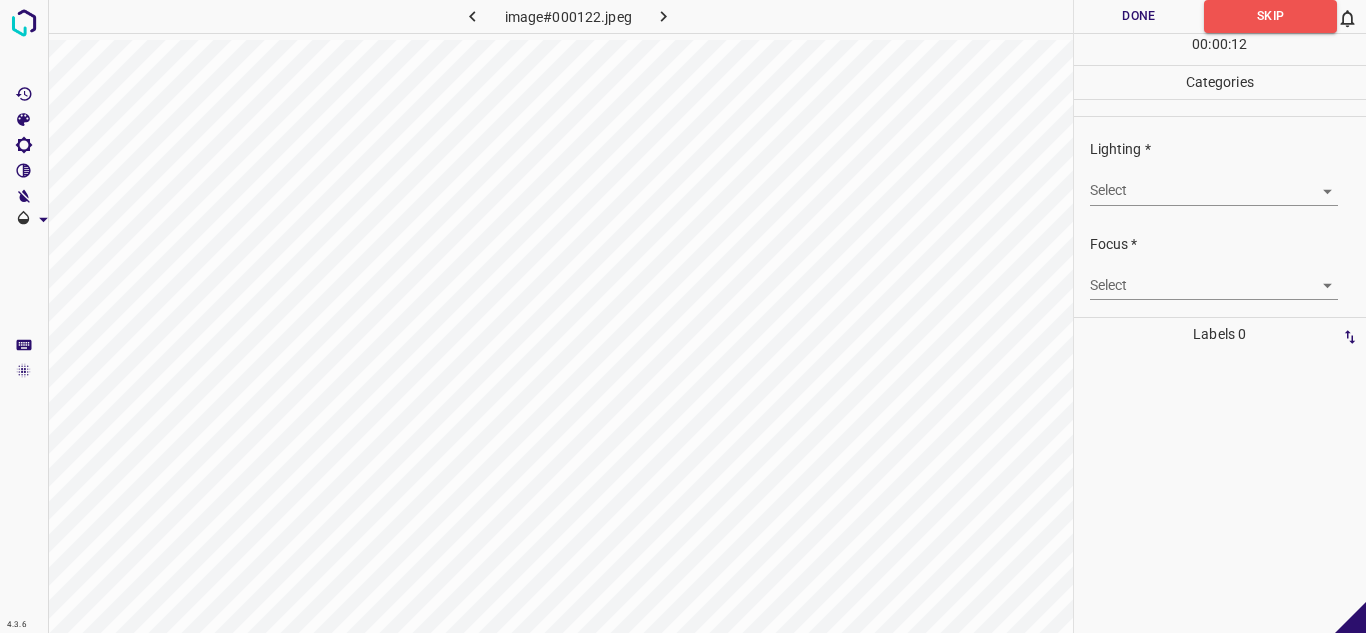 click on "4.3.6  image#000122.jpeg Done Skip 0 00   : 00   : 12   Categories Lighting *  Select ​ Focus *  Select ​ Overall *  Select ​ Labels   0 Categories 1 Lighting 2 Focus 3 Overall Tools Space Change between modes (Draw & Edit) I Auto labeling R Restore zoom M Zoom in N Zoom out Delete Delete selecte label Filters Z Restore filters X Saturation filter C Brightness filter V Contrast filter B Gray scale filter General O Download - Text - Hide - Delete" at bounding box center (683, 316) 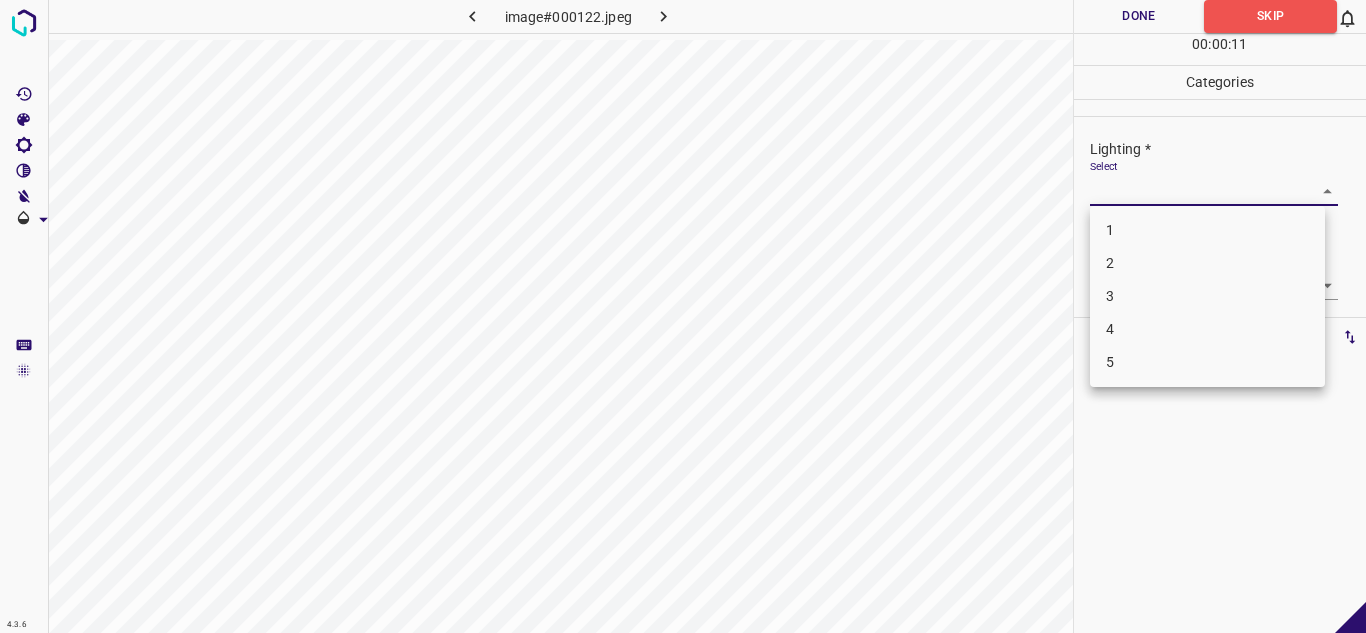 click on "2" at bounding box center [1207, 263] 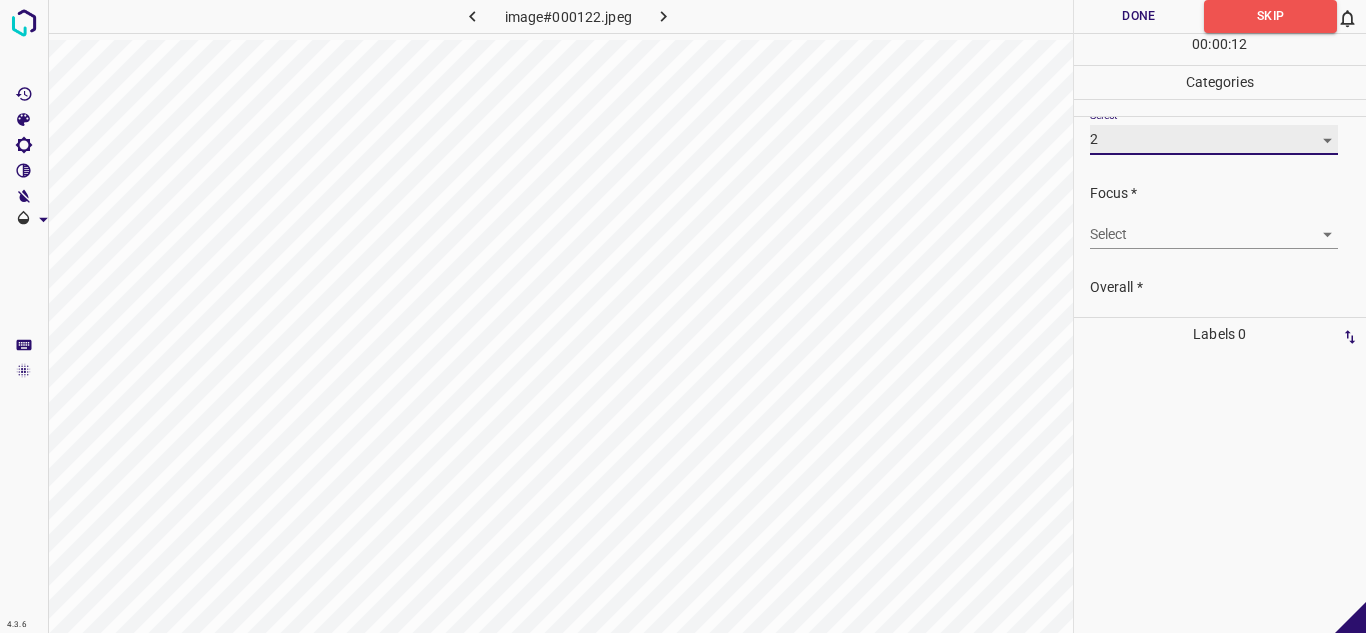 scroll, scrollTop: 98, scrollLeft: 0, axis: vertical 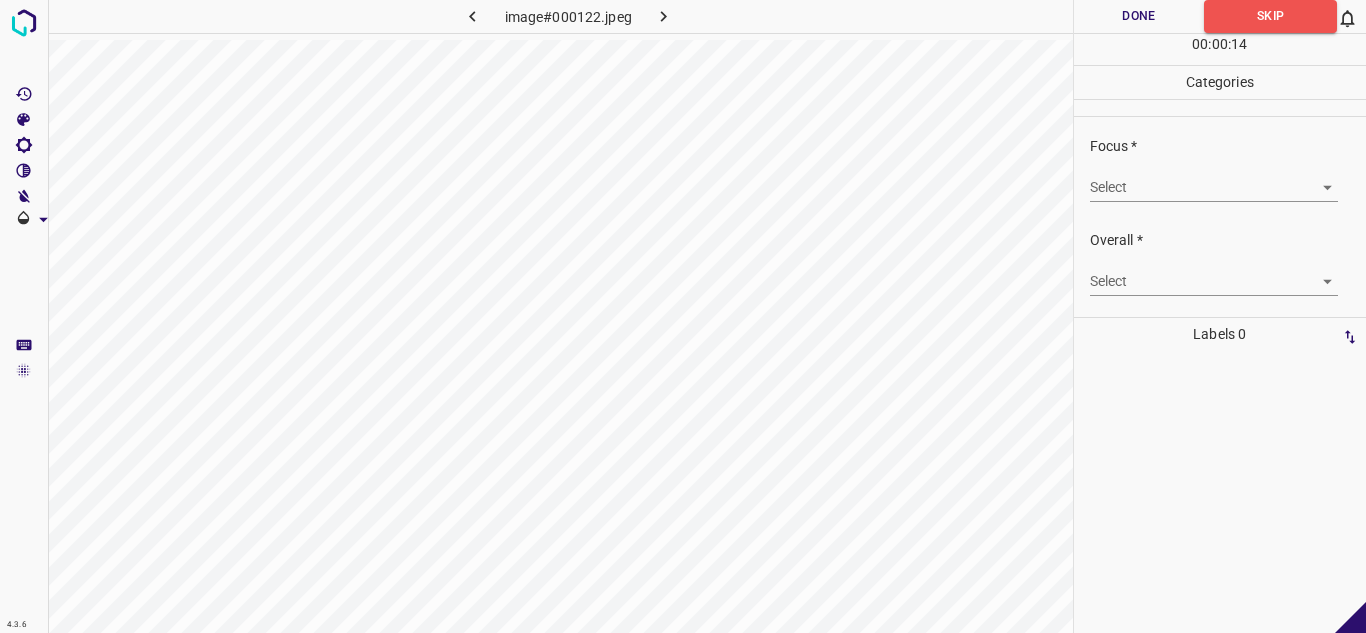 click on "4.3.6  image#000122.jpeg Done Skip 0 00   : 00   : 14   Categories Lighting *  Select 2 2 Focus *  Select ​ Overall *  Select ​ Labels   0 Categories 1 Lighting 2 Focus 3 Overall Tools Space Change between modes (Draw & Edit) I Auto labeling R Restore zoom M Zoom in N Zoom out Delete Delete selecte label Filters Z Restore filters X Saturation filter C Brightness filter V Contrast filter B Gray scale filter General O Download - Text - Hide - Delete" at bounding box center (683, 316) 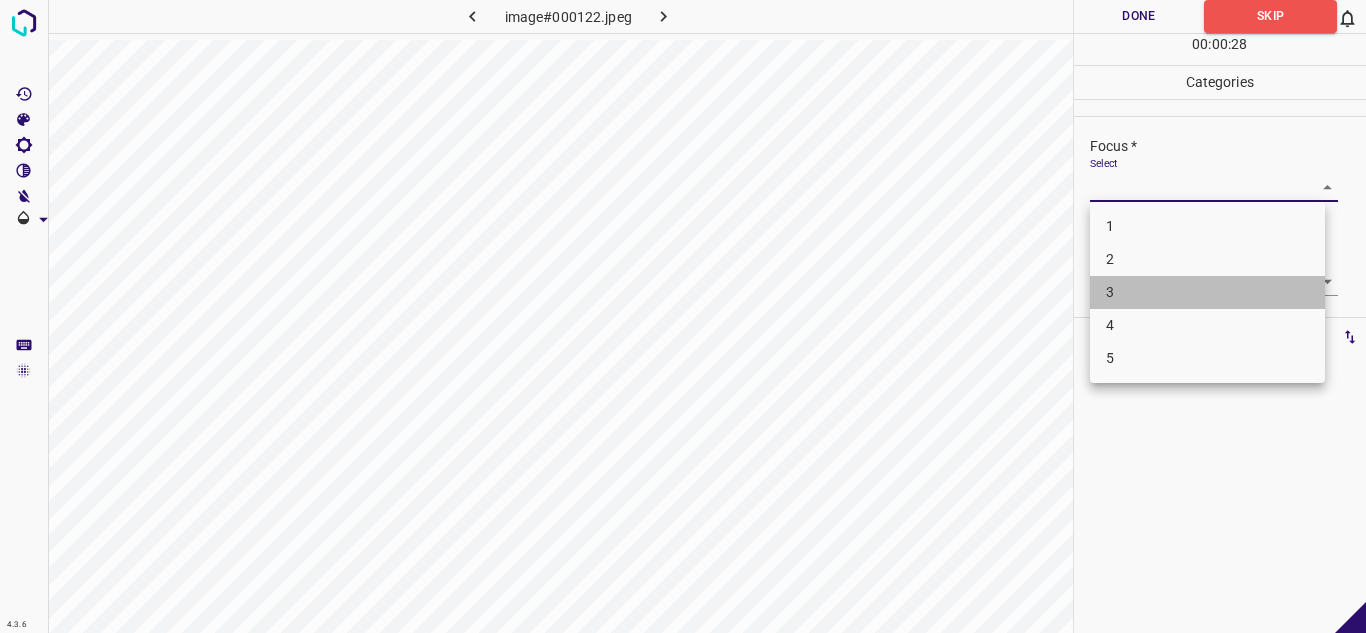 click on "3" at bounding box center [1207, 292] 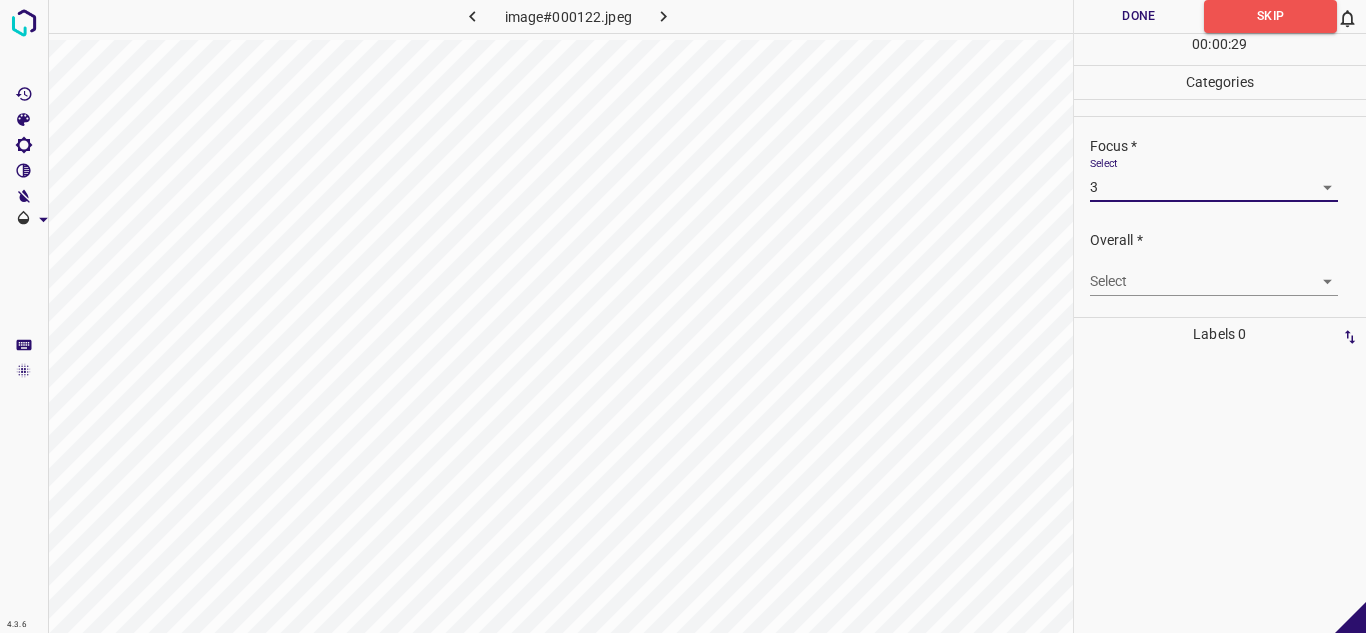 click on "4.3.6  image#000122.jpeg Done Skip 0 00   : 00   : 29   Categories Lighting *  Select 2 2 Focus *  Select 3 3 Overall *  Select ​ Labels   0 Categories 1 Lighting 2 Focus 3 Overall Tools Space Change between modes (Draw & Edit) I Auto labeling R Restore zoom M Zoom in N Zoom out Delete Delete selecte label Filters Z Restore filters X Saturation filter C Brightness filter V Contrast filter B Gray scale filter General O Download - Text - Hide - Delete" at bounding box center (683, 316) 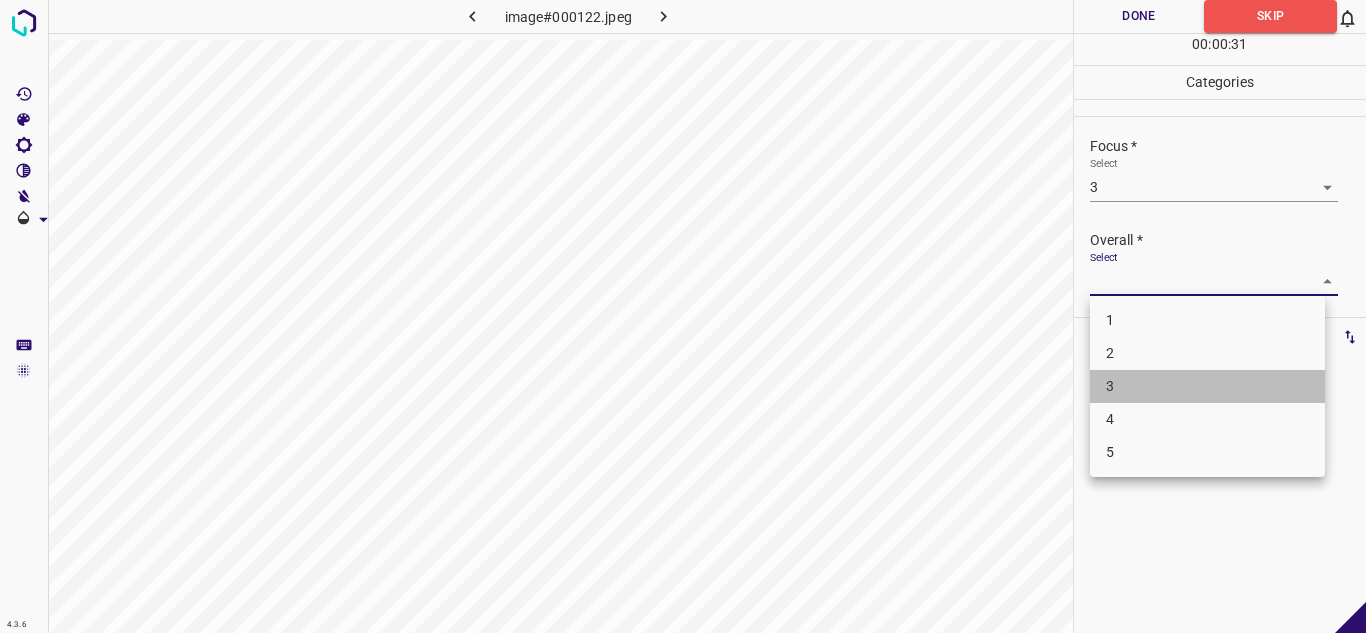 click on "3" at bounding box center [1207, 386] 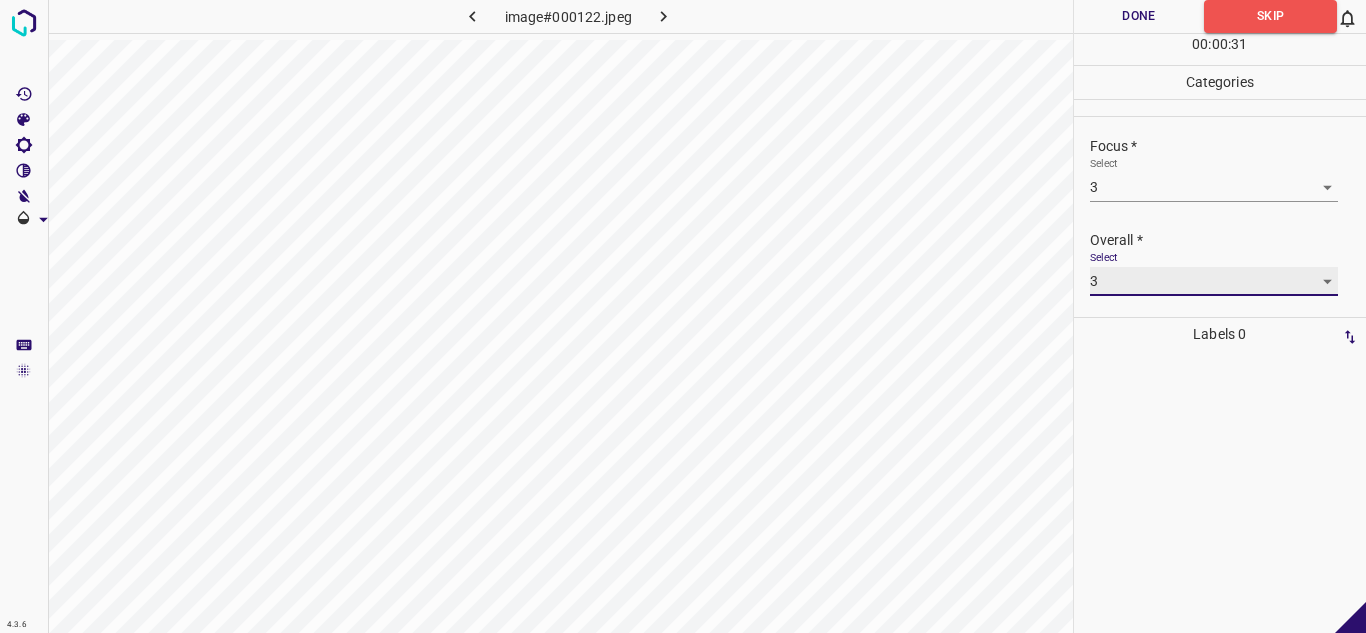 scroll, scrollTop: 0, scrollLeft: 0, axis: both 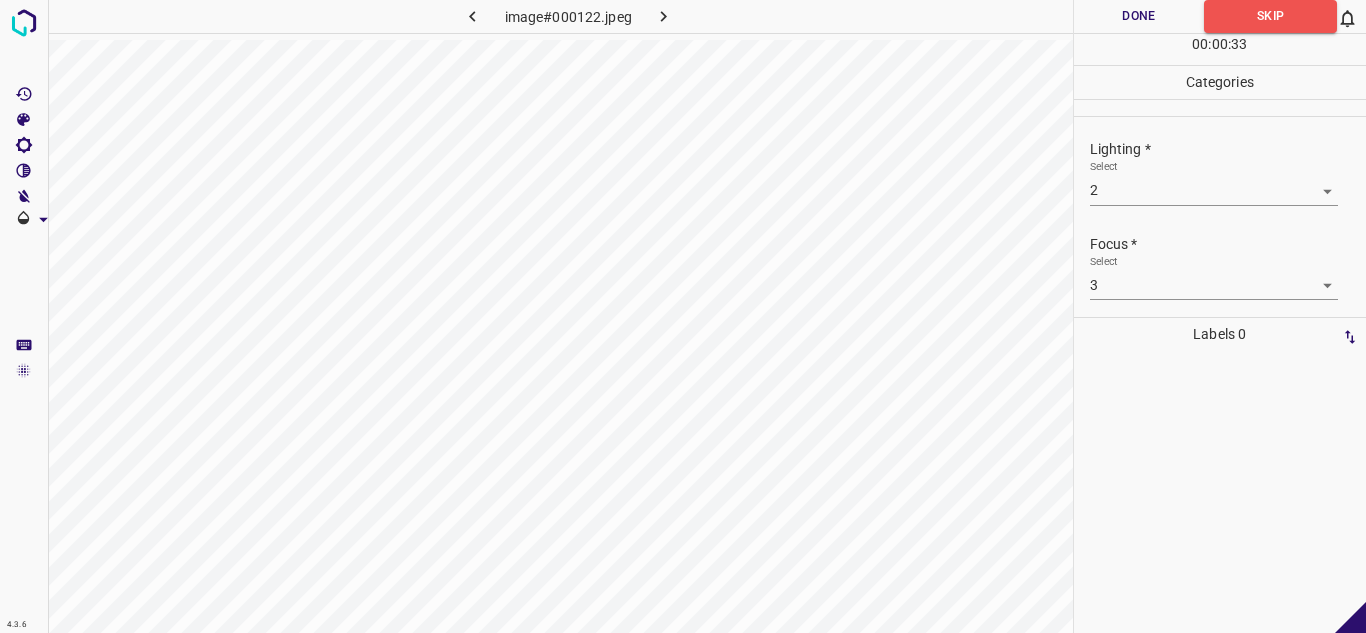 click on "Done" at bounding box center [1139, 16] 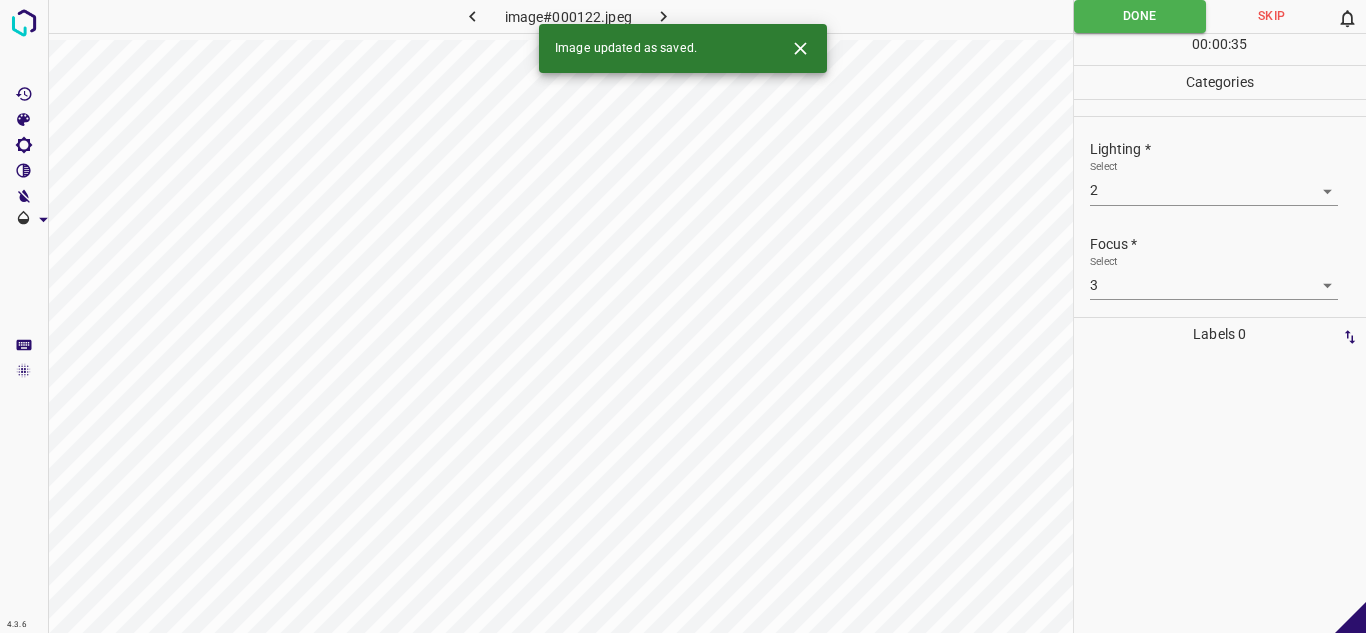 click 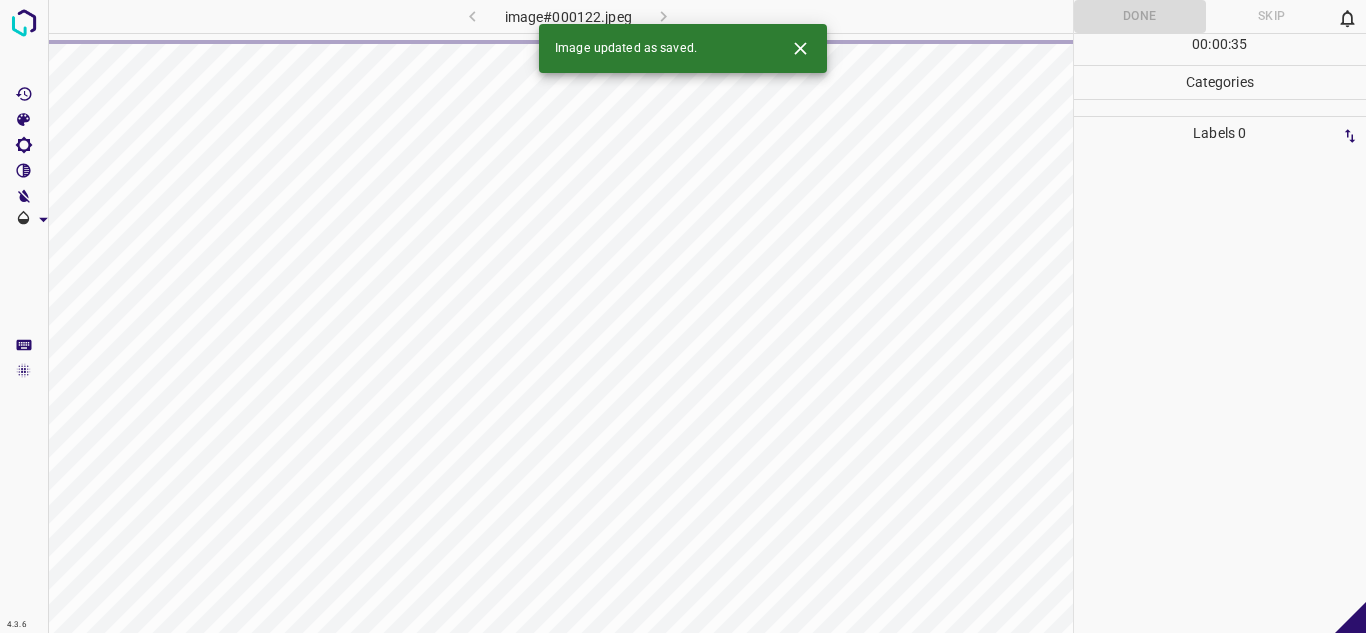 click at bounding box center (800, 48) 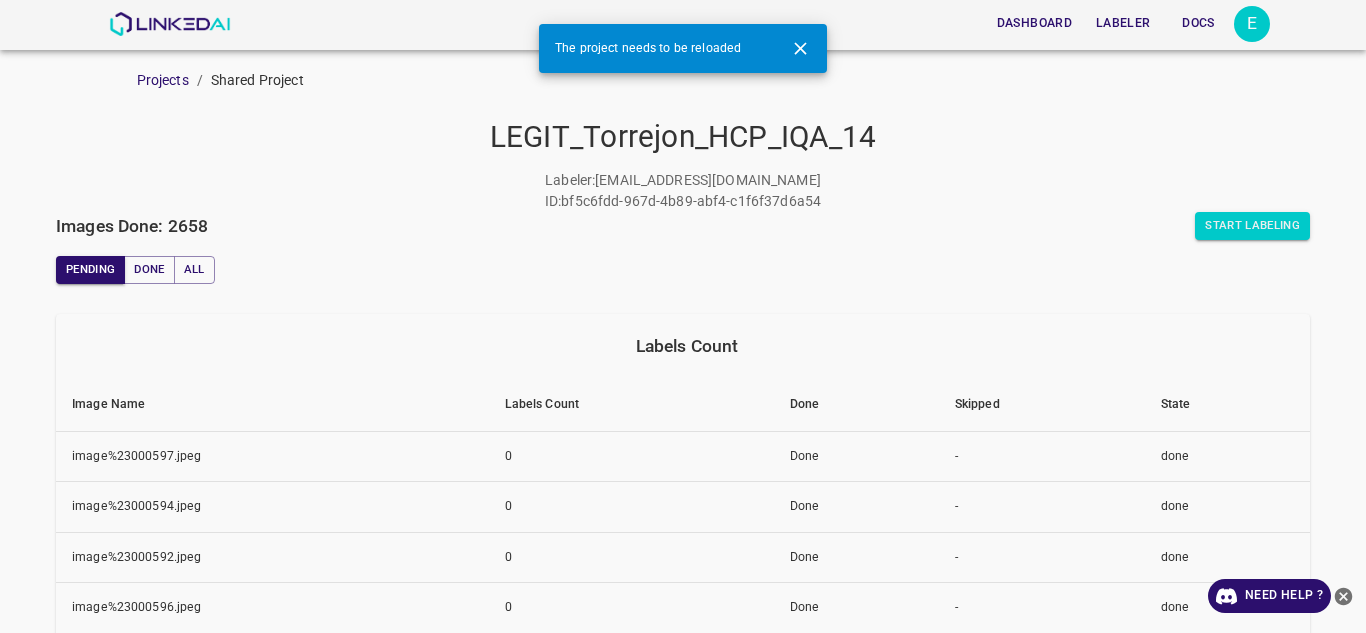 scroll, scrollTop: 0, scrollLeft: 0, axis: both 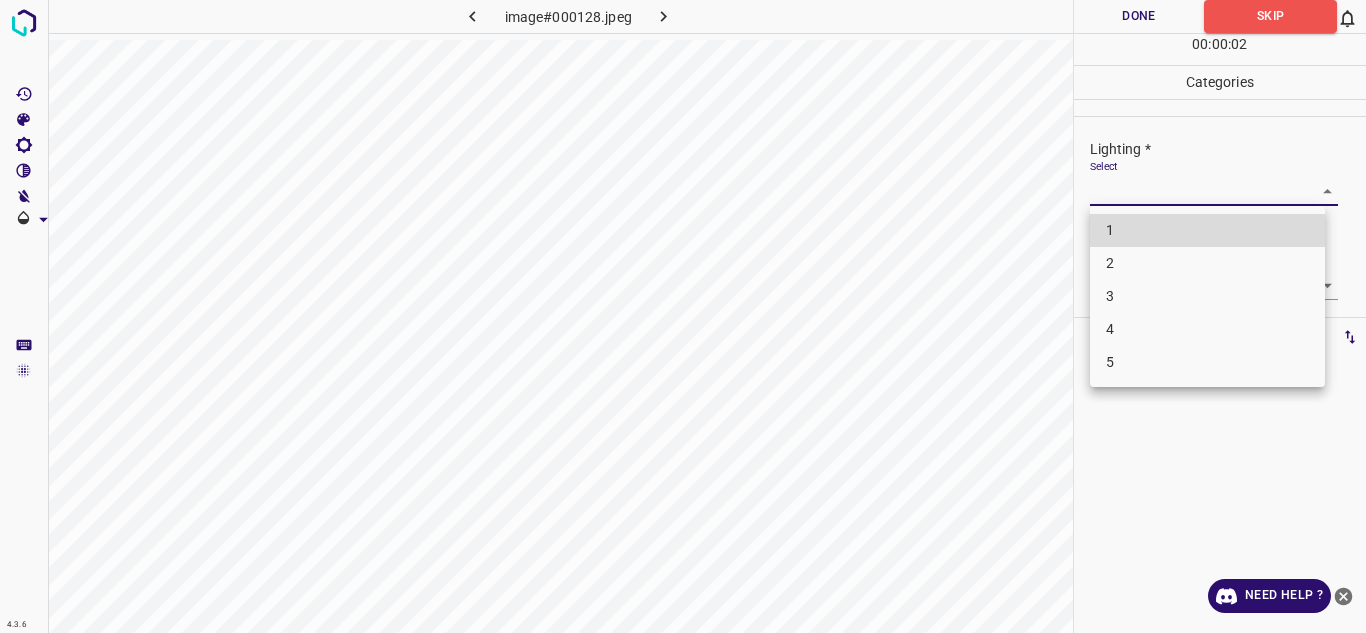 click on "4.3.6  image#000128.jpeg Done Skip 0 00   : 00   : 02   Categories Lighting *  Select ​ Focus *  Select ​ Overall *  Select ​ Labels   0 Categories 1 Lighting 2 Focus 3 Overall Tools Space Change between modes (Draw & Edit) I Auto labeling R Restore zoom M Zoom in N Zoom out Delete Delete selecte label Filters Z Restore filters X Saturation filter C Brightness filter V Contrast filter B Gray scale filter General O Download Need Help ? - Text - Hide - Delete 1 2 3 4 5" at bounding box center (683, 316) 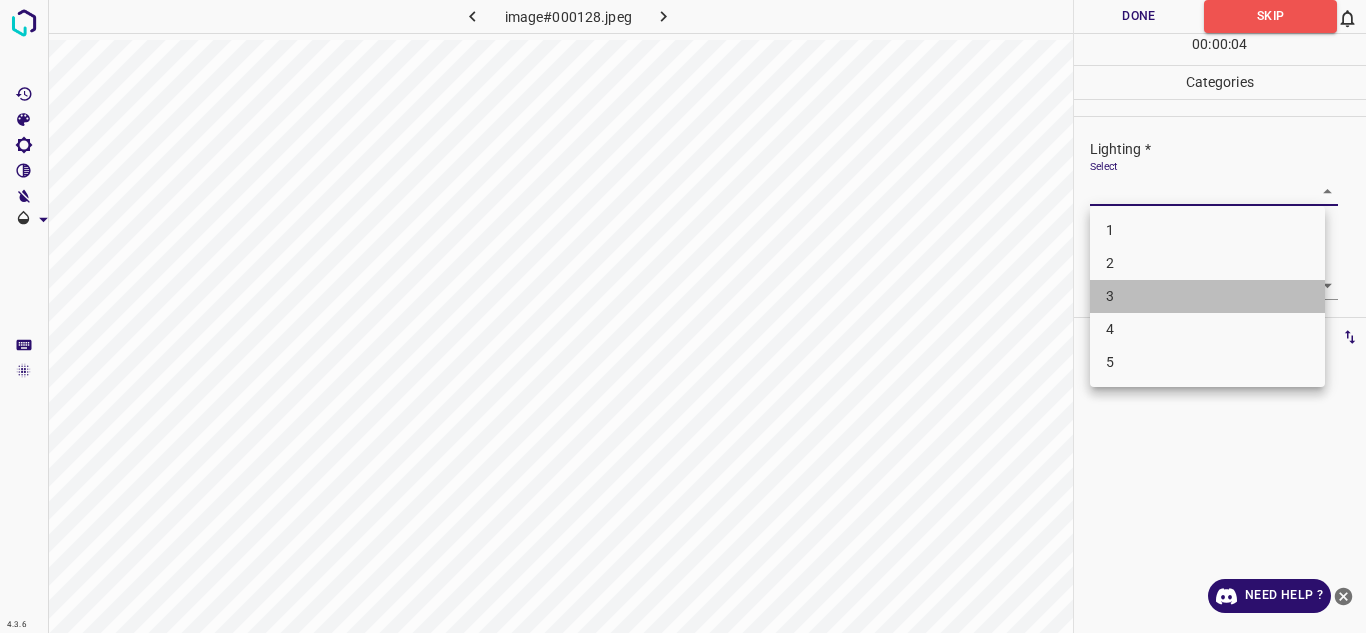click on "3" at bounding box center (1207, 296) 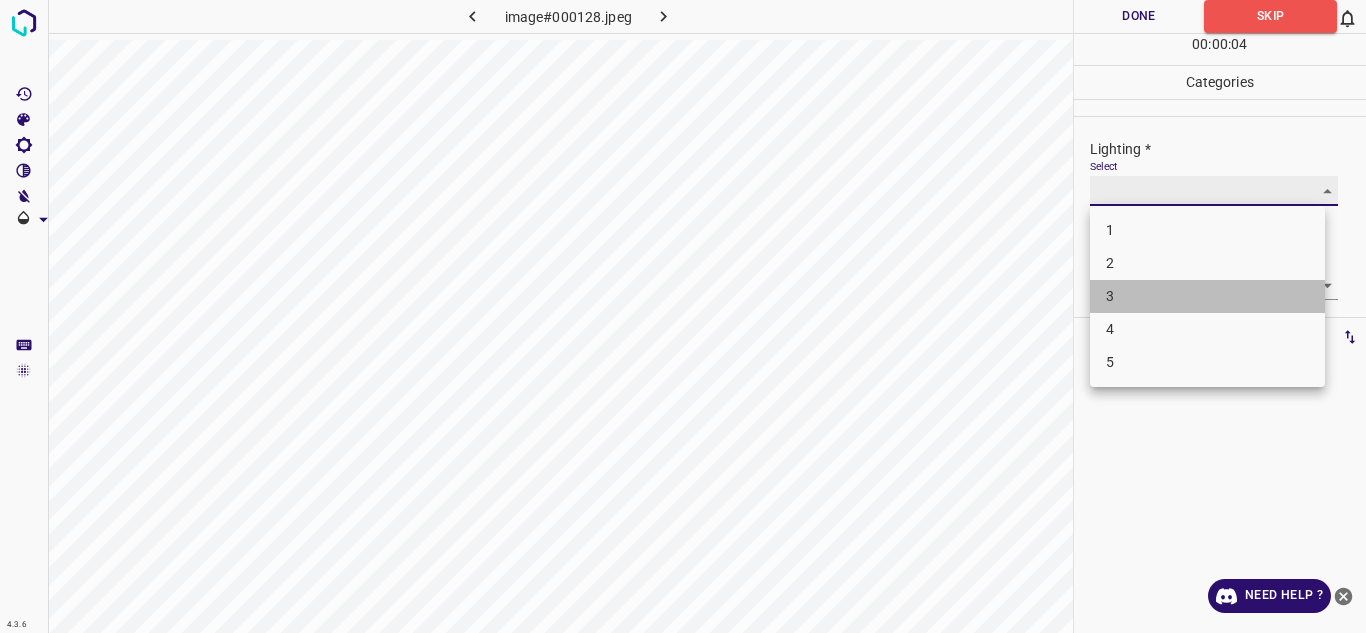 type on "3" 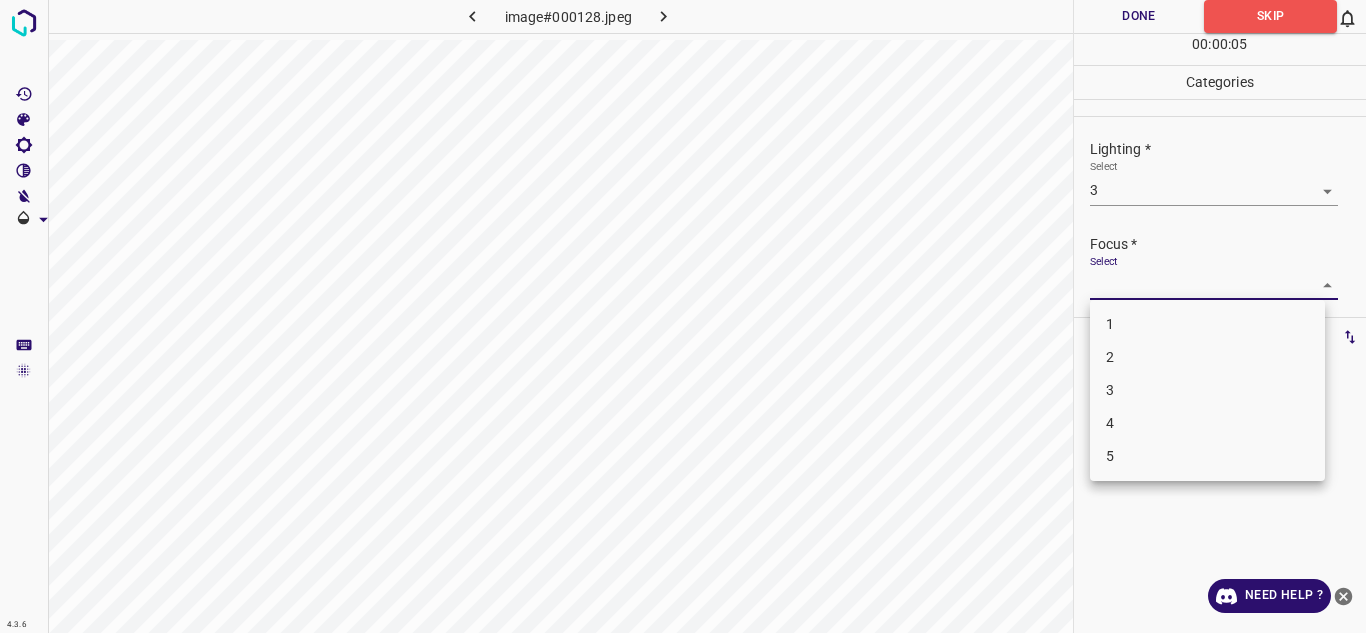 click on "4.3.6  image#000128.jpeg Done Skip 0 00   : 00   : 05   Categories Lighting *  Select 3 3 Focus *  Select ​ Overall *  Select ​ Labels   0 Categories 1 Lighting 2 Focus 3 Overall Tools Space Change between modes (Draw & Edit) I Auto labeling R Restore zoom M Zoom in N Zoom out Delete Delete selecte label Filters Z Restore filters X Saturation filter C Brightness filter V Contrast filter B Gray scale filter General O Download Need Help ? - Text - Hide - Delete 1 2 3 4 5" at bounding box center [683, 316] 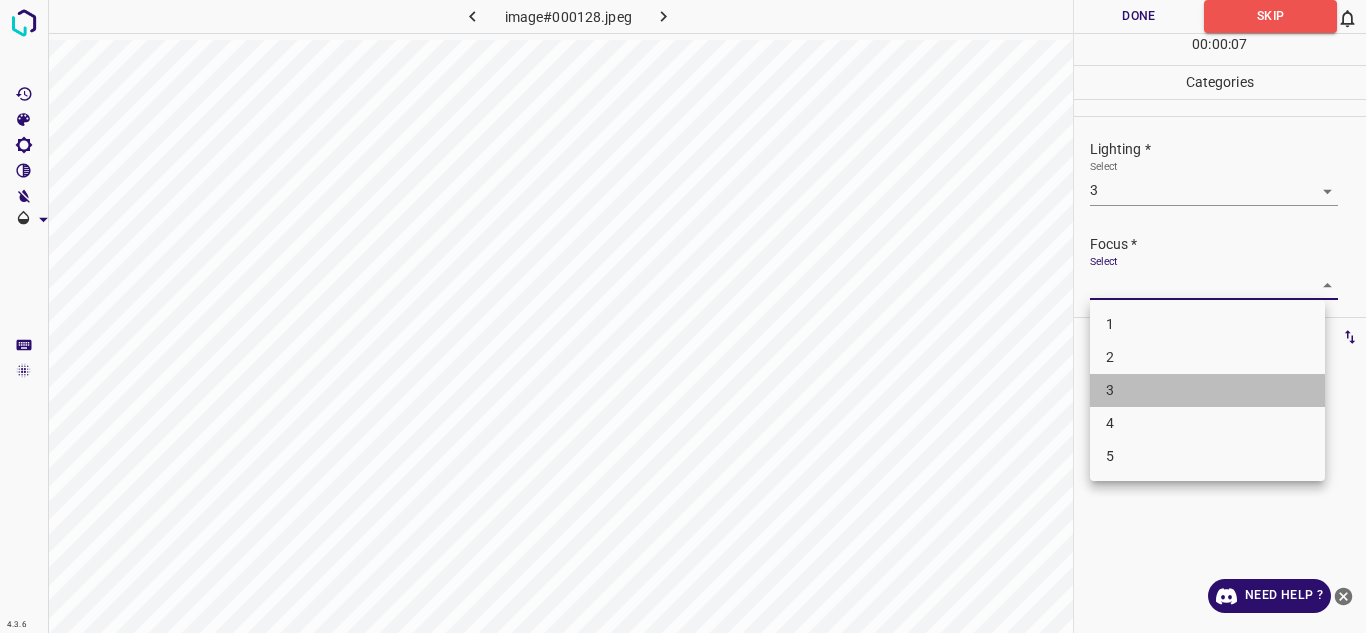 click on "3" at bounding box center [1207, 390] 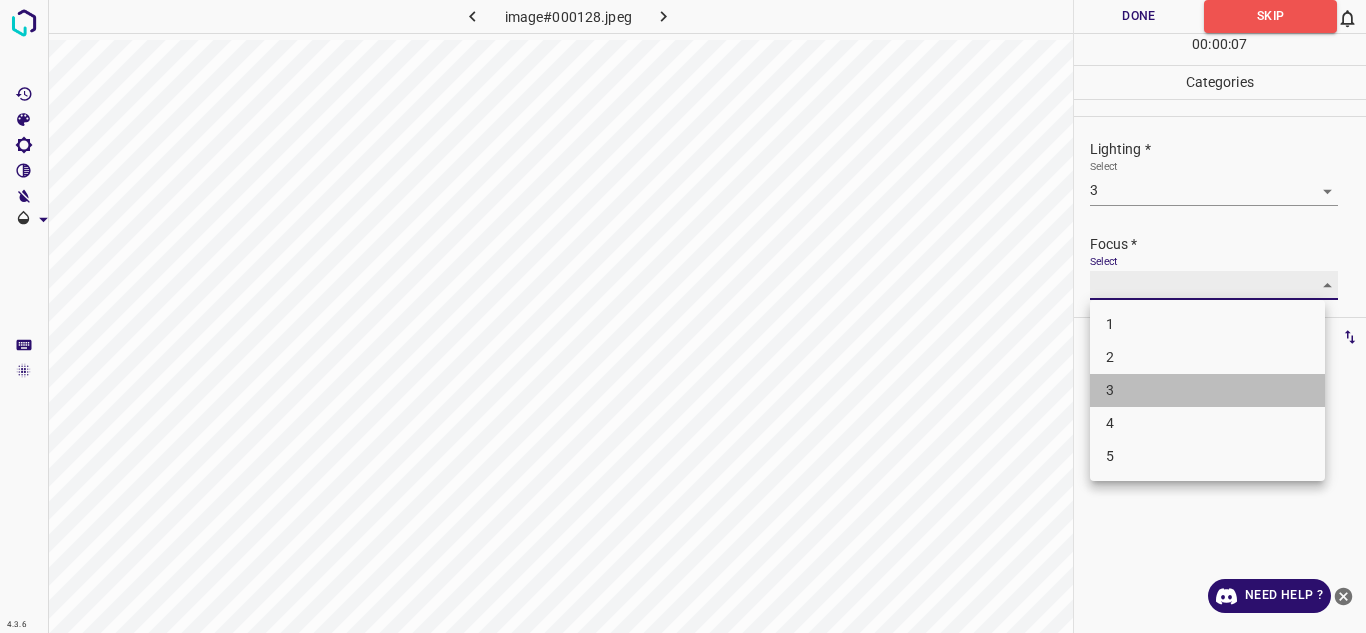 type on "3" 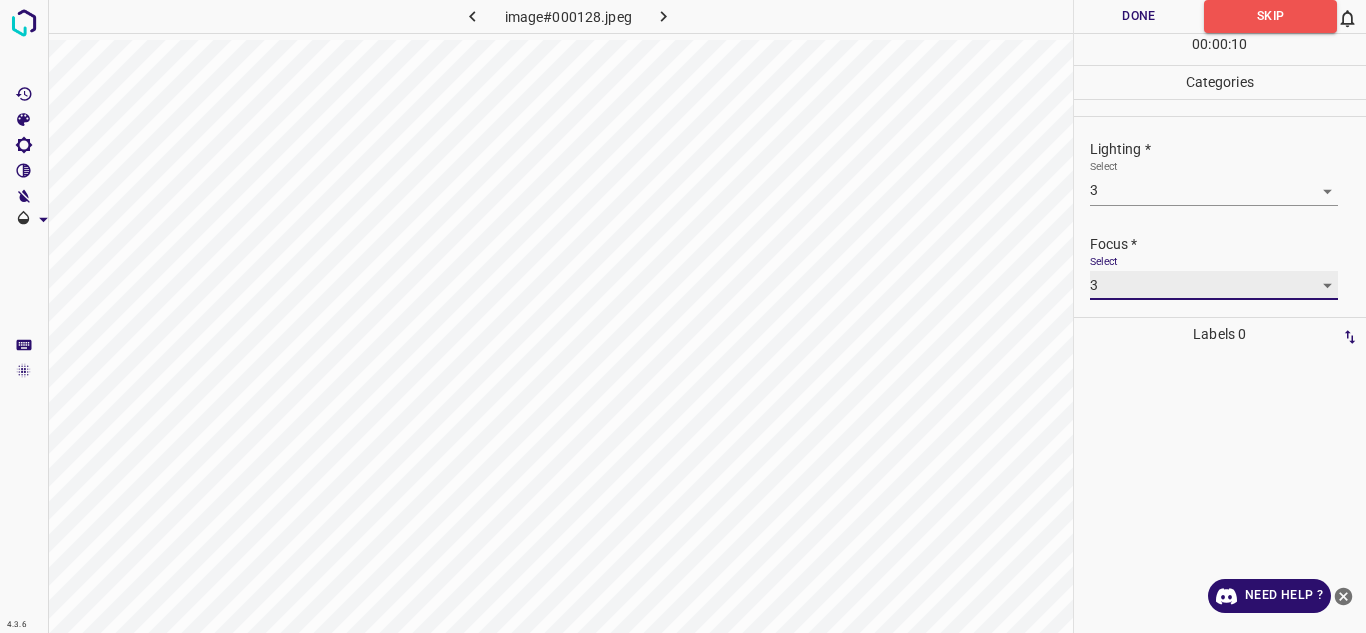 scroll, scrollTop: 98, scrollLeft: 0, axis: vertical 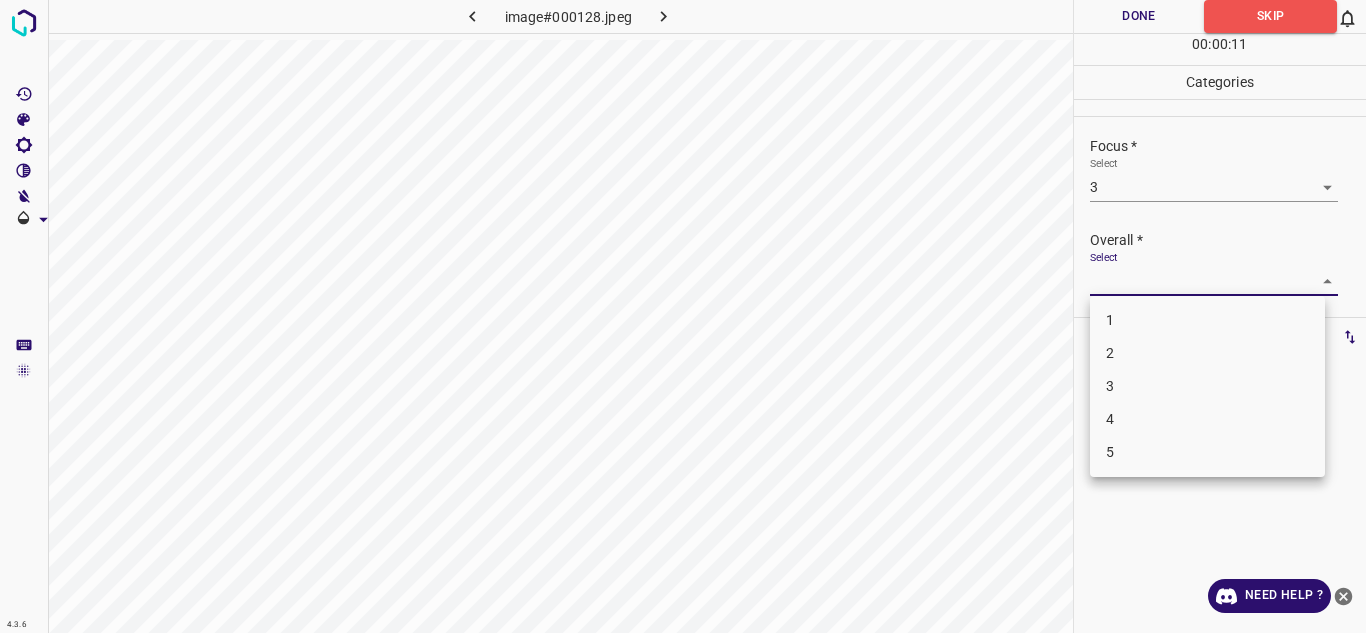 click on "4.3.6  image#000128.jpeg Done Skip 0 00   : 00   : 11   Categories Lighting *  Select 3 3 Focus *  Select 3 3 Overall *  Select ​ Labels   0 Categories 1 Lighting 2 Focus 3 Overall Tools Space Change between modes (Draw & Edit) I Auto labeling R Restore zoom M Zoom in N Zoom out Delete Delete selecte label Filters Z Restore filters X Saturation filter C Brightness filter V Contrast filter B Gray scale filter General O Download Need Help ? - Text - Hide - Delete 1 2 3 4 5" at bounding box center [683, 316] 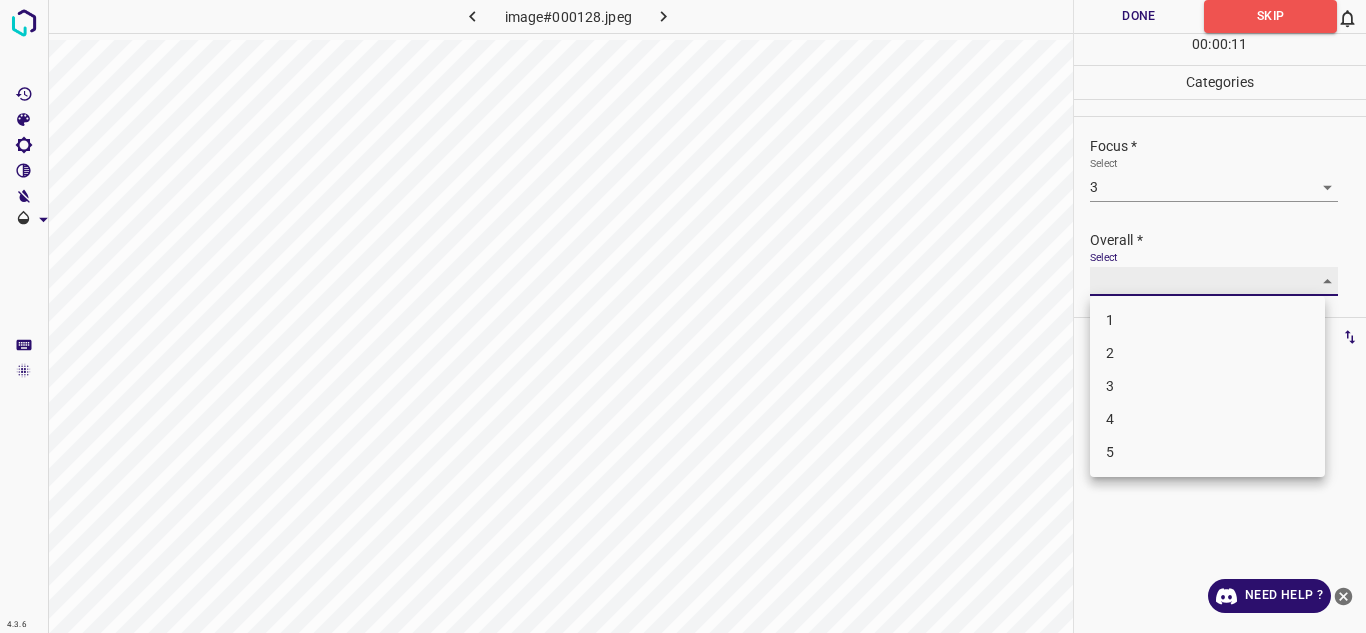 type on "3" 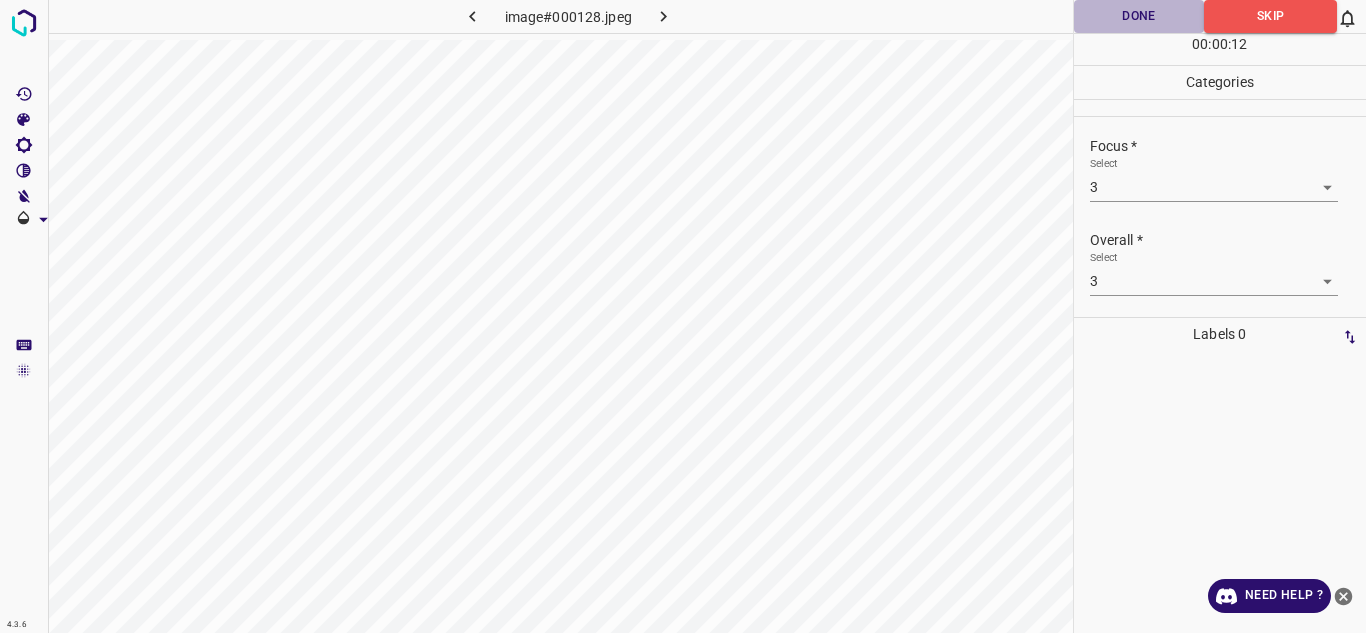 click on "Done" at bounding box center [1139, 16] 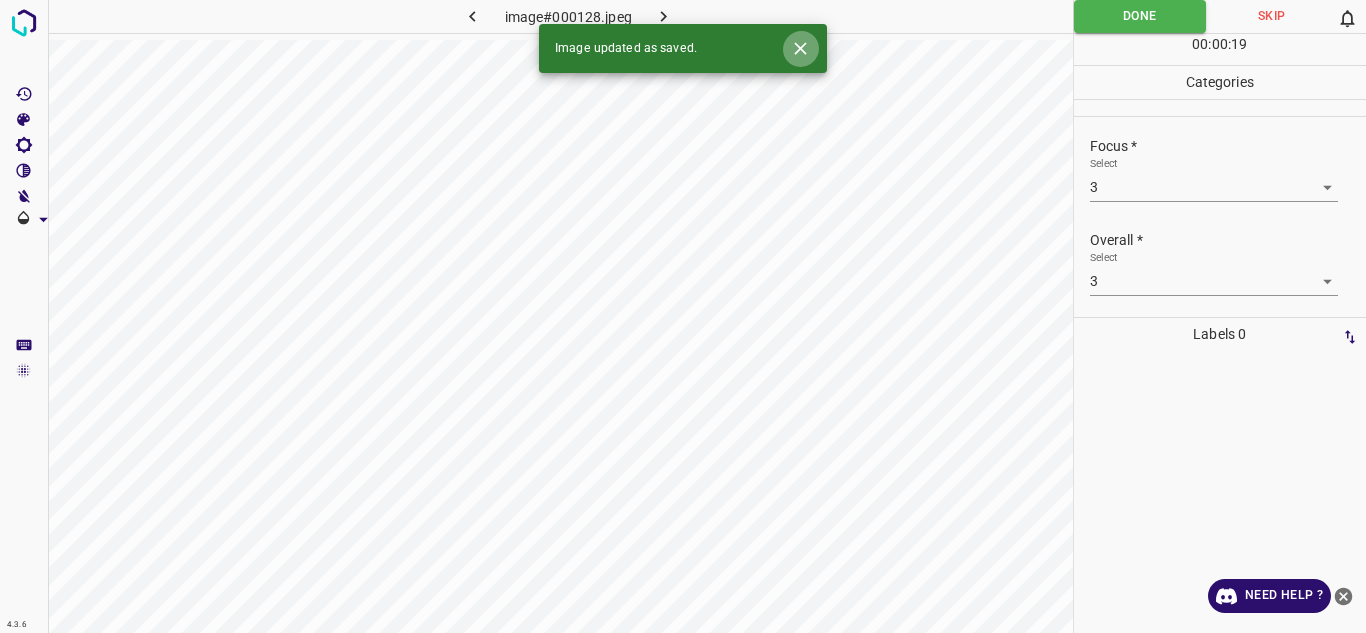click 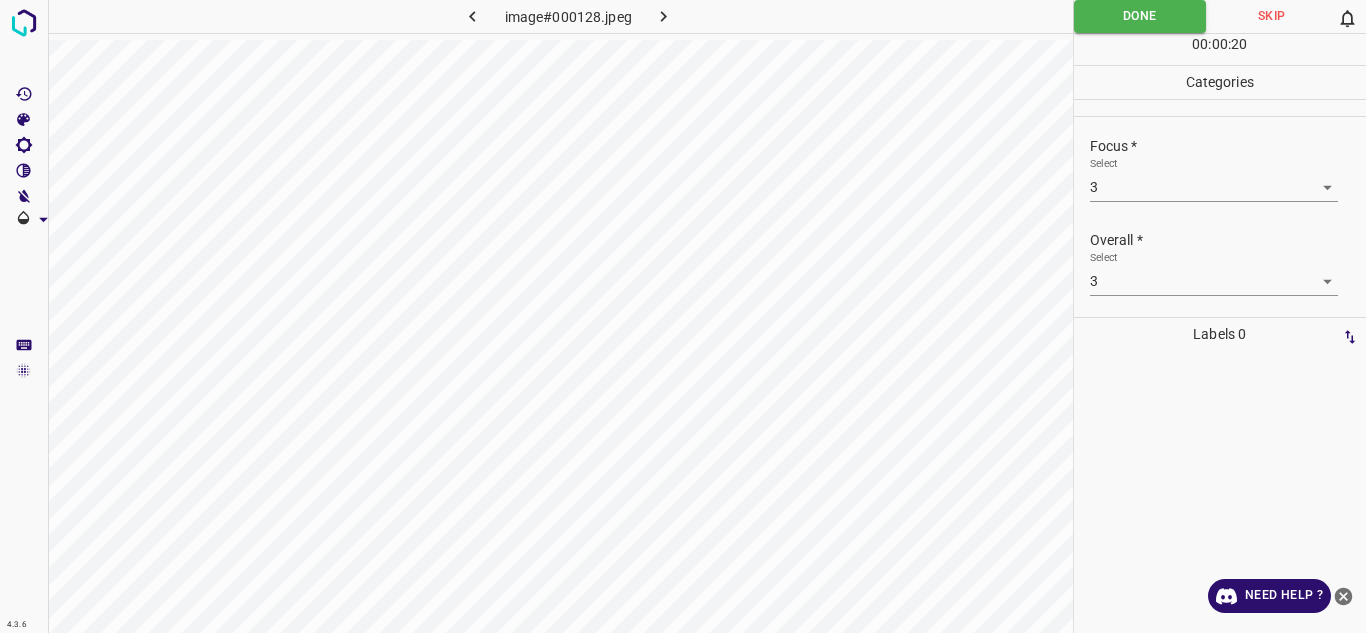 click at bounding box center [664, 16] 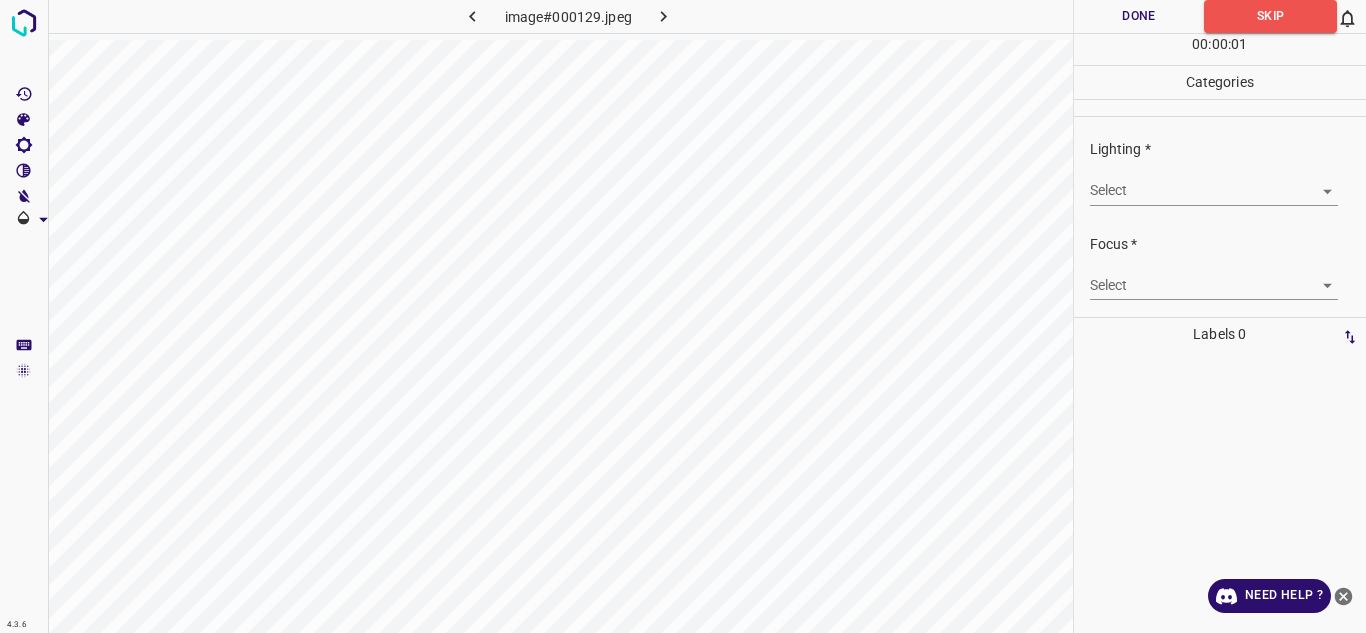 click on "4.3.6  image#000129.jpeg Done Skip 0 00   : 00   : 01   Categories Lighting *  Select ​ Focus *  Select ​ Overall *  Select ​ Labels   0 Categories 1 Lighting 2 Focus 3 Overall Tools Space Change between modes (Draw & Edit) I Auto labeling R Restore zoom M Zoom in N Zoom out Delete Delete selecte label Filters Z Restore filters X Saturation filter C Brightness filter V Contrast filter B Gray scale filter General O Download Need Help ? - Text - Hide - Delete" at bounding box center (683, 316) 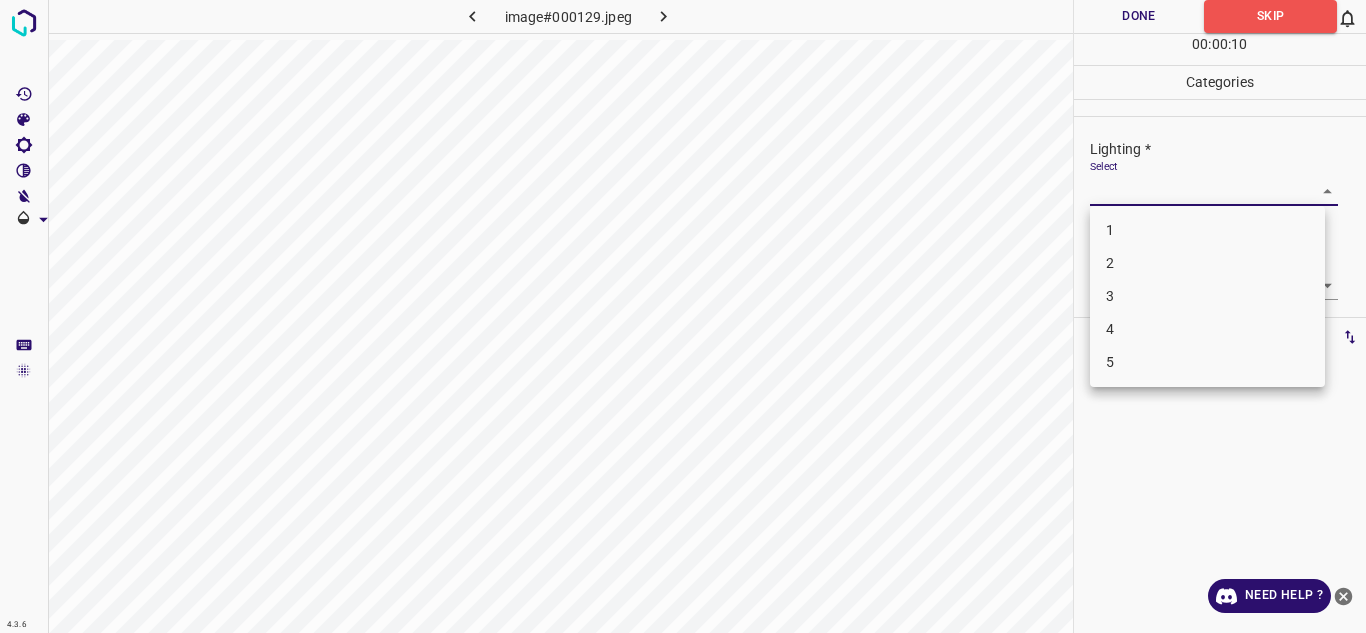 click on "3" at bounding box center [1207, 296] 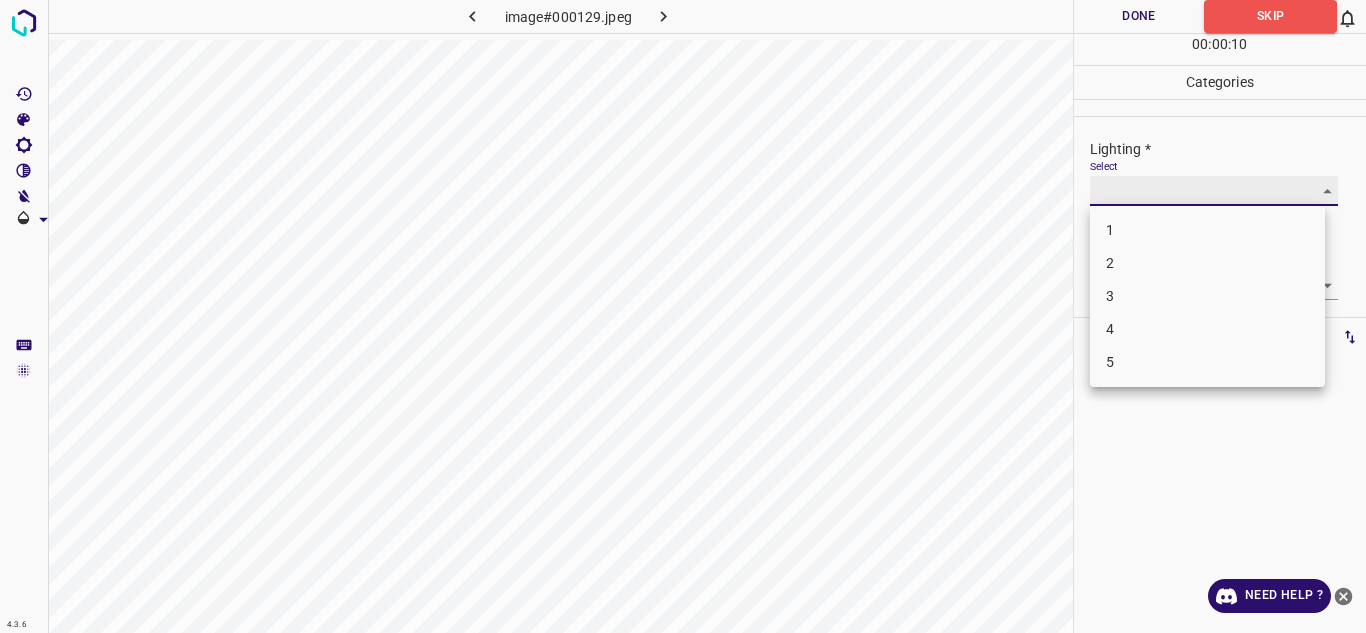 type on "3" 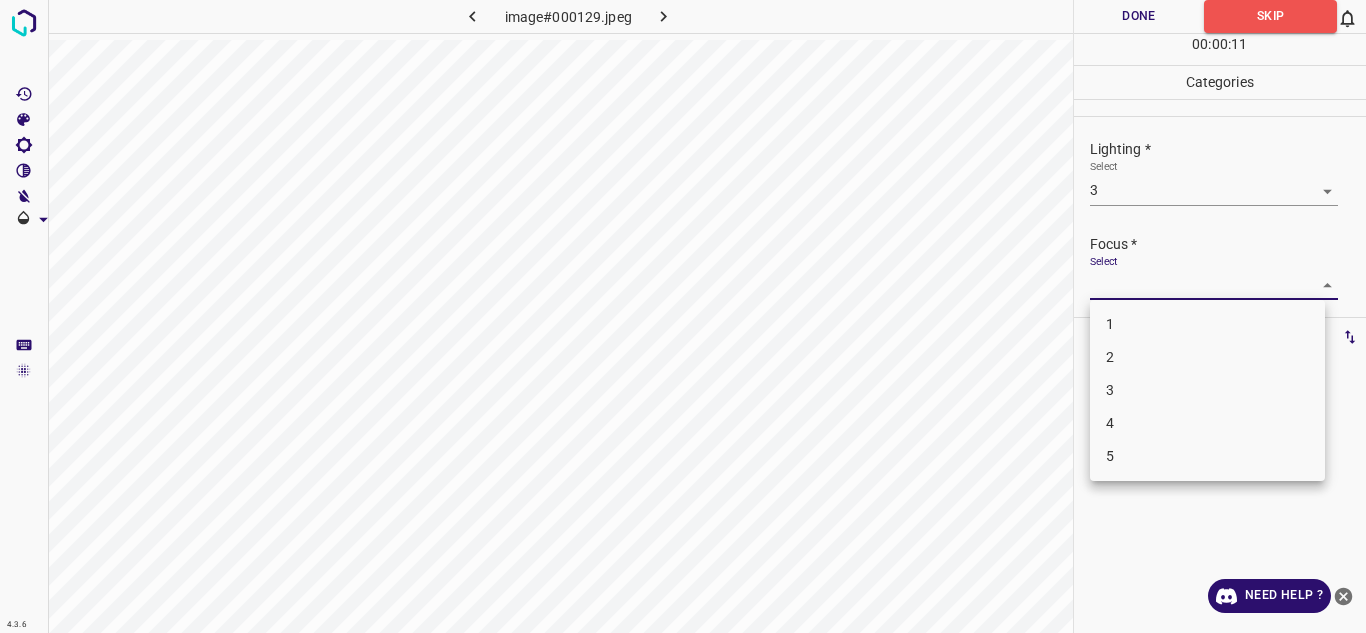click on "4.3.6  image#000129.jpeg Done Skip 0 00   : 00   : 11   Categories Lighting *  Select 3 3 Focus *  Select ​ Overall *  Select ​ Labels   0 Categories 1 Lighting 2 Focus 3 Overall Tools Space Change between modes (Draw & Edit) I Auto labeling R Restore zoom M Zoom in N Zoom out Delete Delete selecte label Filters Z Restore filters X Saturation filter C Brightness filter V Contrast filter B Gray scale filter General O Download Need Help ? - Text - Hide - Delete 1 2 3 4 5" at bounding box center [683, 316] 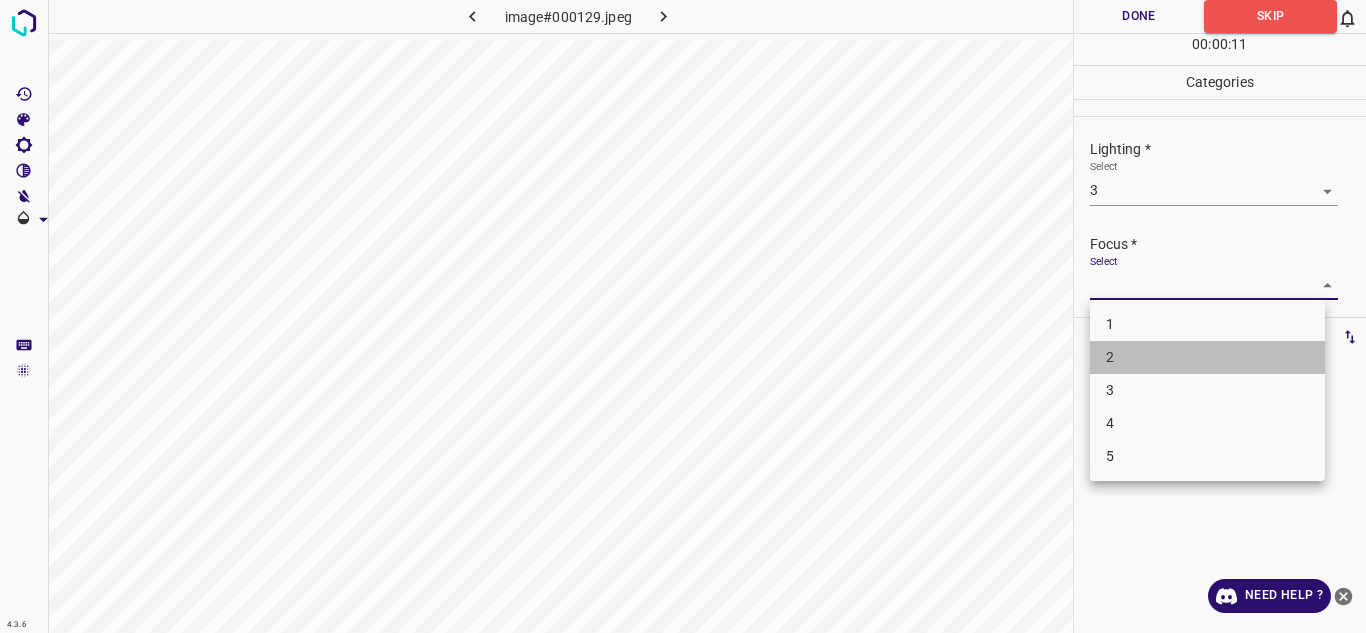 click on "2" at bounding box center [1207, 357] 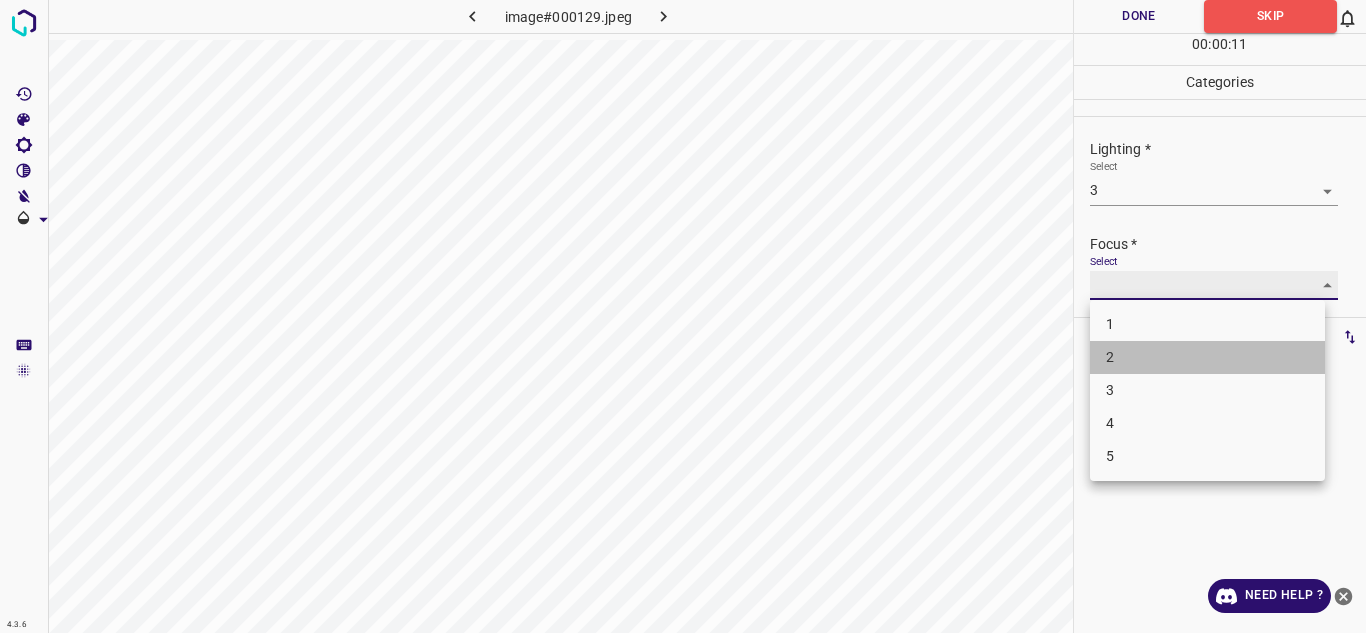 type on "2" 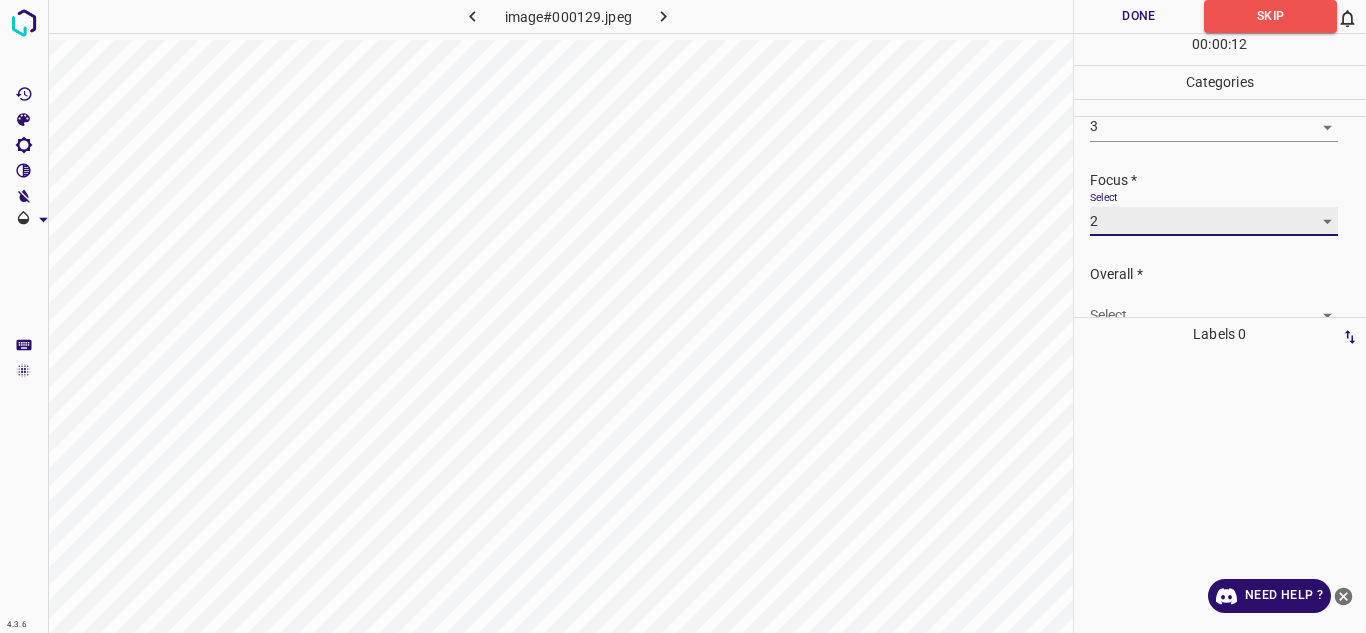scroll, scrollTop: 98, scrollLeft: 0, axis: vertical 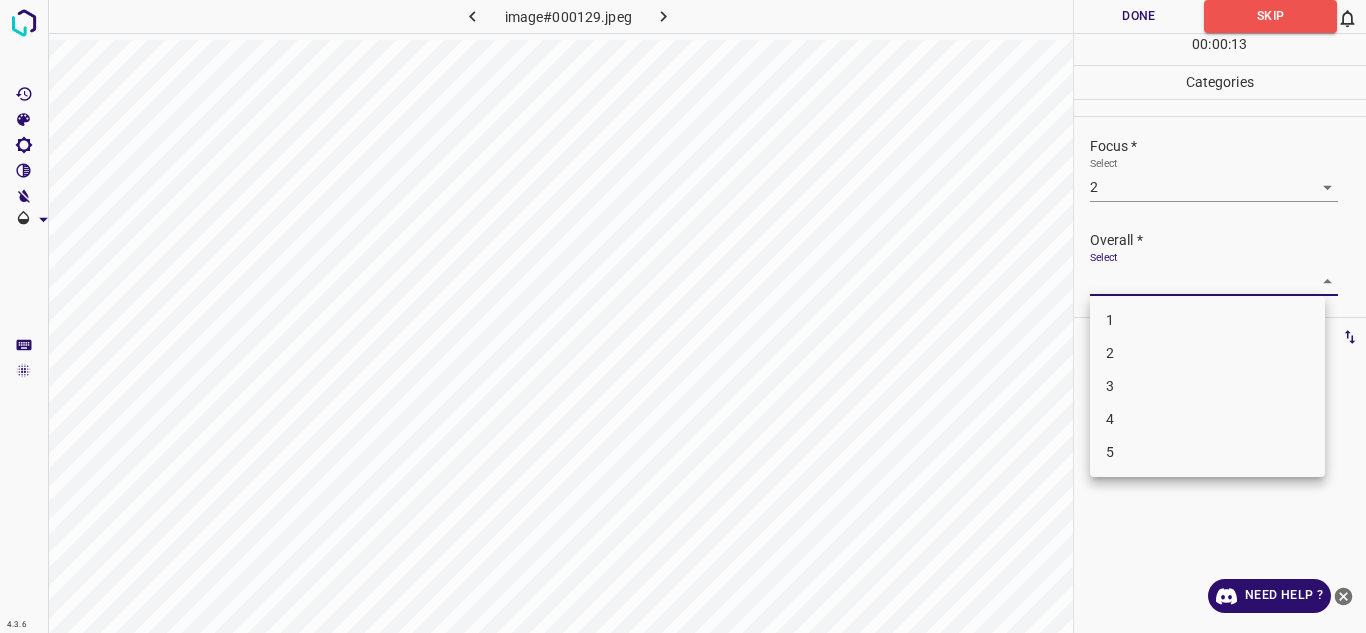 click on "4.3.6  image#000129.jpeg Done Skip 0 00   : 00   : 13   Categories Lighting *  Select 3 3 Focus *  Select 2 2 Overall *  Select ​ Labels   0 Categories 1 Lighting 2 Focus 3 Overall Tools Space Change between modes (Draw & Edit) I Auto labeling R Restore zoom M Zoom in N Zoom out Delete Delete selecte label Filters Z Restore filters X Saturation filter C Brightness filter V Contrast filter B Gray scale filter General O Download Need Help ? - Text - Hide - Delete 1 2 3 4 5" at bounding box center (683, 316) 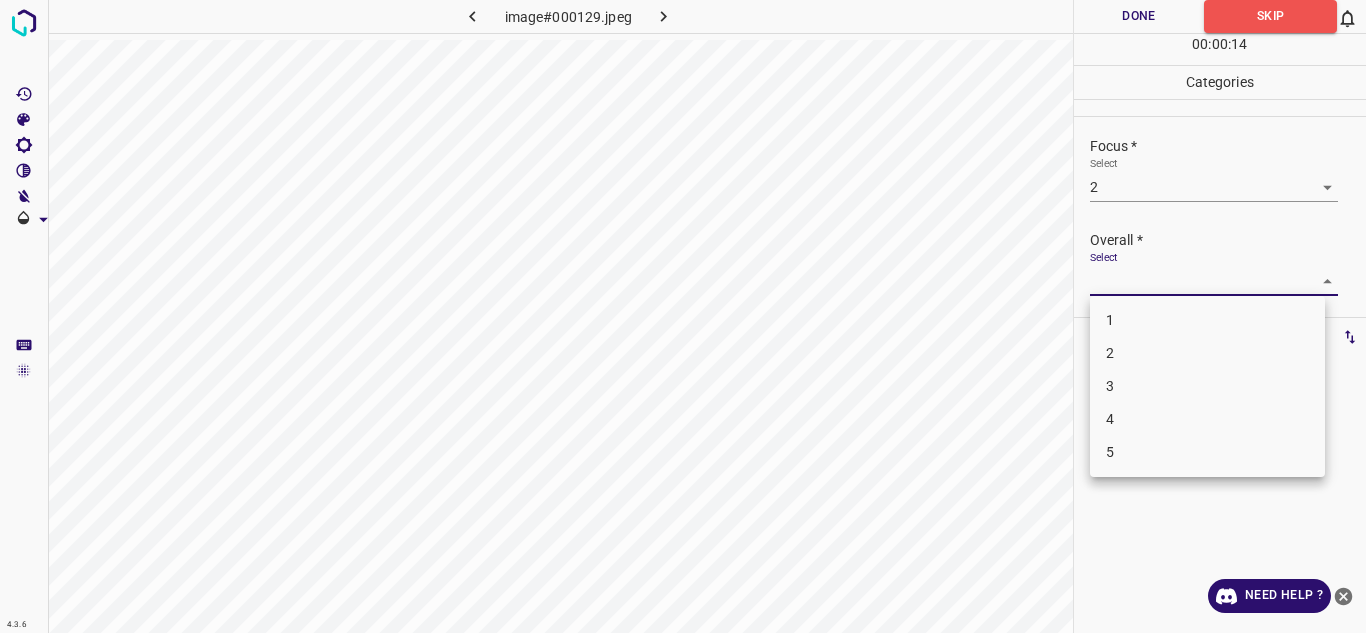 click on "3" at bounding box center (1207, 386) 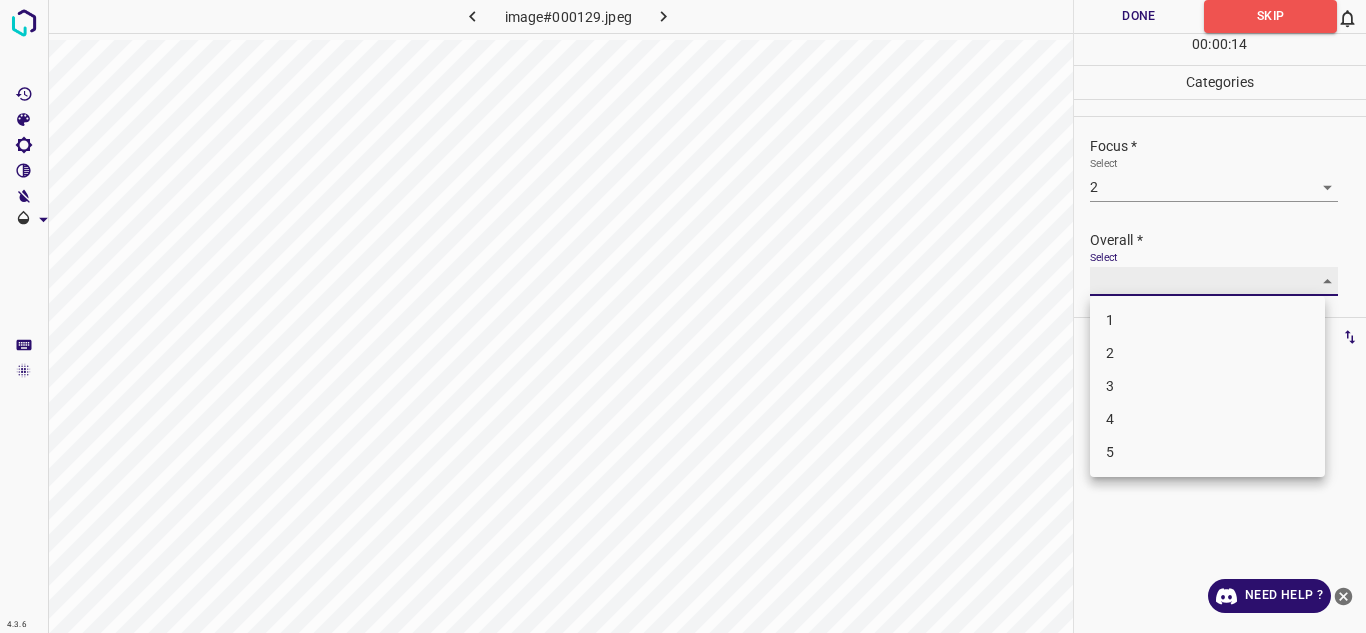 type on "3" 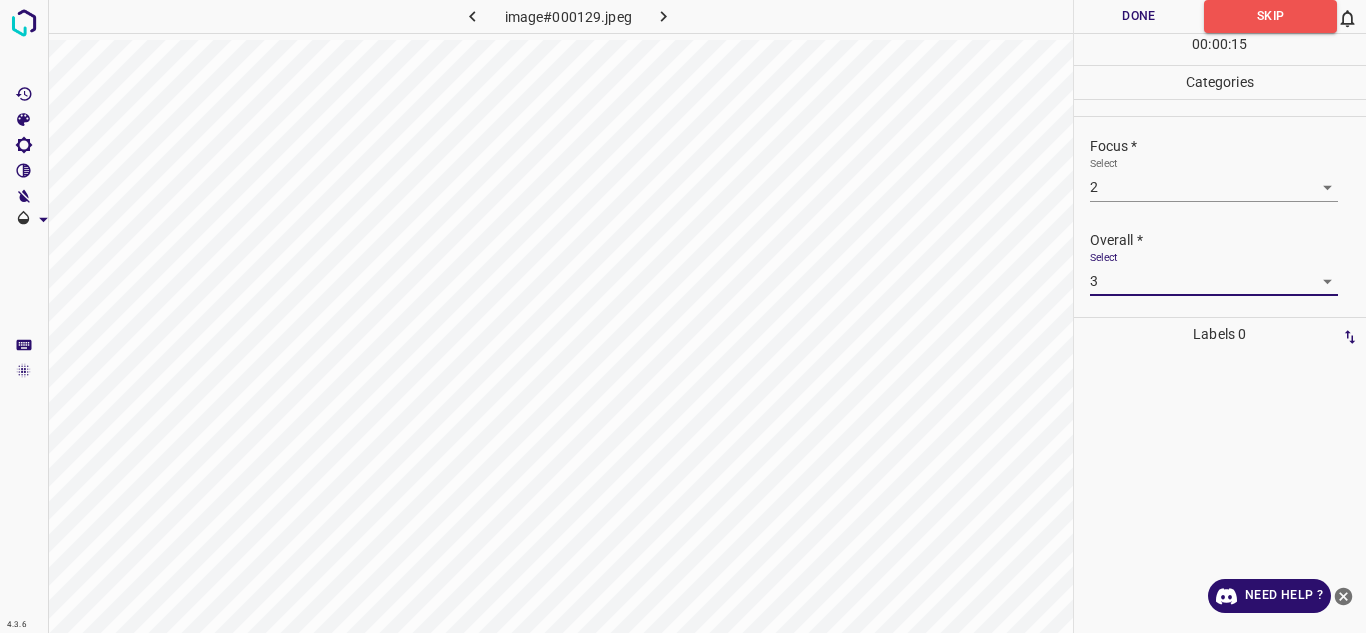 click on "Done" at bounding box center [1139, 16] 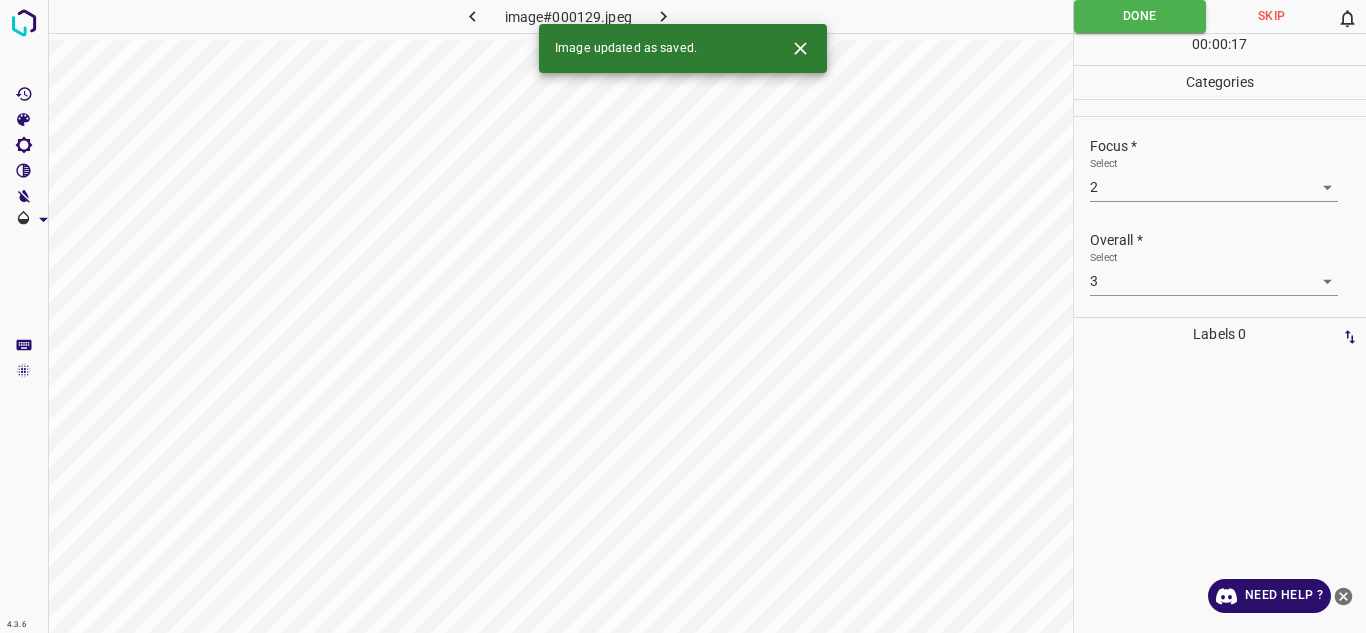 click 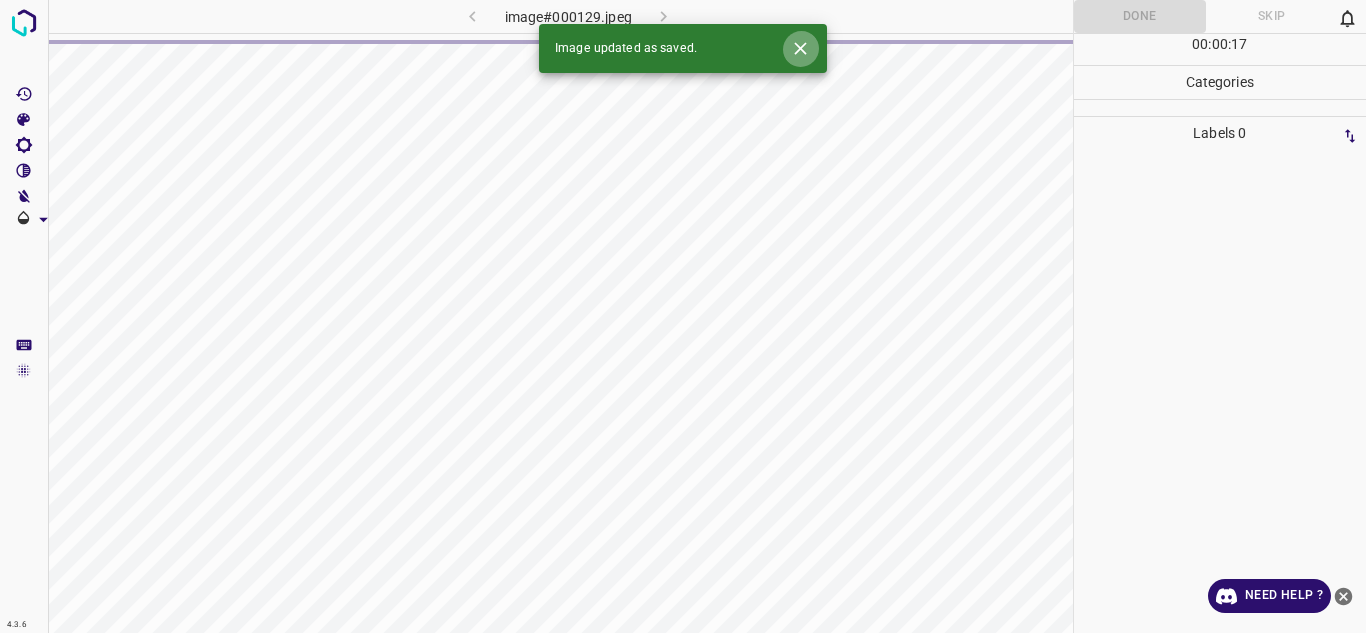 click 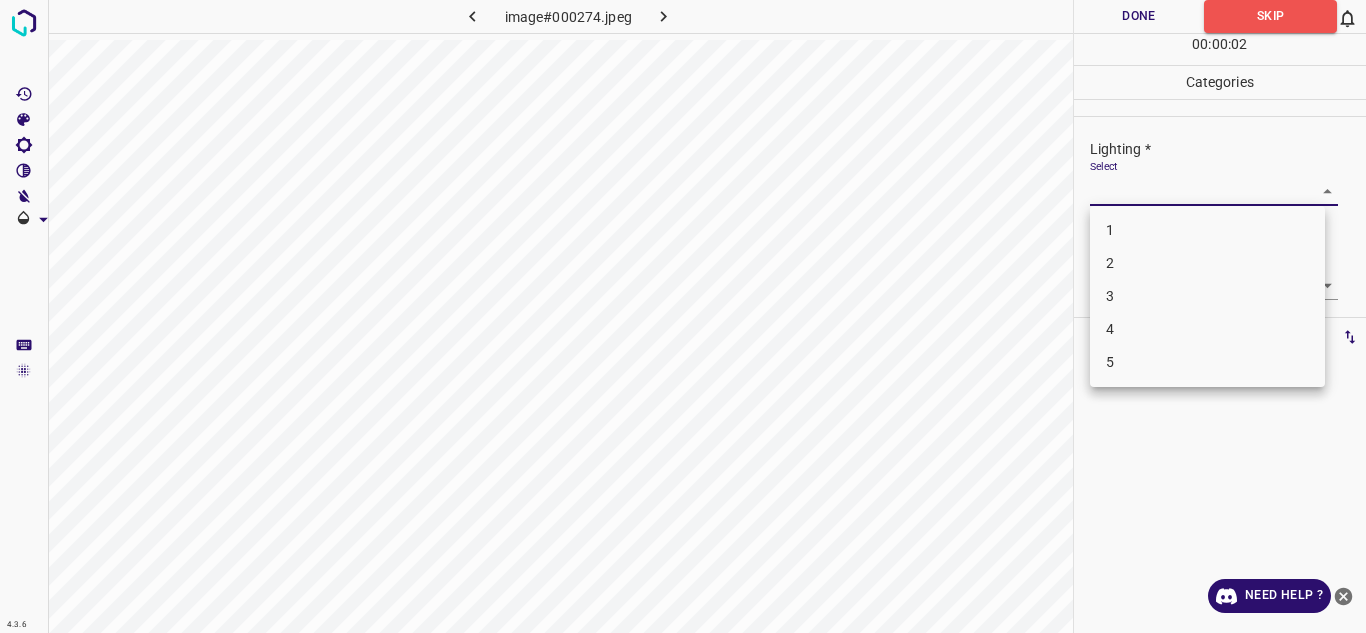 click on "4.3.6  image#000274.jpeg Done Skip 0 00   : 00   : 02   Categories Lighting *  Select ​ Focus *  Select ​ Overall *  Select ​ Labels   0 Categories 1 Lighting 2 Focus 3 Overall Tools Space Change between modes (Draw & Edit) I Auto labeling R Restore zoom M Zoom in N Zoom out Delete Delete selecte label Filters Z Restore filters X Saturation filter C Brightness filter V Contrast filter B Gray scale filter General O Download Need Help ? - Text - Hide - Delete 1 2 3 4 5" at bounding box center (683, 316) 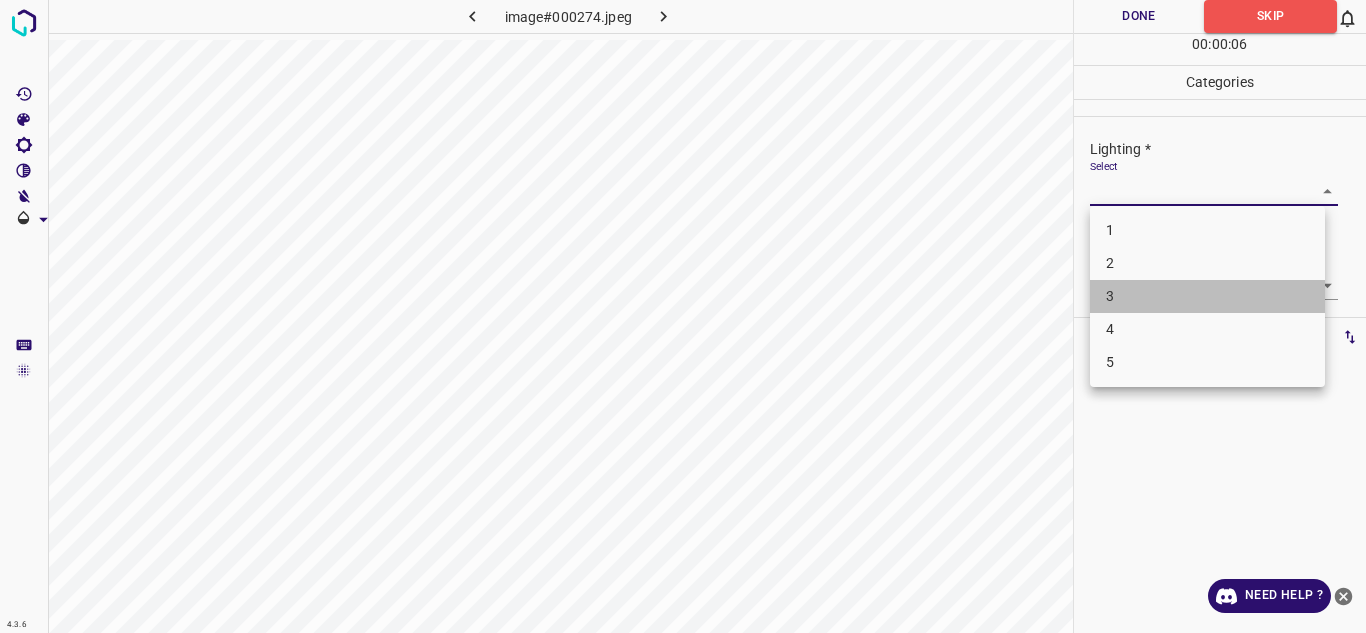 click on "3" at bounding box center [1207, 296] 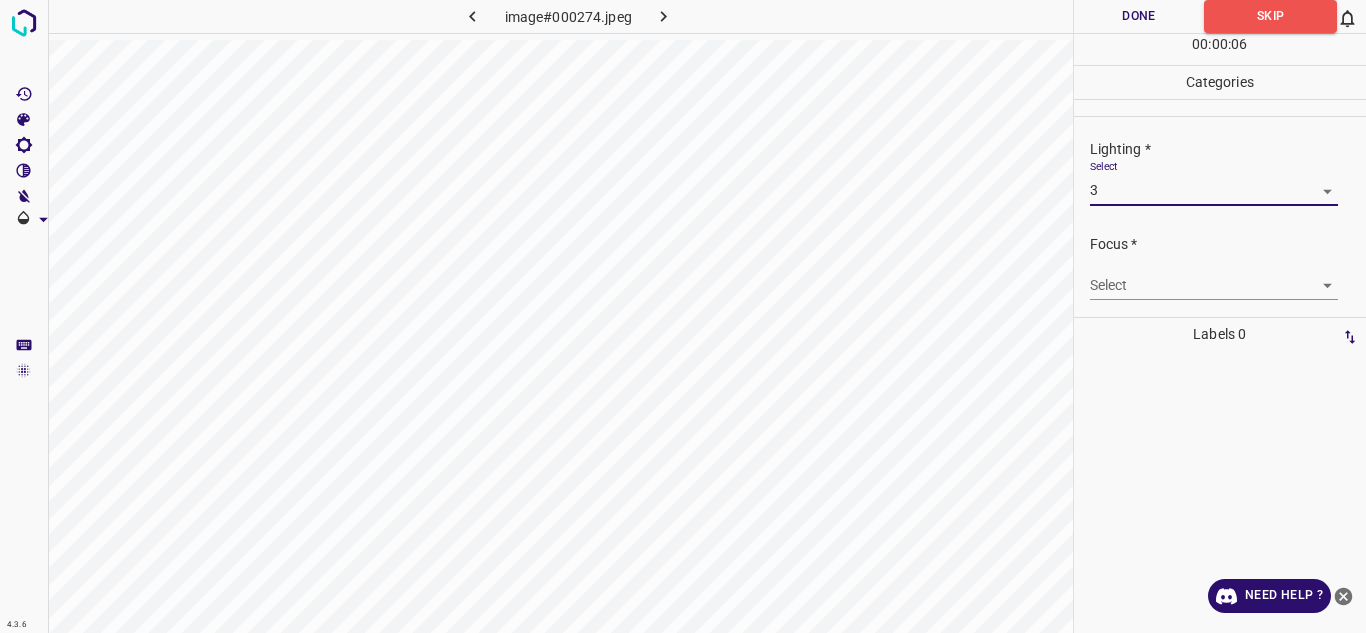 click on "4.3.6  image#000274.jpeg Done Skip 0 00   : 00   : 06   Categories Lighting *  Select 3 3 Focus *  Select ​ Overall *  Select ​ Labels   0 Categories 1 Lighting 2 Focus 3 Overall Tools Space Change between modes (Draw & Edit) I Auto labeling R Restore zoom M Zoom in N Zoom out Delete Delete selecte label Filters Z Restore filters X Saturation filter C Brightness filter V Contrast filter B Gray scale filter General O Download Need Help ? - Text - Hide - Delete" at bounding box center (683, 316) 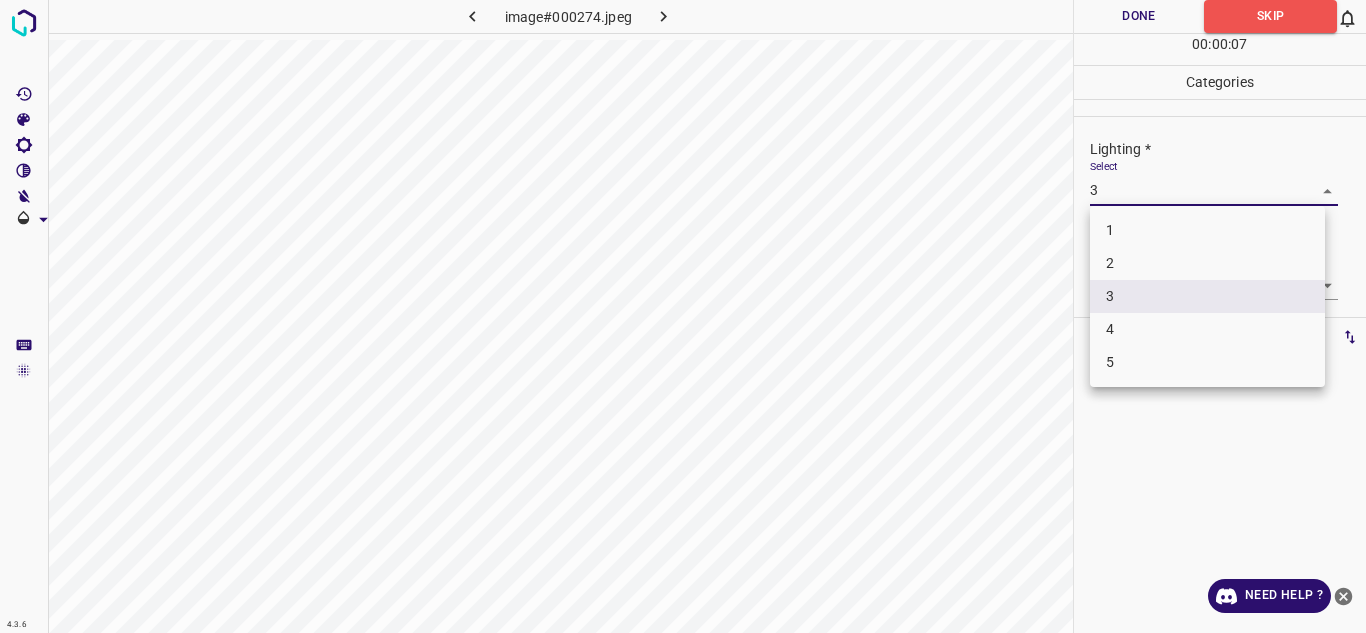 click on "4" at bounding box center (1207, 329) 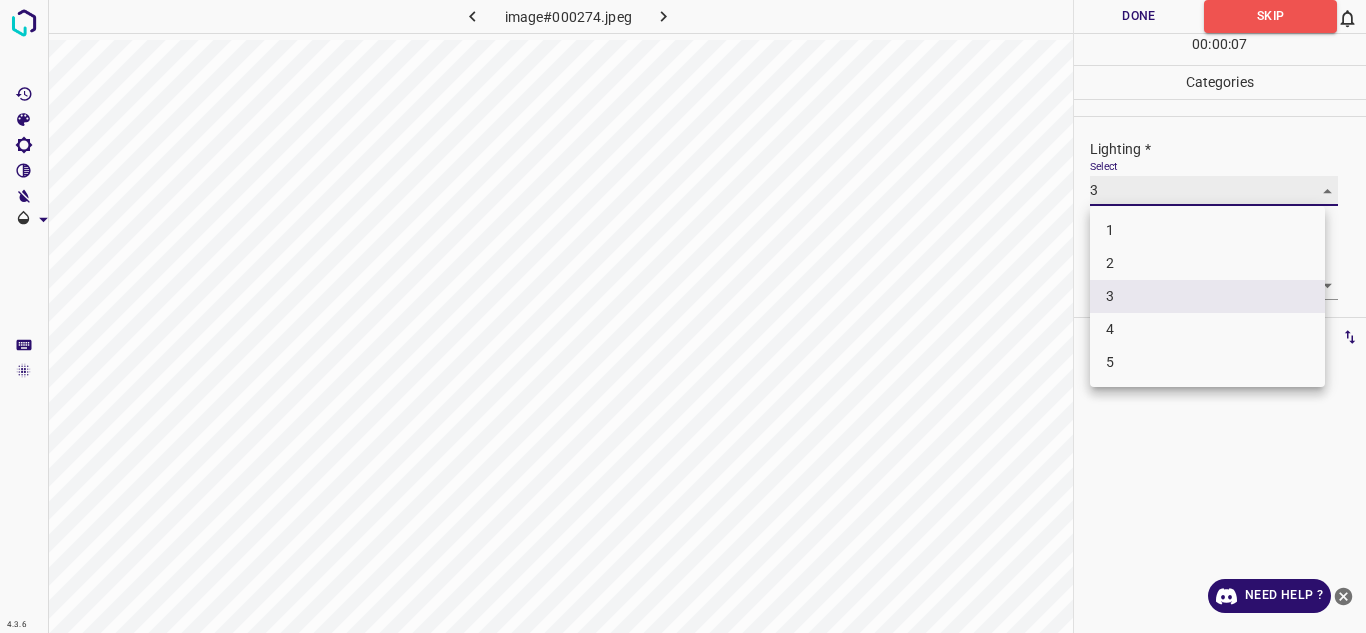 type on "4" 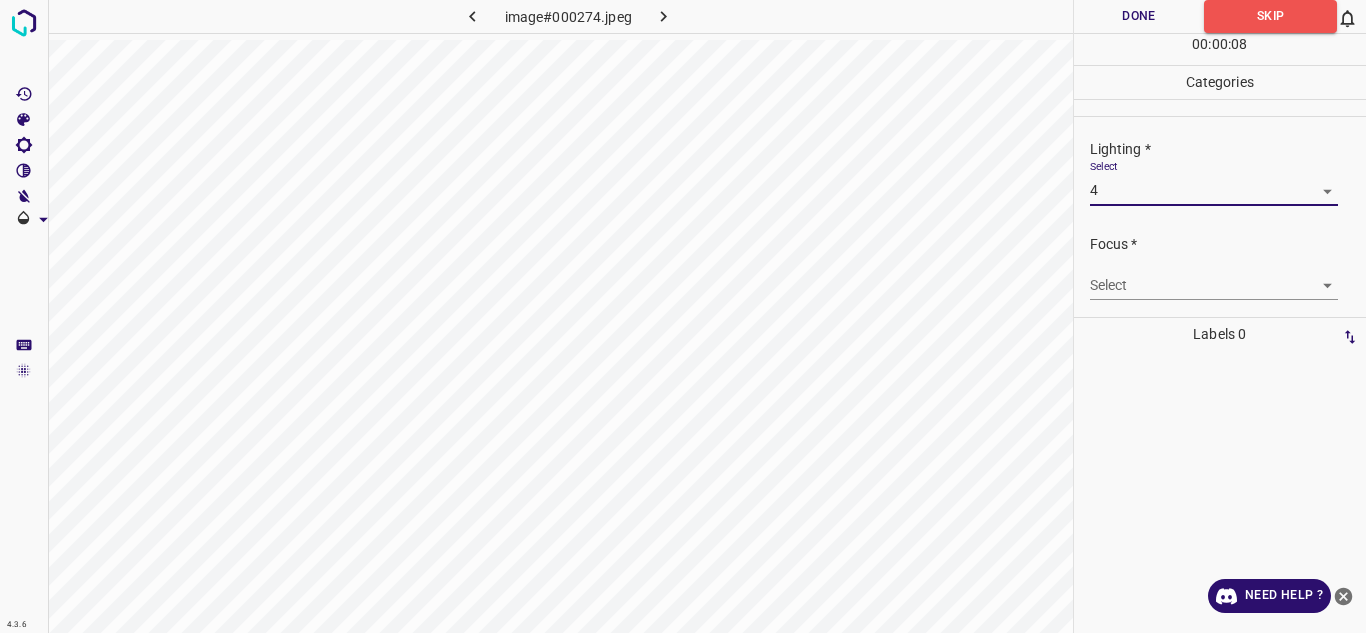 click on "4.3.6  image#000274.jpeg Done Skip 0 00   : 00   : 08   Categories Lighting *  Select 4 4 Focus *  Select ​ Overall *  Select ​ Labels   0 Categories 1 Lighting 2 Focus 3 Overall Tools Space Change between modes (Draw & Edit) I Auto labeling R Restore zoom M Zoom in N Zoom out Delete Delete selecte label Filters Z Restore filters X Saturation filter C Brightness filter V Contrast filter B Gray scale filter General O Download Need Help ? - Text - Hide - Delete" at bounding box center [683, 316] 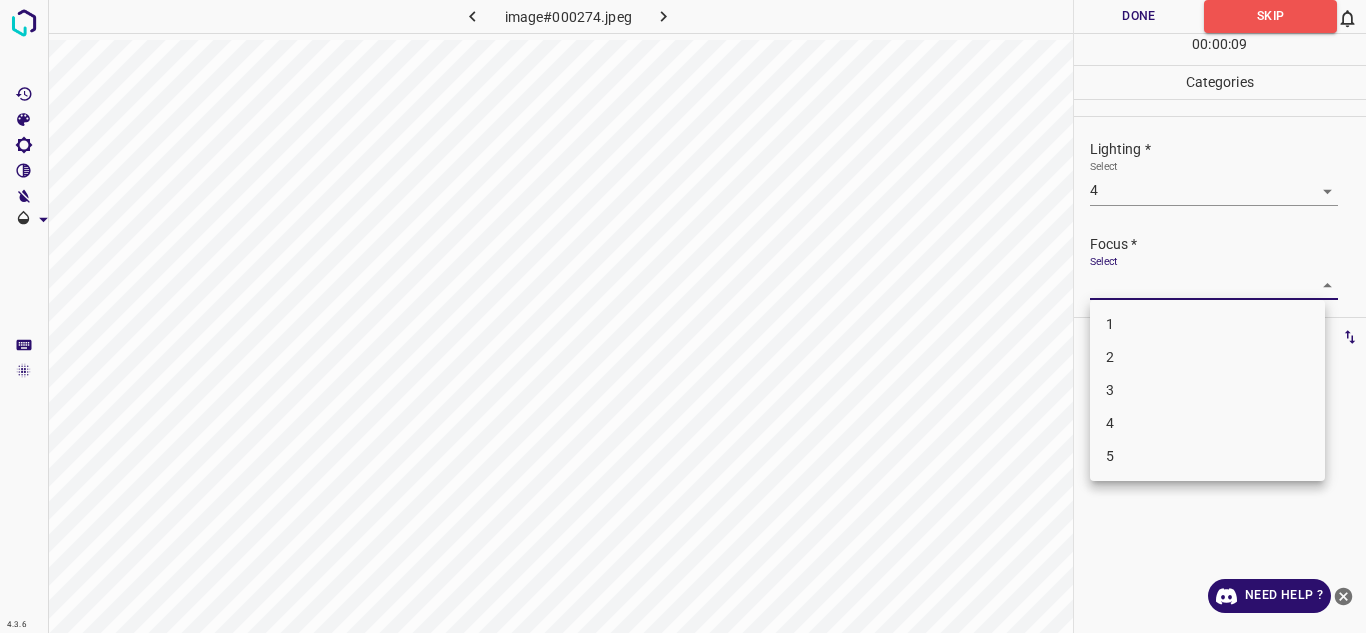 click on "3" at bounding box center [1207, 390] 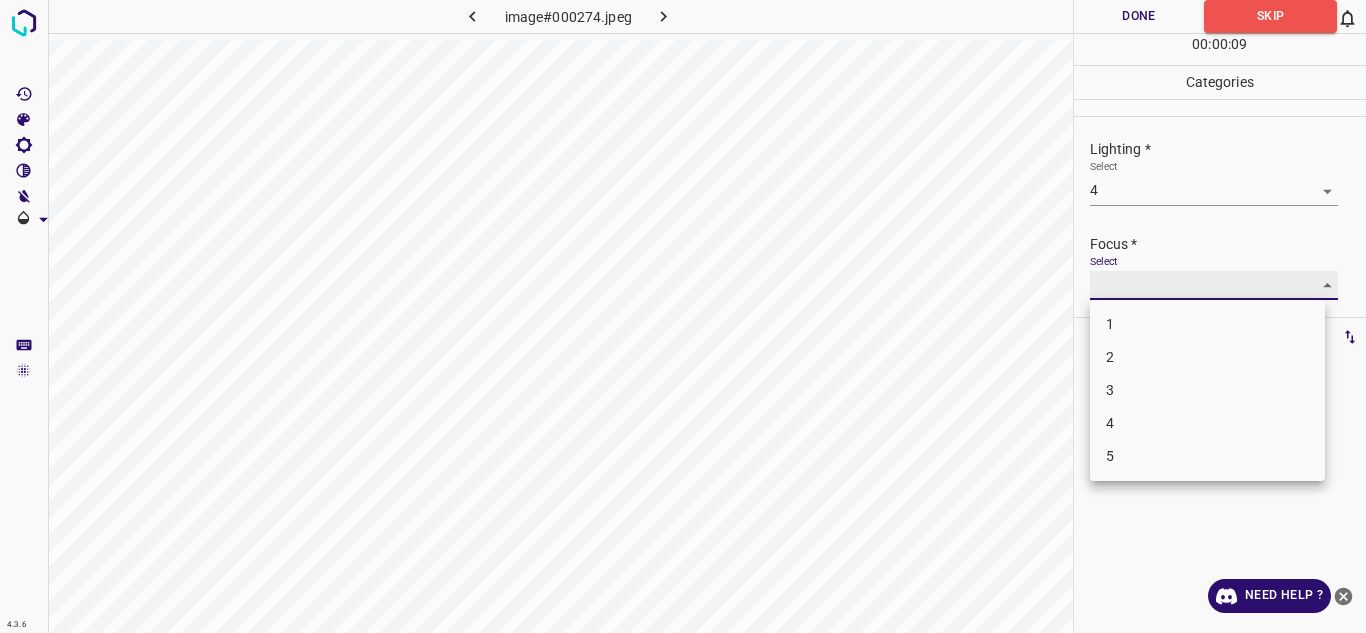 type on "3" 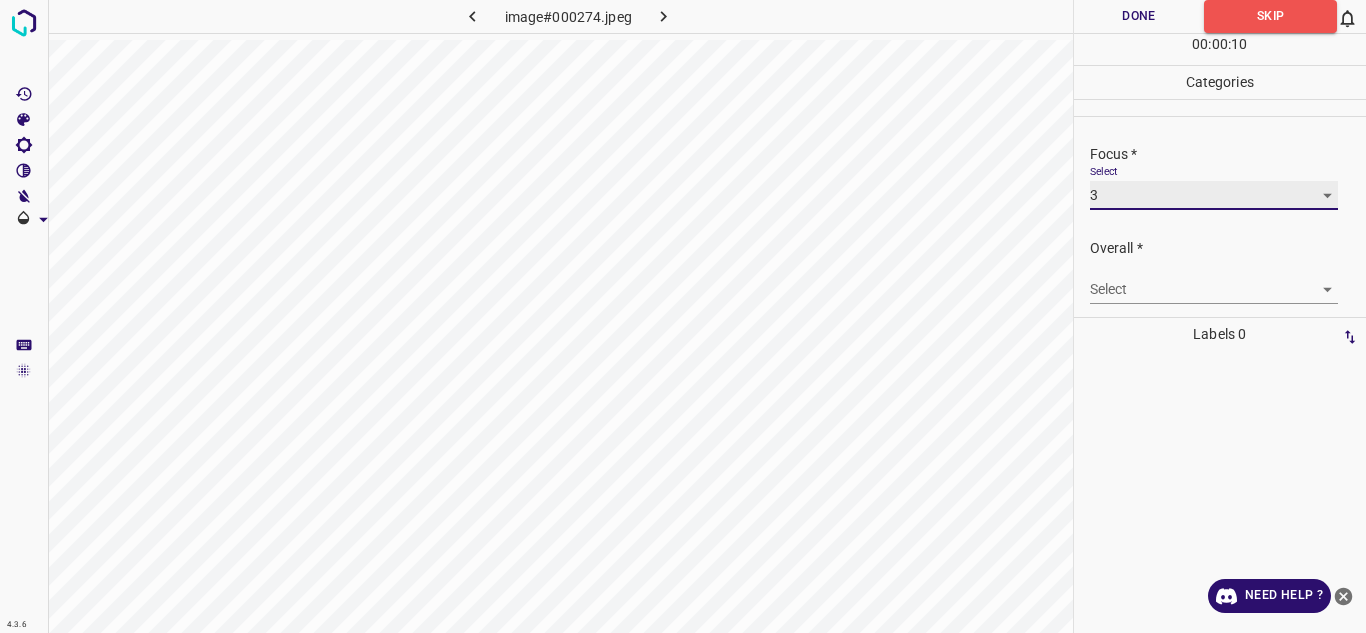 scroll, scrollTop: 98, scrollLeft: 0, axis: vertical 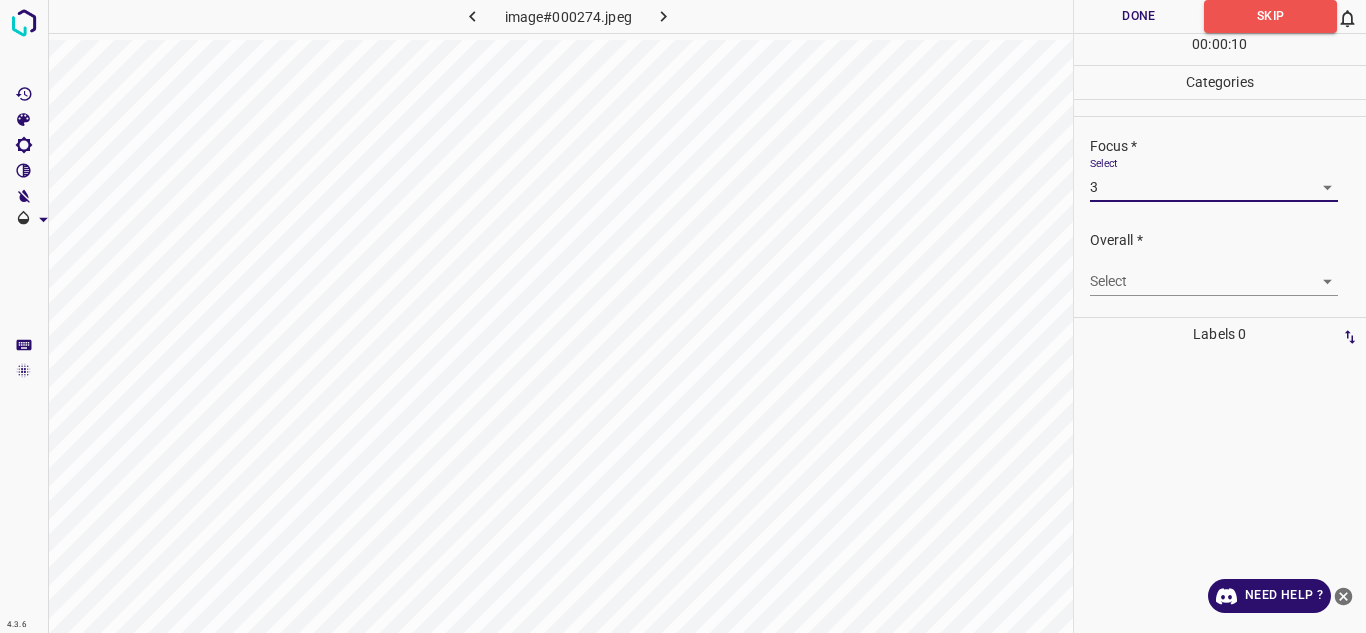 click on "4.3.6  image#000274.jpeg Done Skip 0 00   : 00   : 10   Categories Lighting *  Select 4 4 Focus *  Select 3 3 Overall *  Select ​ Labels   0 Categories 1 Lighting 2 Focus 3 Overall Tools Space Change between modes (Draw & Edit) I Auto labeling R Restore zoom M Zoom in N Zoom out Delete Delete selecte label Filters Z Restore filters X Saturation filter C Brightness filter V Contrast filter B Gray scale filter General O Download Need Help ? - Text - Hide - Delete" at bounding box center (683, 316) 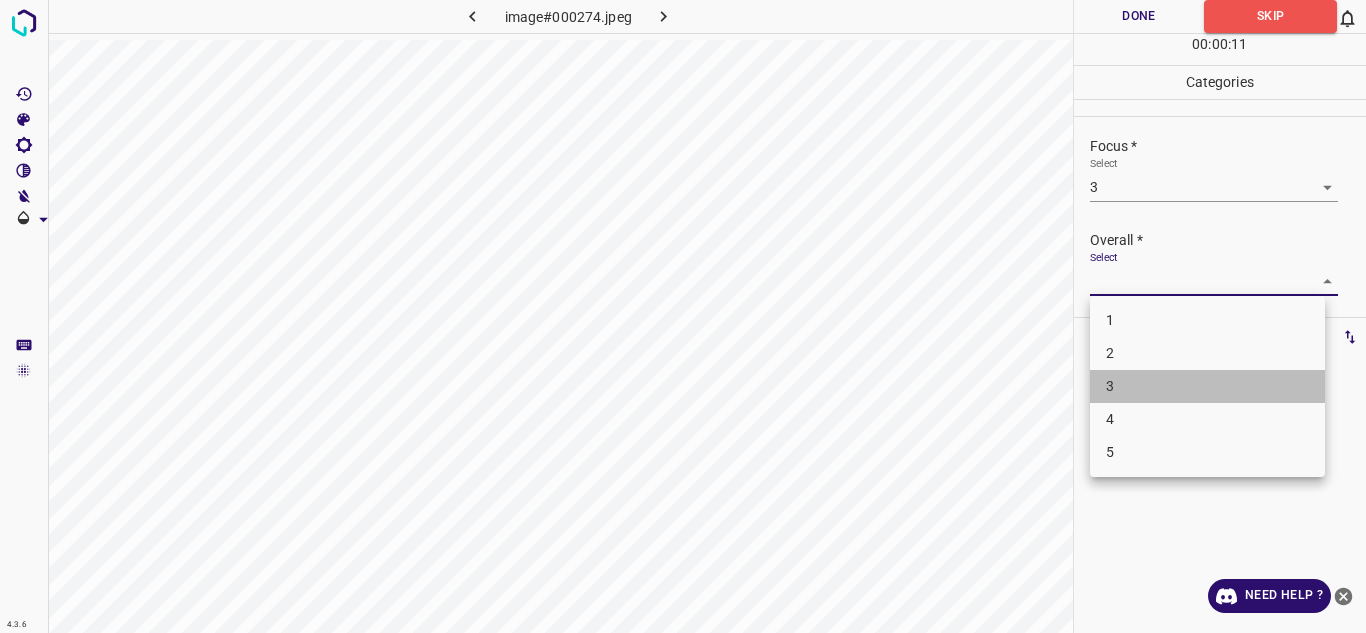 click on "3" at bounding box center (1207, 386) 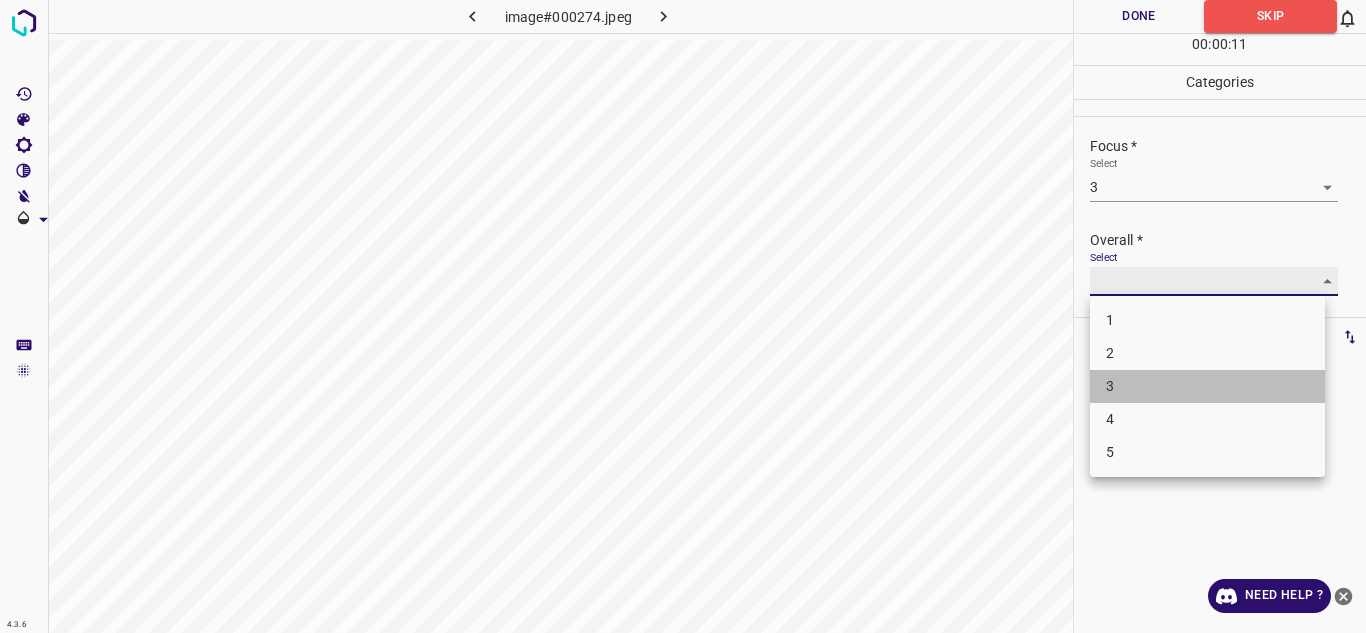 type on "3" 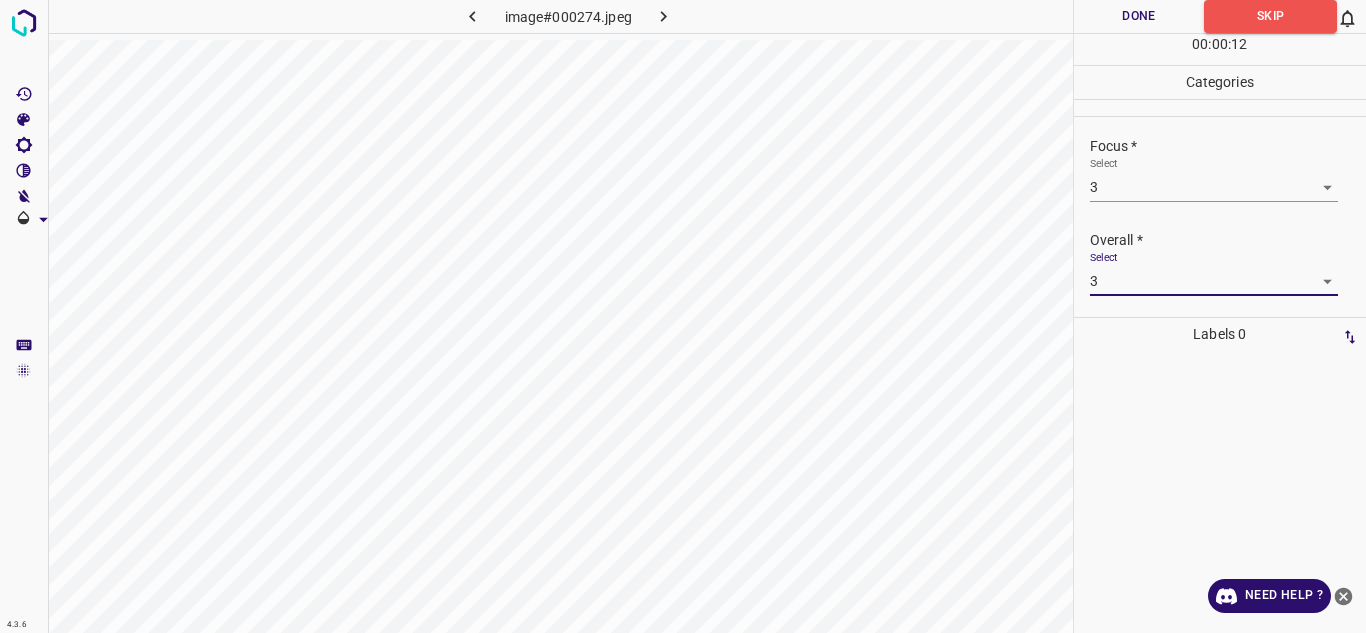 click on "Done" at bounding box center [1139, 16] 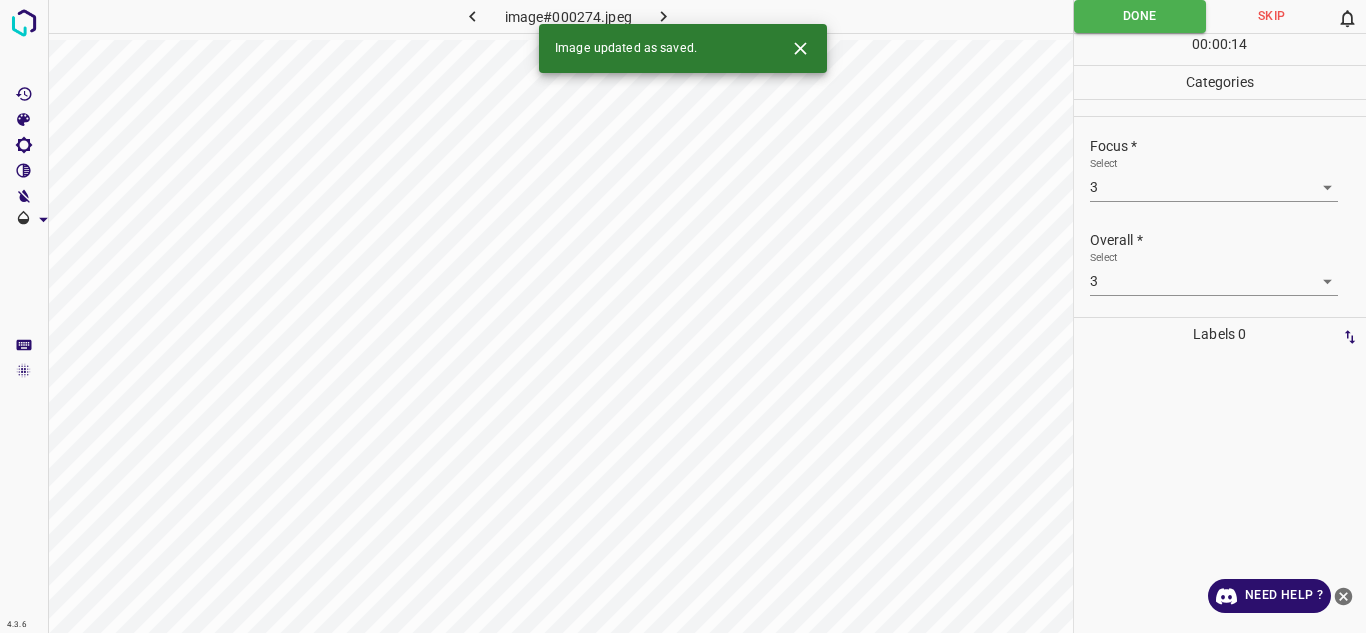 click 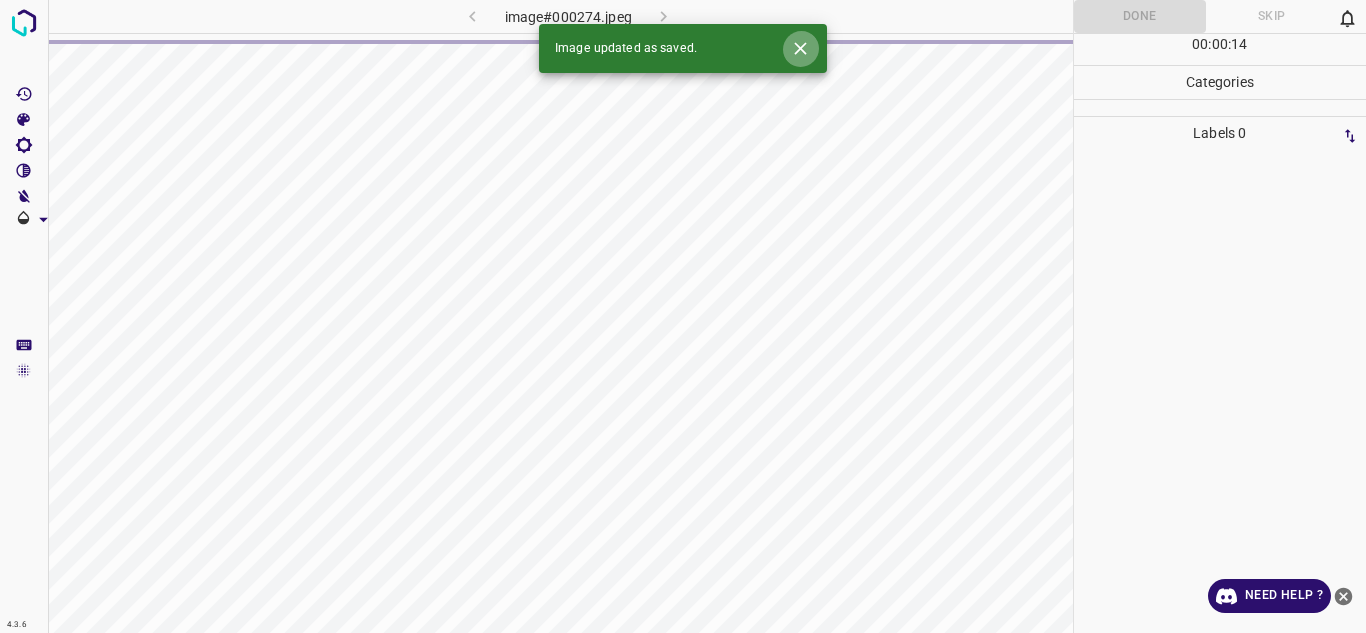click 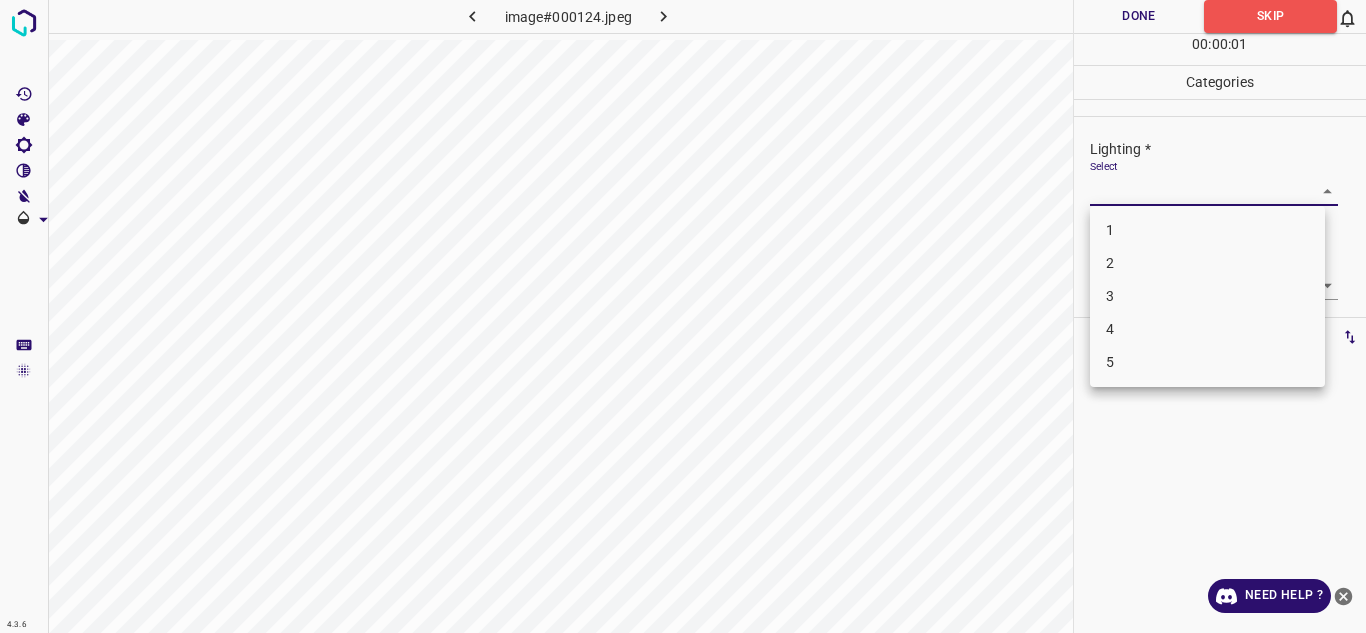 click on "4.3.6  image#000124.jpeg Done Skip 0 00   : 00   : 01   Categories Lighting *  Select ​ Focus *  Select ​ Overall *  Select ​ Labels   0 Categories 1 Lighting 2 Focus 3 Overall Tools Space Change between modes (Draw & Edit) I Auto labeling R Restore zoom M Zoom in N Zoom out Delete Delete selecte label Filters Z Restore filters X Saturation filter C Brightness filter V Contrast filter B Gray scale filter General O Download Need Help ? - Text - Hide - Delete 1 2 3 4 5" at bounding box center [683, 316] 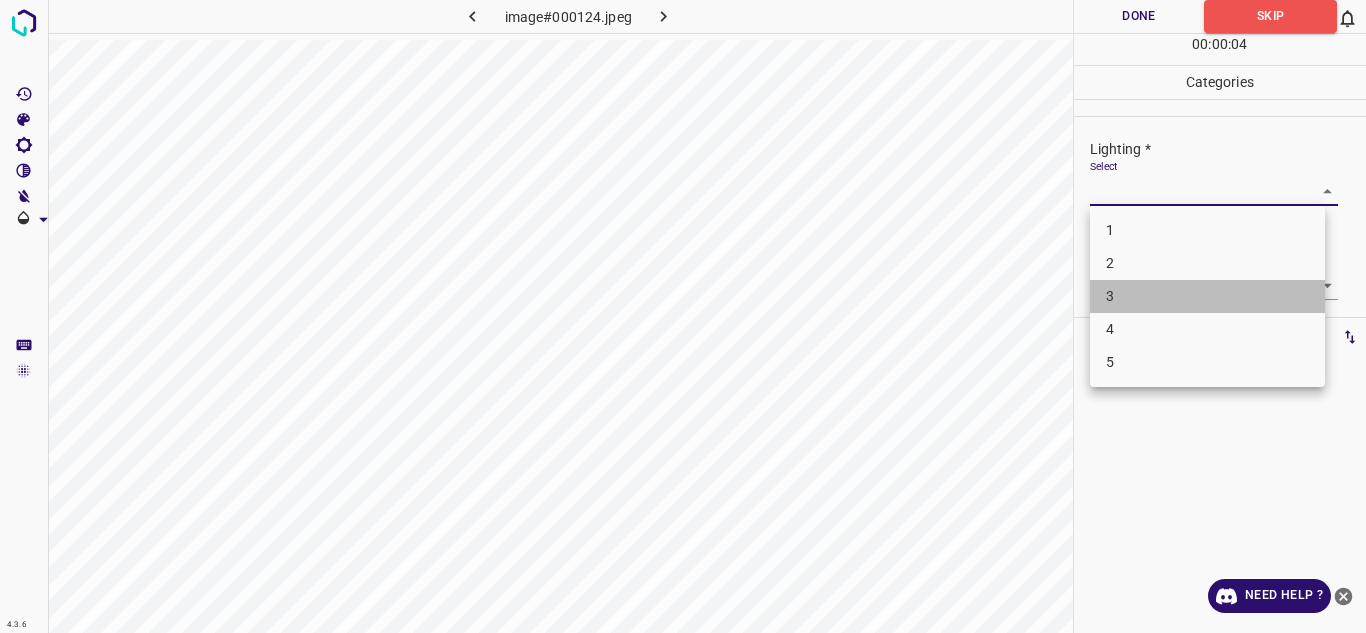 click on "3" at bounding box center (1207, 296) 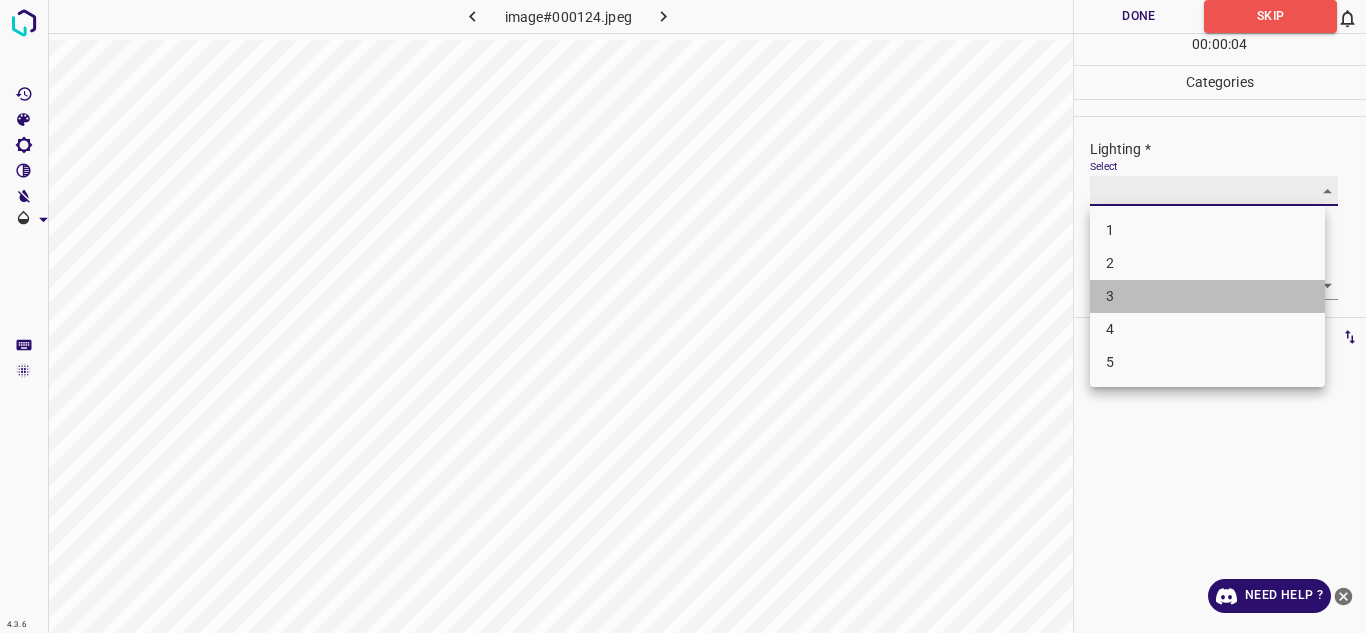 type on "3" 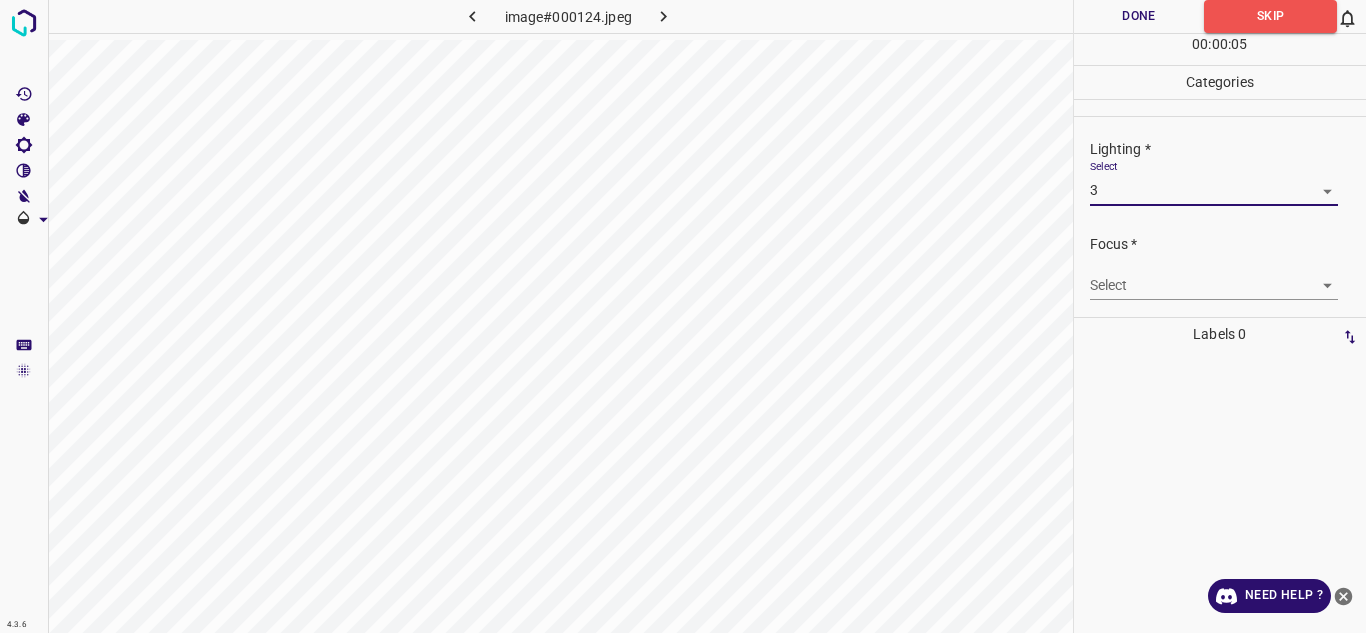 click on "Select ​" at bounding box center [1214, 277] 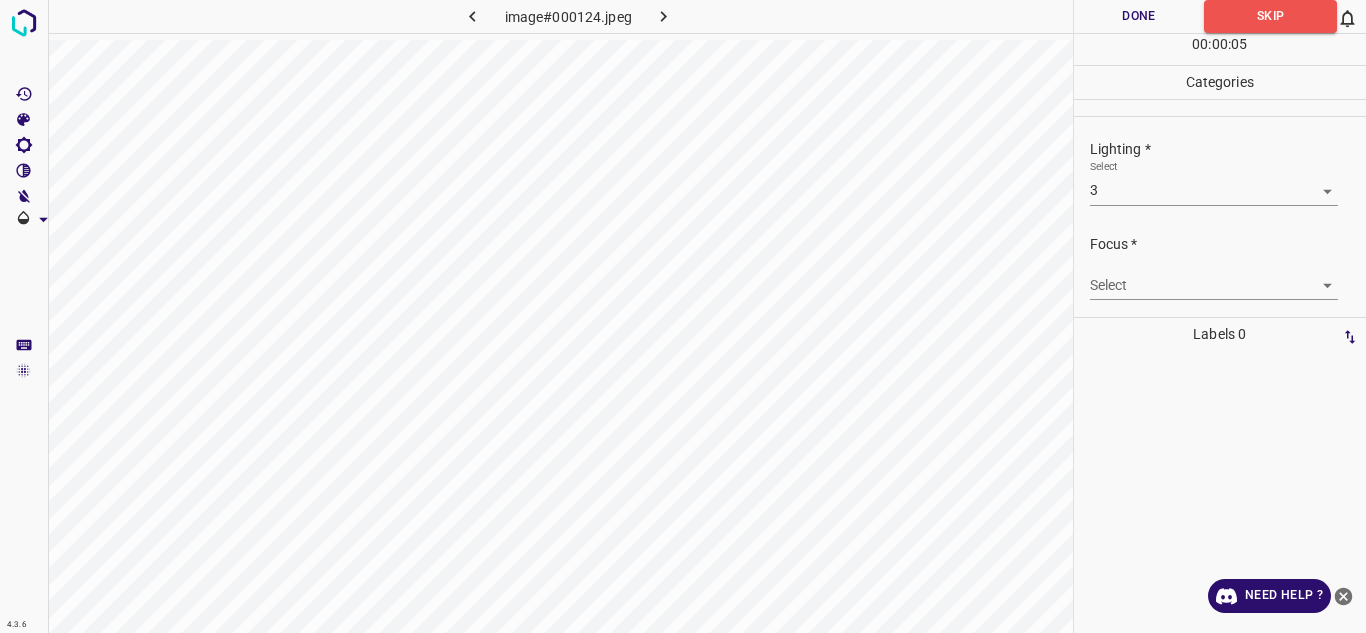 click on "4.3.6  image#000124.jpeg Done Skip 0 00   : 00   : 05   Categories Lighting *  Select 3 3 Focus *  Select ​ Overall *  Select ​ Labels   0 Categories 1 Lighting 2 Focus 3 Overall Tools Space Change between modes (Draw & Edit) I Auto labeling R Restore zoom M Zoom in N Zoom out Delete Delete selecte label Filters Z Restore filters X Saturation filter C Brightness filter V Contrast filter B Gray scale filter General O Download Need Help ? - Text - Hide - Delete" at bounding box center [683, 316] 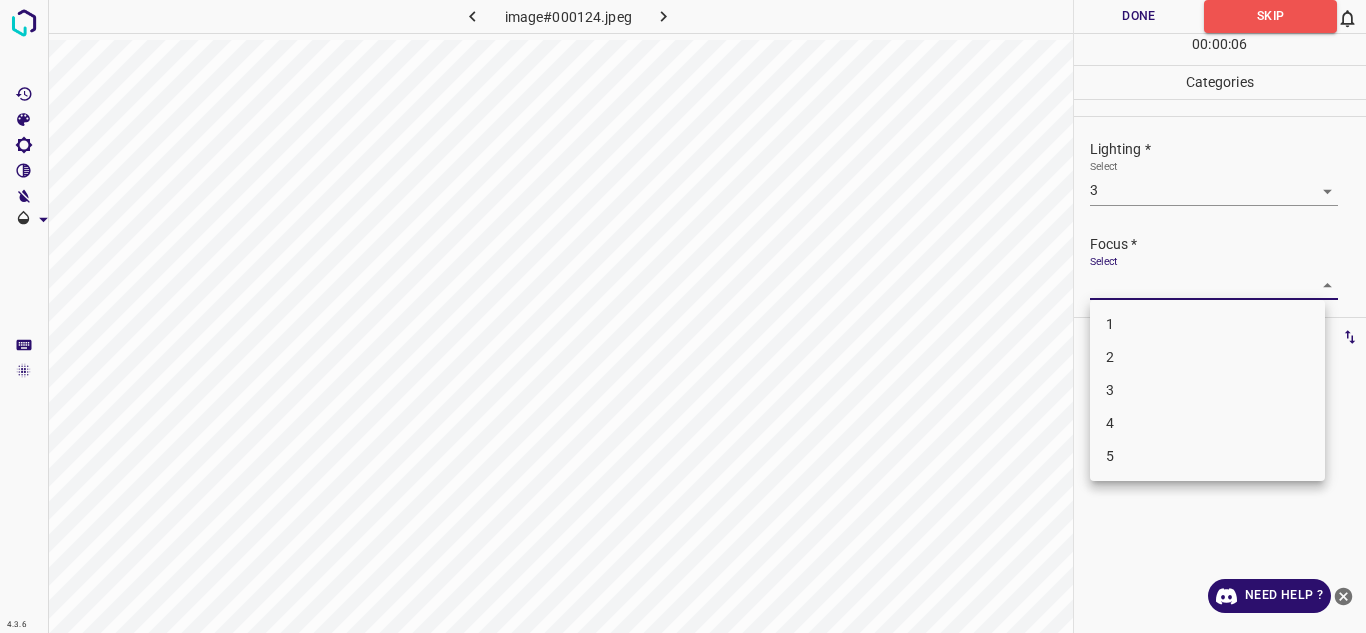click on "3" at bounding box center (1207, 390) 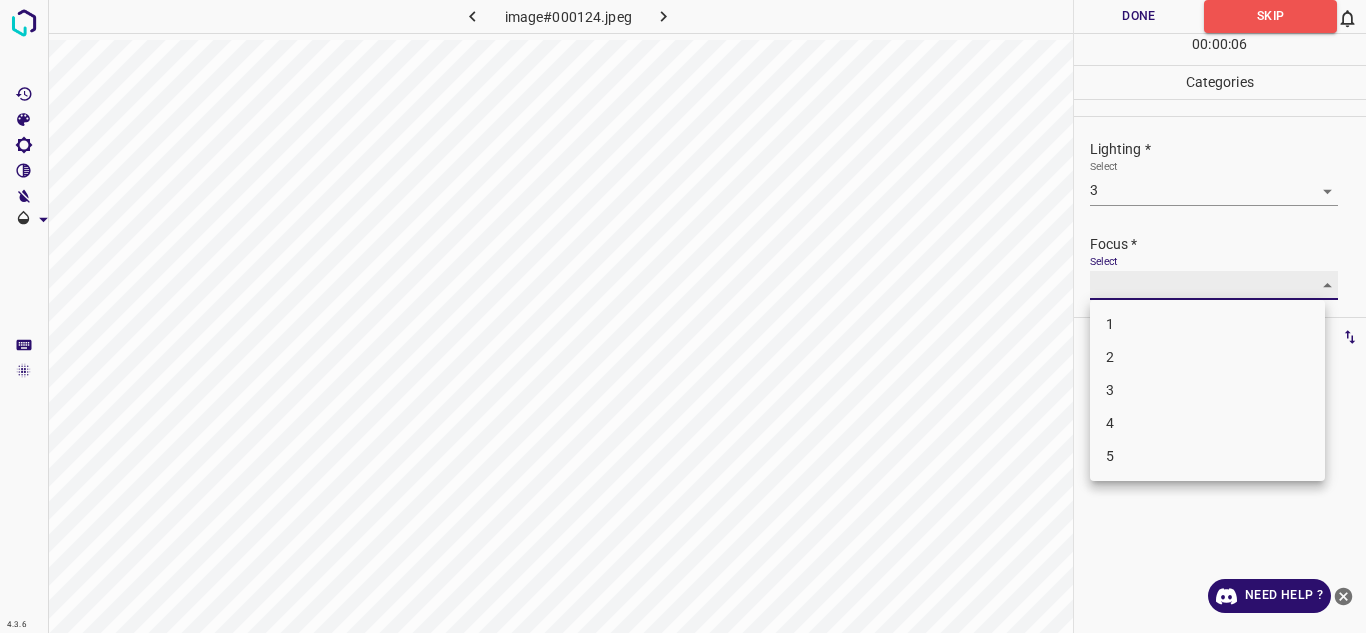 type on "3" 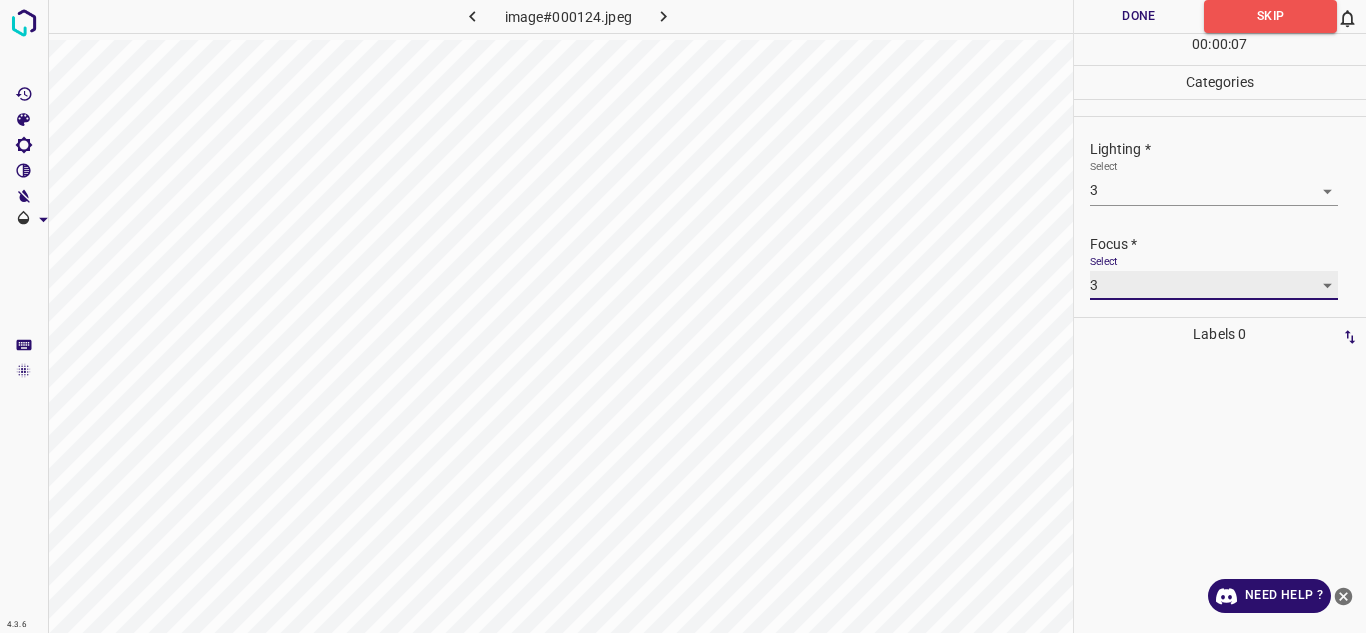 scroll, scrollTop: 98, scrollLeft: 0, axis: vertical 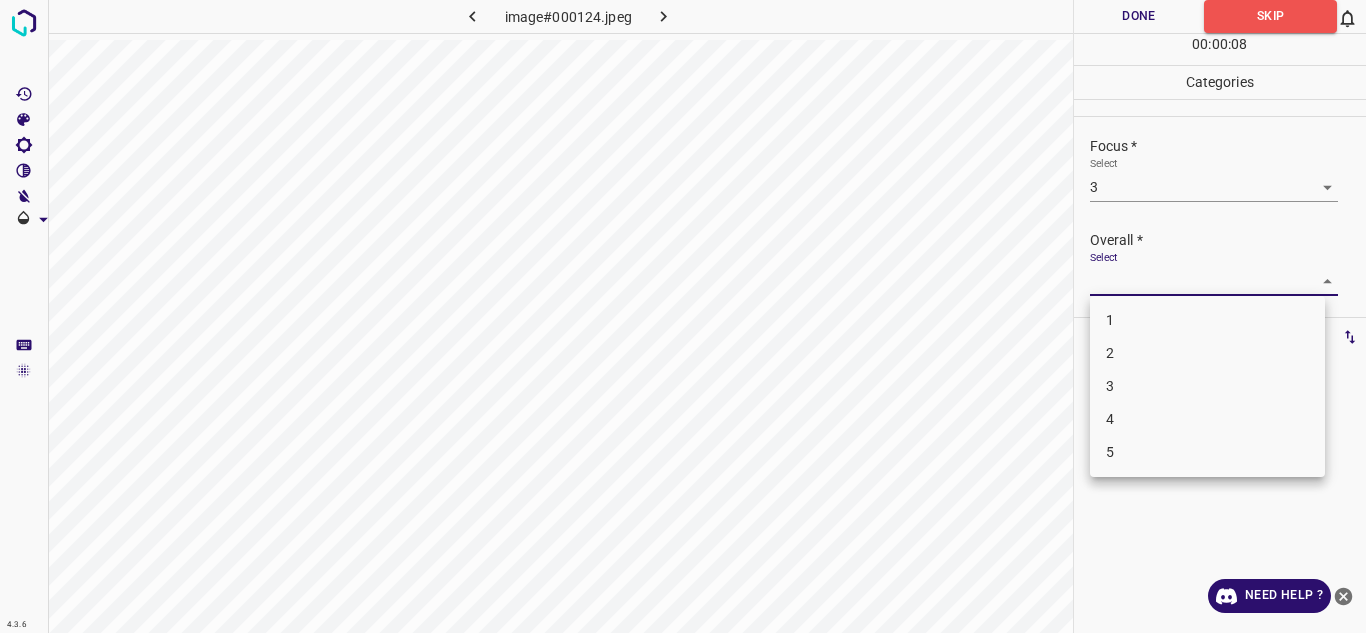 click on "4.3.6  image#000124.jpeg Done Skip 0 00   : 00   : 08   Categories Lighting *  Select 3 3 Focus *  Select 3 3 Overall *  Select ​ Labels   0 Categories 1 Lighting 2 Focus 3 Overall Tools Space Change between modes (Draw & Edit) I Auto labeling R Restore zoom M Zoom in N Zoom out Delete Delete selecte label Filters Z Restore filters X Saturation filter C Brightness filter V Contrast filter B Gray scale filter General O Download Need Help ? - Text - Hide - Delete 1 2 3 4 5" at bounding box center (683, 316) 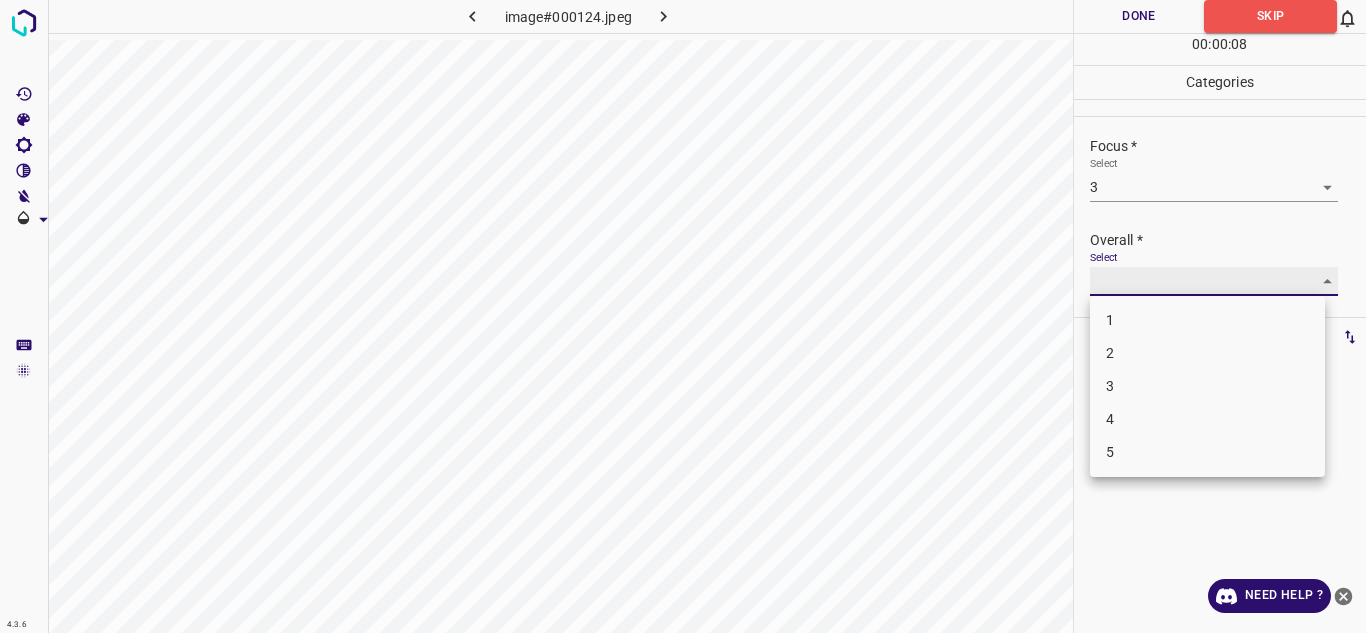 type on "3" 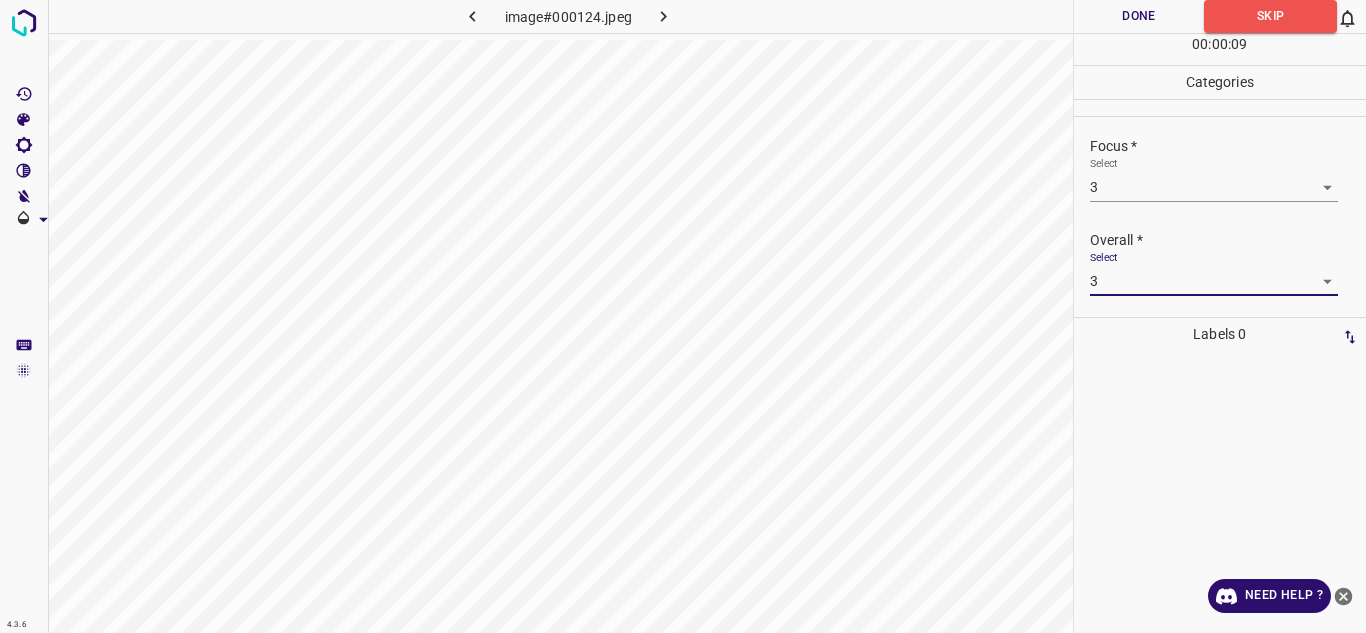 click on "Done" at bounding box center [1139, 16] 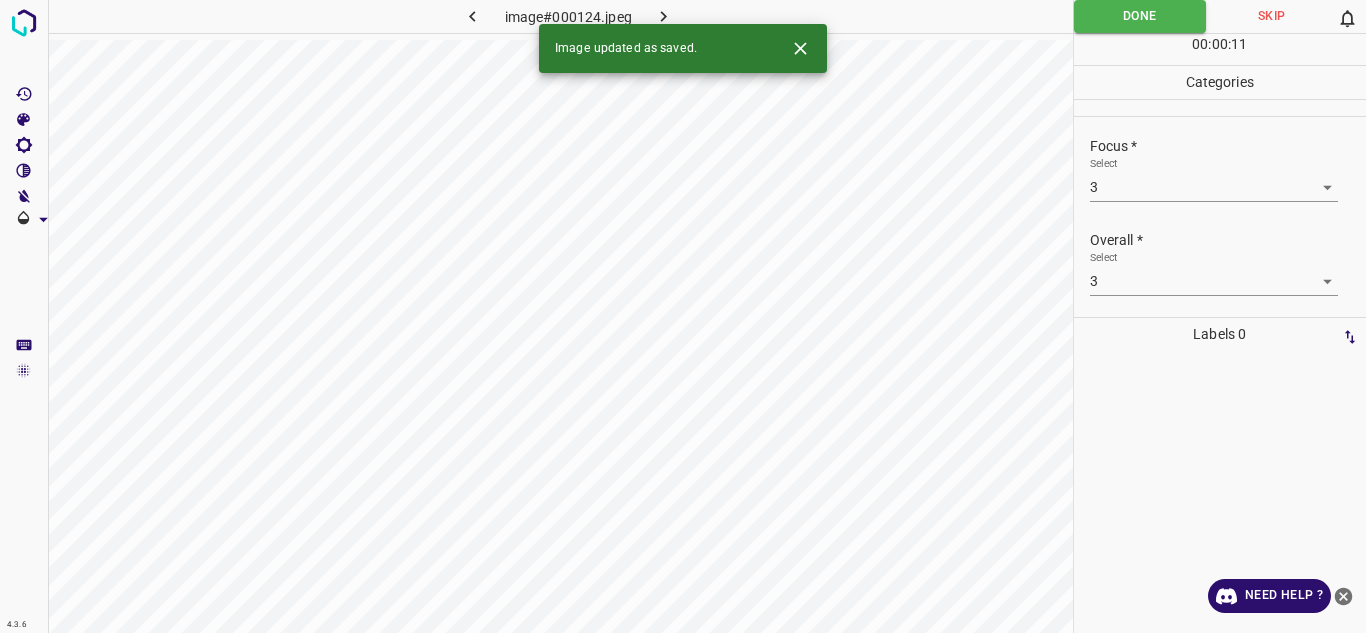 click 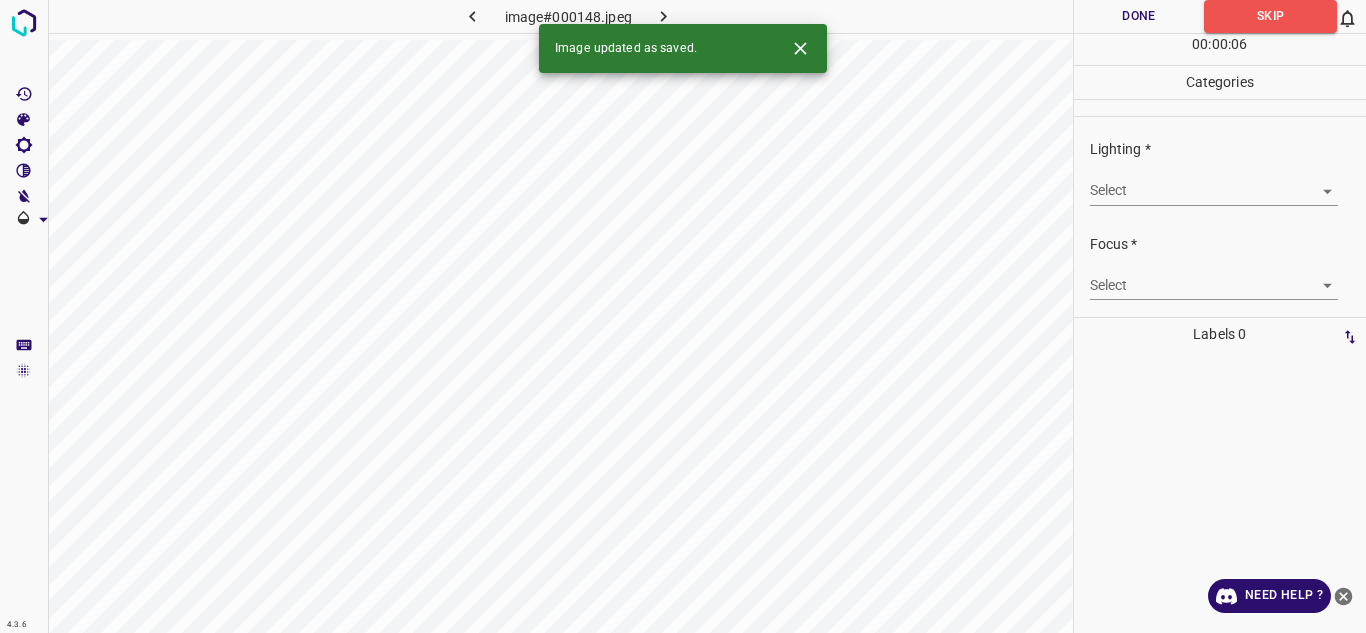 click 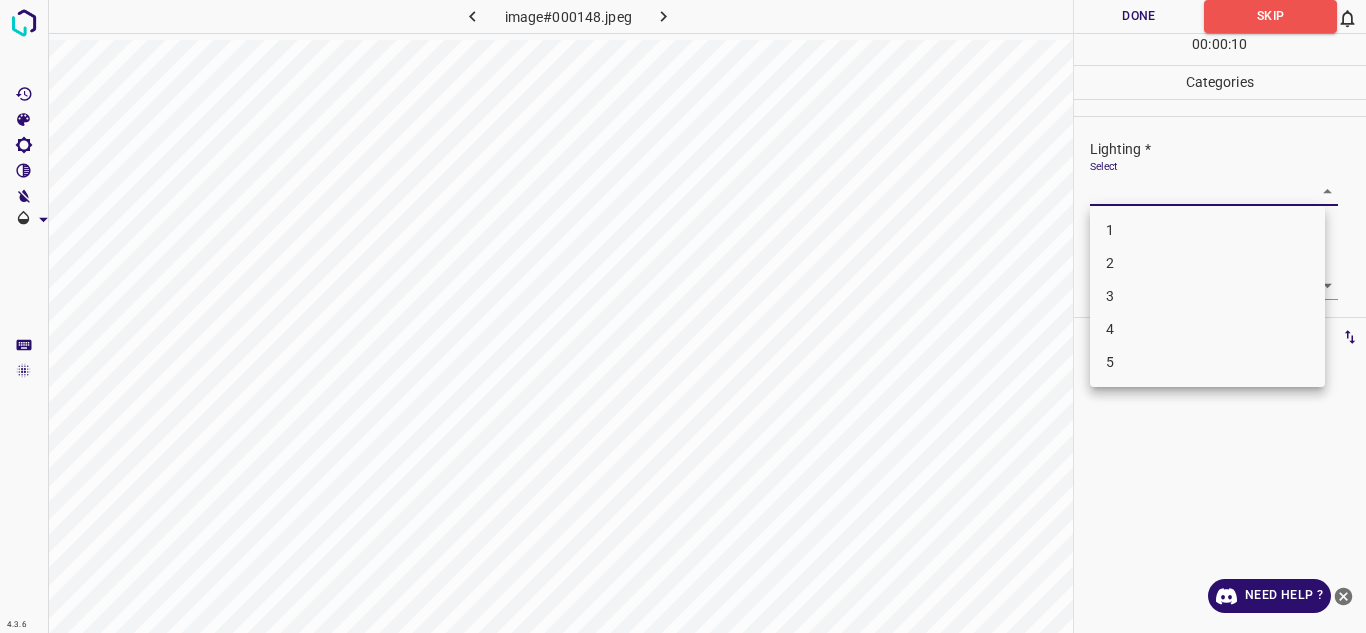 click on "4.3.6  image#000148.jpeg Done Skip 0 00   : 00   : 10   Categories Lighting *  Select ​ Focus *  Select ​ Overall *  Select ​ Labels   0 Categories 1 Lighting 2 Focus 3 Overall Tools Space Change between modes (Draw & Edit) I Auto labeling R Restore zoom M Zoom in N Zoom out Delete Delete selecte label Filters Z Restore filters X Saturation filter C Brightness filter V Contrast filter B Gray scale filter General O Download Need Help ? - Text - Hide - Delete 1 2 3 4 5" at bounding box center (683, 316) 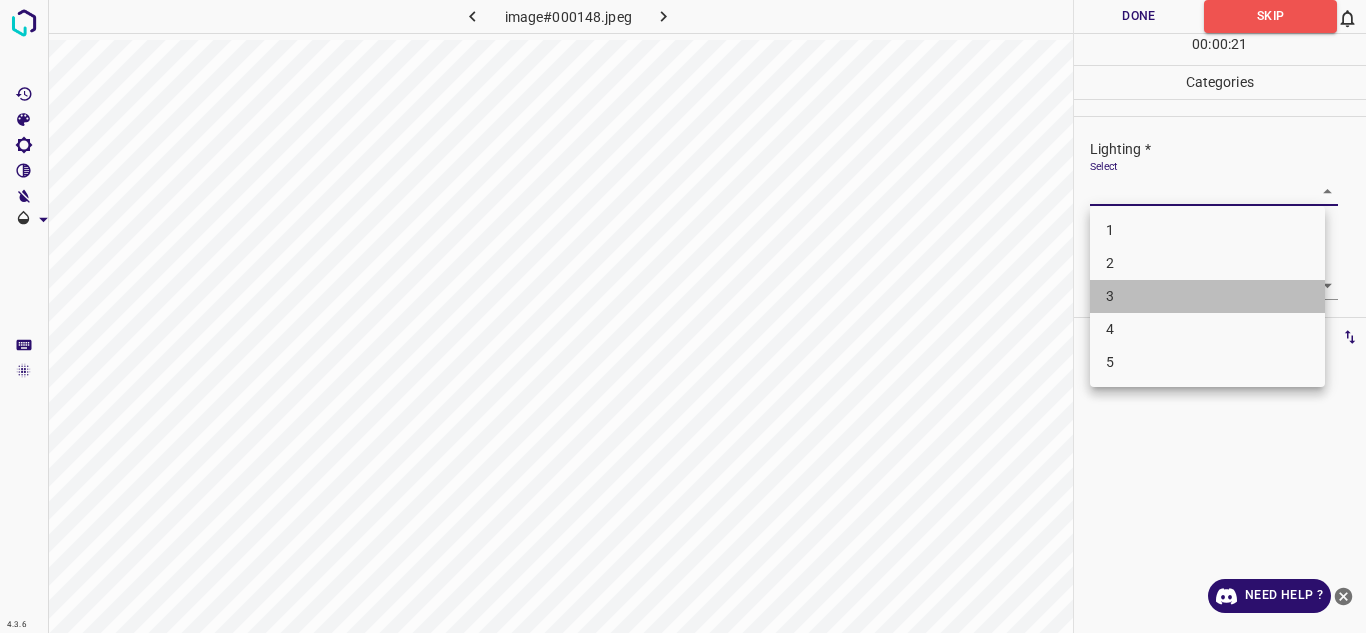 click on "3" at bounding box center (1207, 296) 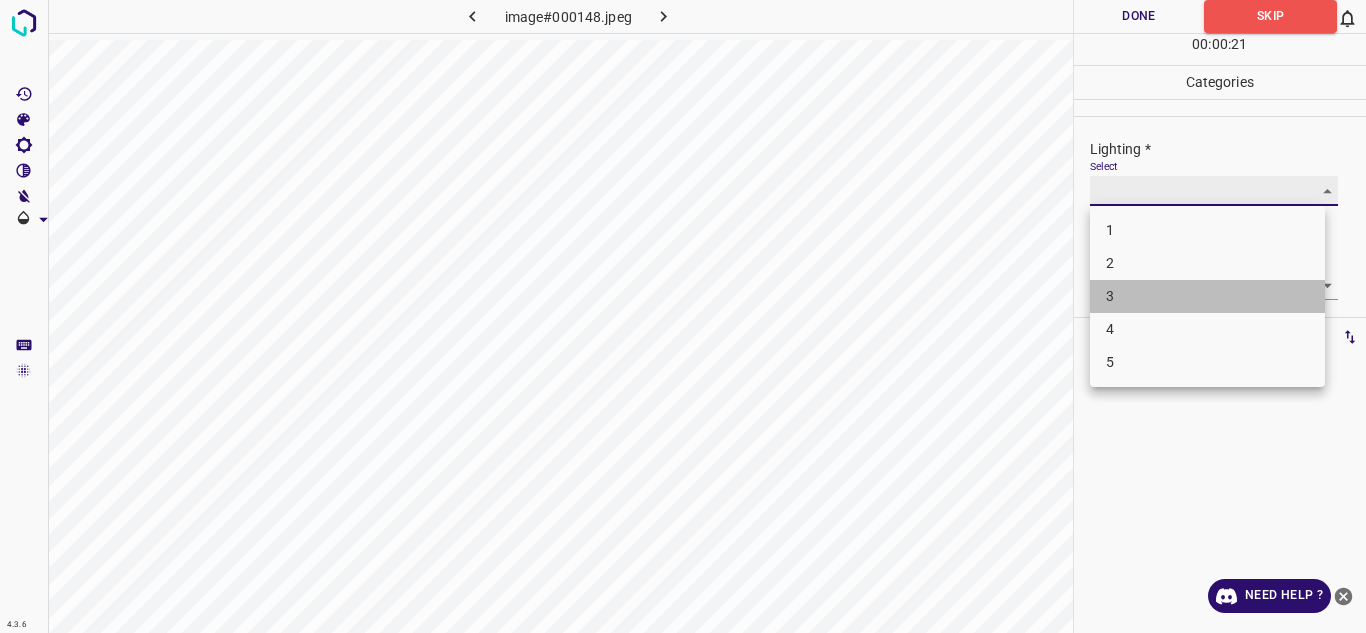 type on "3" 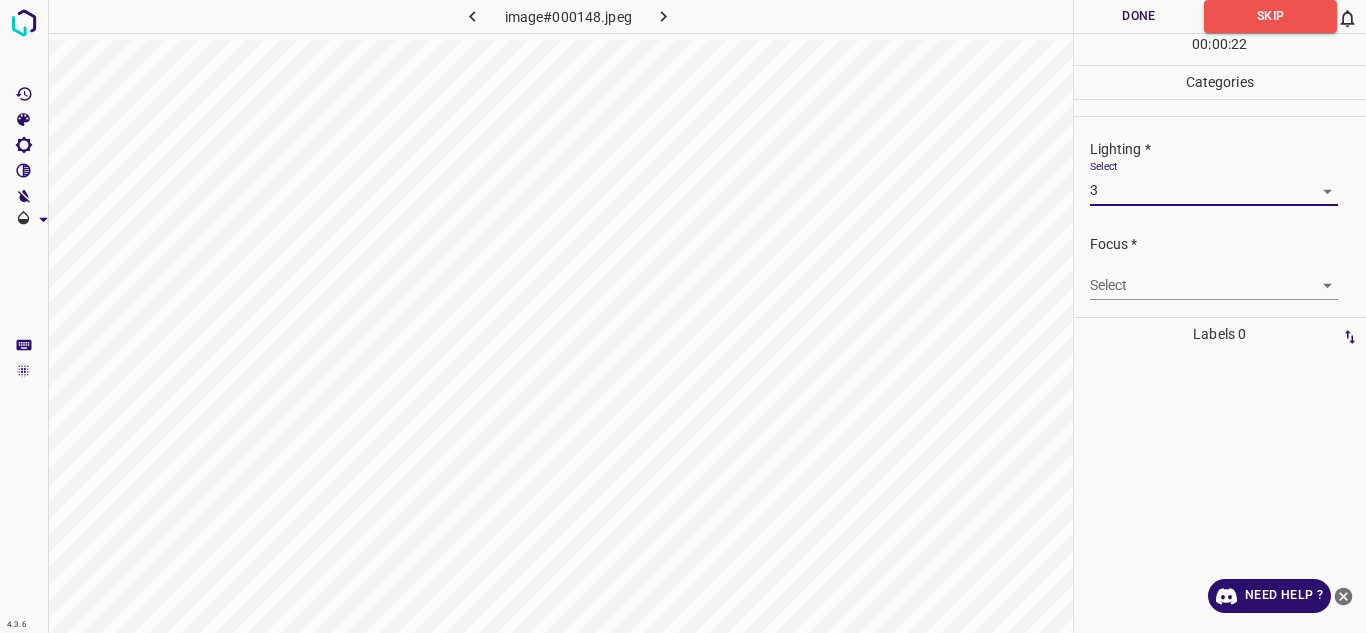click on "4.3.6  image#000148.jpeg Done Skip 0 00   : 00   : 22   Categories Lighting *  Select 3 3 Focus *  Select ​ Overall *  Select ​ Labels   0 Categories 1 Lighting 2 Focus 3 Overall Tools Space Change between modes (Draw & Edit) I Auto labeling R Restore zoom M Zoom in N Zoom out Delete Delete selecte label Filters Z Restore filters X Saturation filter C Brightness filter V Contrast filter B Gray scale filter General O Download Need Help ? - Text - Hide - Delete" at bounding box center (683, 316) 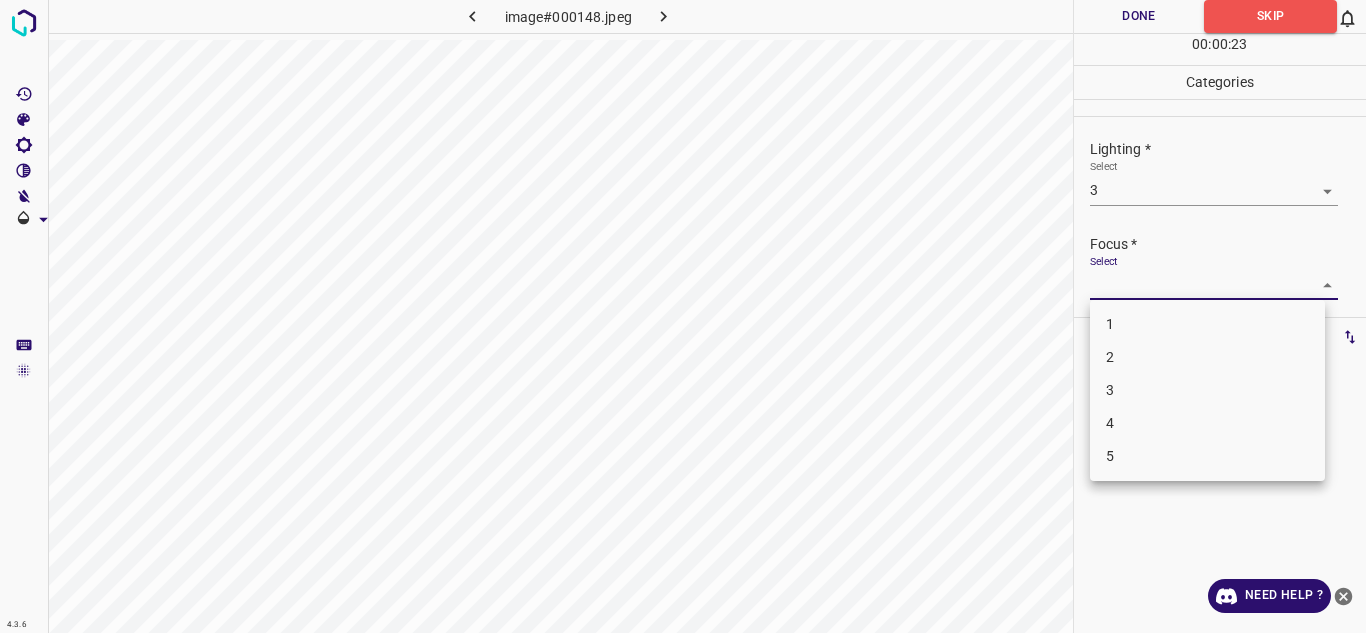 click on "2" at bounding box center [1207, 357] 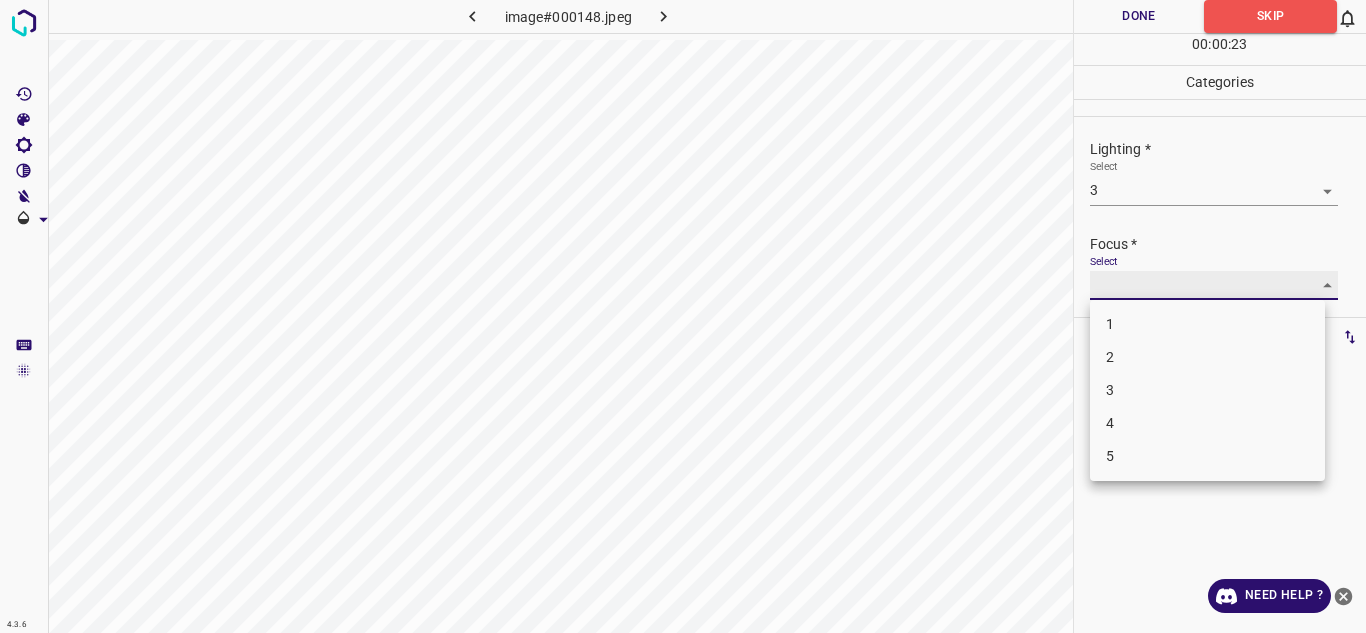 type on "2" 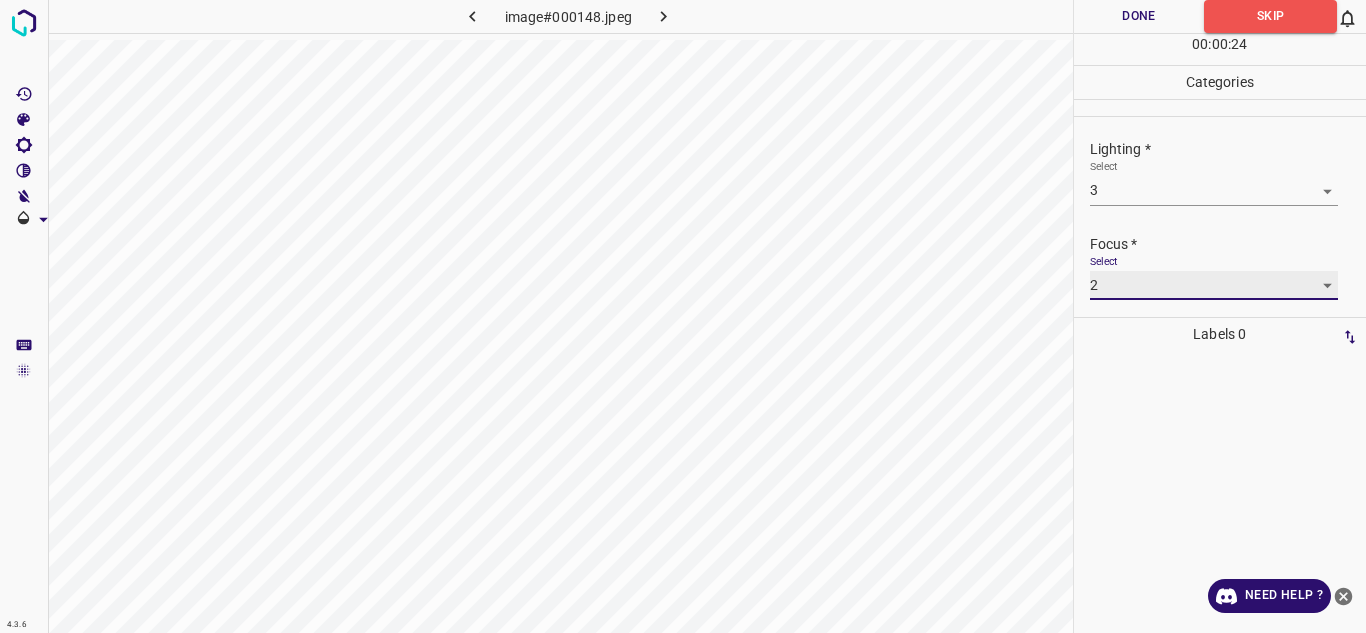 scroll, scrollTop: 98, scrollLeft: 0, axis: vertical 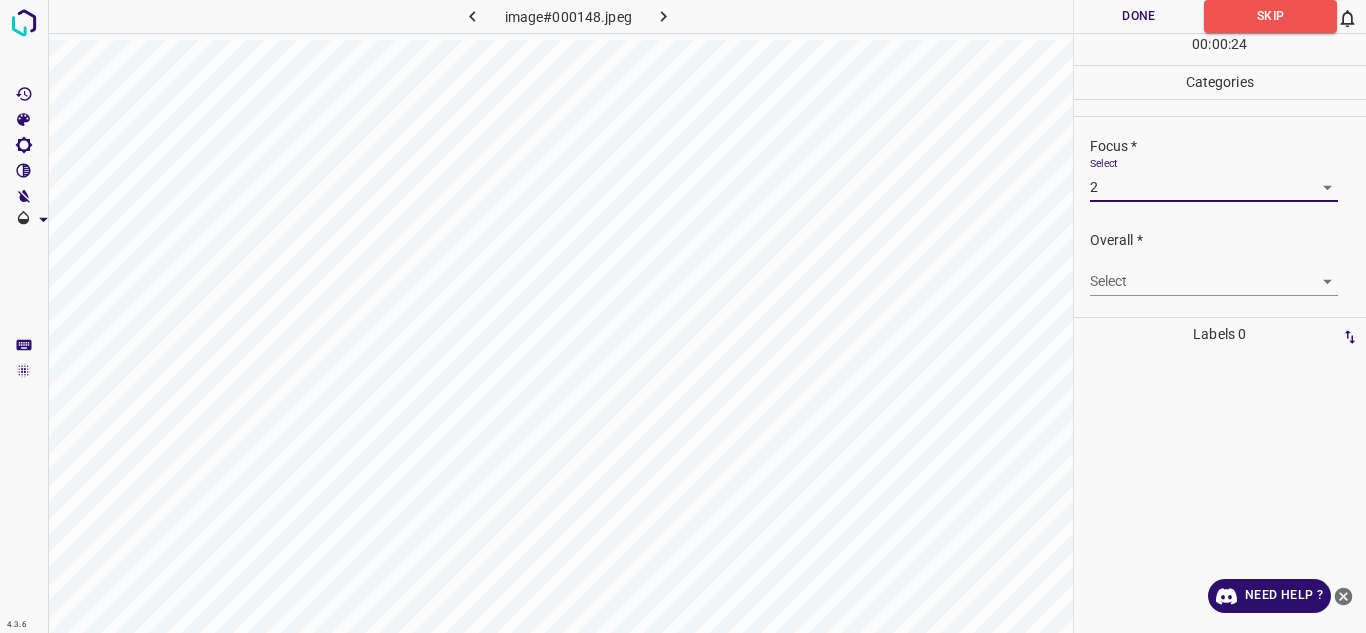 click on "4.3.6  image#000148.jpeg Done Skip 0 00   : 00   : 24   Categories Lighting *  Select 3 3 Focus *  Select 2 2 Overall *  Select ​ Labels   0 Categories 1 Lighting 2 Focus 3 Overall Tools Space Change between modes (Draw & Edit) I Auto labeling R Restore zoom M Zoom in N Zoom out Delete Delete selecte label Filters Z Restore filters X Saturation filter C Brightness filter V Contrast filter B Gray scale filter General O Download Need Help ? - Text - Hide - Delete" at bounding box center [683, 316] 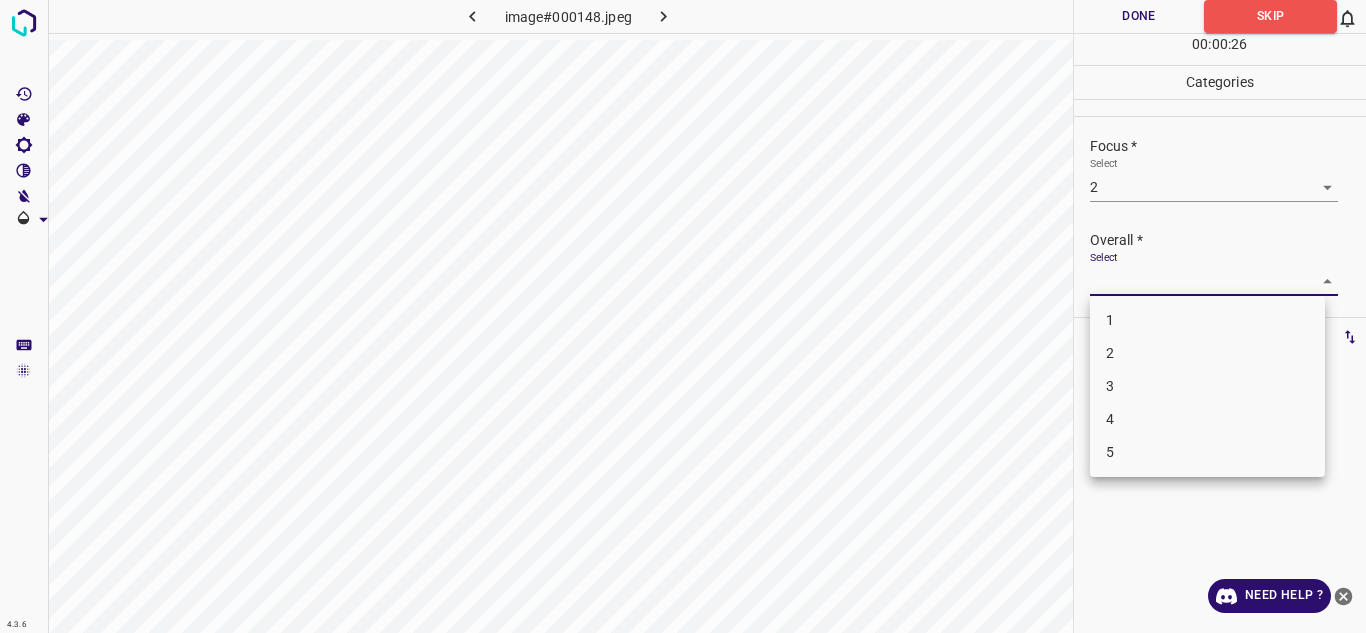 click on "2" at bounding box center (1207, 353) 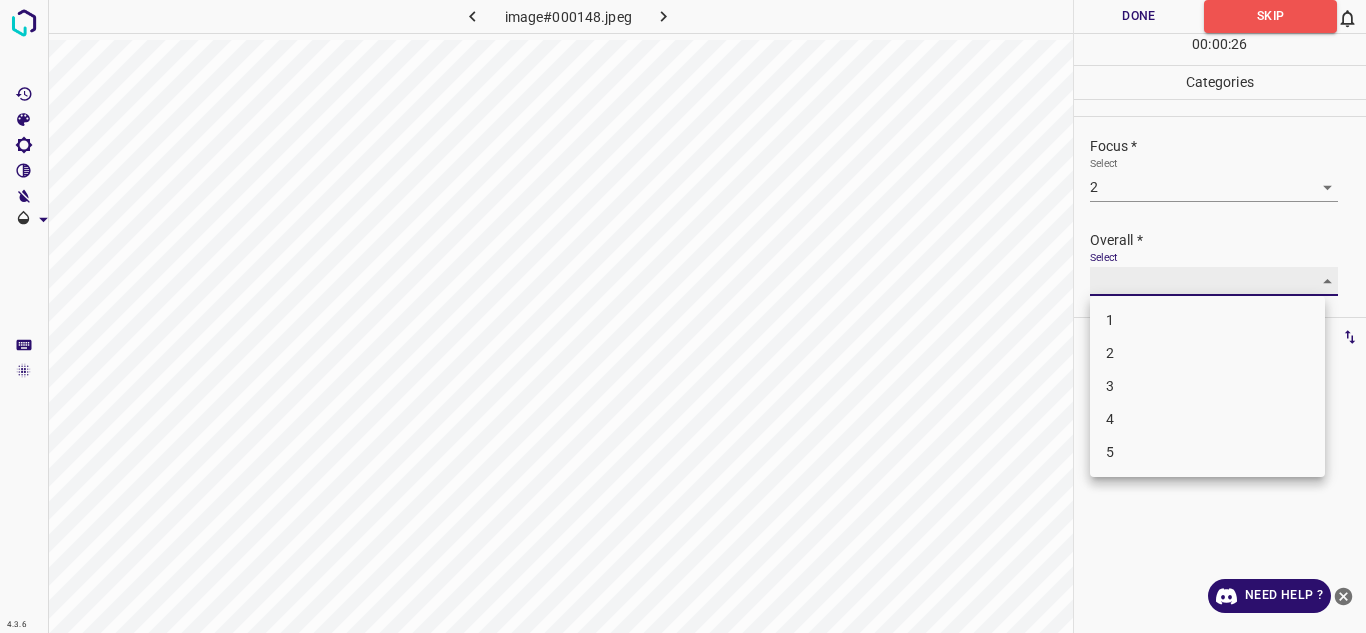 type on "2" 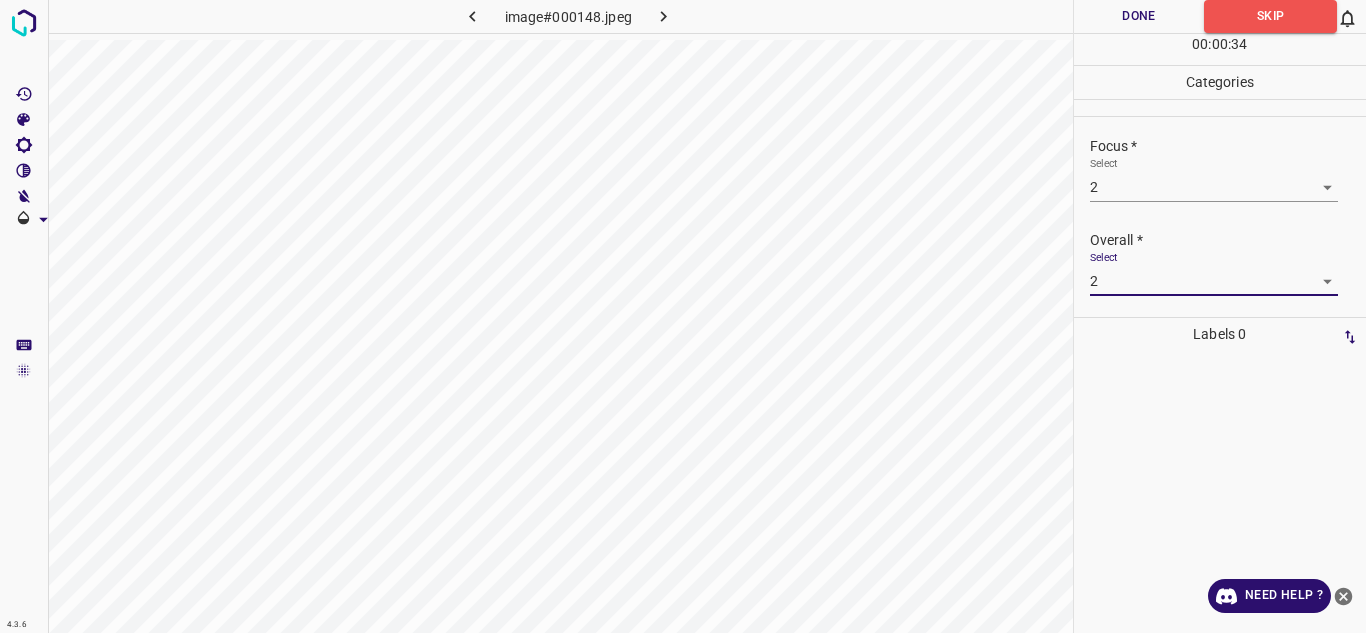click on "Done" at bounding box center [1139, 16] 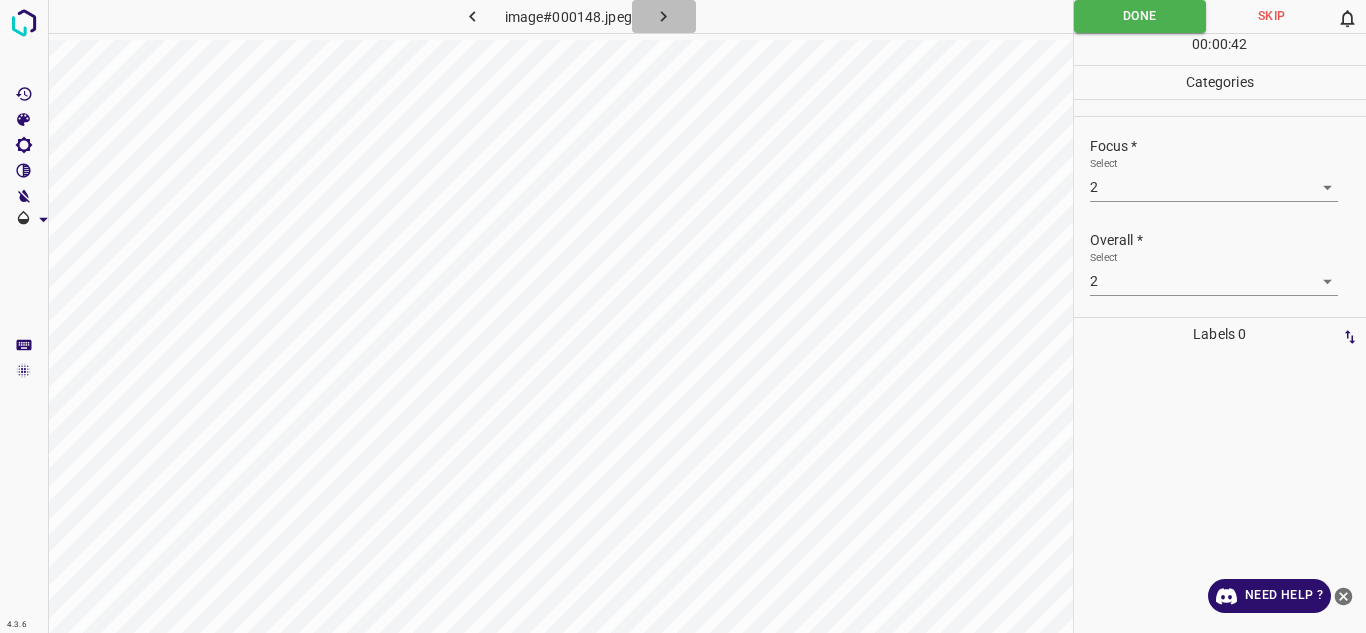 click 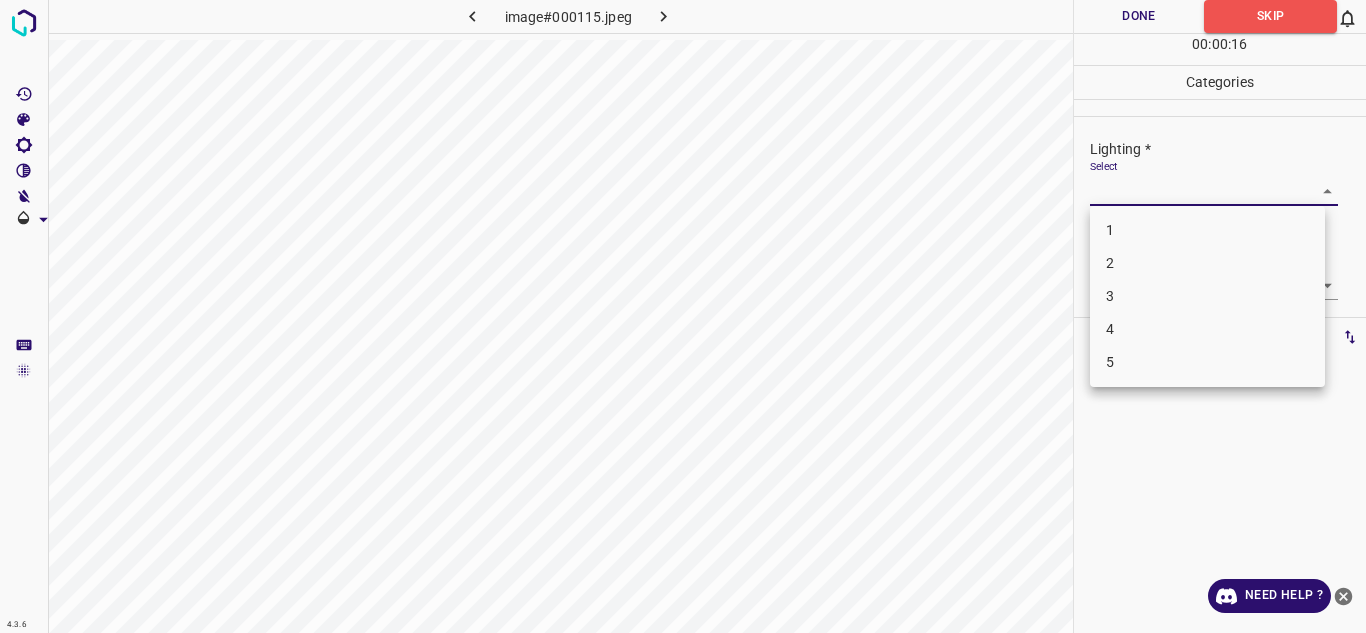 click on "4.3.6  image#000115.jpeg Done Skip 0 00   : 00   : 16   Categories Lighting *  Select ​ Focus *  Select ​ Overall *  Select ​ Labels   0 Categories 1 Lighting 2 Focus 3 Overall Tools Space Change between modes (Draw & Edit) I Auto labeling R Restore zoom M Zoom in N Zoom out Delete Delete selecte label Filters Z Restore filters X Saturation filter C Brightness filter V Contrast filter B Gray scale filter General O Download Need Help ? - Text - Hide - Delete 1 2 3 4 5" at bounding box center [683, 316] 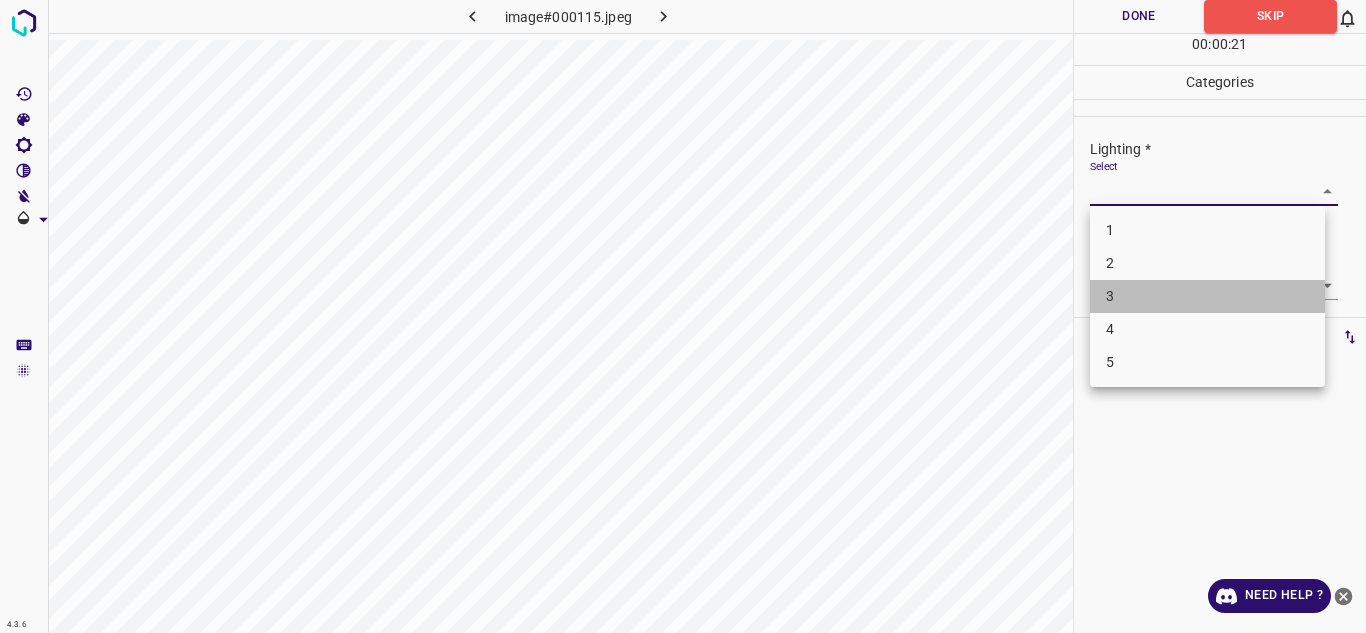 click on "3" at bounding box center [1207, 296] 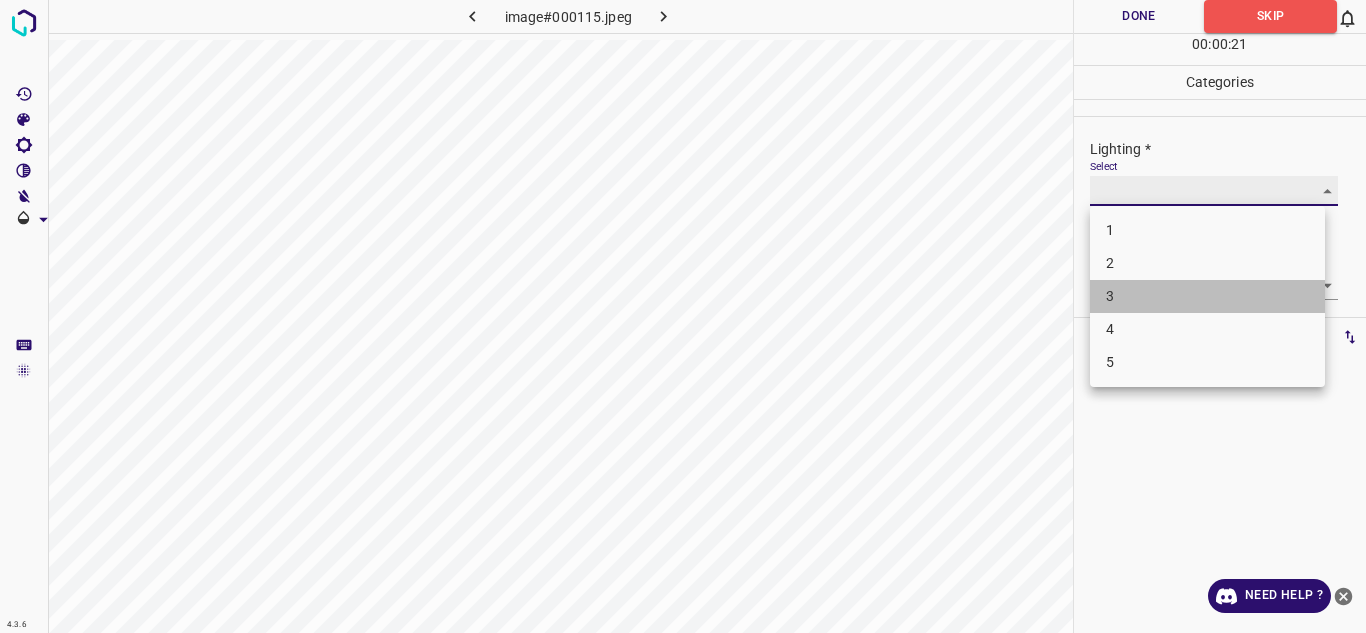 type on "3" 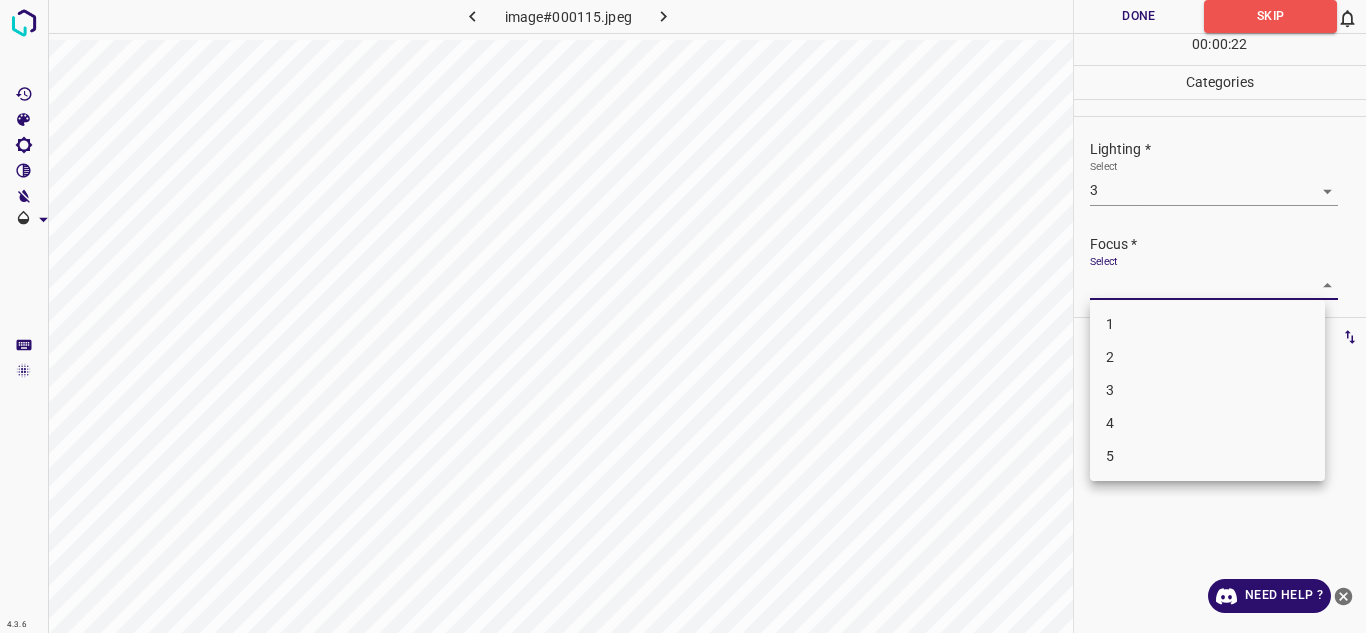 click on "4.3.6  image#000115.jpeg Done Skip 0 00   : 00   : 22   Categories Lighting *  Select 3 3 Focus *  Select ​ Overall *  Select ​ Labels   0 Categories 1 Lighting 2 Focus 3 Overall Tools Space Change between modes (Draw & Edit) I Auto labeling R Restore zoom M Zoom in N Zoom out Delete Delete selecte label Filters Z Restore filters X Saturation filter C Brightness filter V Contrast filter B Gray scale filter General O Download Need Help ? - Text - Hide - Delete 1 2 3 4 5" at bounding box center [683, 316] 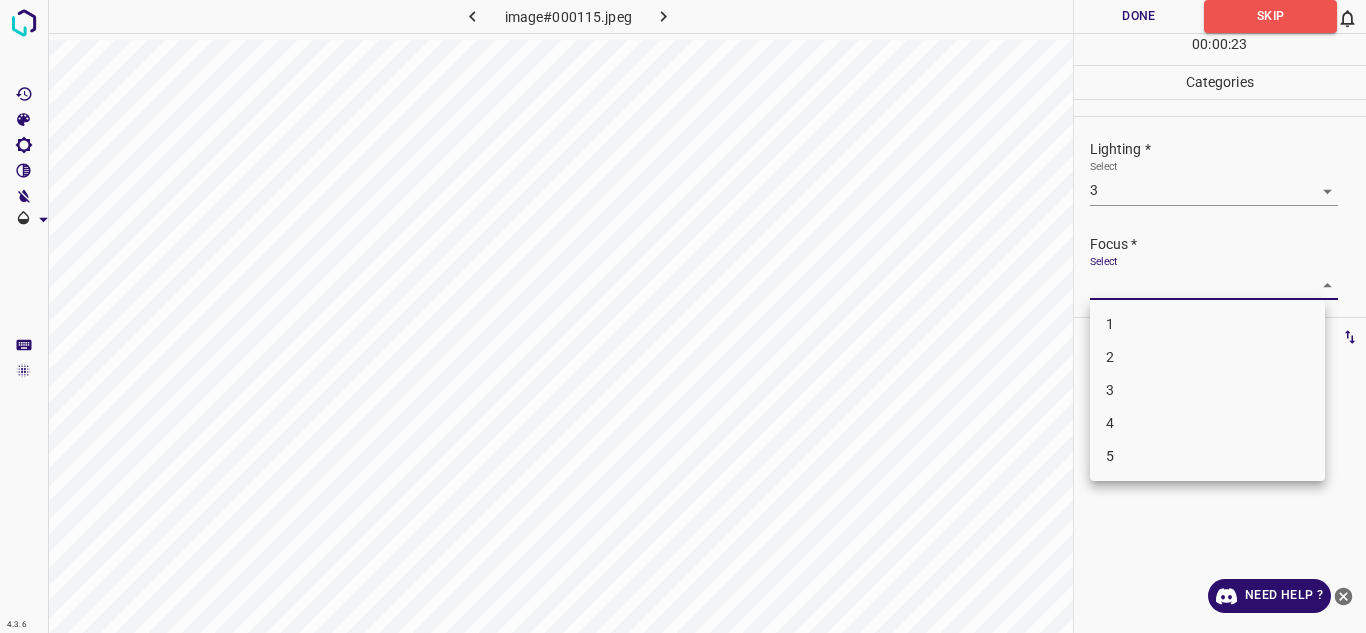 click on "4" at bounding box center (1207, 423) 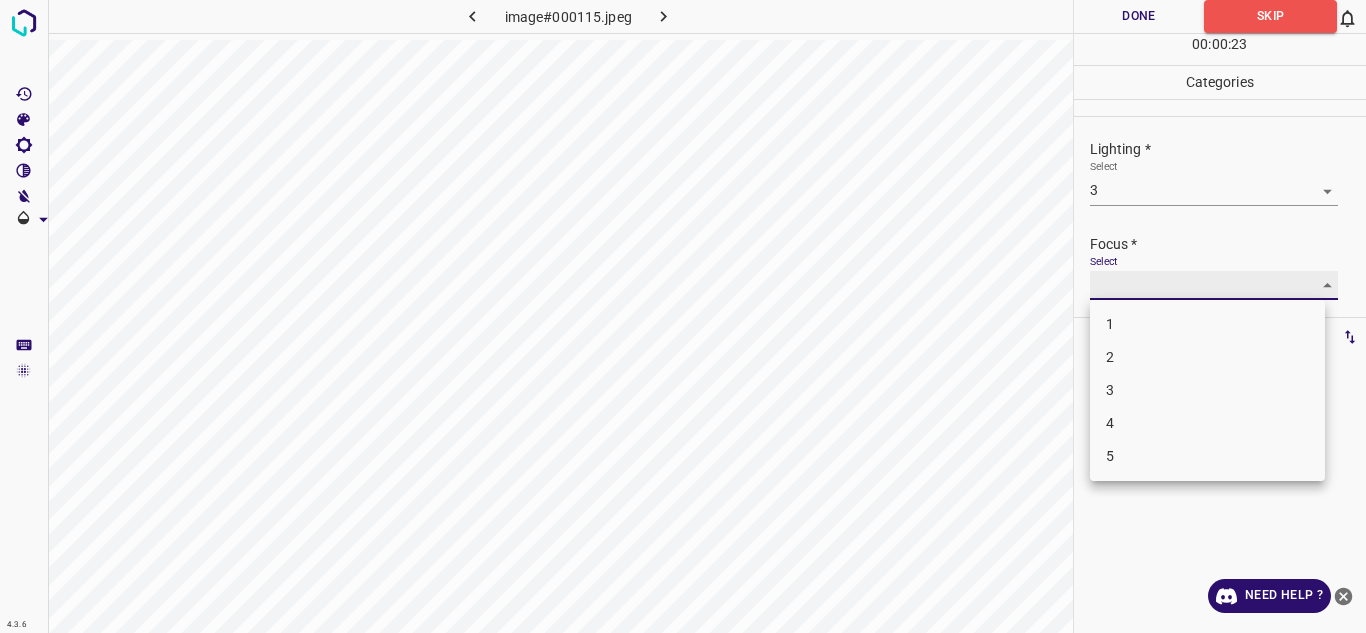 type on "4" 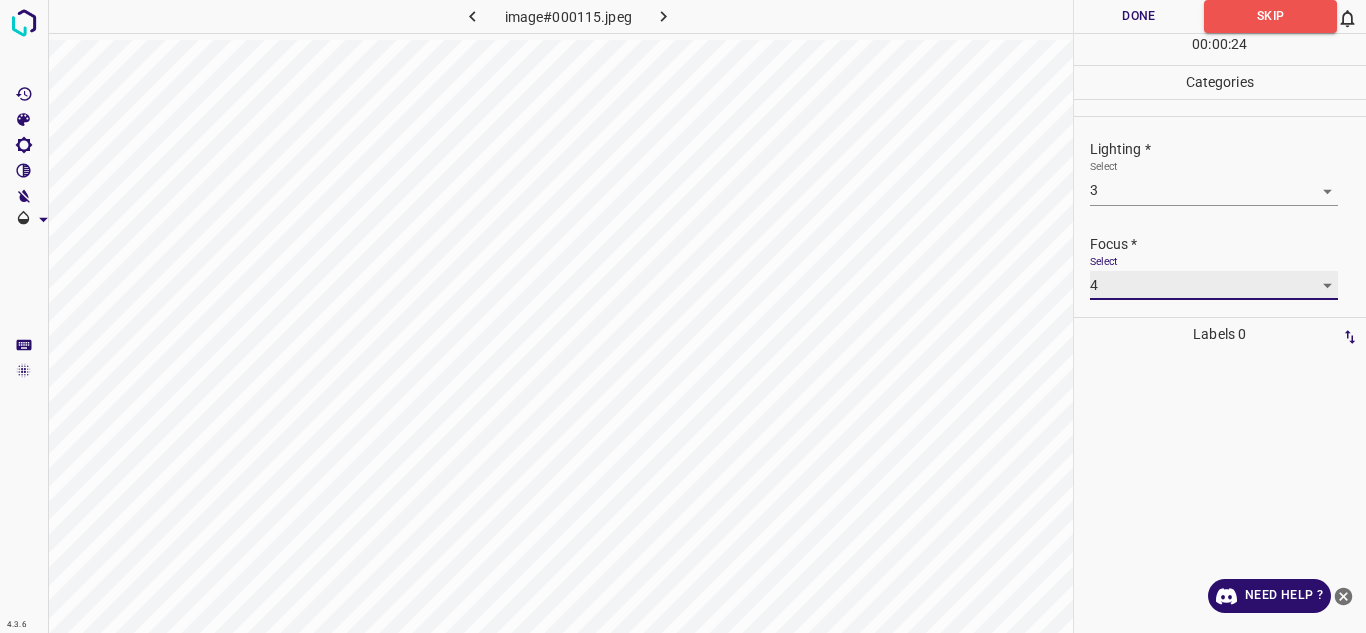 scroll, scrollTop: 98, scrollLeft: 0, axis: vertical 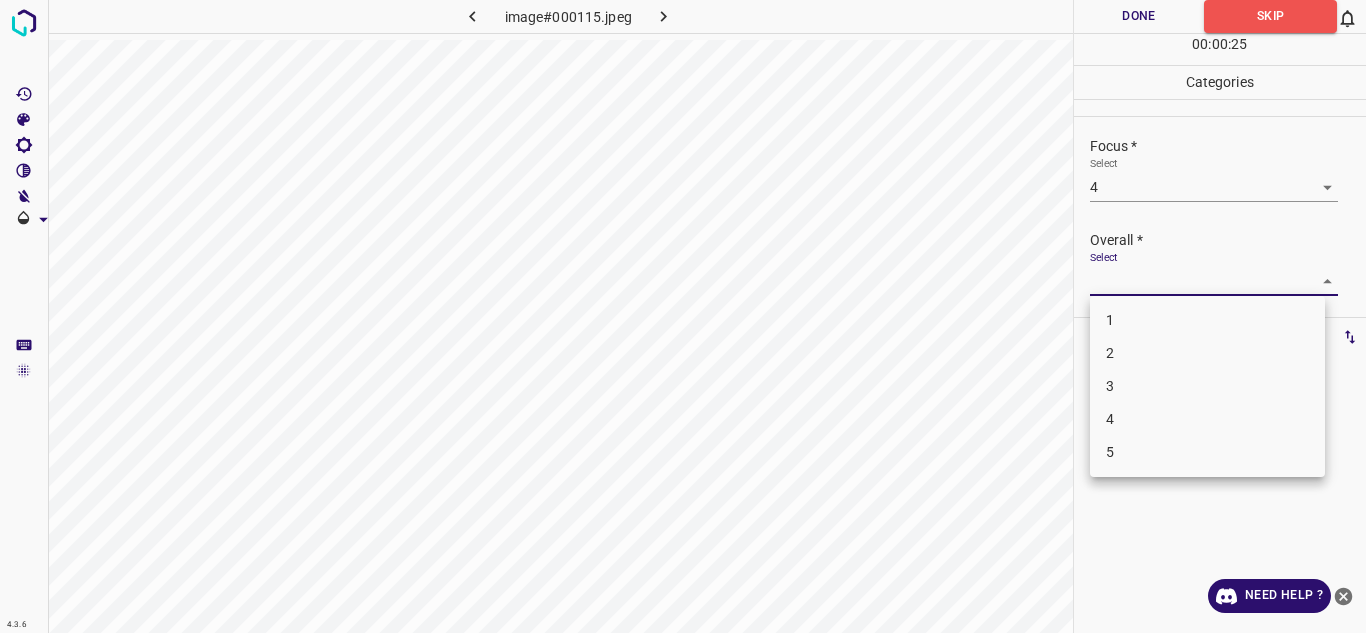 click on "4.3.6  image#000115.jpeg Done Skip 0 00   : 00   : 25   Categories Lighting *  Select 3 3 Focus *  Select 4 4 Overall *  Select ​ Labels   0 Categories 1 Lighting 2 Focus 3 Overall Tools Space Change between modes (Draw & Edit) I Auto labeling R Restore zoom M Zoom in N Zoom out Delete Delete selecte label Filters Z Restore filters X Saturation filter C Brightness filter V Contrast filter B Gray scale filter General O Download Need Help ? - Text - Hide - Delete 1 2 3 4 5" at bounding box center [683, 316] 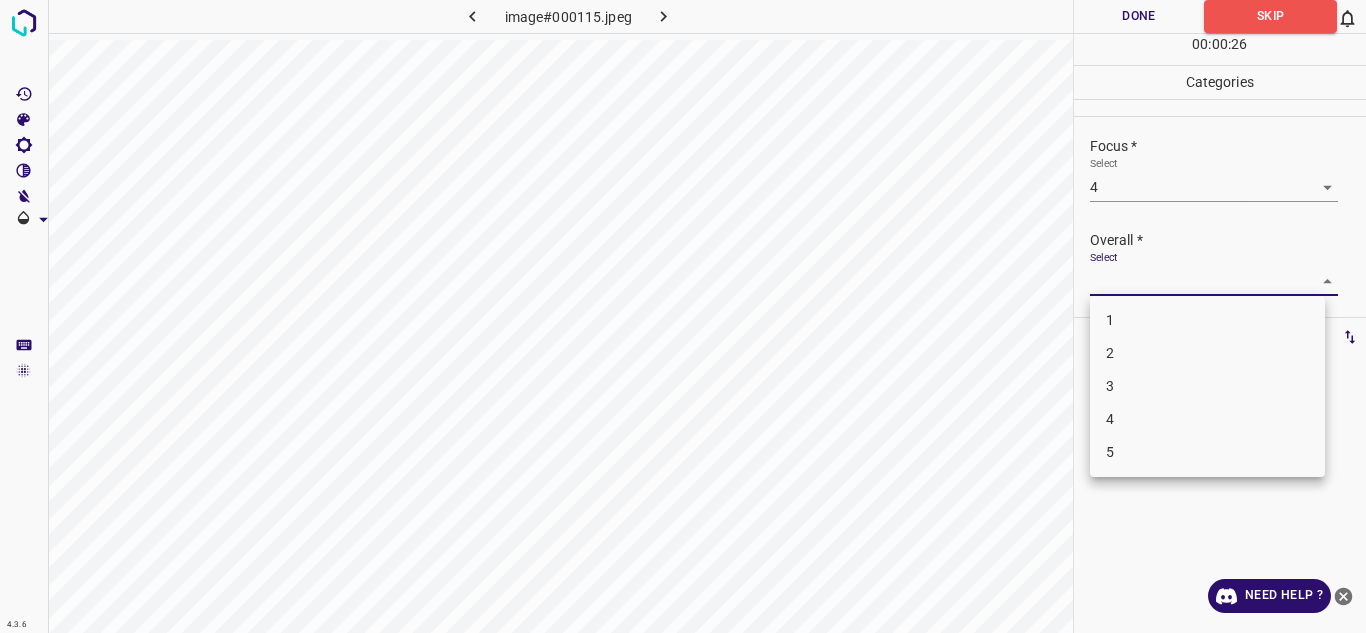 click on "3" at bounding box center (1207, 386) 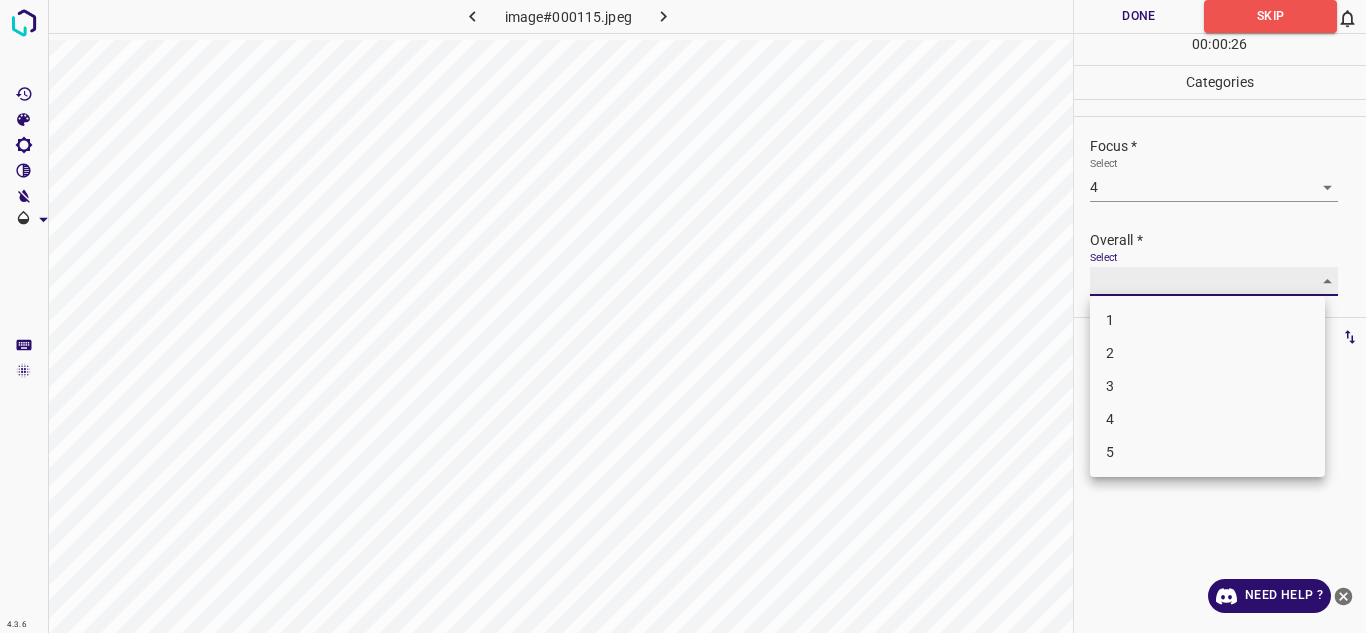 type on "3" 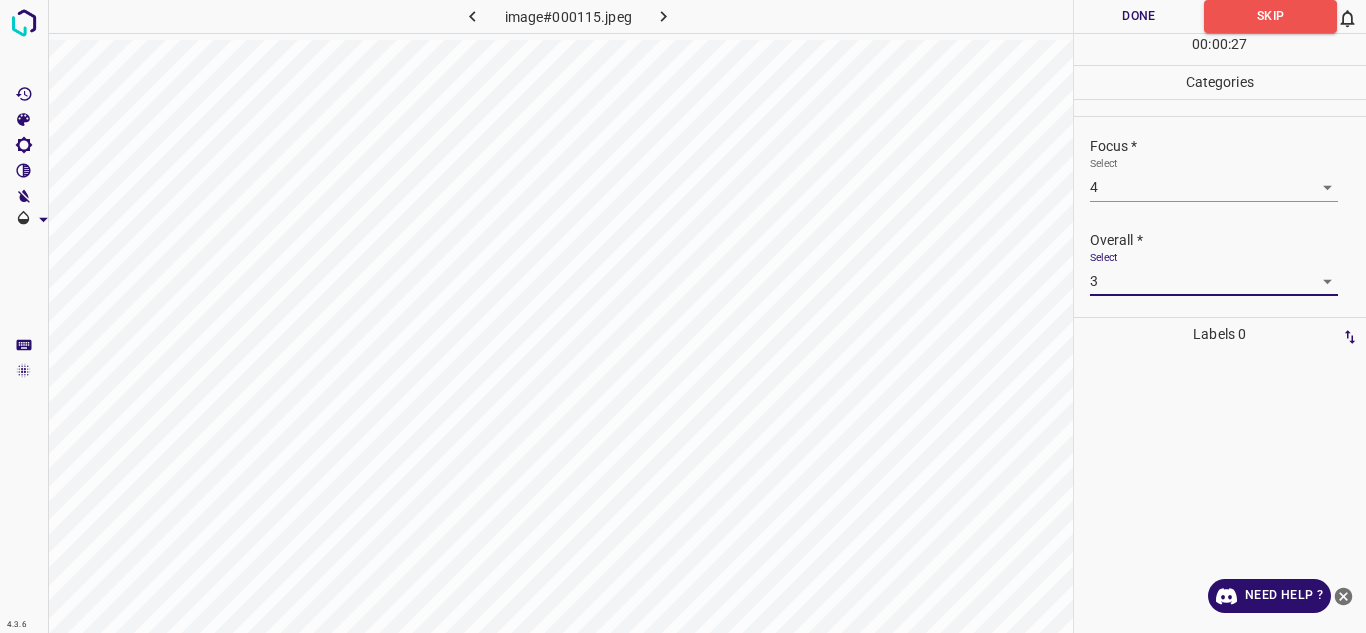 click on "Done" at bounding box center (1139, 16) 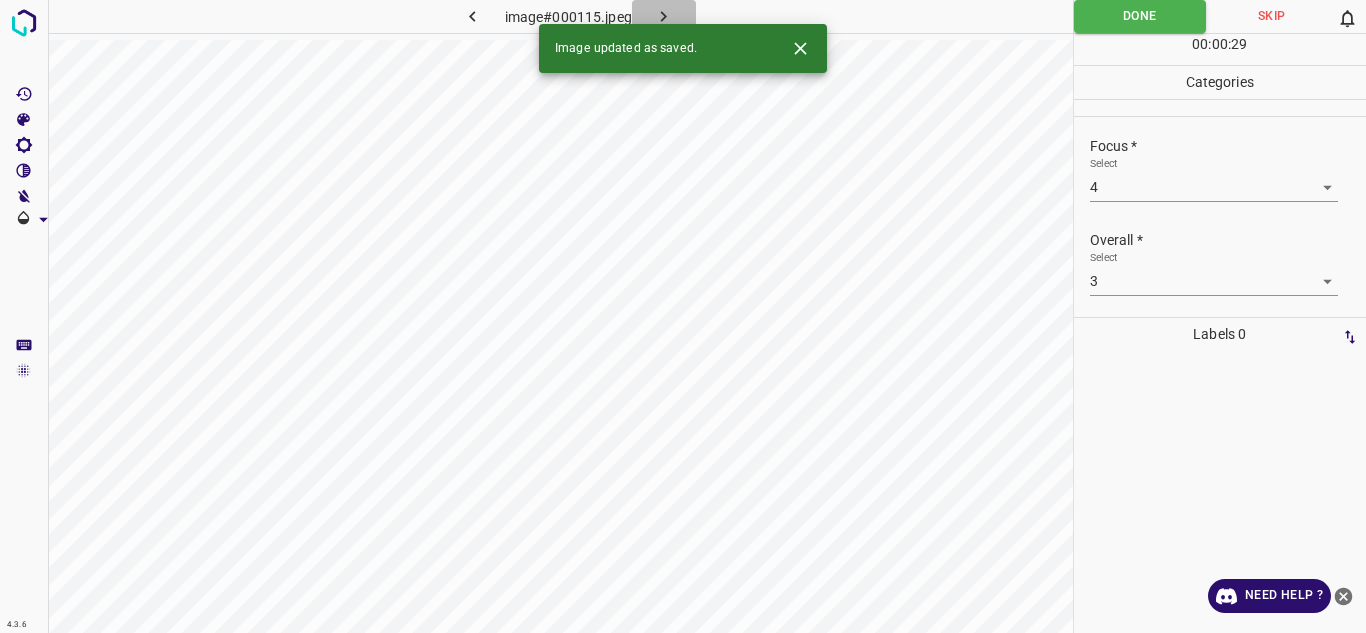 click 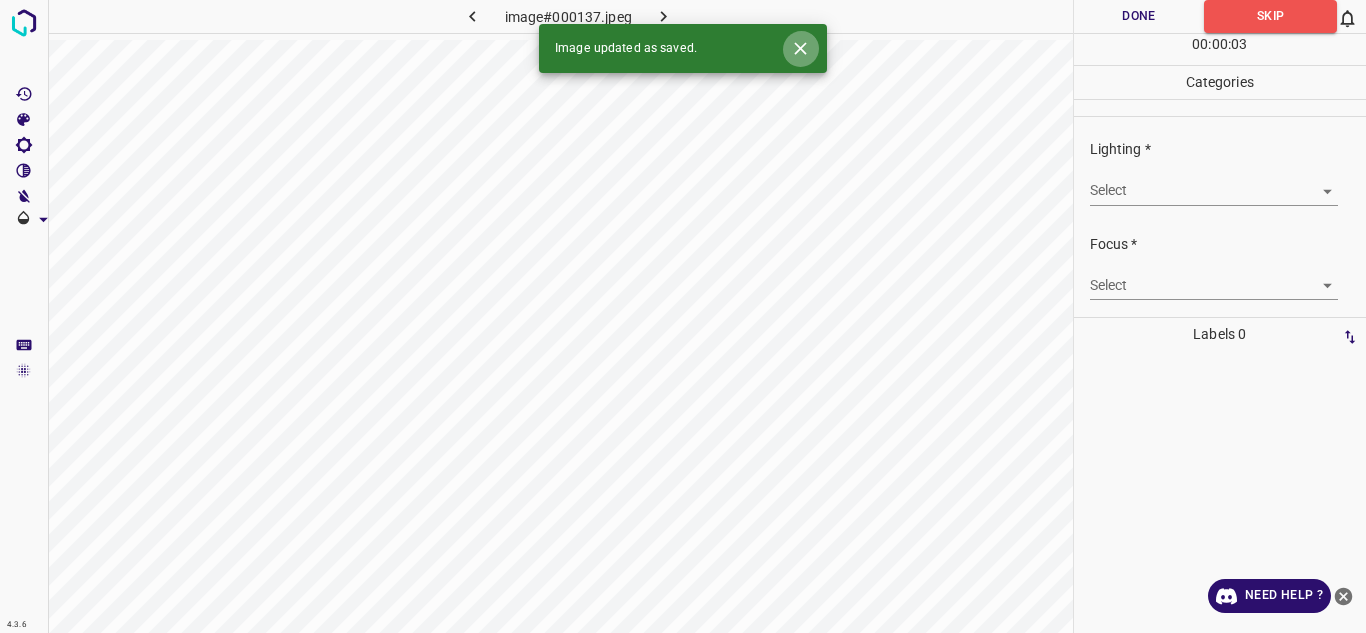 click 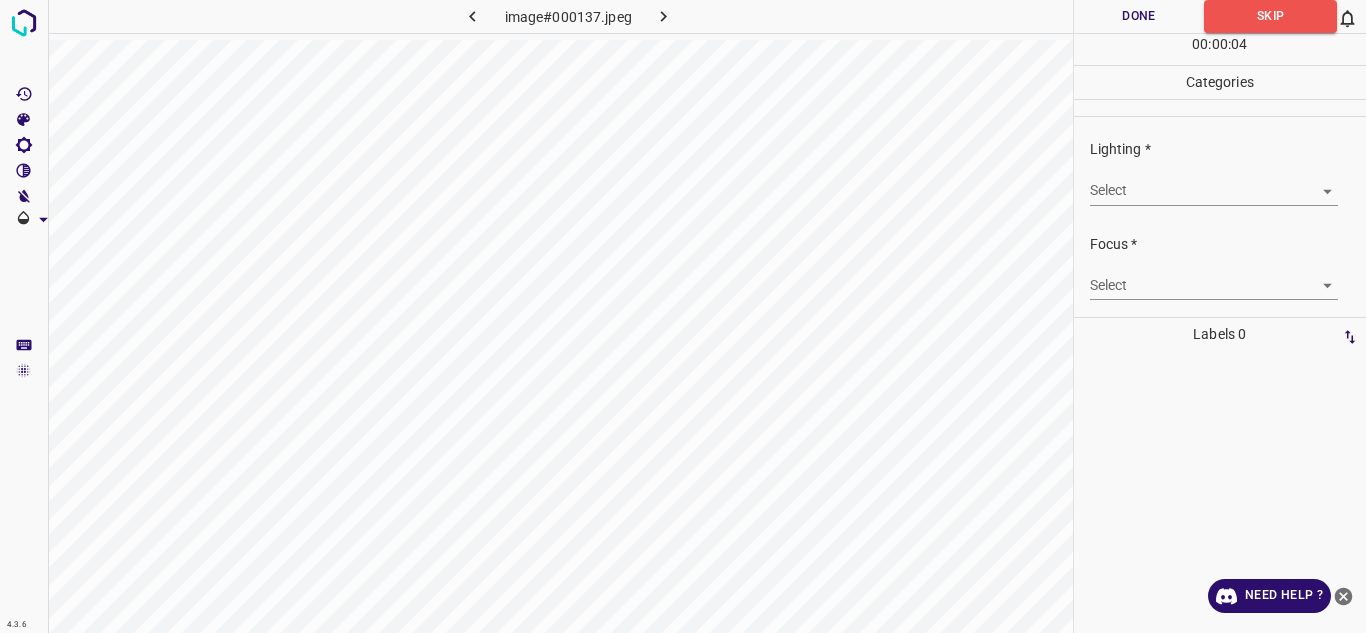 click on "4.3.6  image#000137.jpeg Done Skip 0 00   : 00   : 04   Categories Lighting *  Select ​ Focus *  Select ​ Overall *  Select ​ Labels   0 Categories 1 Lighting 2 Focus 3 Overall Tools Space Change between modes (Draw & Edit) I Auto labeling R Restore zoom M Zoom in N Zoom out Delete Delete selecte label Filters Z Restore filters X Saturation filter C Brightness filter V Contrast filter B Gray scale filter General O Download Need Help ? - Text - Hide - Delete" at bounding box center (683, 316) 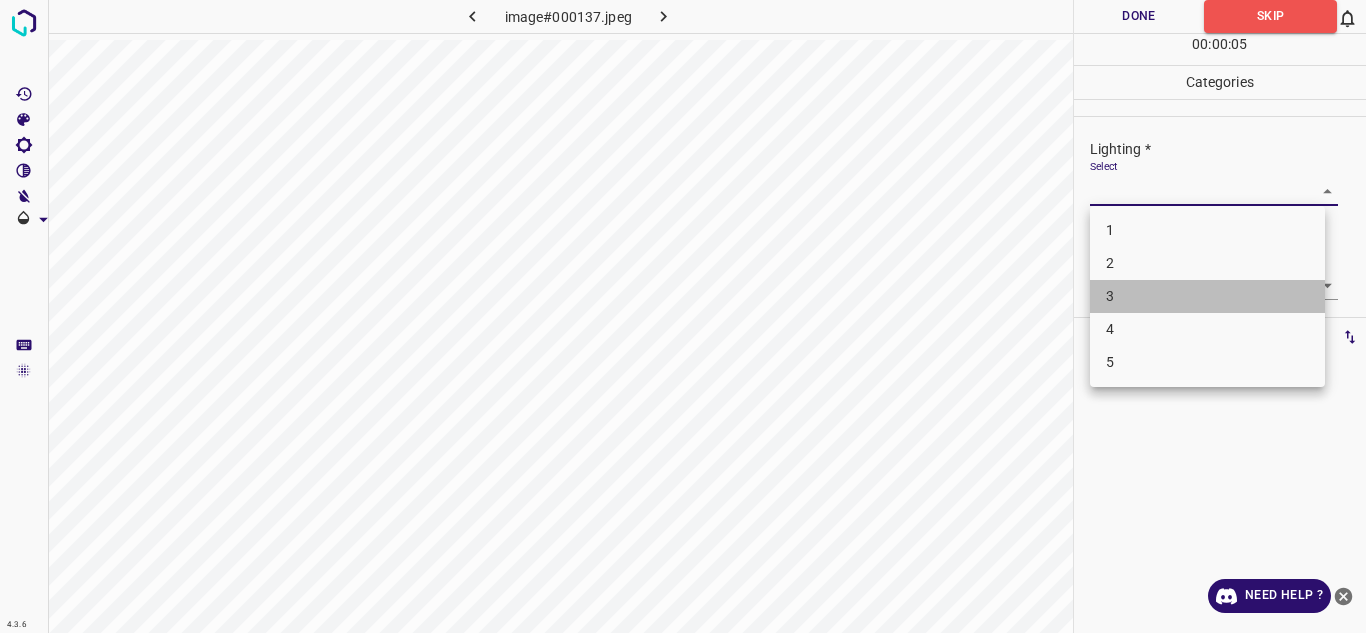 click on "3" at bounding box center [1207, 296] 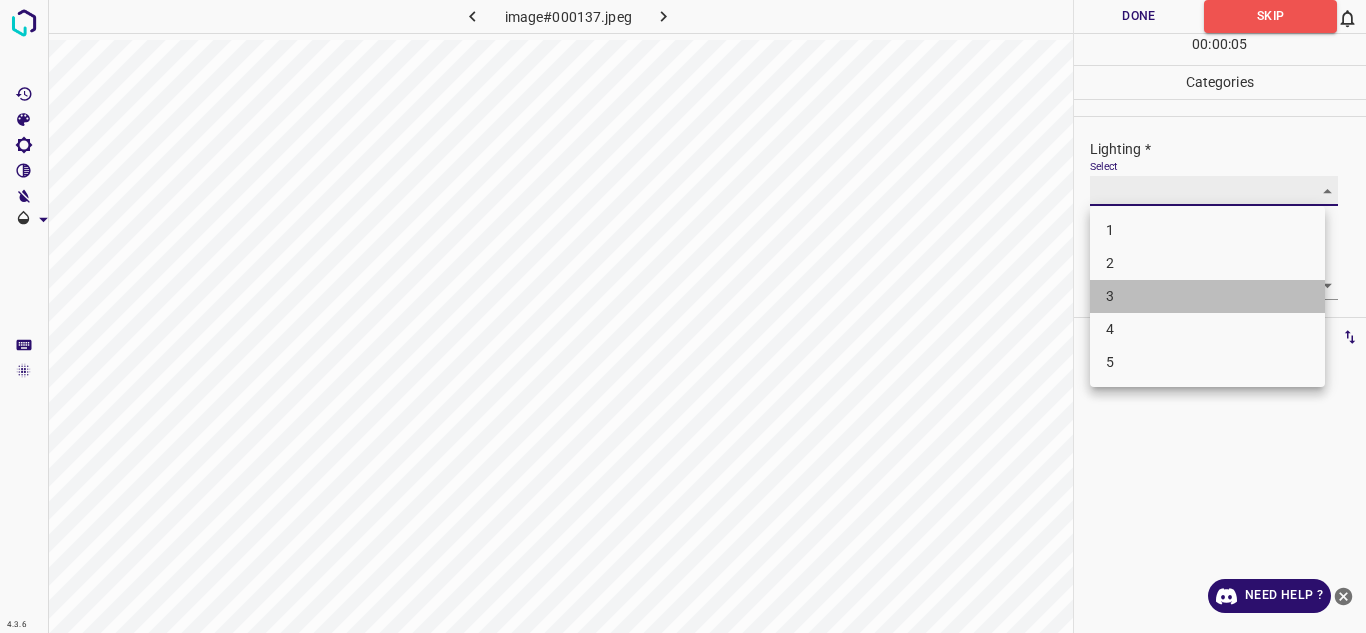 type on "3" 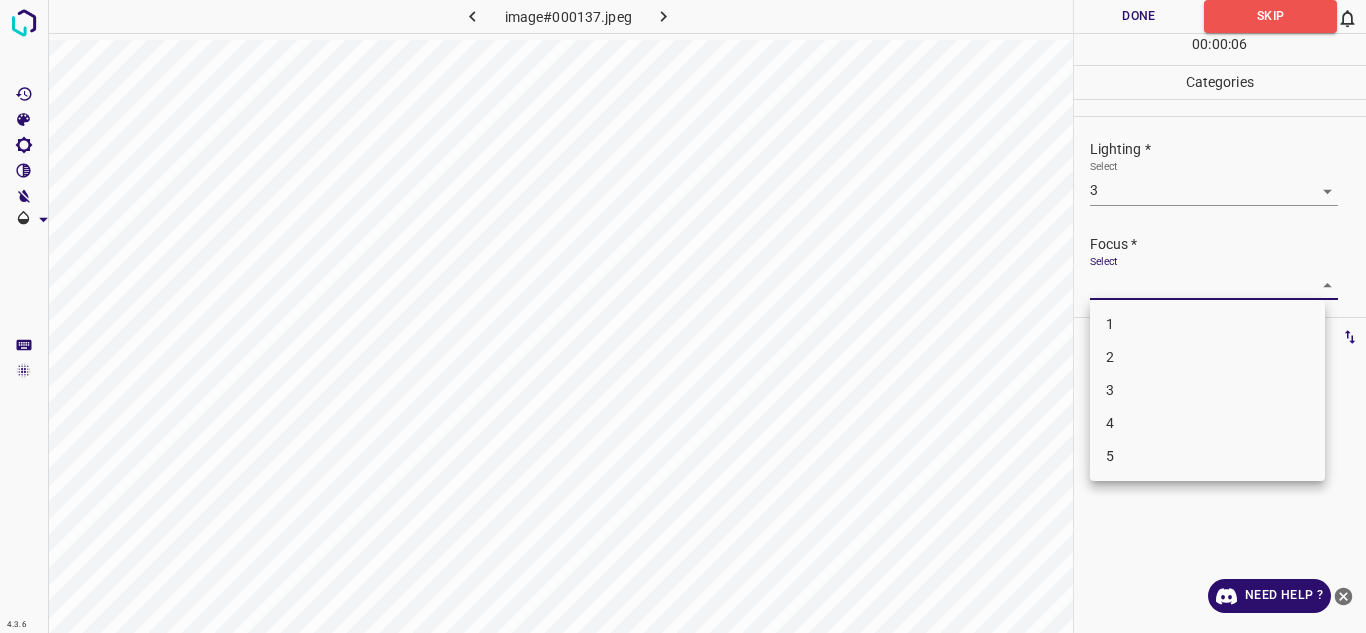 click on "4.3.6  image#000137.jpeg Done Skip 0 00   : 00   : 06   Categories Lighting *  Select 3 3 Focus *  Select ​ Overall *  Select ​ Labels   0 Categories 1 Lighting 2 Focus 3 Overall Tools Space Change between modes (Draw & Edit) I Auto labeling R Restore zoom M Zoom in N Zoom out Delete Delete selecte label Filters Z Restore filters X Saturation filter C Brightness filter V Contrast filter B Gray scale filter General O Download Need Help ? - Text - Hide - Delete 1 2 3 4 5" at bounding box center (683, 316) 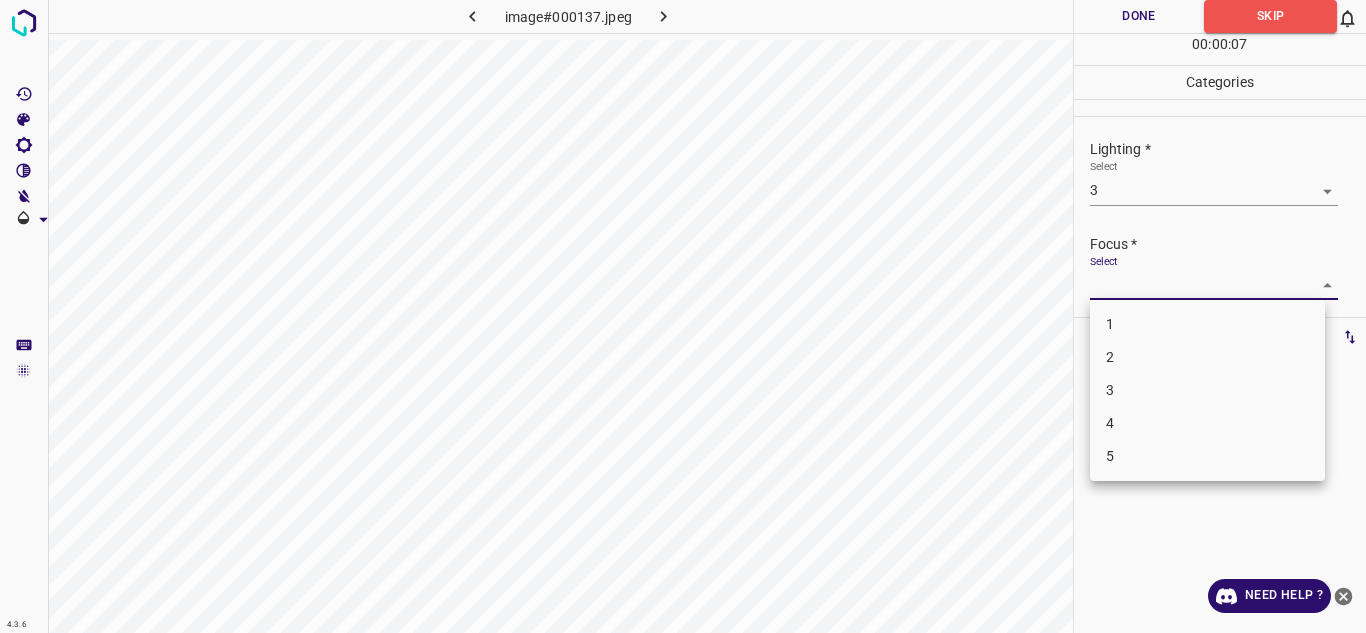 click on "2" at bounding box center (1207, 357) 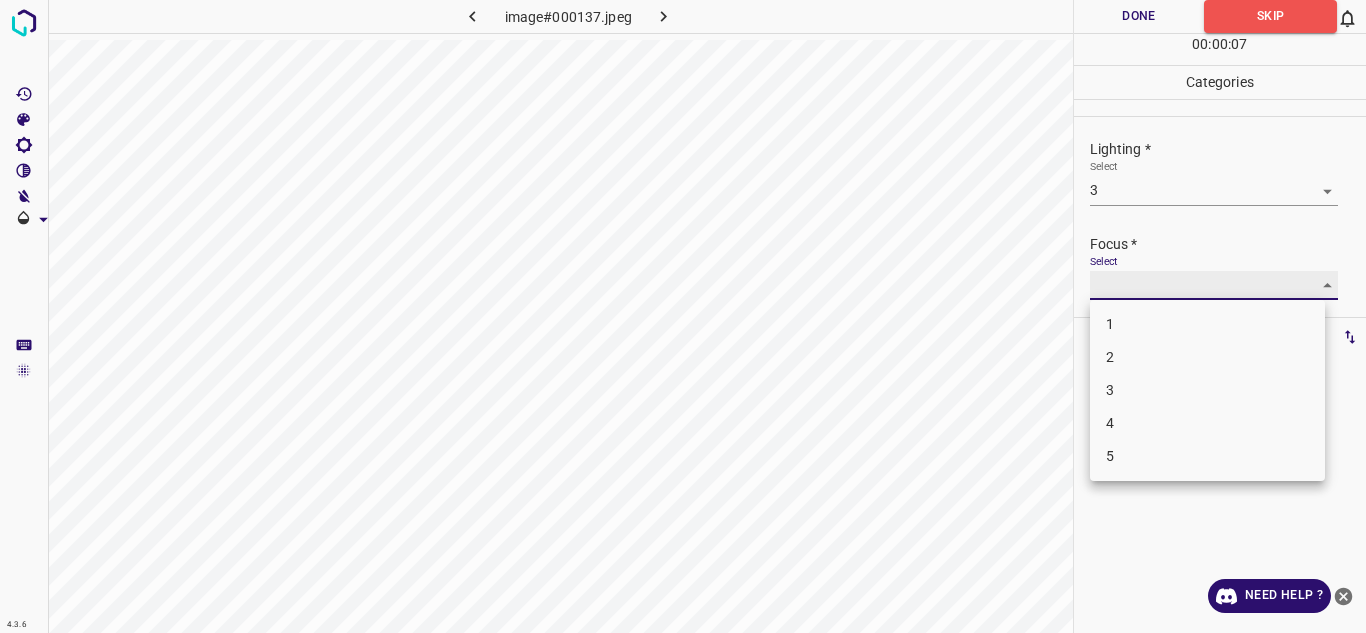 type on "2" 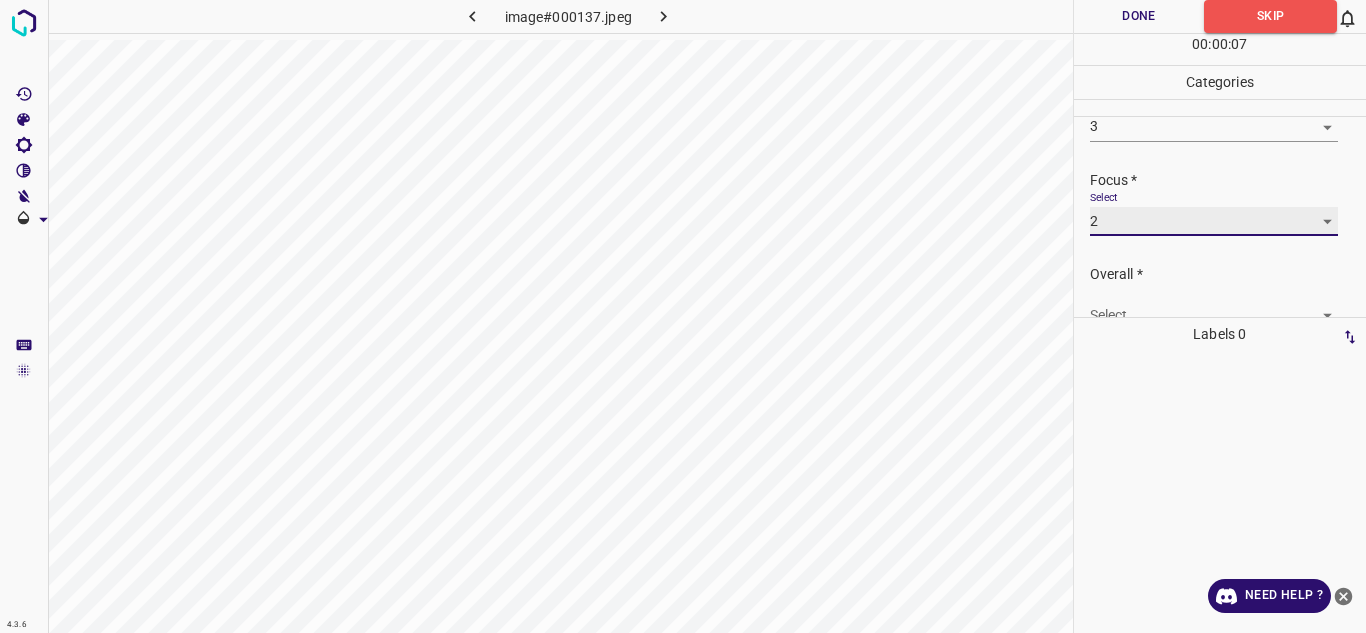 scroll, scrollTop: 98, scrollLeft: 0, axis: vertical 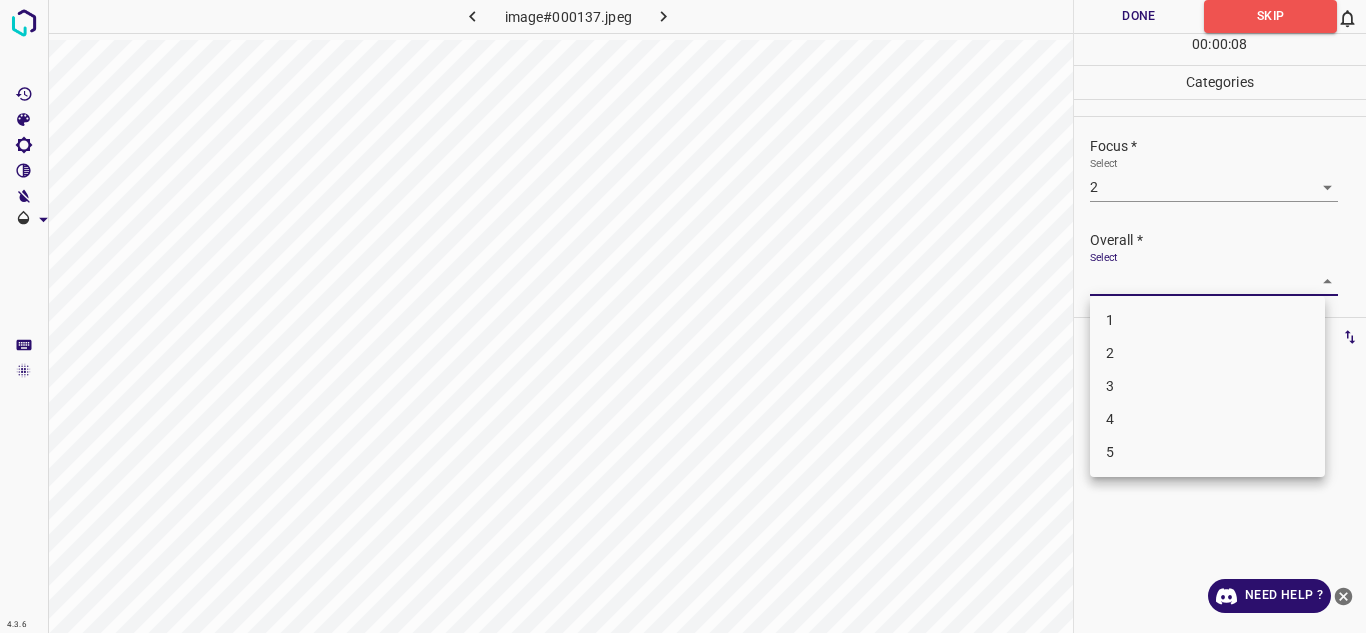click on "4.3.6  image#000137.jpeg Done Skip 0 00   : 00   : 08   Categories Lighting *  Select 3 3 Focus *  Select 2 2 Overall *  Select ​ Labels   0 Categories 1 Lighting 2 Focus 3 Overall Tools Space Change between modes (Draw & Edit) I Auto labeling R Restore zoom M Zoom in N Zoom out Delete Delete selecte label Filters Z Restore filters X Saturation filter C Brightness filter V Contrast filter B Gray scale filter General O Download Need Help ? - Text - Hide - Delete 1 2 3 4 5" at bounding box center [683, 316] 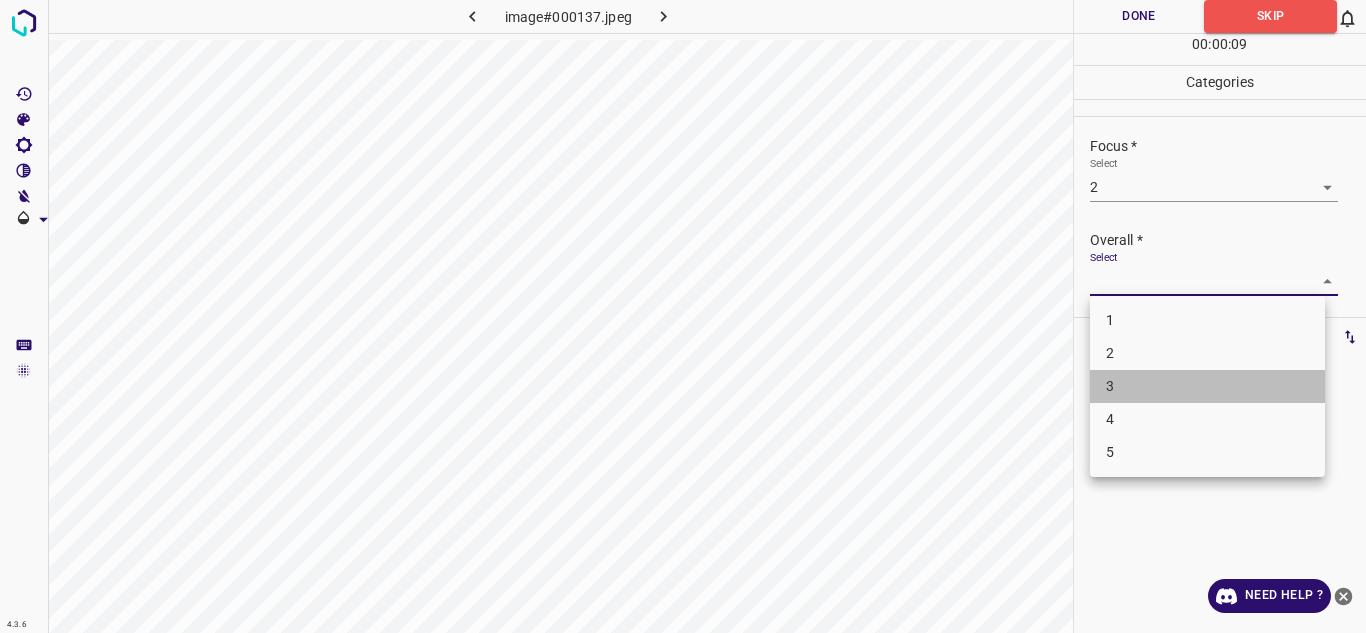 click on "3" at bounding box center (1207, 386) 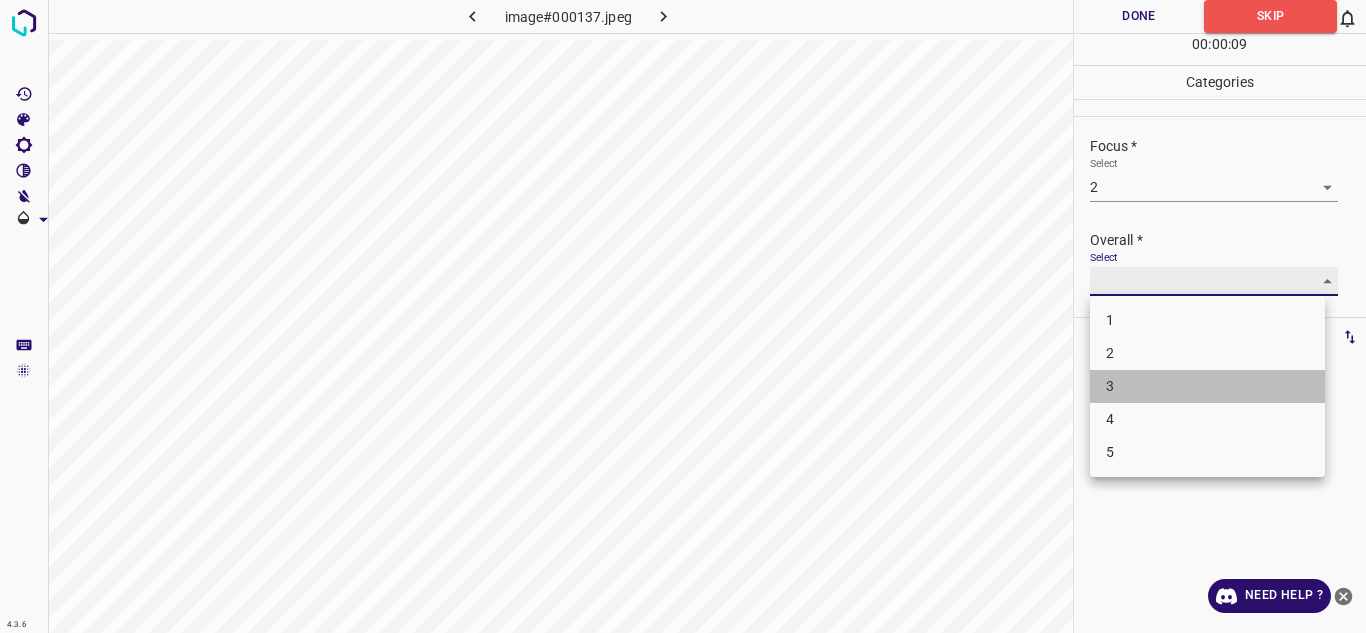 type on "3" 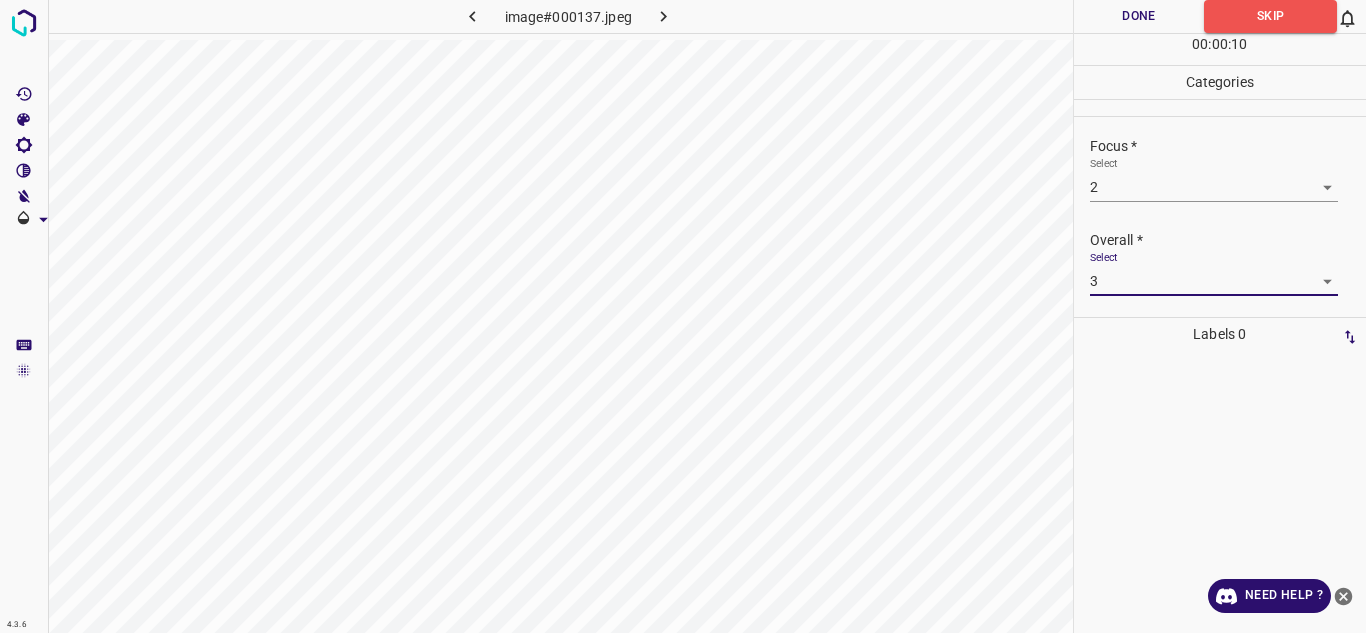 click on "Done" at bounding box center (1139, 16) 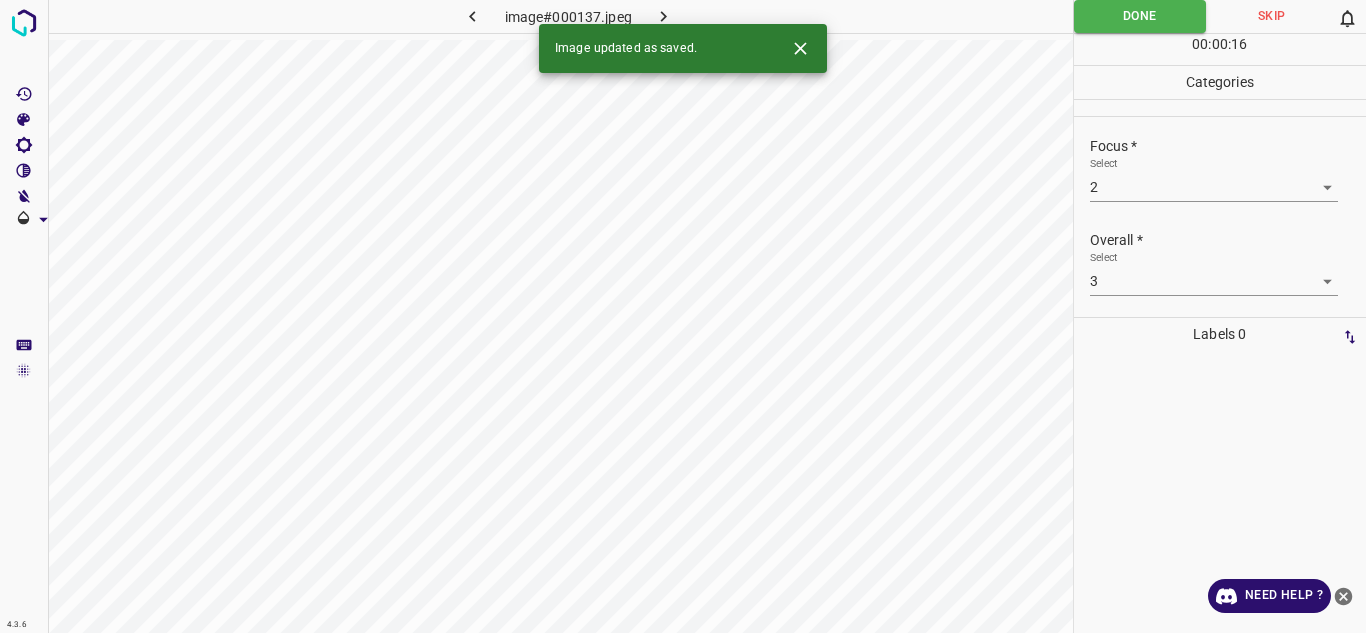 drag, startPoint x: 661, startPoint y: 20, endPoint x: 674, endPoint y: 1, distance: 23.021729 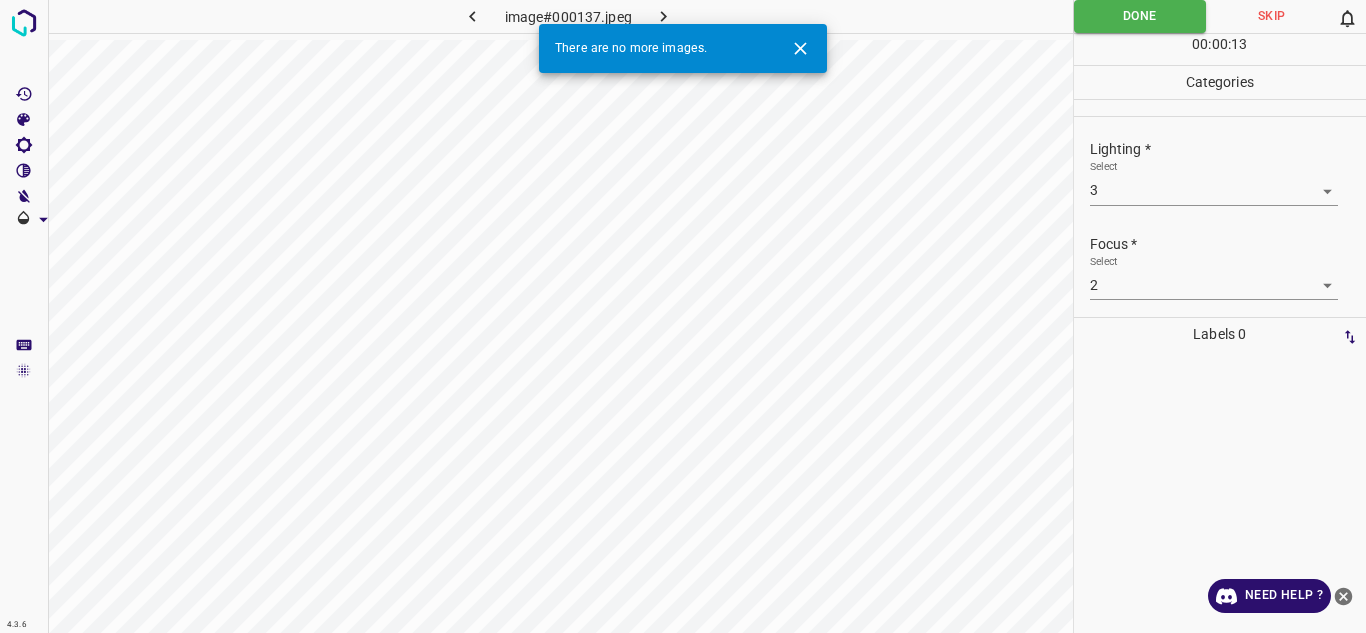 click 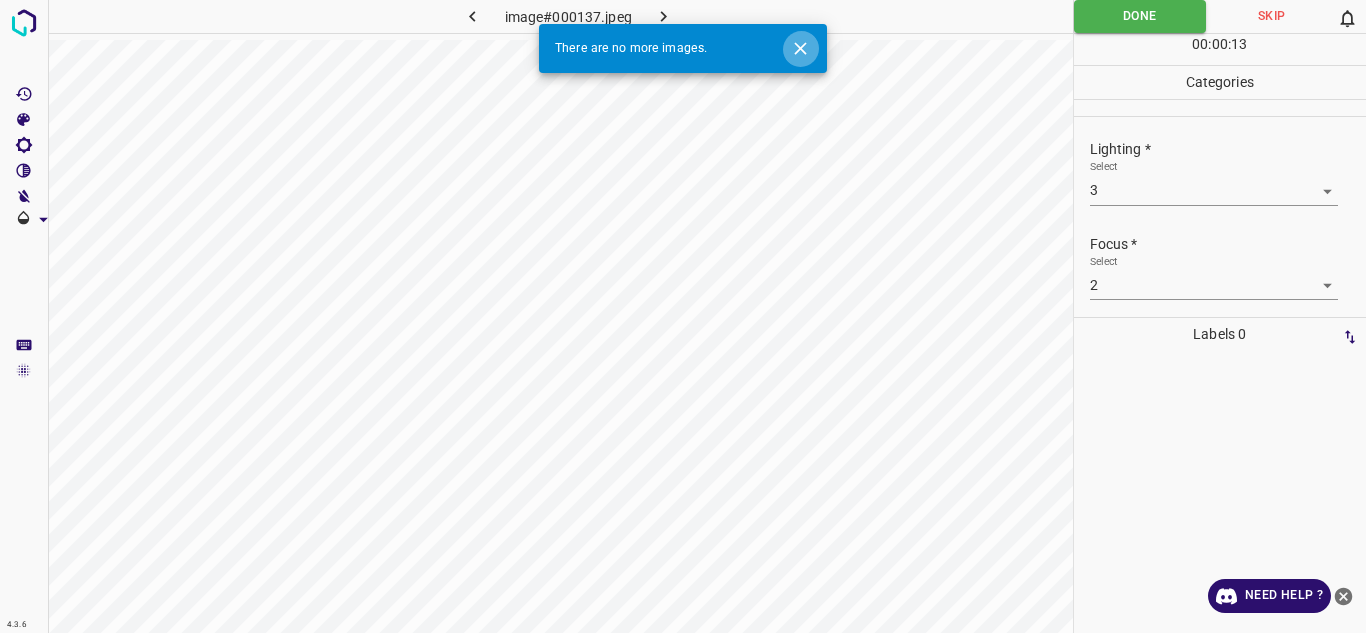 click 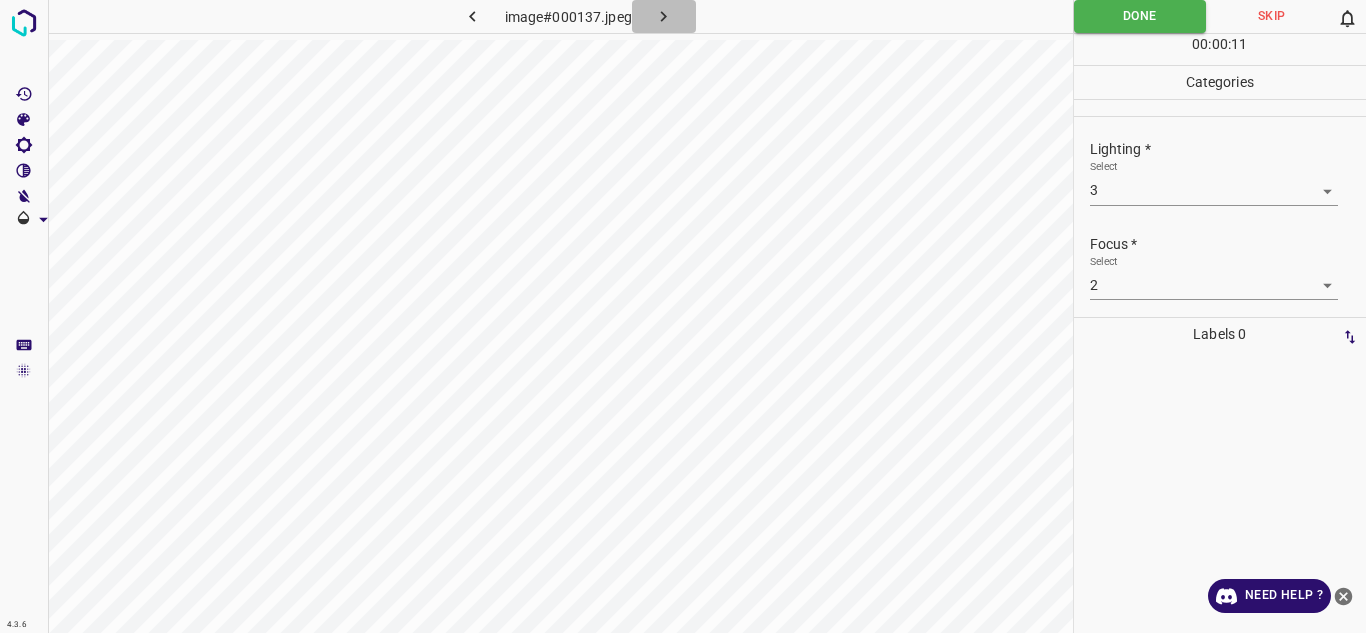 click at bounding box center [664, 16] 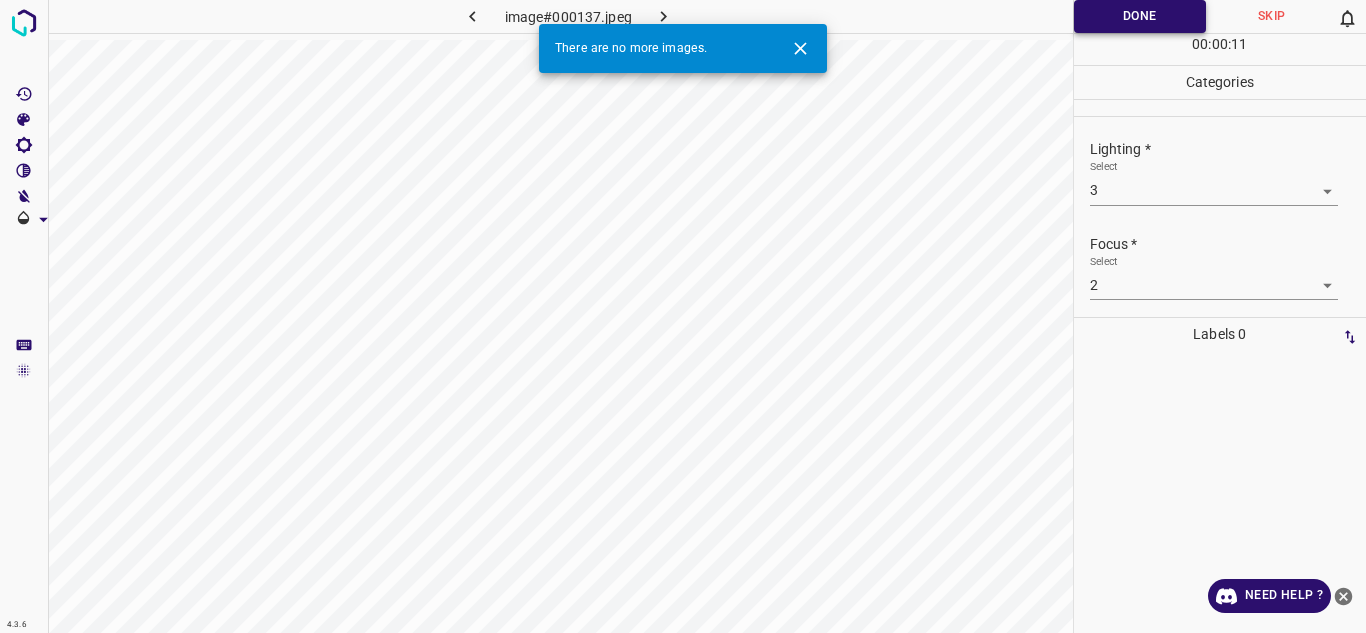 click on "Done" at bounding box center (1140, 16) 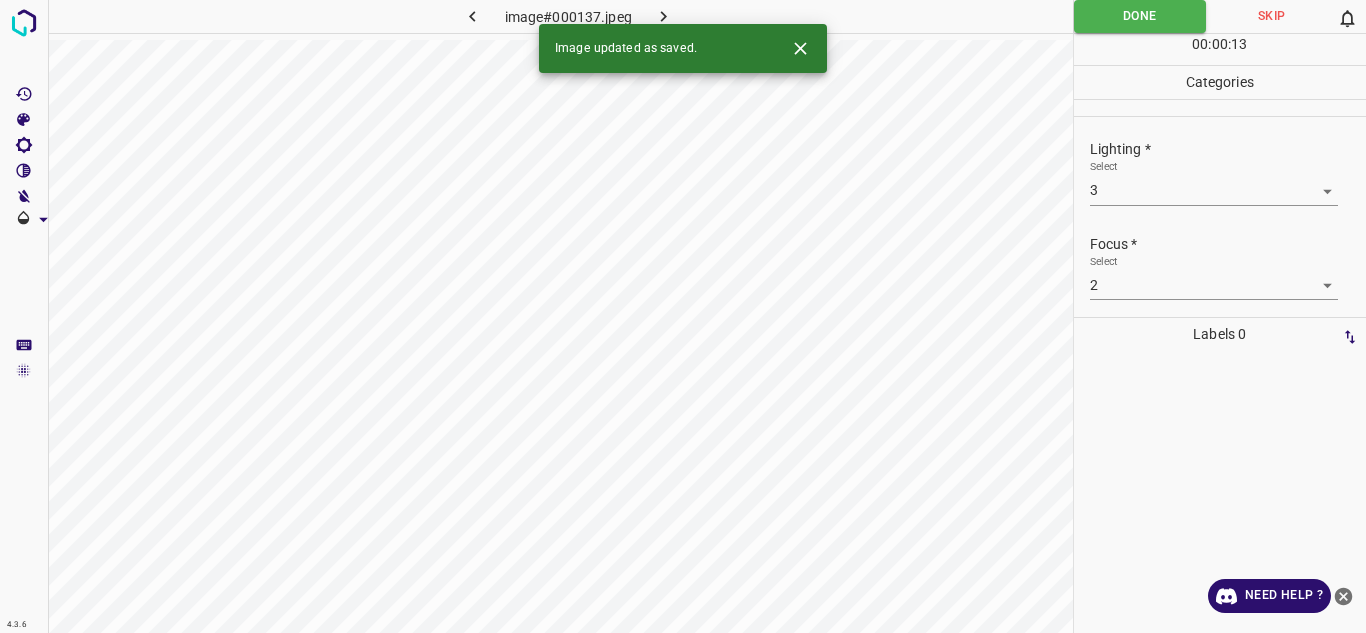 click 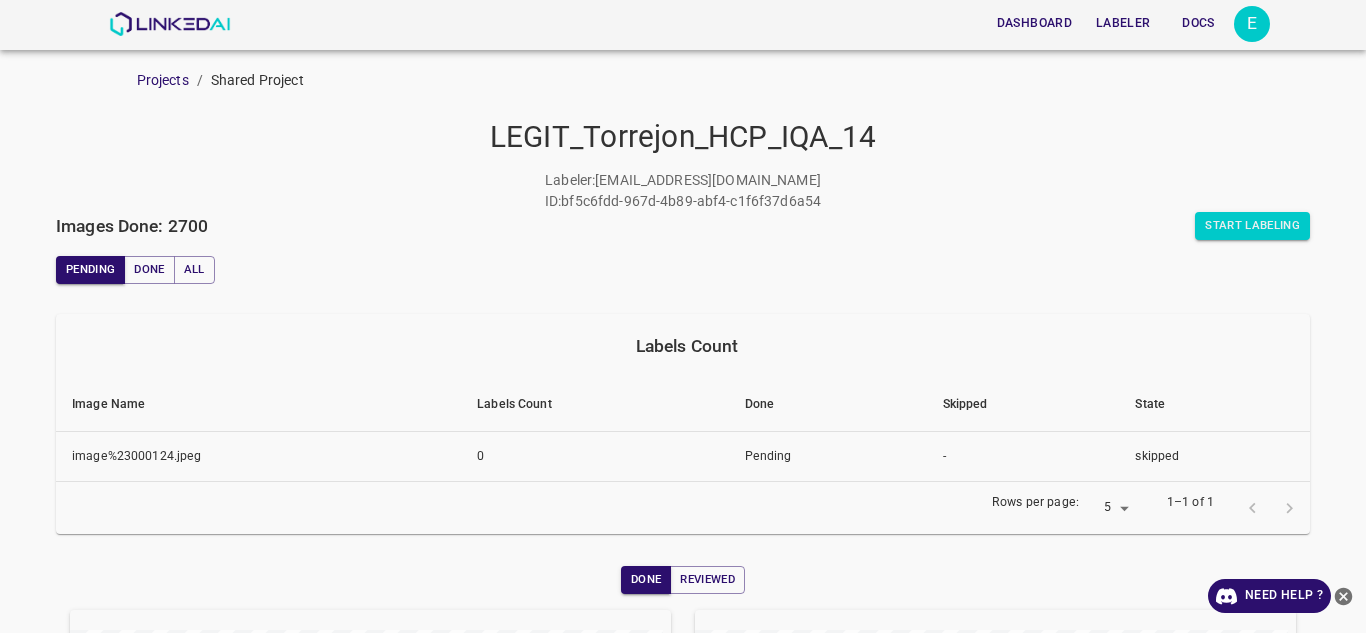 scroll, scrollTop: 0, scrollLeft: 0, axis: both 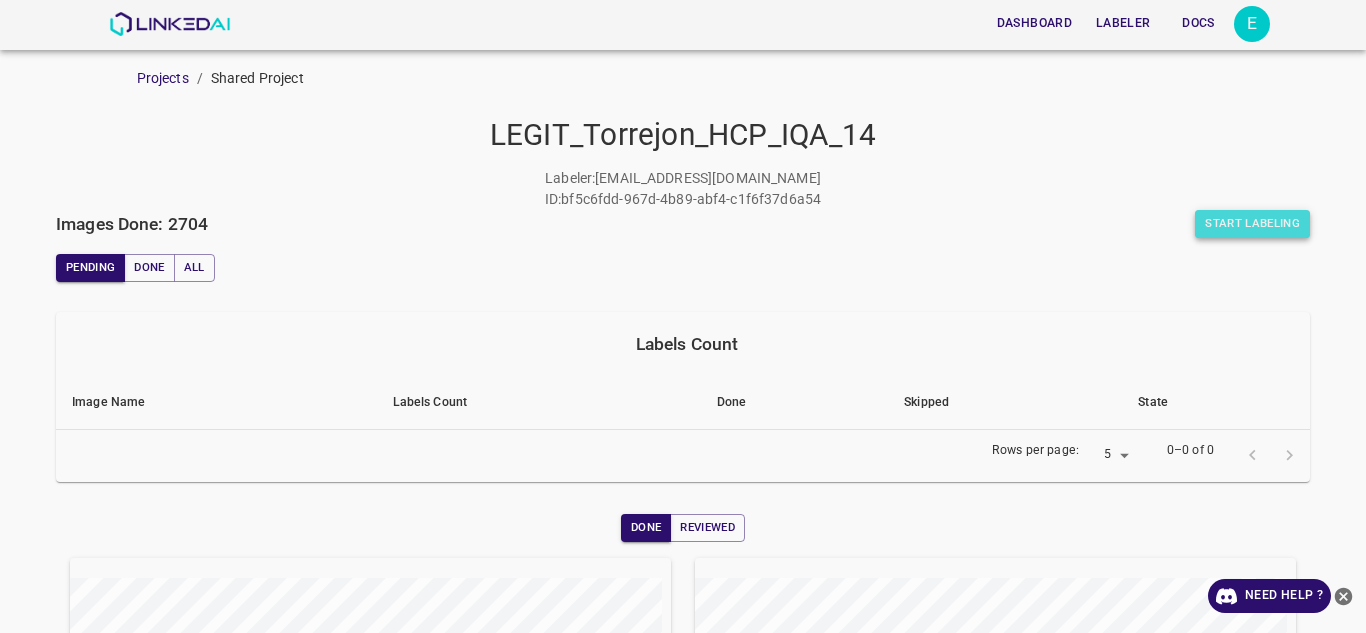 click on "Start Labeling" at bounding box center [1252, 224] 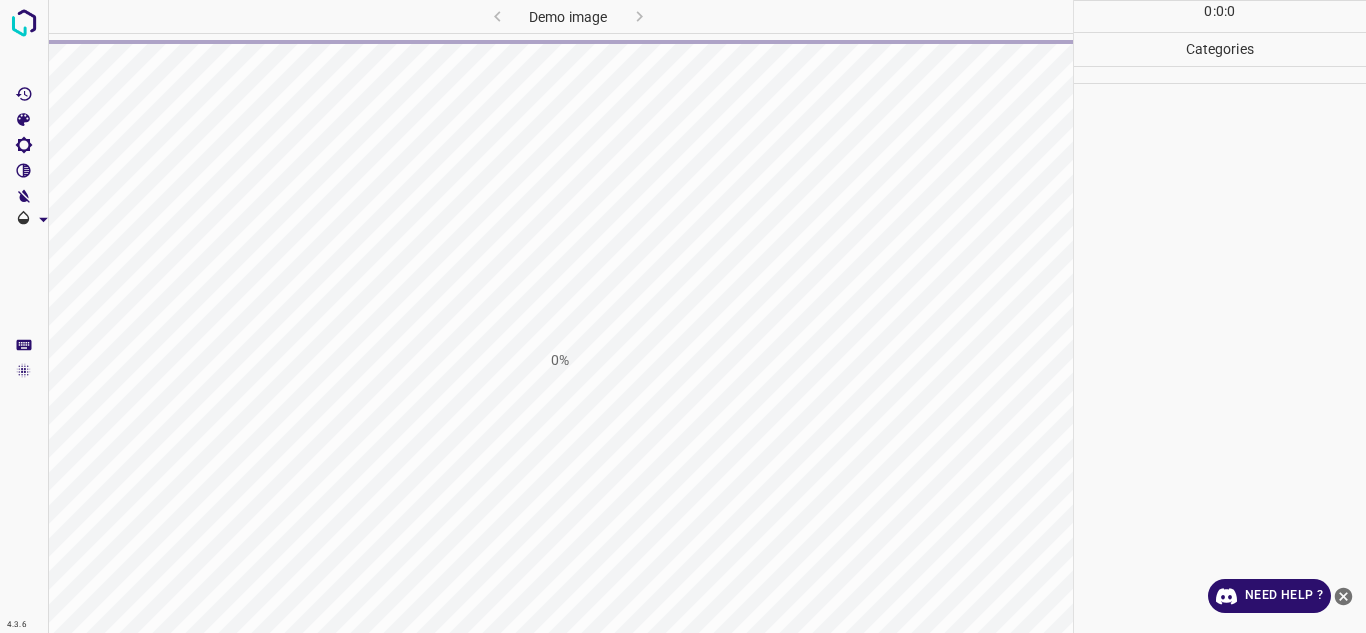 scroll, scrollTop: 0, scrollLeft: 0, axis: both 